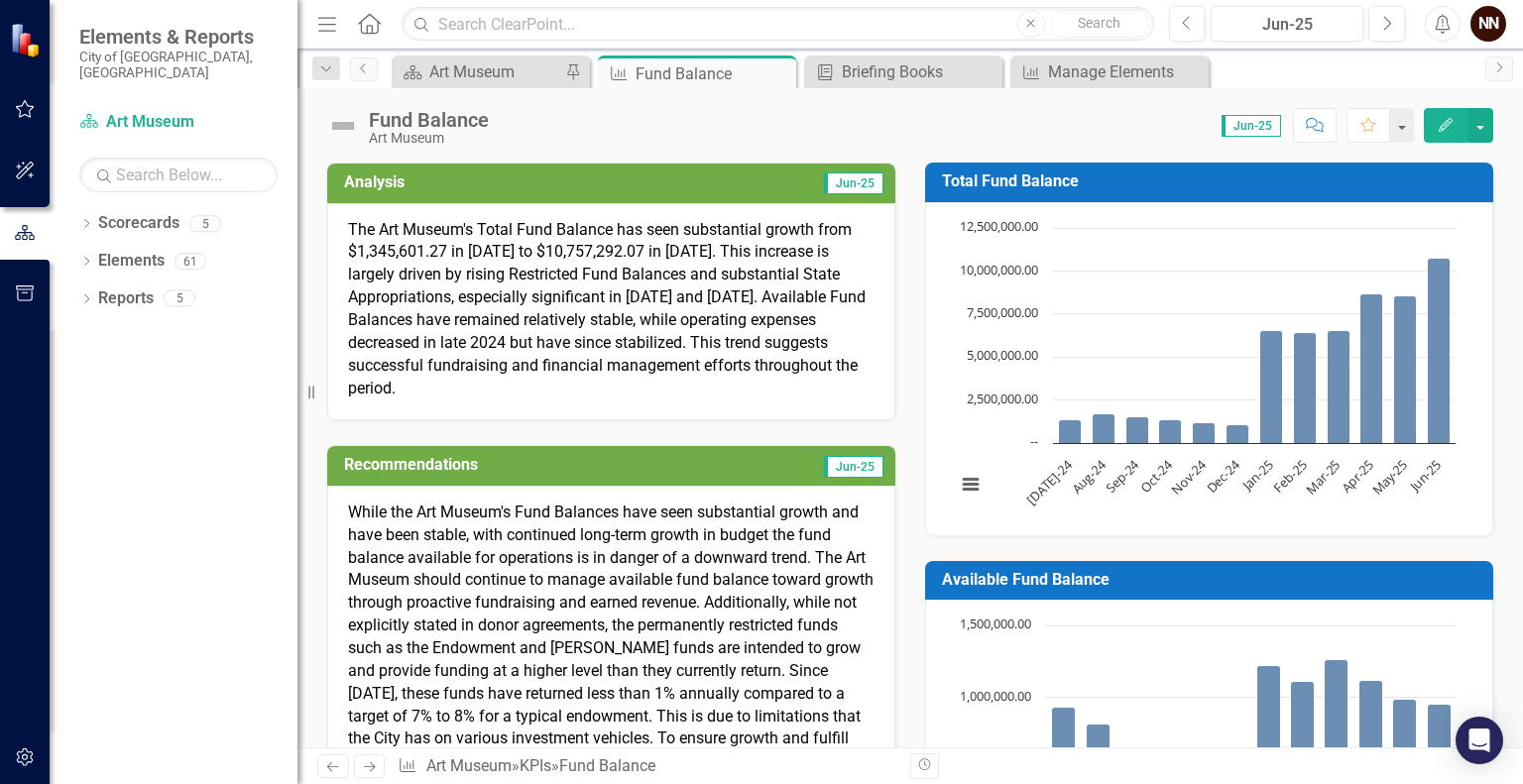 scroll, scrollTop: 0, scrollLeft: 0, axis: both 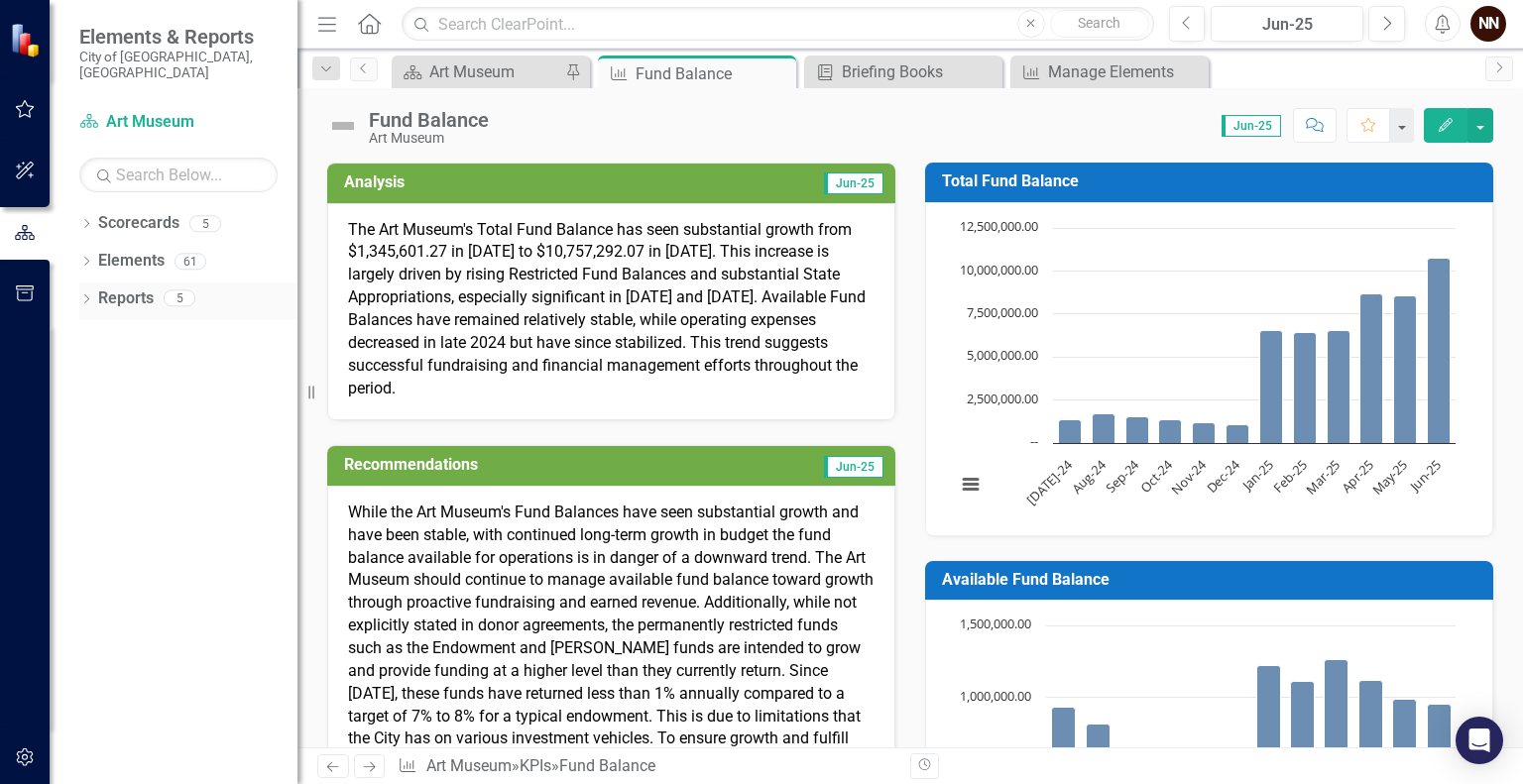 click on "Reports" at bounding box center [126, 298] 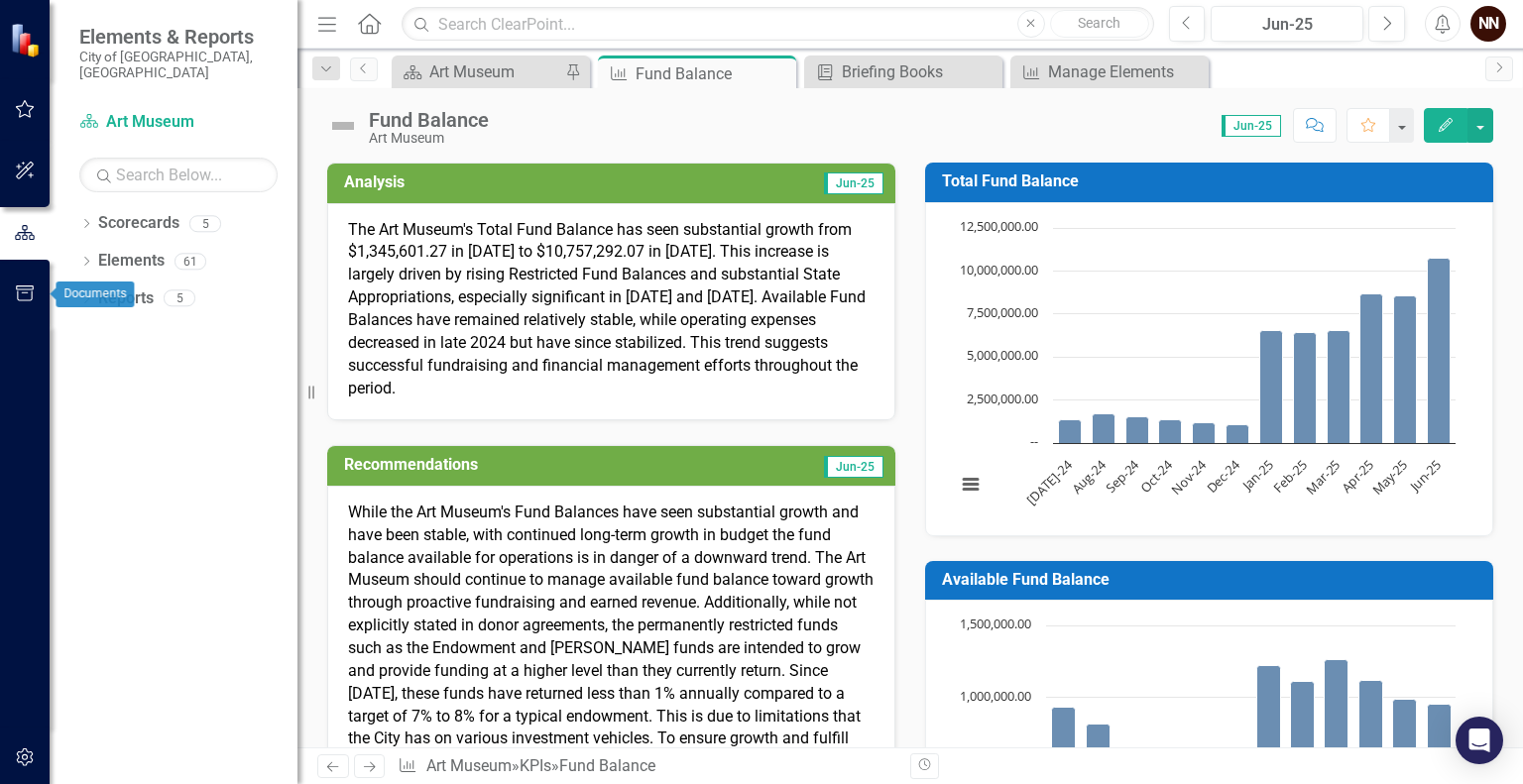 click at bounding box center [25, 294] 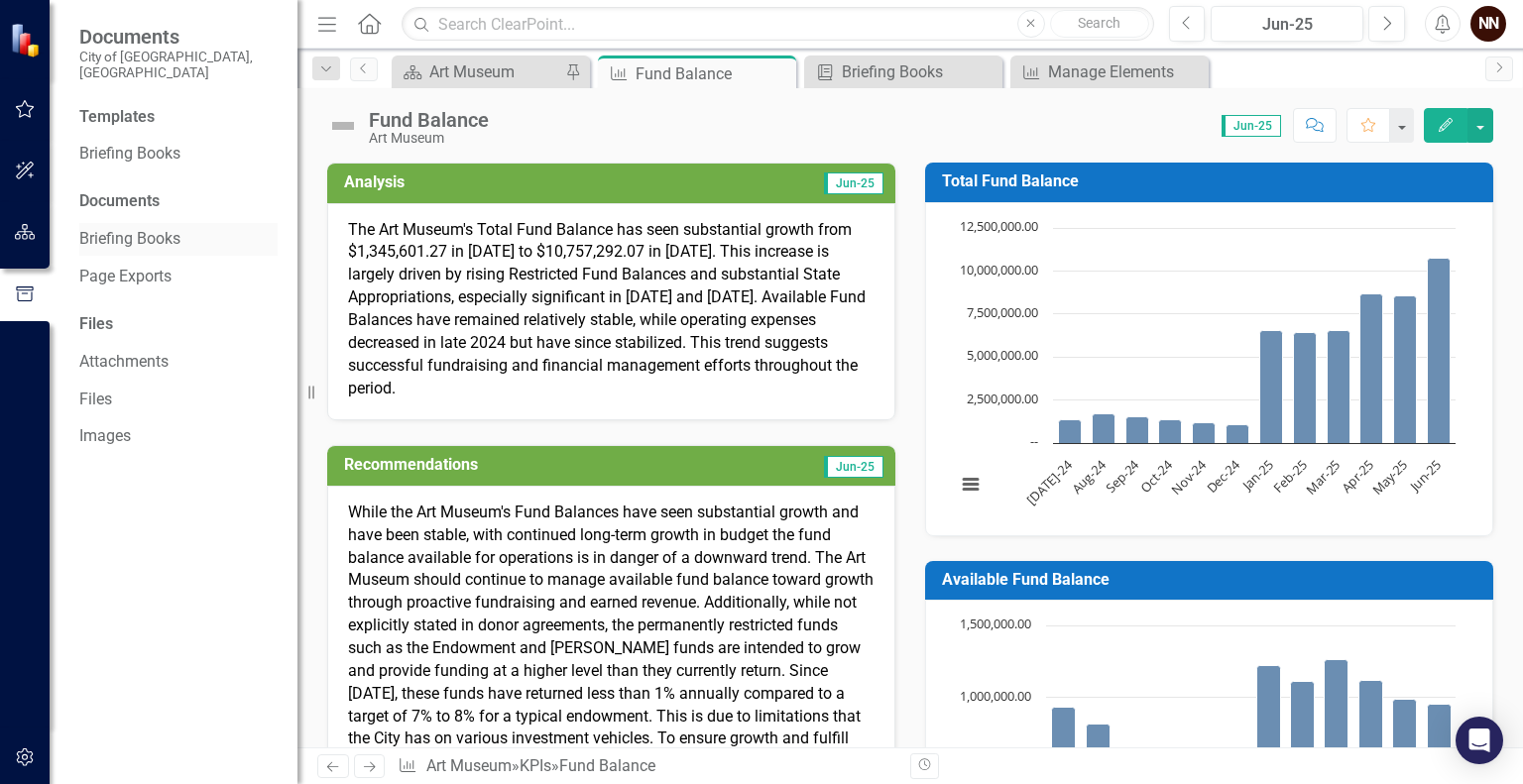 click on "Briefing Books" at bounding box center [178, 239] 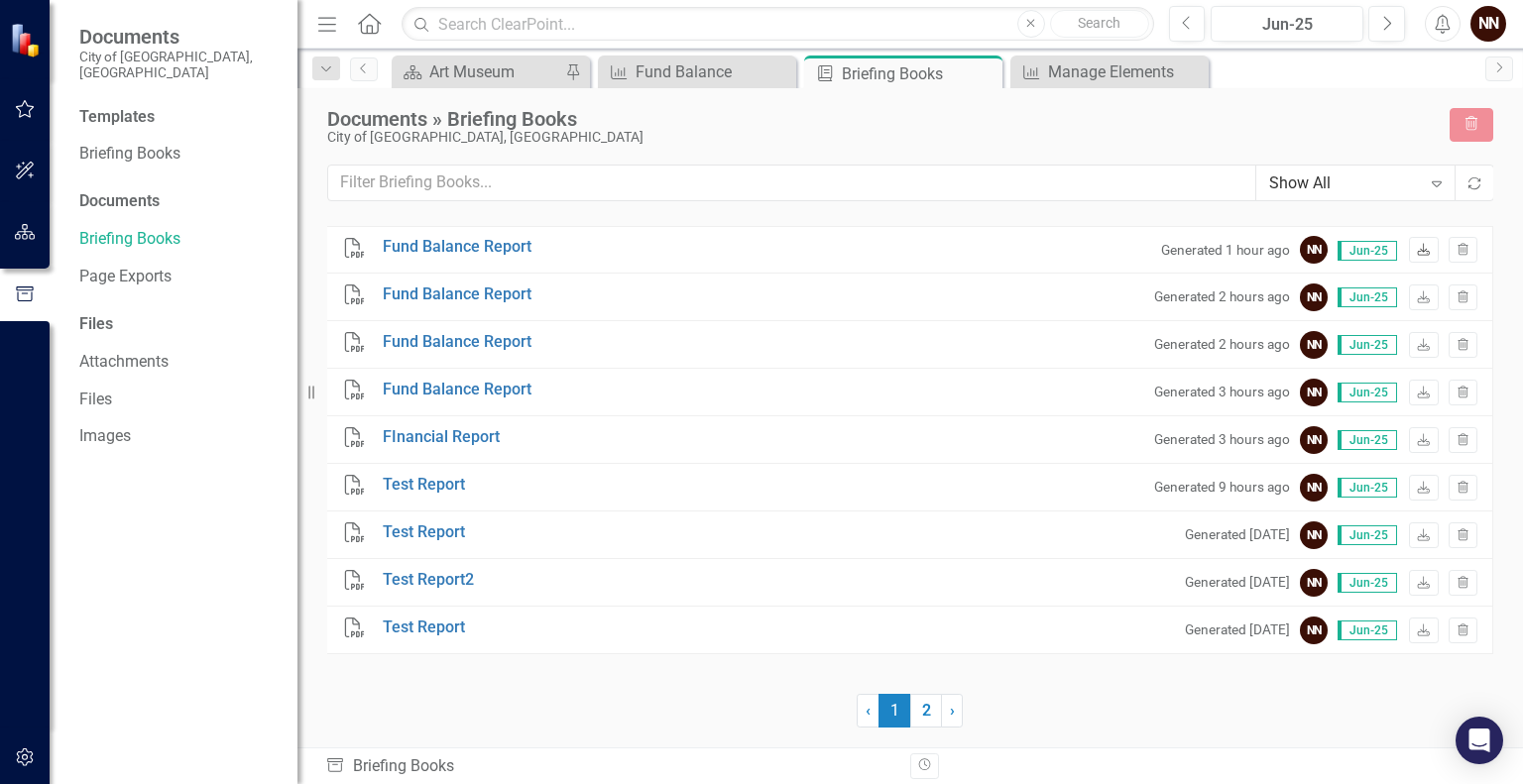 click on "Download" at bounding box center [1423, 250] 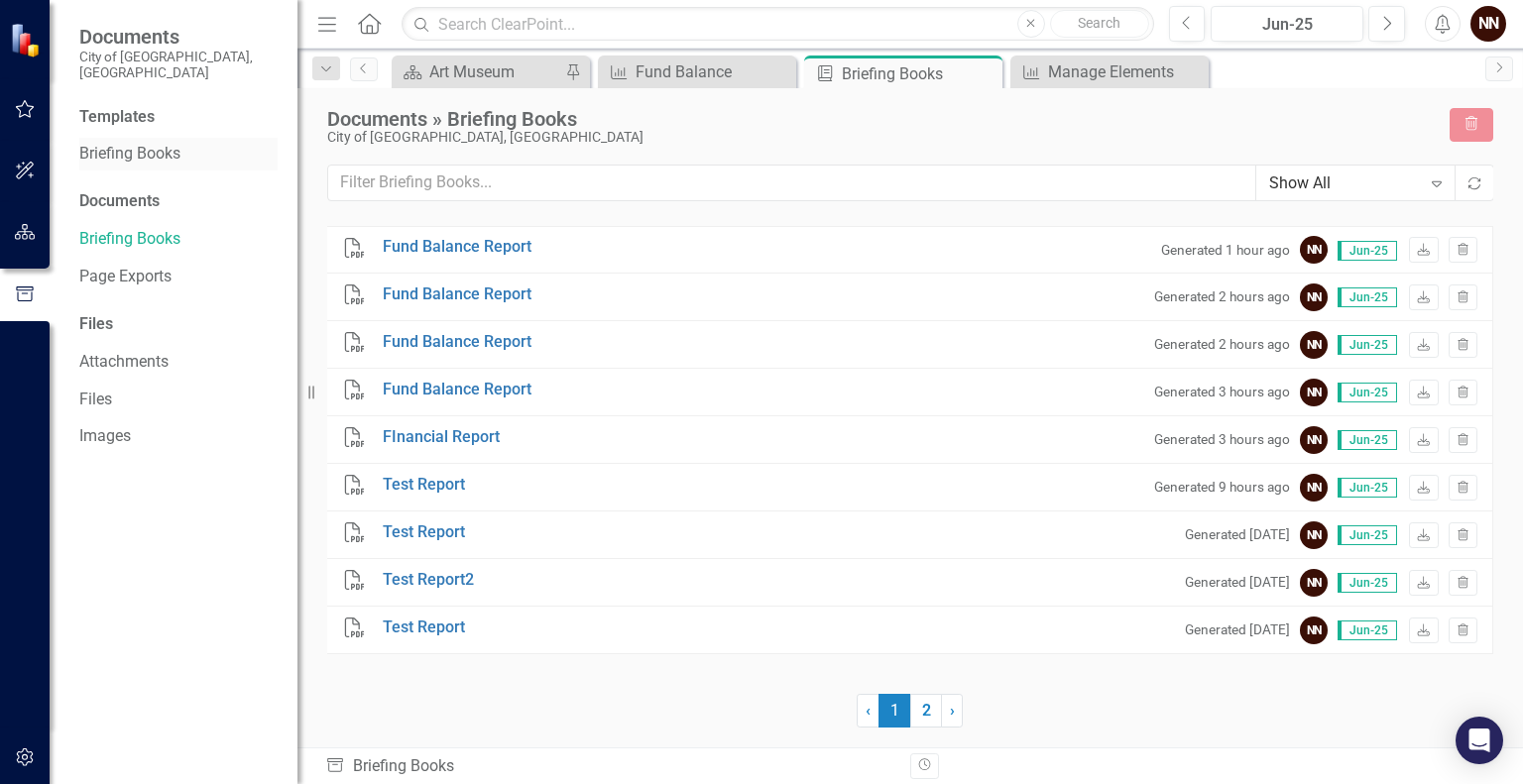click on "Briefing Books" at bounding box center [178, 154] 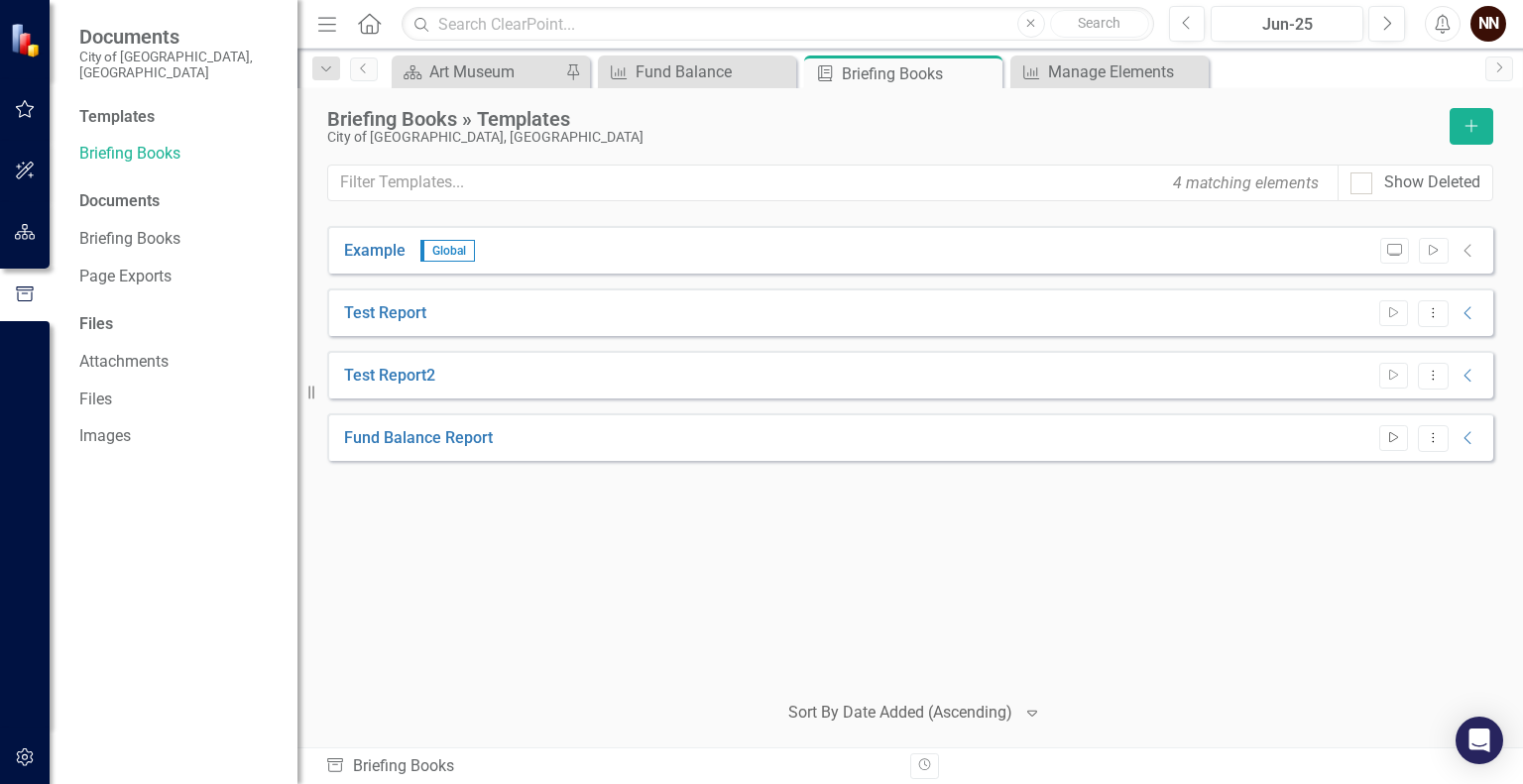 click on "Start" 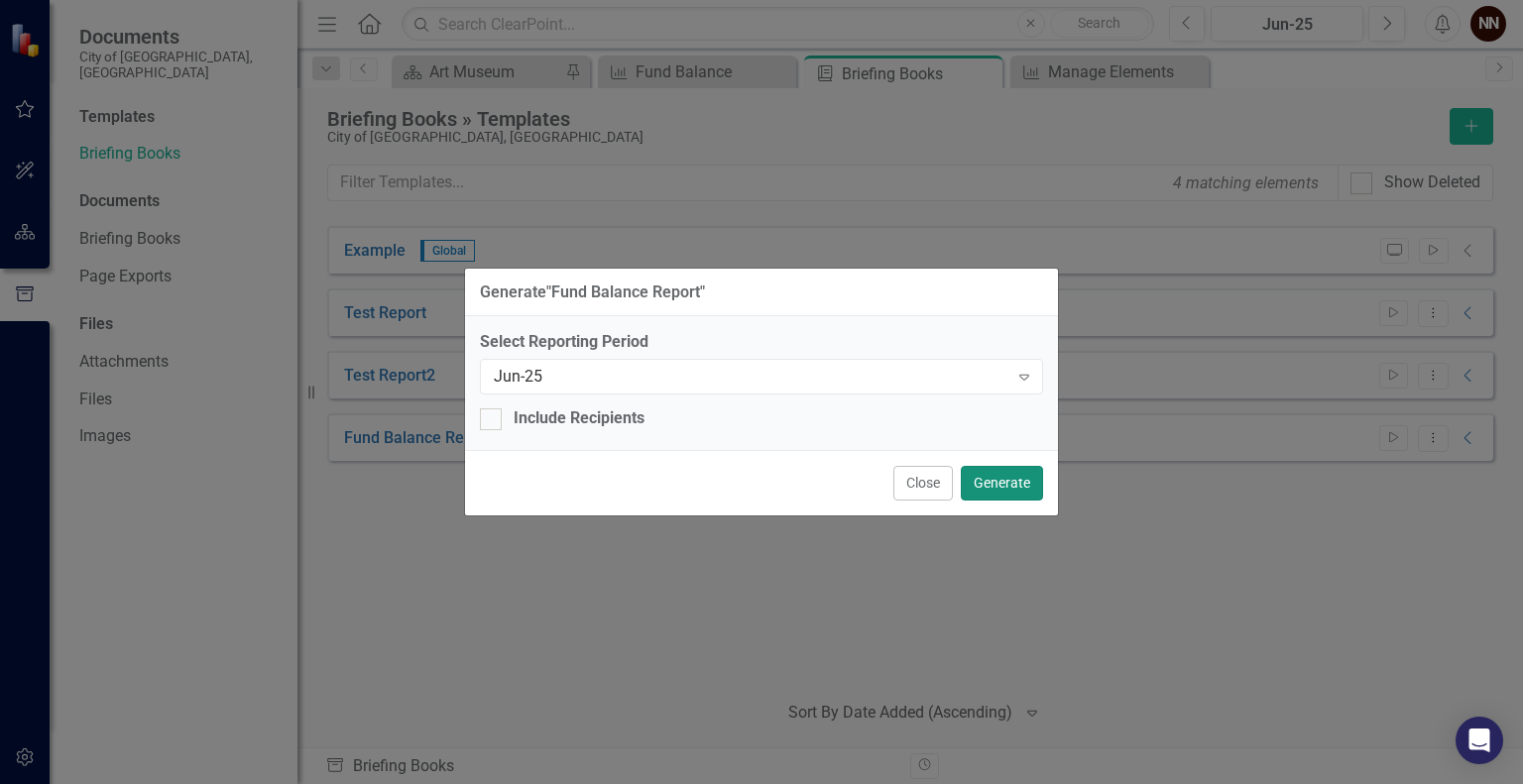 click on "Generate" at bounding box center [1001, 483] 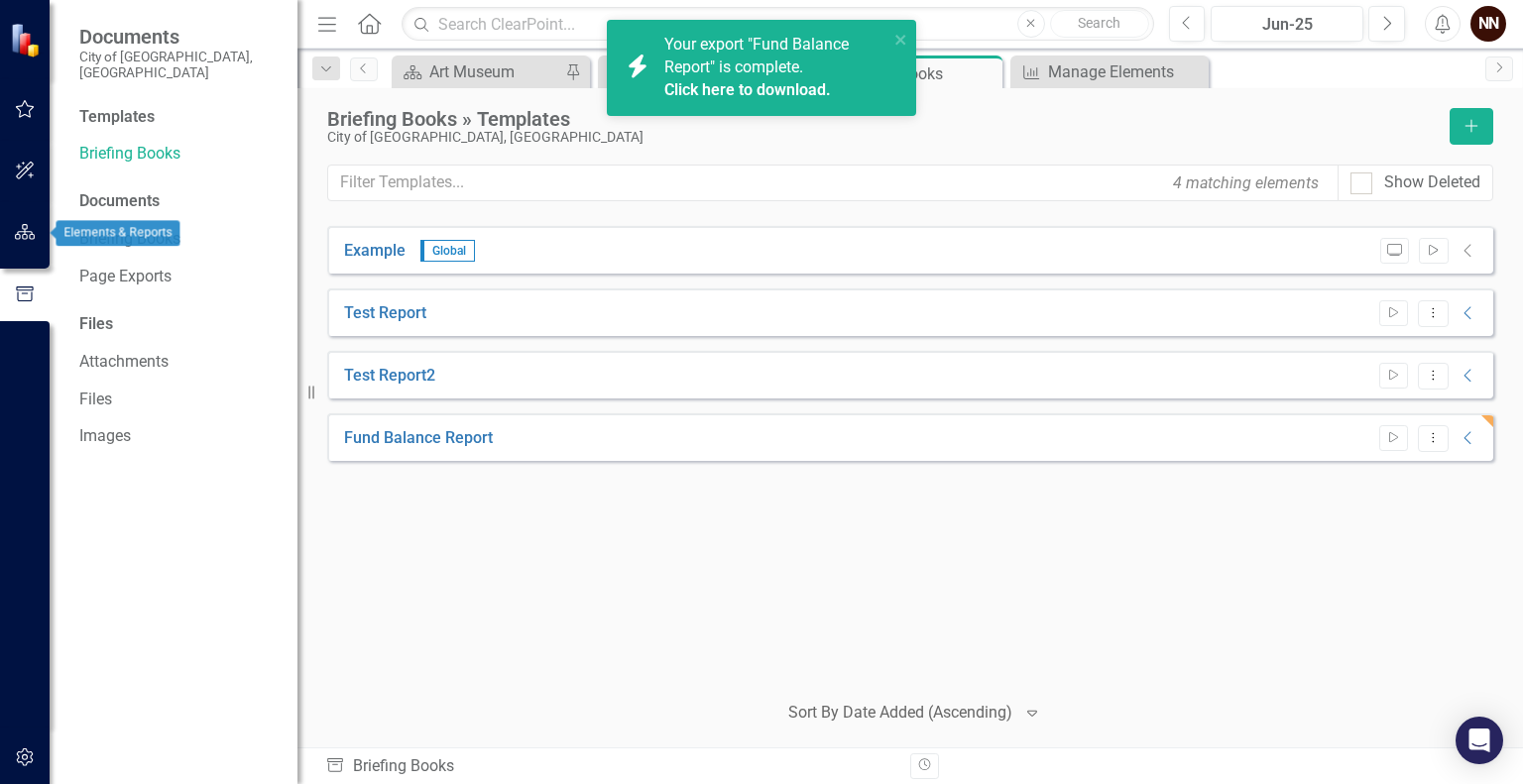click 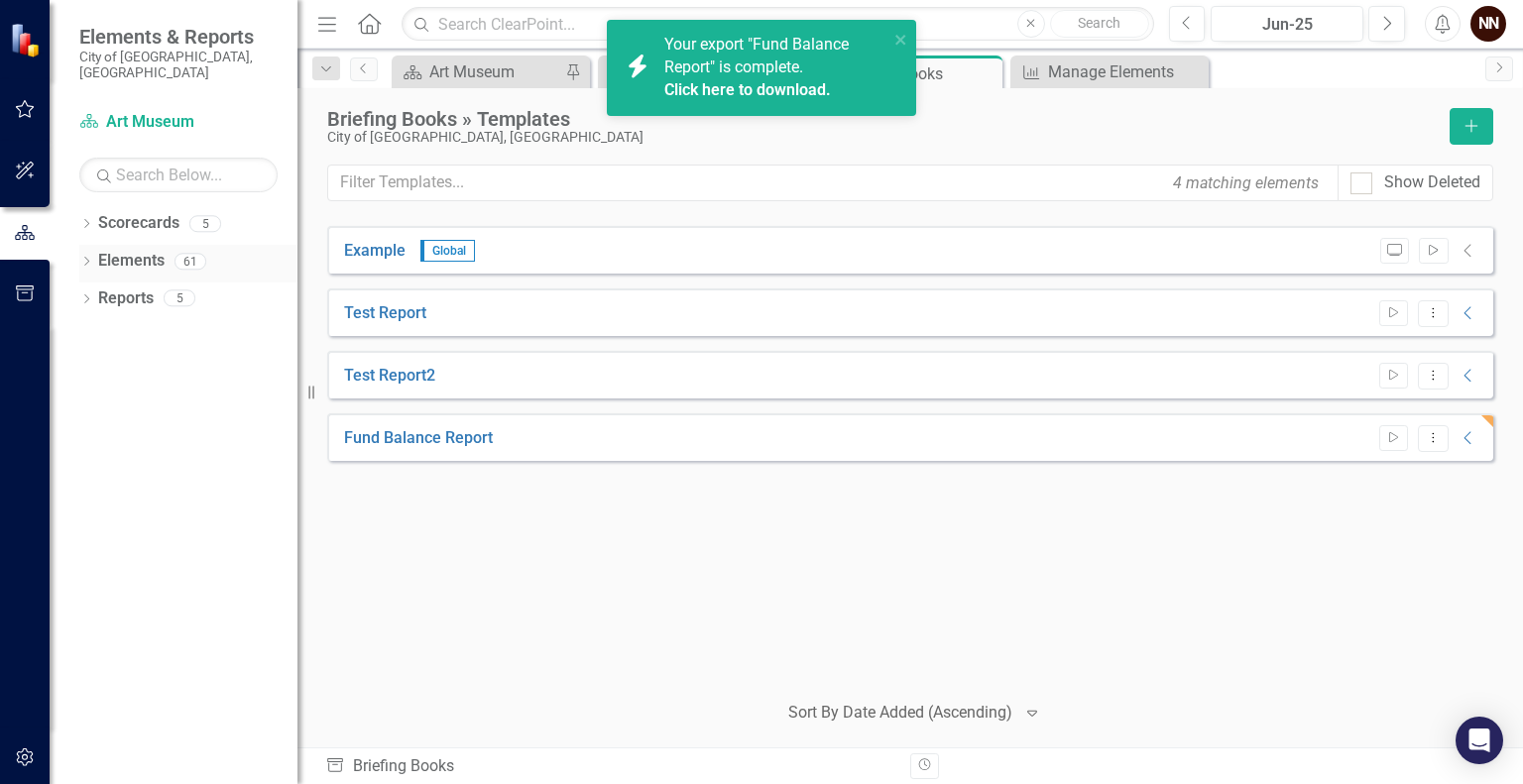 click on "Elements" at bounding box center [131, 261] 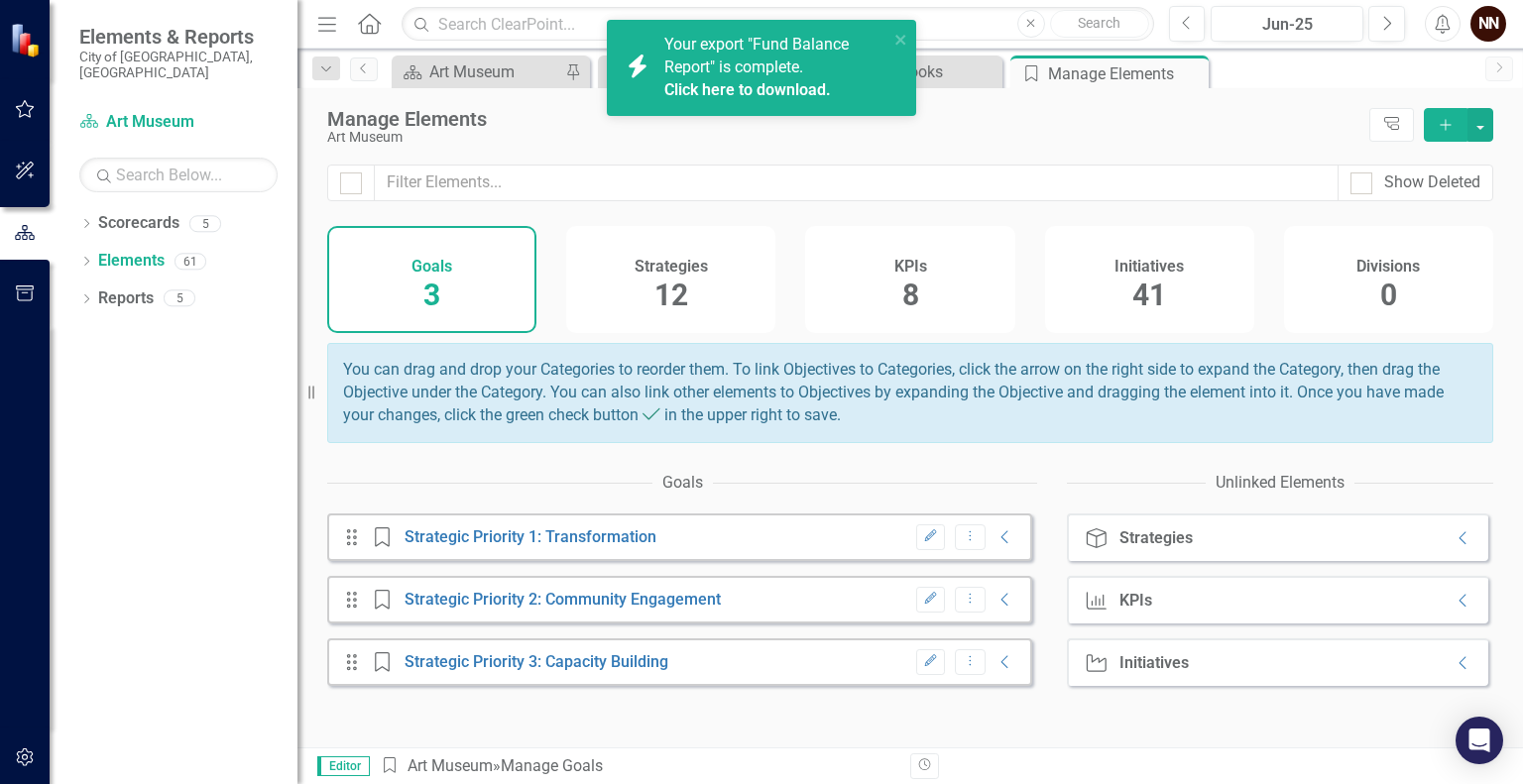 click on "KPIs 8" at bounding box center [909, 280] 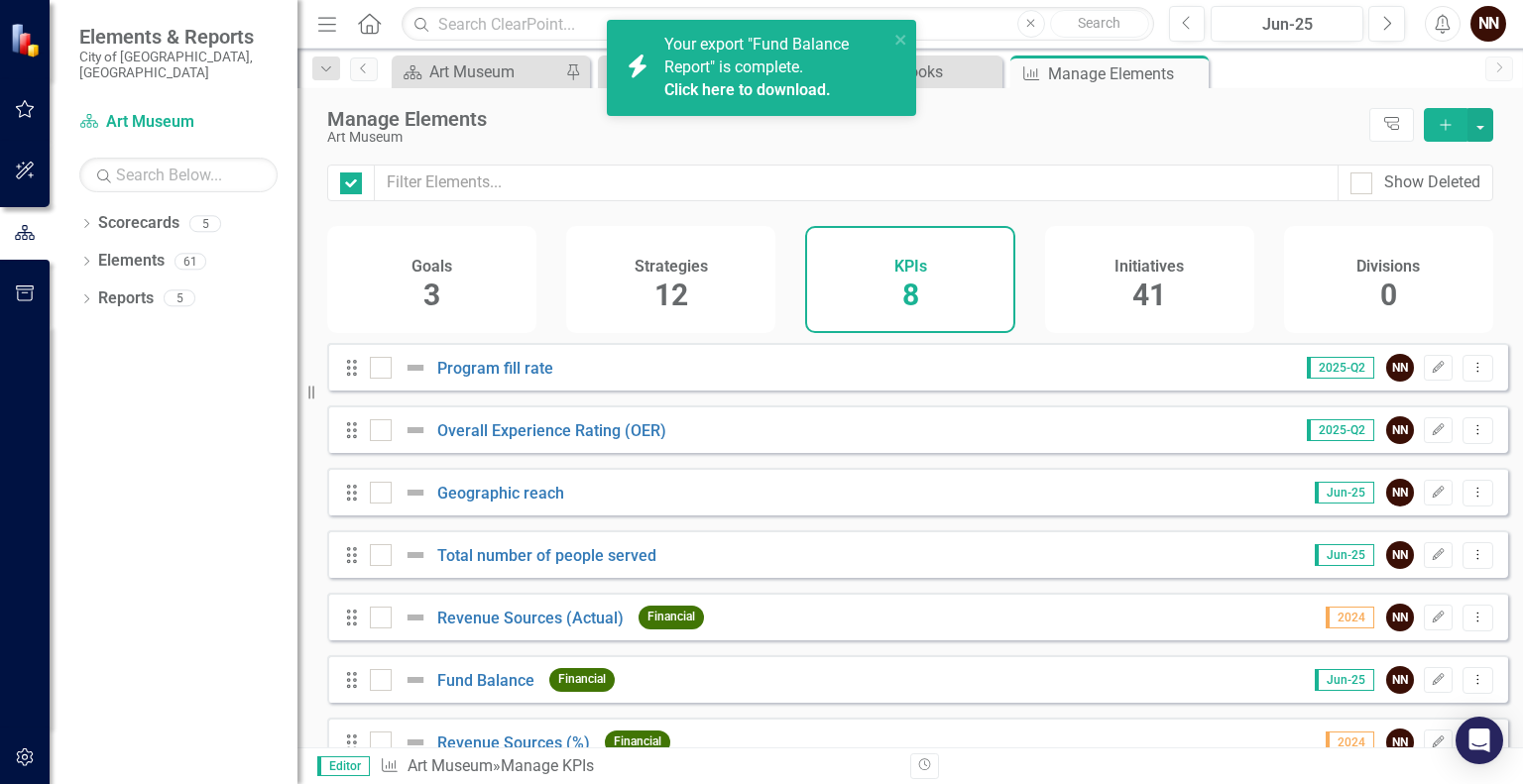 checkbox on "false" 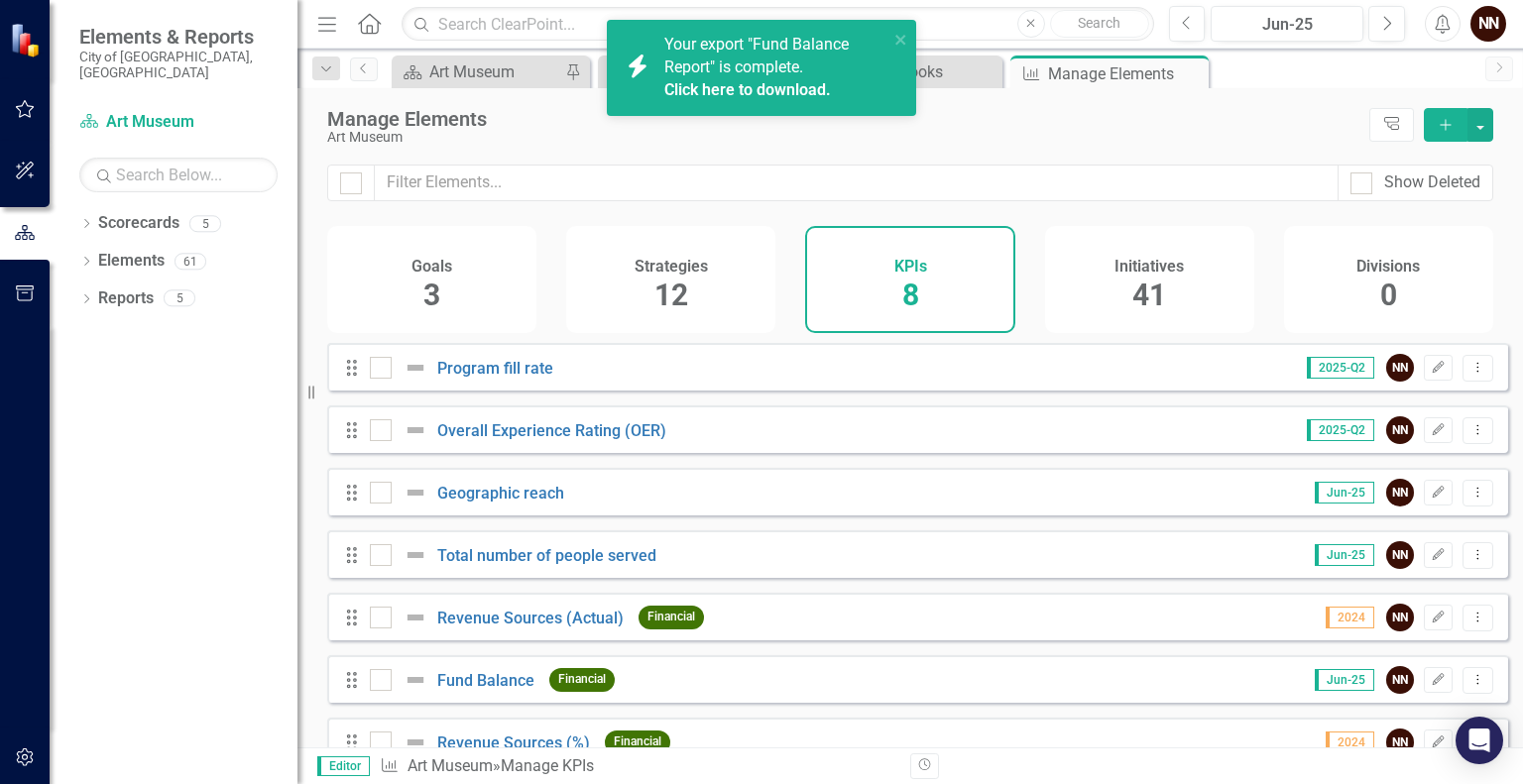 click on "Add" 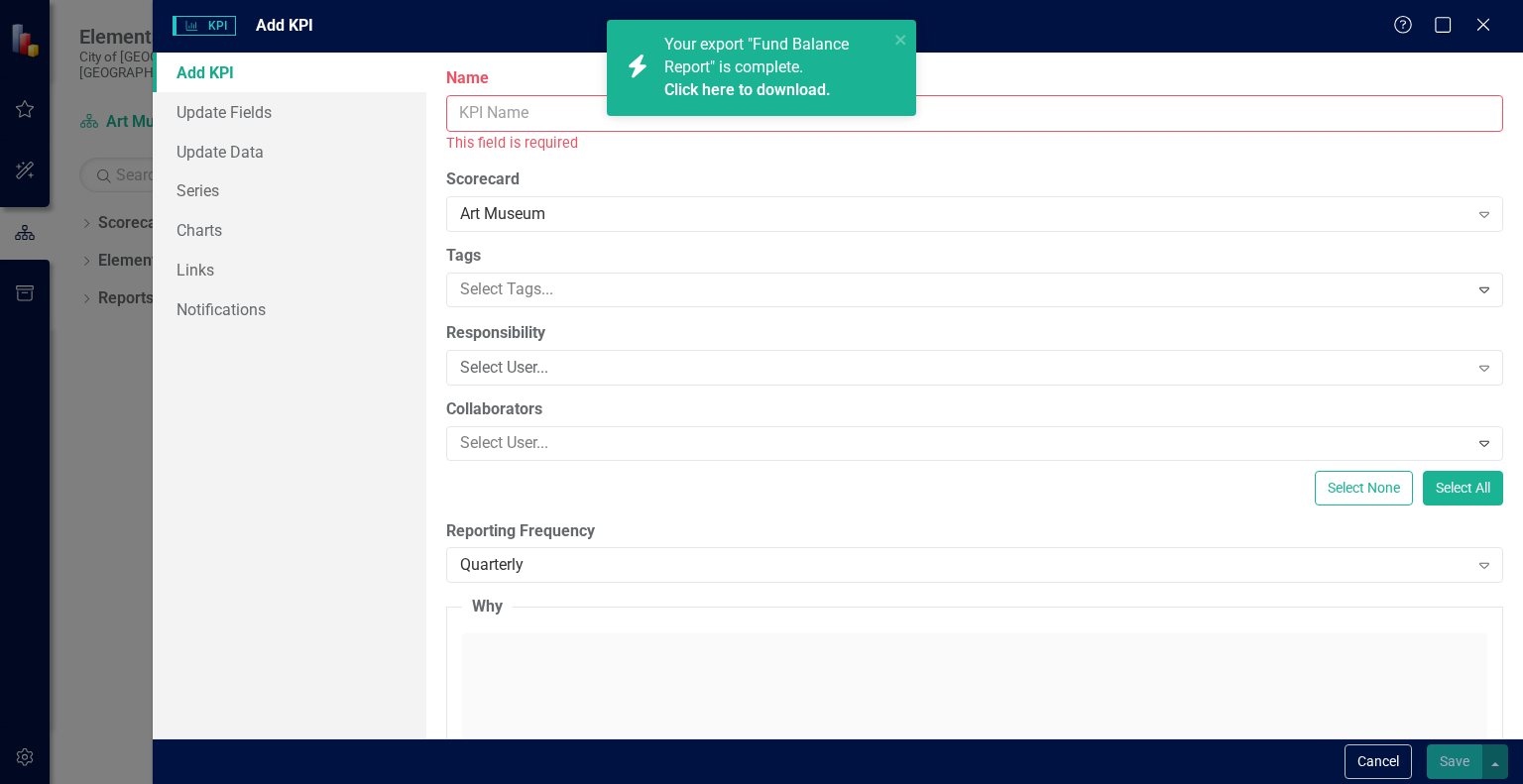 click on "Name" at bounding box center (975, 113) 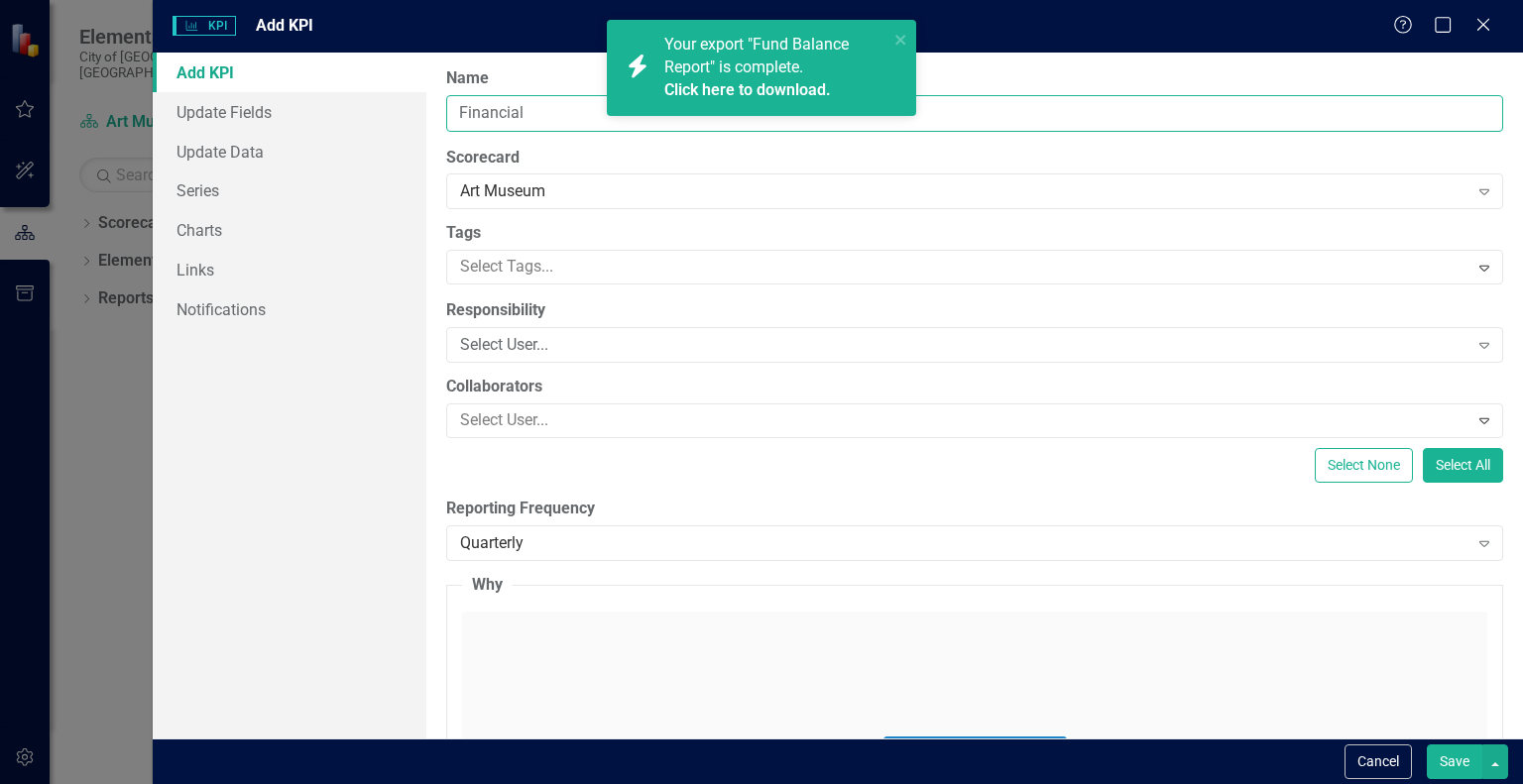 click on "Financial" at bounding box center [975, 113] 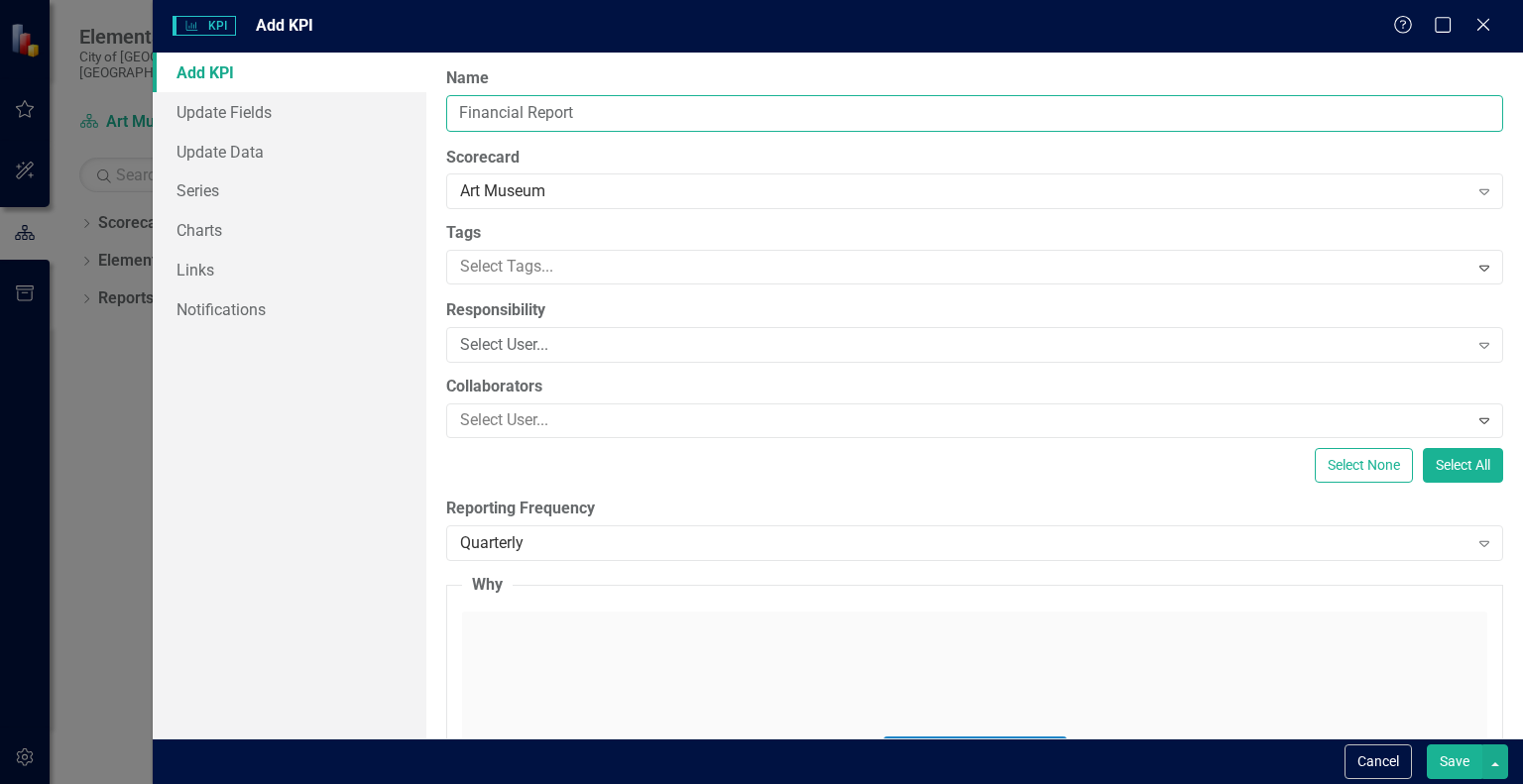 click on "Financial Report" at bounding box center [975, 113] 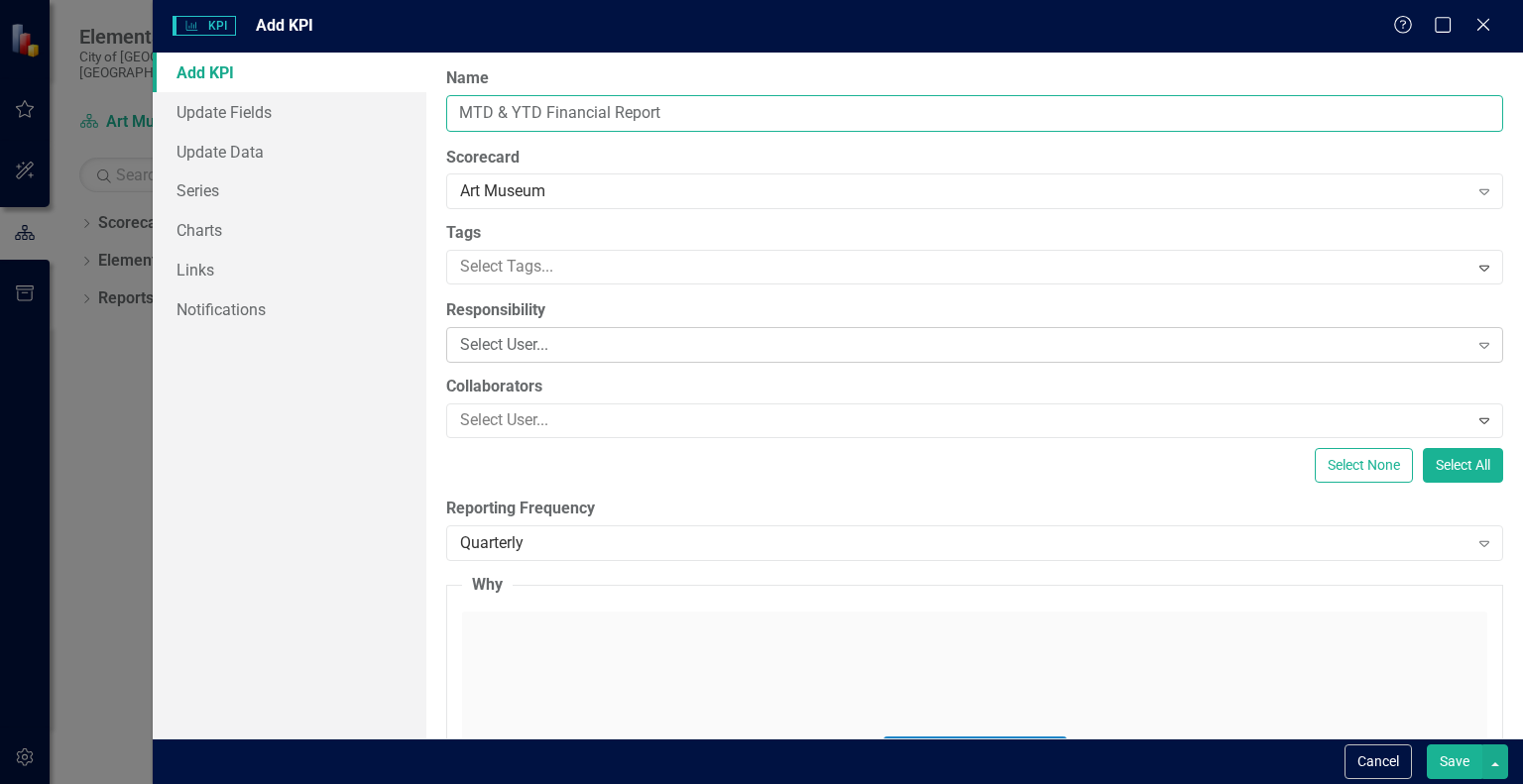 type on "MTD & YTD Financial Report" 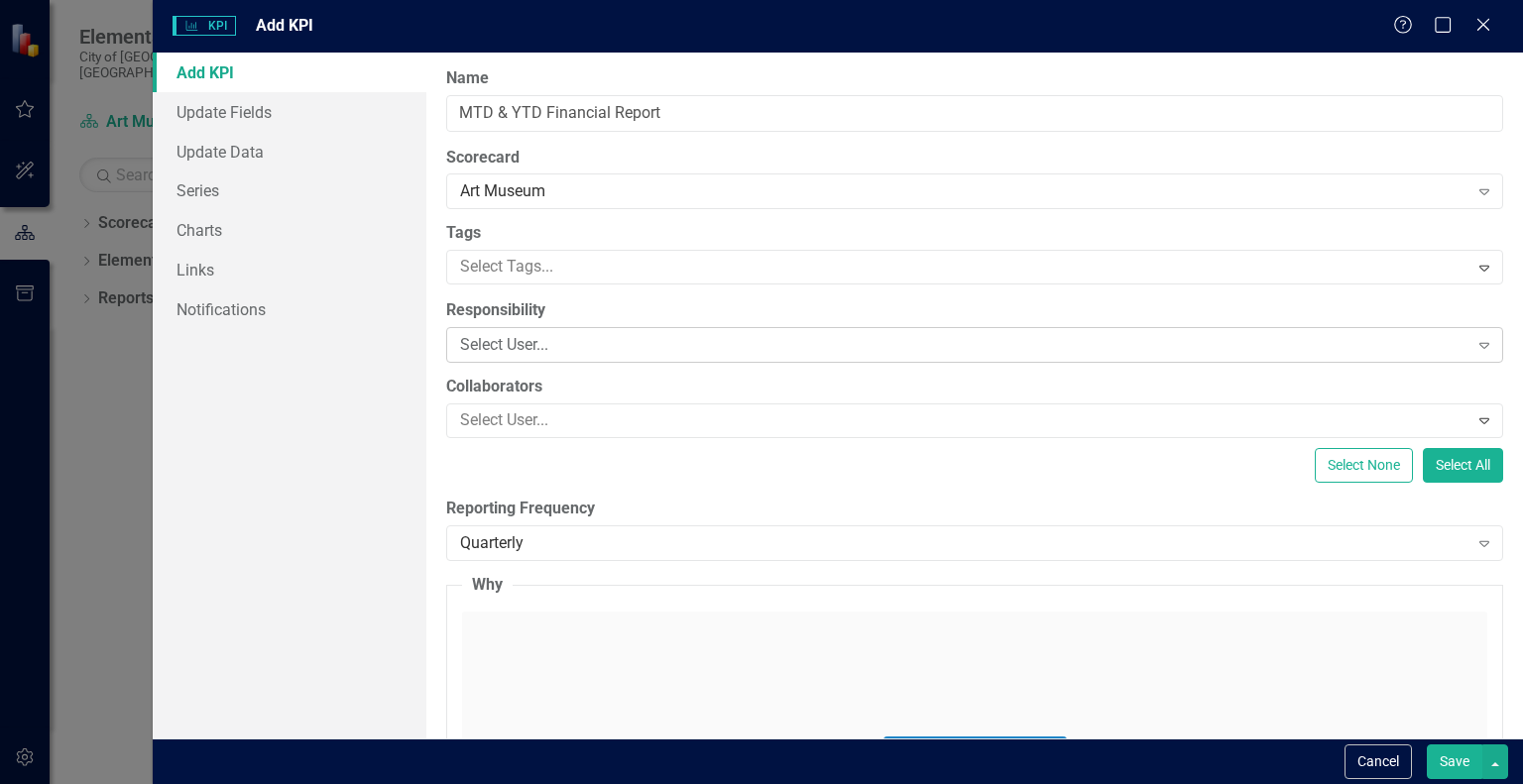 click on "Select User..." at bounding box center [964, 345] 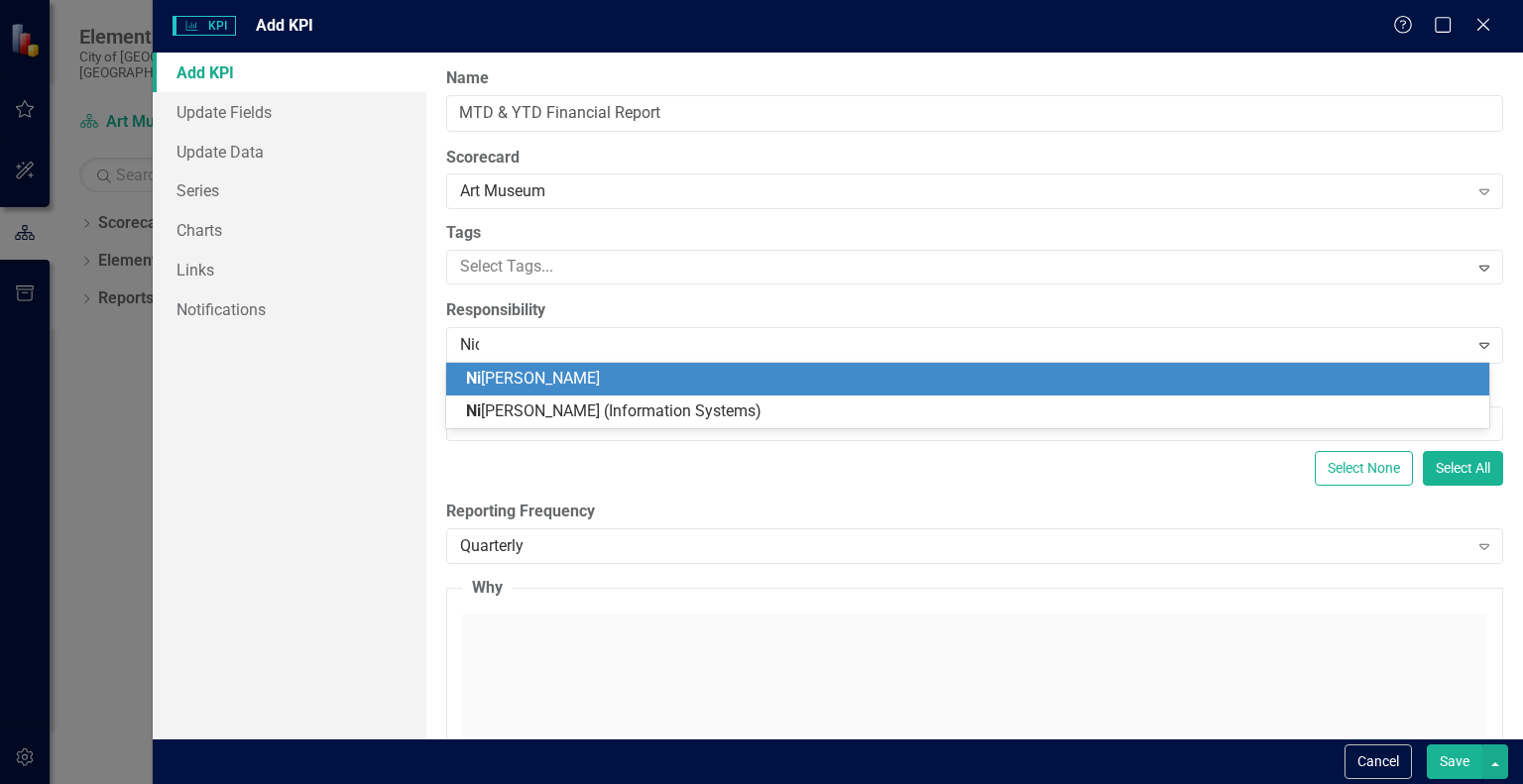 type on "Nick" 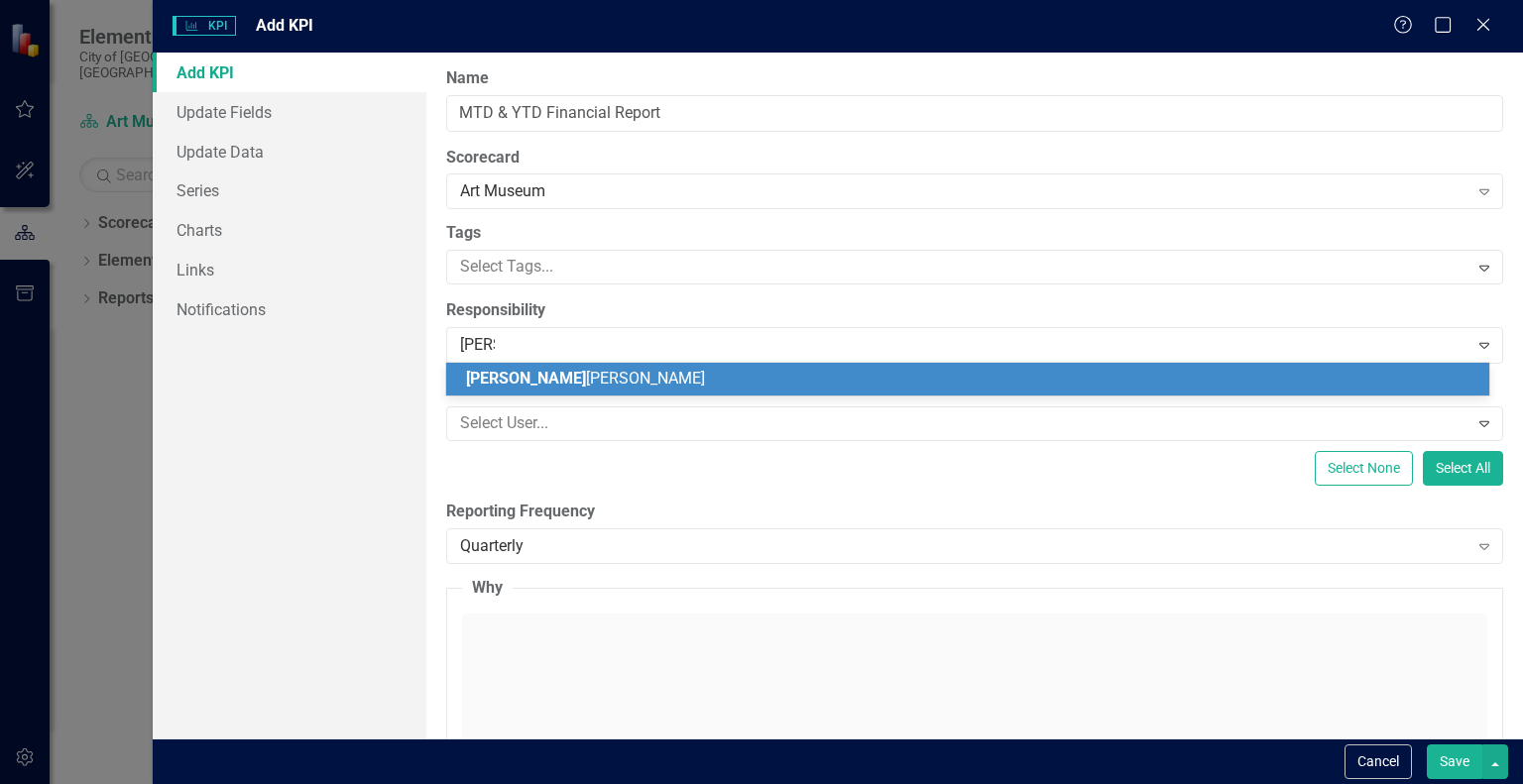 click on "Nick" at bounding box center (526, 378) 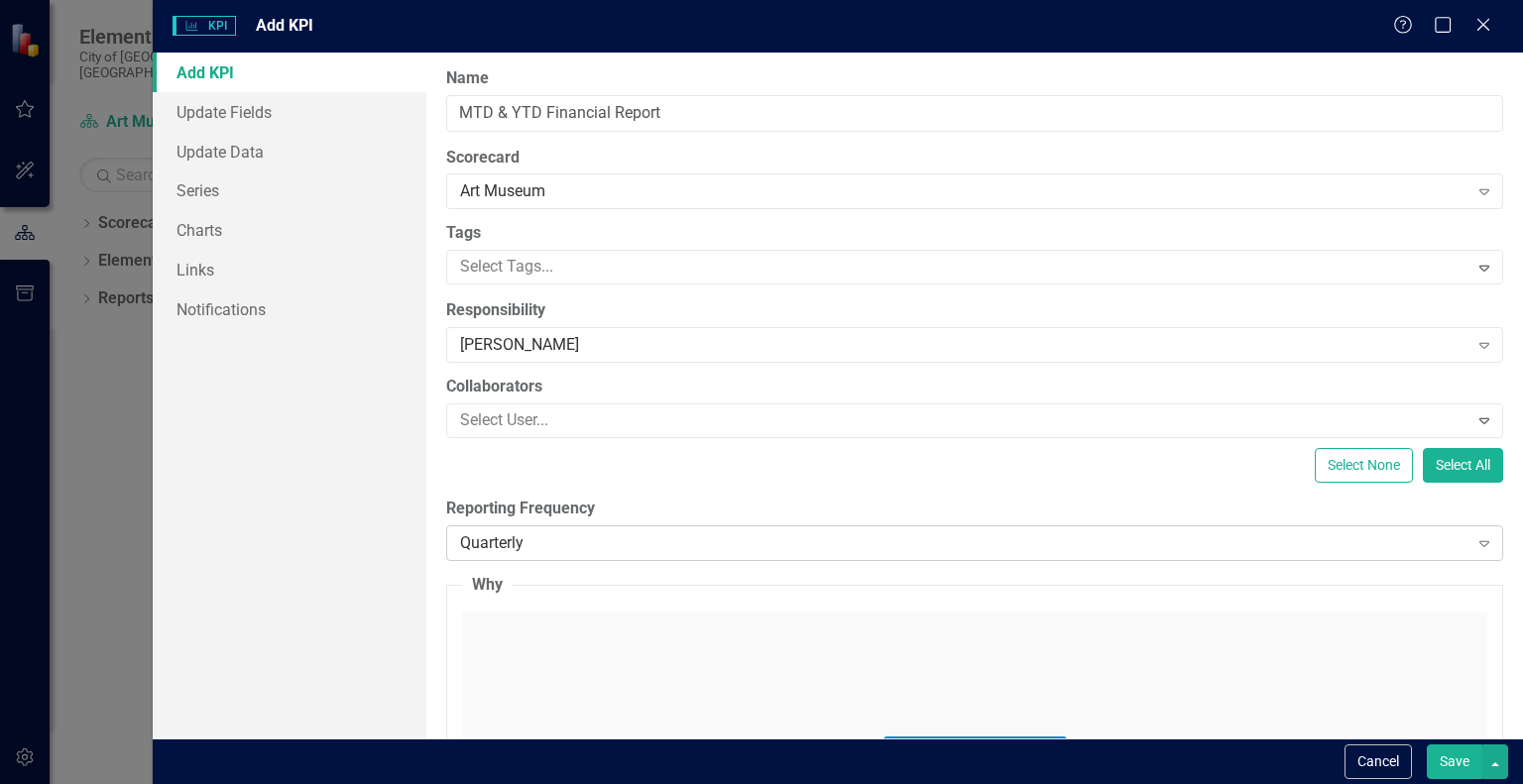 click on "Quarterly" at bounding box center (964, 542) 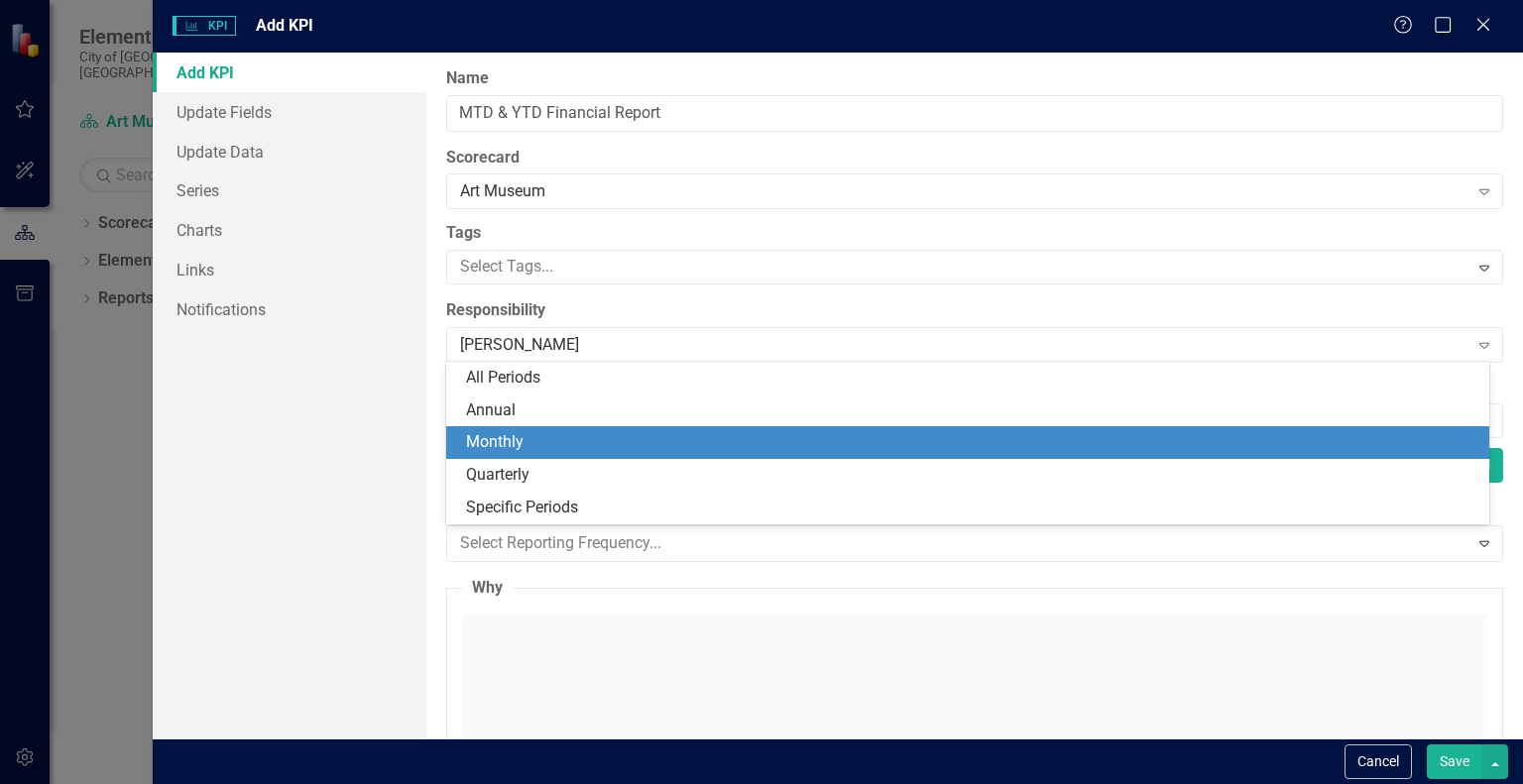 click on "Monthly" at bounding box center (972, 442) 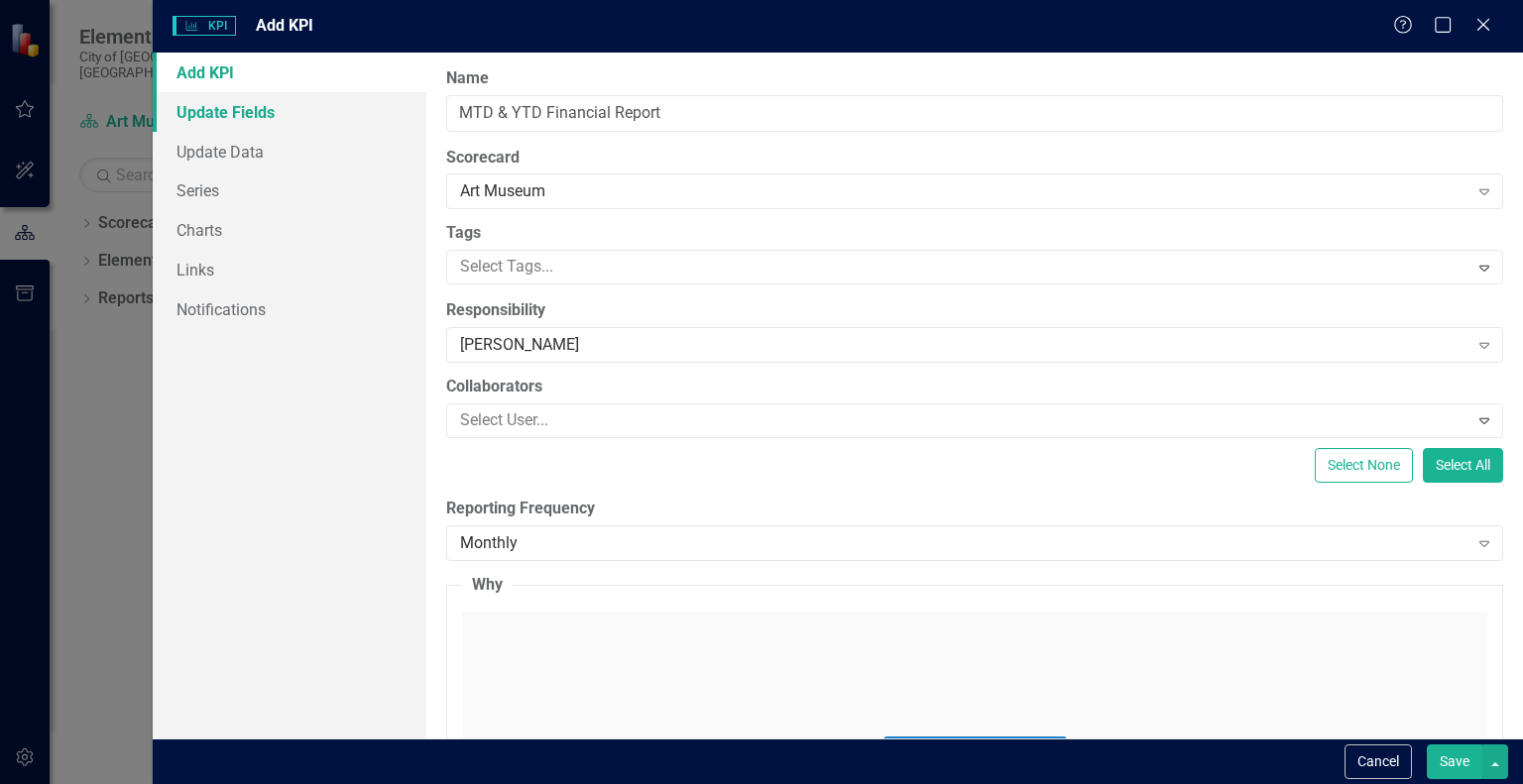 click on "Update Fields" at bounding box center [290, 112] 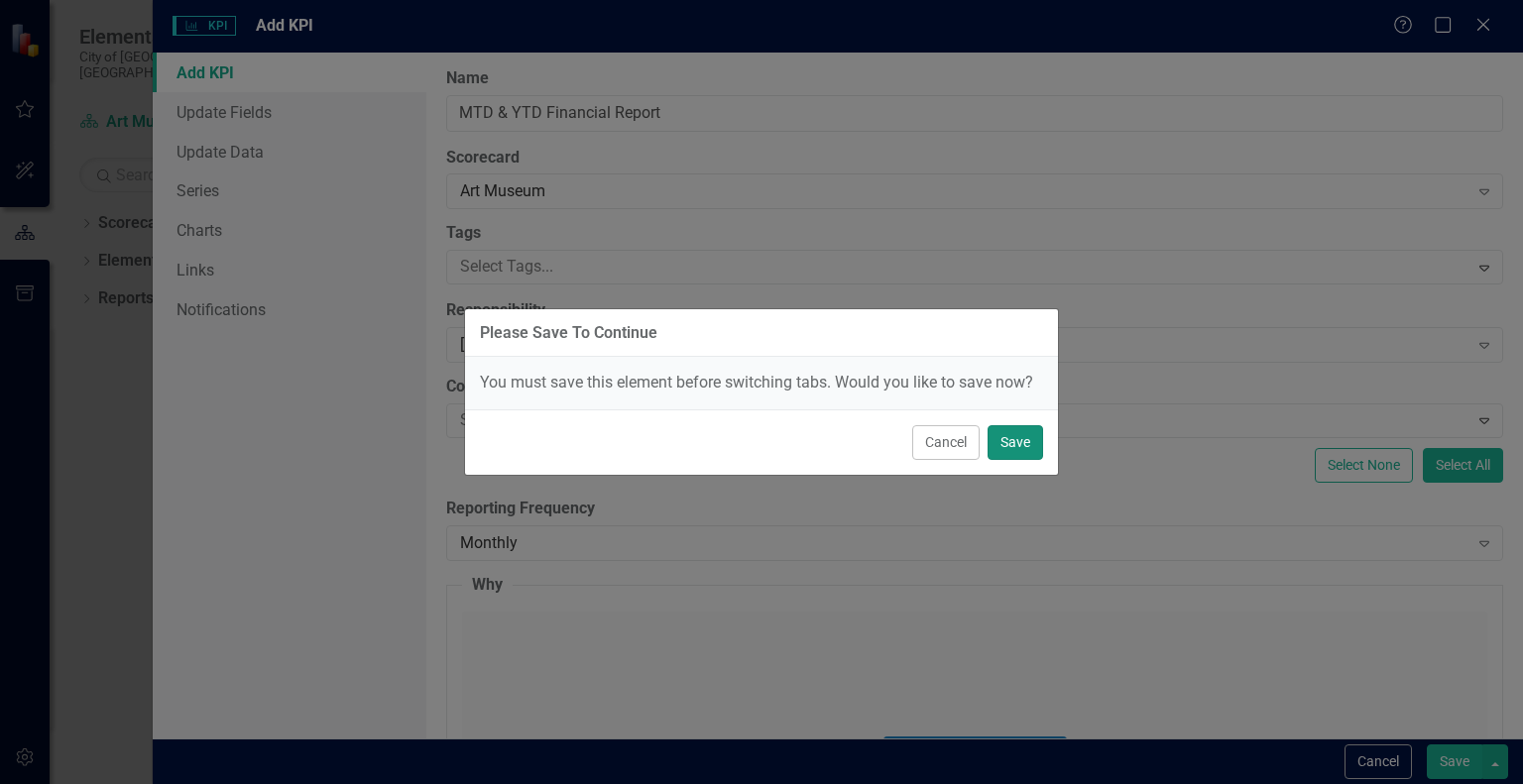 click on "Save" at bounding box center (1015, 442) 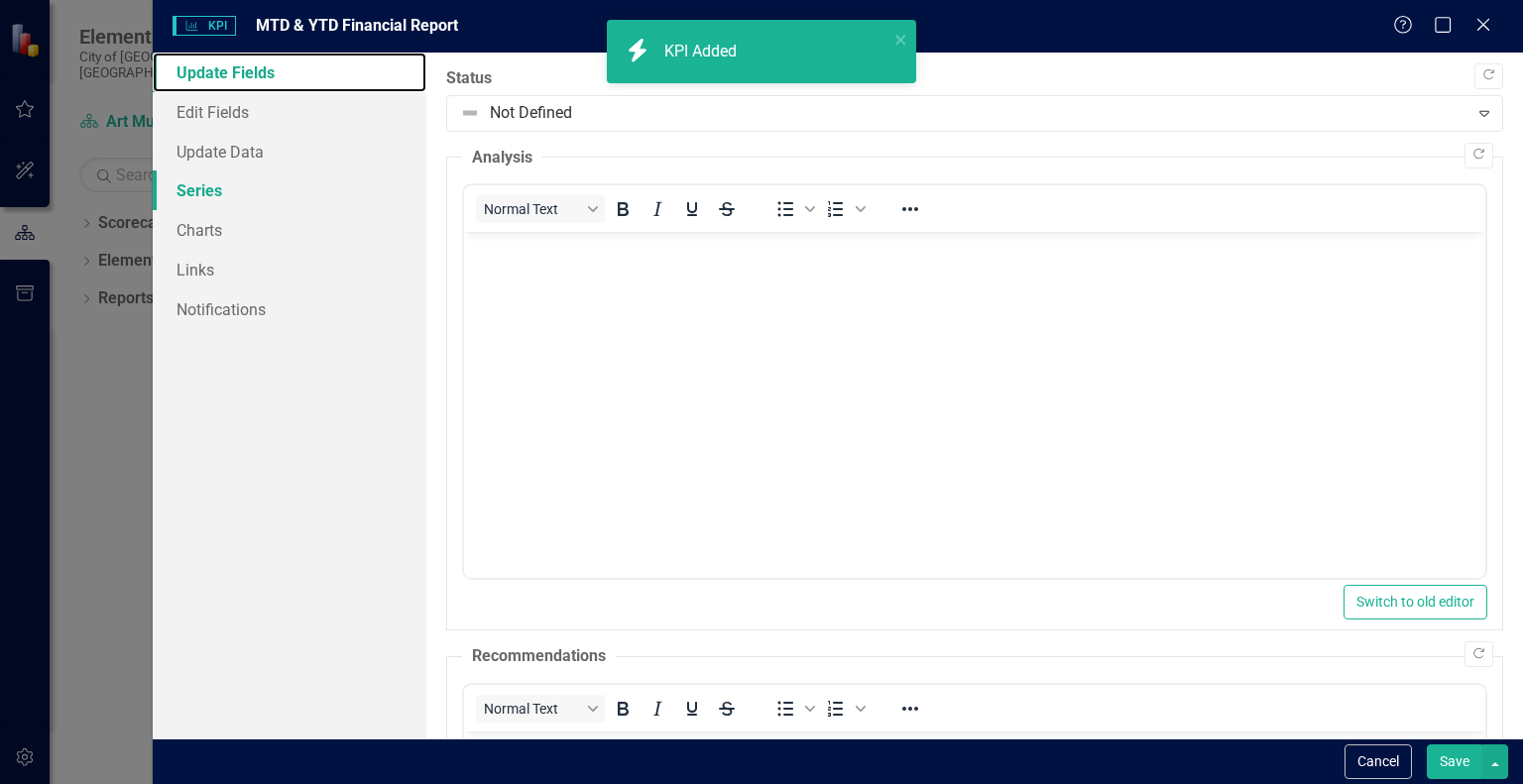 scroll, scrollTop: 0, scrollLeft: 0, axis: both 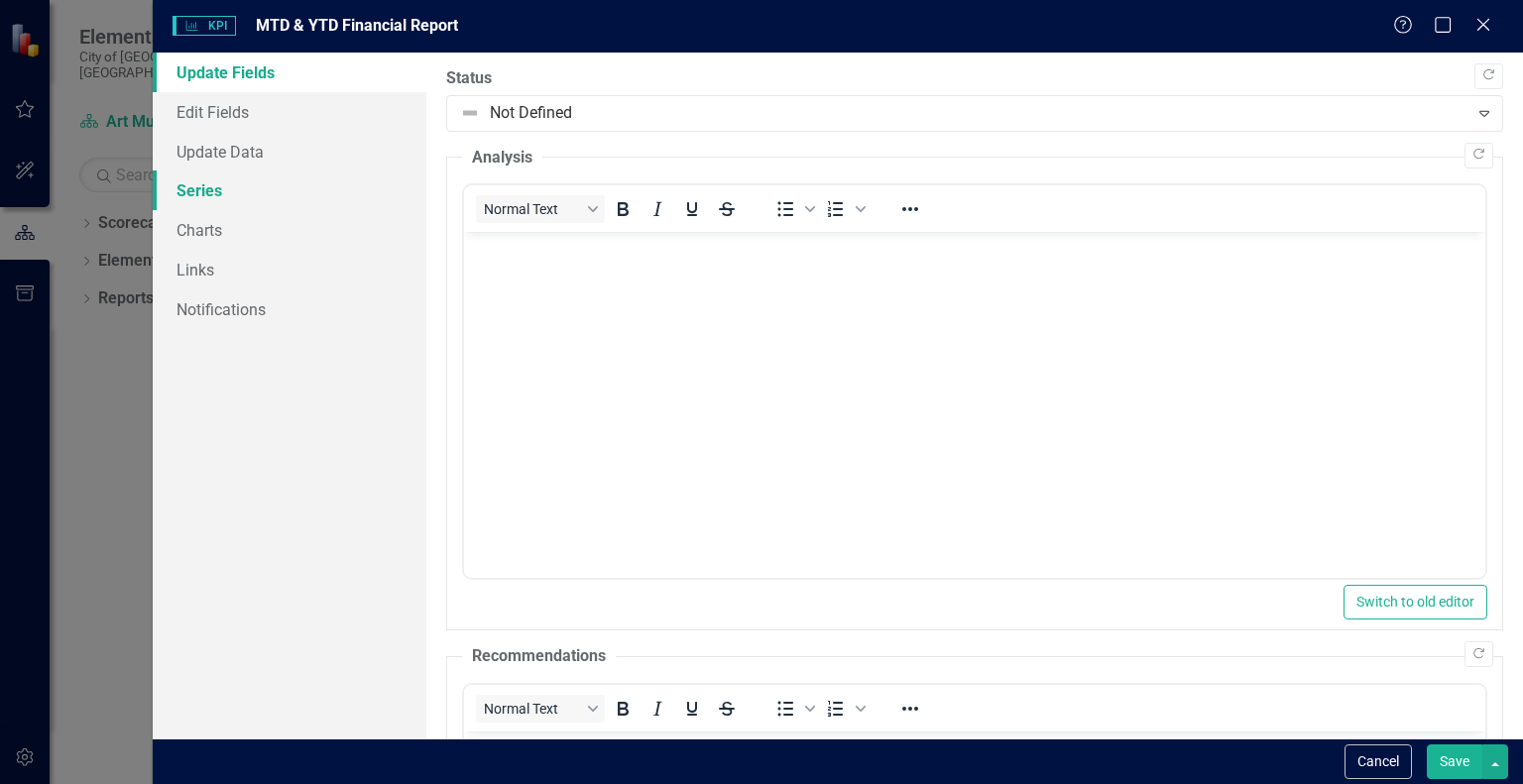 click on "Series" at bounding box center (290, 190) 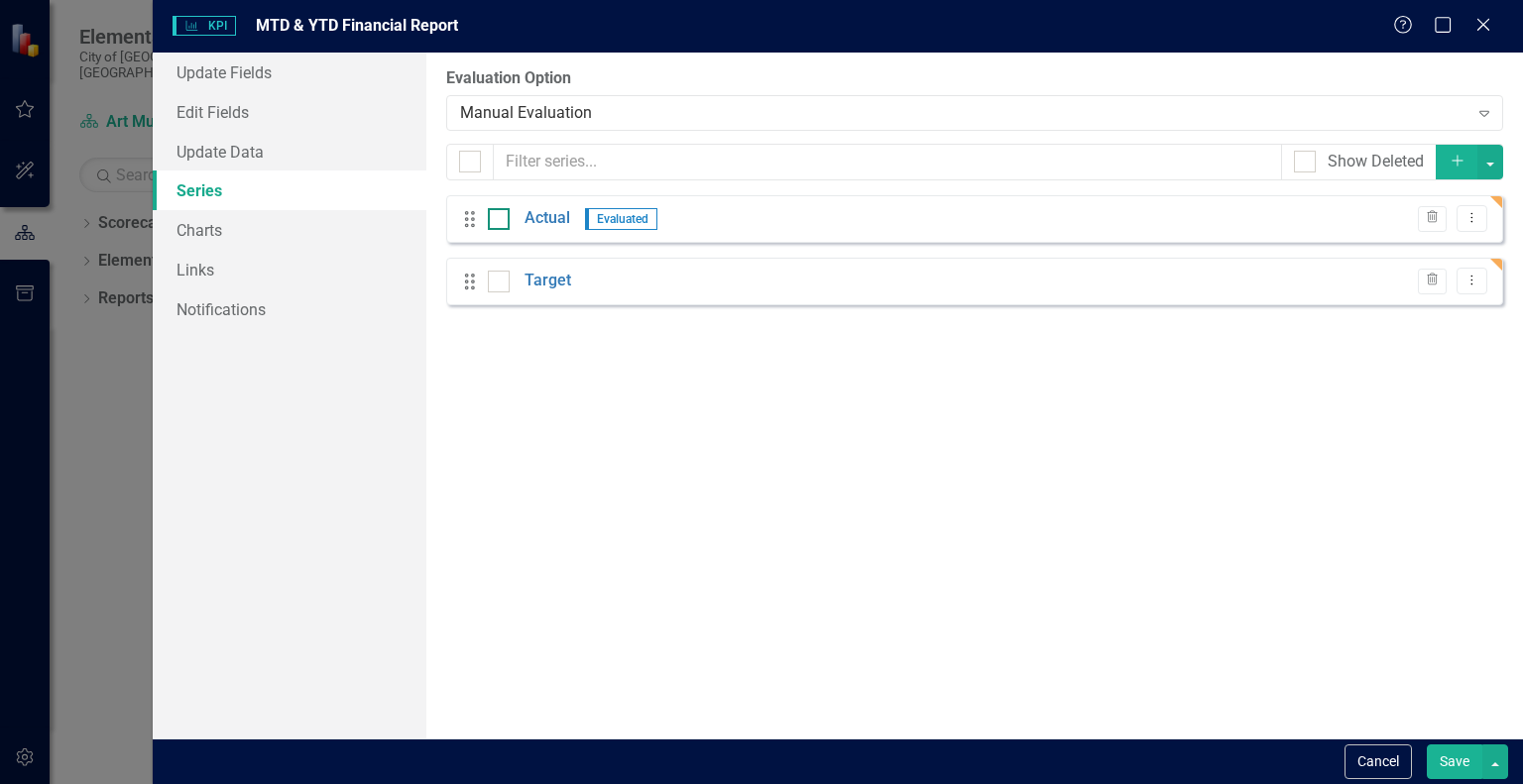 click at bounding box center (499, 219) 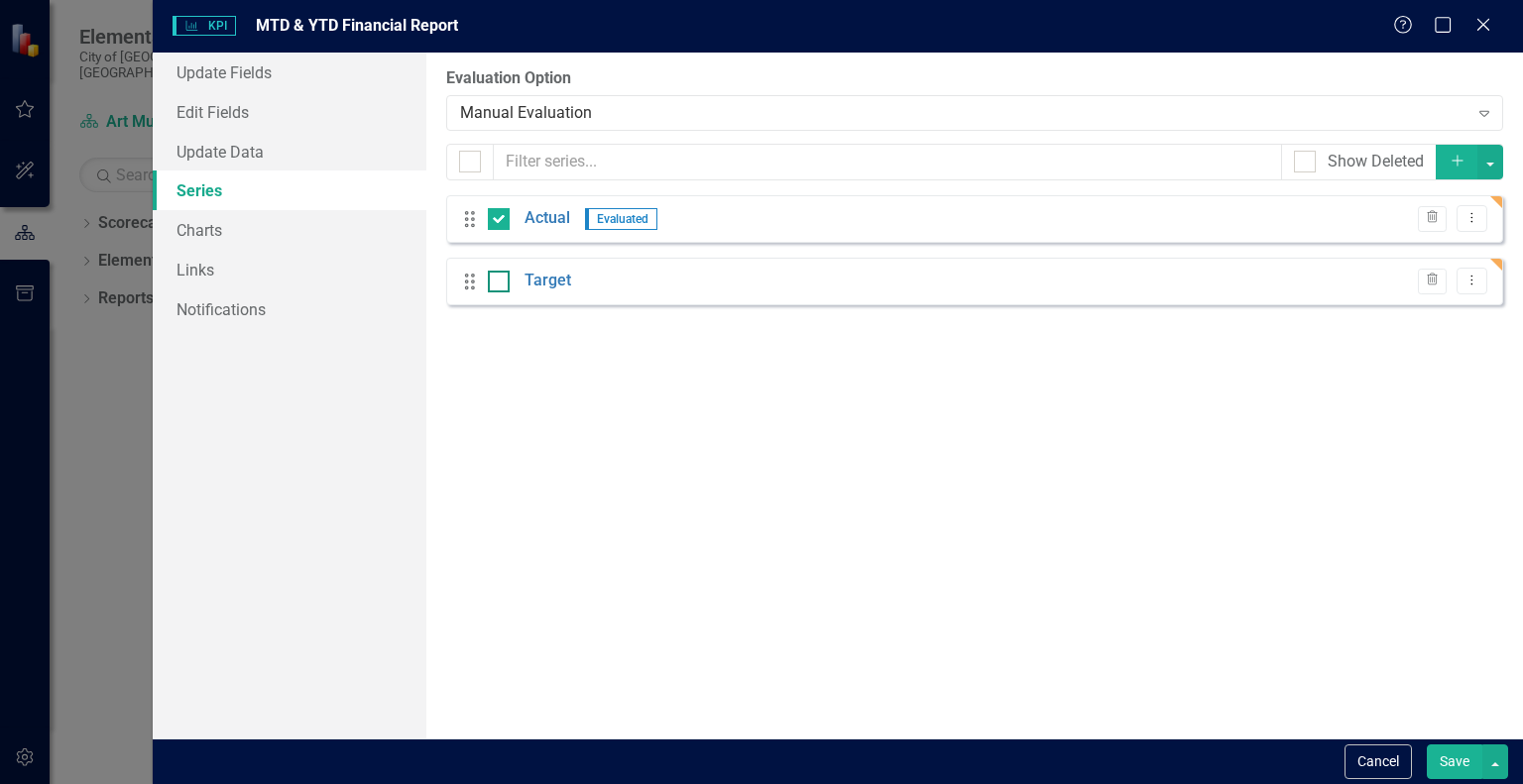 click at bounding box center (494, 277) 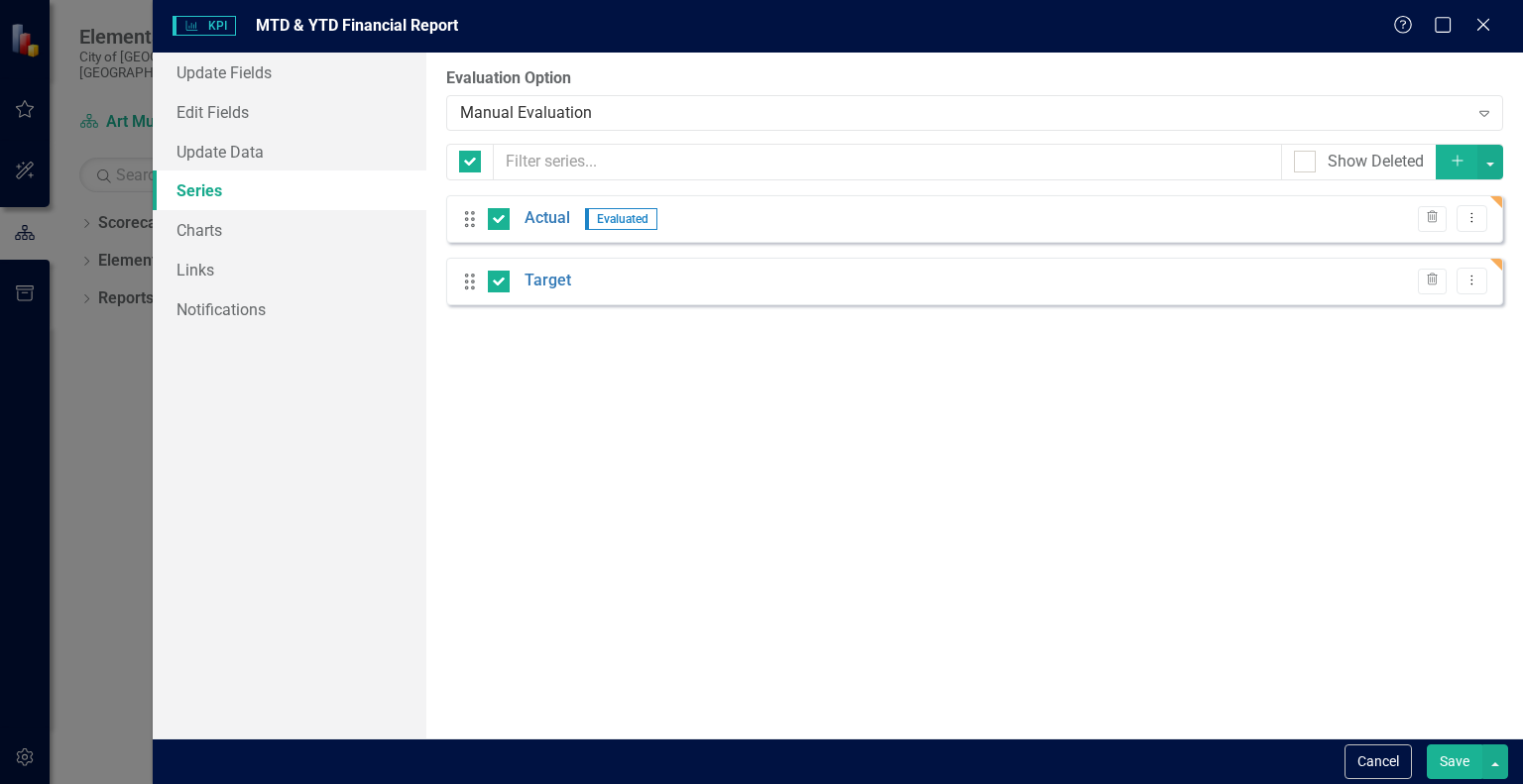click on "Save" at bounding box center (1455, 761) 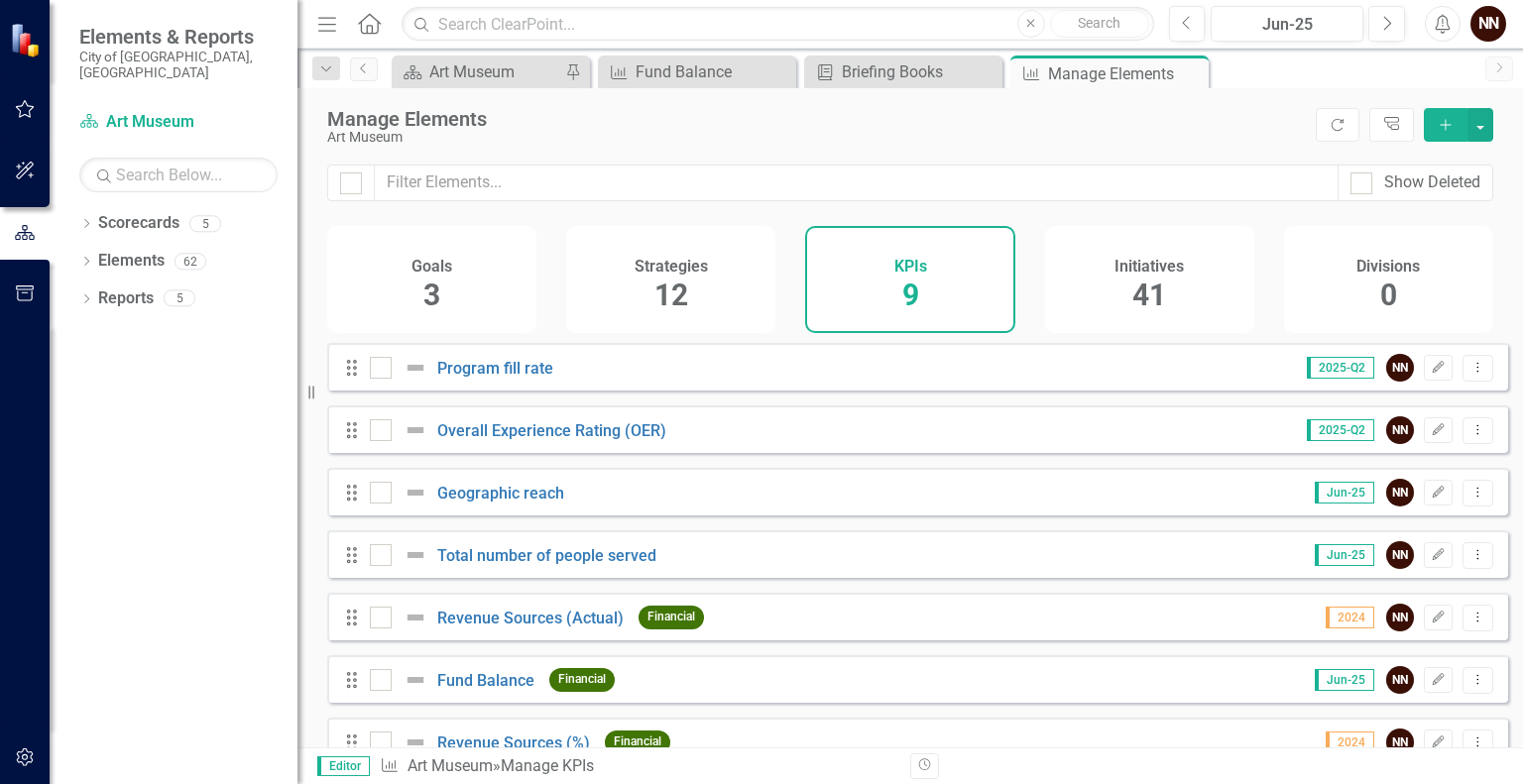 scroll, scrollTop: 170, scrollLeft: 0, axis: vertical 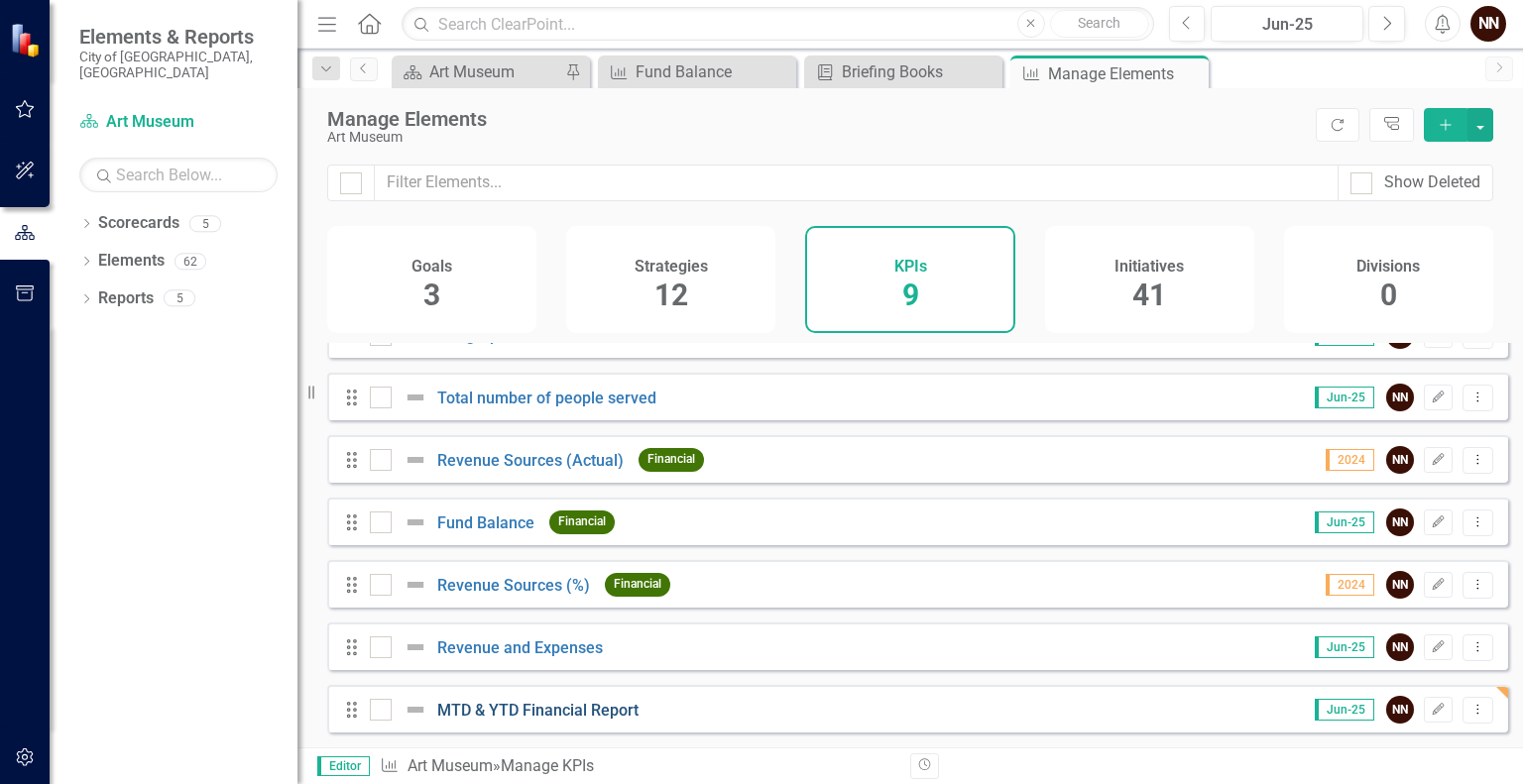 click on "MTD & YTD Financial Report" at bounding box center (537, 710) 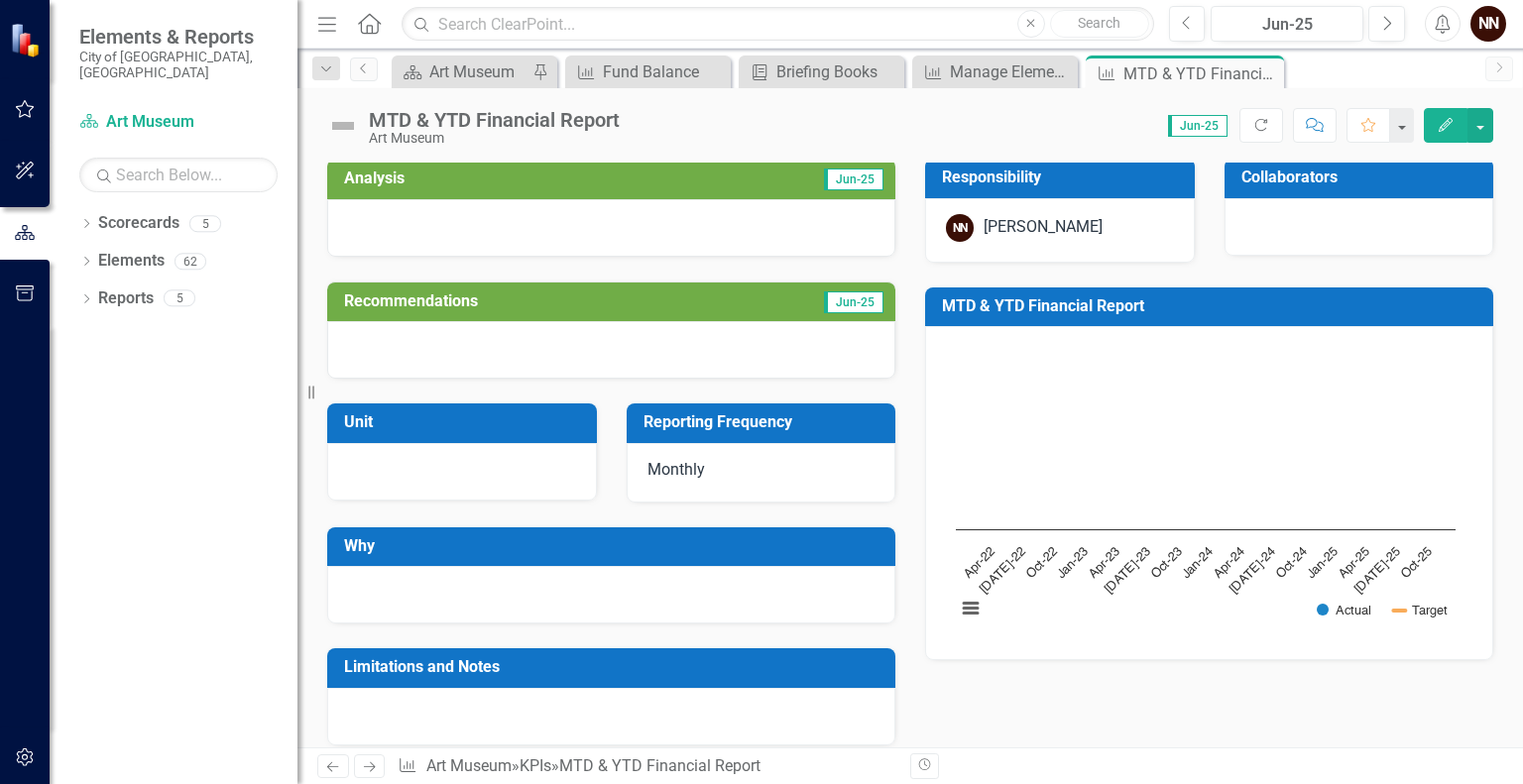 scroll, scrollTop: 0, scrollLeft: 0, axis: both 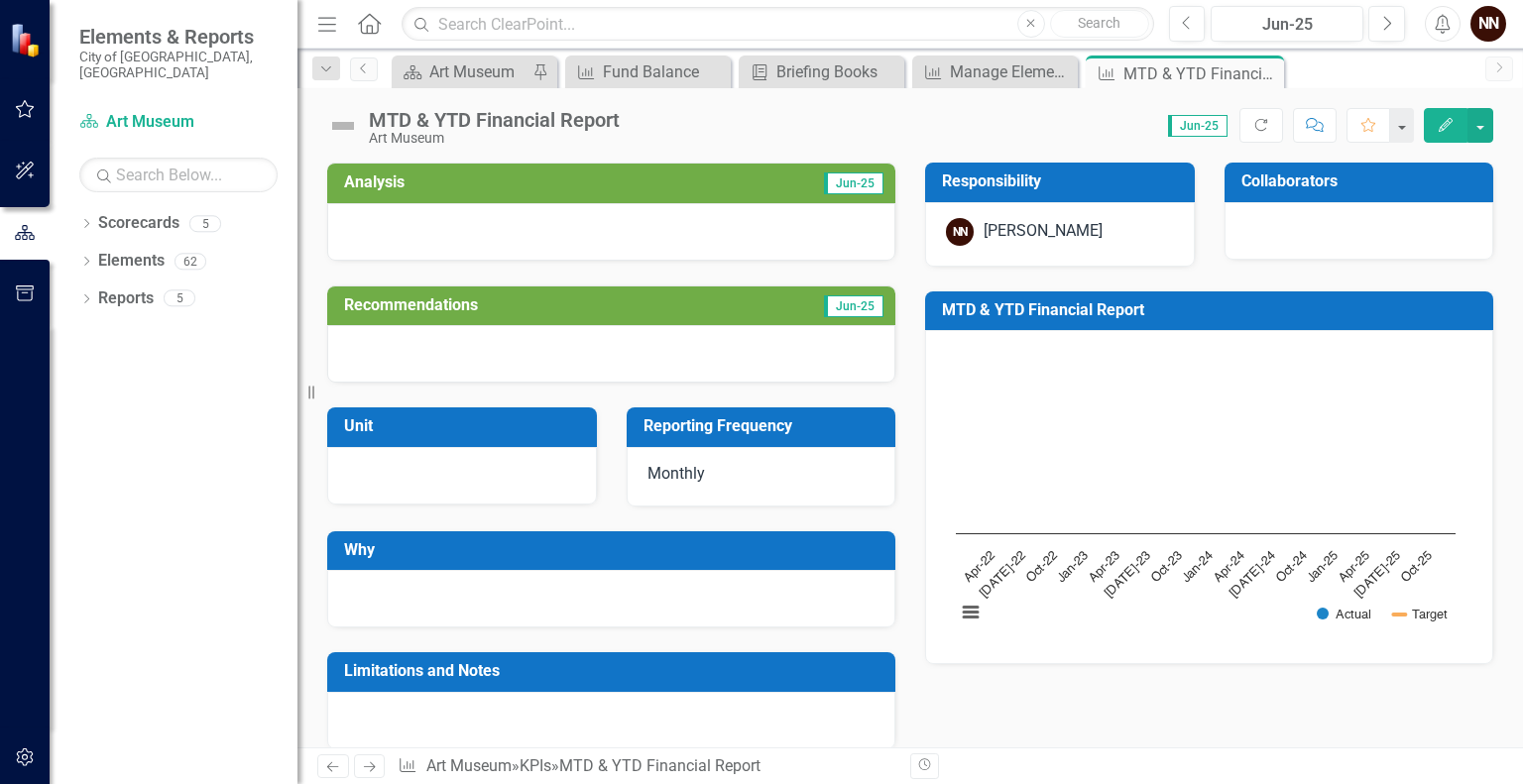 click on "MTD & YTD Financial Report" at bounding box center [494, 120] 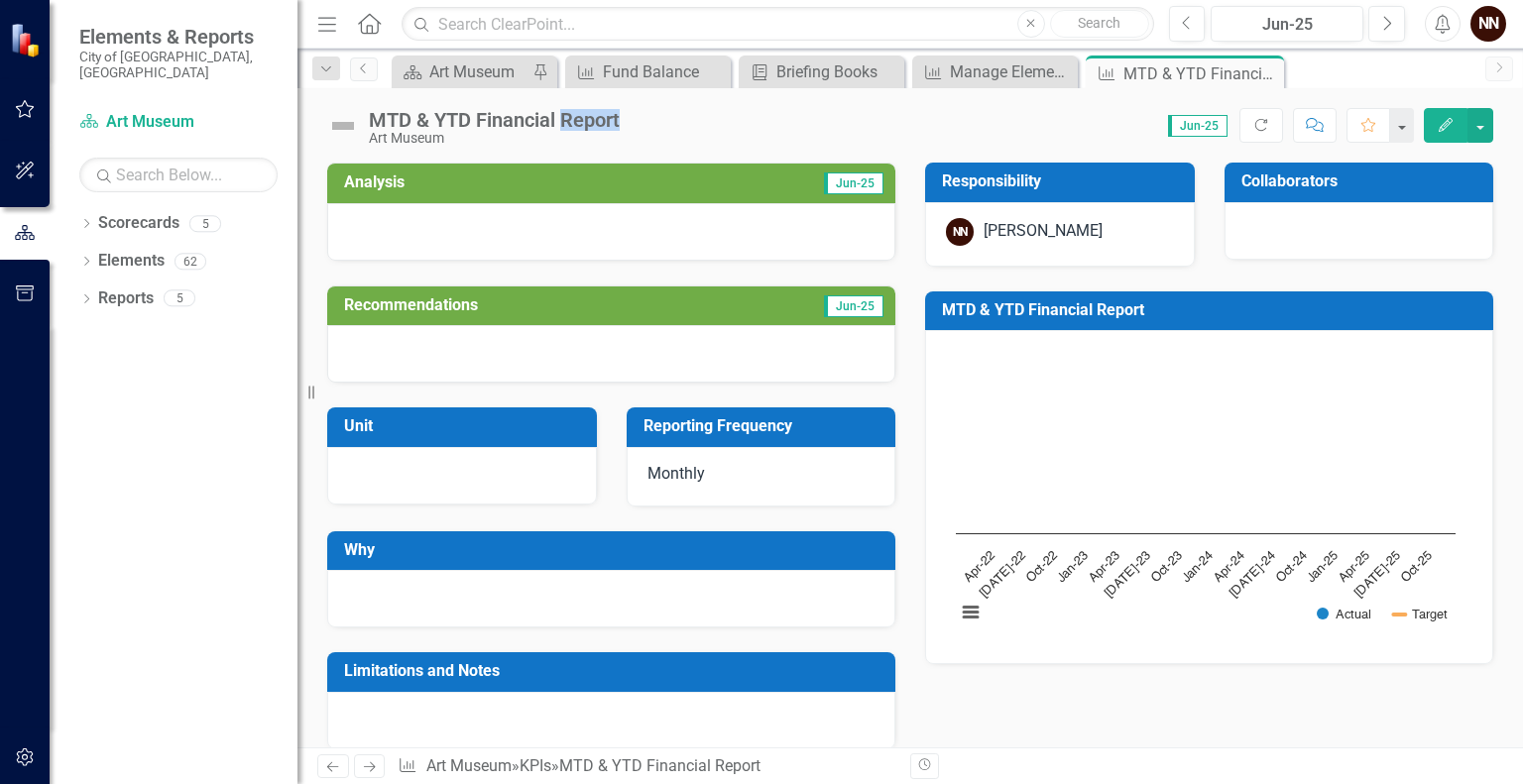 click on "MTD & YTD Financial Report" at bounding box center (494, 120) 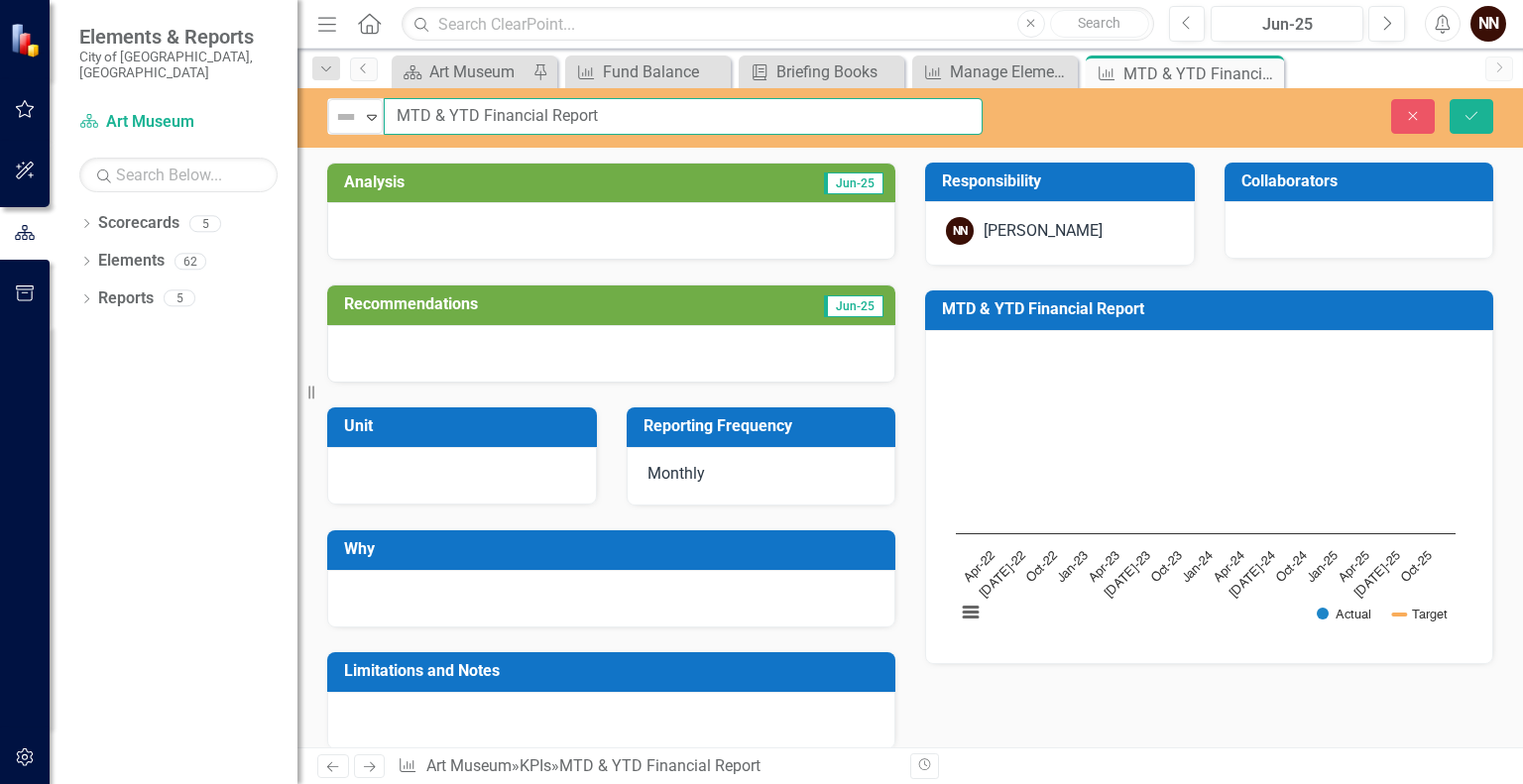 click on "MTD & YTD Financial Report" at bounding box center (683, 116) 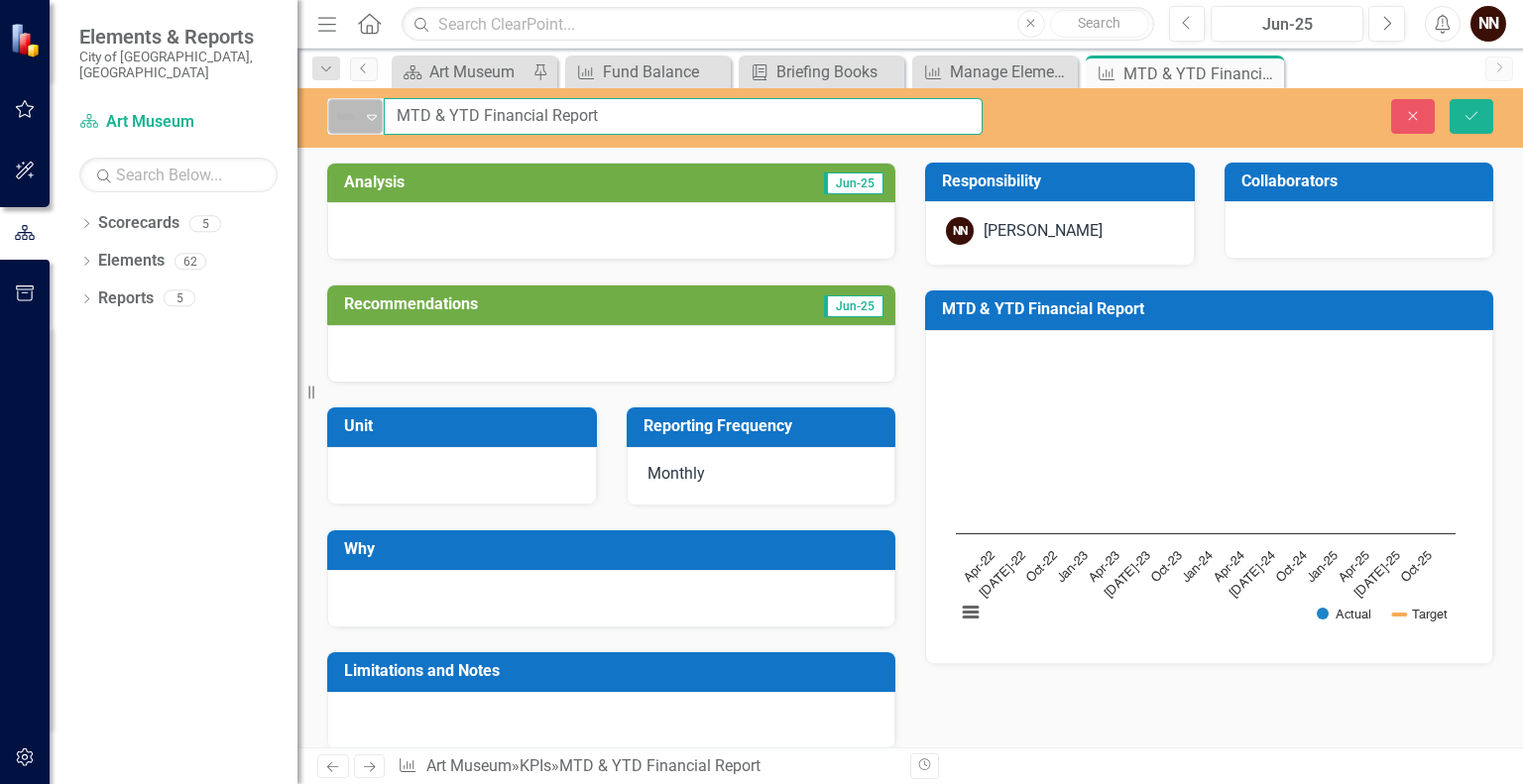 drag, startPoint x: 481, startPoint y: 110, endPoint x: 374, endPoint y: 114, distance: 107.07474 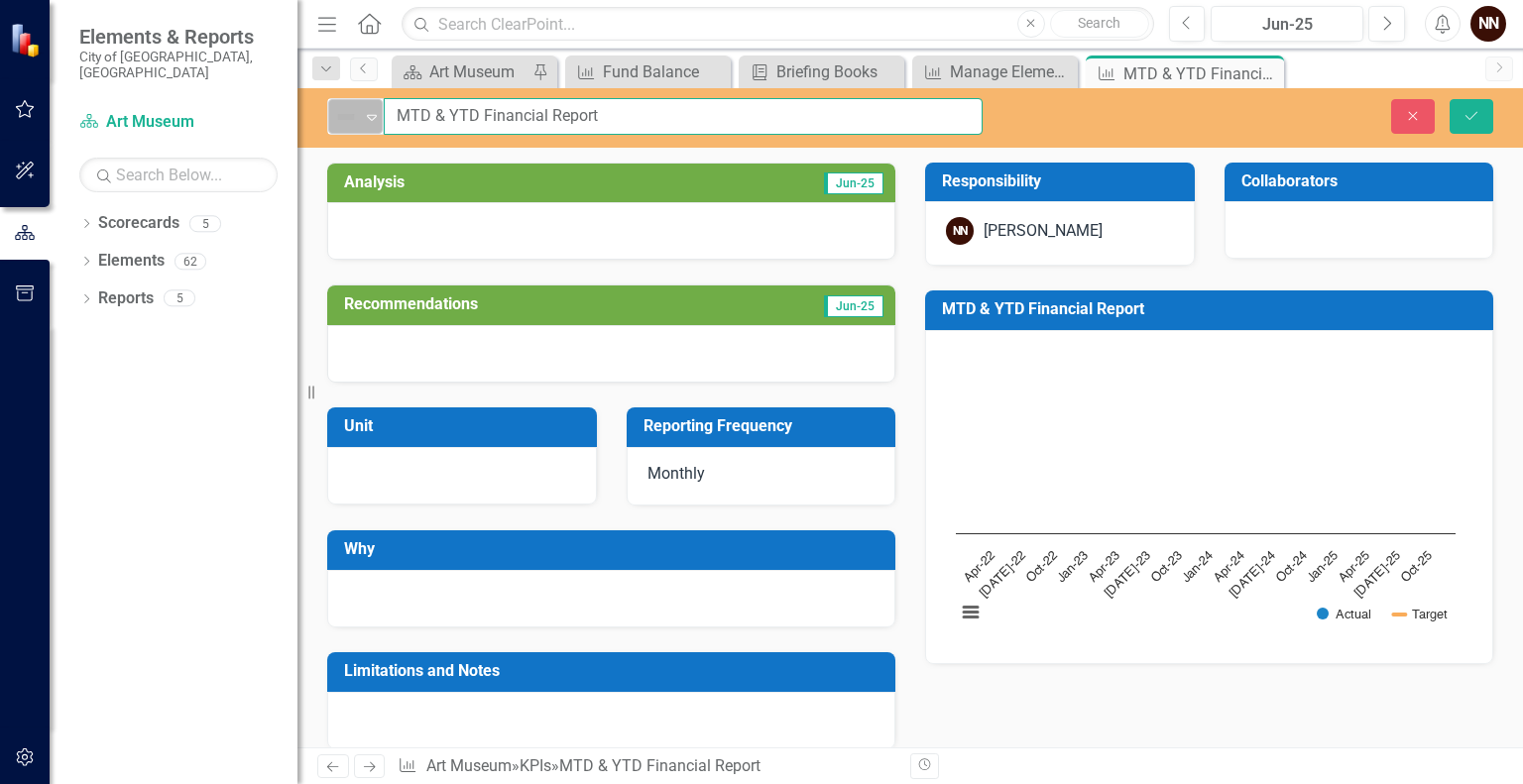 click on "Not Defined Expand MTD & YTD Financial Report" at bounding box center (654, 116) 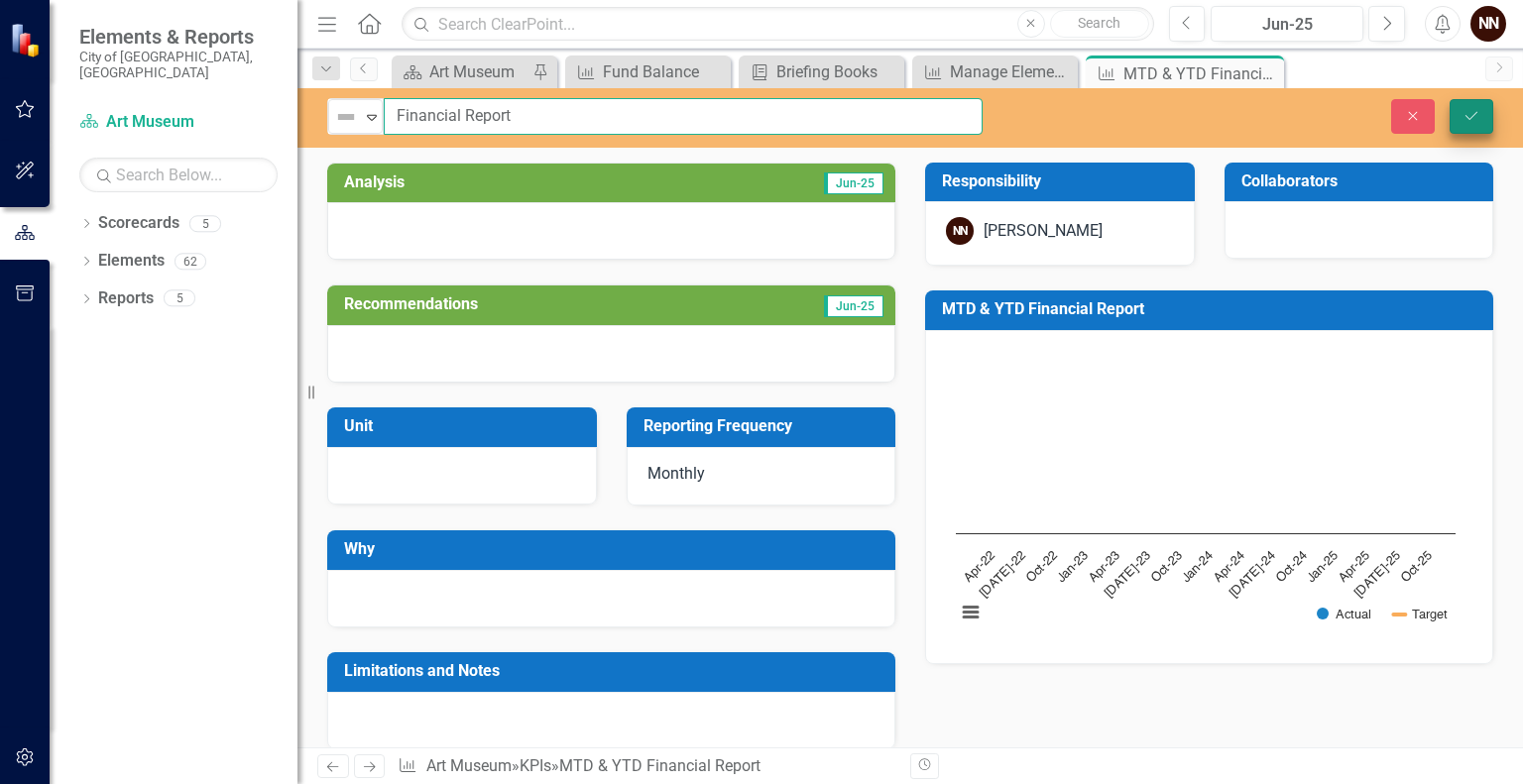 type on "Financial Report" 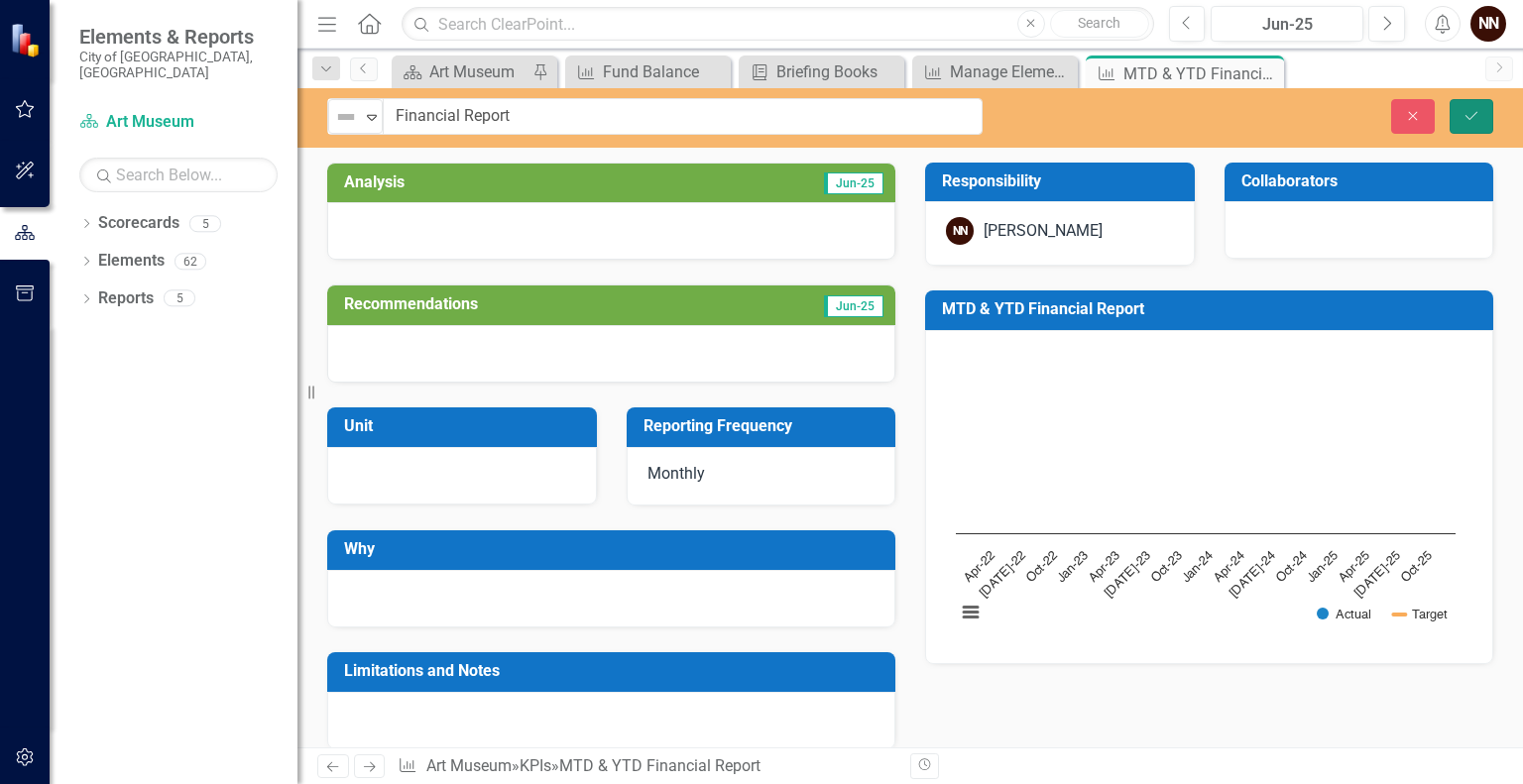 click on "Save" at bounding box center [1471, 116] 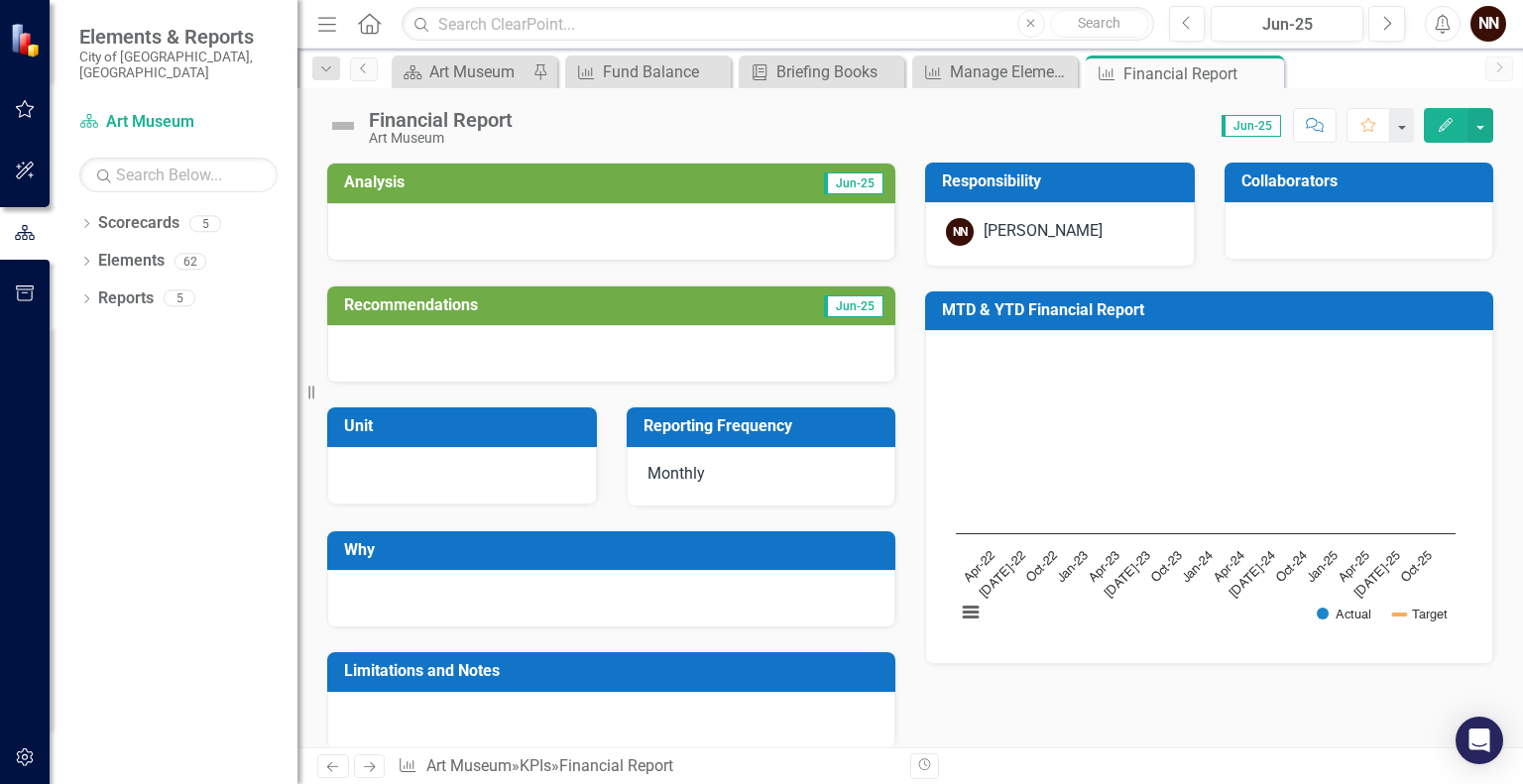 scroll, scrollTop: 0, scrollLeft: 0, axis: both 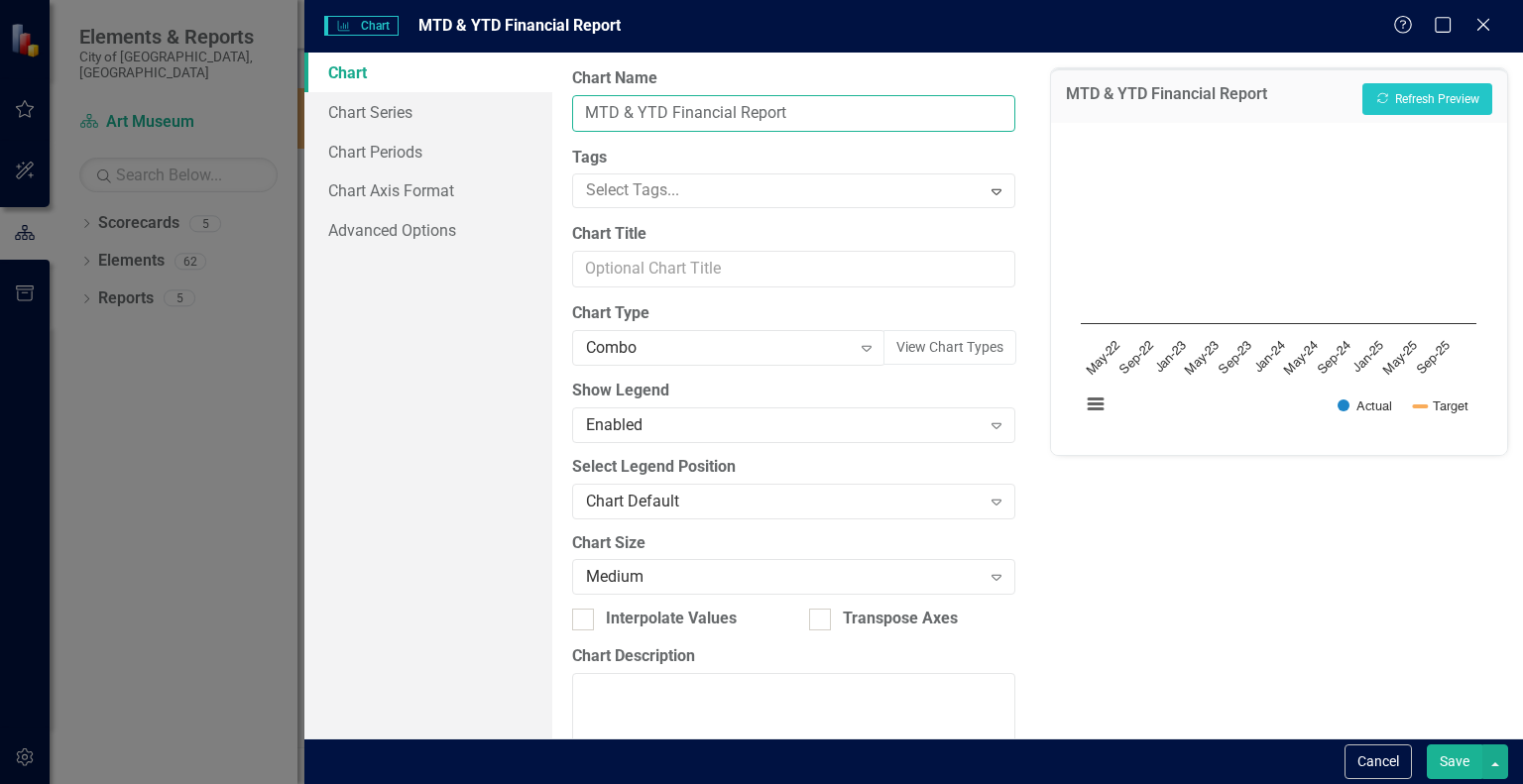 click on "MTD & YTD Financial Report" at bounding box center [793, 113] 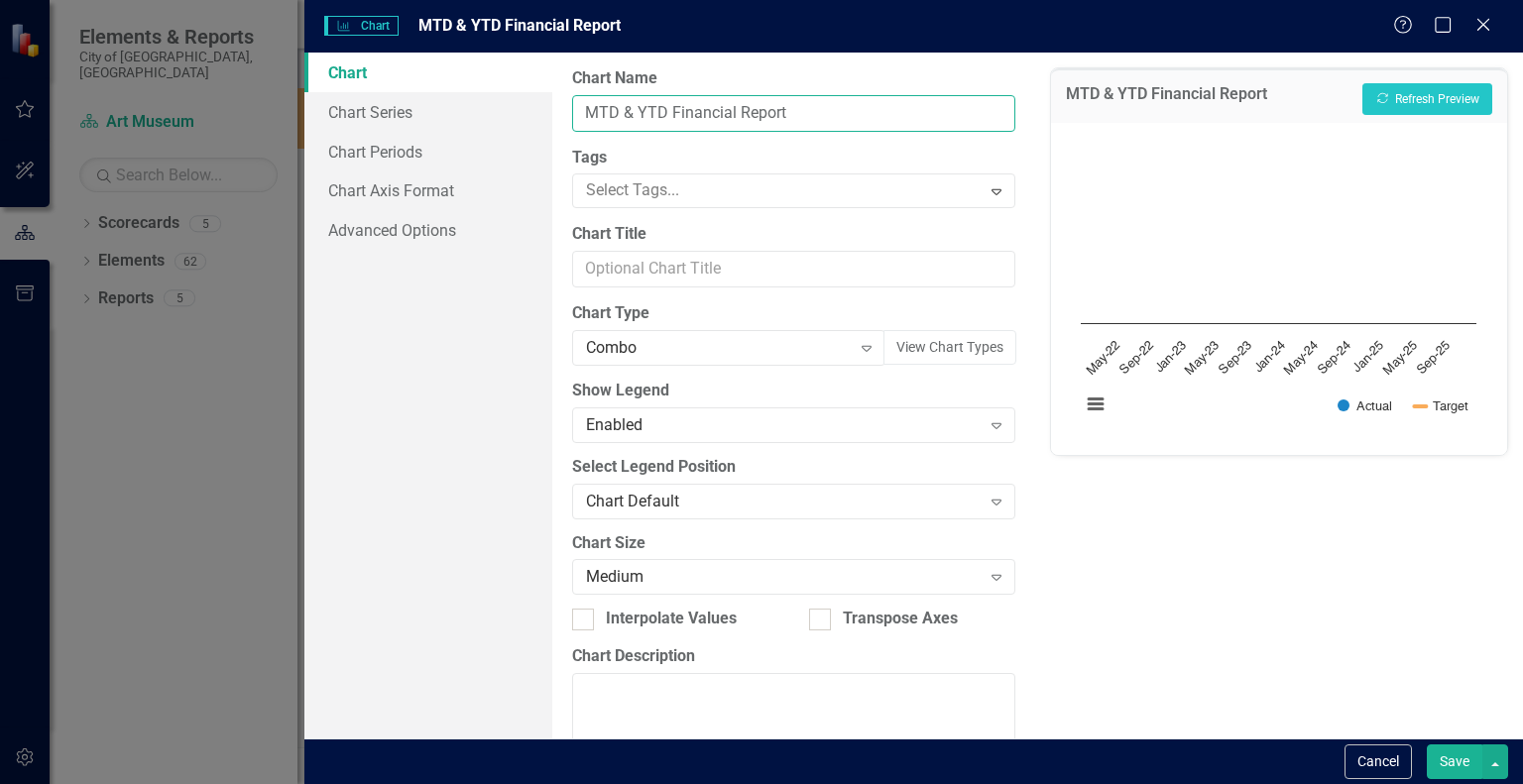 drag, startPoint x: 624, startPoint y: 112, endPoint x: 842, endPoint y: 88, distance: 219.31712 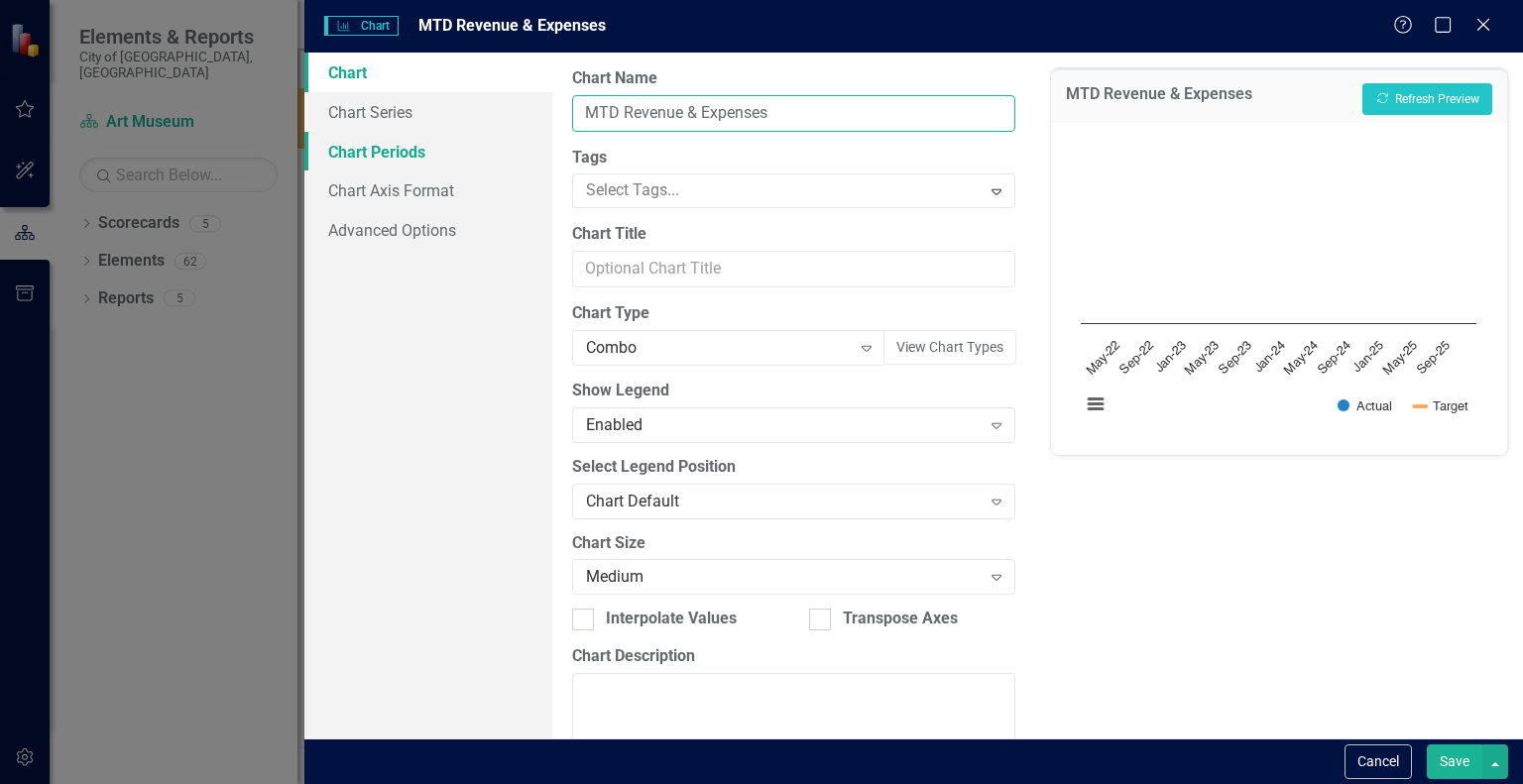 type on "MTD Revenue & Expenses" 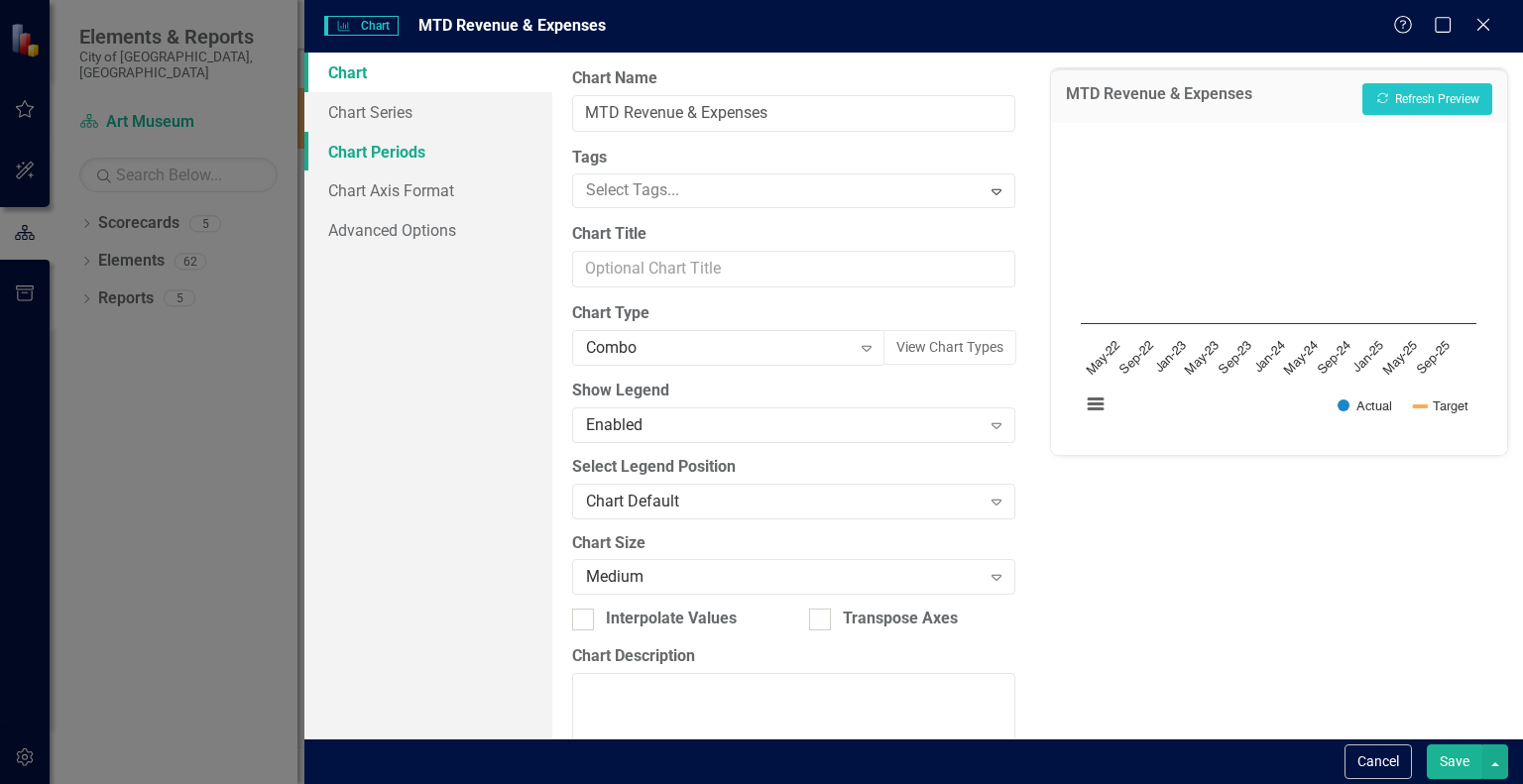 click on "Chart Periods" at bounding box center (428, 152) 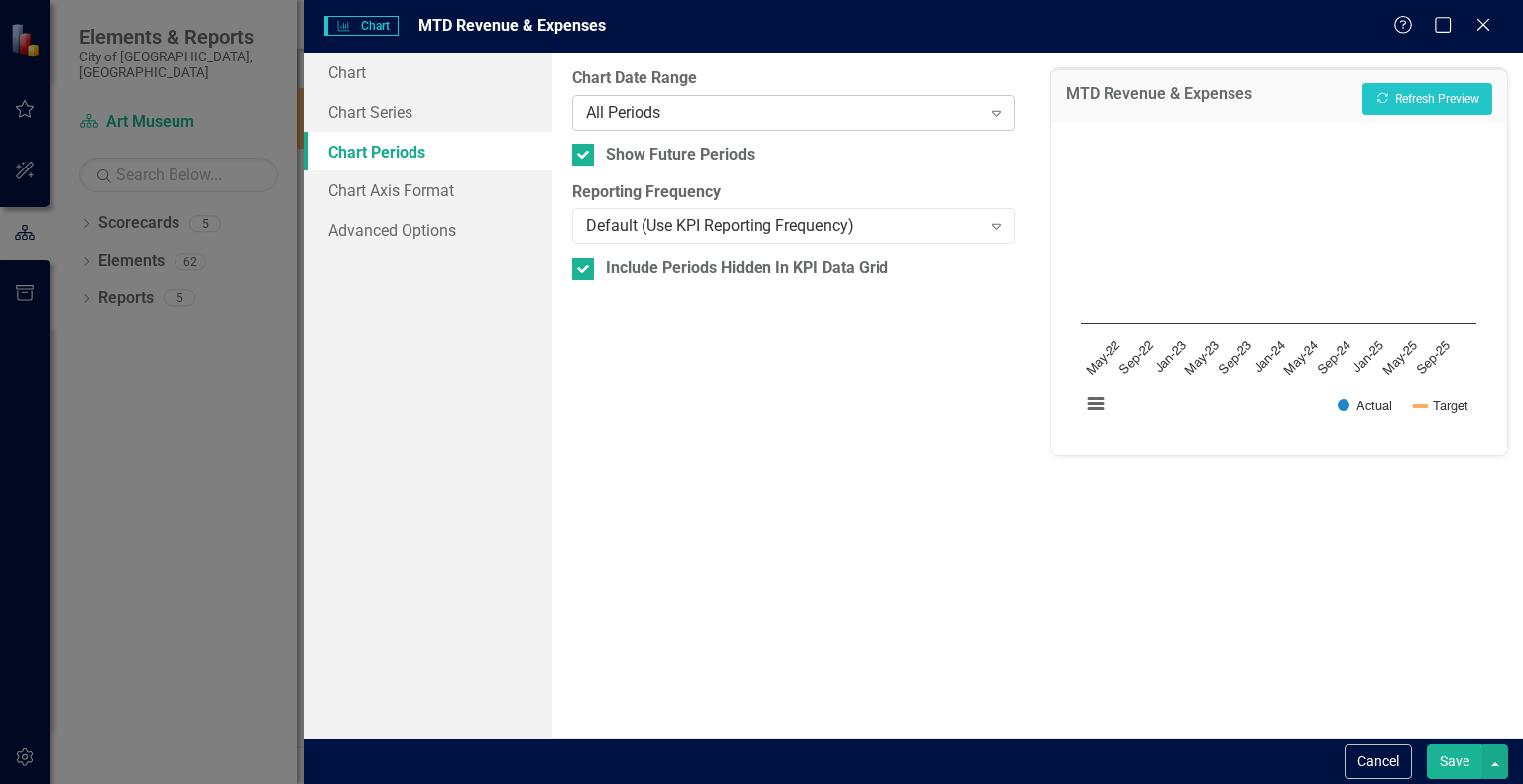 click on "All Periods" at bounding box center [783, 112] 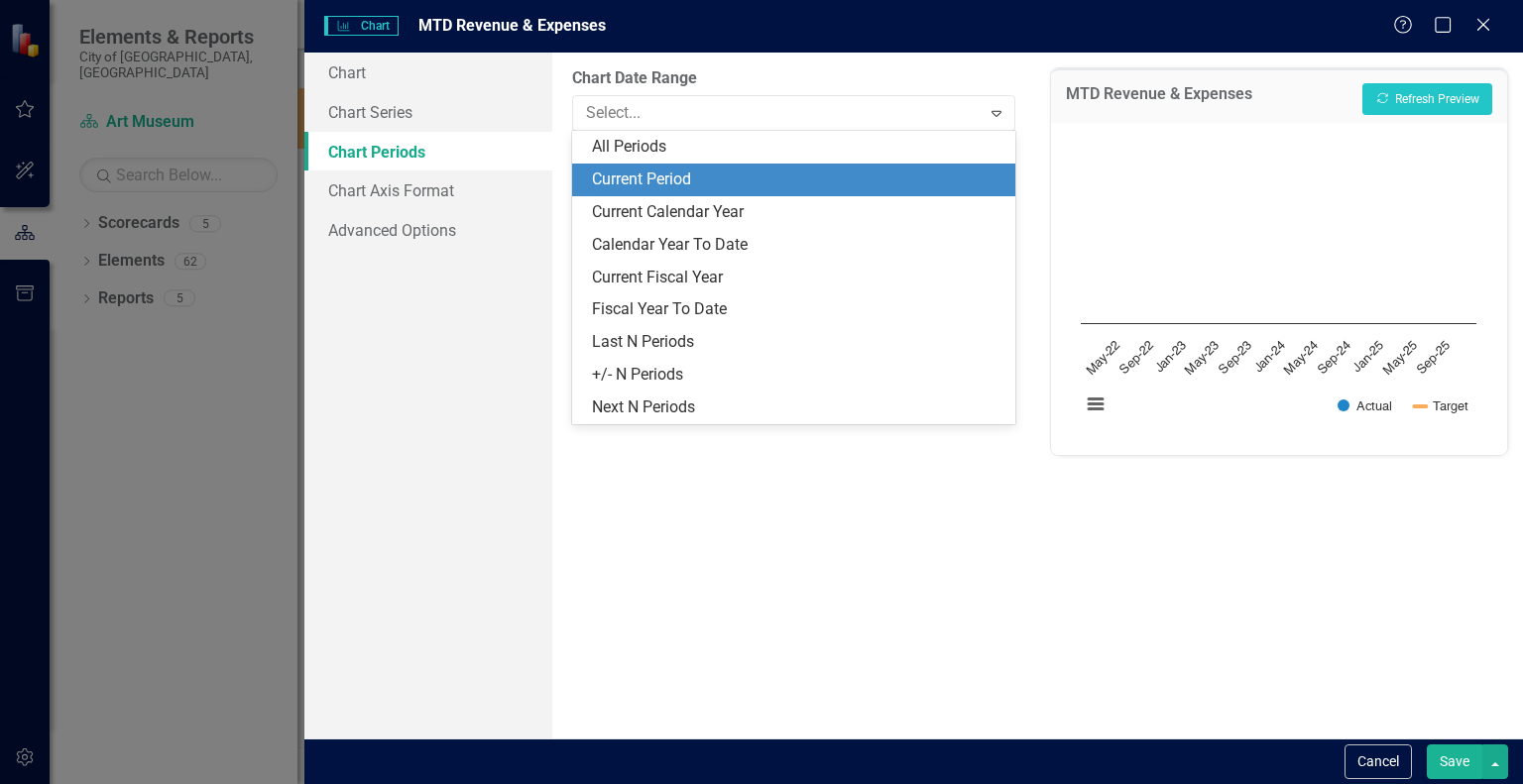 click on "Current Period" at bounding box center (797, 179) 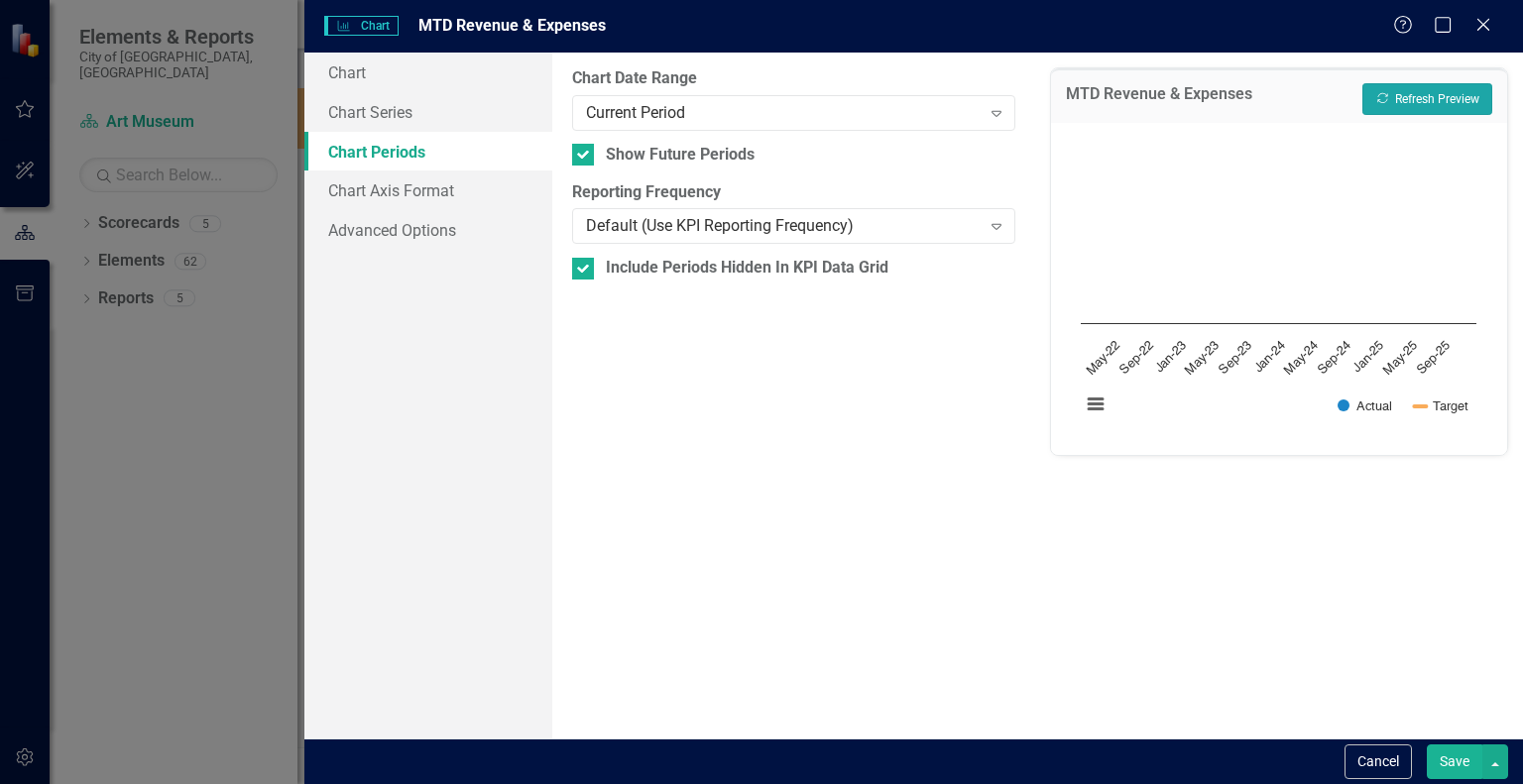 click on "Recalculate Refresh Preview" at bounding box center [1427, 99] 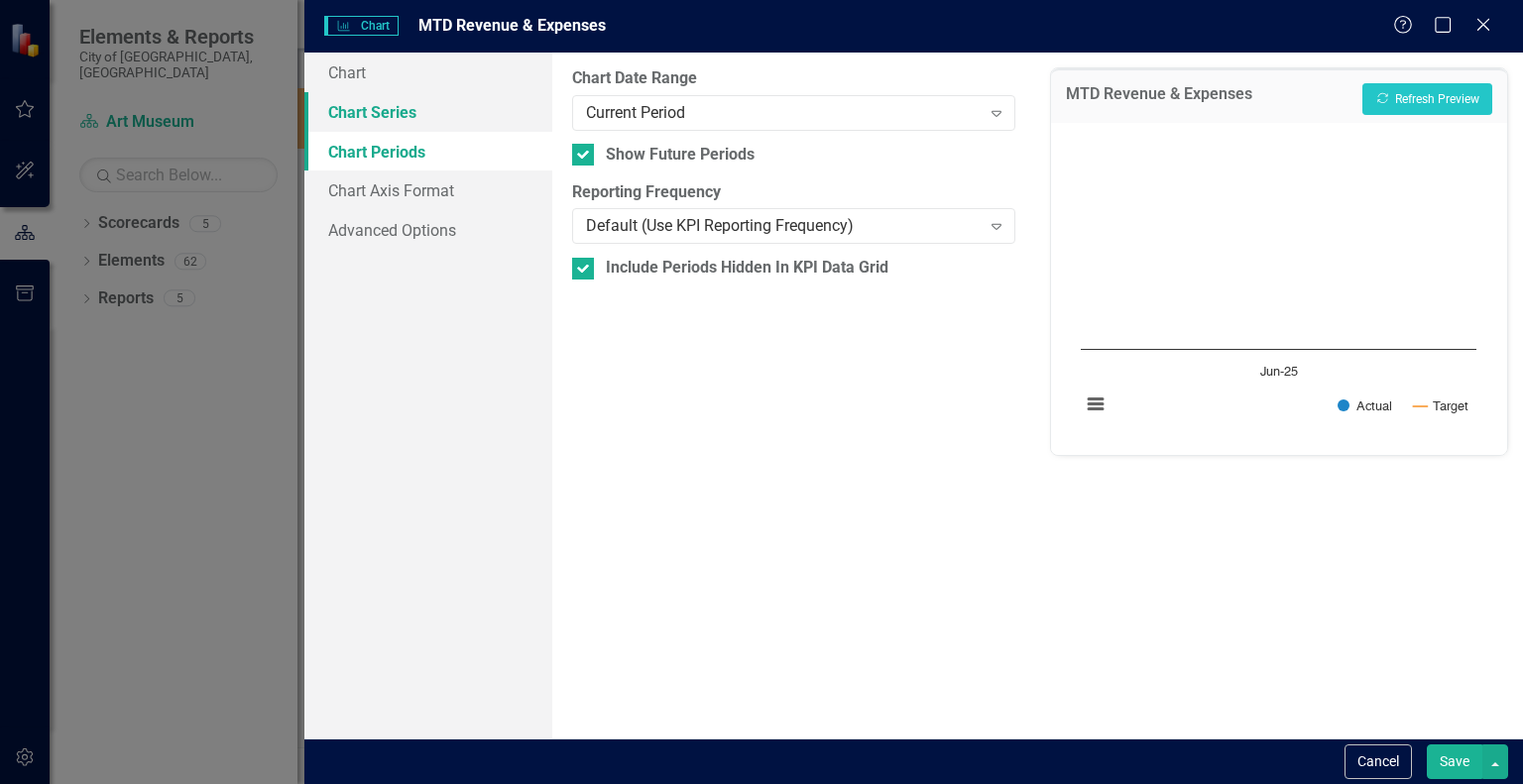click on "Chart Series" at bounding box center (428, 112) 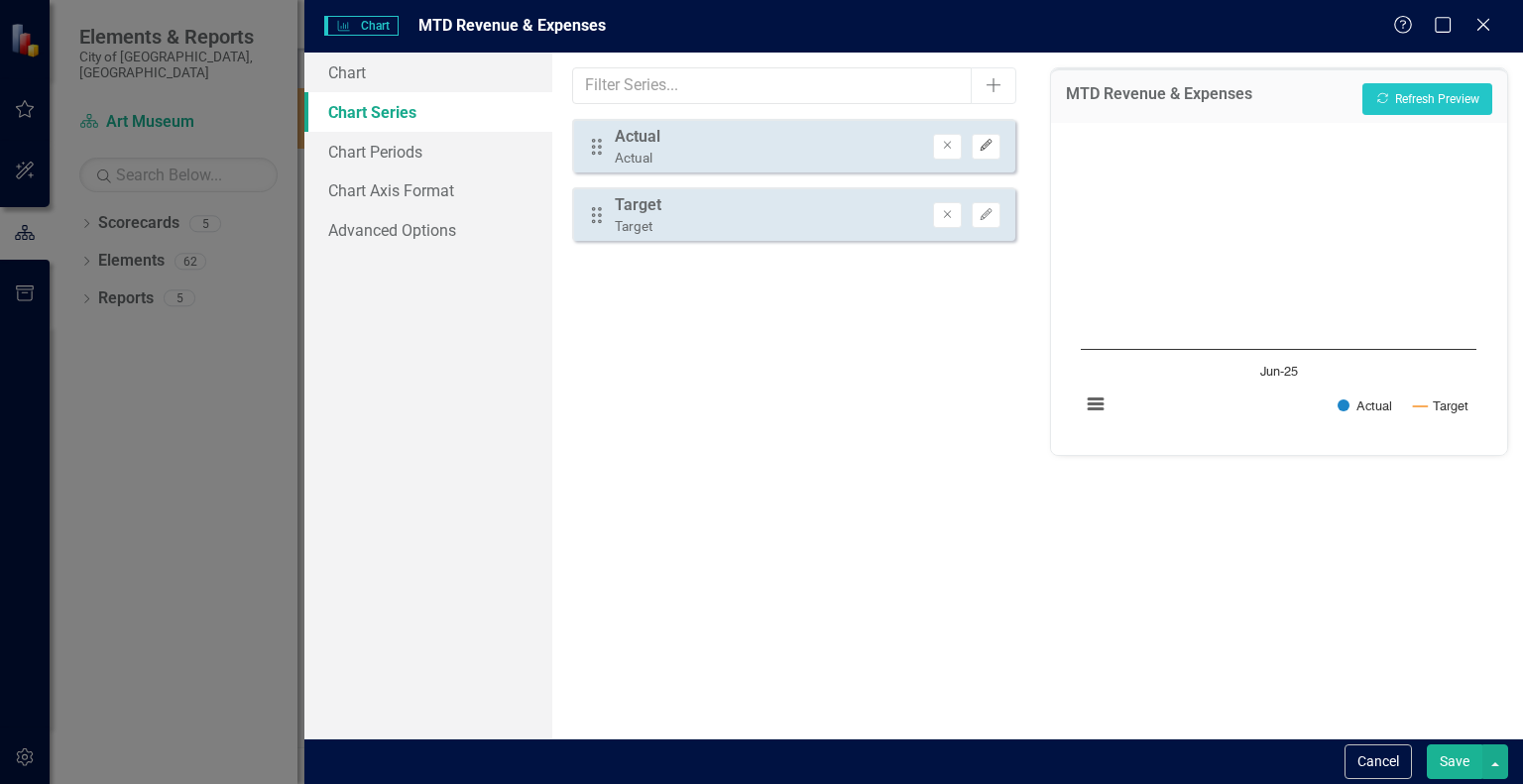 click on "Edit" at bounding box center [986, 147] 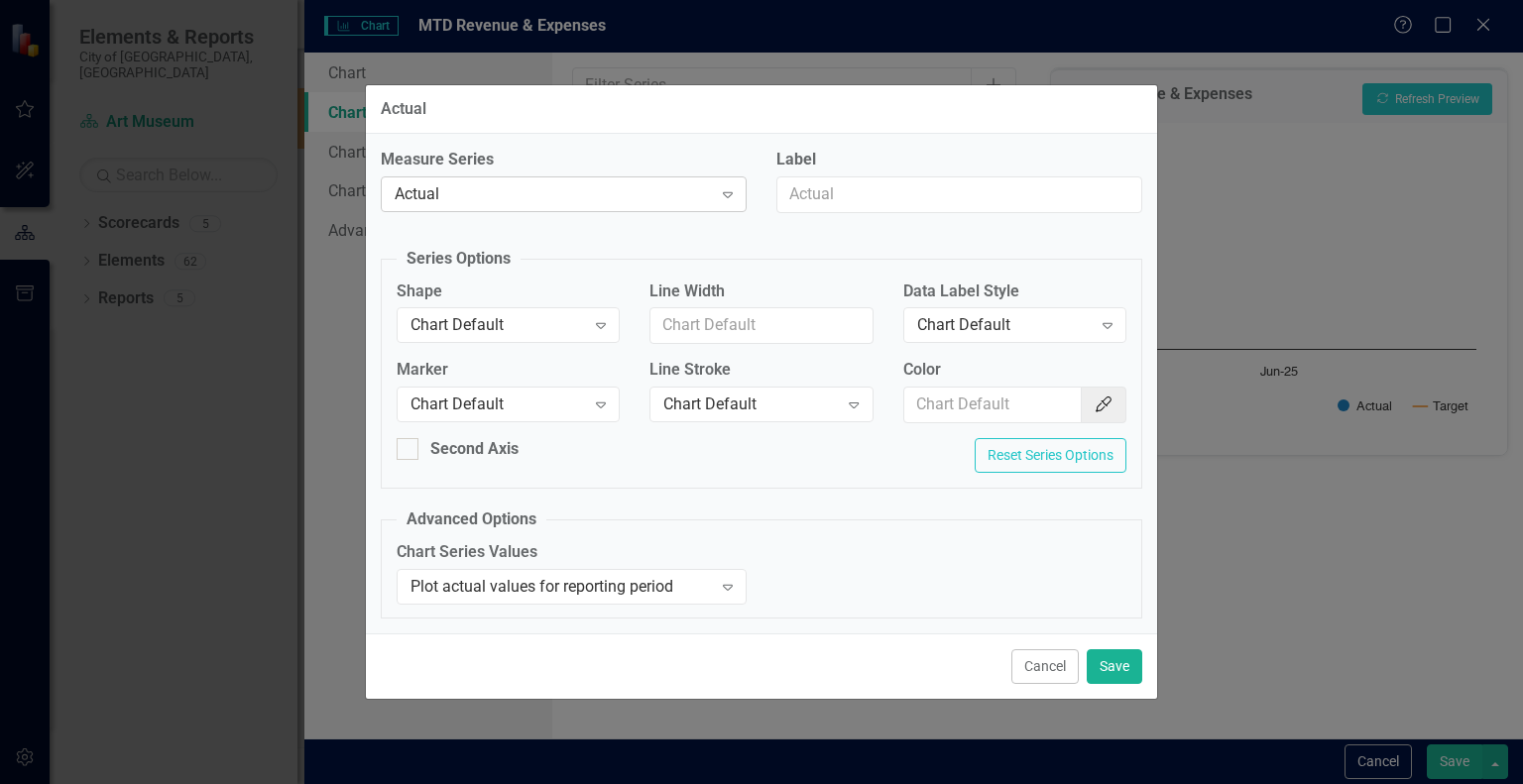 click on "Actual" at bounding box center (553, 193) 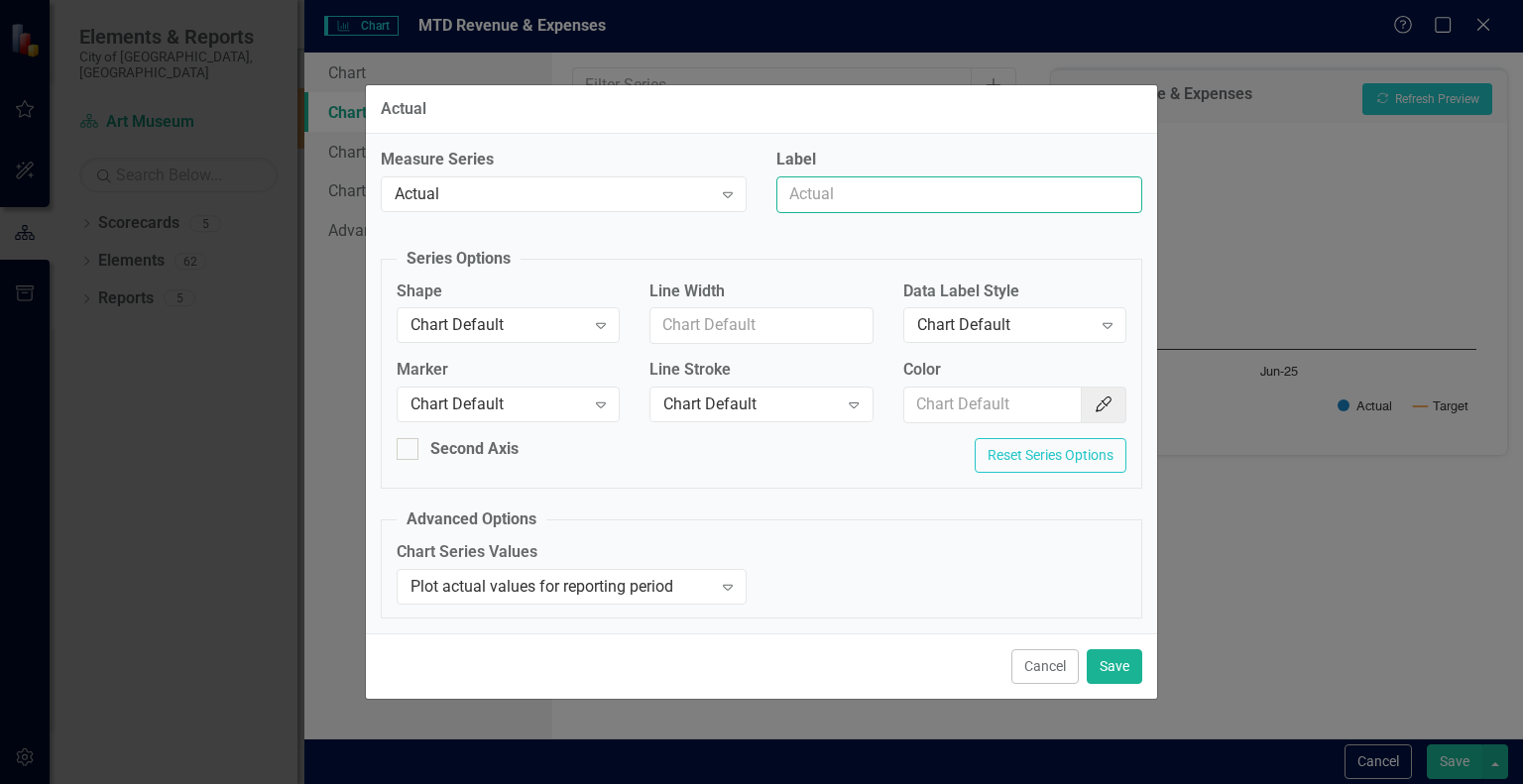 click on "Label" at bounding box center [959, 194] 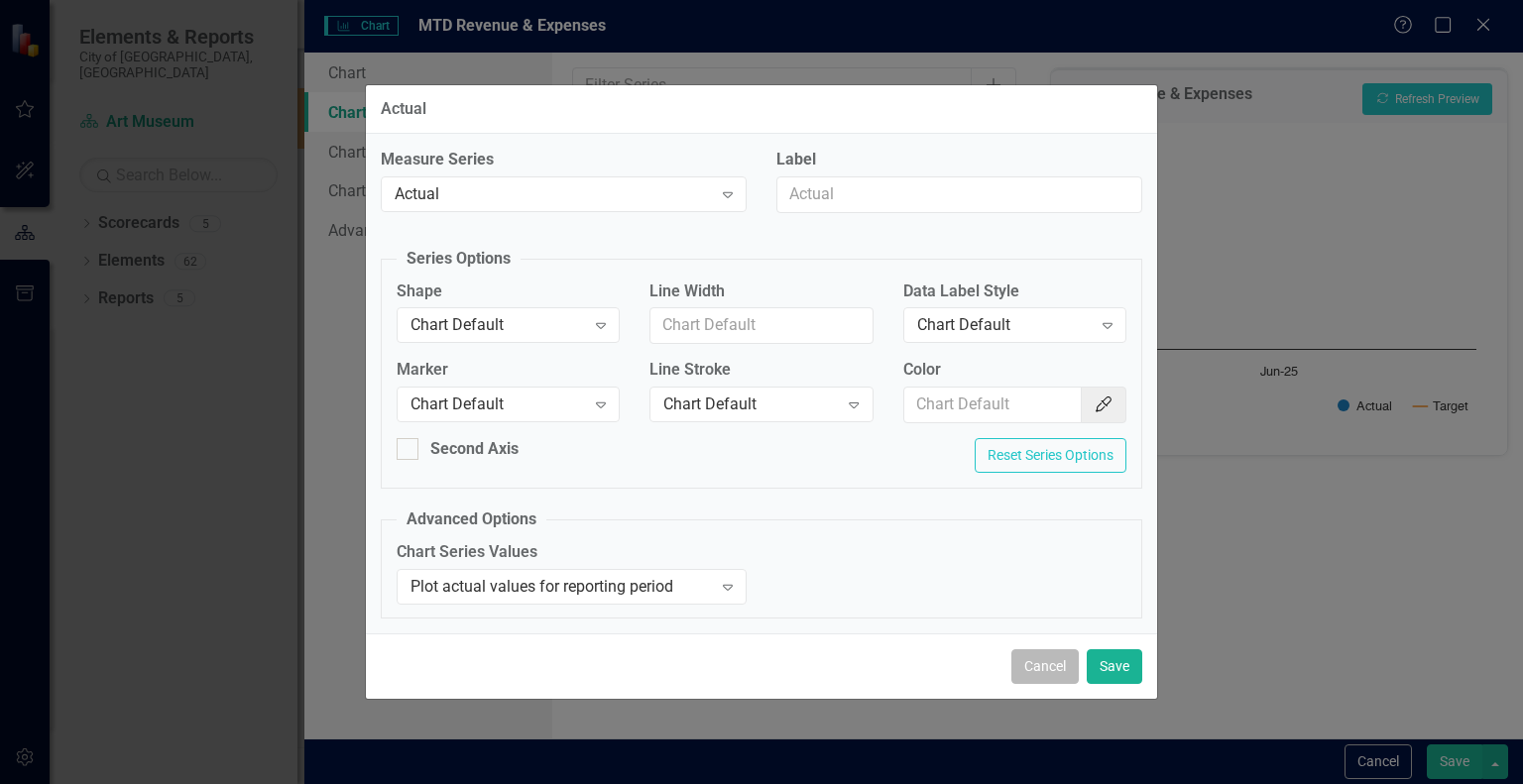 click on "Cancel" at bounding box center (1045, 666) 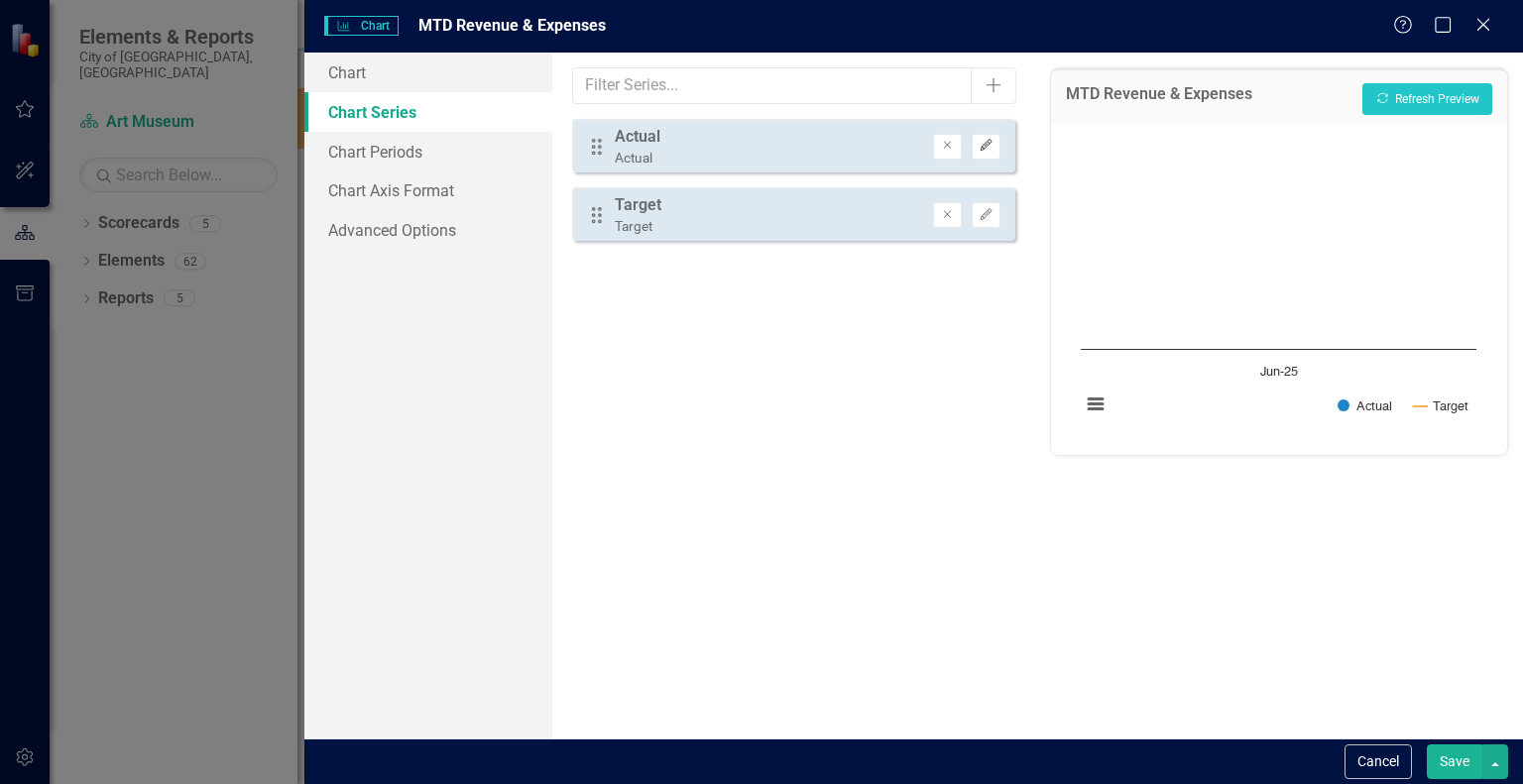 click on "Edit" 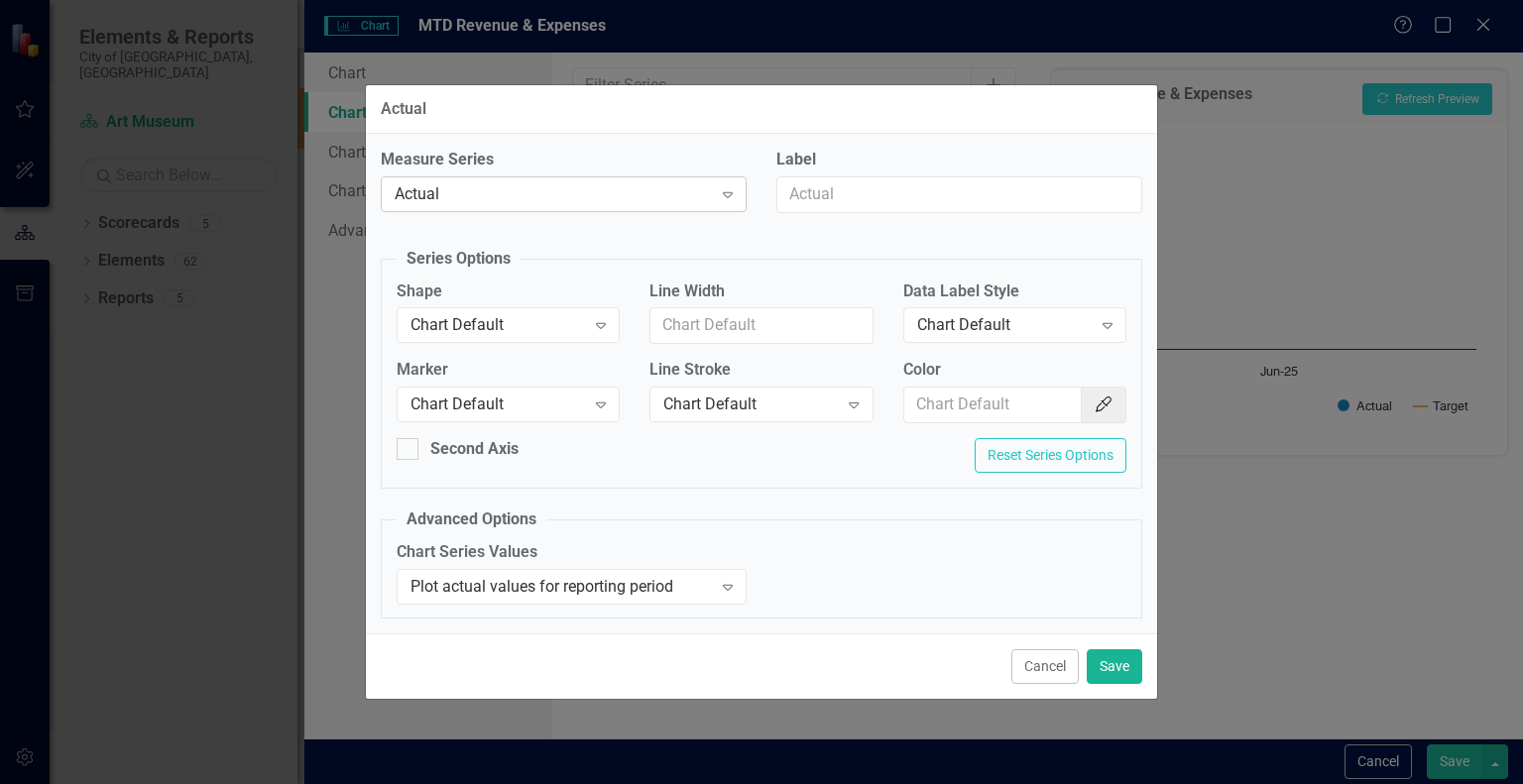 click on "Expand" at bounding box center (728, 194) 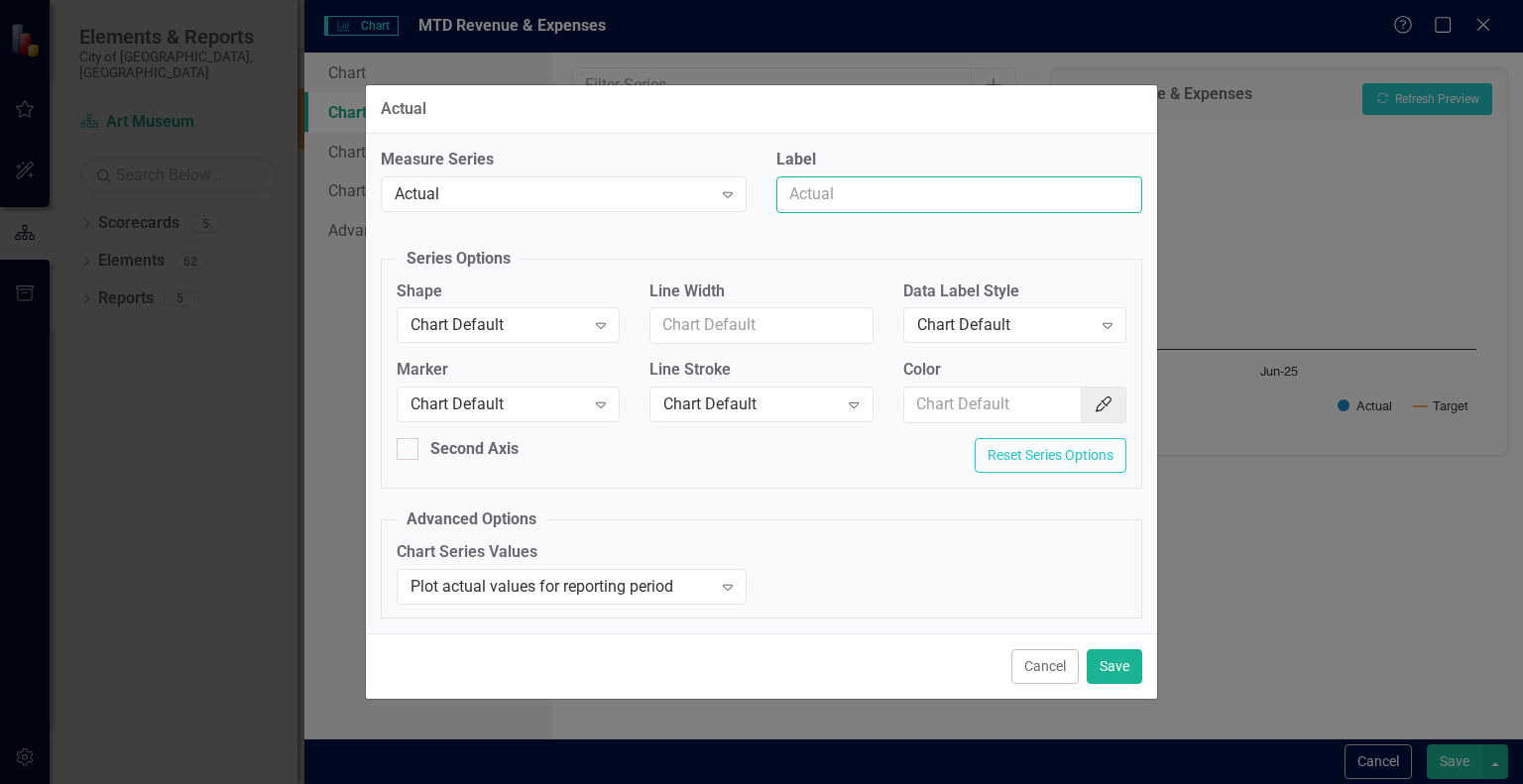 click on "Label" at bounding box center [959, 194] 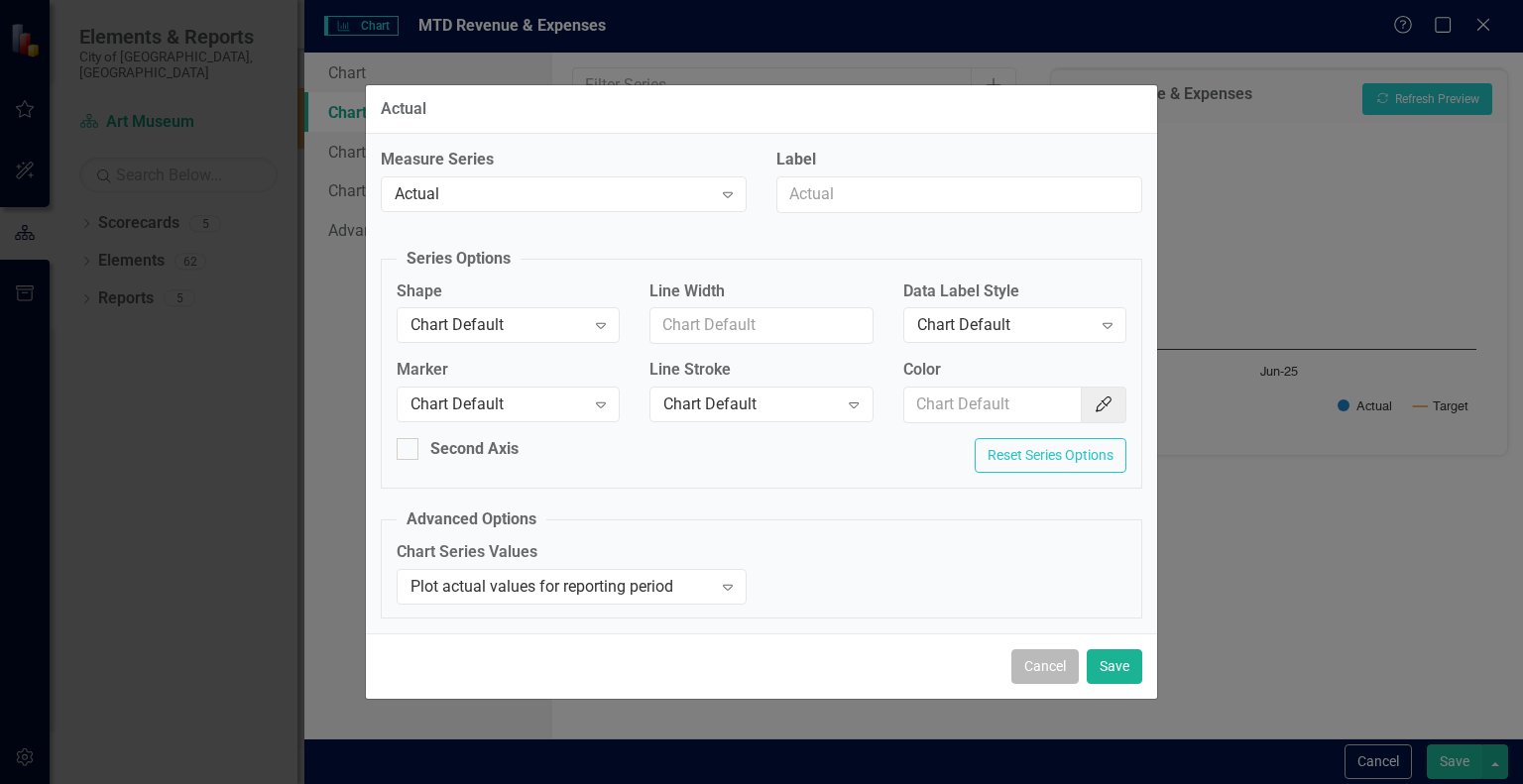 click on "Cancel" at bounding box center [1045, 666] 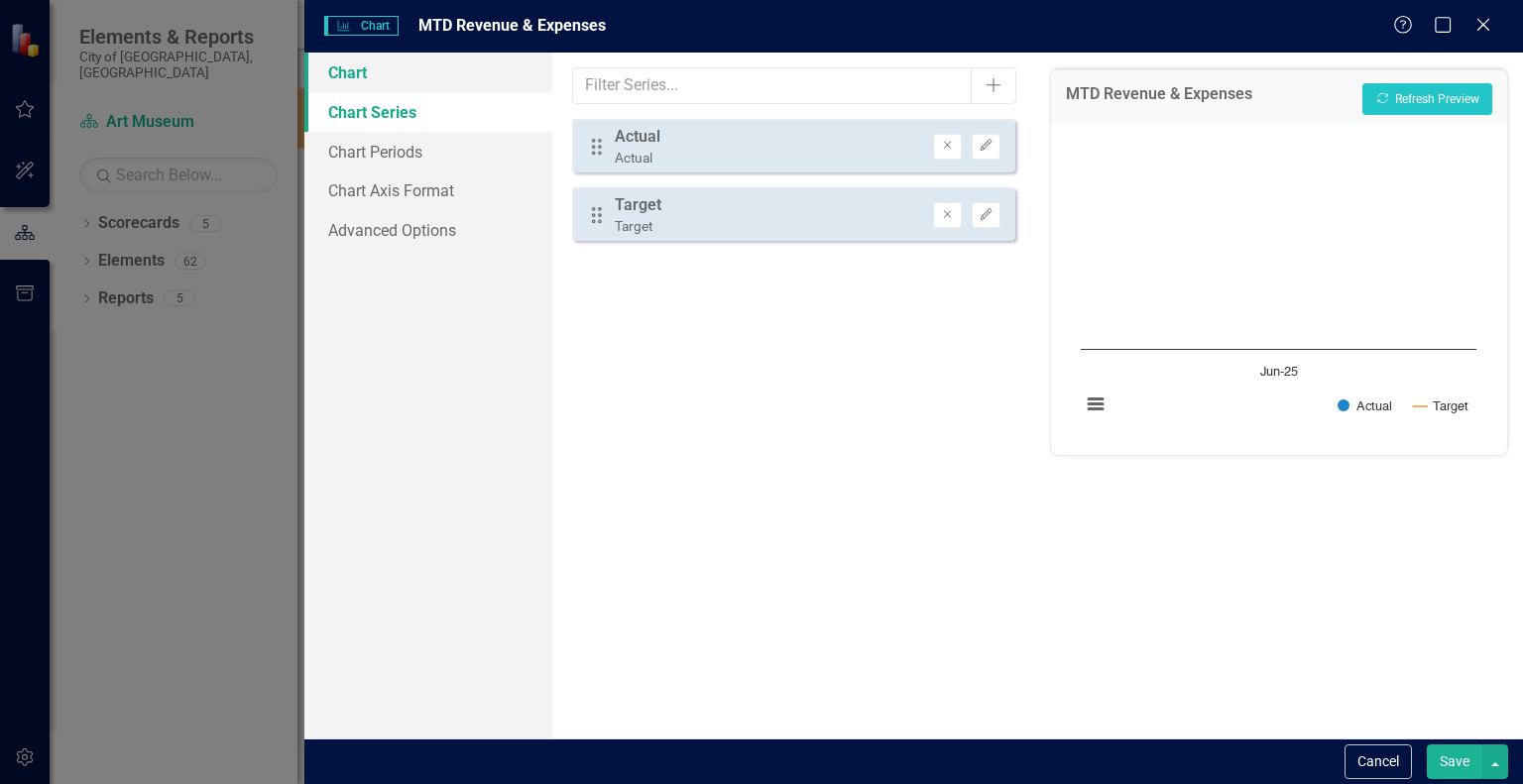 click on "Chart" at bounding box center (428, 72) 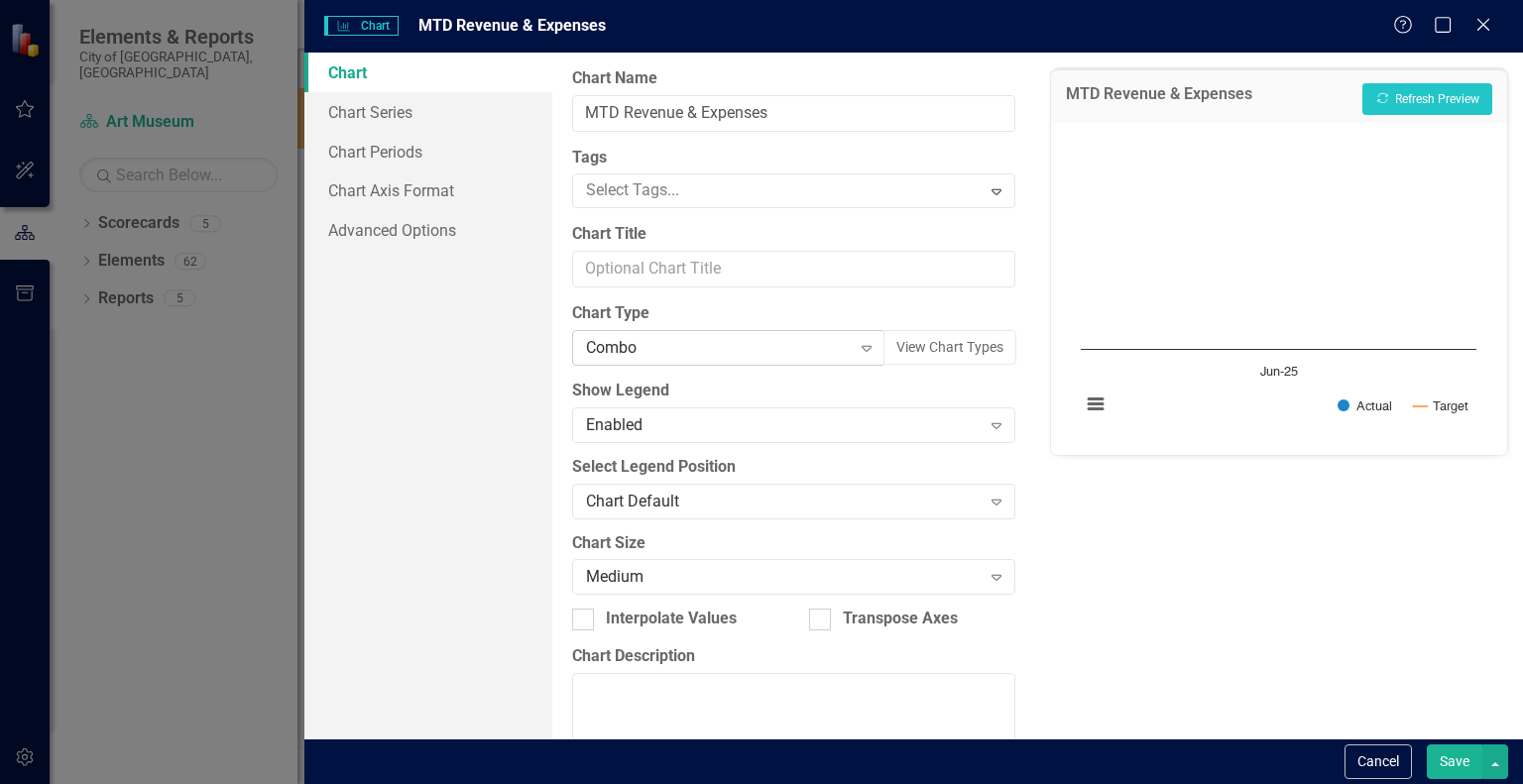 click on "Combo" at bounding box center (718, 348) 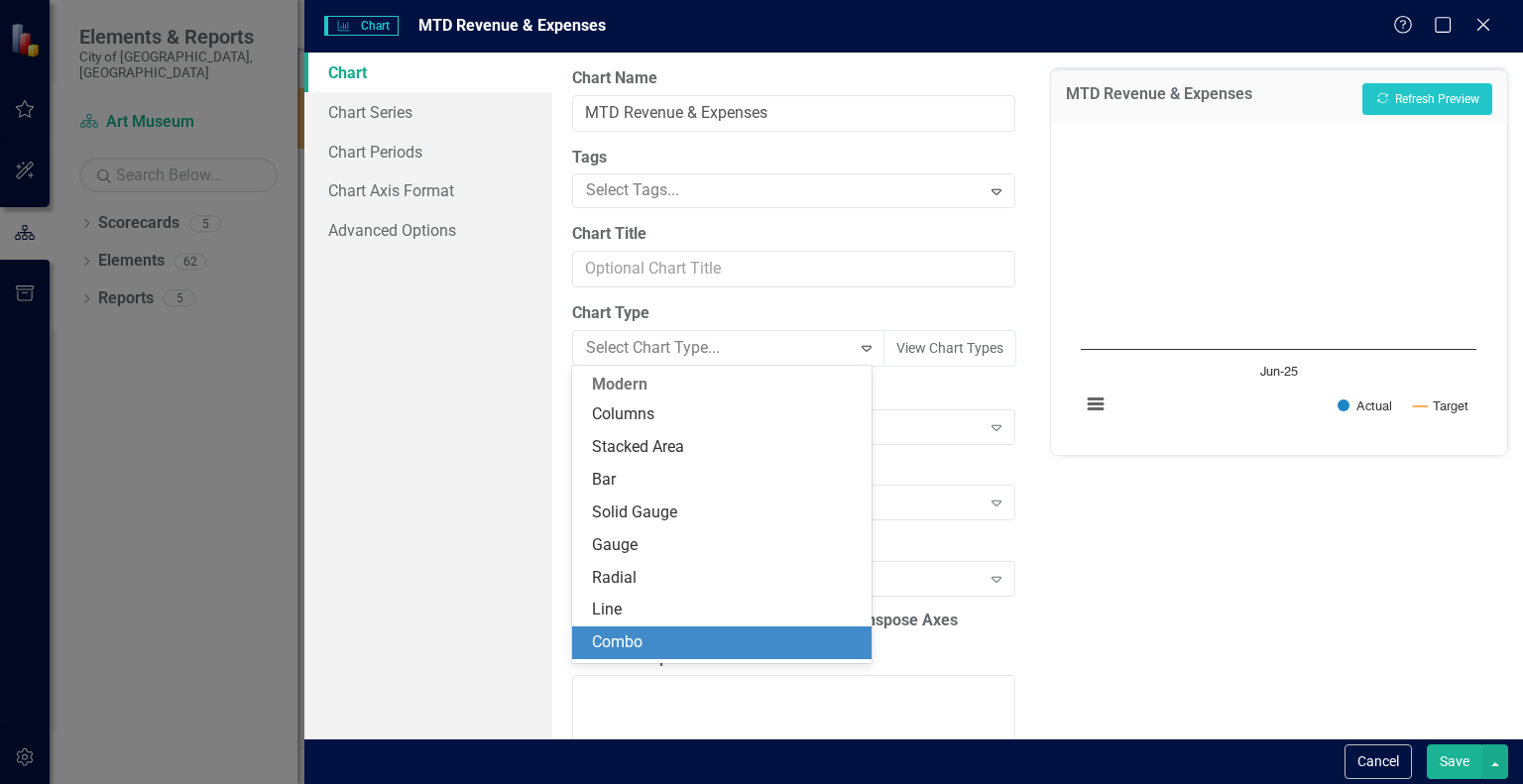 scroll, scrollTop: 262, scrollLeft: 0, axis: vertical 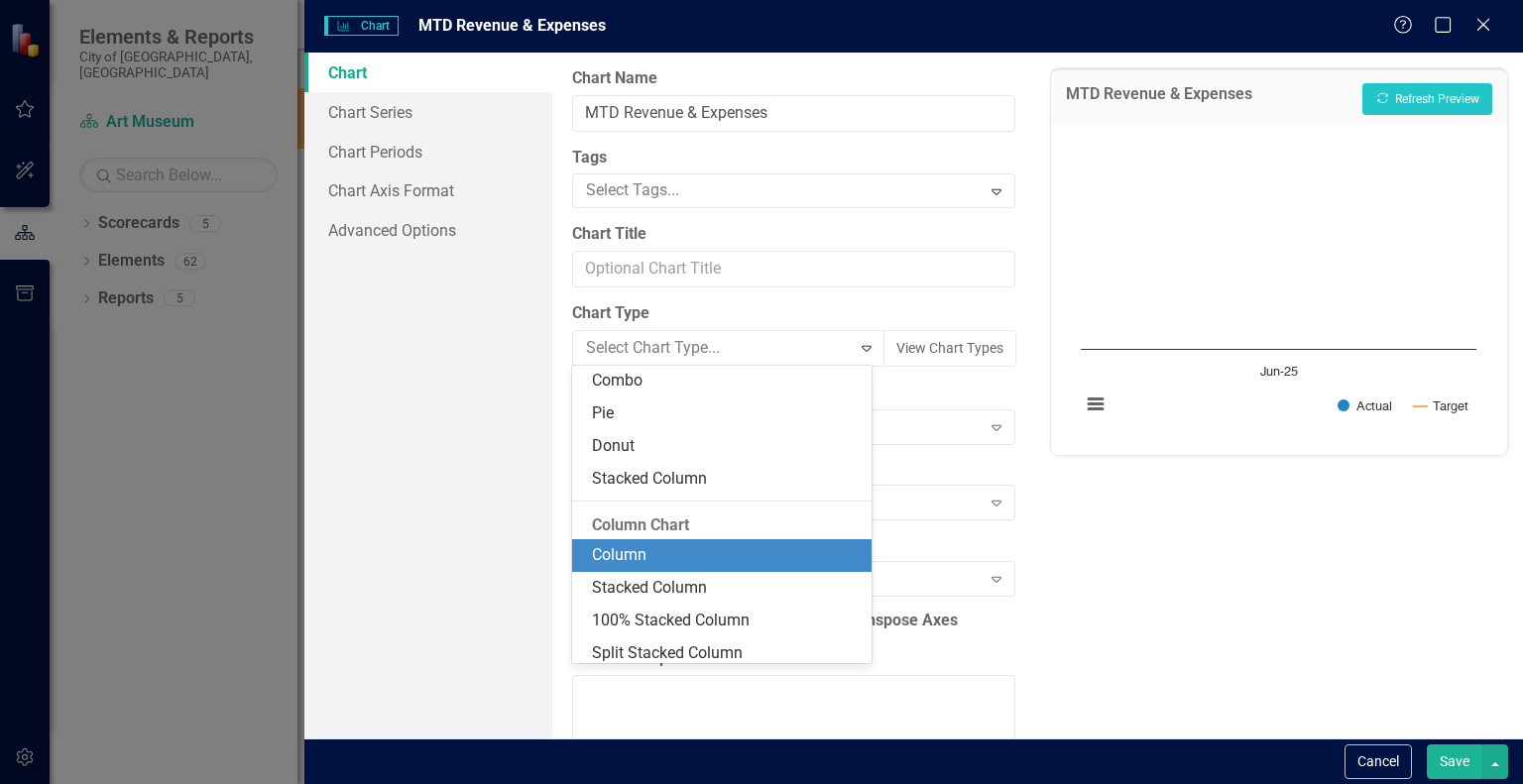 click on "Column" at bounding box center [726, 555] 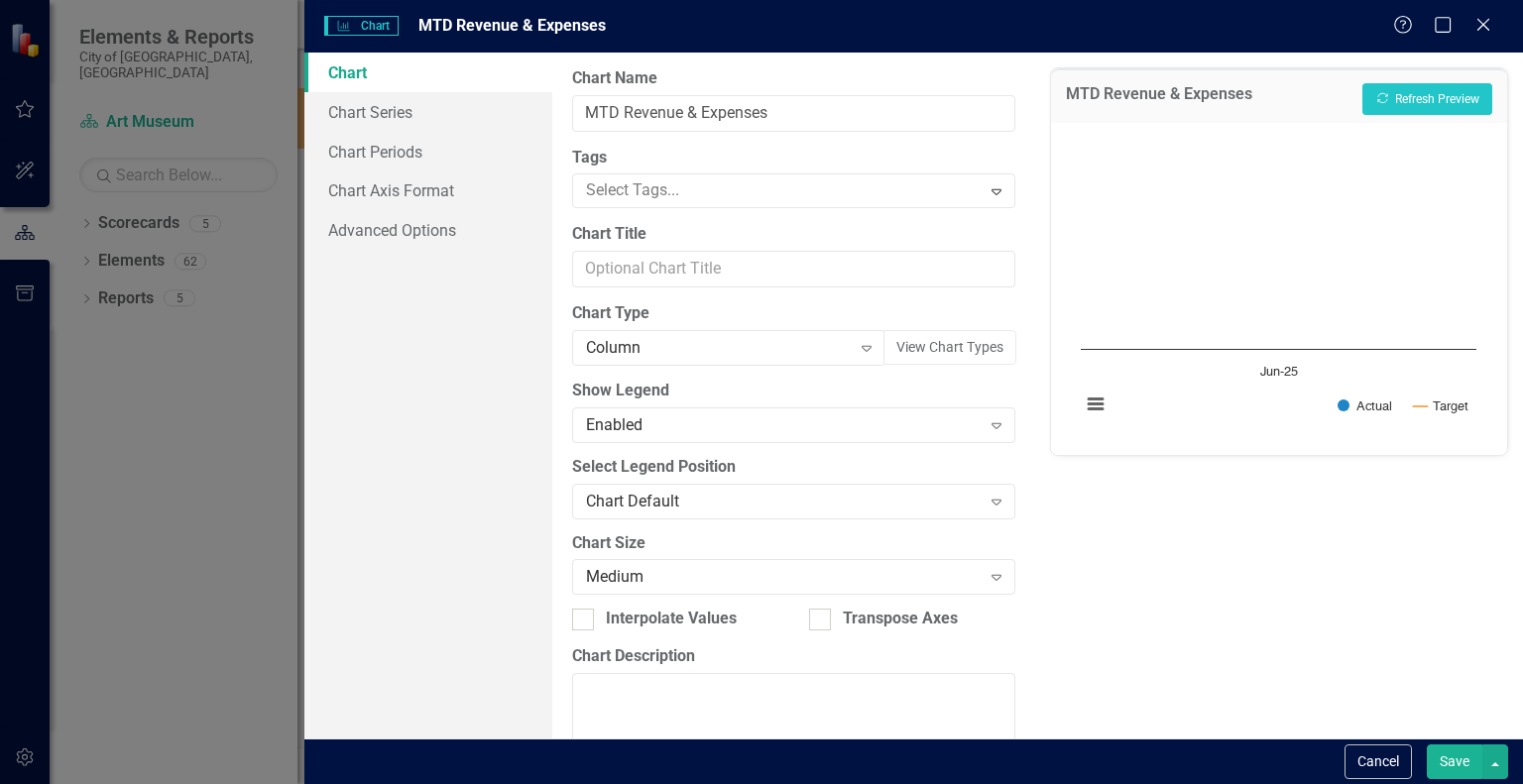 click on "Save" at bounding box center (1455, 761) 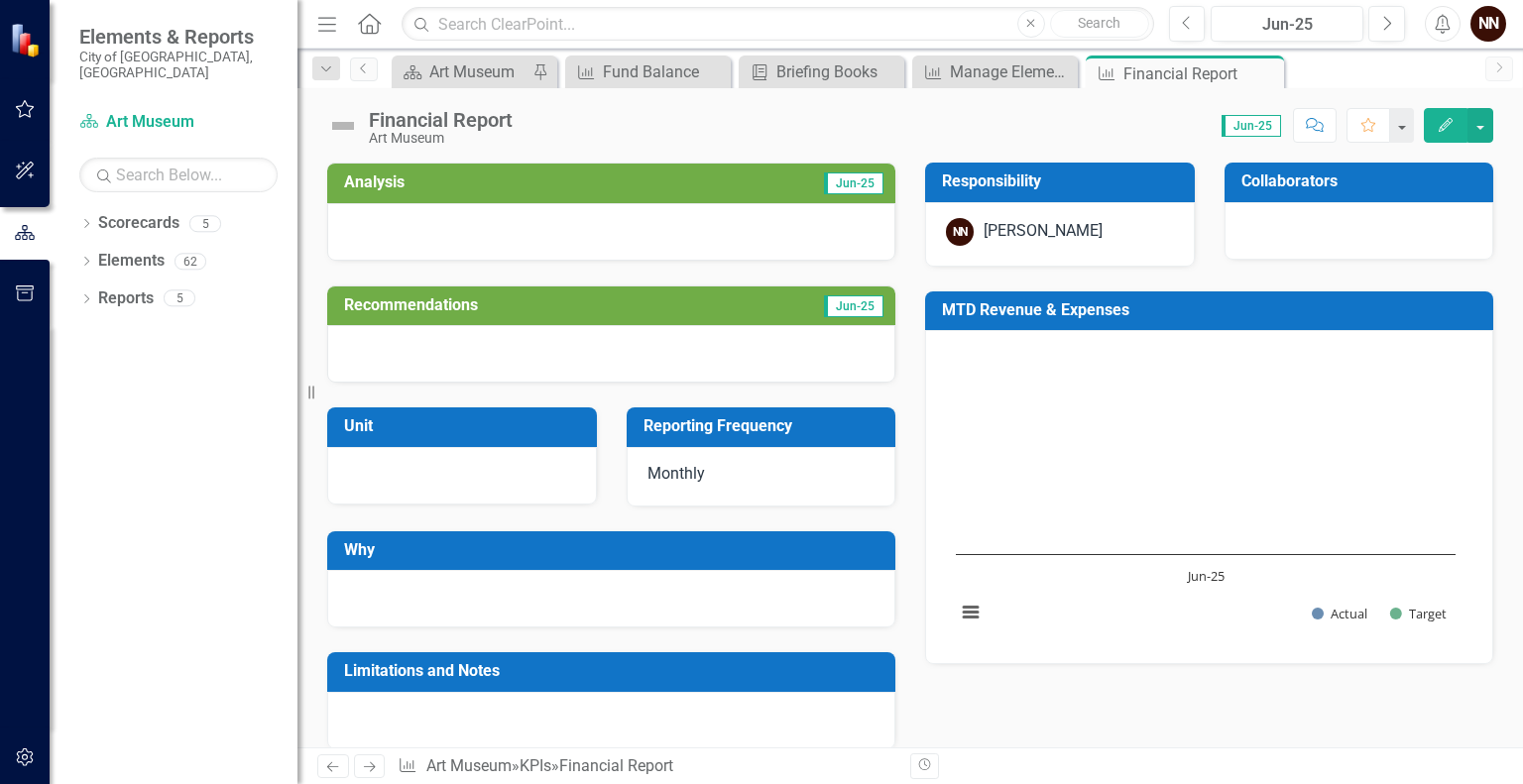 click on "MTD Revenue & Expenses" at bounding box center [1213, 310] 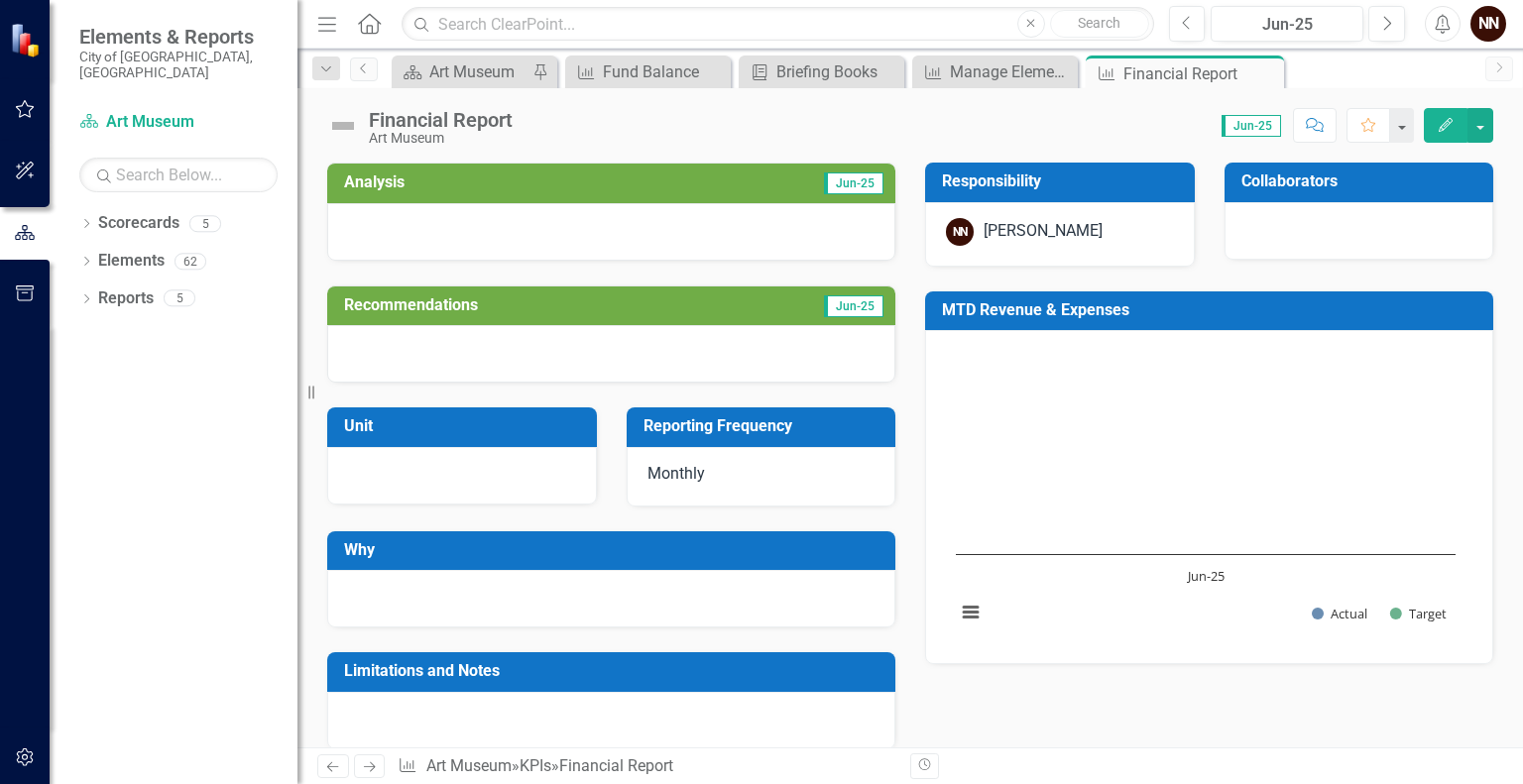 click on "MTD Revenue & Expenses" at bounding box center [1213, 310] 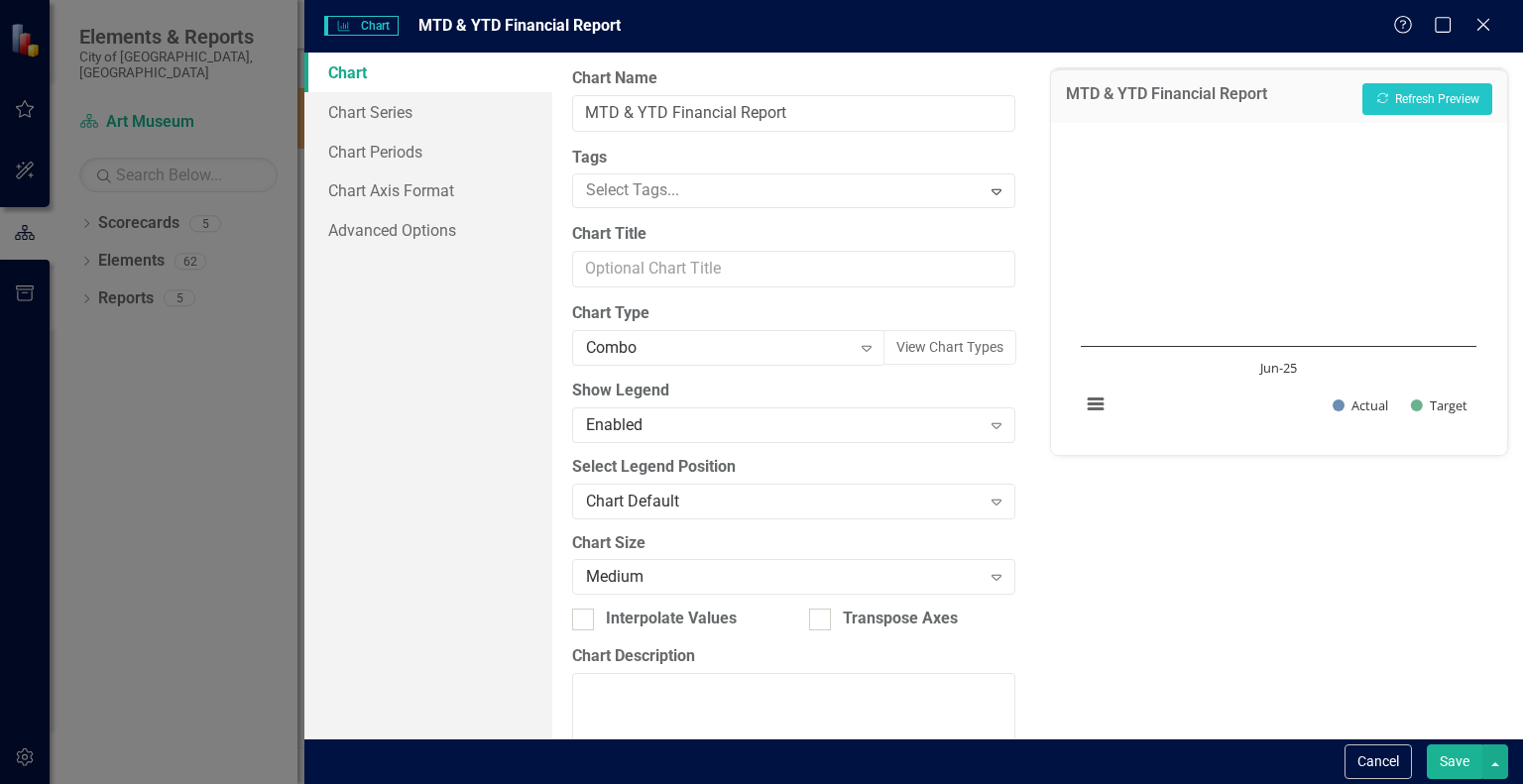 type on "MTD Revenue & Expenses" 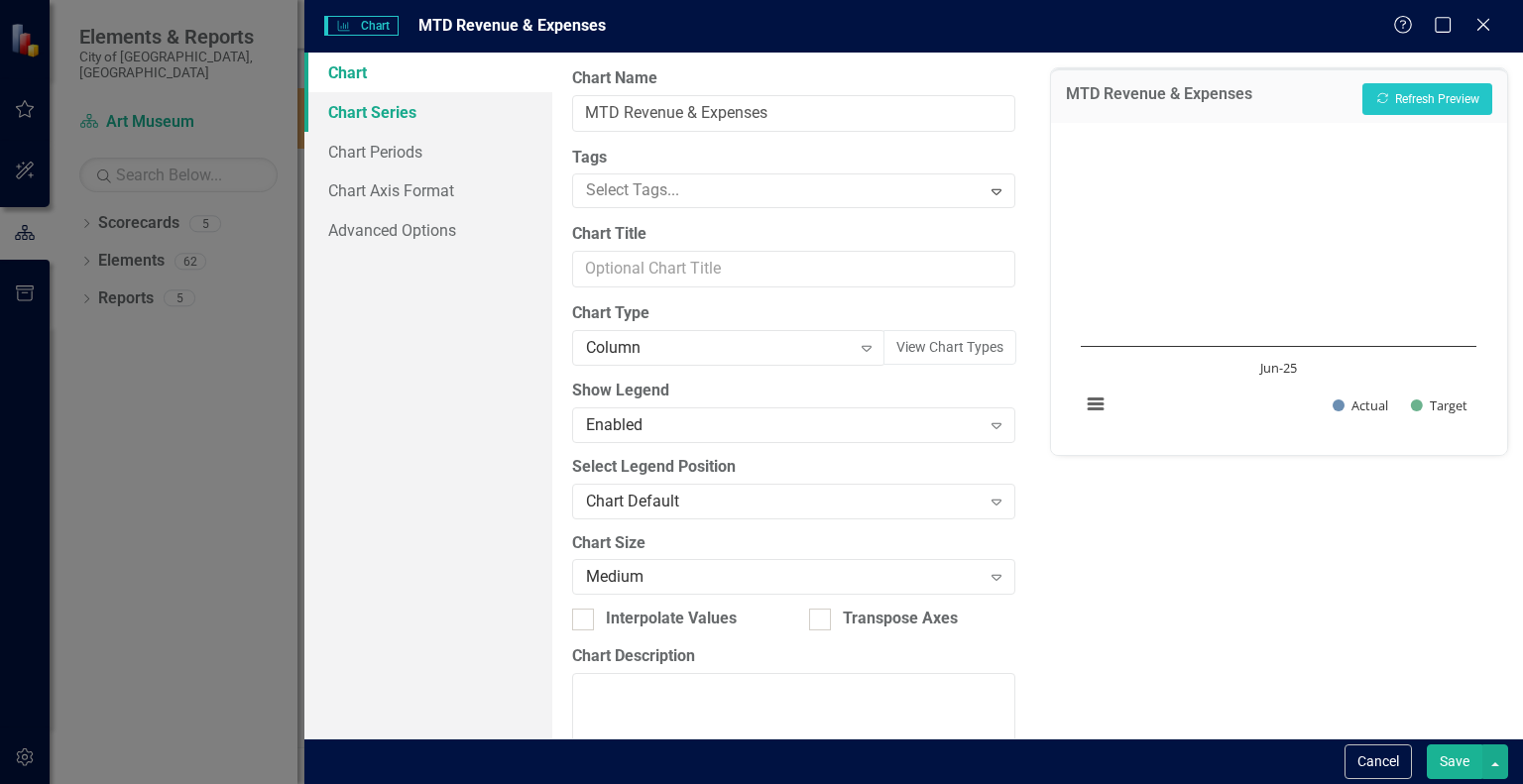 click on "Chart Series" at bounding box center (428, 112) 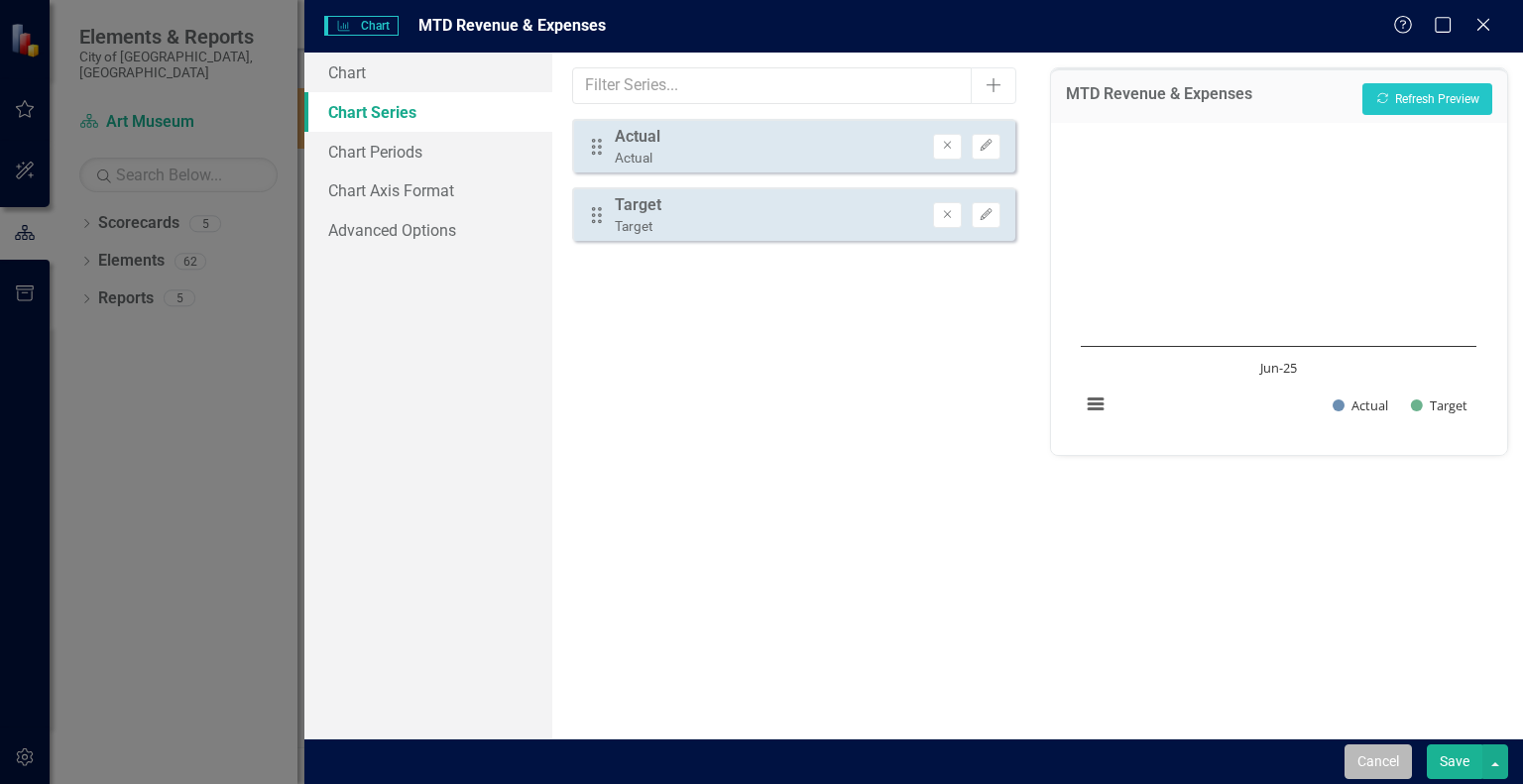 click on "Cancel" at bounding box center (1378, 761) 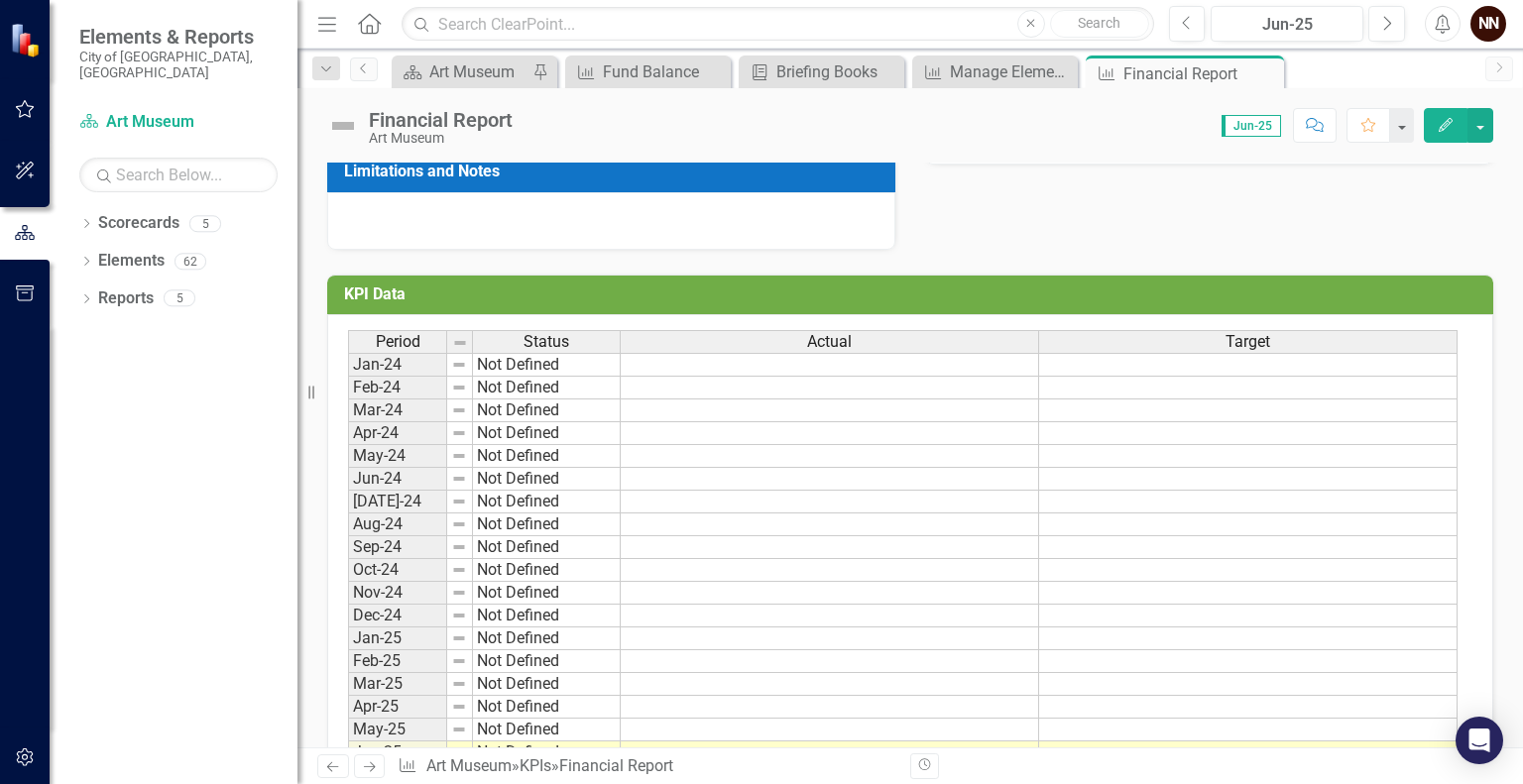 scroll, scrollTop: 511, scrollLeft: 0, axis: vertical 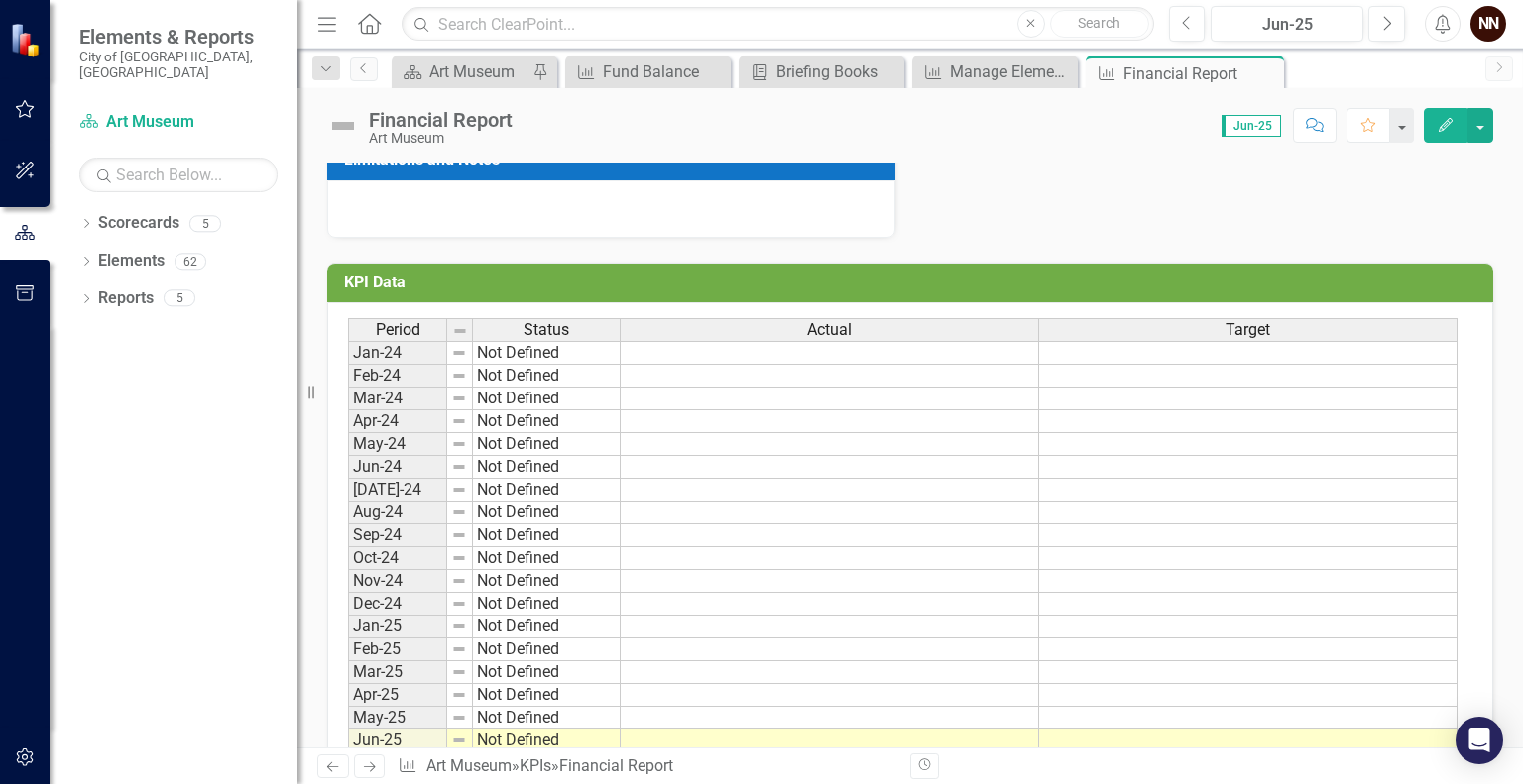 click on "Actual" at bounding box center (829, 330) 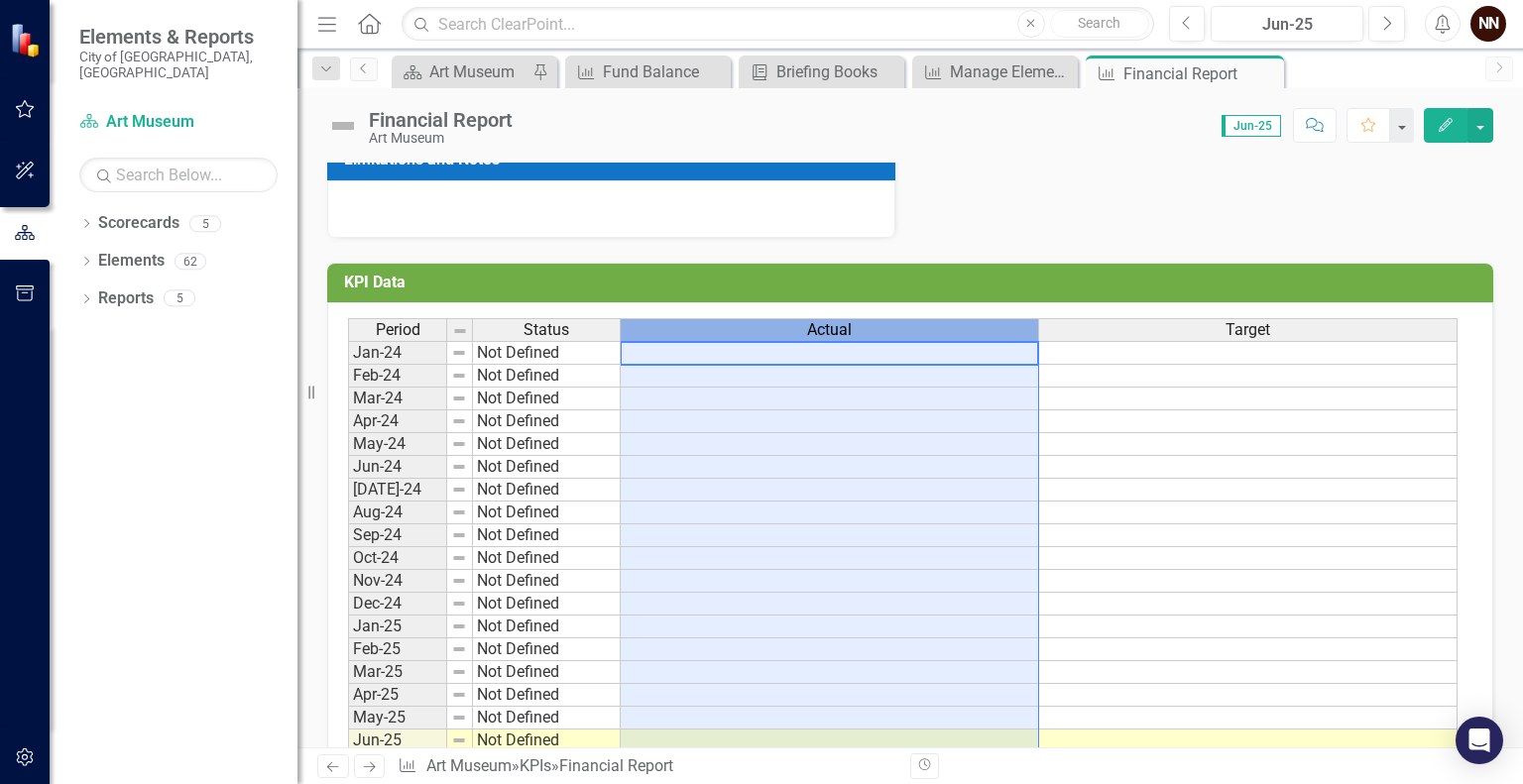 click on "Actual" at bounding box center (829, 330) 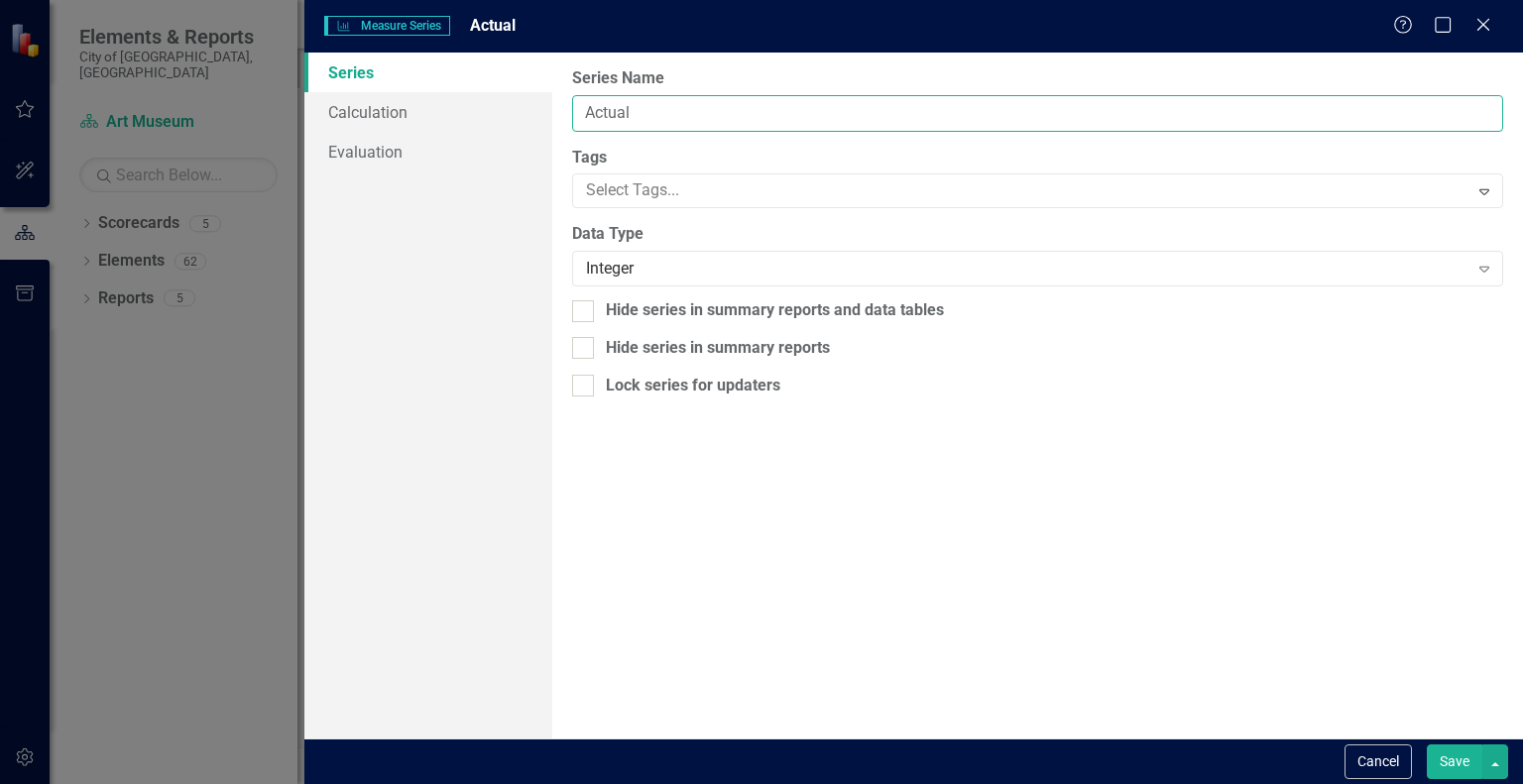click on "Actual" at bounding box center (1037, 113) 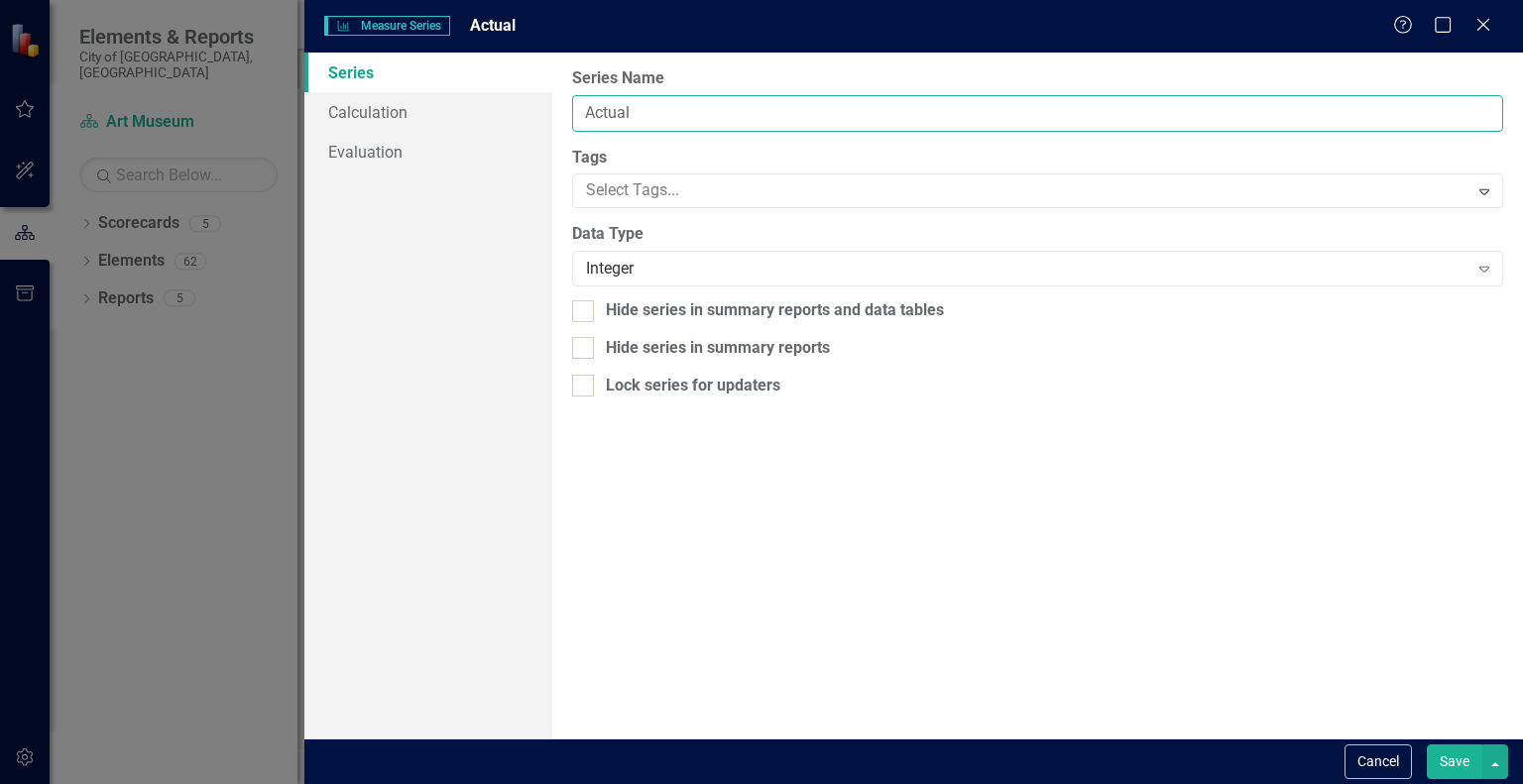 click on "Actual" at bounding box center (1037, 113) 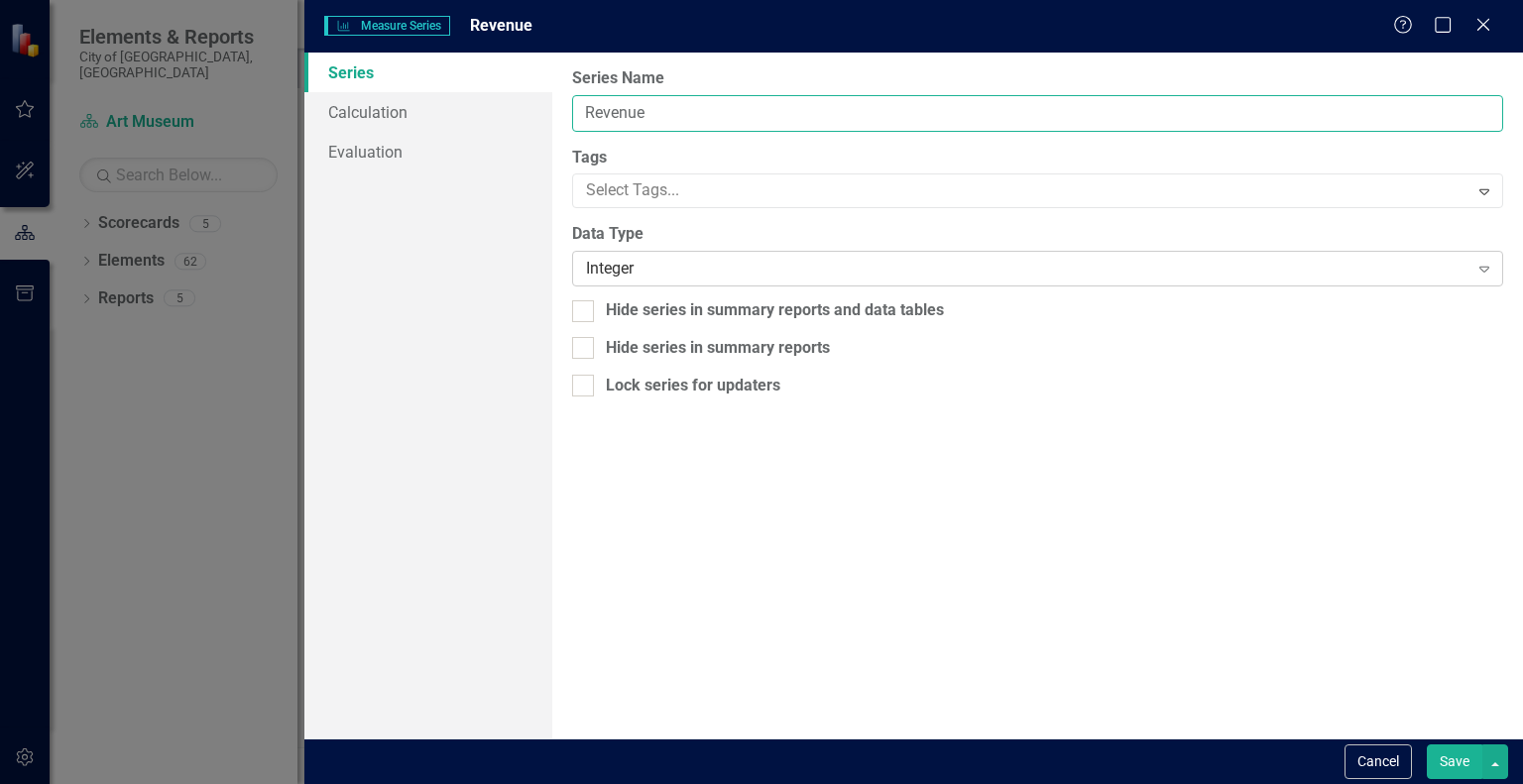 type on "Revenue" 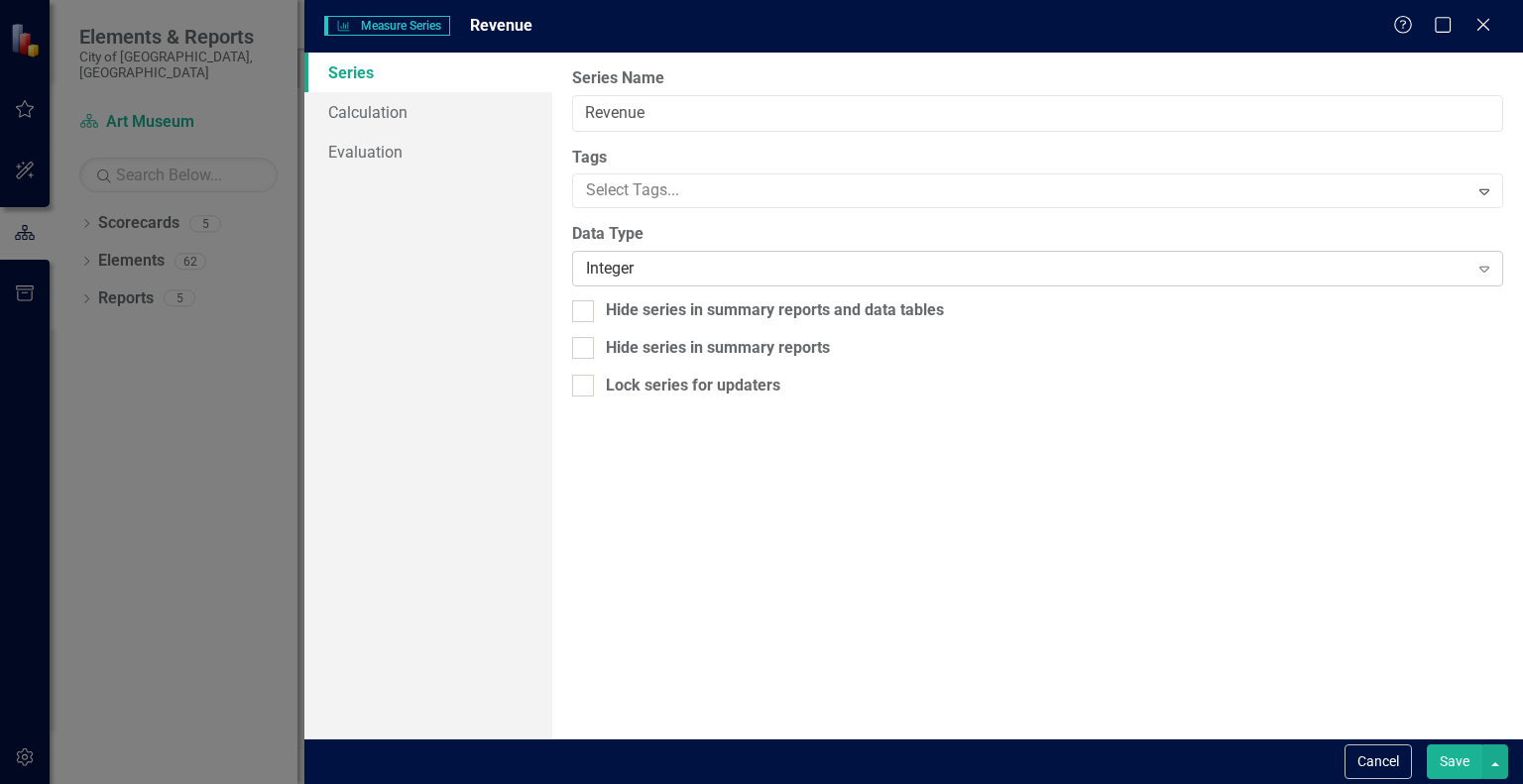 click on "Integer Expand" at bounding box center (1037, 269) 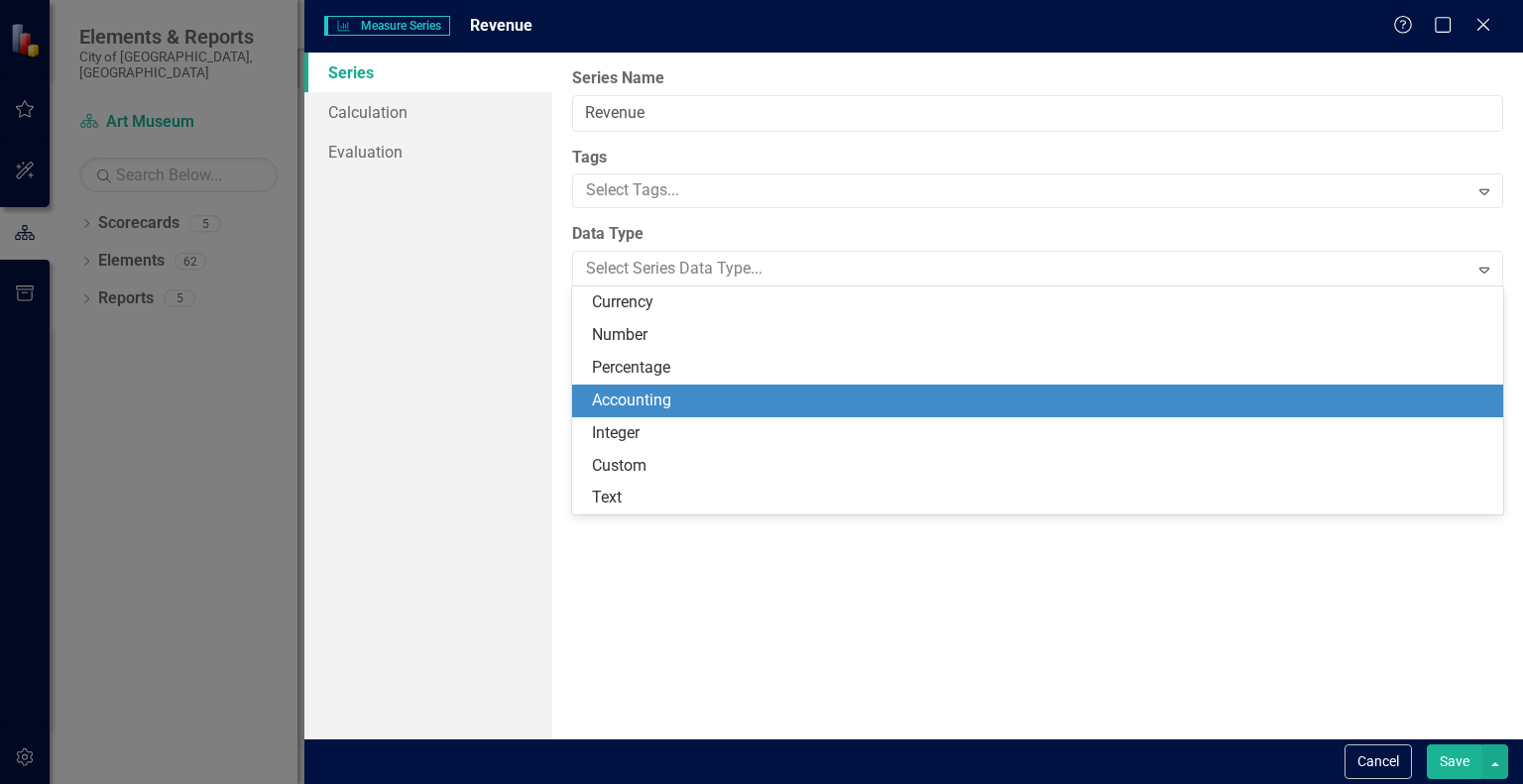 click on "Accounting" at bounding box center (1037, 400) 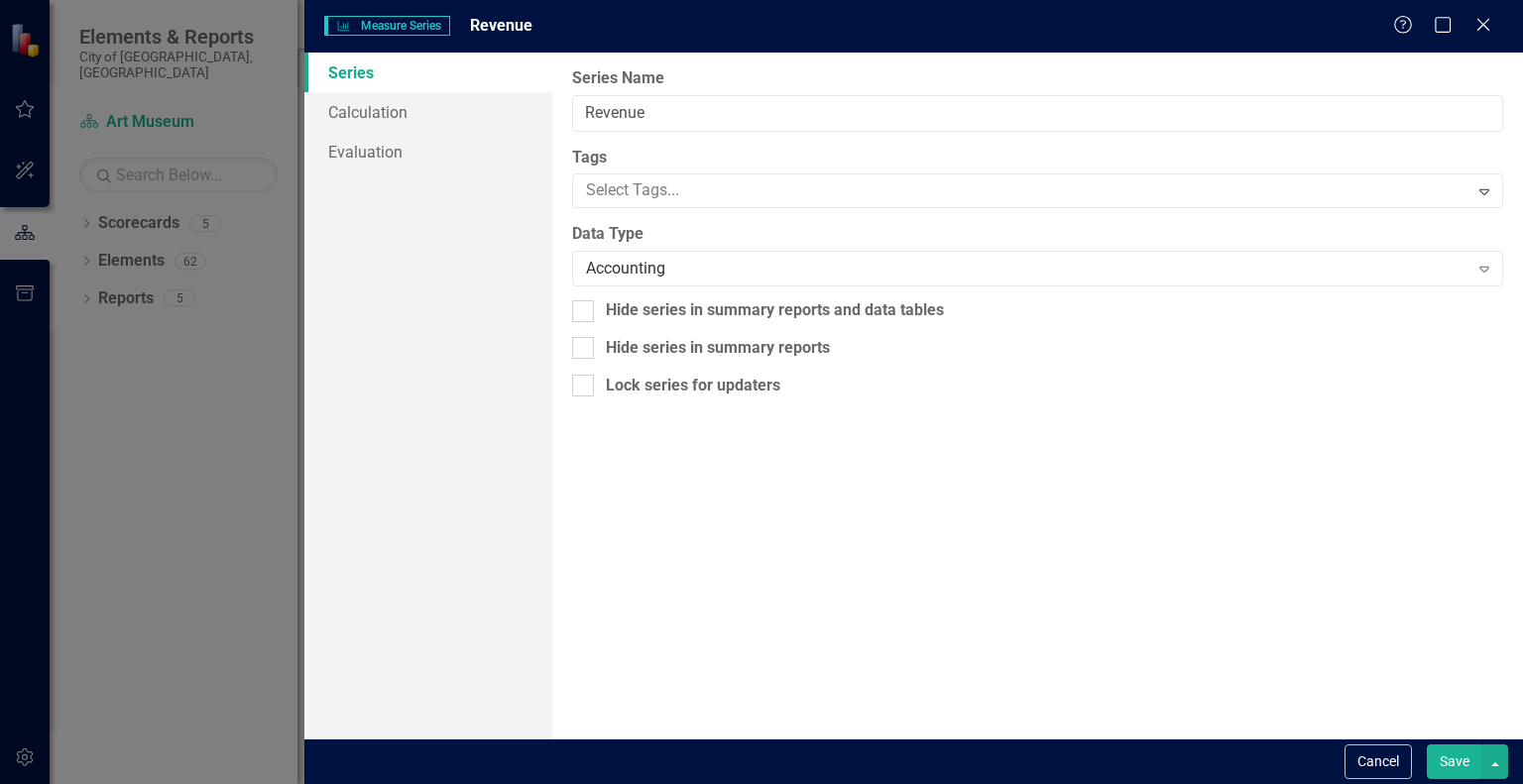 click on "Save" at bounding box center [1455, 761] 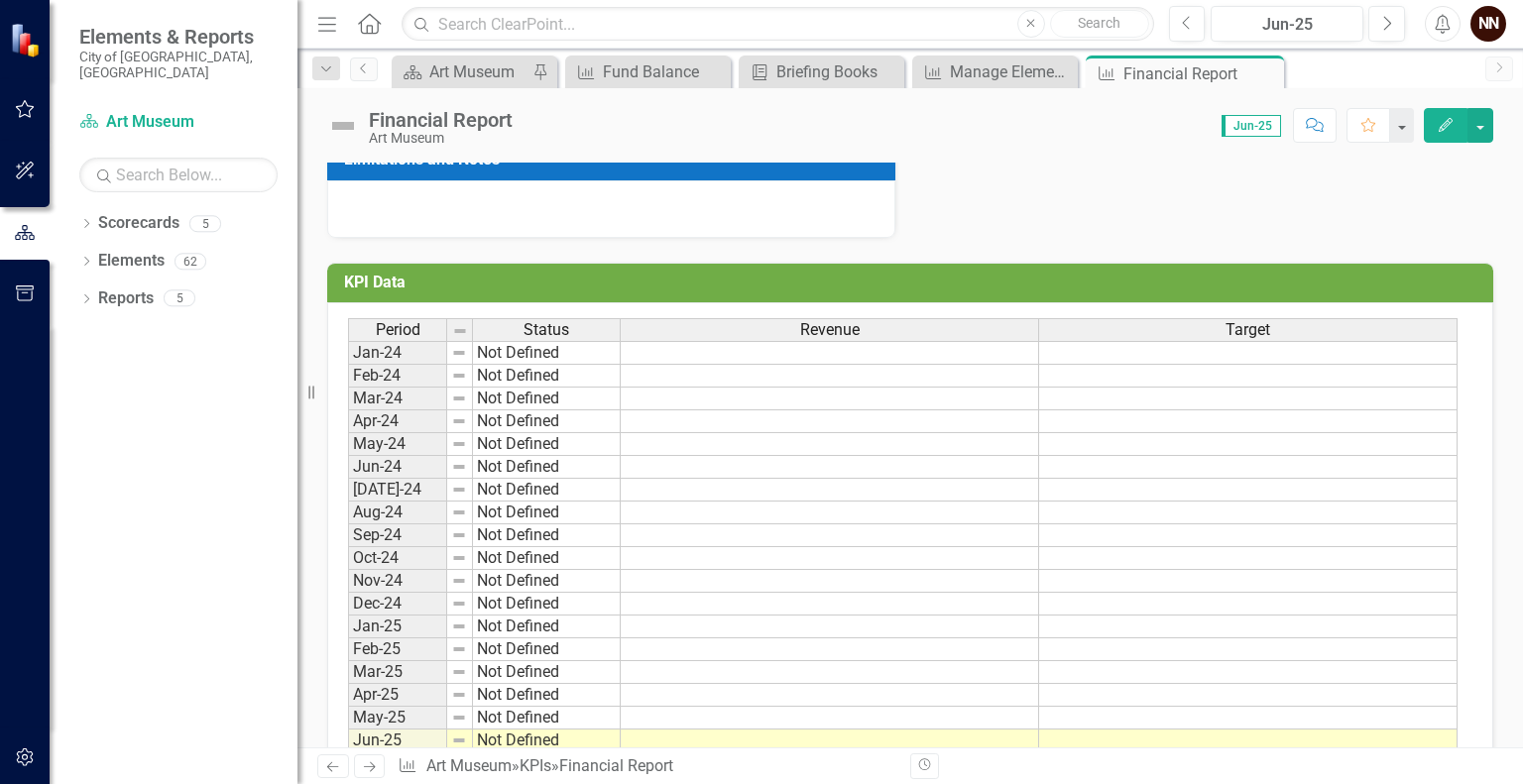 click on "Target" at bounding box center [1247, 330] 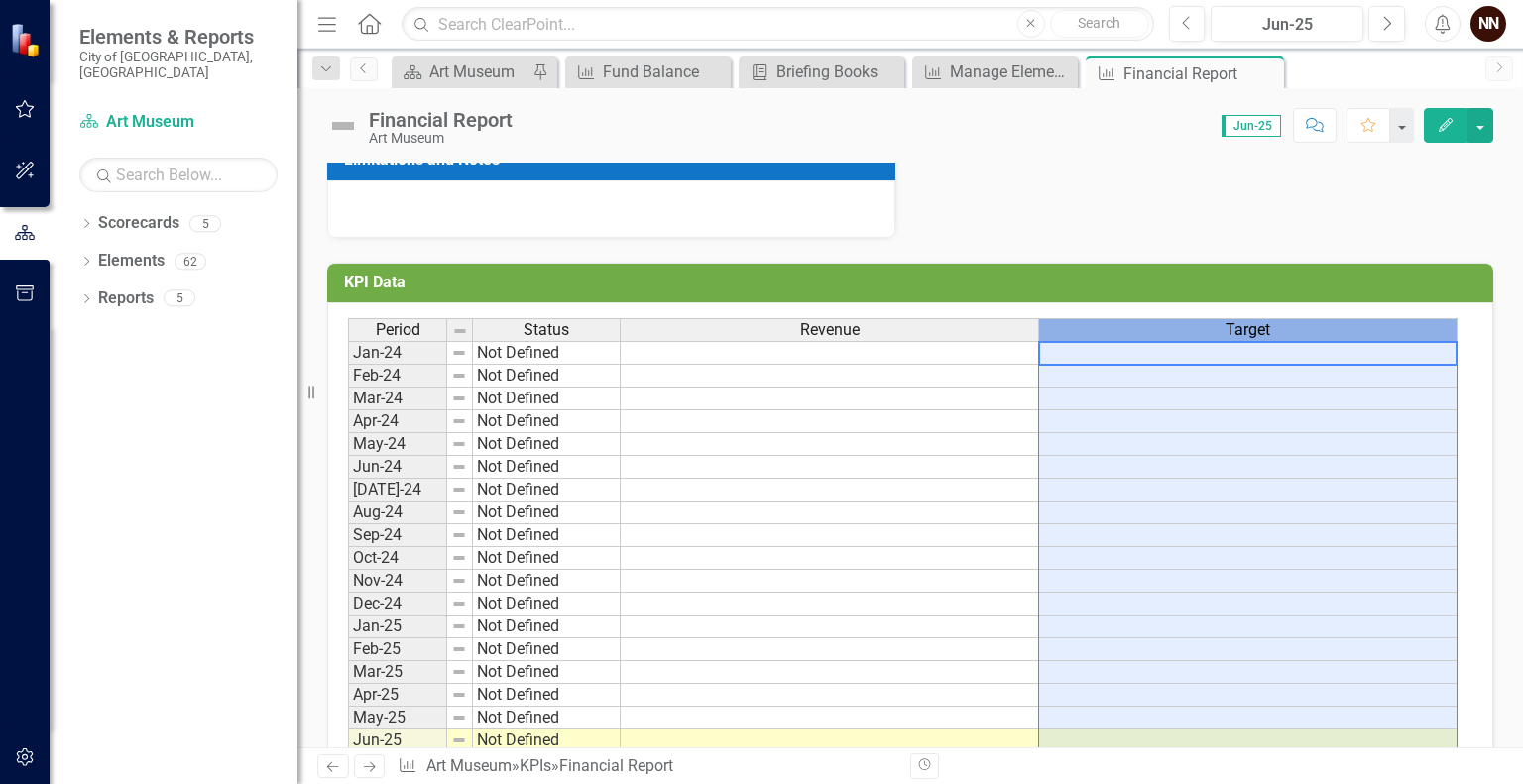 click on "Target" at bounding box center [1247, 330] 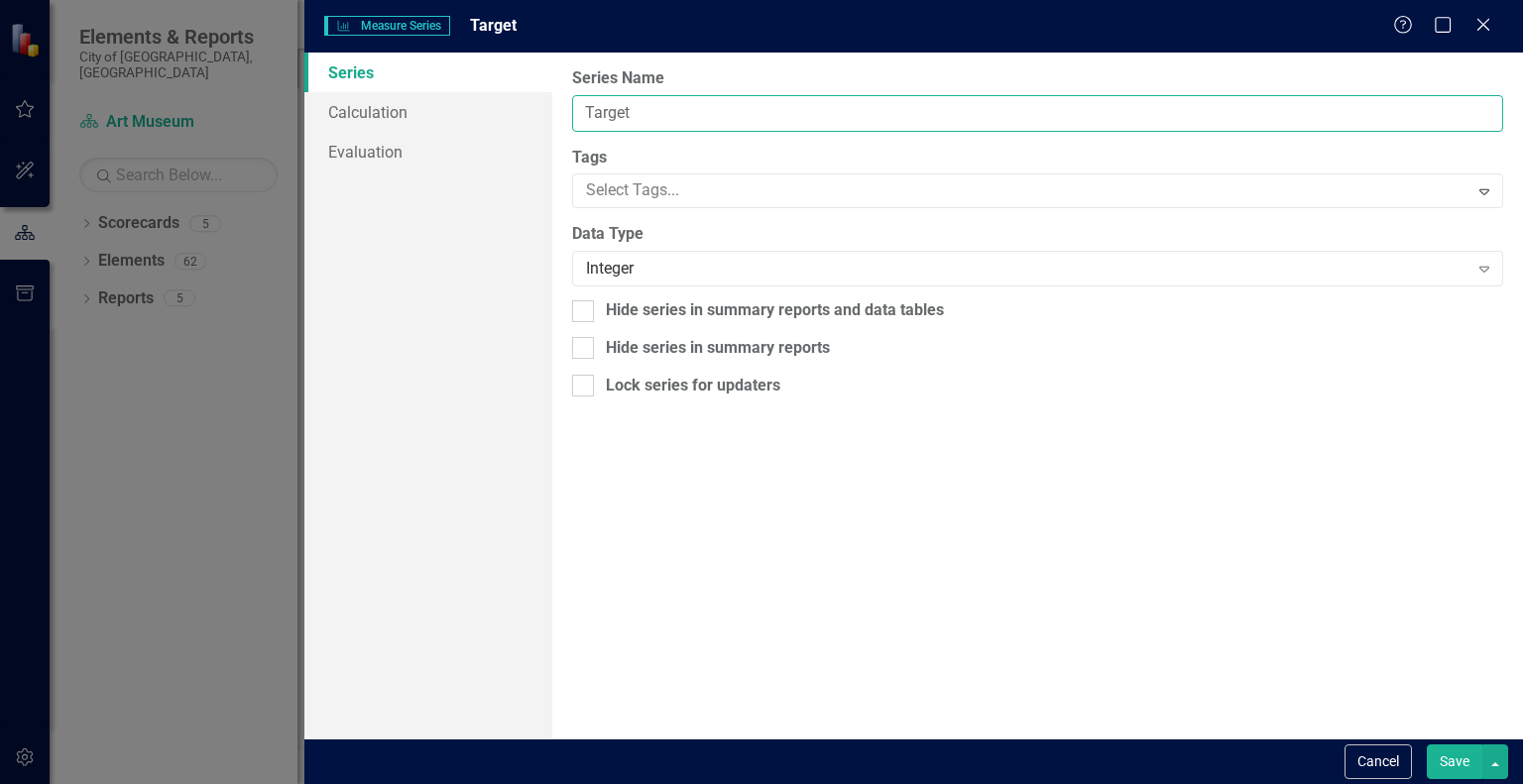 click on "Target" at bounding box center [1037, 113] 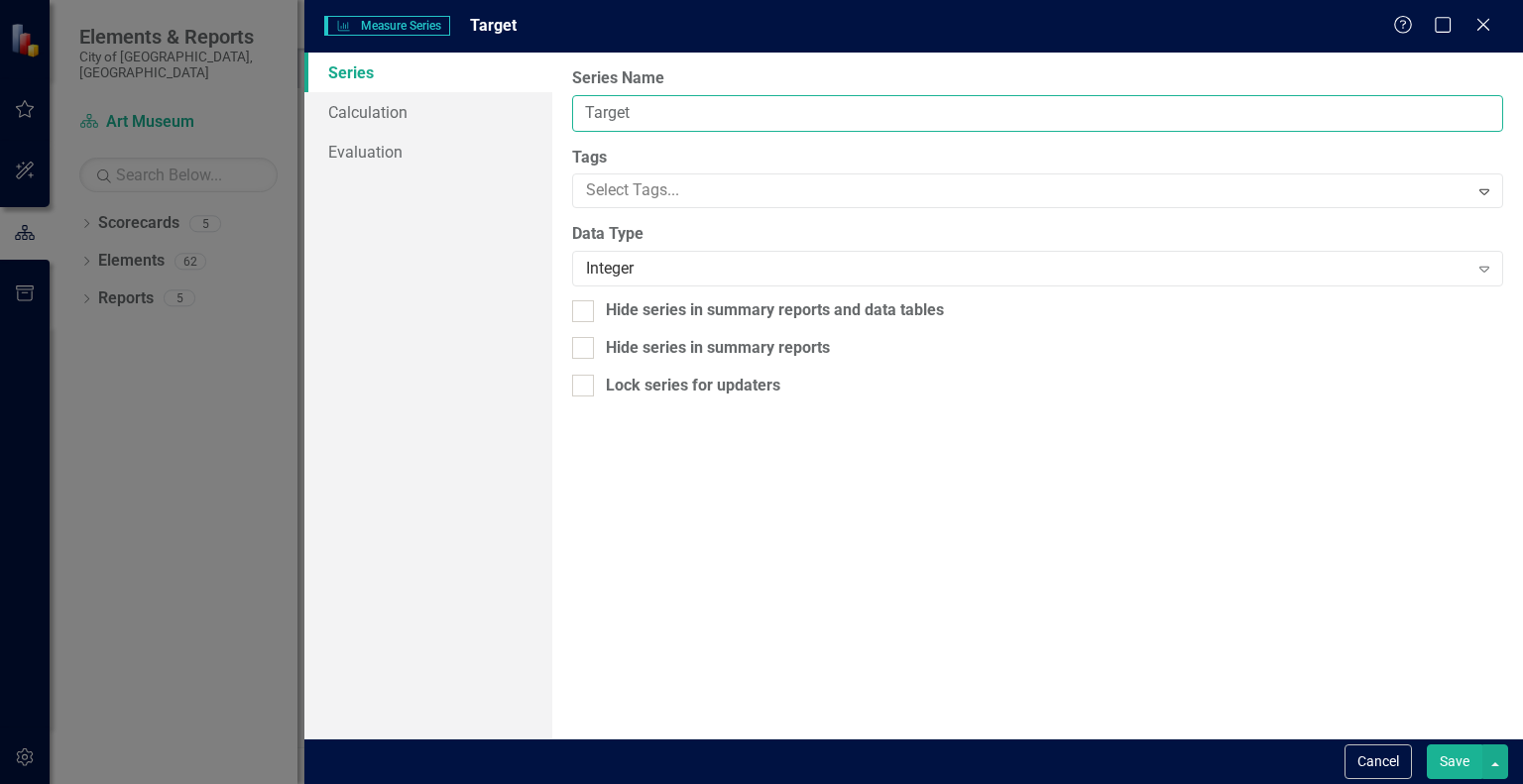 click on "Target" at bounding box center (1037, 113) 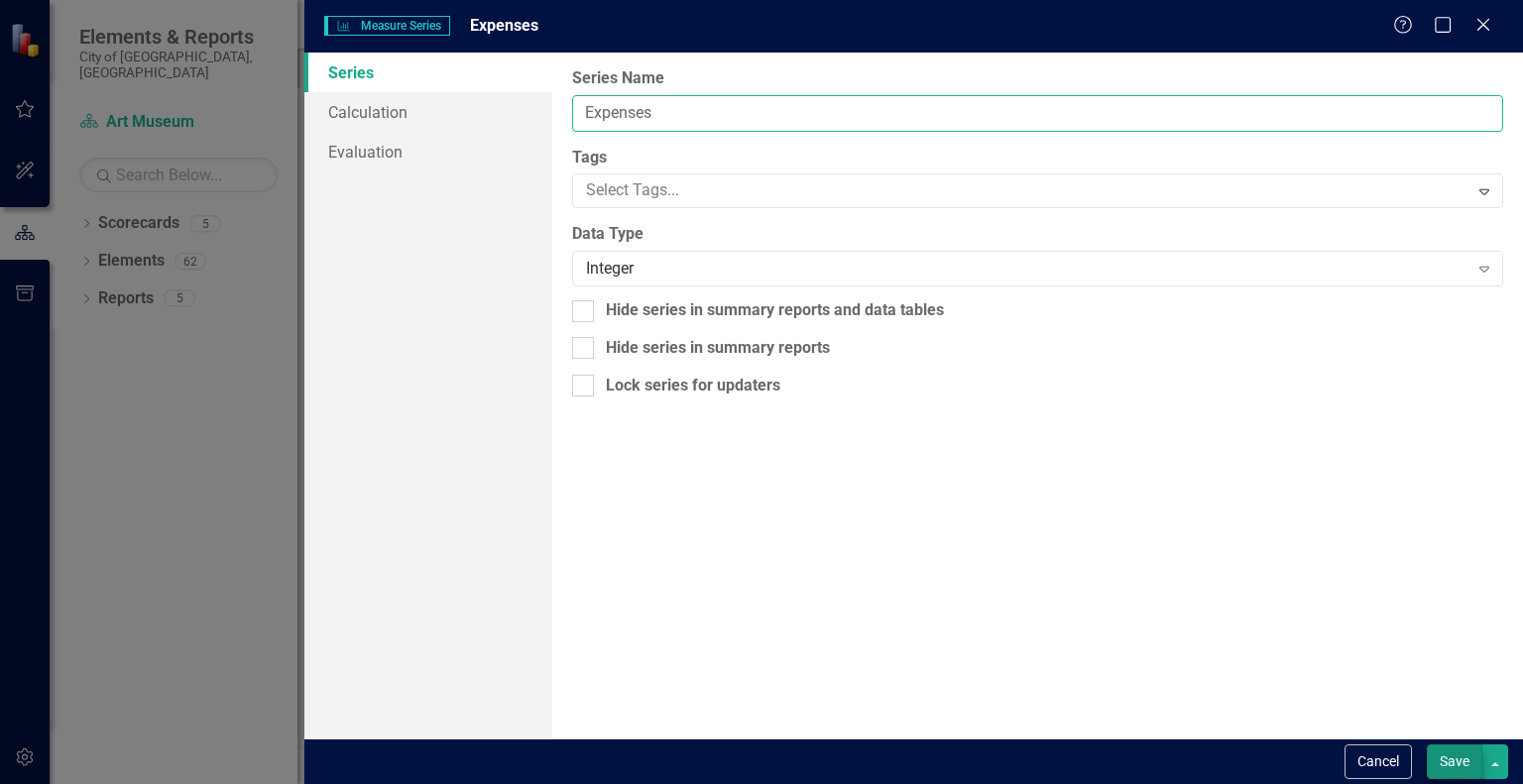 type on "Expenses" 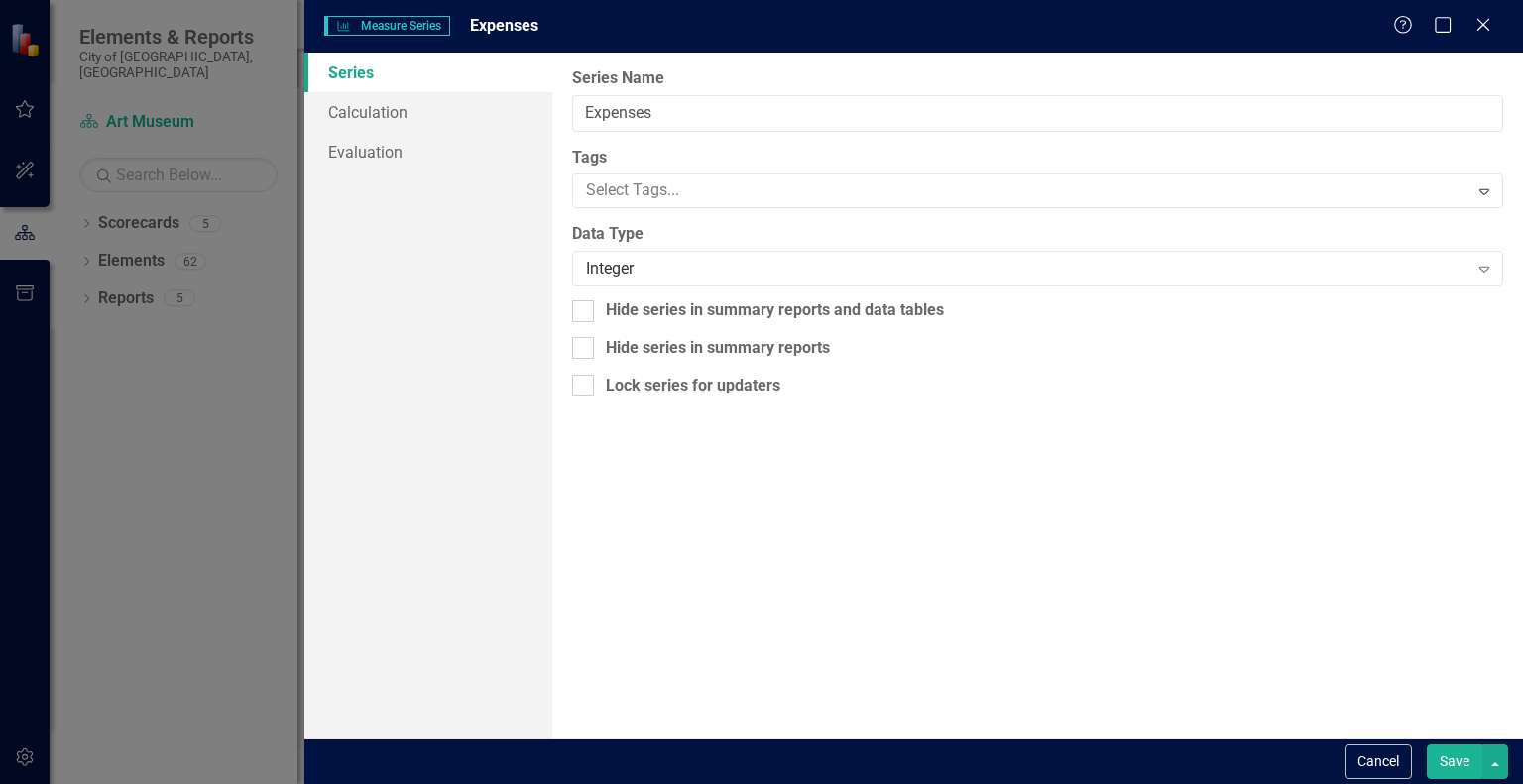 click on "Save" at bounding box center (1455, 761) 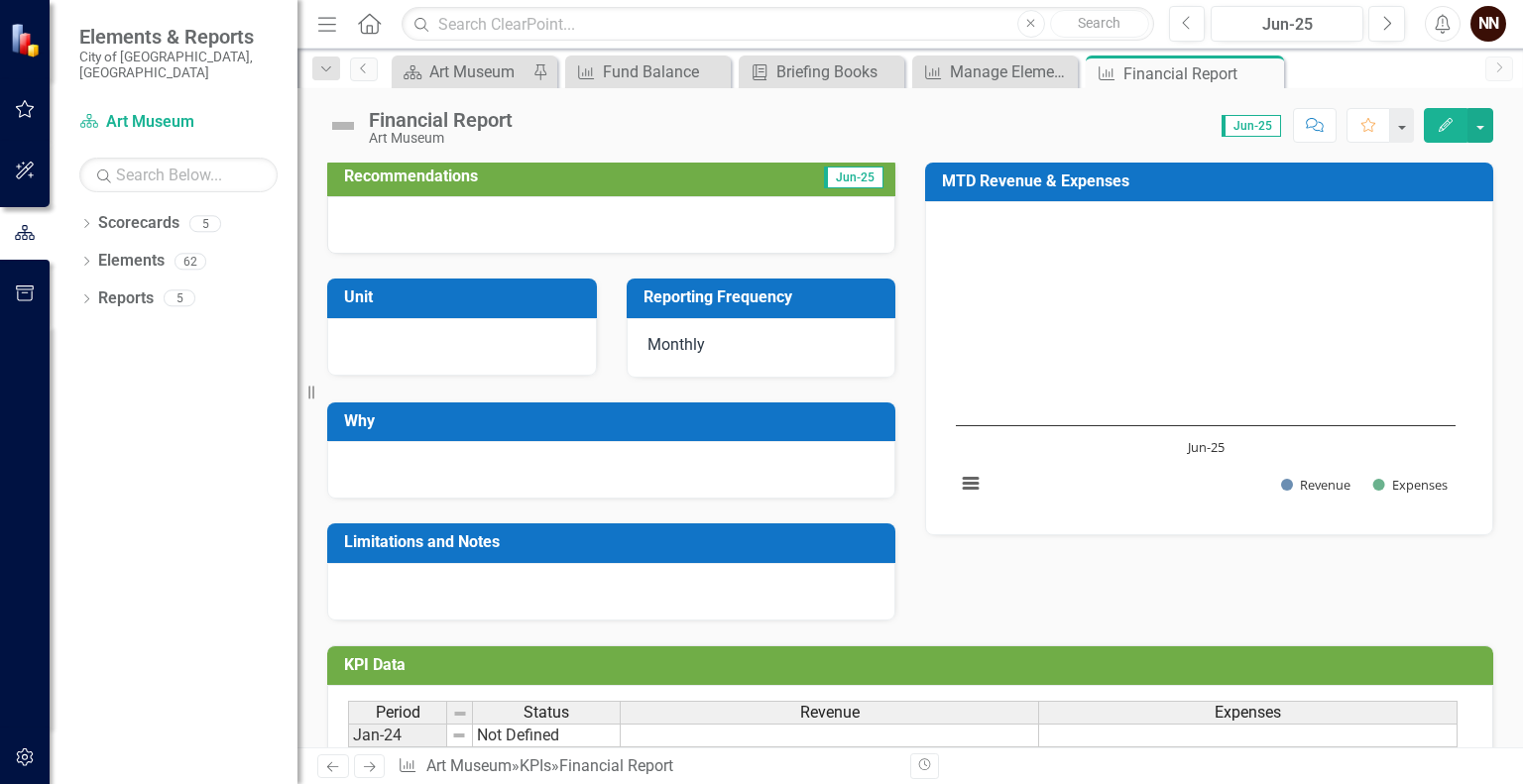 scroll, scrollTop: 122, scrollLeft: 0, axis: vertical 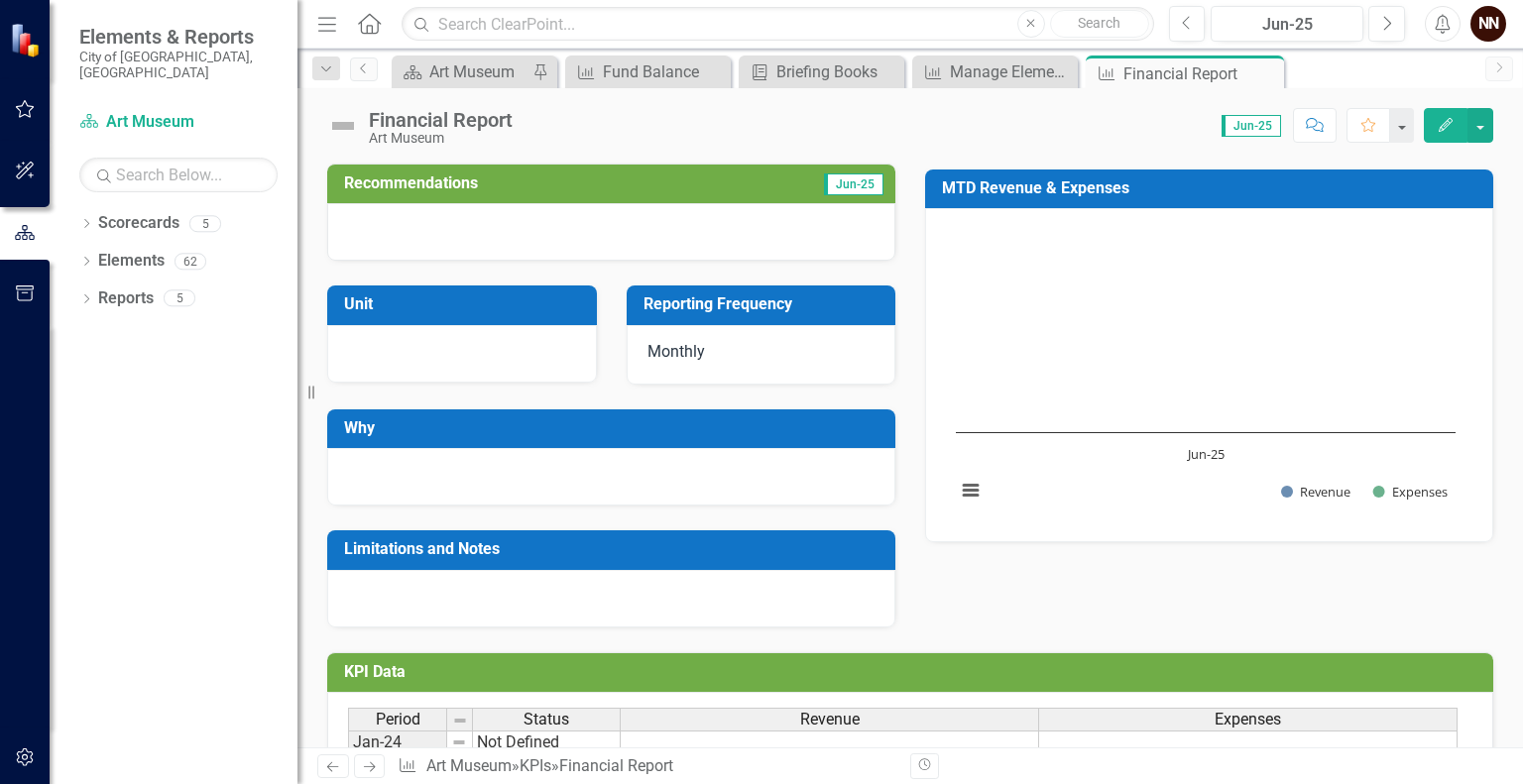 click on "Revenue" at bounding box center (829, 720) 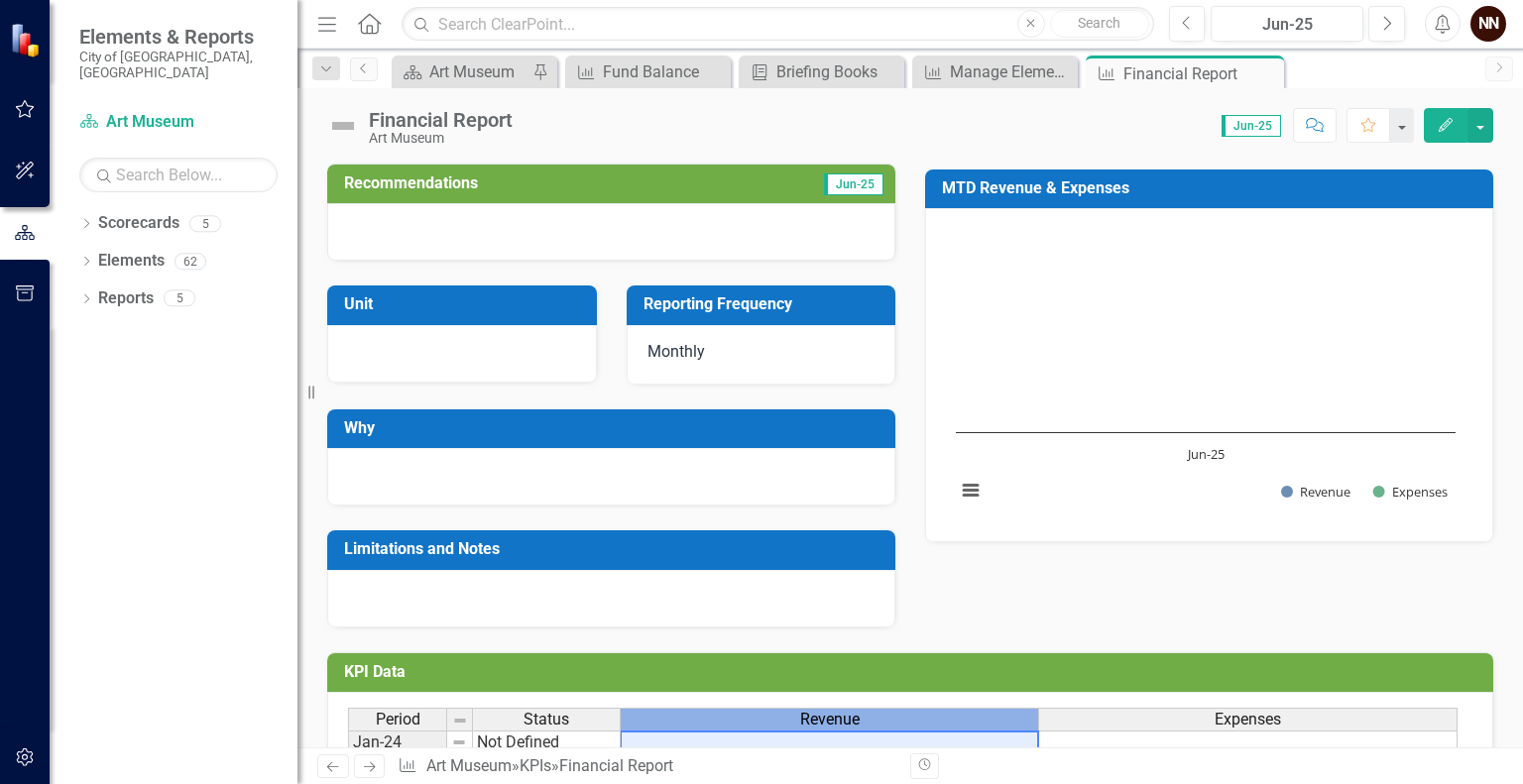click on "Revenue" at bounding box center (829, 720) 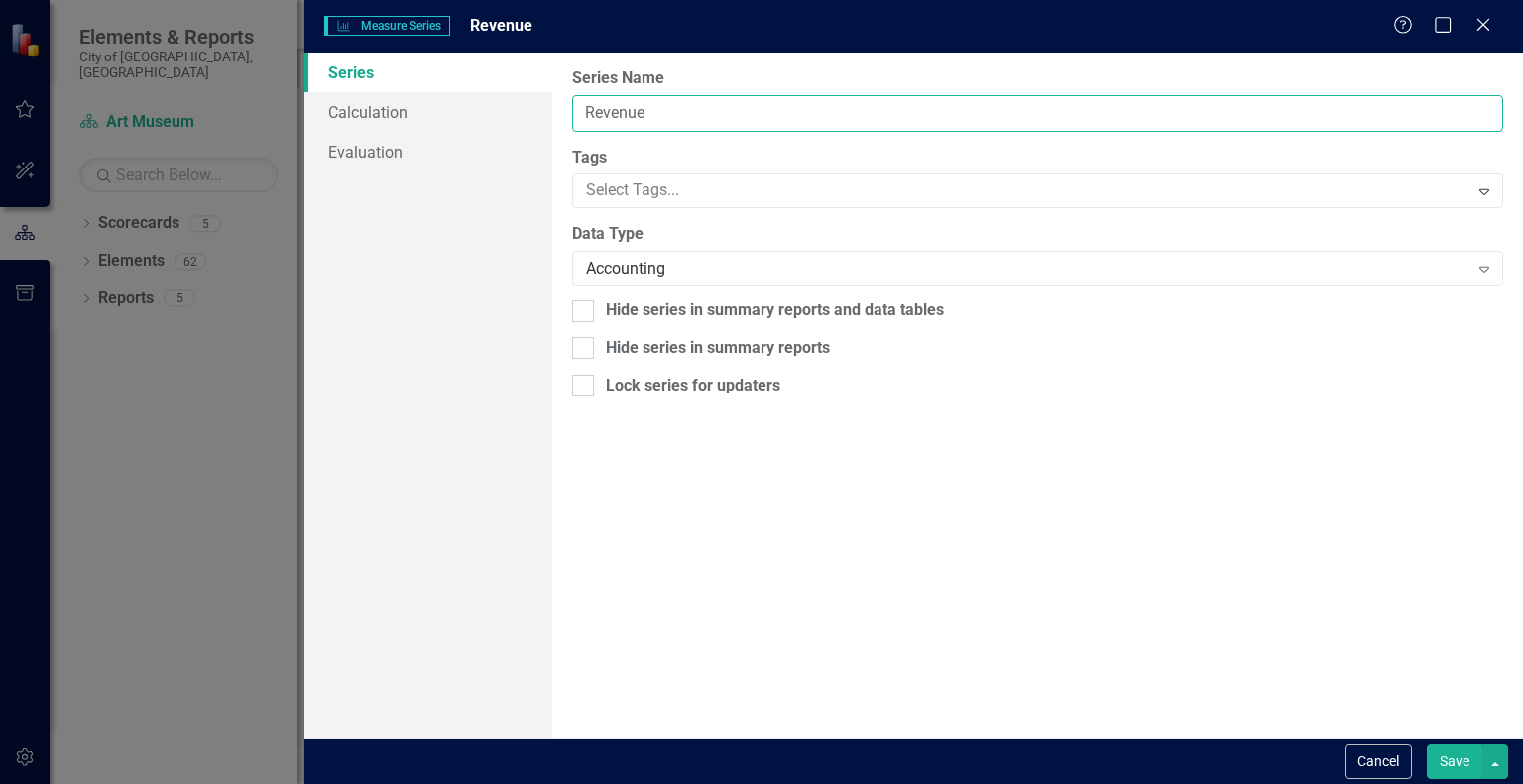 click on "Revenue" at bounding box center [1037, 113] 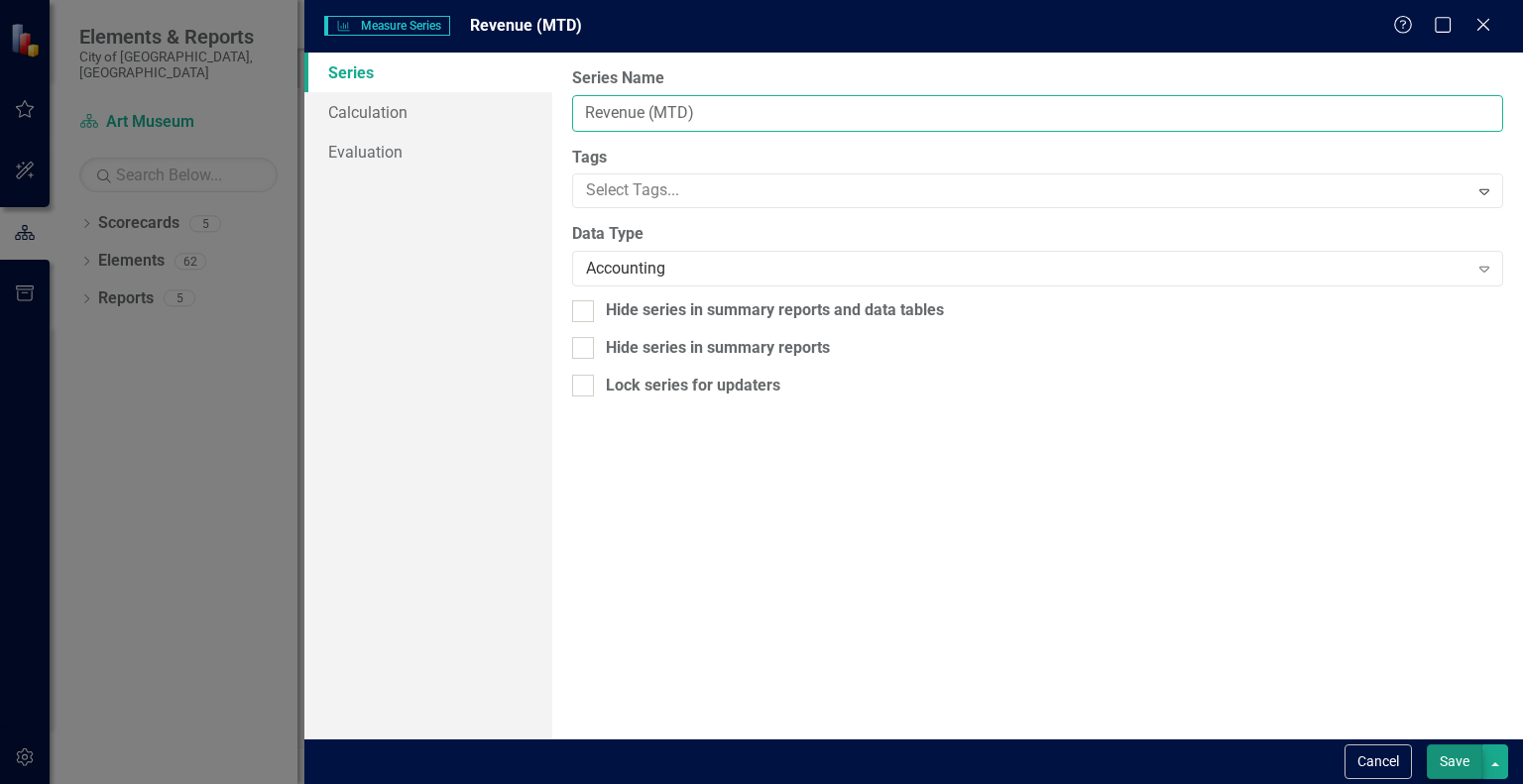 type on "Revenue (MTD)" 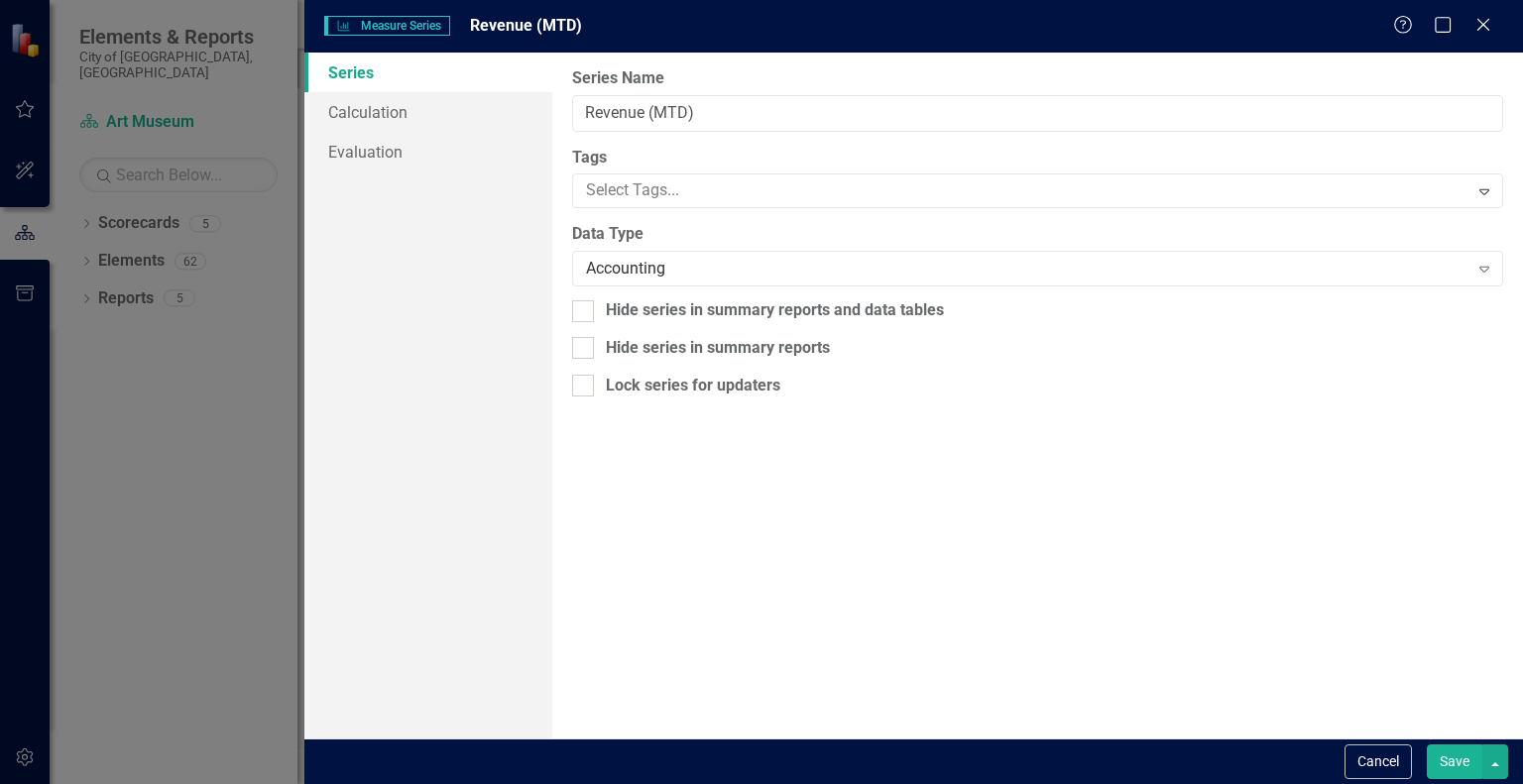 click on "Save" at bounding box center [1455, 761] 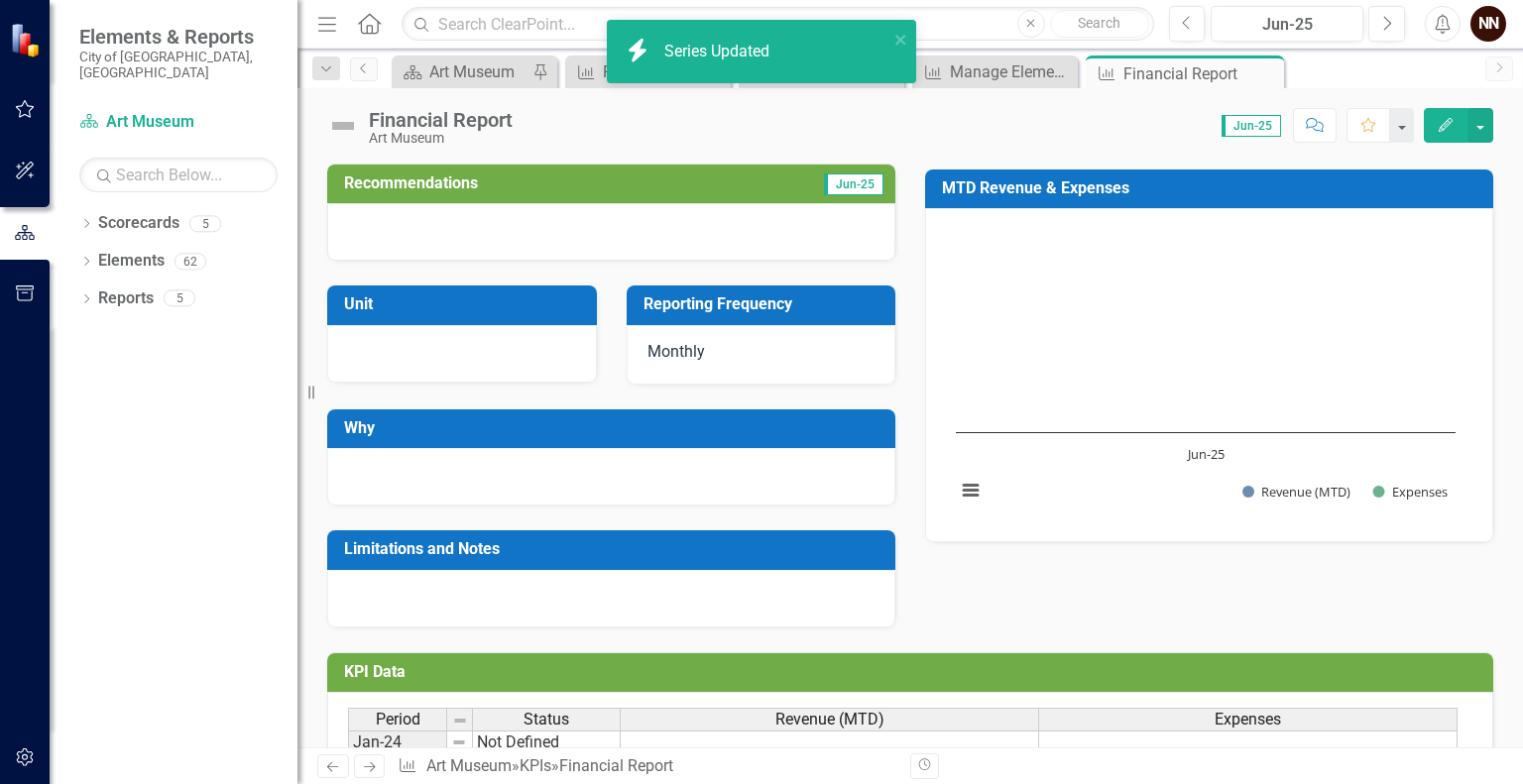 scroll, scrollTop: 127, scrollLeft: 0, axis: vertical 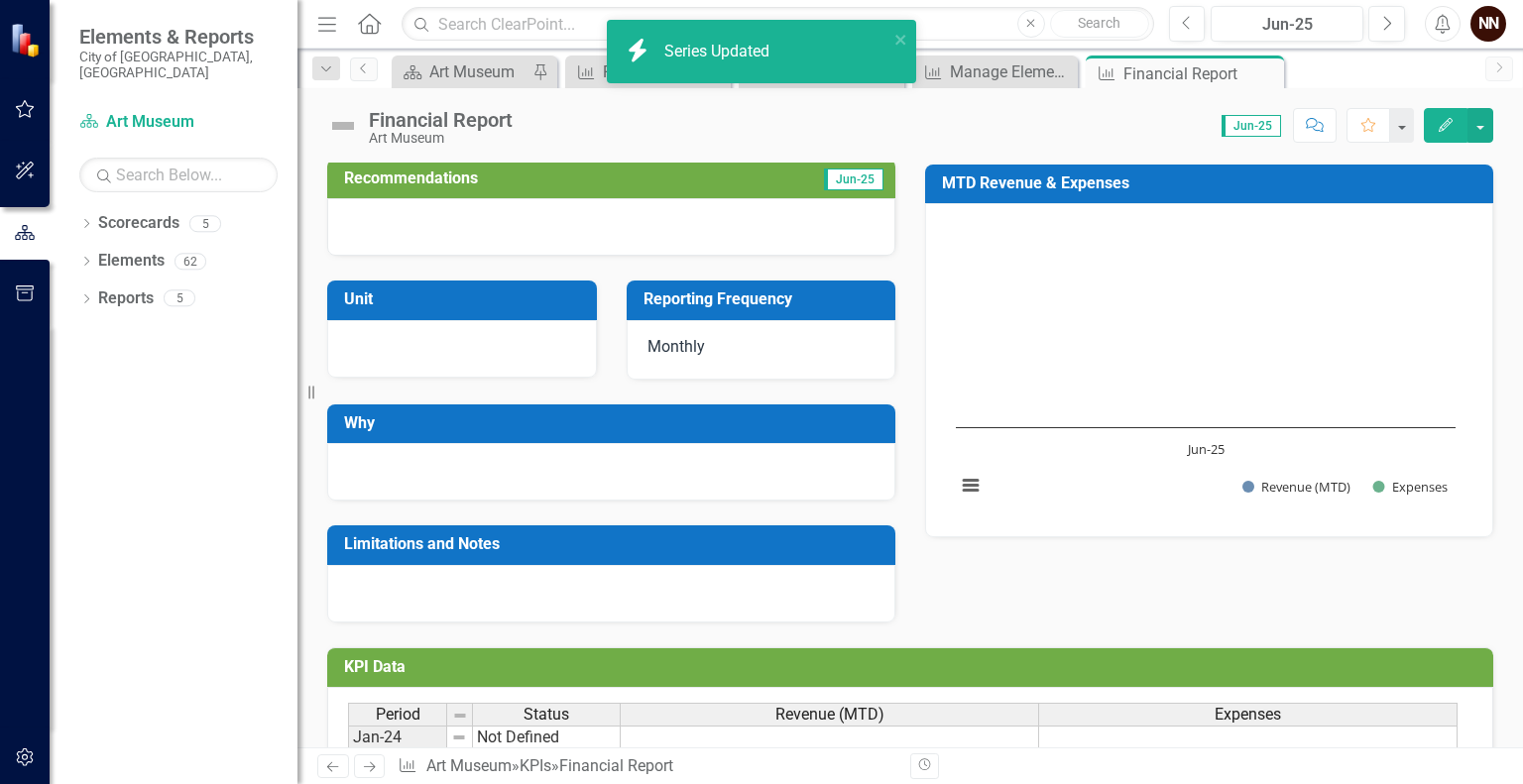 click on "Expenses" at bounding box center (1247, 715) 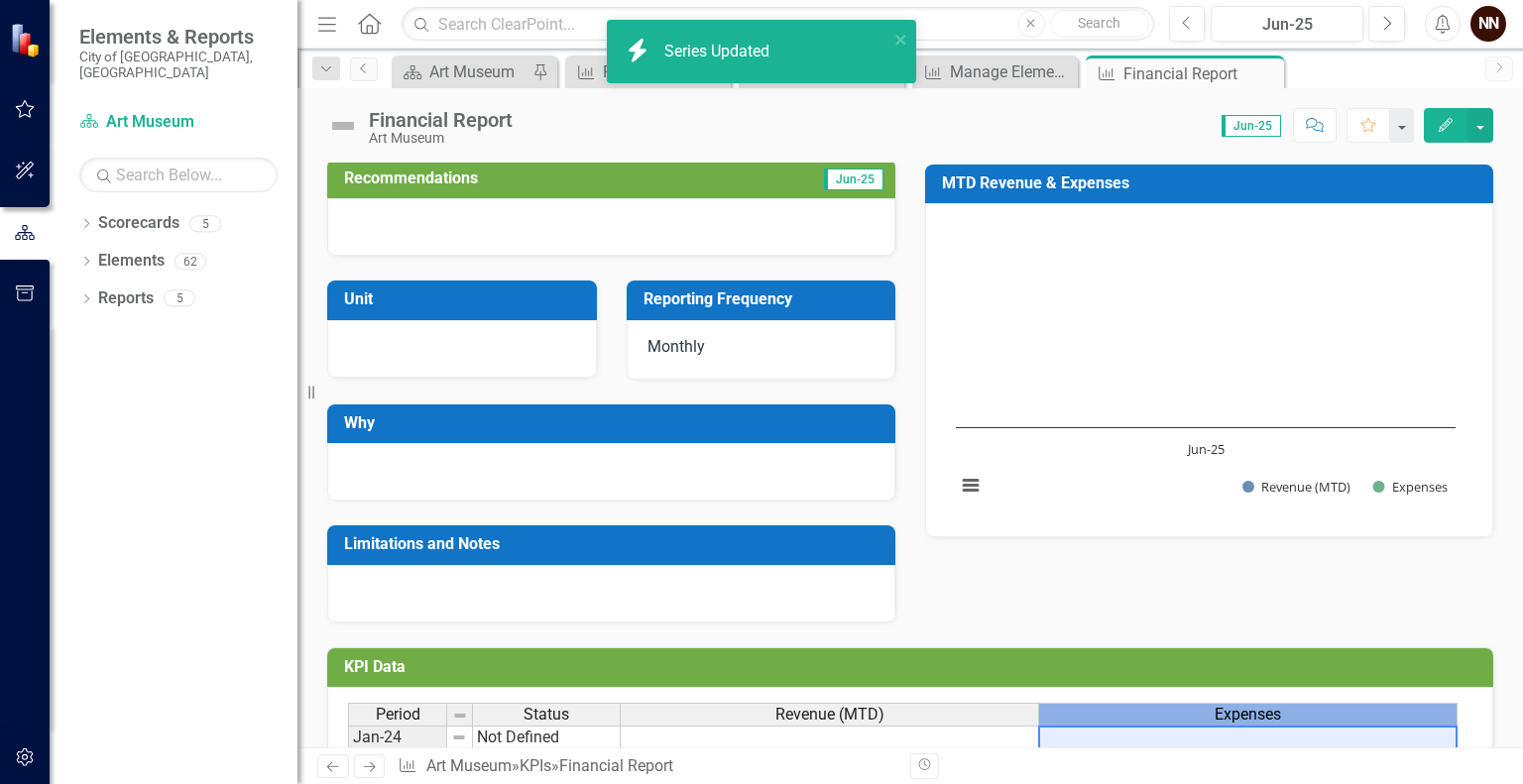 click on "Expenses" at bounding box center (1247, 715) 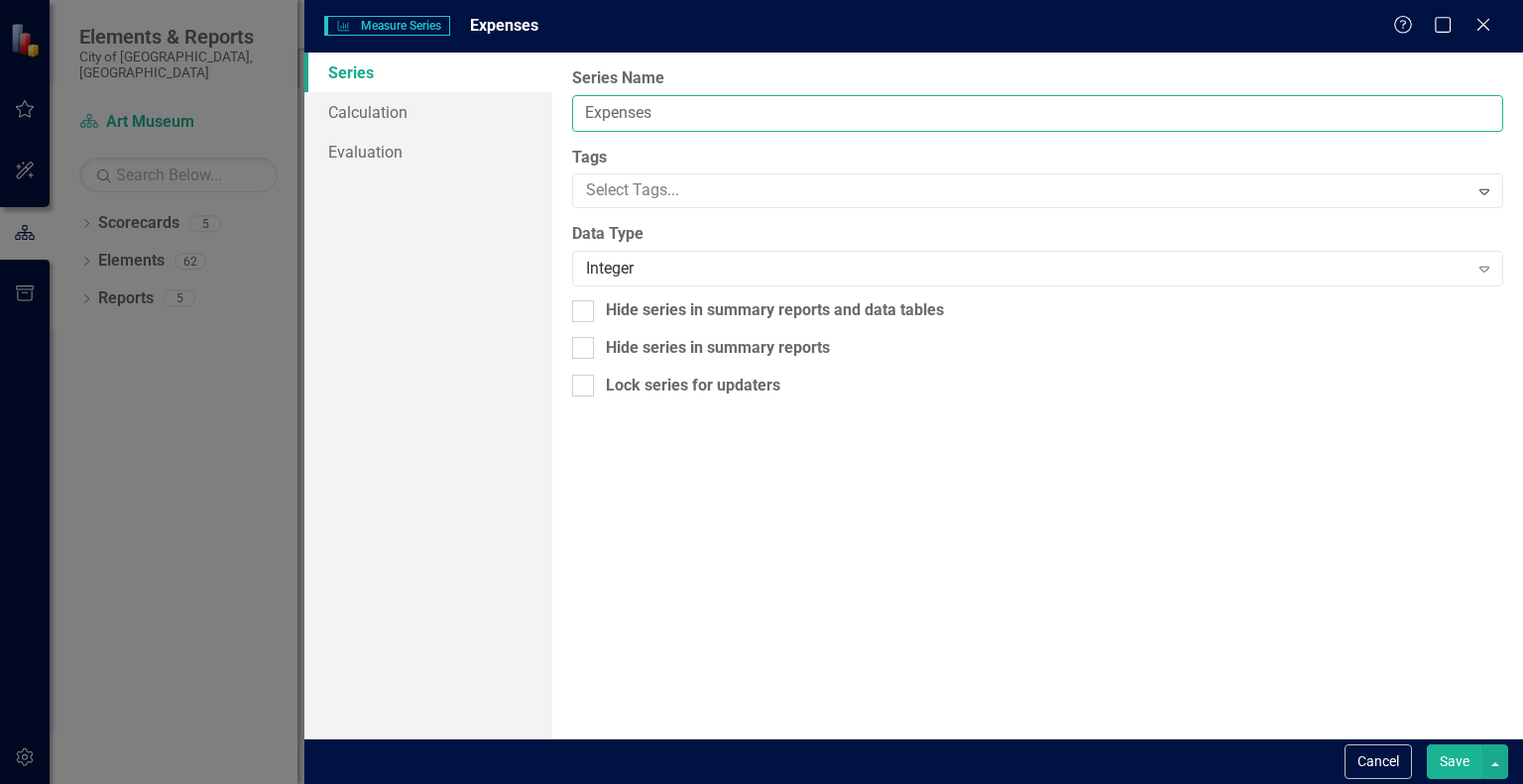 click on "Expenses" at bounding box center (1037, 113) 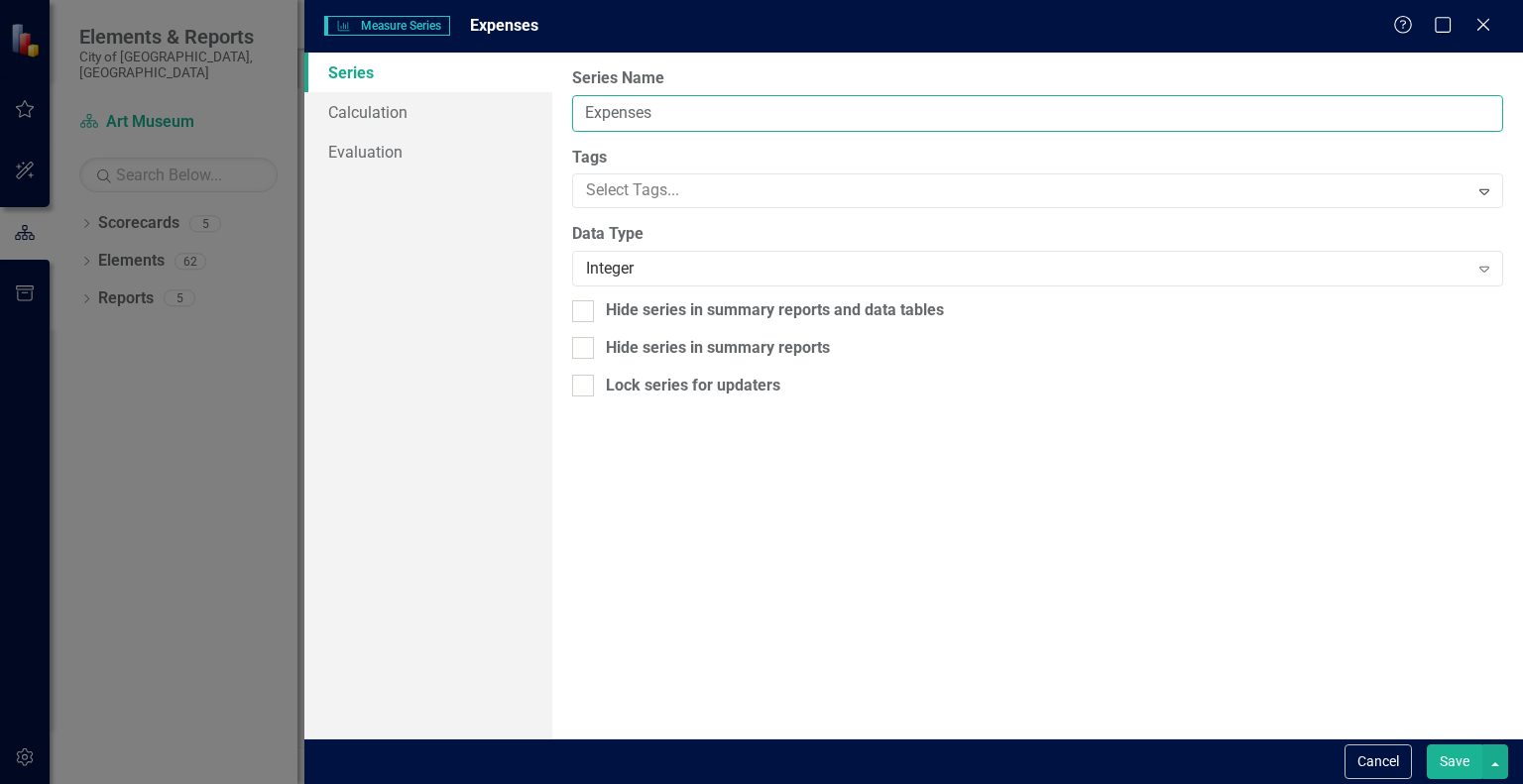 click on "Expenses" at bounding box center [1037, 113] 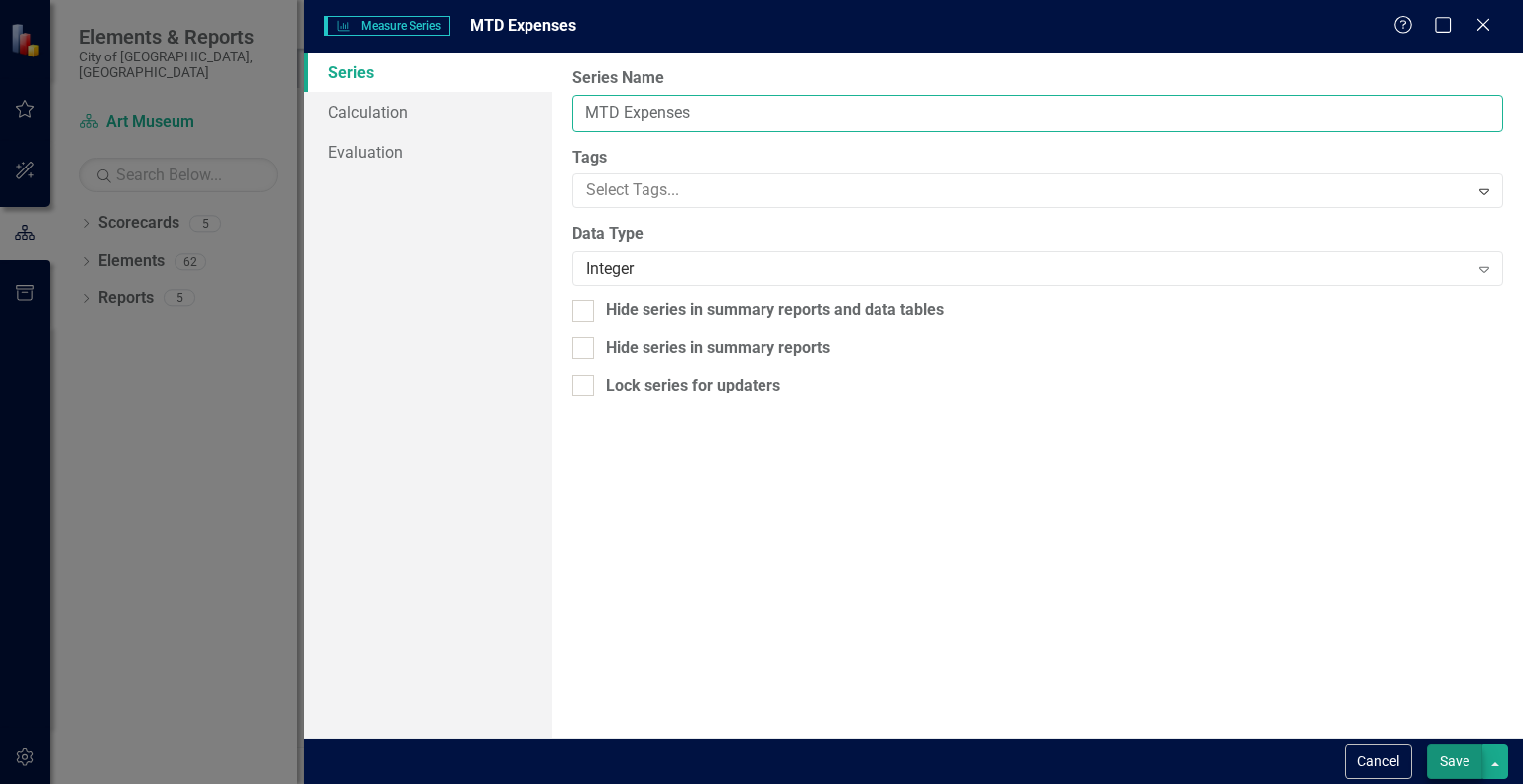 type on "MTD Expenses" 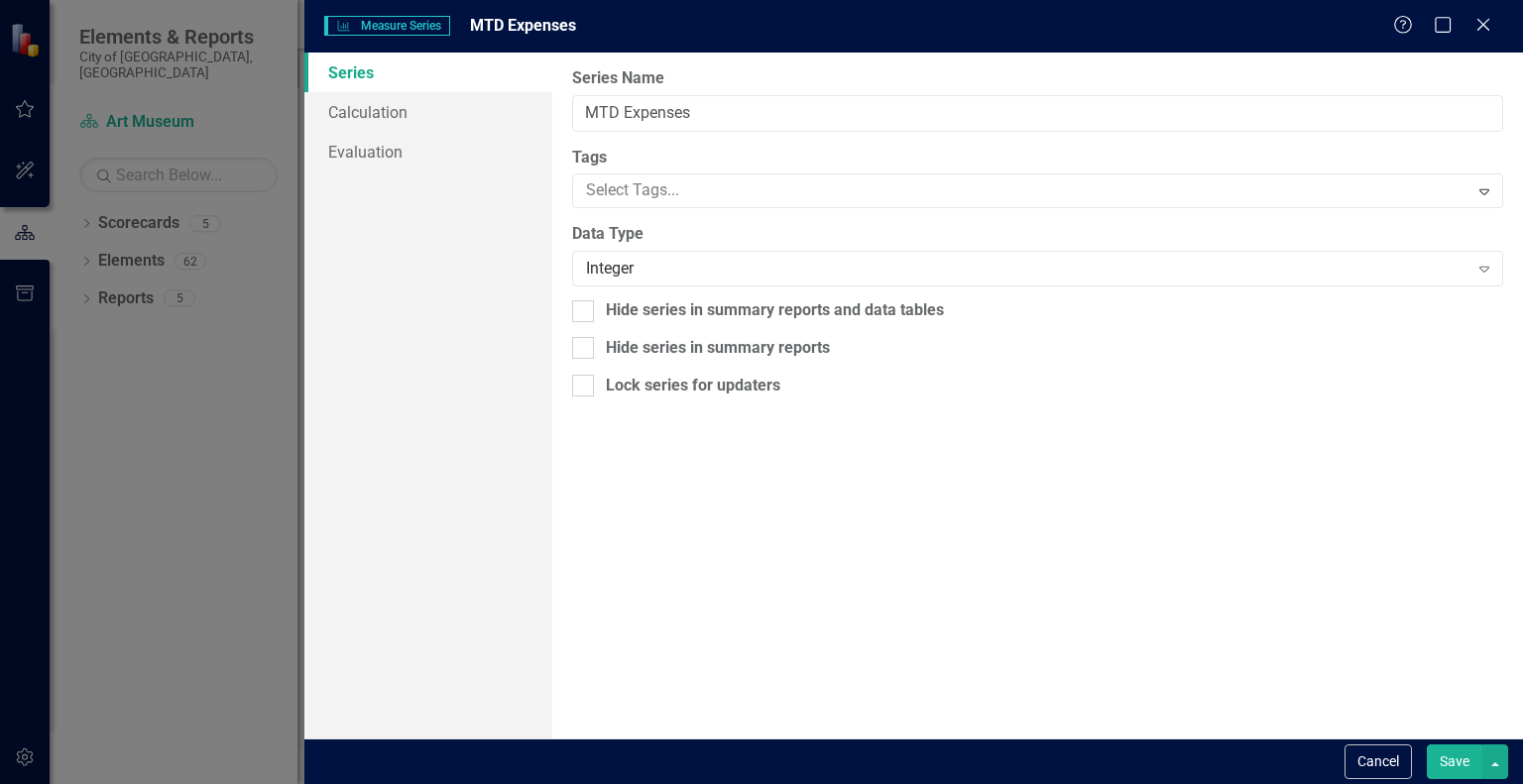 click on "Save" at bounding box center [1455, 761] 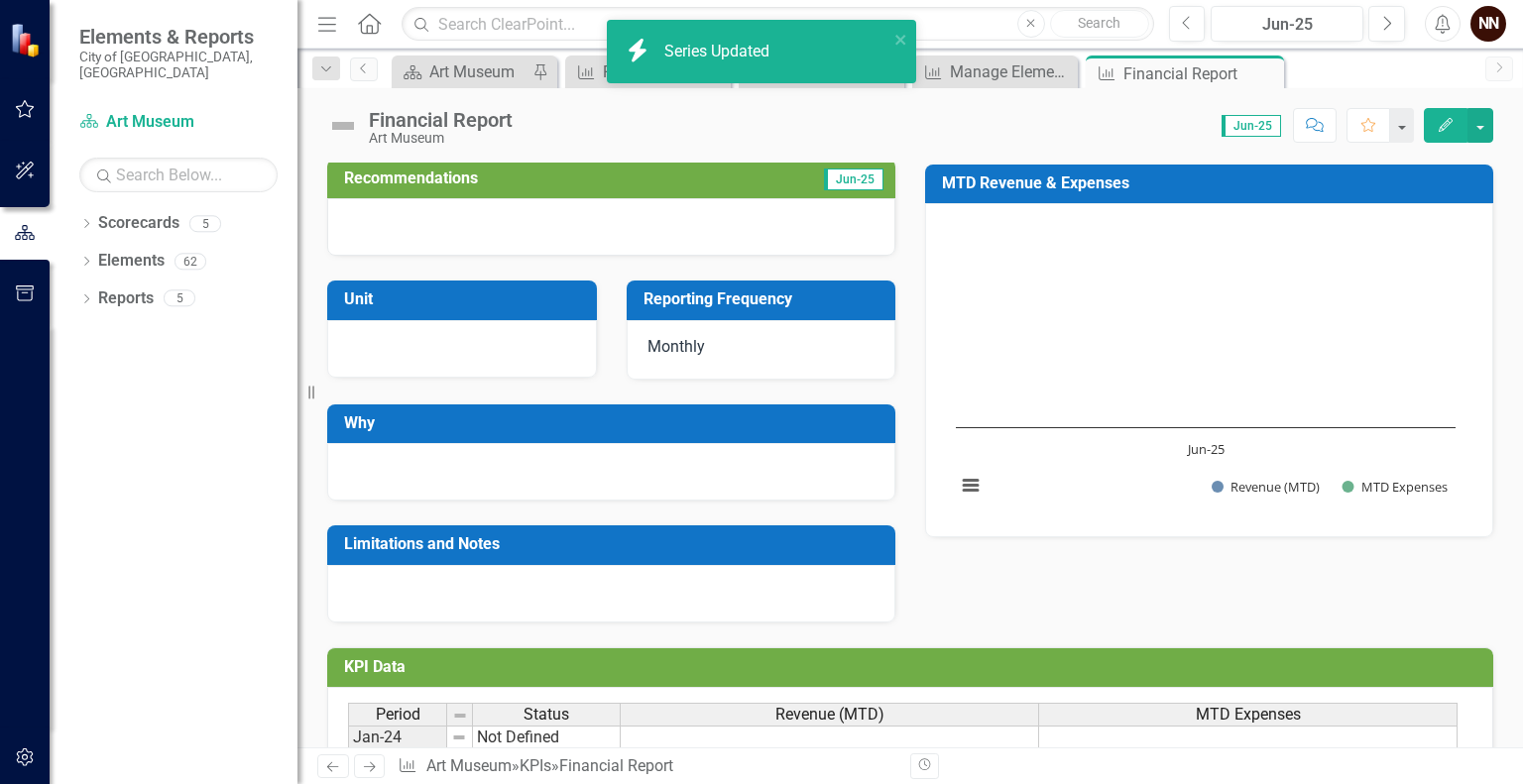 click on "Revenue (MTD)" at bounding box center [830, 715] 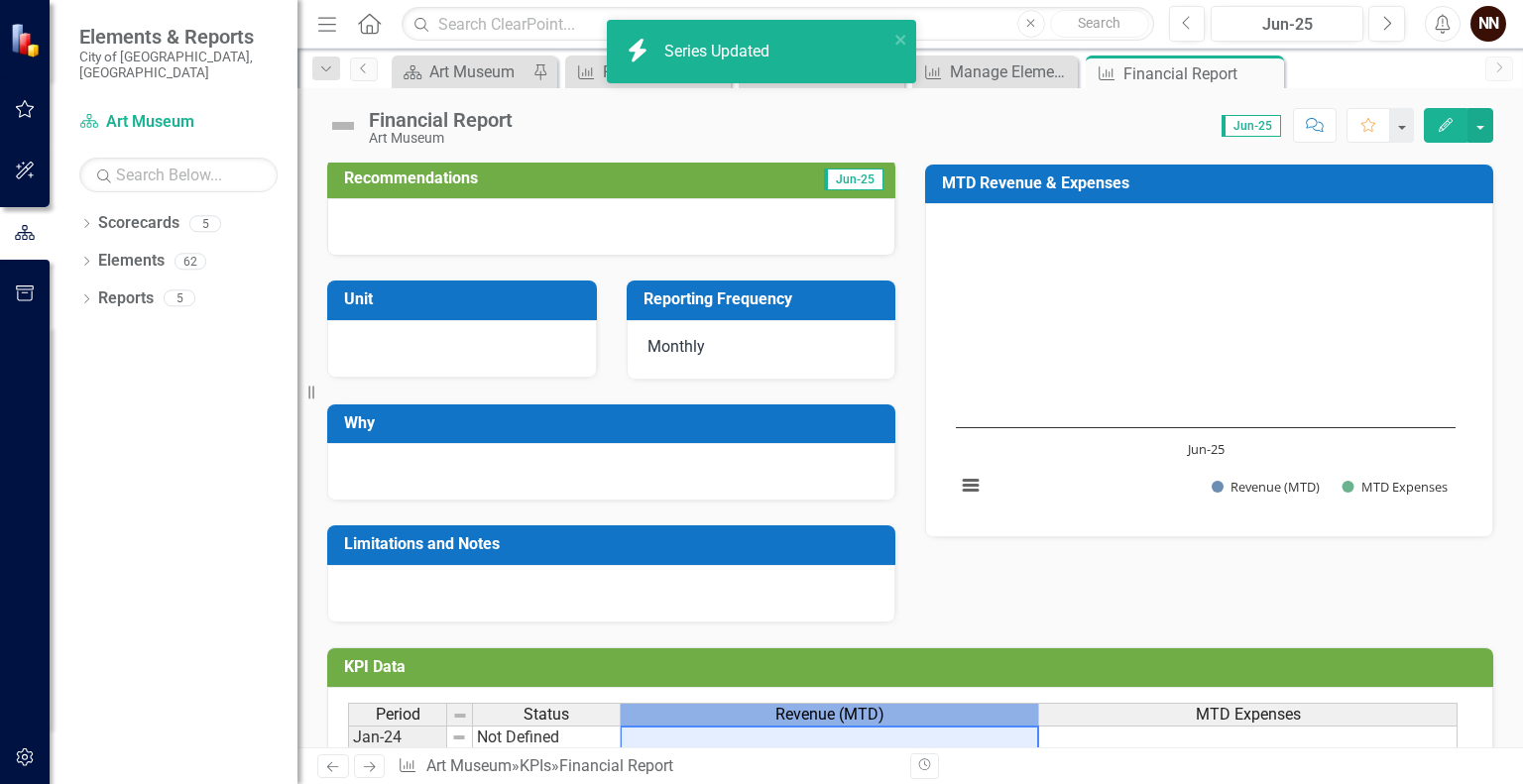 click on "Revenue (MTD)" at bounding box center (830, 715) 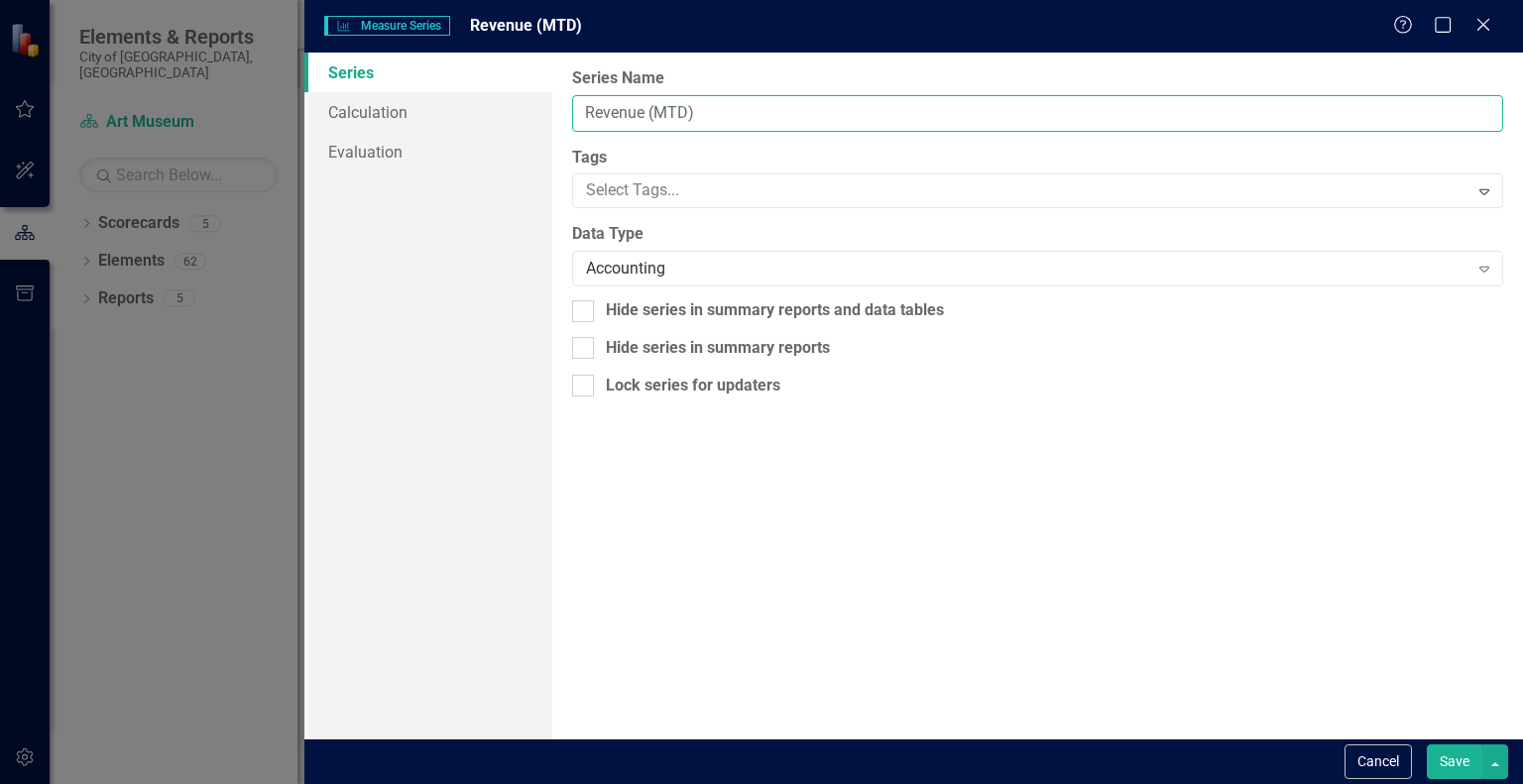click on "Revenue (MTD)" at bounding box center [1037, 113] 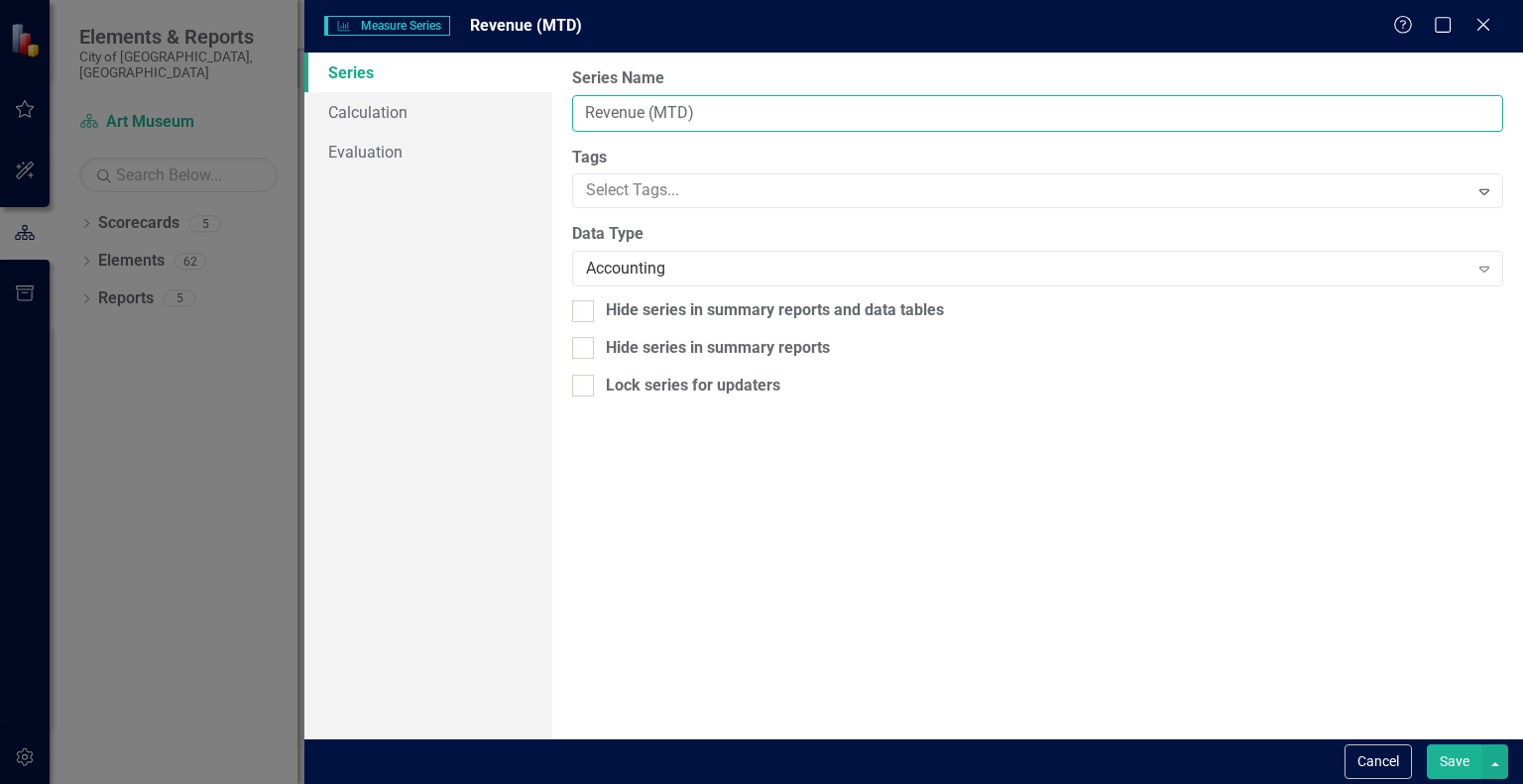 click on "Revenue (MTD)" at bounding box center [1037, 113] 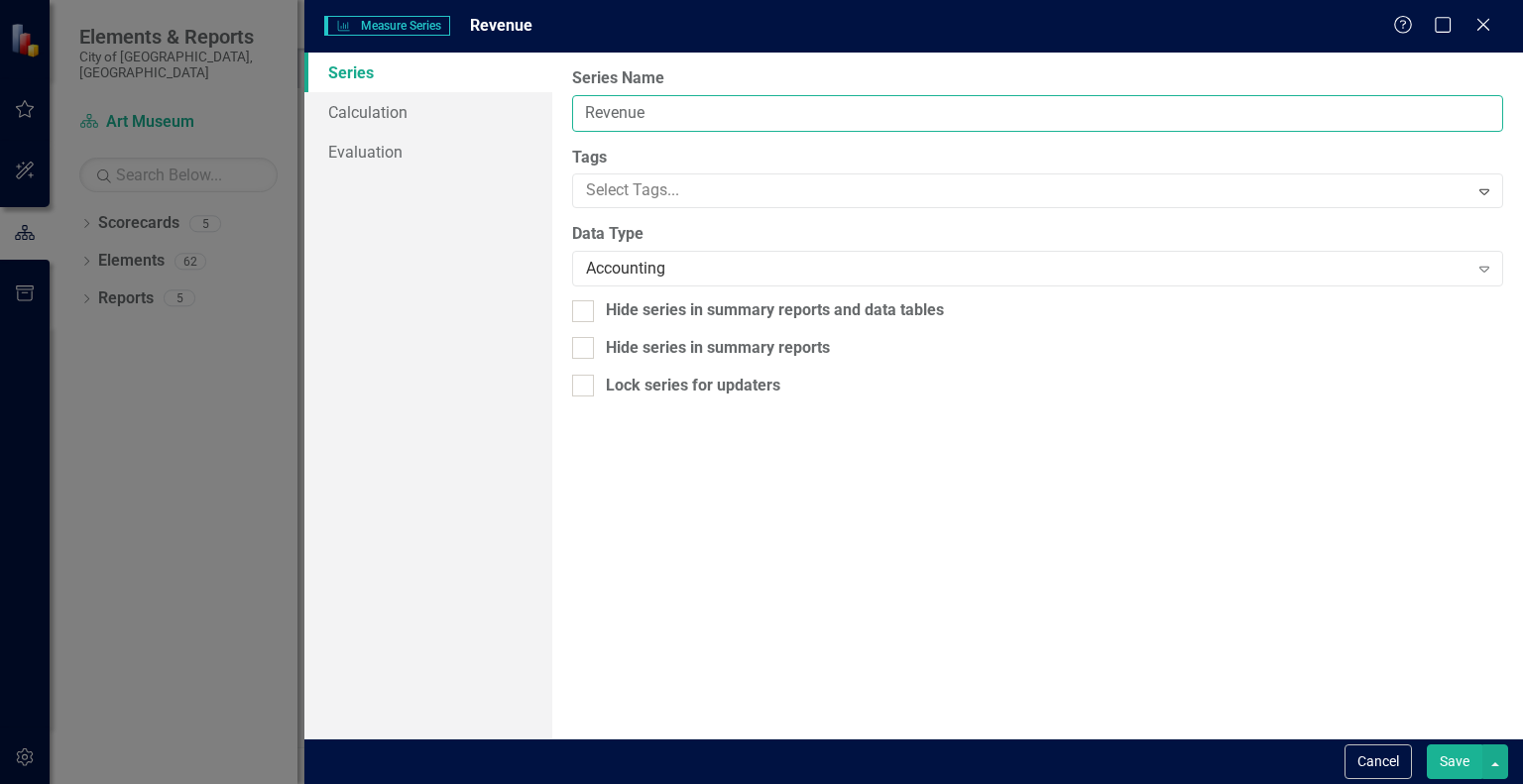 click on "Revenue" at bounding box center [1037, 113] 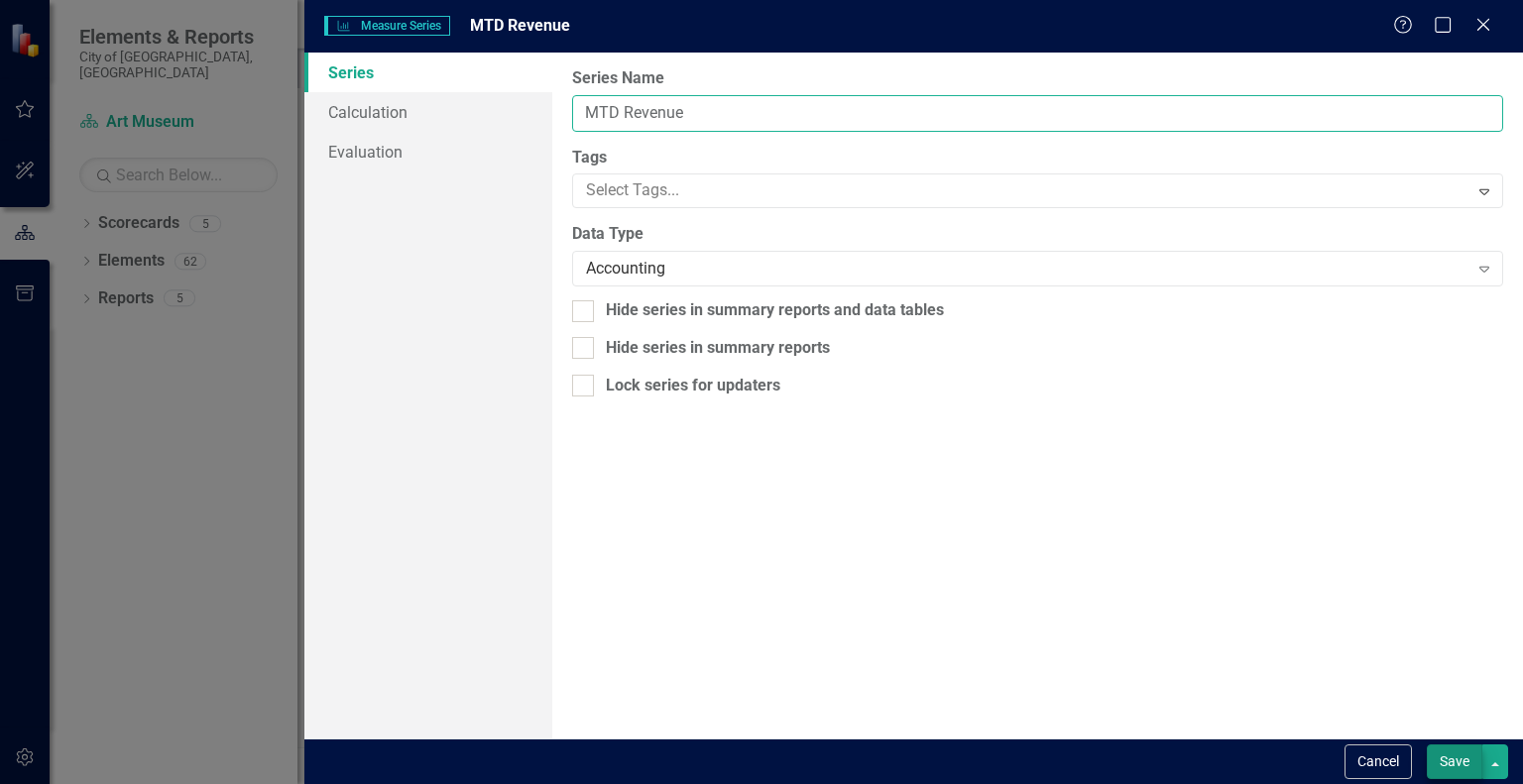 type on "MTD Revenue" 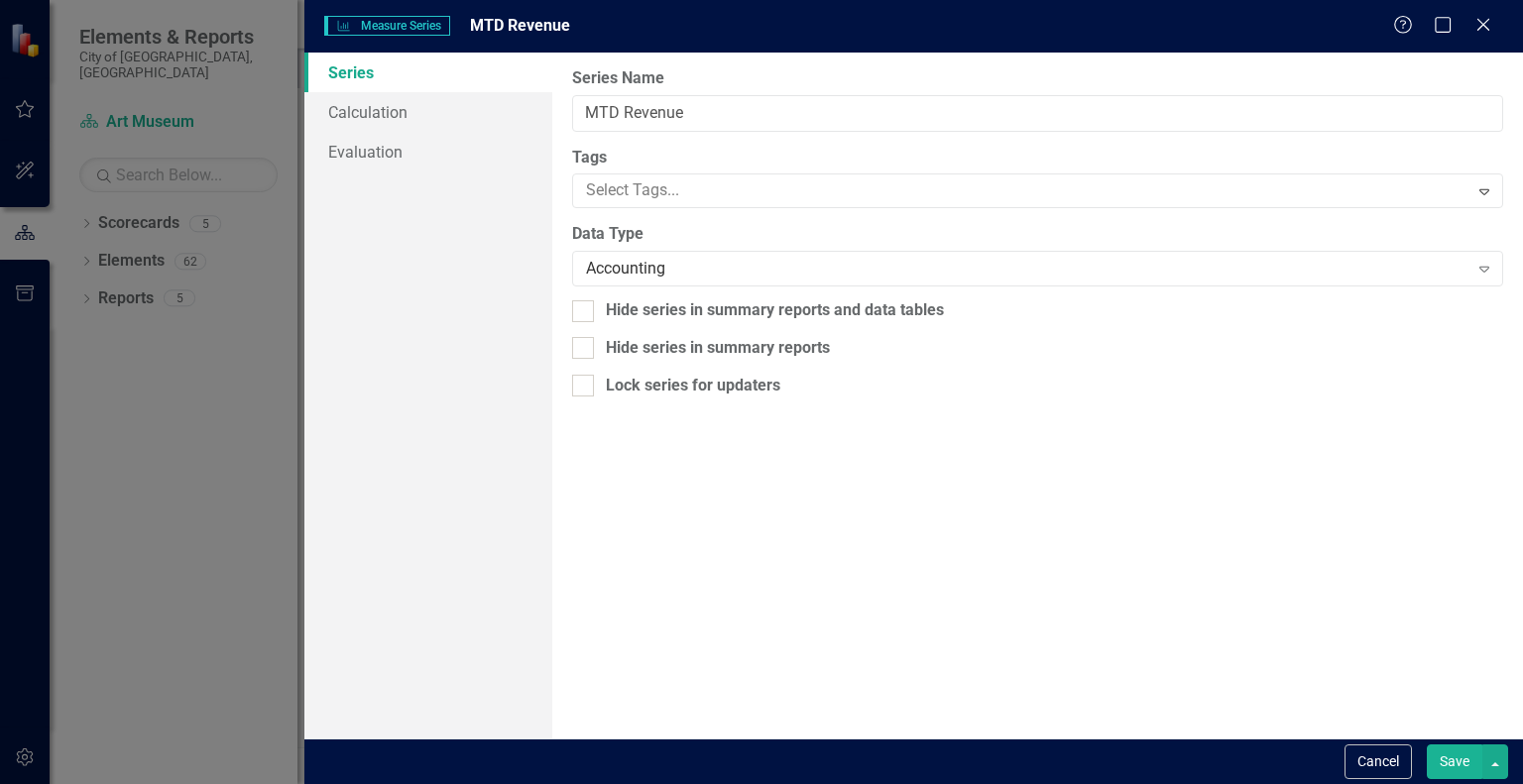 click on "Save" at bounding box center [1455, 761] 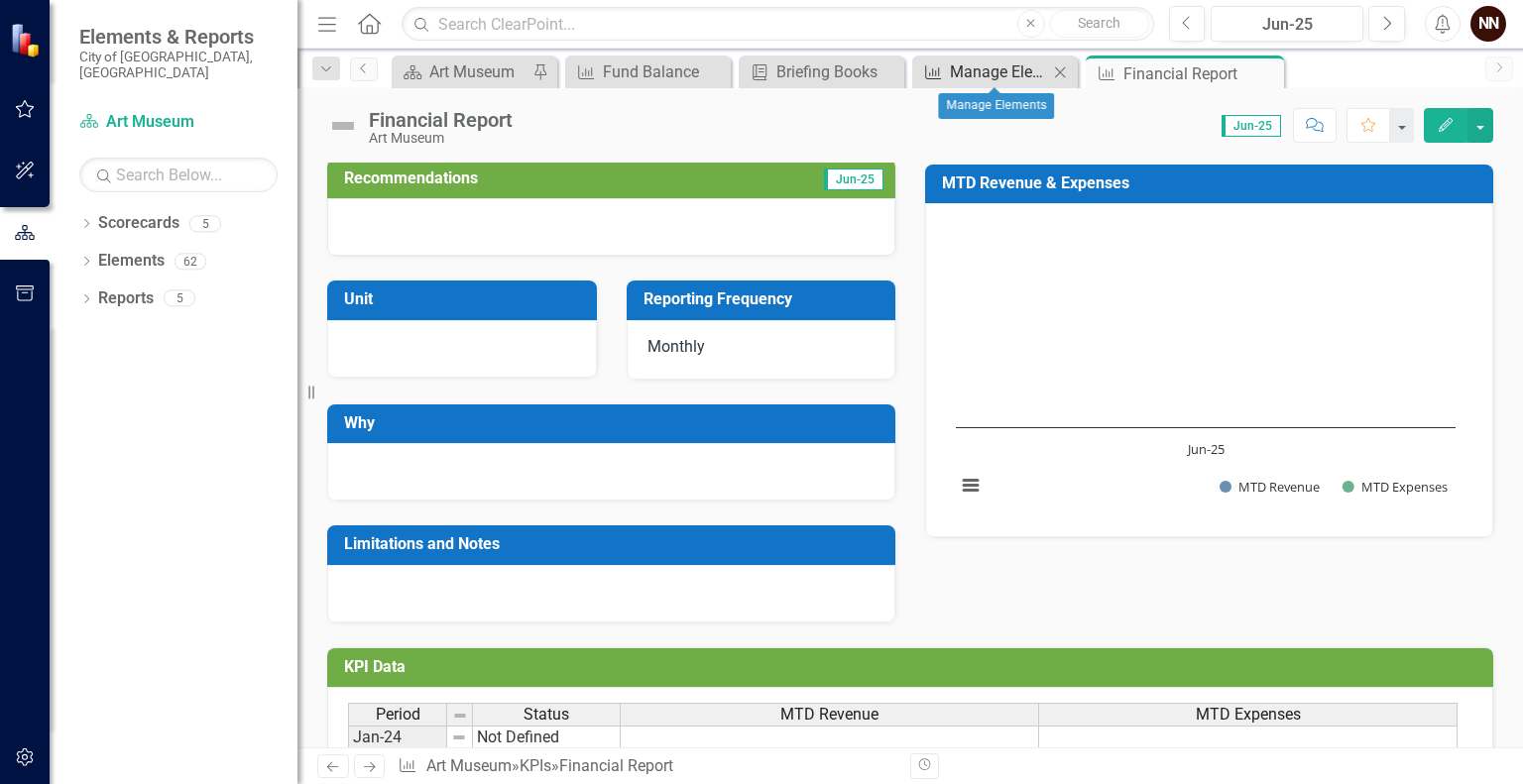 click on "Manage Elements" at bounding box center [998, 71] 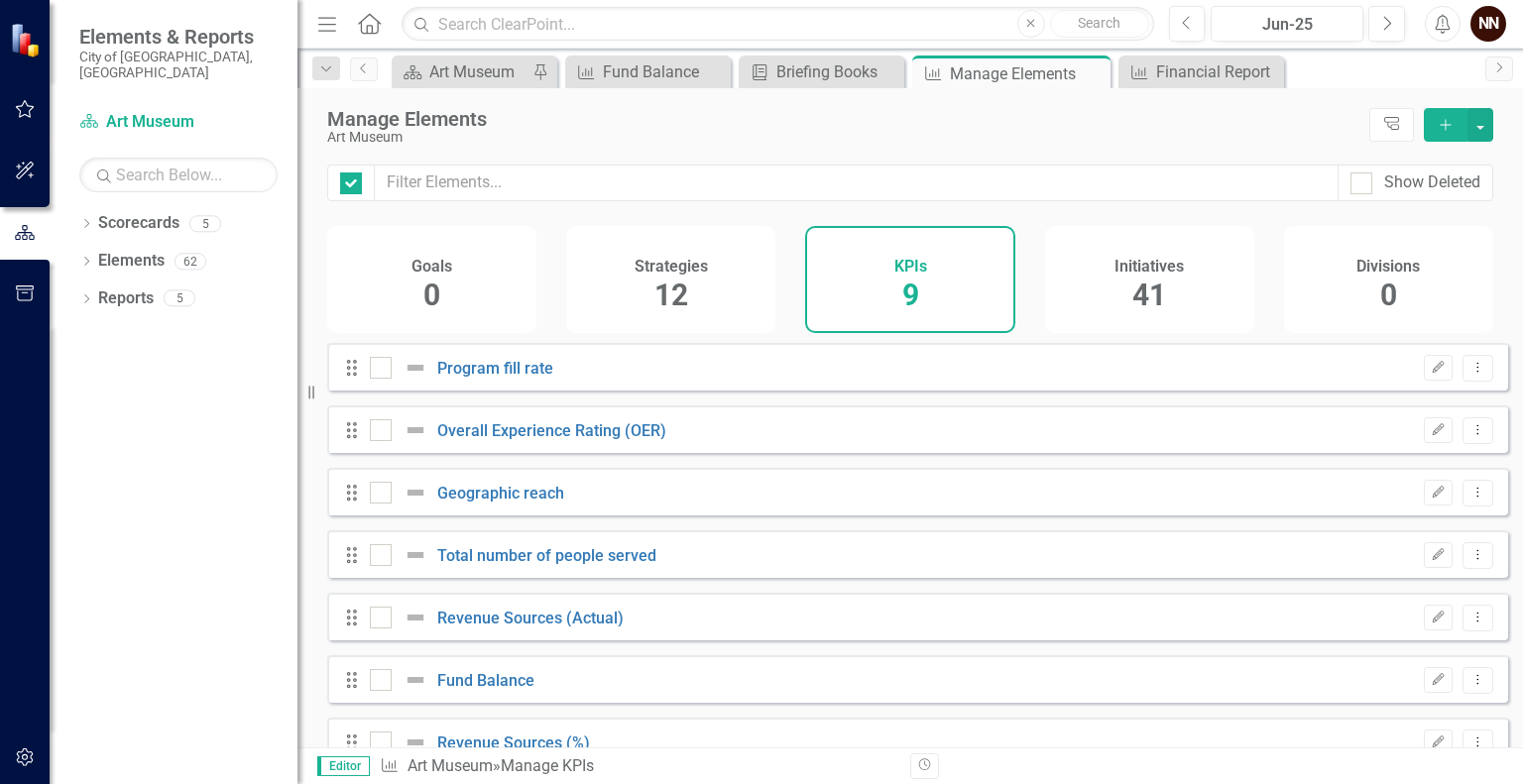 checkbox on "false" 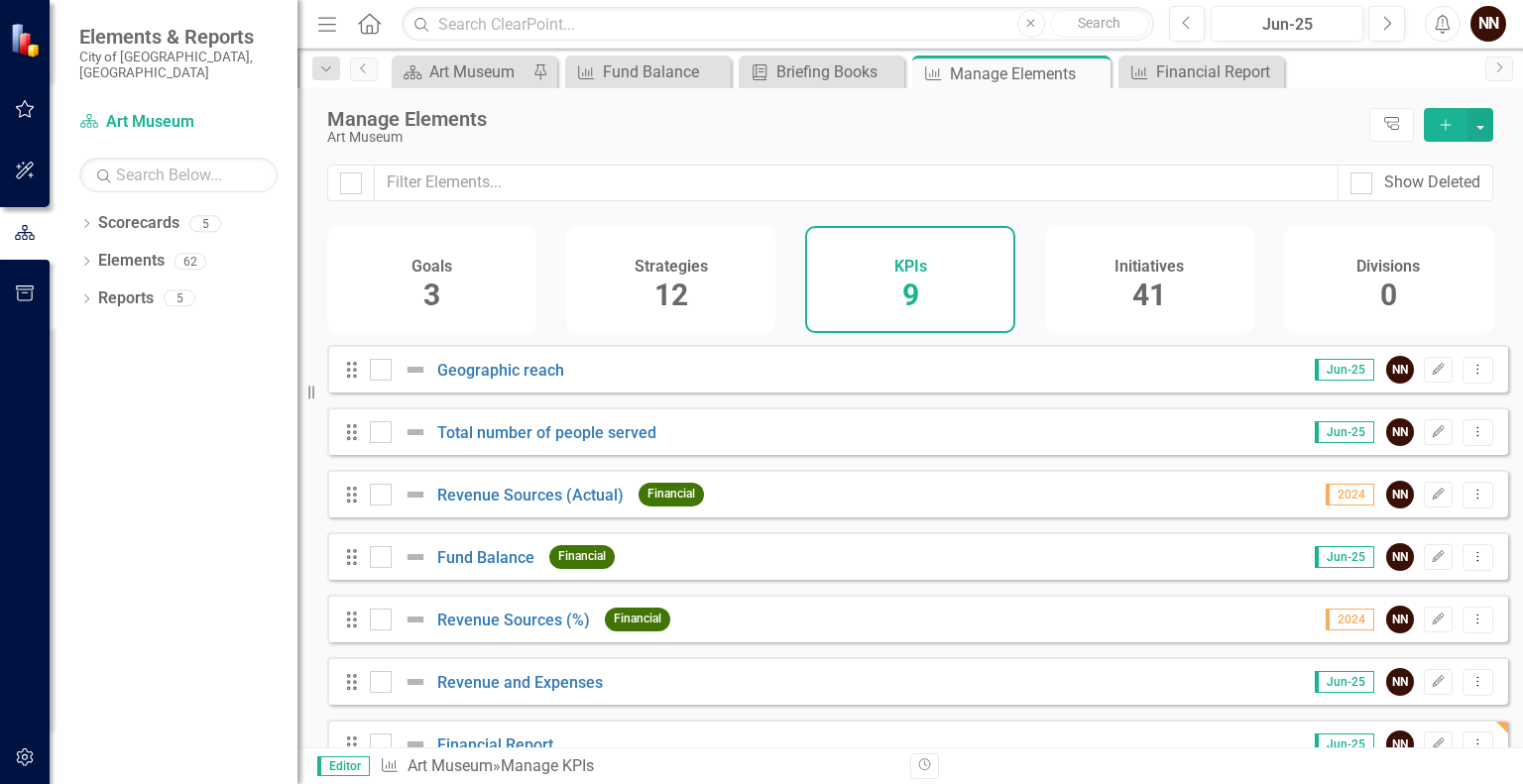 scroll, scrollTop: 170, scrollLeft: 0, axis: vertical 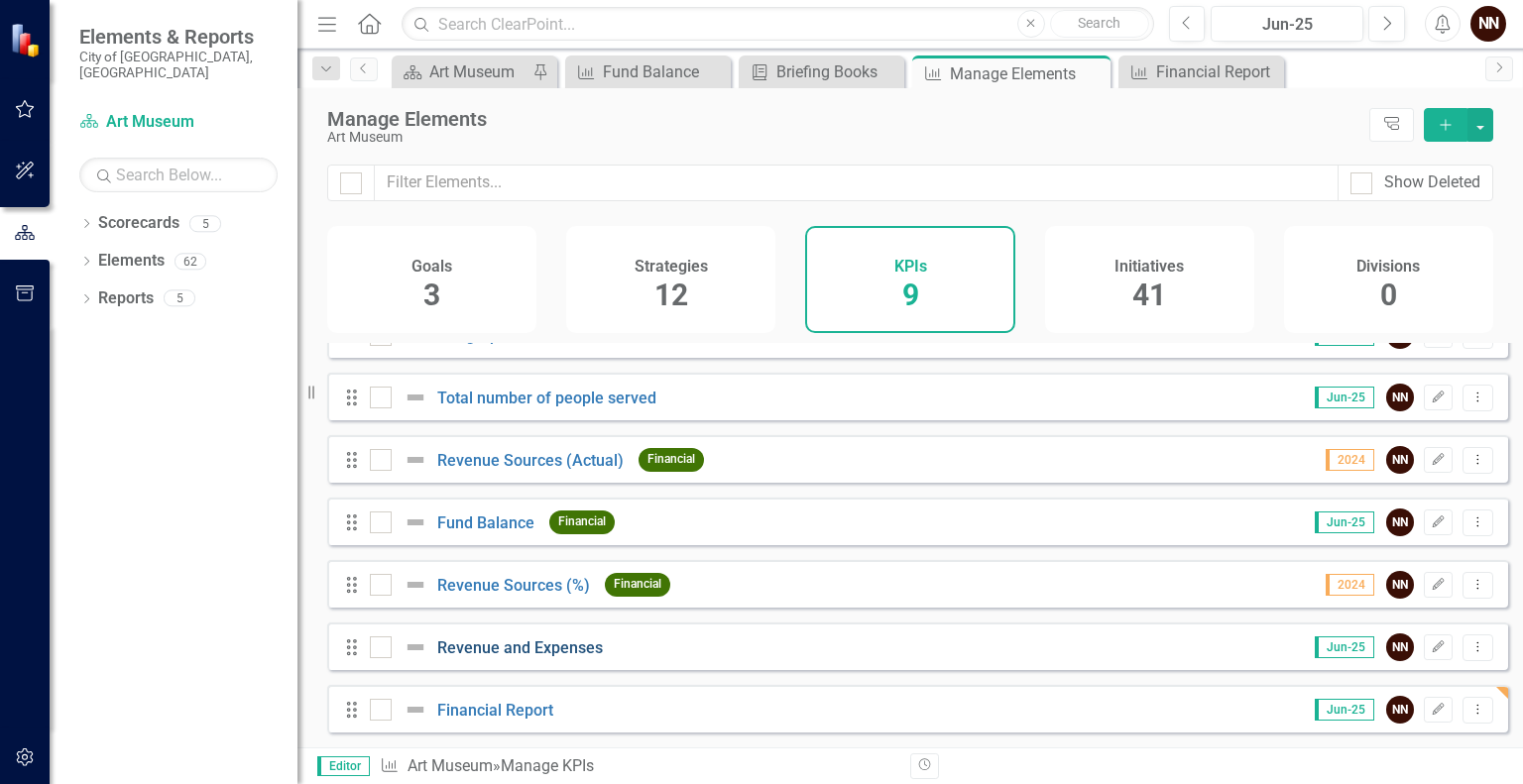 click on "Revenue and Expenses" at bounding box center [520, 647] 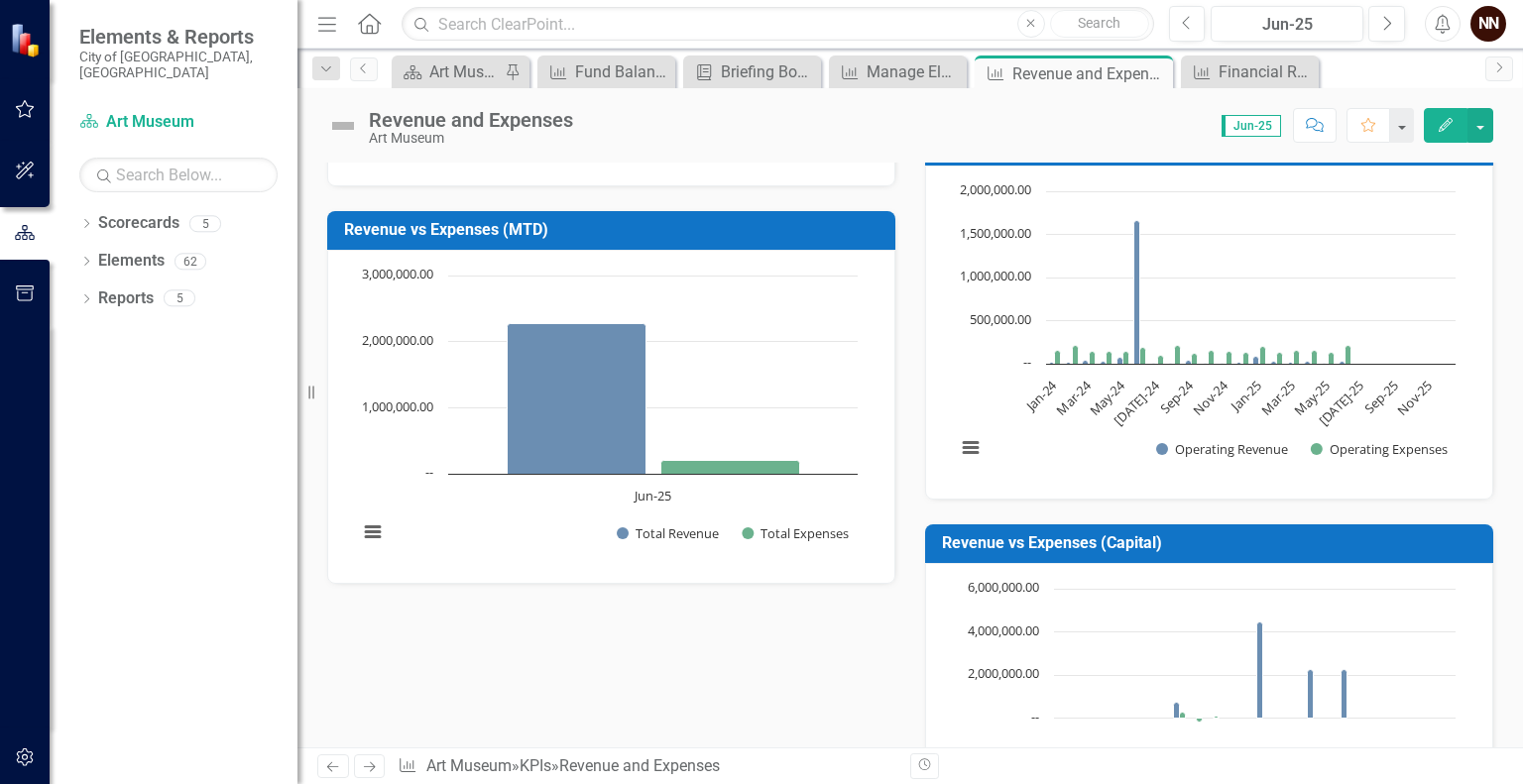 scroll, scrollTop: 555, scrollLeft: 0, axis: vertical 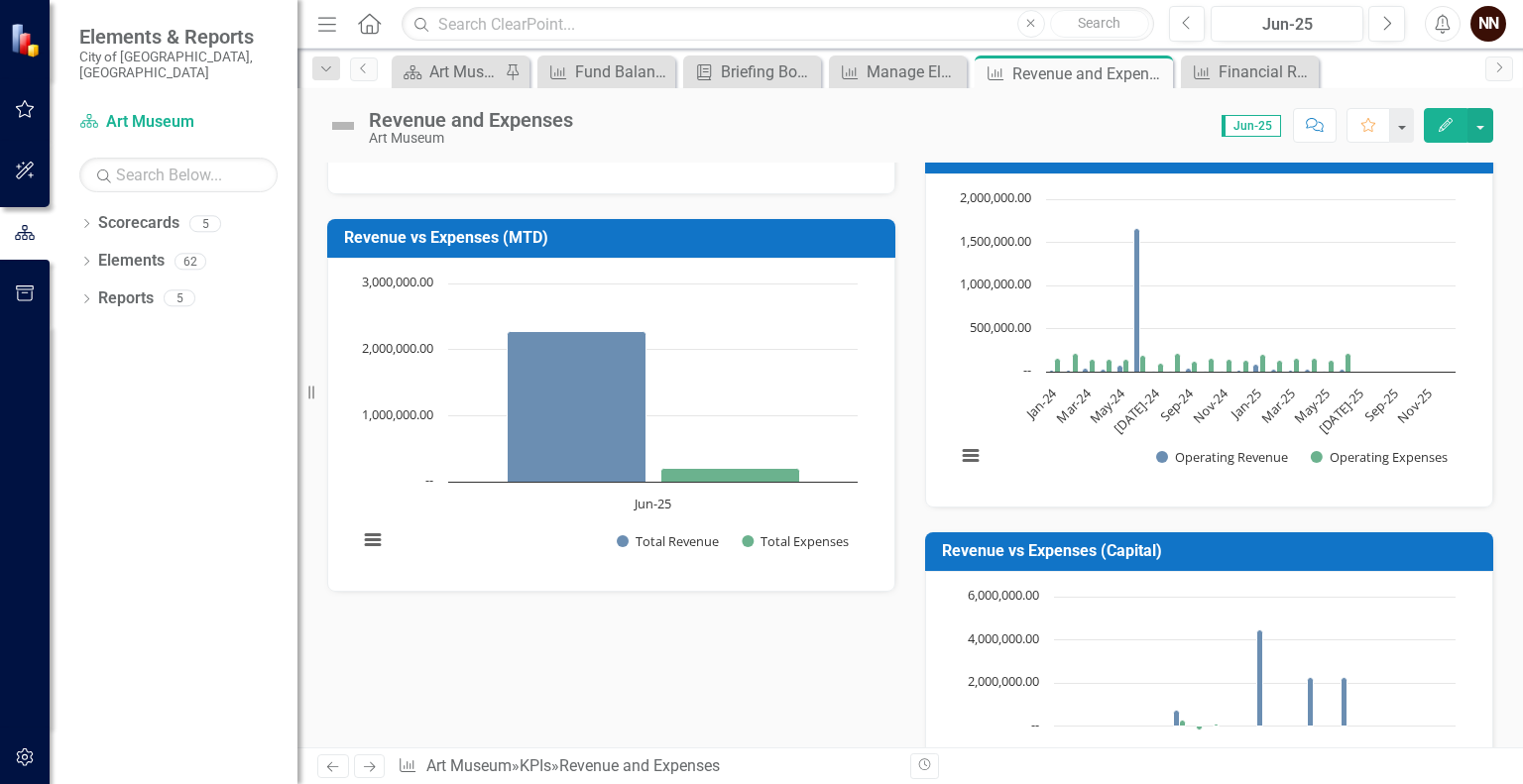click on "Revenue vs Expenses (MTD)" at bounding box center [615, 238] 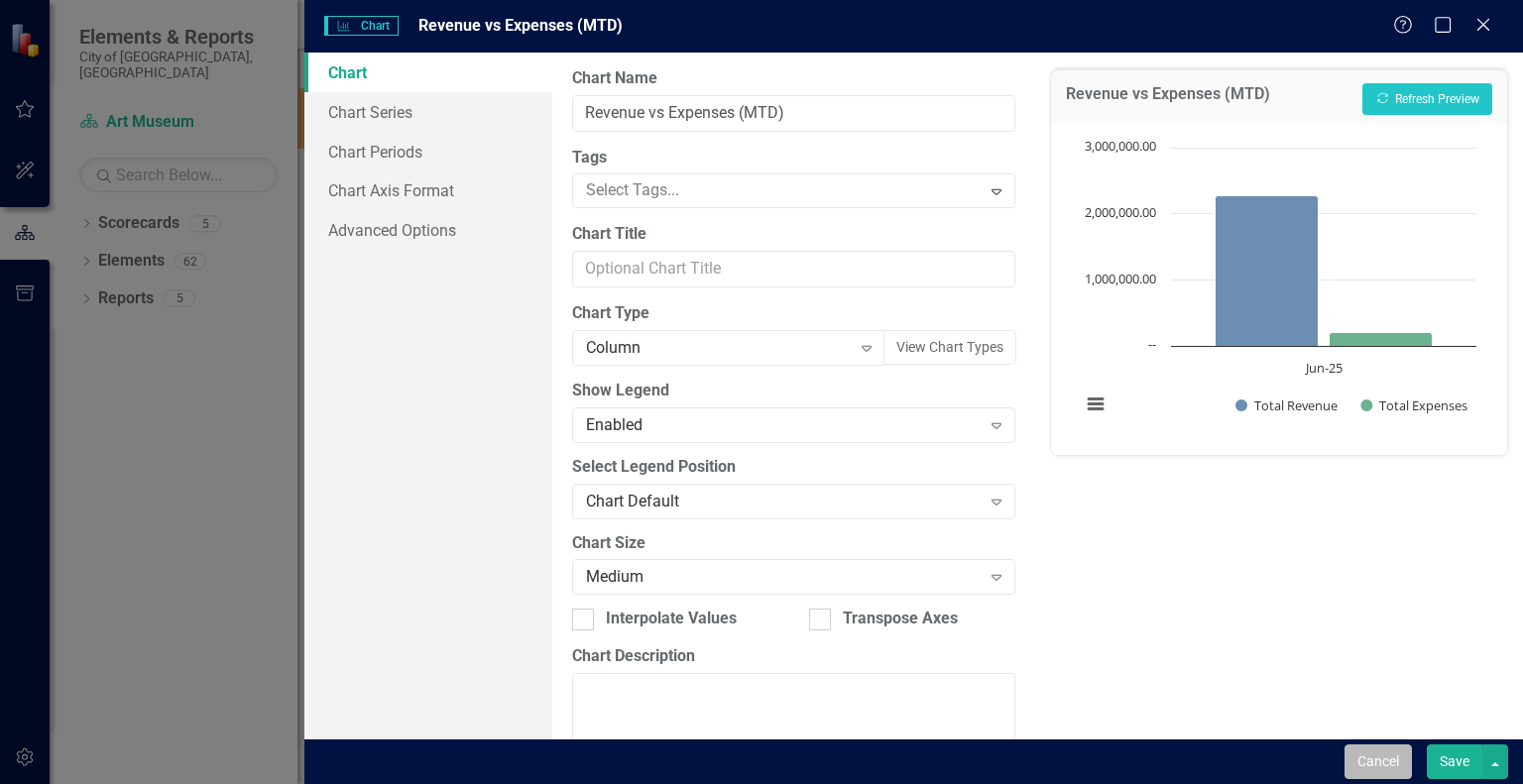 click on "Cancel" at bounding box center (1378, 761) 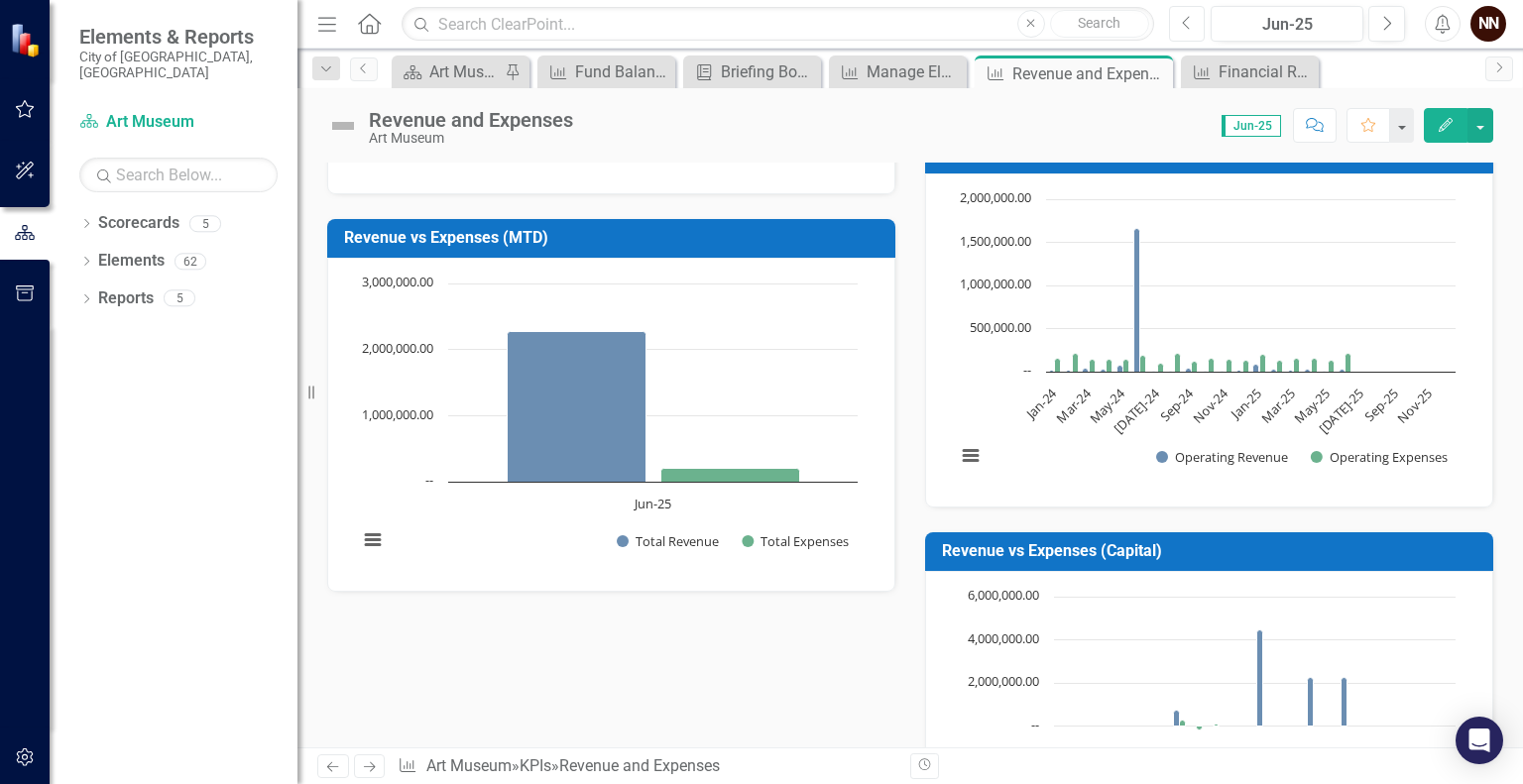 click on "Previous" 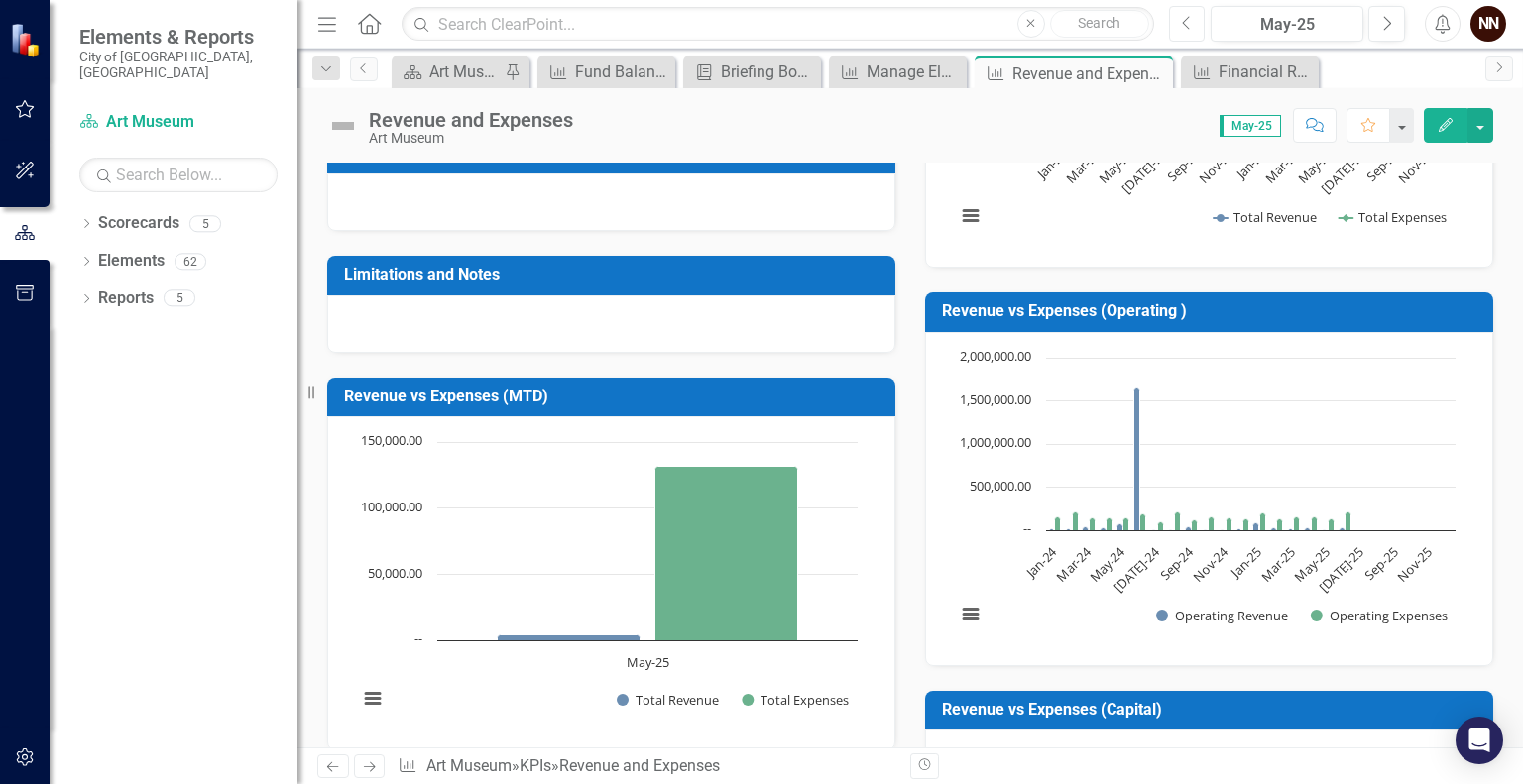 scroll, scrollTop: 391, scrollLeft: 0, axis: vertical 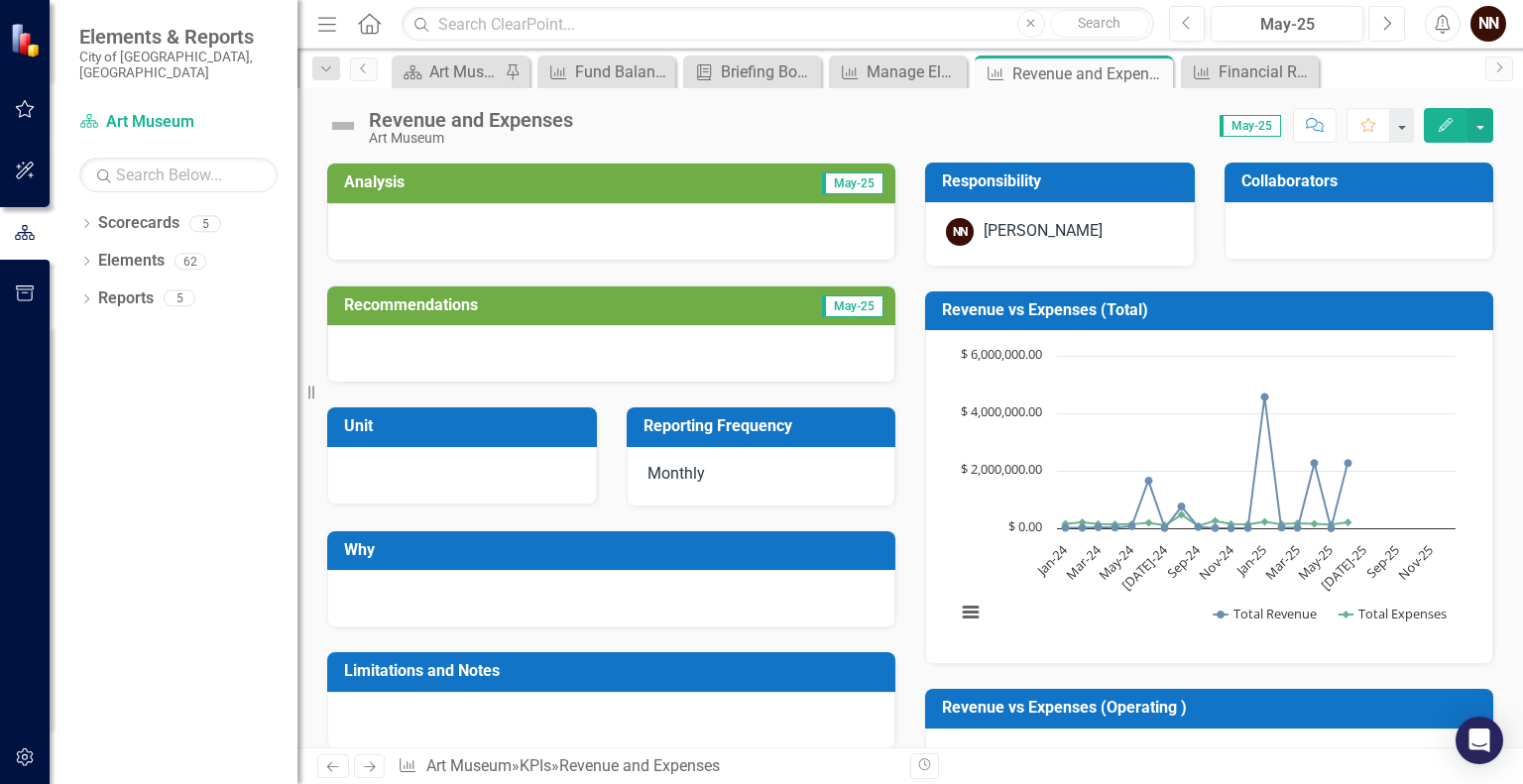 click on "Next" at bounding box center [1386, 24] 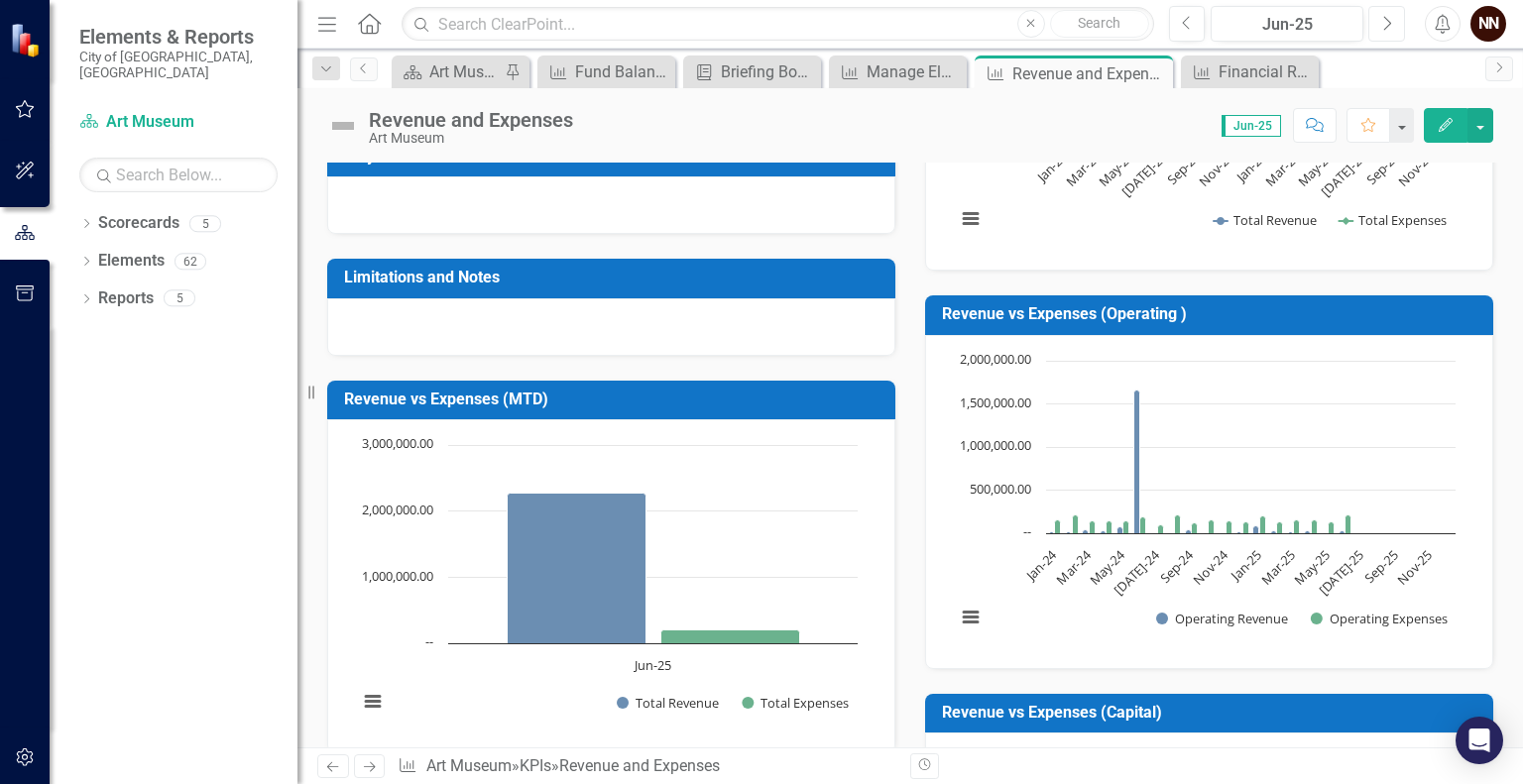 scroll, scrollTop: 387, scrollLeft: 0, axis: vertical 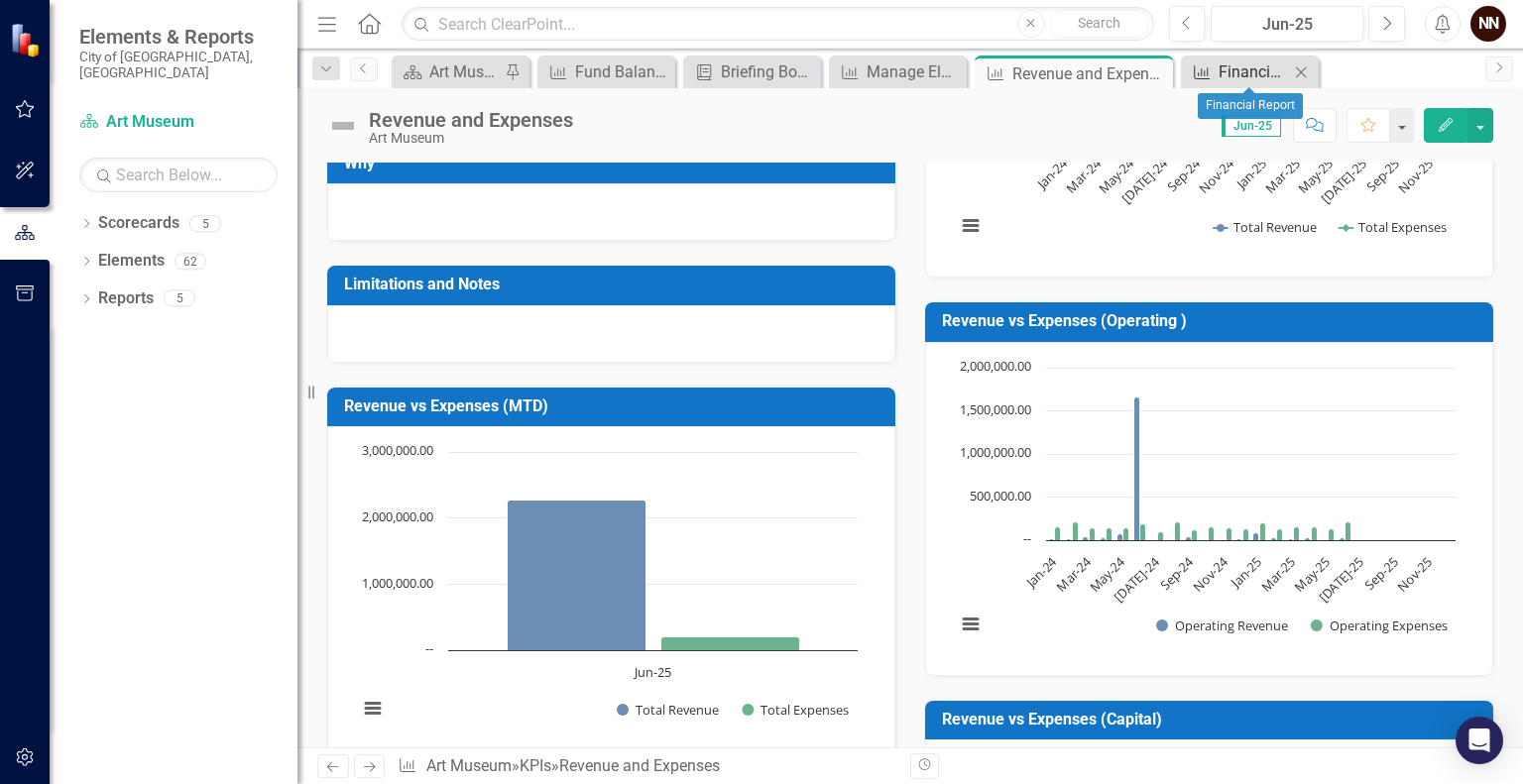 click on "Financial Report" at bounding box center [1253, 71] 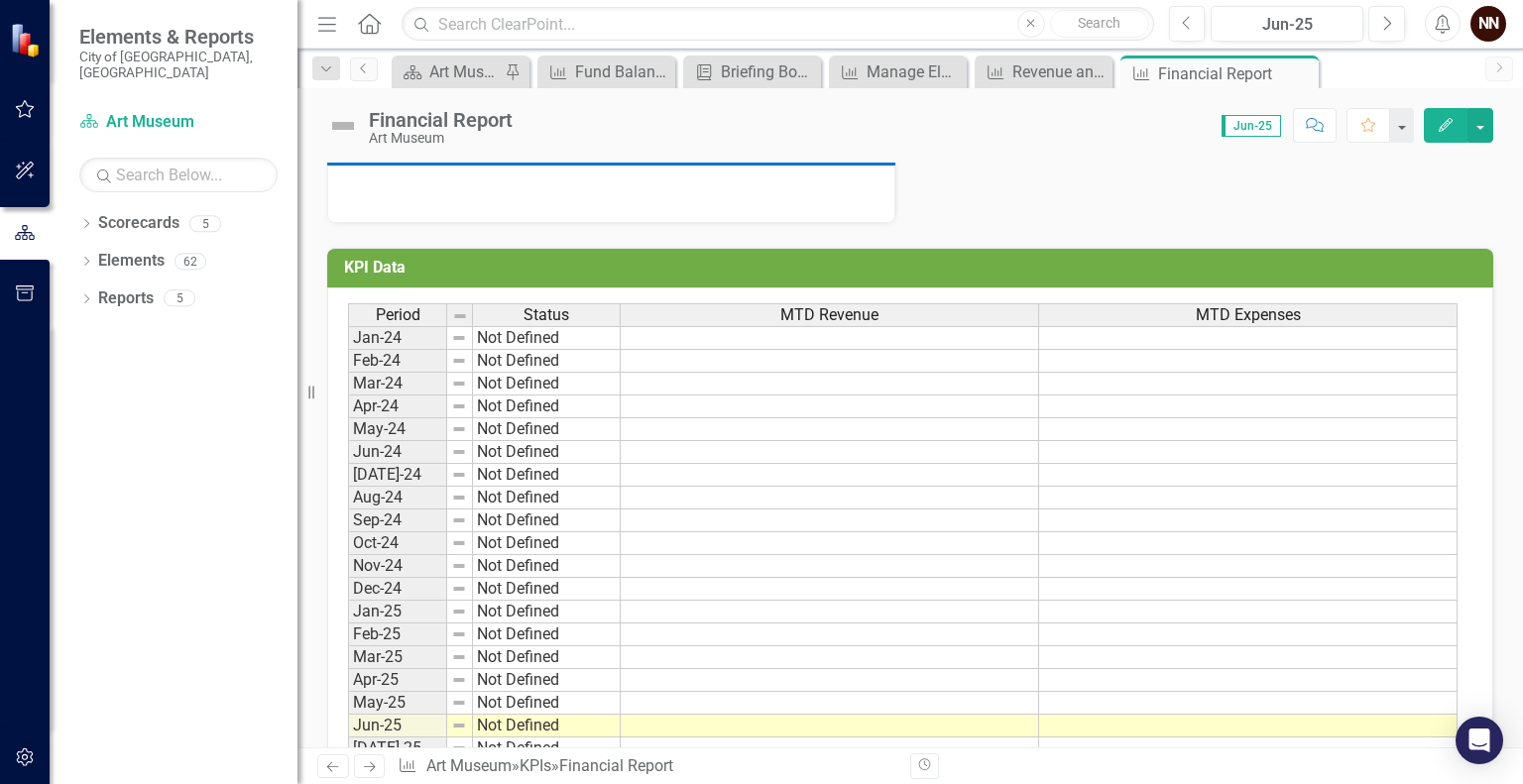 scroll, scrollTop: 529, scrollLeft: 0, axis: vertical 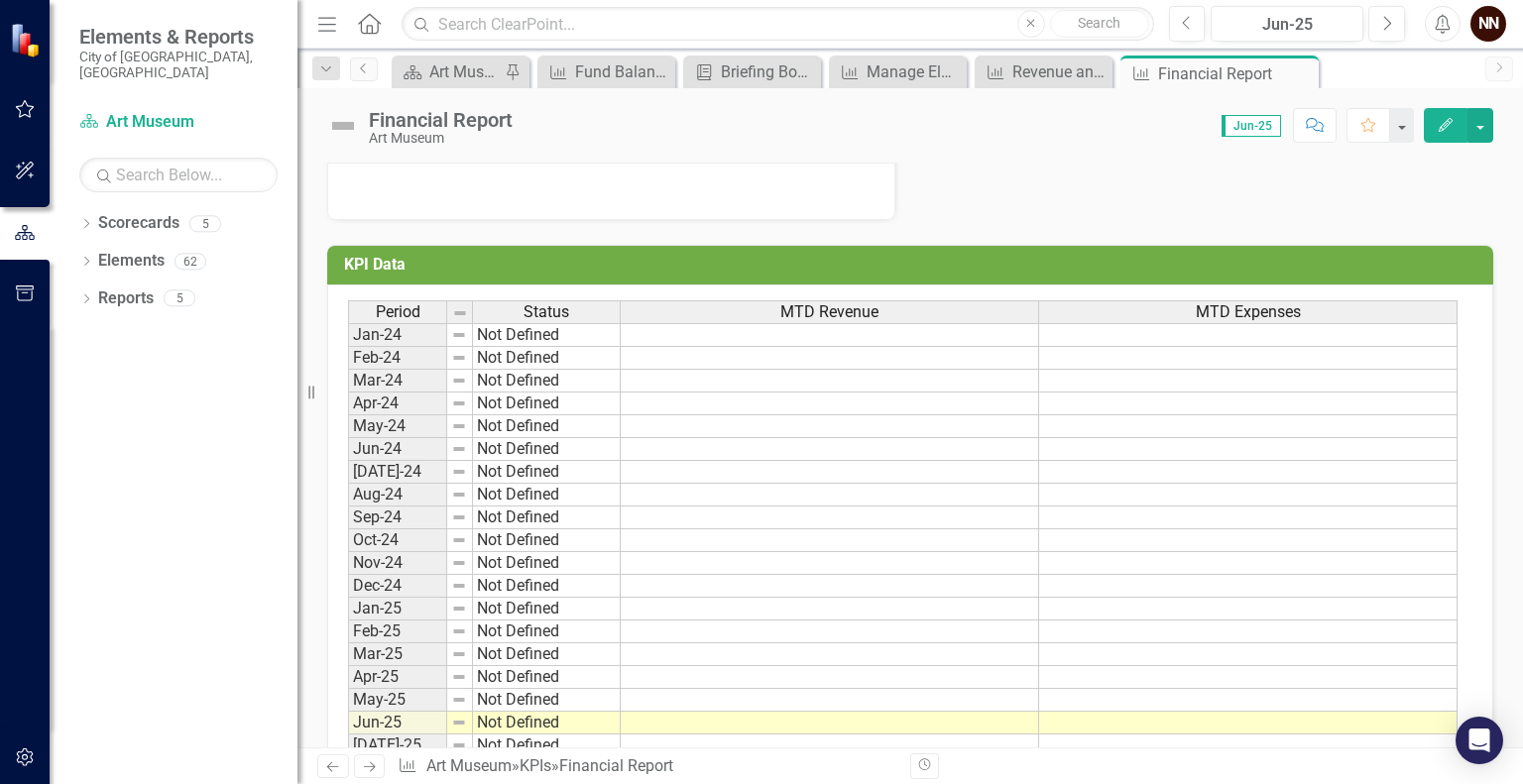 click on "KPI Data" at bounding box center (913, 267) 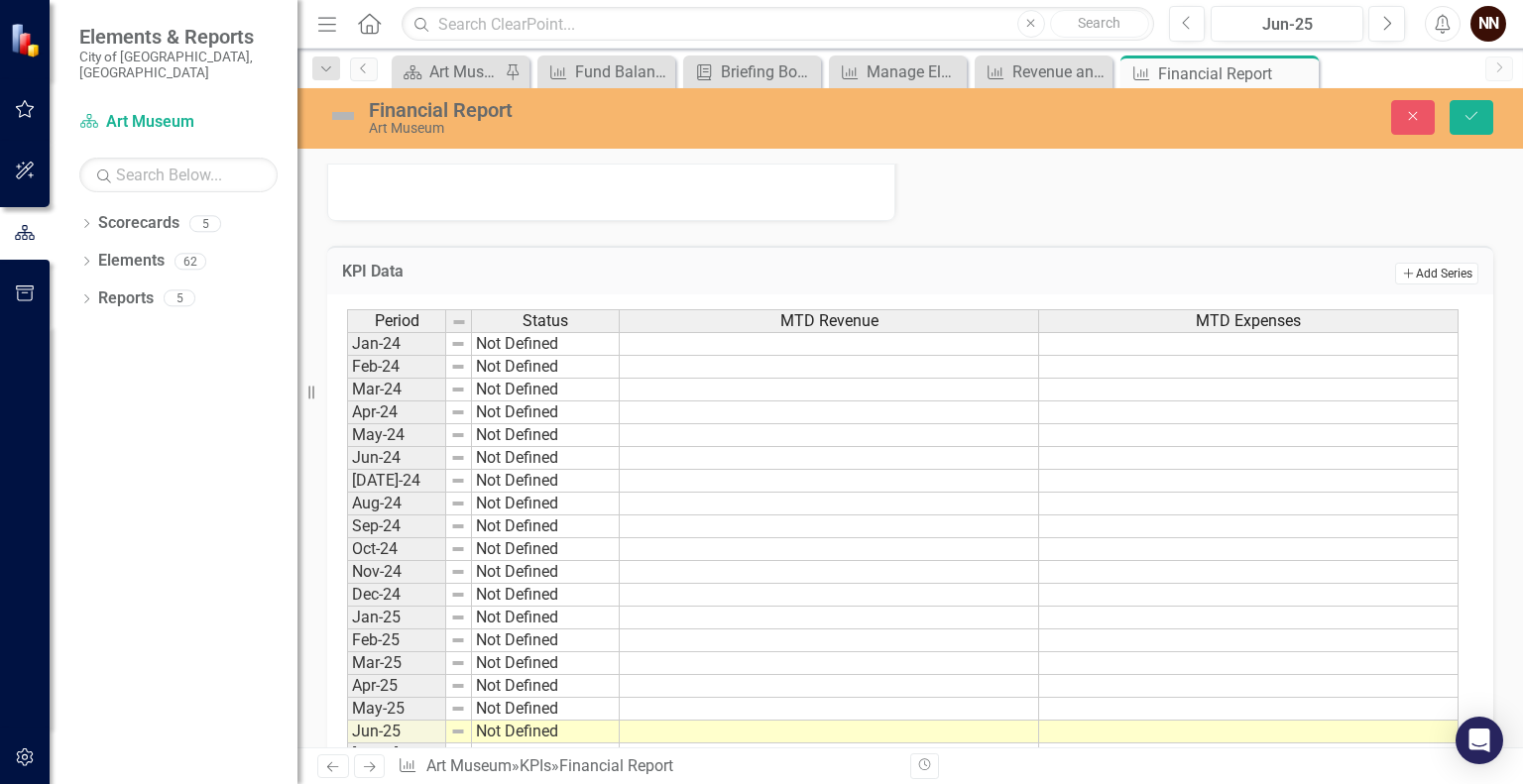 click on "Add  Add Series" at bounding box center (1437, 274) 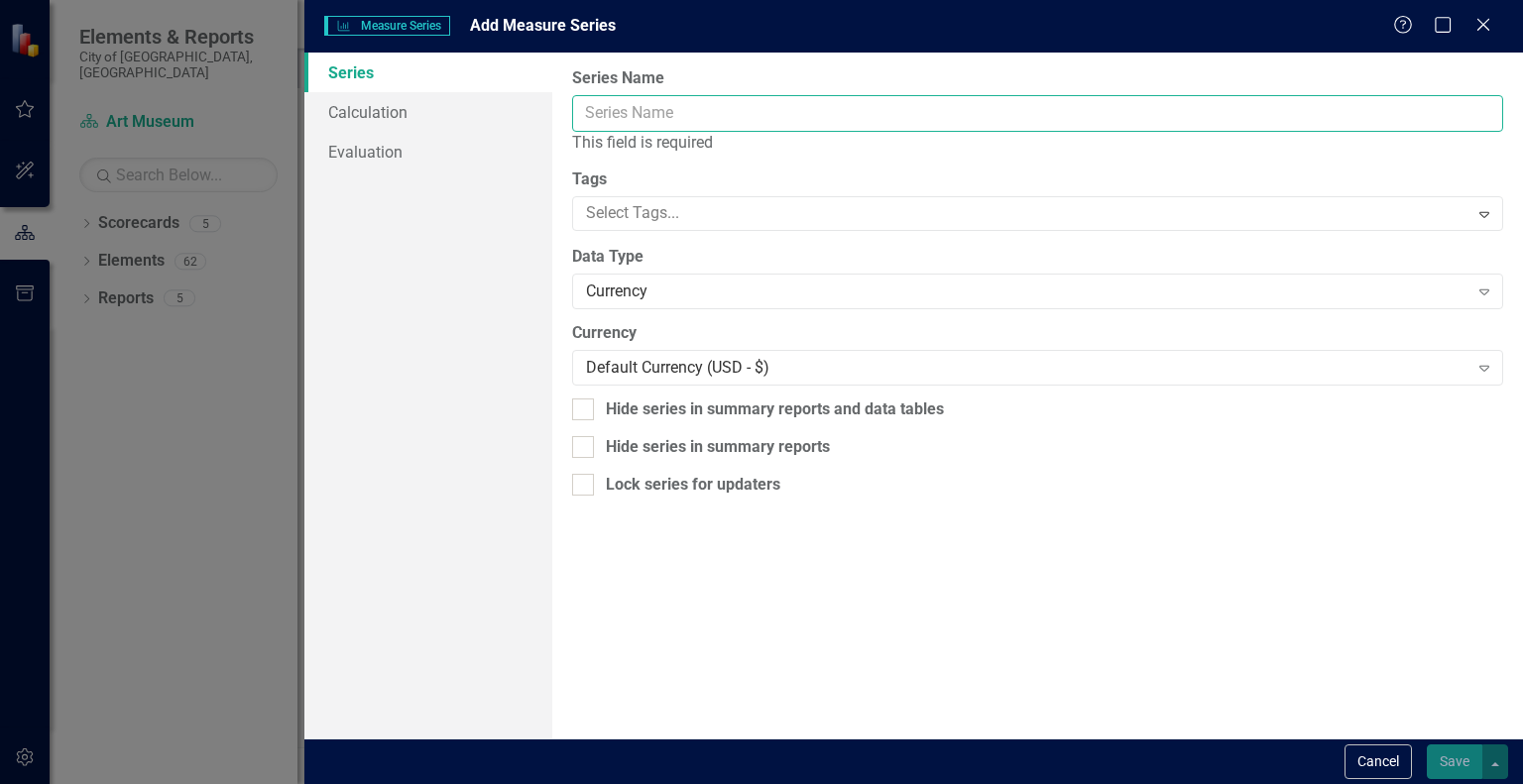click on "Series Name" at bounding box center (1037, 113) 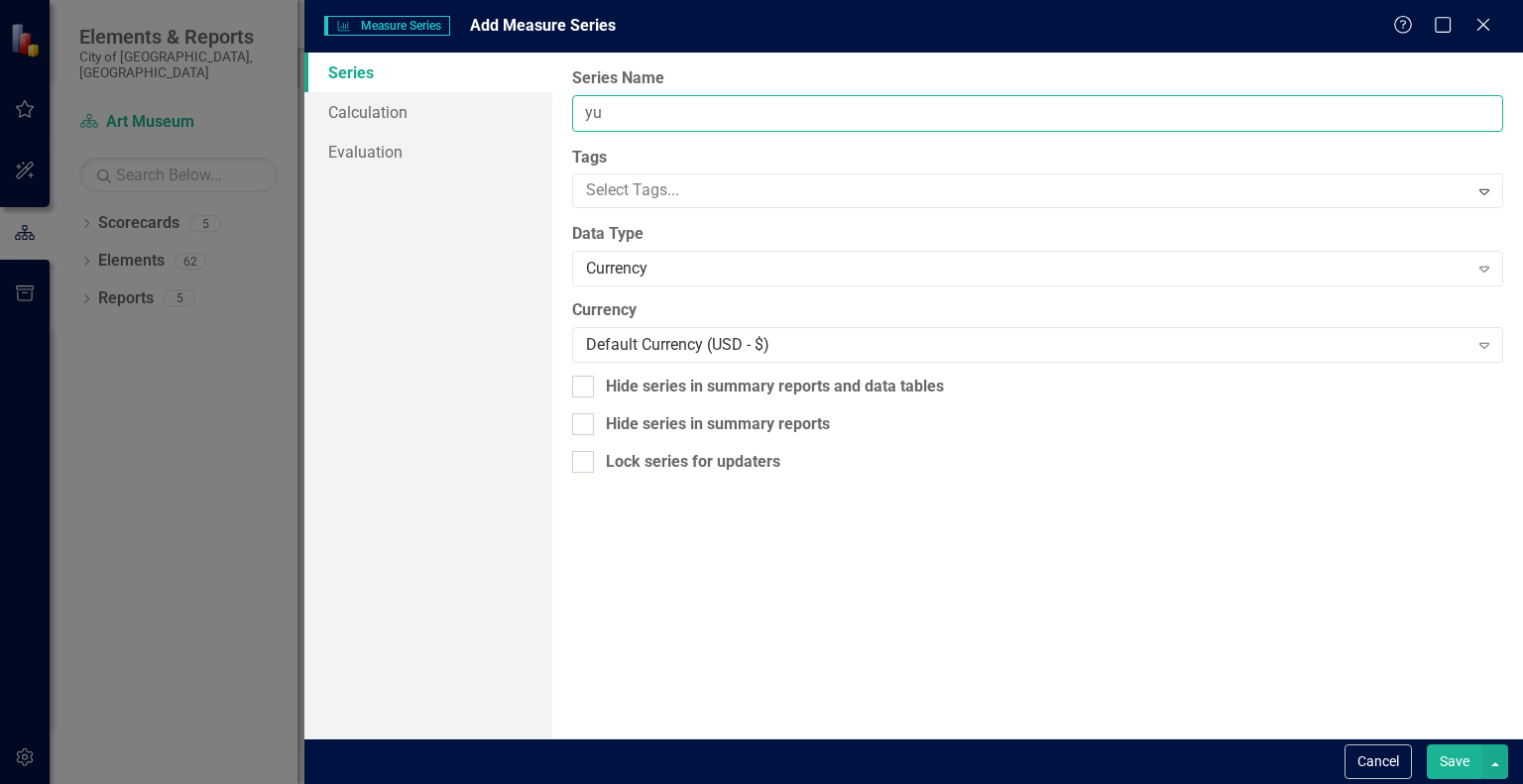 type on "y" 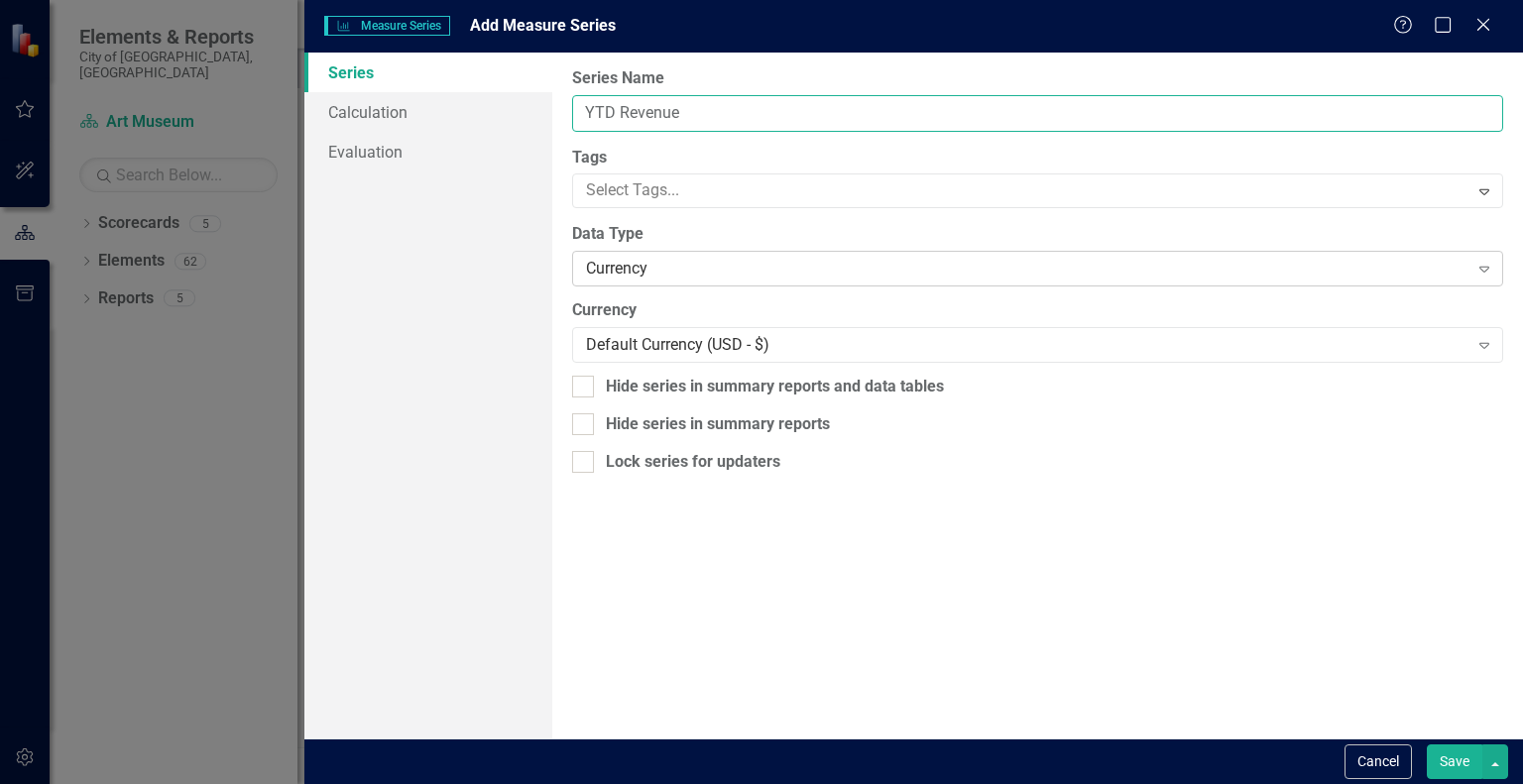 type on "YTD Revenue" 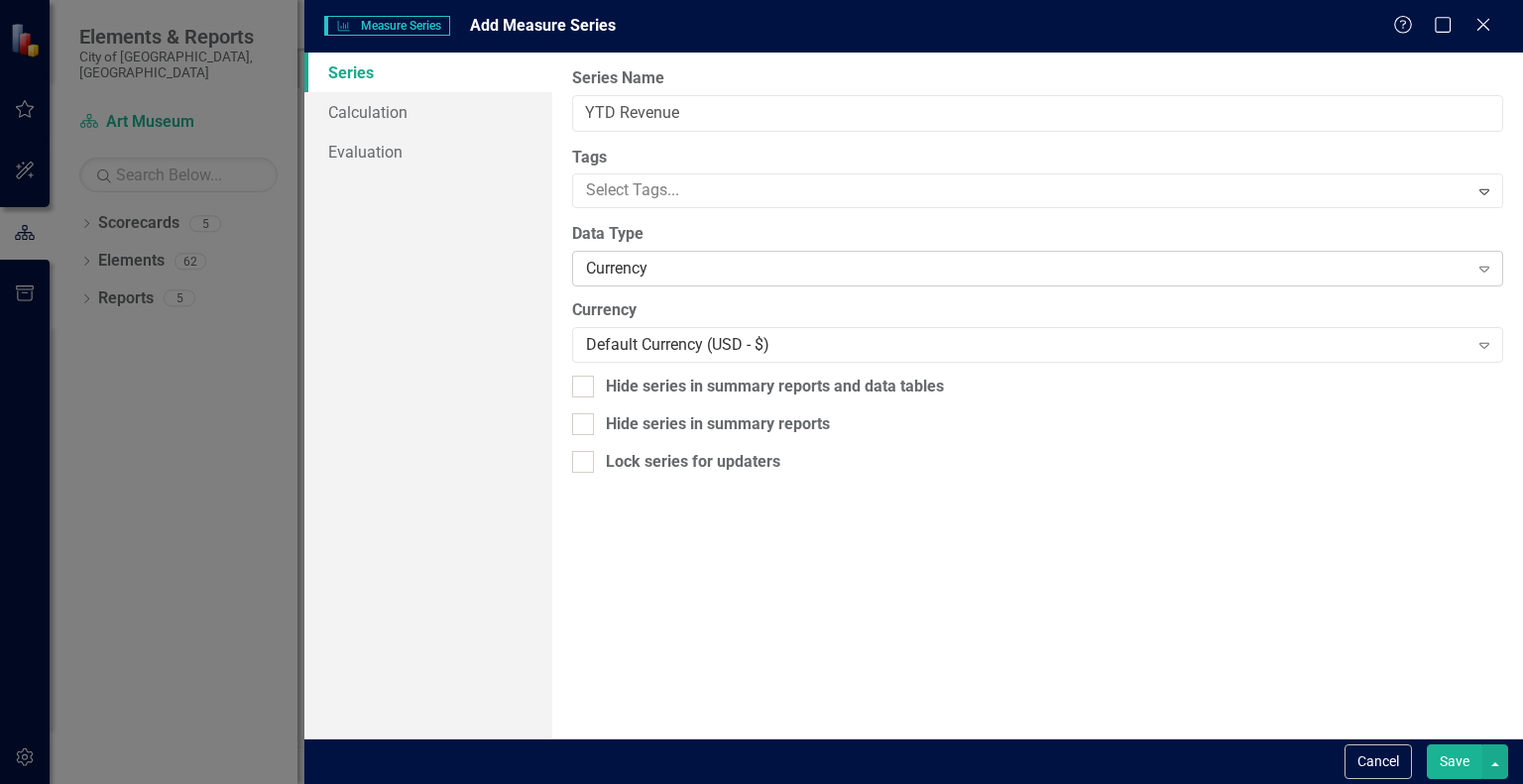 click on "Currency" at bounding box center (1026, 269) 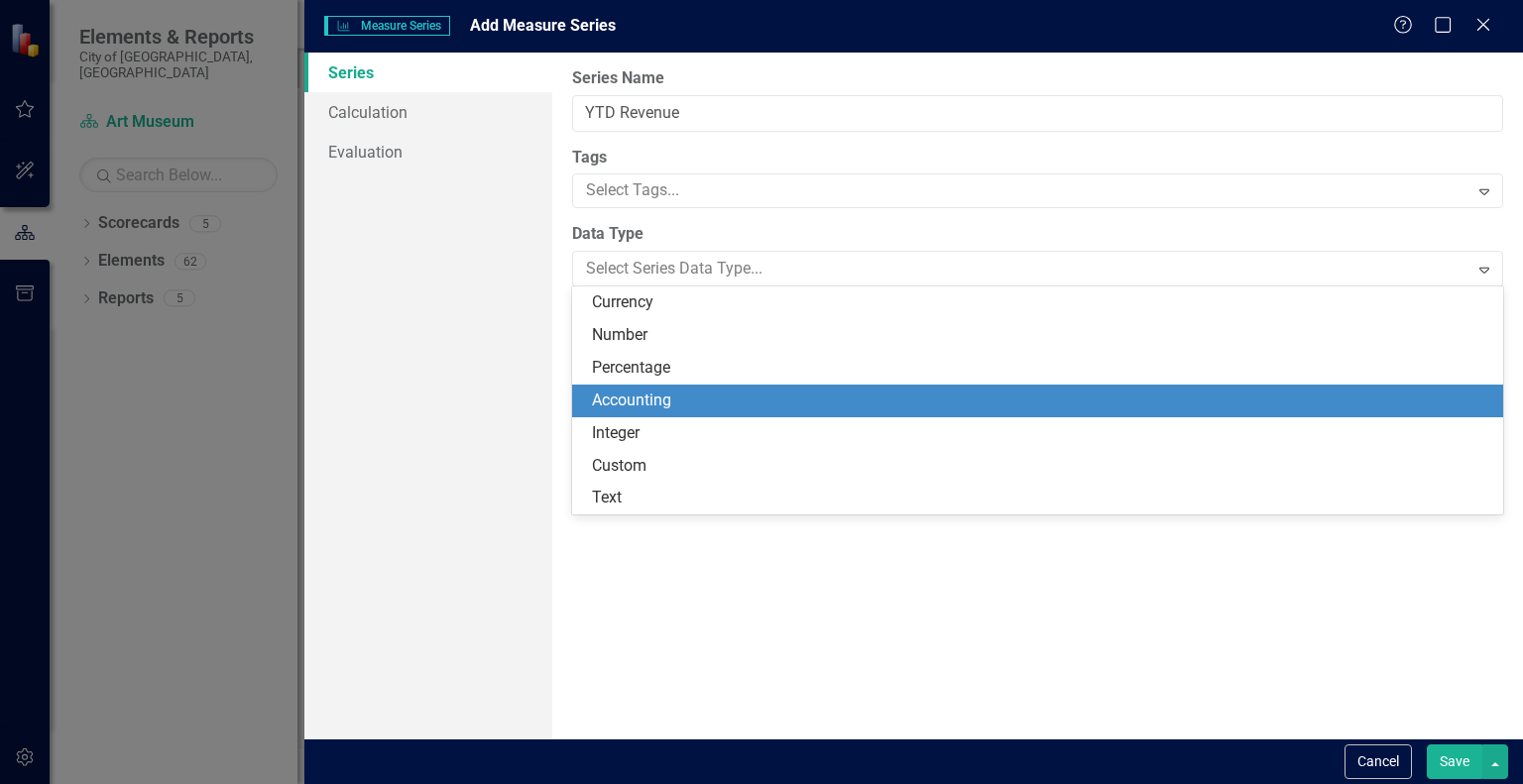 click on "Accounting" at bounding box center [1041, 400] 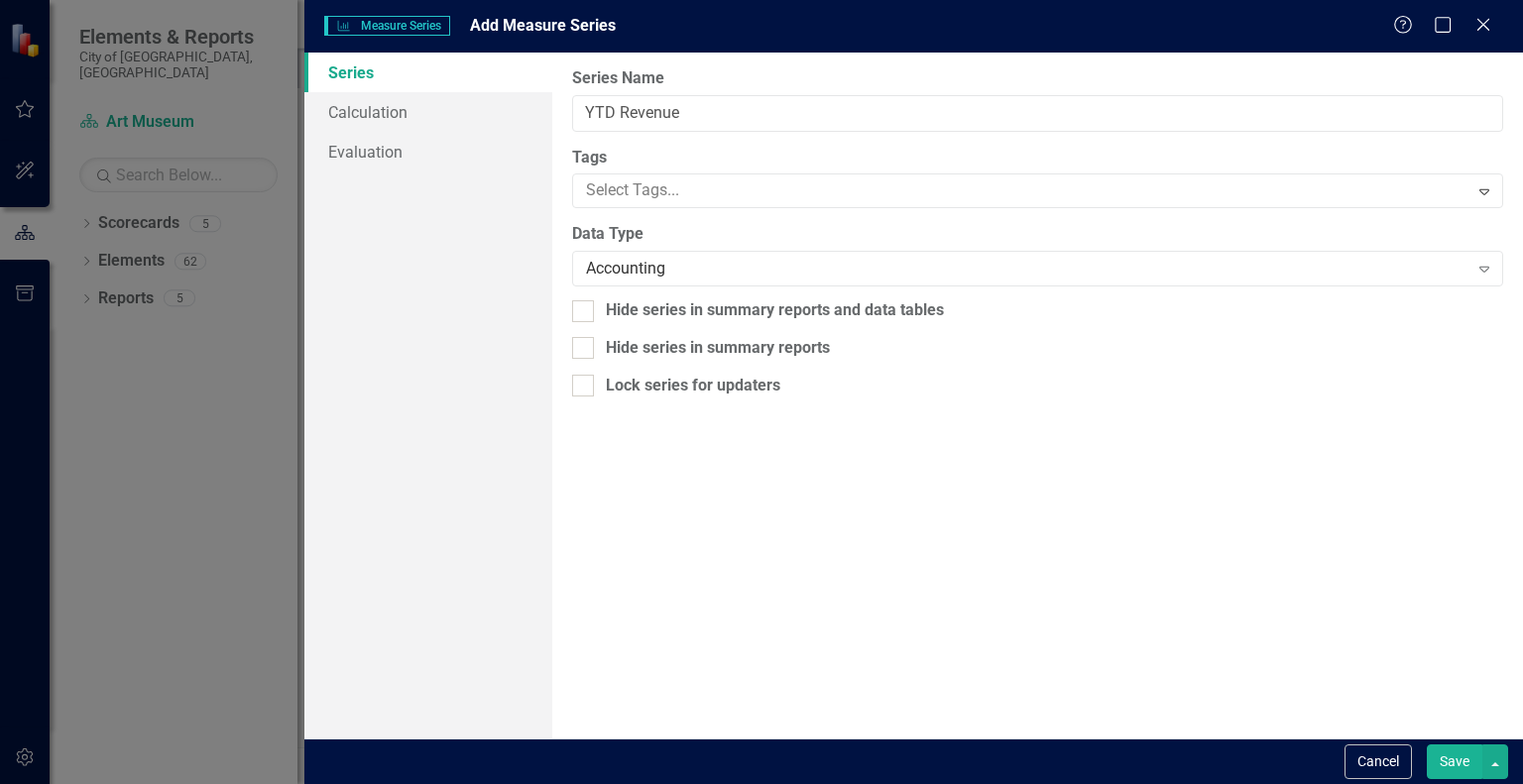 click on "Save" at bounding box center (1455, 761) 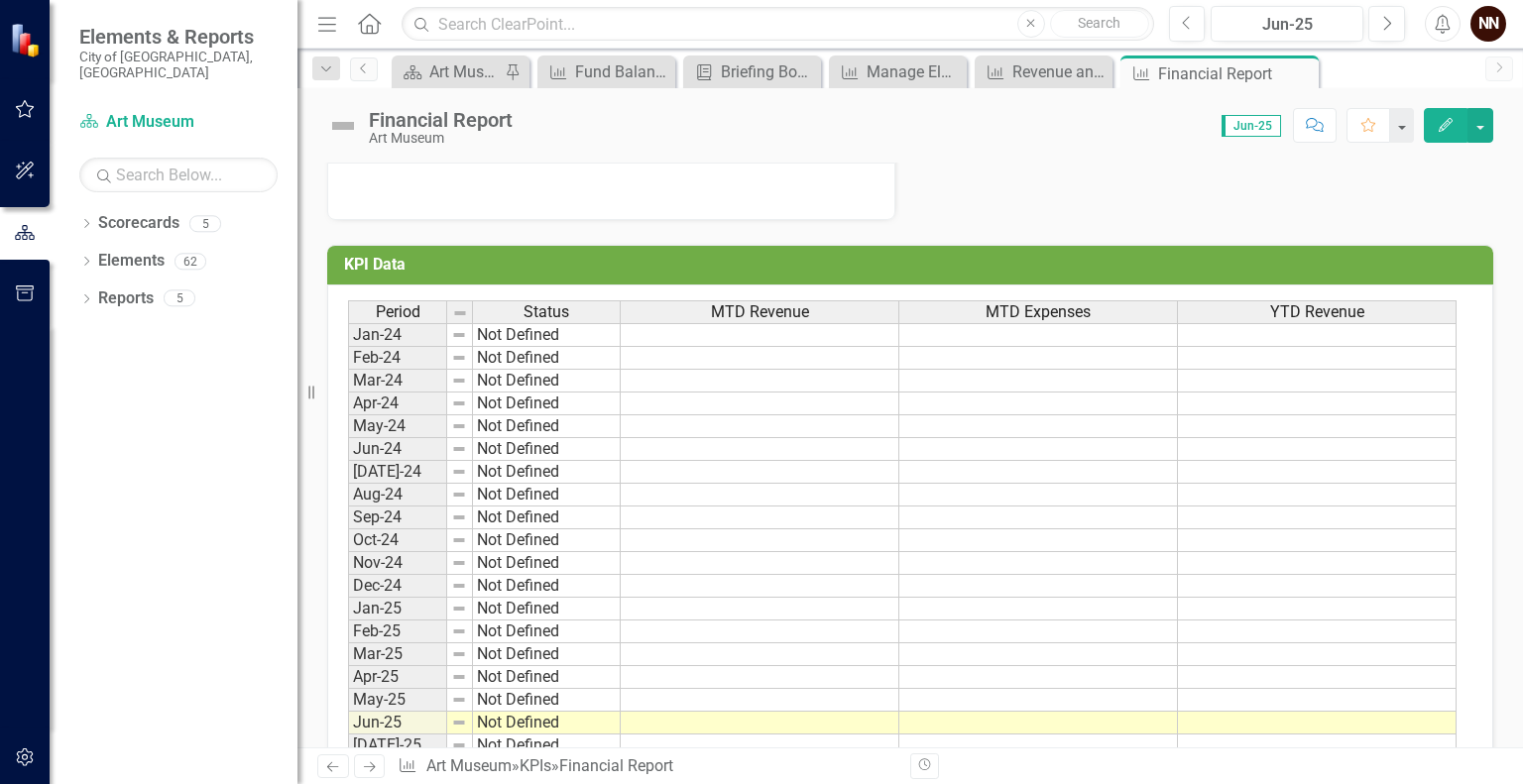 click on "KPI Data" at bounding box center (913, 265) 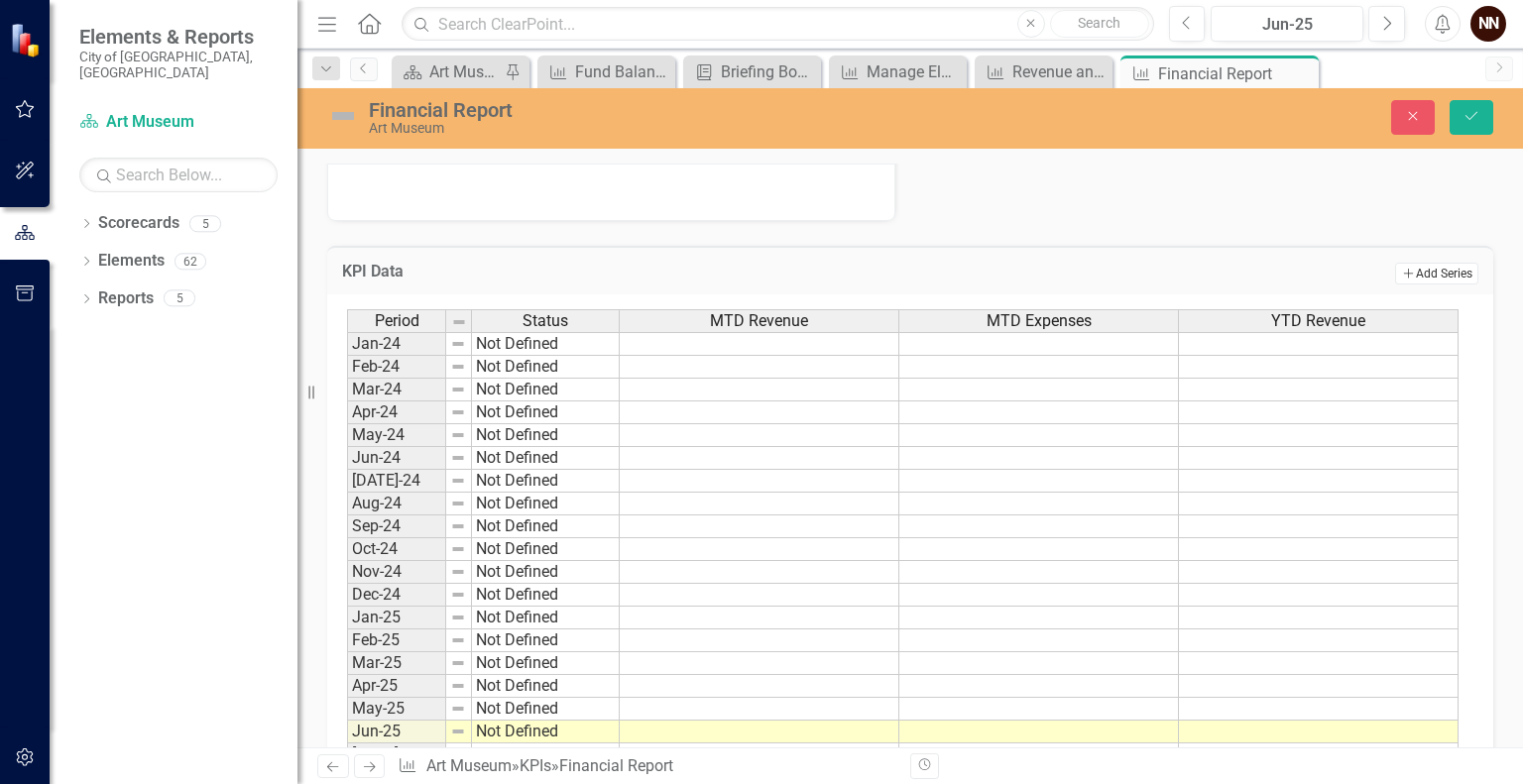 click on "Add  Add Series" at bounding box center (1437, 274) 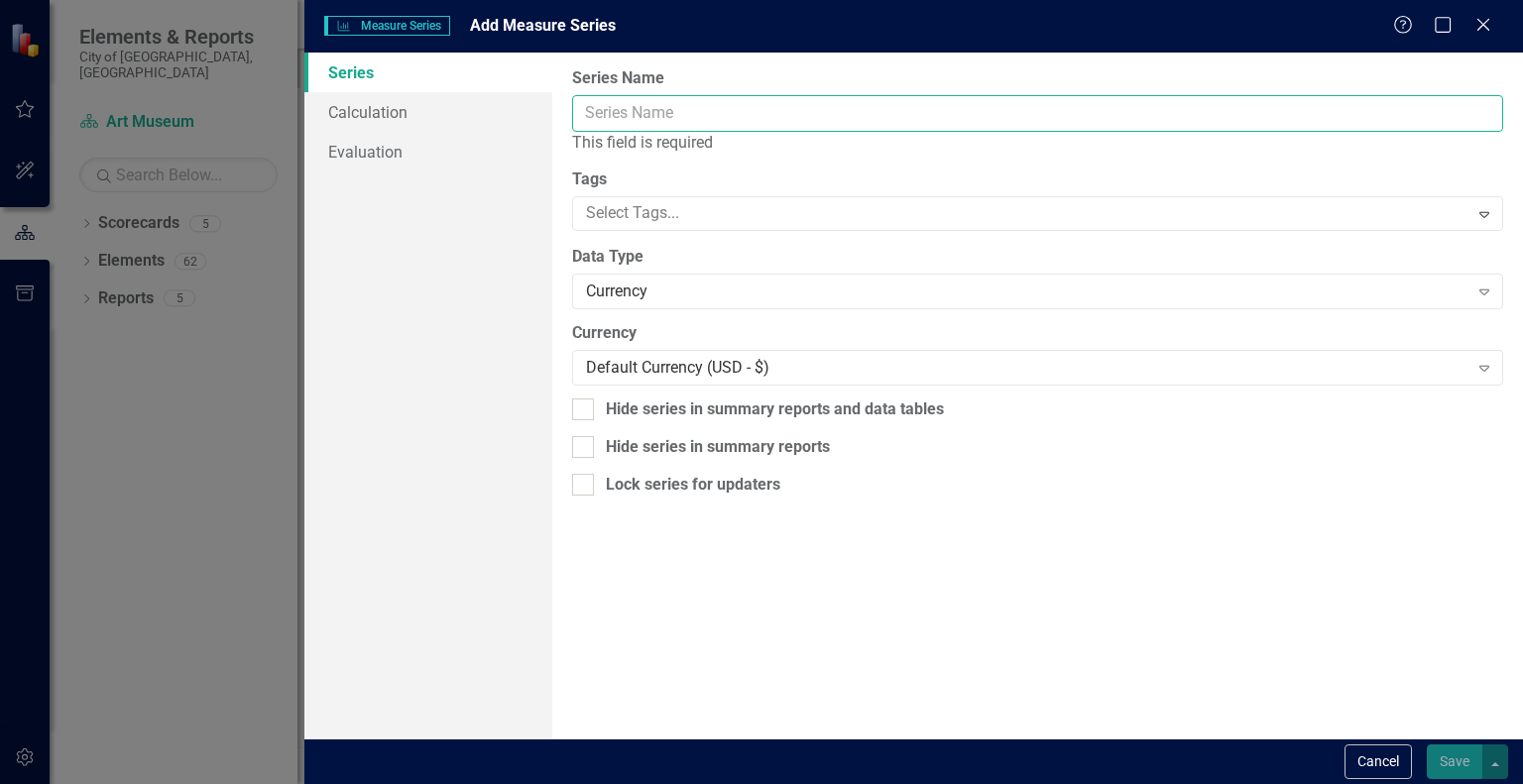 click on "Series Name" at bounding box center (1037, 113) 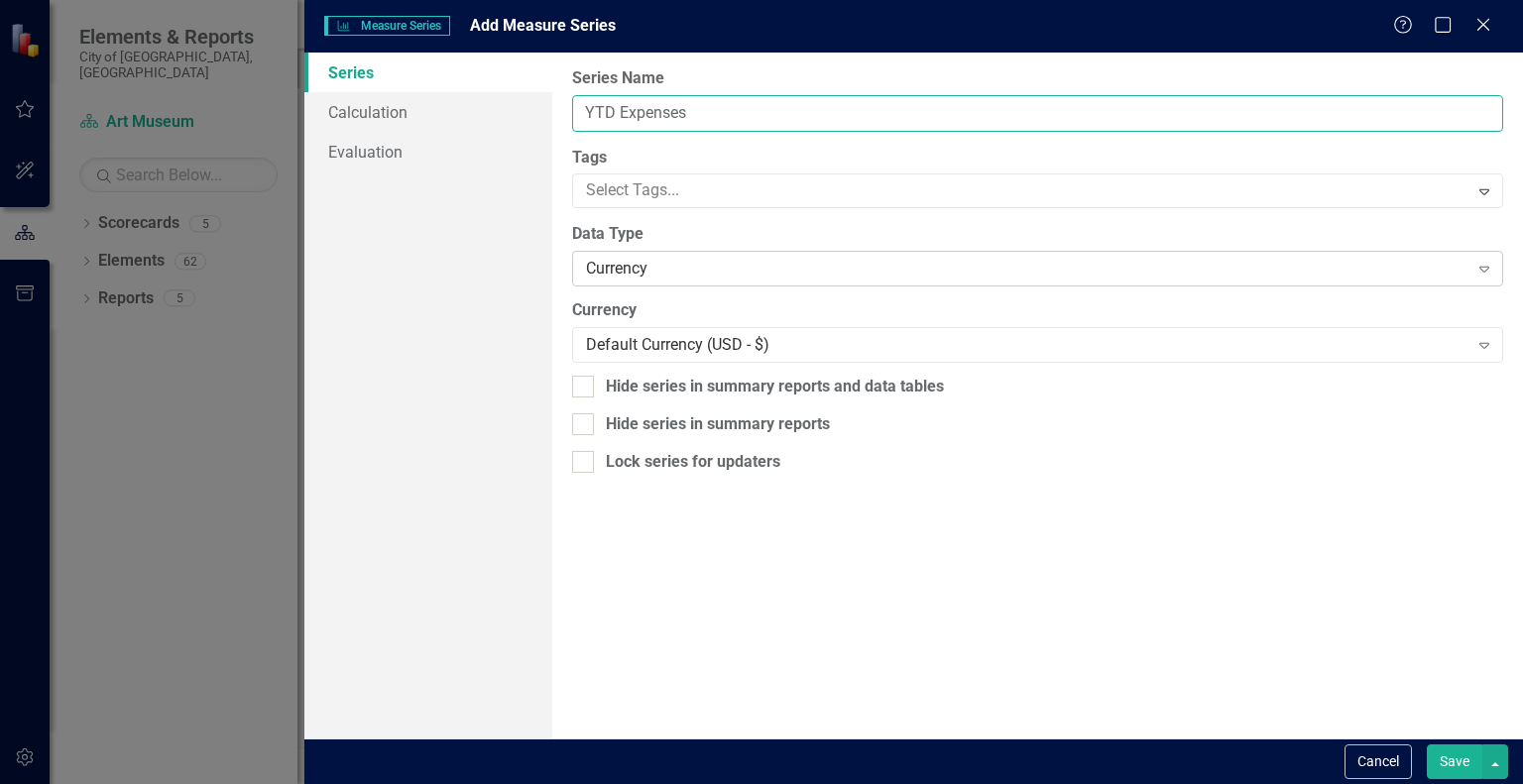 type on "YTD Expenses" 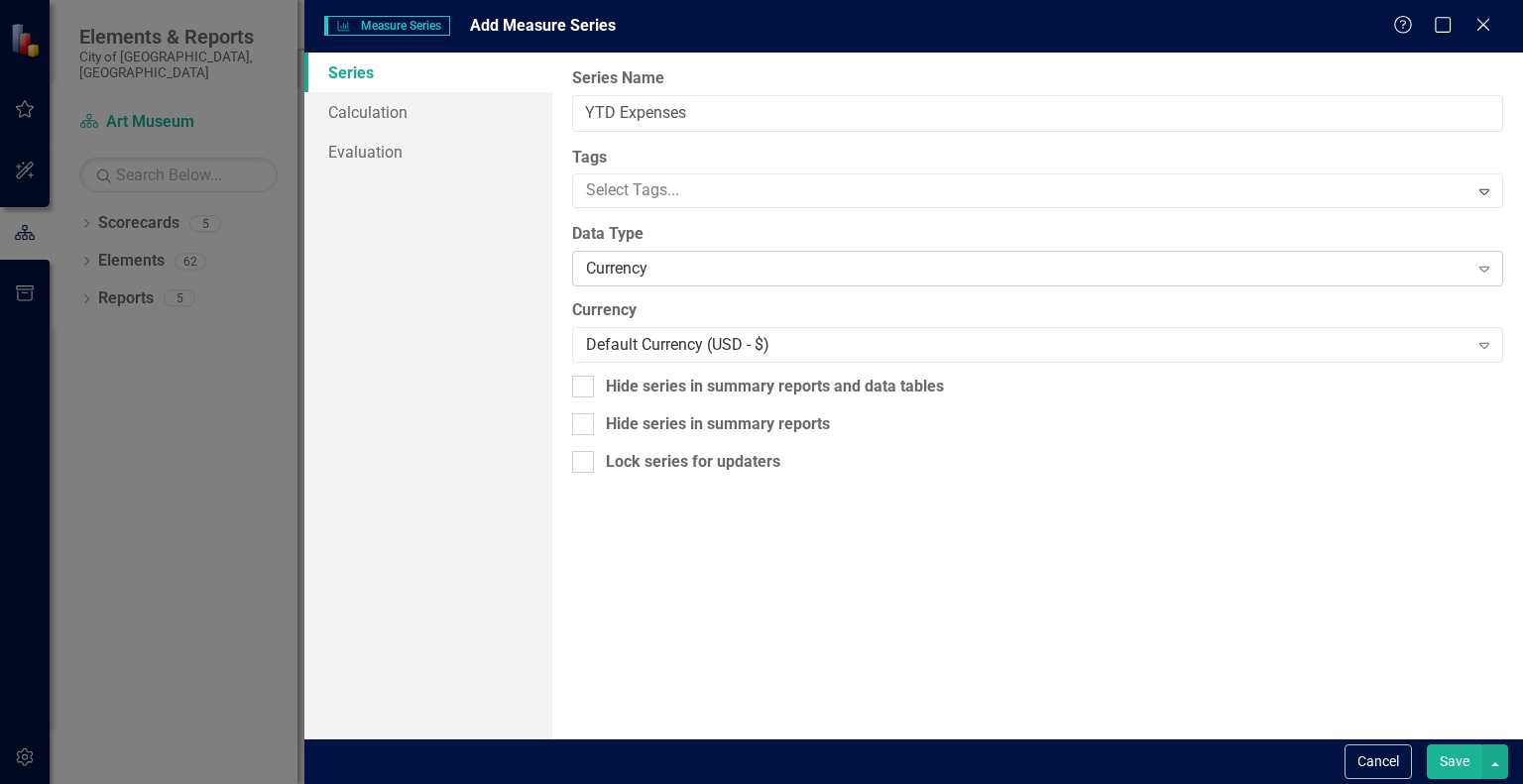 click on "Currency" at bounding box center [1026, 269] 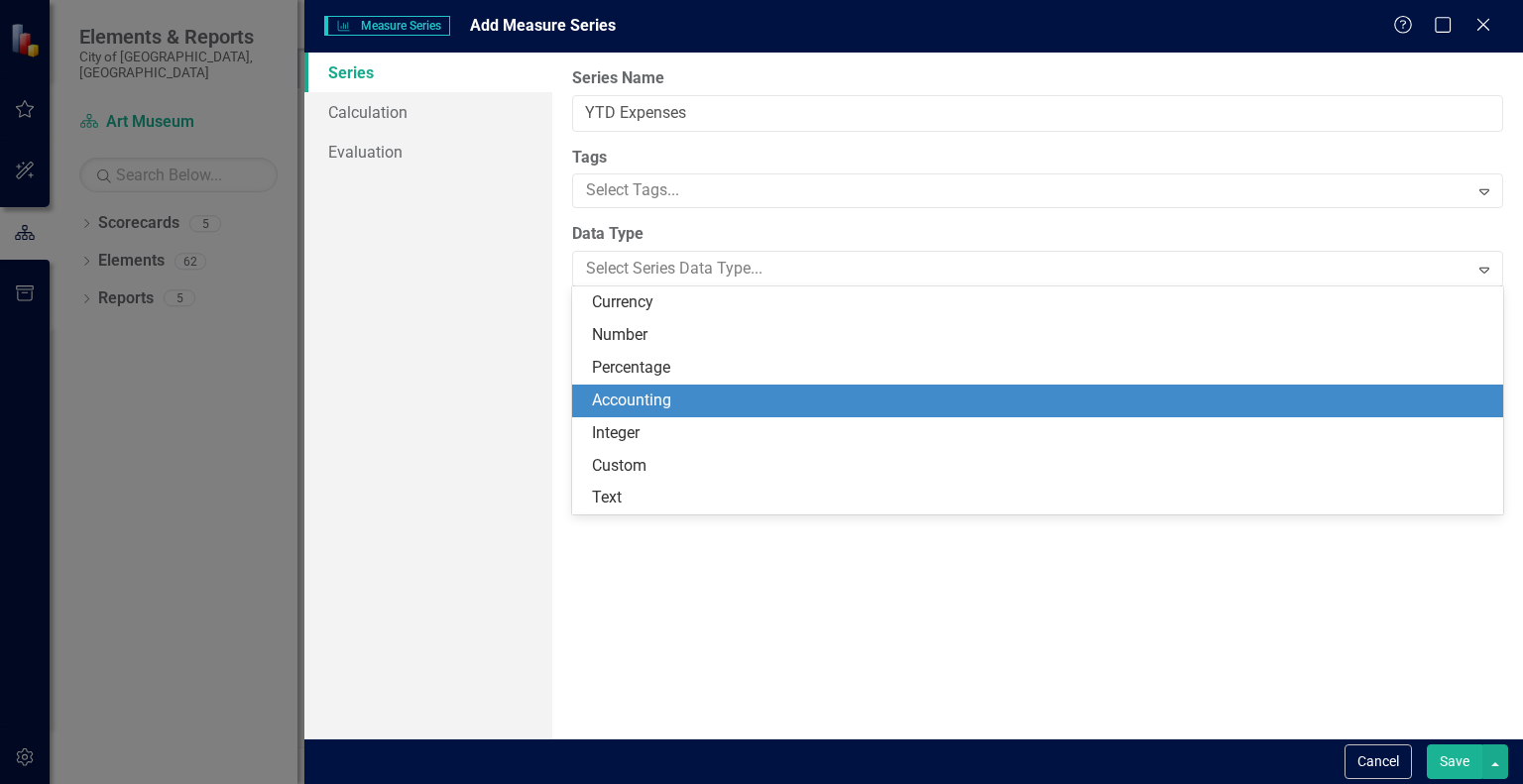 click on "Accounting" at bounding box center [1041, 400] 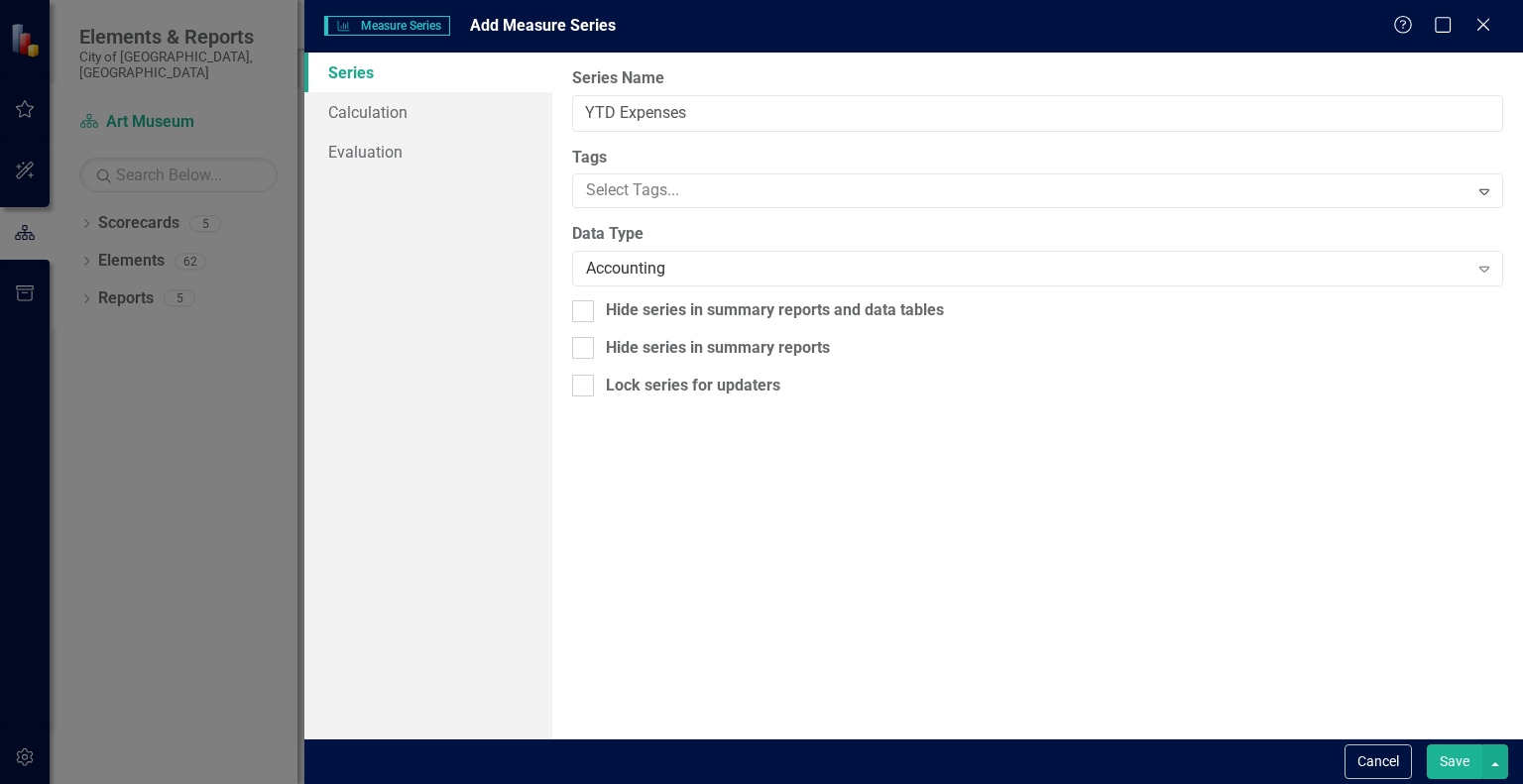 click on "Save" at bounding box center (1455, 761) 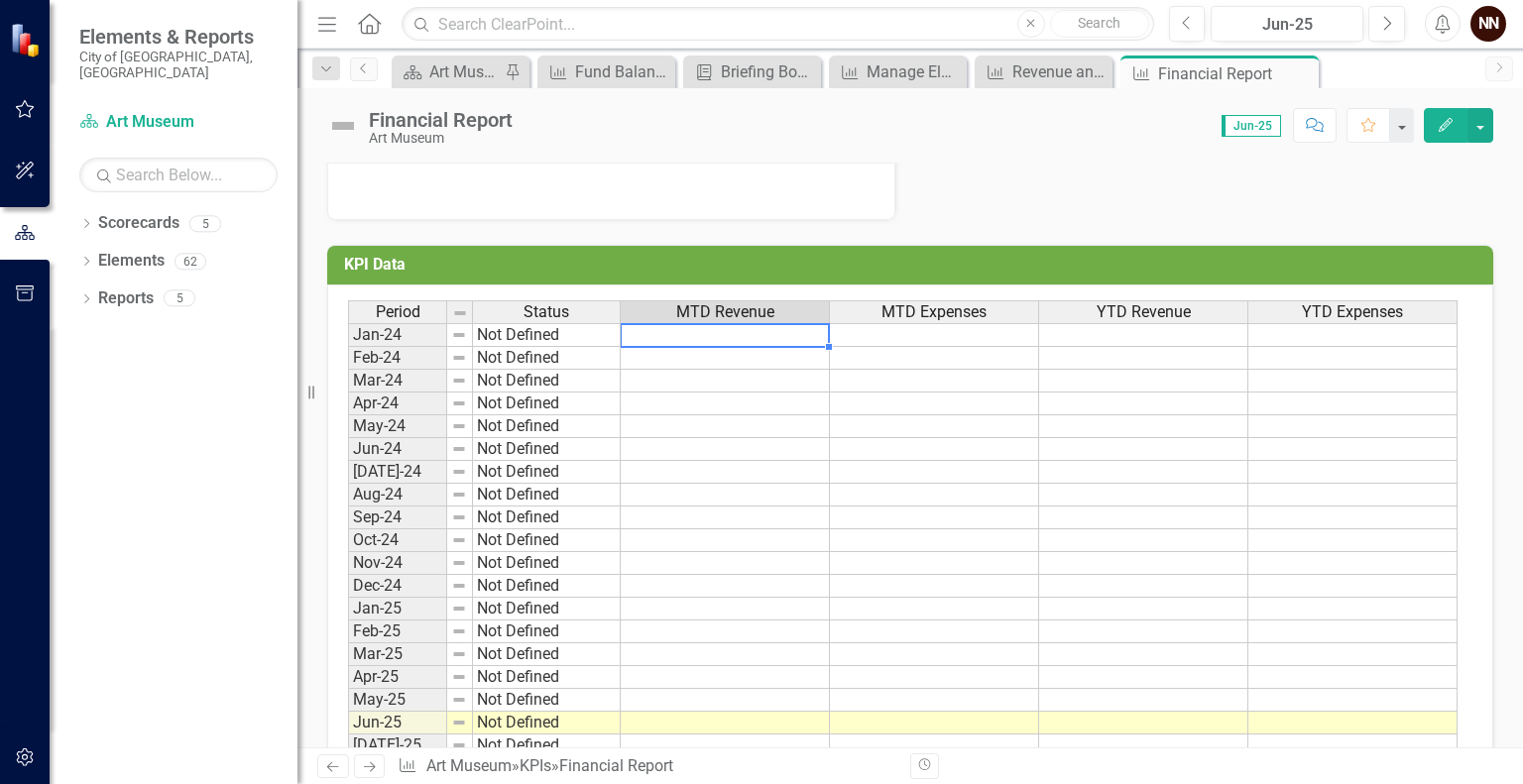click at bounding box center [725, 335] 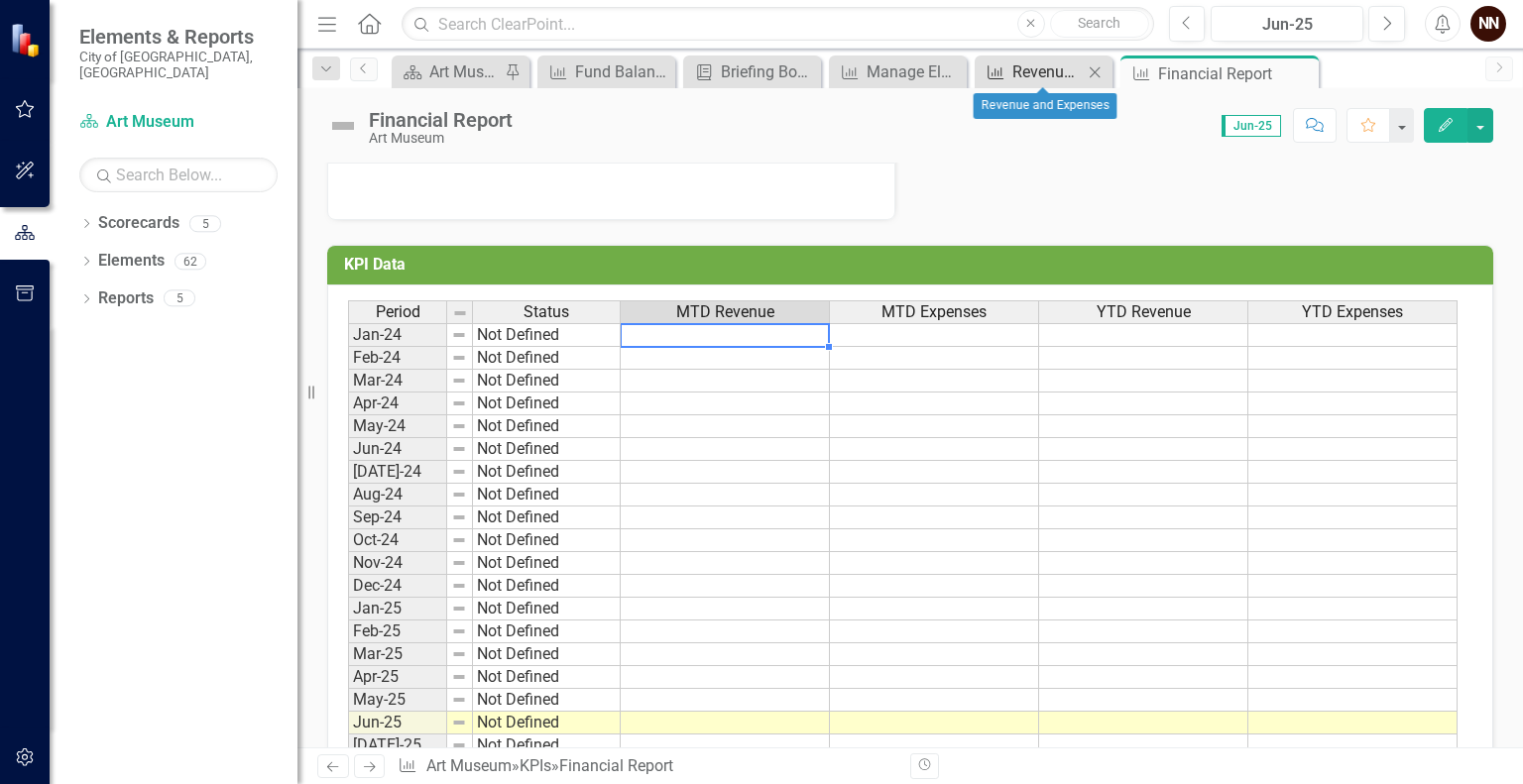 click on "KPI" 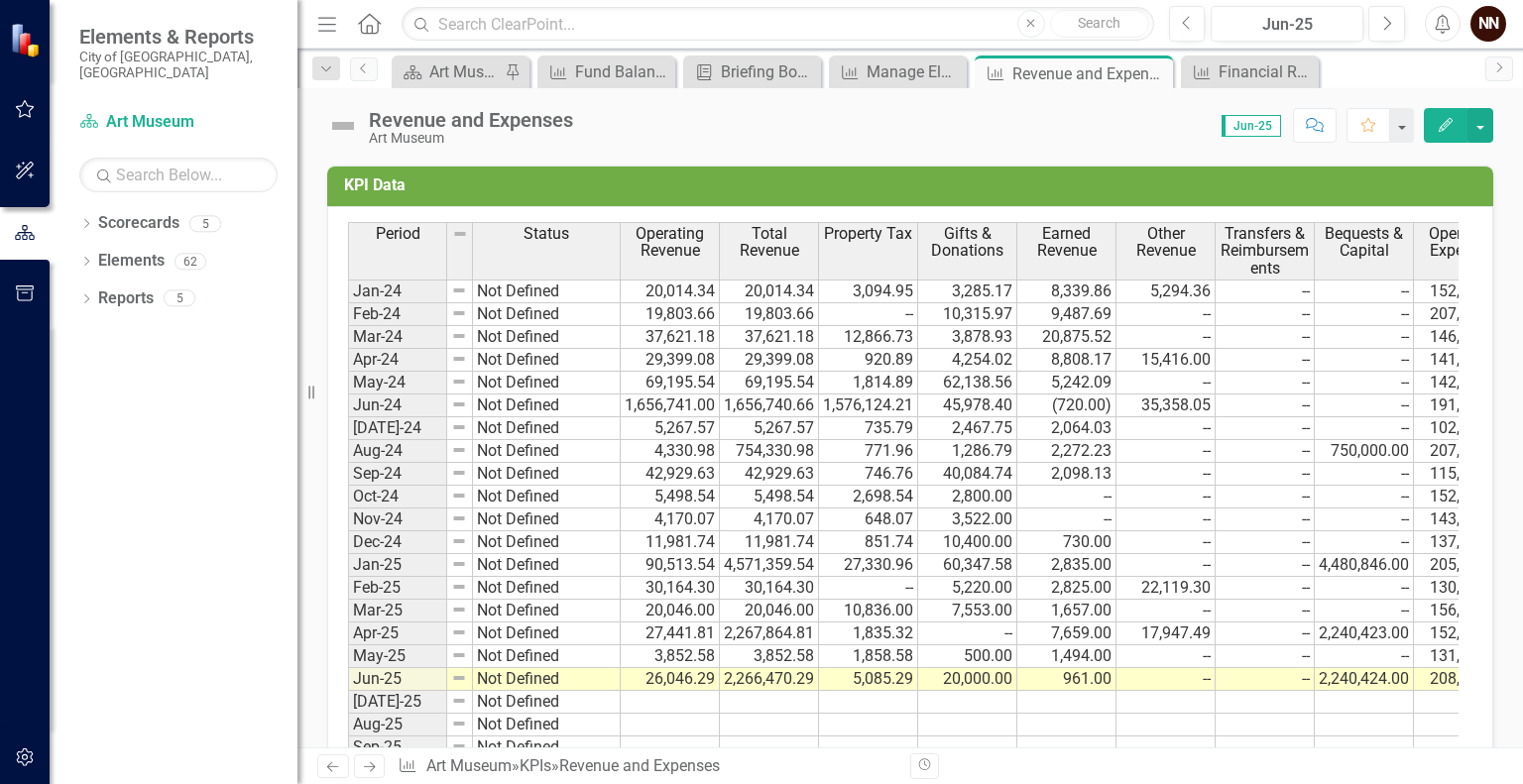 scroll, scrollTop: 1748, scrollLeft: 0, axis: vertical 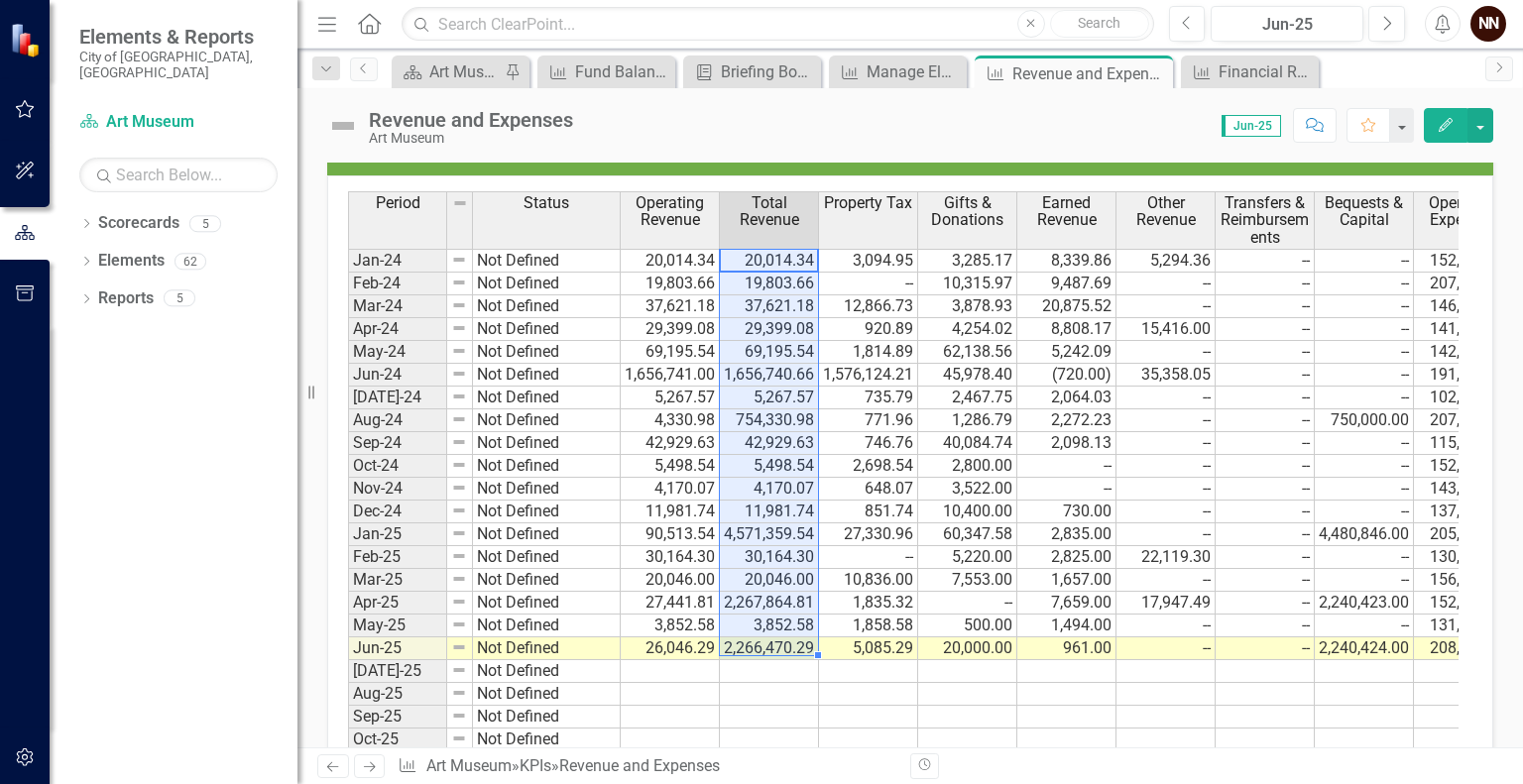 drag, startPoint x: 766, startPoint y: 256, endPoint x: 780, endPoint y: 641, distance: 385.25446 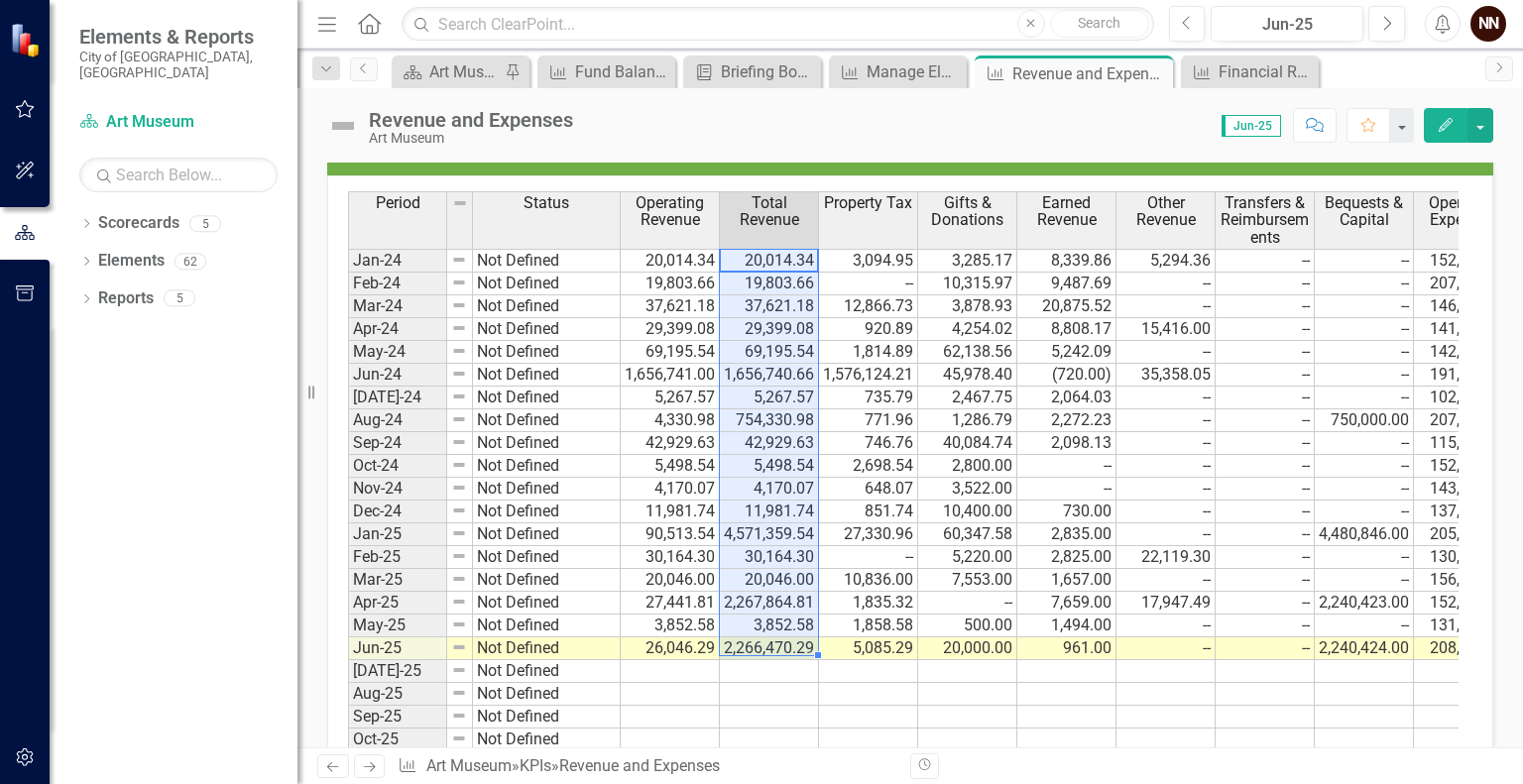 click on "Jan-24 Not Defined  20,014.34  20,014.34  3,094.95  3,285.17  8,339.86  5,294.36   --   --  152,467.20 152,467  103,177.40  49,289.84   --   --   --   -- Feb-24 Not Defined  19,803.66  19,803.66   --  10,315.97  9,487.69   --   --   --  207,958.90 207,959  149,232.71  58,726.18   --   --   --   -- Mar-24 Not Defined  37,621.18  37,621.18  12,866.73  3,878.93  20,875.52   --   --   --  146,177.40 146,177  101,278.50  44,898.90   --   --   --   -- Apr-24 Not Defined  29,399.08  29,399.08  920.89  4,254.02  8,808.17  15,416.00   --   --  141,205.60 141,206  97,590.21  43,615.37   --   --   --   -- May-24 Not Defined  69,195.54  69,195.54  1,814.89  62,138.56  5,242.09   --   --   --  142,270.10 142,270  97,765.36  44,504.70   --   --   --   -- Jun-24 Not Defined  1,656,741.00  1,656,740.66  1,576,124.21  45,978.40  (720.00)  35,358.05   --   --  191,851.50 191,851  147,342.24  44,509.23   --   --   --   -- Jul-24 Not Defined  5,267.57  5,267.57  735.79  2,467.75  2,064.03   --   --   --  102,443.40 102,443   --" at bounding box center [1277, 522] 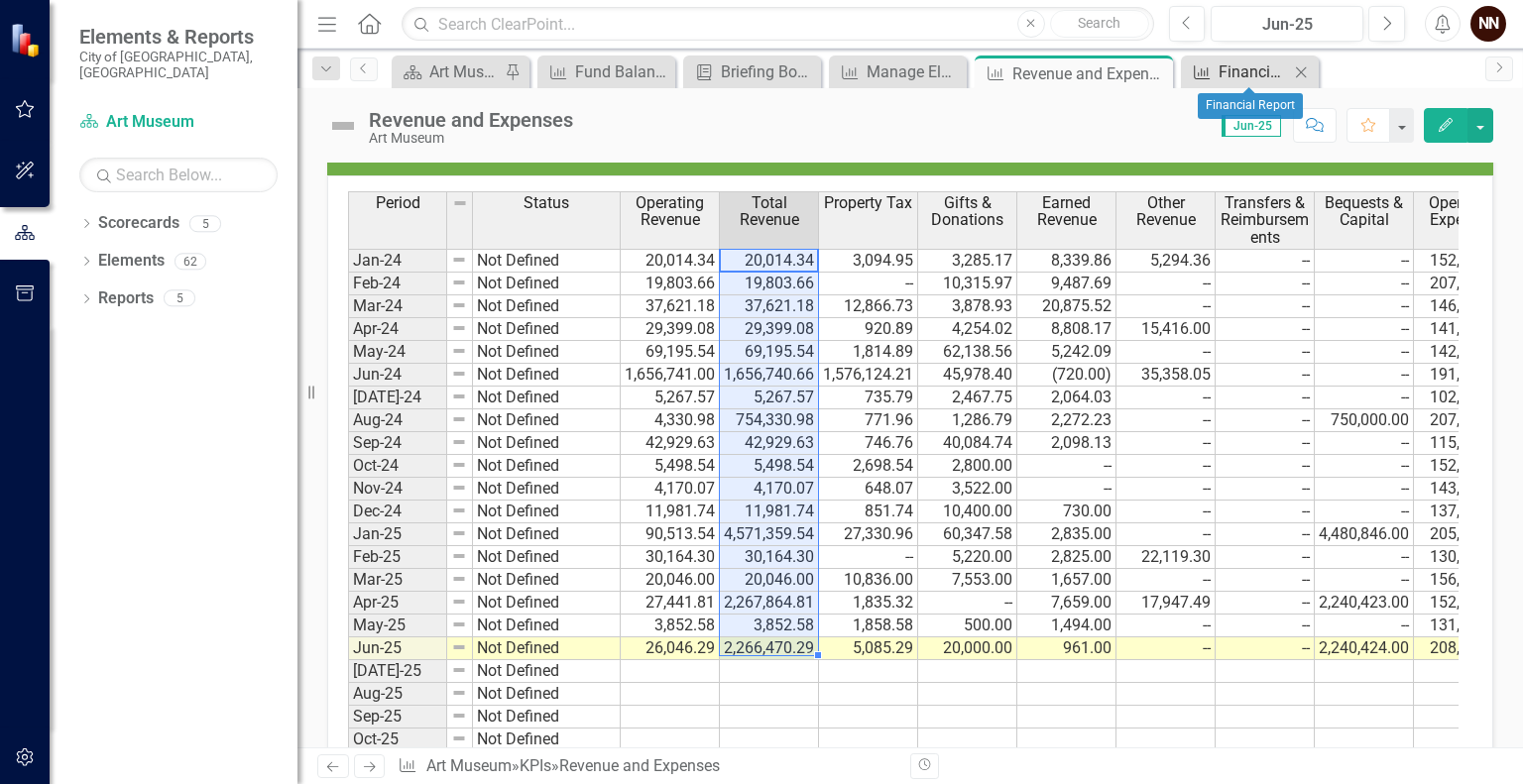 click on "Financial Report" at bounding box center [1253, 71] 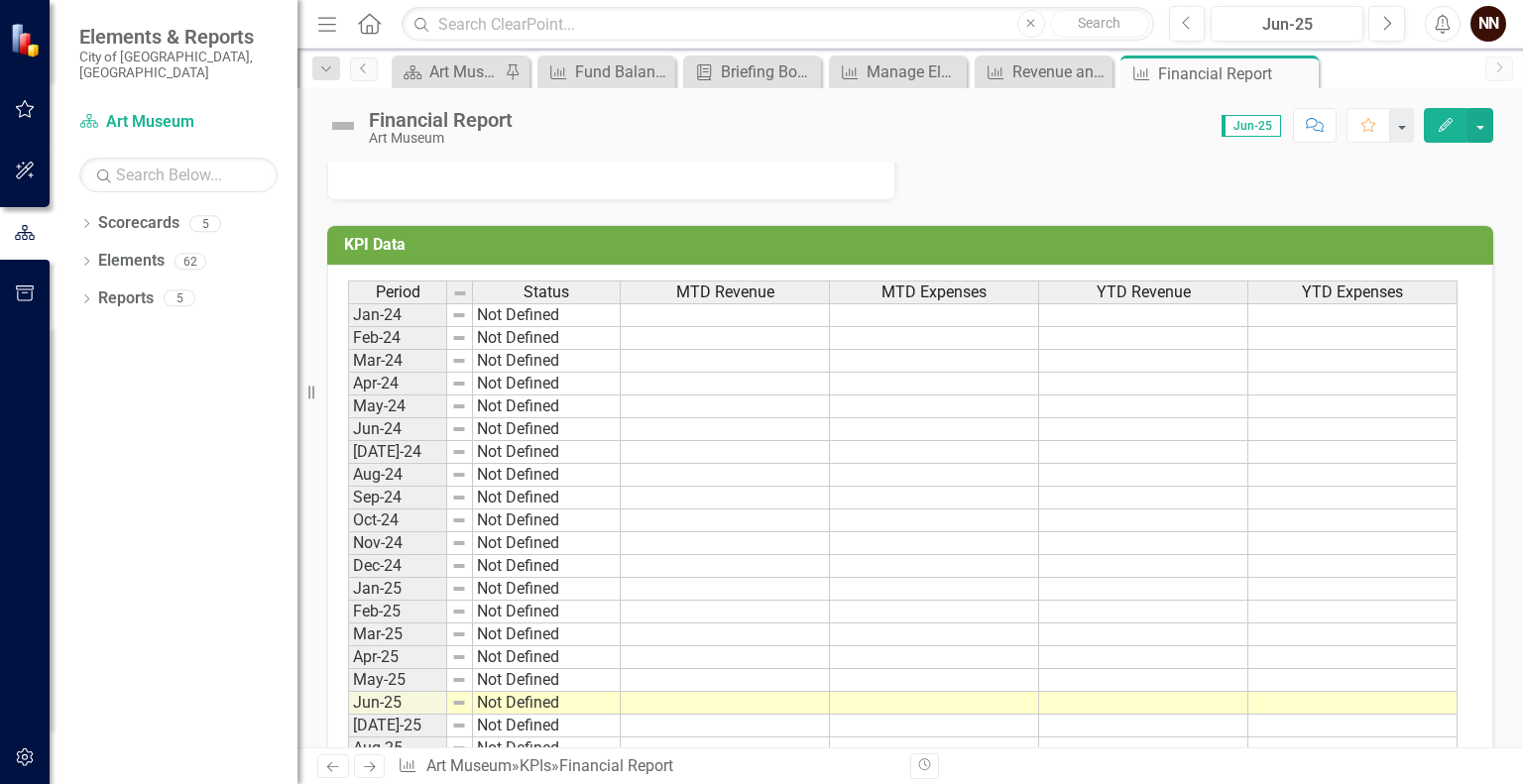 scroll, scrollTop: 555, scrollLeft: 0, axis: vertical 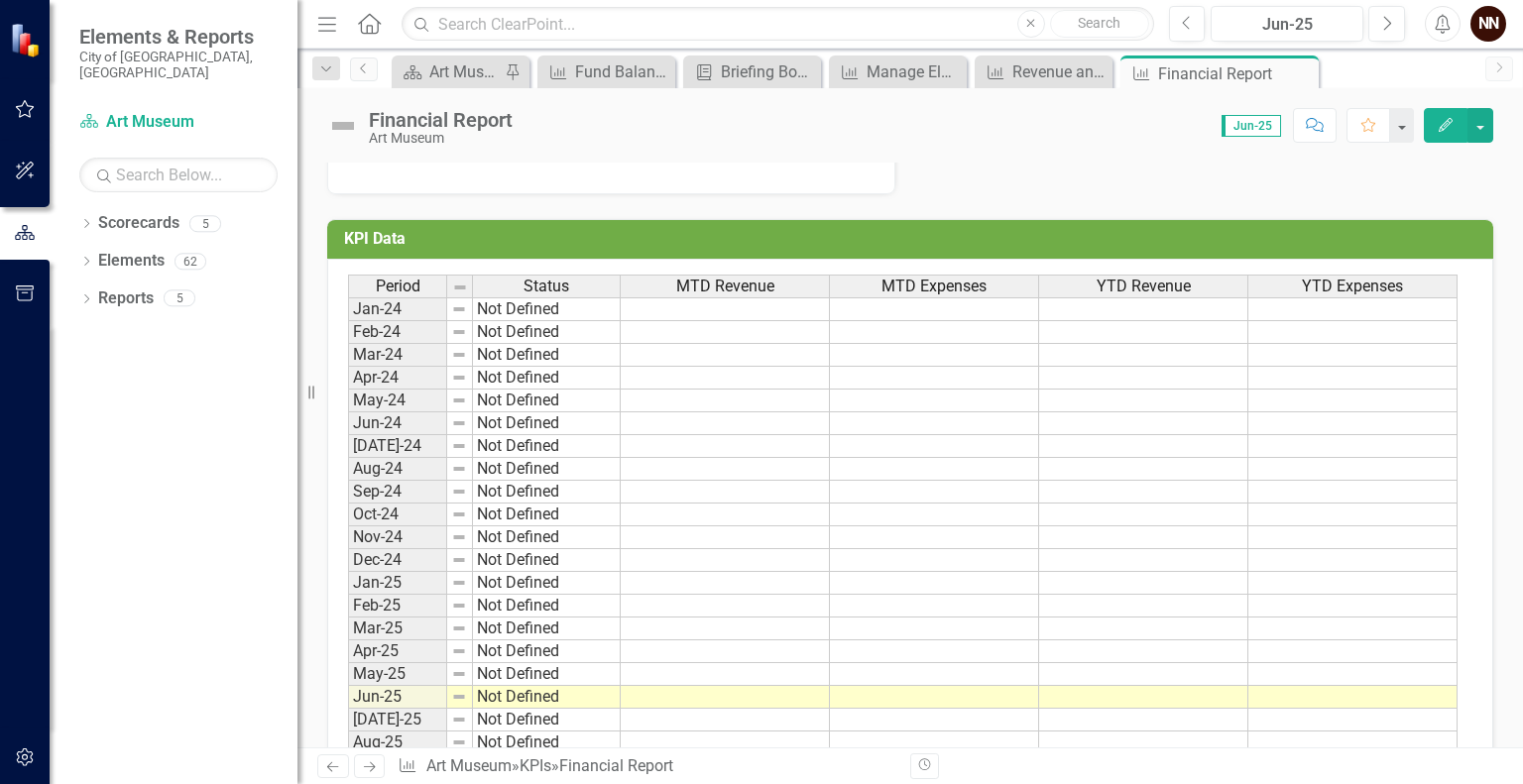 click at bounding box center (725, 309) 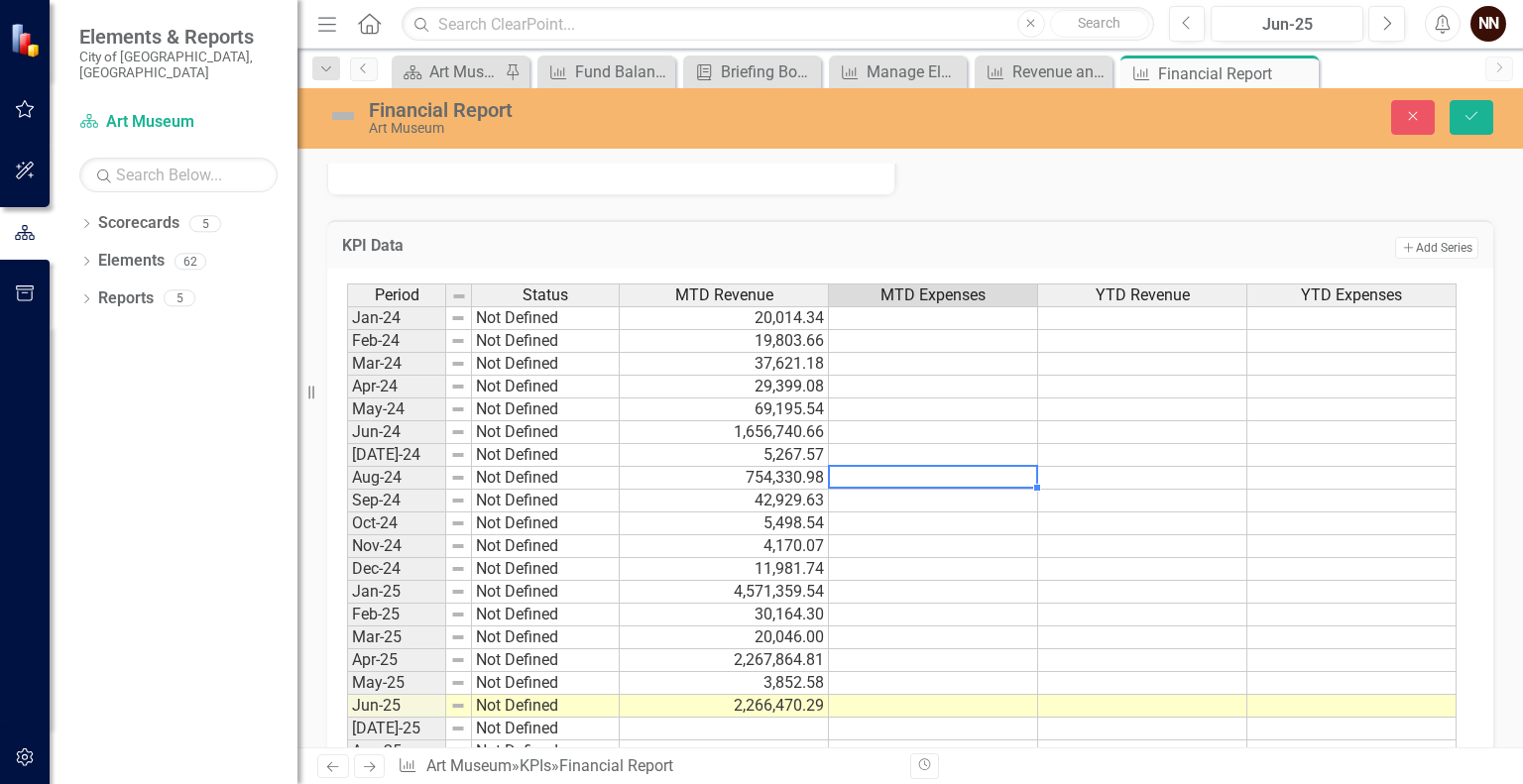 click at bounding box center (933, 478) 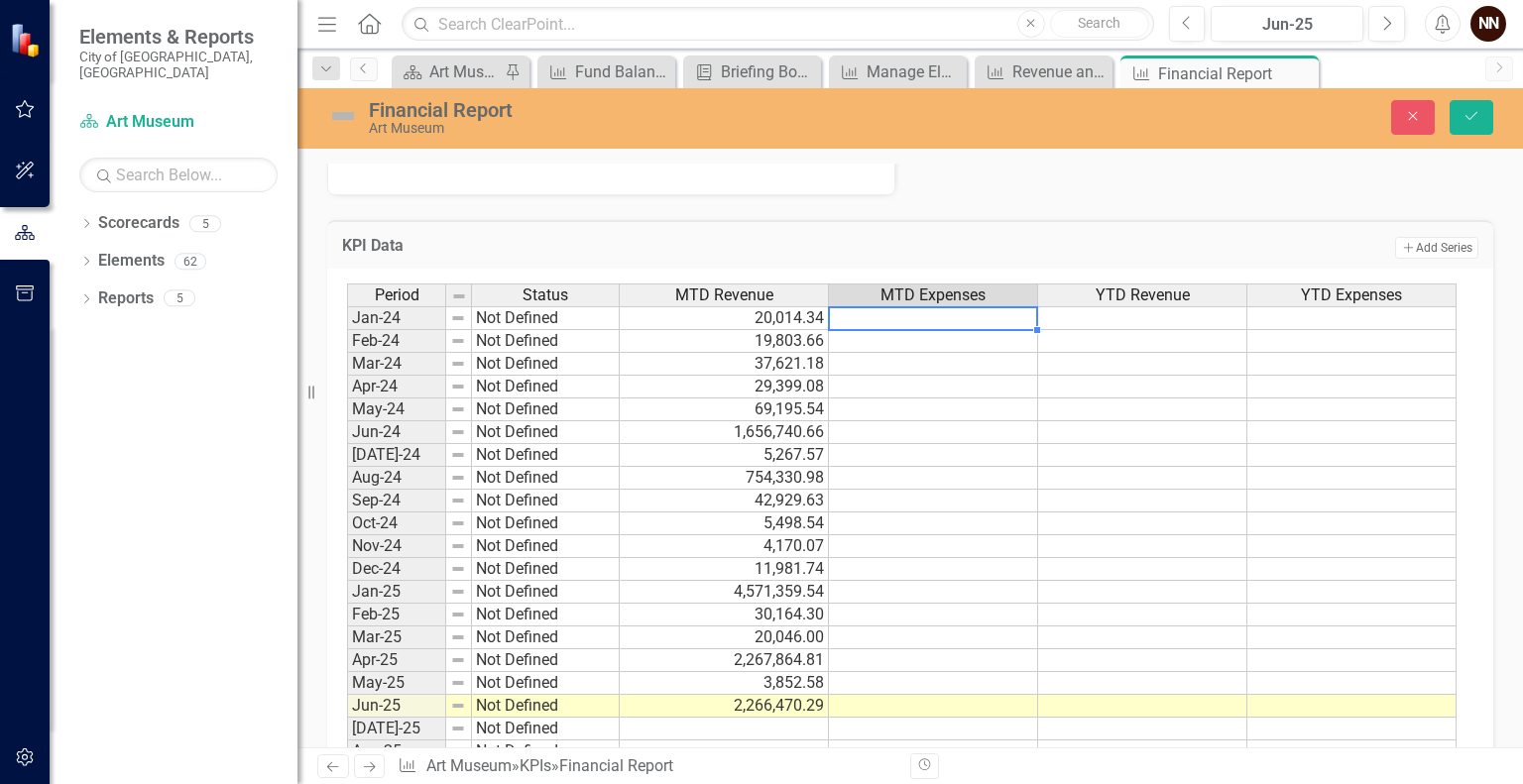 click at bounding box center (933, 318) 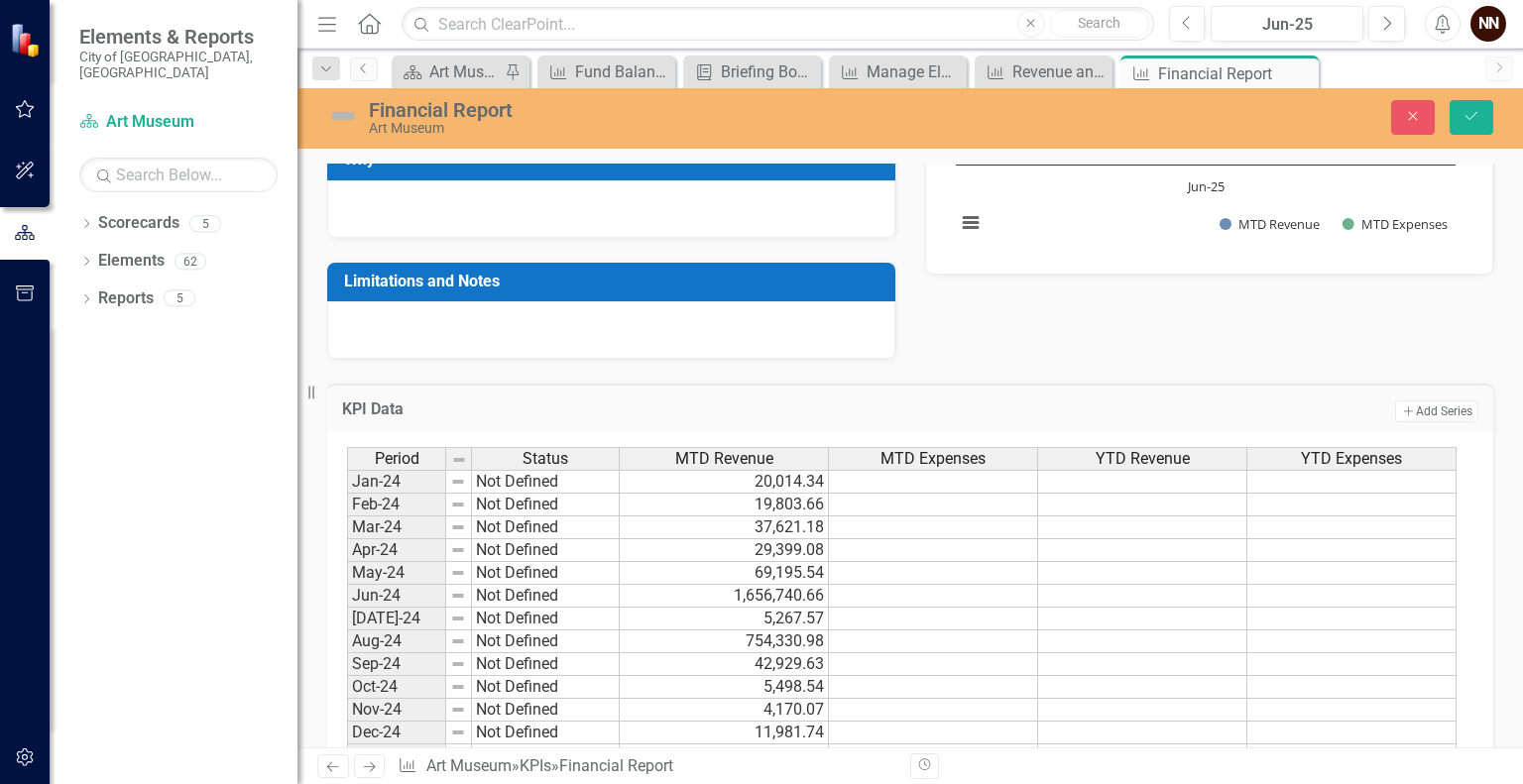 scroll, scrollTop: 383, scrollLeft: 0, axis: vertical 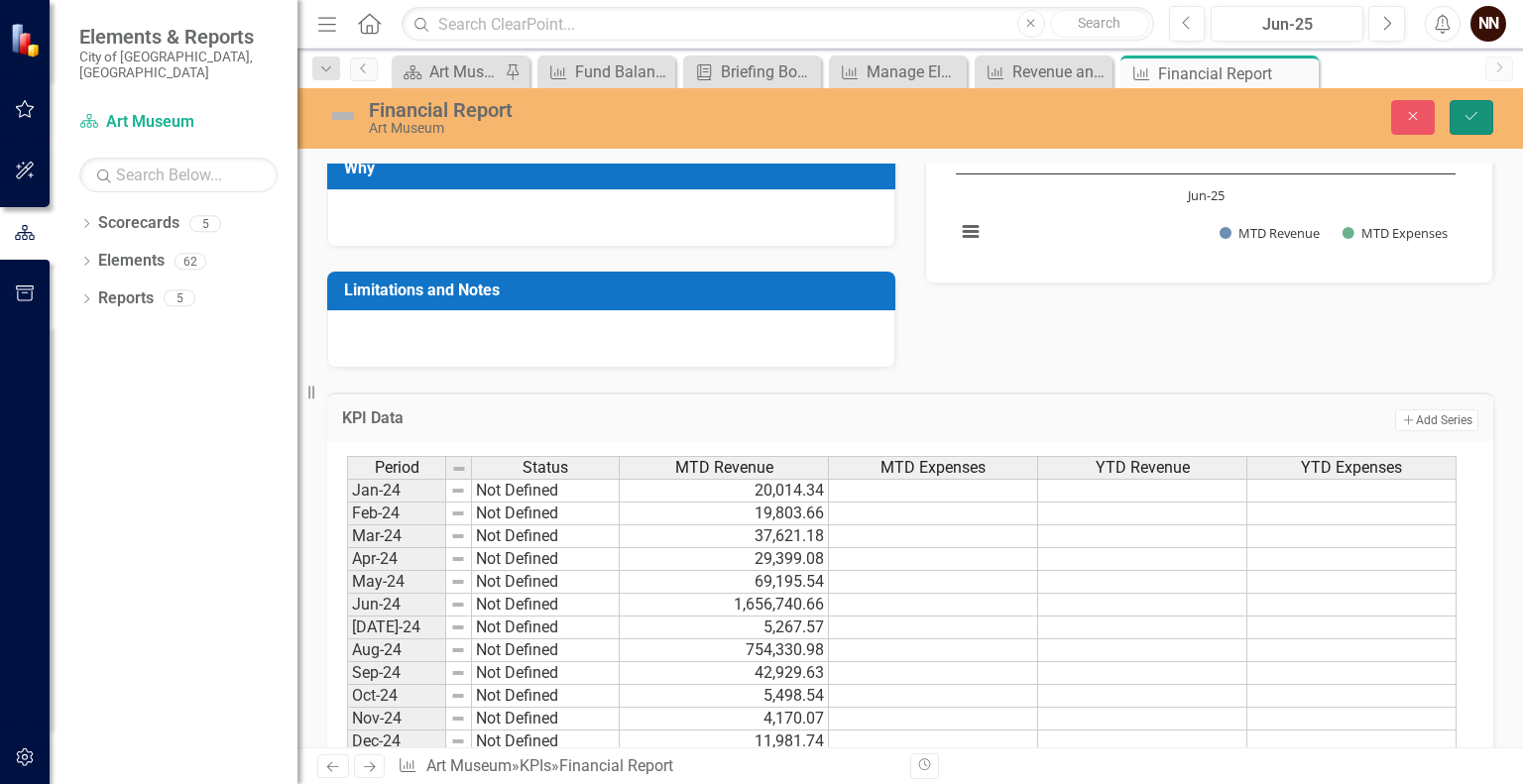 click on "Save" at bounding box center (1471, 117) 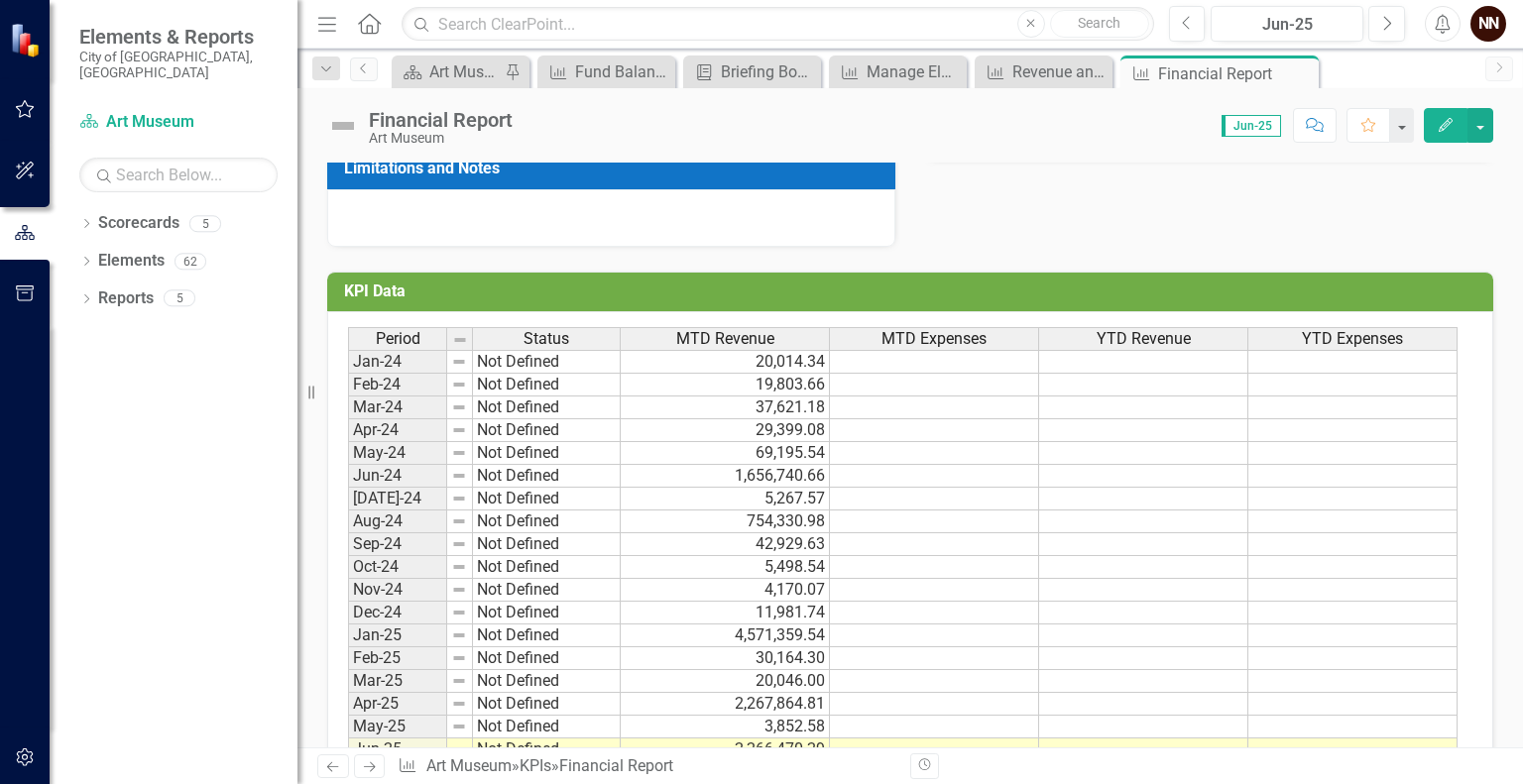 scroll, scrollTop: 518, scrollLeft: 0, axis: vertical 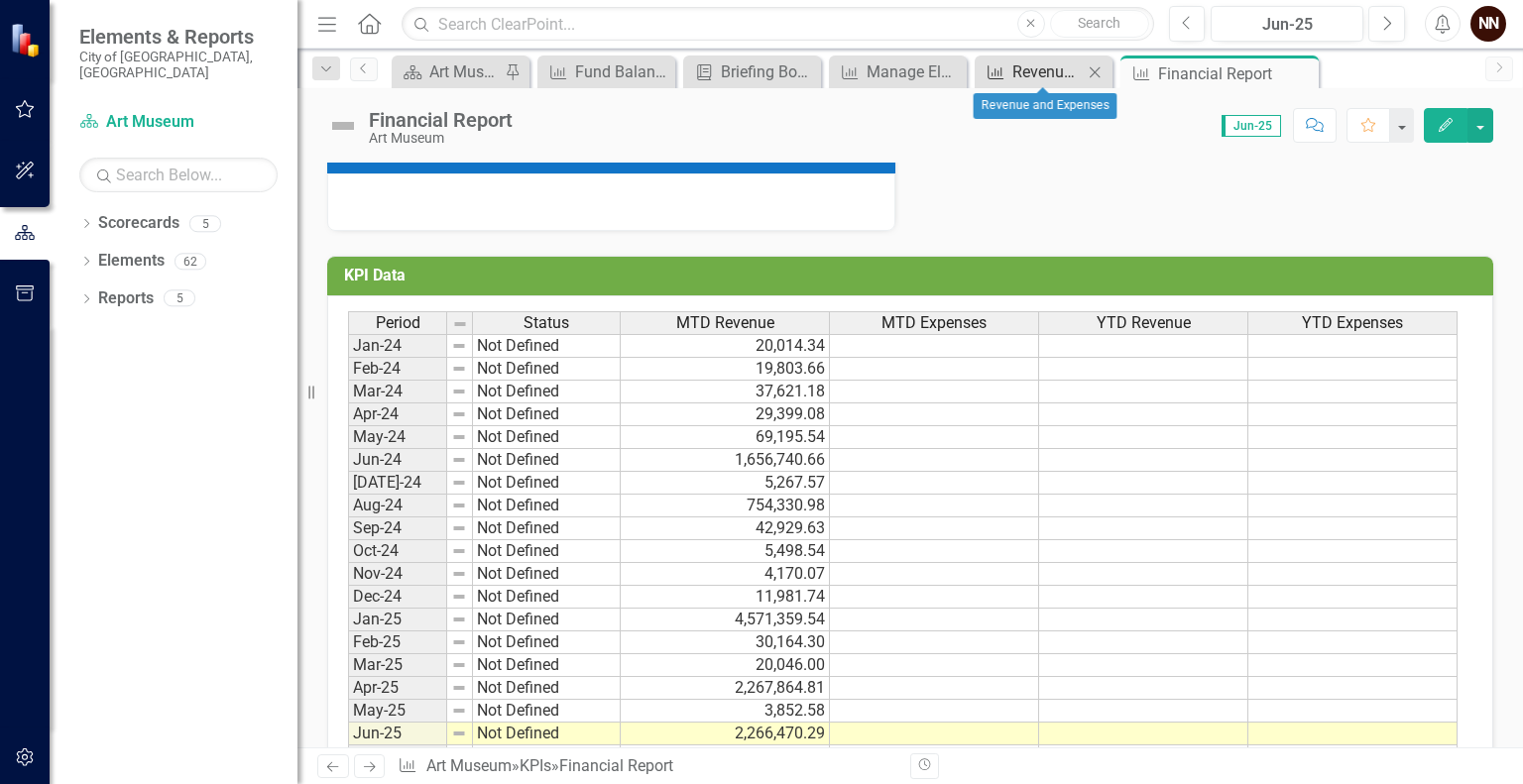 click on "Revenue and Expenses" at bounding box center [1047, 71] 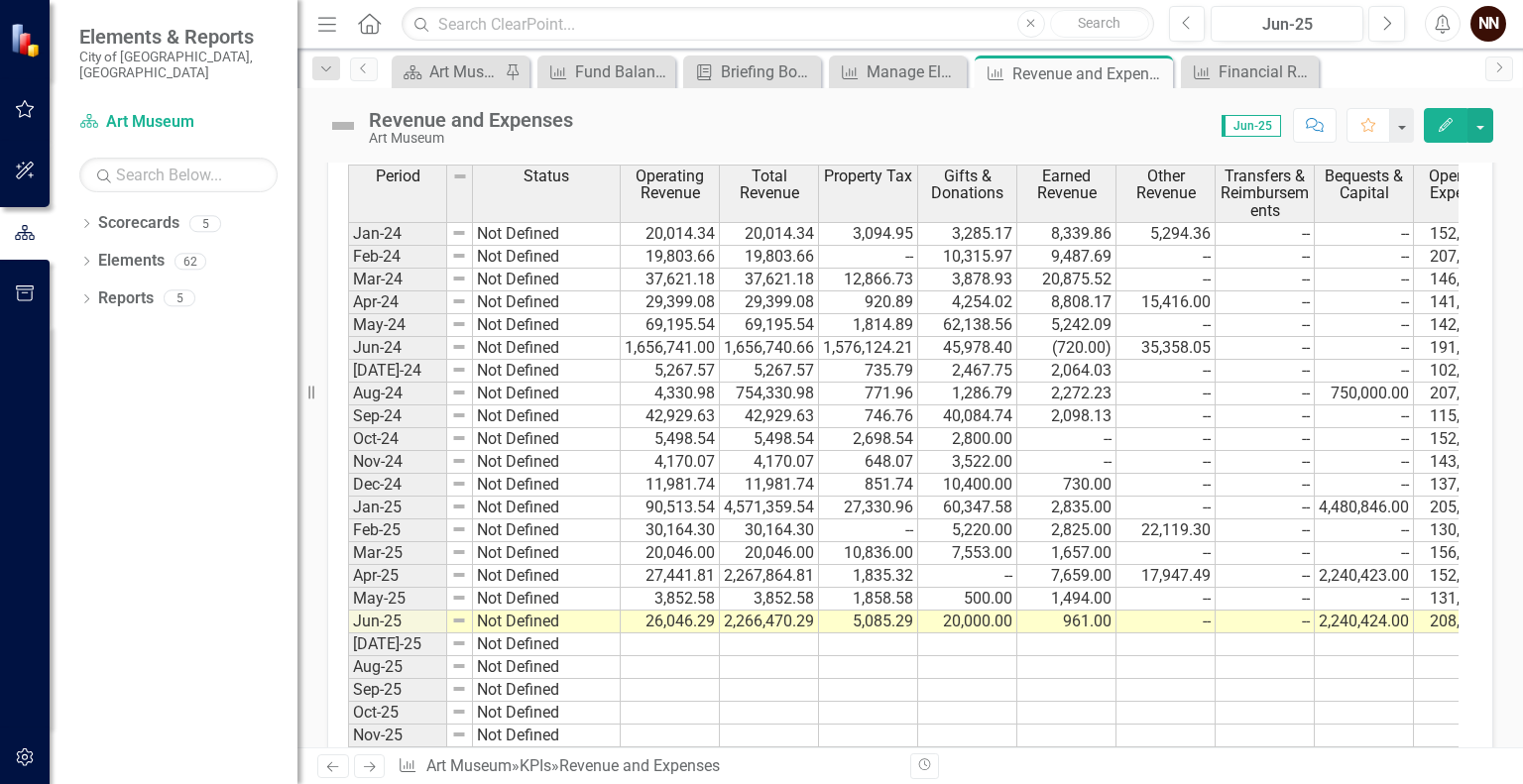 scroll, scrollTop: 1778, scrollLeft: 0, axis: vertical 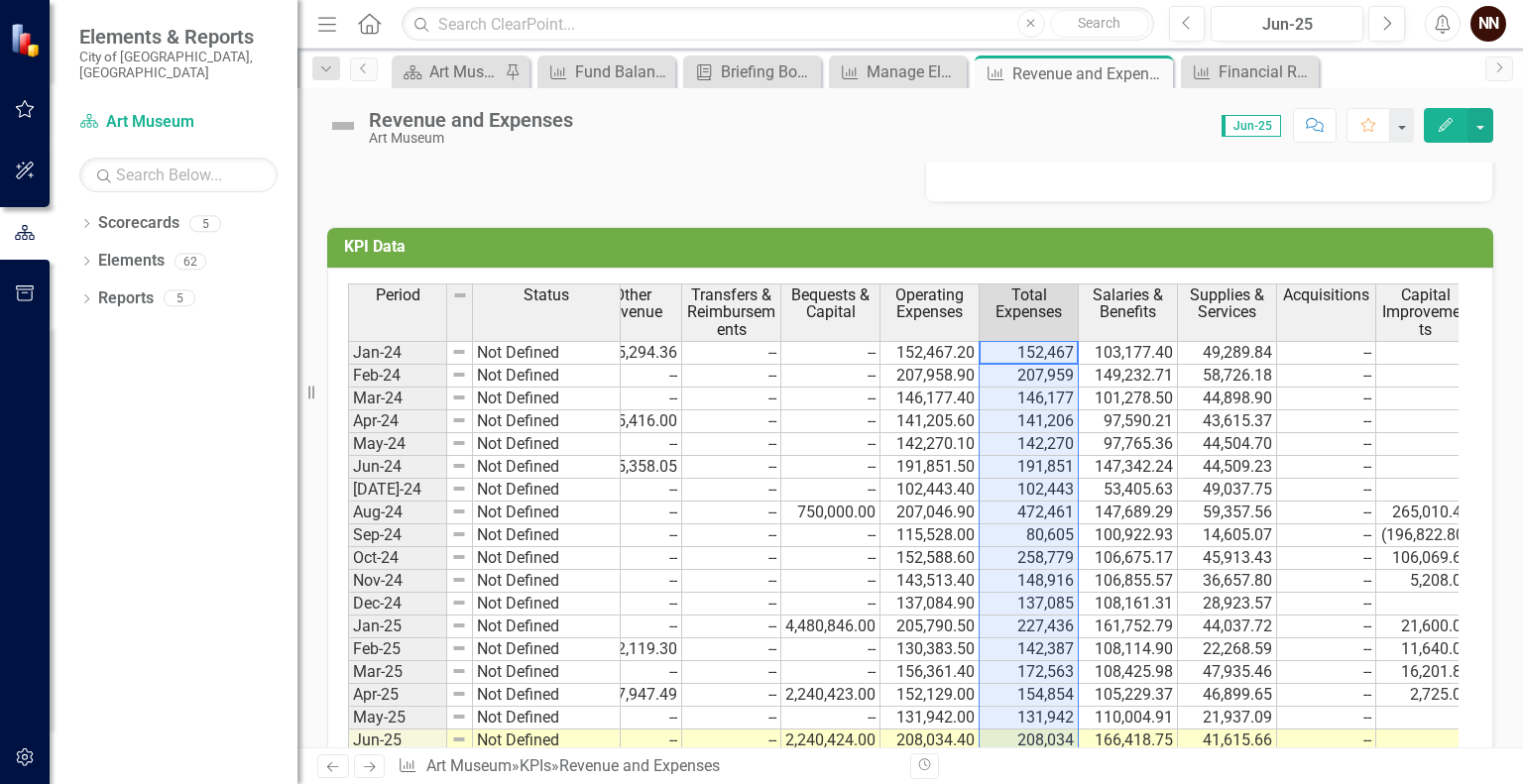 drag, startPoint x: 1012, startPoint y: 350, endPoint x: 1019, endPoint y: 744, distance: 394.06218 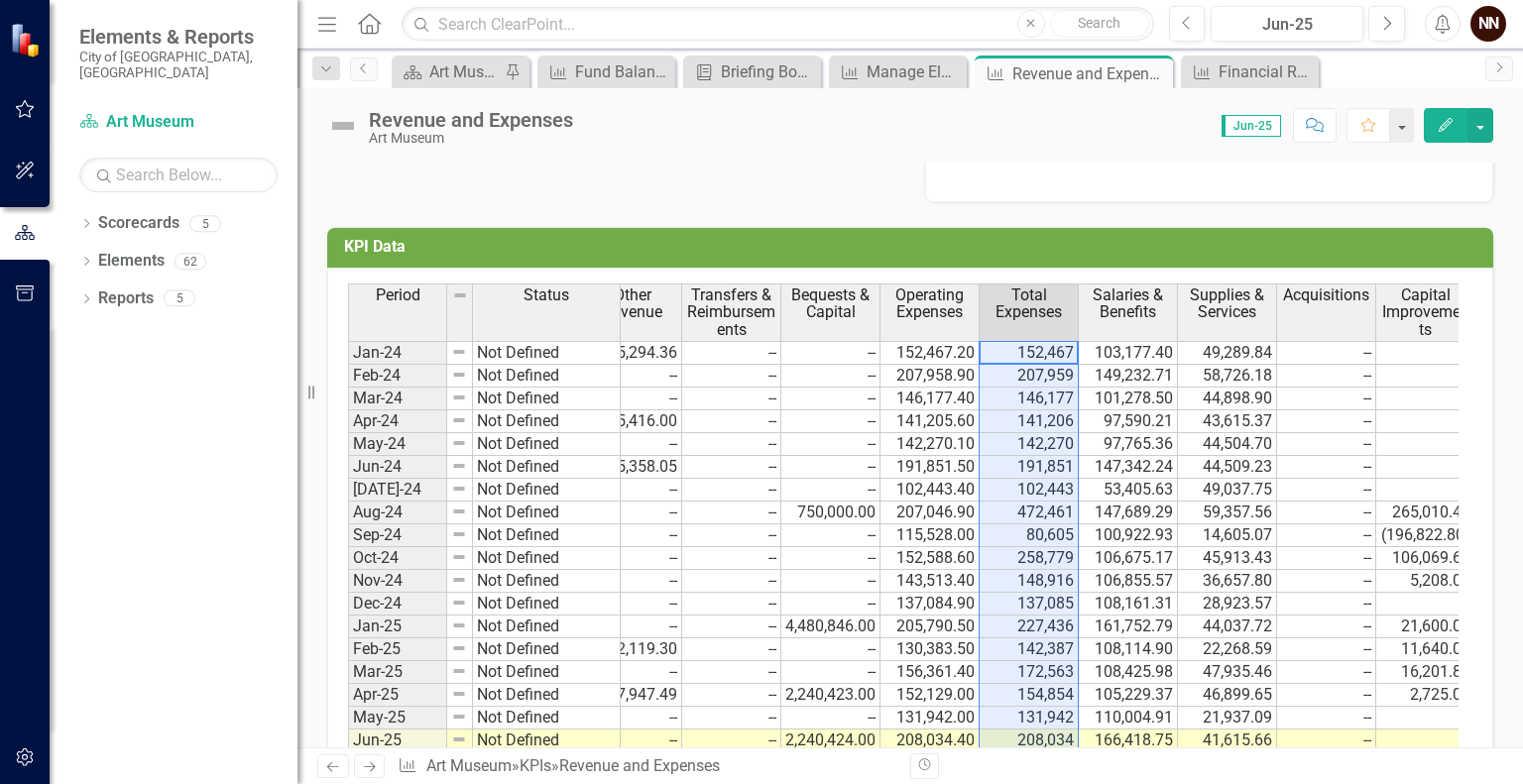click on "Period Status Operating Revenue Total Revenue Property Tax Gifts & Donations Earned Revenue Other Revenue Transfers & Reimbursements Bequests & Capital Operating Expenses Total Expenses Salaries & Benefits Supplies & Services Acquisitions Capital Improvements Transfers Other Expenses Jan-24 Not Defined  20,014.34  20,014.34  3,094.95  3,285.17  8,339.86  5,294.36   --   --  152,467.20 152,467  103,177.40  49,289.84   --   --   --   -- Feb-24 Not Defined  19,803.66  19,803.66   --  10,315.97  9,487.69   --   --   --  207,958.90 207,959  149,232.71  58,726.18   --   --   --   -- Mar-24 Not Defined  37,621.18  37,621.18  12,866.73  3,878.93  20,875.52   --   --   --  146,177.40 146,177  101,278.50  44,898.90   --   --   --   -- Apr-24 Not Defined  29,399.08  29,399.08  920.89  4,254.02  8,808.17  15,416.00   --   --  141,205.60 141,206  97,590.21  43,615.37   --   --   --   -- May-24 Not Defined  69,195.54  69,195.54  1,814.89  62,138.56  5,242.09   --   --   --  142,270.10 142,270  97,765.36  44,504.70   --" at bounding box center (-185, 586) 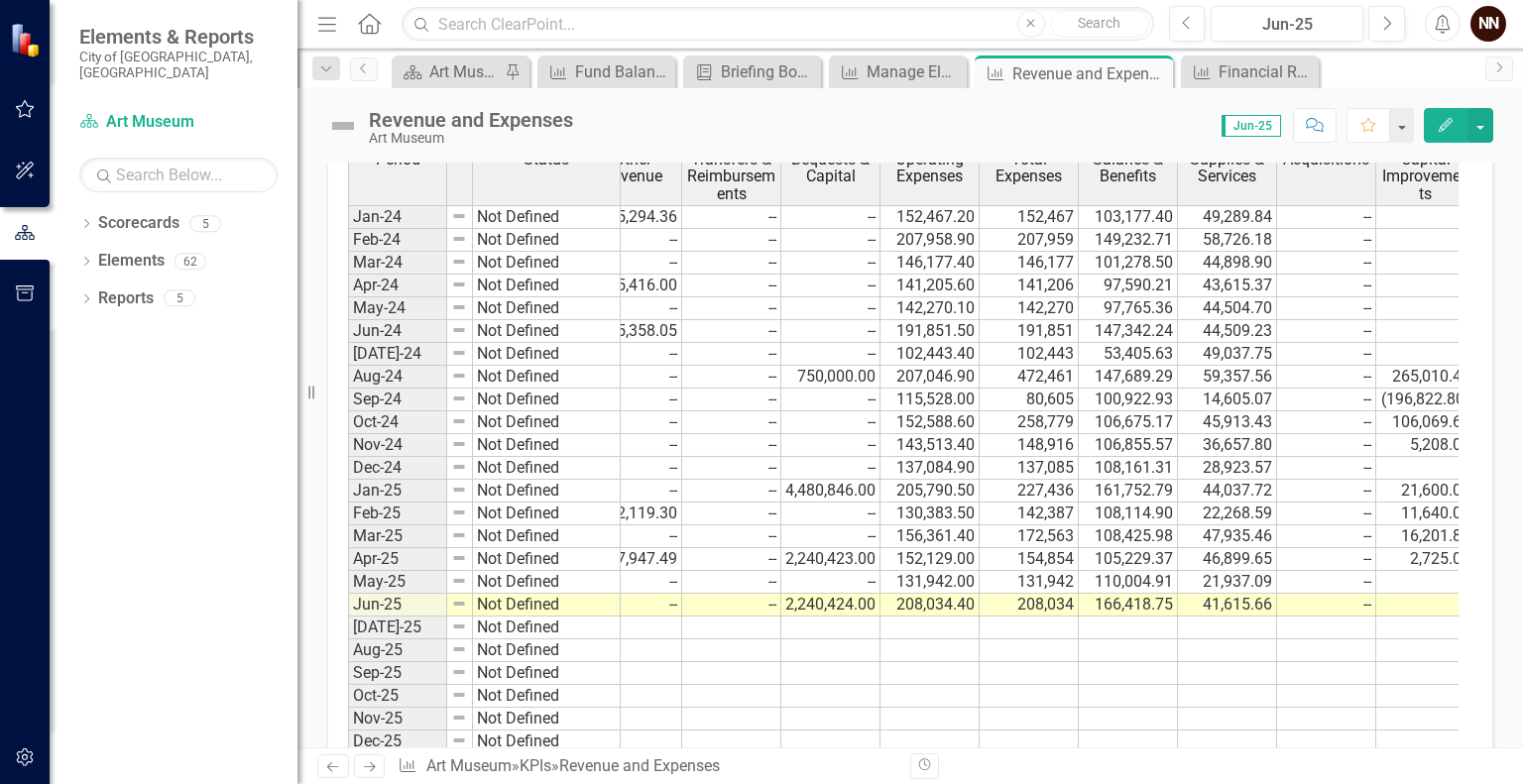 scroll, scrollTop: 1795, scrollLeft: 0, axis: vertical 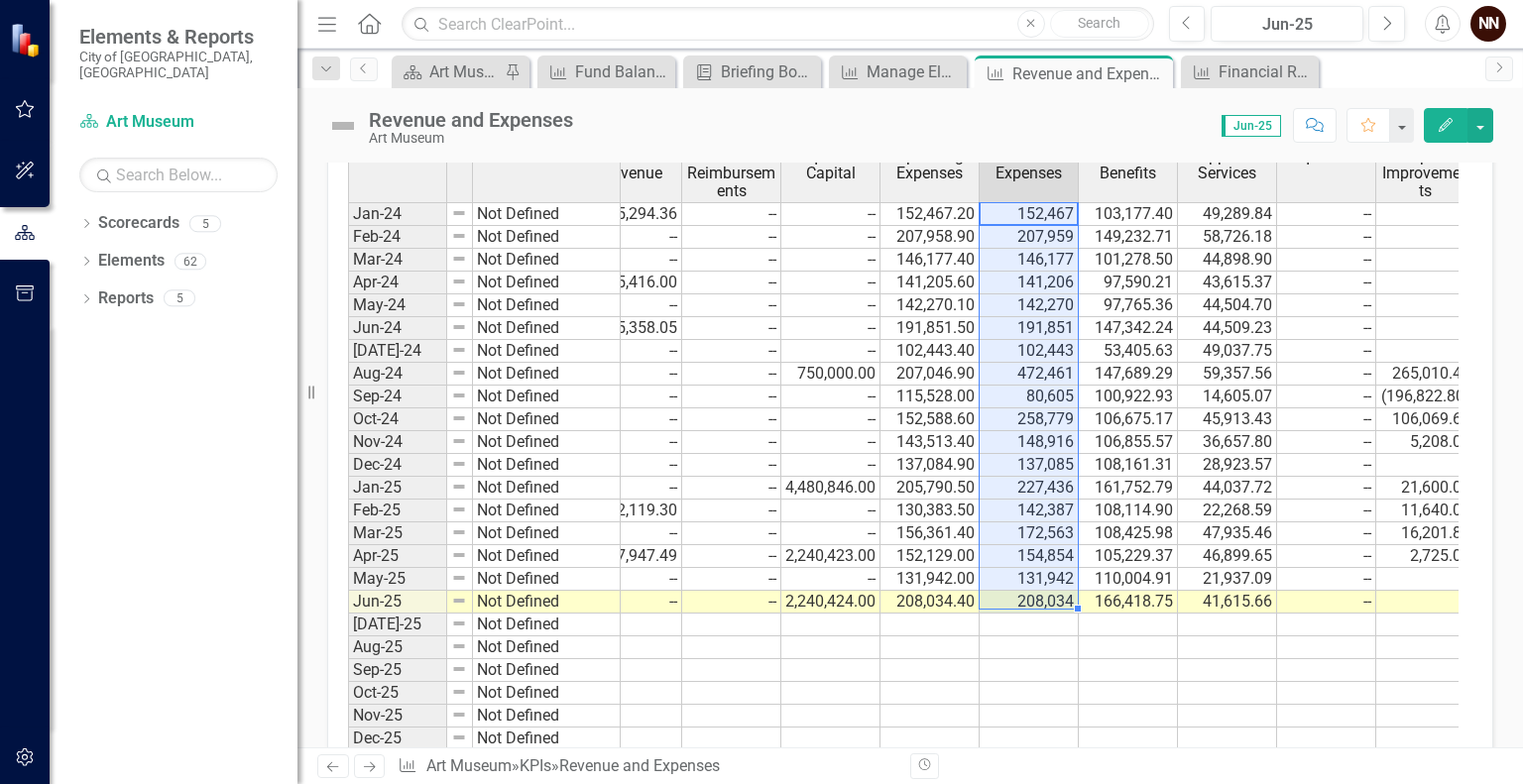 drag, startPoint x: 1054, startPoint y: 214, endPoint x: 1045, endPoint y: 590, distance: 376.1077 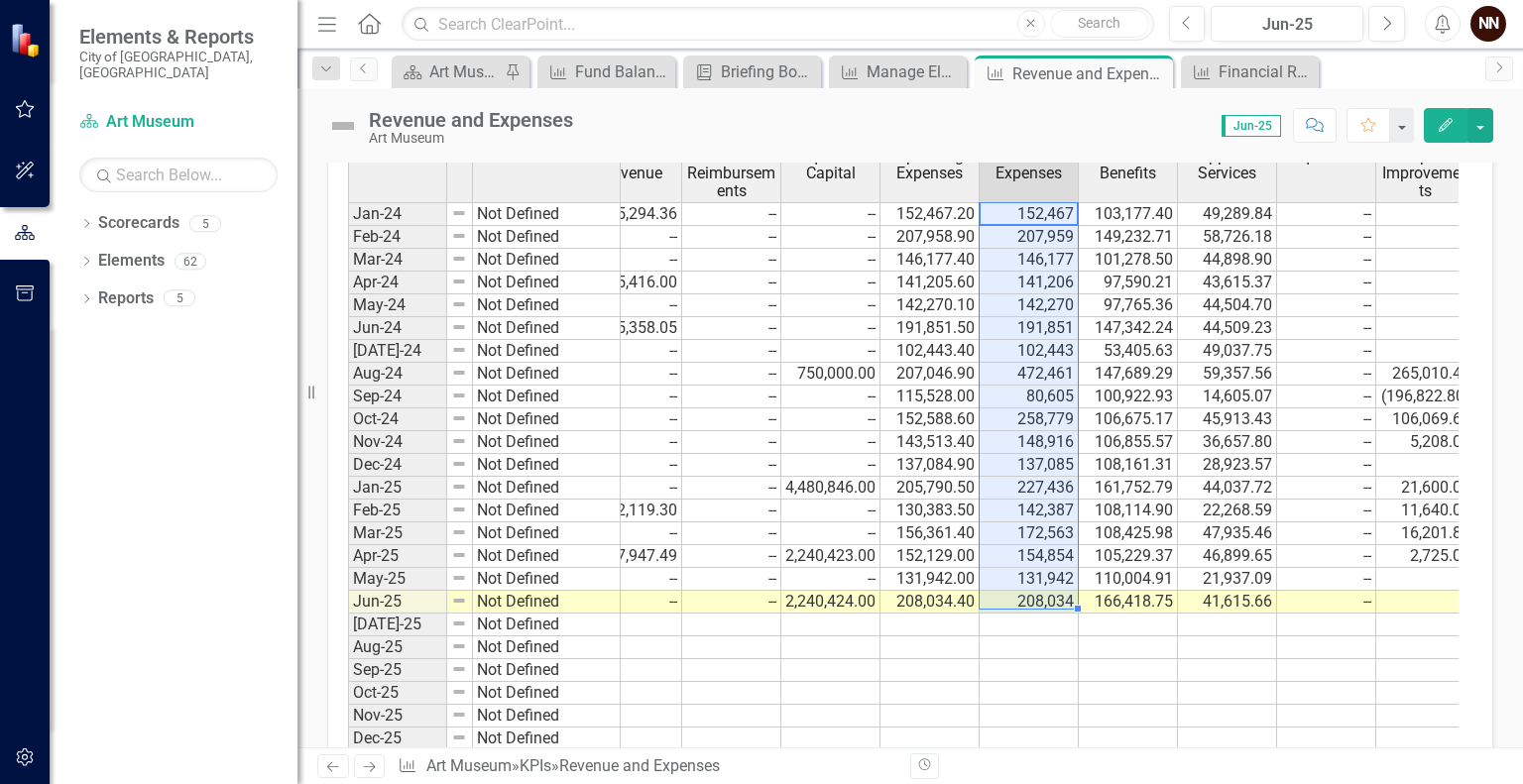 click on "Jan-24 Not Defined  20,014.34  20,014.34  3,094.95  3,285.17  8,339.86  5,294.36   --   --  152,467.20 152,467  103,177.40  49,289.84   --   --   --   -- Feb-24 Not Defined  19,803.66  19,803.66   --  10,315.97  9,487.69   --   --   --  207,958.90 207,959  149,232.71  58,726.18   --   --   --   -- Mar-24 Not Defined  37,621.18  37,621.18  12,866.73  3,878.93  20,875.52   --   --   --  146,177.40 146,177  101,278.50  44,898.90   --   --   --   -- Apr-24 Not Defined  29,399.08  29,399.08  920.89  4,254.02  8,808.17  15,416.00   --   --  141,205.60 141,206  97,590.21  43,615.37   --   --   --   -- May-24 Not Defined  69,195.54  69,195.54  1,814.89  62,138.56  5,242.09   --   --   --  142,270.10 142,270  97,765.36  44,504.70   --   --   --   -- Jun-24 Not Defined  1,656,741.00  1,656,740.66  1,576,124.21  45,978.40  (720.00)  35,358.05   --   --  191,851.50 191,851  147,342.24  44,509.23   --   --   --   -- Jul-24 Not Defined  5,267.57  5,267.57  735.79  2,467.75  2,064.03   --   --   --  102,443.40 102,443   --" at bounding box center [744, 476] 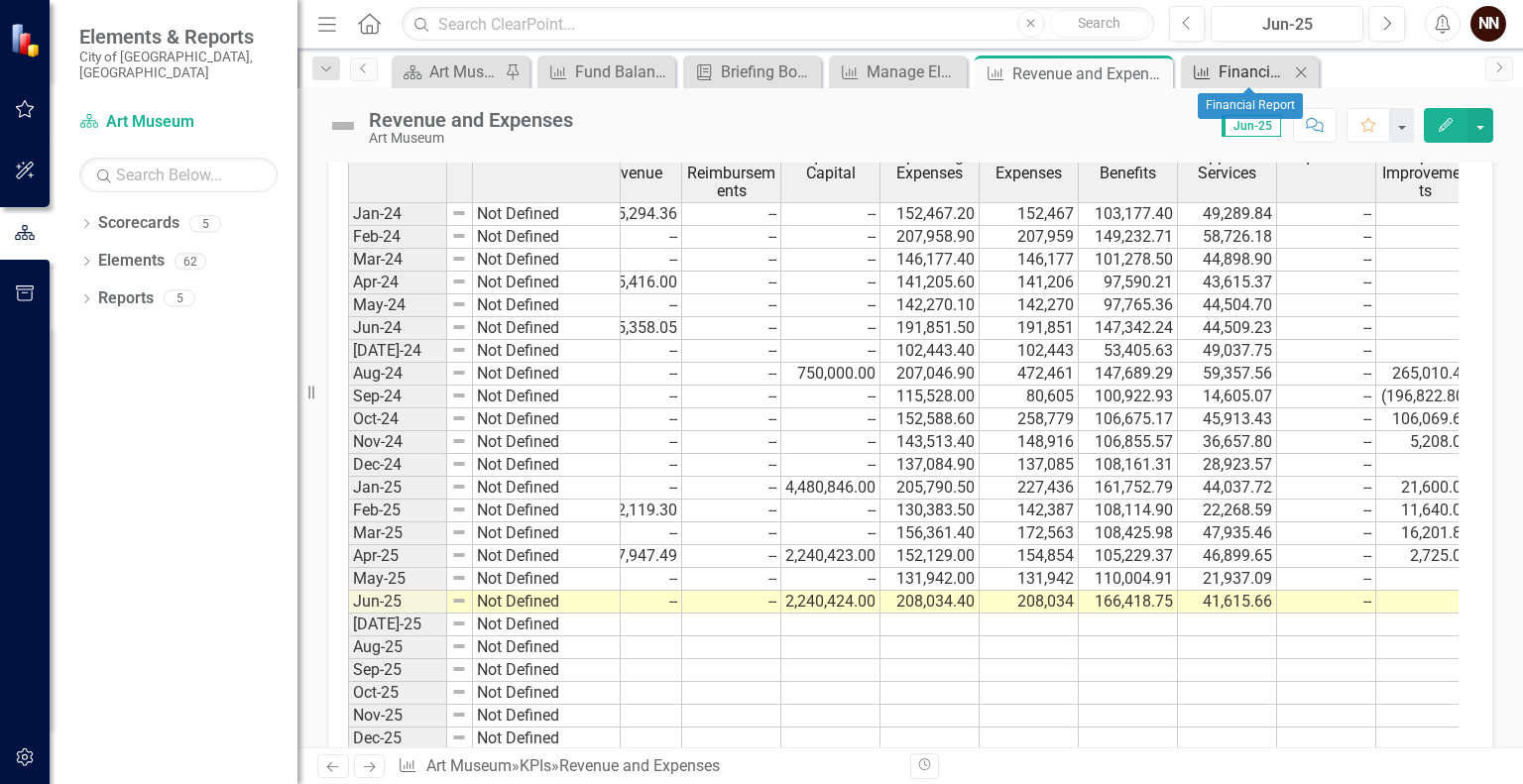 click on "Financial Report" at bounding box center (1253, 71) 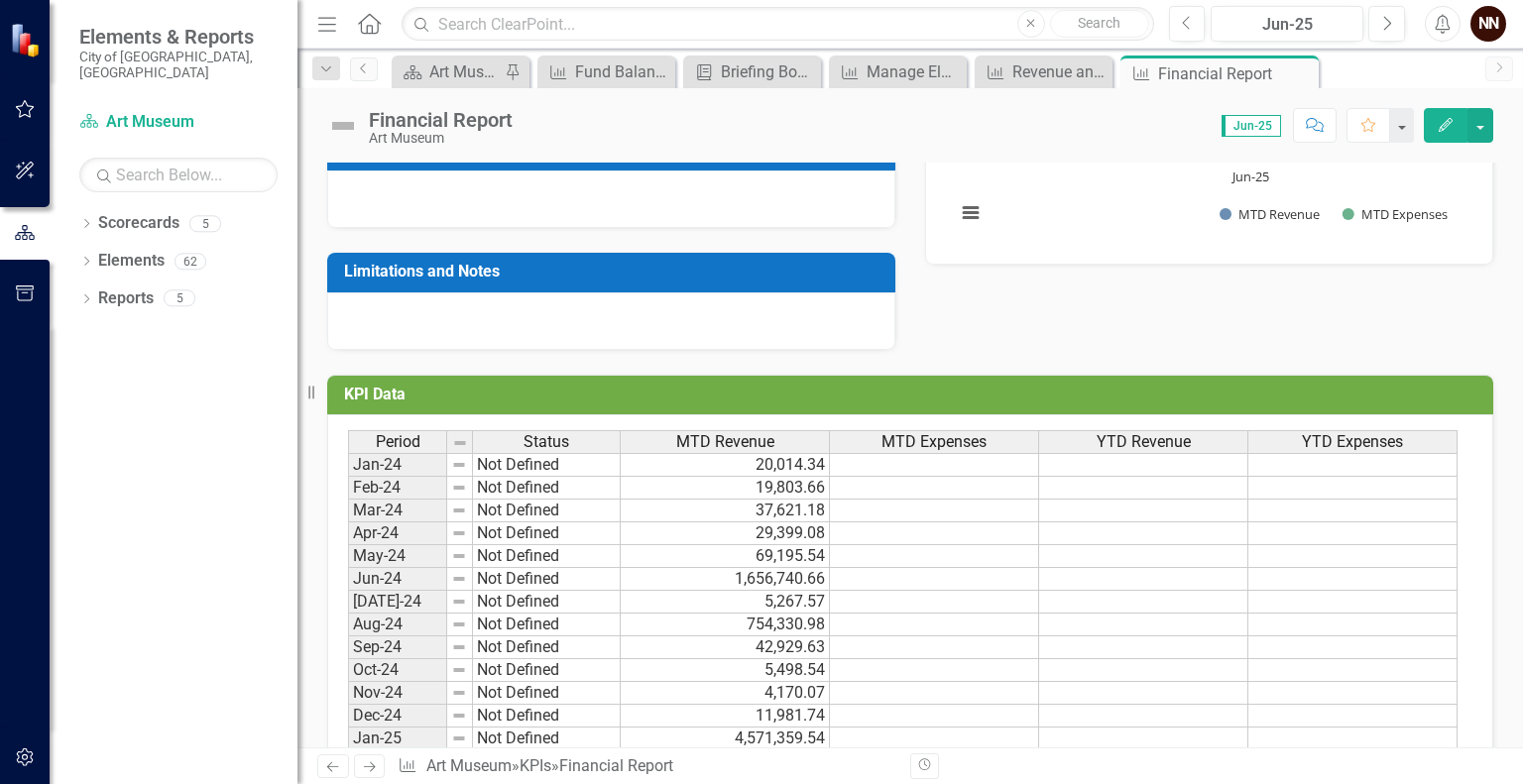 scroll, scrollTop: 406, scrollLeft: 0, axis: vertical 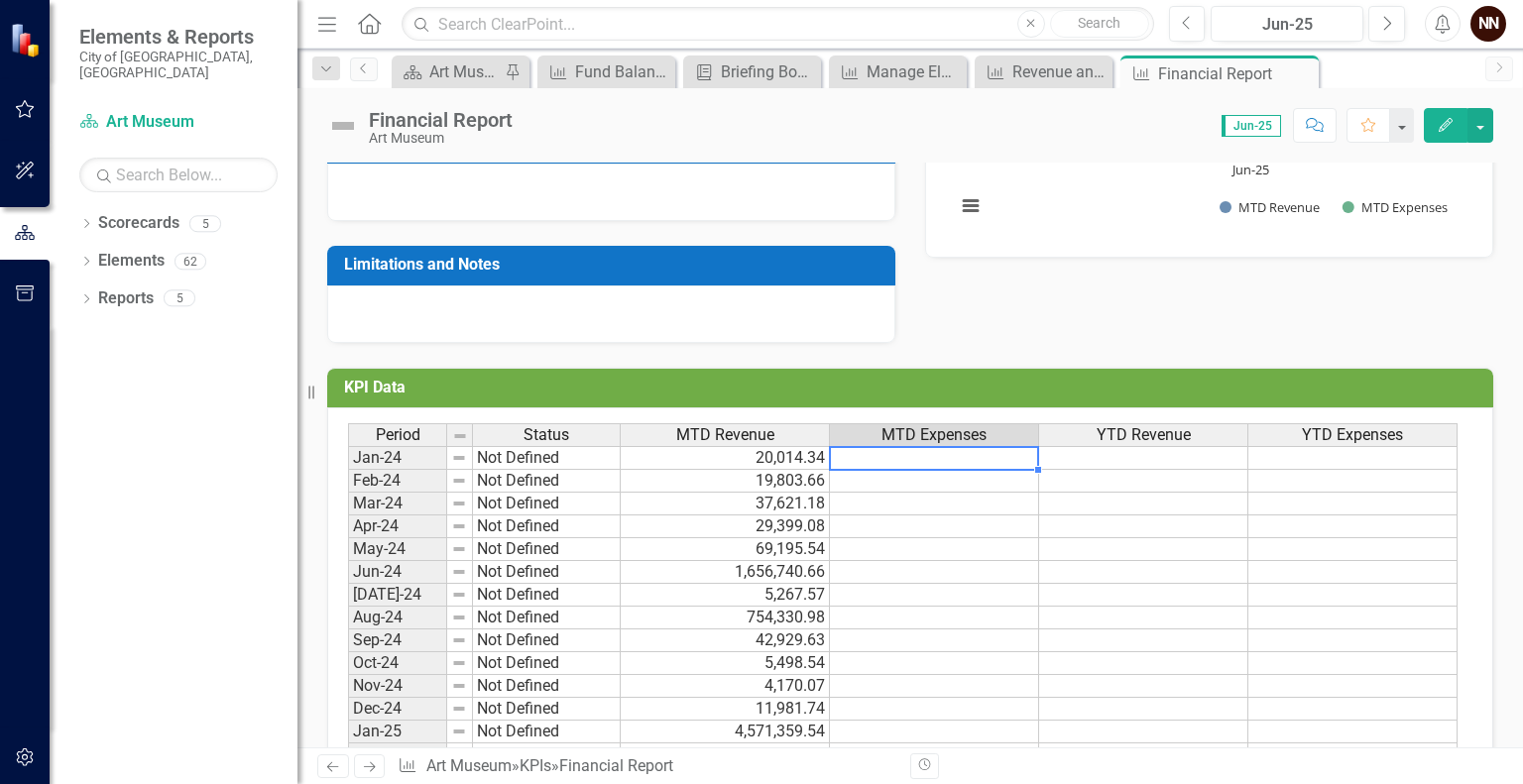 click at bounding box center (934, 458) 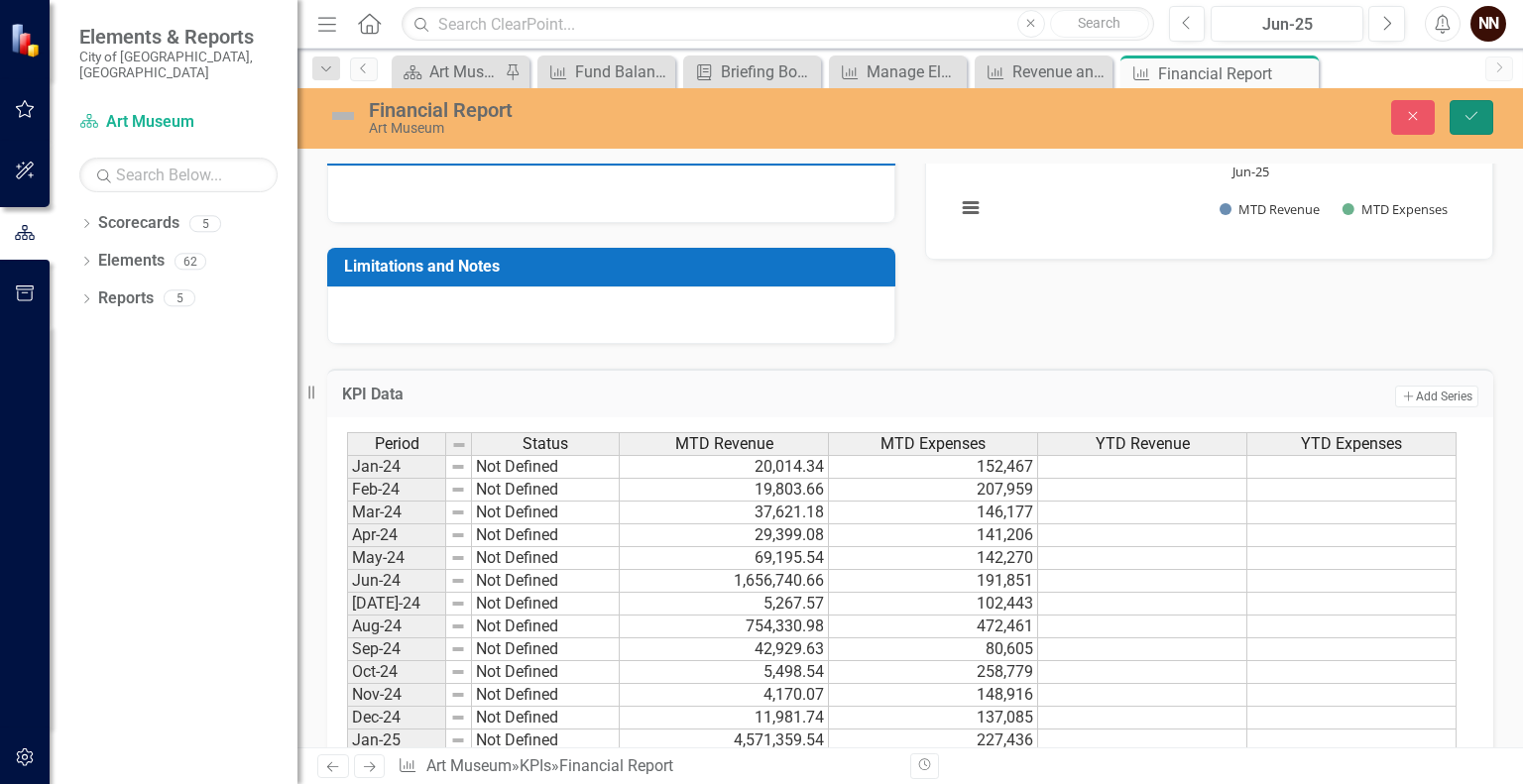 click on "Save" 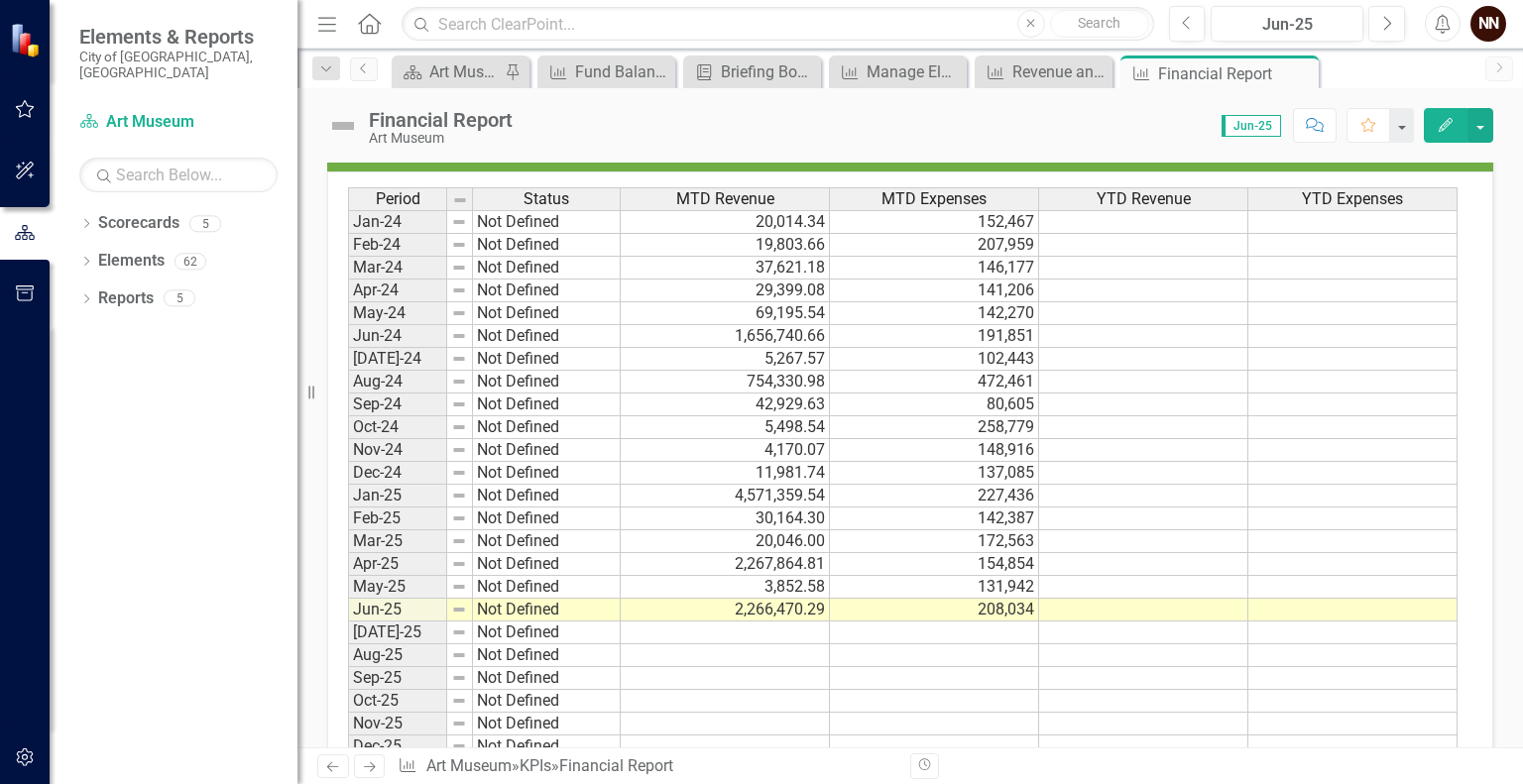 scroll, scrollTop: 654, scrollLeft: 0, axis: vertical 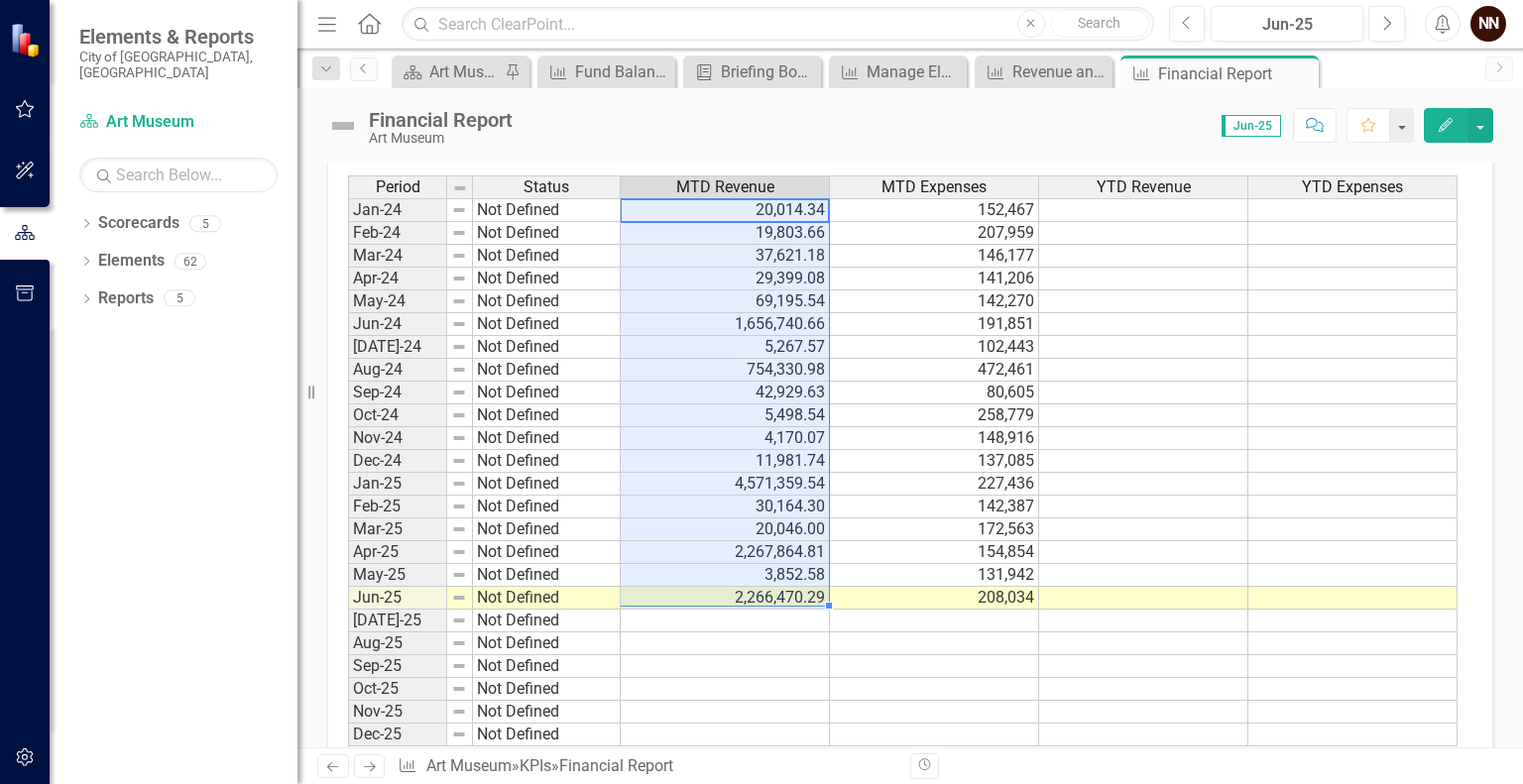 drag, startPoint x: 783, startPoint y: 207, endPoint x: 782, endPoint y: 583, distance: 376.0013 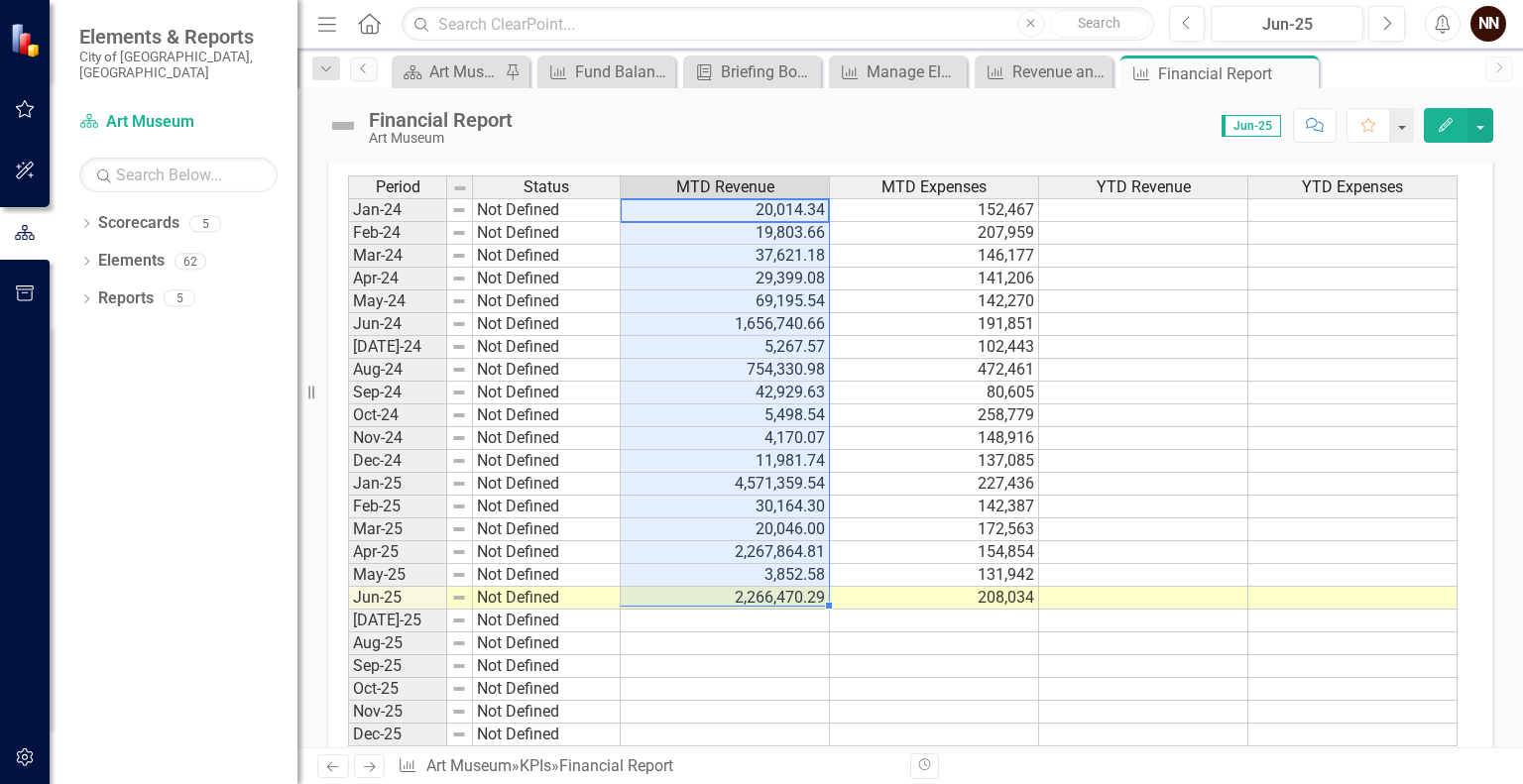 click on "Jan-24 Not Defined  20,014.34 152,467 Feb-24 Not Defined  19,803.66 207,959 Mar-24 Not Defined  37,621.18 146,177 Apr-24 Not Defined  29,399.08 141,206 May-24 Not Defined  69,195.54 142,270 Jun-24 Not Defined  1,656,740.66 191,851 Jul-24 Not Defined  5,267.57 102,443 Aug-24 Not Defined  754,330.98 472,461 Sep-24 Not Defined  42,929.63 80,605 Oct-24 Not Defined  5,498.54 258,779 Nov-24 Not Defined  4,170.07 148,916 Dec-24 Not Defined  11,981.74 137,085 Jan-25 Not Defined  4,571,359.54 227,436 Feb-25 Not Defined  30,164.30 142,387 Mar-25 Not Defined  20,046.00 172,563 Apr-25 Not Defined  2,267,864.81 154,854 May-25 Not Defined  3,852.58 131,942 Jun-25 Not Defined  2,266,470.29 208,034 Jul-25 Not Defined Aug-25 Not Defined Sep-25 Not Defined Oct-25 Not Defined Nov-25 Not Defined Dec-25 Not Defined" at bounding box center [902, 472] 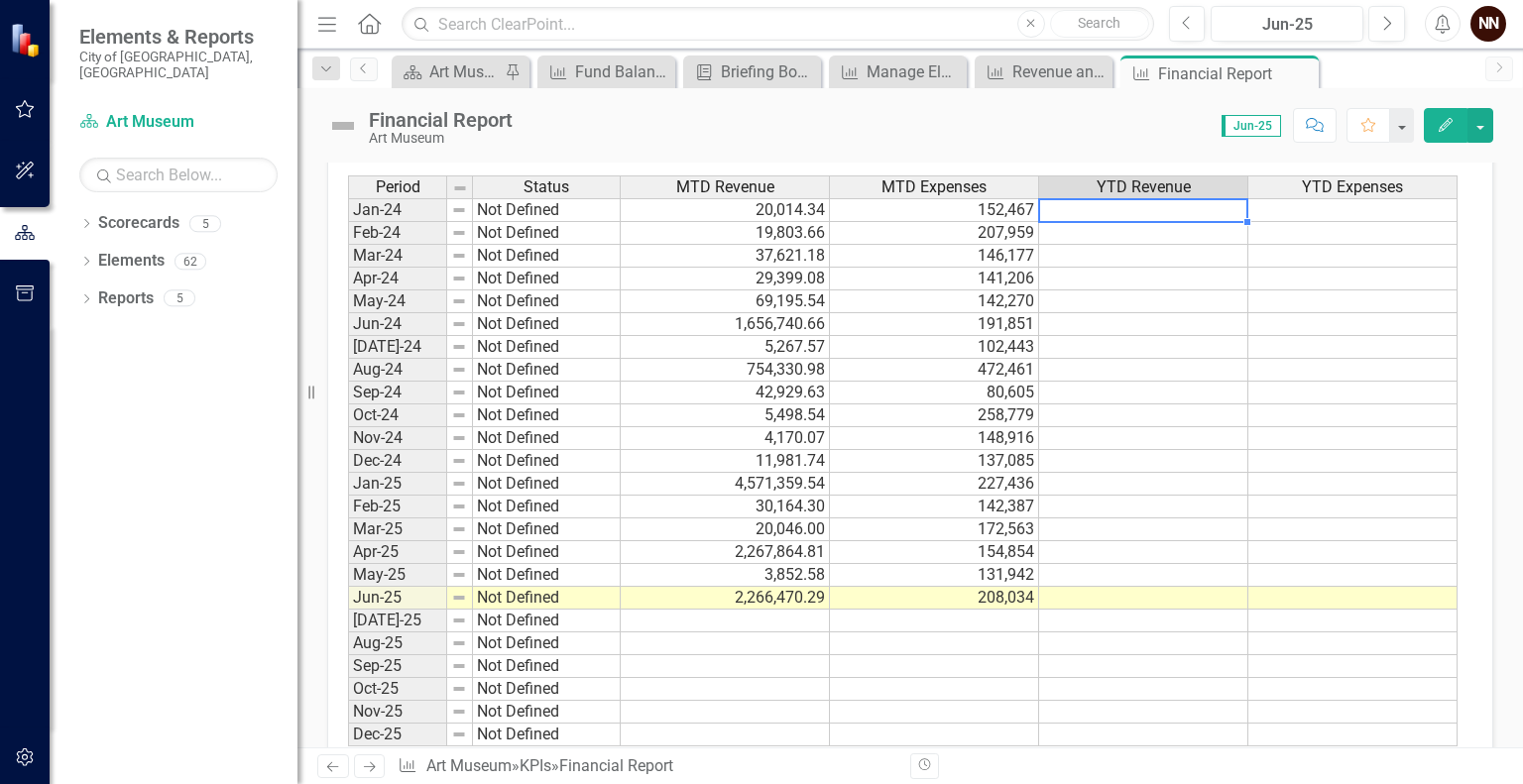 click at bounding box center [1143, 210] 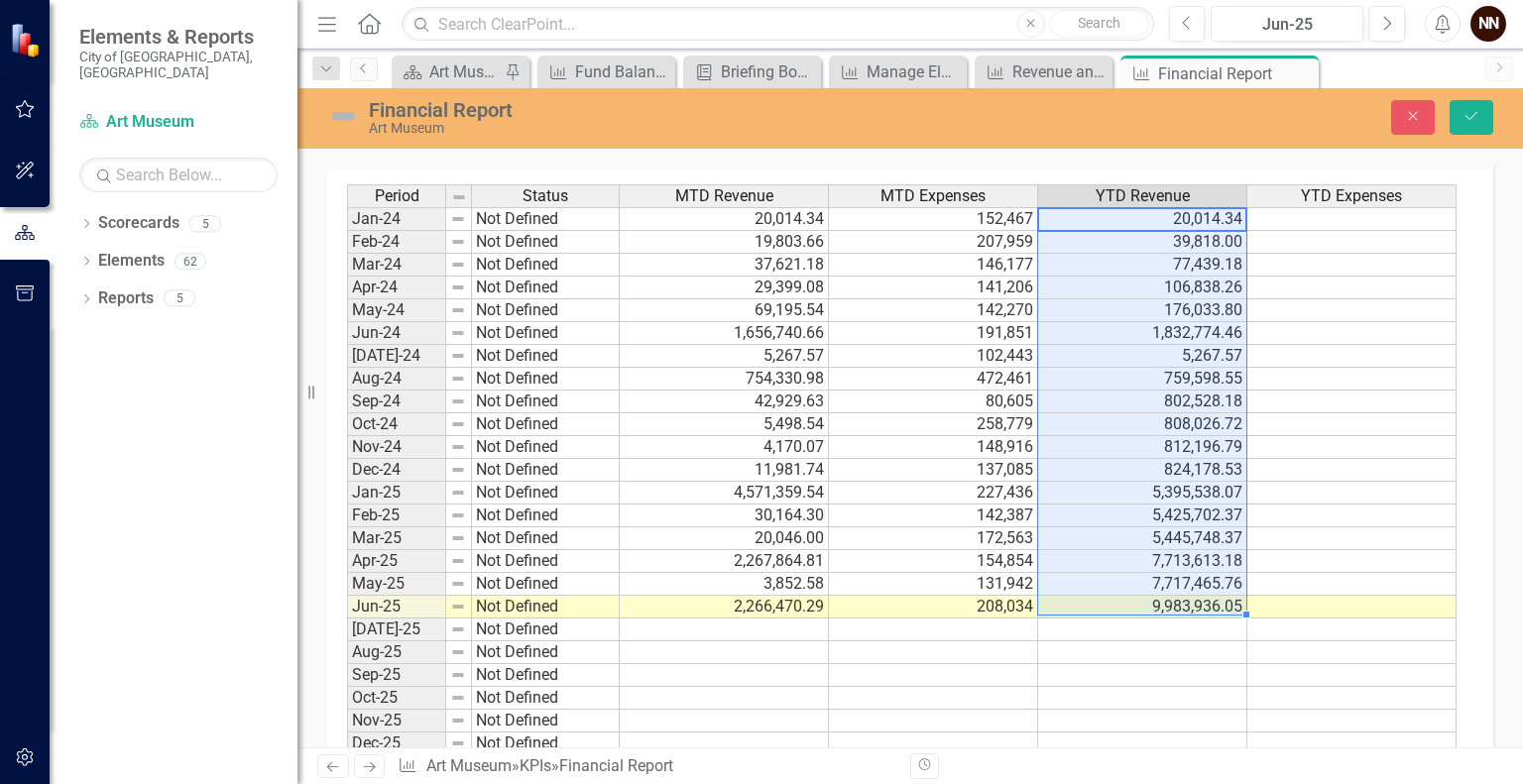 scroll, scrollTop: 662, scrollLeft: 0, axis: vertical 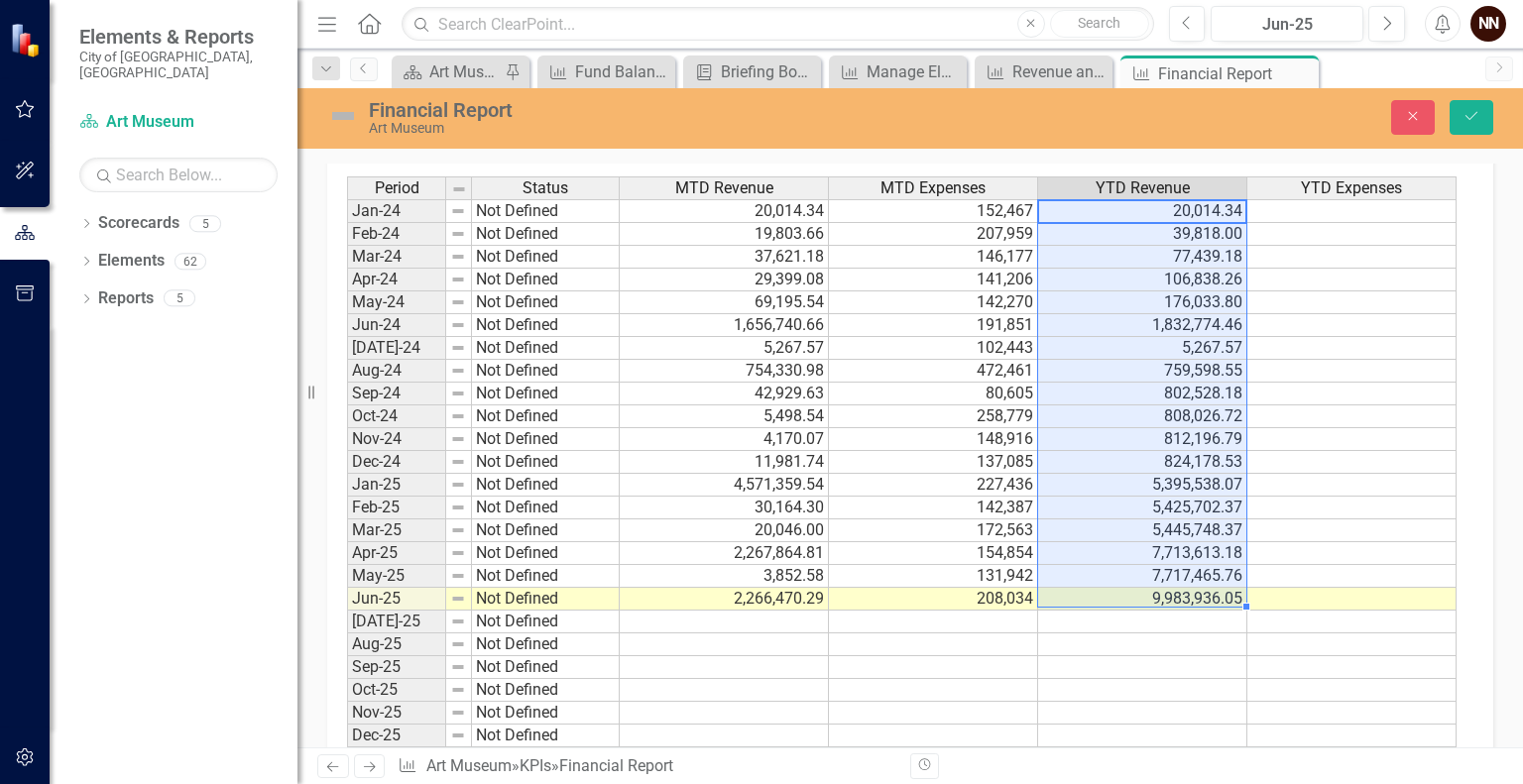 click at bounding box center (1351, 302) 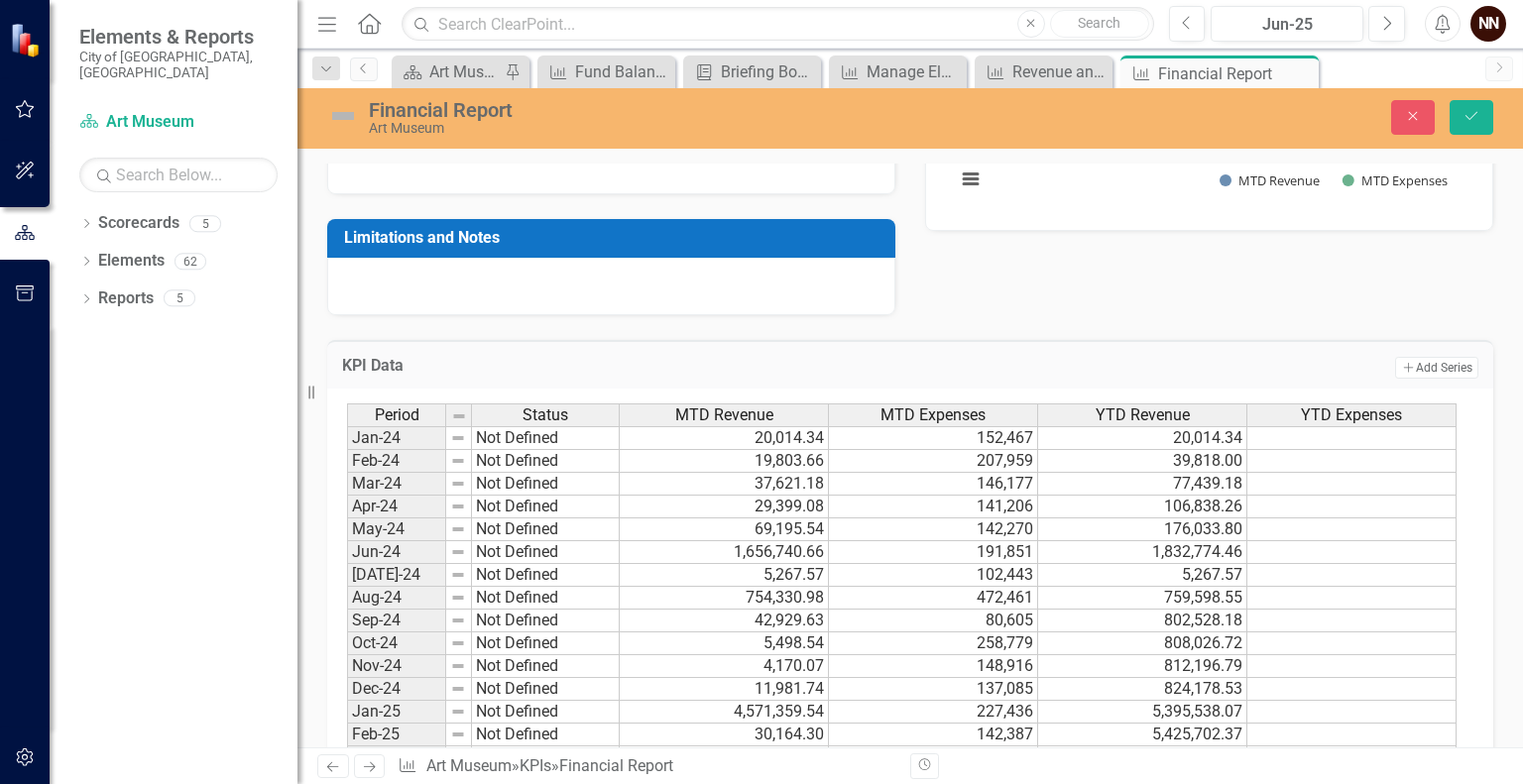 scroll, scrollTop: 510, scrollLeft: 0, axis: vertical 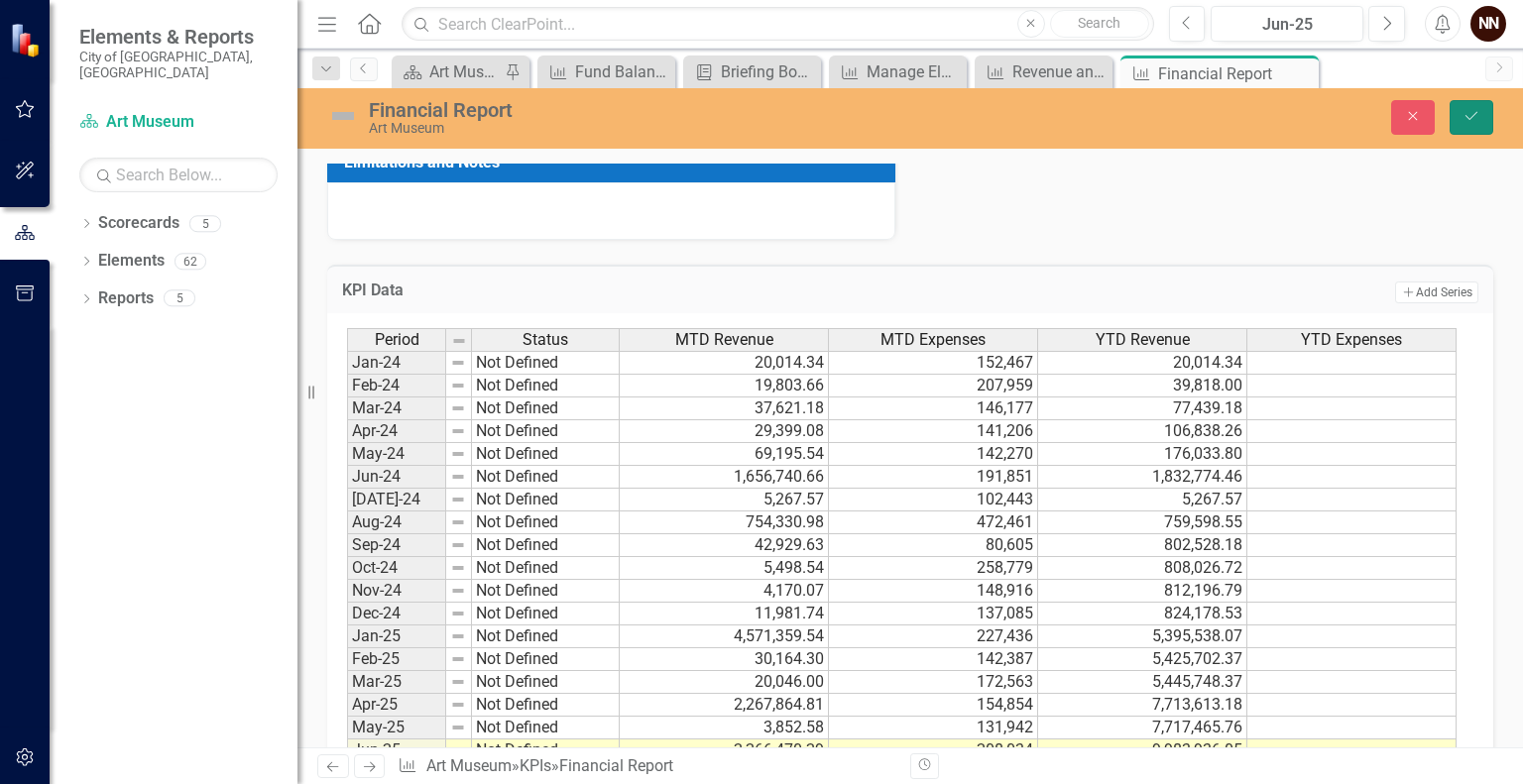 click on "Save" 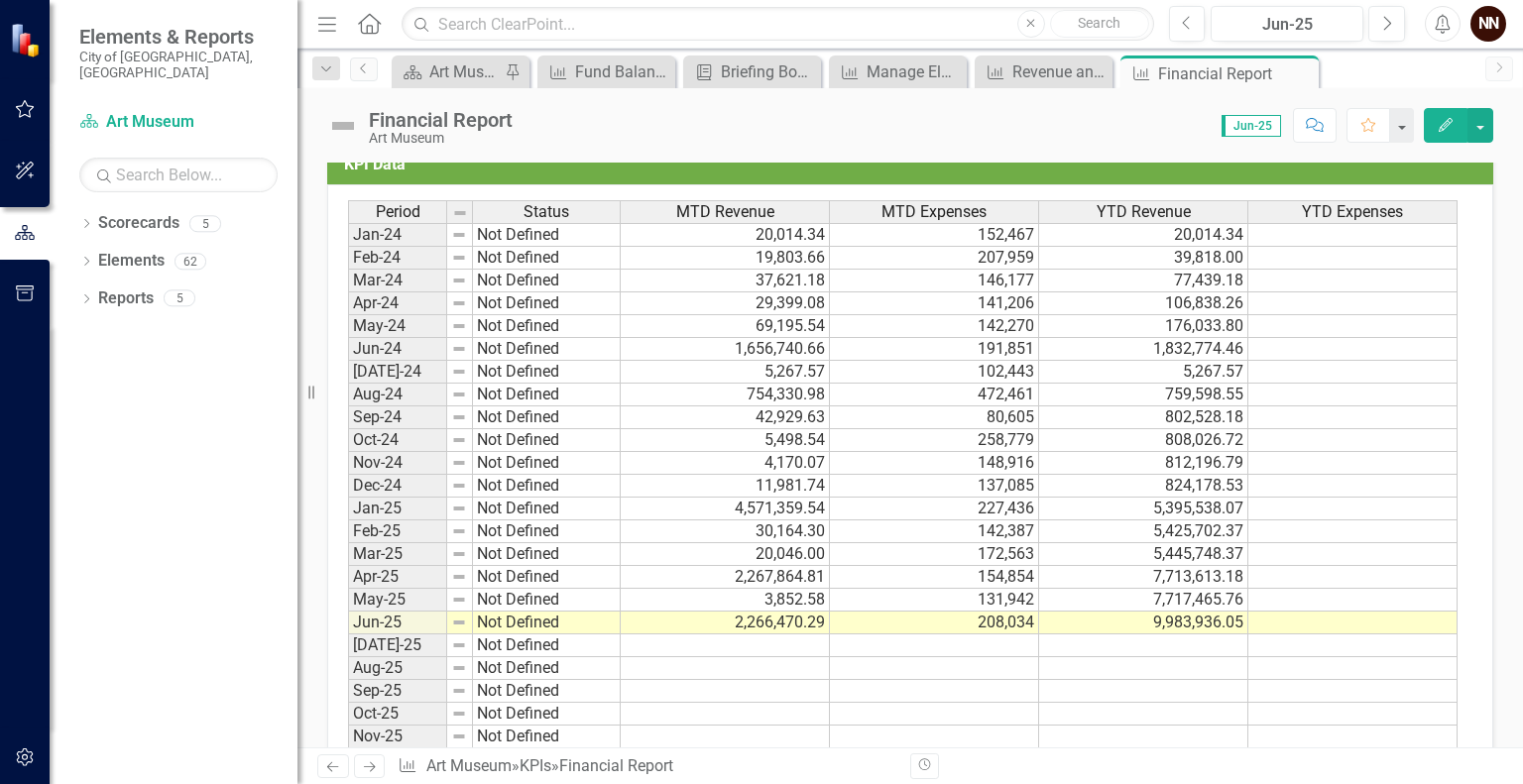 scroll, scrollTop: 672, scrollLeft: 0, axis: vertical 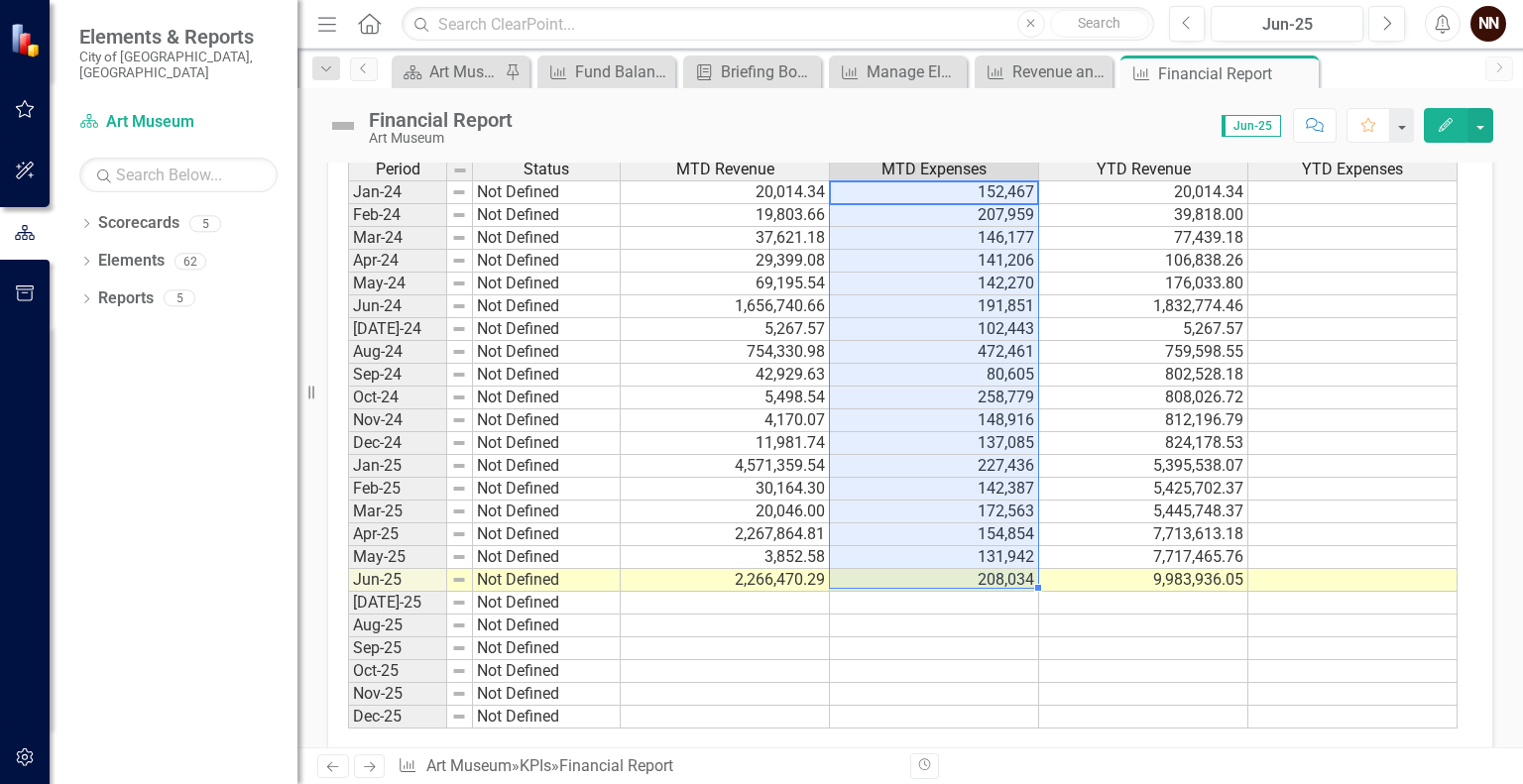 click on "Jan-24 Not Defined  20,014.34 152,467  20,014.34 Feb-24 Not Defined  19,803.66 207,959  39,818.00 Mar-24 Not Defined  37,621.18 146,177  77,439.18 Apr-24 Not Defined  29,399.08 141,206  106,838.26 May-24 Not Defined  69,195.54 142,270  176,033.80 Jun-24 Not Defined  1,656,740.66 191,851  1,832,774.46 Jul-24 Not Defined  5,267.57 102,443  5,267.57 Aug-24 Not Defined  754,330.98 472,461  759,598.55 Sep-24 Not Defined  42,929.63 80,605  802,528.18 Oct-24 Not Defined  5,498.54 258,779  808,026.72 Nov-24 Not Defined  4,170.07 148,916  812,196.79 Dec-24 Not Defined  11,981.74 137,085  824,178.53 Jan-25 Not Defined  4,571,359.54 227,436  5,395,538.07 Feb-25 Not Defined  30,164.30 142,387  5,425,702.37 Mar-25 Not Defined  20,046.00 172,563  5,445,748.37 Apr-25 Not Defined  2,267,864.81 154,854  7,713,613.18 May-25 Not Defined  3,852.58 131,942  7,717,465.76 Jun-25 Not Defined  2,266,470.29 208,034  9,983,936.05 Jul-25 Not Defined Aug-25 Not Defined Sep-25 Not Defined Oct-25 Not Defined Nov-25 Not Defined Dec-25" at bounding box center [902, 454] 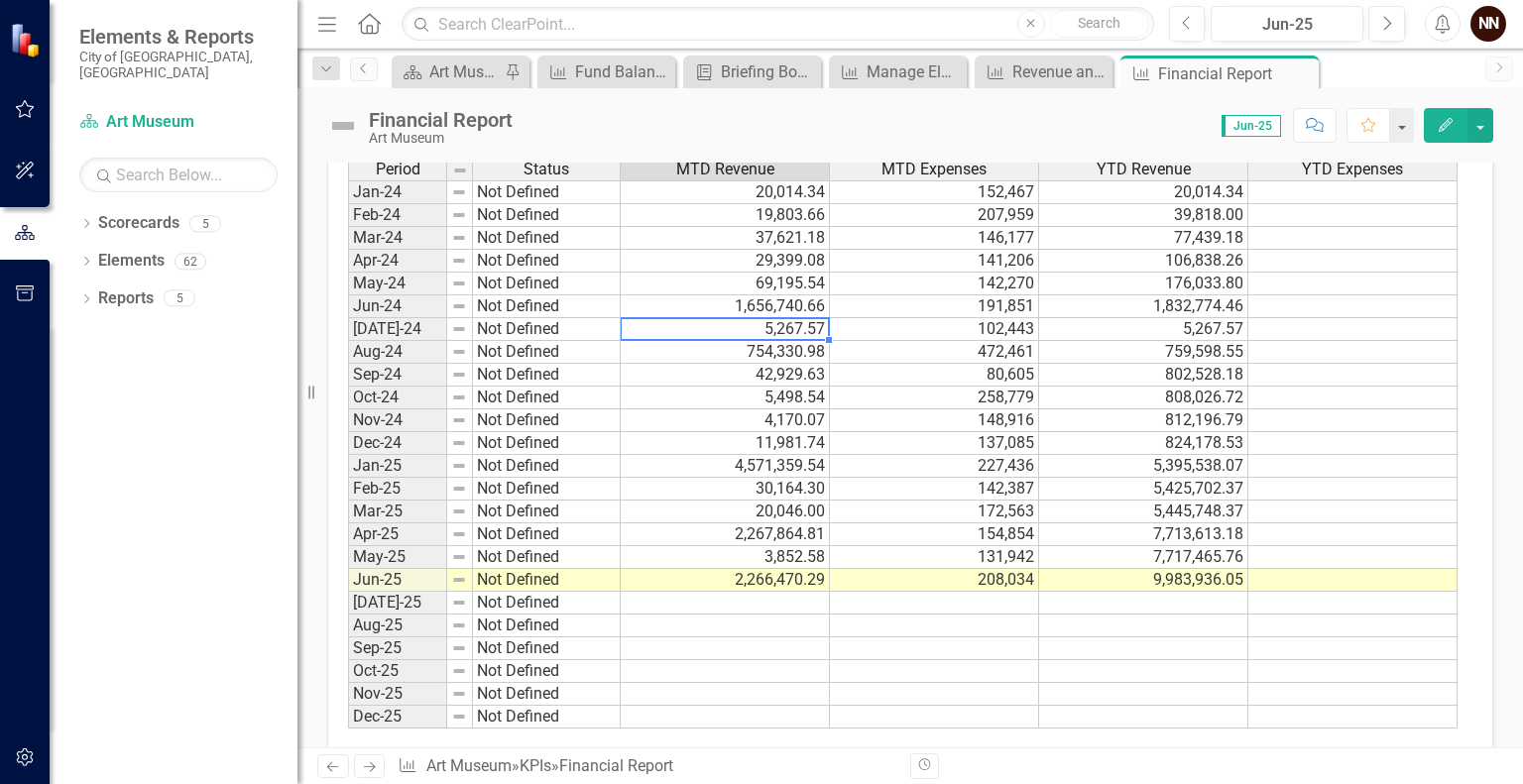 click on "5,267.57" at bounding box center [725, 329] 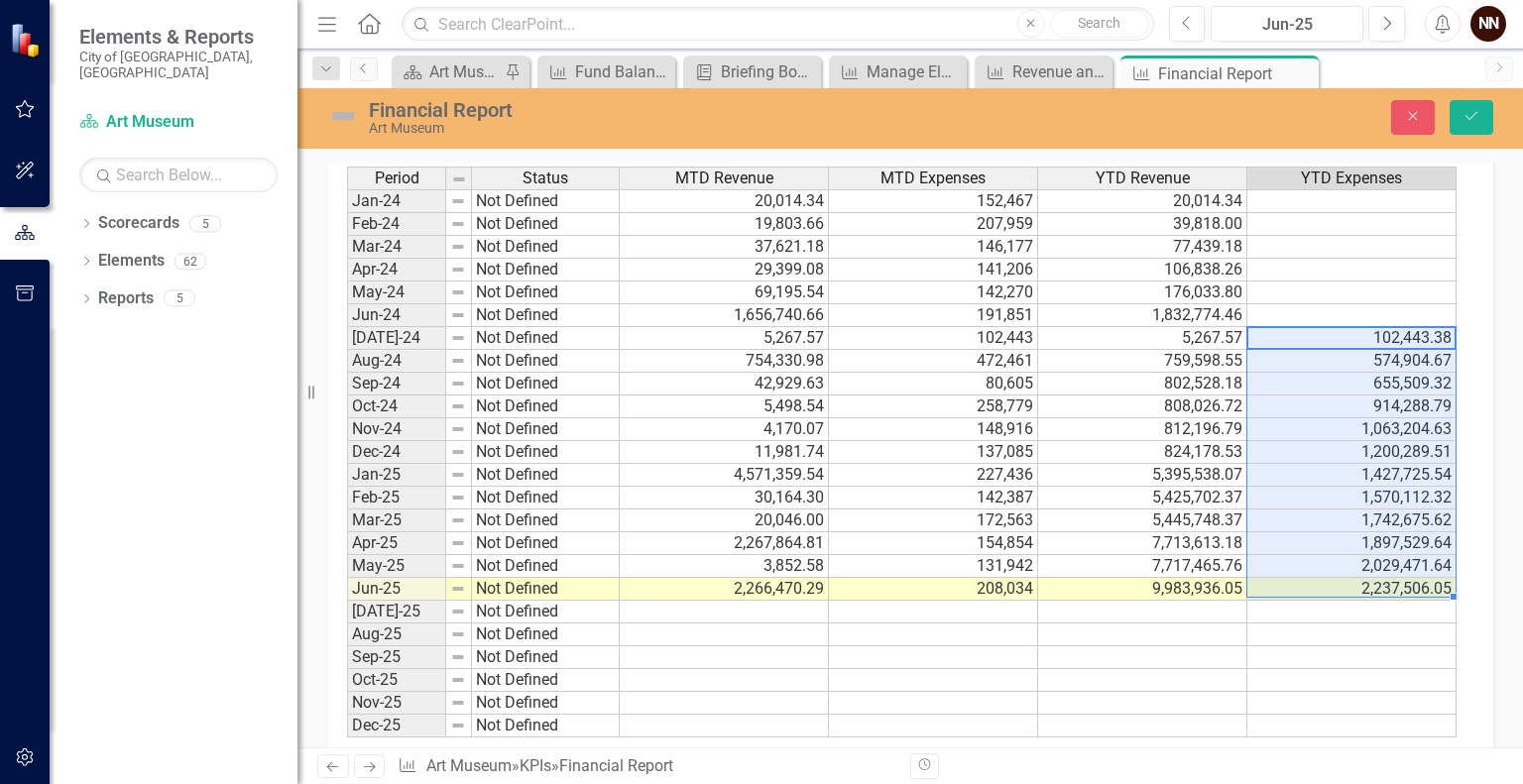 type on "102443.38" 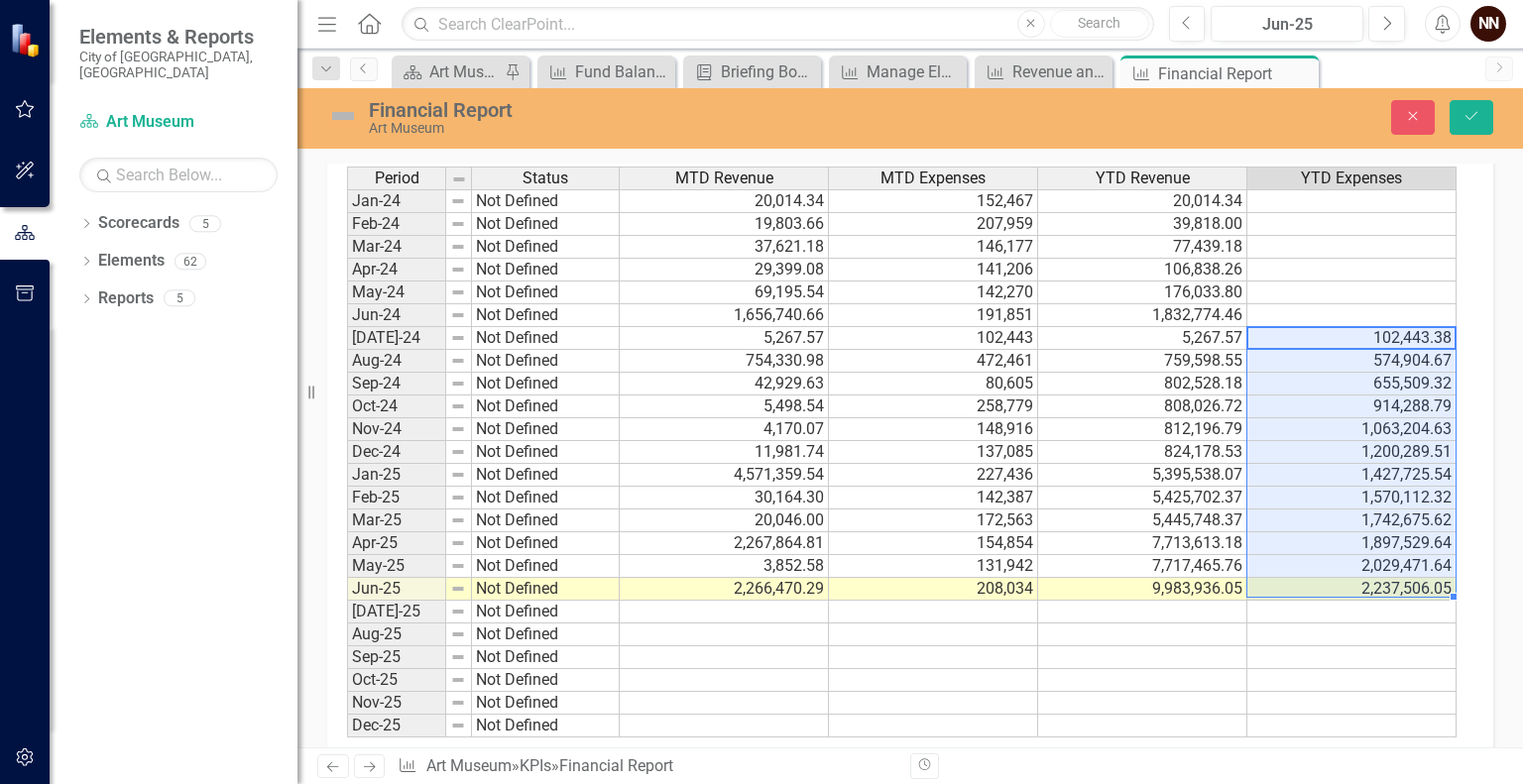 scroll, scrollTop: 679, scrollLeft: 0, axis: vertical 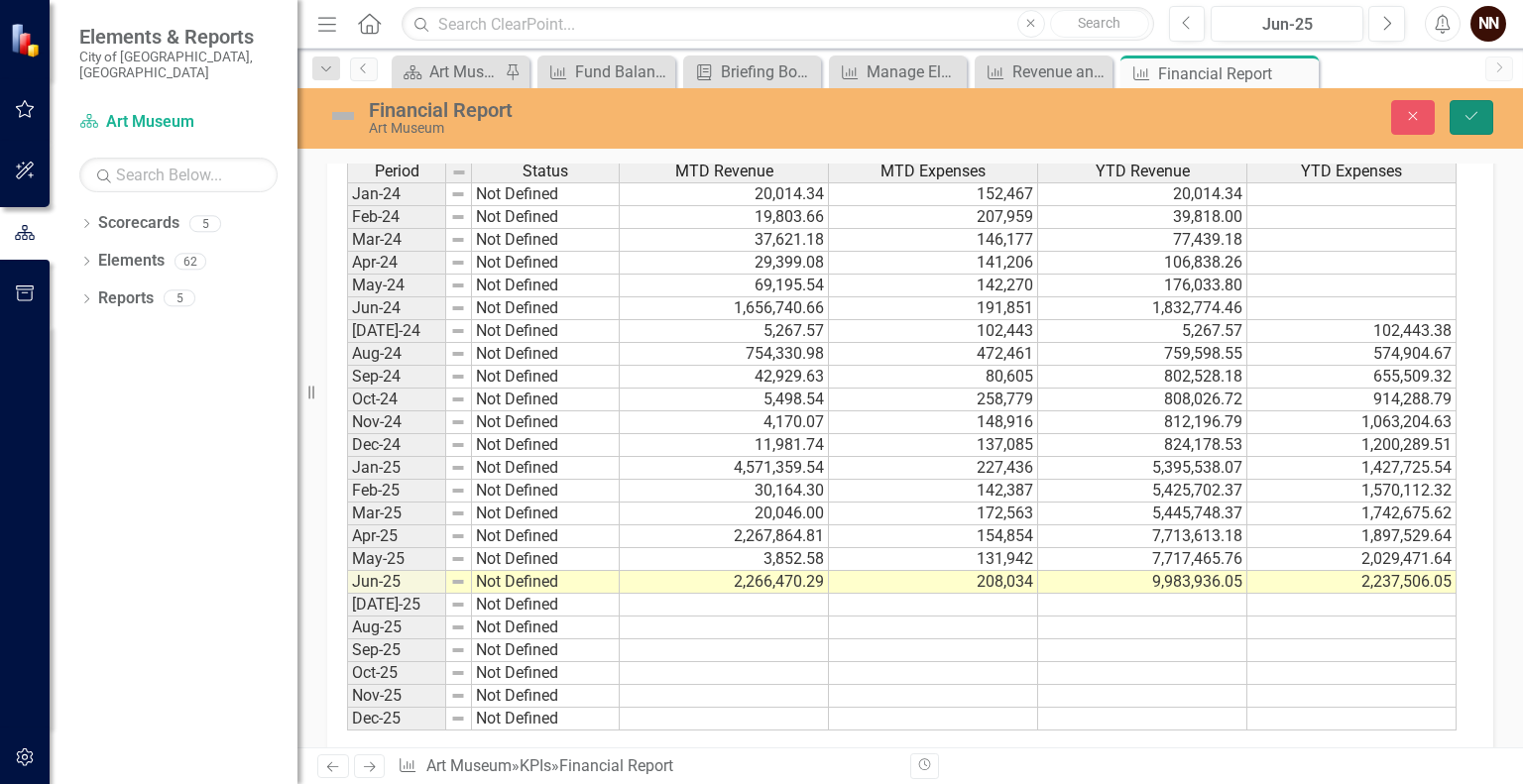 click on "Save" 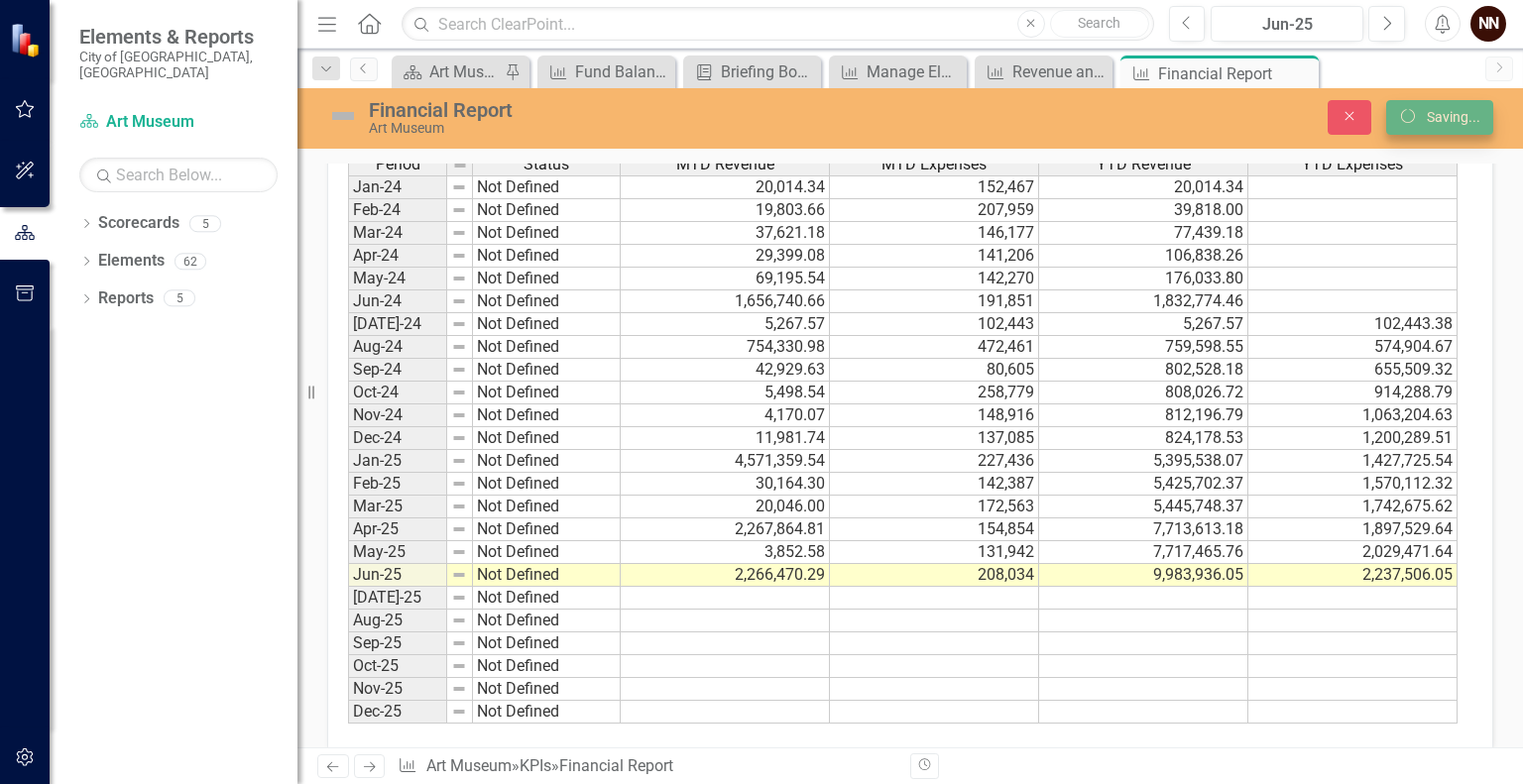 scroll, scrollTop: 672, scrollLeft: 0, axis: vertical 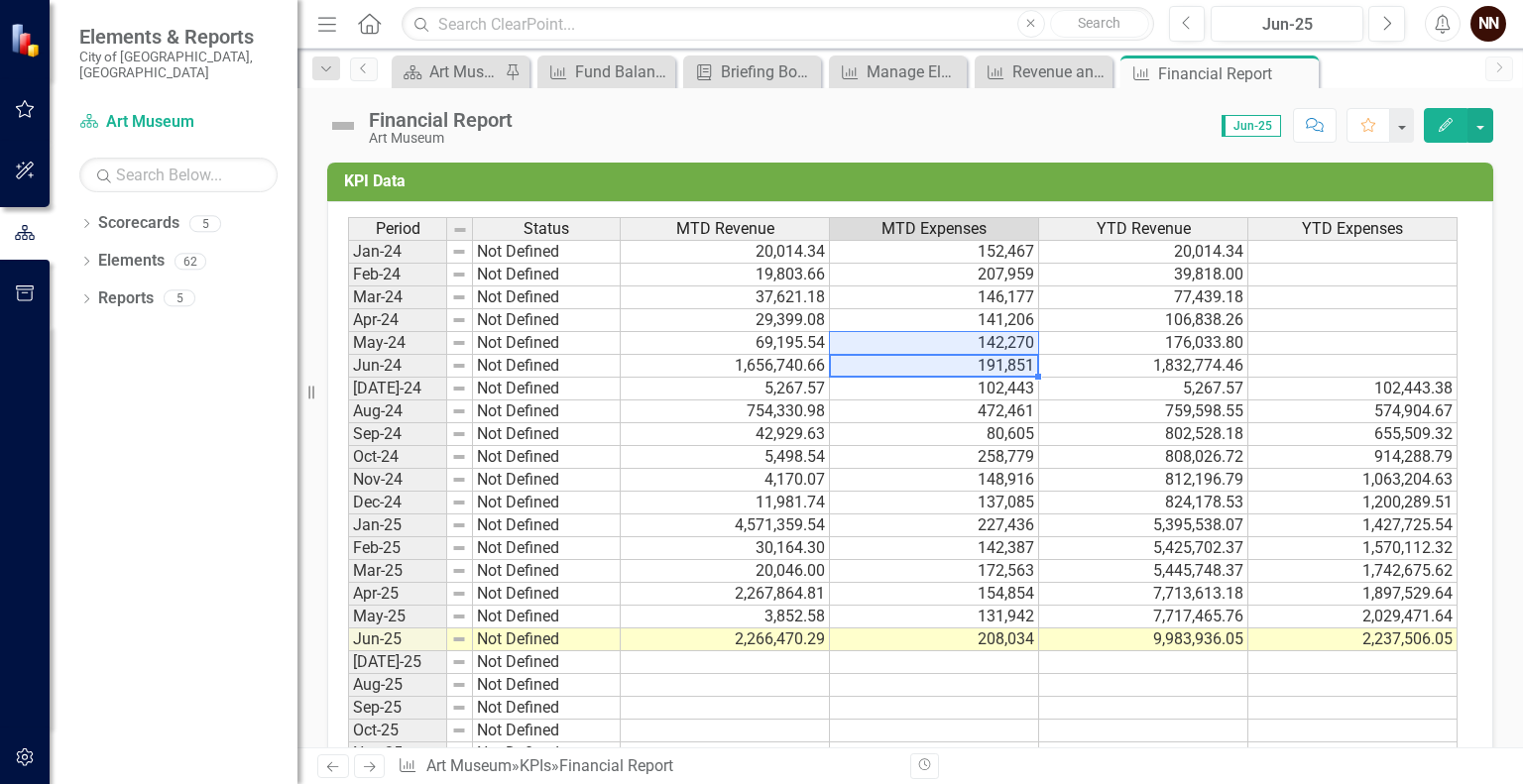 drag, startPoint x: 918, startPoint y: 360, endPoint x: 923, endPoint y: 344, distance: 16.763055 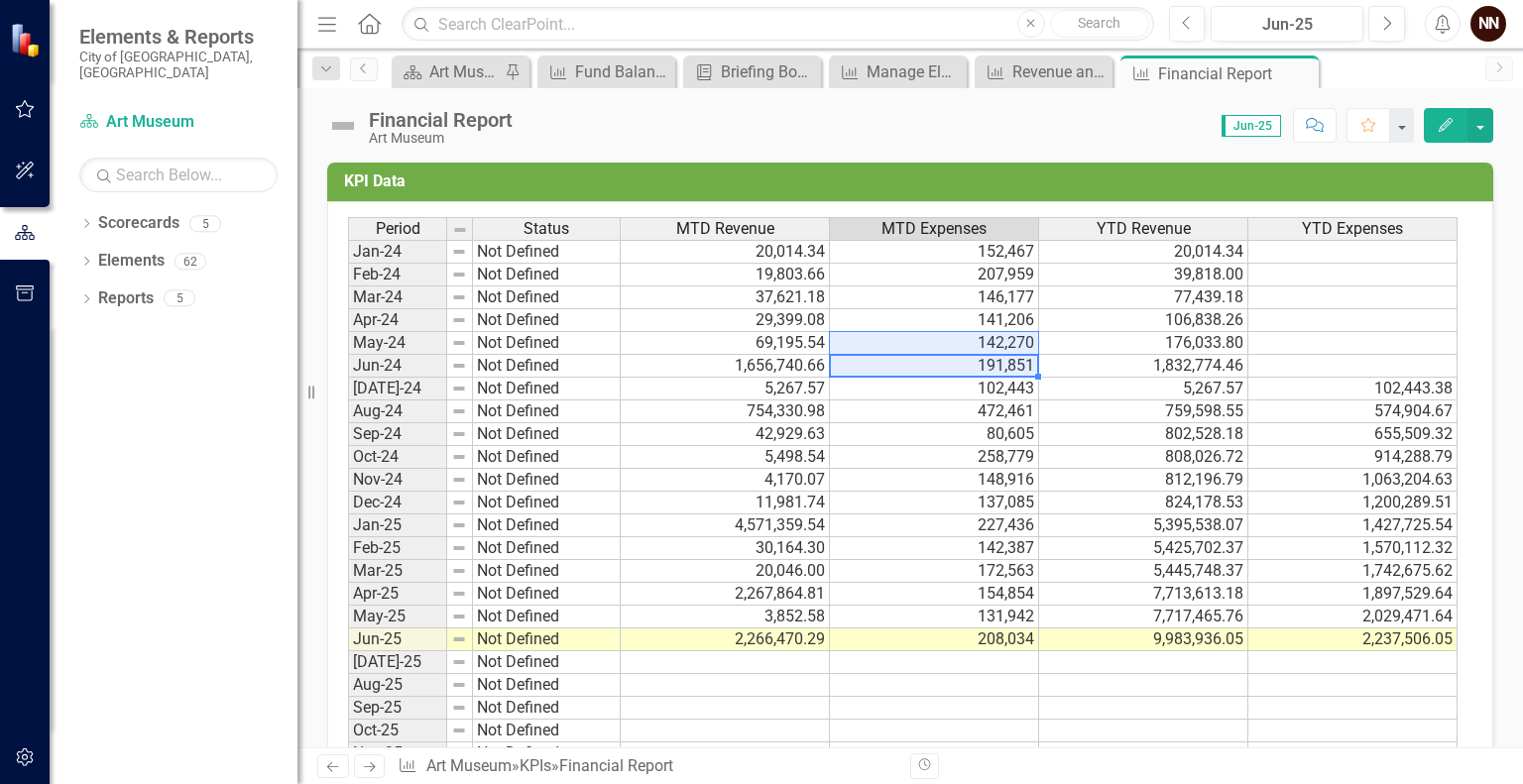 click on "Jan-24 Not Defined  20,014.34 152,467  20,014.34 Feb-24 Not Defined  19,803.66 207,959  39,818.00 Mar-24 Not Defined  37,621.18 146,177  77,439.18 Apr-24 Not Defined  29,399.08 141,206  106,838.26 May-24 Not Defined  69,195.54 142,270  176,033.80 Jun-24 Not Defined  1,656,740.66 191,851  1,832,774.46 Jul-24 Not Defined  5,267.57 102,443  5,267.57  102,443.38 Aug-24 Not Defined  754,330.98 472,461  759,598.55  574,904.67 Sep-24 Not Defined  42,929.63 80,605  802,528.18  655,509.32 Oct-24 Not Defined  5,498.54 258,779  808,026.72  914,288.79 Nov-24 Not Defined  4,170.07 148,916  812,196.79  1,063,204.63 Dec-24 Not Defined  11,981.74 137,085  824,178.53  1,200,289.51 Jan-25 Not Defined  4,571,359.54 227,436  5,395,538.07  1,427,725.54 Feb-25 Not Defined  30,164.30 142,387  5,425,702.37  1,570,112.32 Mar-25 Not Defined  20,046.00 172,563  5,445,748.37  1,742,675.62 Apr-25 Not Defined  2,267,864.81 154,854  7,713,613.18  1,897,529.64 May-25 Not Defined  3,852.58 131,942  7,717,465.76  2,029,471.64 Jun-25 208,034" at bounding box center (902, 513) 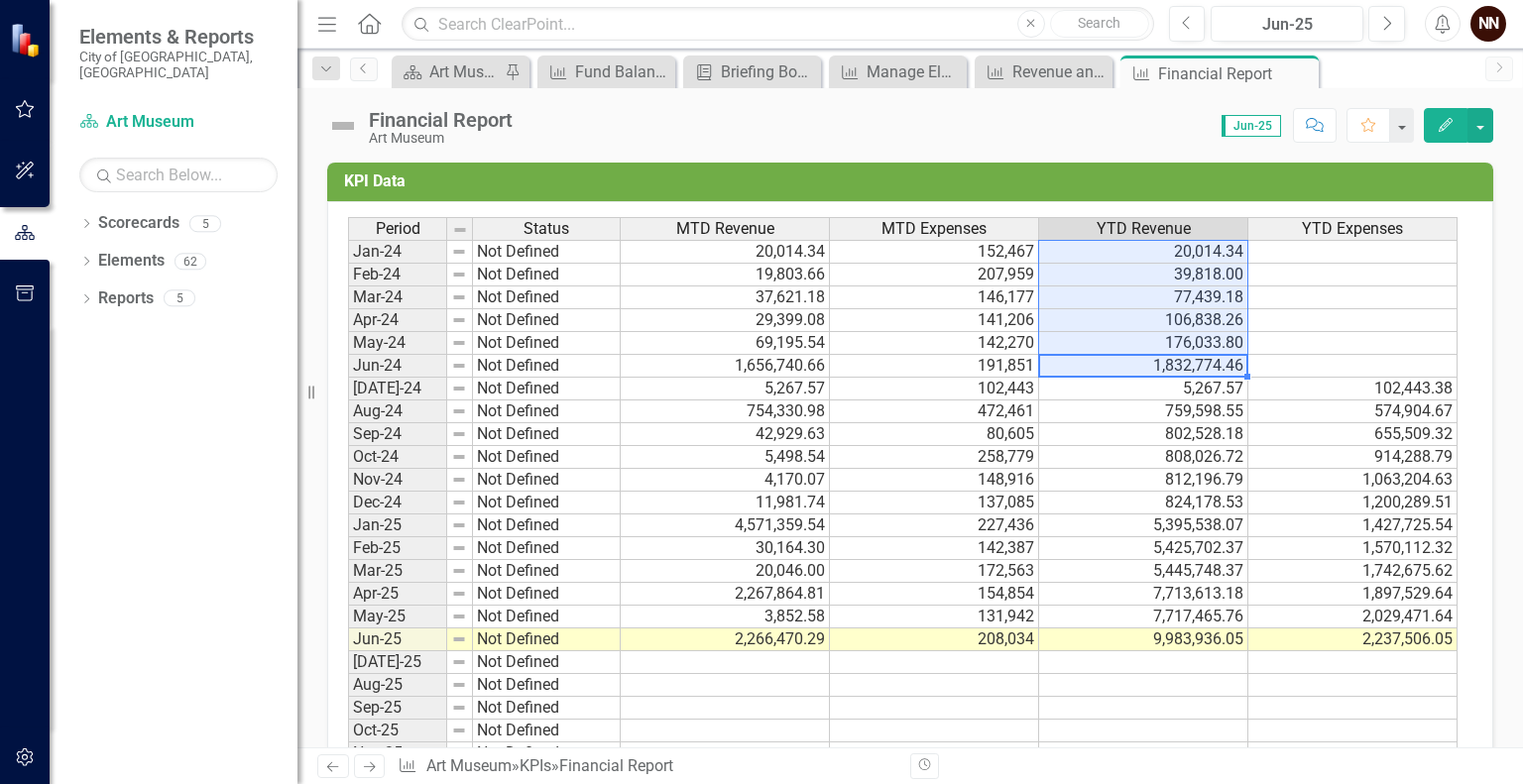 drag, startPoint x: 1142, startPoint y: 360, endPoint x: 1146, endPoint y: 246, distance: 114.07015 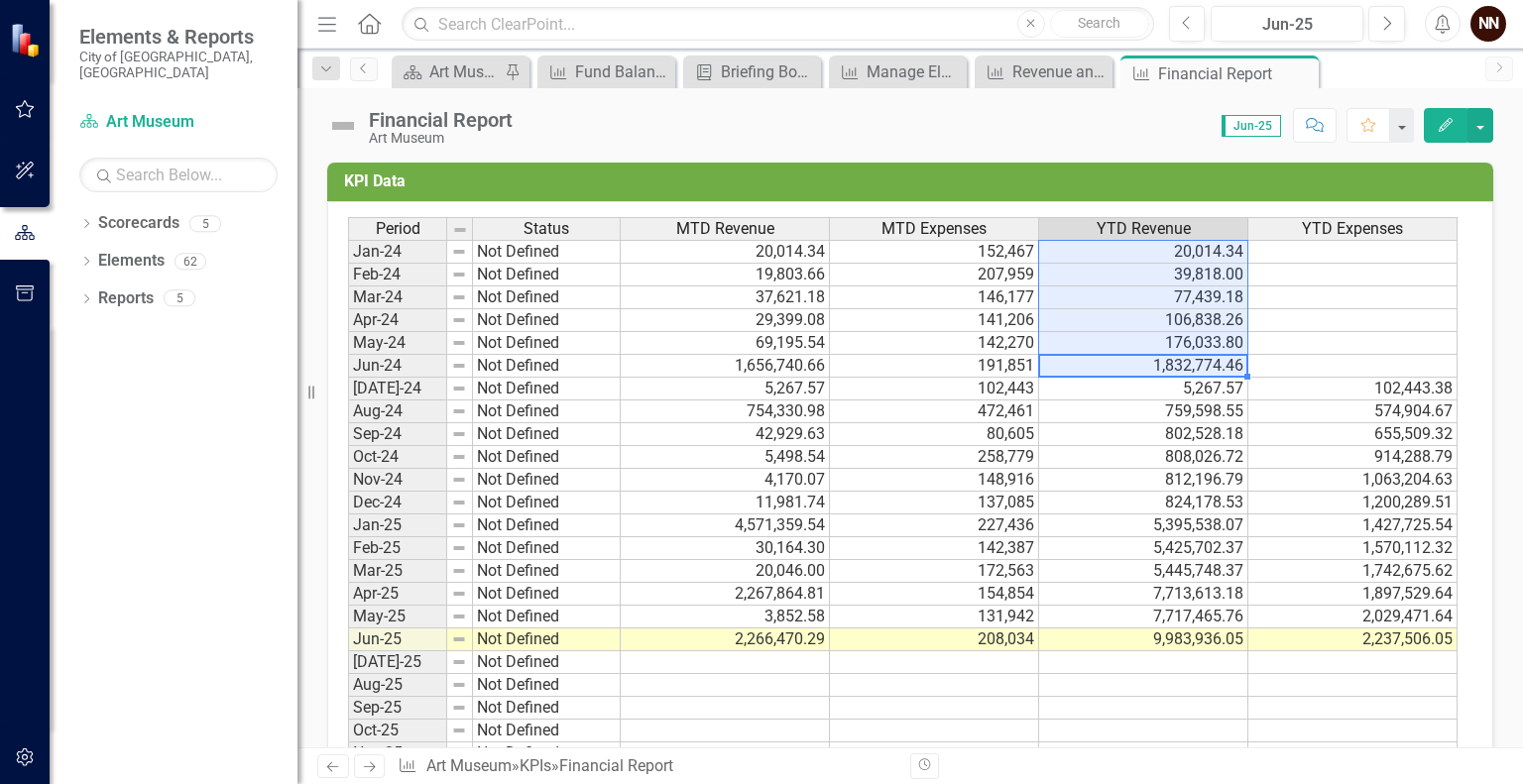 click on "Jan-24 Not Defined  20,014.34 152,467  20,014.34 Feb-24 Not Defined  19,803.66 207,959  39,818.00 Mar-24 Not Defined  37,621.18 146,177  77,439.18 Apr-24 Not Defined  29,399.08 141,206  106,838.26 May-24 Not Defined  69,195.54 142,270  176,033.80 Jun-24 Not Defined  1,656,740.66 191,851  1,832,774.46 Jul-24 Not Defined  5,267.57 102,443  5,267.57  102,443.38 Aug-24 Not Defined  754,330.98 472,461  759,598.55  574,904.67 Sep-24 Not Defined  42,929.63 80,605  802,528.18  655,509.32 Oct-24 Not Defined  5,498.54 258,779  808,026.72  914,288.79 Nov-24 Not Defined  4,170.07 148,916  812,196.79  1,063,204.63 Dec-24 Not Defined  11,981.74 137,085  824,178.53  1,200,289.51 Jan-25 Not Defined  4,571,359.54 227,436  5,395,538.07  1,427,725.54 Feb-25 Not Defined  30,164.30 142,387  5,425,702.37  1,570,112.32 Mar-25 Not Defined  20,046.00 172,563  5,445,748.37  1,742,675.62 Apr-25 Not Defined  2,267,864.81 154,854  7,713,613.18  1,897,529.64 May-25 Not Defined  3,852.58 131,942  7,717,465.76  2,029,471.64 Jun-25 208,034" at bounding box center (902, 513) 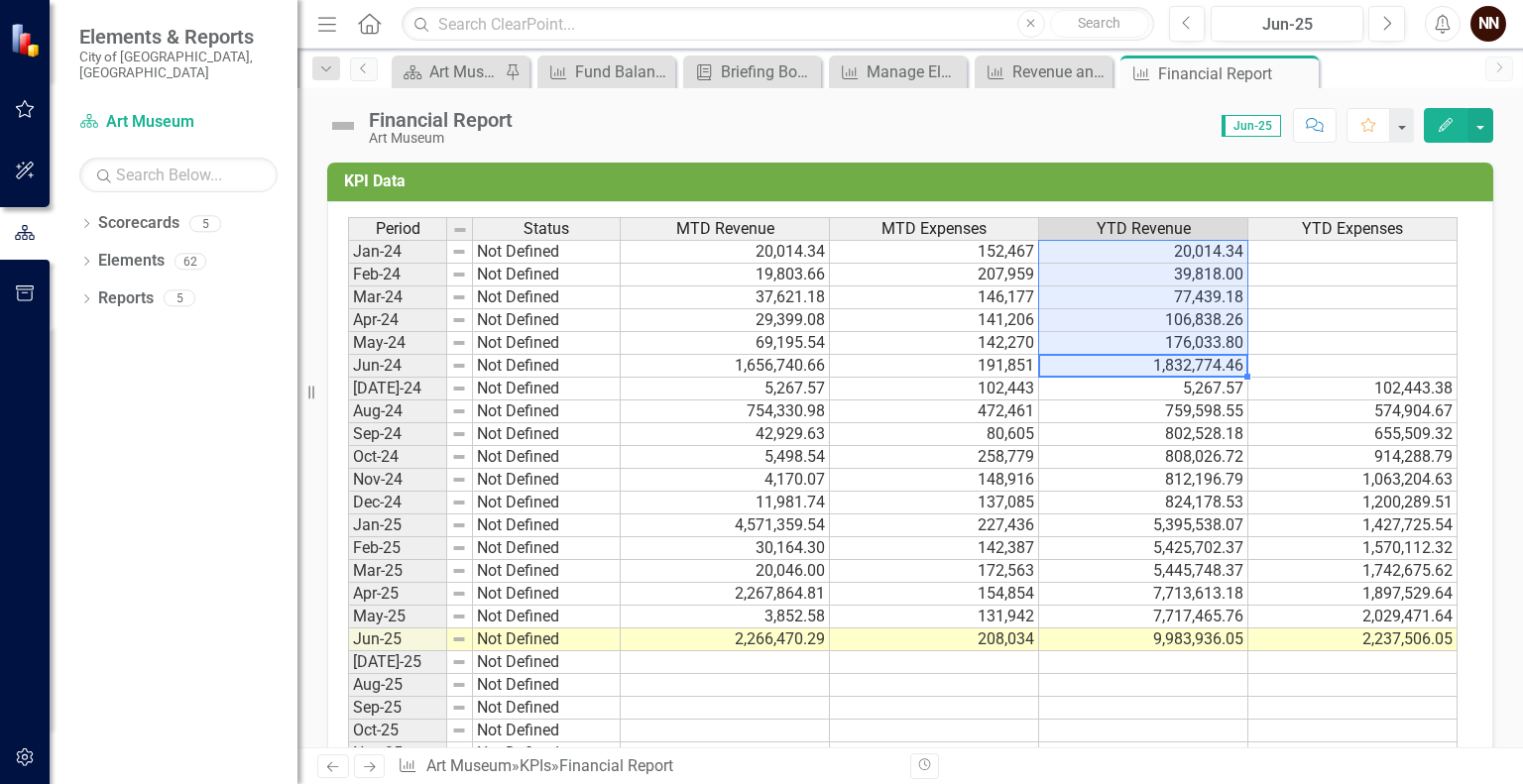 type 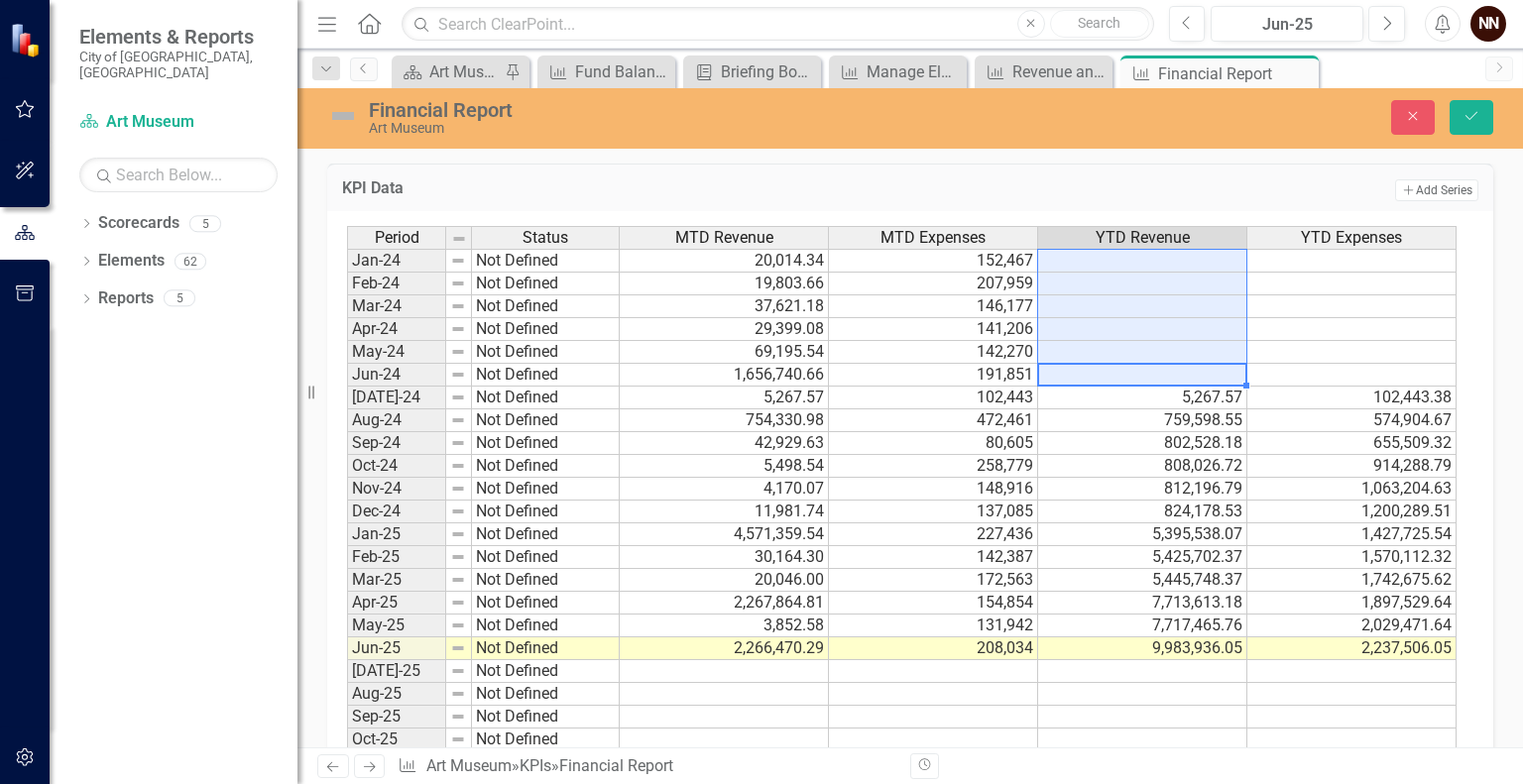 click at bounding box center [1351, 329] 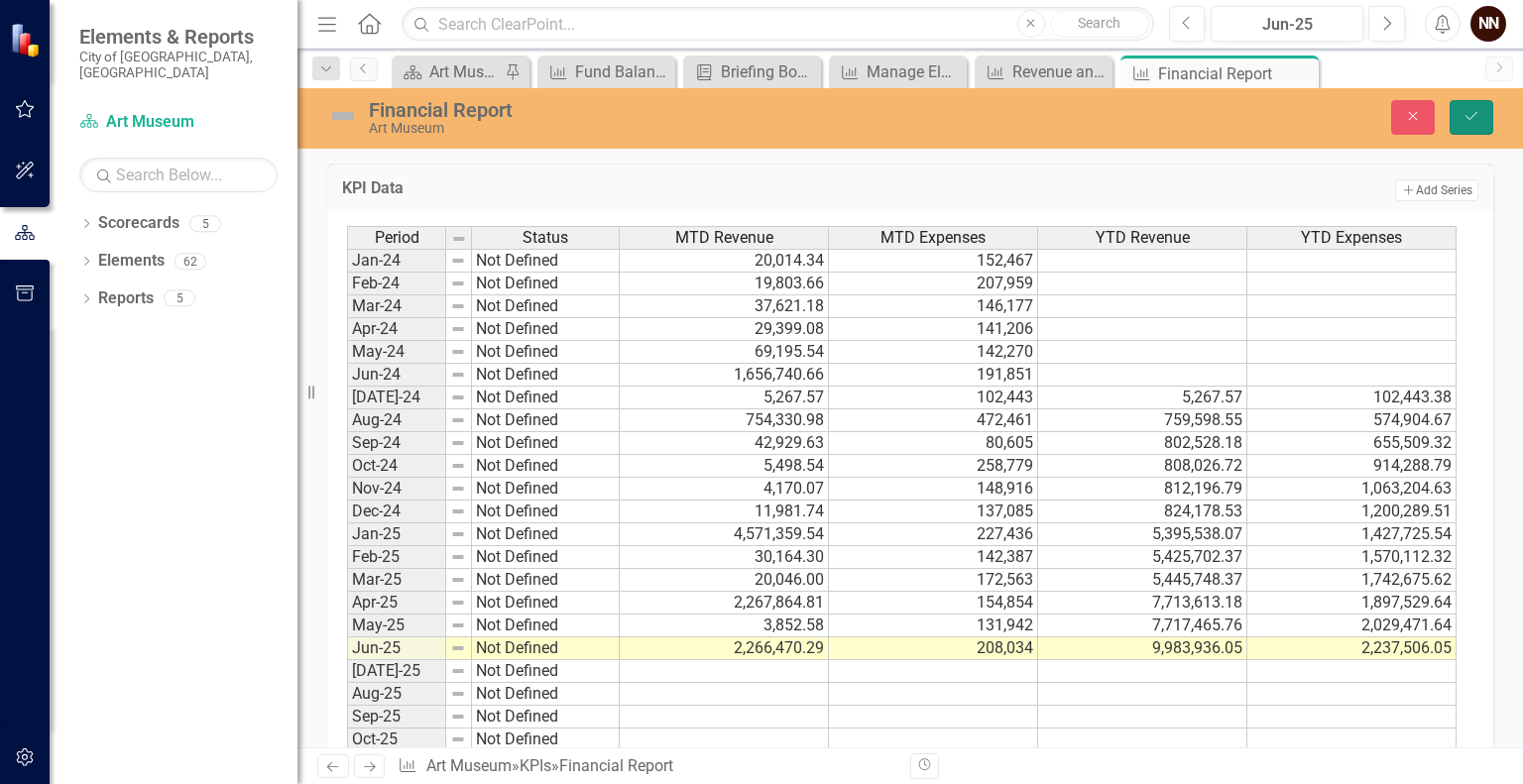 click on "Save" at bounding box center [1471, 117] 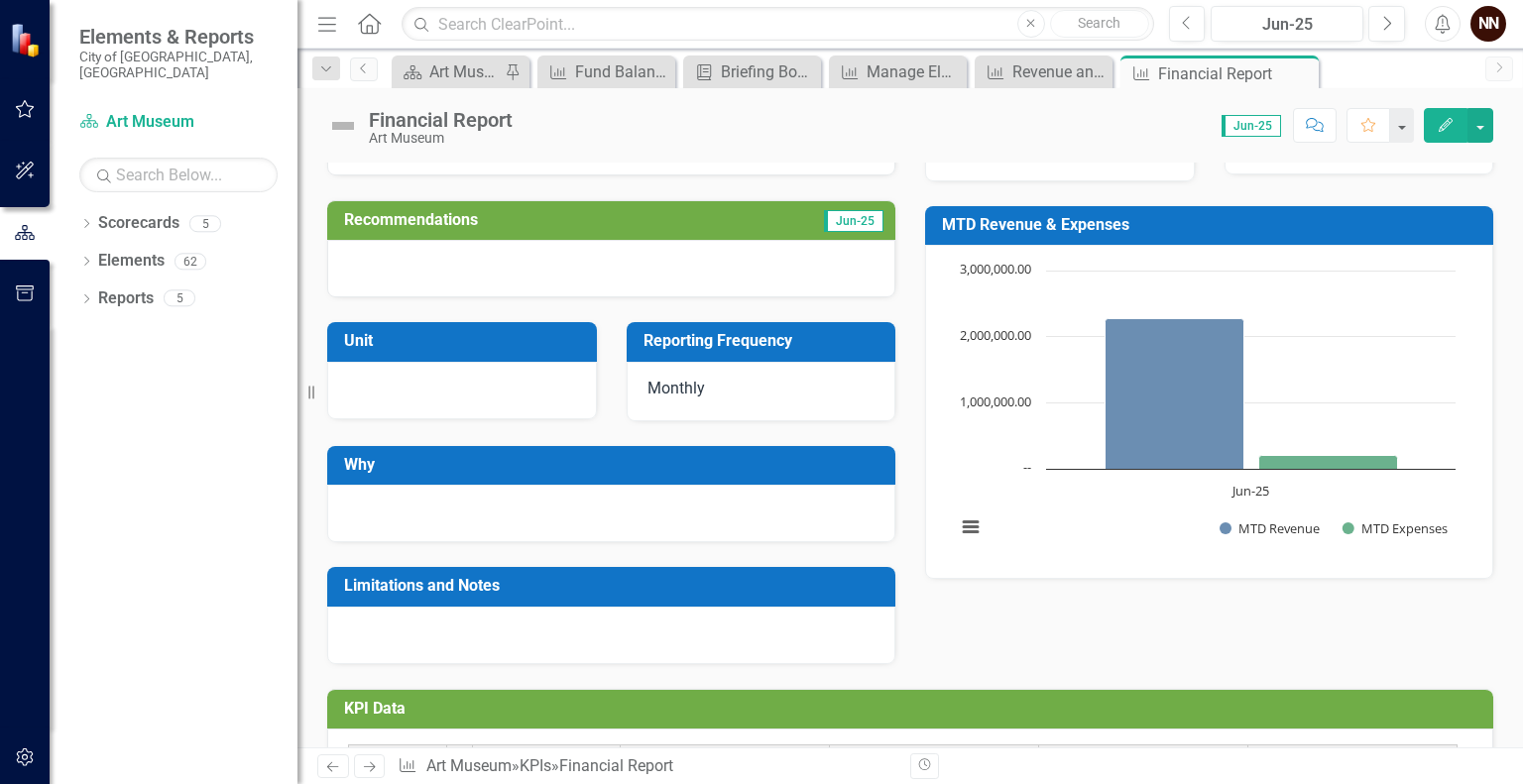scroll, scrollTop: 31, scrollLeft: 0, axis: vertical 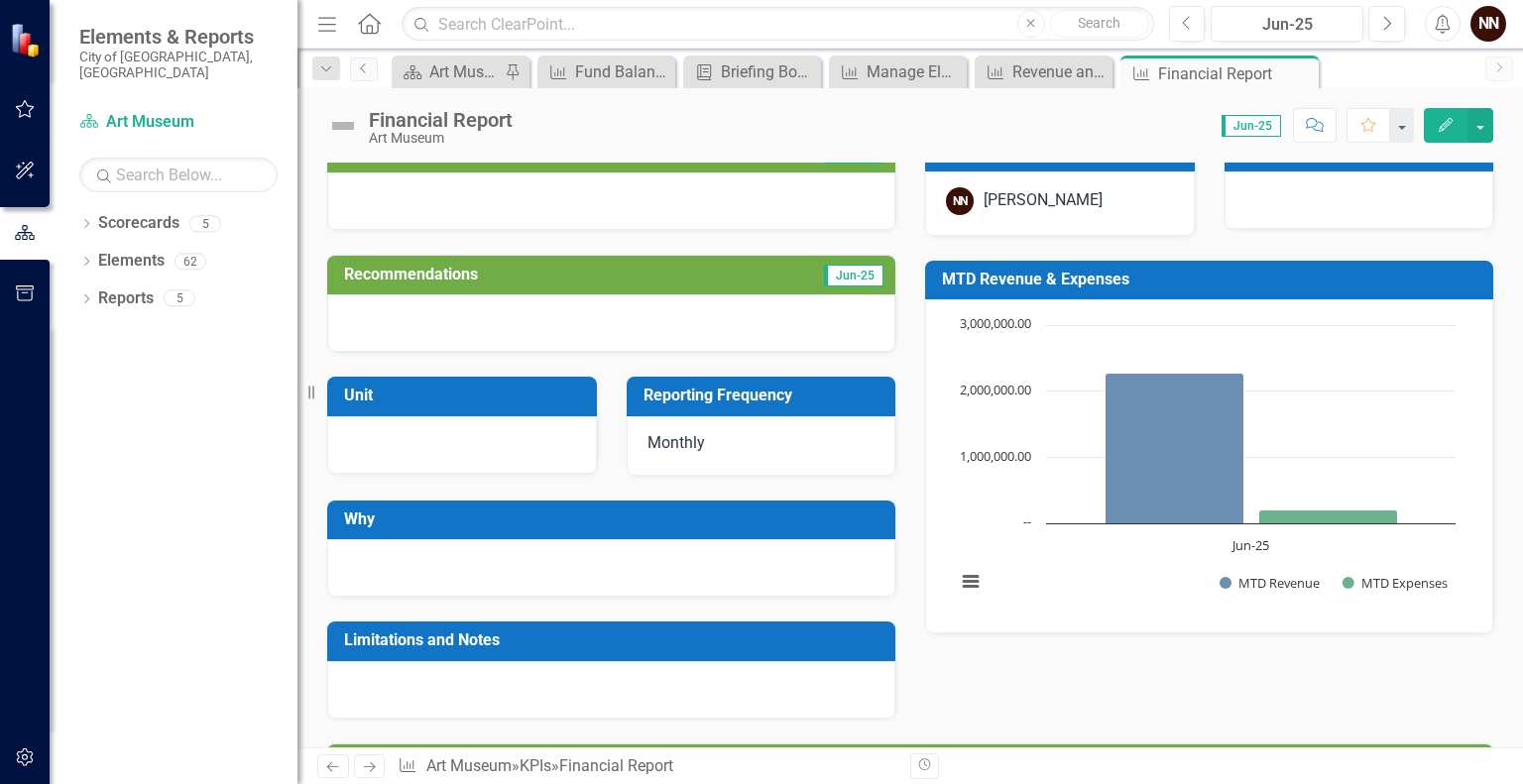 click on "Edit" 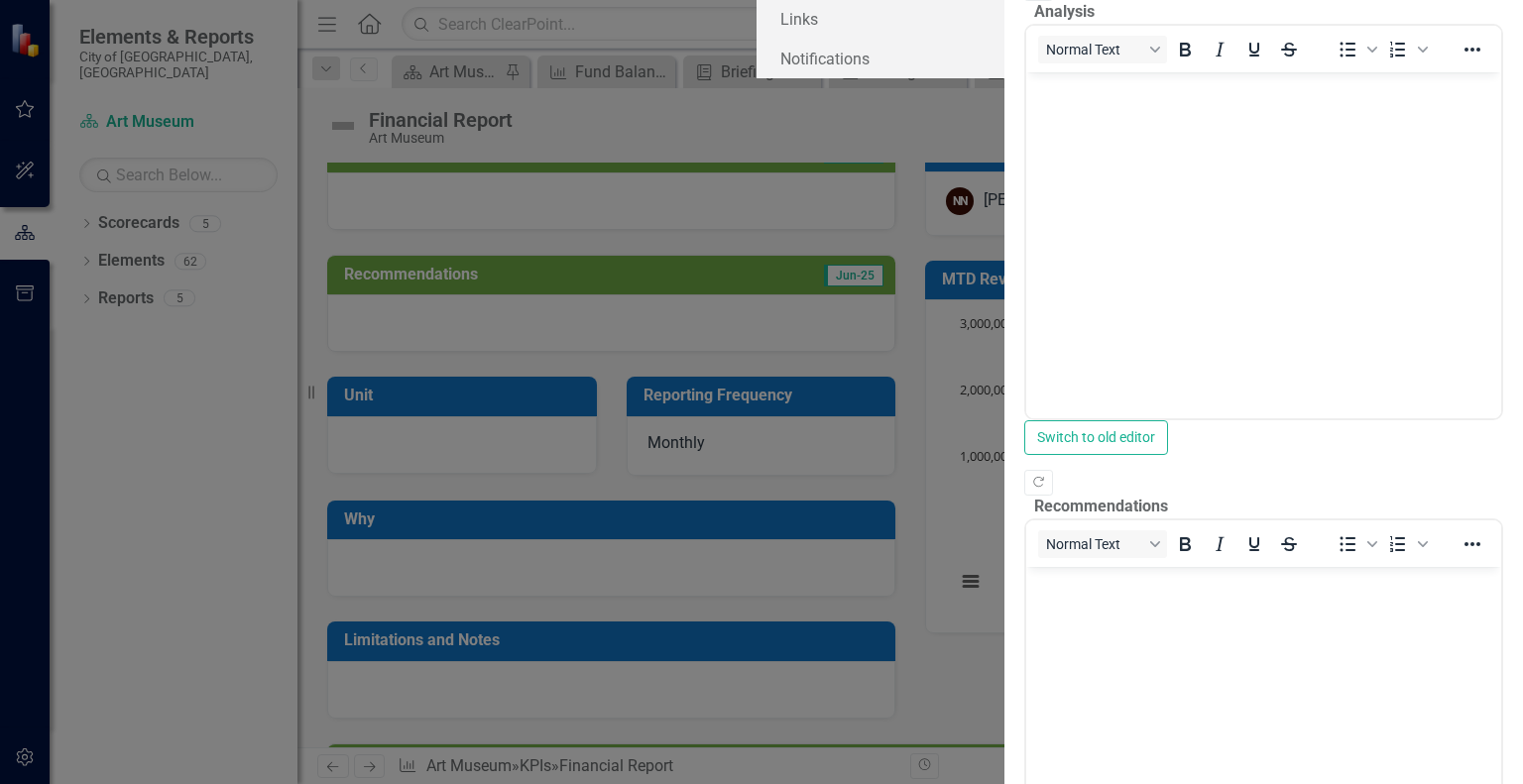 scroll, scrollTop: 0, scrollLeft: 0, axis: both 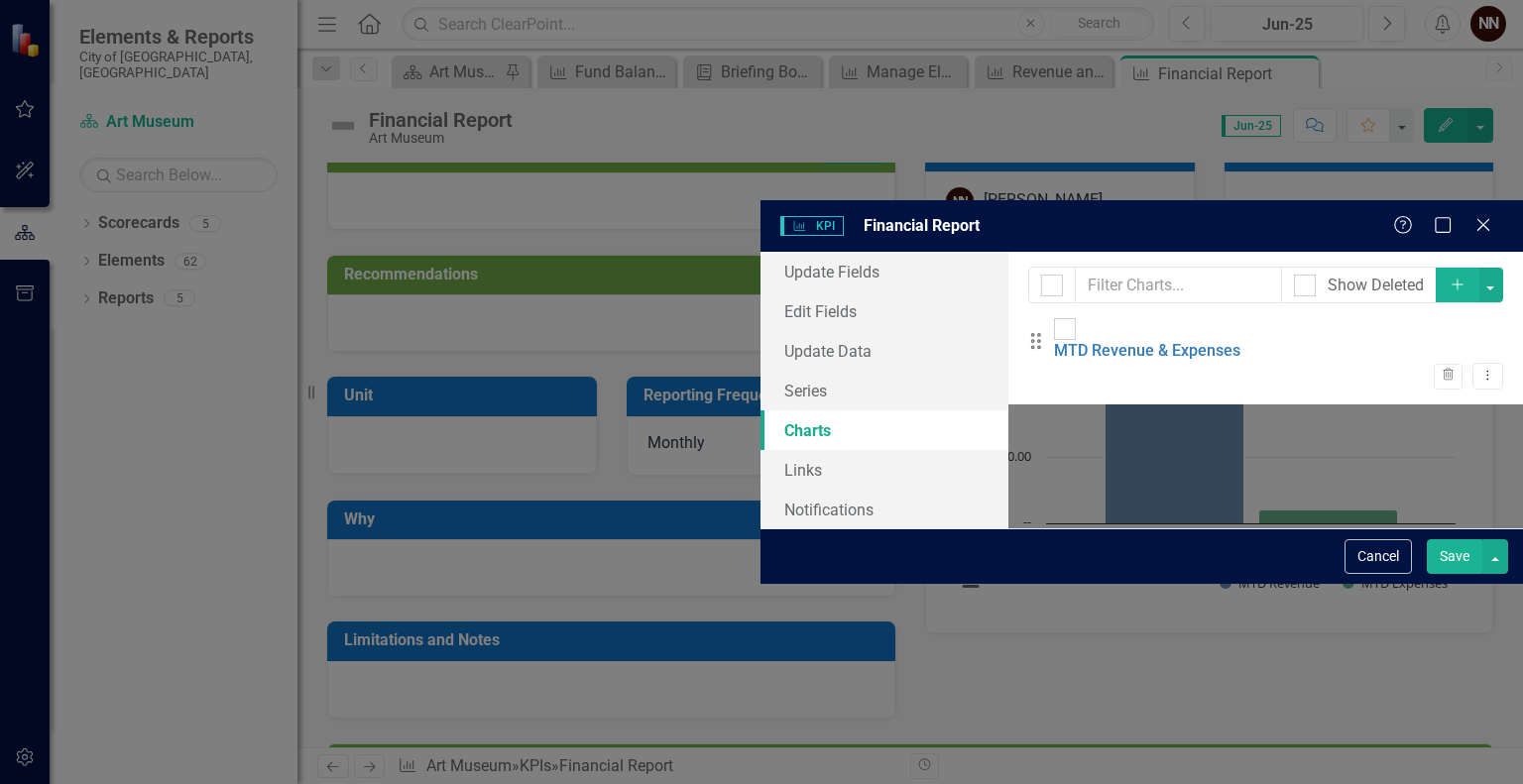 click on "Add" 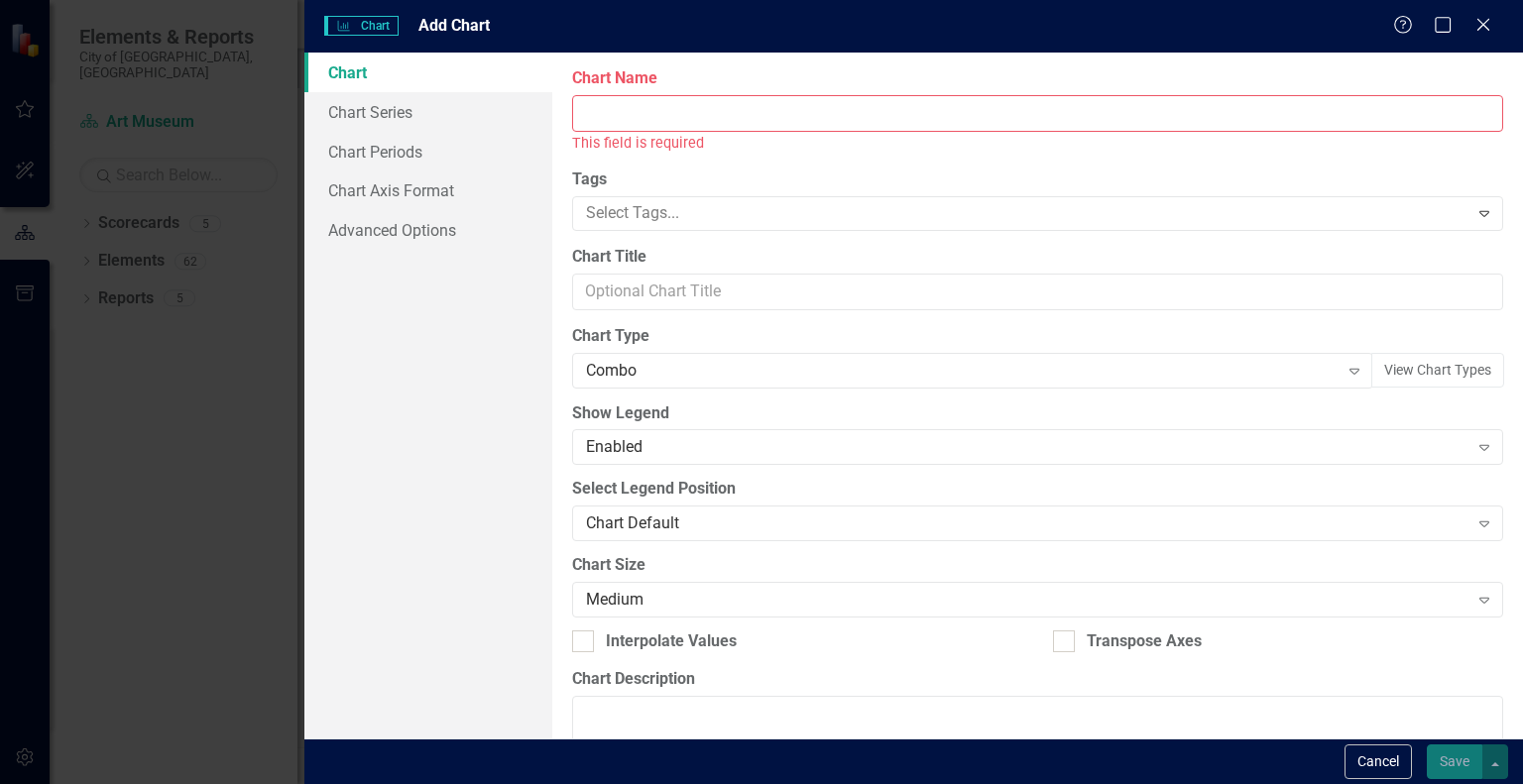 click on "Chart Name" at bounding box center [1037, 113] 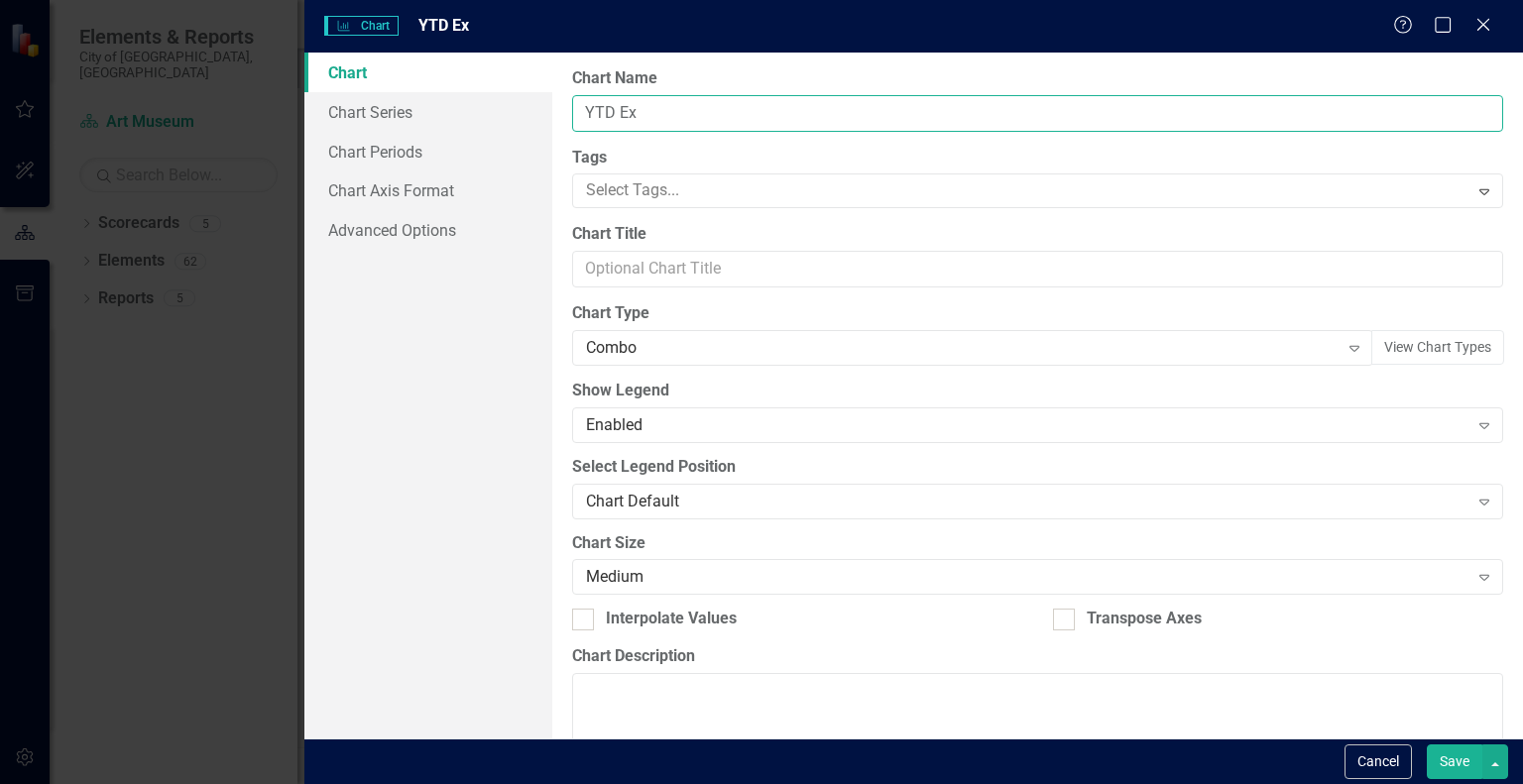 type on "YTD Expenses" 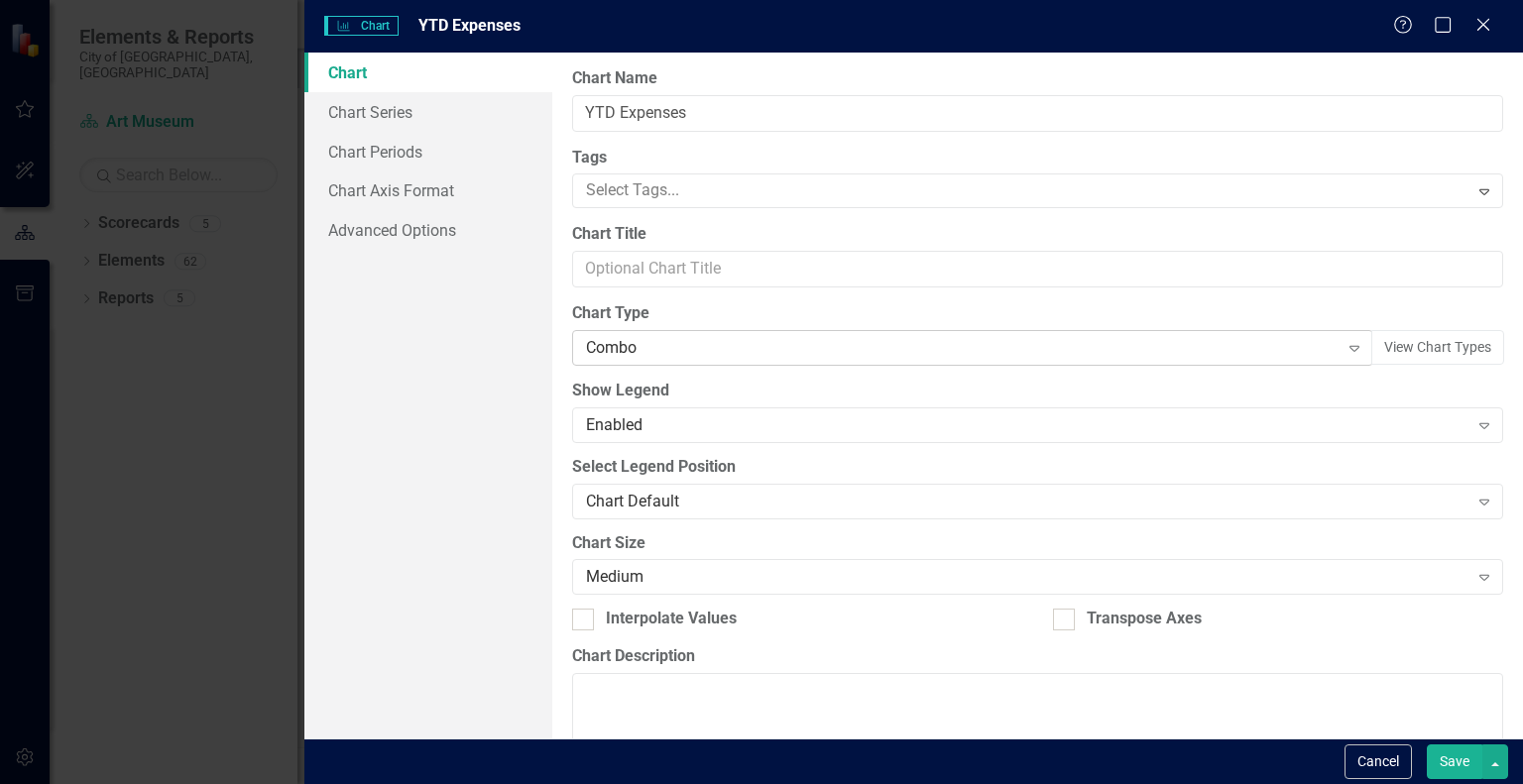 click on "Combo" at bounding box center (962, 348) 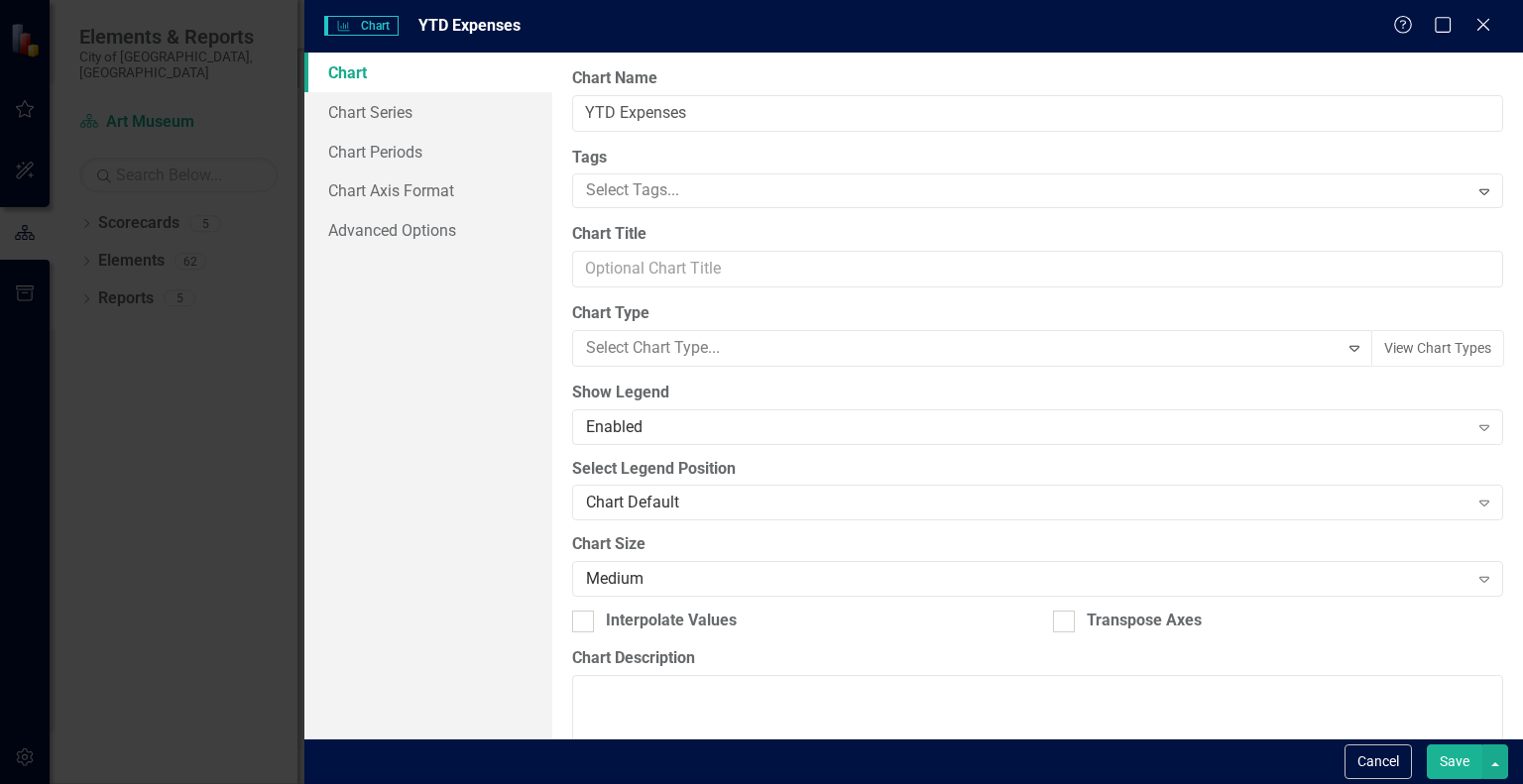 scroll, scrollTop: 262, scrollLeft: 0, axis: vertical 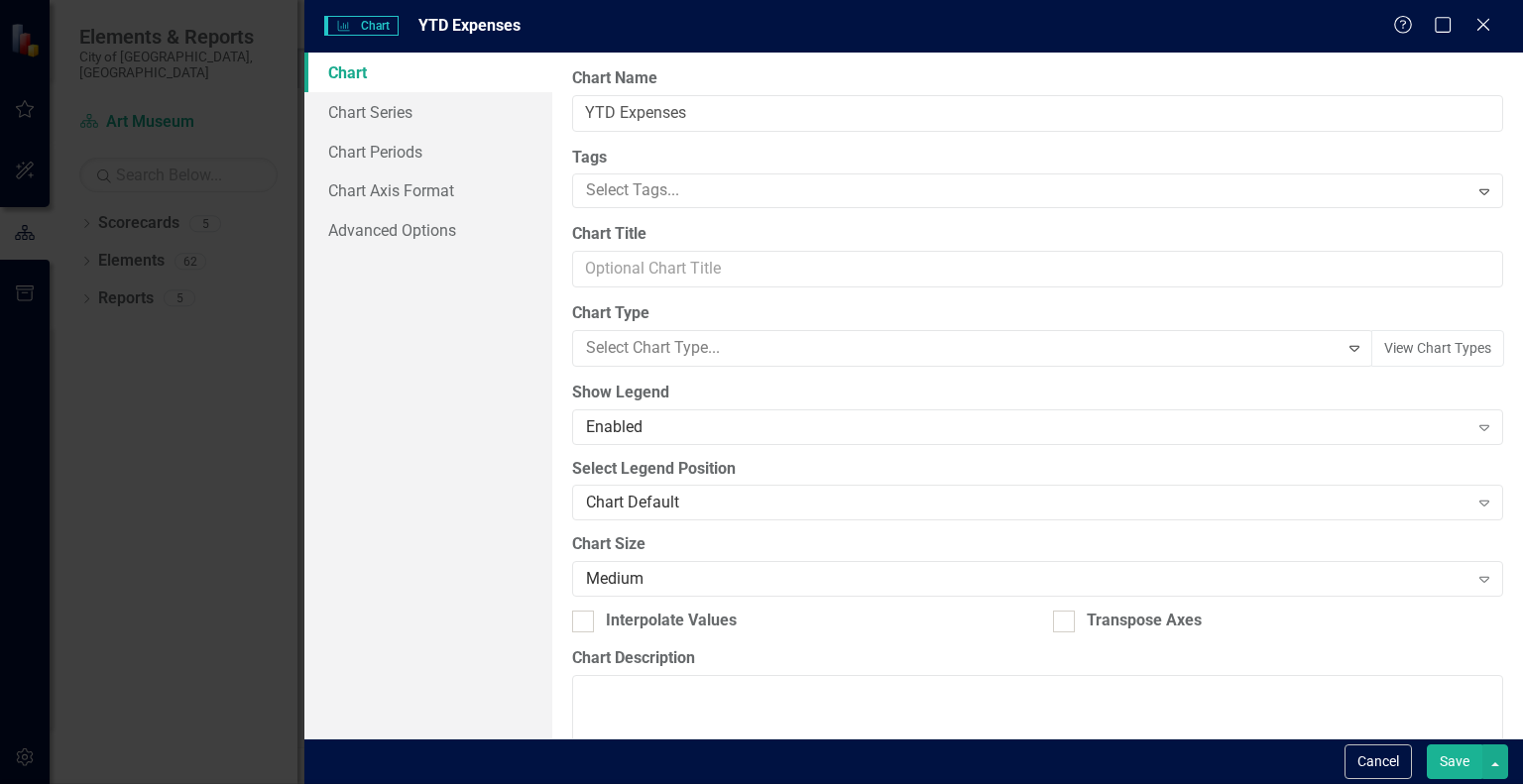 click on "Column" at bounding box center (765, 974) 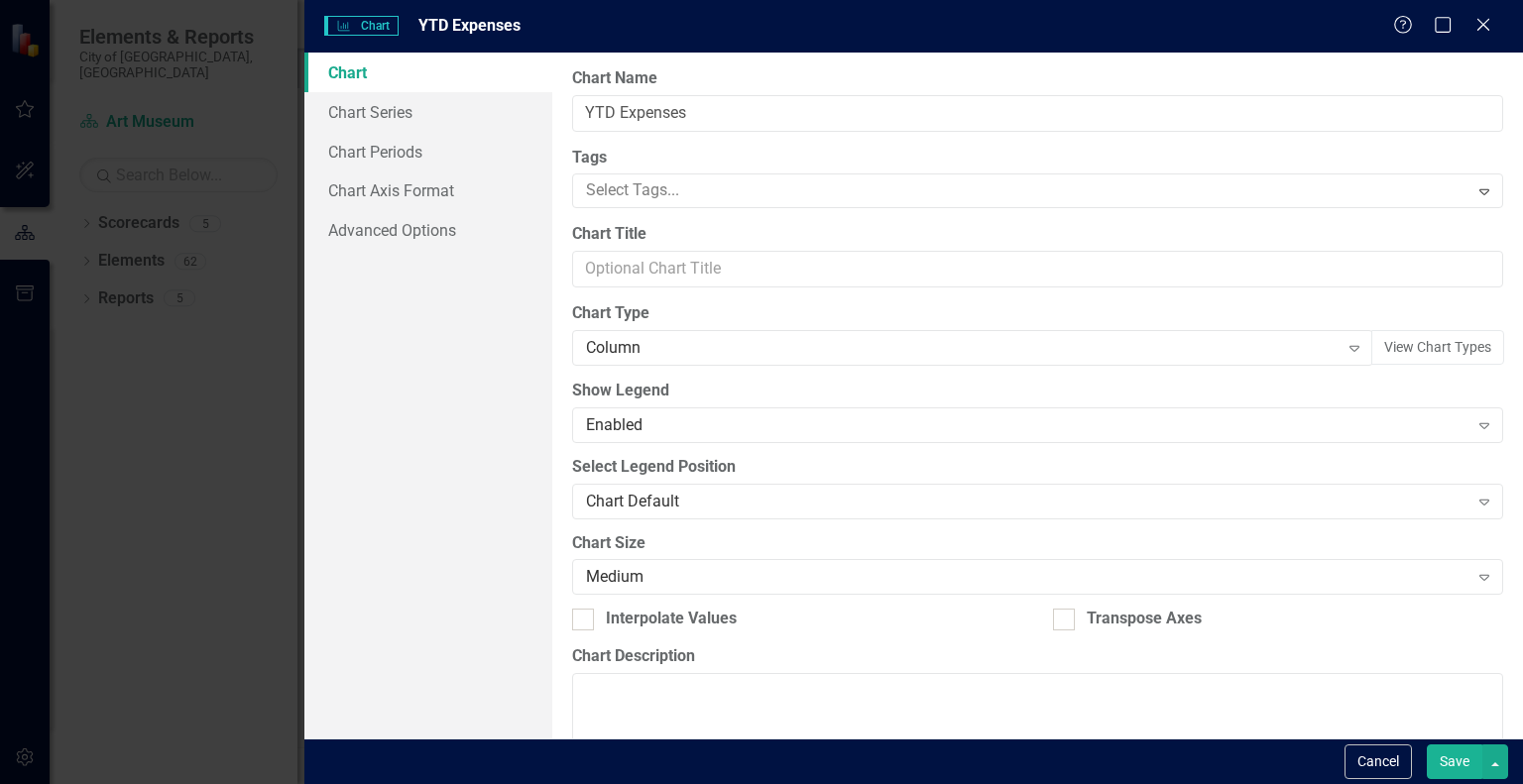 click on "Save" at bounding box center (1455, 761) 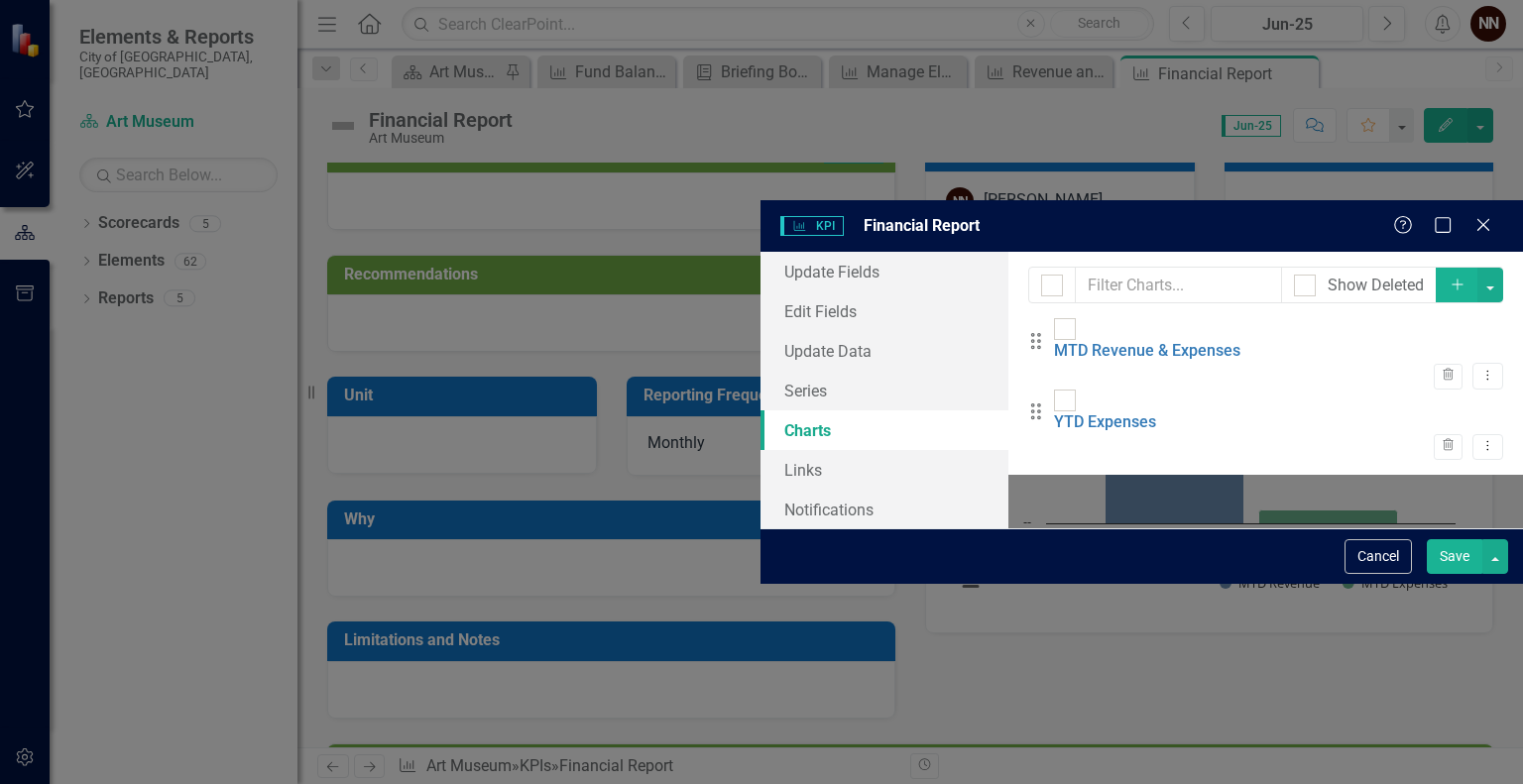 click on "Save" at bounding box center [1455, 556] 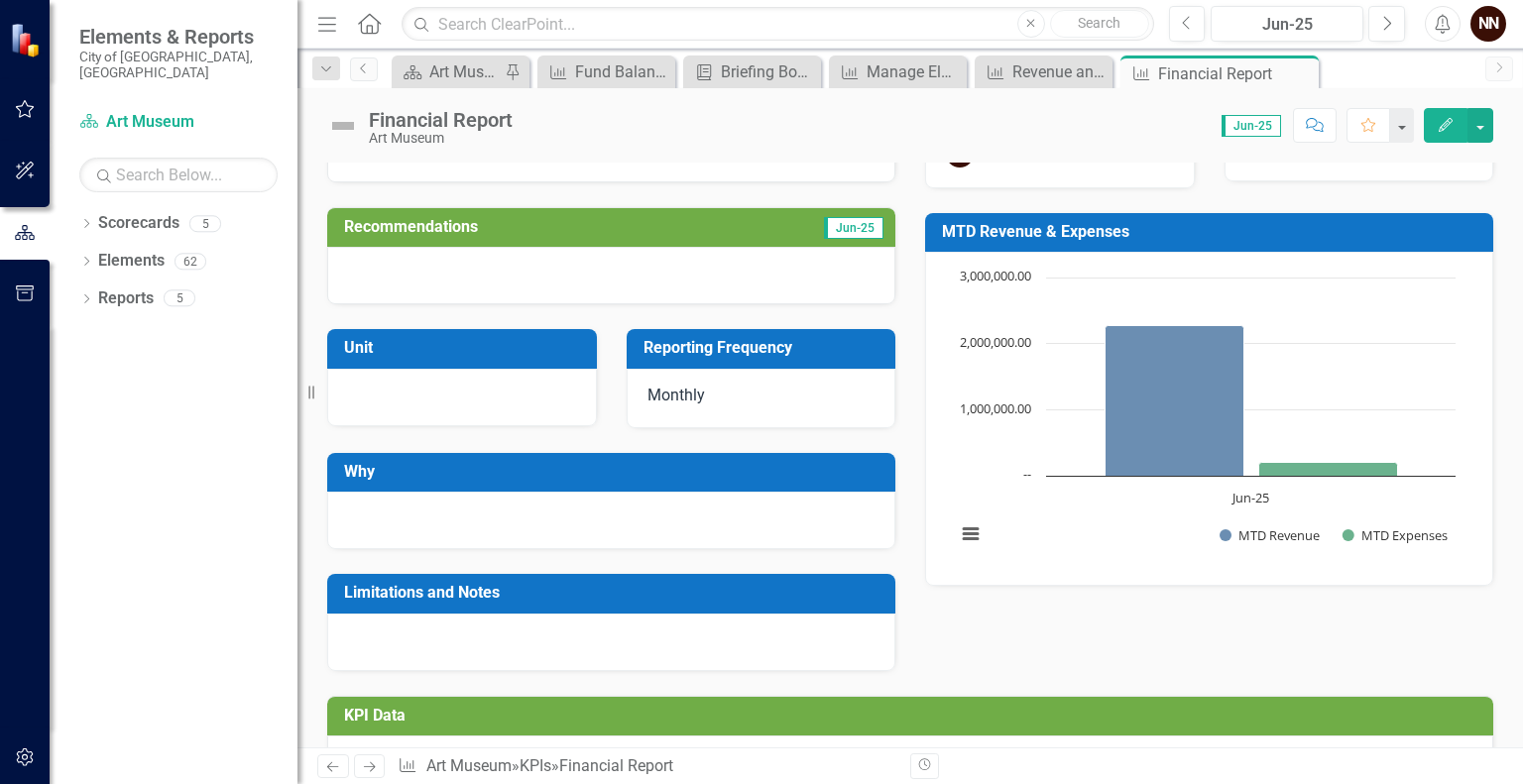 scroll, scrollTop: 0, scrollLeft: 0, axis: both 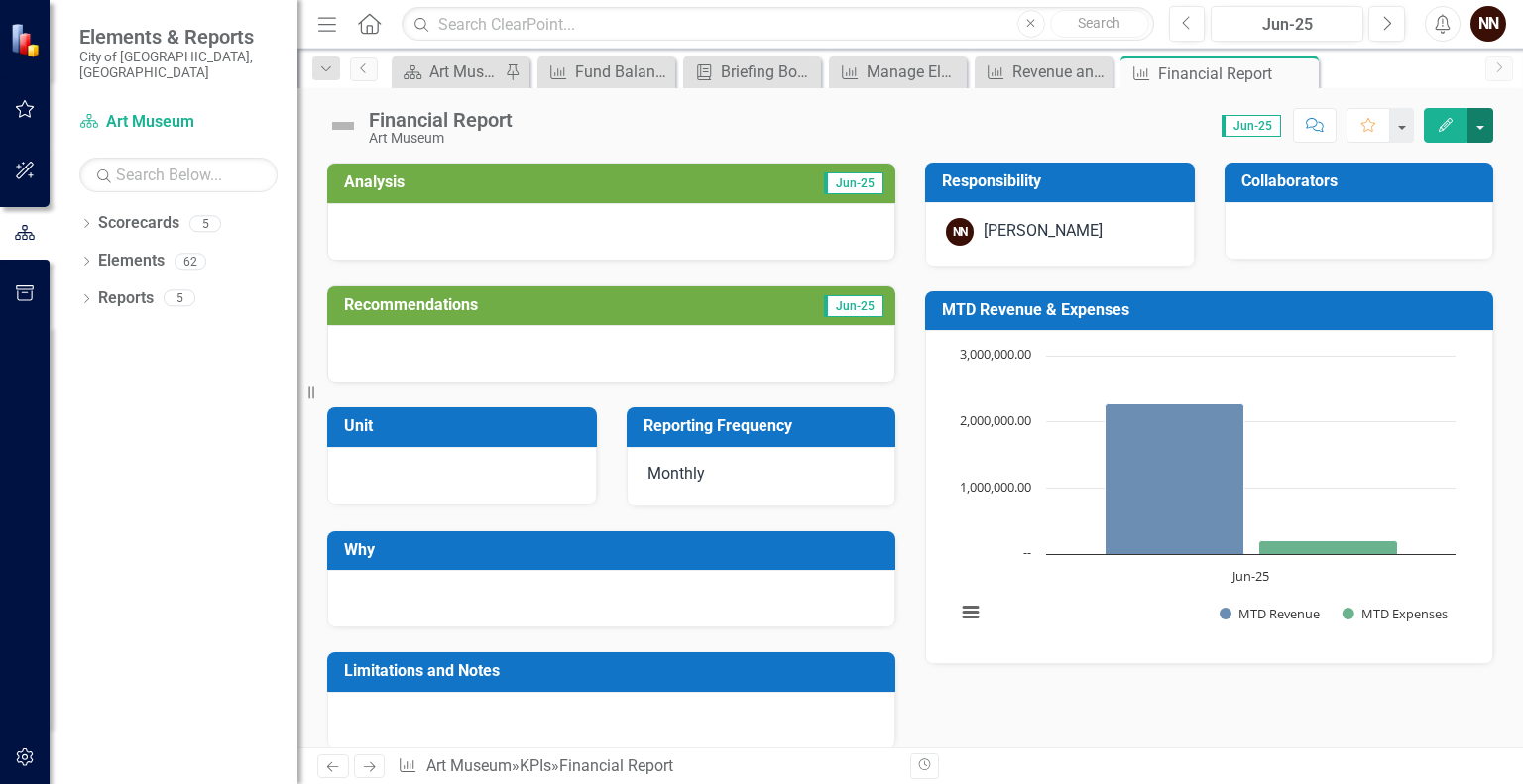 click at bounding box center (1480, 125) 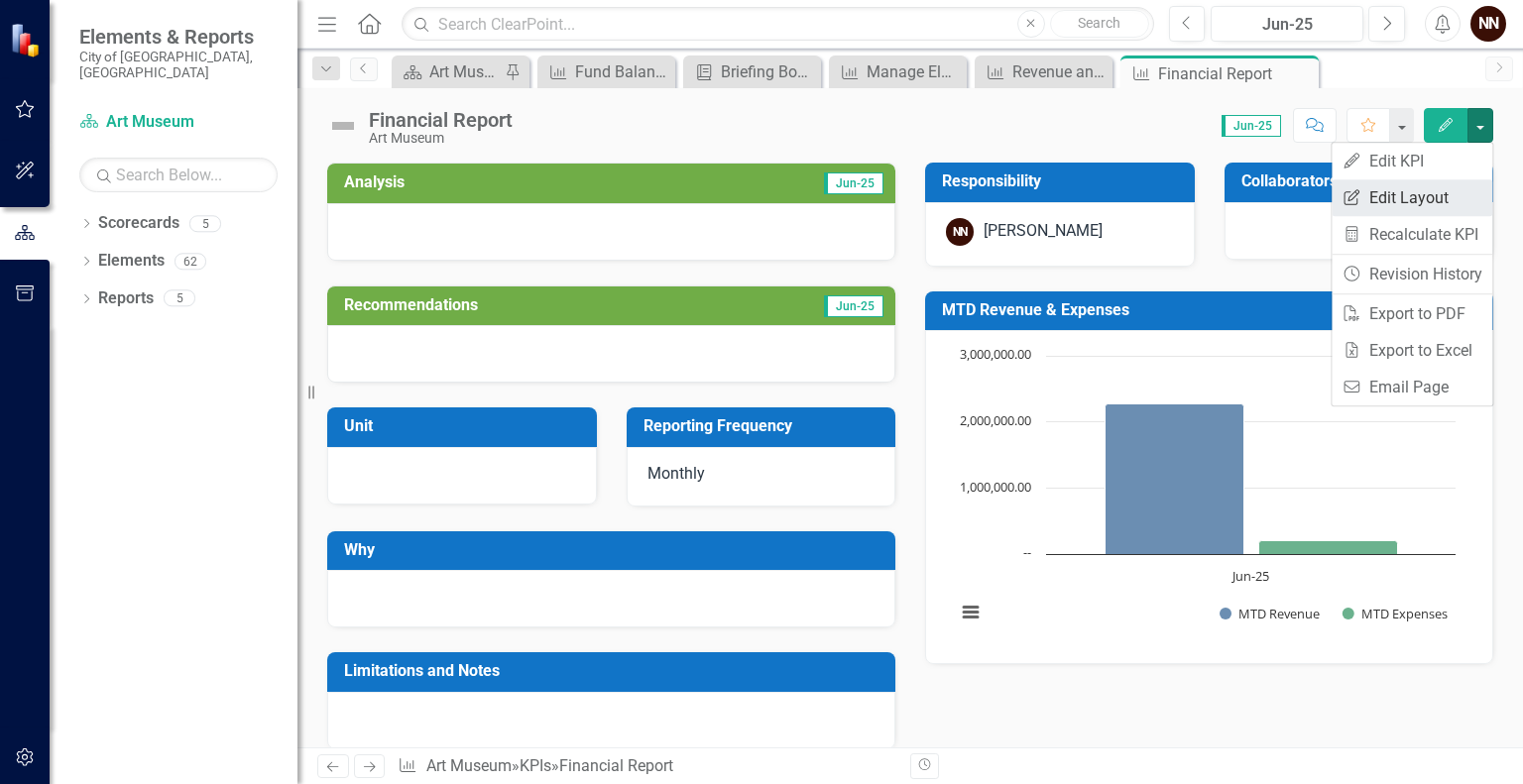 click on "Edit Report Edit Layout" at bounding box center [1412, 197] 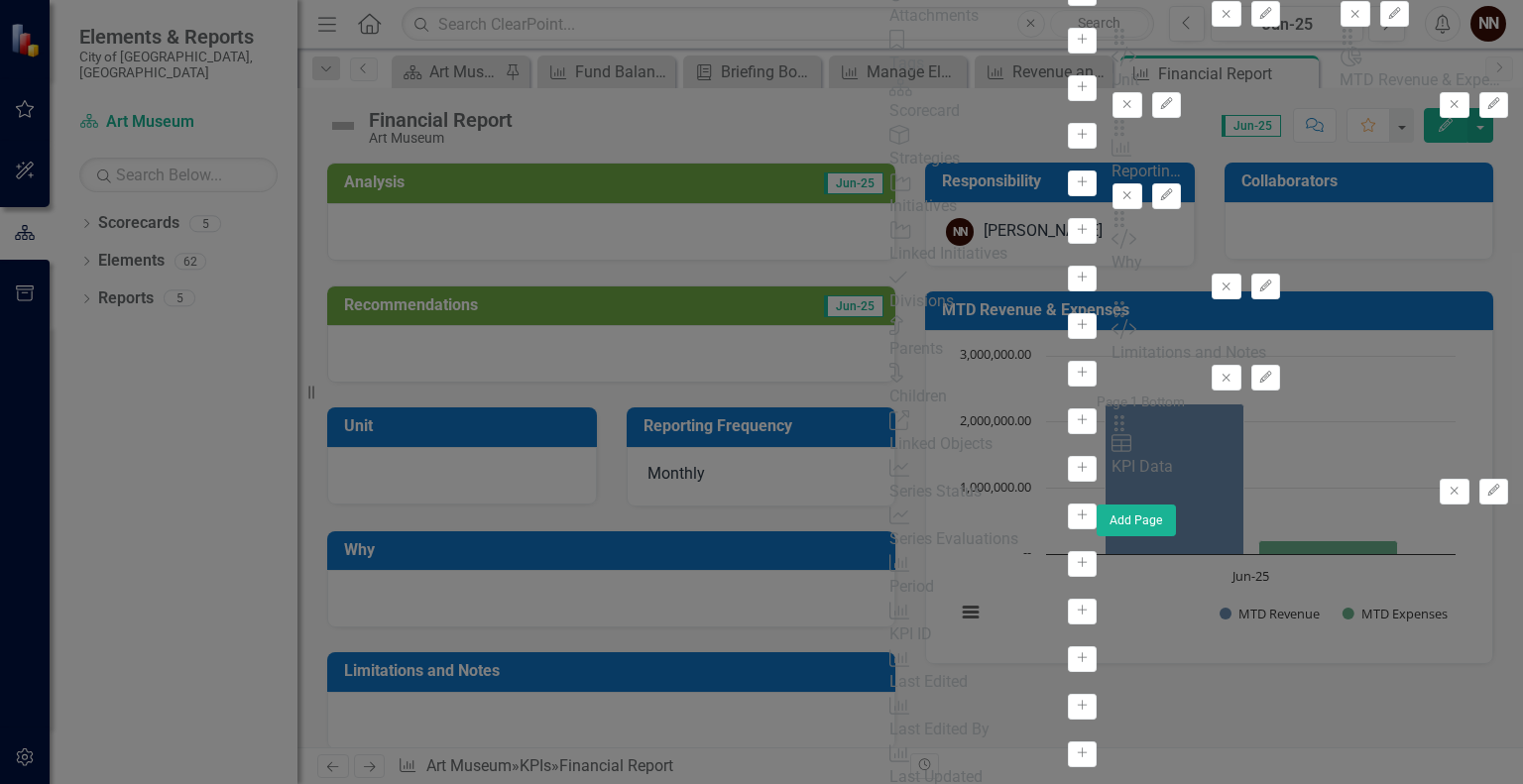 drag, startPoint x: 478, startPoint y: 179, endPoint x: 471, endPoint y: 284, distance: 105.23307 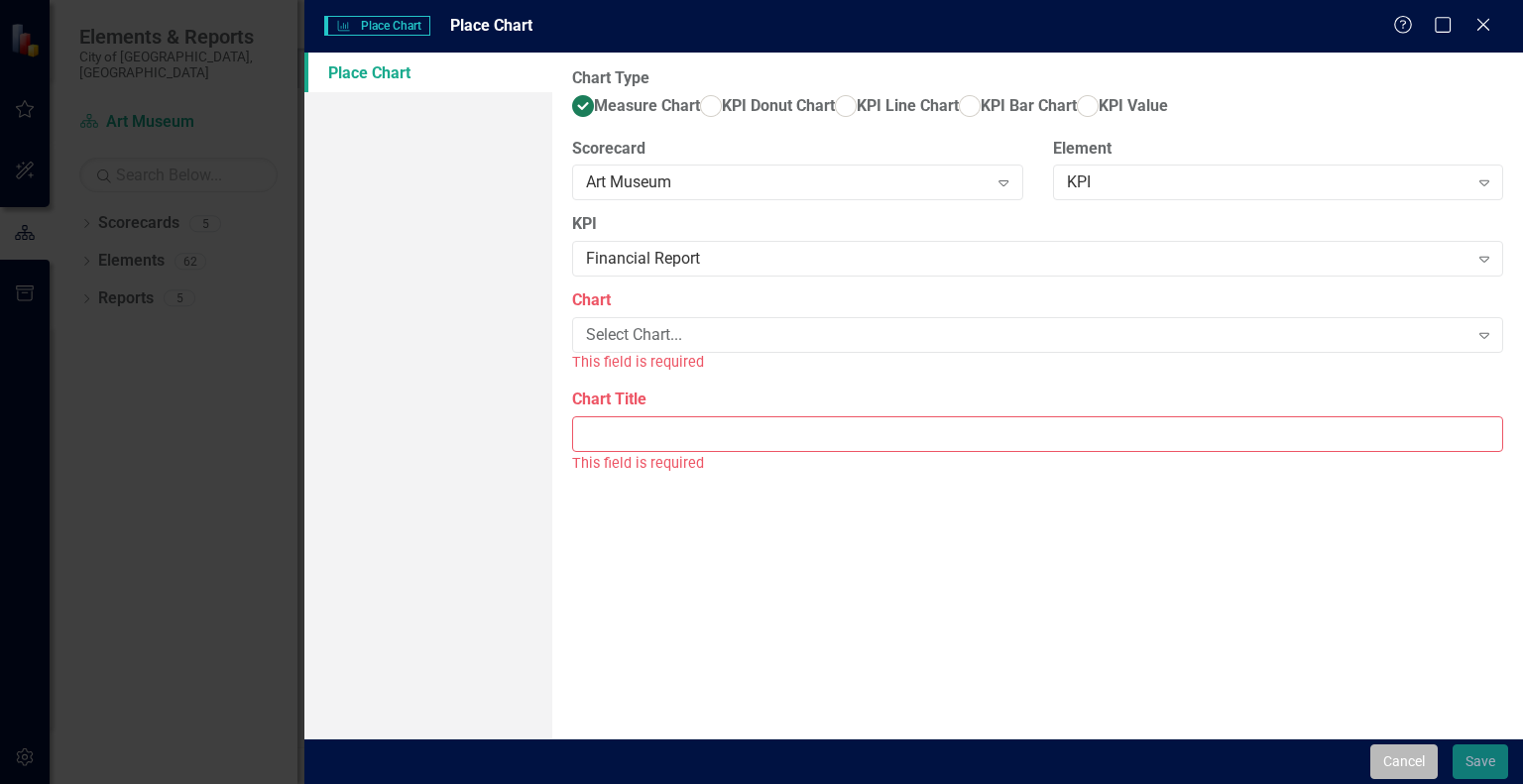 click on "Cancel" at bounding box center (1404, 761) 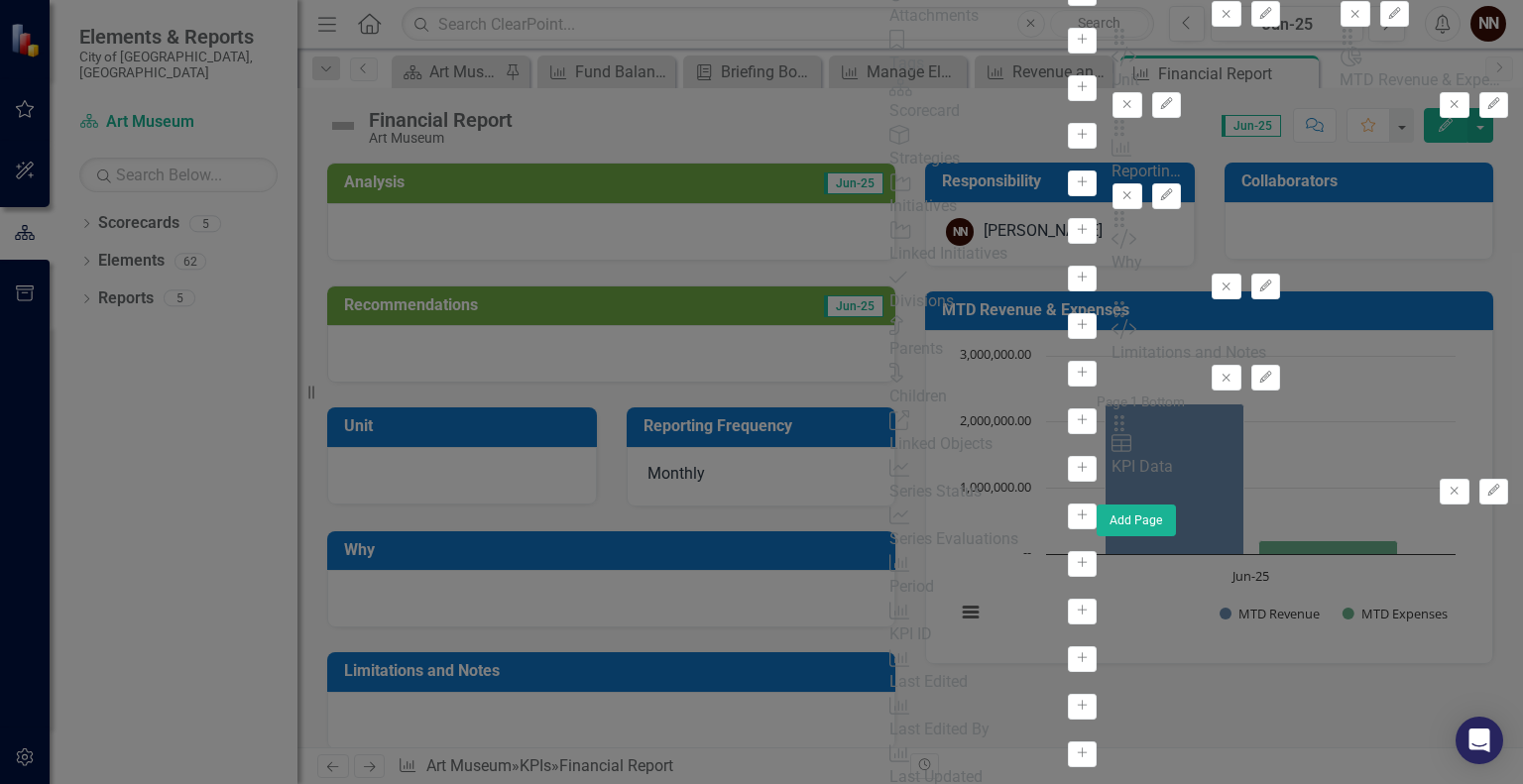drag, startPoint x: 476, startPoint y: 131, endPoint x: 476, endPoint y: 233, distance: 102 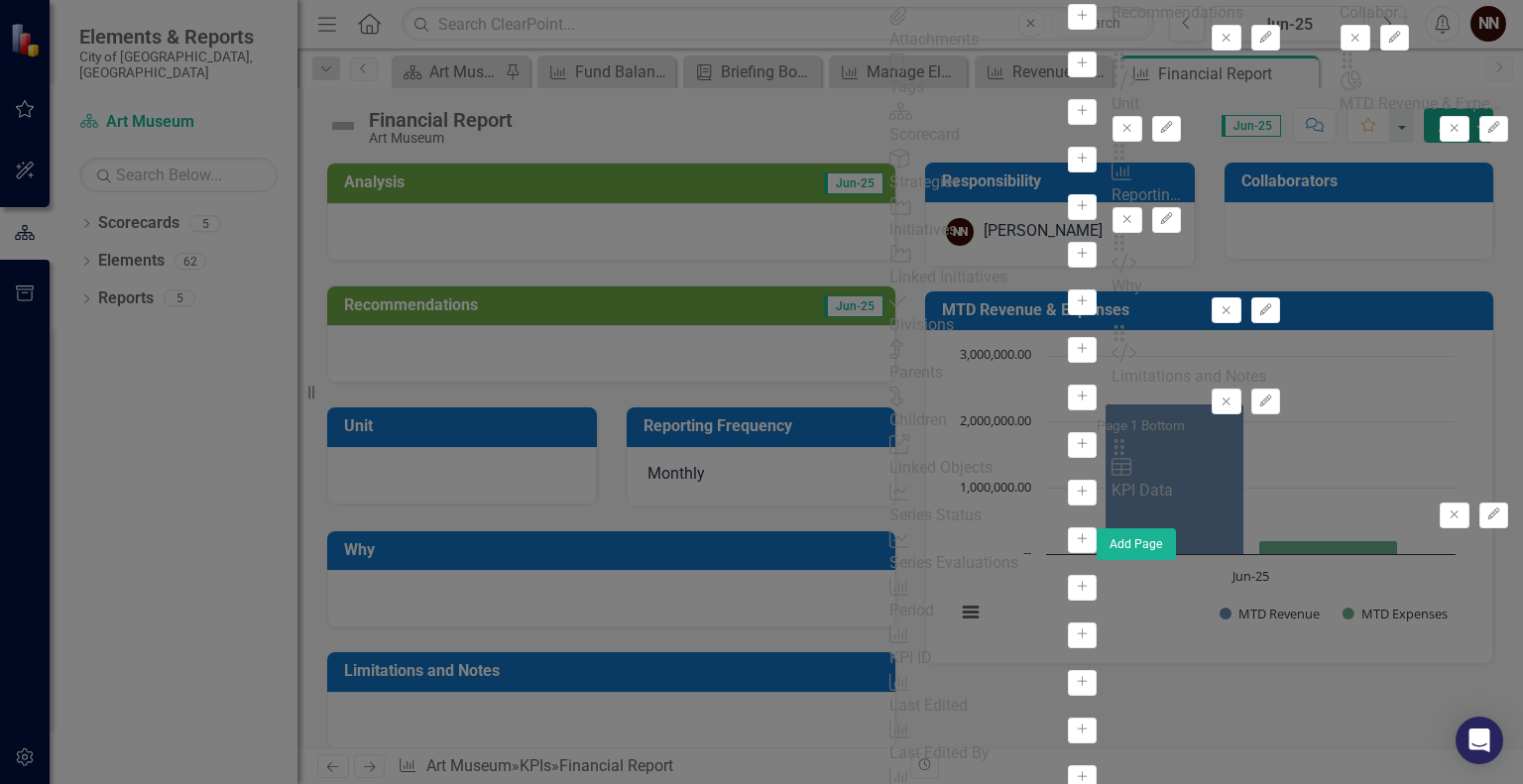 scroll, scrollTop: 813, scrollLeft: 0, axis: vertical 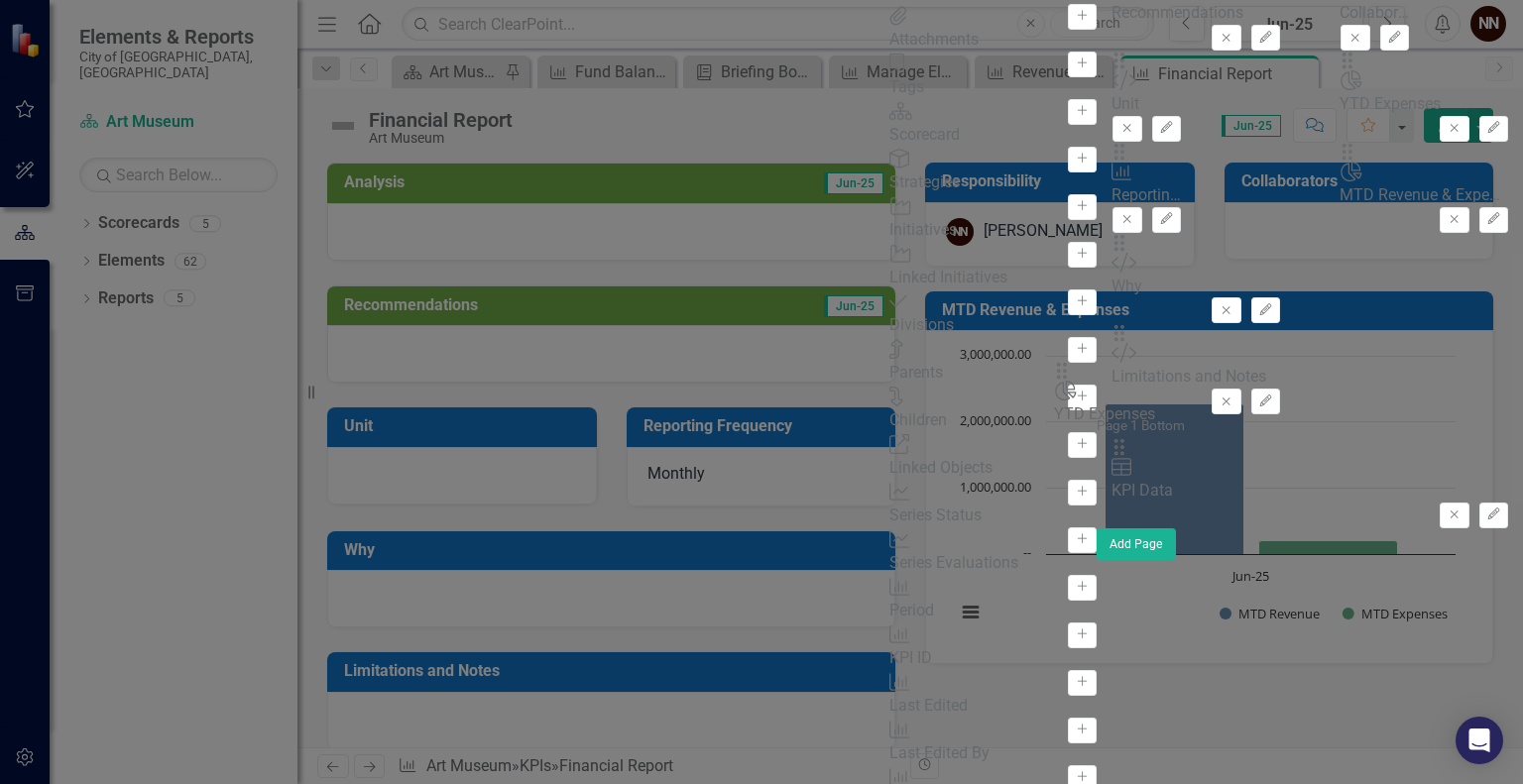 drag, startPoint x: 556, startPoint y: 132, endPoint x: 1091, endPoint y: 386, distance: 592.23391 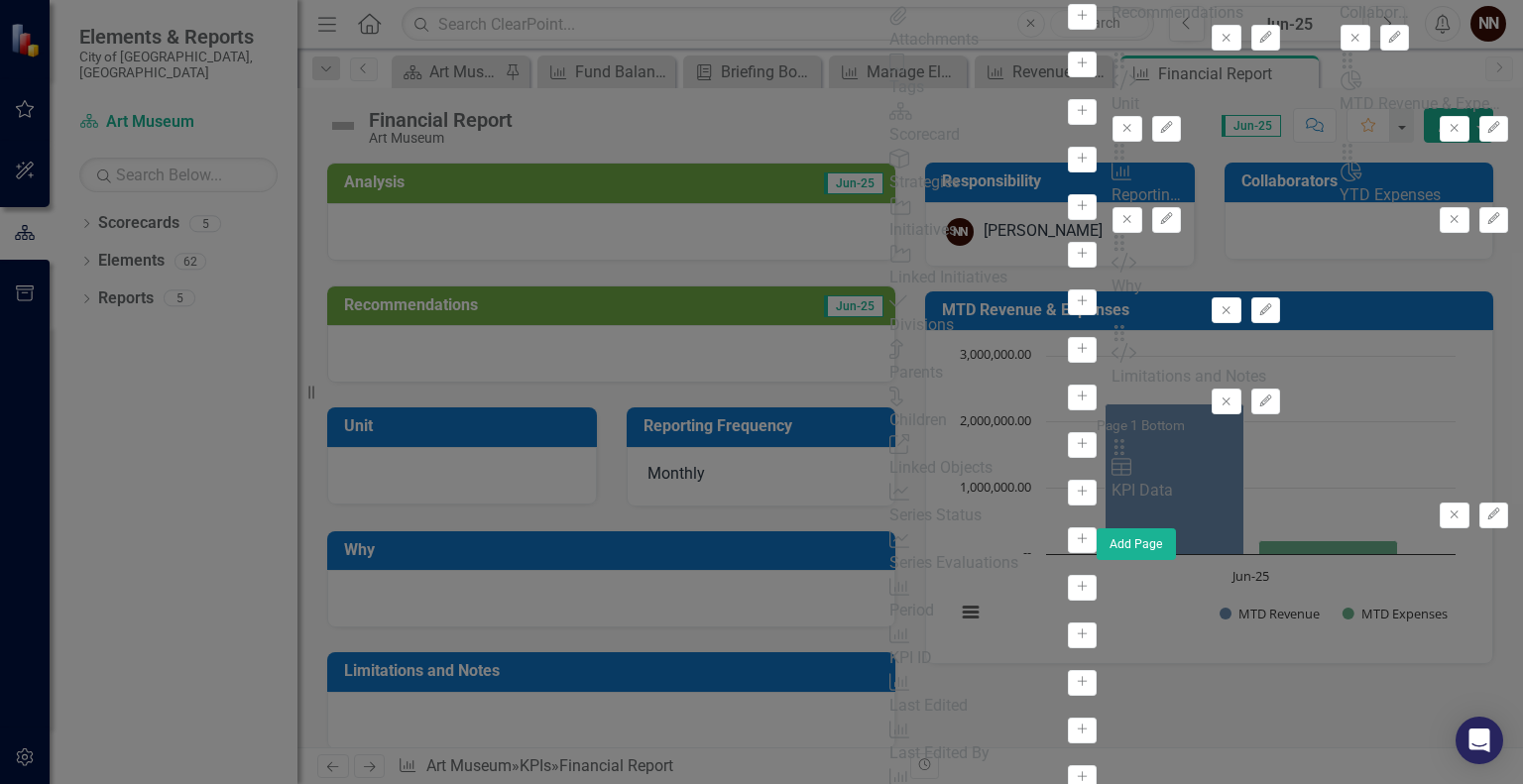 click on "Save" at bounding box center [1447, 985] 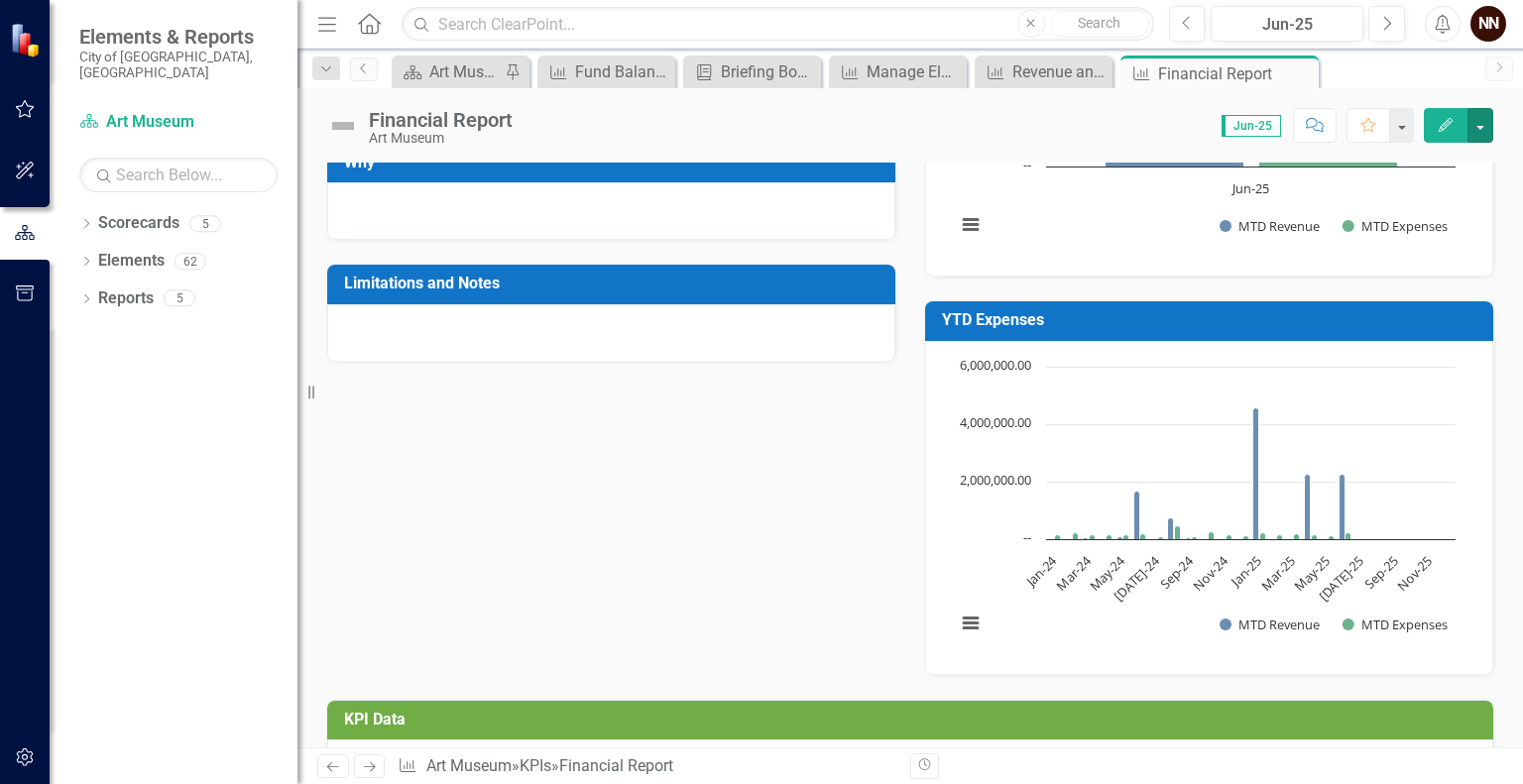 scroll, scrollTop: 379, scrollLeft: 0, axis: vertical 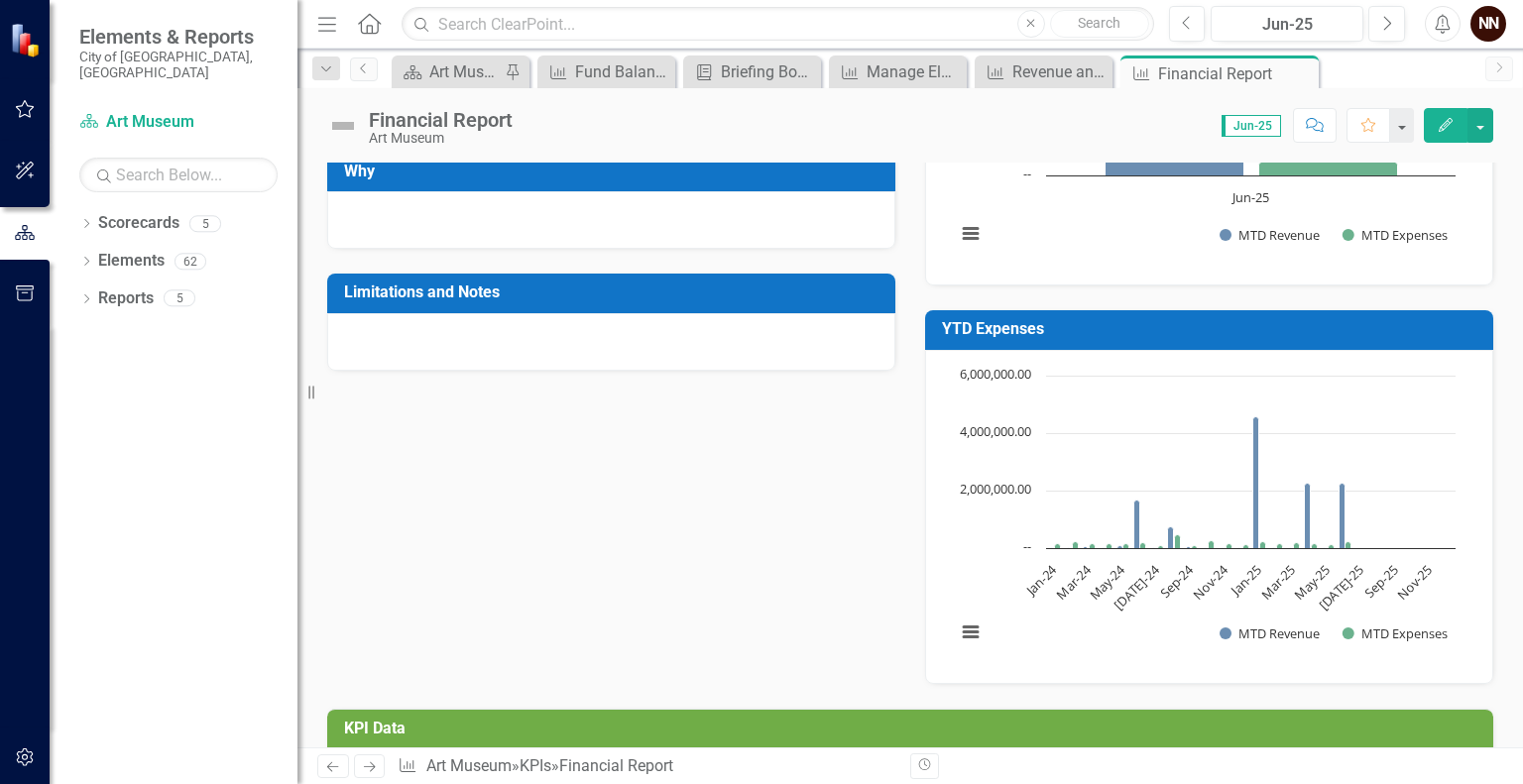 click on "YTD Expenses" at bounding box center (1213, 329) 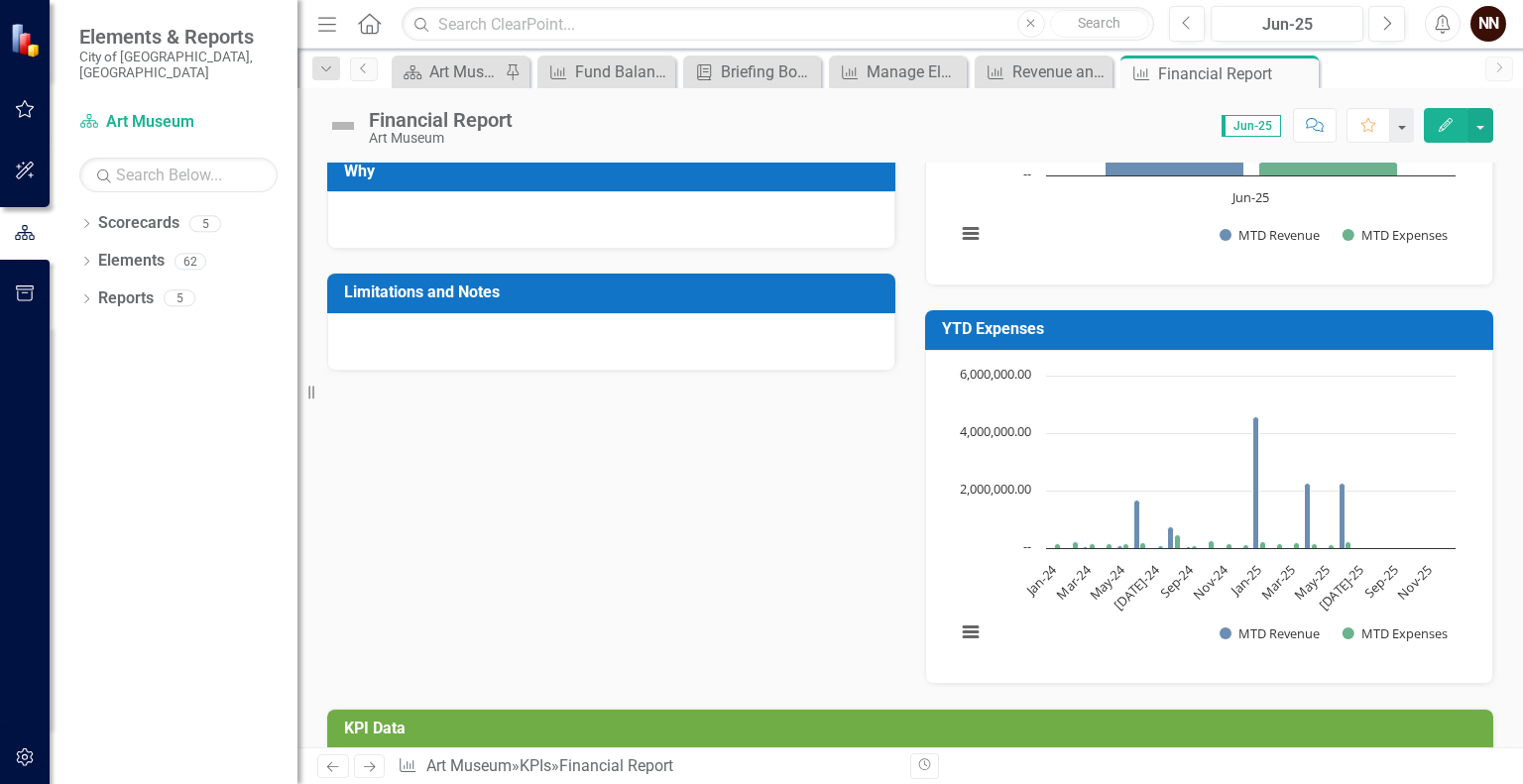 click on "YTD Expenses" at bounding box center (1213, 329) 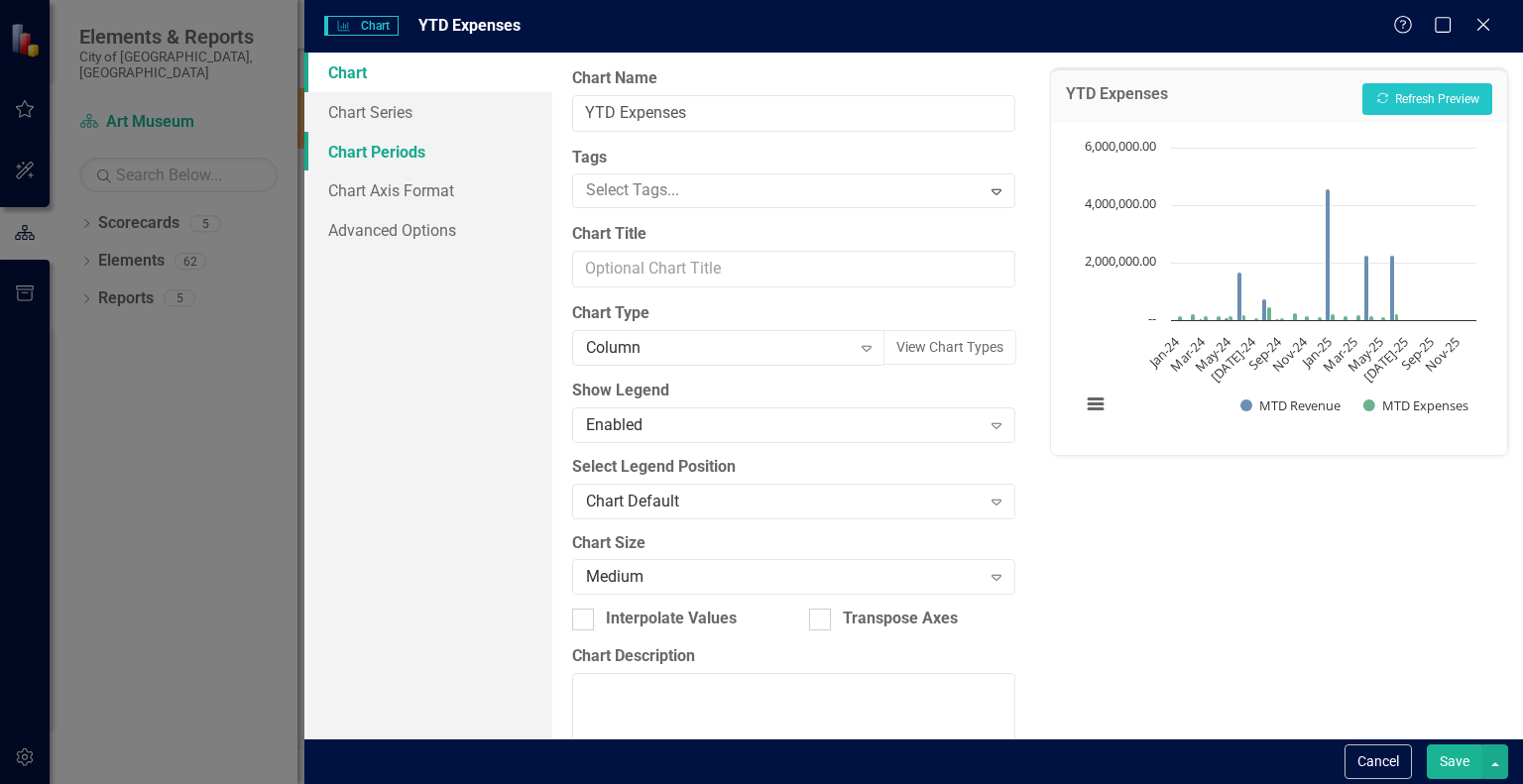 click on "Chart Periods" at bounding box center [428, 152] 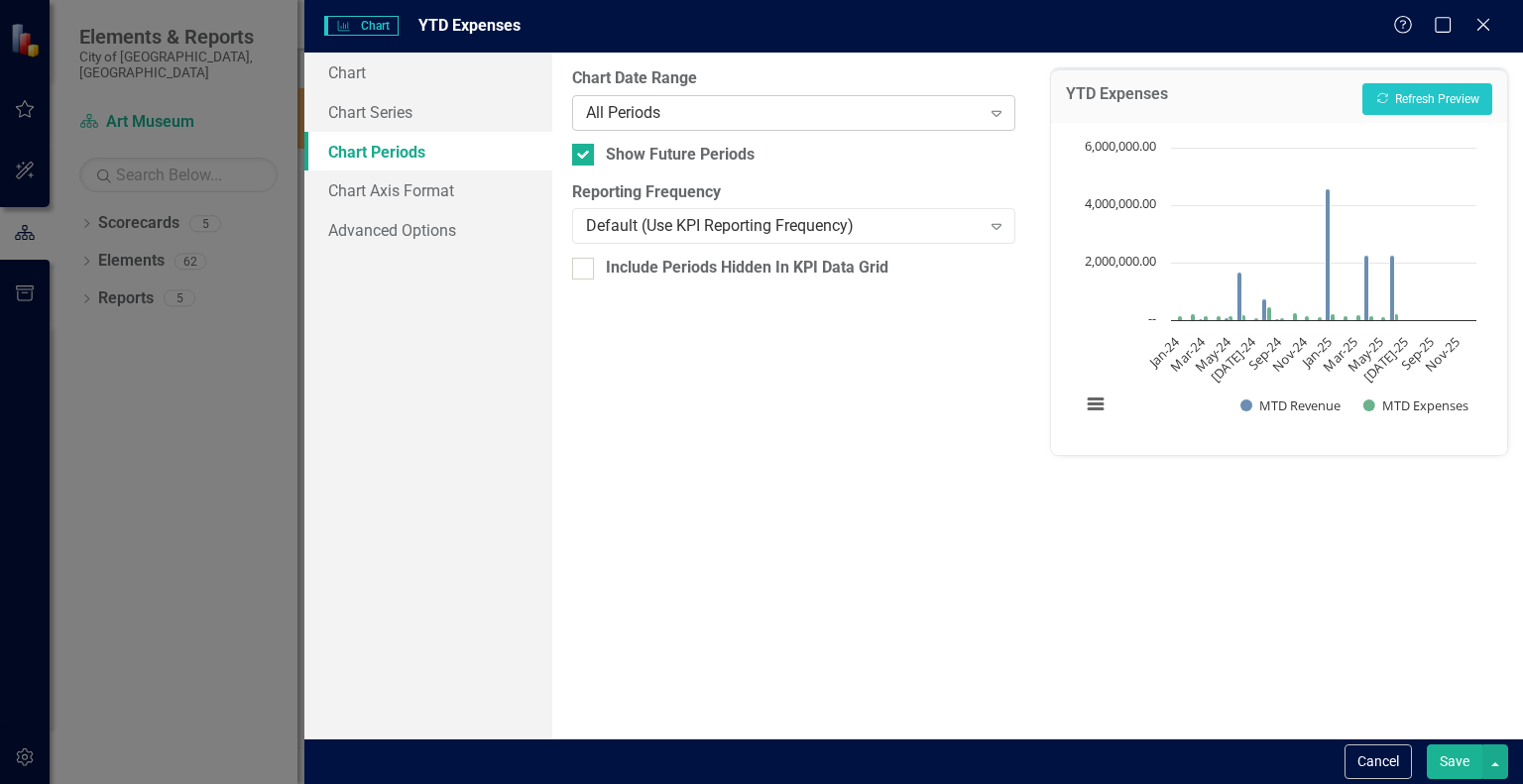 click on "All Periods" at bounding box center (783, 112) 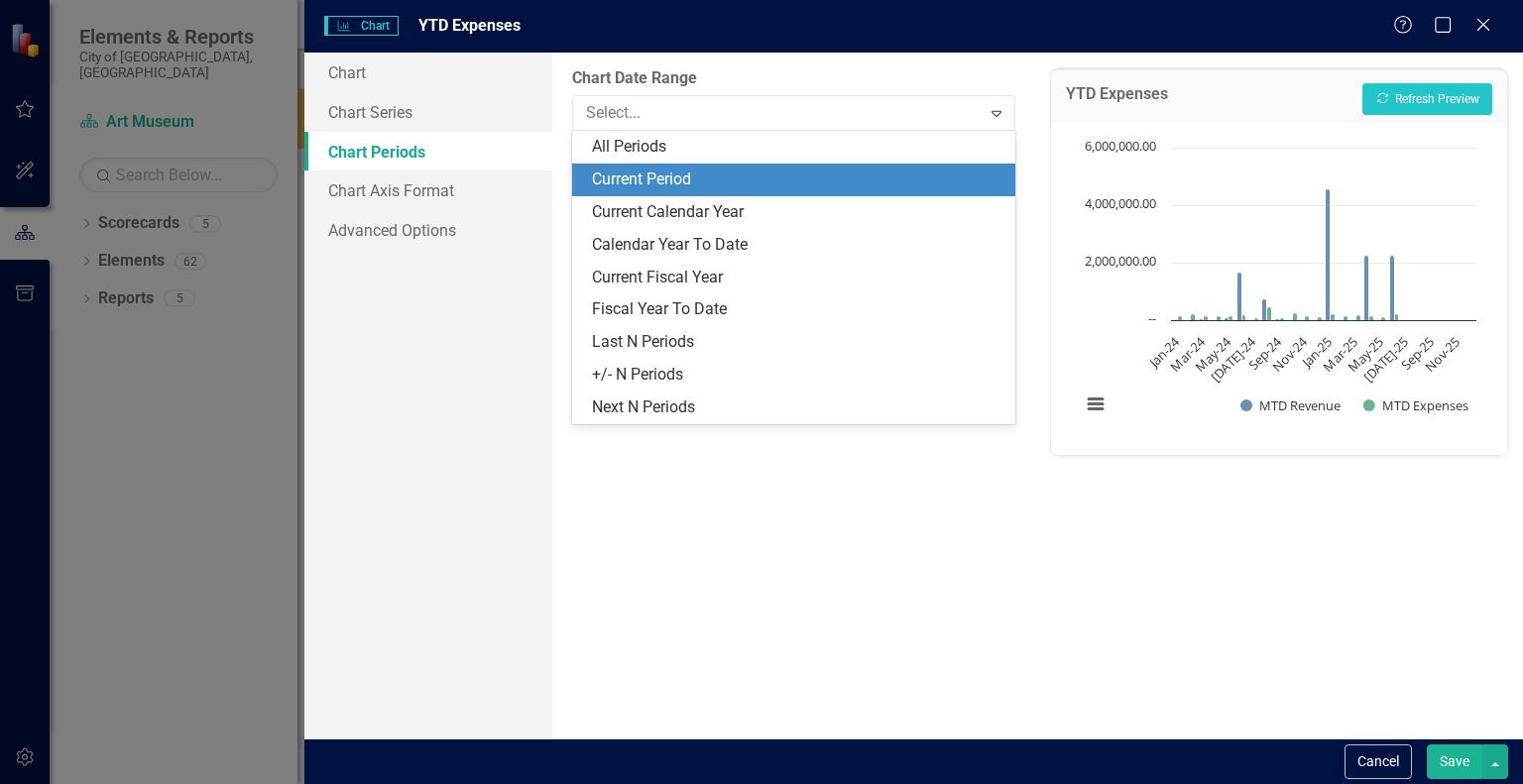 click on "Current Period" at bounding box center (797, 179) 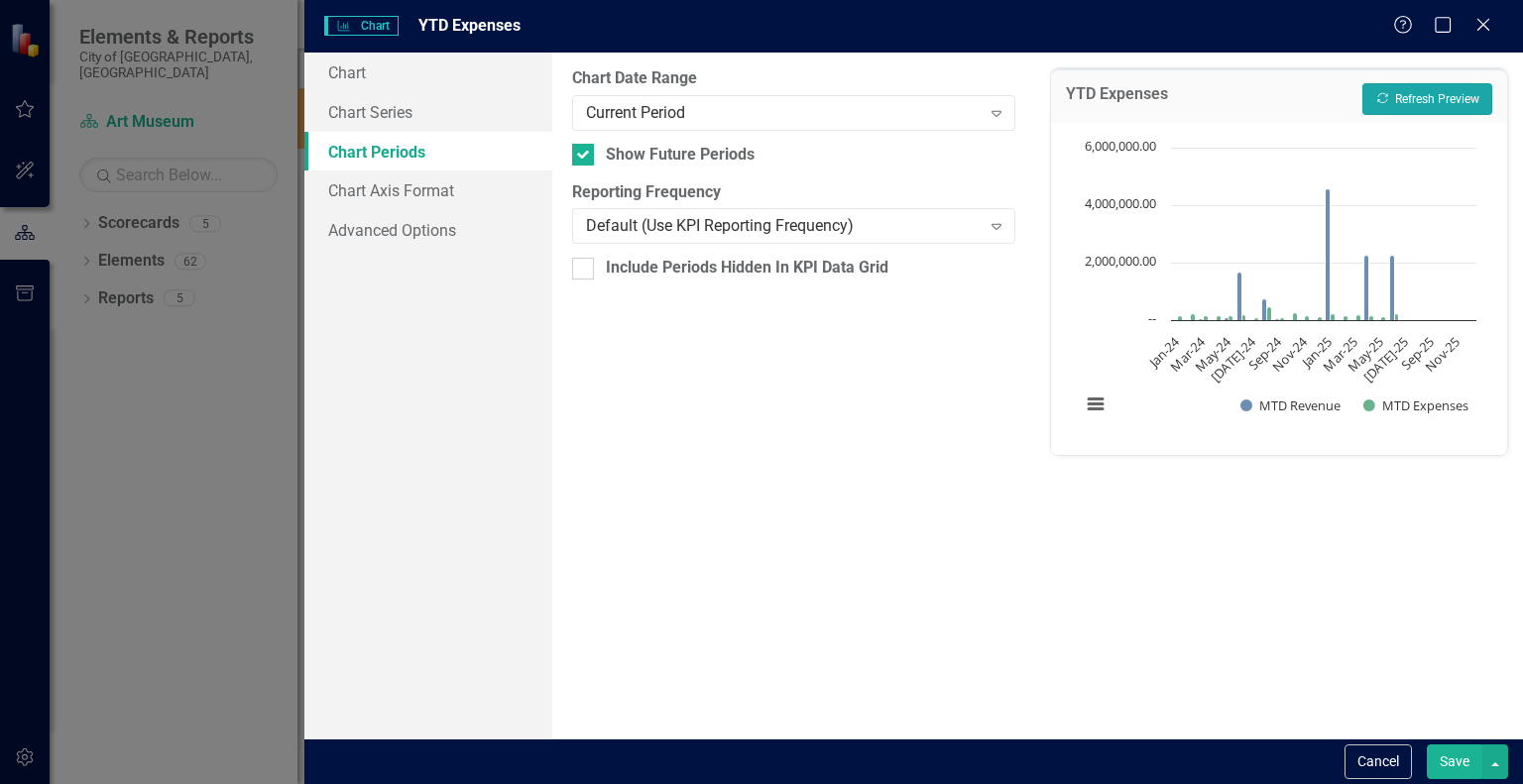 click on "Recalculate Refresh Preview" at bounding box center [1427, 99] 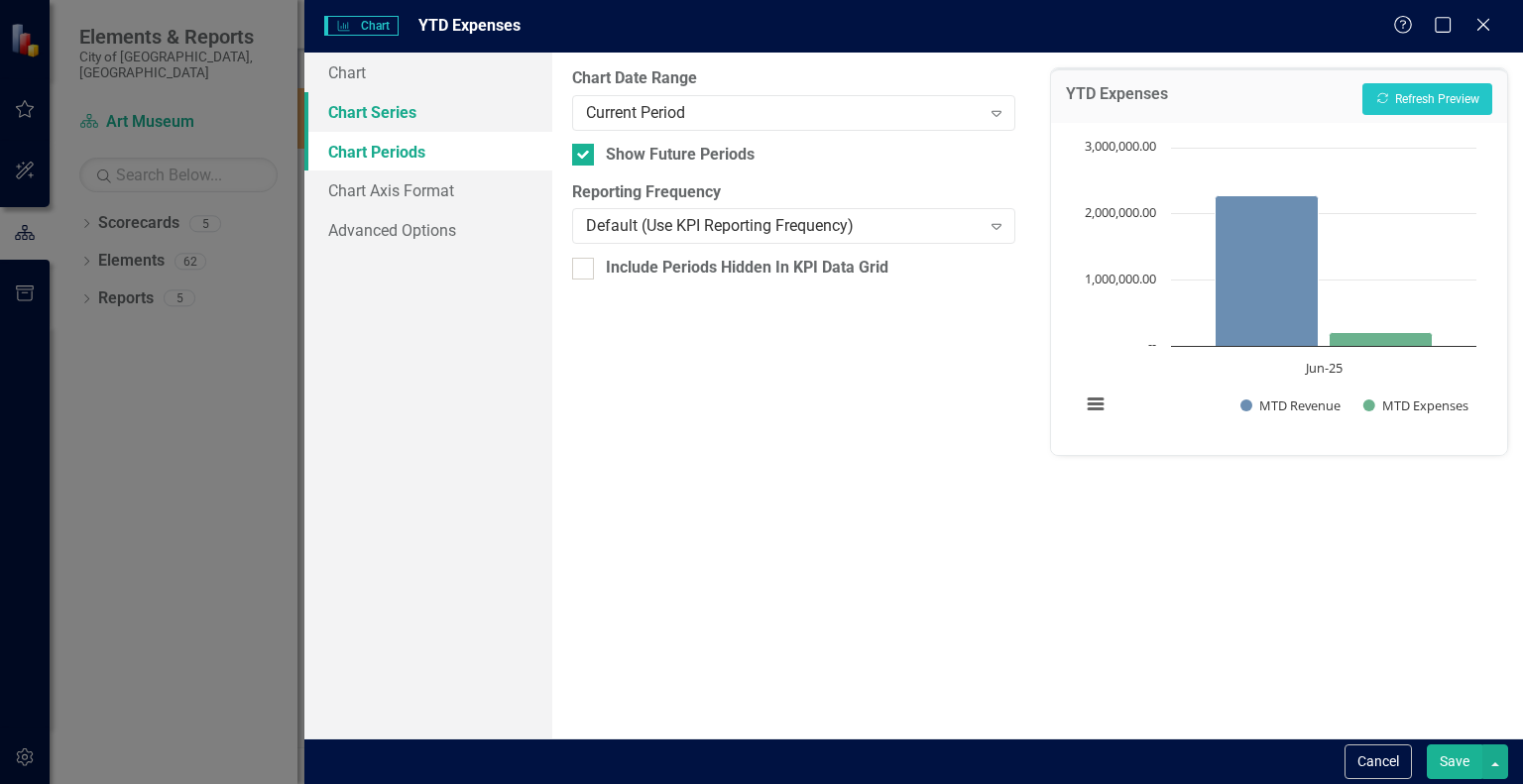 click on "Chart Series" at bounding box center (428, 112) 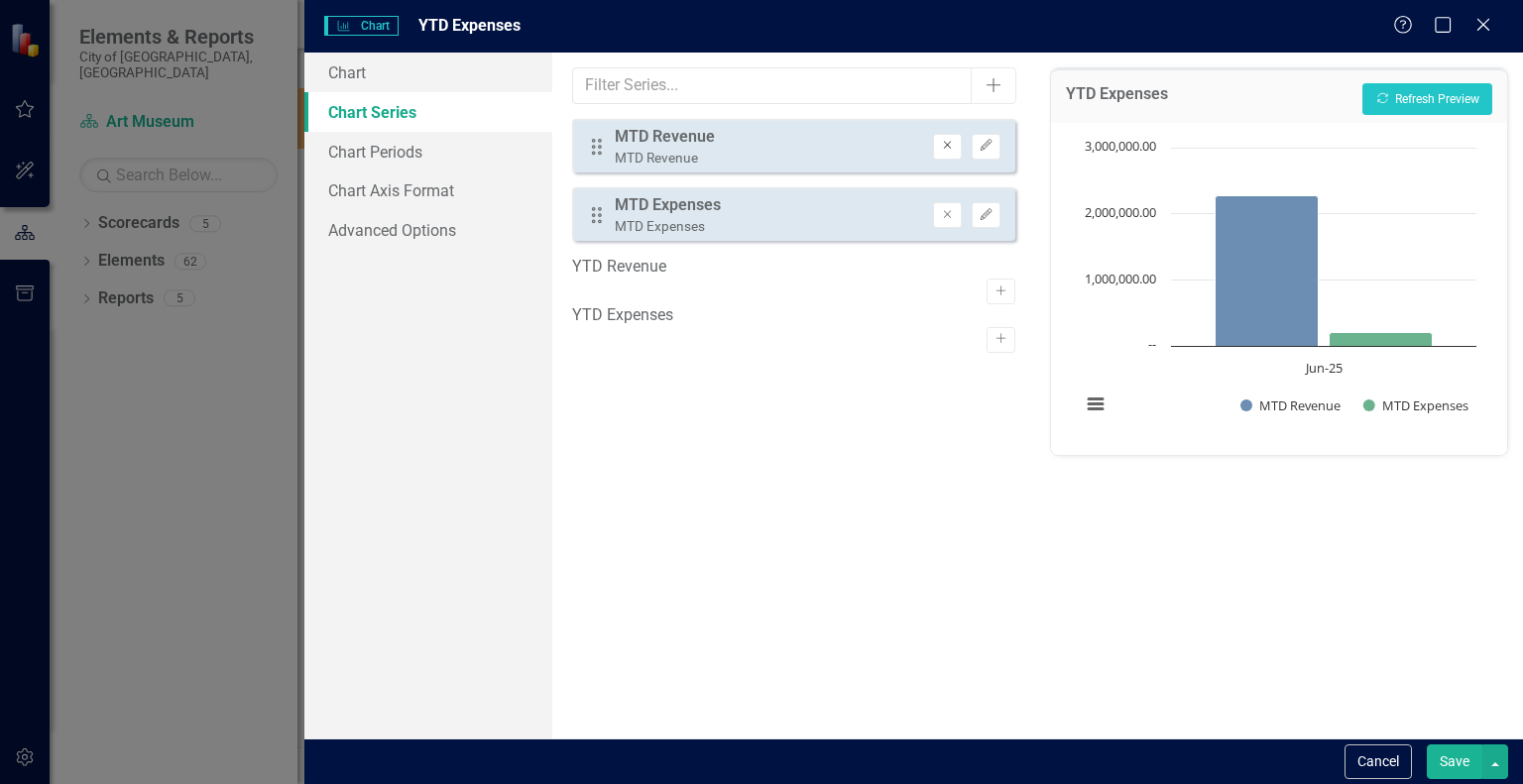 click on "Remove" at bounding box center (947, 147) 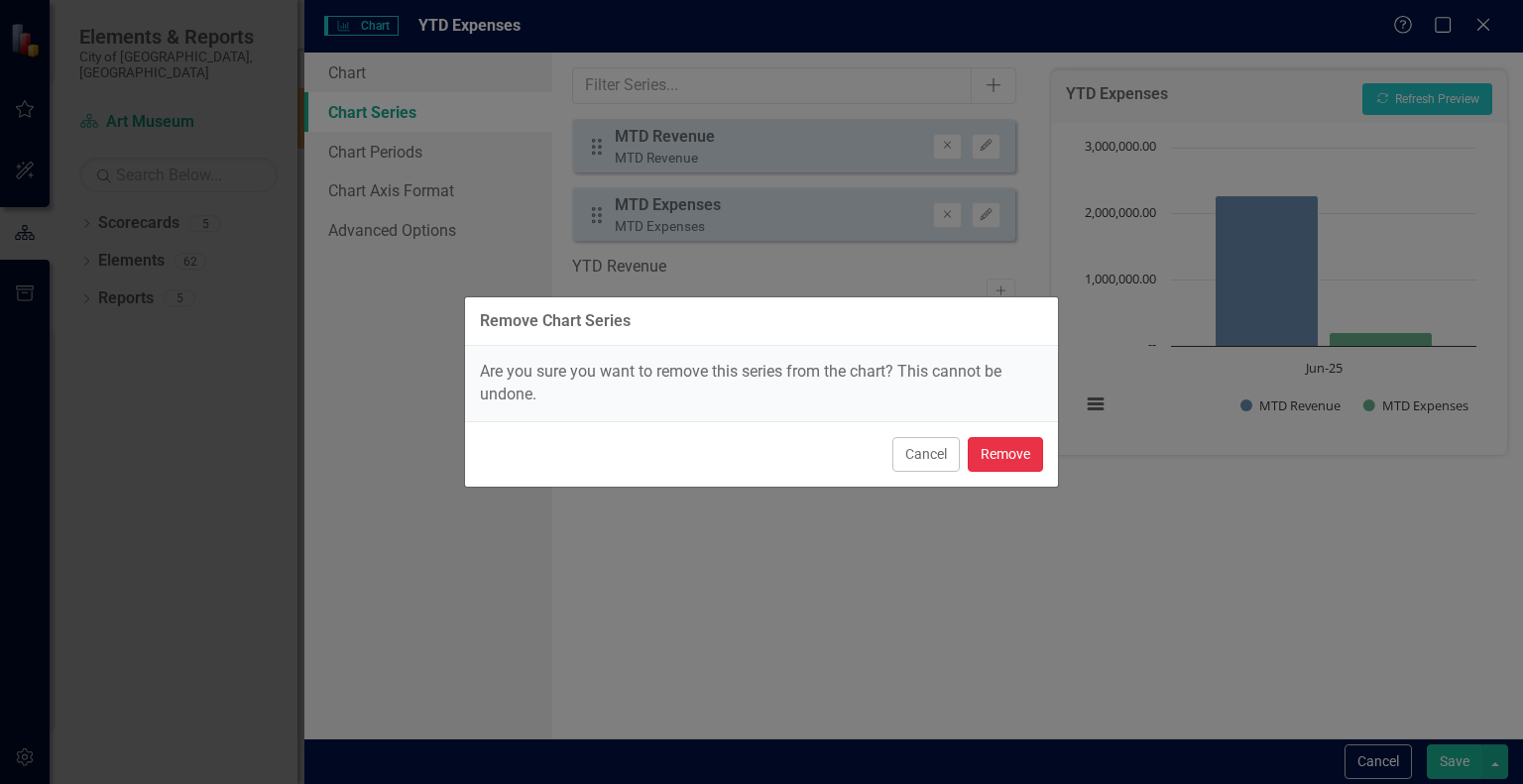 click on "Remove" at bounding box center (1005, 454) 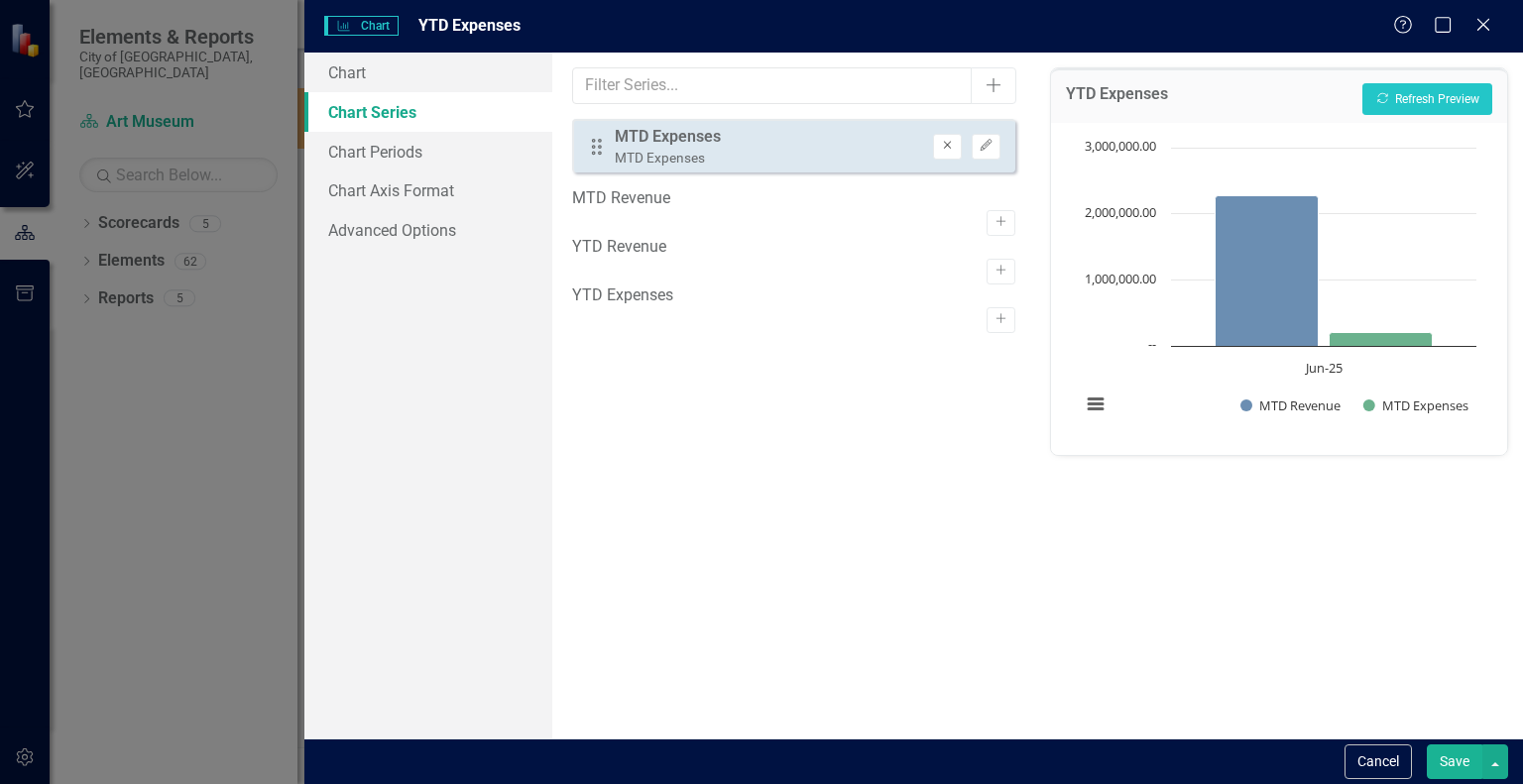 click on "Remove" at bounding box center [947, 147] 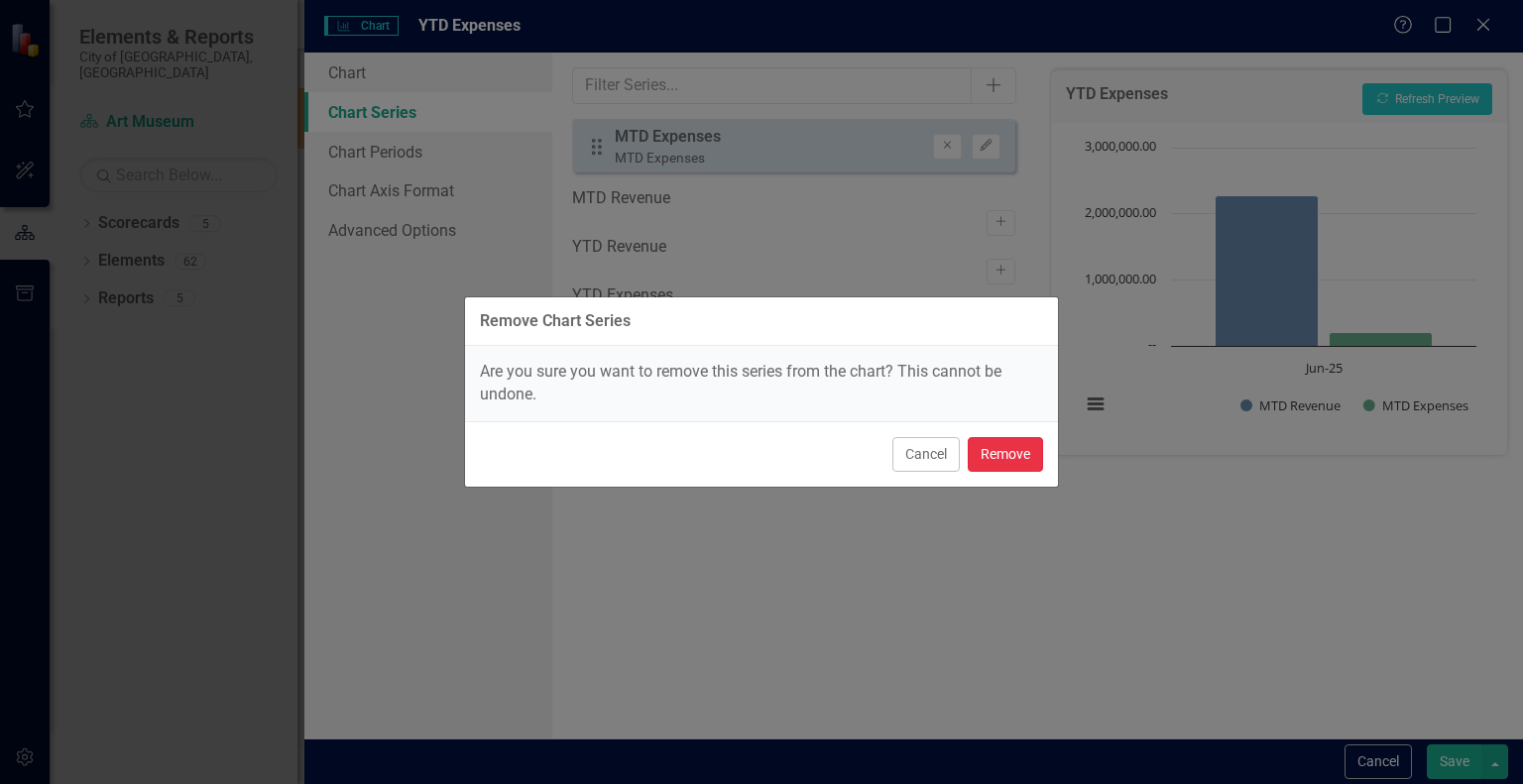 click on "Remove" at bounding box center [1005, 454] 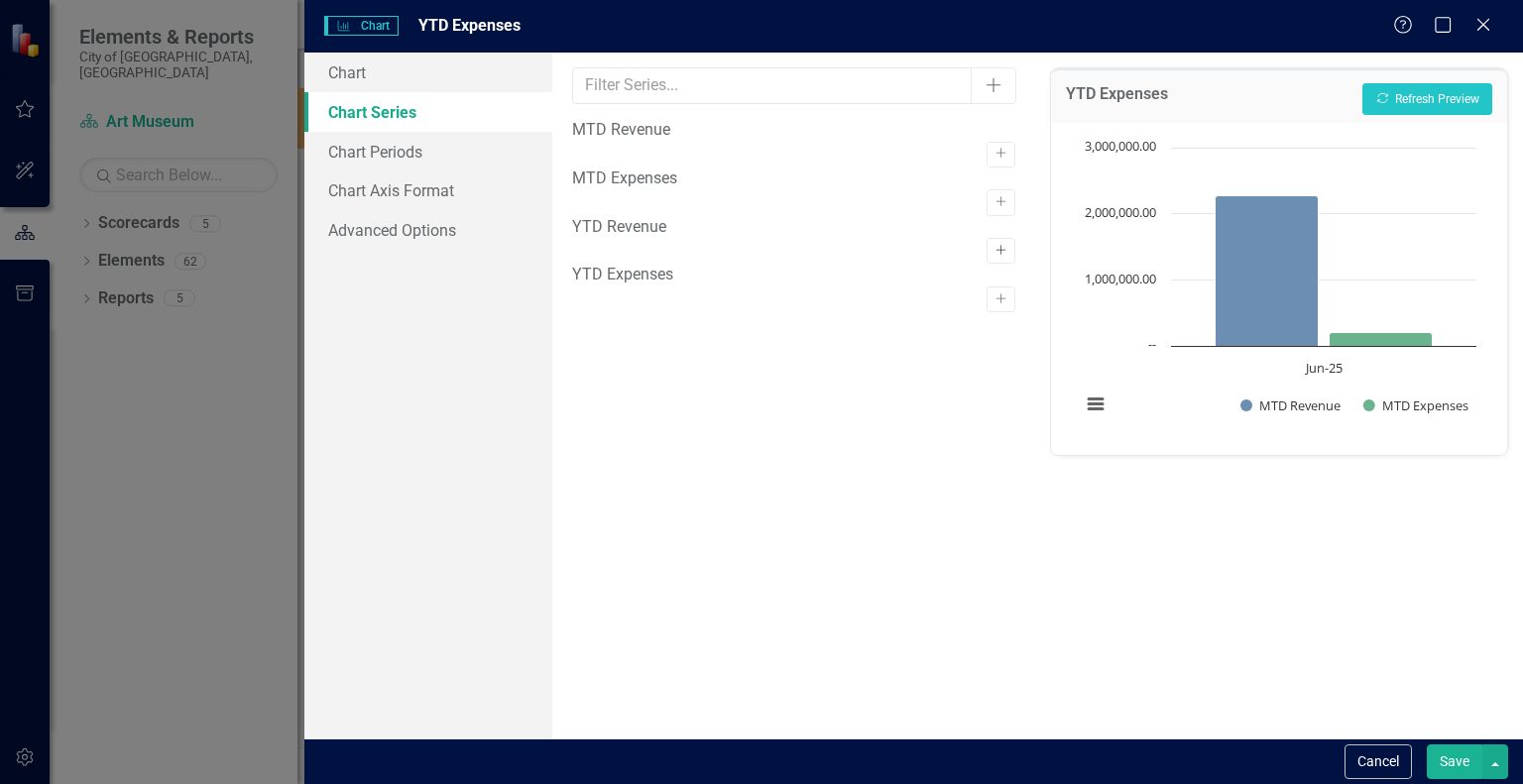 click on "Activate" 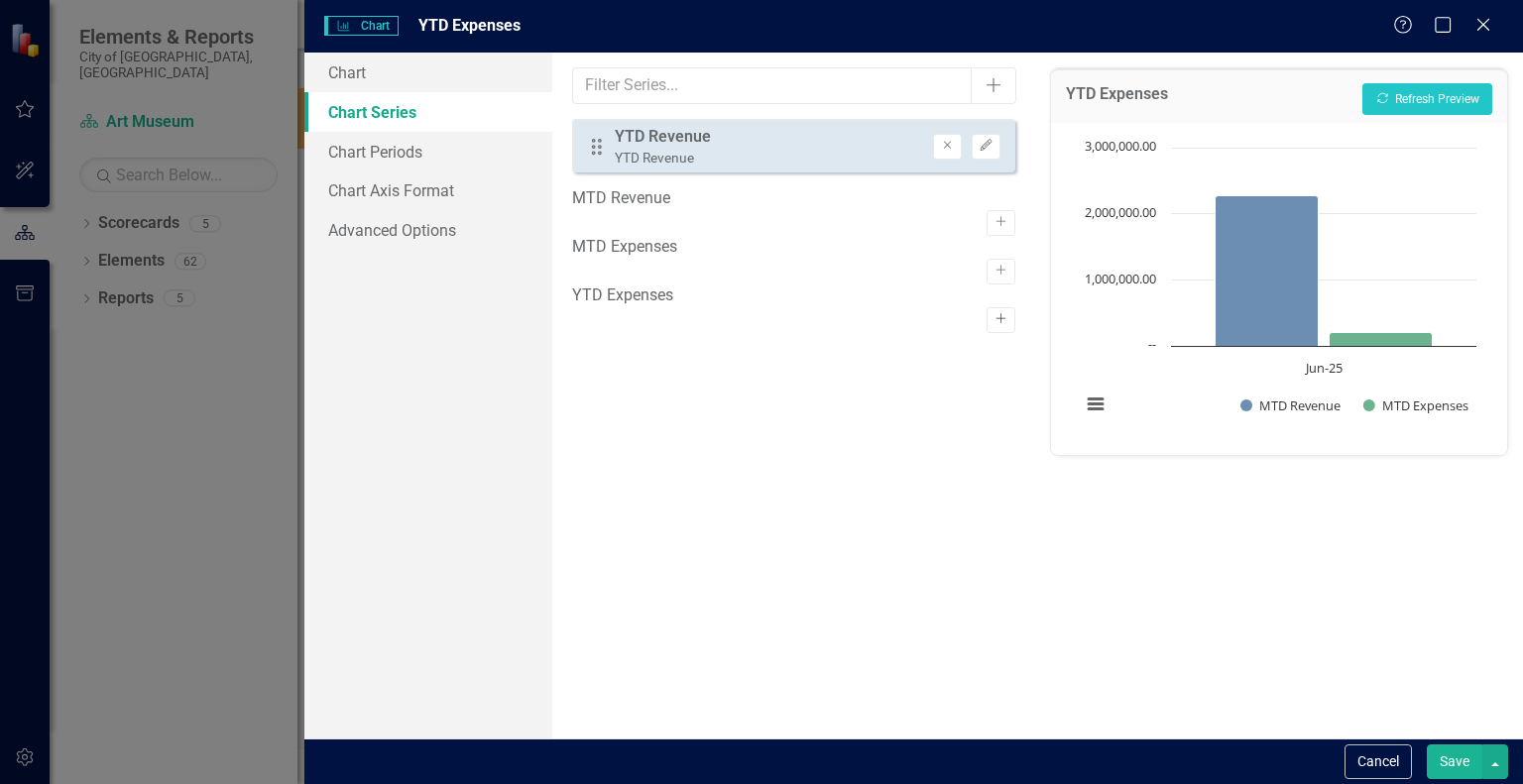 click 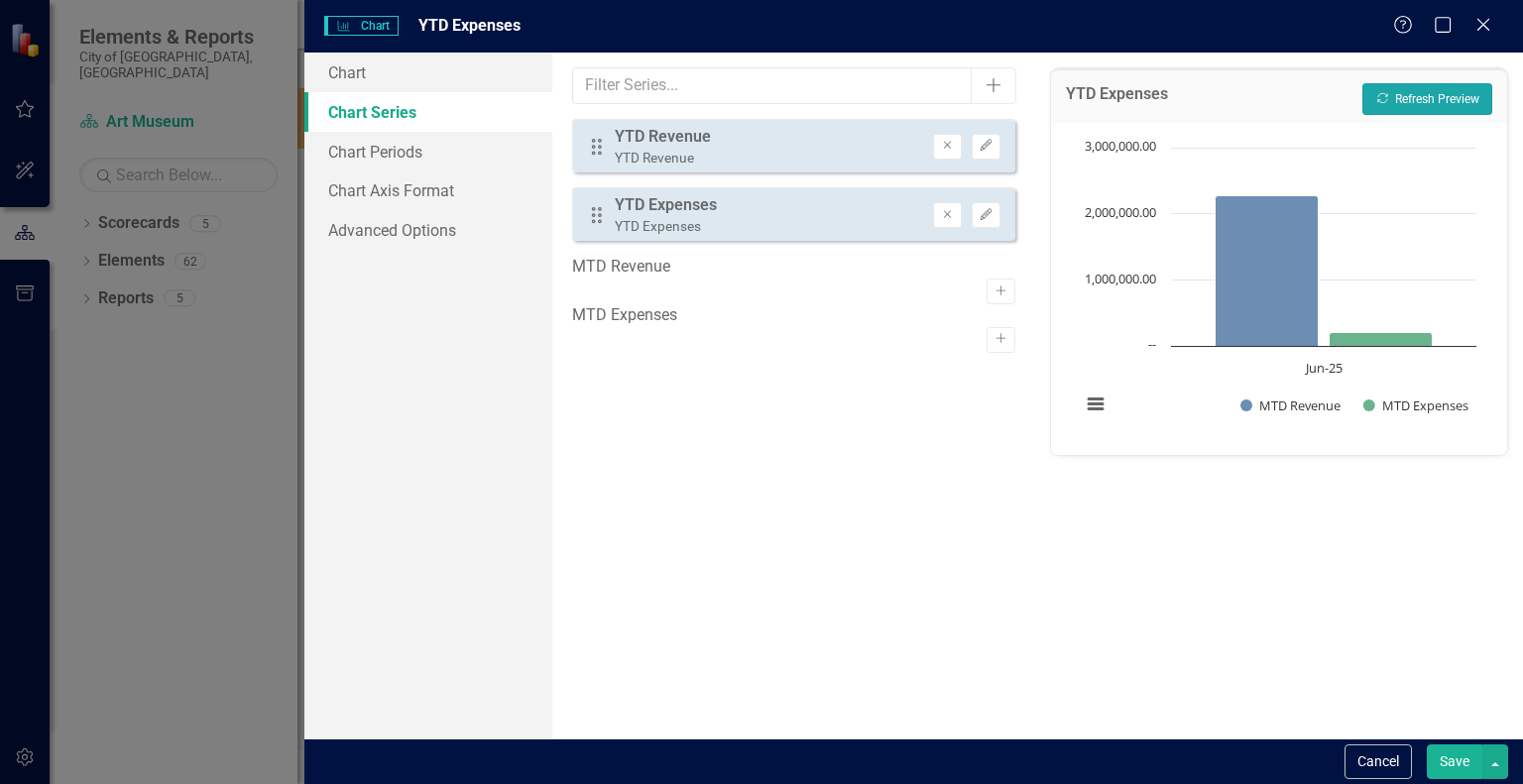 click on "Recalculate Refresh Preview" at bounding box center (1427, 99) 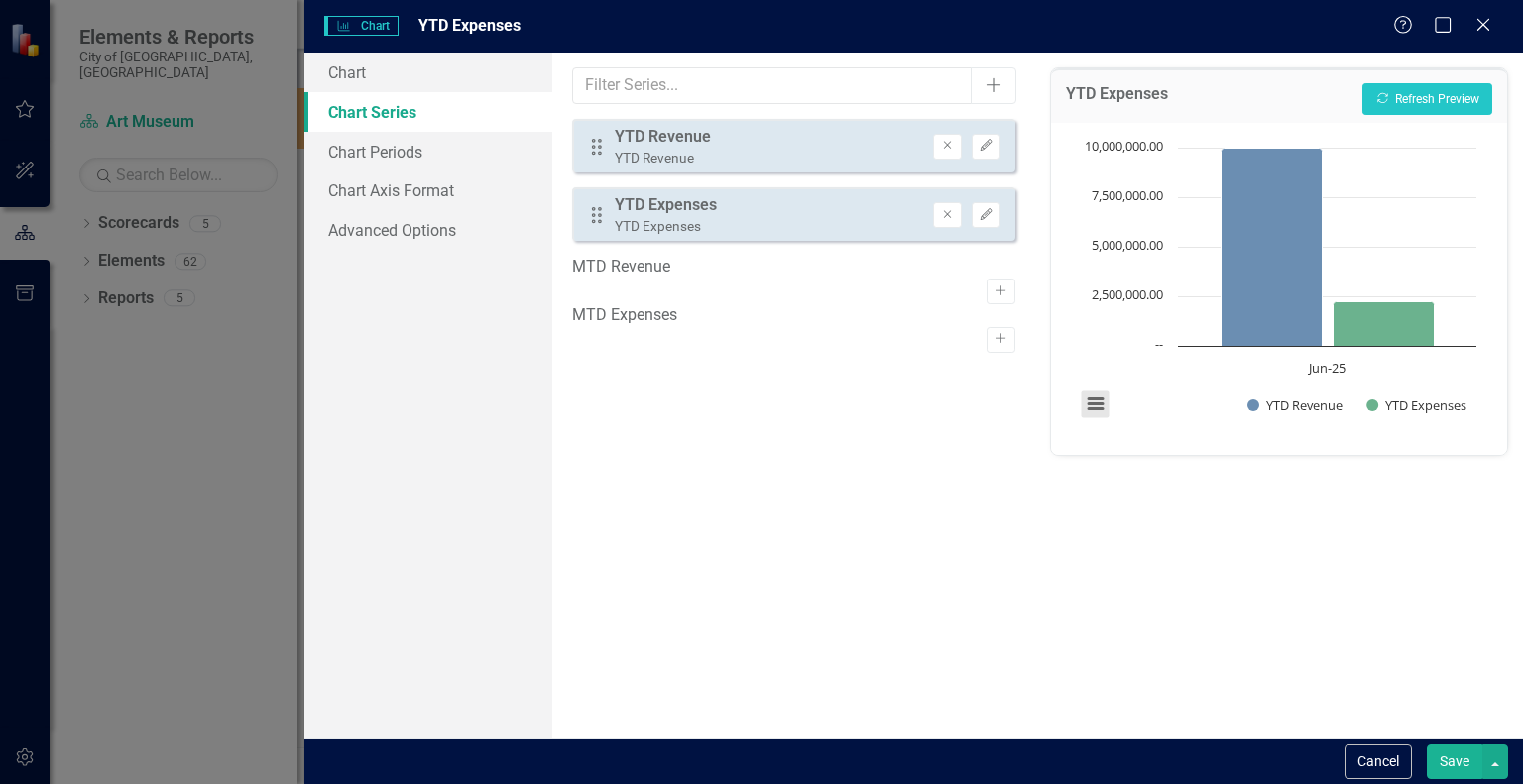 click at bounding box center (1096, 403) 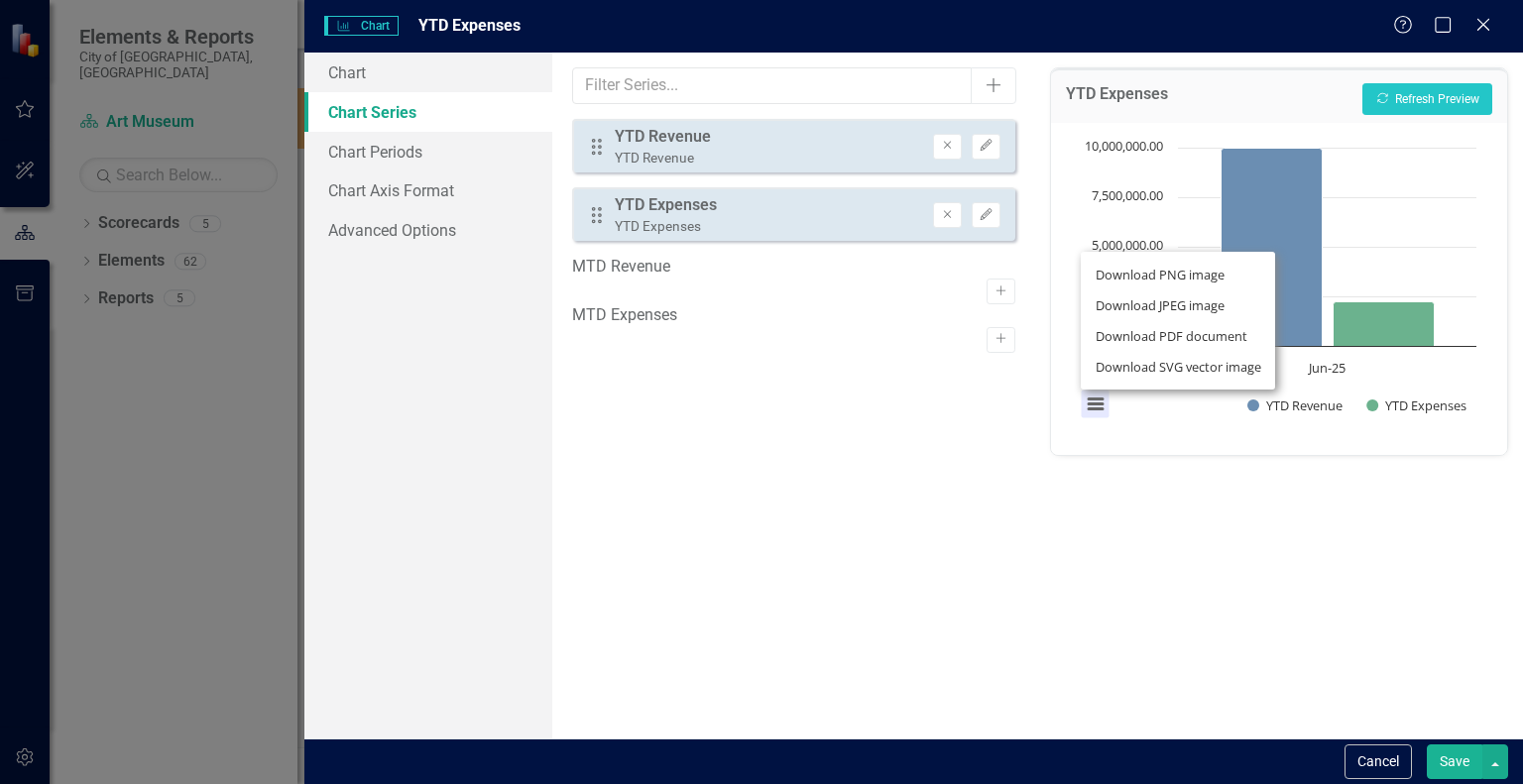 click on "Download PNG image Download JPEG image Download PDF document Download SVG vector image" at bounding box center [1178, 320] 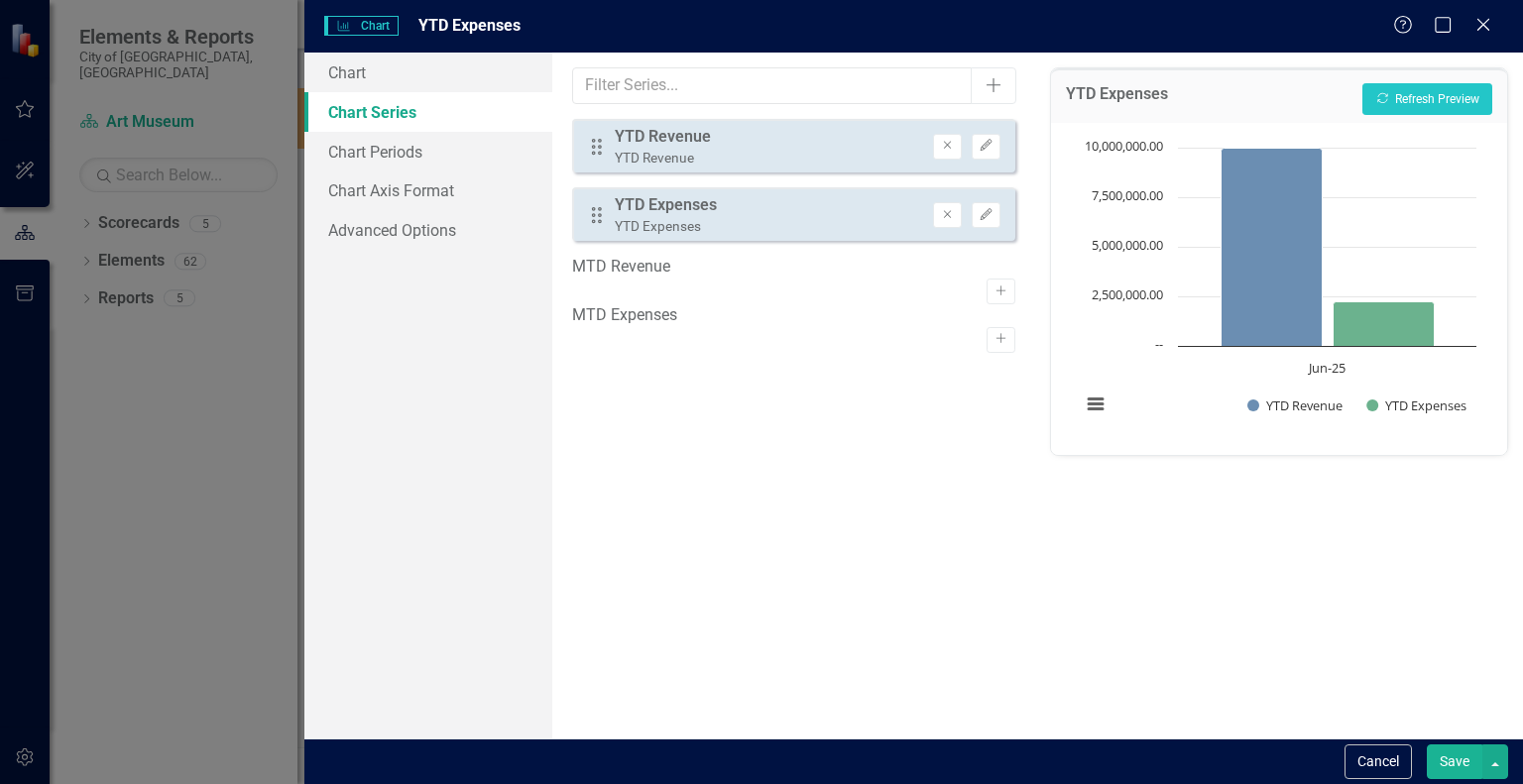 click on "Save" at bounding box center (1455, 761) 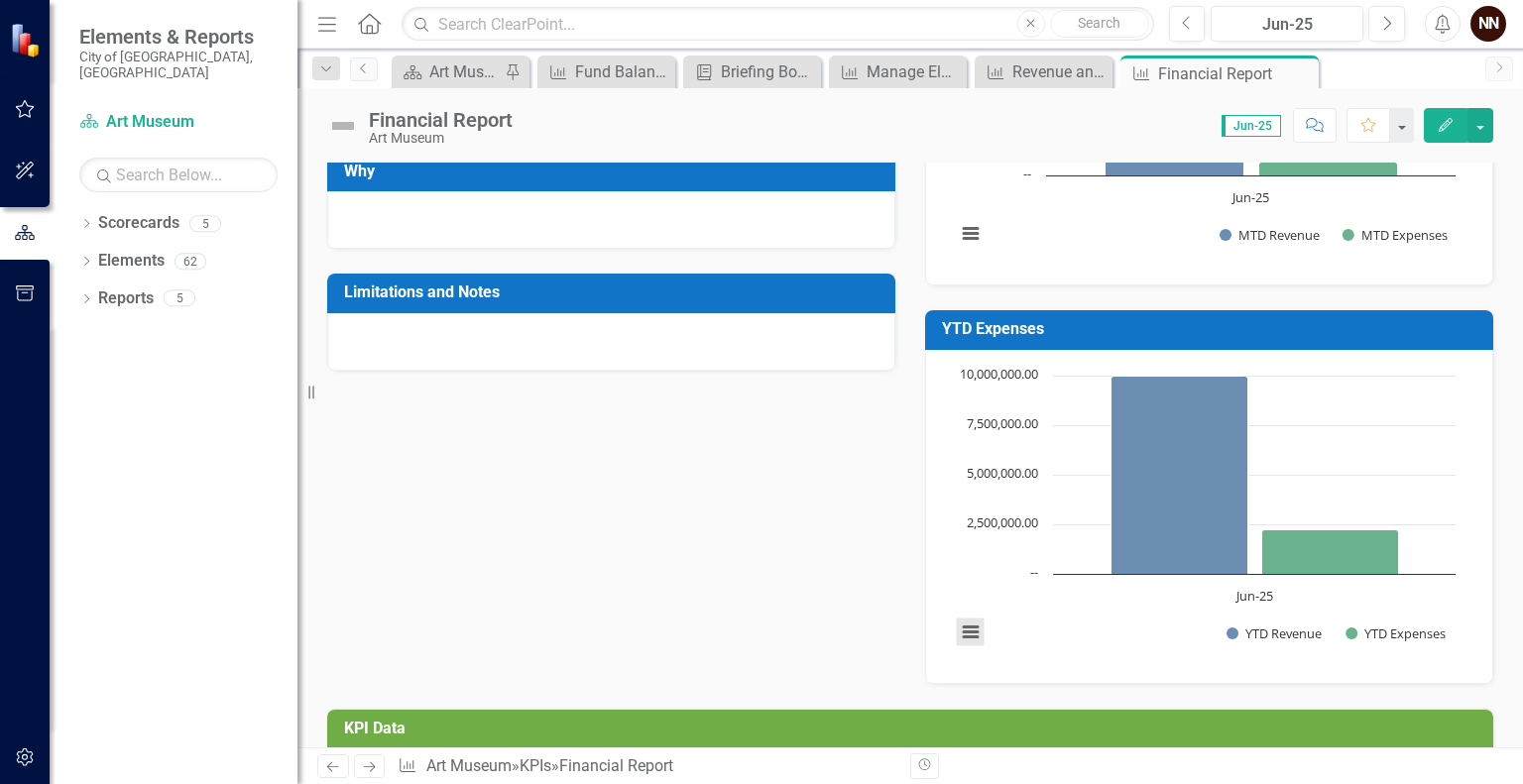 click at bounding box center [971, 632] 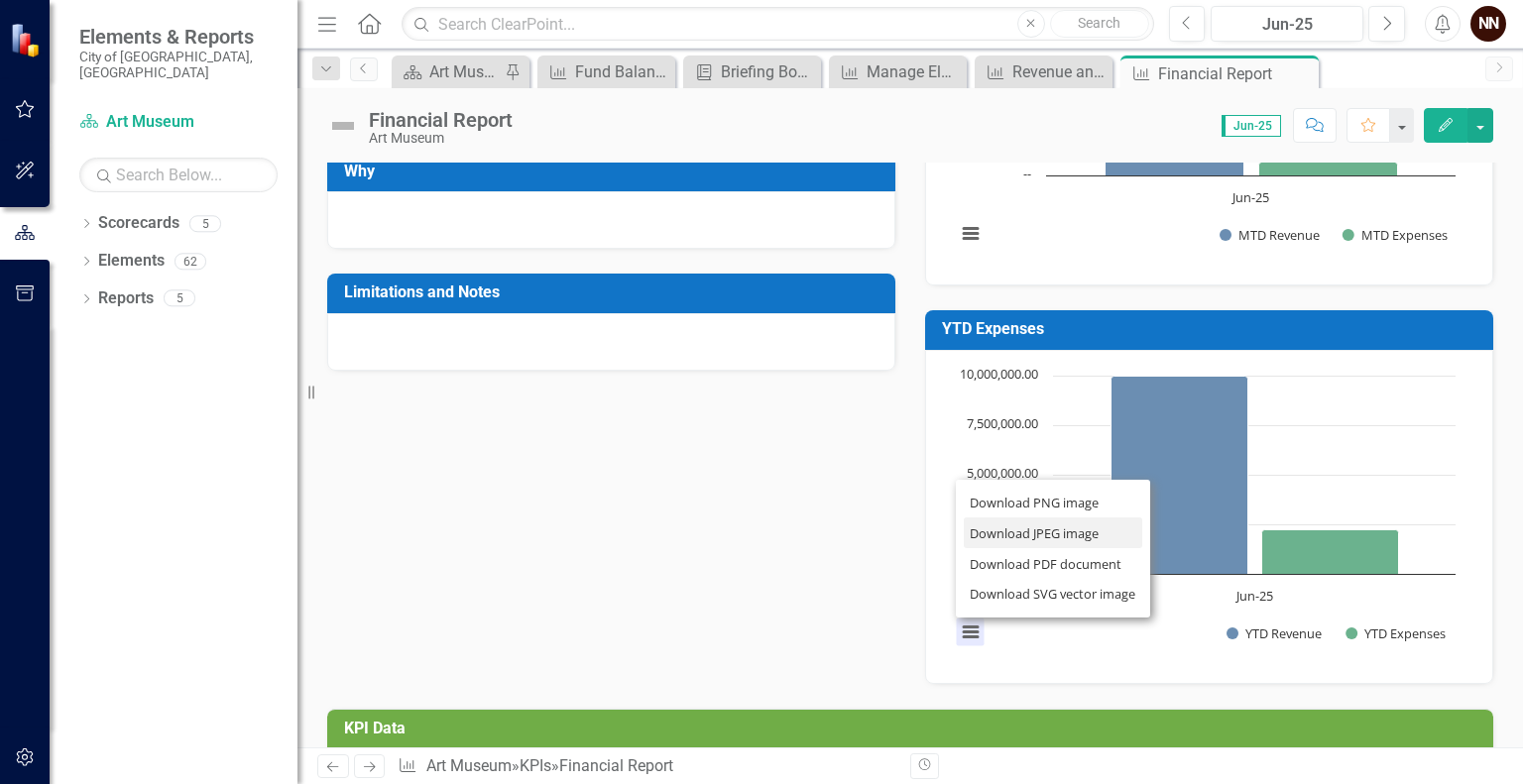 click on "Download JPEG image" at bounding box center (1053, 532) 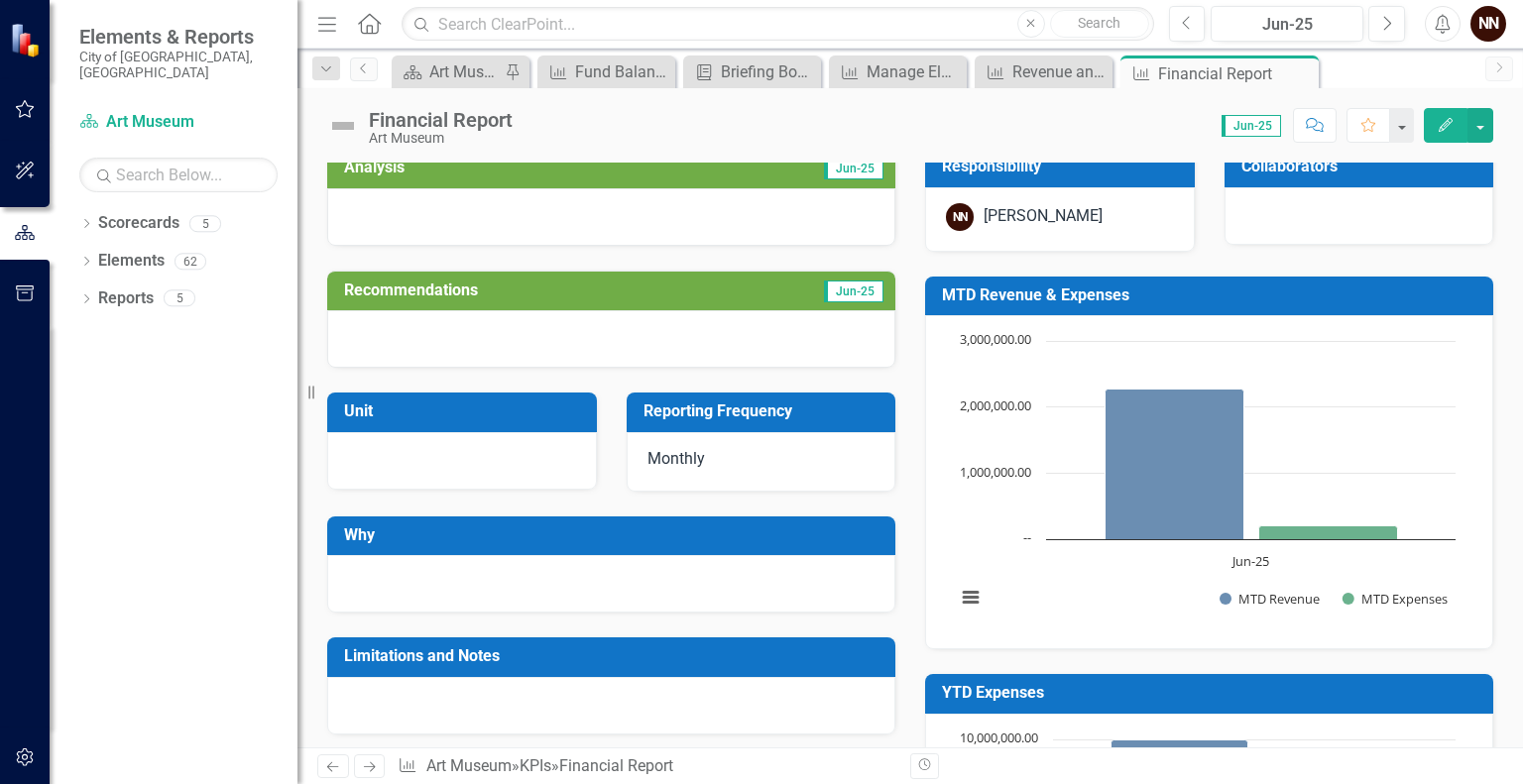 scroll, scrollTop: 0, scrollLeft: 0, axis: both 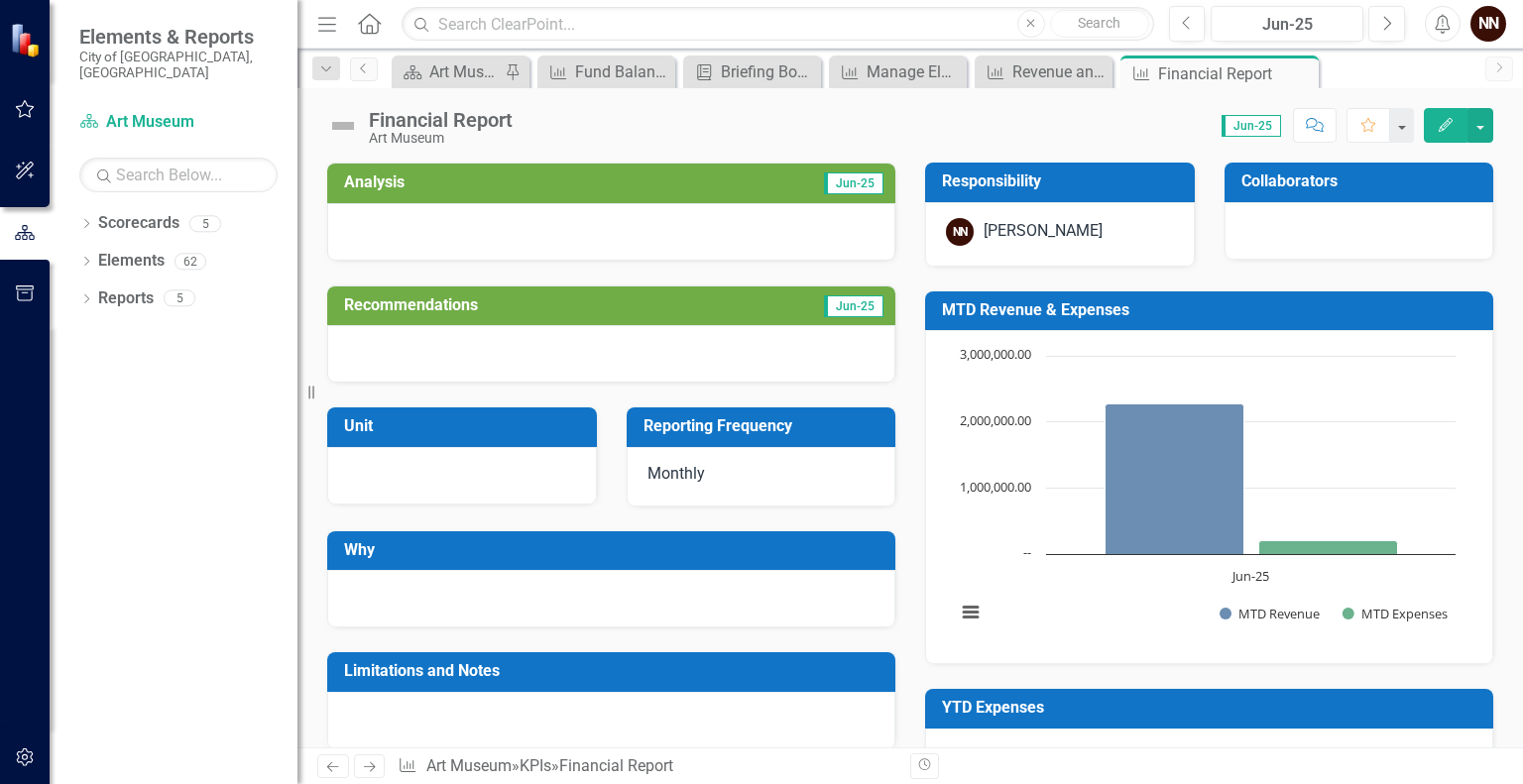 click on "Jun-25" at bounding box center [854, 183] 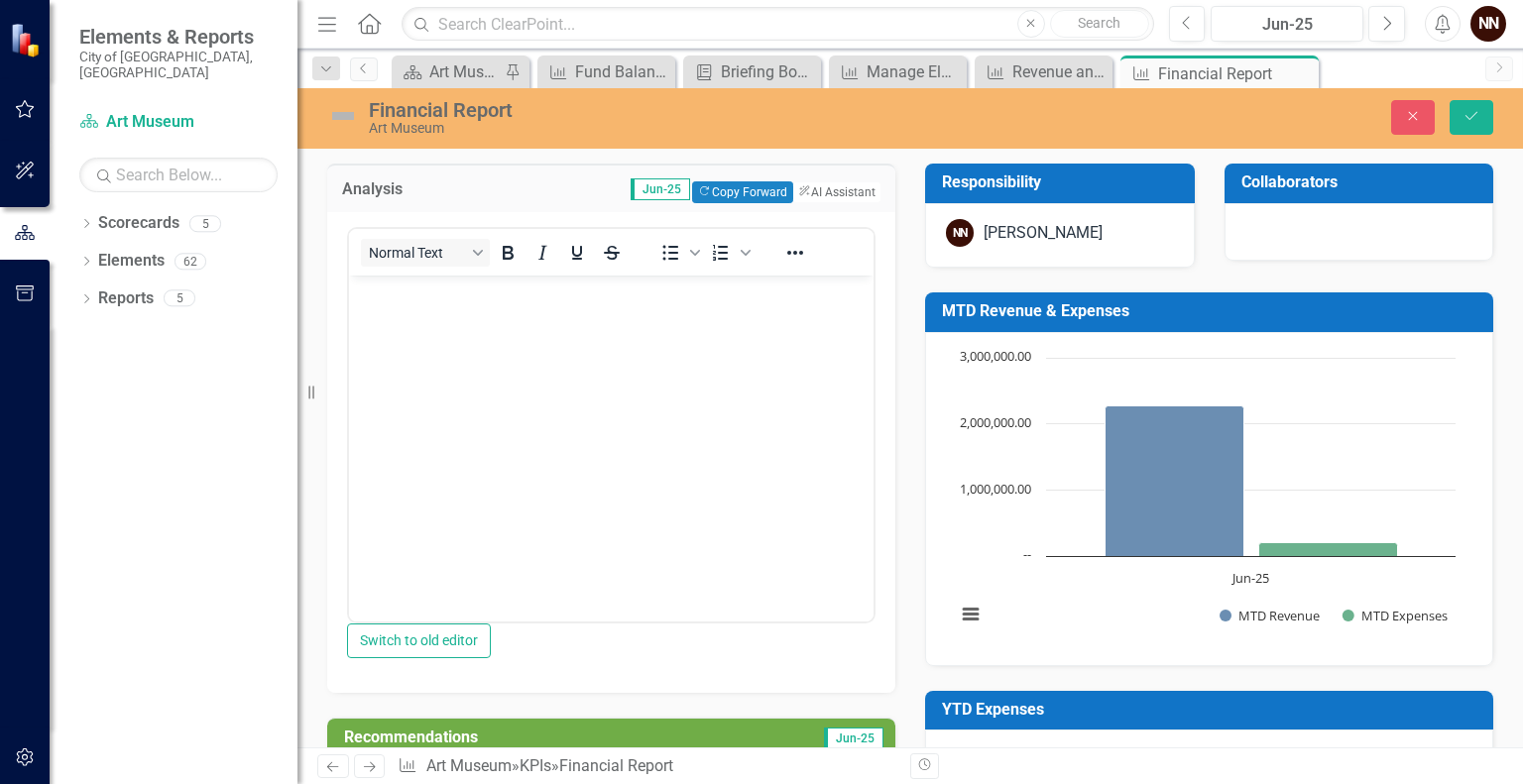 scroll, scrollTop: 0, scrollLeft: 0, axis: both 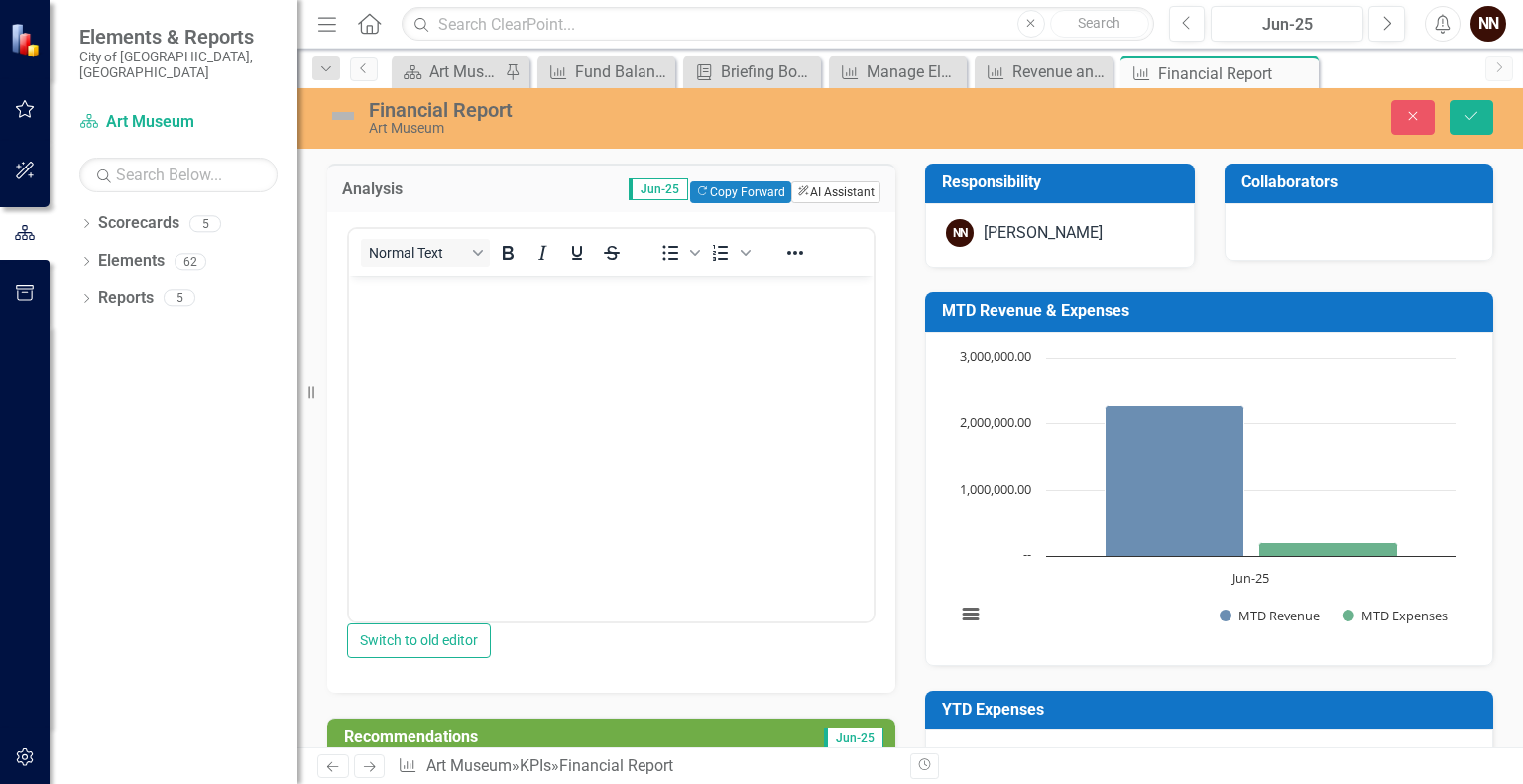click on "ClearPoint AI  AI Assistant" at bounding box center [836, 192] 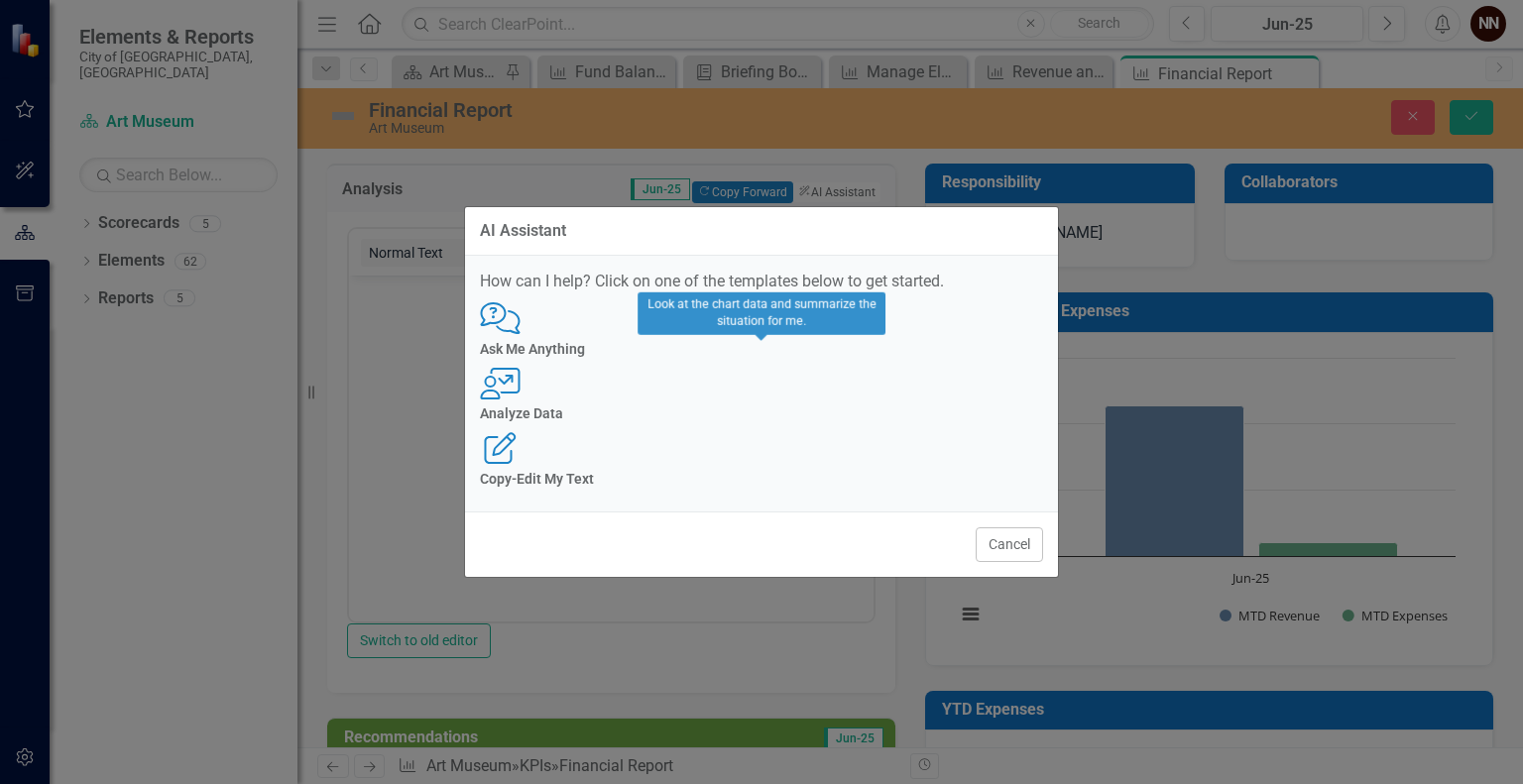 click 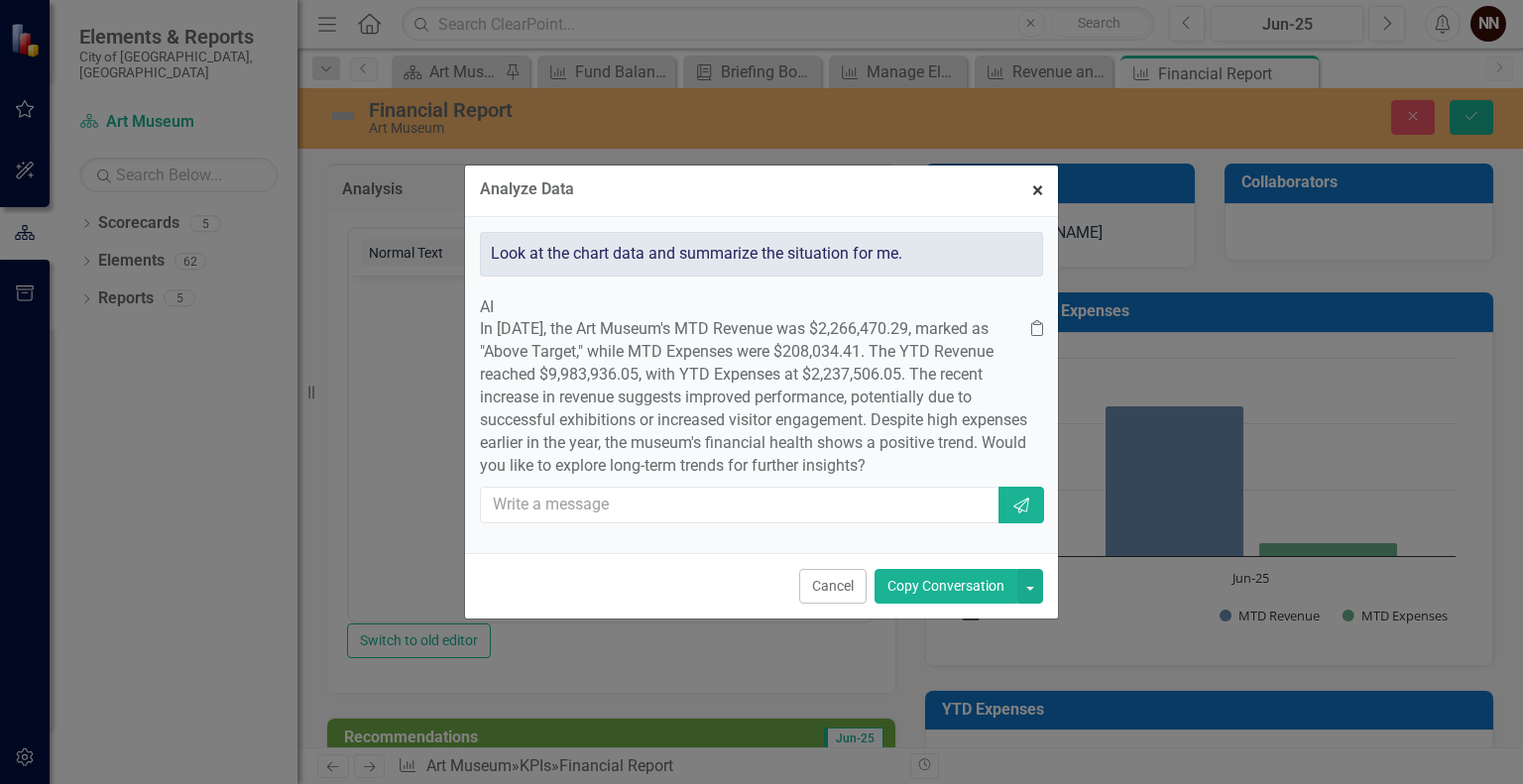 click on "×" at bounding box center [1037, 190] 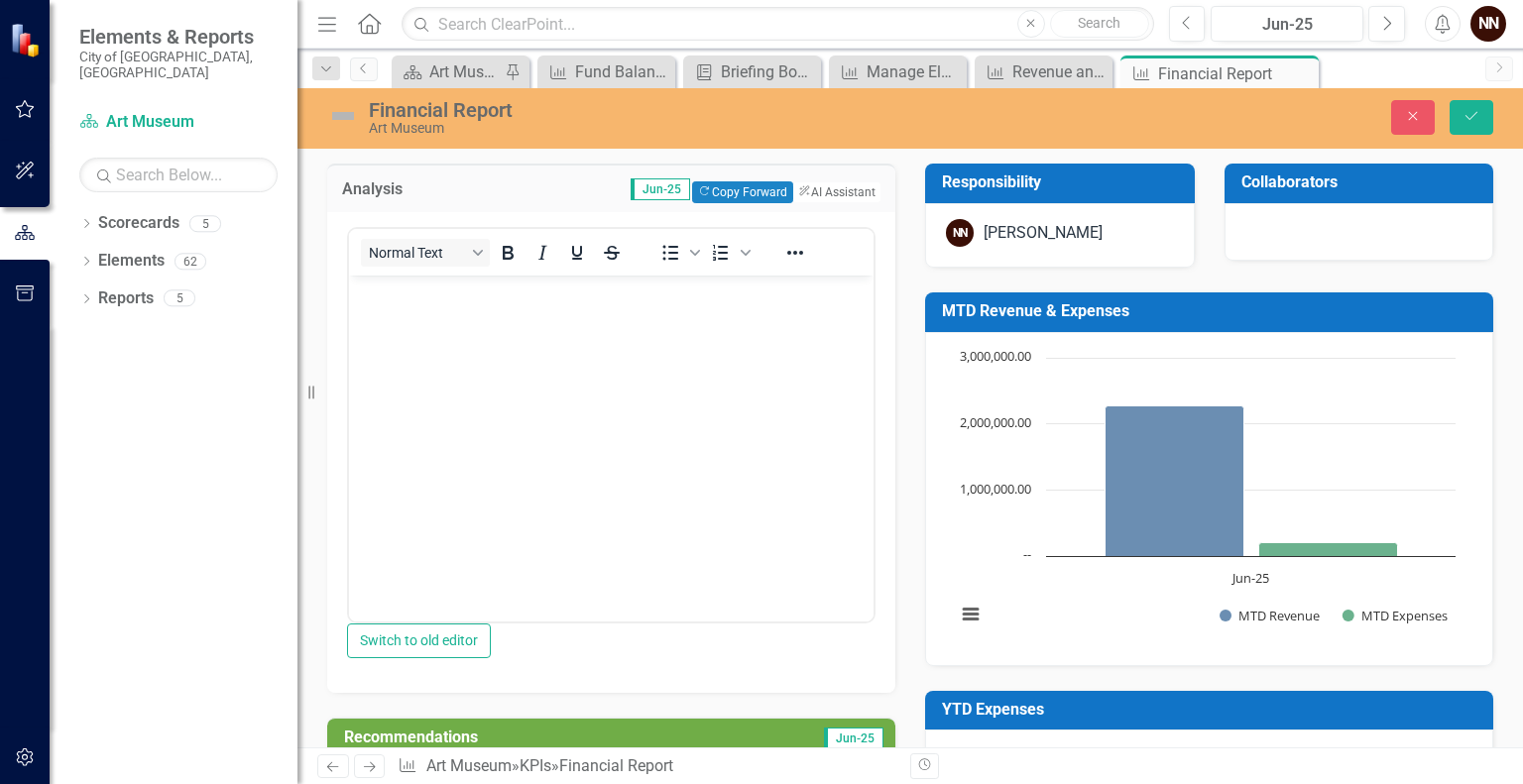 click on "Analysis Jun-25 Copy Forward  Copy Forward  ClearPoint AI  AI Assistant Normal Text To open the popup, press Shift+Enter To open the popup, press Shift+Enter Switch to old editor" at bounding box center [611, 415] 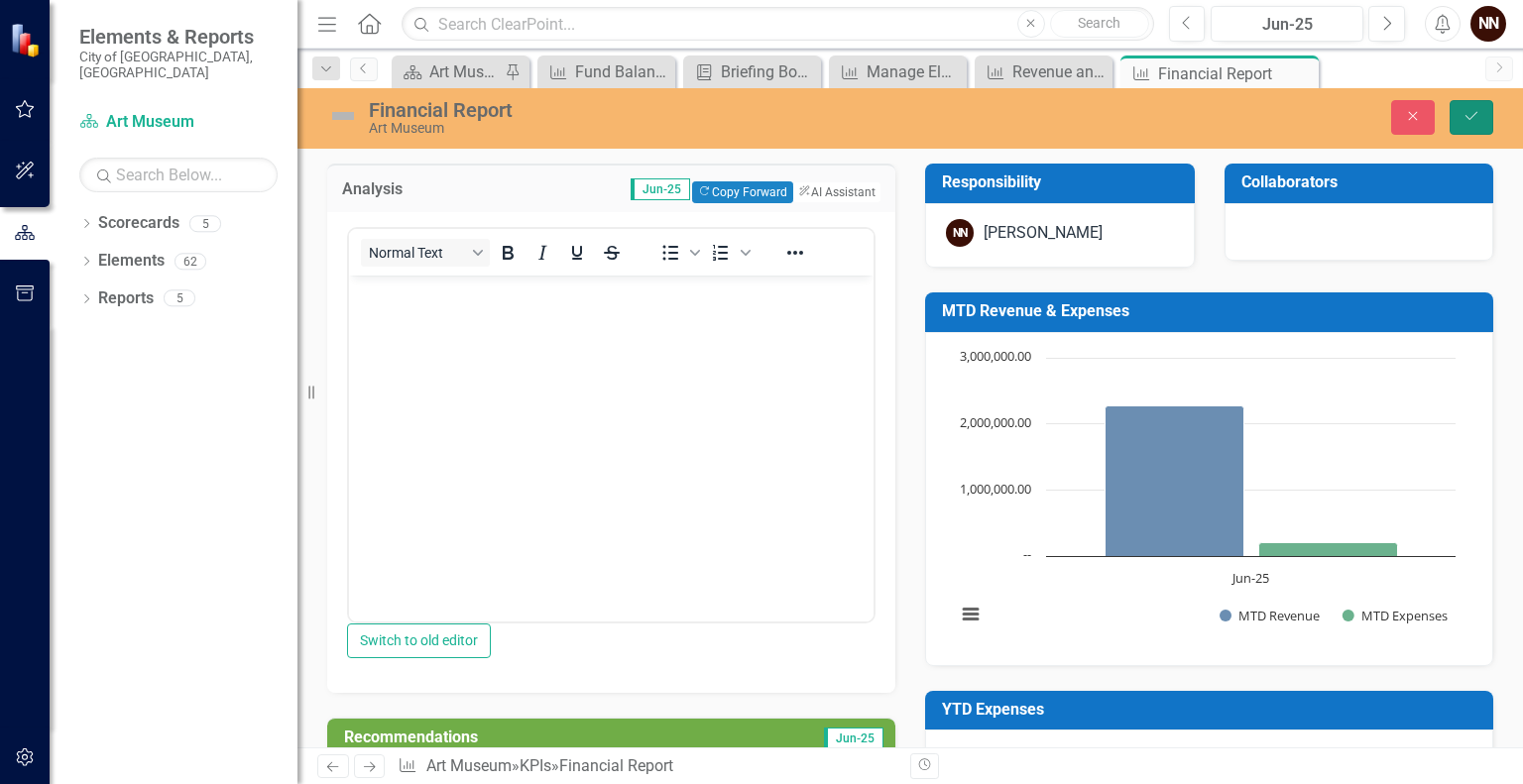 click on "Save" at bounding box center [1471, 117] 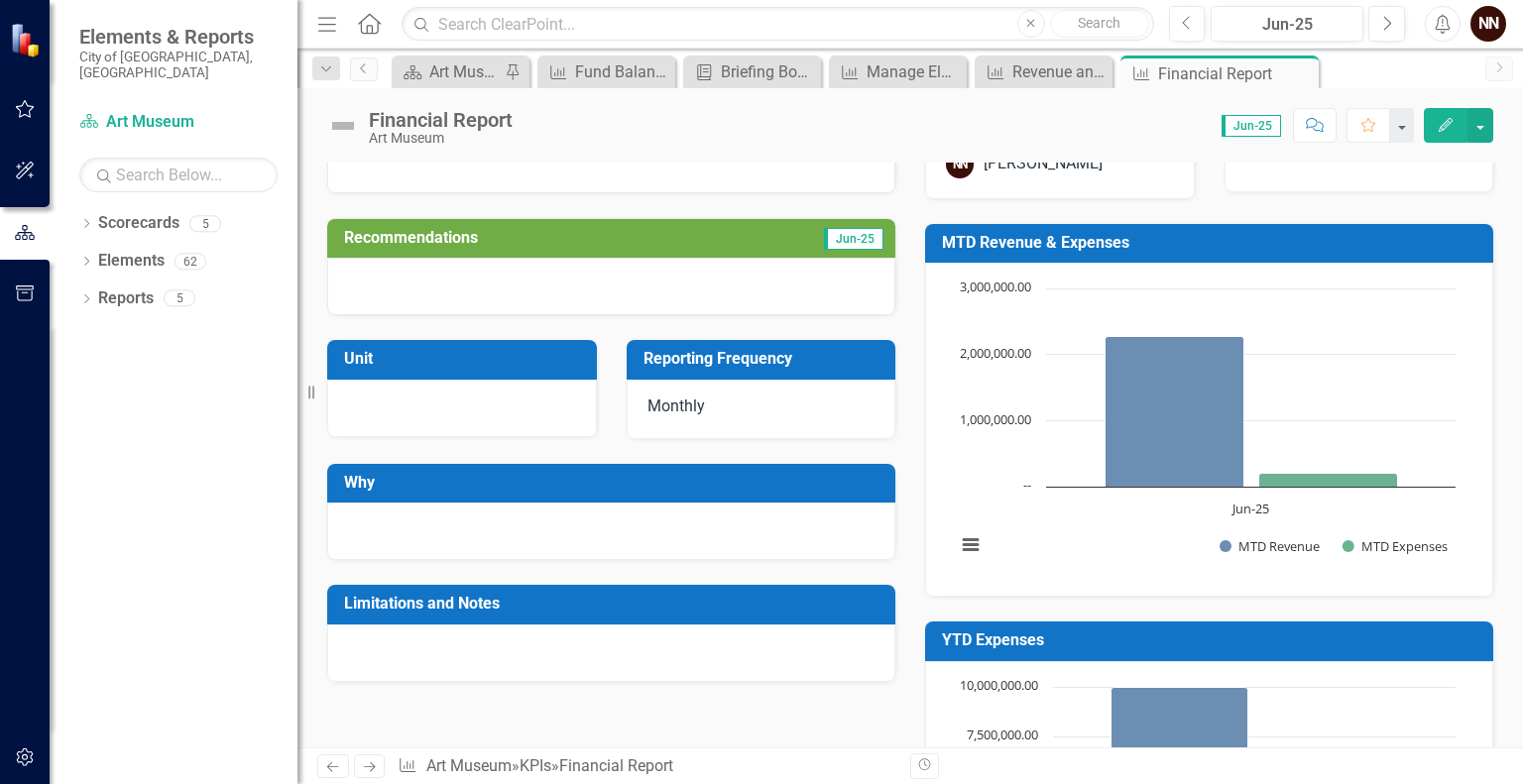 scroll, scrollTop: 0, scrollLeft: 0, axis: both 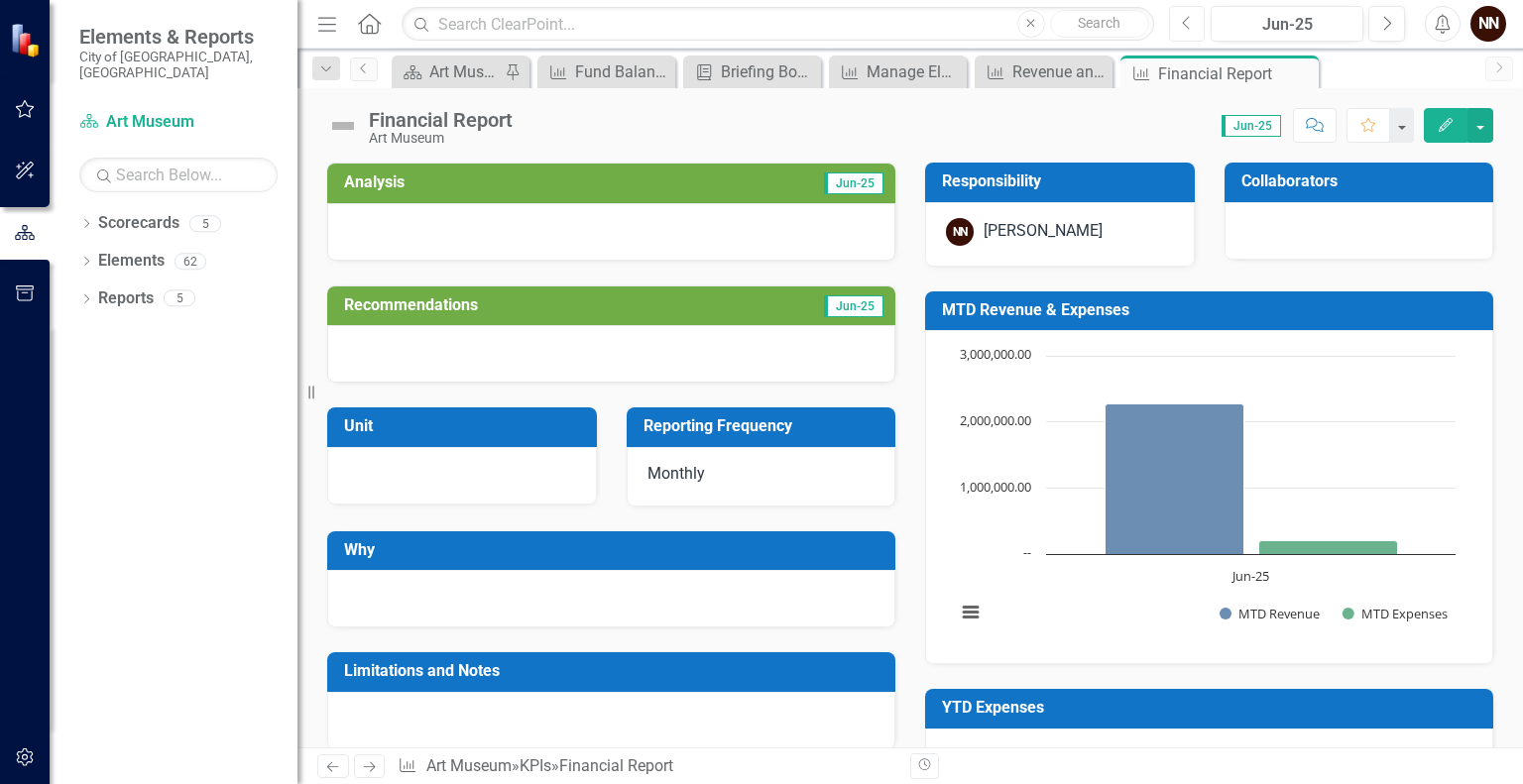 click on "Previous" 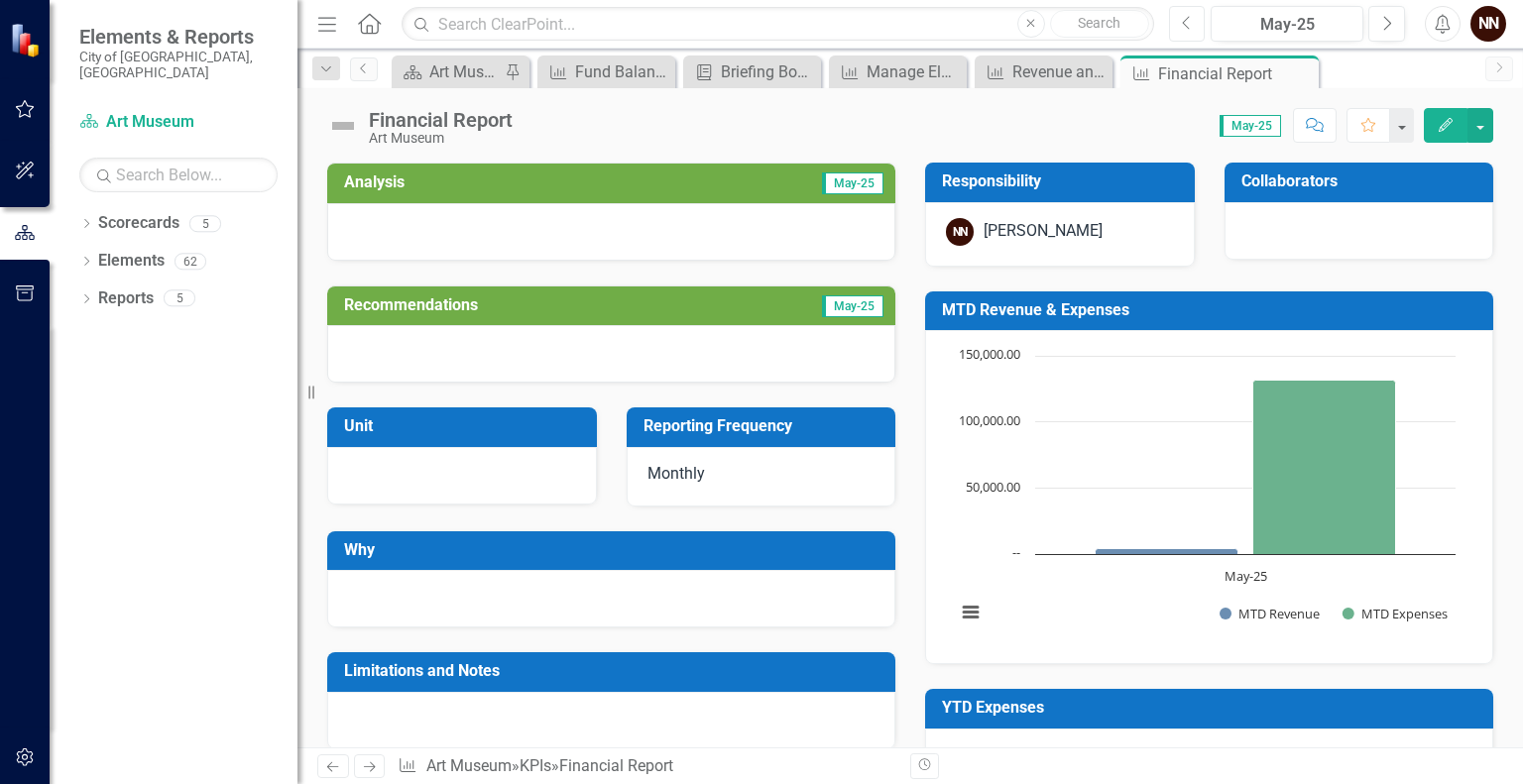 click on "Previous" 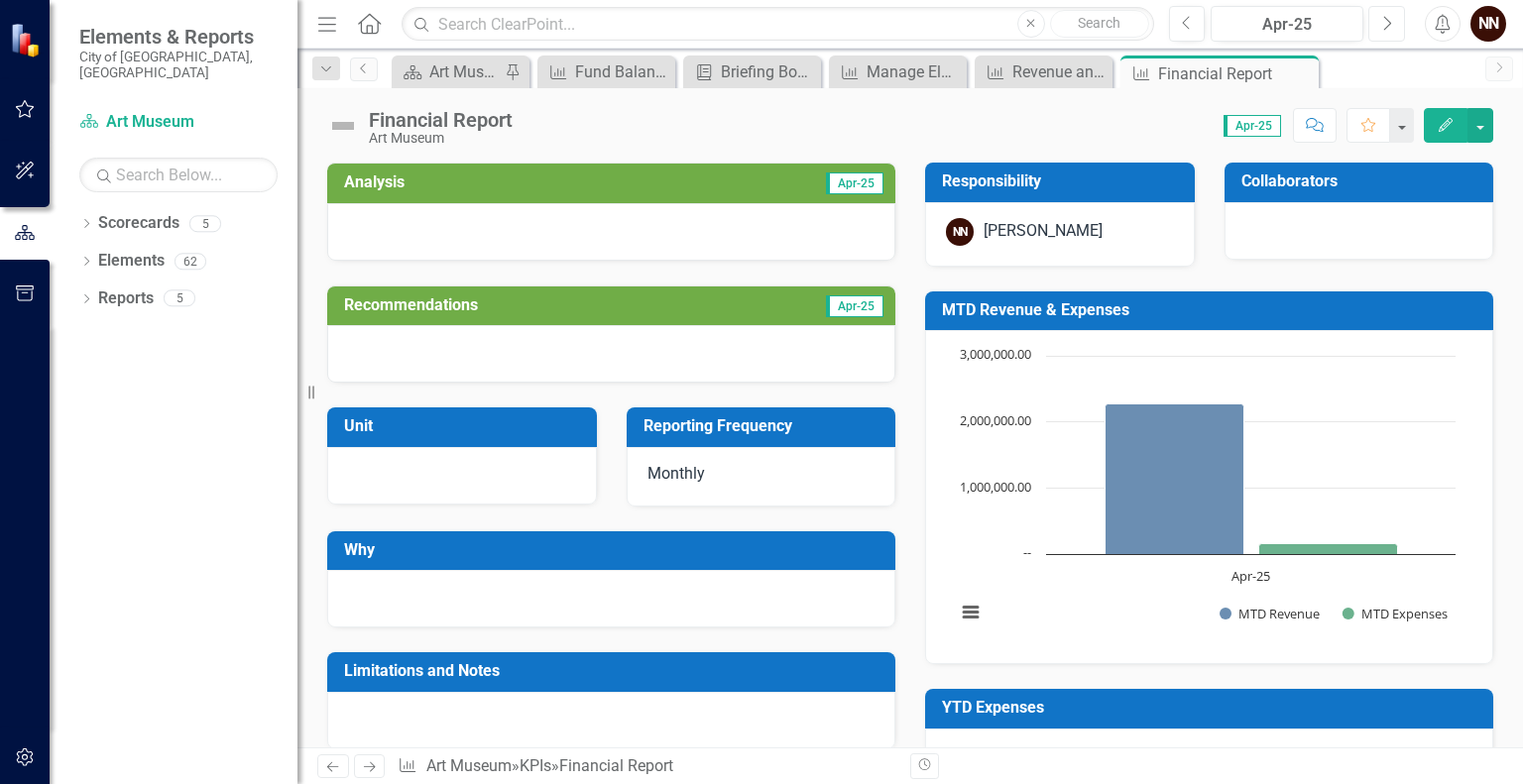click 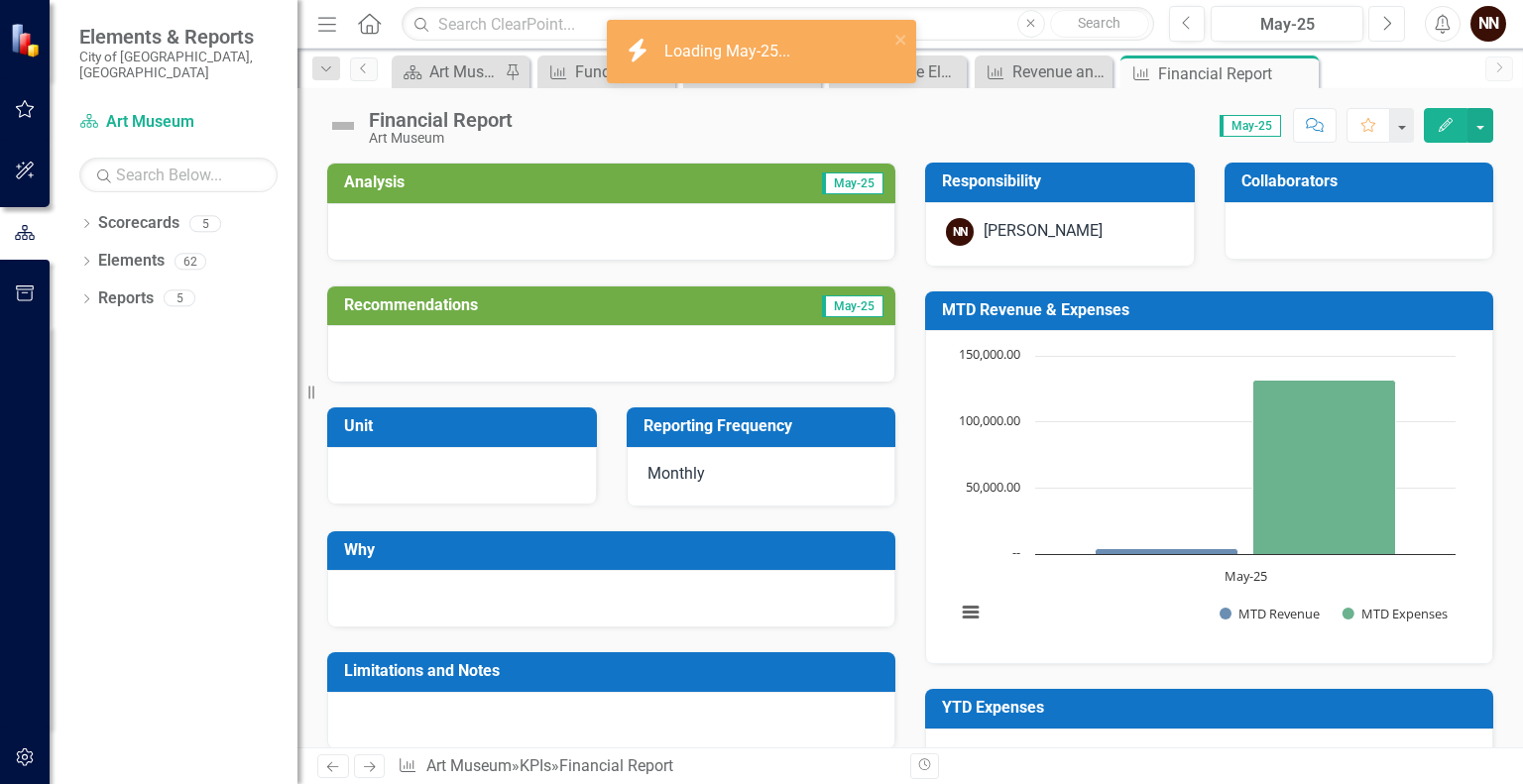 click 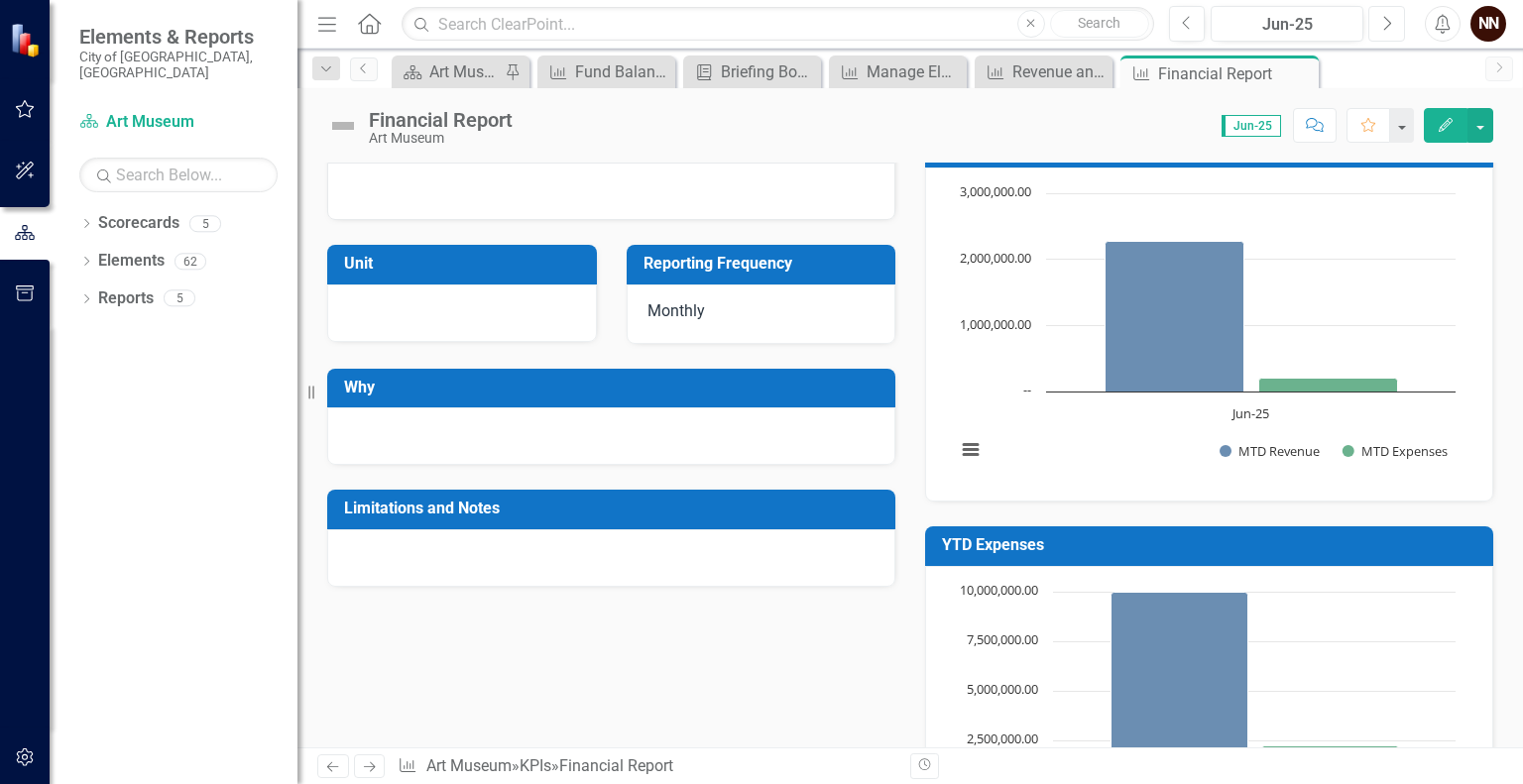 scroll, scrollTop: 91, scrollLeft: 0, axis: vertical 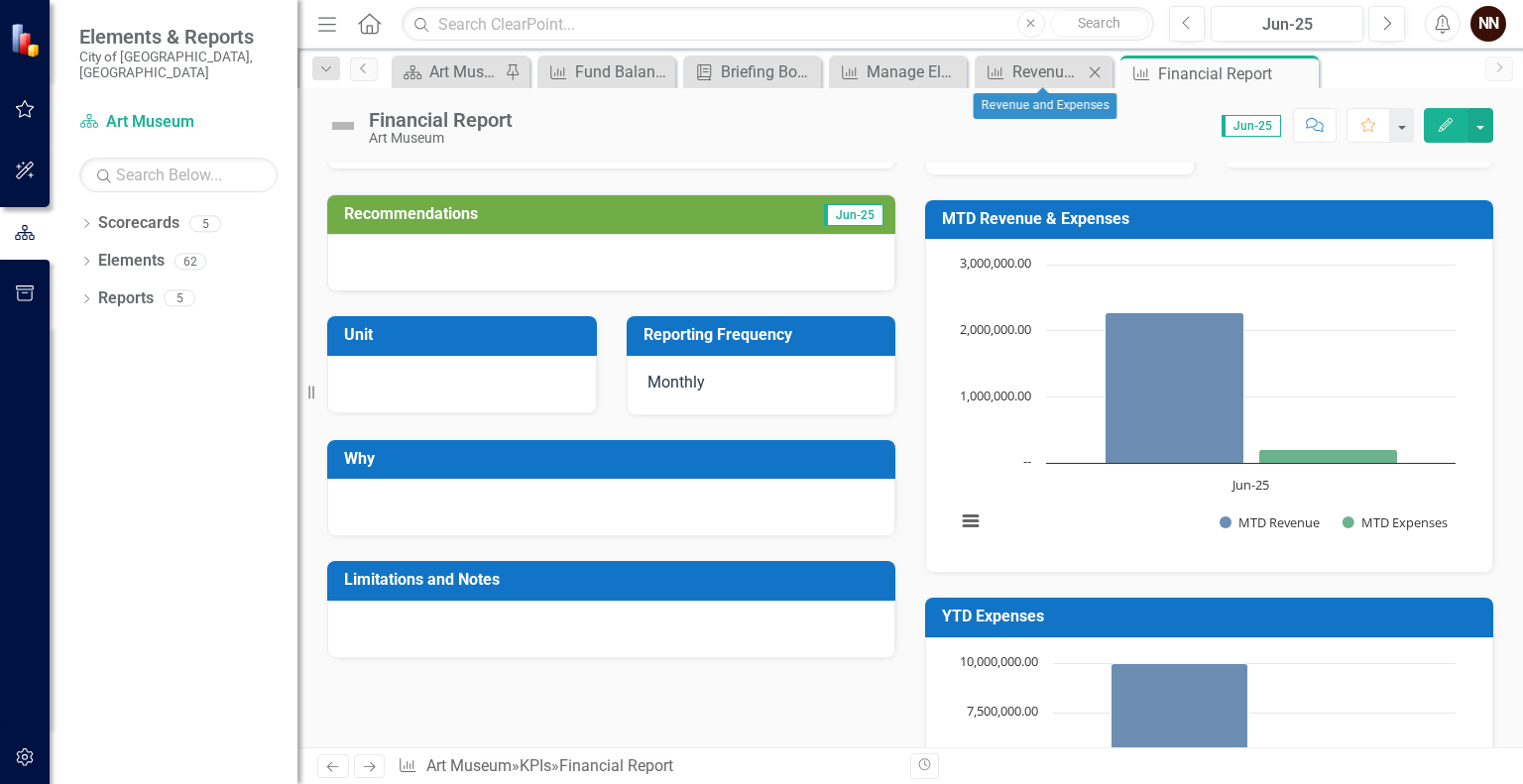 click on "Close" 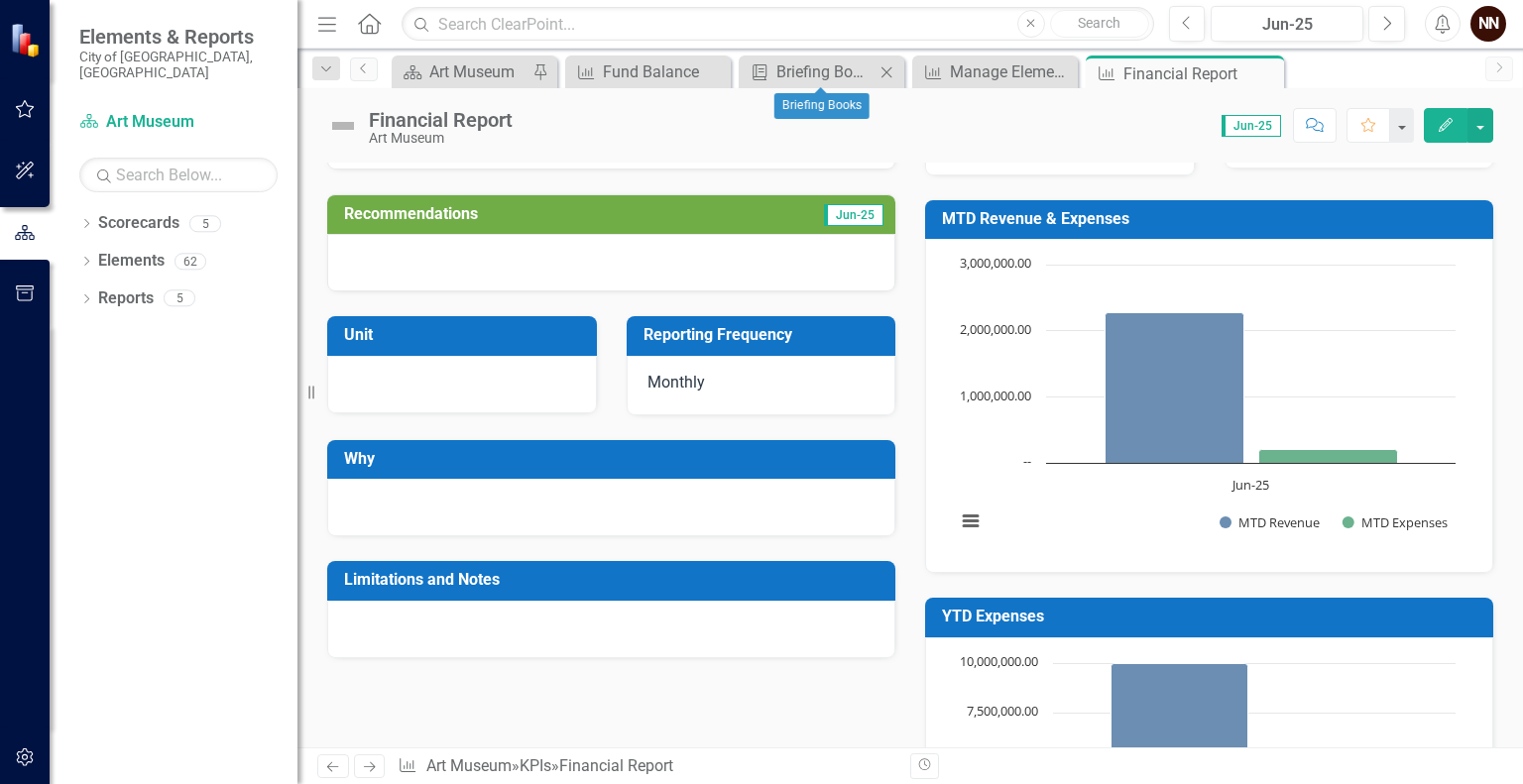 click on "Close" 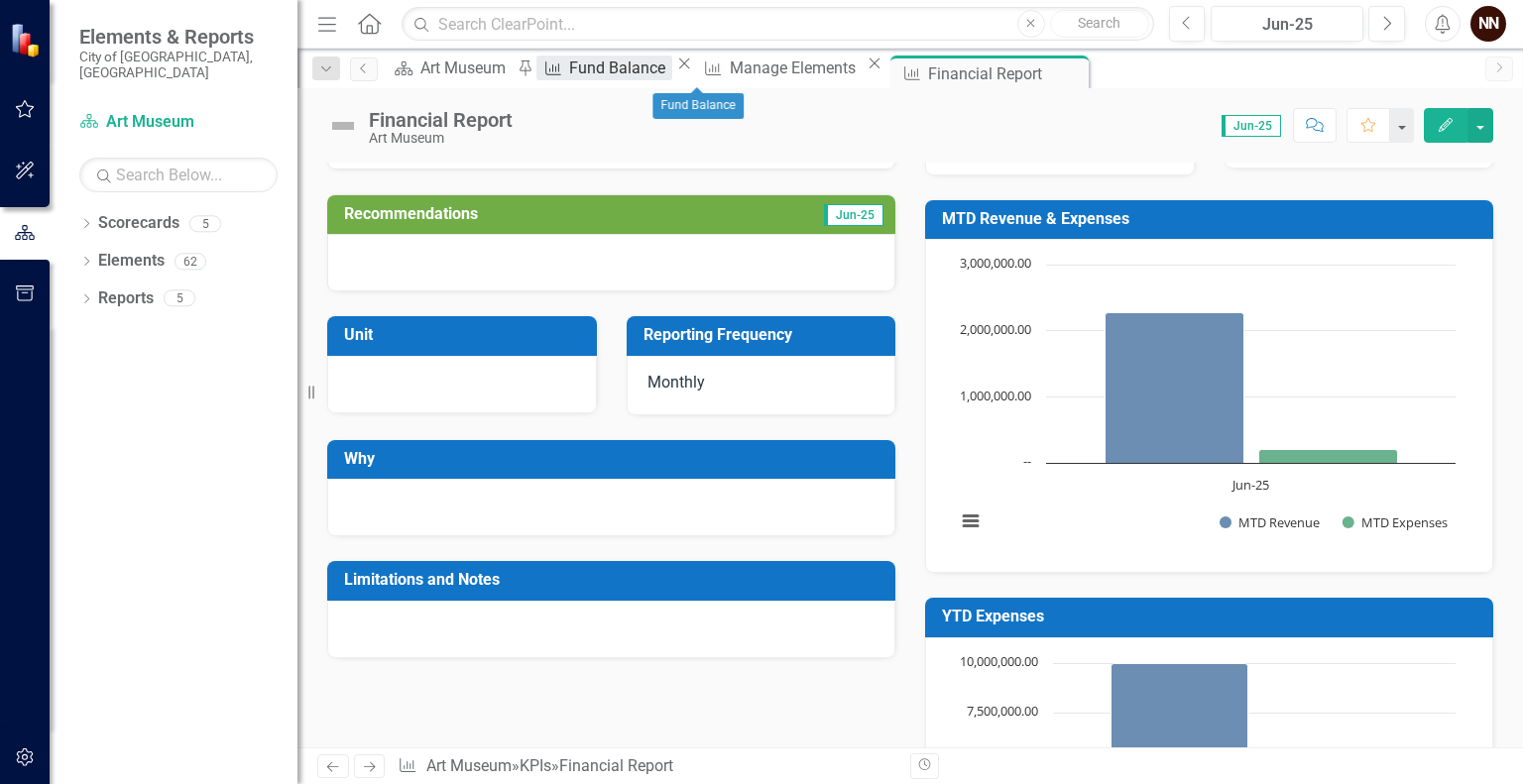 click on "Fund Balance" at bounding box center [620, 67] 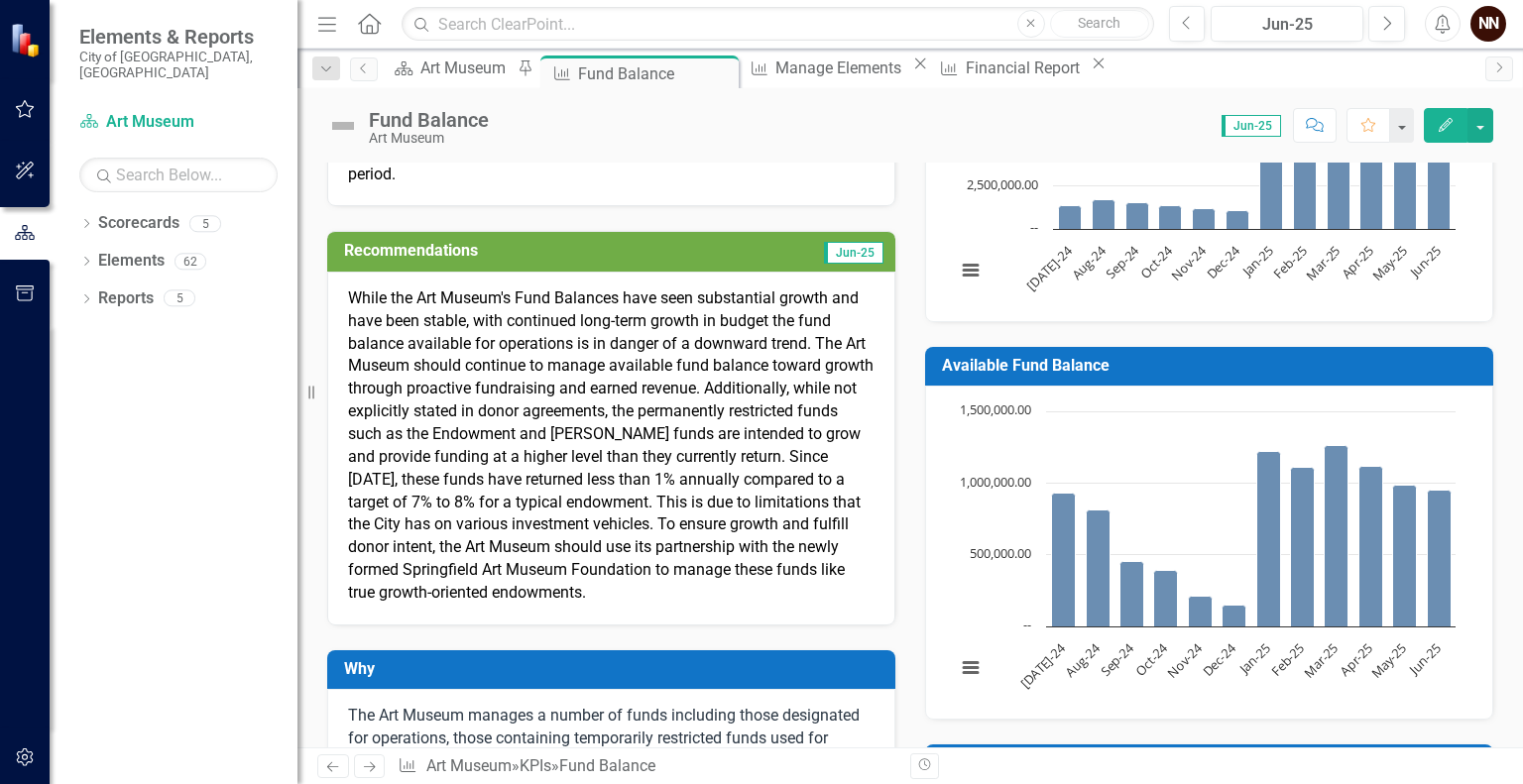scroll, scrollTop: 0, scrollLeft: 0, axis: both 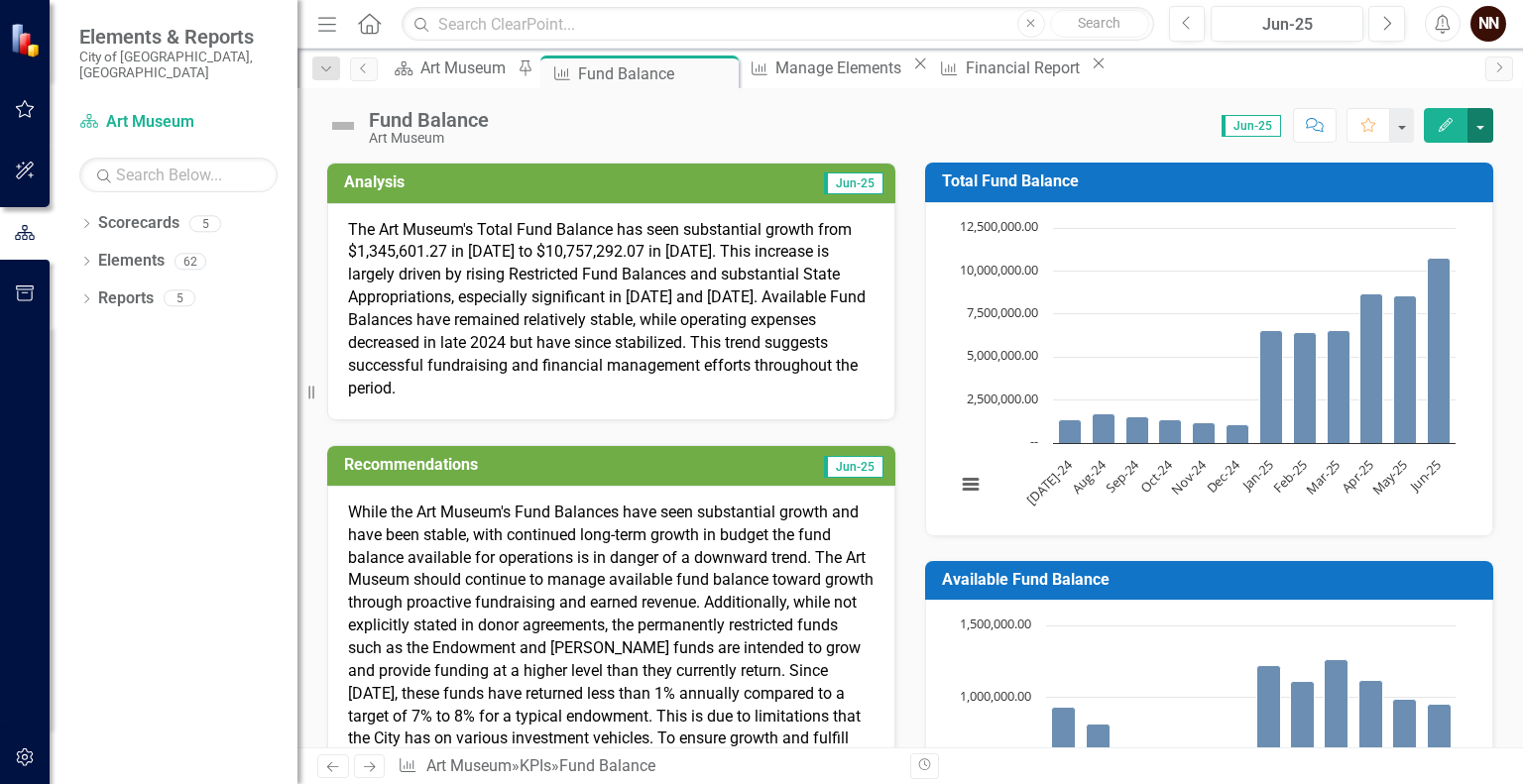 click at bounding box center [1480, 125] 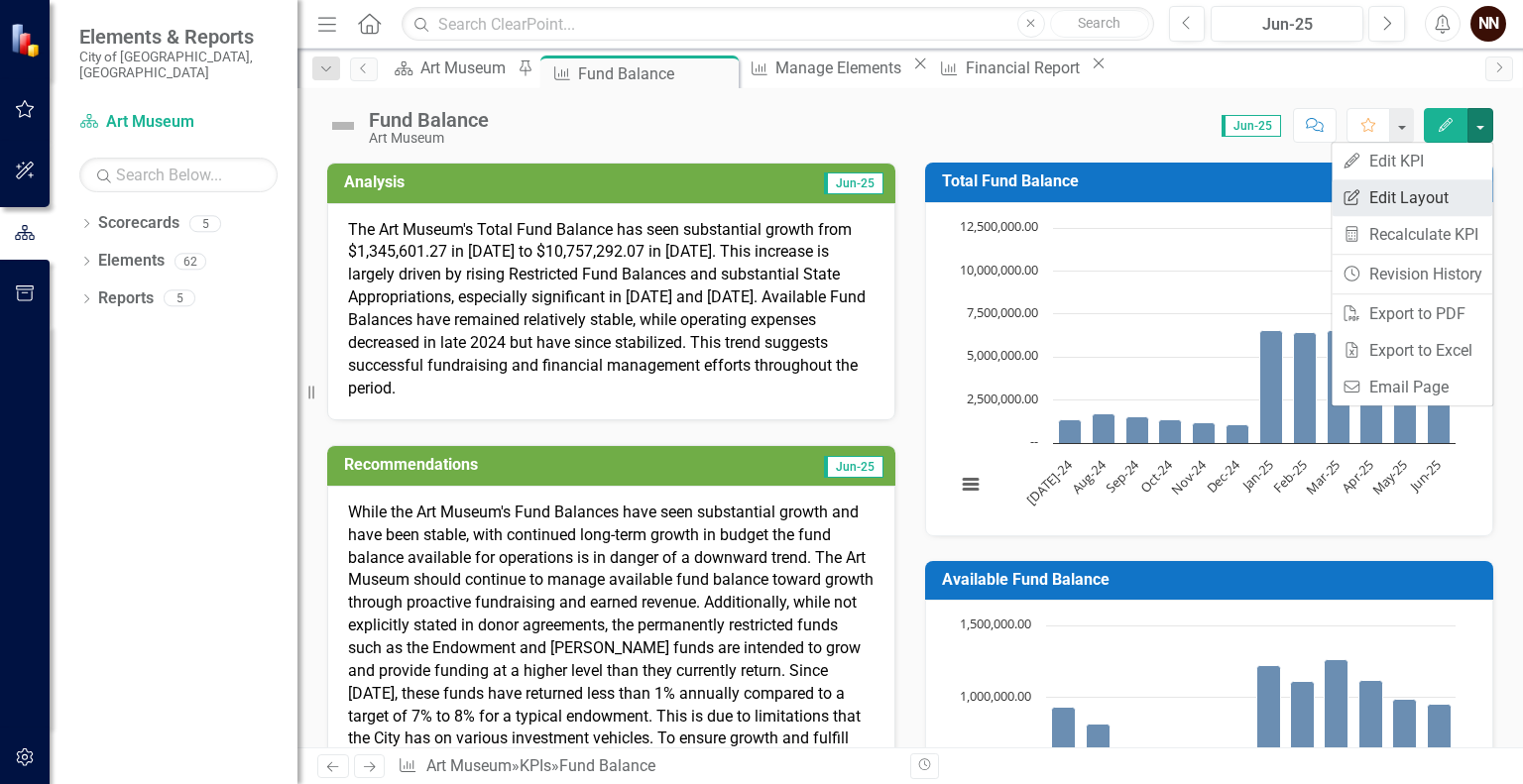 click on "Edit Report Edit Layout" at bounding box center [1412, 197] 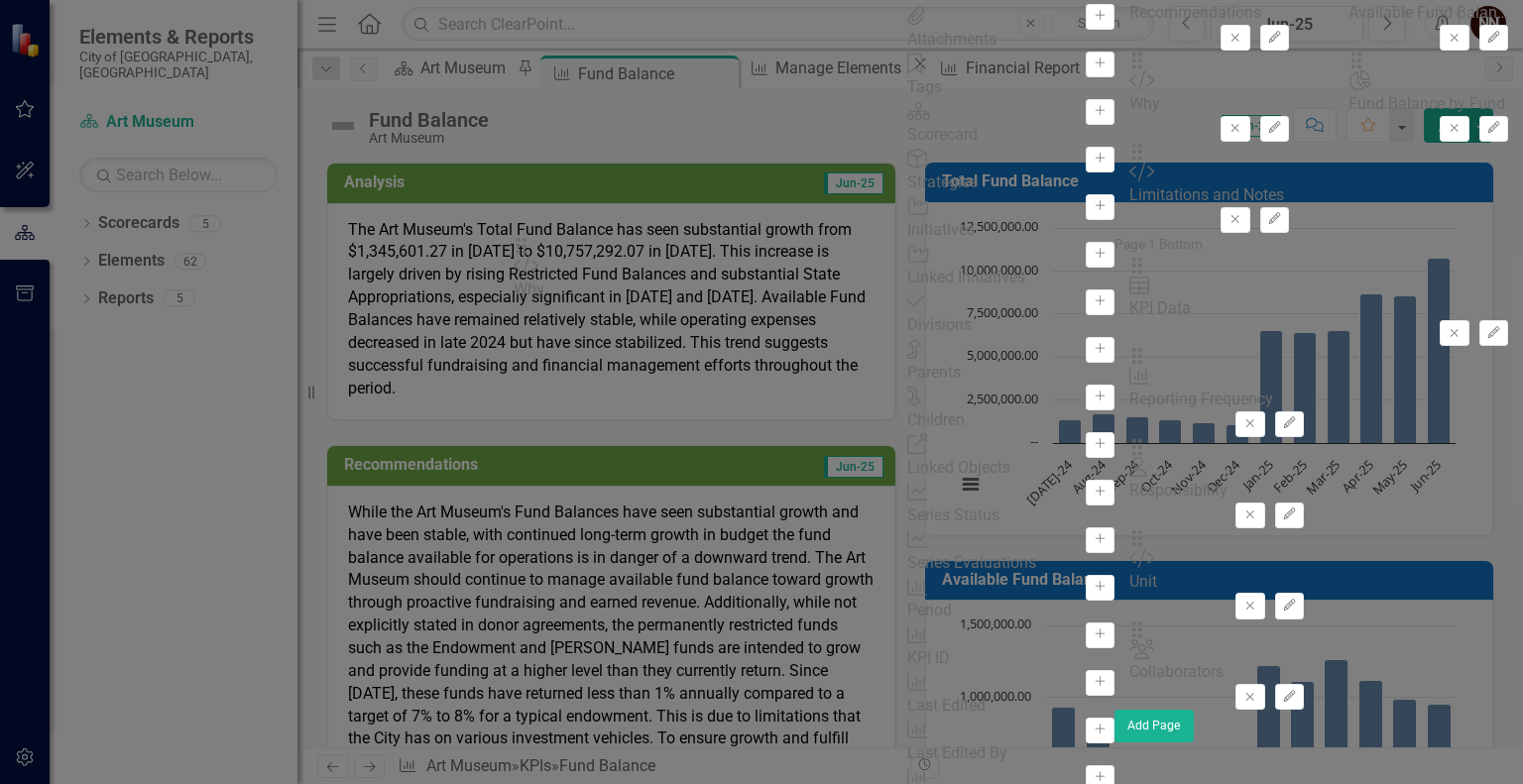 drag, startPoint x: 558, startPoint y: 379, endPoint x: 552, endPoint y: 266, distance: 113.15918 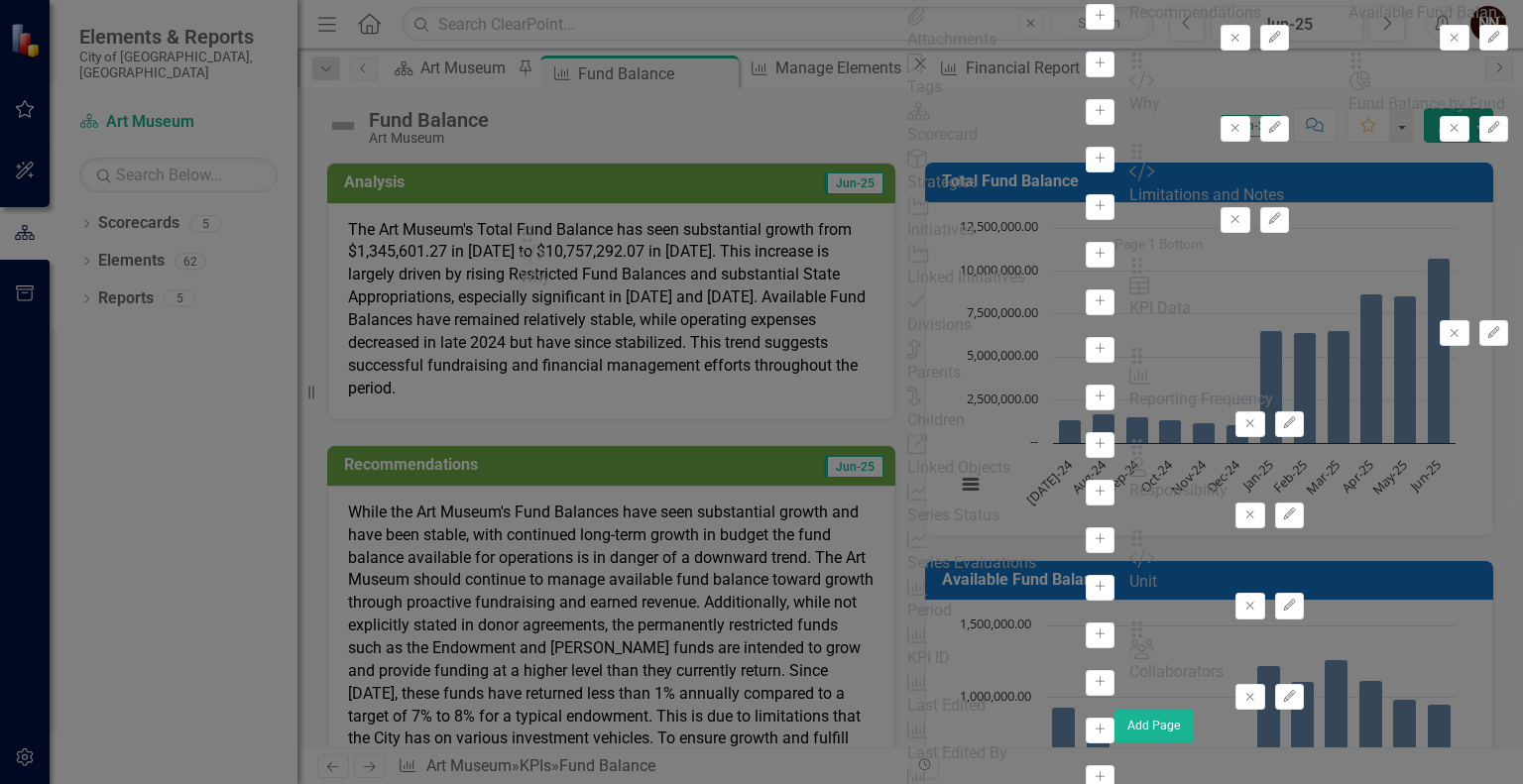 click on "The fields (or pods) that are available for you to include on the detail page are listed to the left. You can simply drag and drop to add or arrange the page to meet your needs.   Learn more in the ClearPoint Support Center. Close Help Page 1 Top Page 1 Left Drag KPI Analysis Hidden Pod  Online   Hidden Pod  Printed Hidden Pod  Published Remove Edit Drag KPI Recommendations Hidden Pod  Online   Hidden Pod  Printed Hidden Pod  Published Remove Edit Drag Custom Why Hidden Pod  Online   Hidden Pod  Printed Hidden Pod  Published Remove Edit Drag Custom Limitations and Notes Hidden Pod  Online   Hidden Pod  Printed Hidden Pod  Published Remove Edit Page 1 Right Drag Chart Total Fund Balance Hidden Pod  Online   Hidden Pod  Printed Hidden Pod  Published Remove Edit Drag Chart Available Fund Balance Hidden Pod  Online   Hidden Pod  Printed Hidden Pod  Published Remove Edit Drag Chart Fund Balance by Fund Hidden Pod  Online   Hidden Pod  Printed Hidden Pod  Published Remove Edit Page 1 Bottom Drag Data Table  Online" at bounding box center [1319, 282] 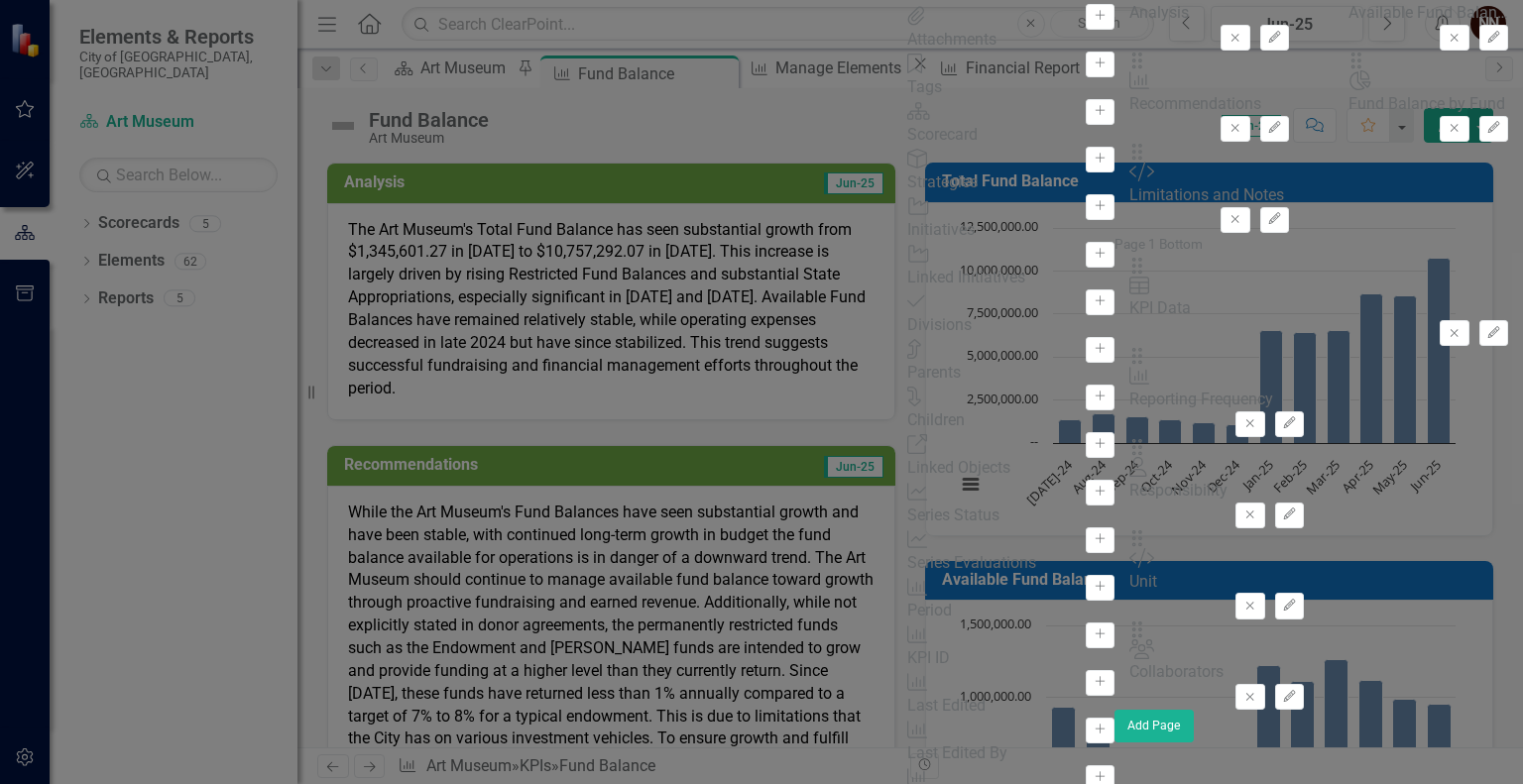 click on "Save" at bounding box center (1447, 985) 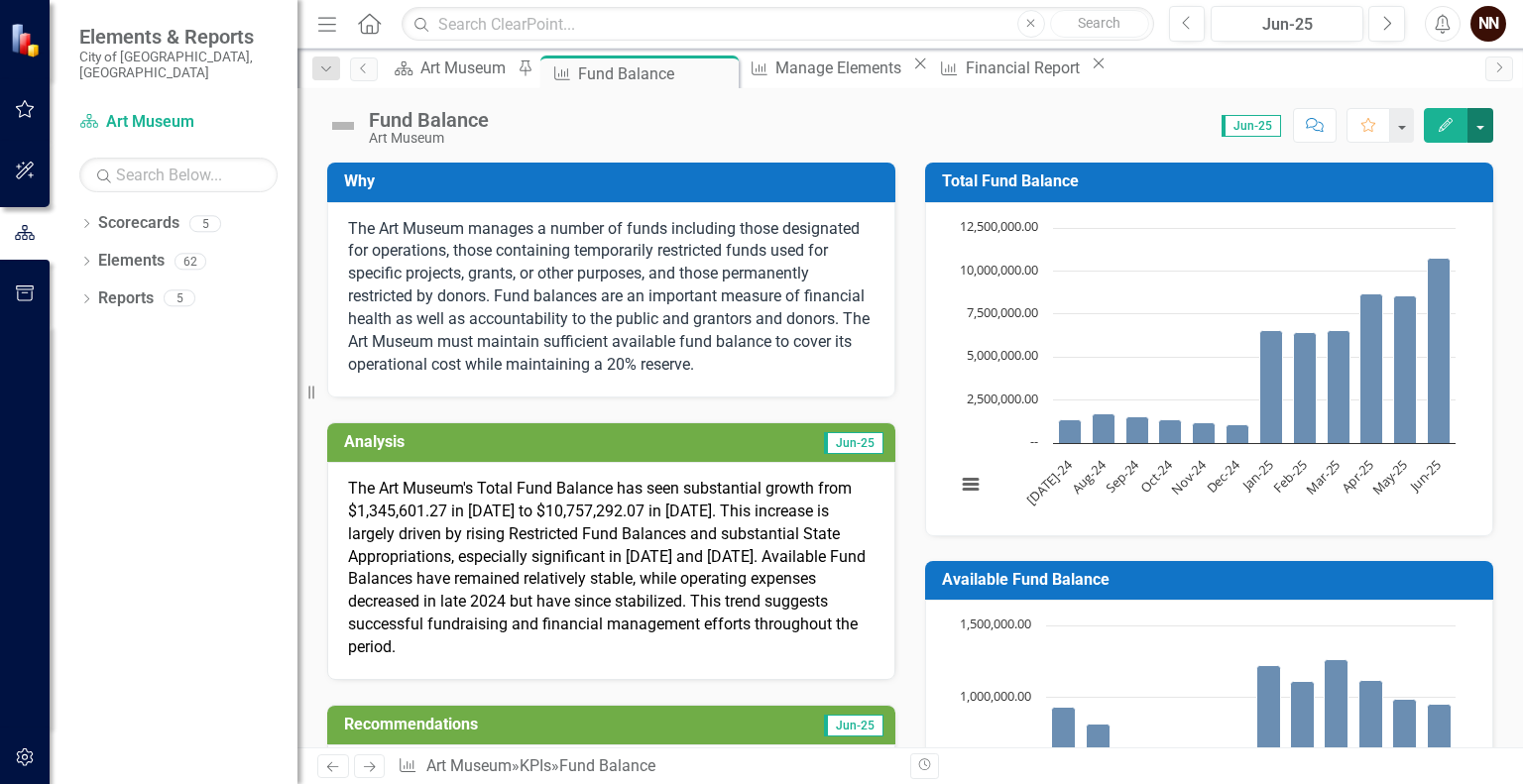 click at bounding box center [1480, 125] 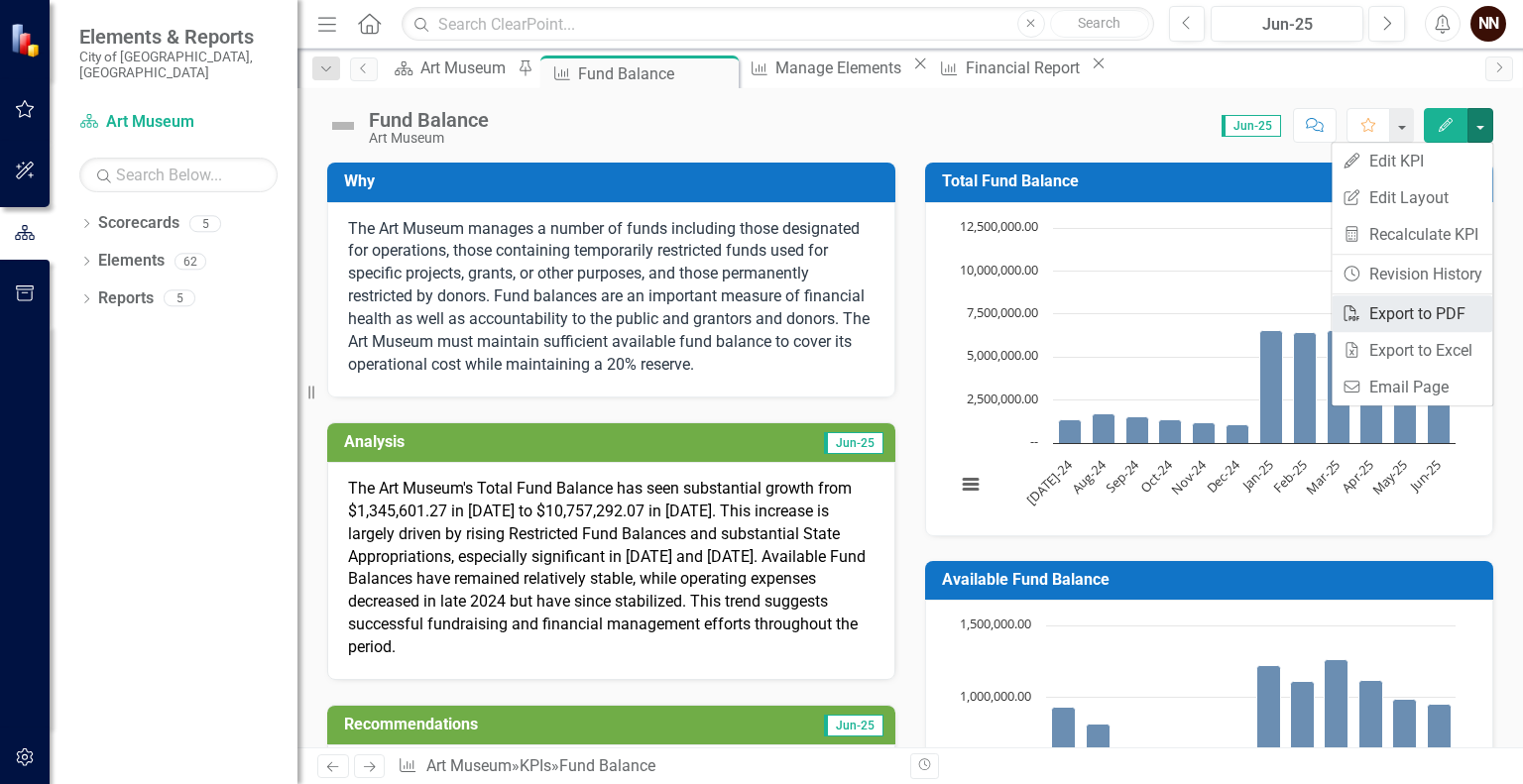 click on "PDF Export to PDF" at bounding box center (1412, 313) 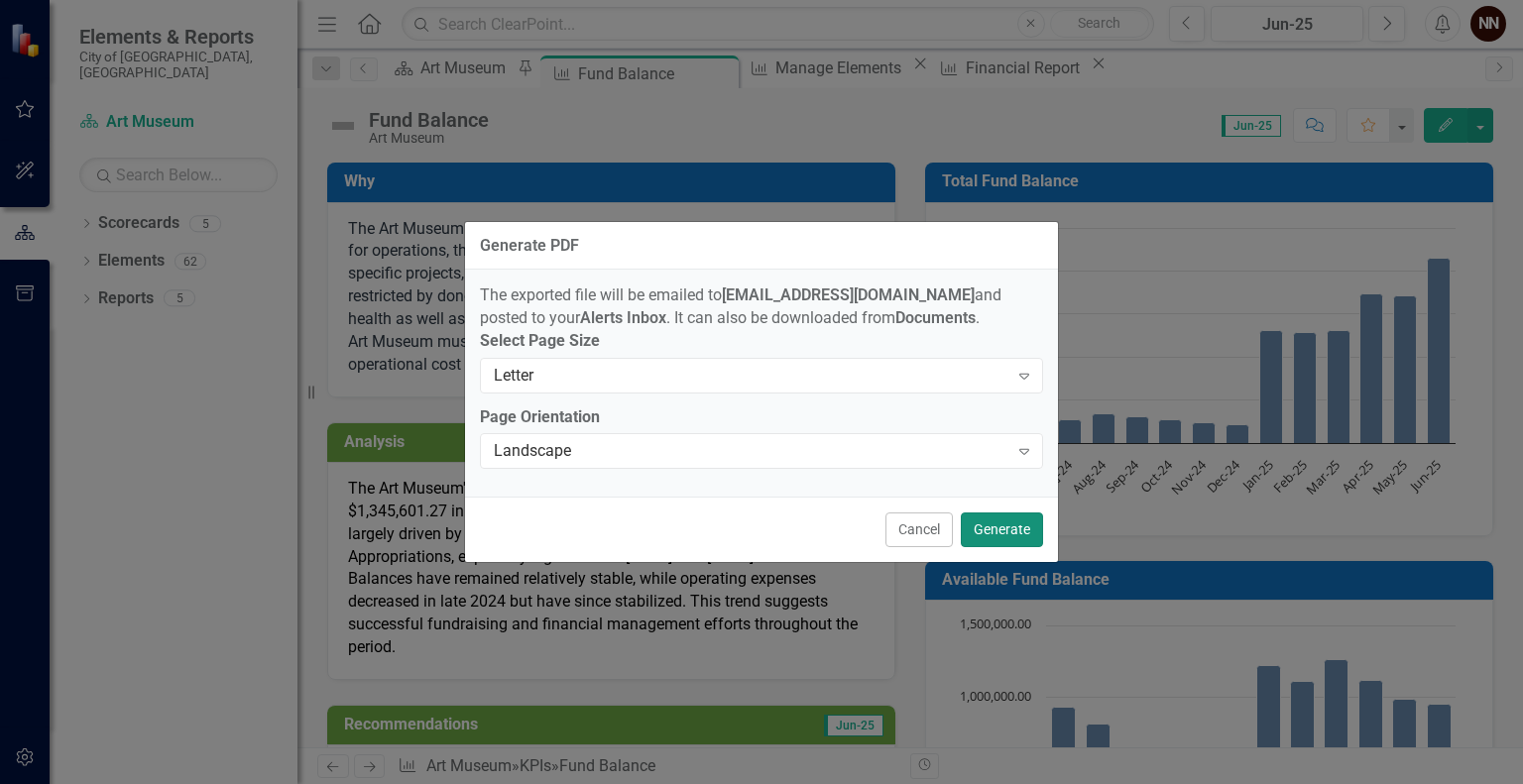 click on "Generate" at bounding box center (1001, 529) 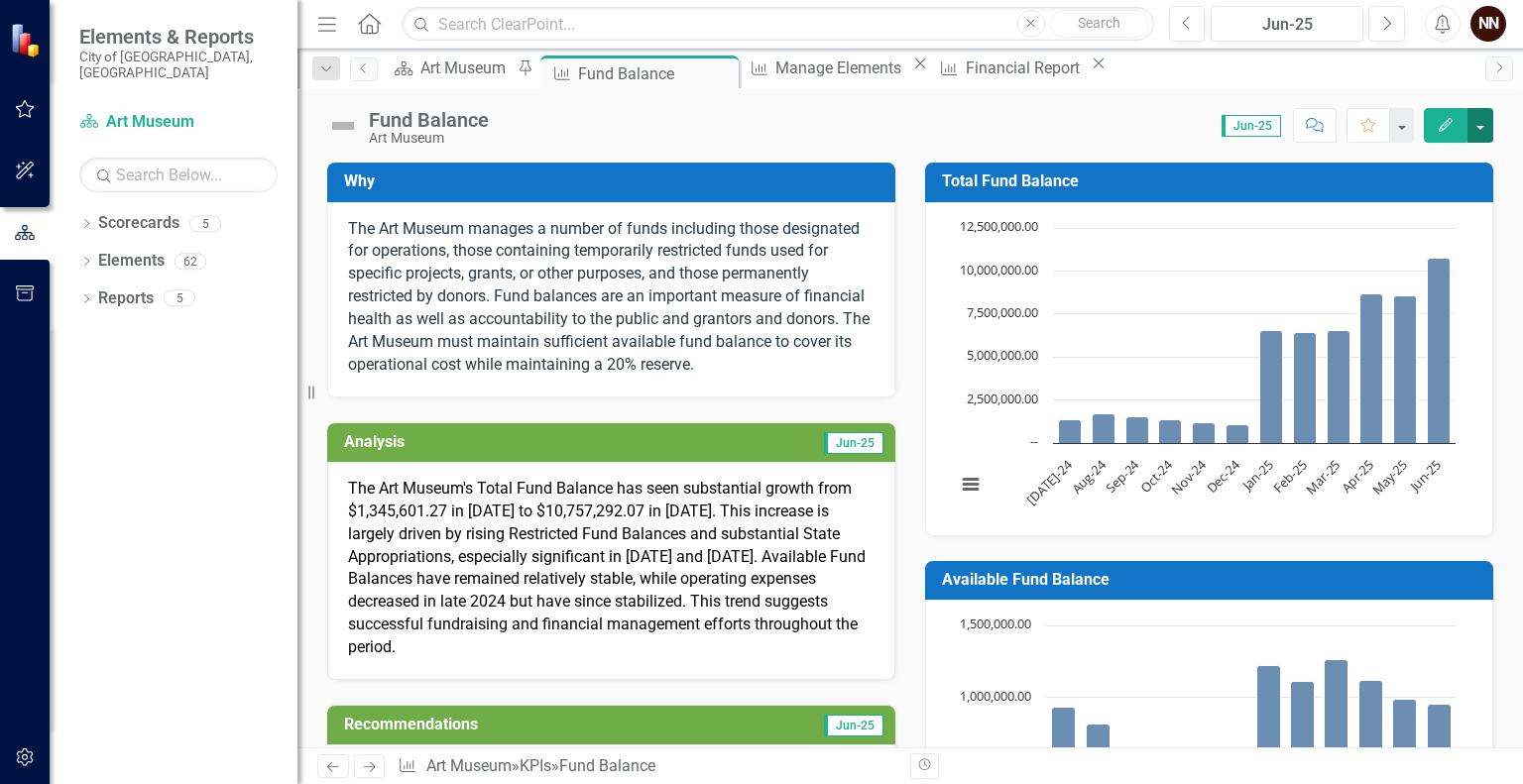 click at bounding box center (1480, 125) 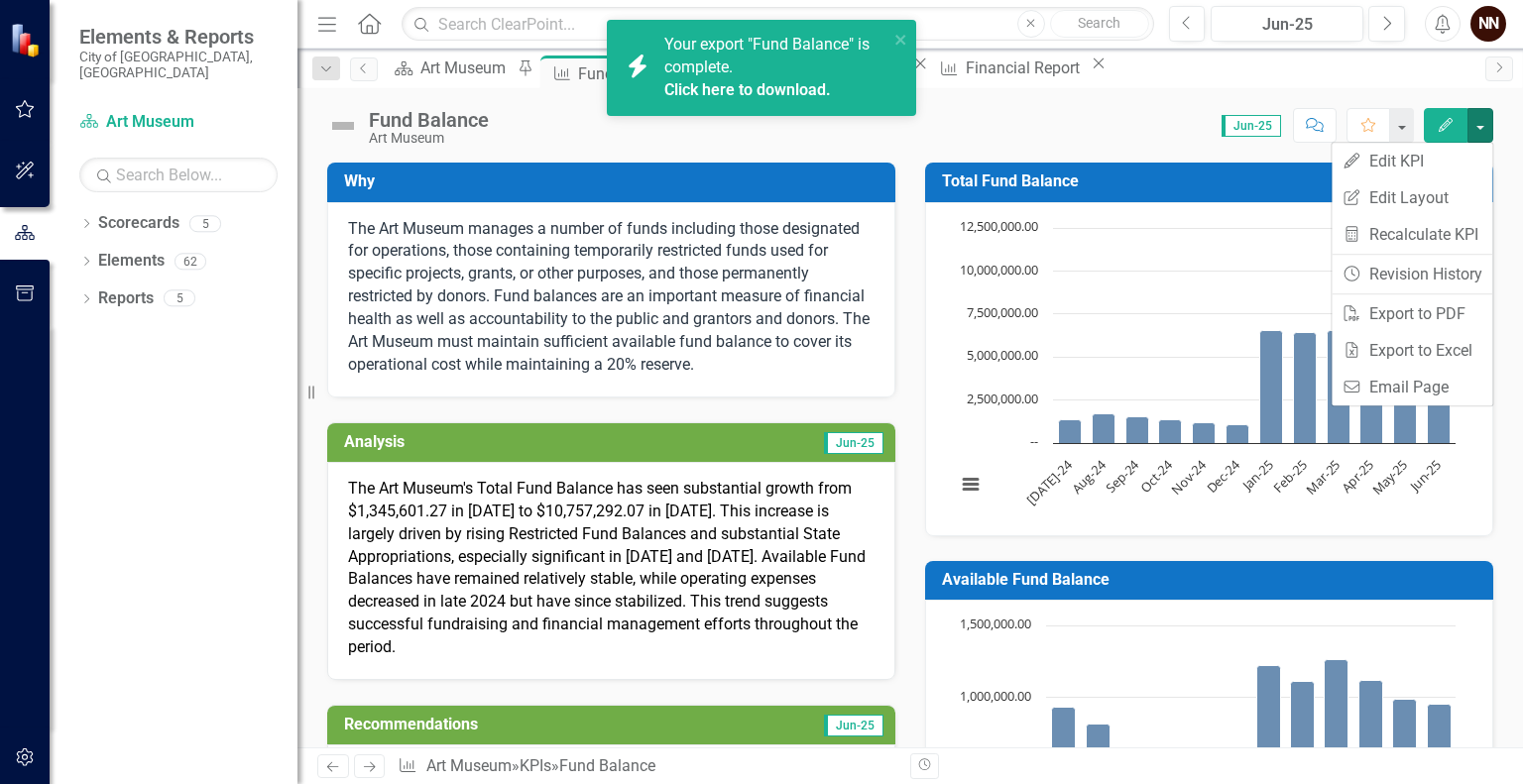 click on "Click here to download." at bounding box center (748, 89) 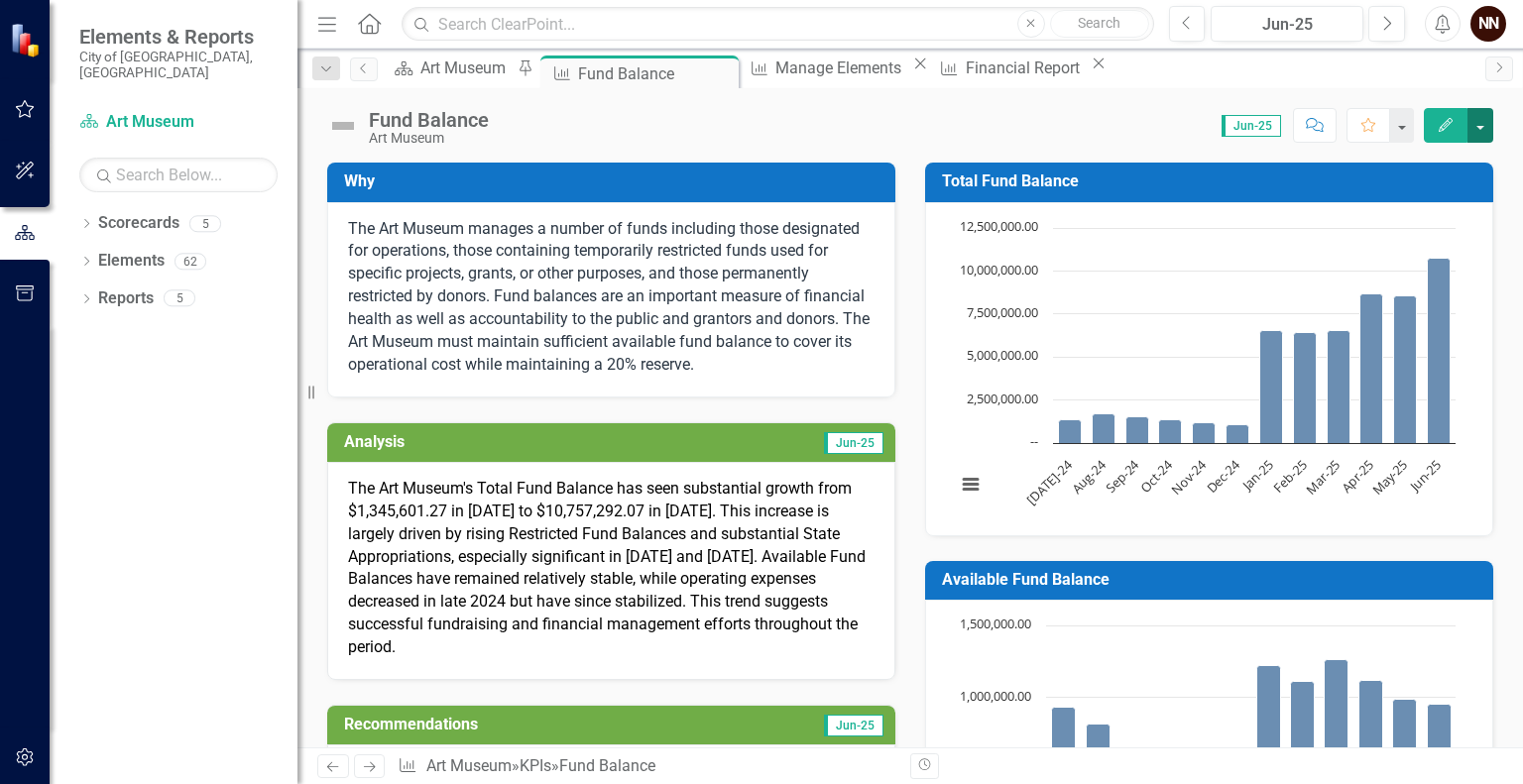 click at bounding box center [1480, 125] 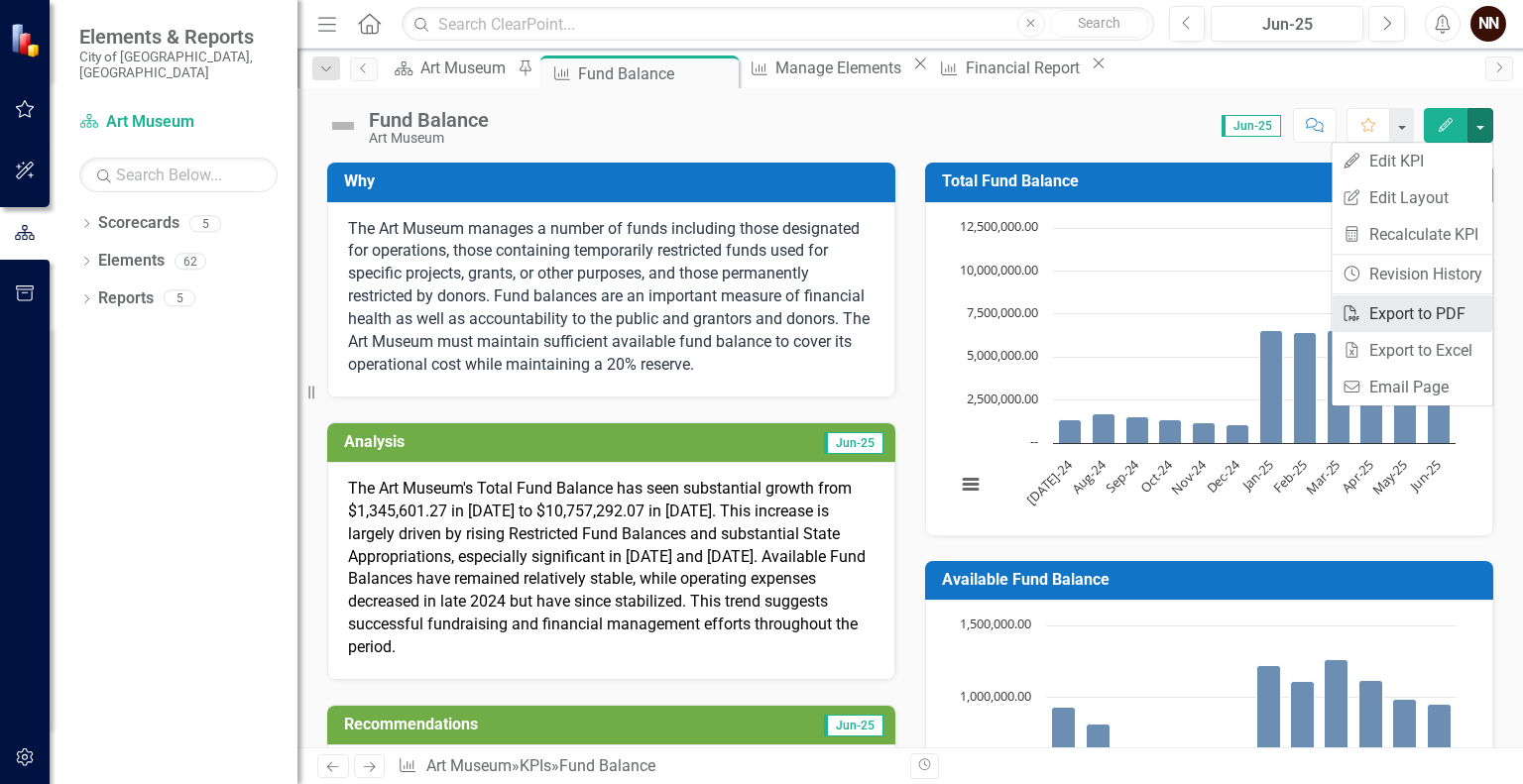 click on "PDF Export to PDF" at bounding box center (1412, 313) 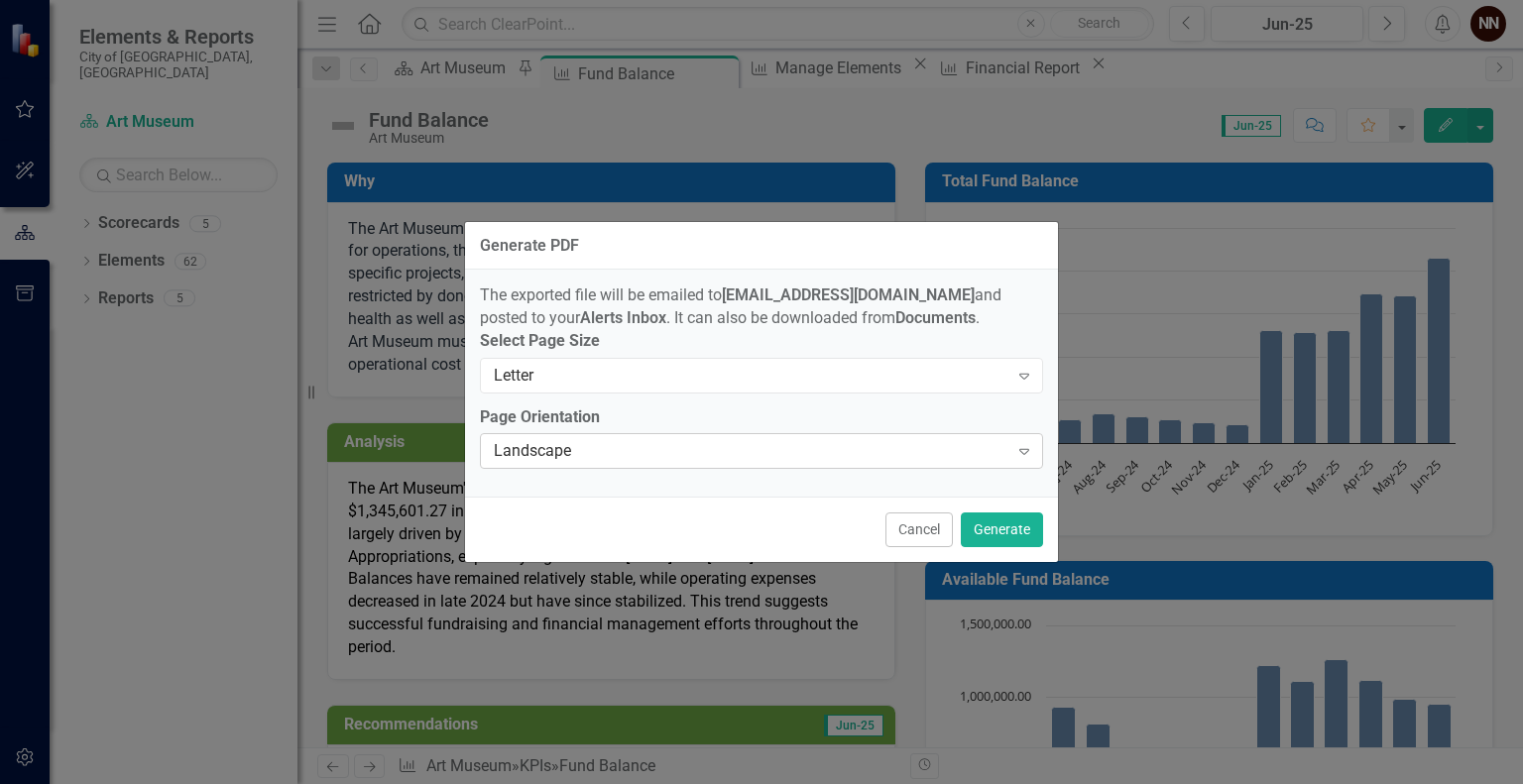 click on "Landscape" at bounding box center (751, 451) 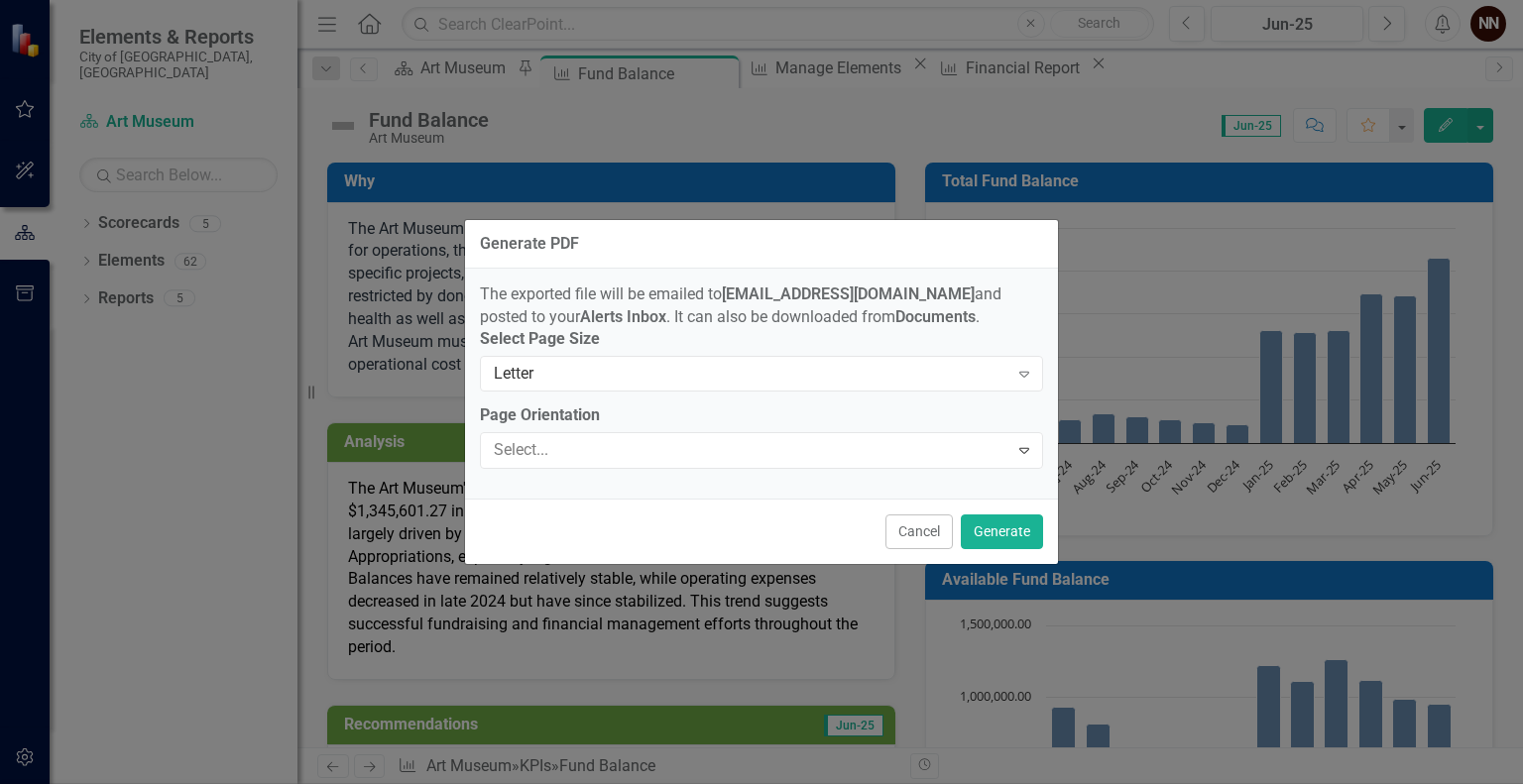 click on "Portrait" at bounding box center [765, 833] 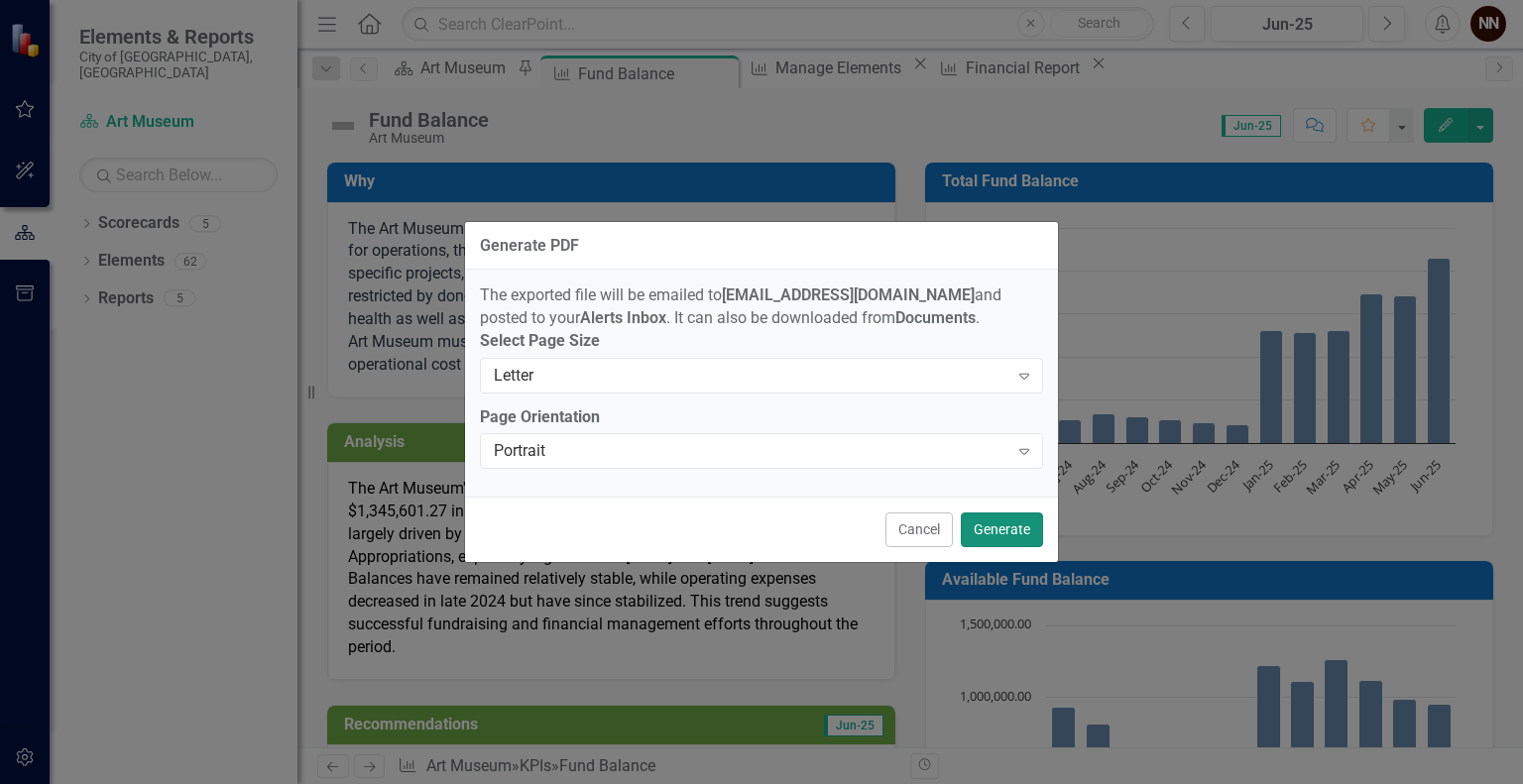 click on "Generate" at bounding box center [1001, 529] 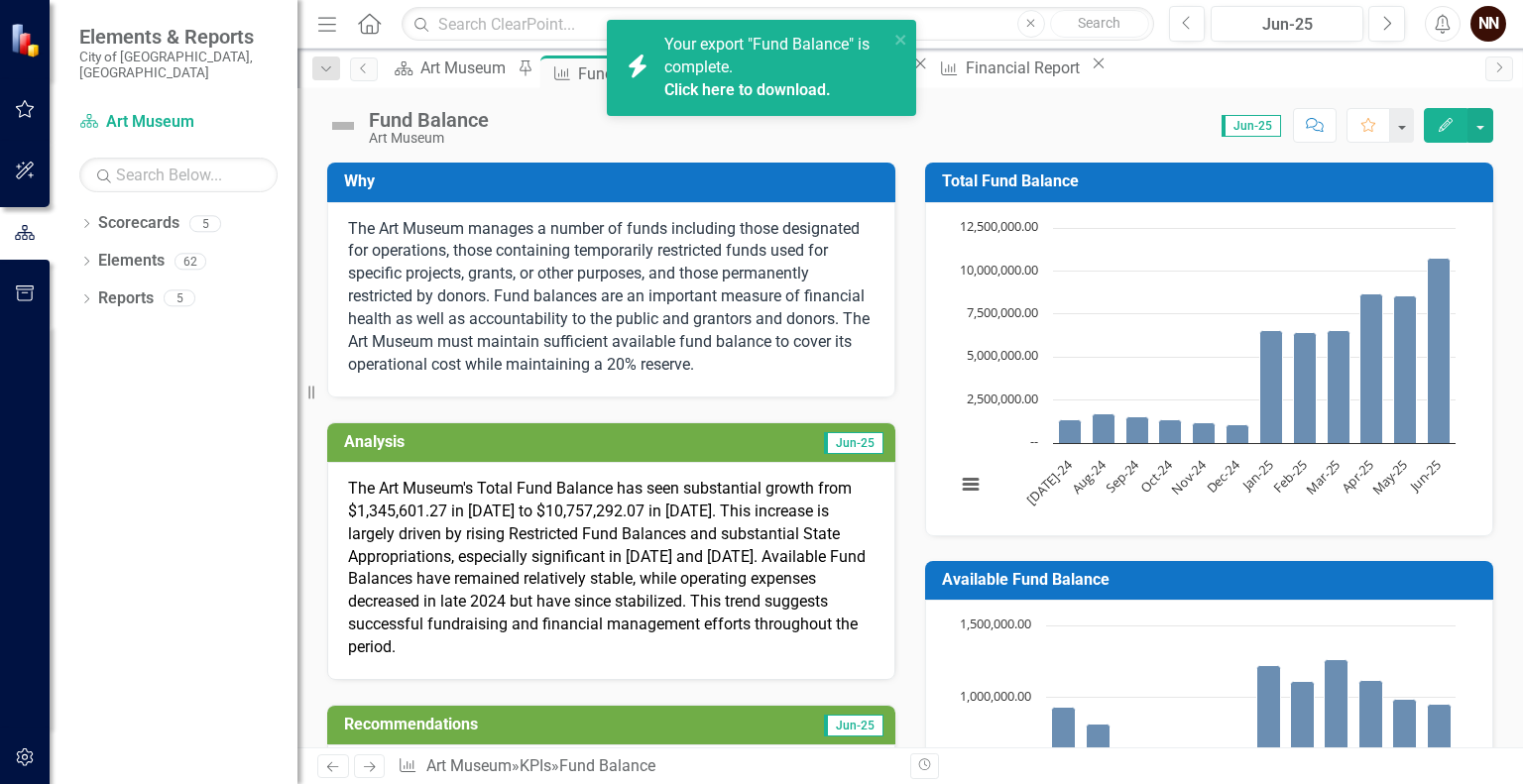 click on "Click here to download." at bounding box center (748, 89) 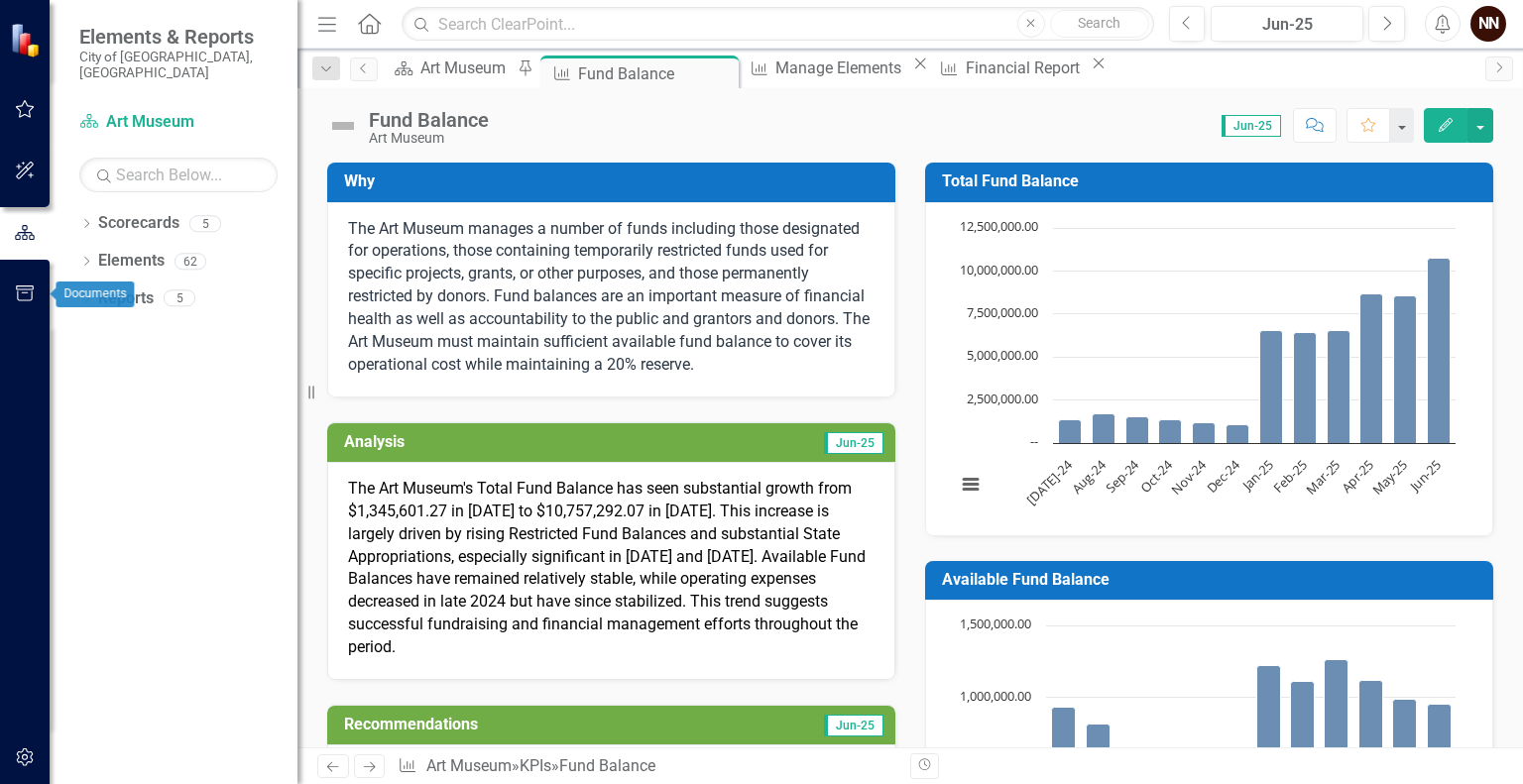 click 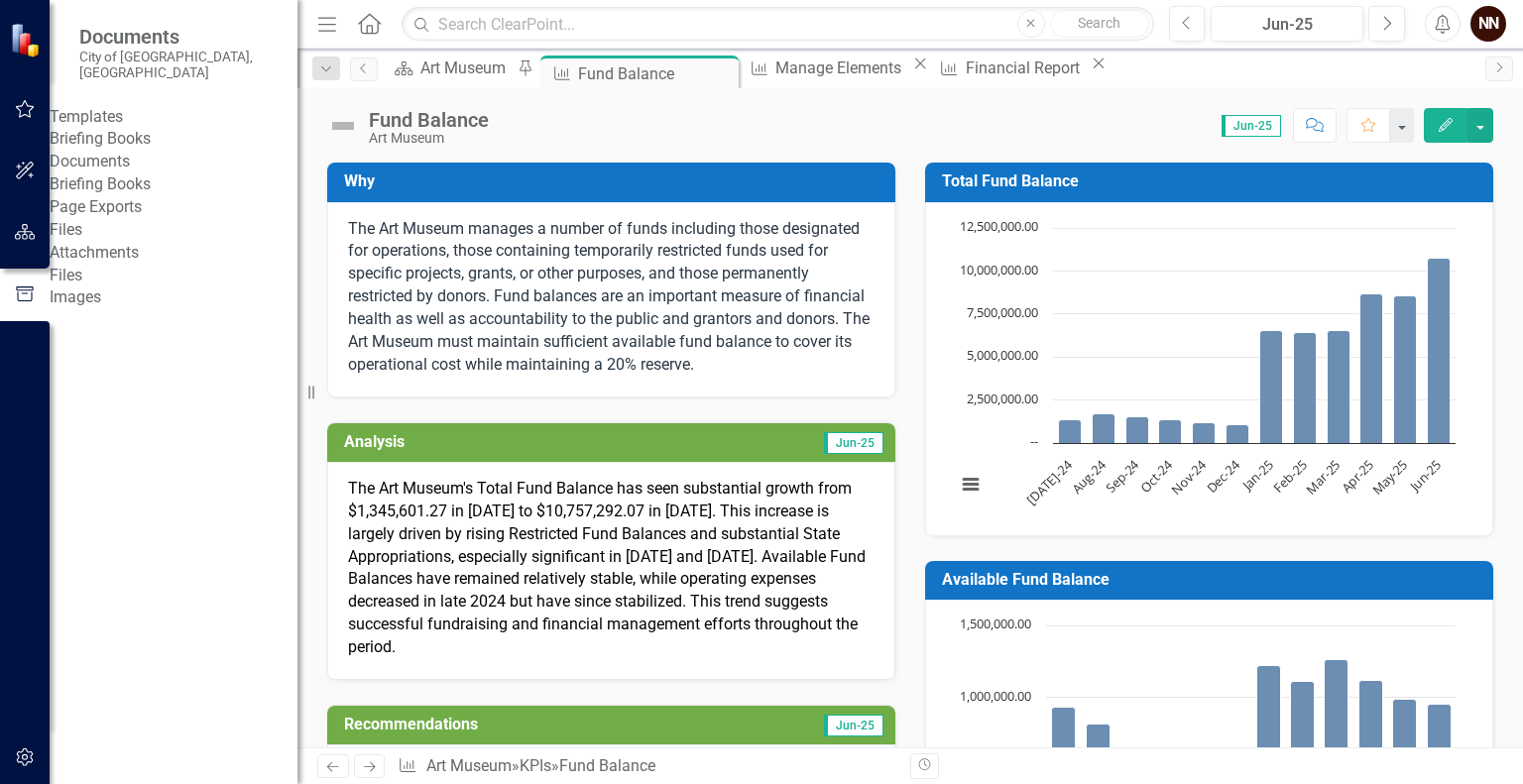 click on "Briefing Books" at bounding box center [174, 139] 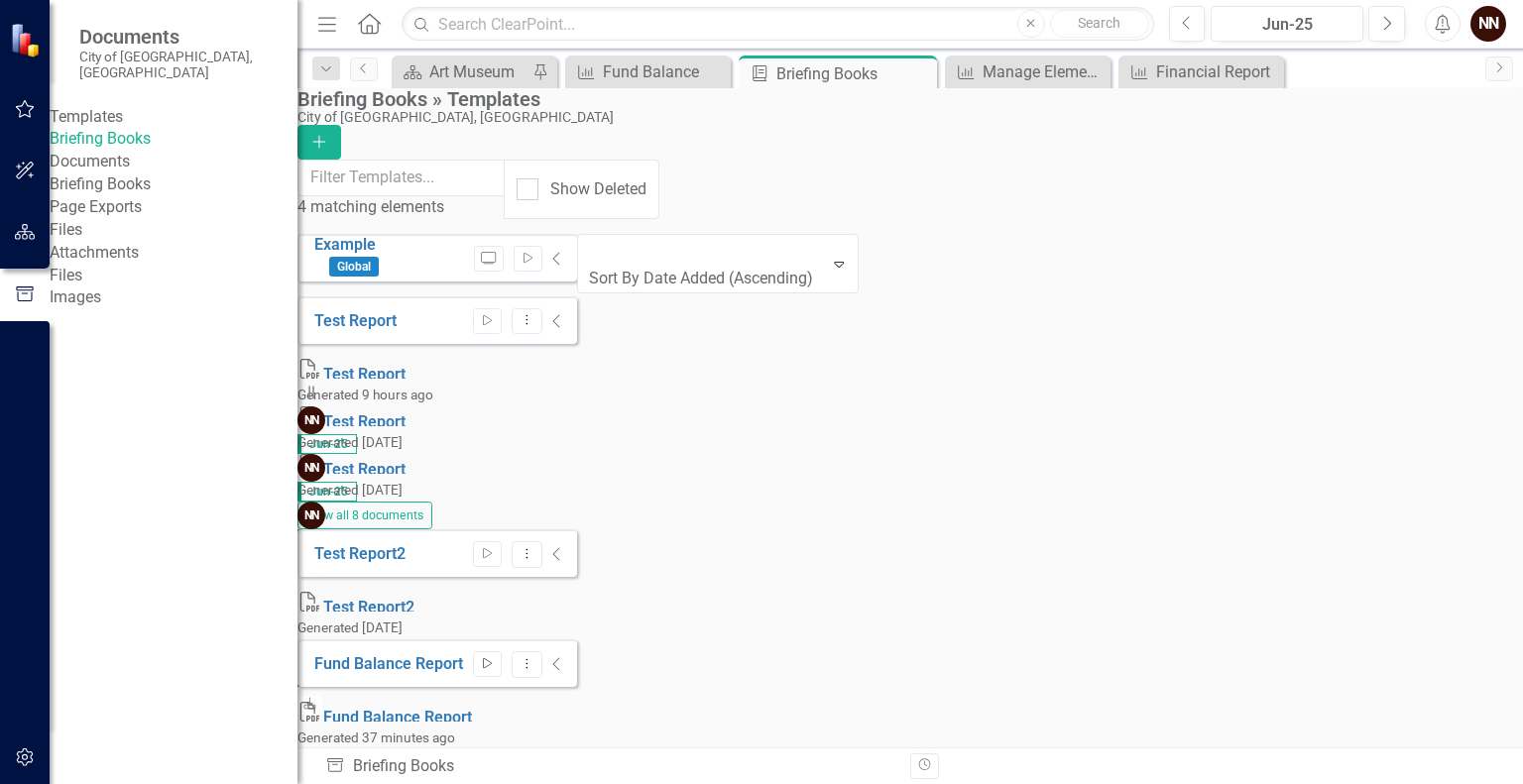 click on "Start" at bounding box center (487, 664) 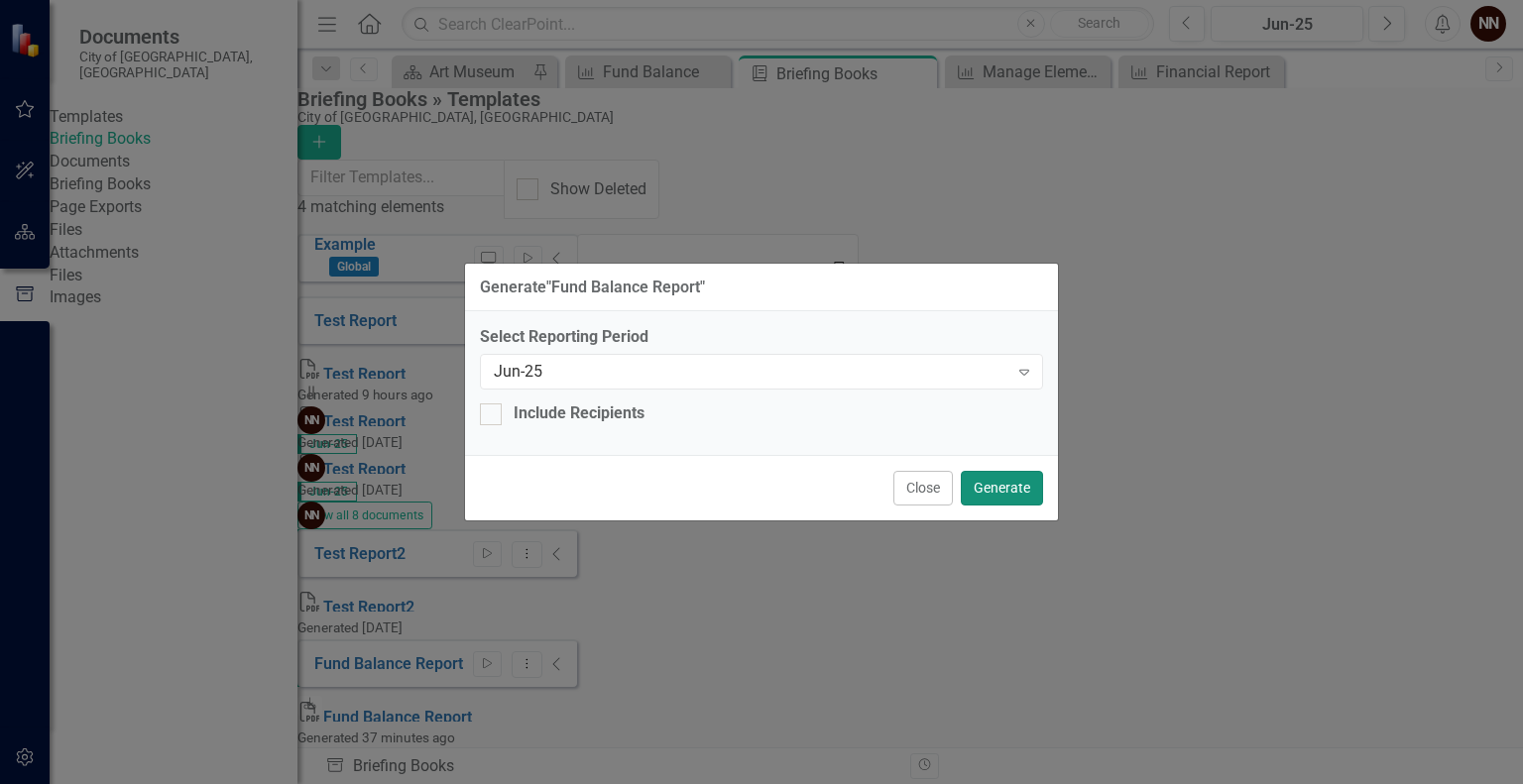 click on "Generate" at bounding box center [1001, 488] 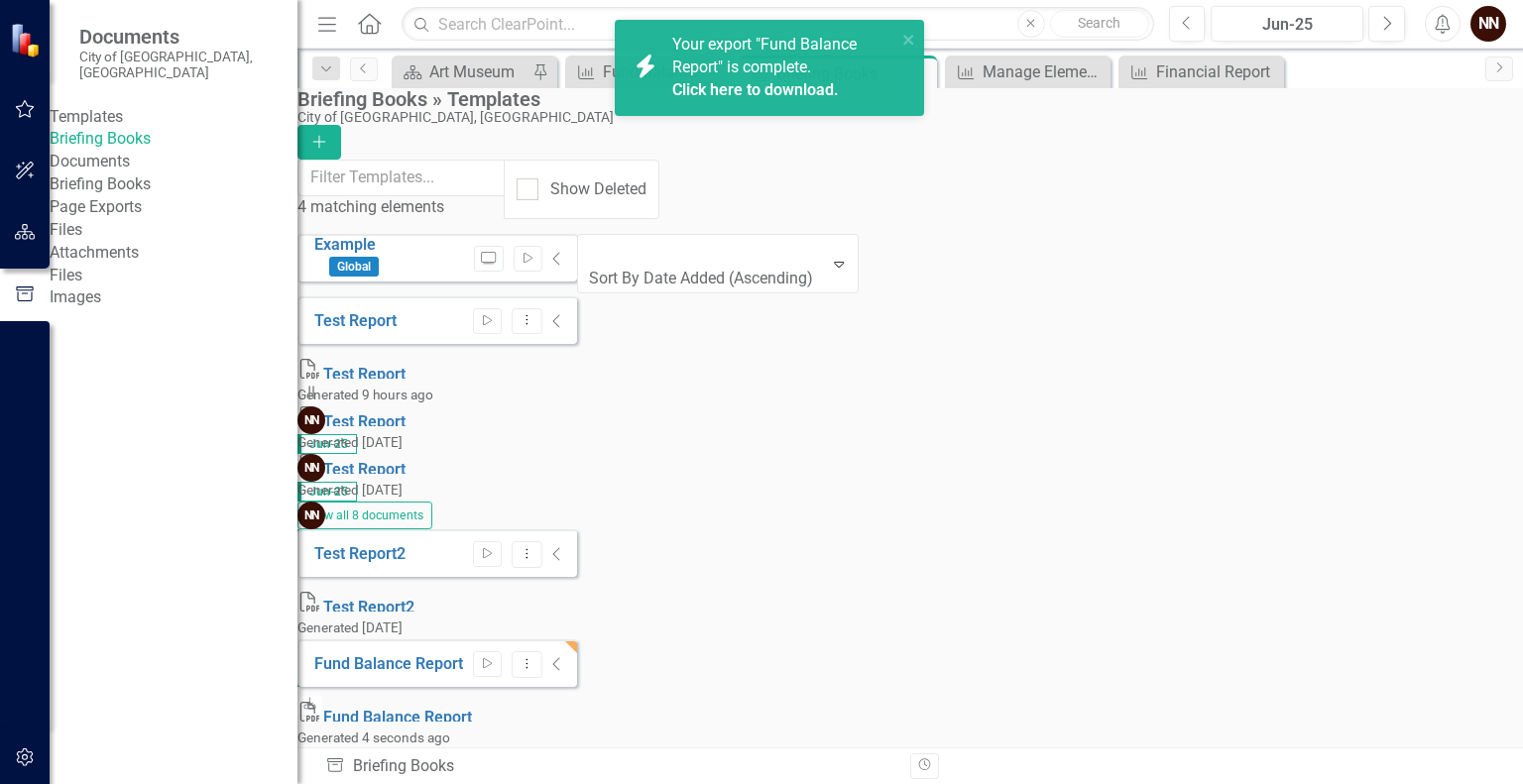 click on "Click here to download." at bounding box center [756, 89] 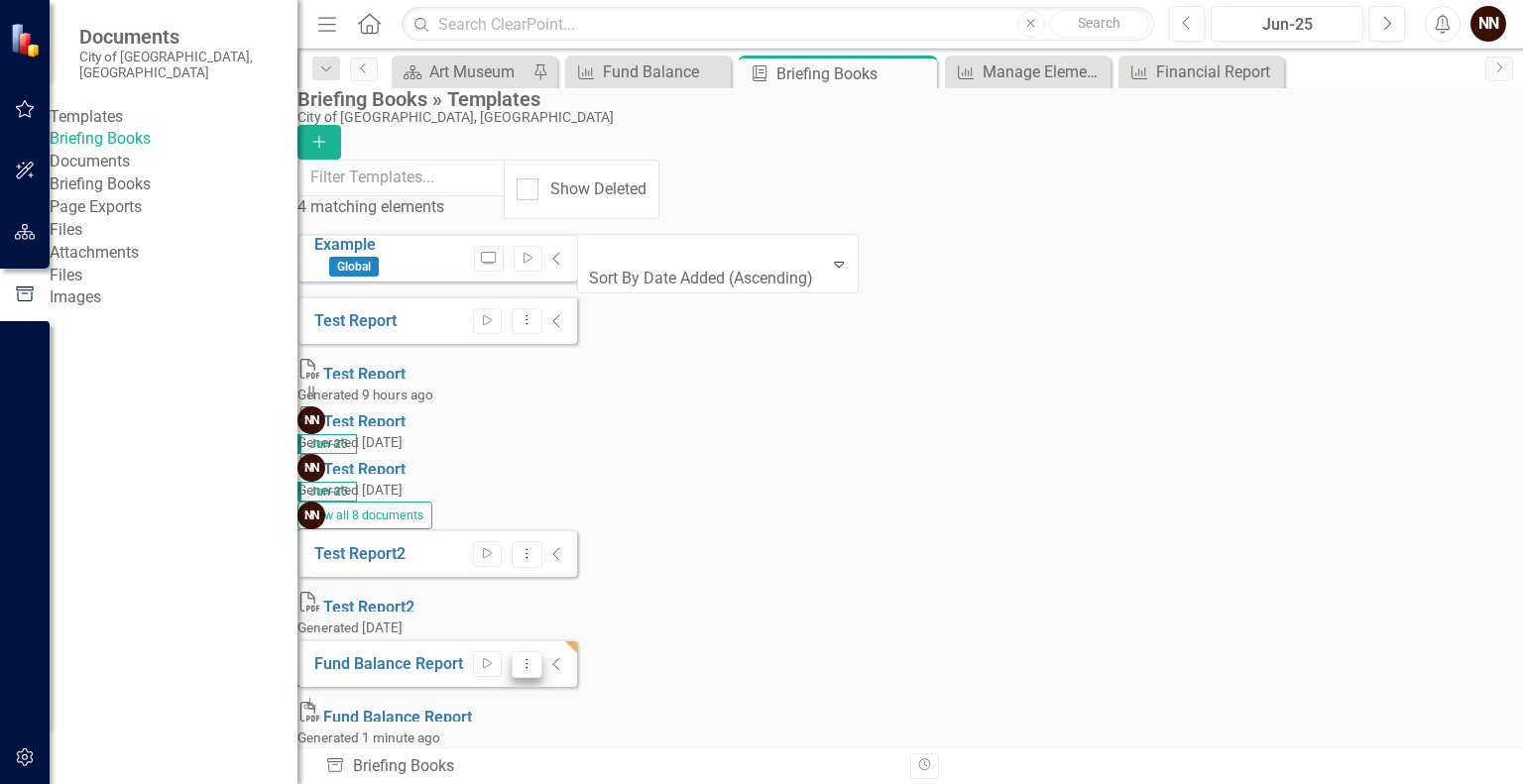 click on "Dropdown Menu" 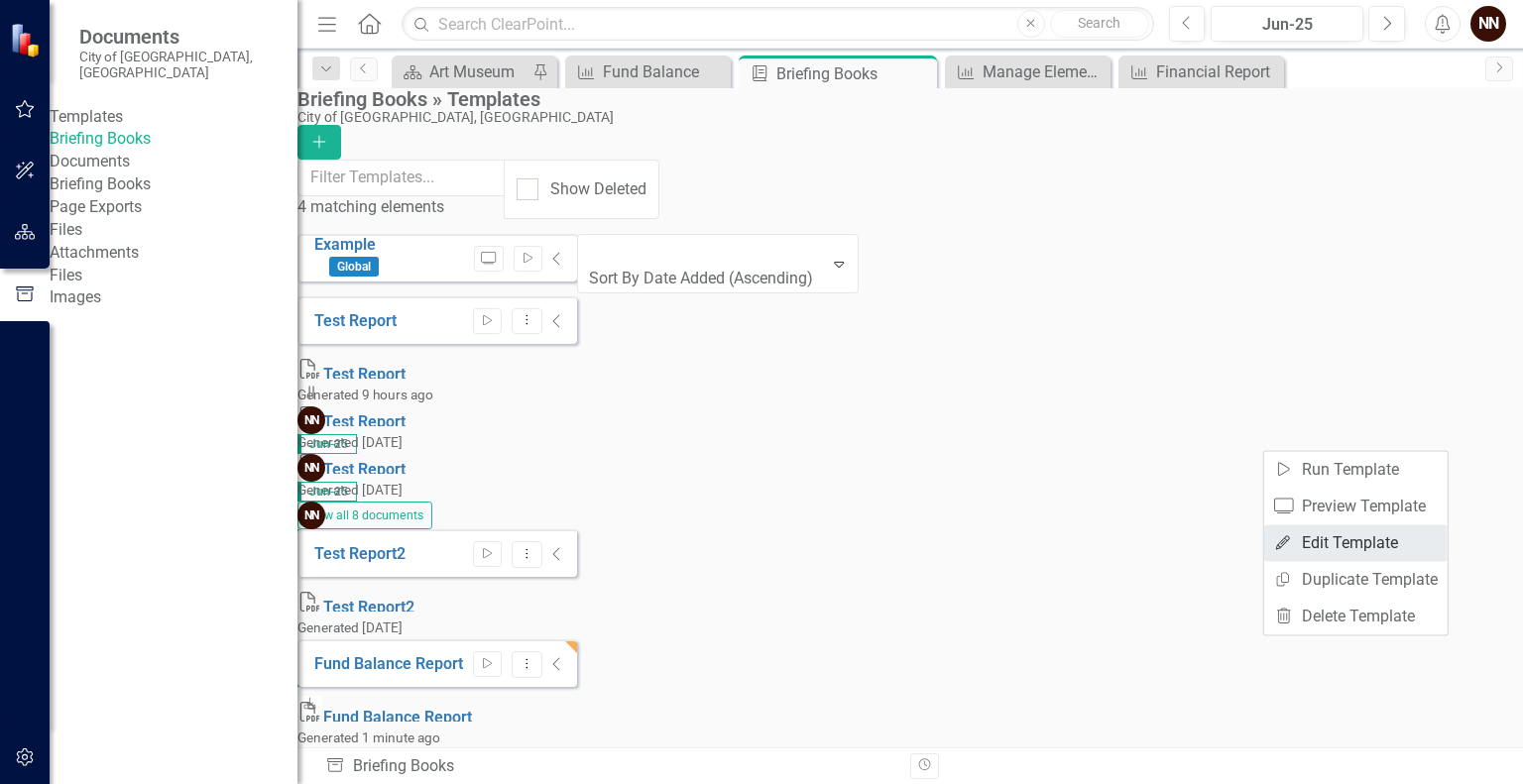 click on "Edit Edit Template" at bounding box center (1355, 542) 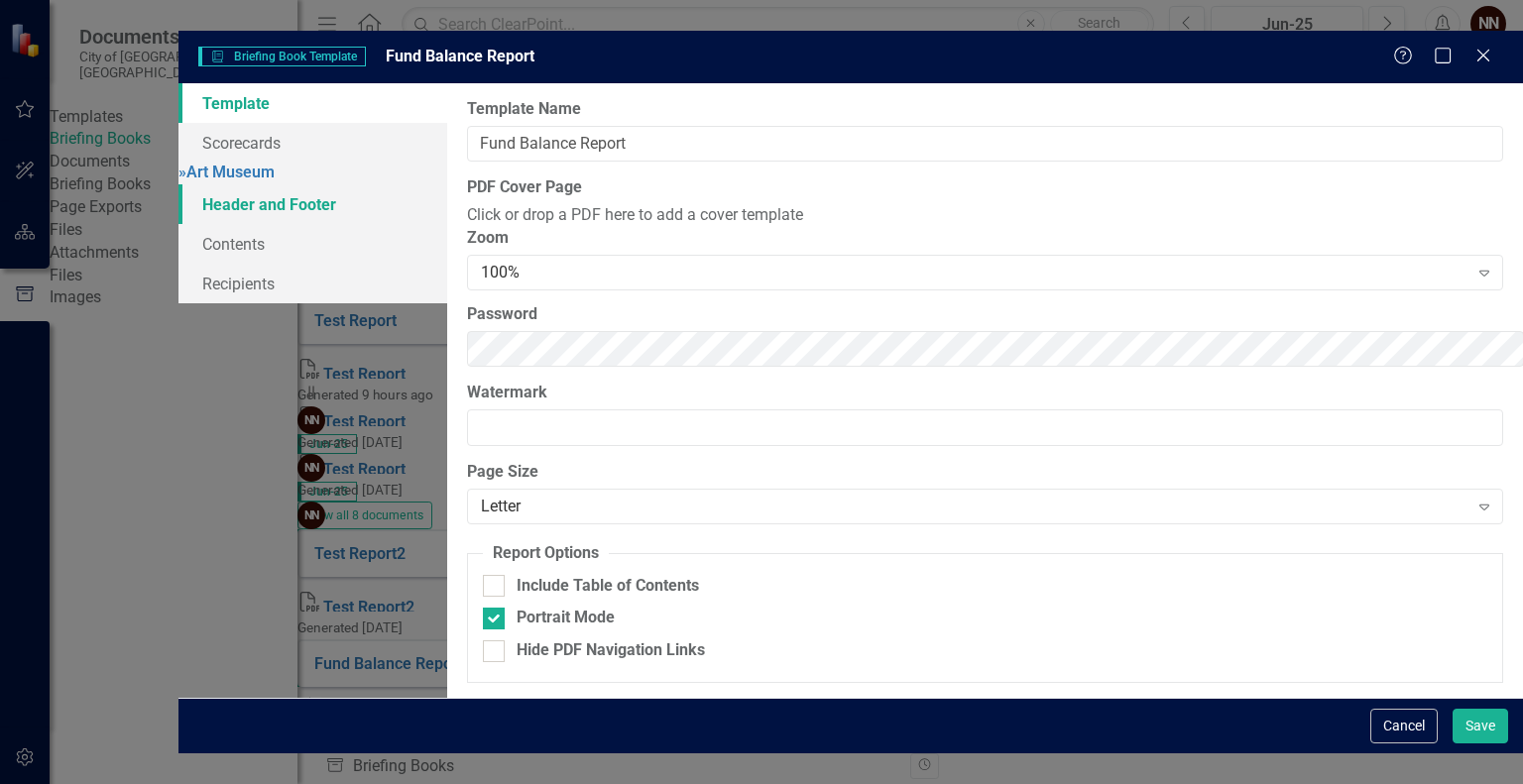 click on "Header and Footer" at bounding box center [312, 204] 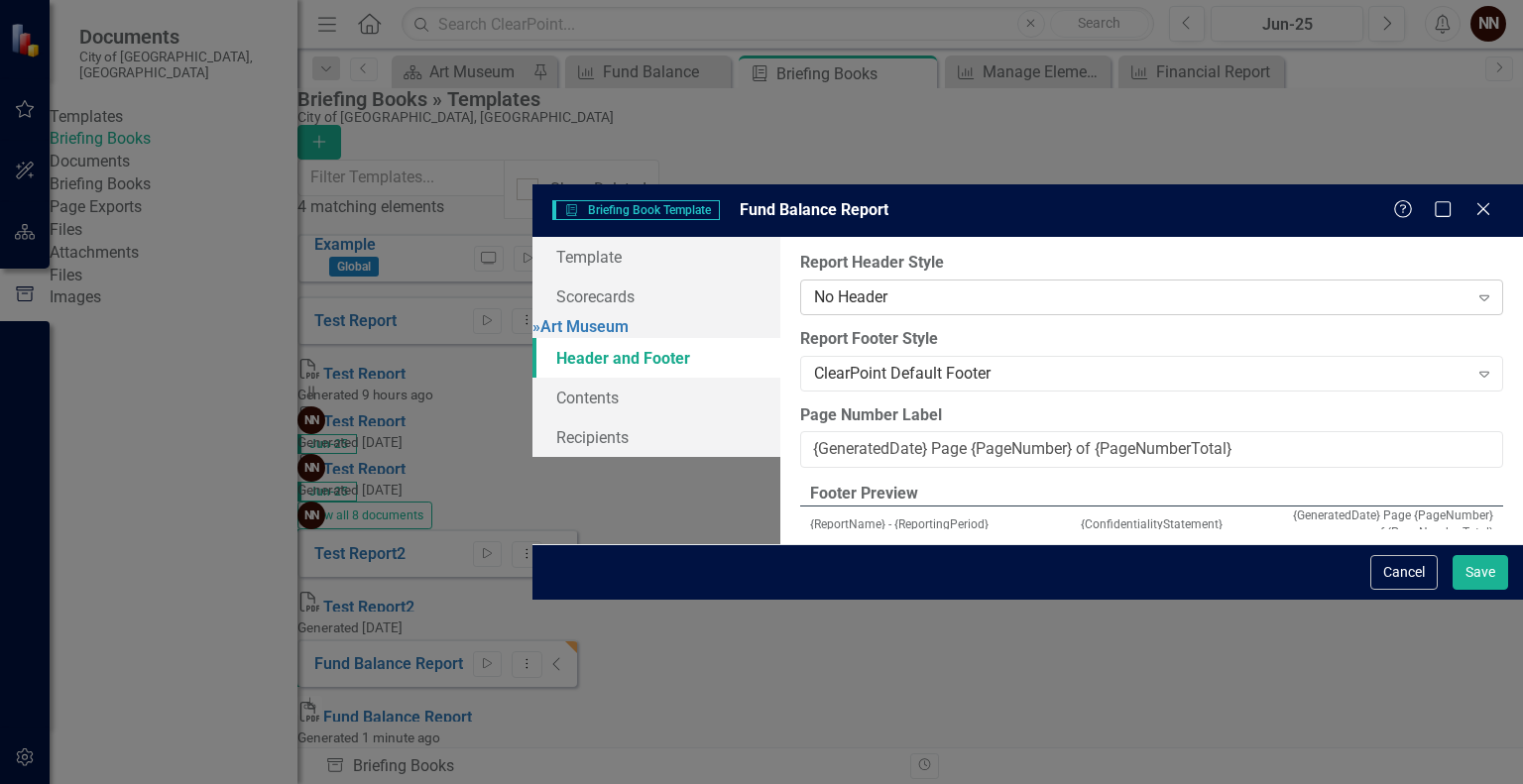 click on "No Header" at bounding box center (1141, 296) 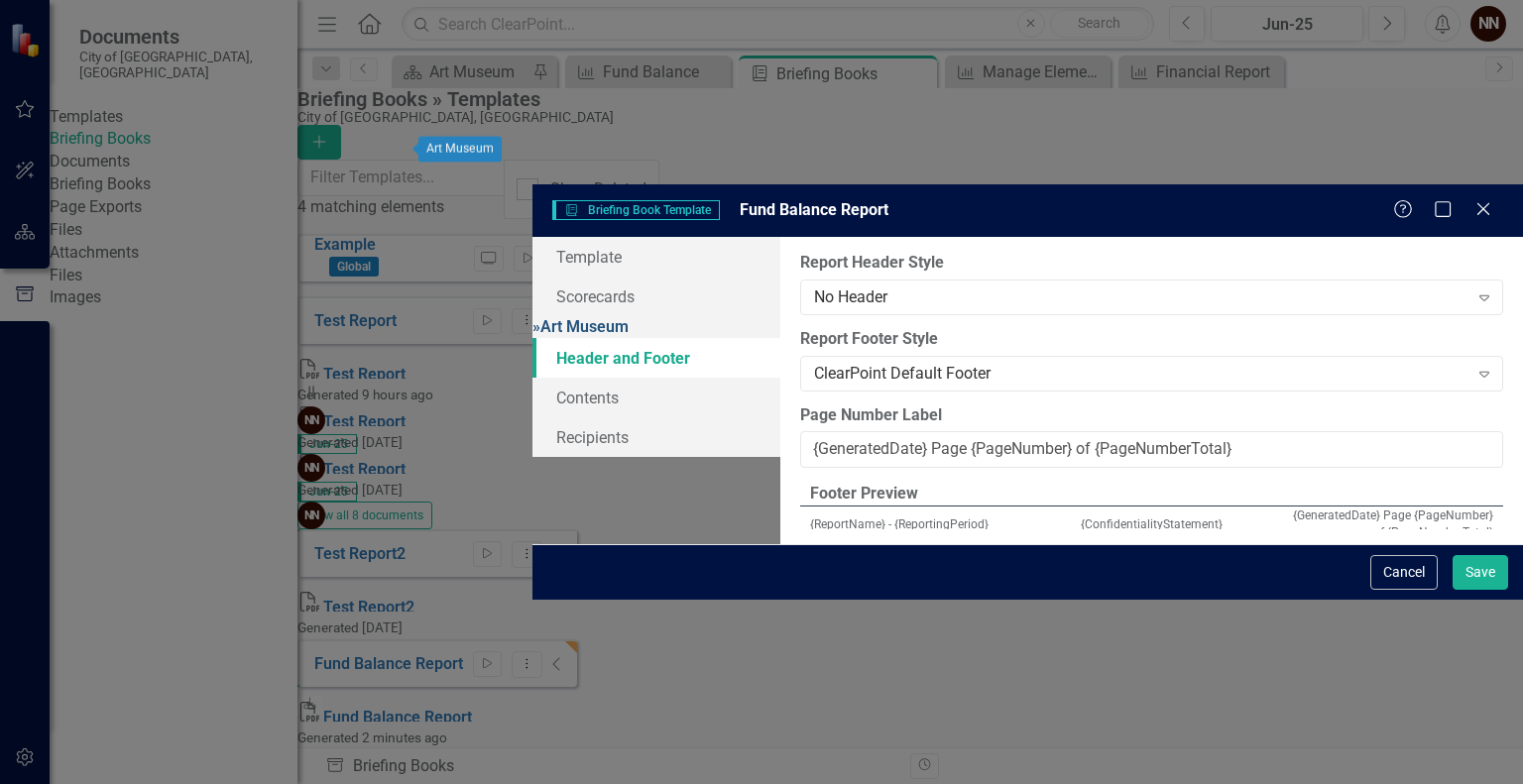 click on "»  Art Museum" at bounding box center [580, 326] 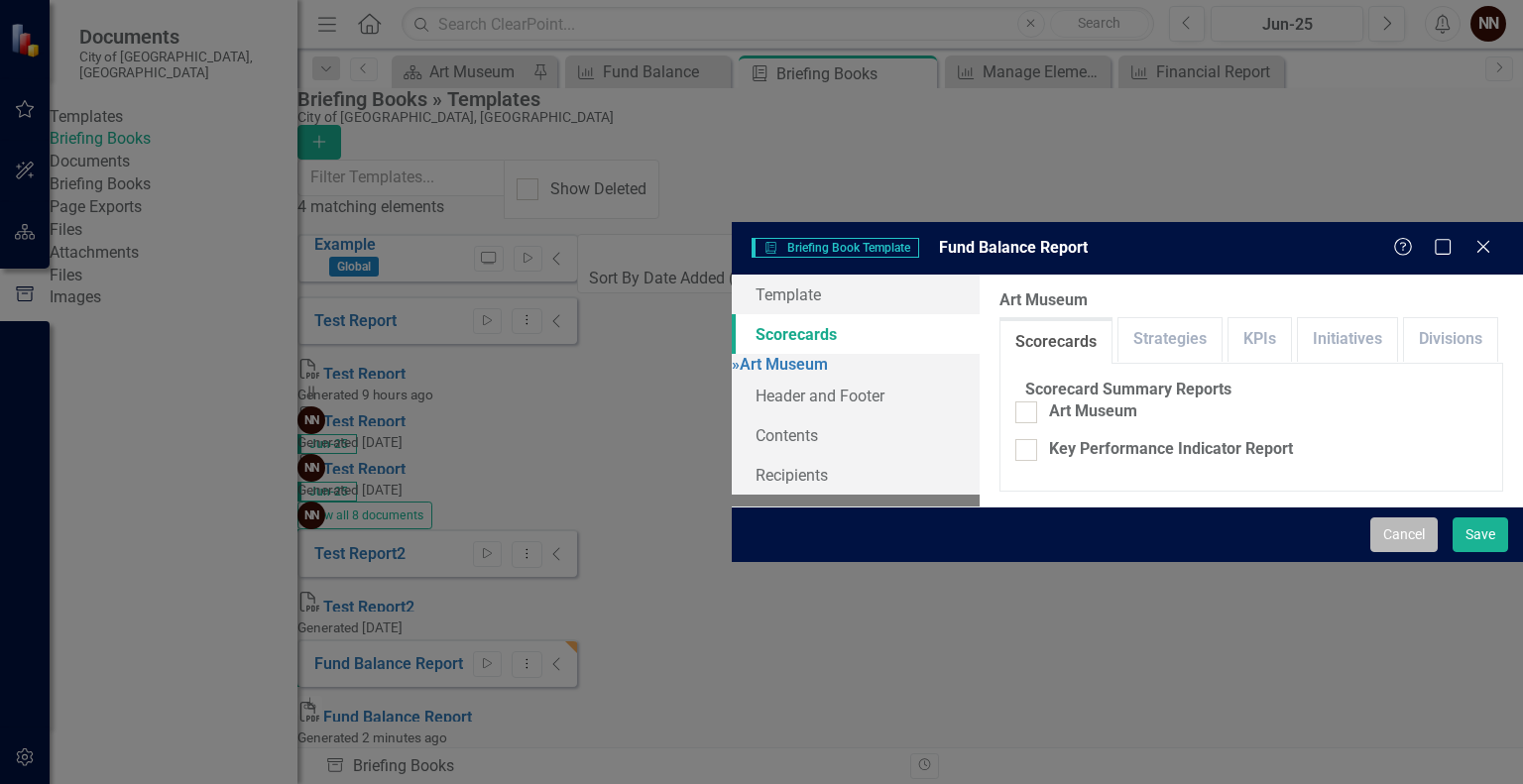 click on "Cancel" at bounding box center [1404, 534] 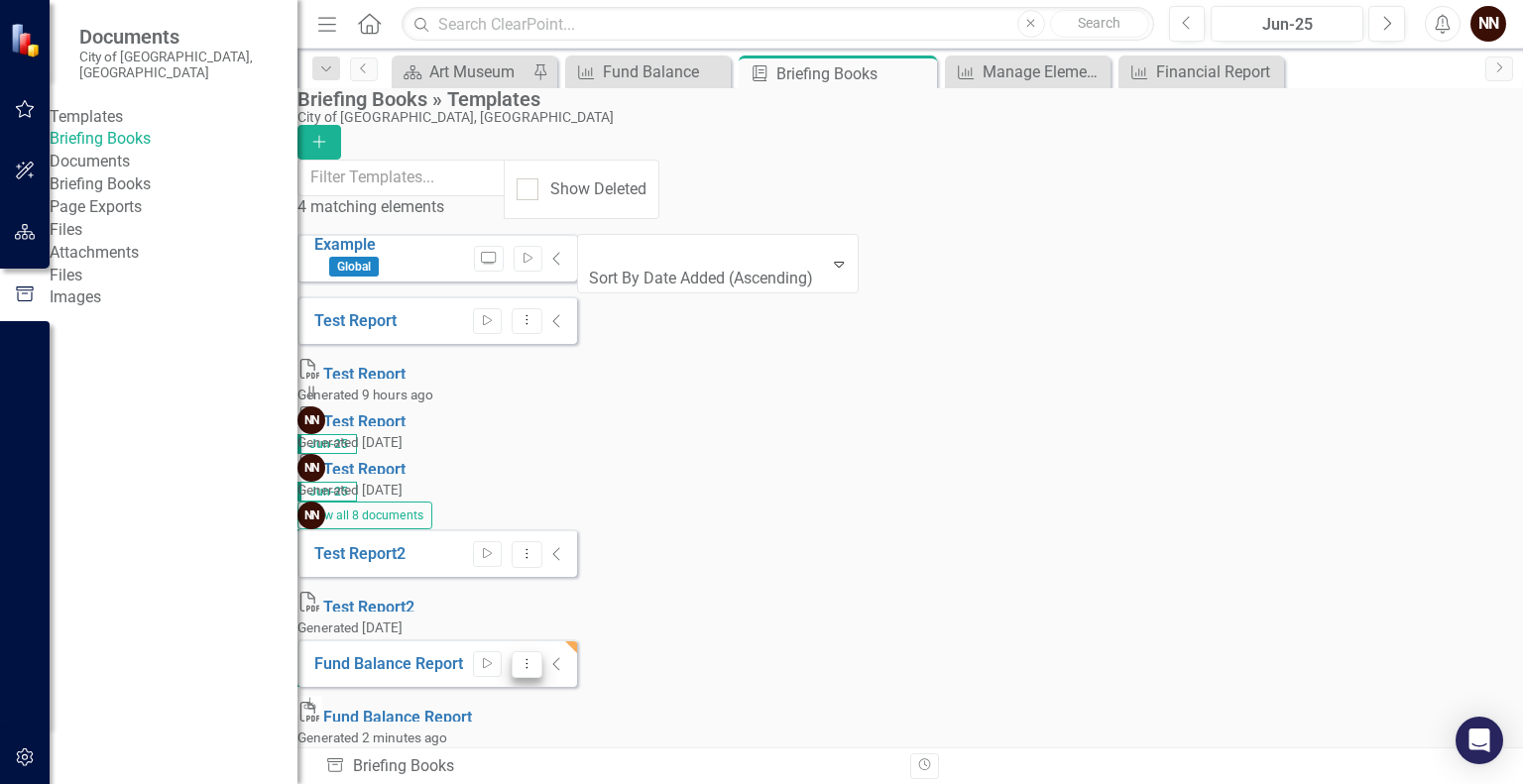 click on "Dropdown Menu" at bounding box center (527, 664) 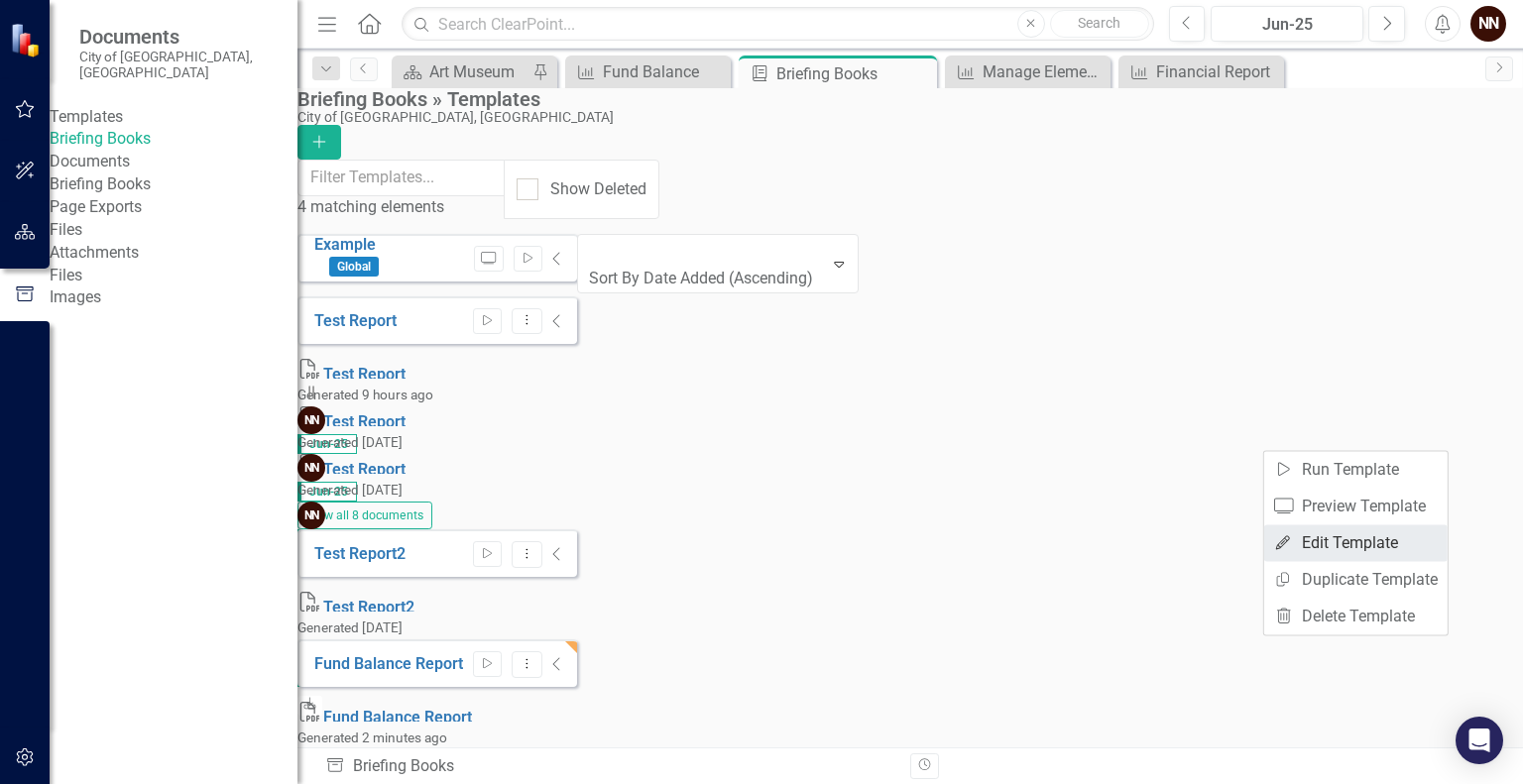 click on "Edit Edit Template" at bounding box center (1355, 542) 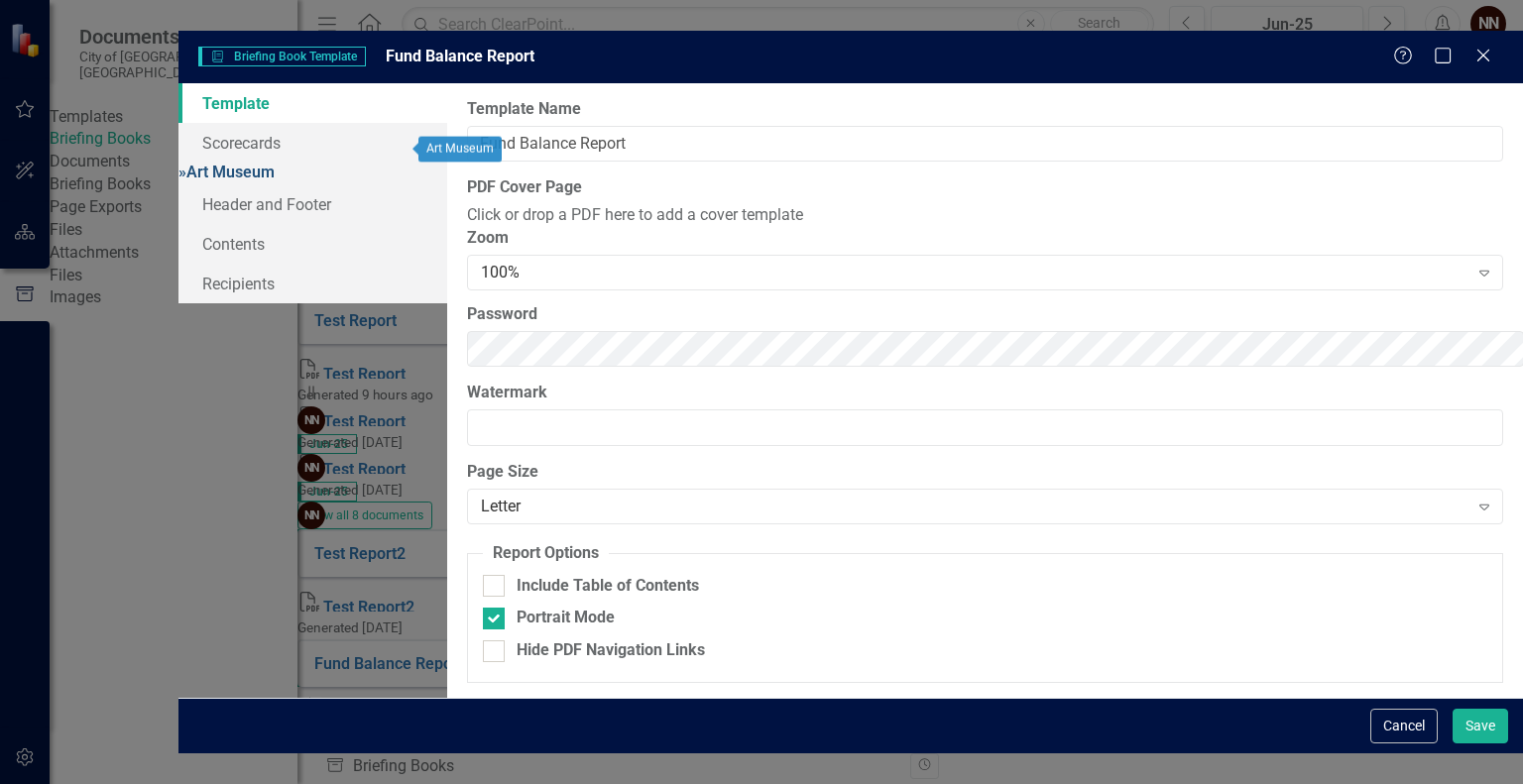 click on "»  Art Museum" at bounding box center [226, 171] 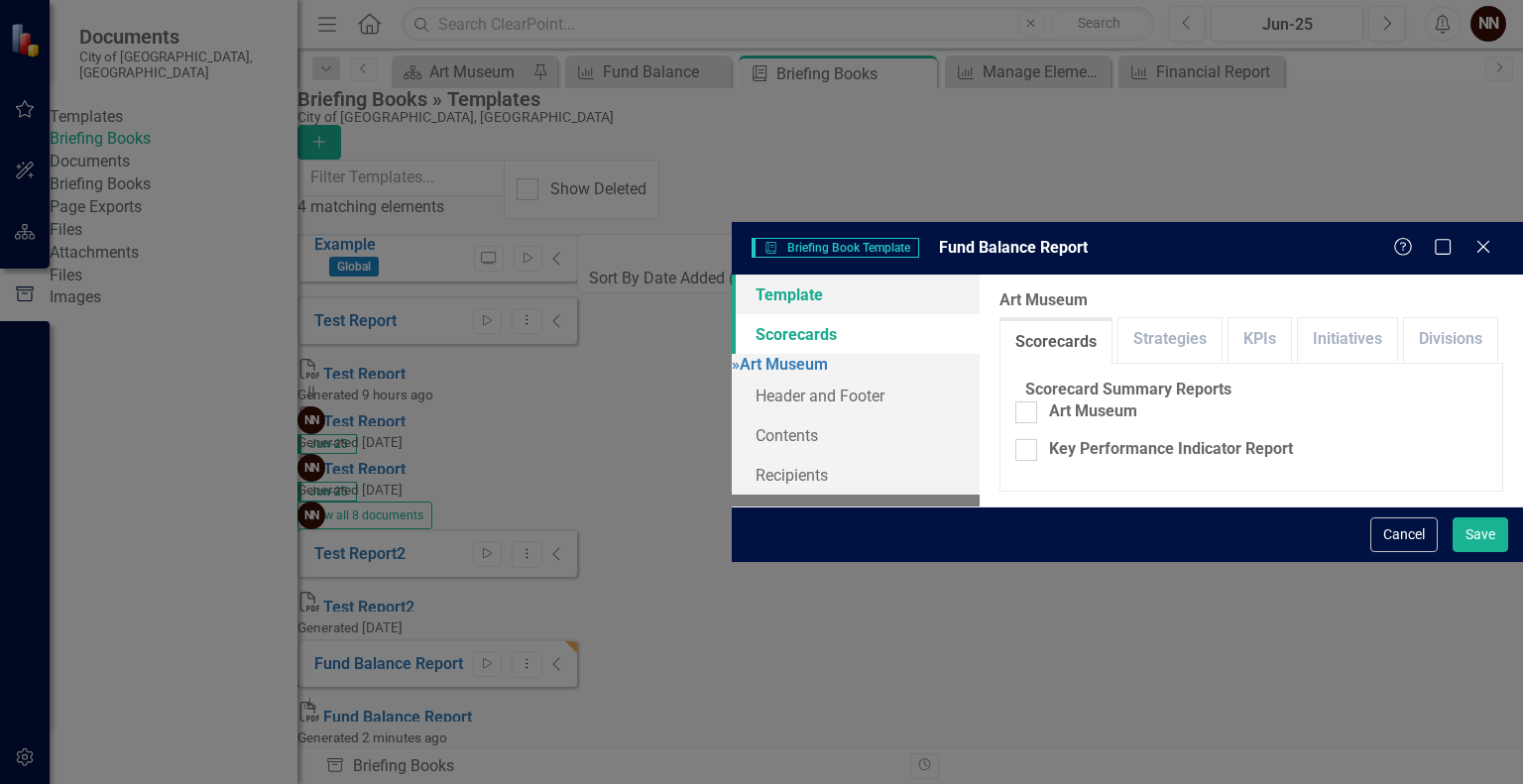 click on "Template" at bounding box center (856, 294) 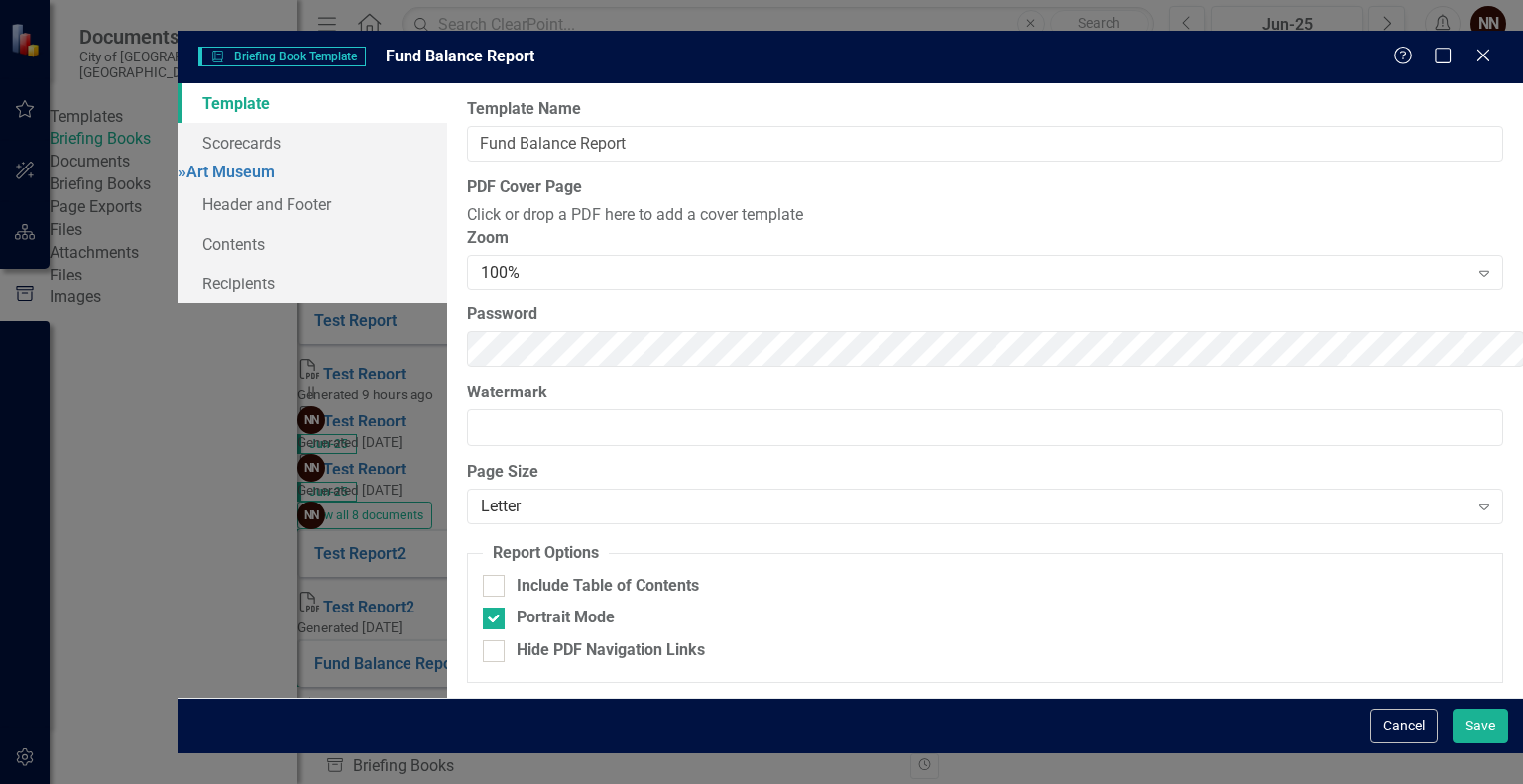 click on "Help Maximize Close" at bounding box center [1448, 56] 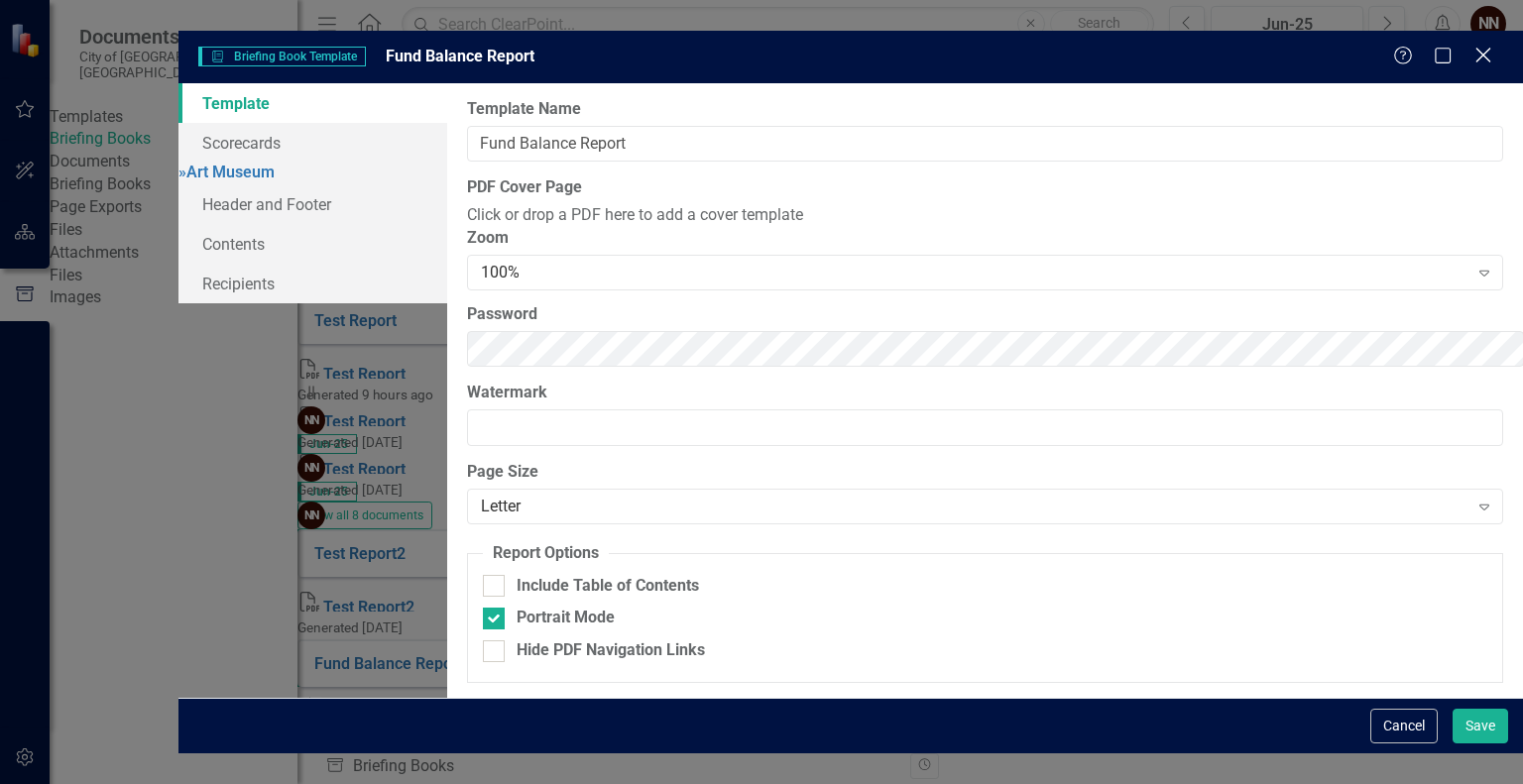 click on "Close" 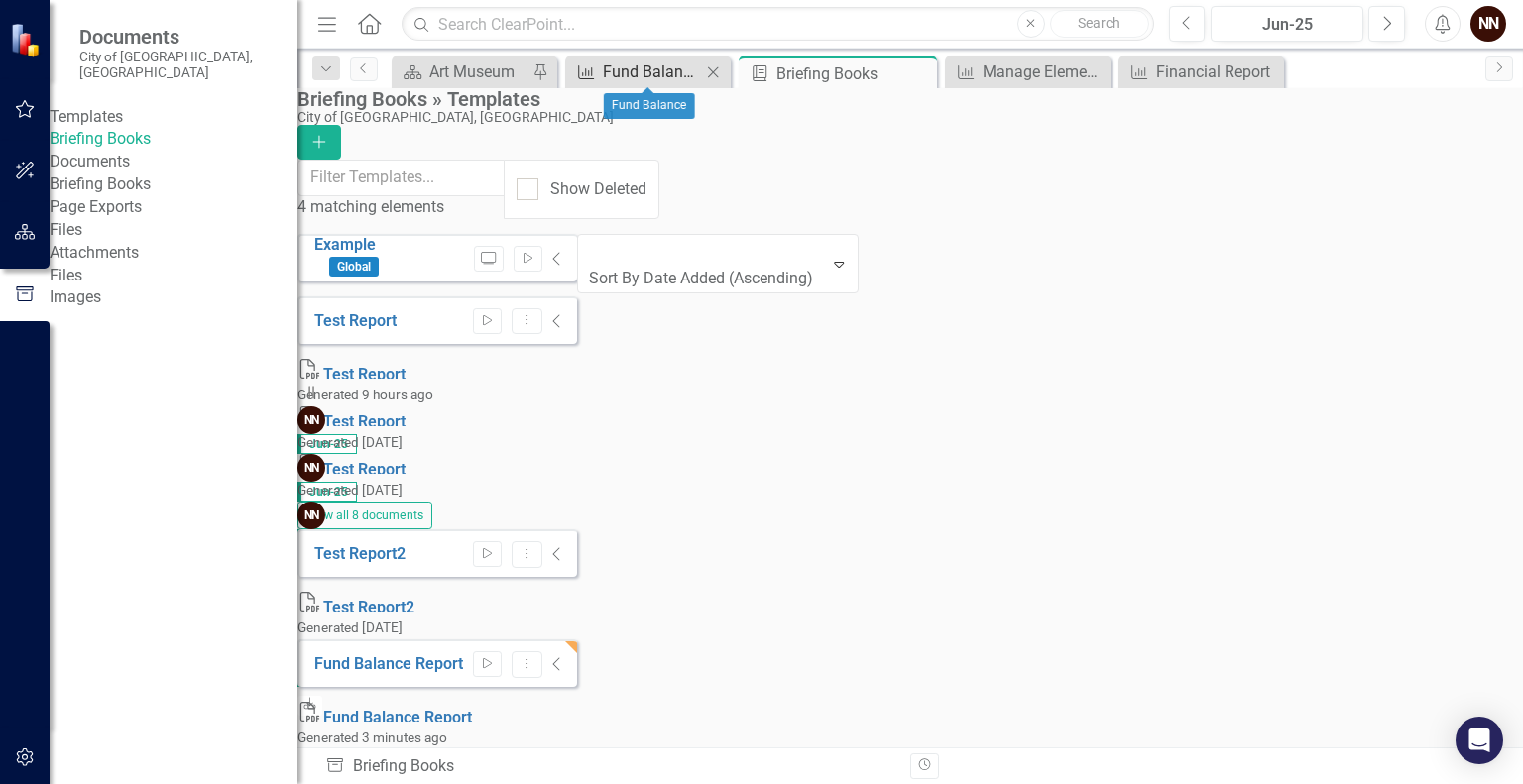 click on "Fund Balance" at bounding box center (651, 71) 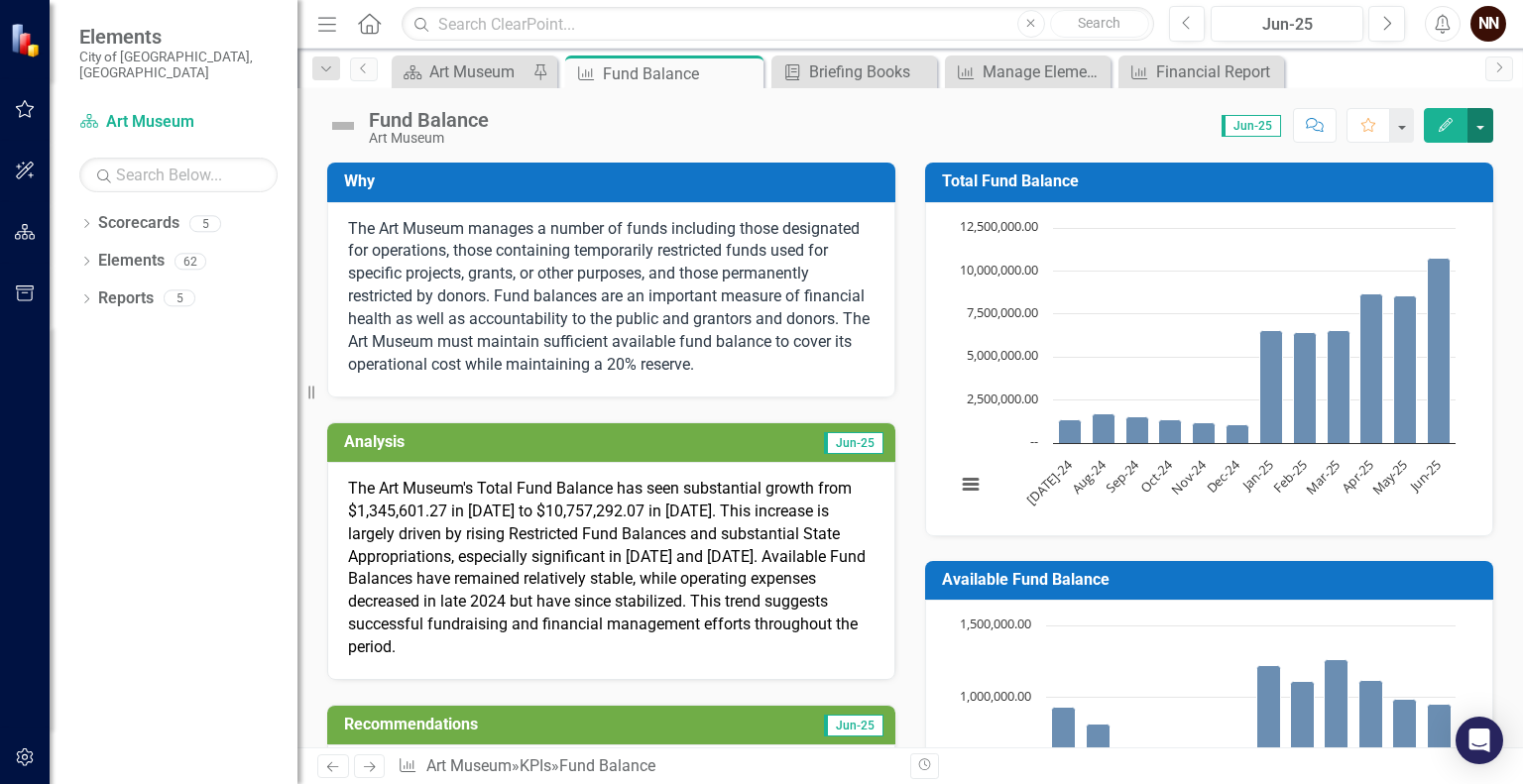 click at bounding box center [1480, 125] 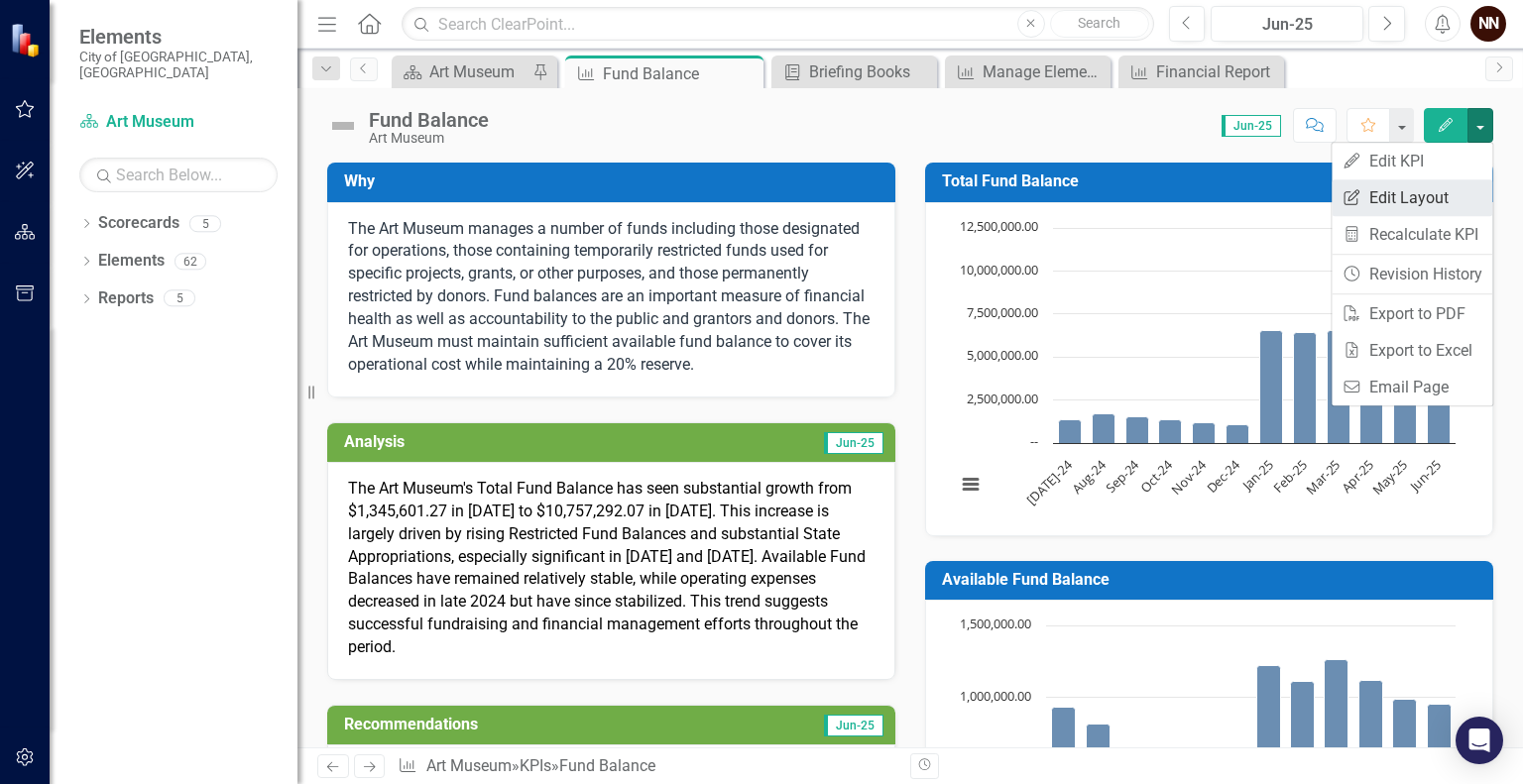 click on "Edit Report Edit Layout" at bounding box center (1412, 197) 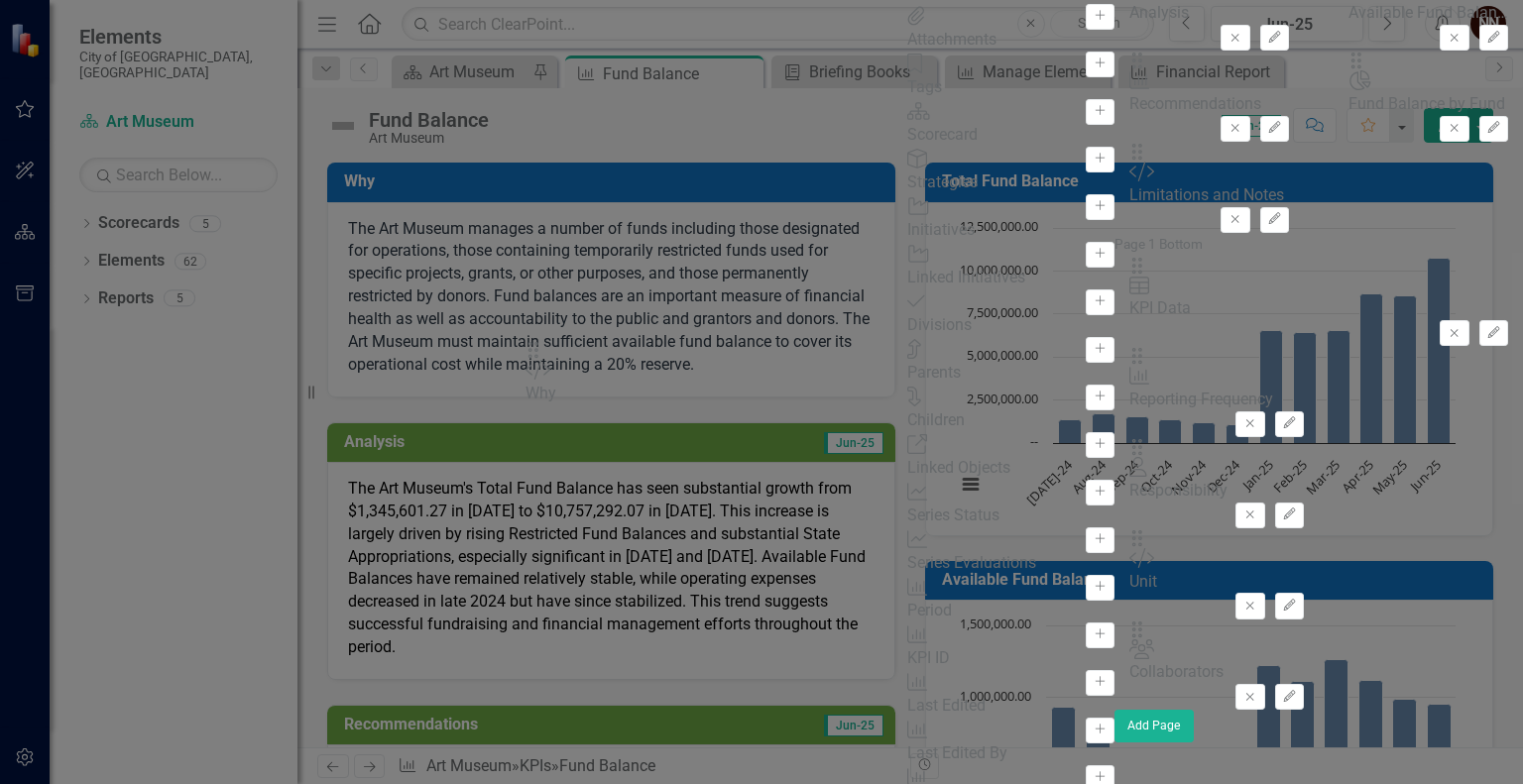drag, startPoint x: 563, startPoint y: 248, endPoint x: 569, endPoint y: 361, distance: 113.15918 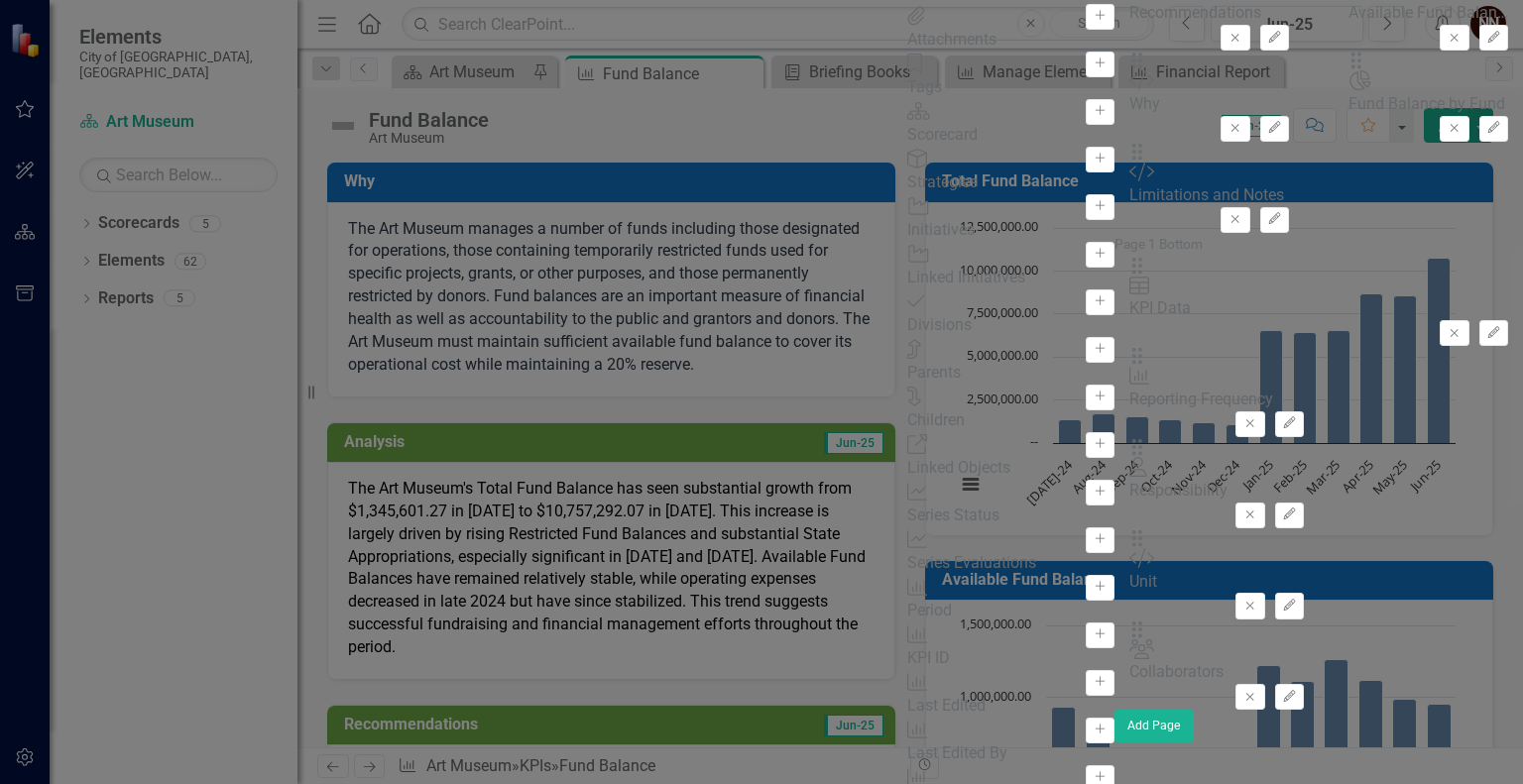 click on "Save" at bounding box center (1447, 985) 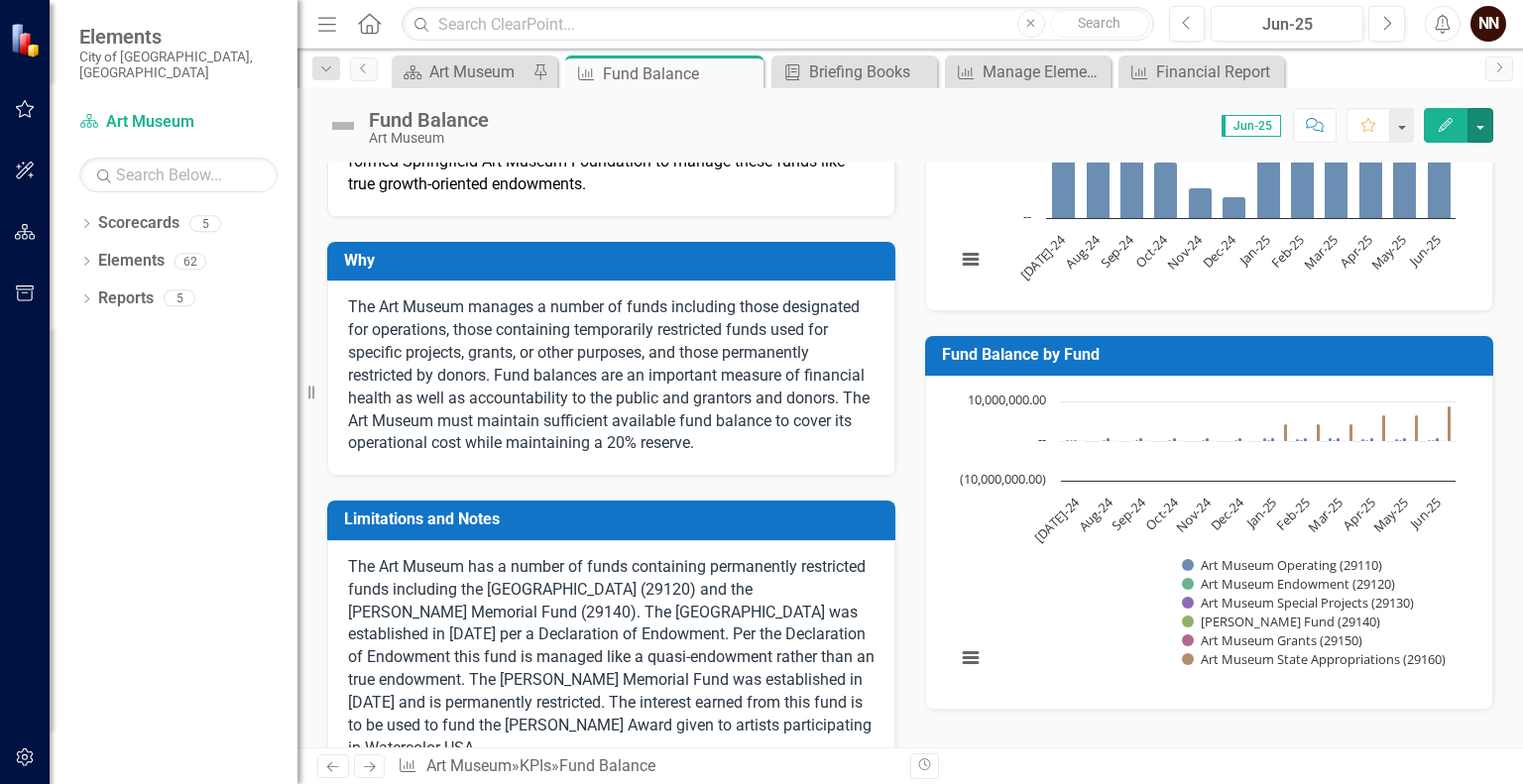 scroll, scrollTop: 615, scrollLeft: 0, axis: vertical 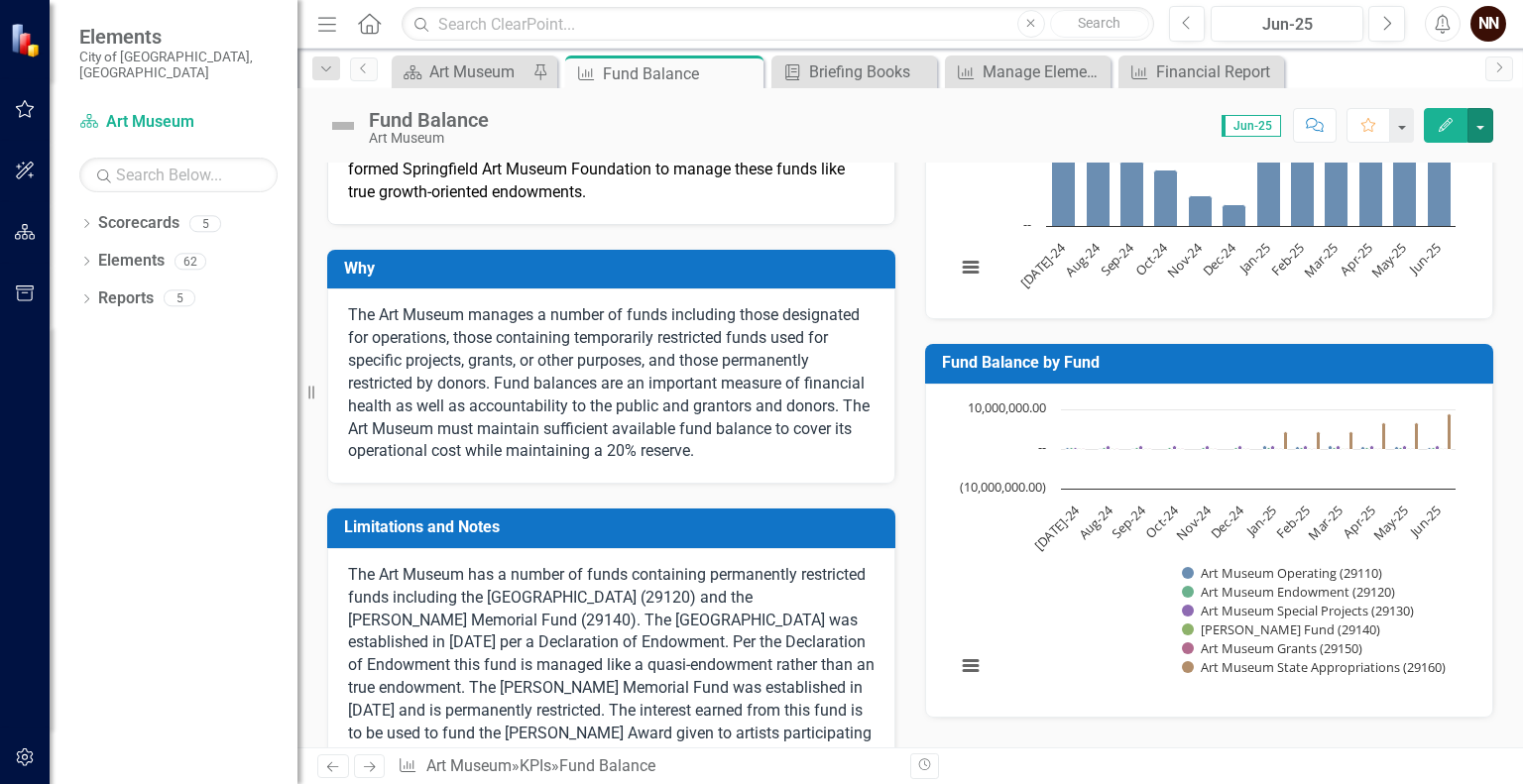 click 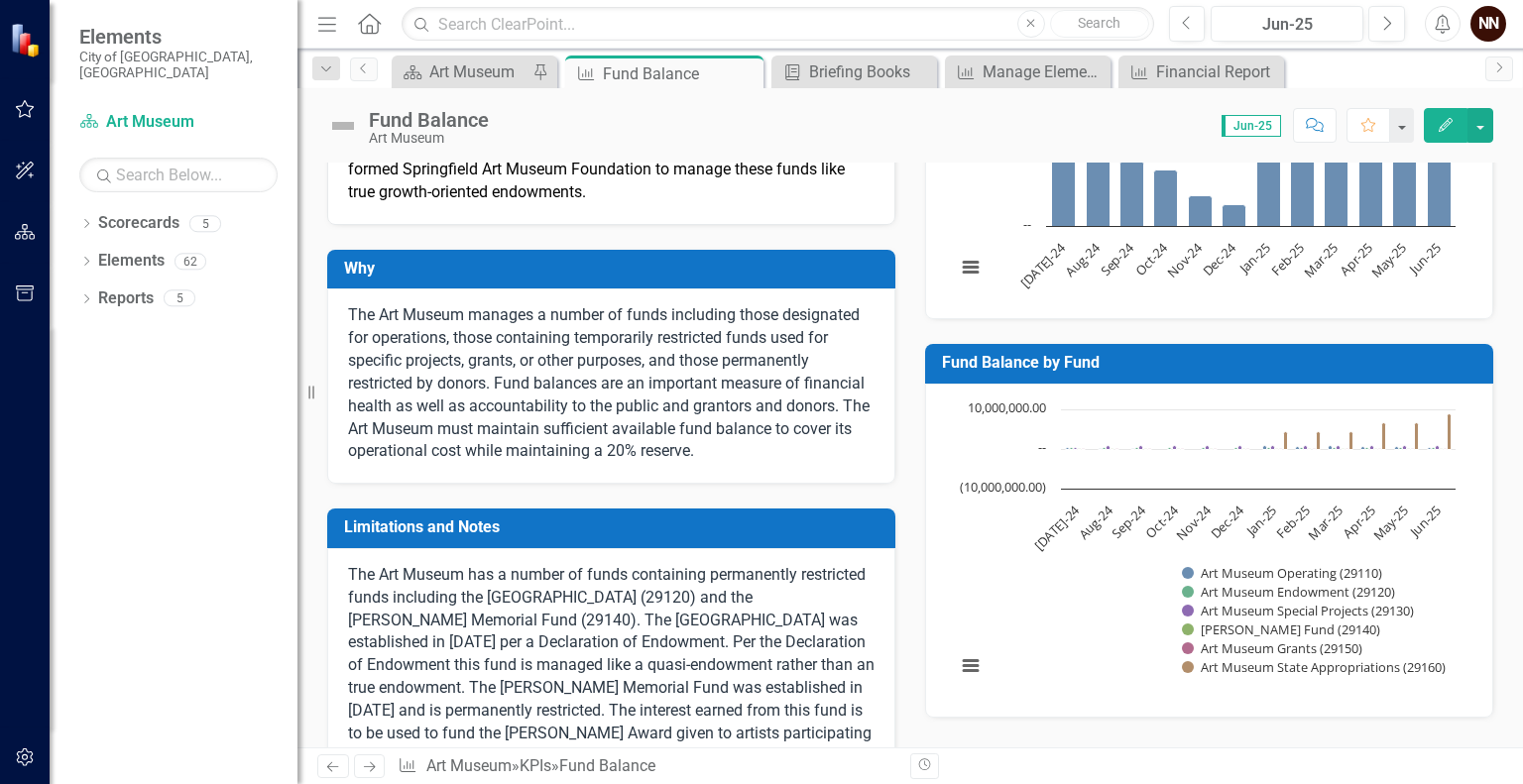 click on "Fund Balance by Fund" at bounding box center [1213, 363] 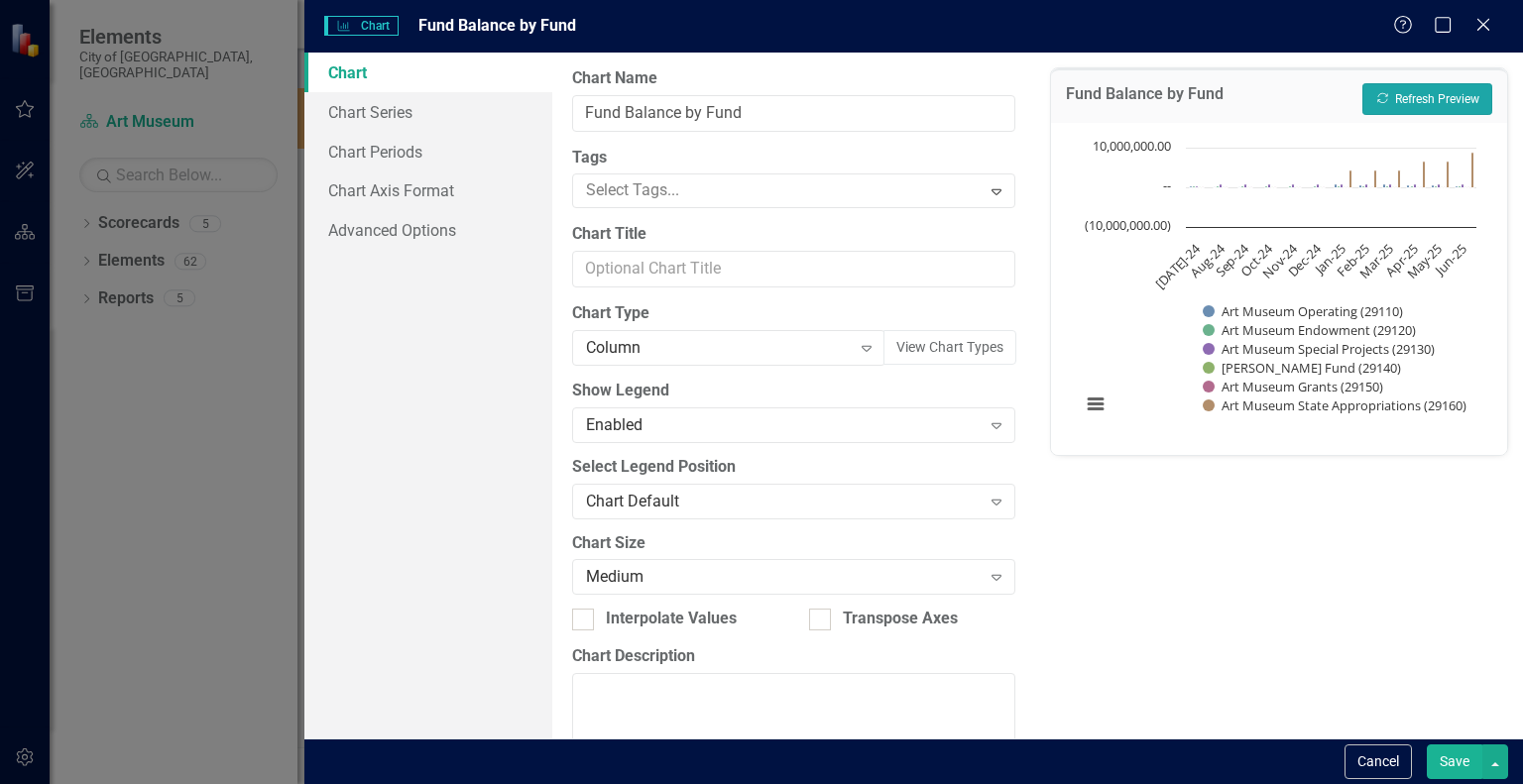 click on "Recalculate Refresh Preview" at bounding box center [1427, 99] 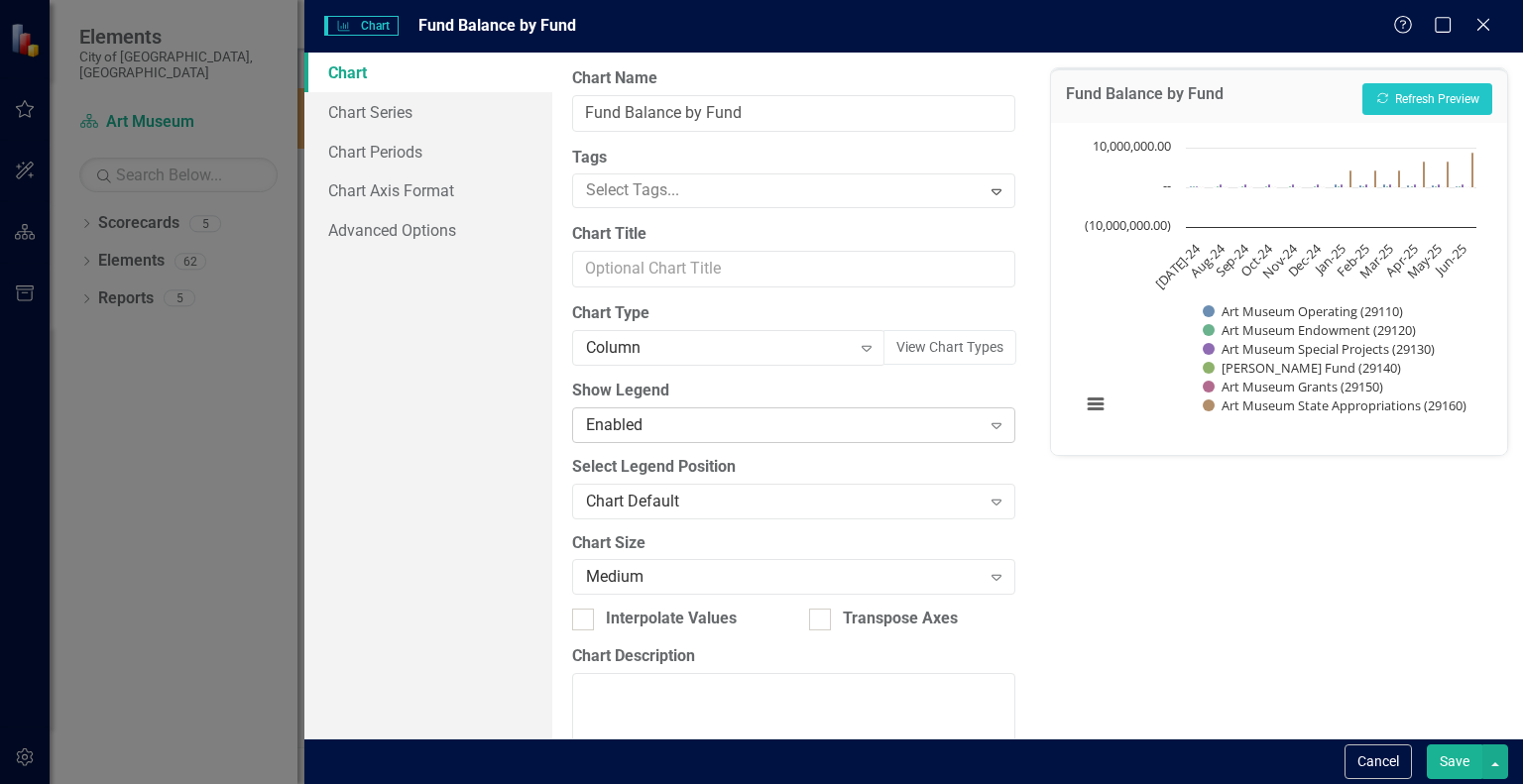 click on "Enabled" at bounding box center [783, 424] 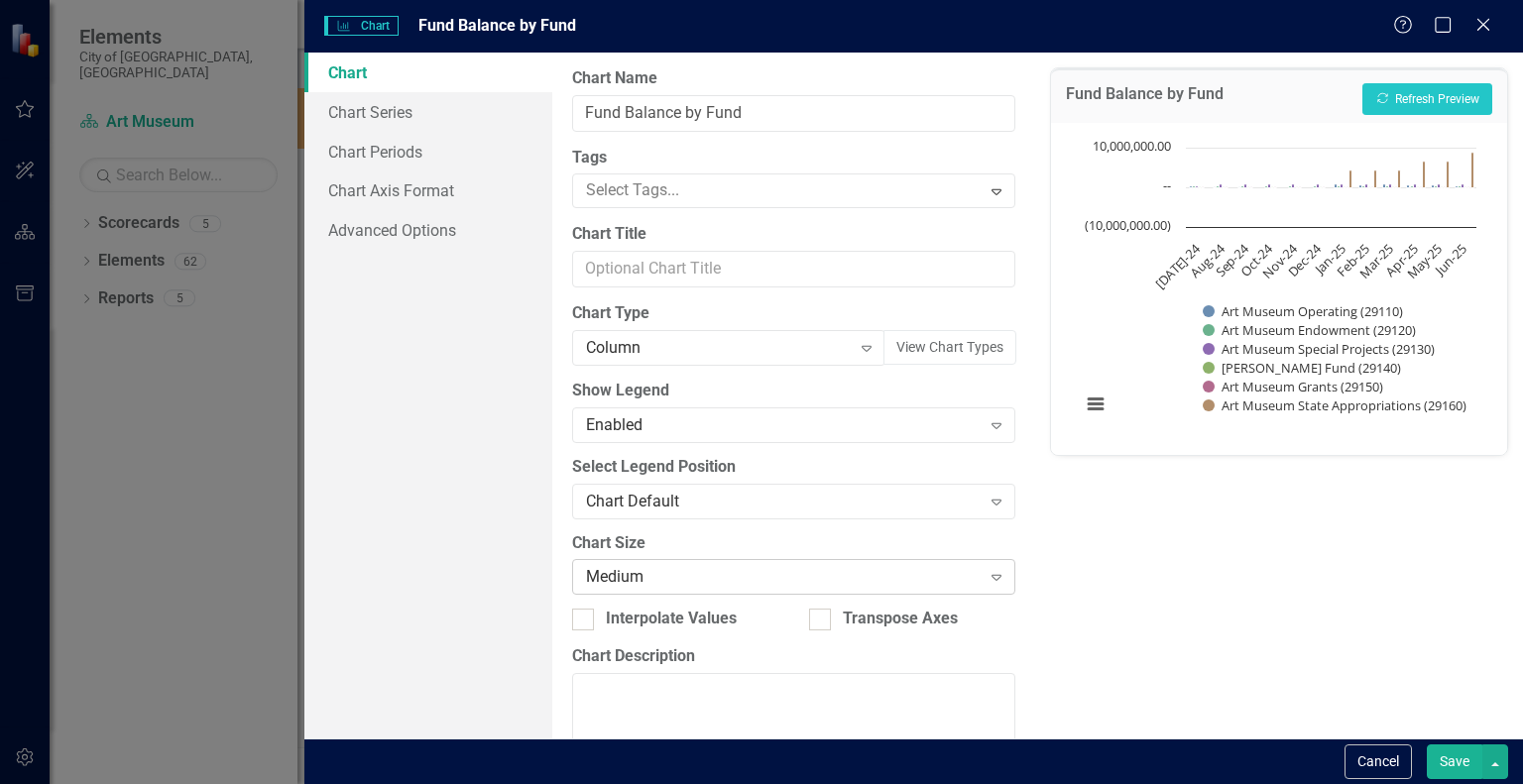 click on "Medium" at bounding box center [783, 577] 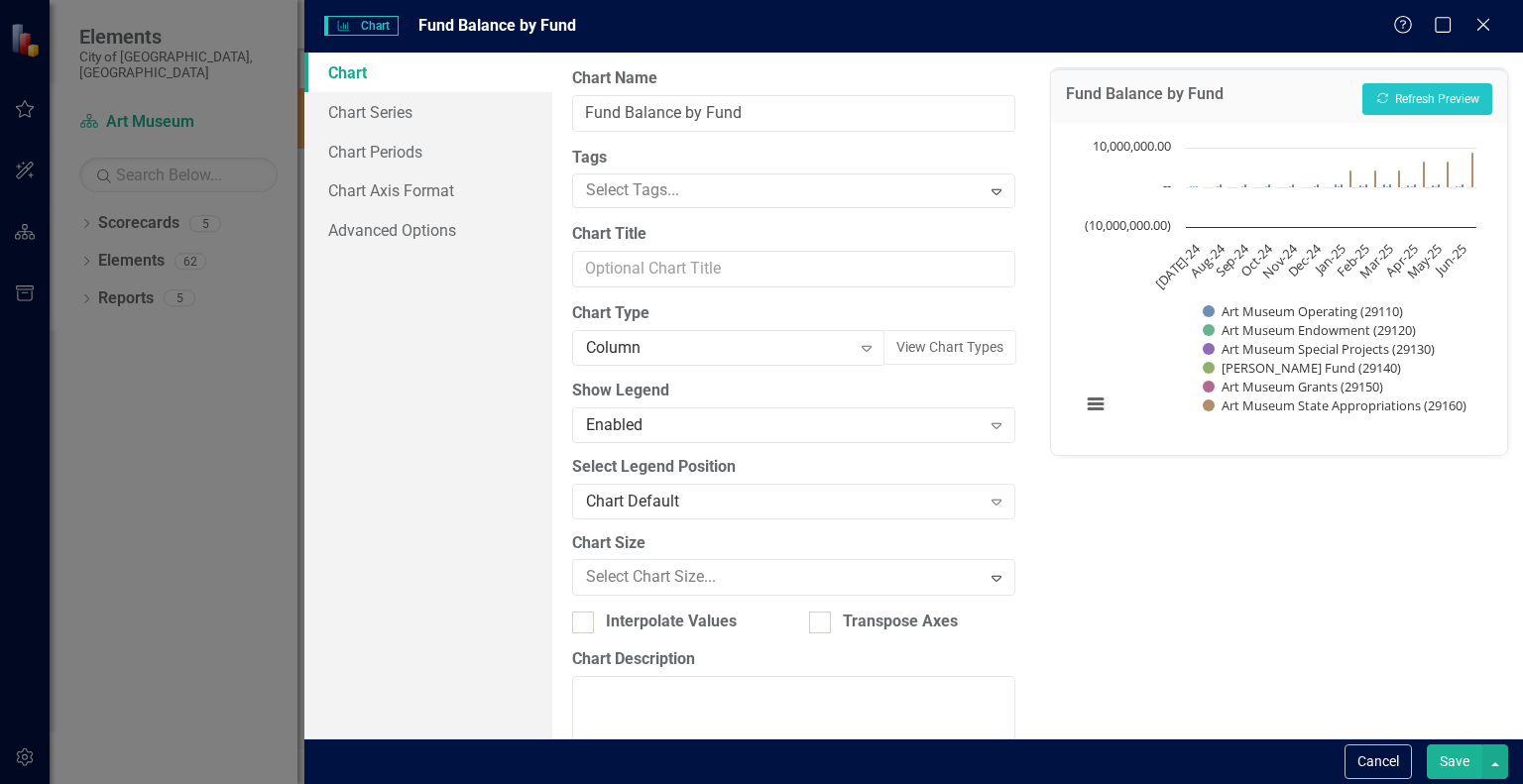click on "Large" at bounding box center (765, 865) 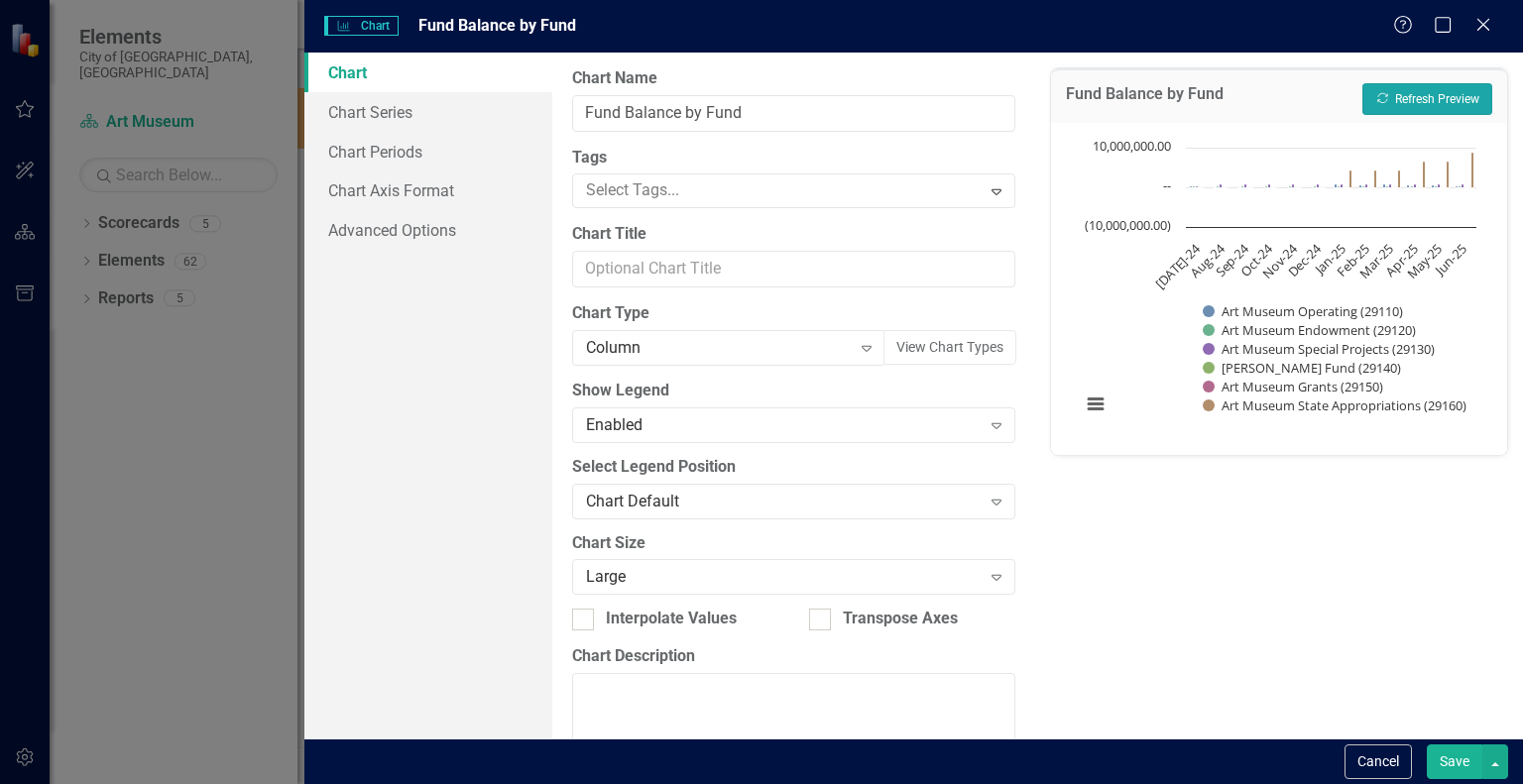 click on "Recalculate Refresh Preview" at bounding box center (1427, 99) 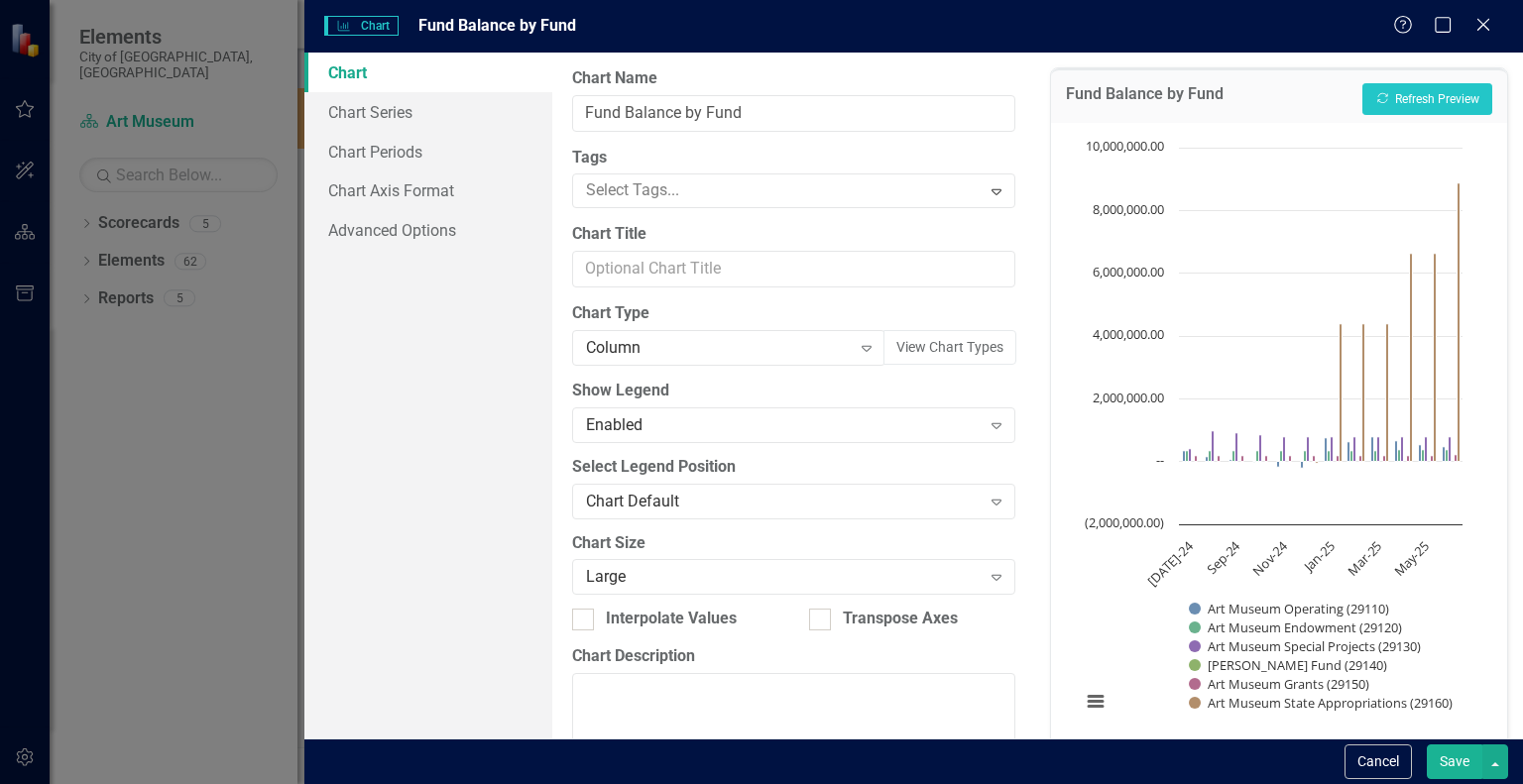 click on "Save" at bounding box center (1455, 761) 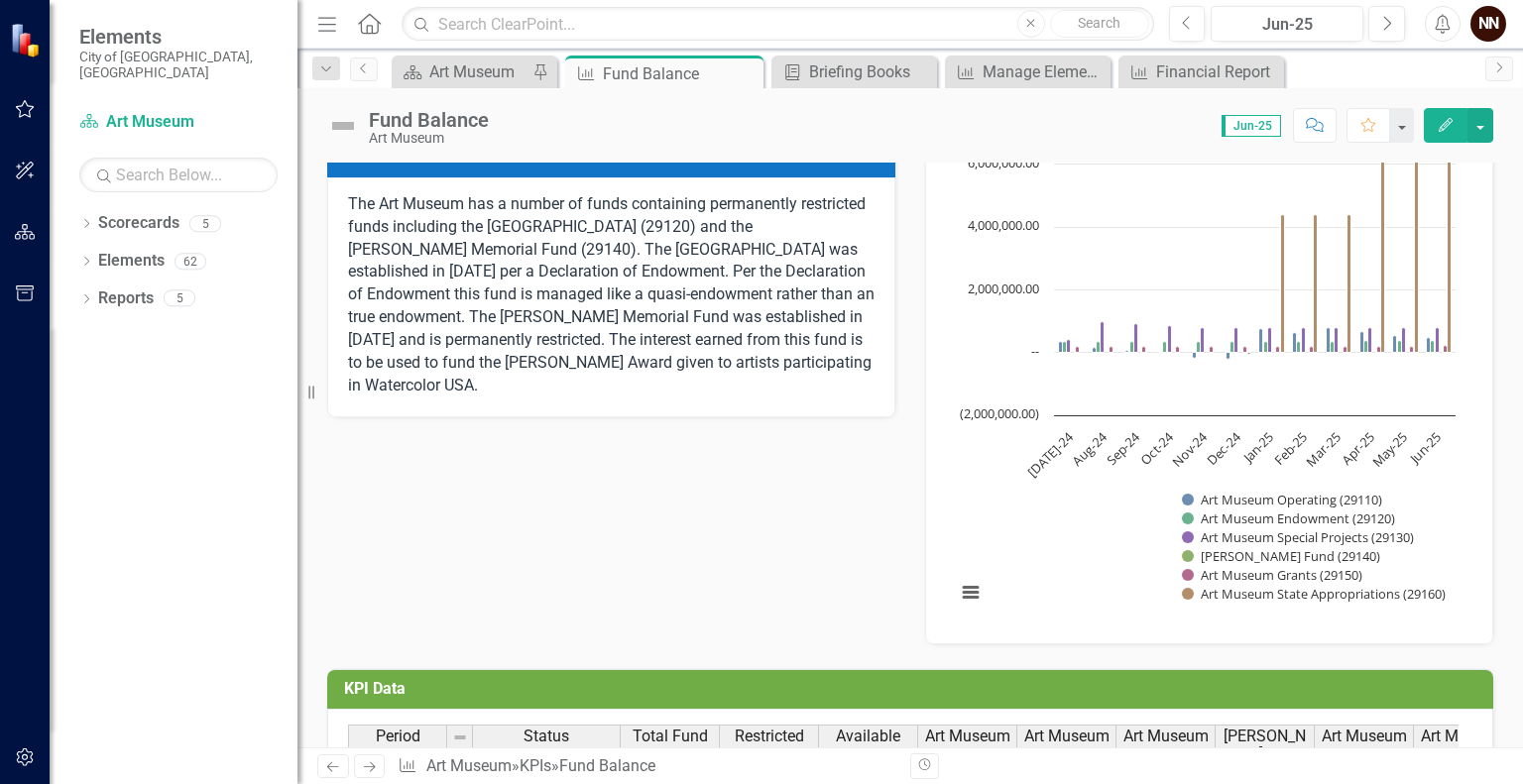 scroll, scrollTop: 1011, scrollLeft: 0, axis: vertical 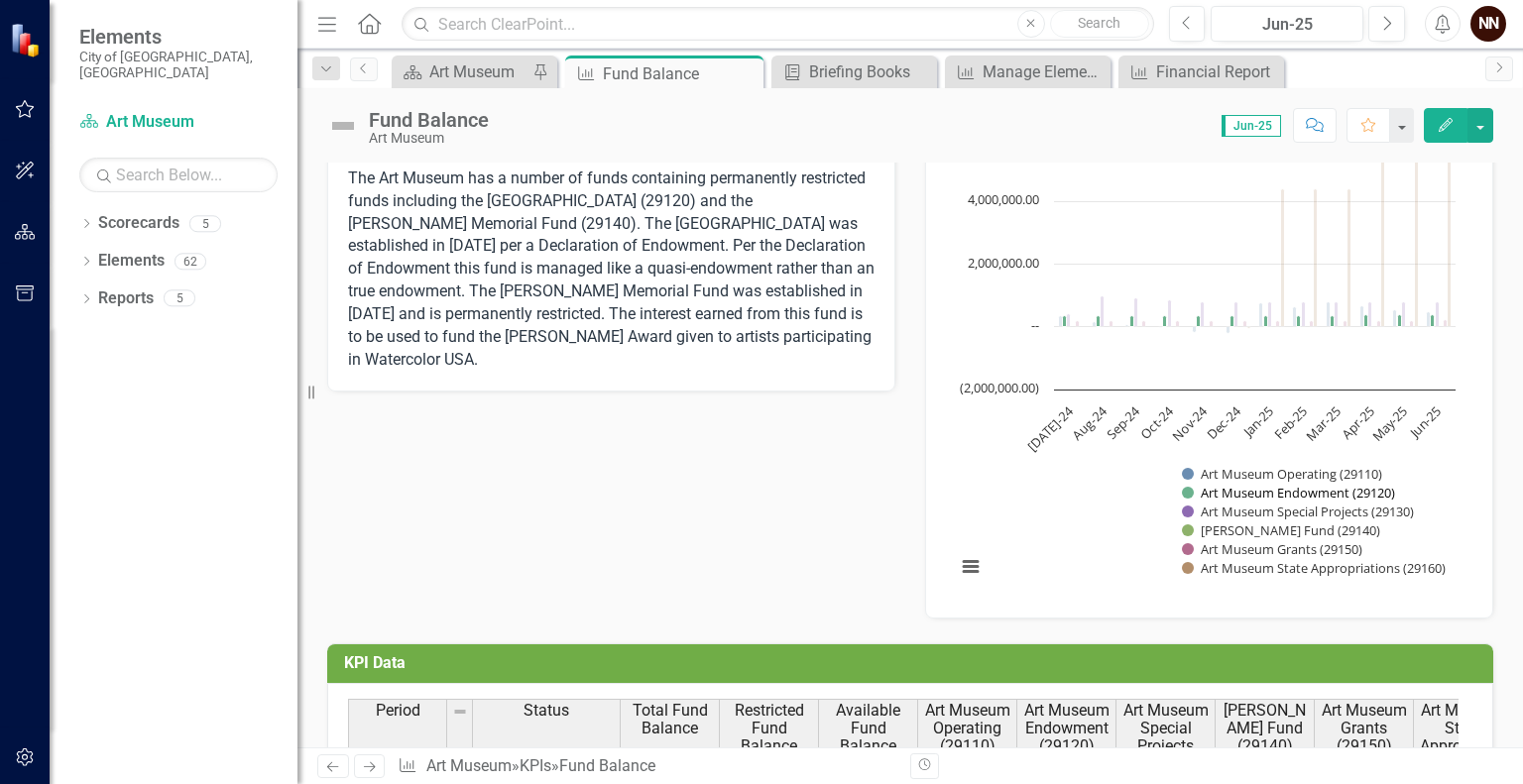 click at bounding box center (1288, 493) 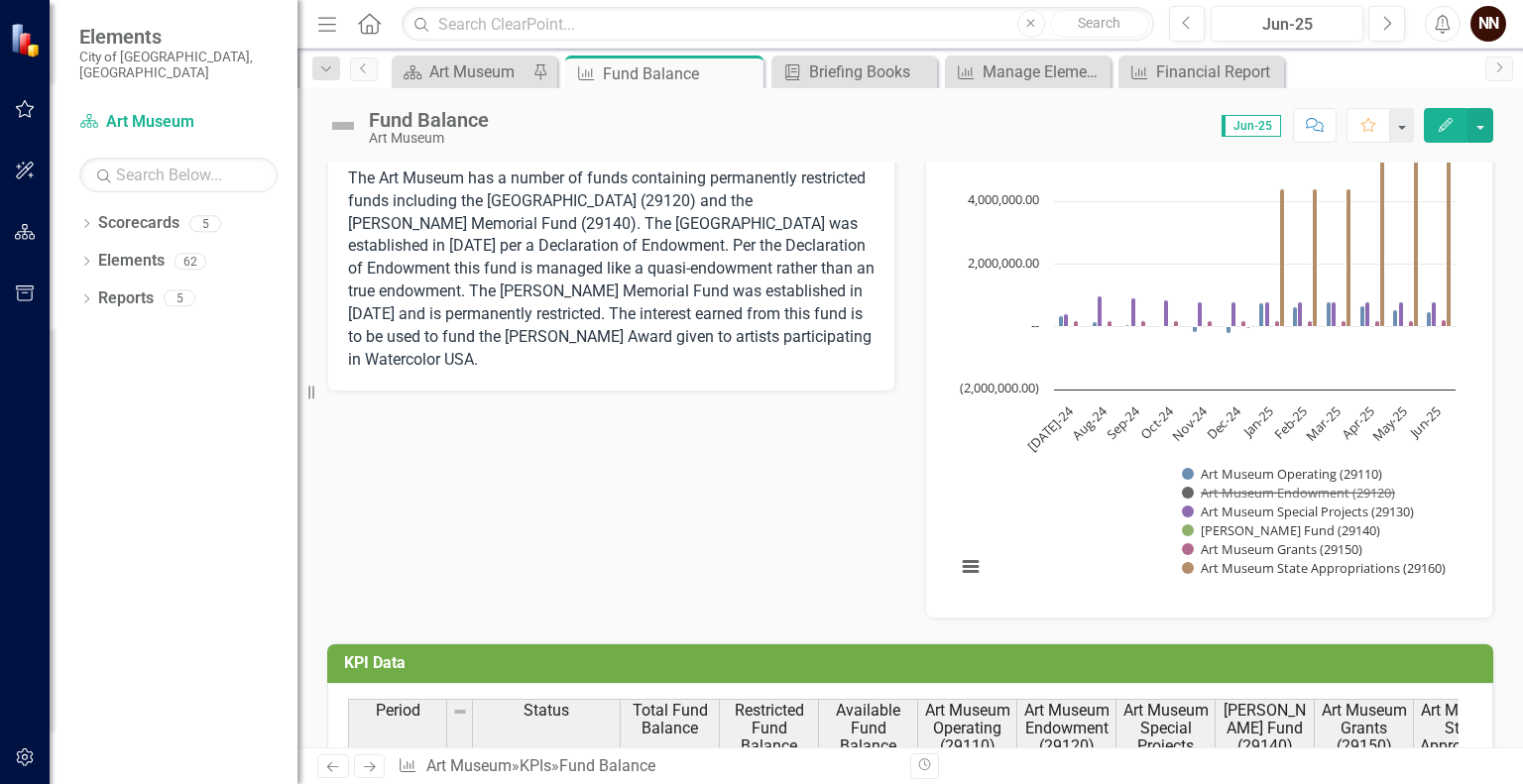 click at bounding box center [1288, 493] 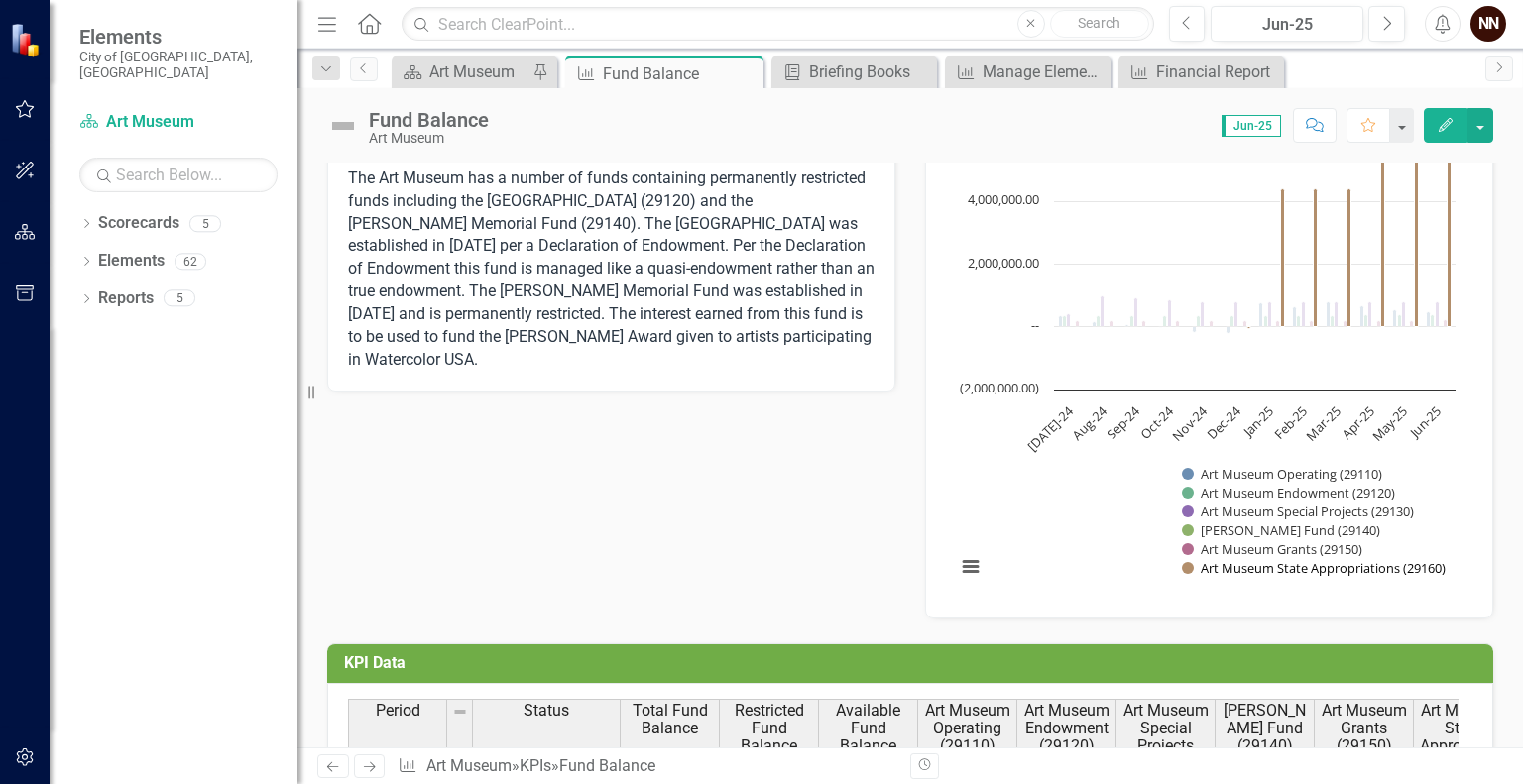 click at bounding box center [1314, 568] 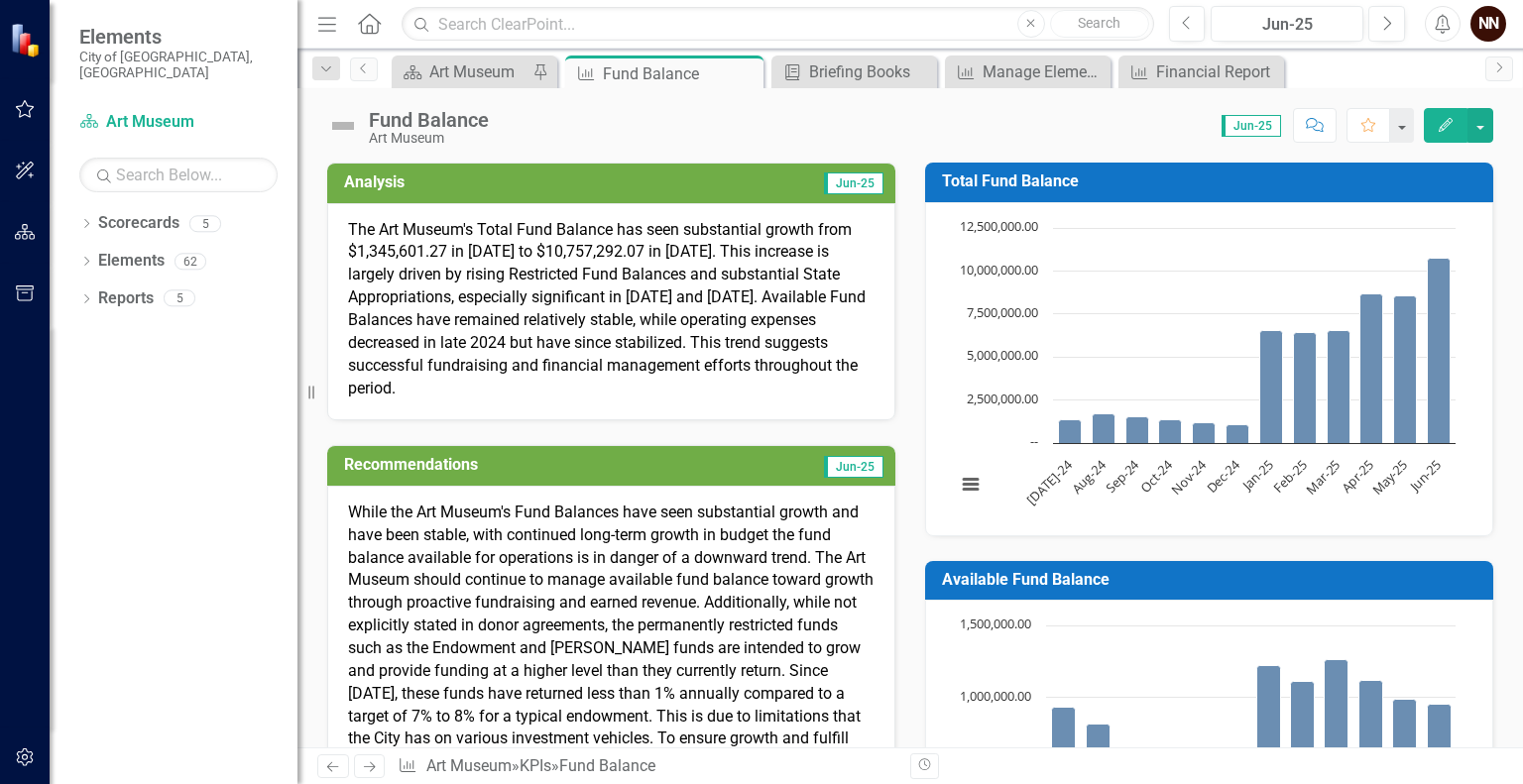 scroll, scrollTop: 0, scrollLeft: 0, axis: both 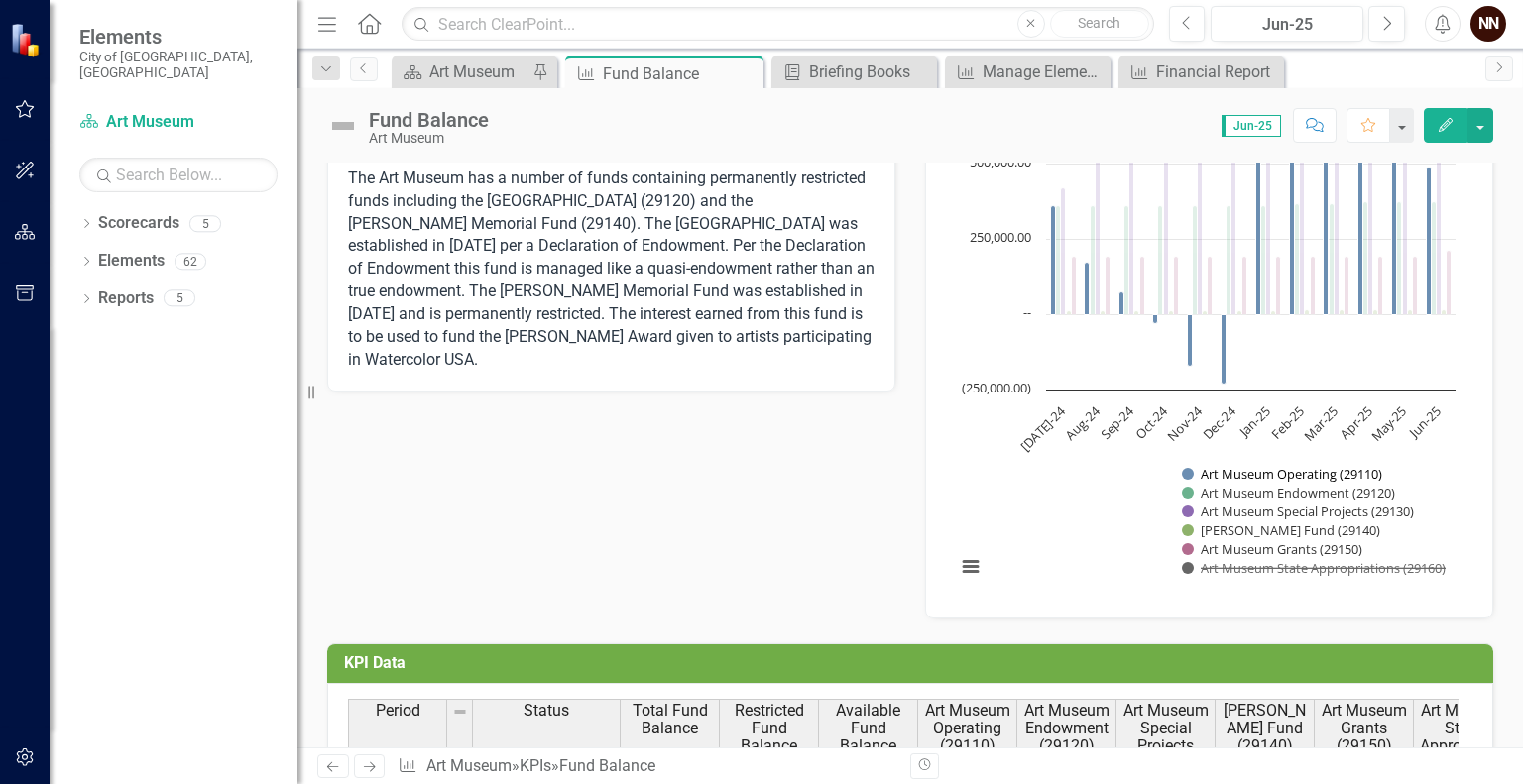 click at bounding box center [1282, 474] 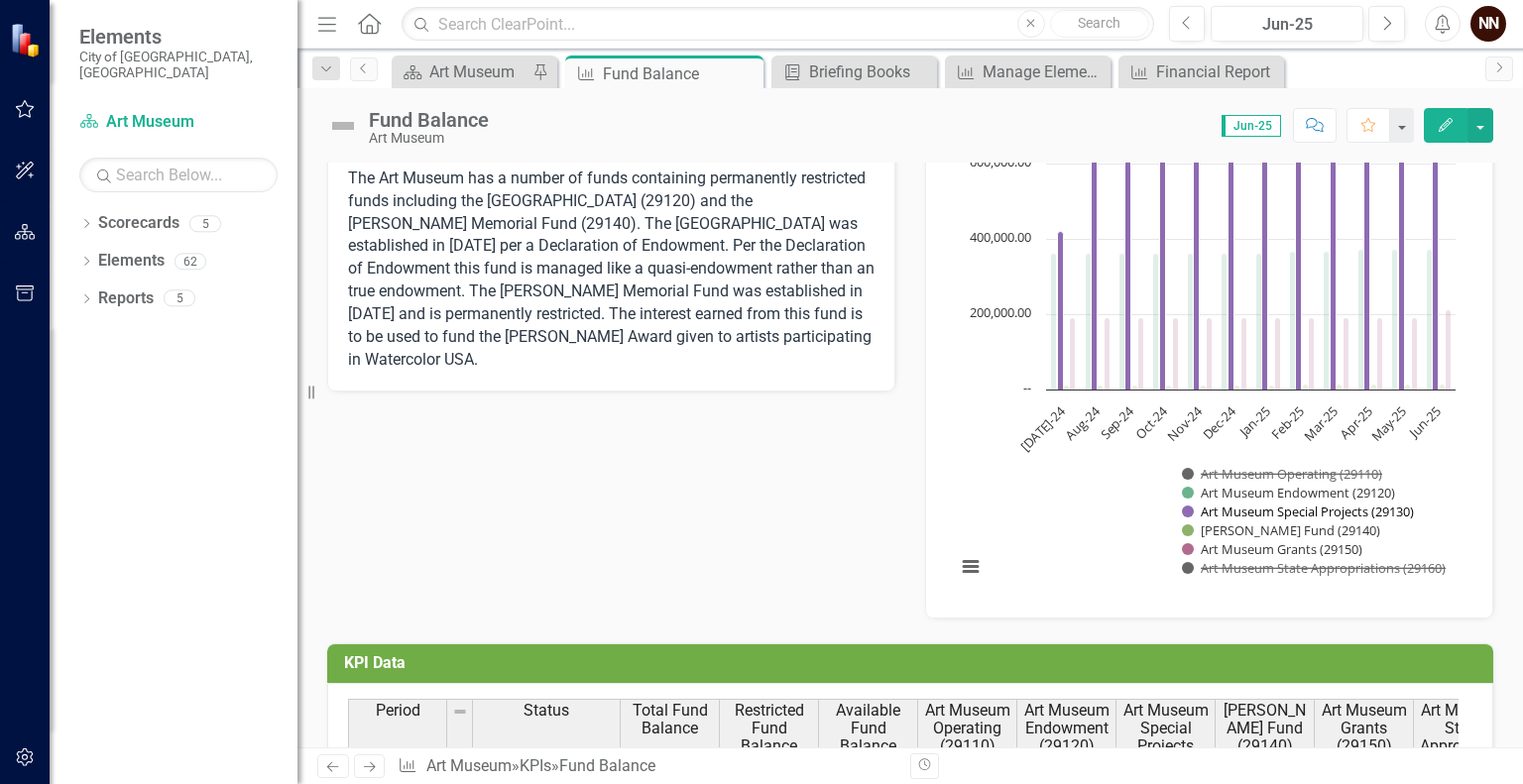 click at bounding box center (1299, 511) 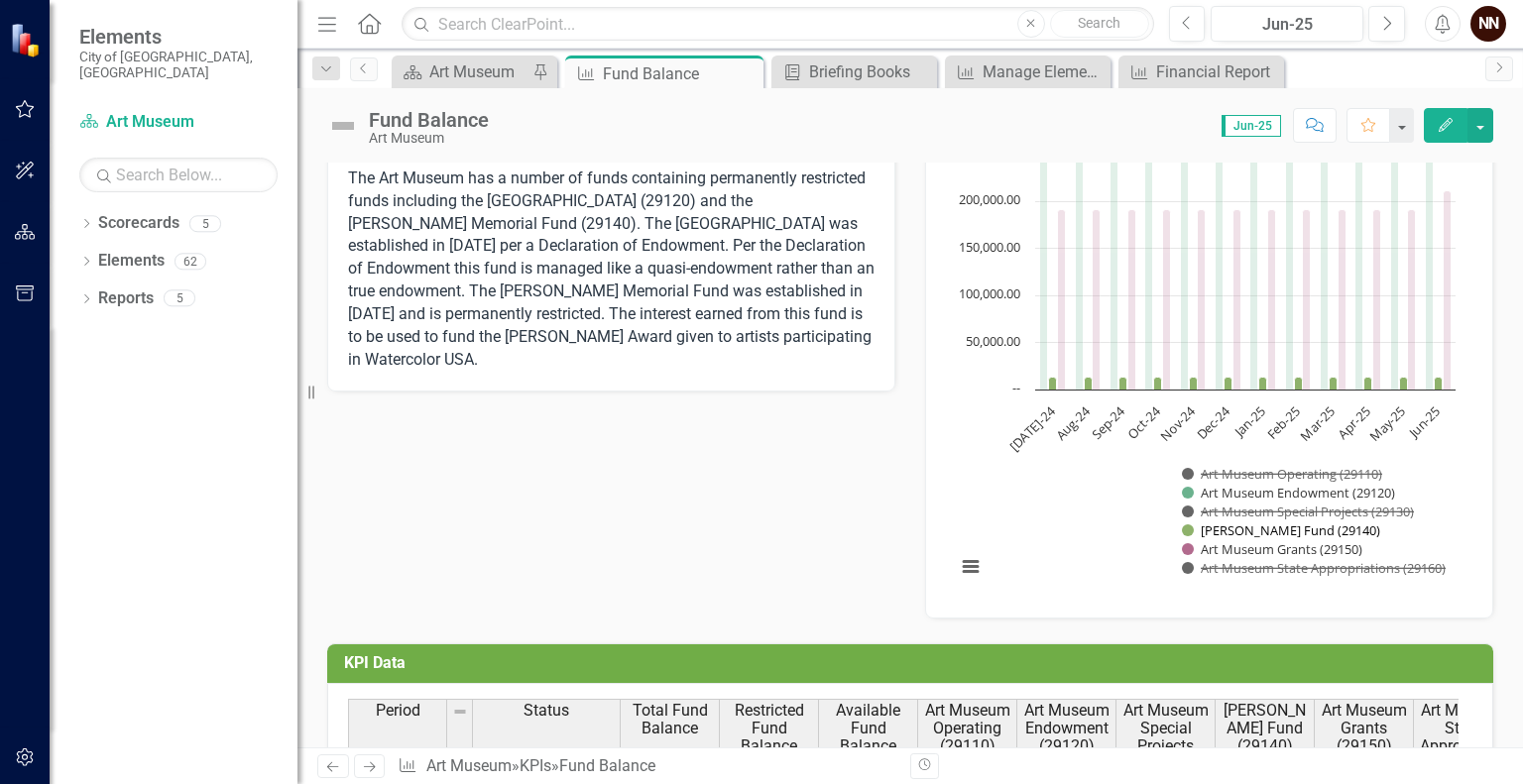 click at bounding box center [1277, 530] 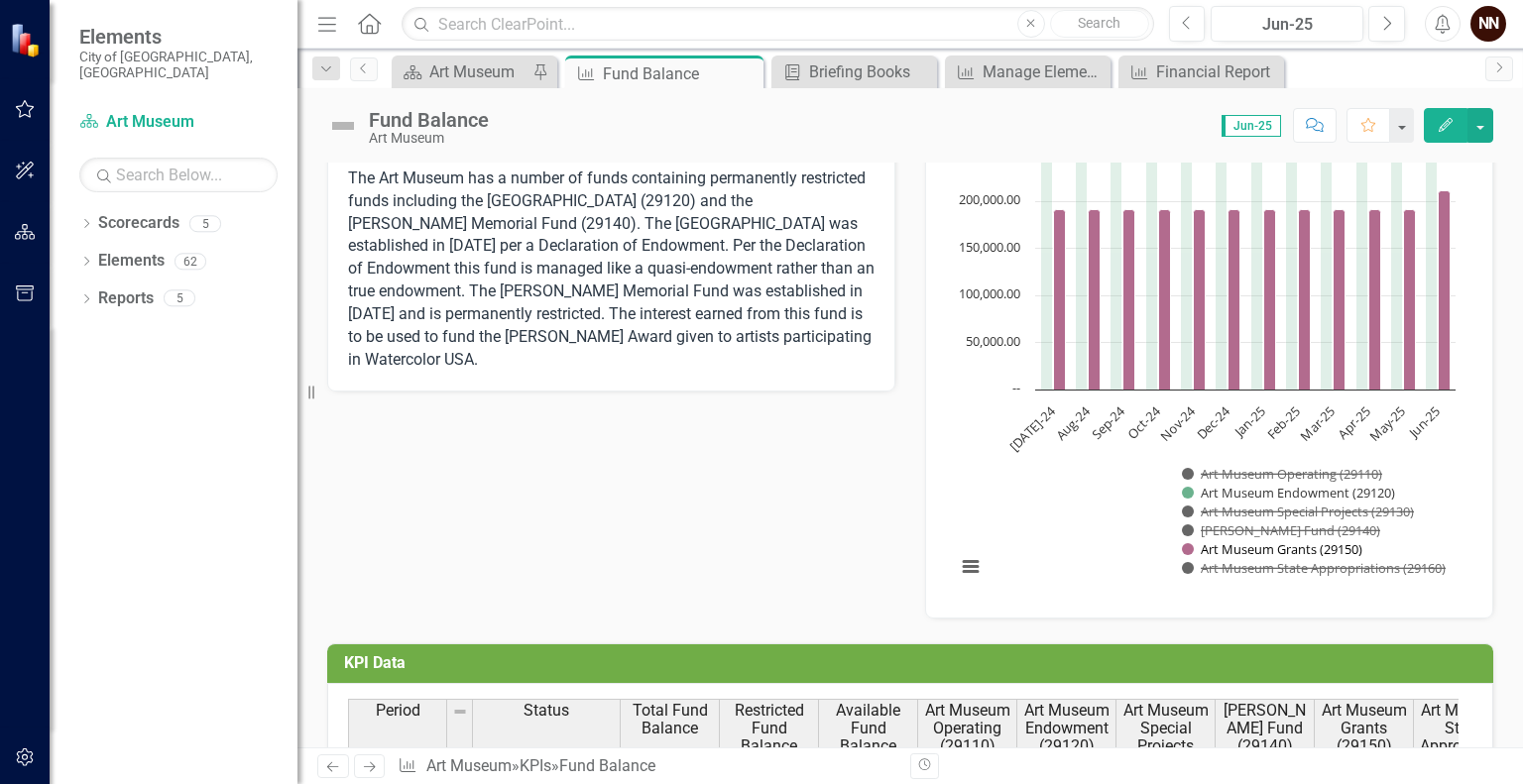 click at bounding box center [1273, 549] 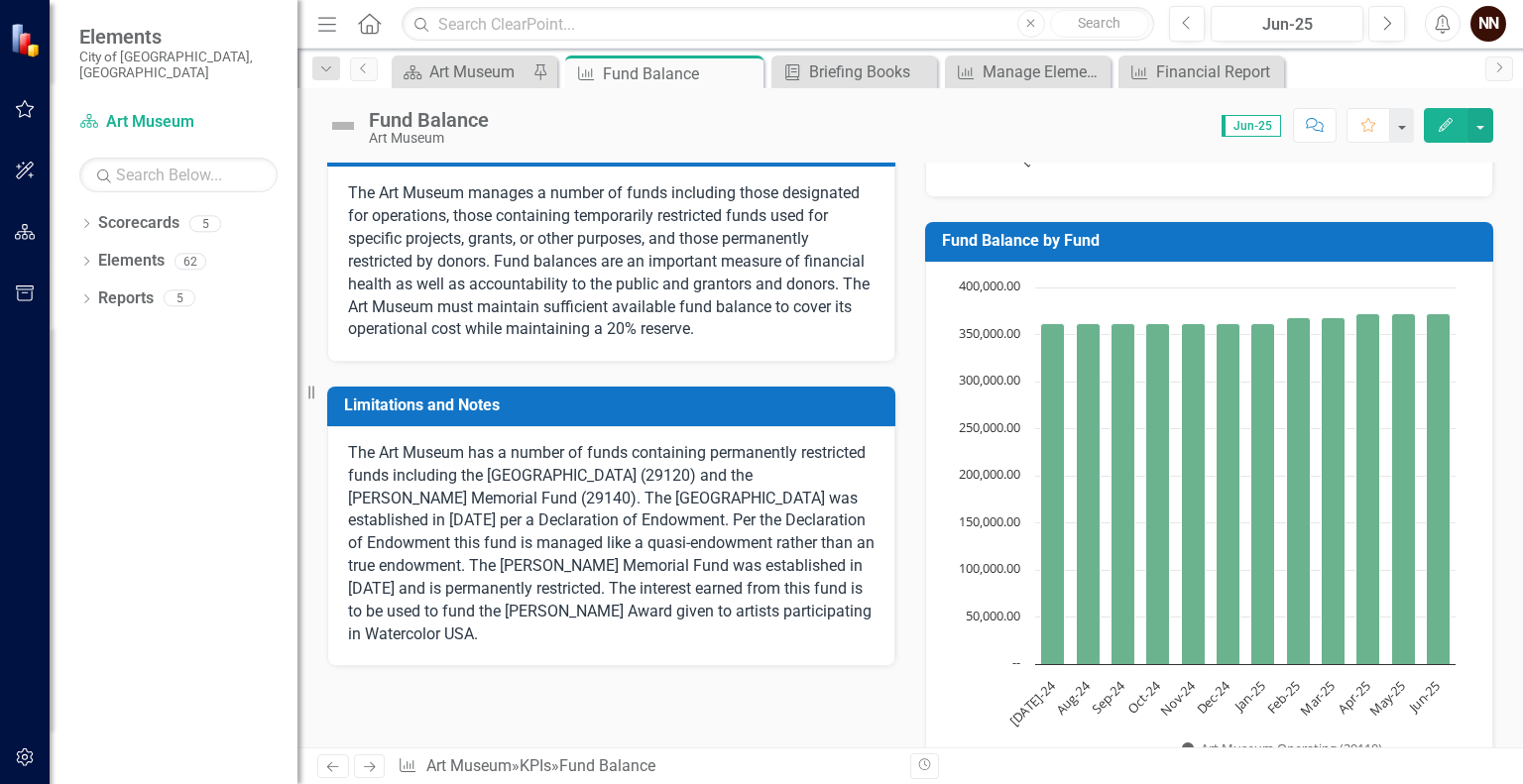 scroll, scrollTop: 739, scrollLeft: 0, axis: vertical 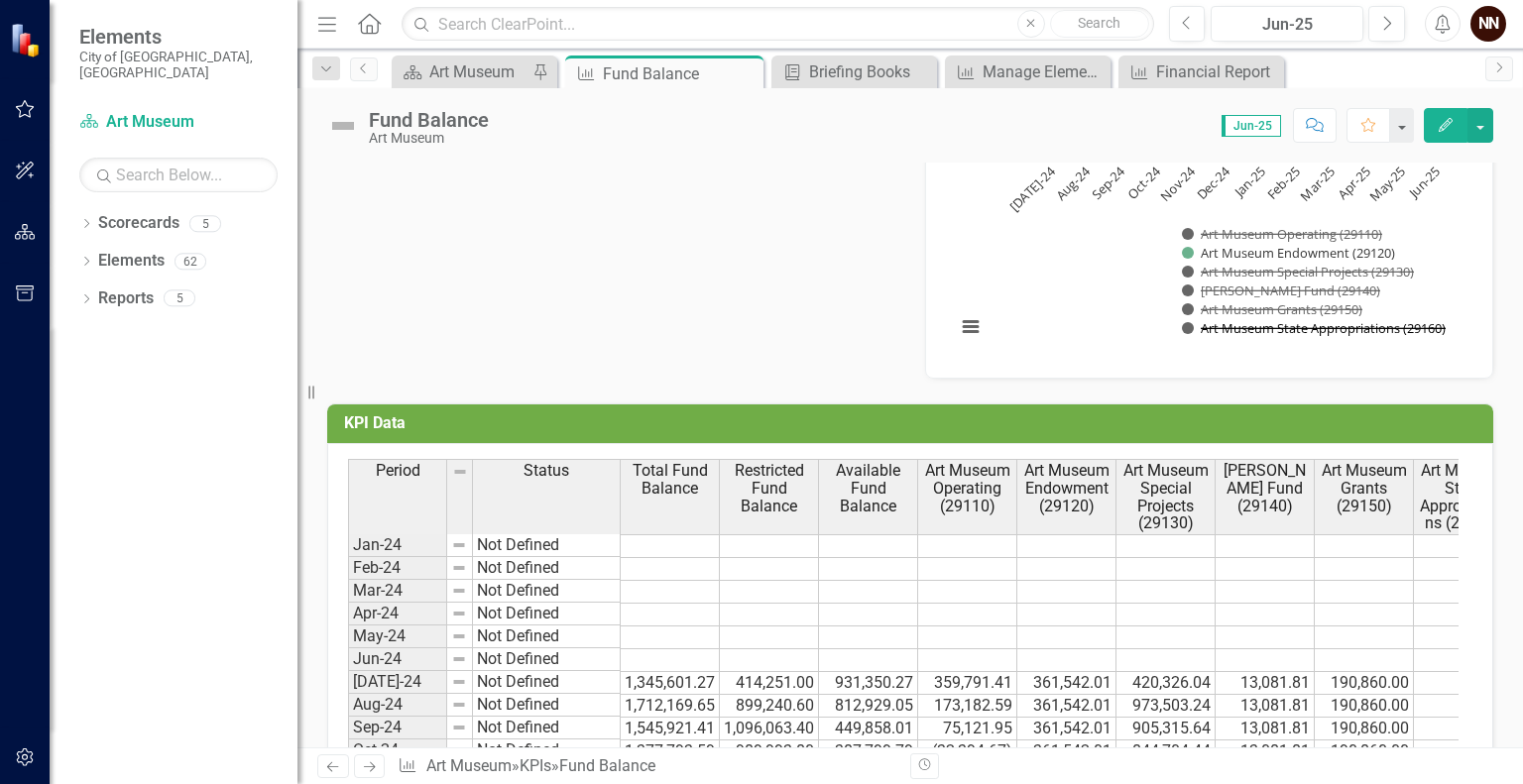 click at bounding box center [1314, 328] 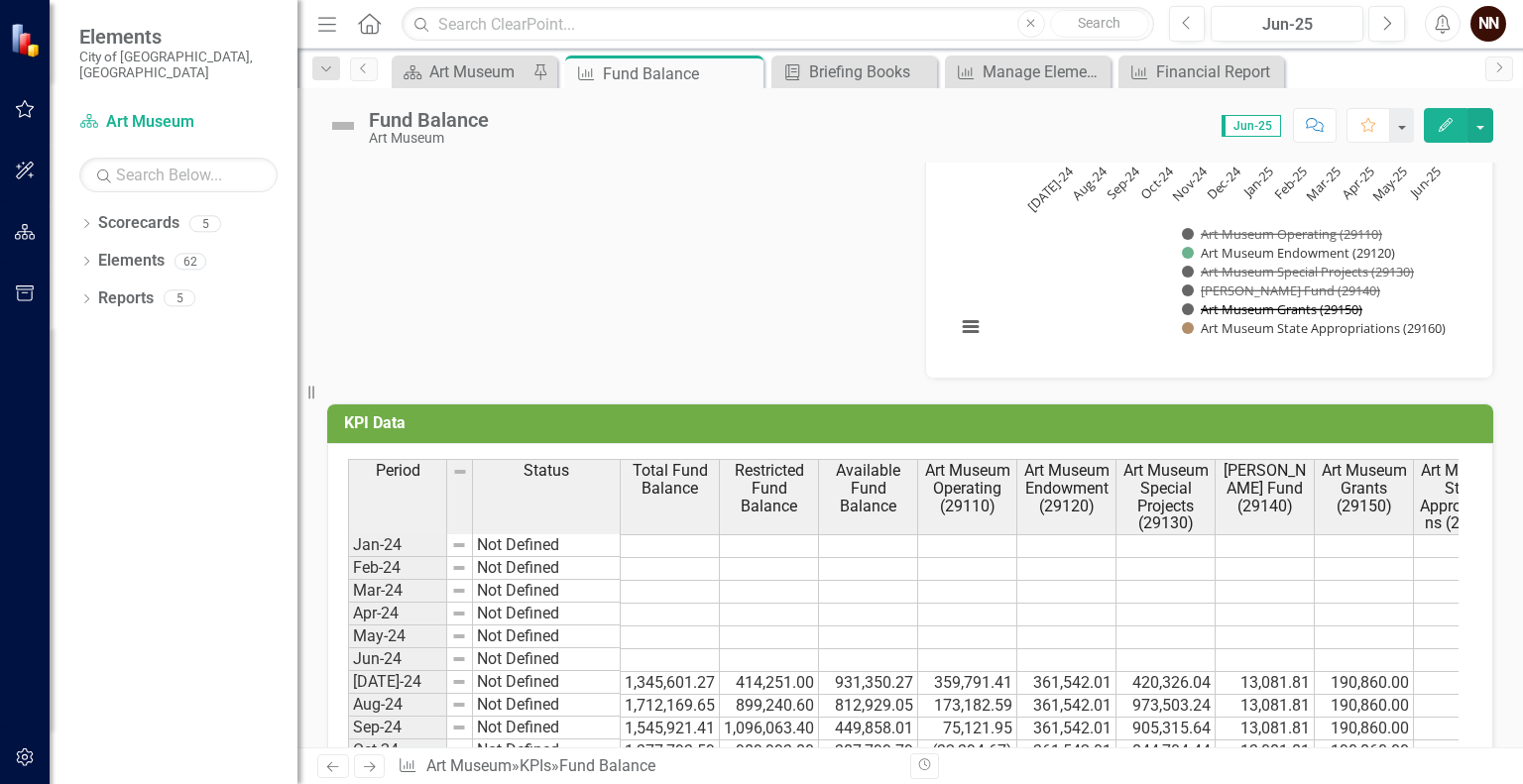 click at bounding box center [1273, 309] 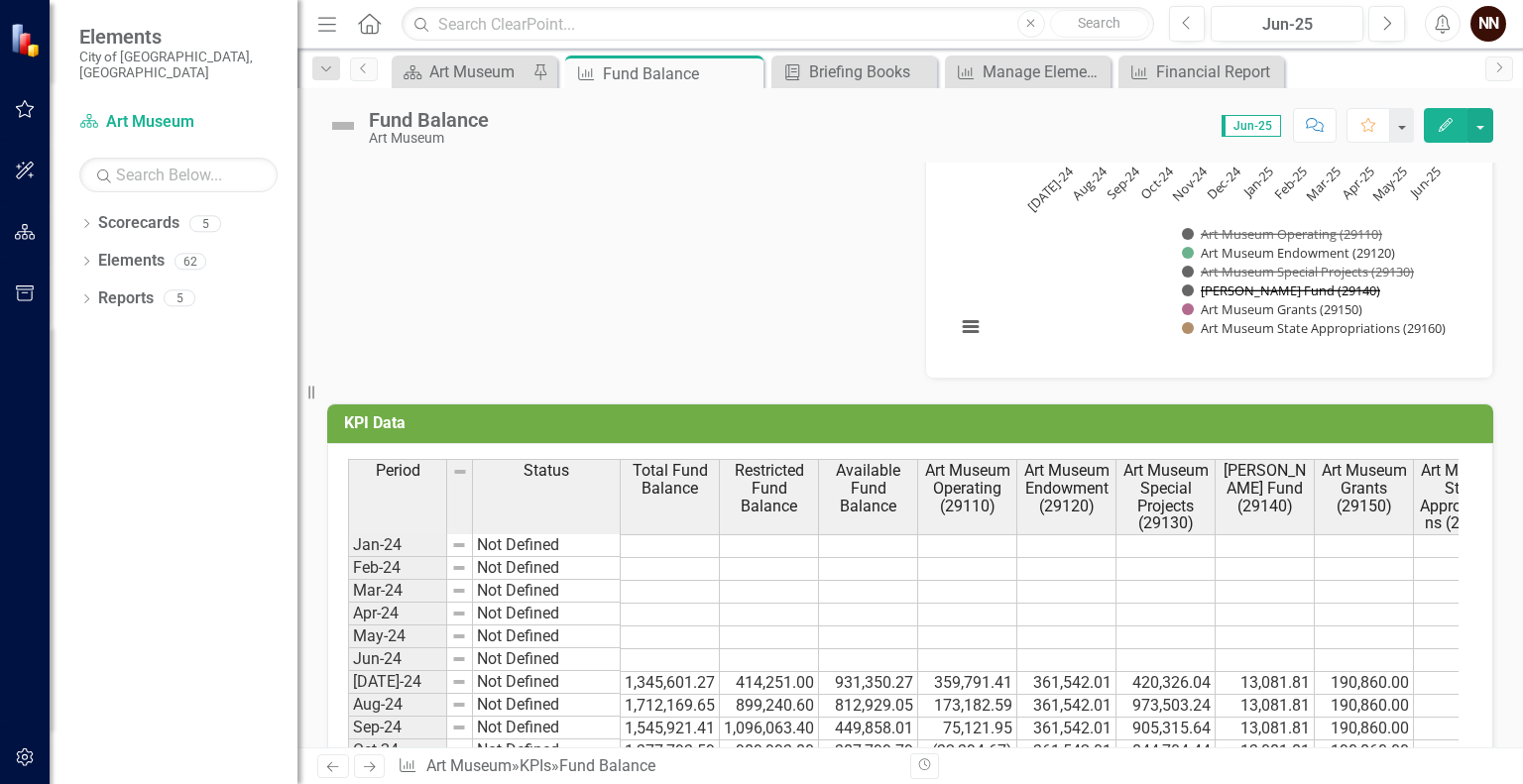 click at bounding box center [1277, 290] 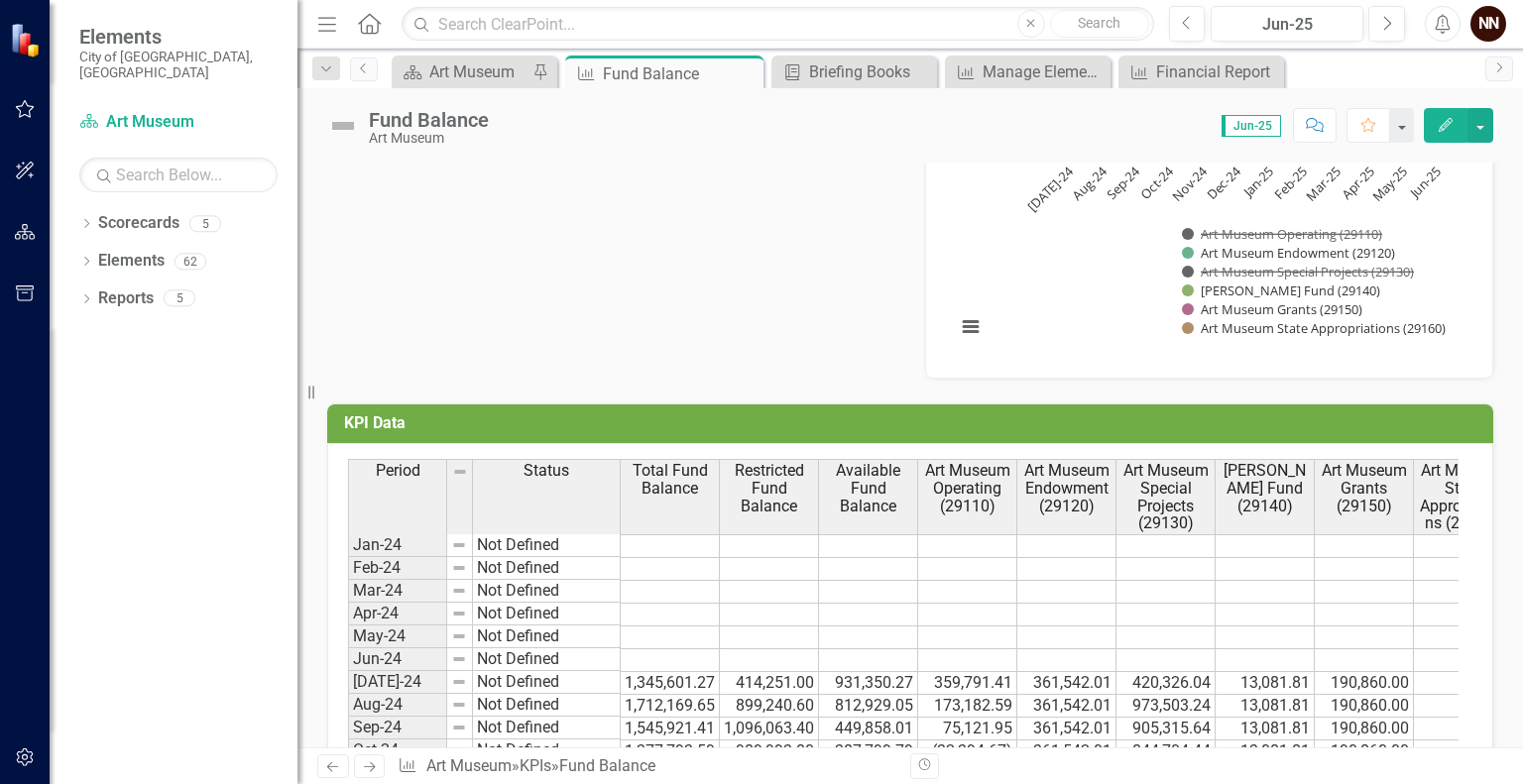 click at bounding box center [1277, 290] 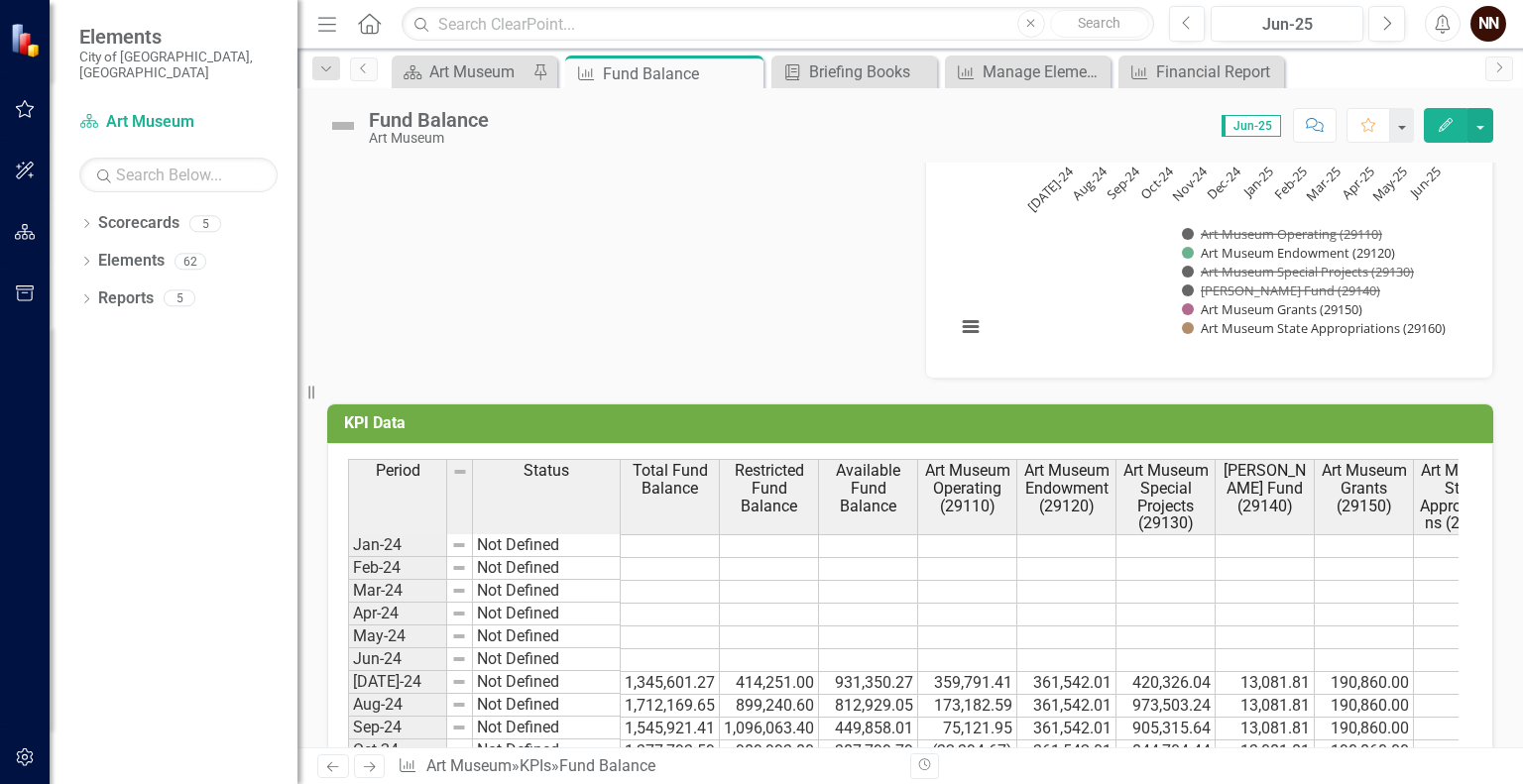 click at bounding box center (1277, 290) 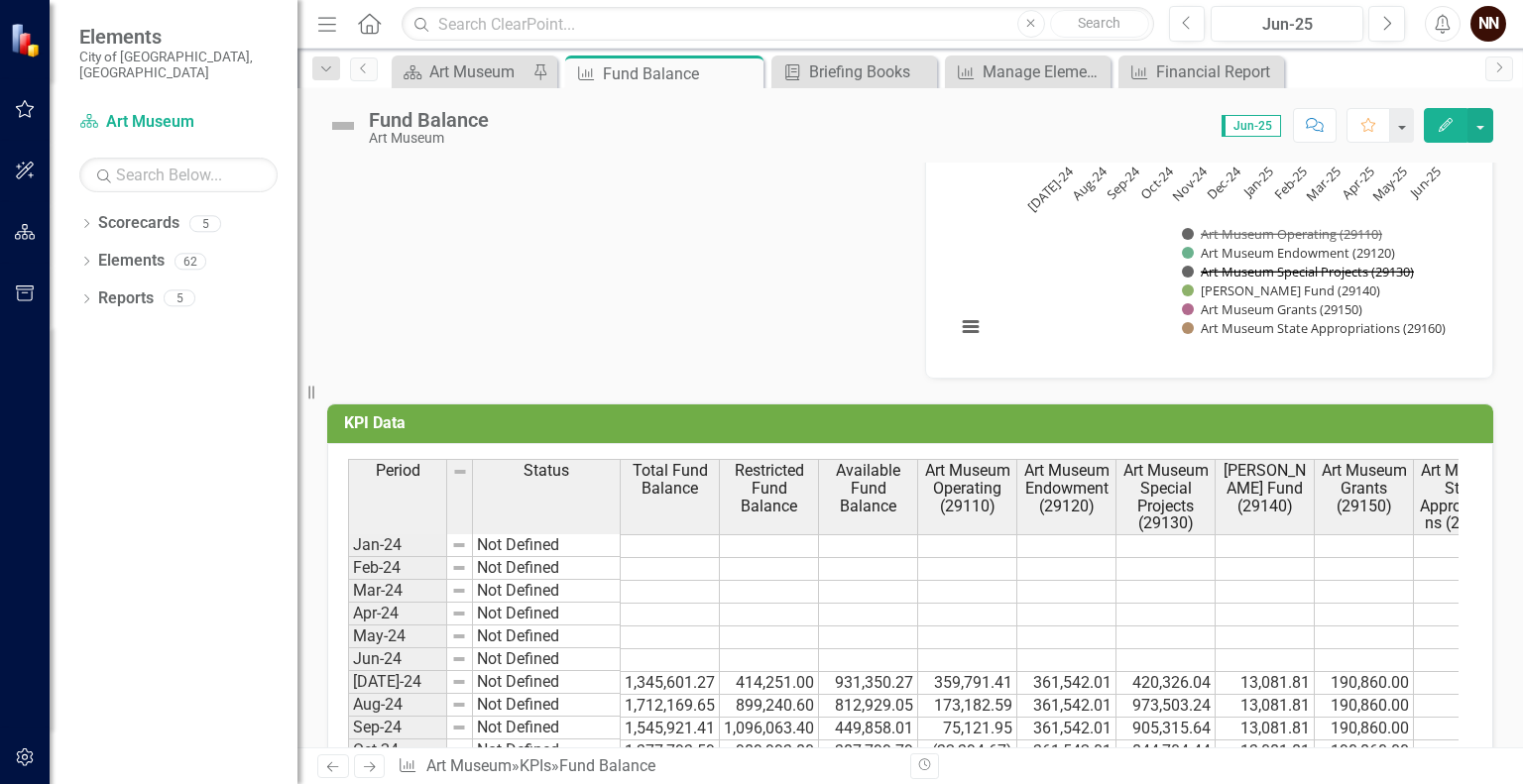 click at bounding box center [1299, 272] 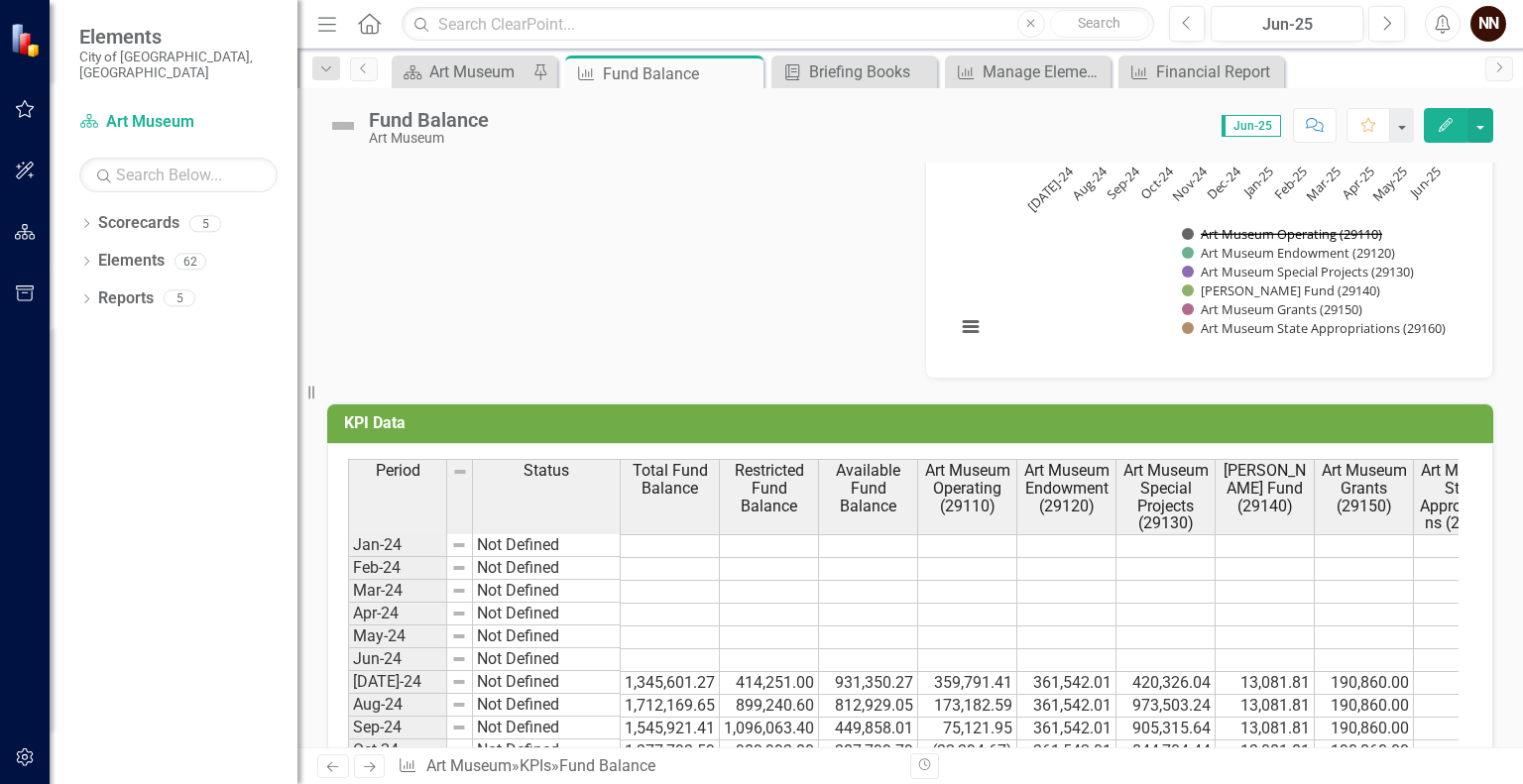 click at bounding box center [1282, 234] 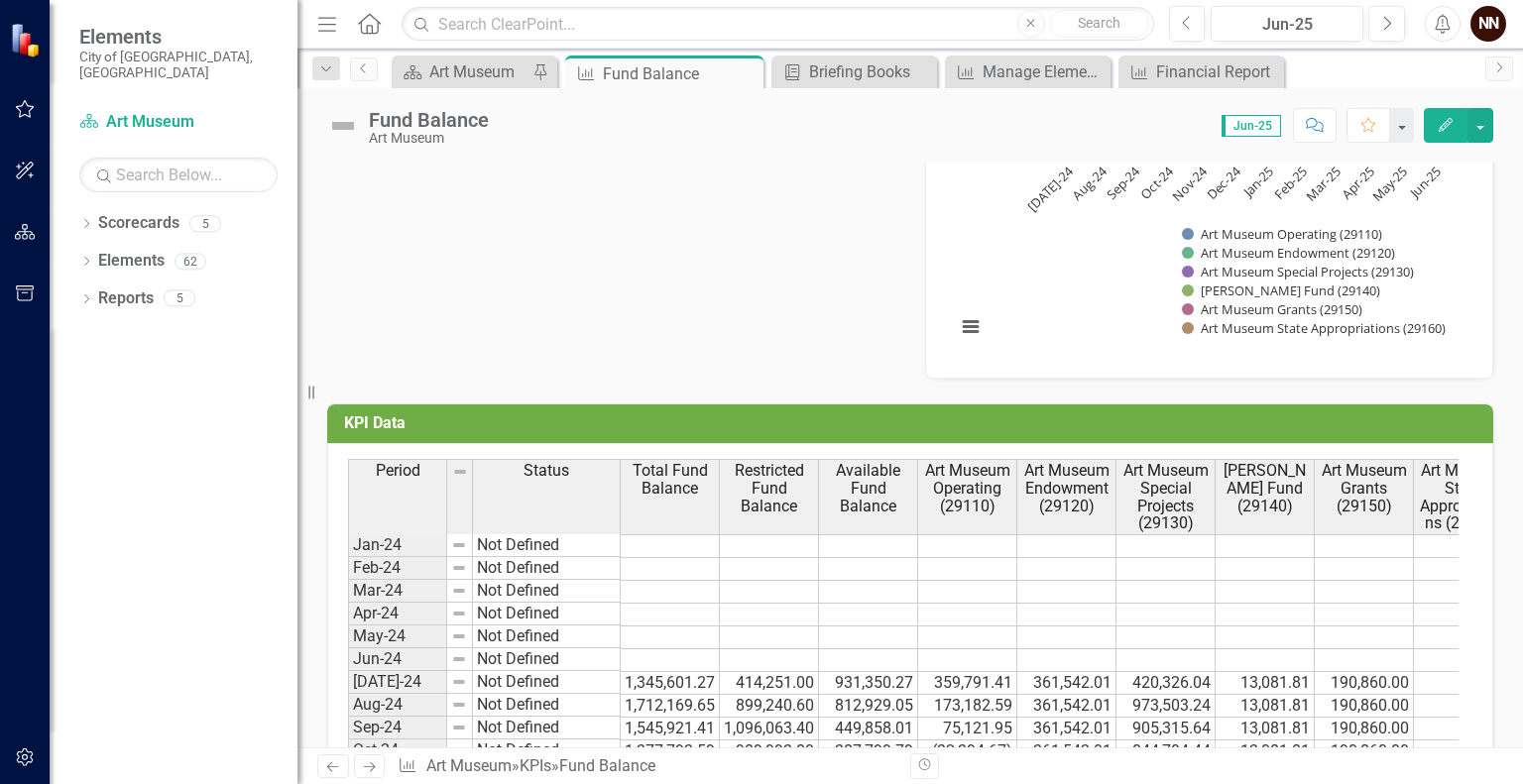 drag, startPoint x: 1517, startPoint y: 485, endPoint x: 854, endPoint y: 321, distance: 682.9824 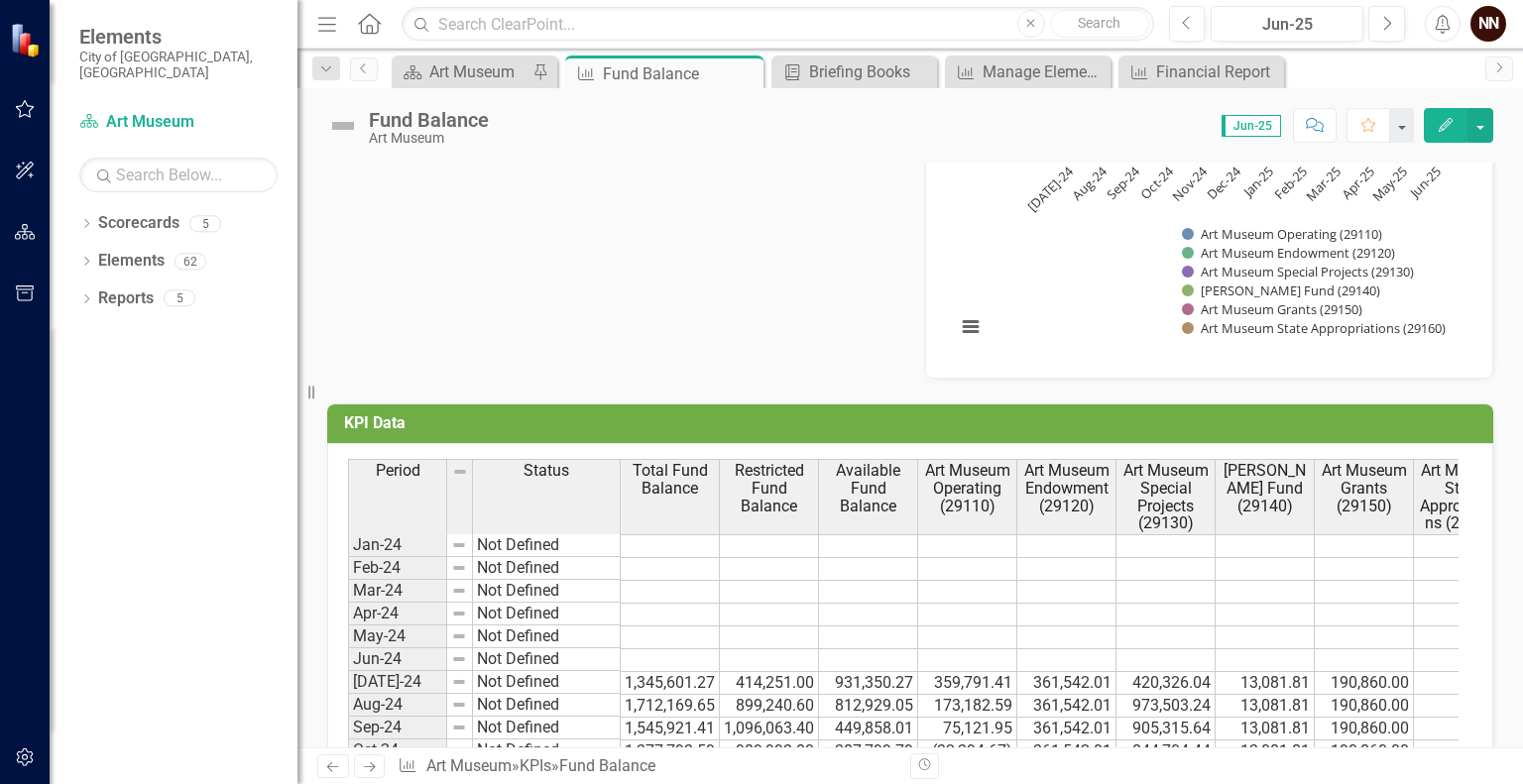 click on "Analysis Jun-25 The Art Museum's Total Fund Balance has seen substantial growth from $1,345,601.27 in July 2024 to $10,757,292.07 in June 2025. This increase is largely driven by rising Restricted Fund Balances and substantial State Appropriations, especially significant in January and April 2025. Available Fund Balances have remained relatively stable, while operating expenses decreased in late 2024 but have since stabilized. This trend suggests successful fundraising and financial management efforts throughout the period. Recommendations Jun-25 Why Limitations and Notes Total Fund Balance Chart Bar chart with 12 bars. Total Fund Balance (Chart Type: Column)
Plot Bands
Total Fund Balance
Jul-24:  1,345,601.27
Aug-24:  1,712,169.65
Sep-24:  1,545,921.41
Oct-24:  1,377,793.59
Nov-24:  1,192,897.93
Dec-24:  1,072,877.70
Jan-25:  6,546,315.83
Feb-25:  6,434,294.28
Mar-25:  6,561,603.15
Apr-25:  8,668,115.81
May-25:  8,541,169.24
Jun-25:  10,757,292.07 The chart has 1 X axis displaying categories.  Jul-24 -- --" at bounding box center [910, -368] 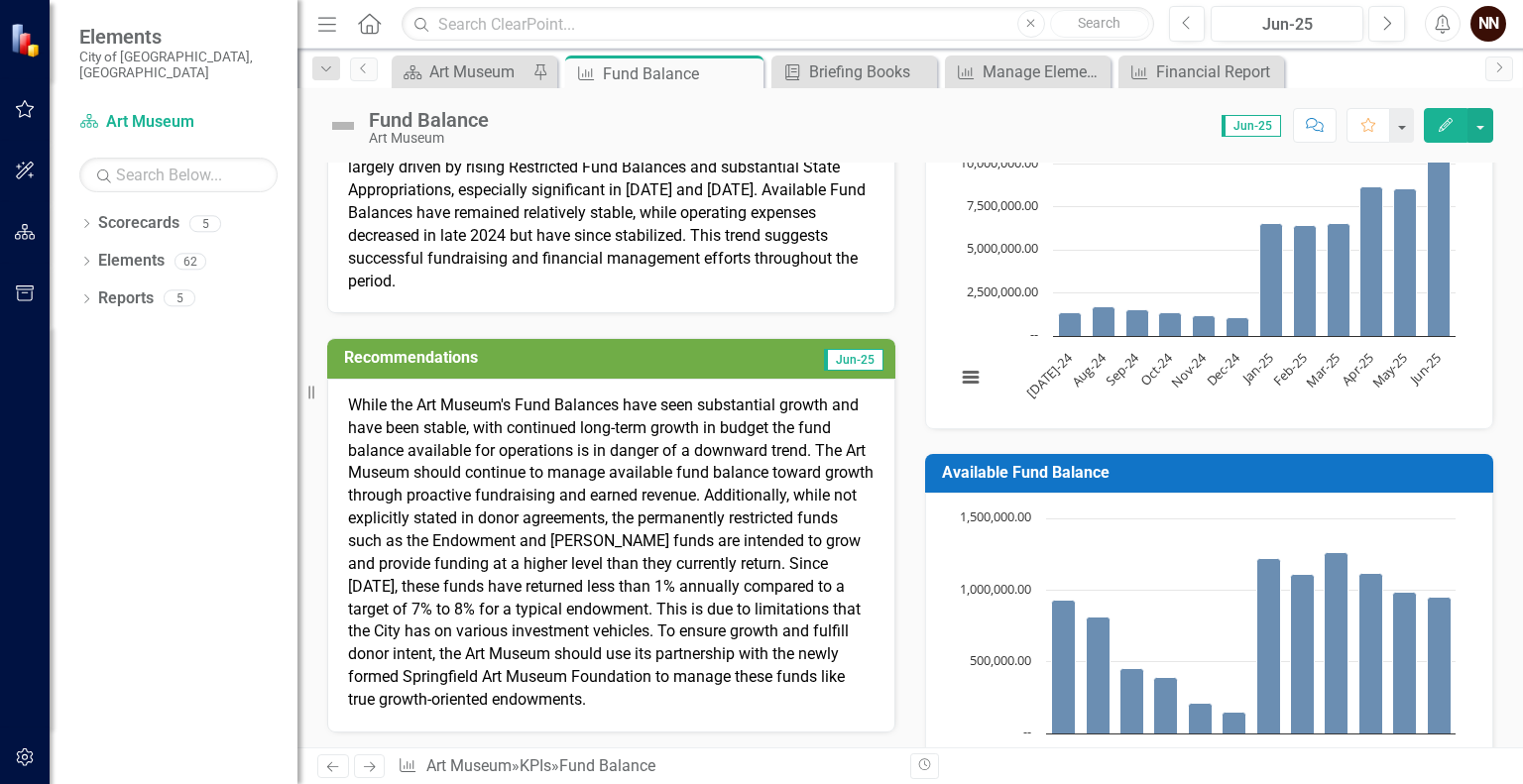 scroll, scrollTop: 67, scrollLeft: 0, axis: vertical 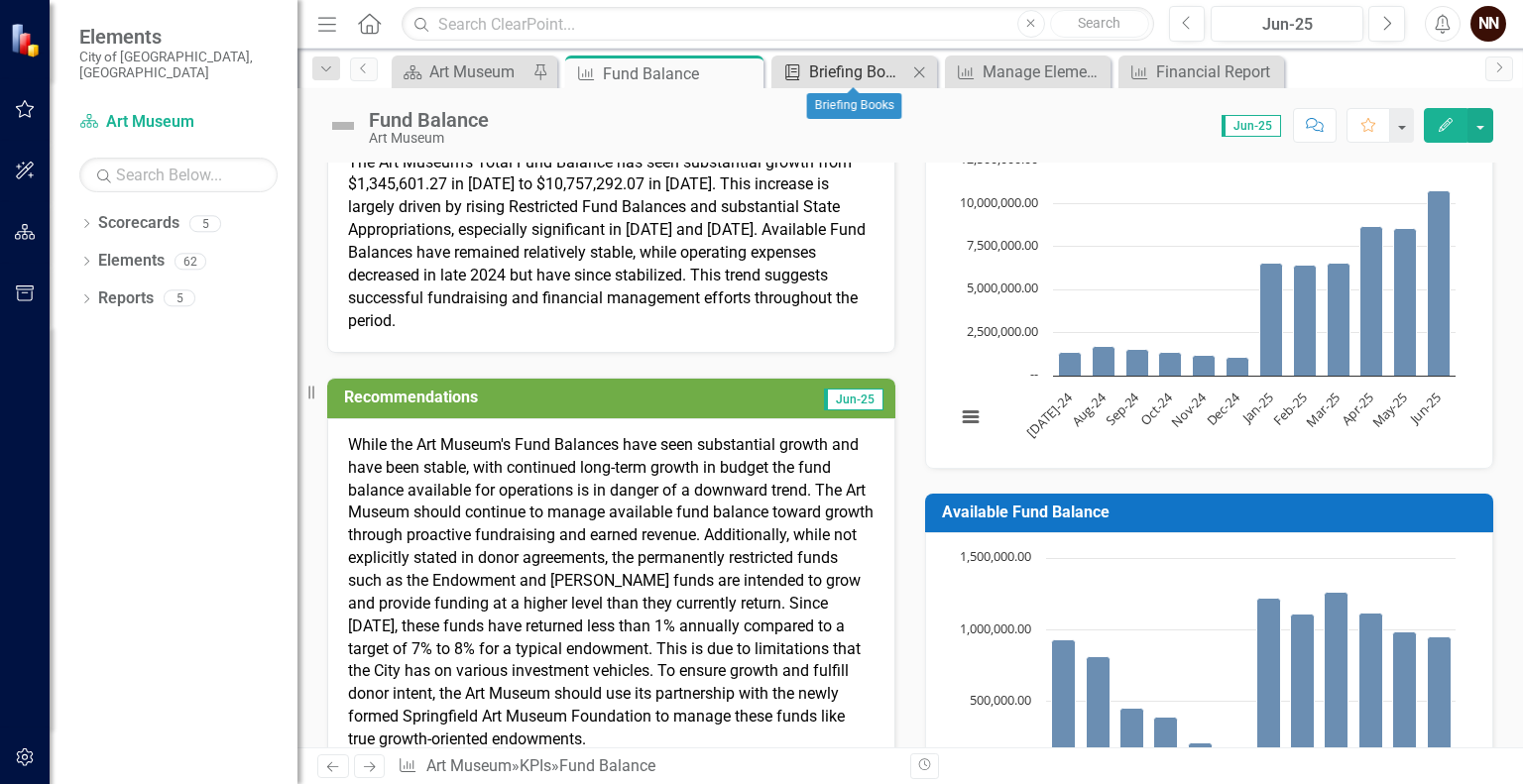 click on "Briefing Books" at bounding box center [858, 71] 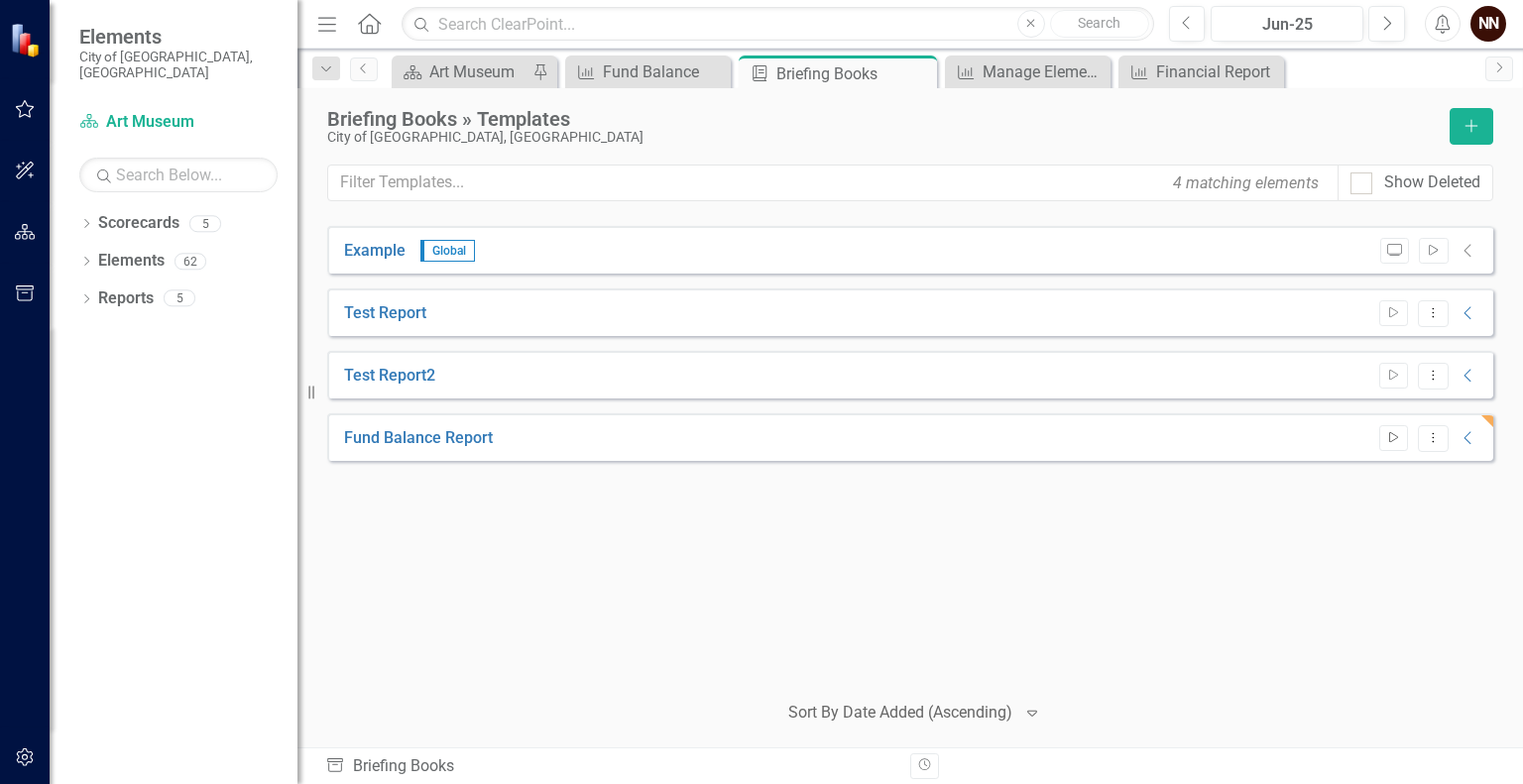 click on "Start" at bounding box center [1393, 438] 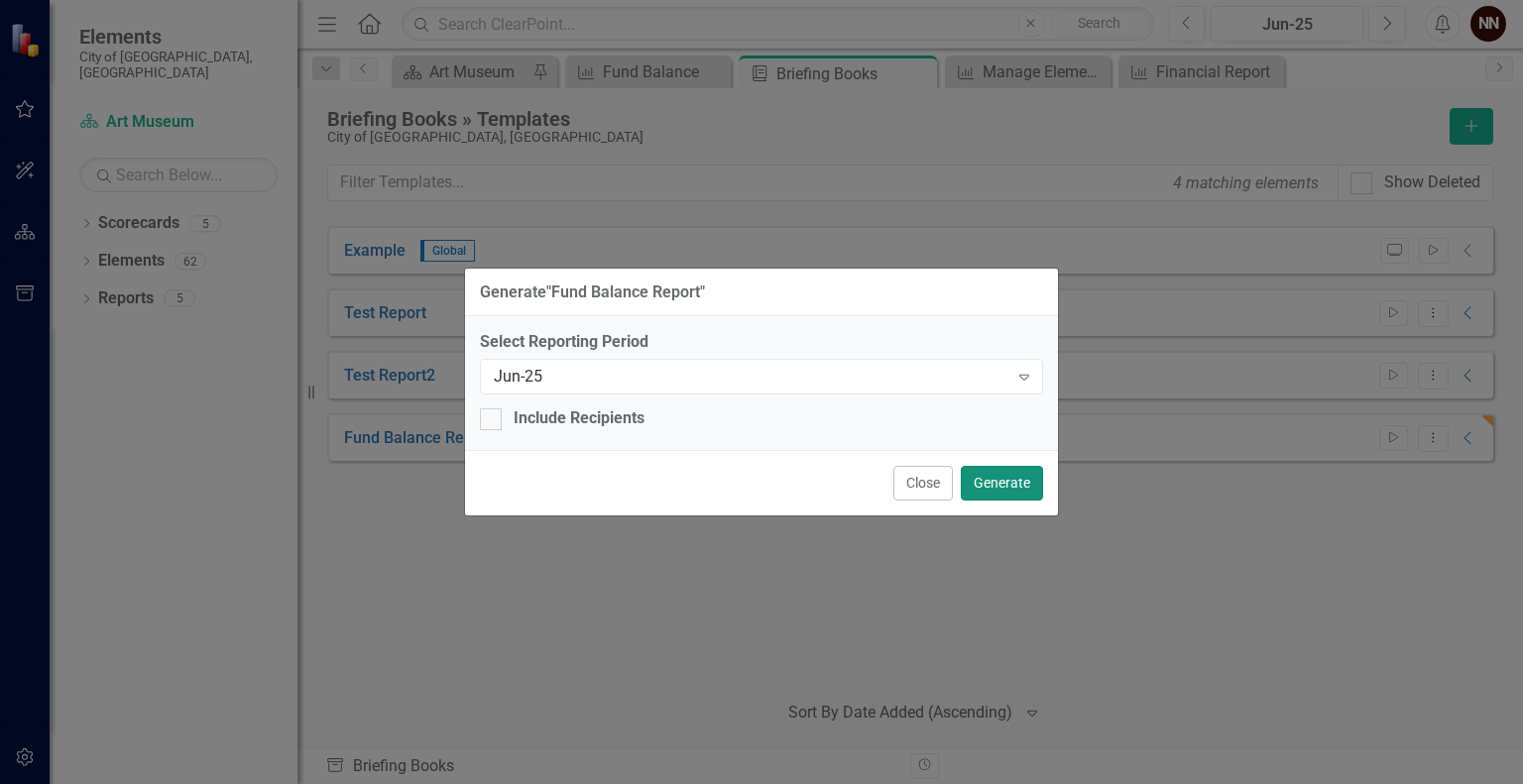 click on "Generate" at bounding box center [1001, 483] 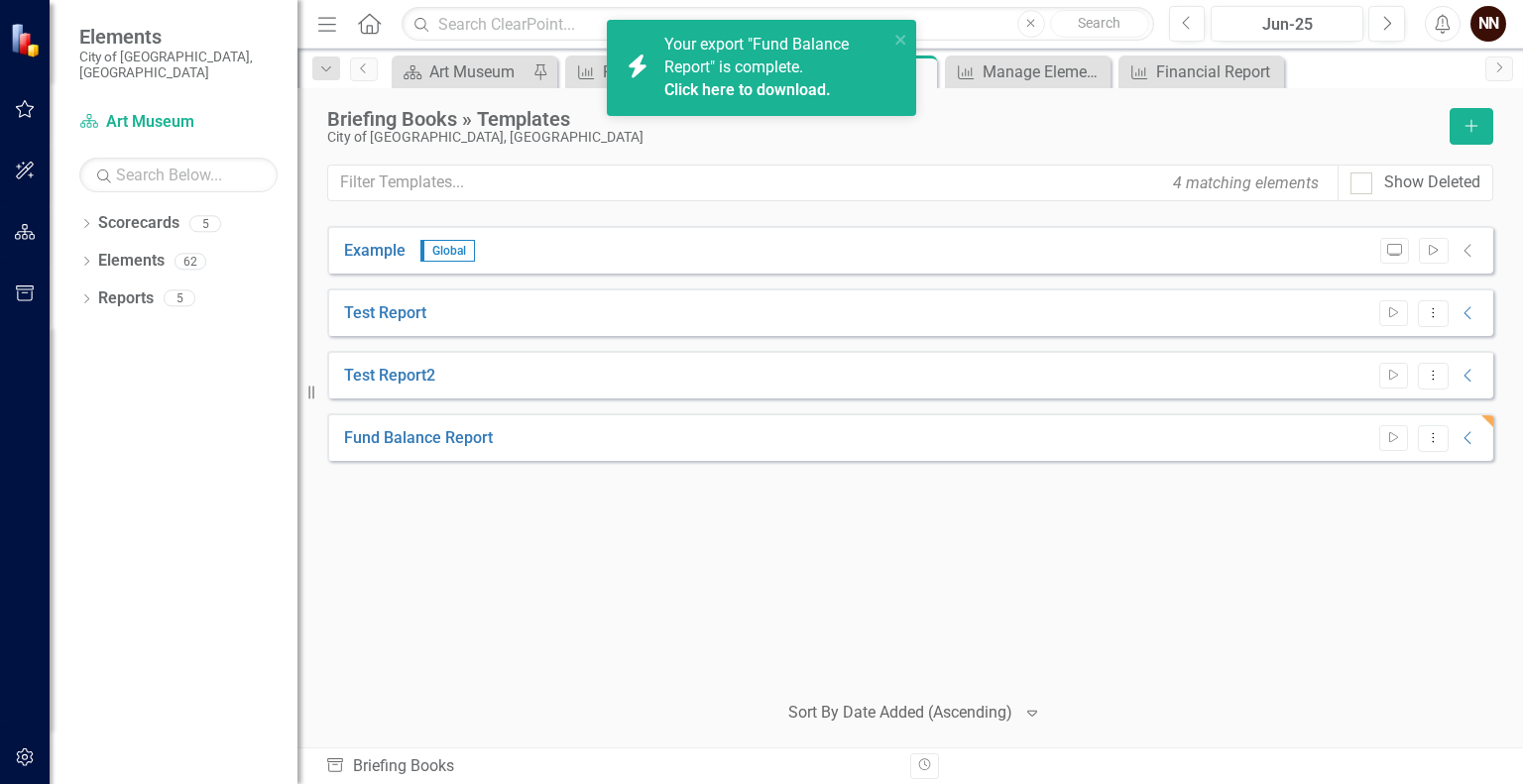 click on "Click here to download." at bounding box center [748, 89] 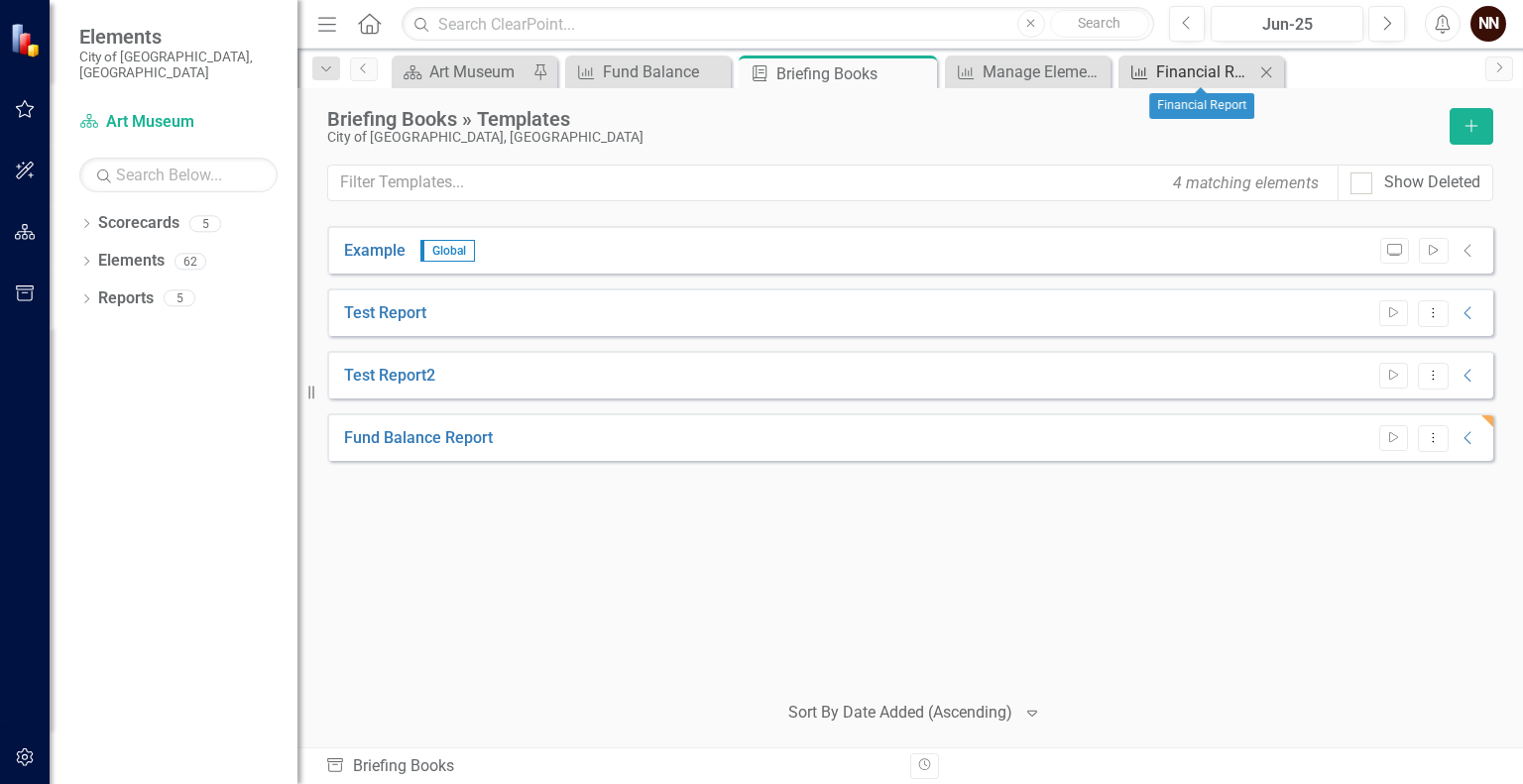 click on "Financial Report" at bounding box center (1205, 71) 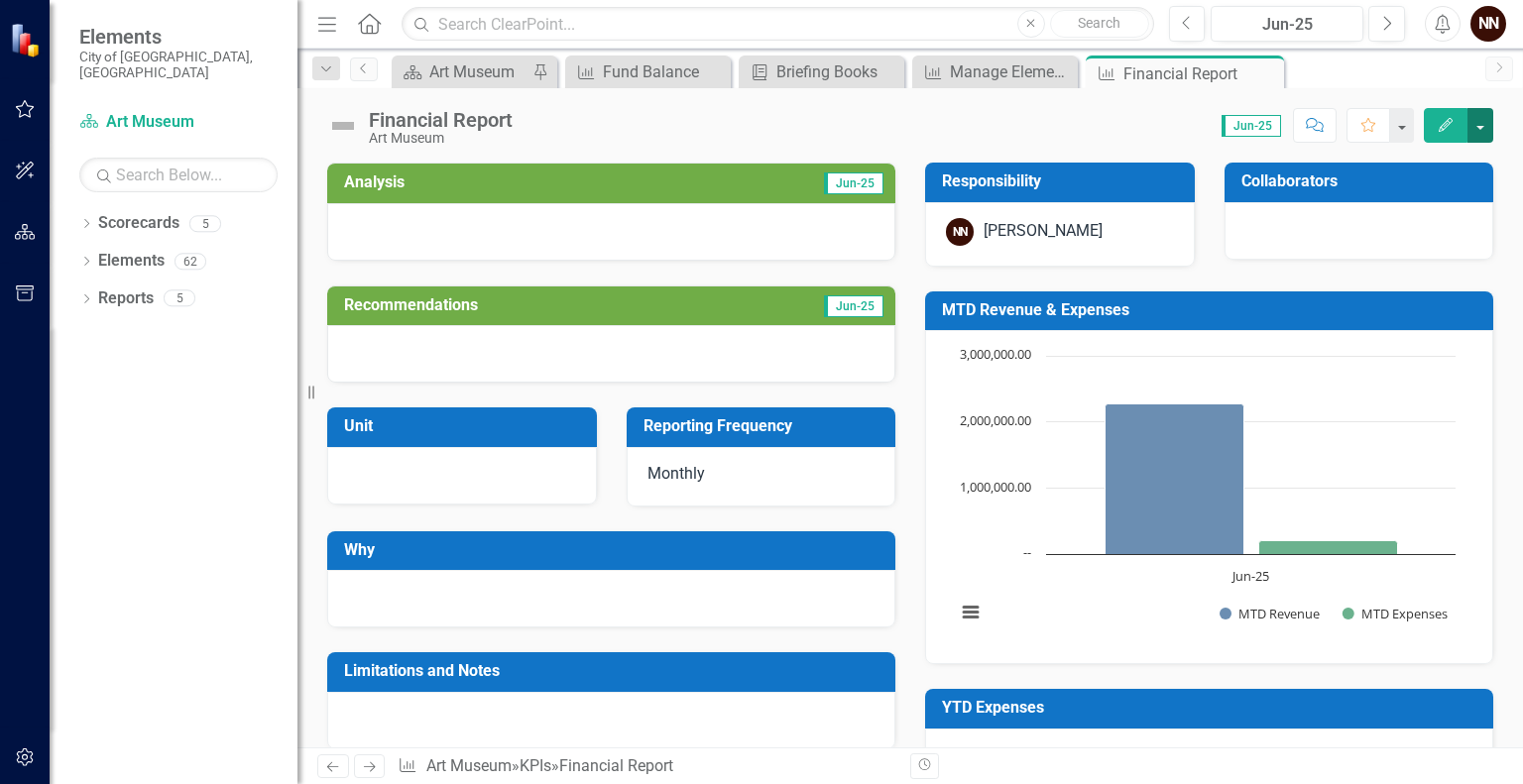 click at bounding box center (1480, 125) 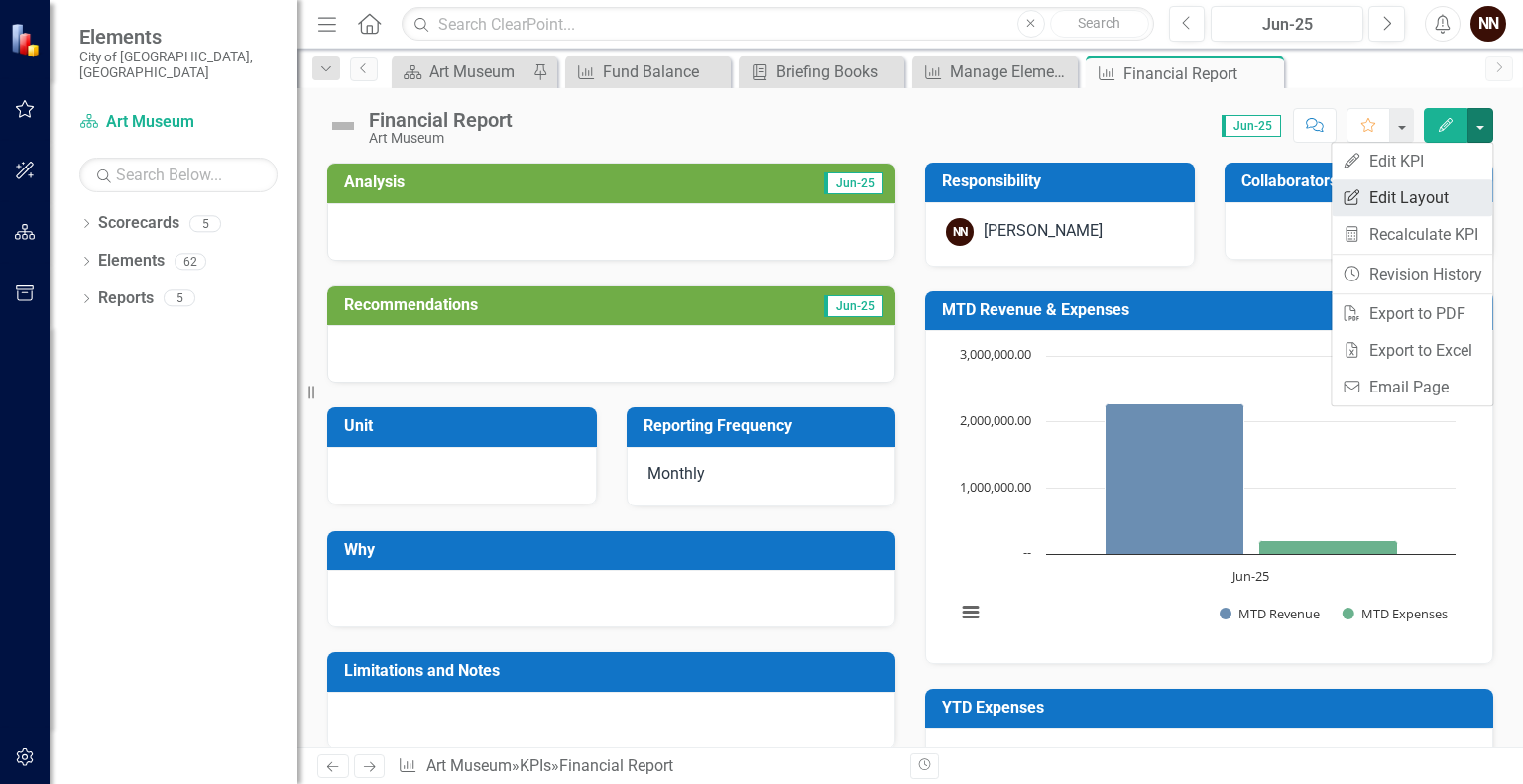 click on "Edit Report Edit Layout" at bounding box center [1412, 197] 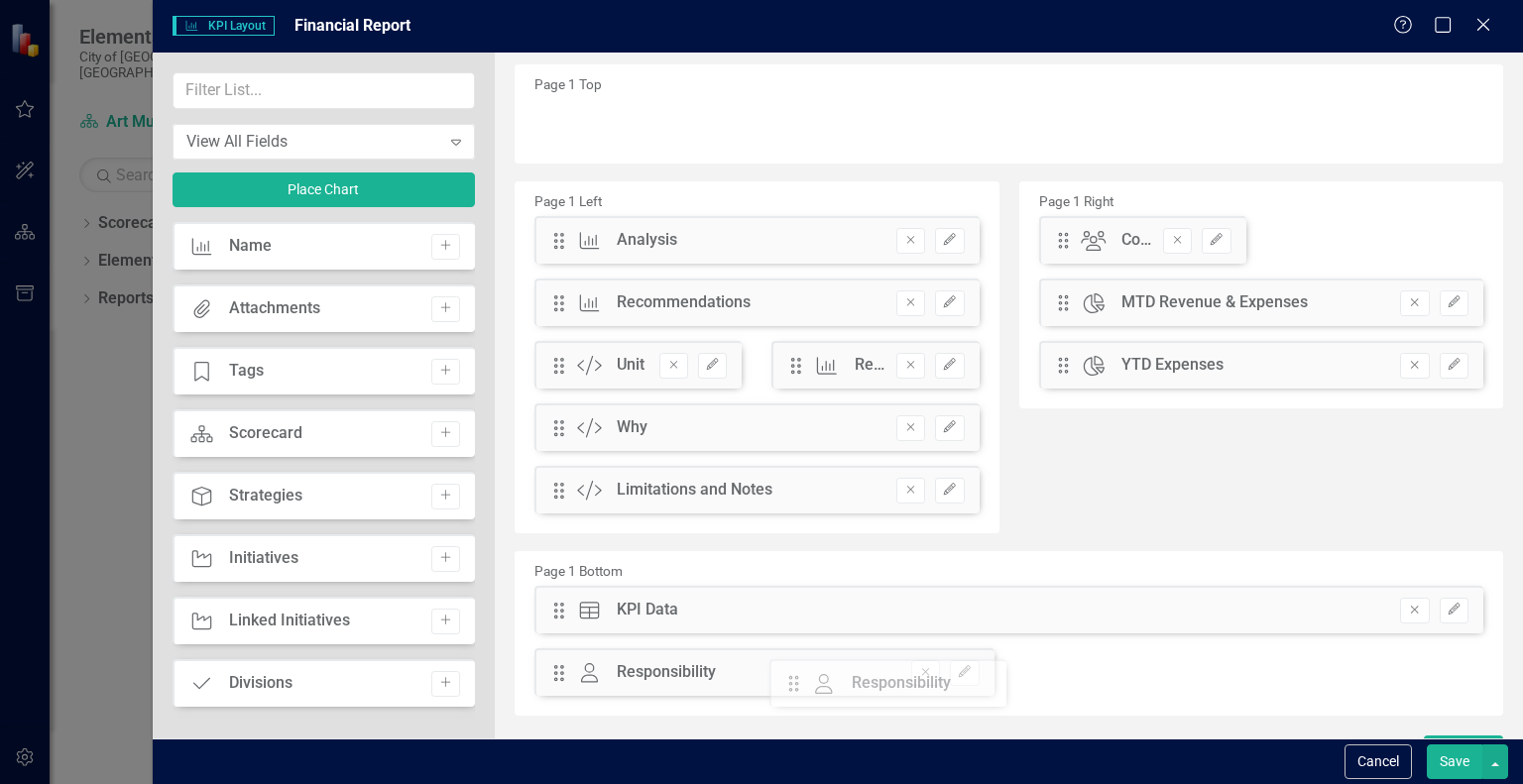 scroll, scrollTop: 41, scrollLeft: 0, axis: vertical 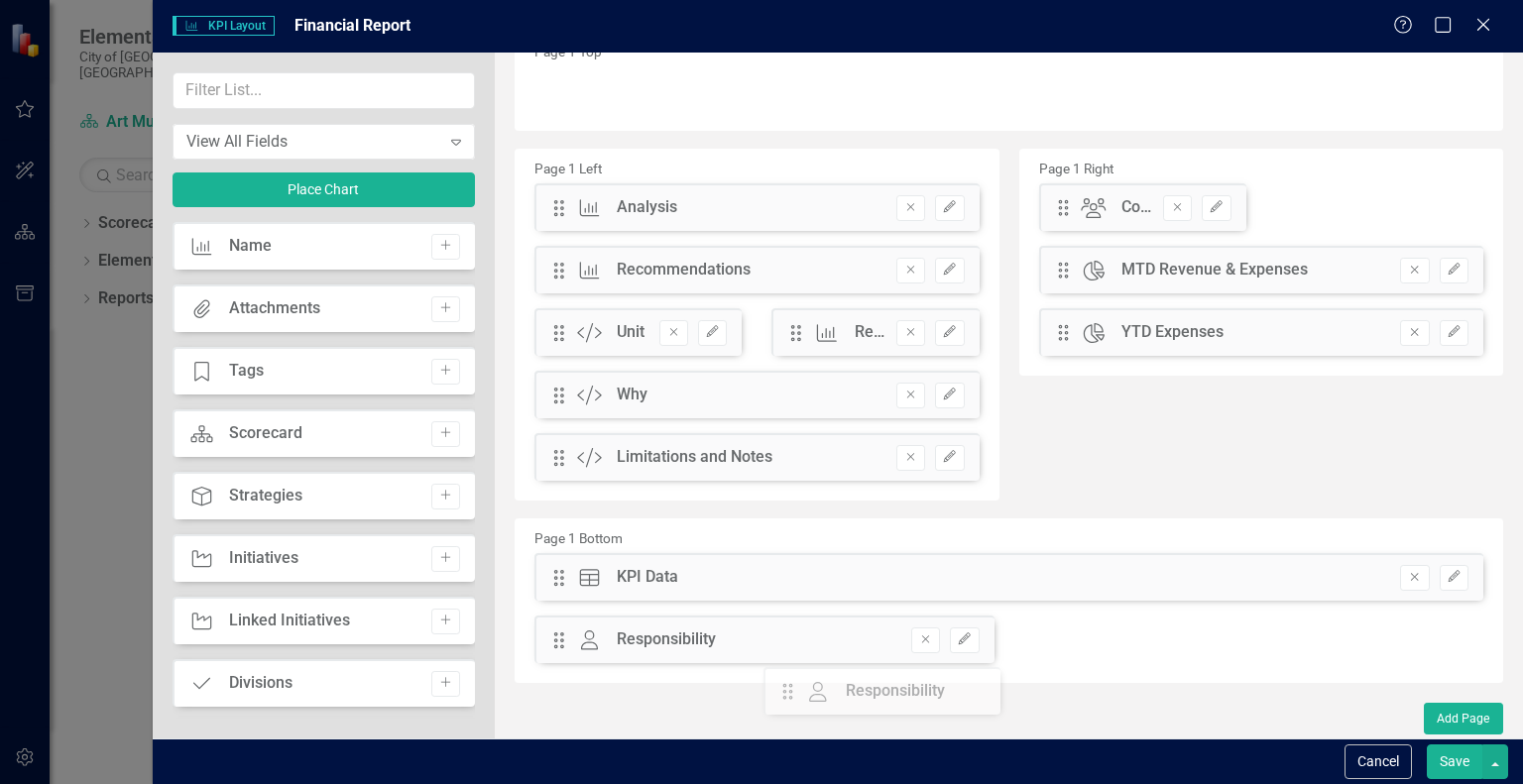 drag, startPoint x: 1063, startPoint y: 250, endPoint x: 801, endPoint y: 693, distance: 514.67757 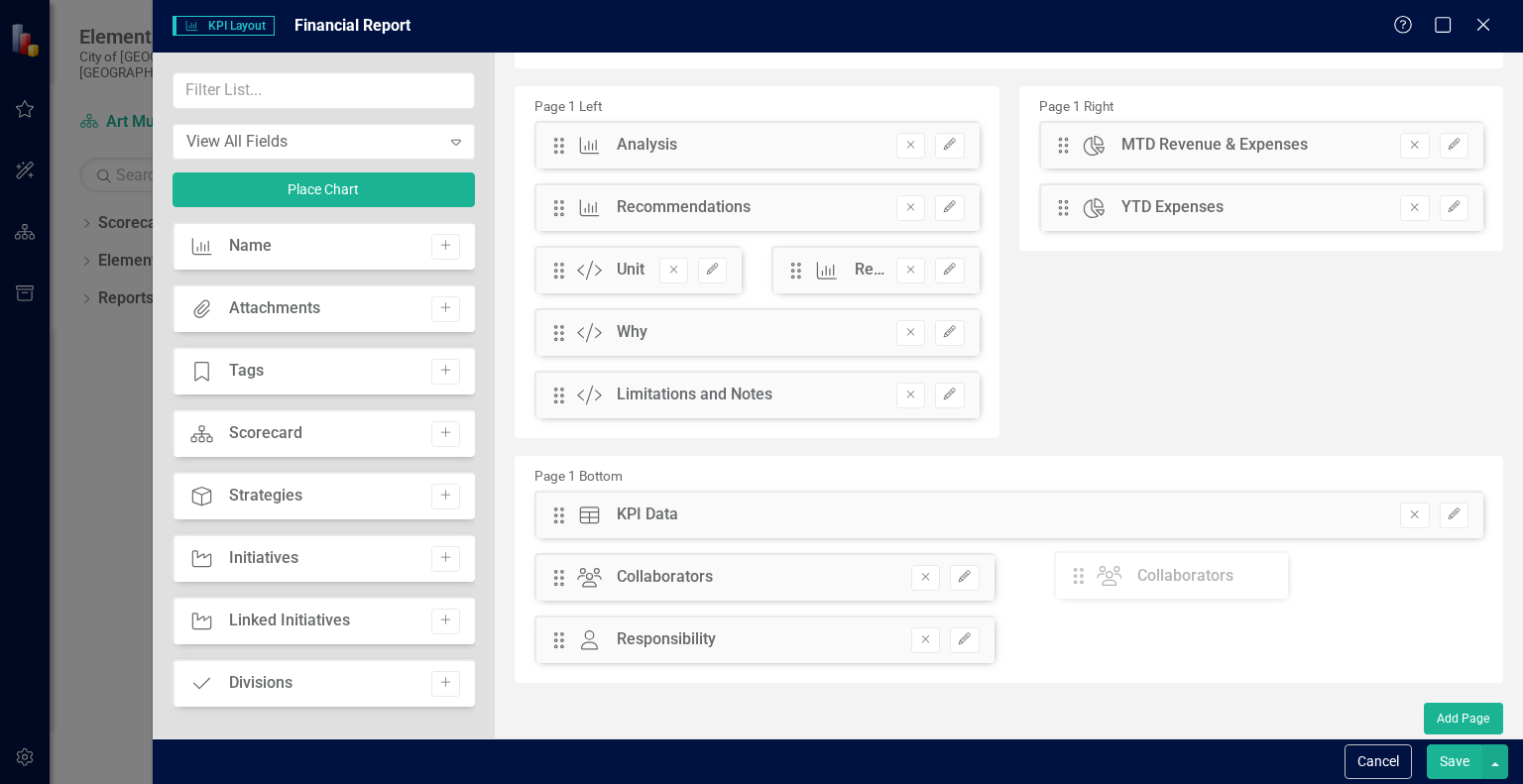 drag, startPoint x: 1051, startPoint y: 209, endPoint x: 1089, endPoint y: 578, distance: 370.95148 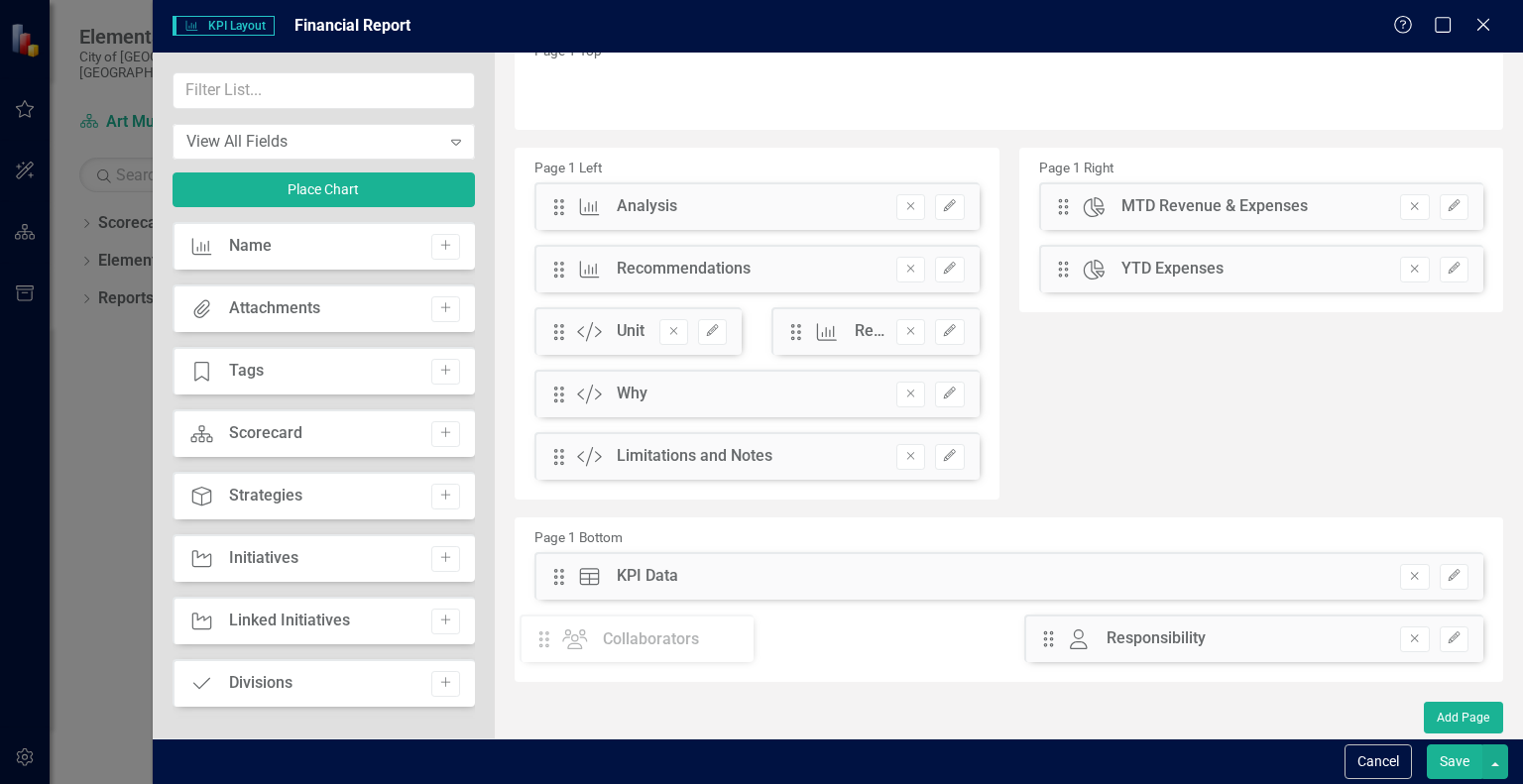 scroll, scrollTop: 41, scrollLeft: 0, axis: vertical 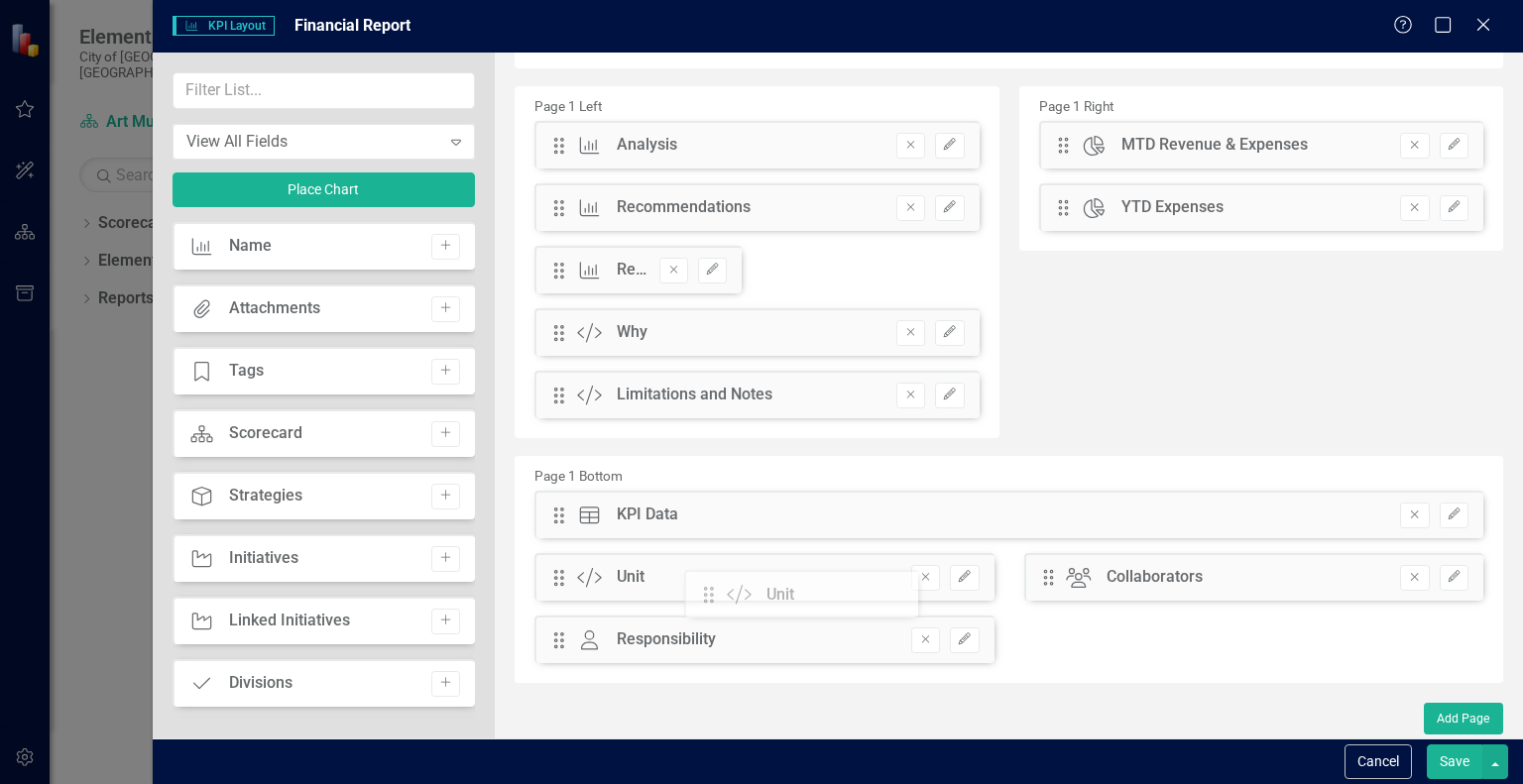 drag, startPoint x: 557, startPoint y: 331, endPoint x: 722, endPoint y: 594, distance: 310.47383 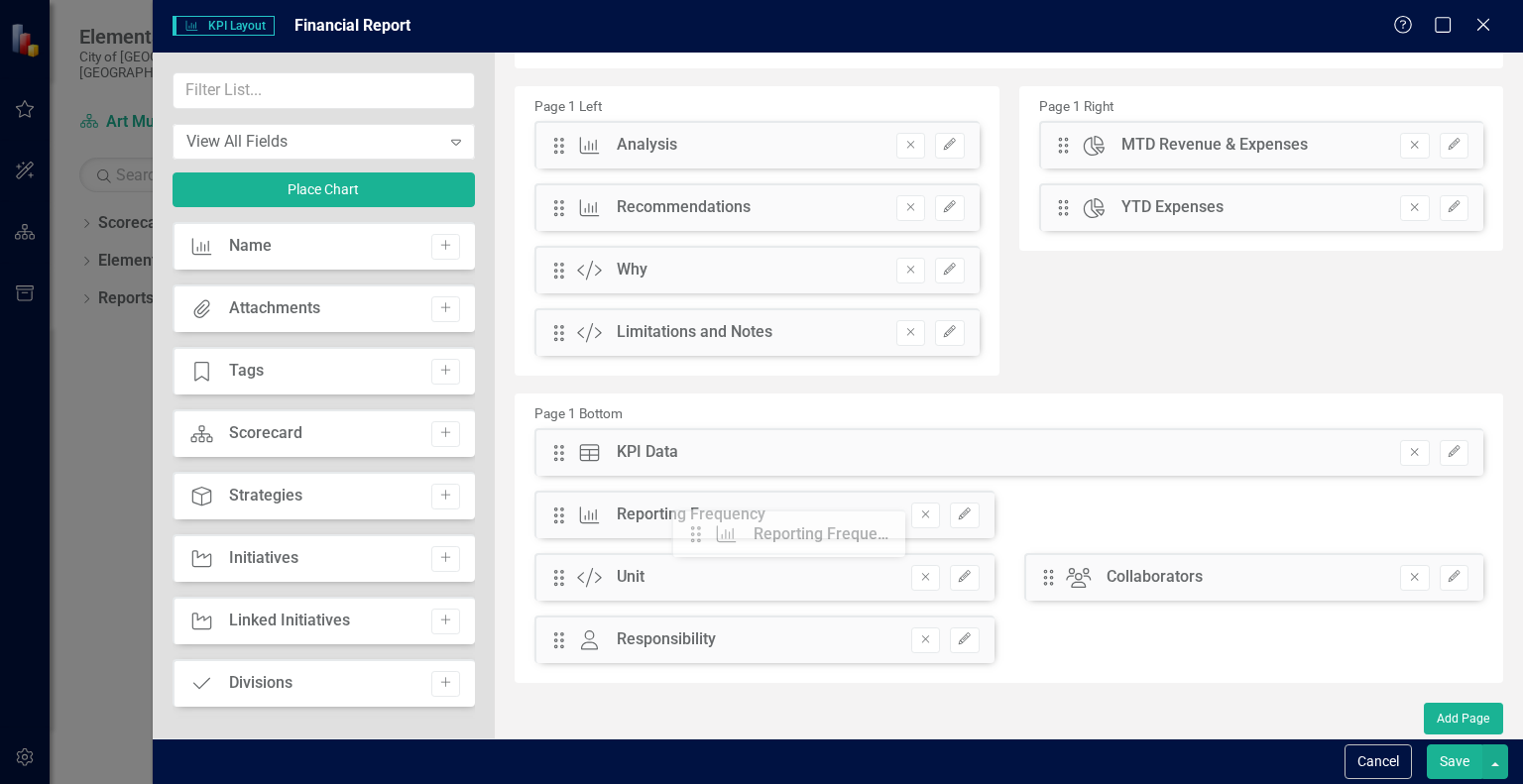 scroll, scrollTop: 103, scrollLeft: 0, axis: vertical 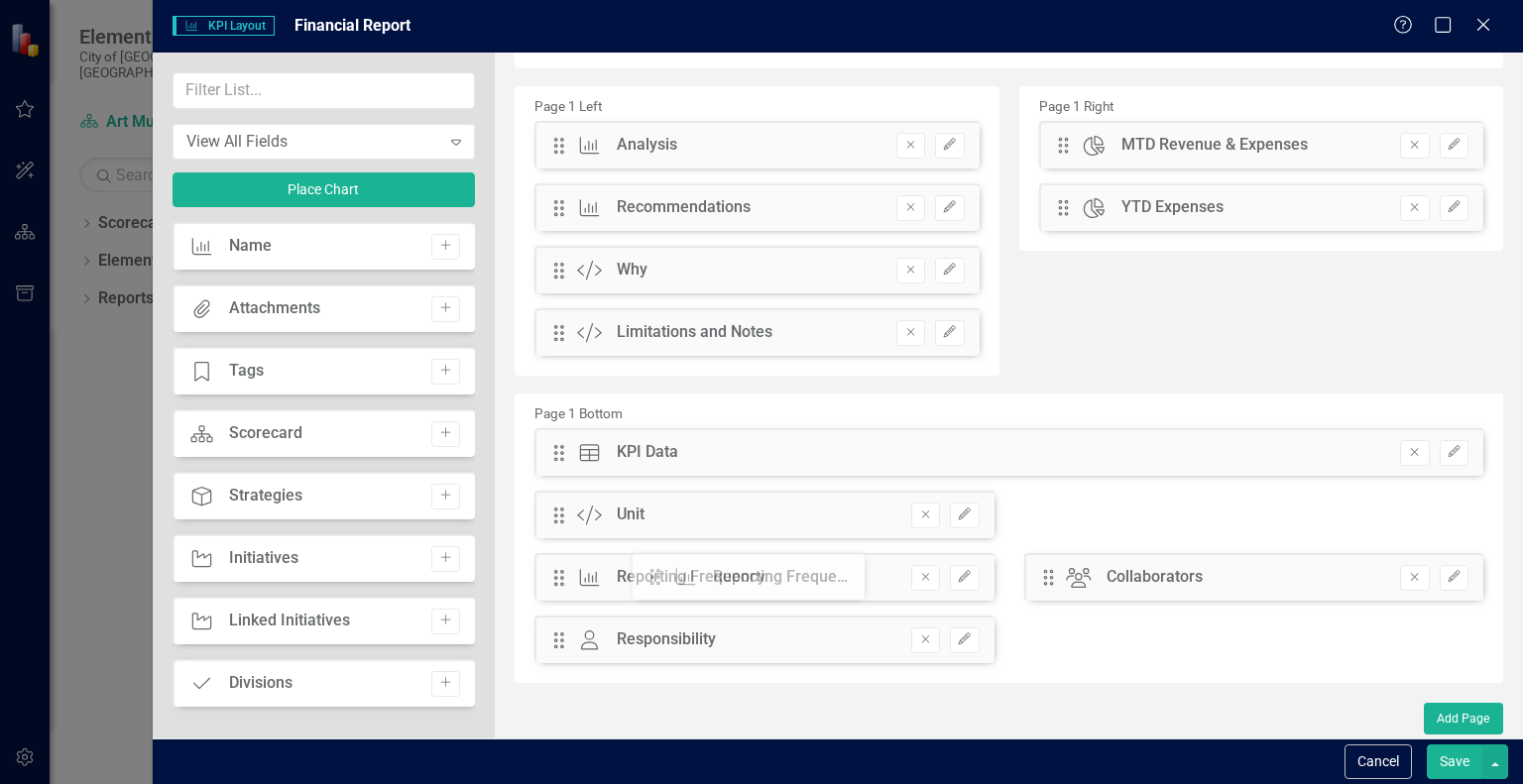 drag, startPoint x: 559, startPoint y: 265, endPoint x: 670, endPoint y: 572, distance: 326.4506 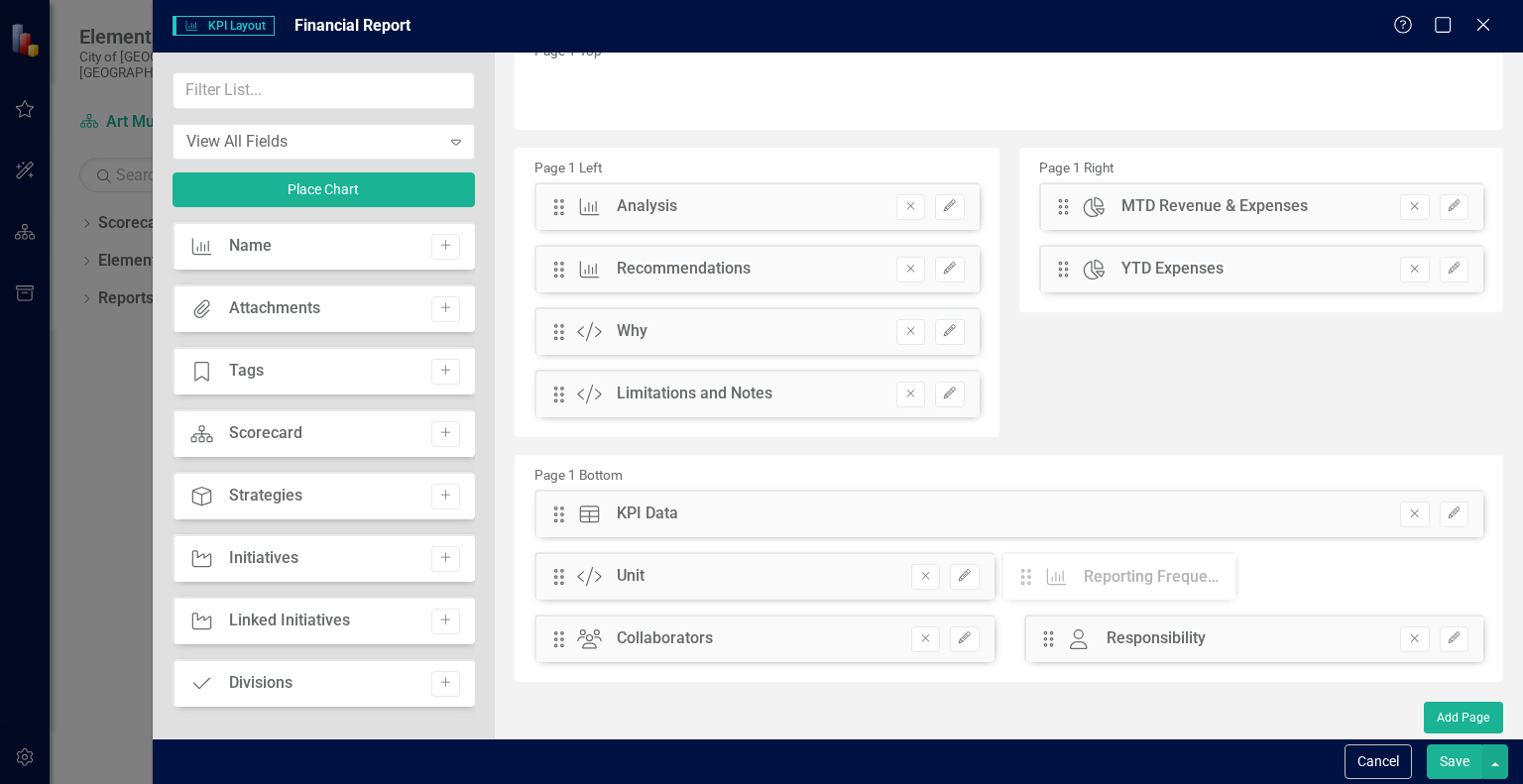 scroll, scrollTop: 41, scrollLeft: 0, axis: vertical 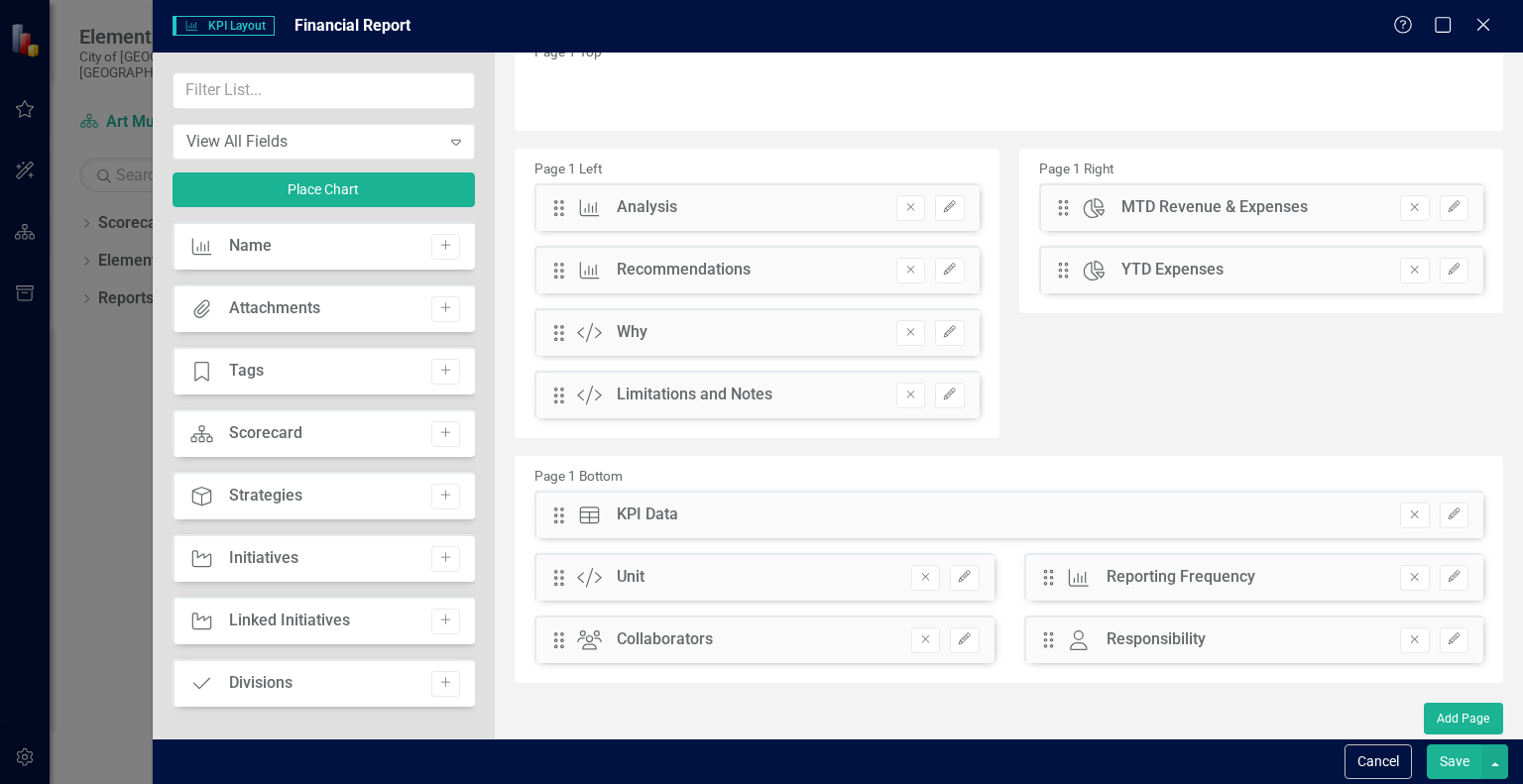 click on "Save" at bounding box center (1455, 761) 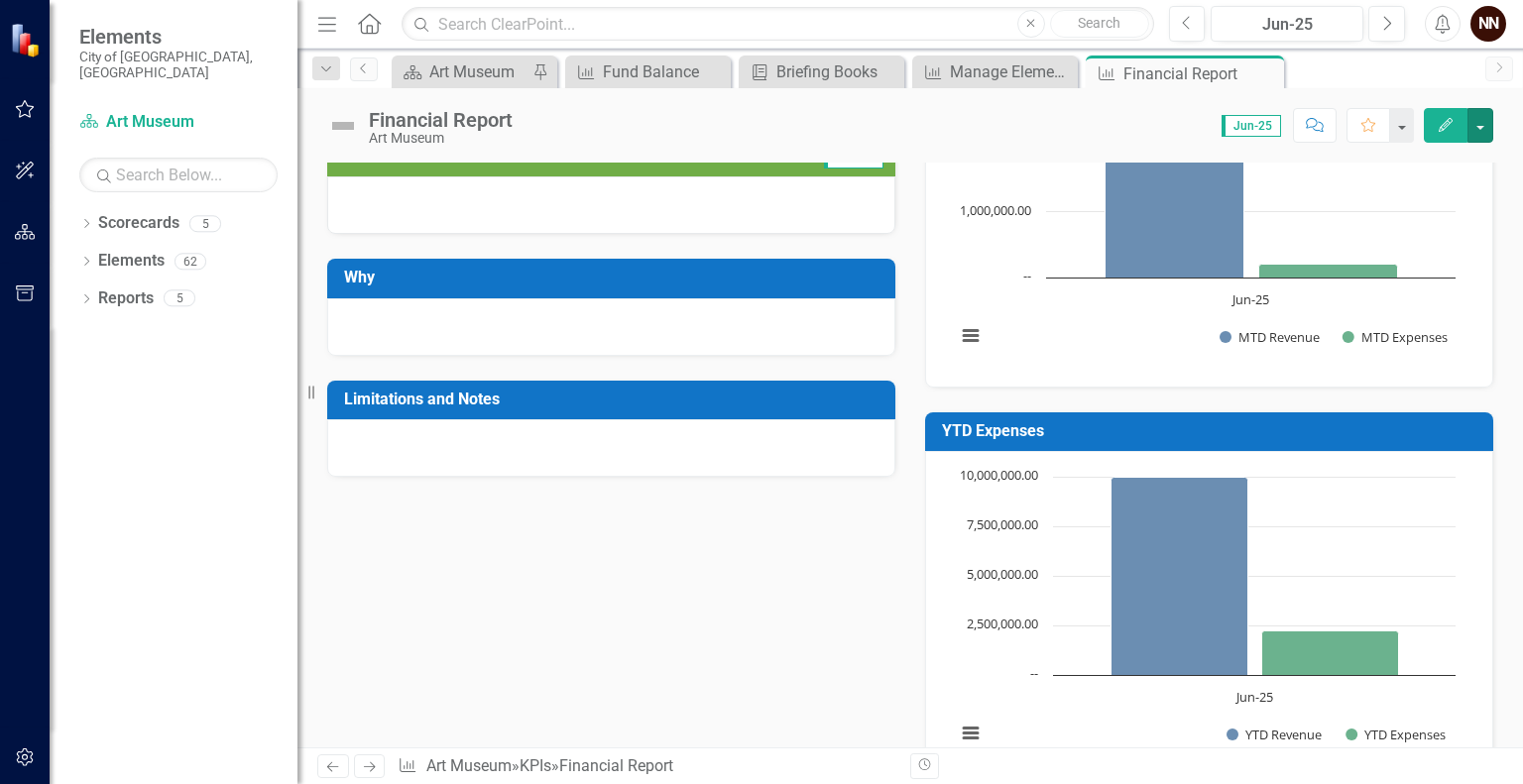 scroll, scrollTop: 0, scrollLeft: 0, axis: both 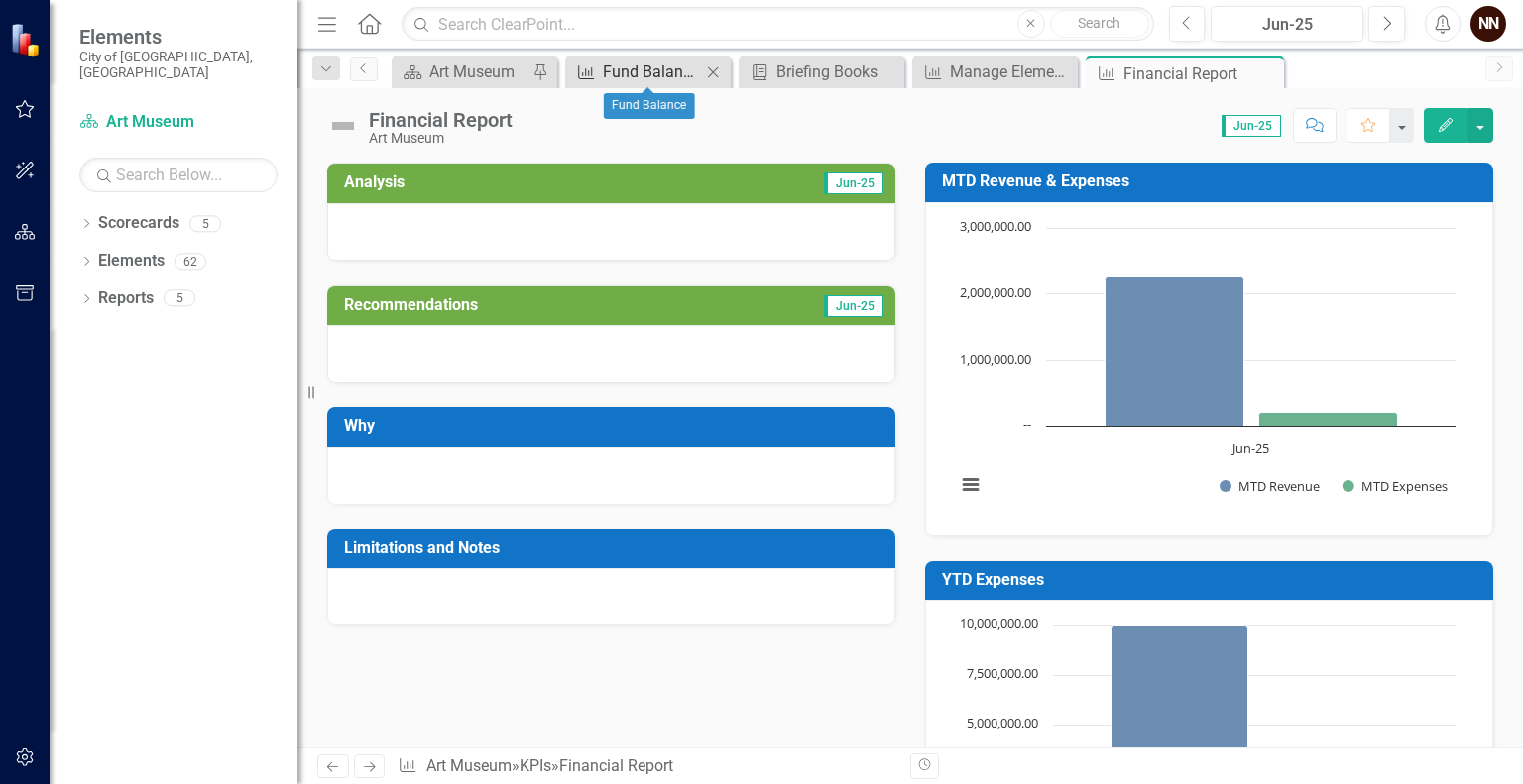 click on "Fund Balance" at bounding box center [651, 71] 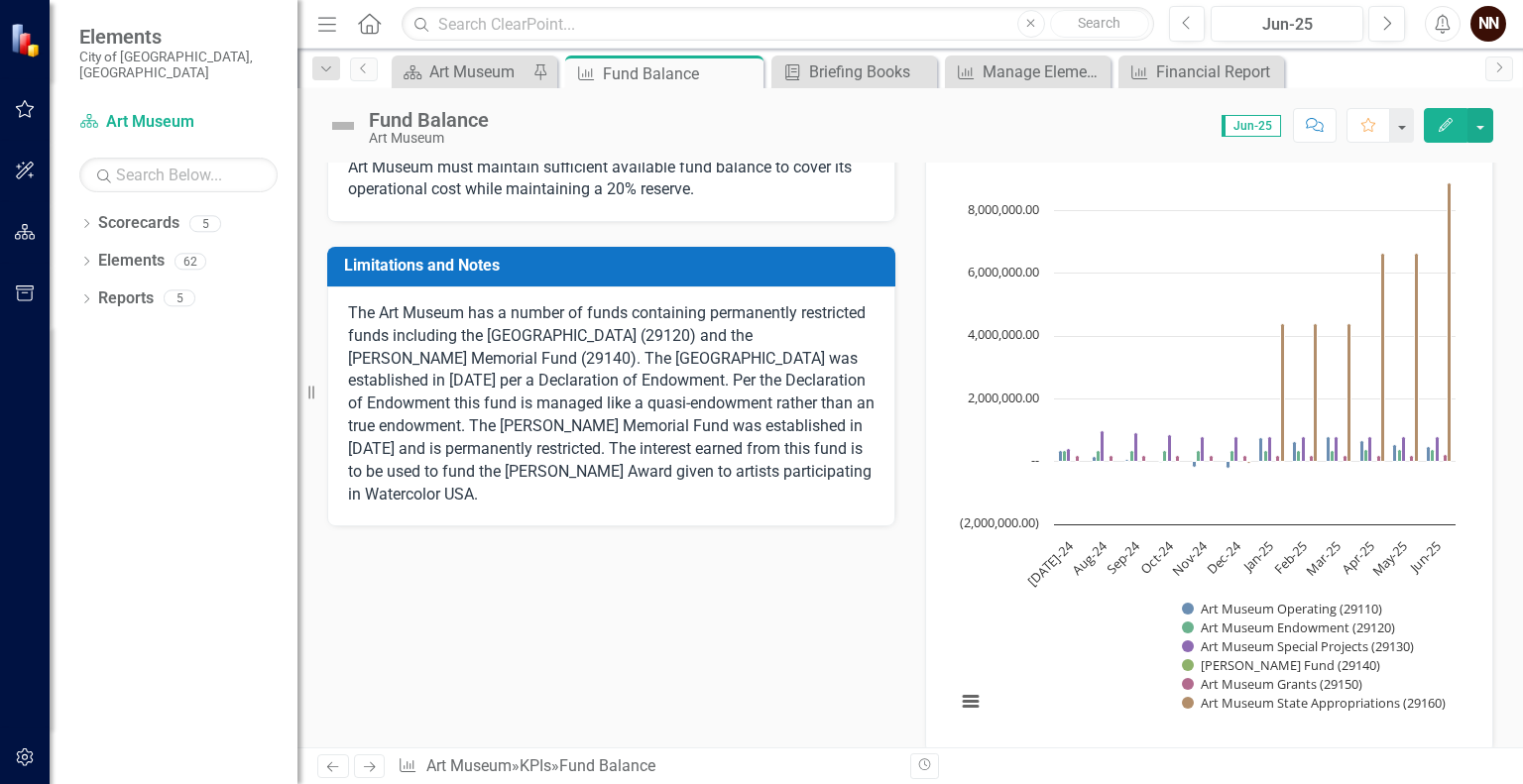 scroll, scrollTop: 665, scrollLeft: 0, axis: vertical 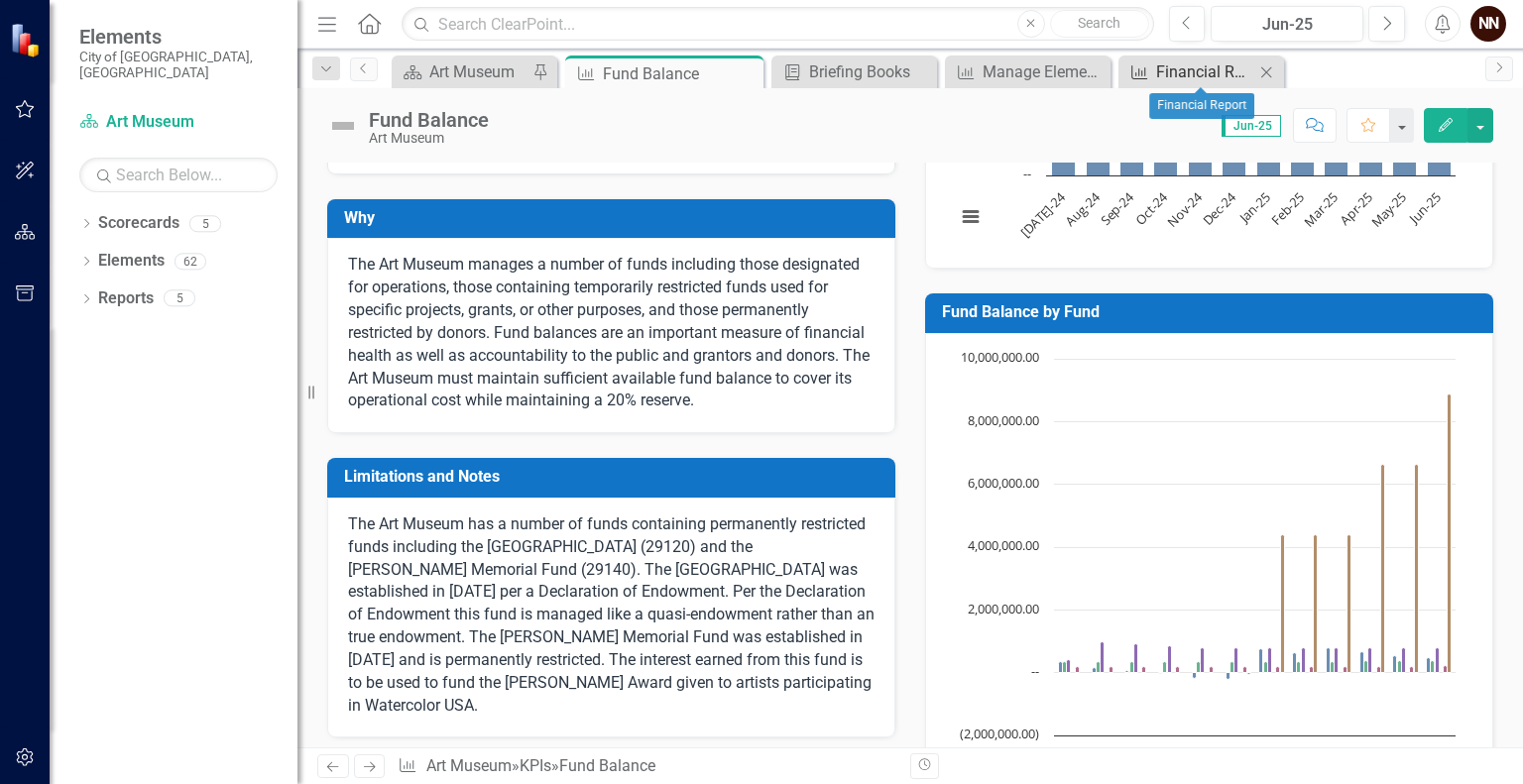 click on "Financial Report" at bounding box center (1205, 71) 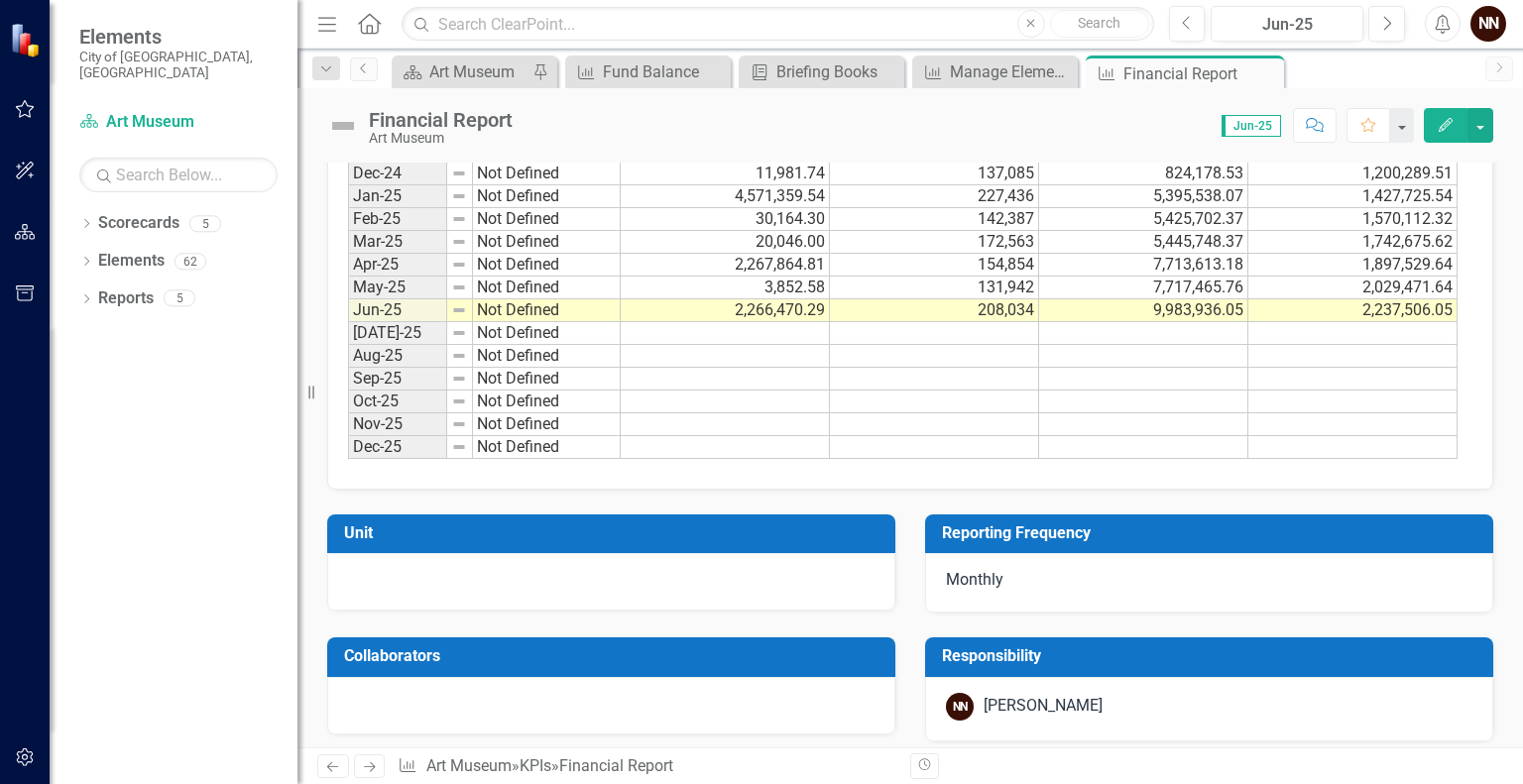 scroll, scrollTop: 1137, scrollLeft: 0, axis: vertical 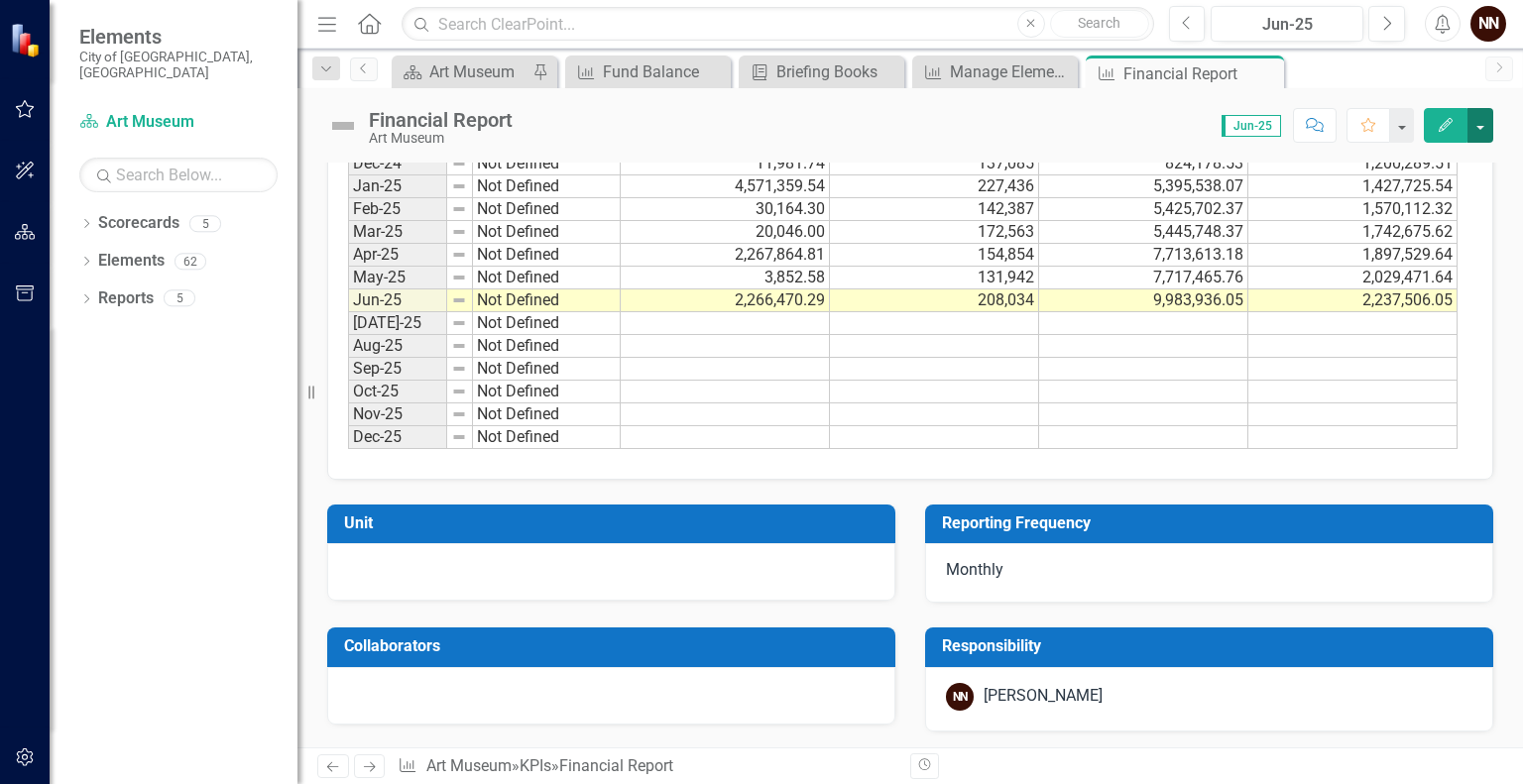 click at bounding box center [1480, 125] 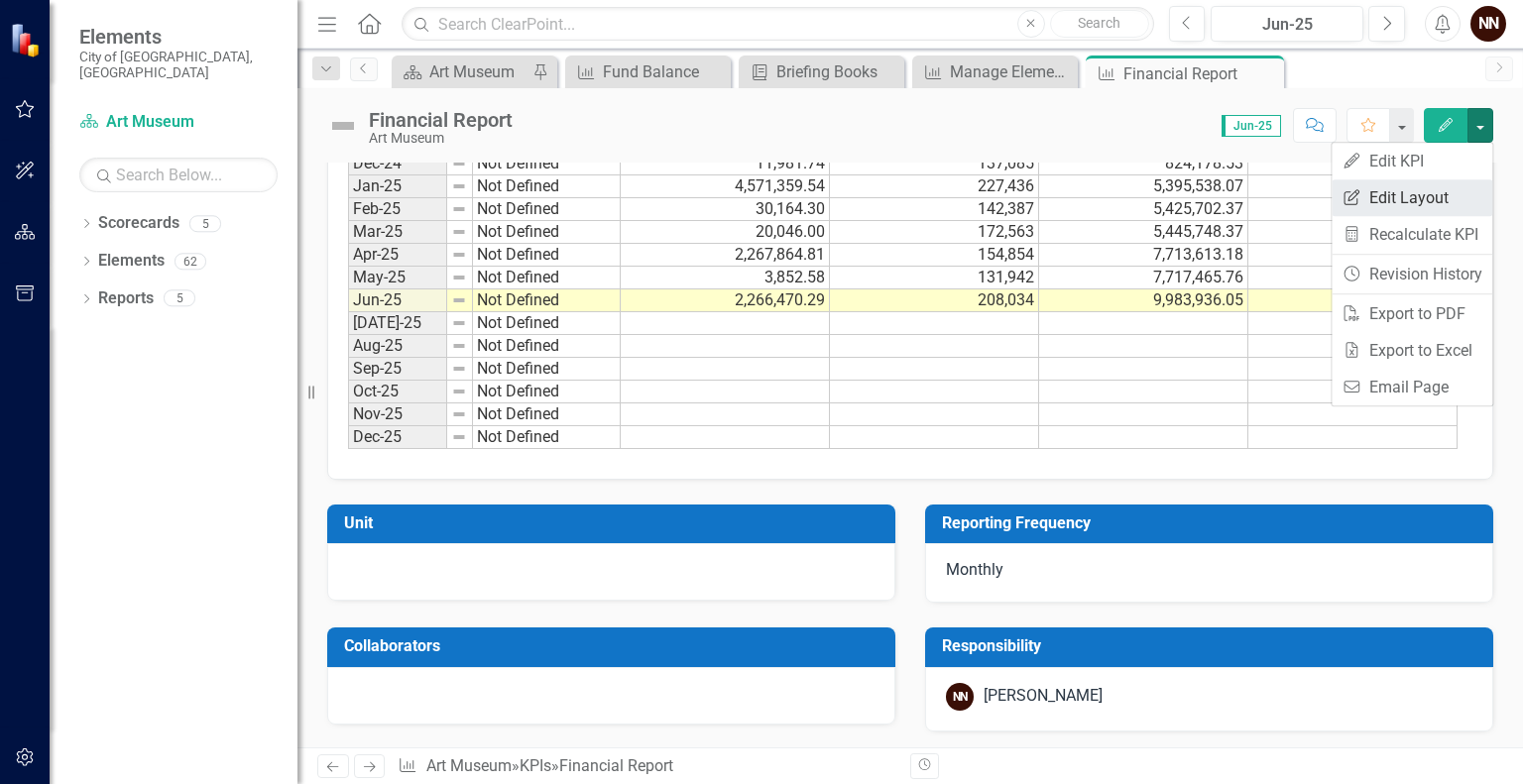 click on "Edit Report Edit Layout" at bounding box center [1412, 197] 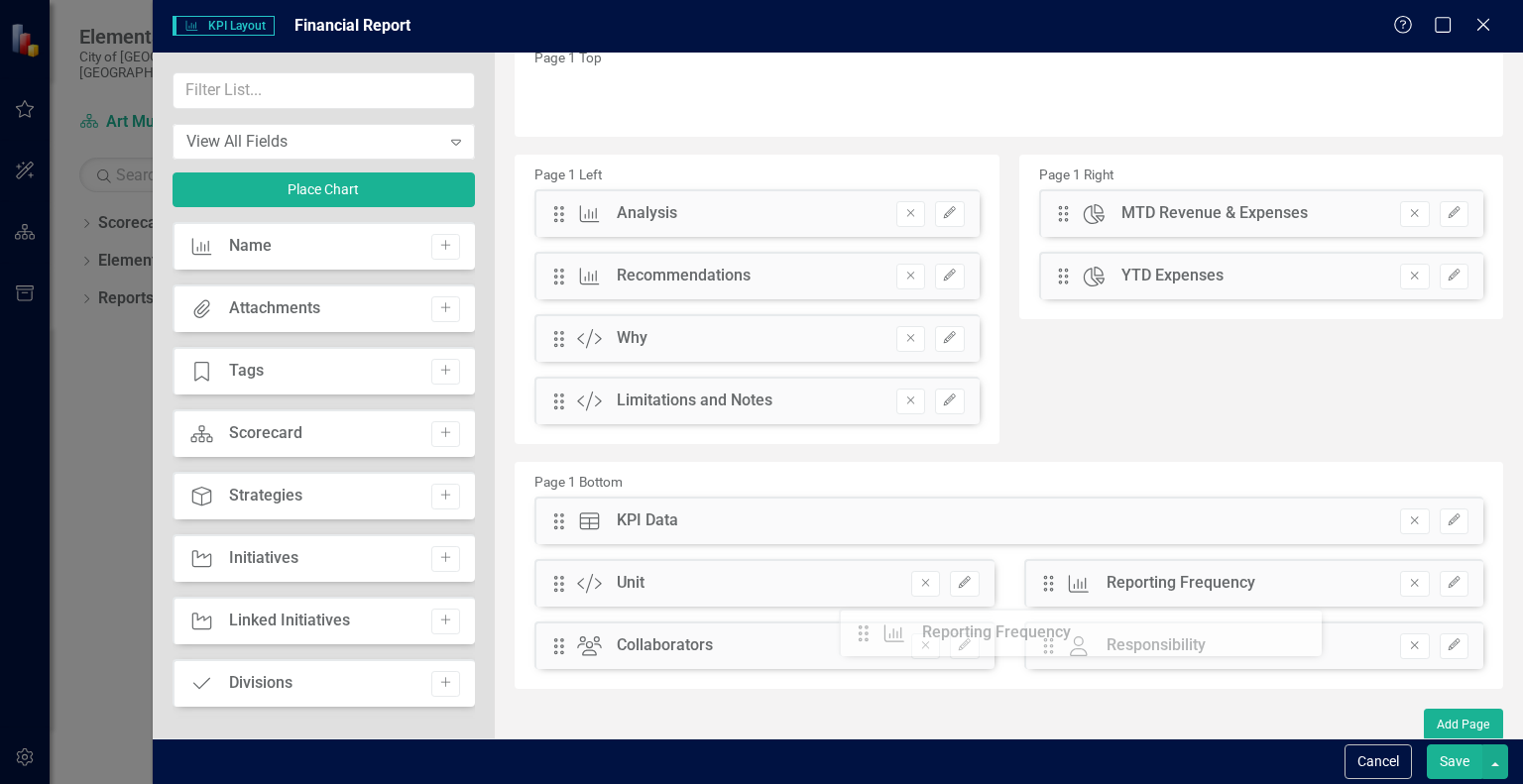 scroll, scrollTop: 41, scrollLeft: 0, axis: vertical 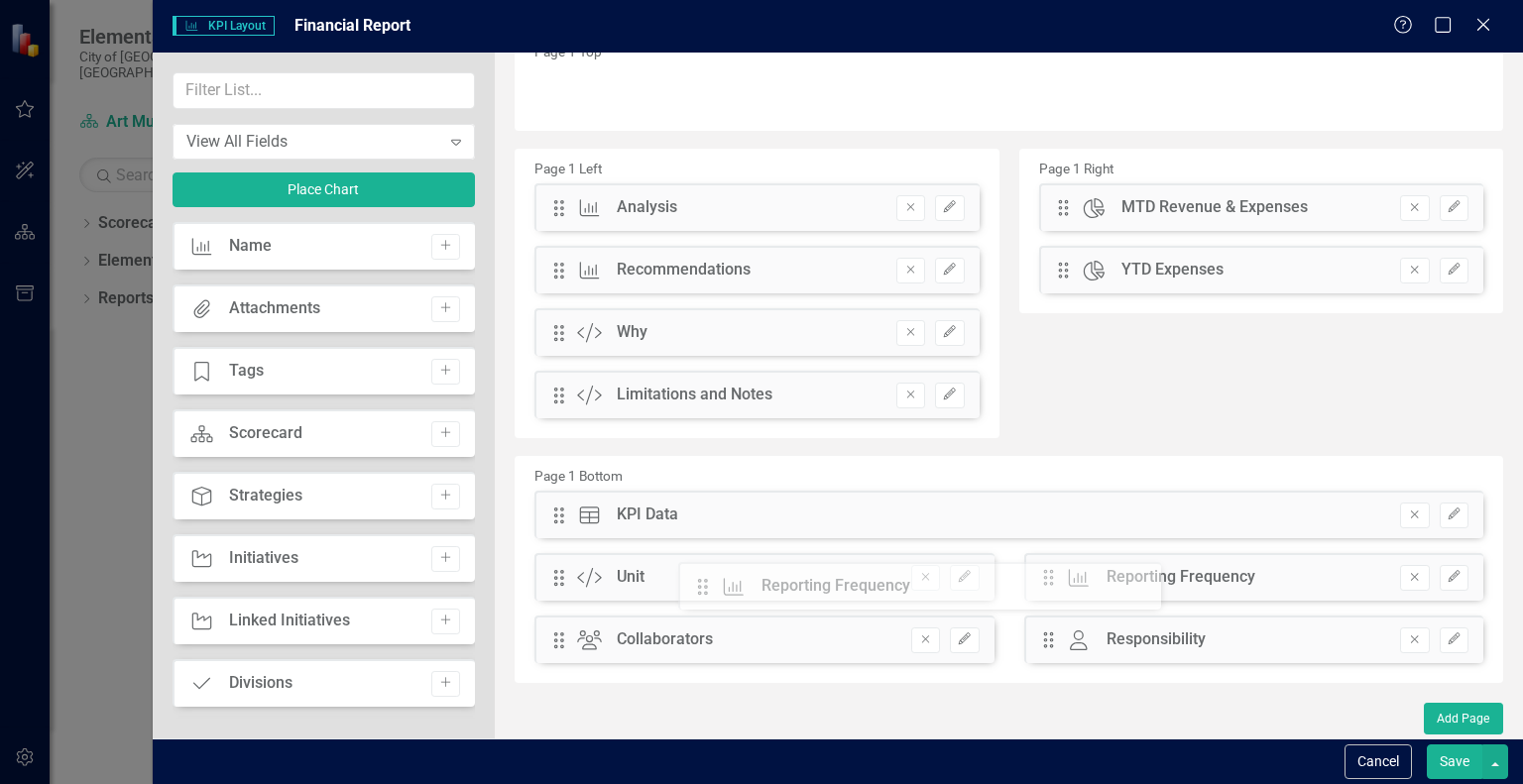 drag, startPoint x: 1040, startPoint y: 622, endPoint x: 718, endPoint y: 591, distance: 323.4888 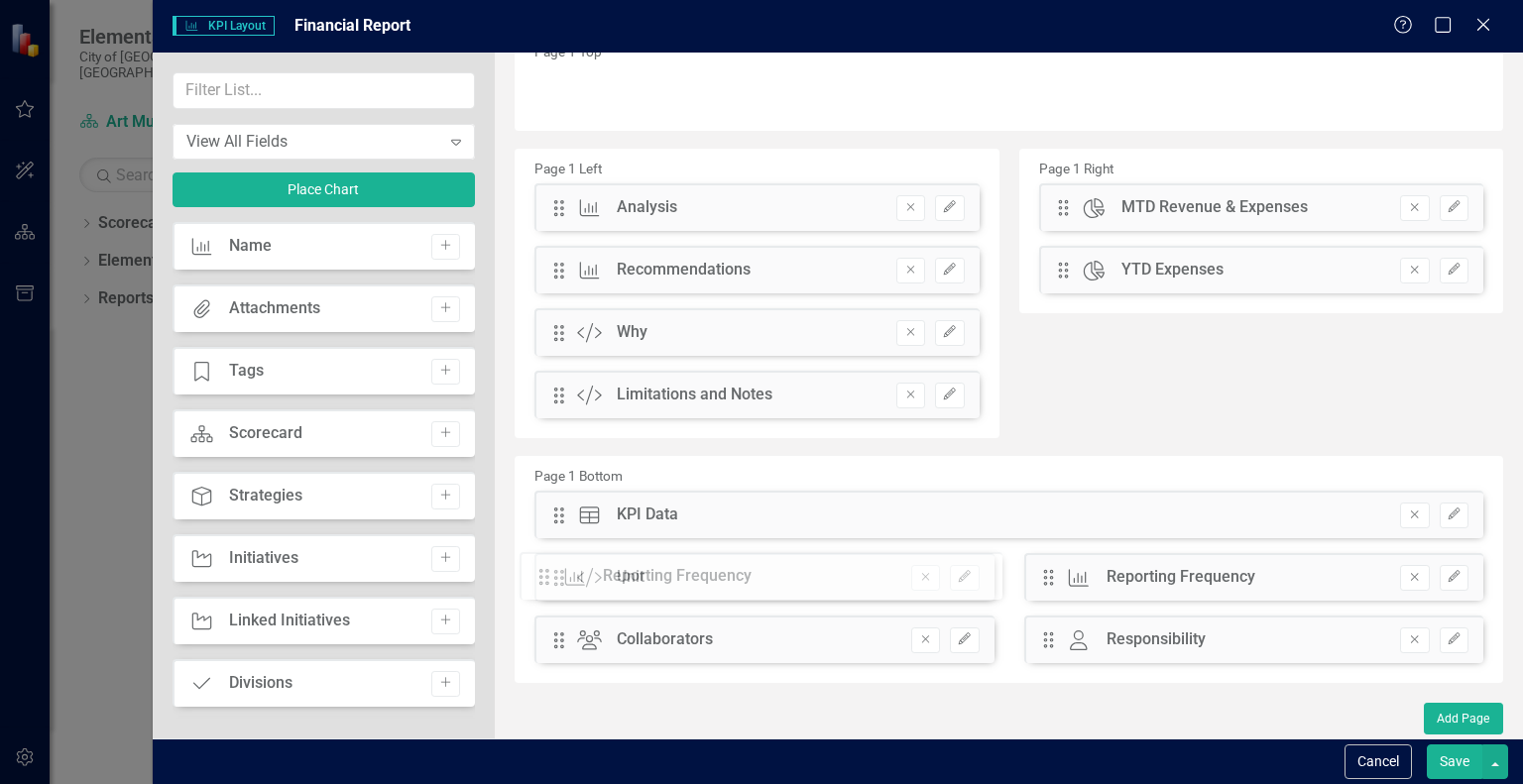 click on "The fields (or pods) that are available for you to include on the detail page are listed to the left. You can simply drag and drop to add or arrange the page to meet your needs.   Learn more in the ClearPoint Support Center. Close Help Page 1 Top Page 1 Left Drag KPI Analysis Hidden Pod  Online   Hidden Pod  Printed Hidden Pod  Published Remove Edit Drag KPI Recommendations Hidden Pod  Online   Hidden Pod  Printed Hidden Pod  Published Remove Edit Drag Custom Why Hidden Pod  Online   Hidden Pod  Printed Hidden Pod  Published Remove Edit Drag Custom Limitations and Notes Hidden Pod  Online   Hidden Pod  Printed Hidden Pod  Published Remove Edit Page 1 Right Drag Chart MTD Revenue & Expenses Hidden Pod  Online   Hidden Pod  Printed Hidden Pod  Published Remove Edit Drag Chart YTD Expenses Hidden Pod  Online   Hidden Pod  Printed Hidden Pod  Published Remove Edit Page 1 Bottom Drag Data Table KPI Data Hidden Pod  Online   Hidden Pod  Printed Hidden Pod  Published Remove Edit Drag Custom Unit Hidden Pod  Online" at bounding box center [1008, 376] 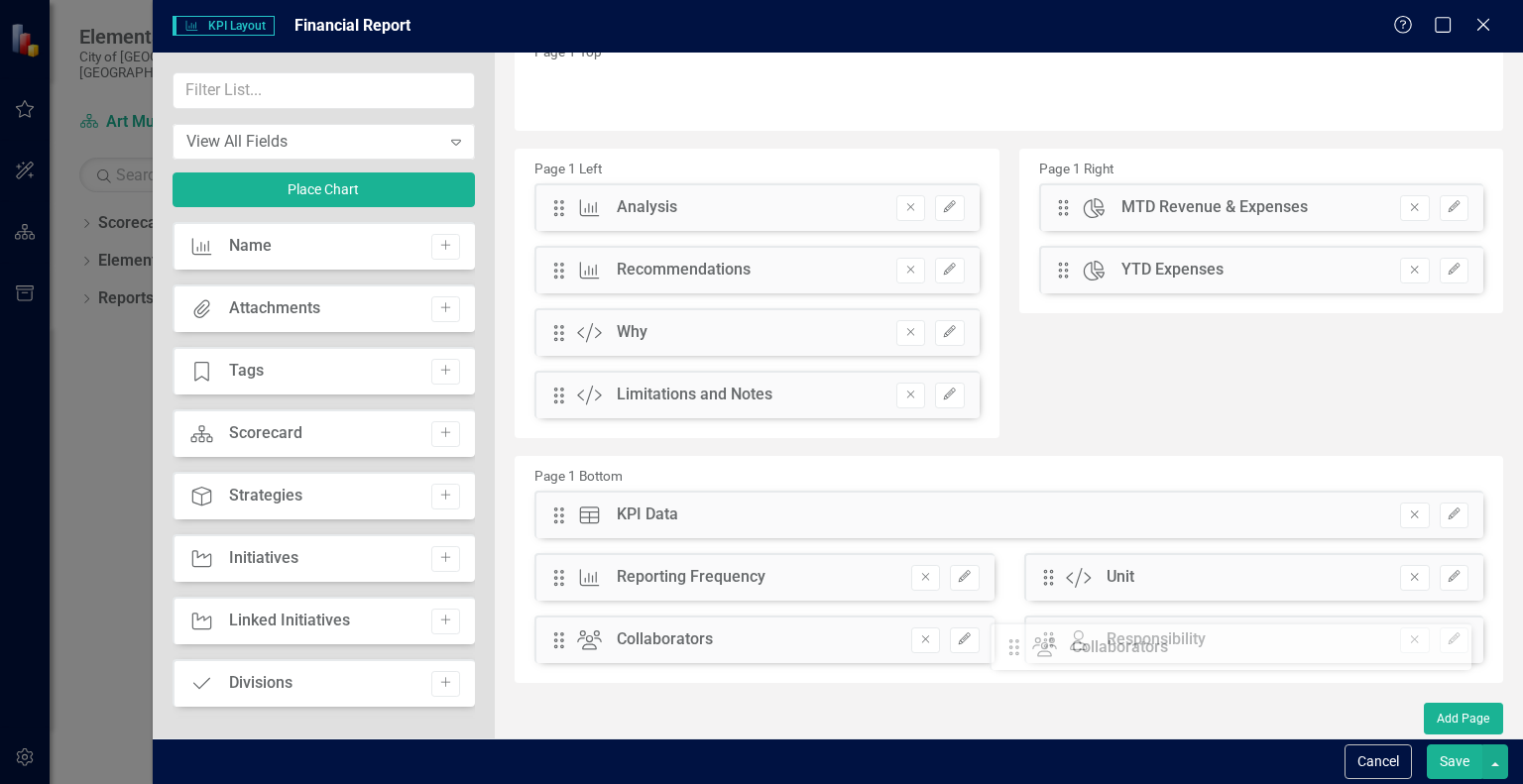 drag, startPoint x: 550, startPoint y: 640, endPoint x: 1020, endPoint y: 648, distance: 470.0681 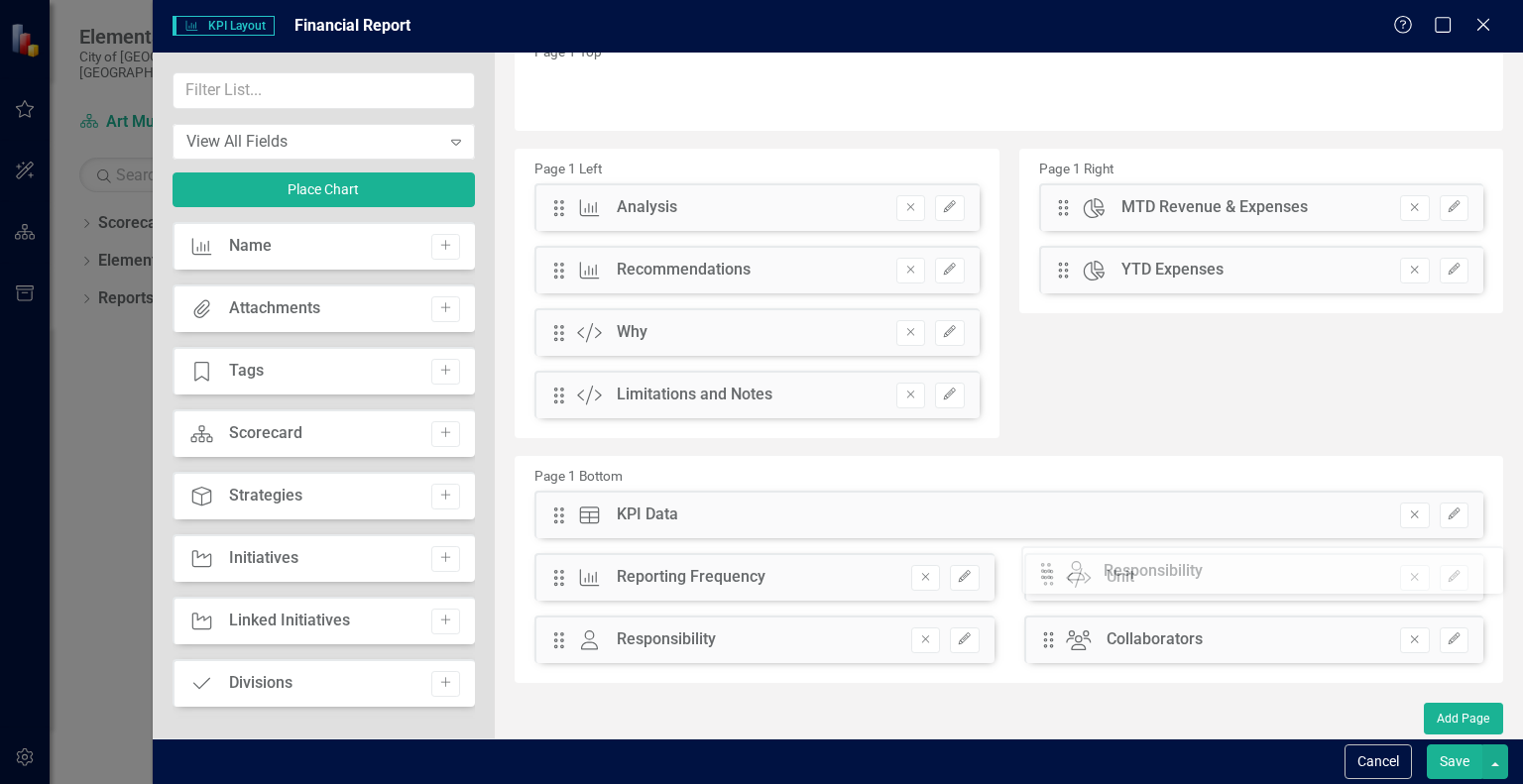 drag, startPoint x: 557, startPoint y: 645, endPoint x: 1059, endPoint y: 577, distance: 506.58464 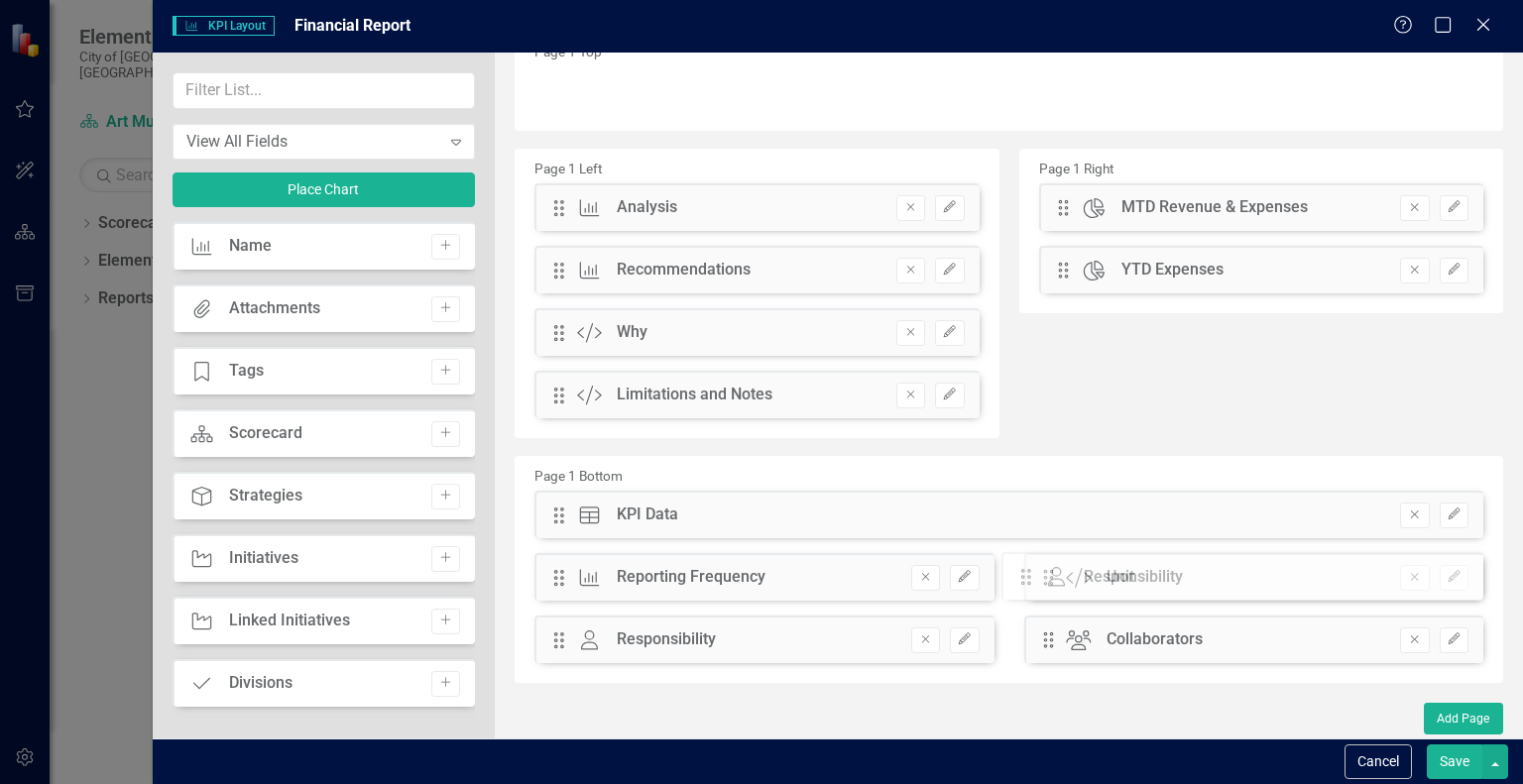 click on "The fields (or pods) that are available for you to include on the detail page are listed to the left. You can simply drag and drop to add or arrange the page to meet your needs.   Learn more in the ClearPoint Support Center. Close Help Page 1 Top Page 1 Left Drag KPI Analysis Hidden Pod  Online   Hidden Pod  Printed Hidden Pod  Published Remove Edit Drag KPI Recommendations Hidden Pod  Online   Hidden Pod  Printed Hidden Pod  Published Remove Edit Drag Custom Why Hidden Pod  Online   Hidden Pod  Printed Hidden Pod  Published Remove Edit Drag Custom Limitations and Notes Hidden Pod  Online   Hidden Pod  Printed Hidden Pod  Published Remove Edit Page 1 Right Drag Chart MTD Revenue & Expenses Hidden Pod  Online   Hidden Pod  Printed Hidden Pod  Published Remove Edit Drag Chart YTD Expenses Hidden Pod  Online   Hidden Pod  Printed Hidden Pod  Published Remove Edit Page 1 Bottom Drag Data Table KPI Data Hidden Pod  Online   Hidden Pod  Printed Hidden Pod  Published Remove Edit Drag KPI Reporting Frequency  Online" at bounding box center [1008, 376] 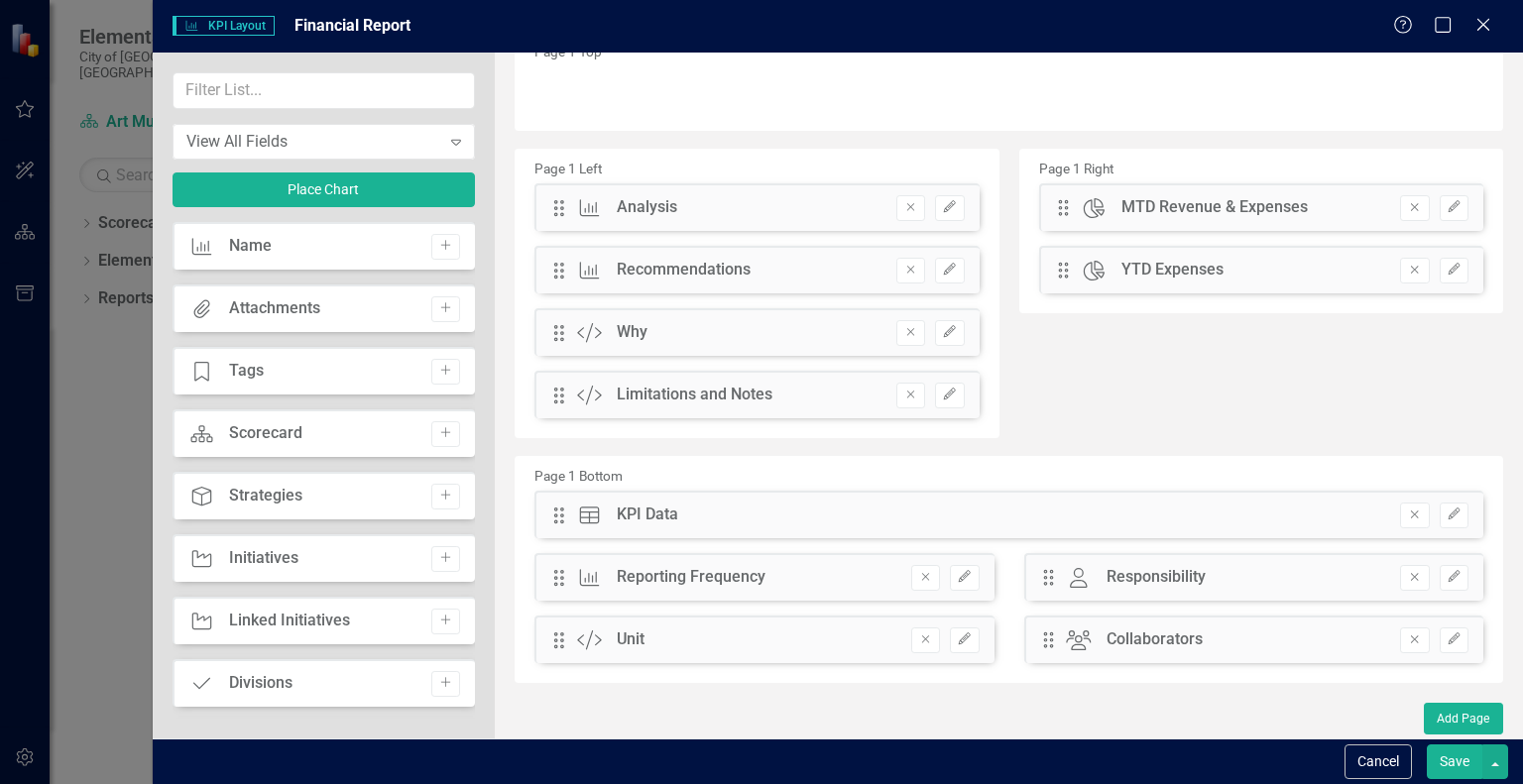 click on "Save" at bounding box center (1455, 761) 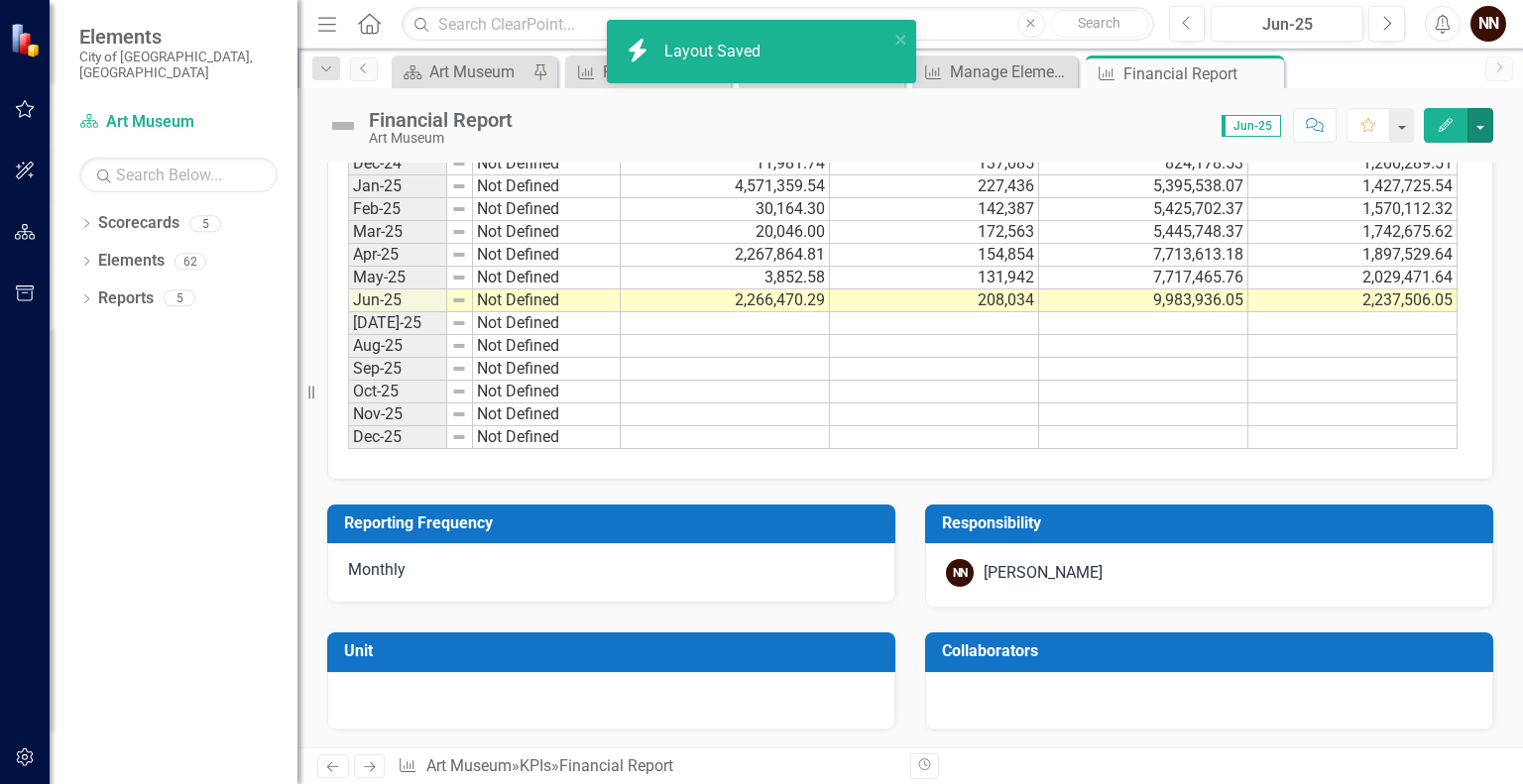 scroll, scrollTop: 1136, scrollLeft: 0, axis: vertical 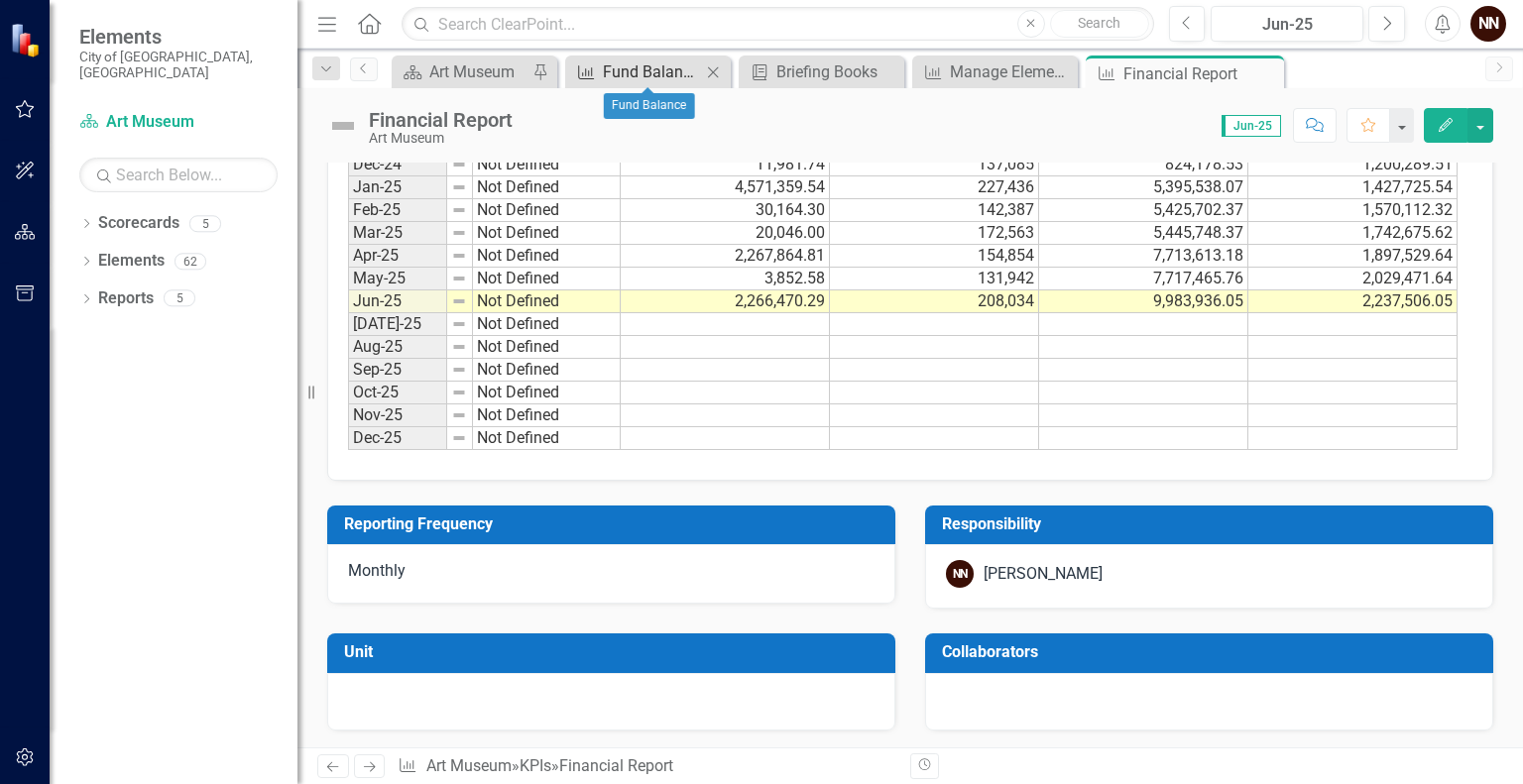 click on "Fund Balance" at bounding box center [651, 71] 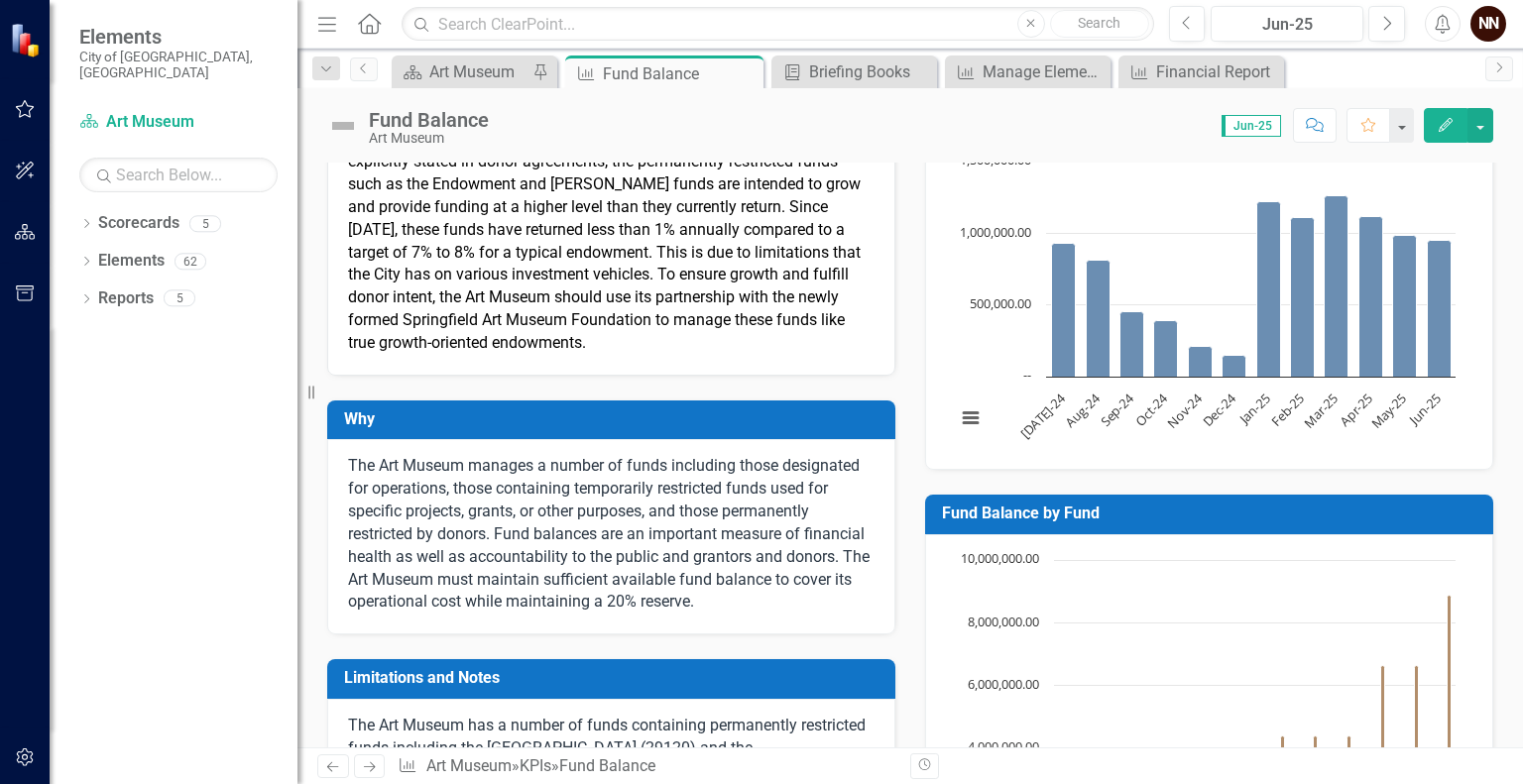 scroll, scrollTop: 399, scrollLeft: 0, axis: vertical 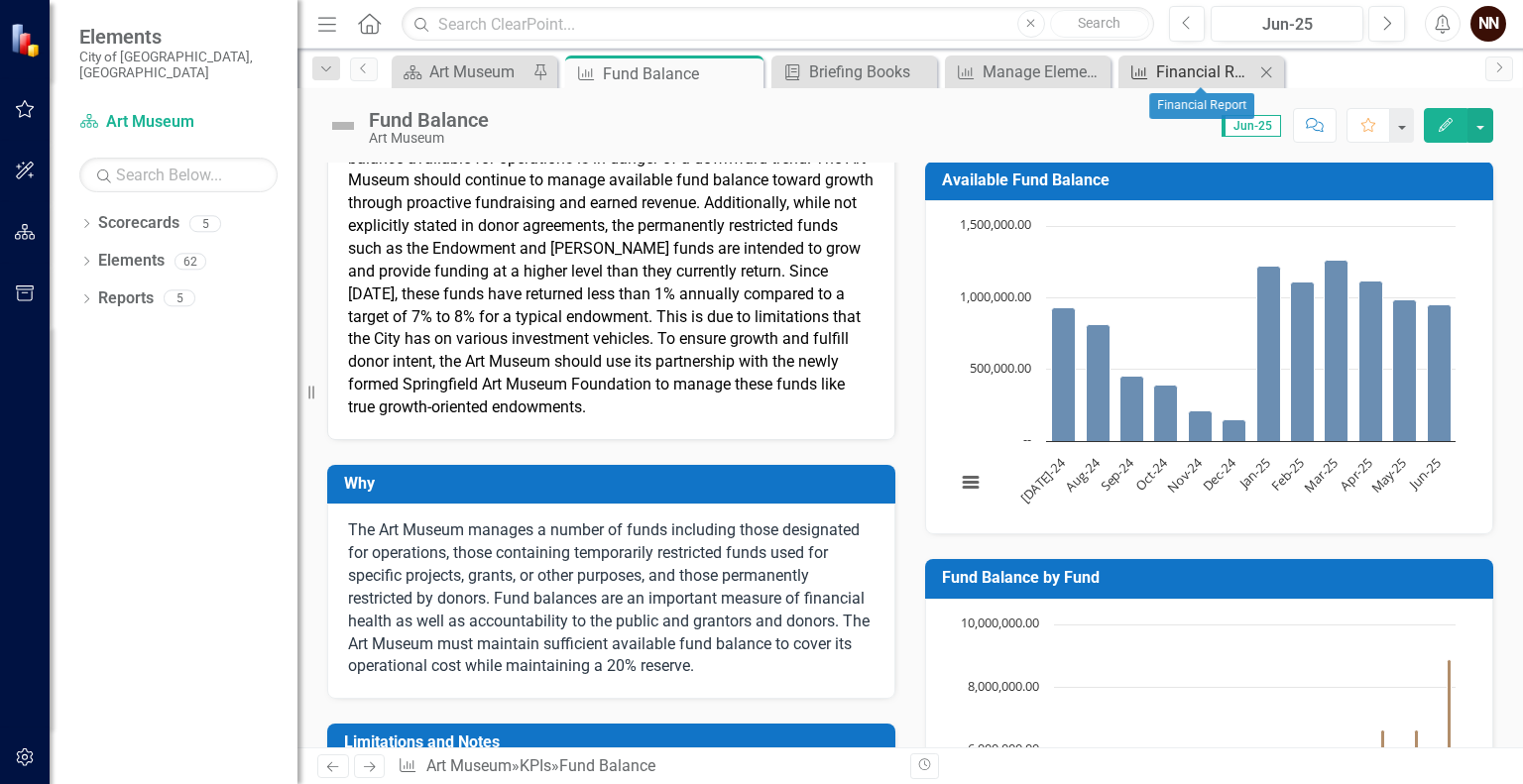 click on "Financial Report" at bounding box center (1205, 71) 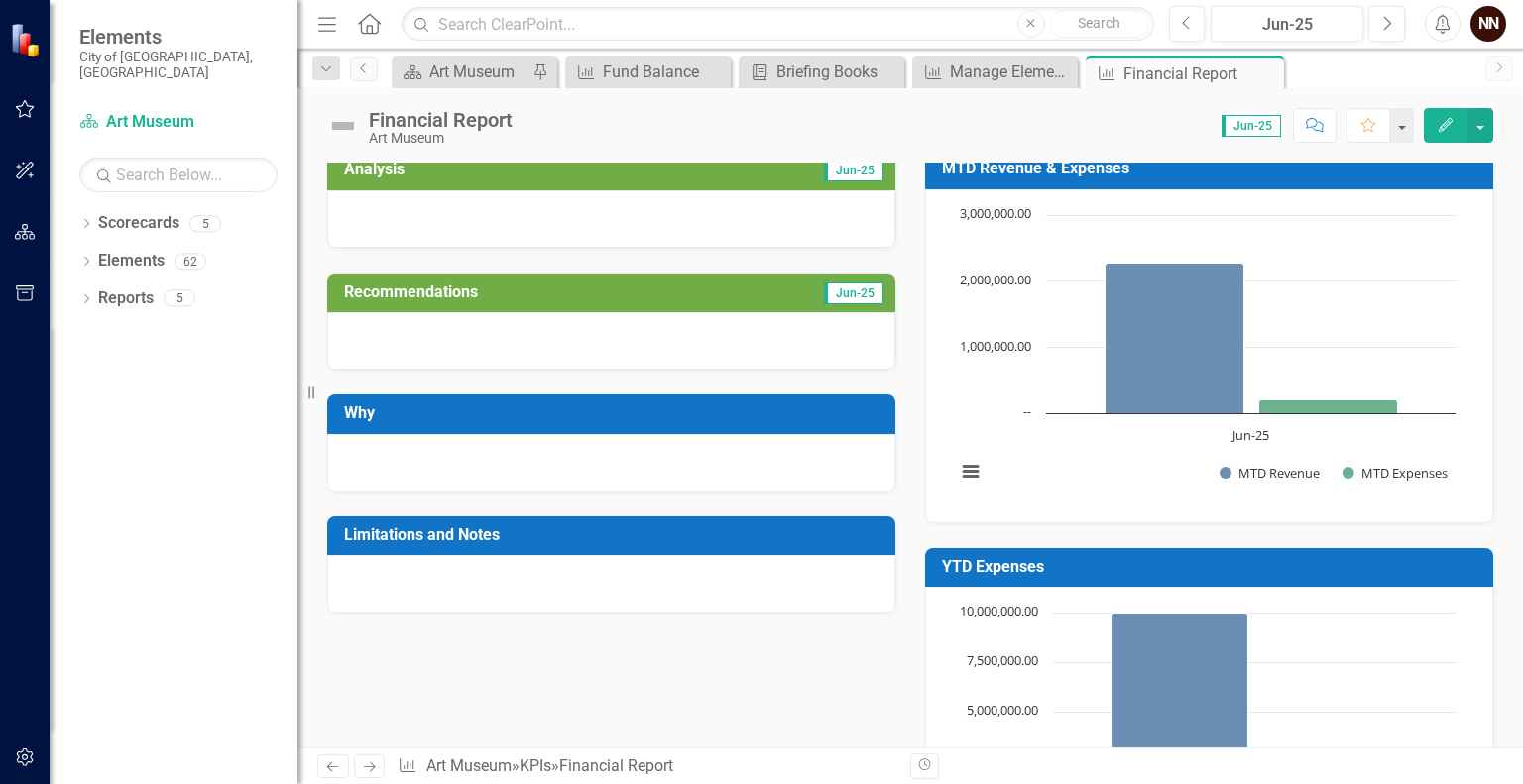 scroll, scrollTop: 0, scrollLeft: 0, axis: both 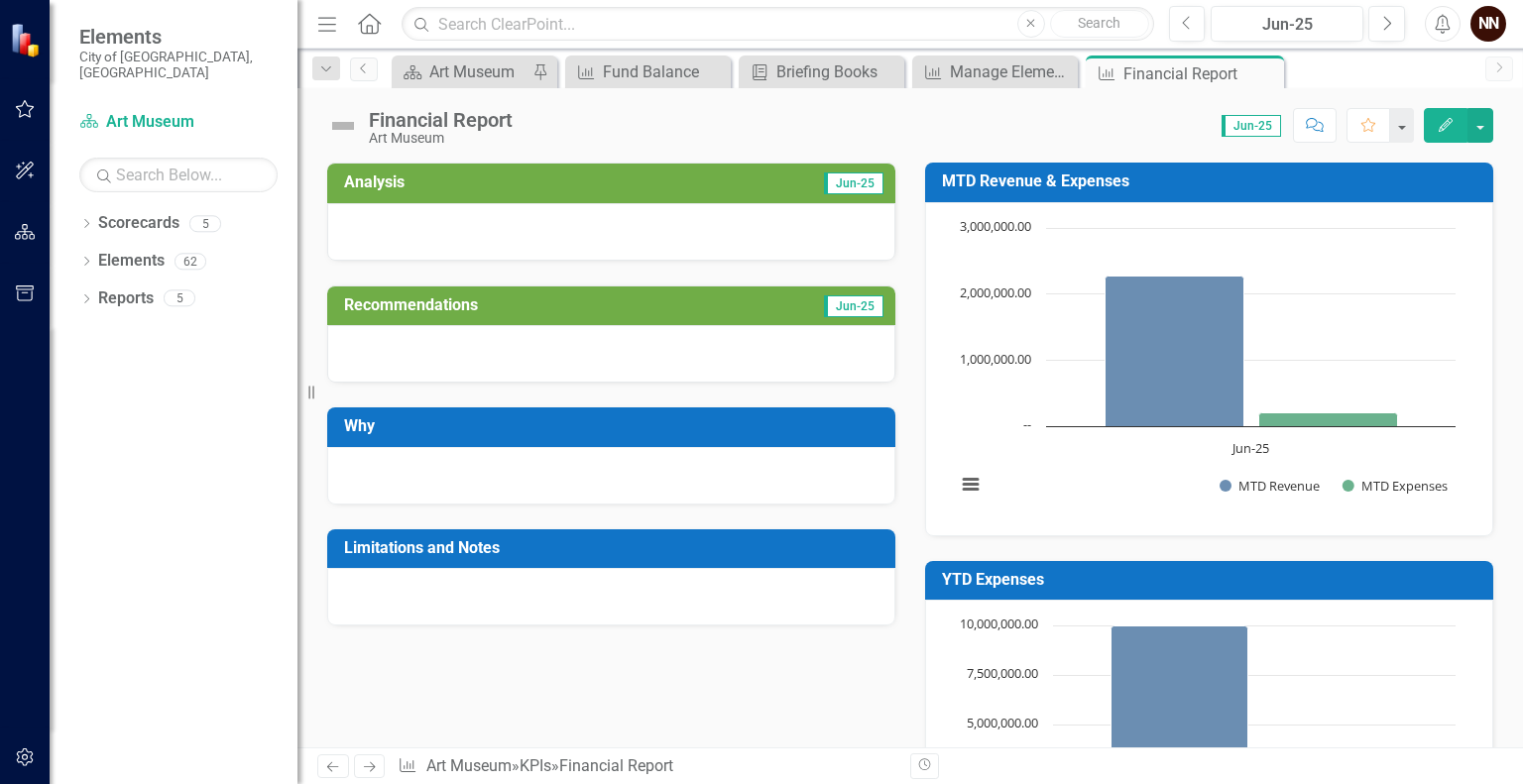 click on "Financial Report" at bounding box center (440, 120) 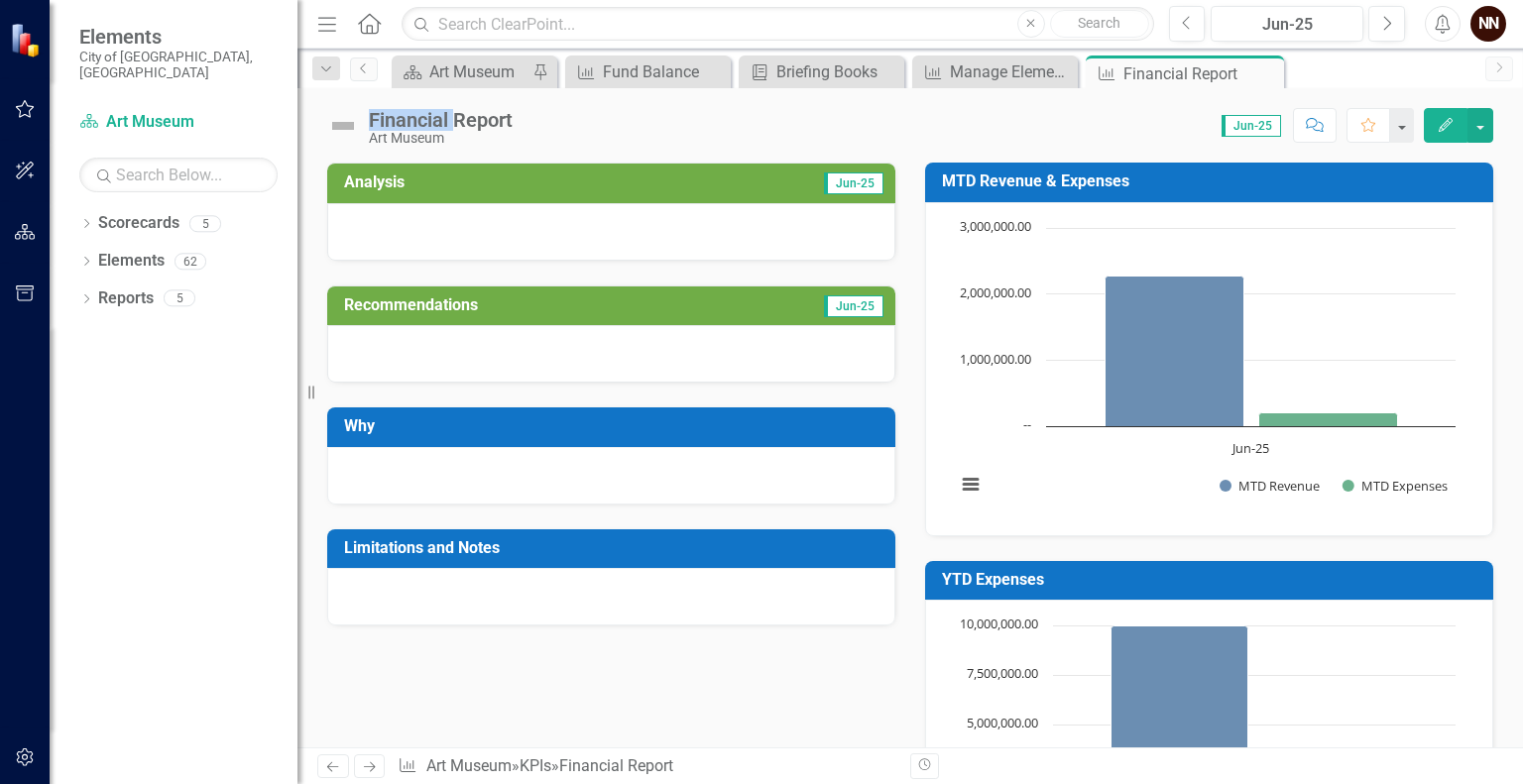 click on "Financial Report" at bounding box center [440, 120] 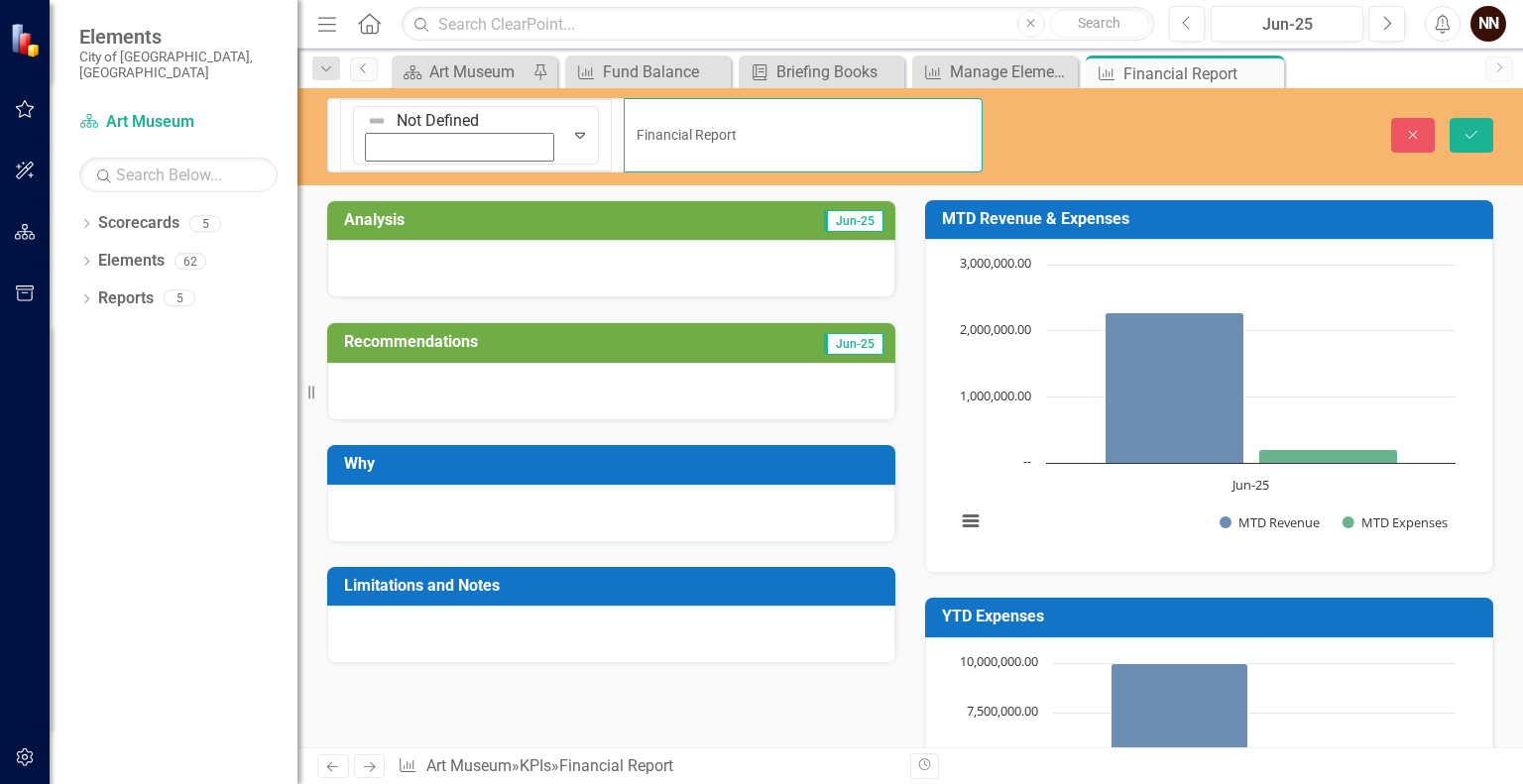 click on "Financial Report" at bounding box center (803, 135) 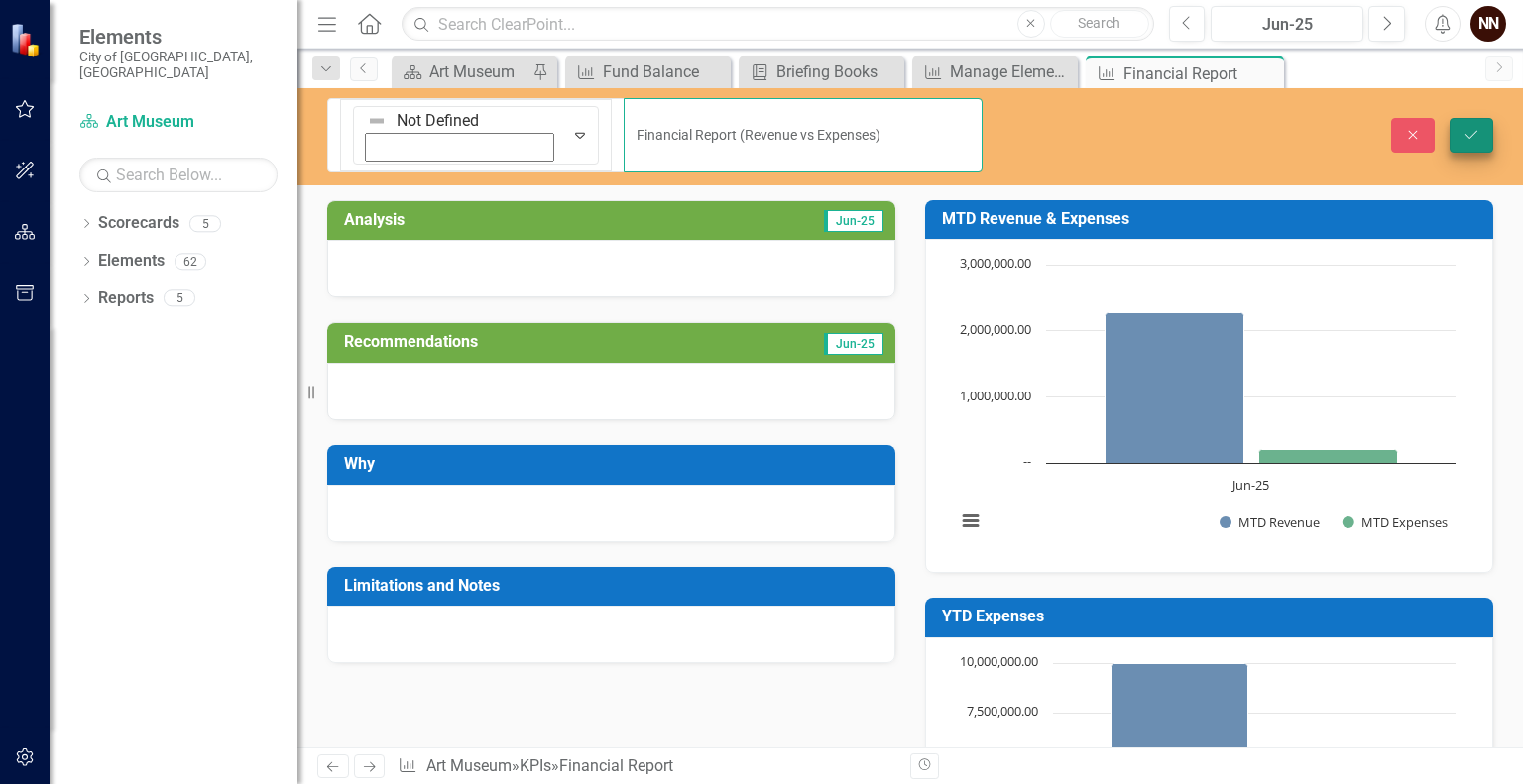 type on "Financial Report (Revenue vs Expenses)" 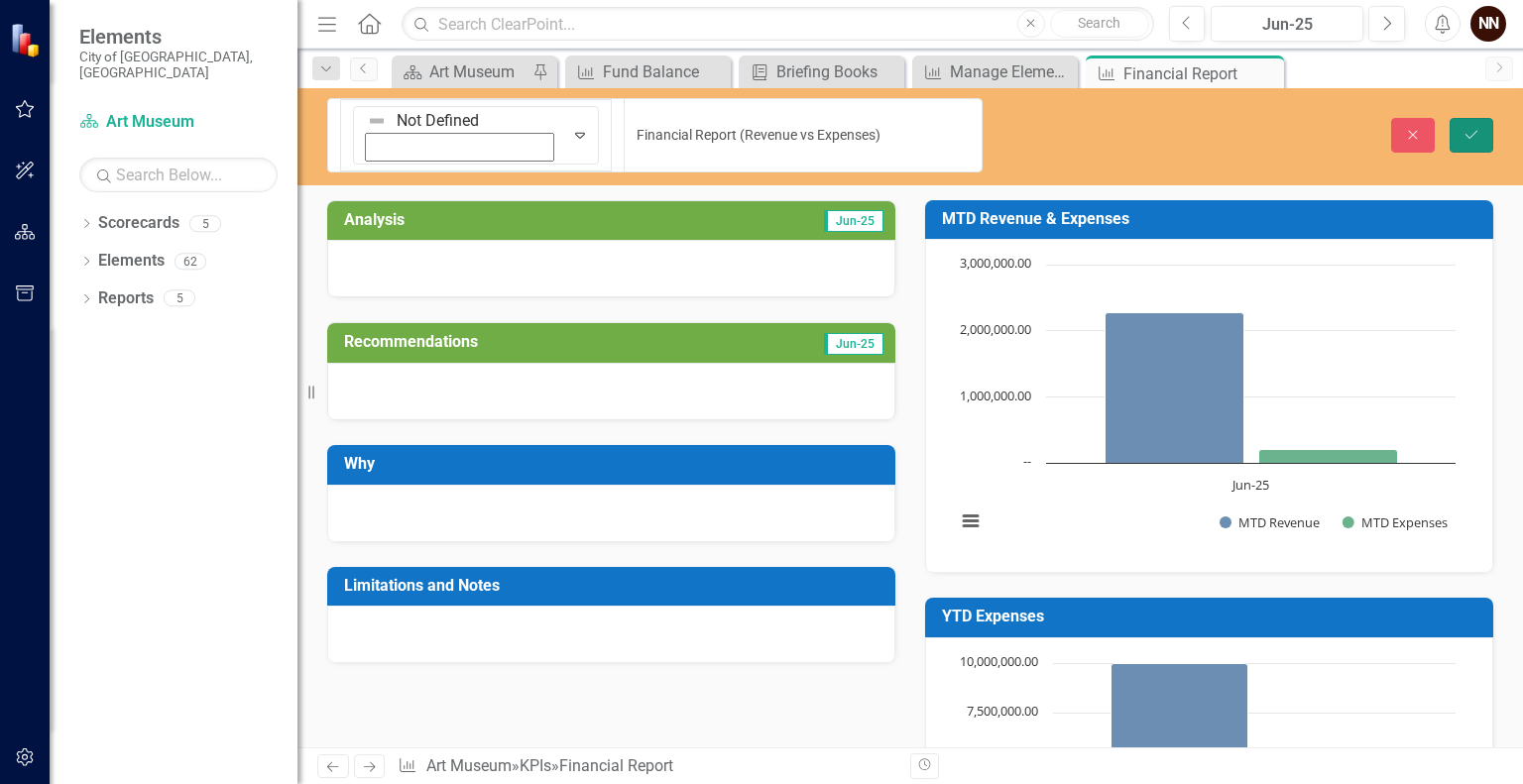 click on "Save" at bounding box center [1471, 135] 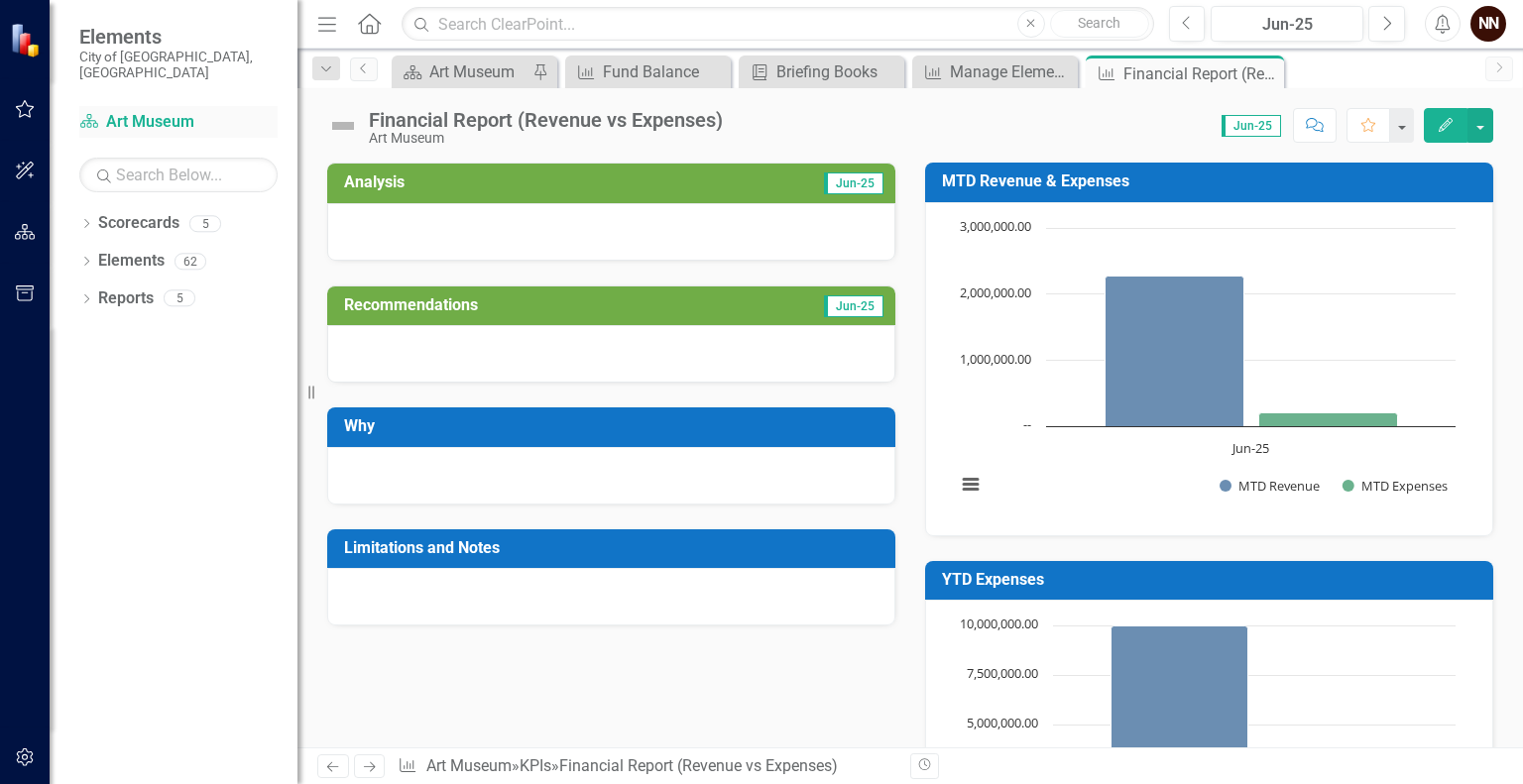 click on "Scorecard Art Museum" at bounding box center (178, 122) 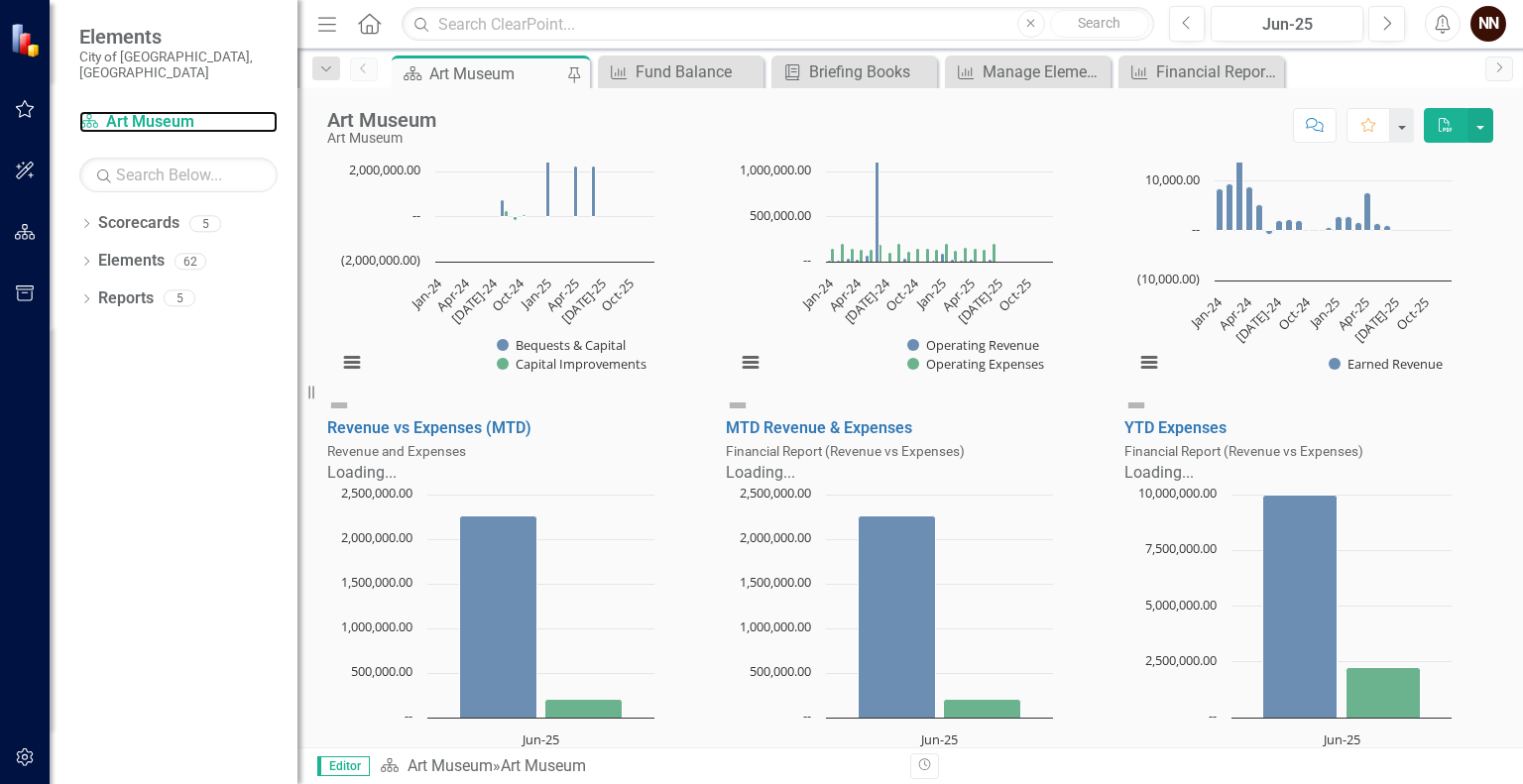 scroll, scrollTop: 1949, scrollLeft: 0, axis: vertical 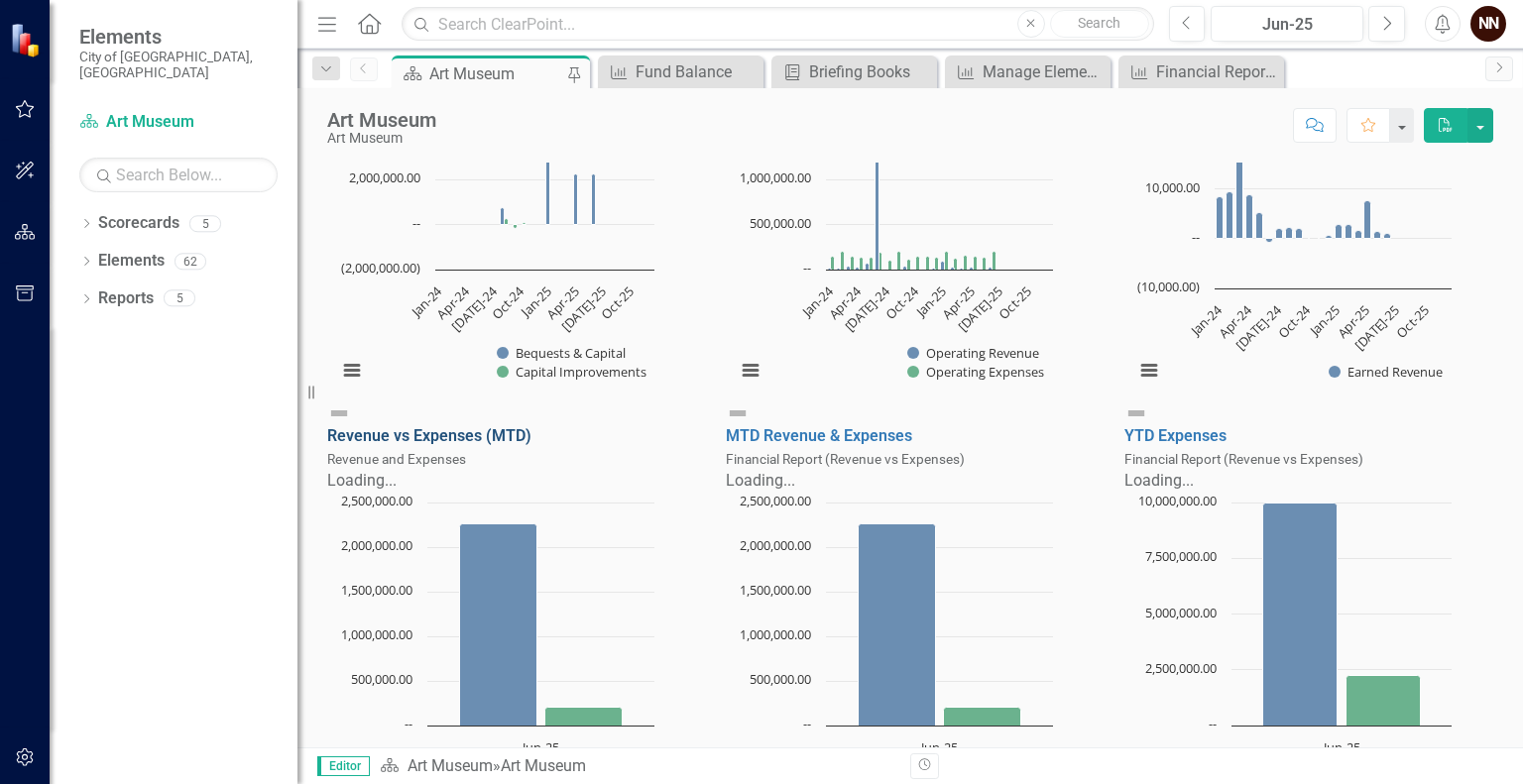 click on "Revenue vs Expenses (MTD)" at bounding box center (429, 435) 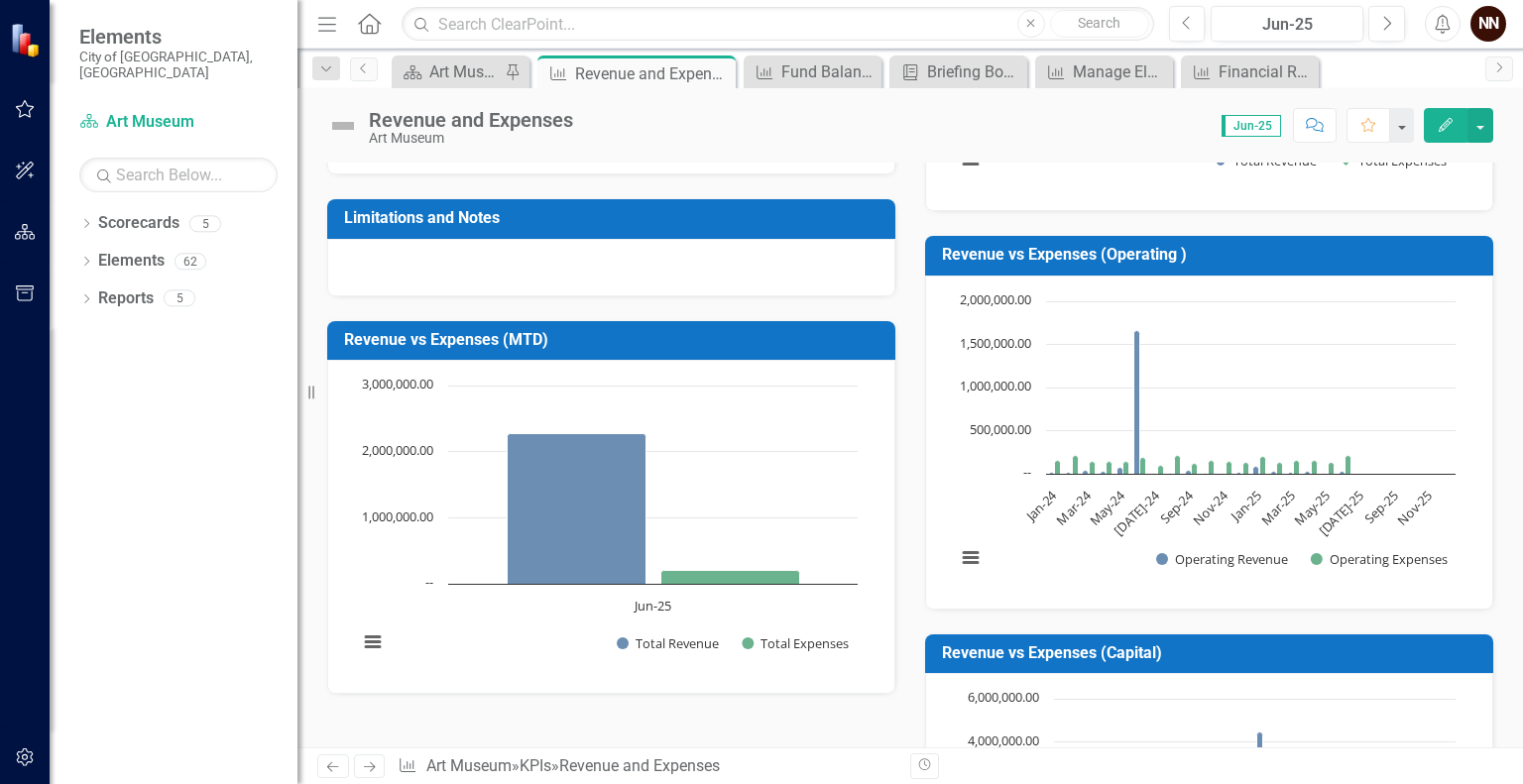 scroll, scrollTop: 0, scrollLeft: 0, axis: both 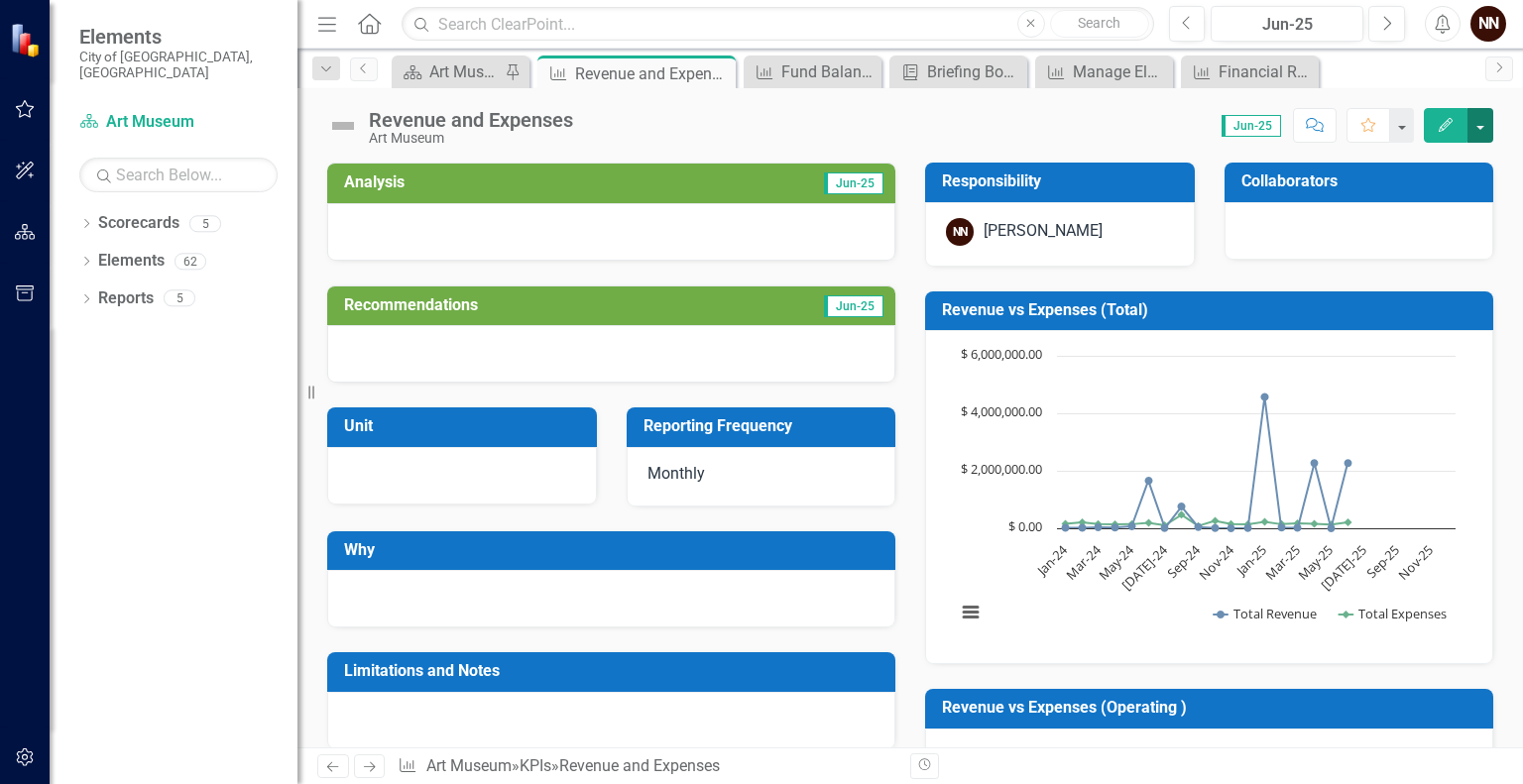 click at bounding box center [1480, 125] 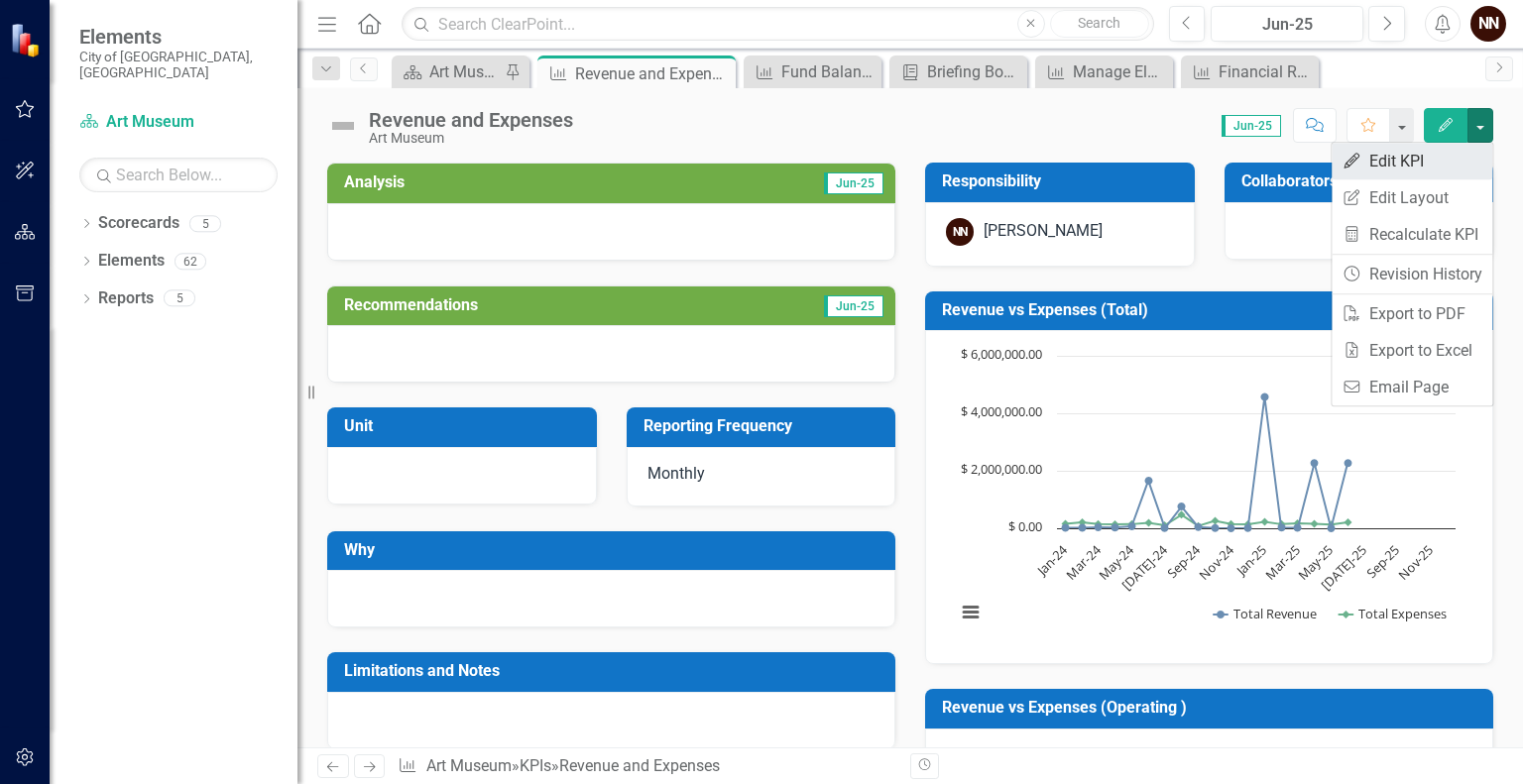 click on "Edit Edit KPI" at bounding box center [1412, 161] 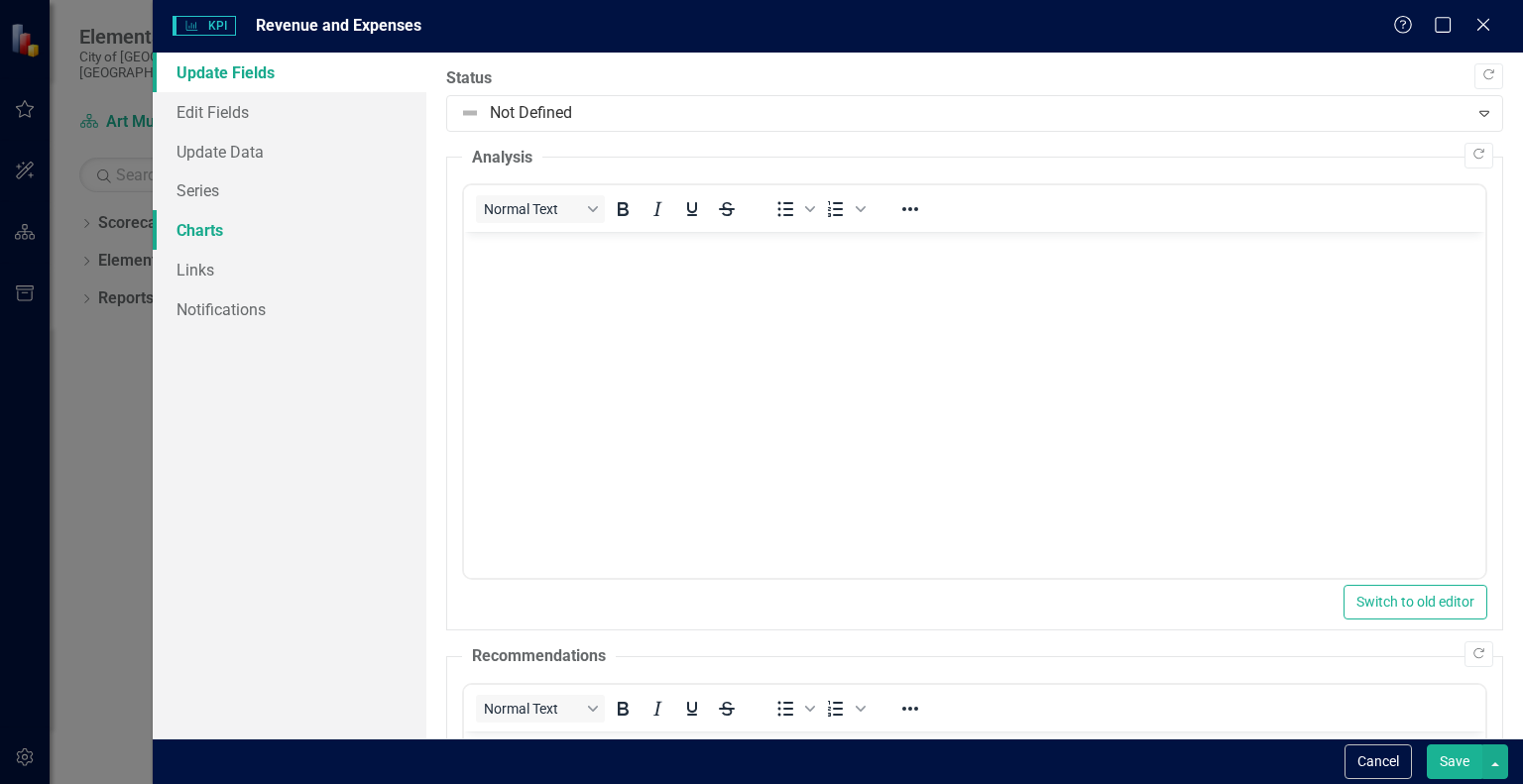 scroll, scrollTop: 0, scrollLeft: 0, axis: both 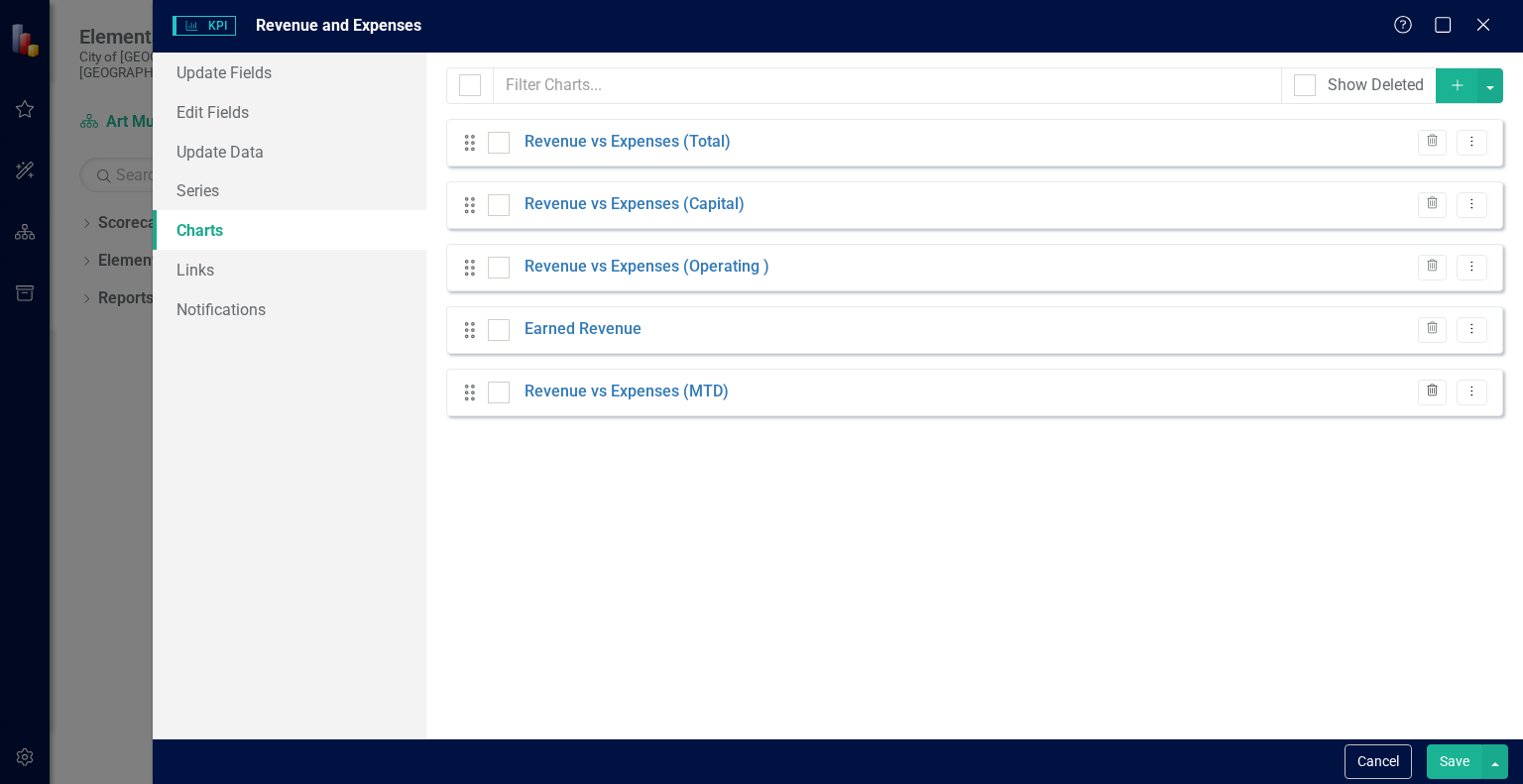 click on "Trash" 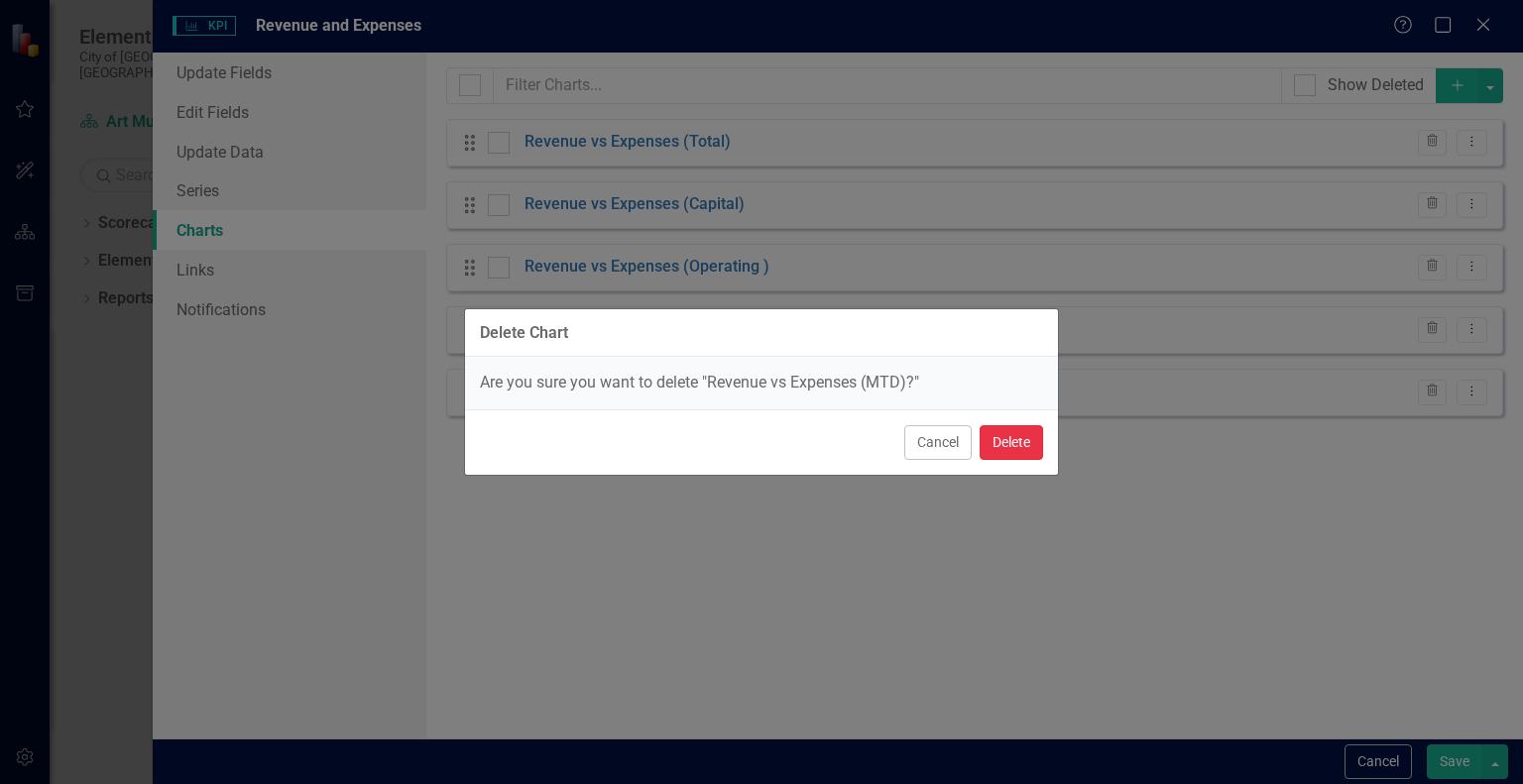 click on "Delete" at bounding box center (1011, 442) 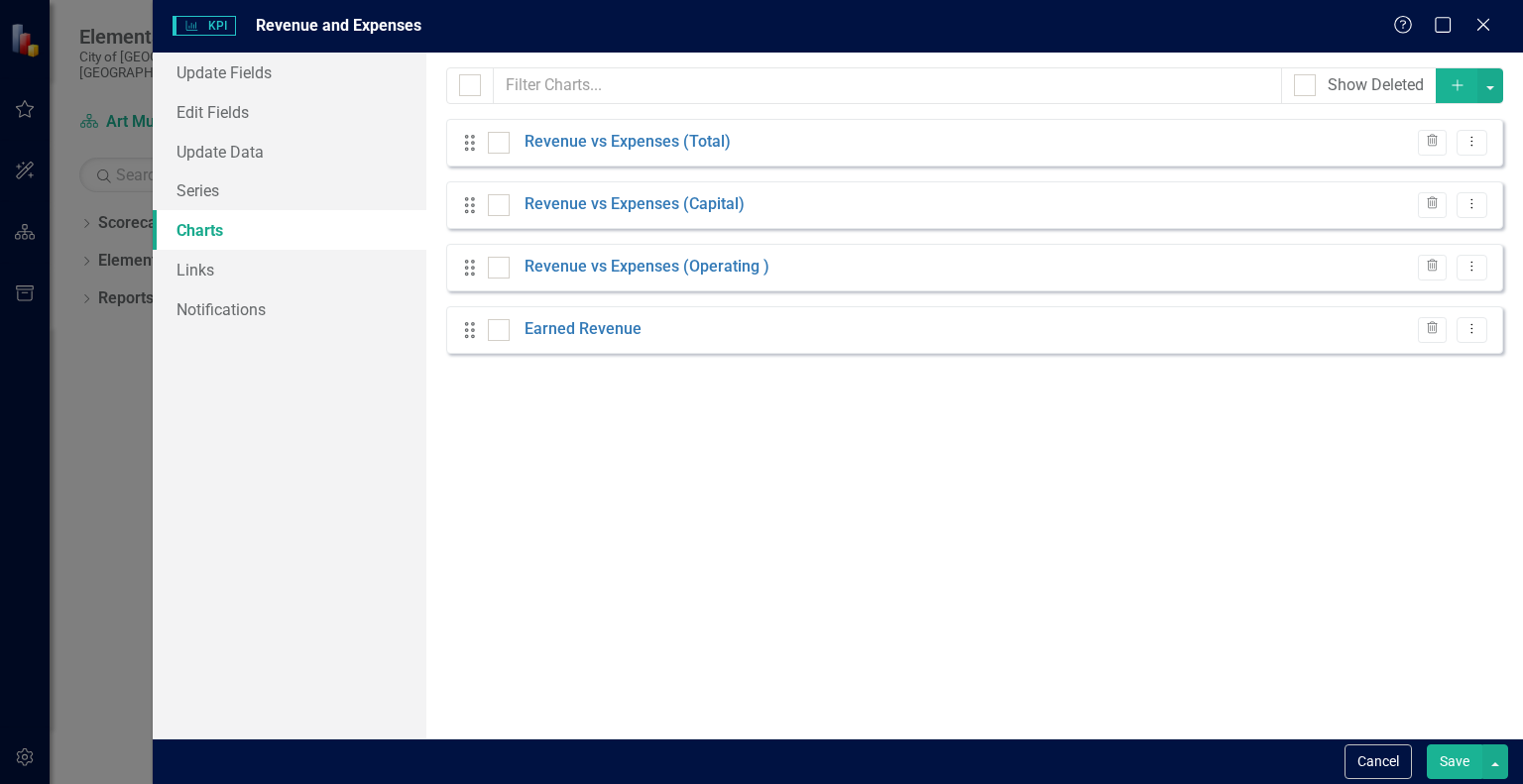 click on "Save" at bounding box center [1455, 761] 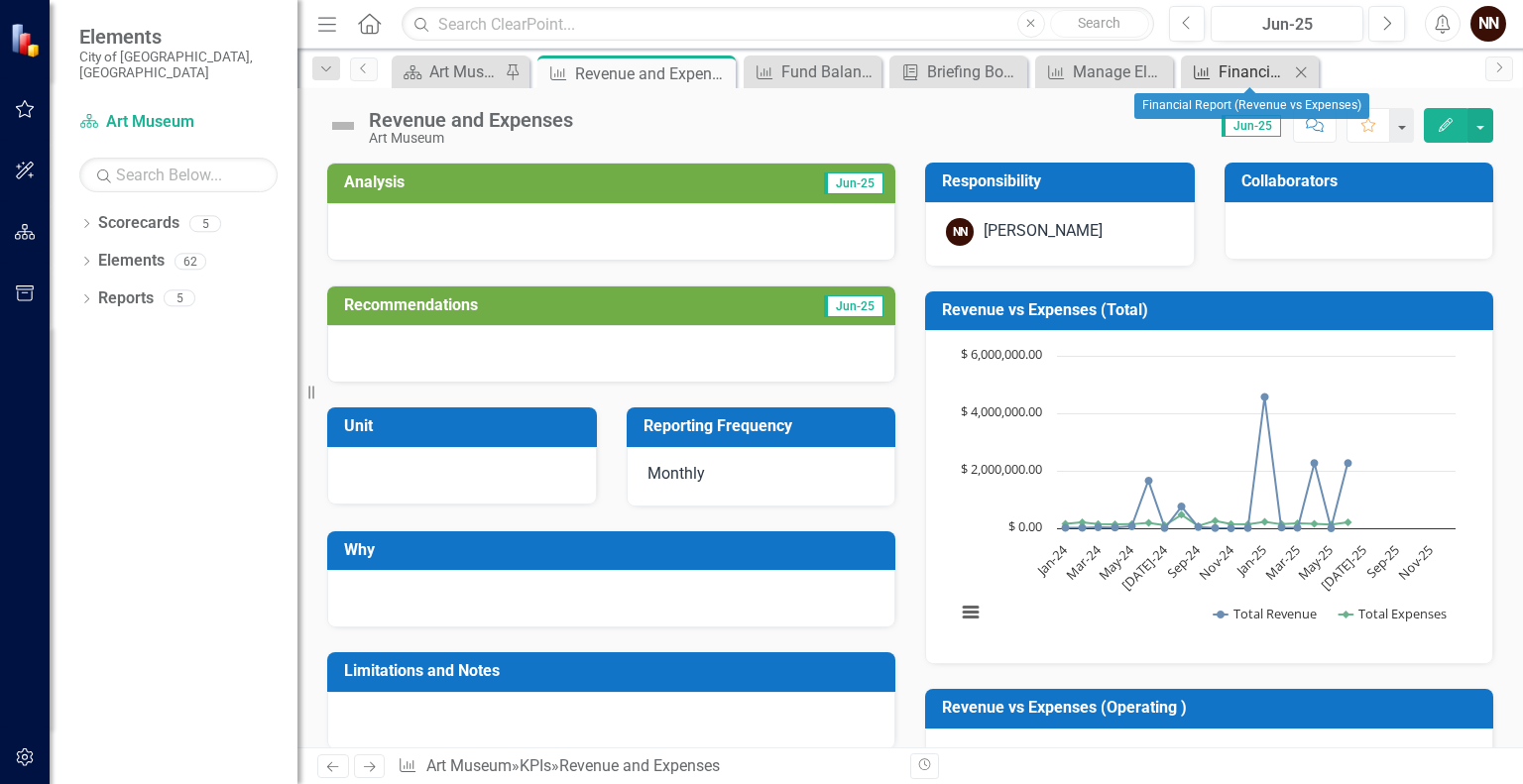 click on "Financial Report (Revenue vs Expenses)" at bounding box center [1253, 71] 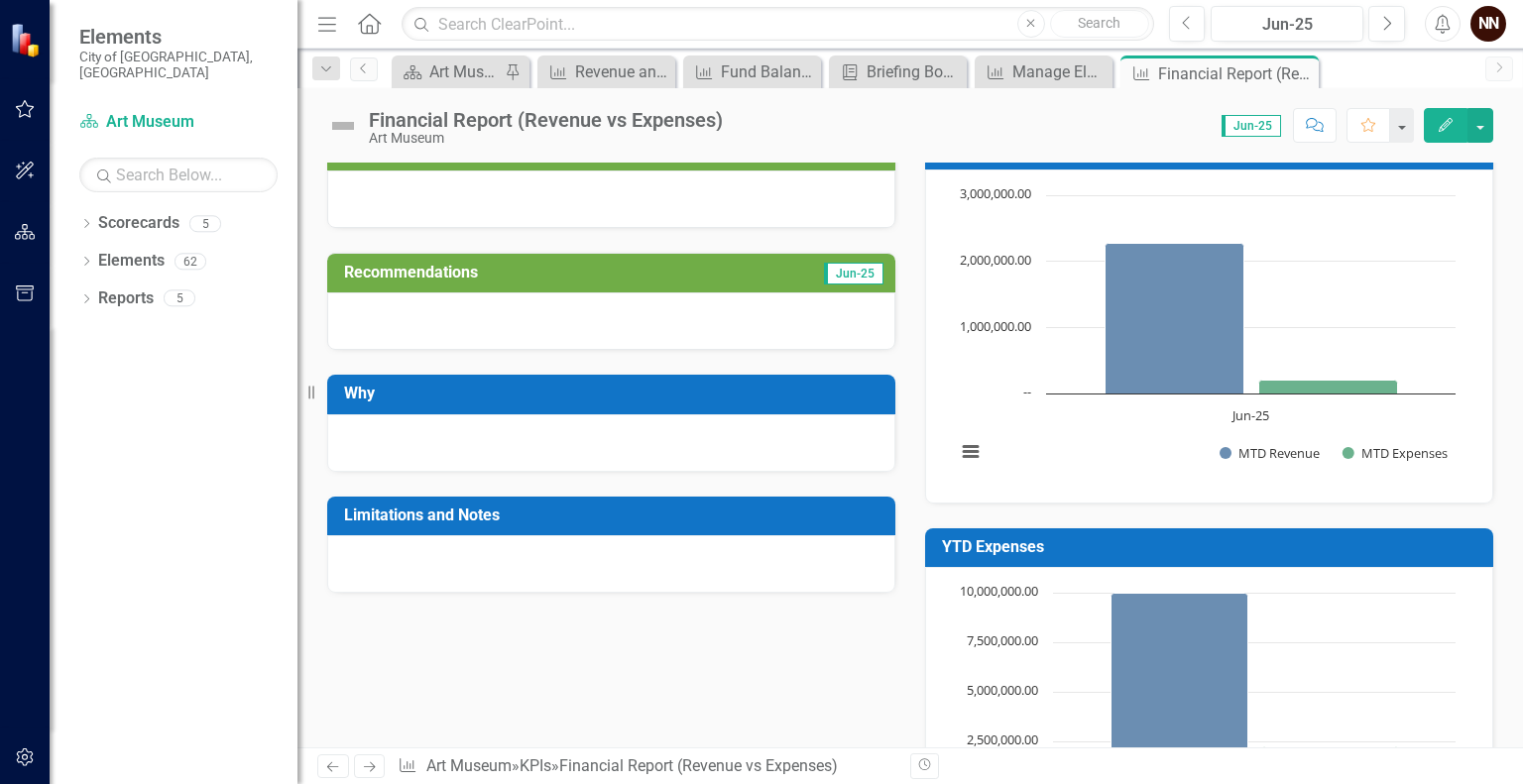 scroll, scrollTop: 0, scrollLeft: 0, axis: both 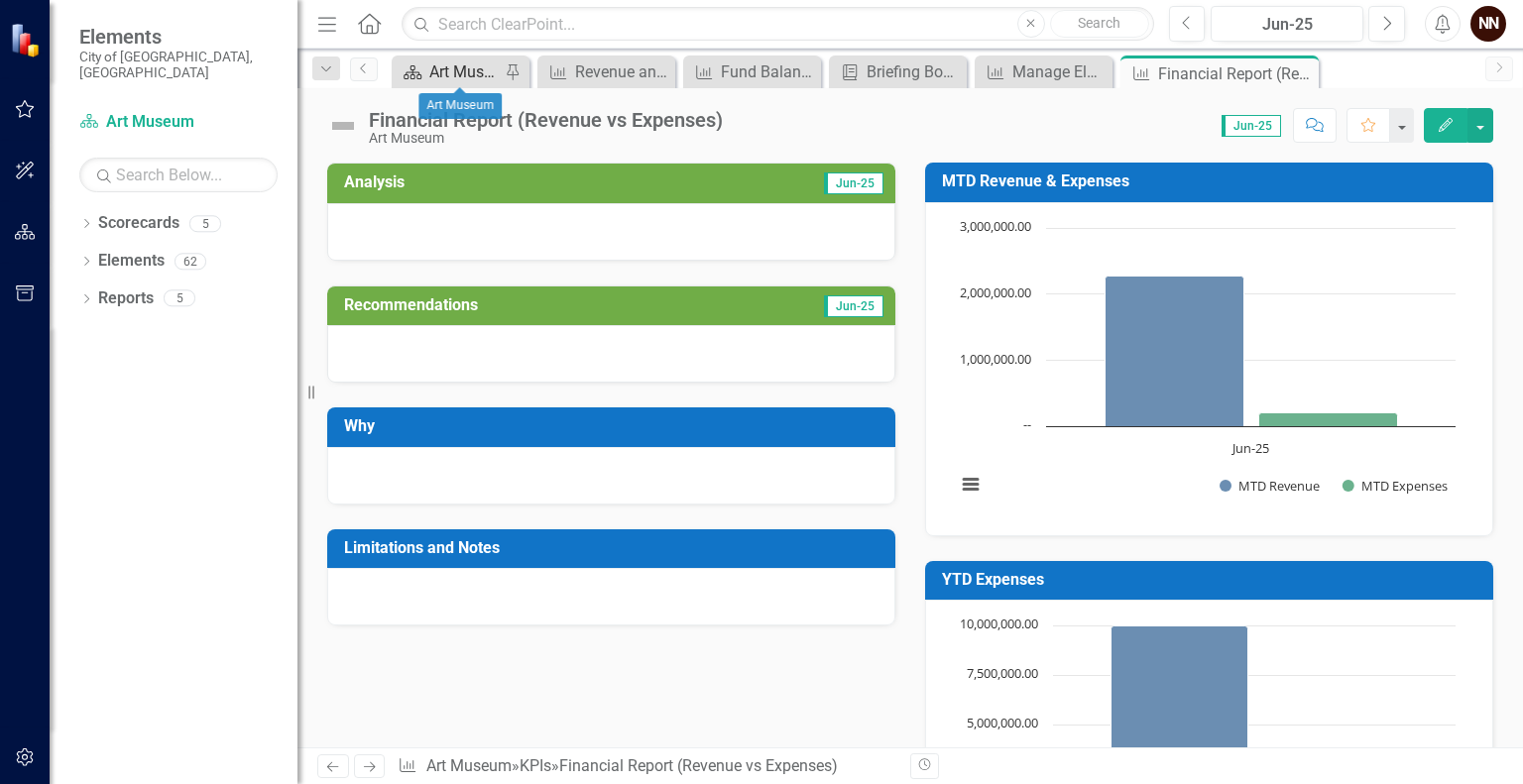 click on "Art Museum" at bounding box center [464, 71] 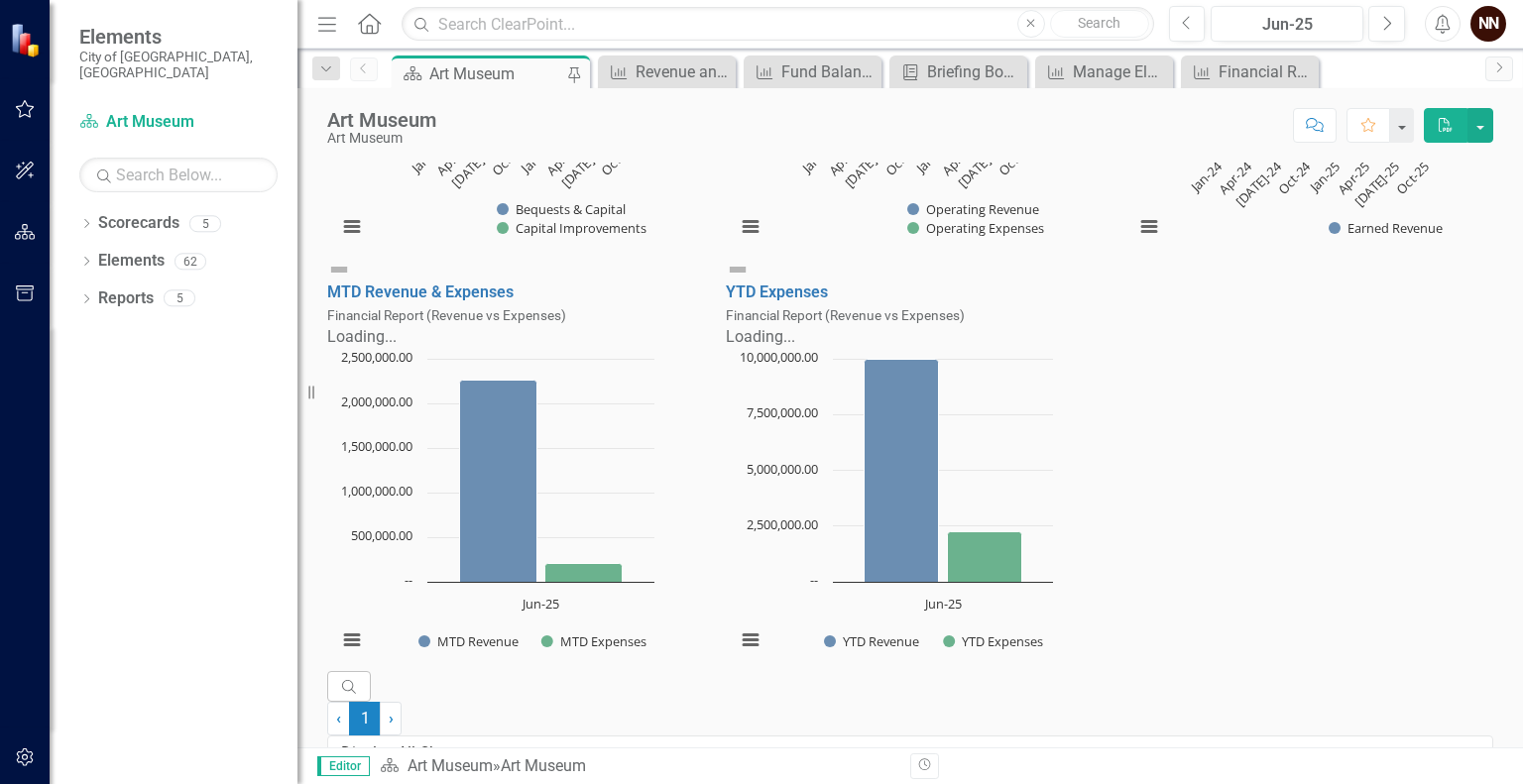 scroll, scrollTop: 2185, scrollLeft: 0, axis: vertical 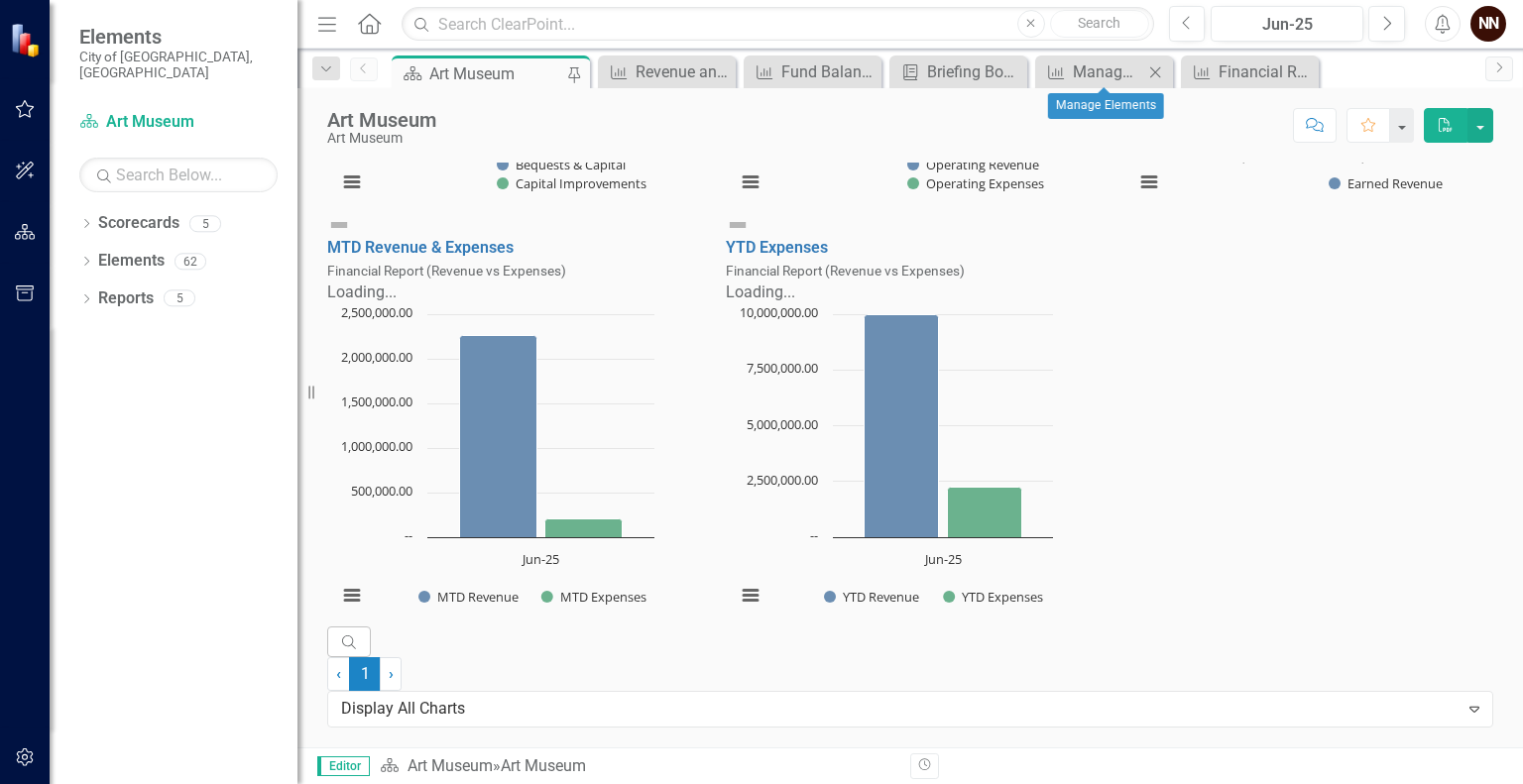click on "Close" 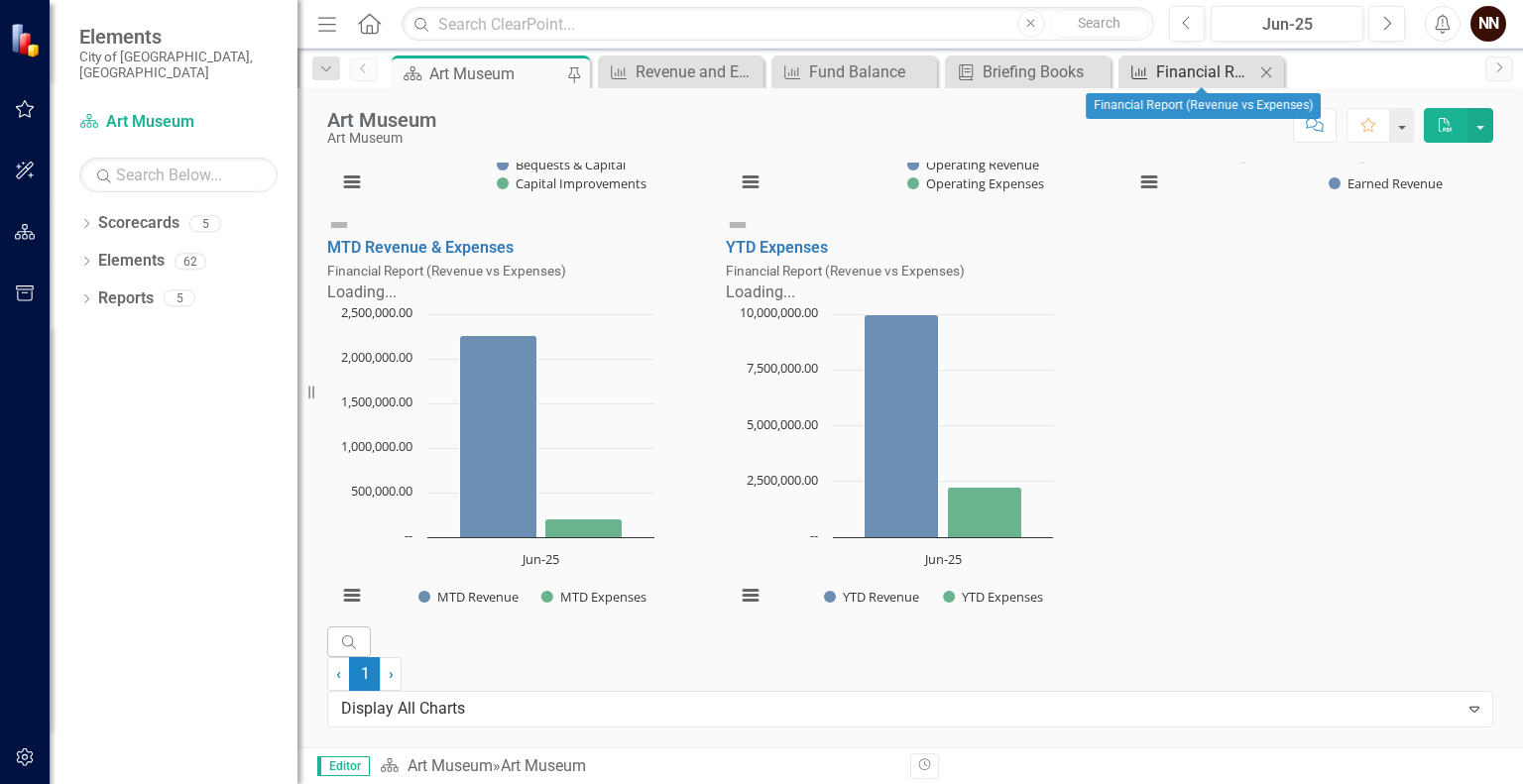 click on "Financial Report (Revenue vs Expenses)" at bounding box center (1205, 71) 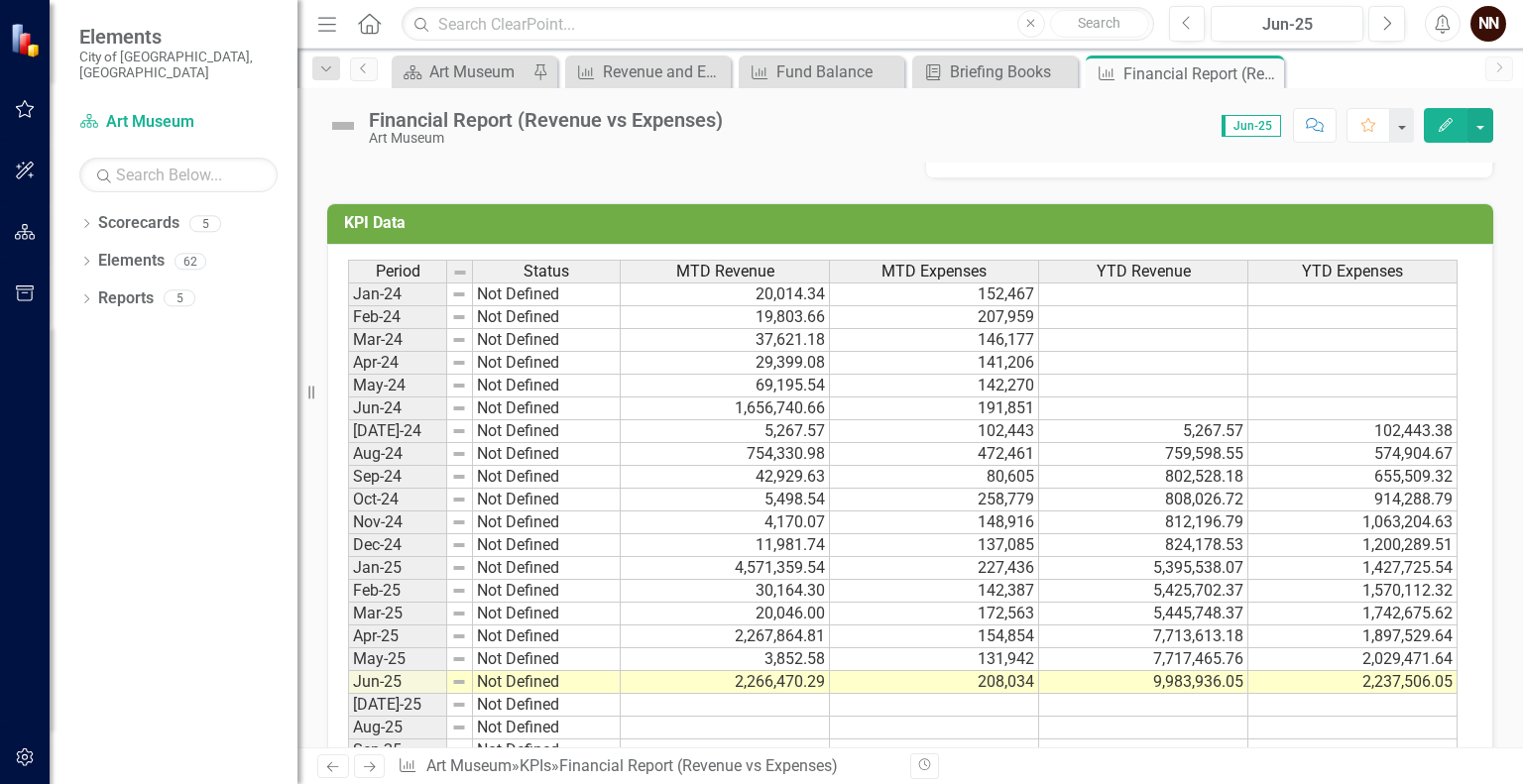 scroll, scrollTop: 748, scrollLeft: 0, axis: vertical 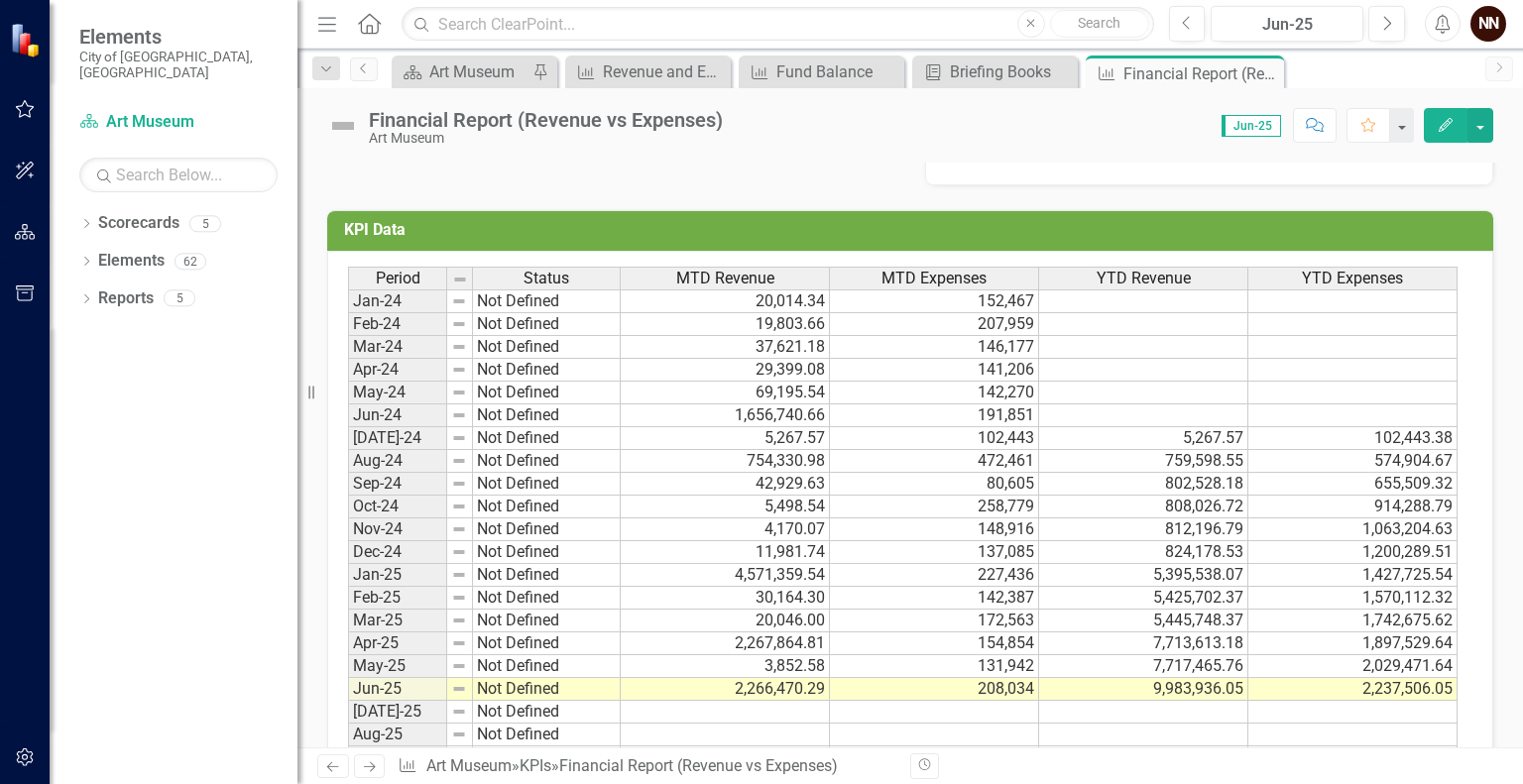 click on "KPI Data" at bounding box center (913, 230) 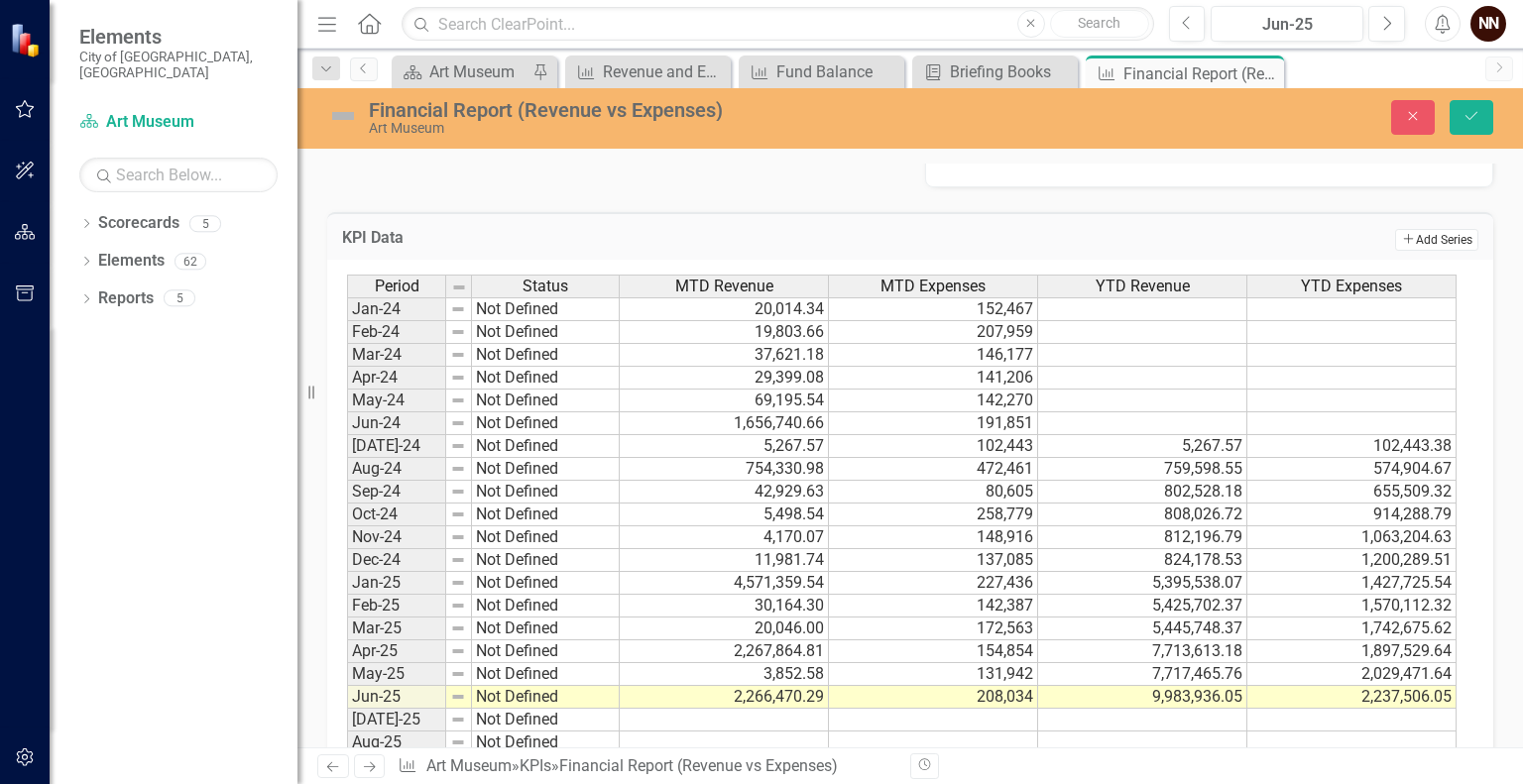 click on "Add  Add Series" at bounding box center (1437, 240) 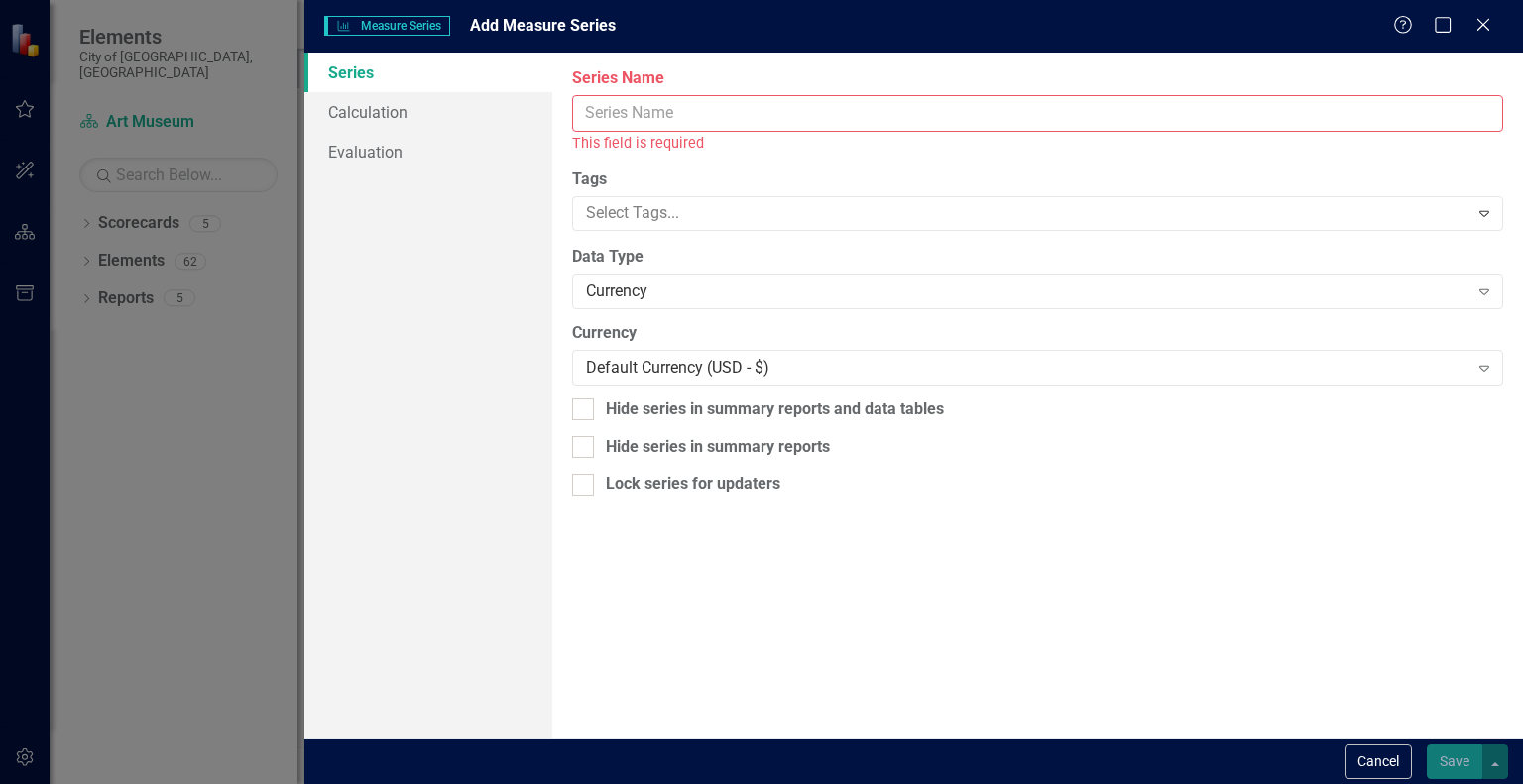 click on "Series Name" at bounding box center (1037, 113) 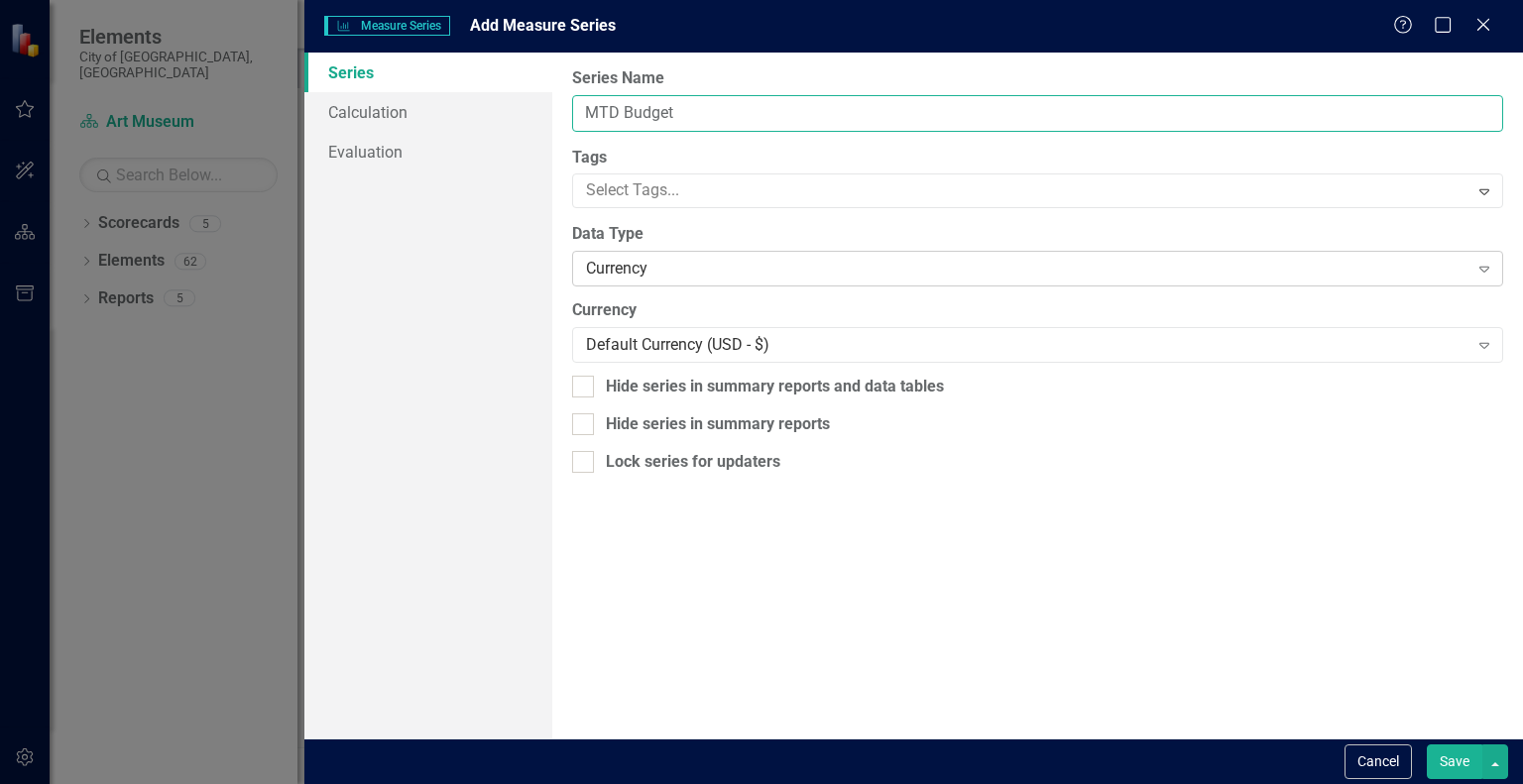type on "MTD Budget" 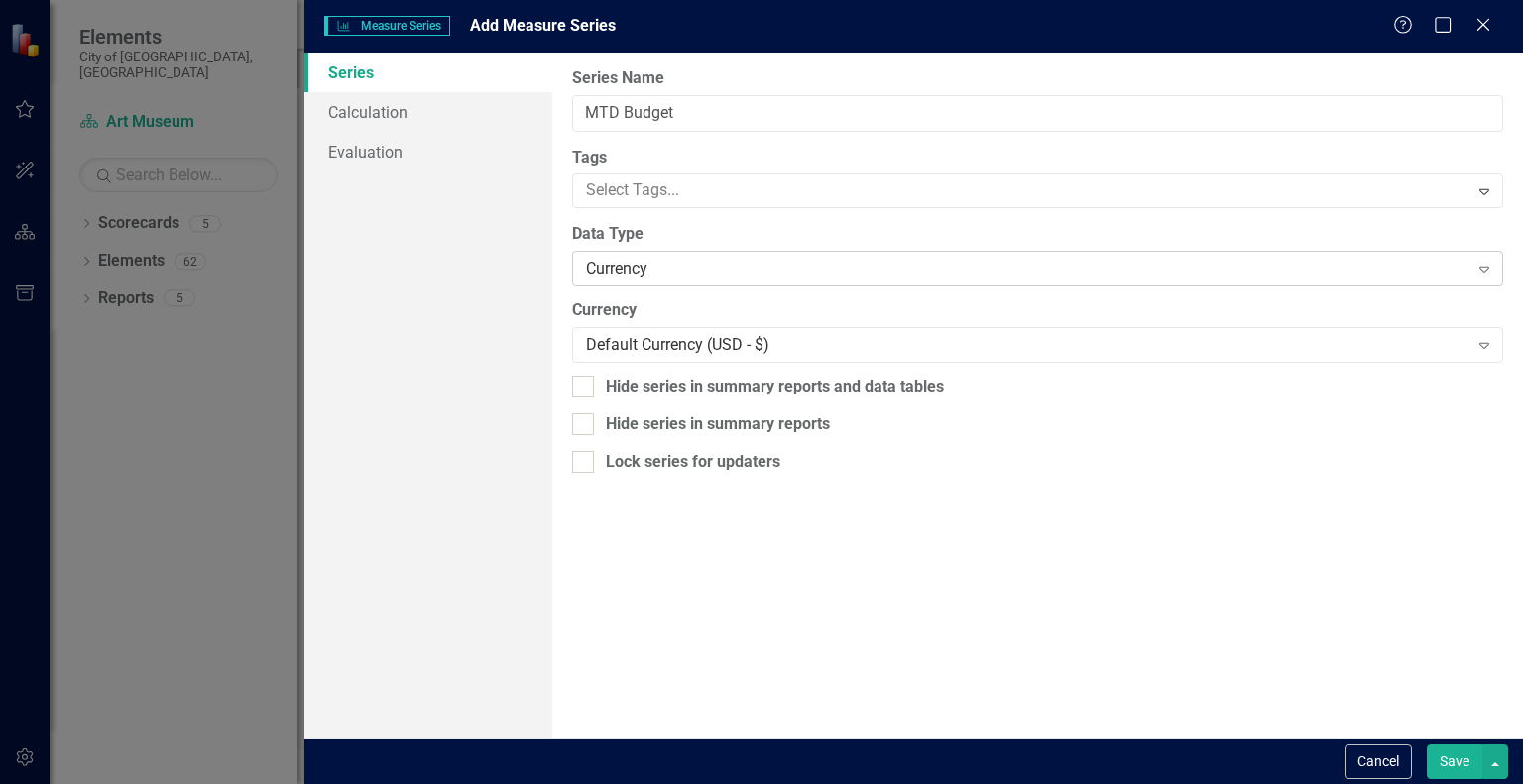 click on "Currency" at bounding box center (1026, 269) 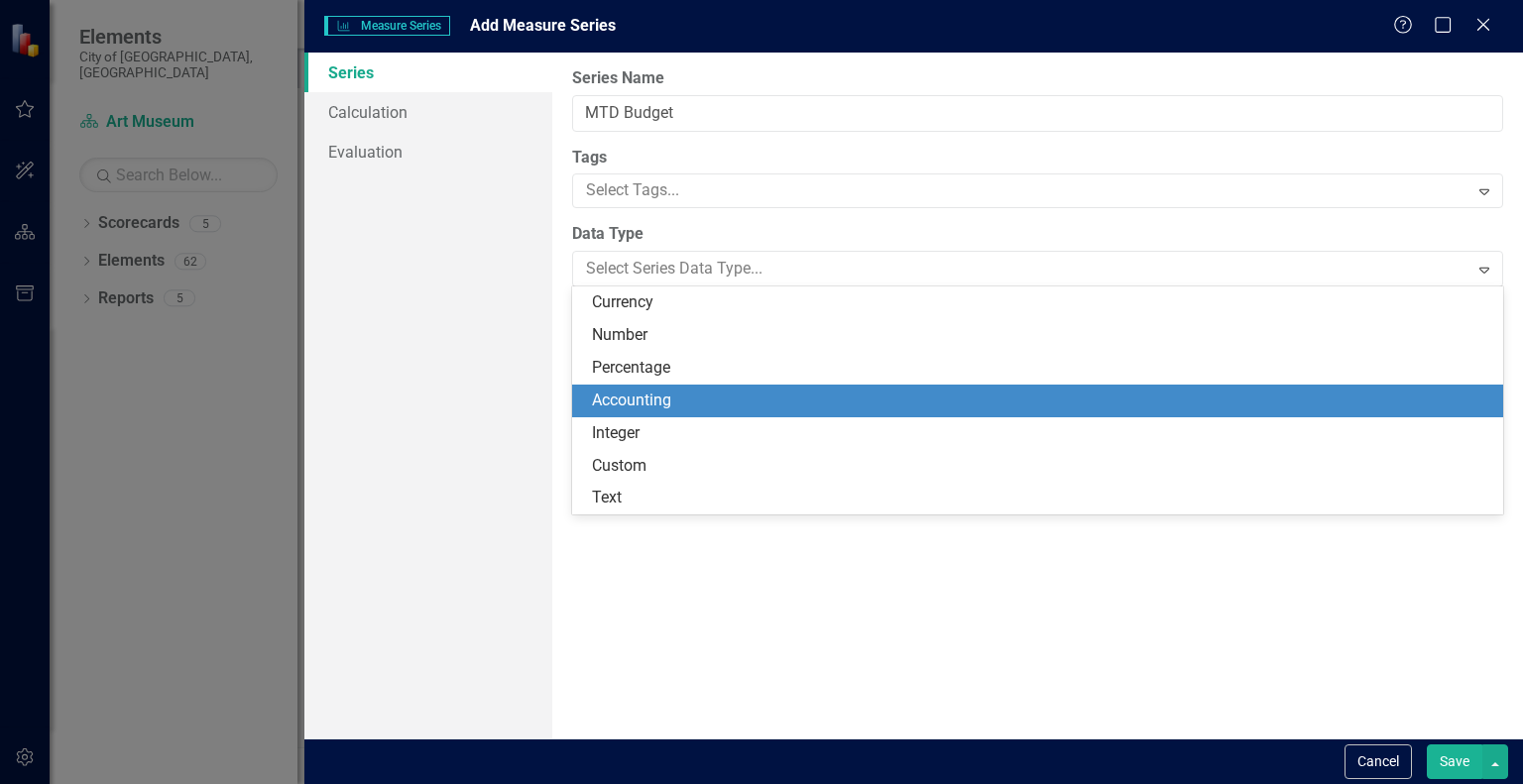 click on "Accounting" at bounding box center (1041, 400) 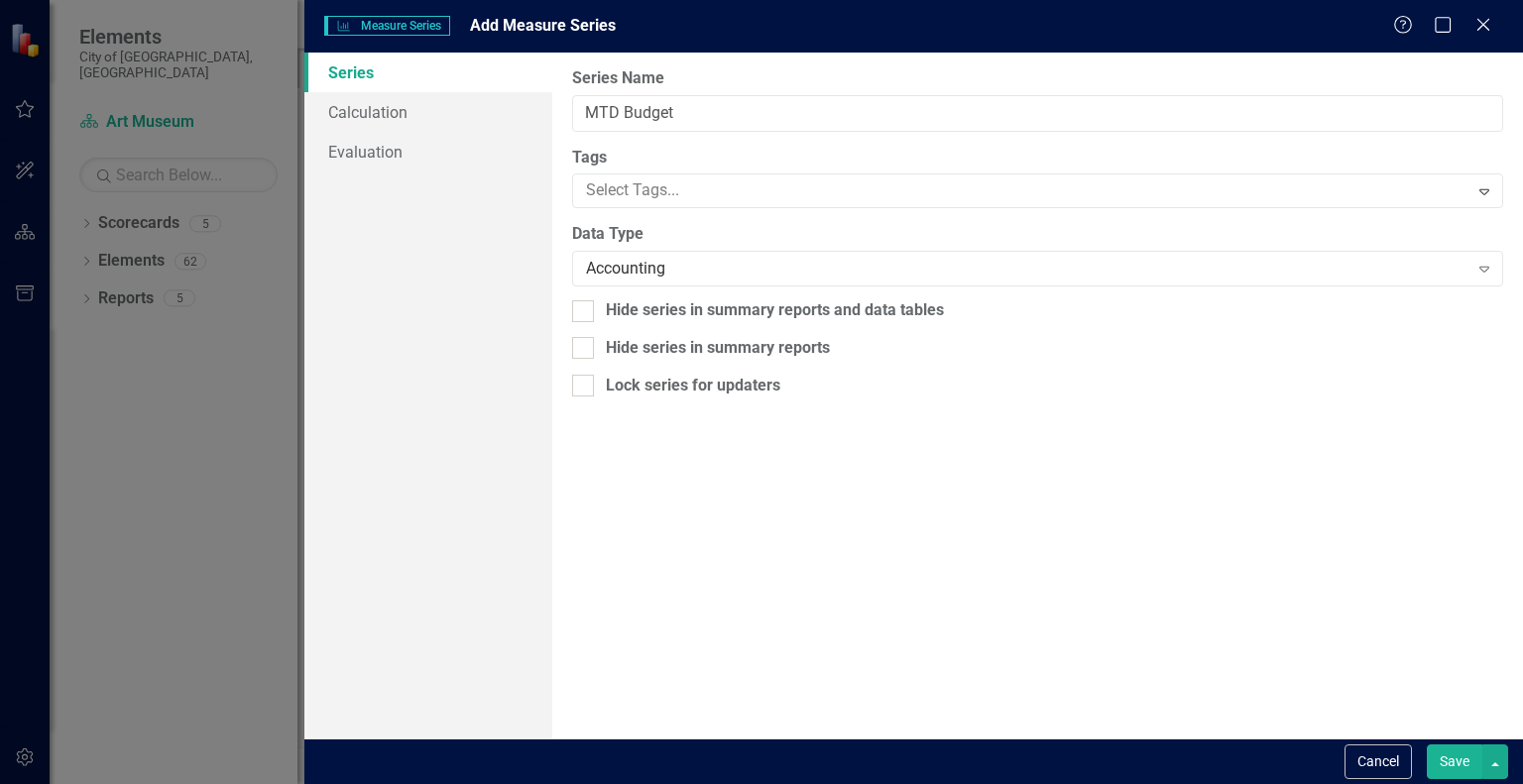 click on "Save" at bounding box center (1455, 761) 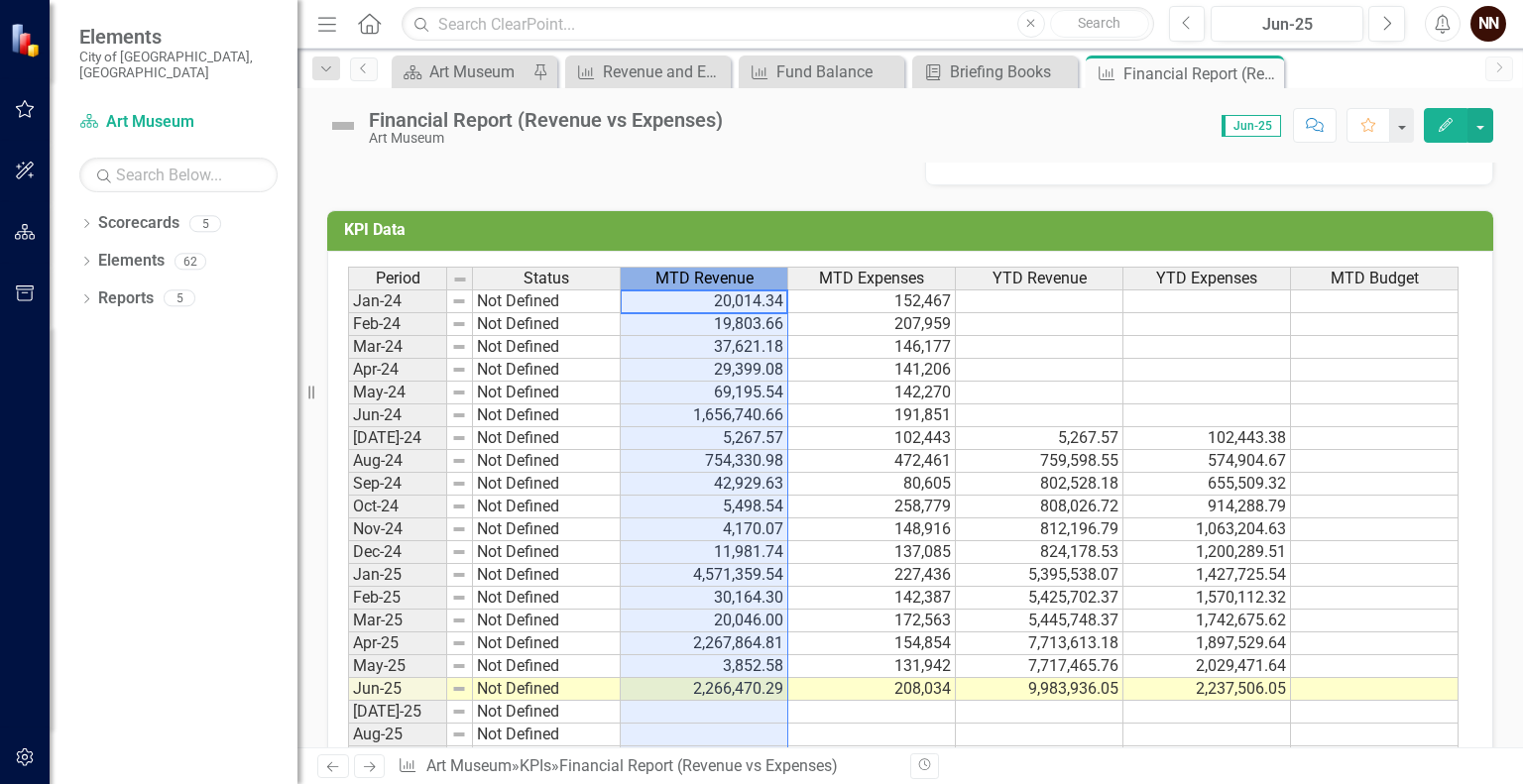 click on "MTD Revenue" at bounding box center (704, 279) 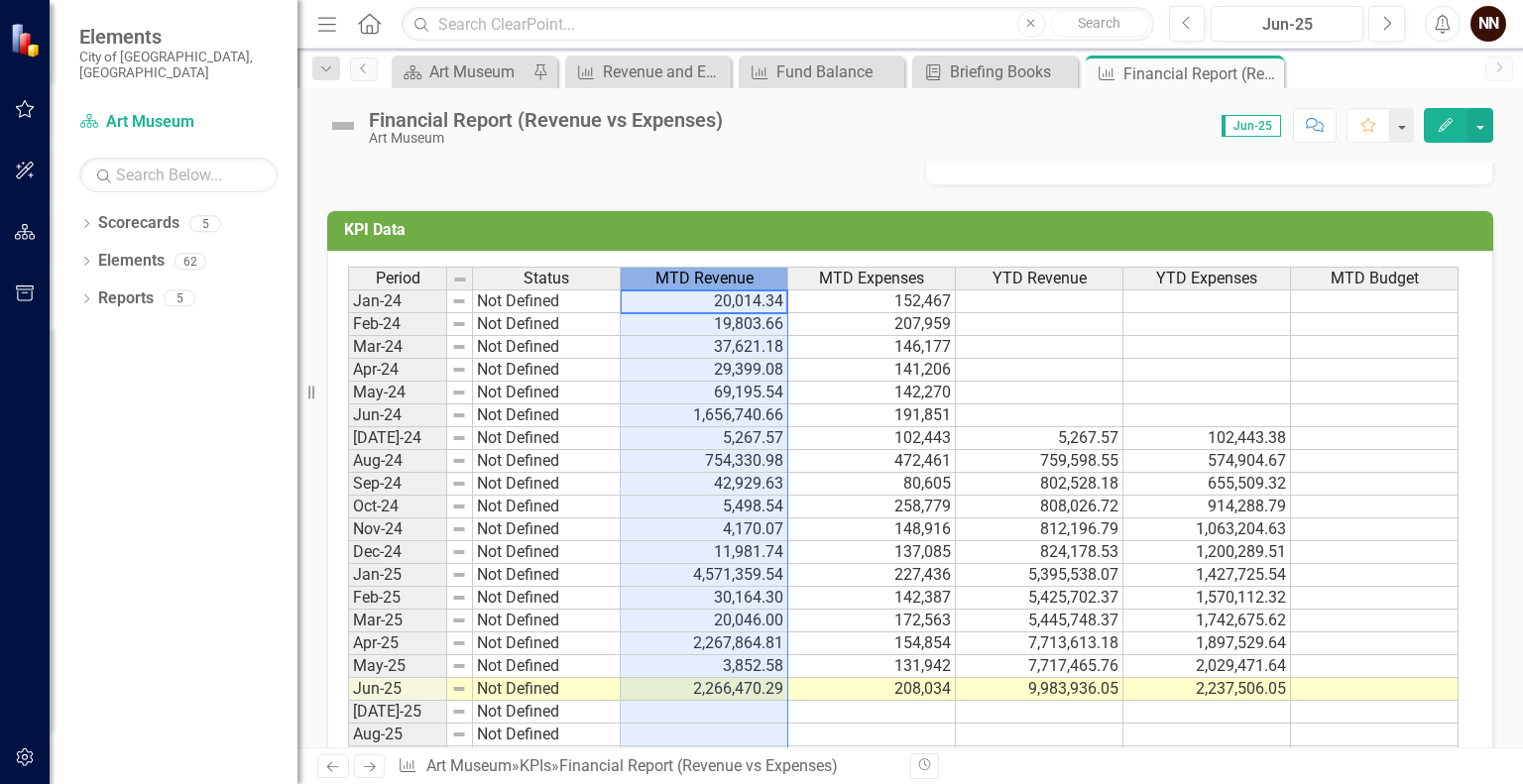 click on "MTD Revenue" at bounding box center (704, 279) 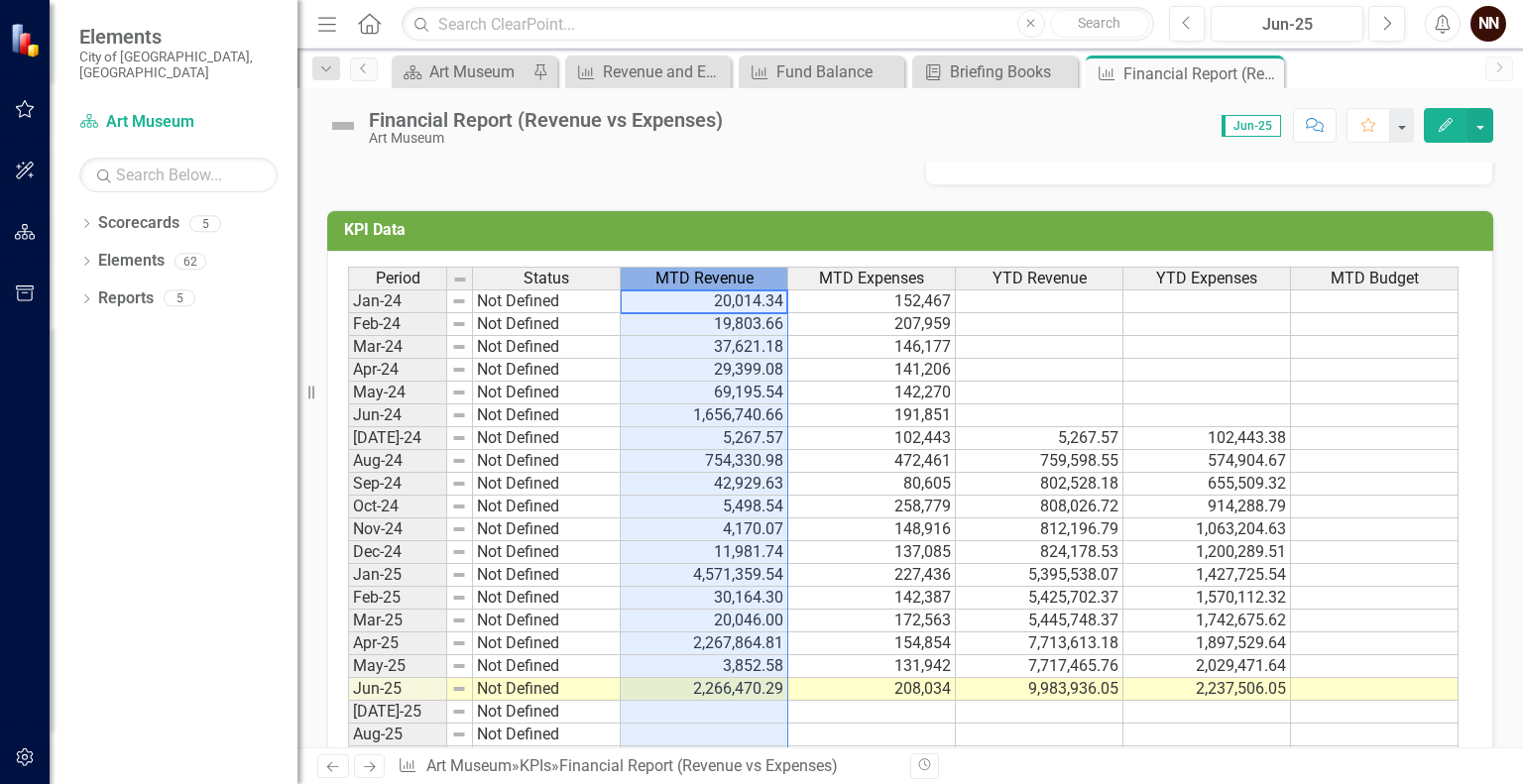 click on "MTD Revenue" at bounding box center [704, 279] 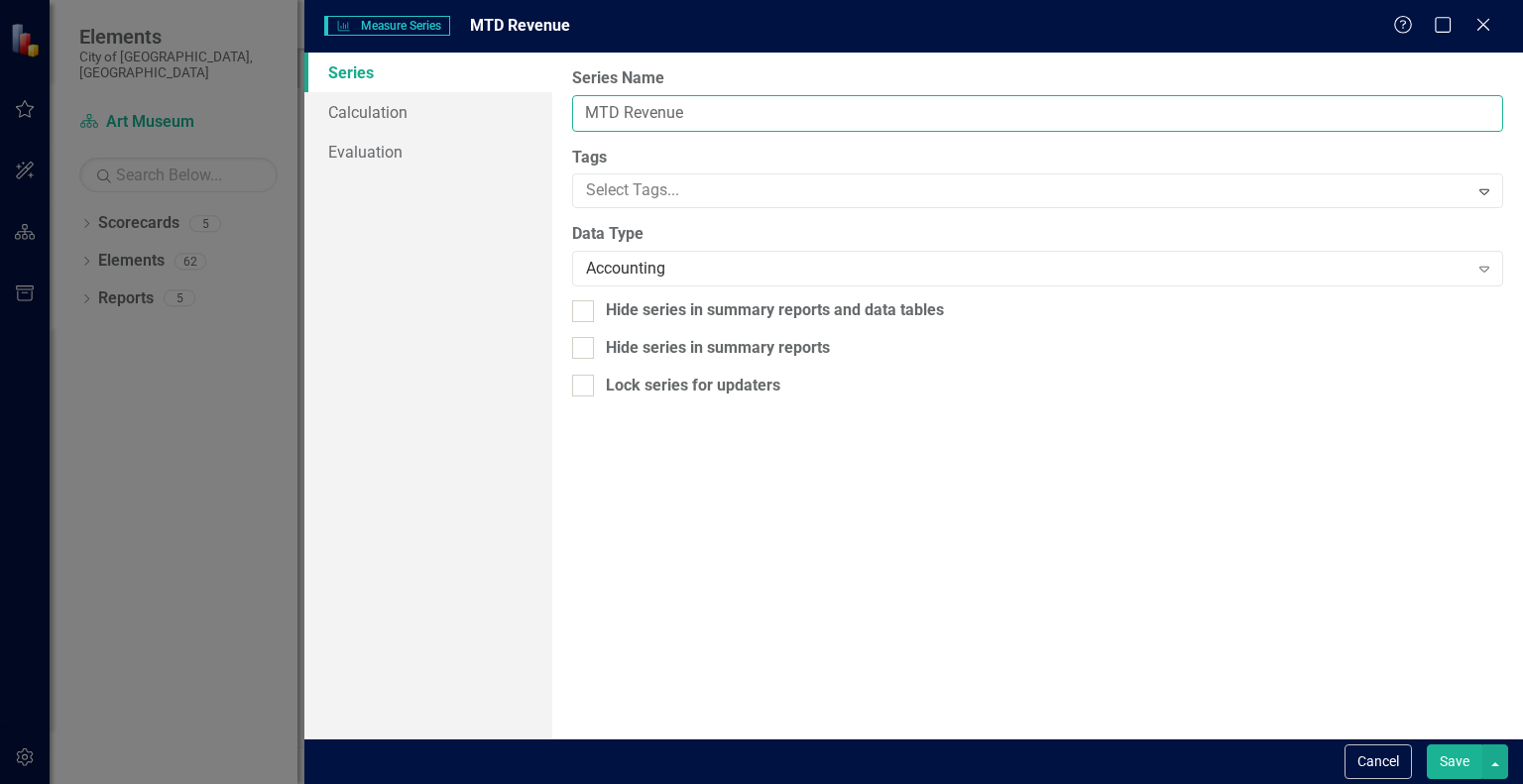 click on "MTD Revenue" at bounding box center (1037, 113) 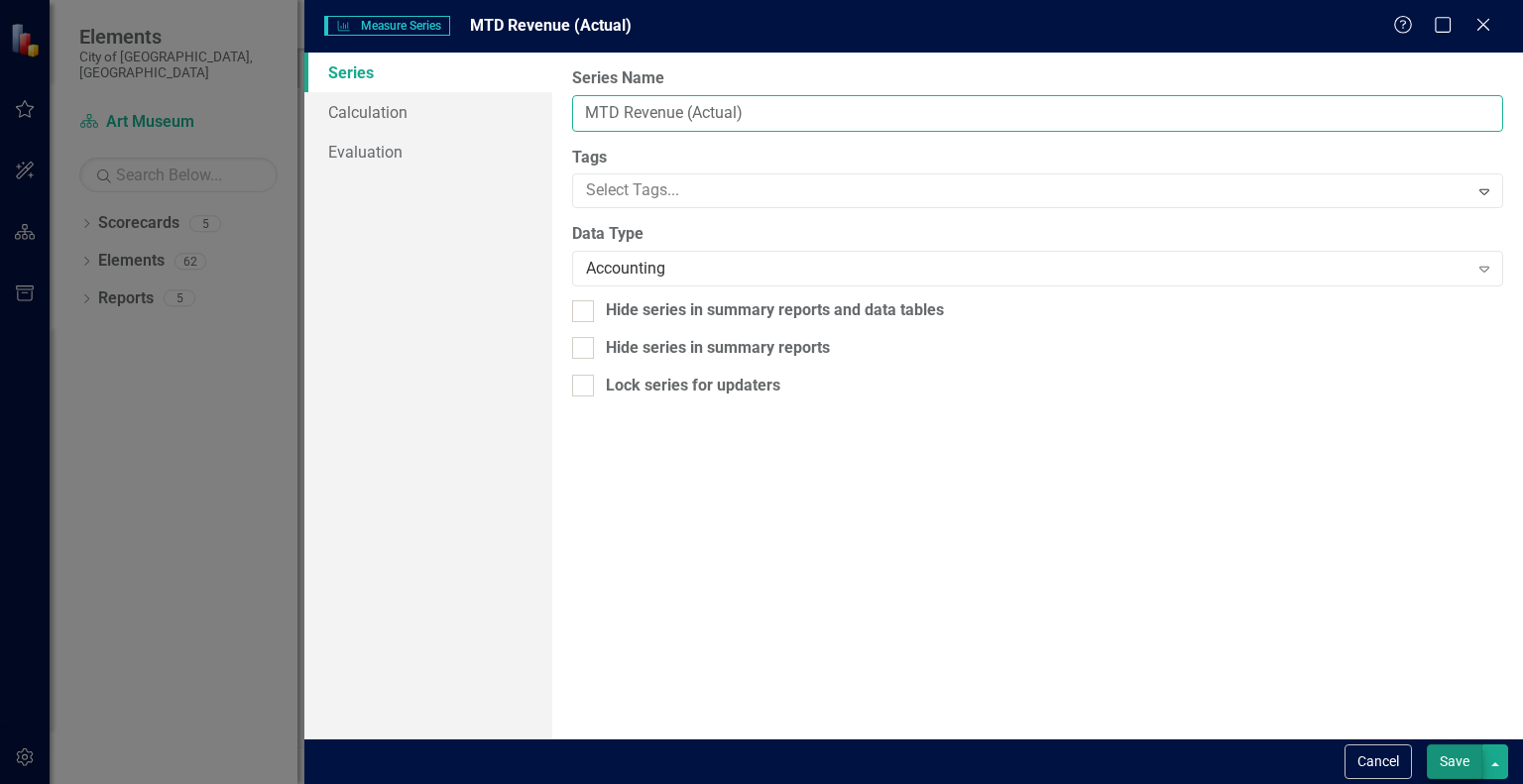 type on "MTD Revenue (Actual)" 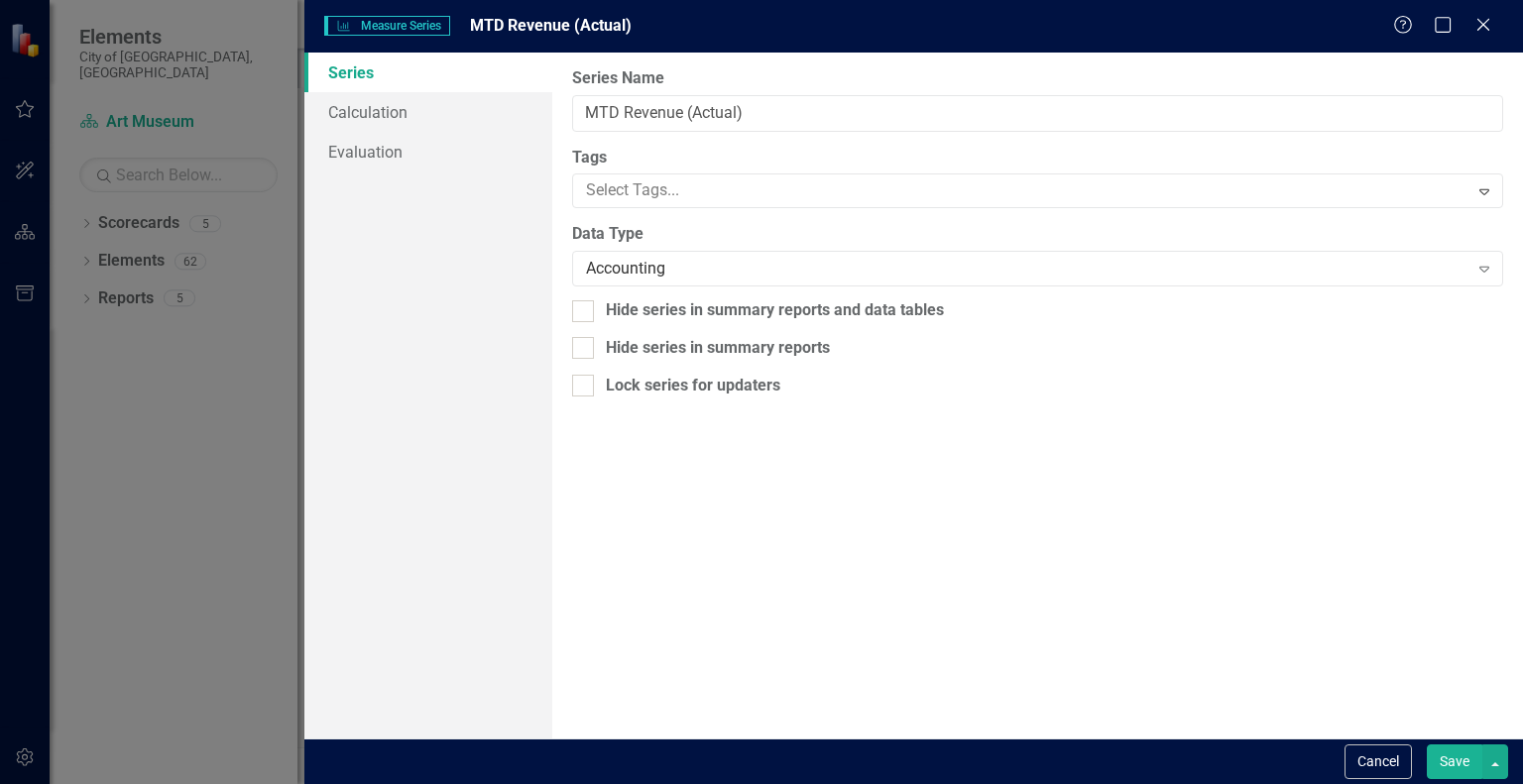 click on "Save" at bounding box center (1455, 761) 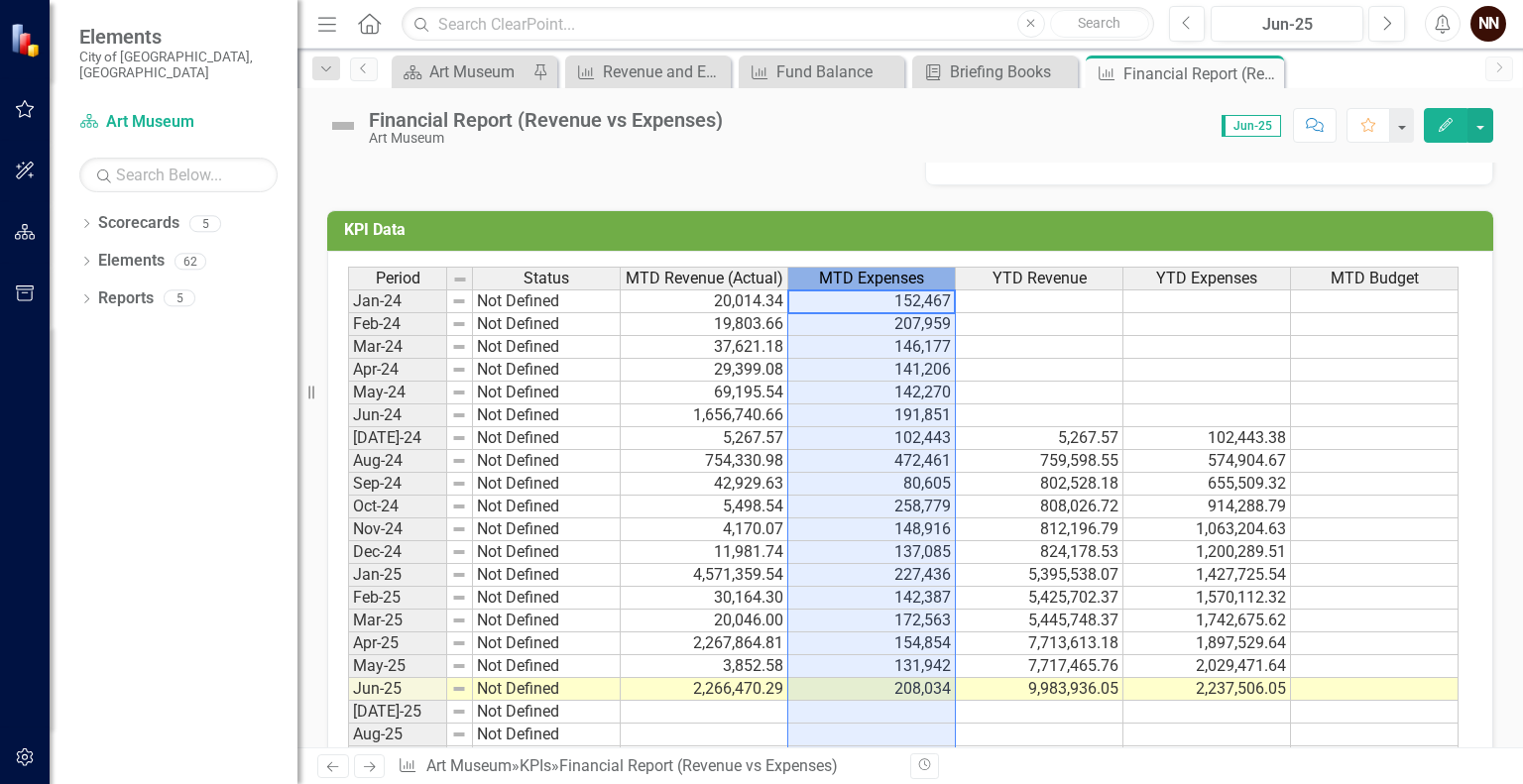 click on "MTD Expenses" at bounding box center (872, 279) 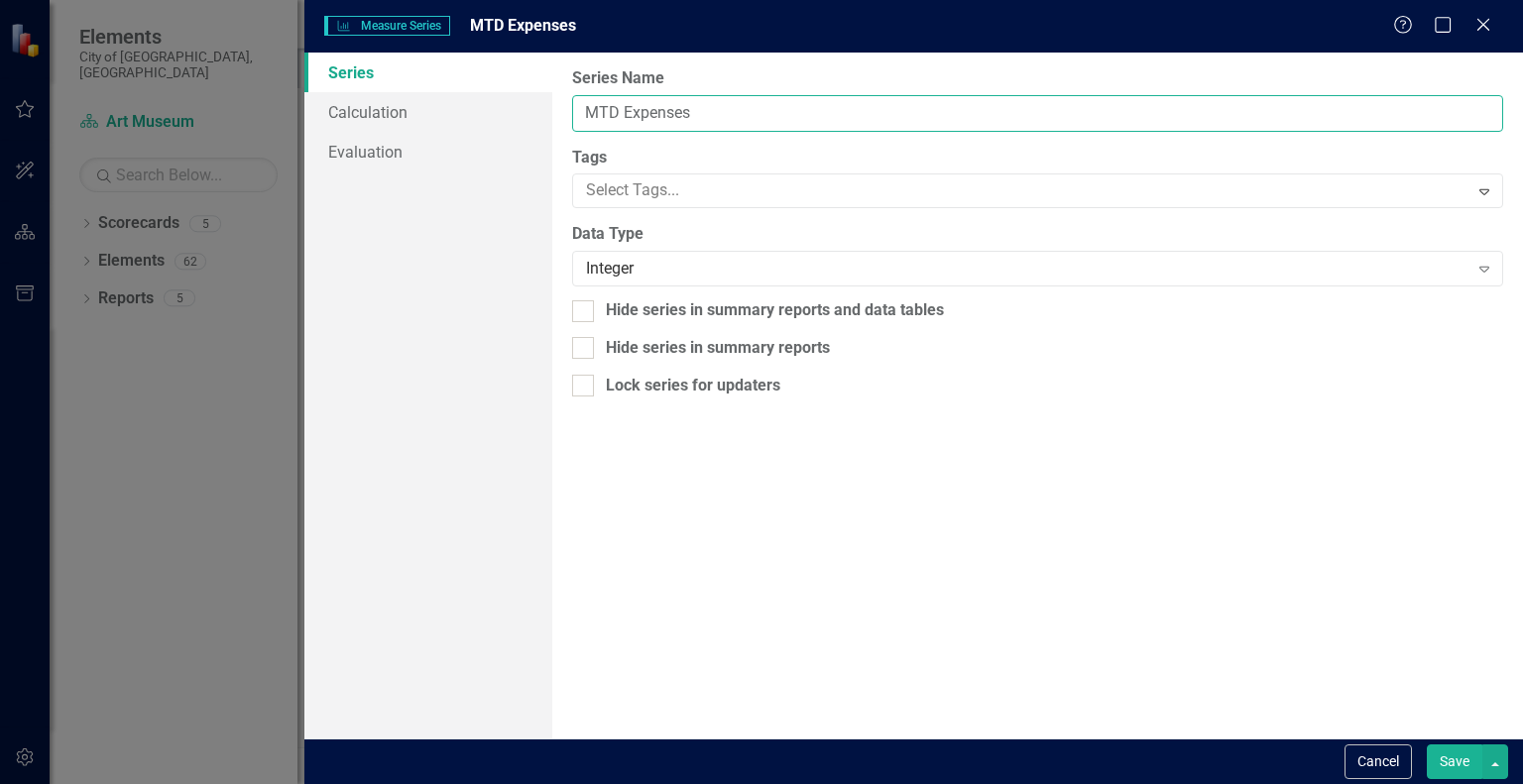 click on "MTD Expenses" at bounding box center [1037, 113] 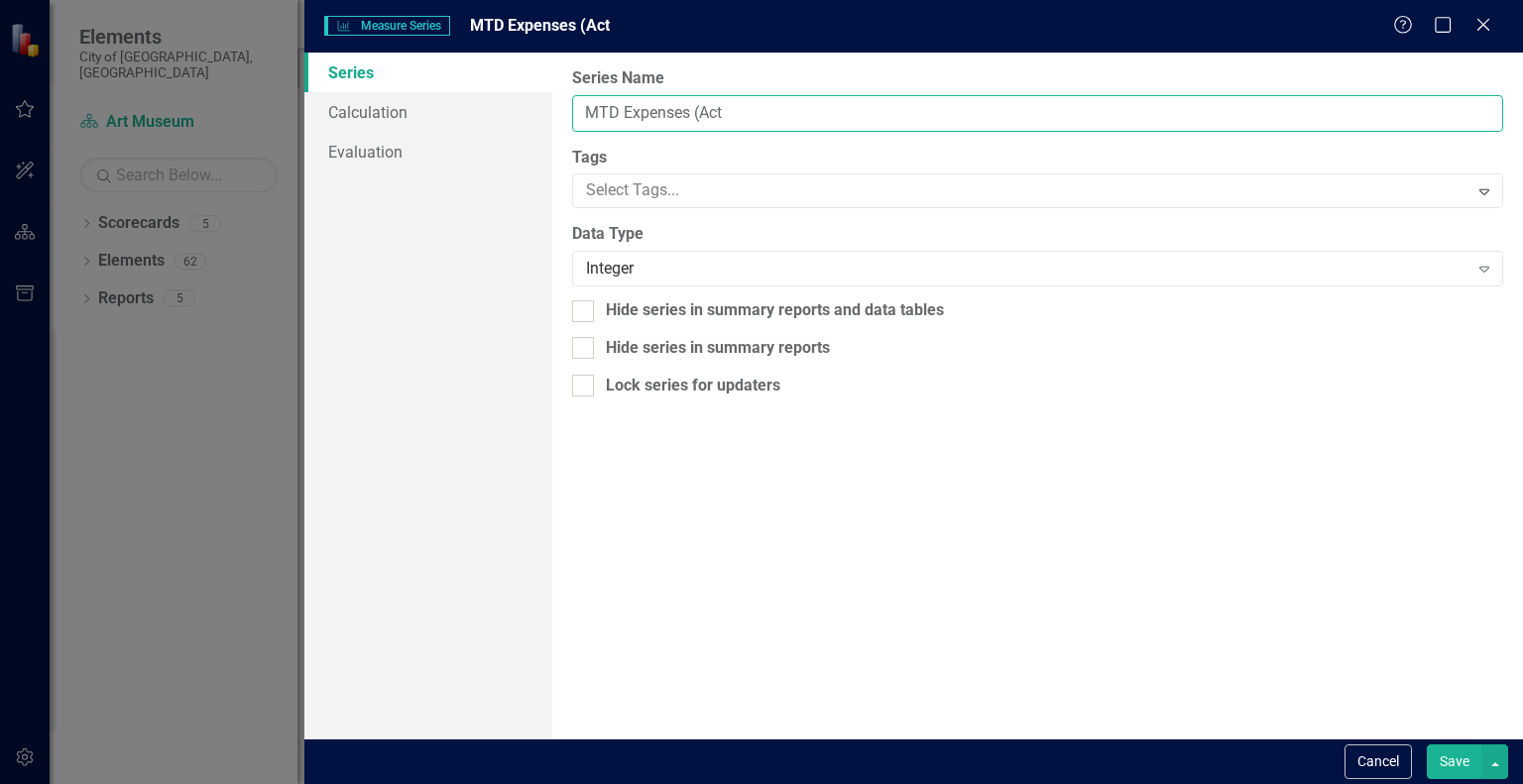 type on "MTD Expenses (Actu" 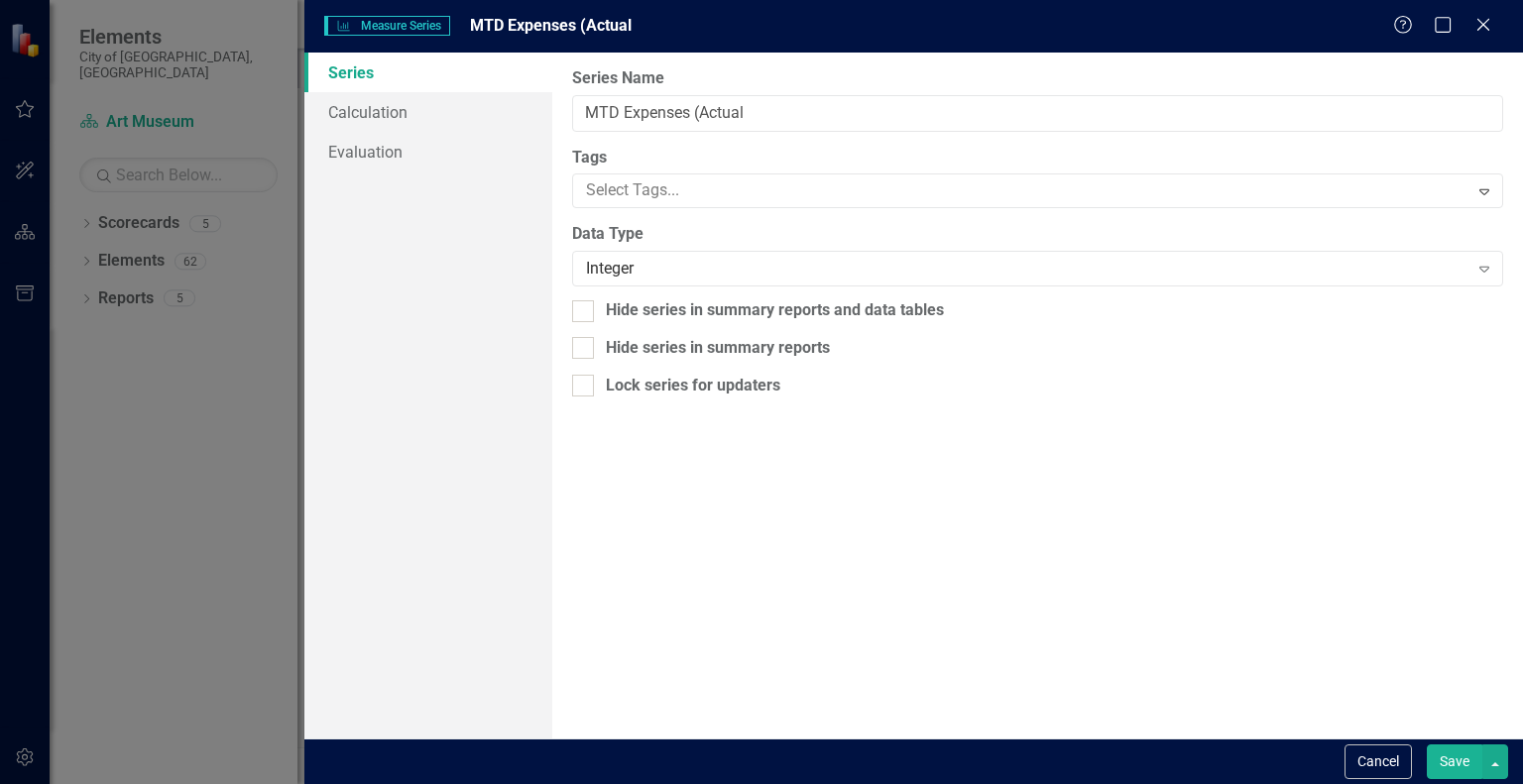 scroll, scrollTop: 0, scrollLeft: 0, axis: both 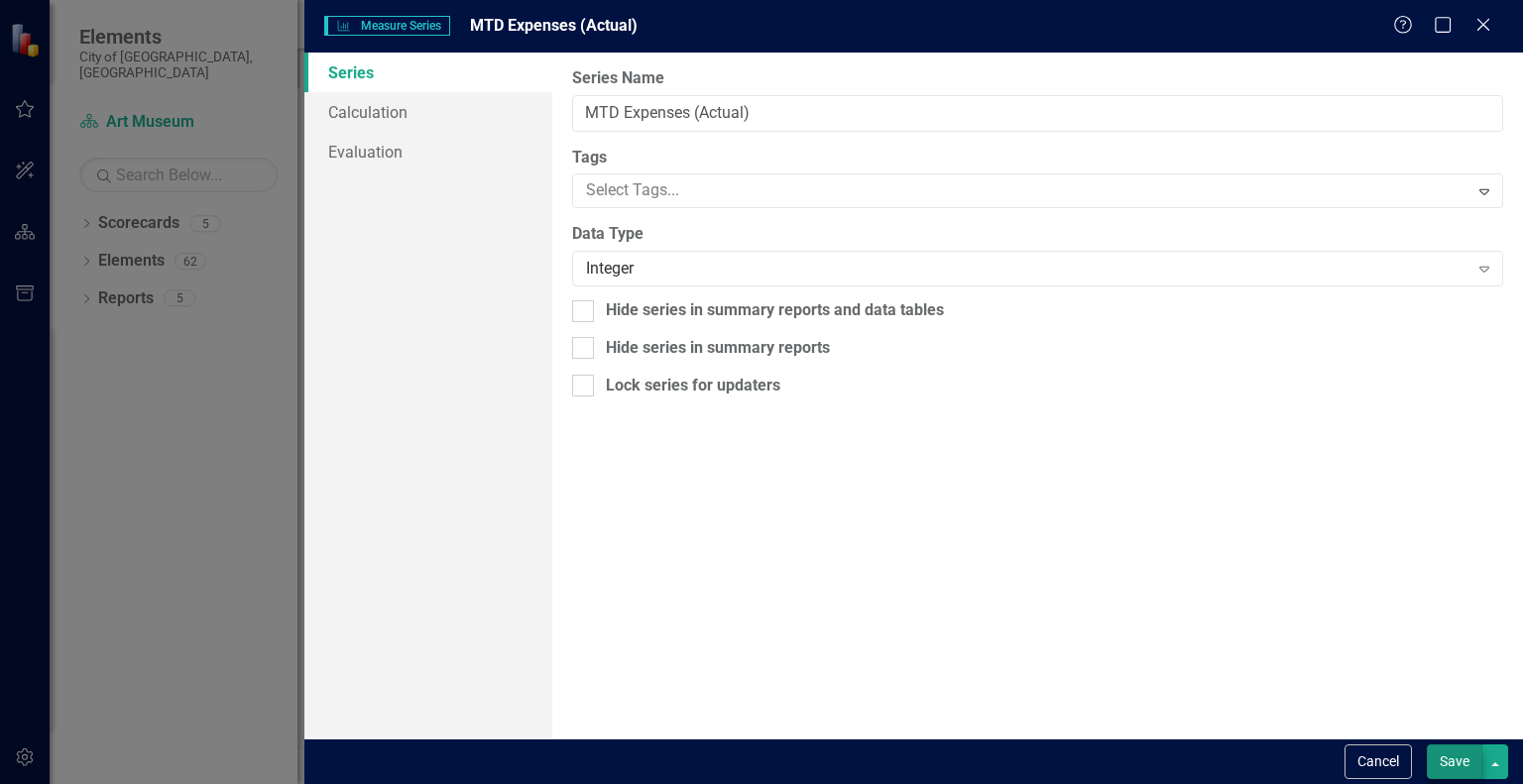 type on "MTD Expenses (Actual)" 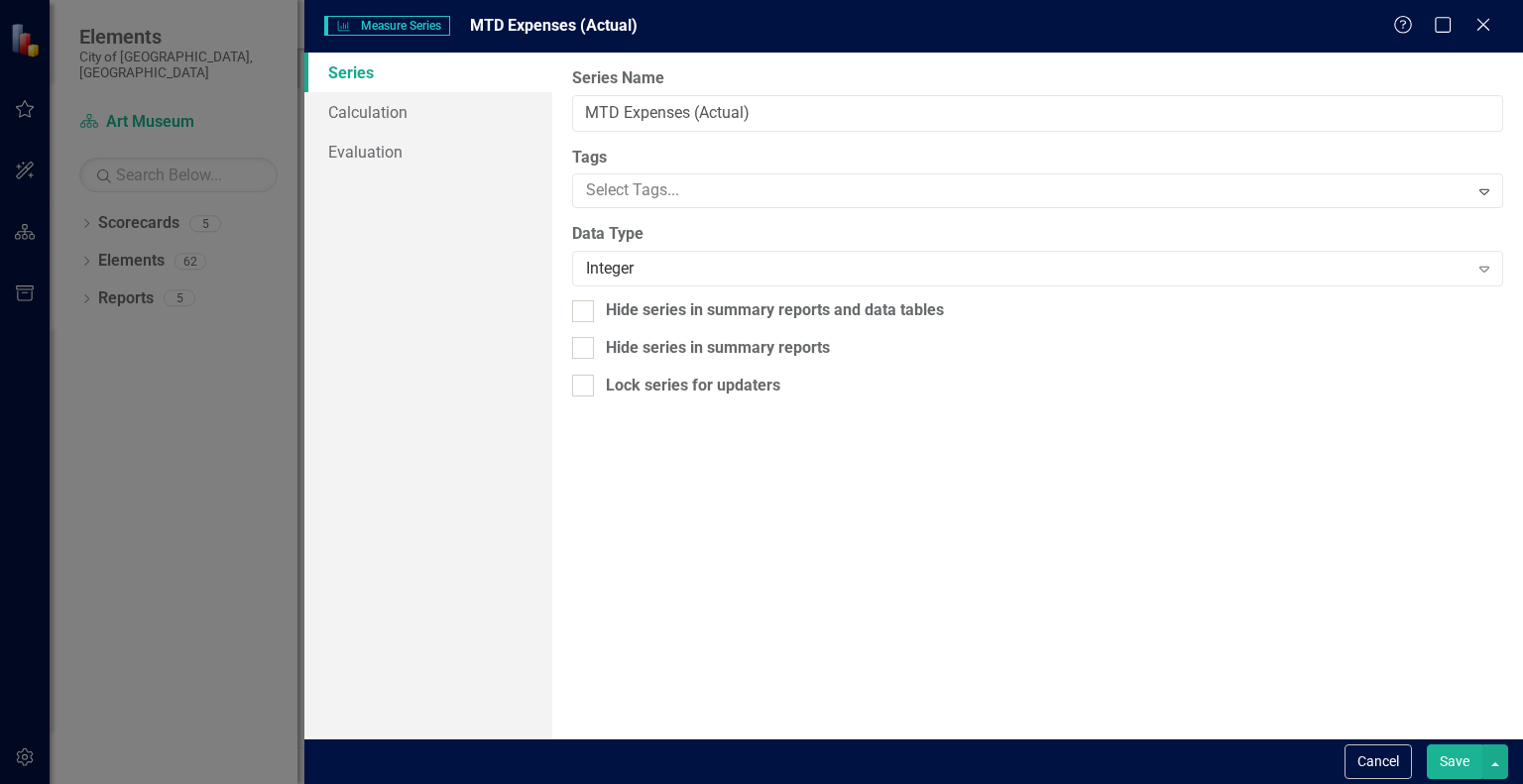 click on "Save" at bounding box center (1455, 761) 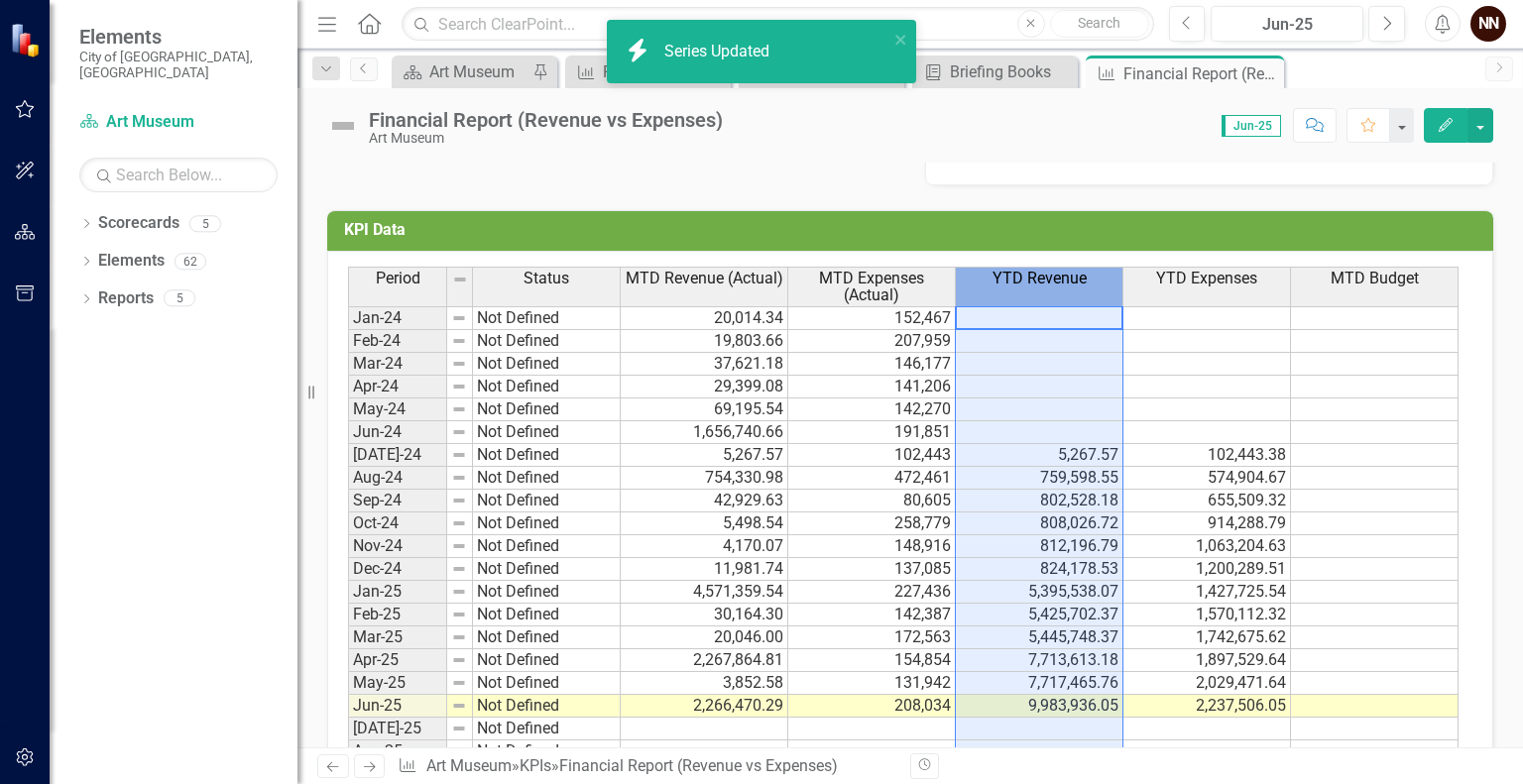 click on "YTD Revenue" at bounding box center [1039, 279] 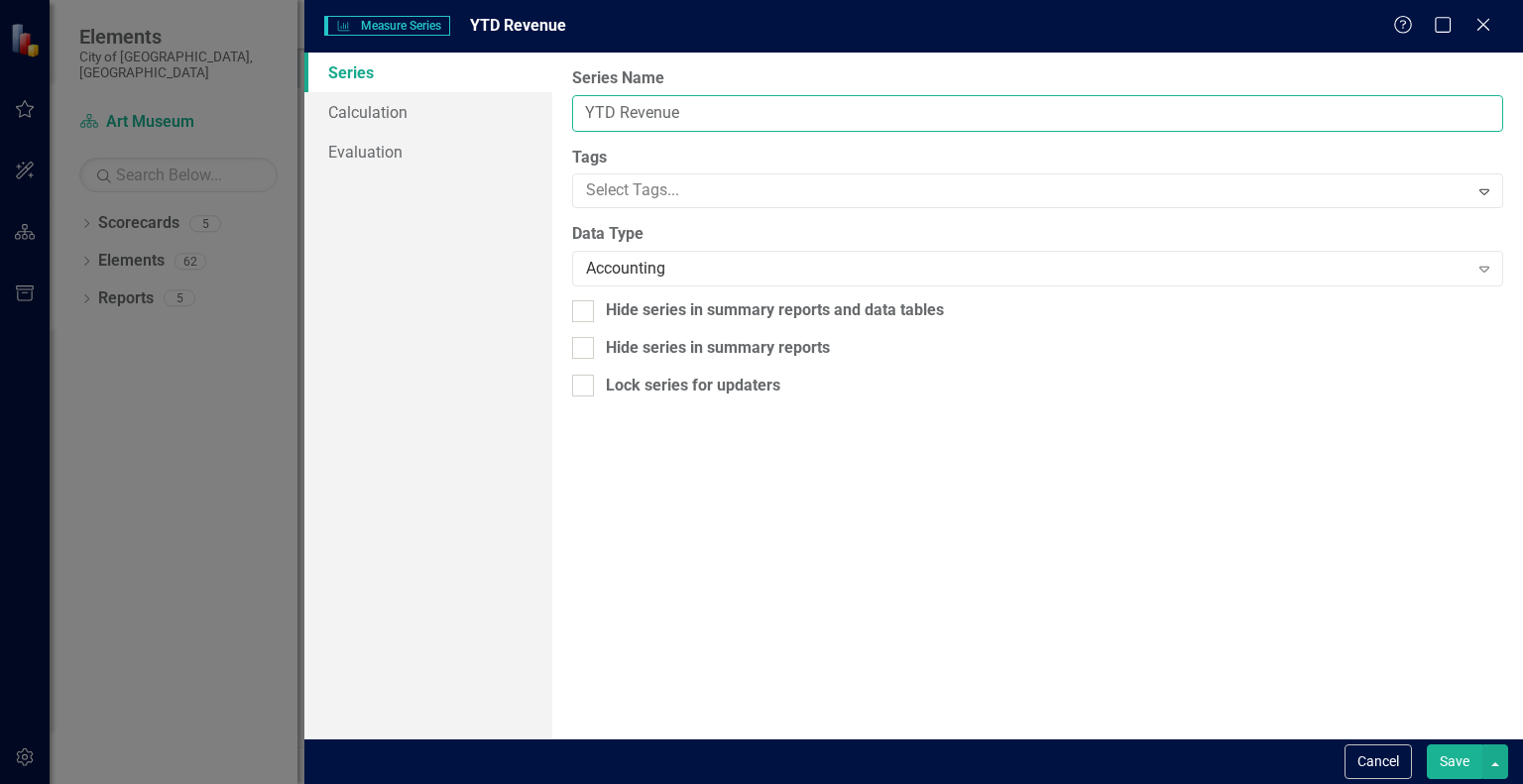 click on "YTD Revenue" at bounding box center [1037, 113] 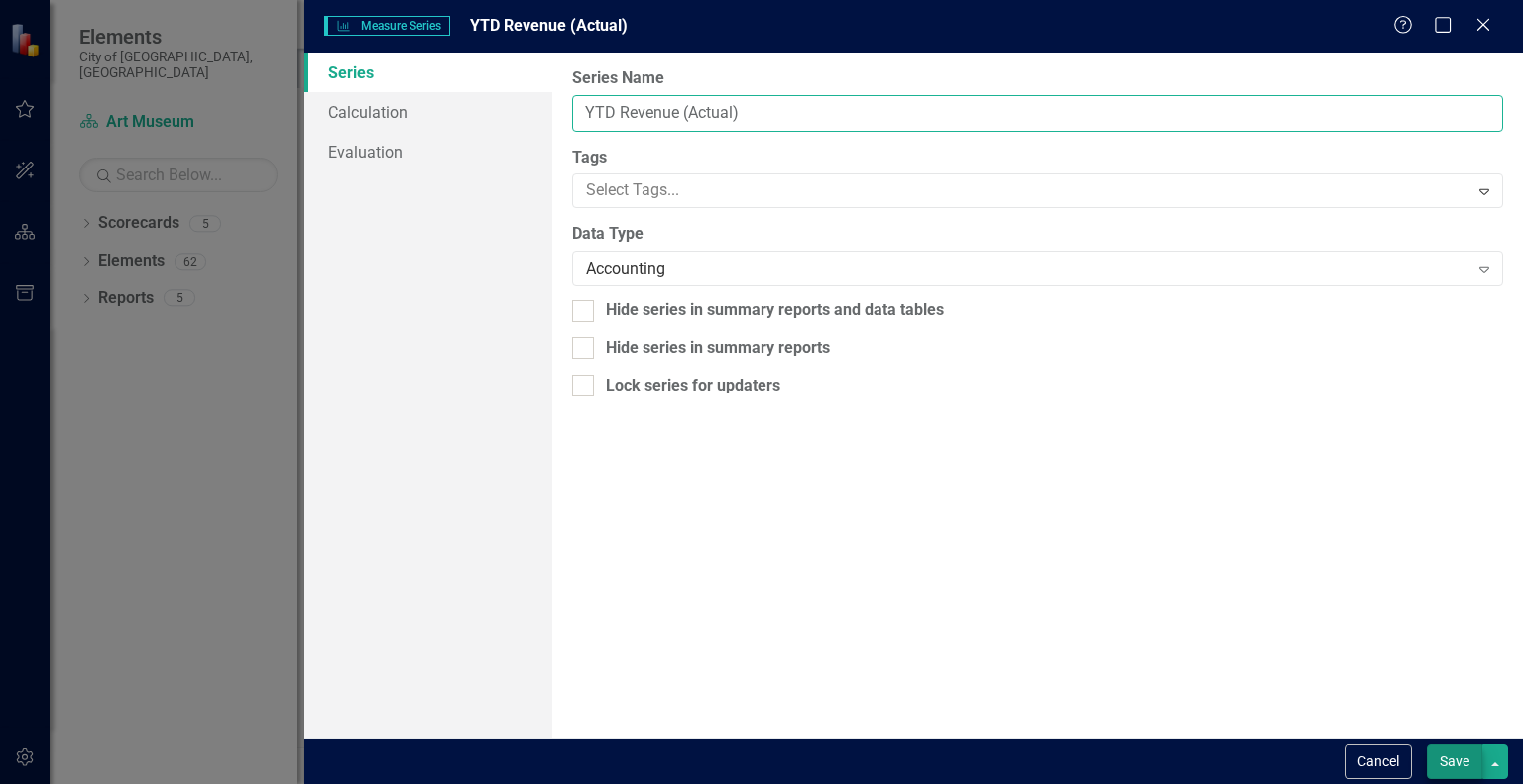 type on "YTD Revenue (Actual)" 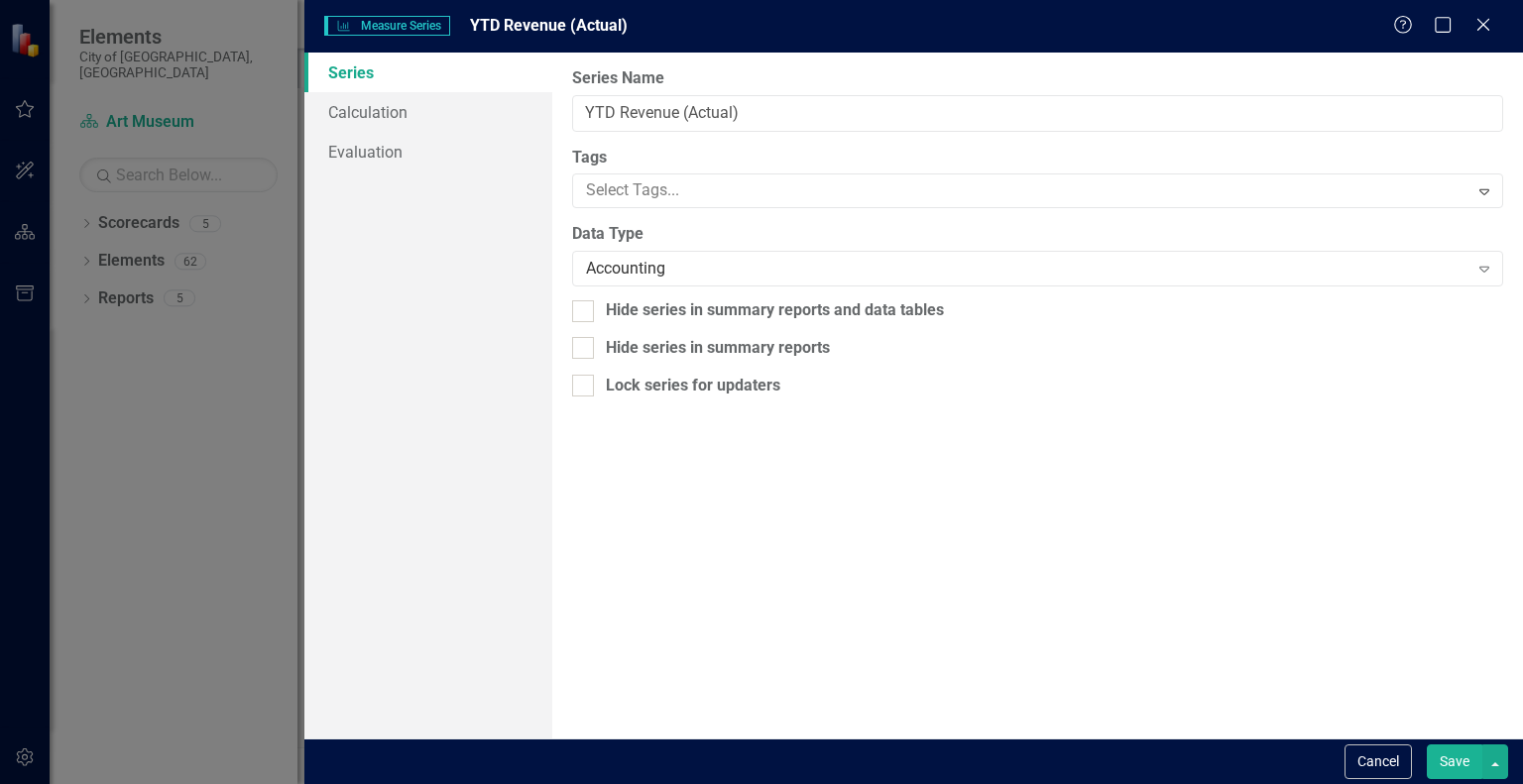 click on "Save" at bounding box center [1455, 761] 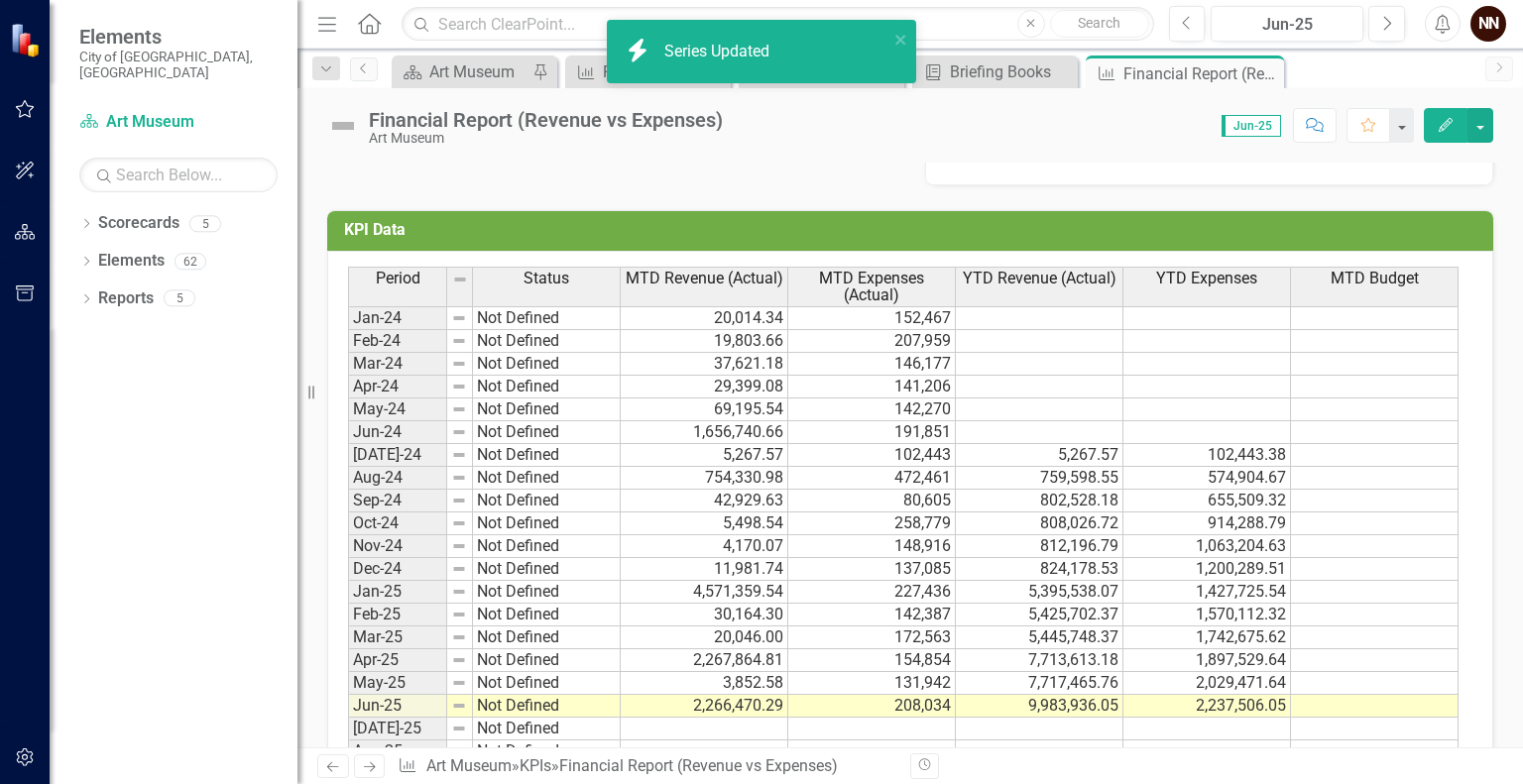 click on "YTD Expenses" at bounding box center (1207, 279) 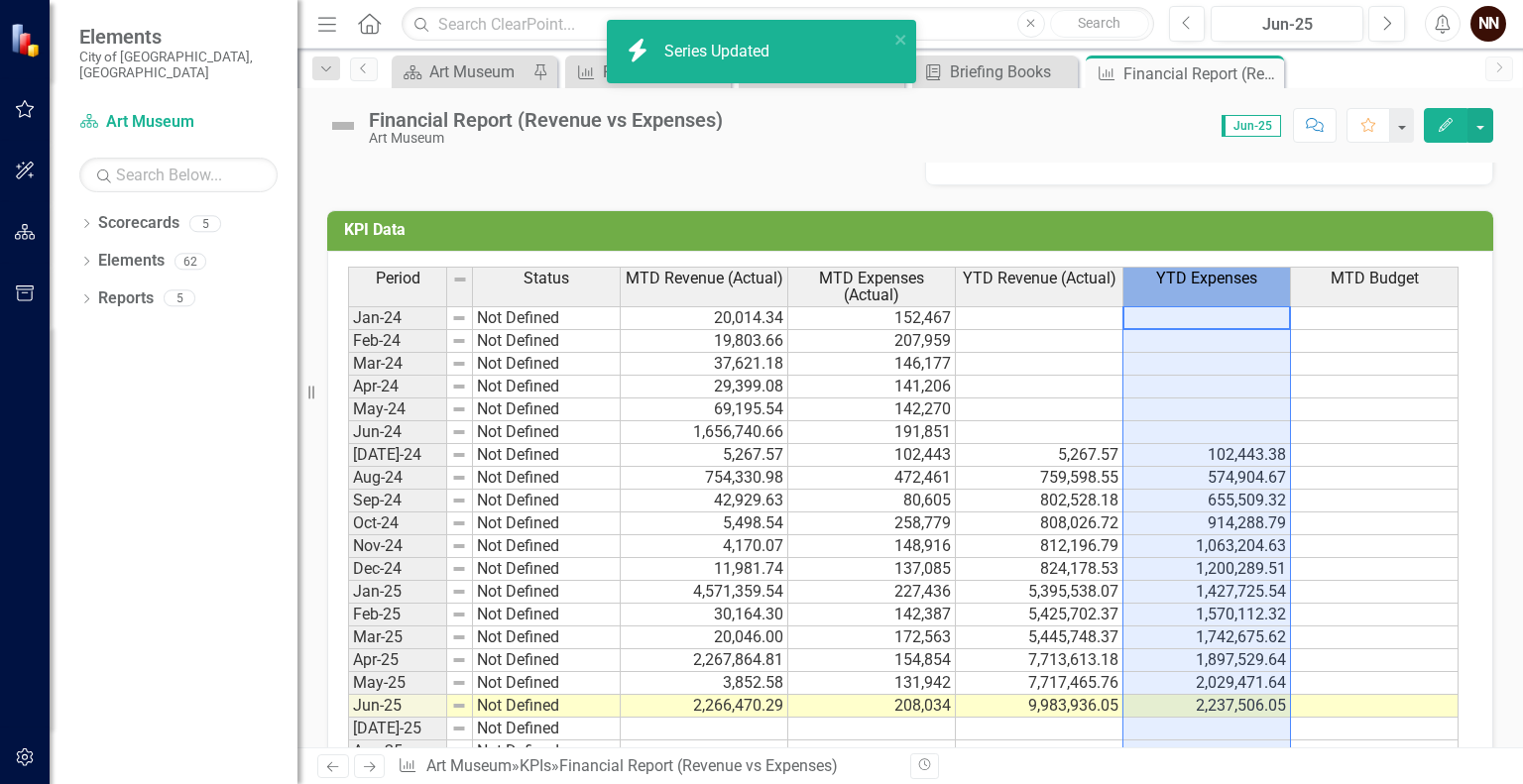 click on "YTD Expenses" at bounding box center [1207, 279] 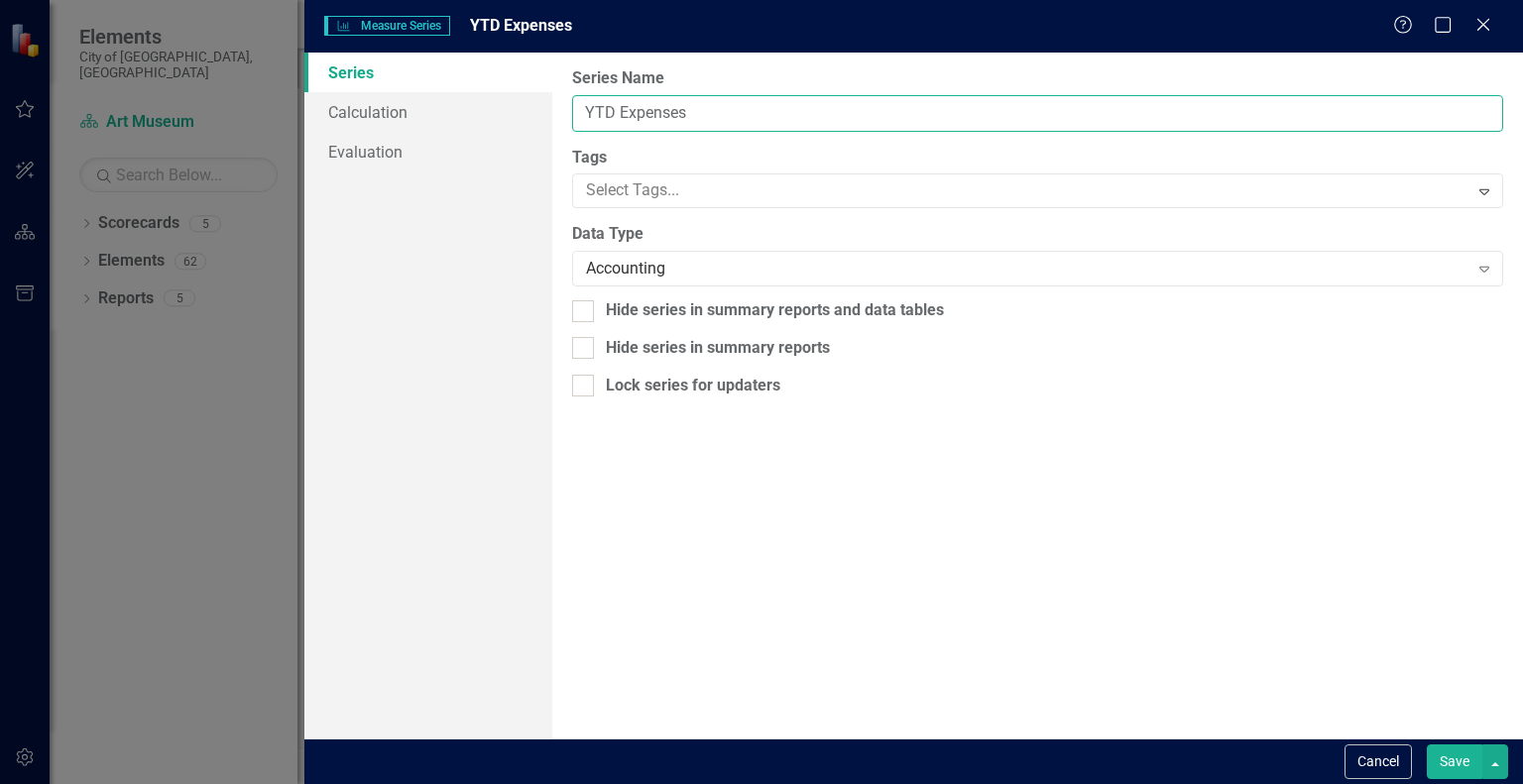 click on "YTD Expenses" at bounding box center (1037, 113) 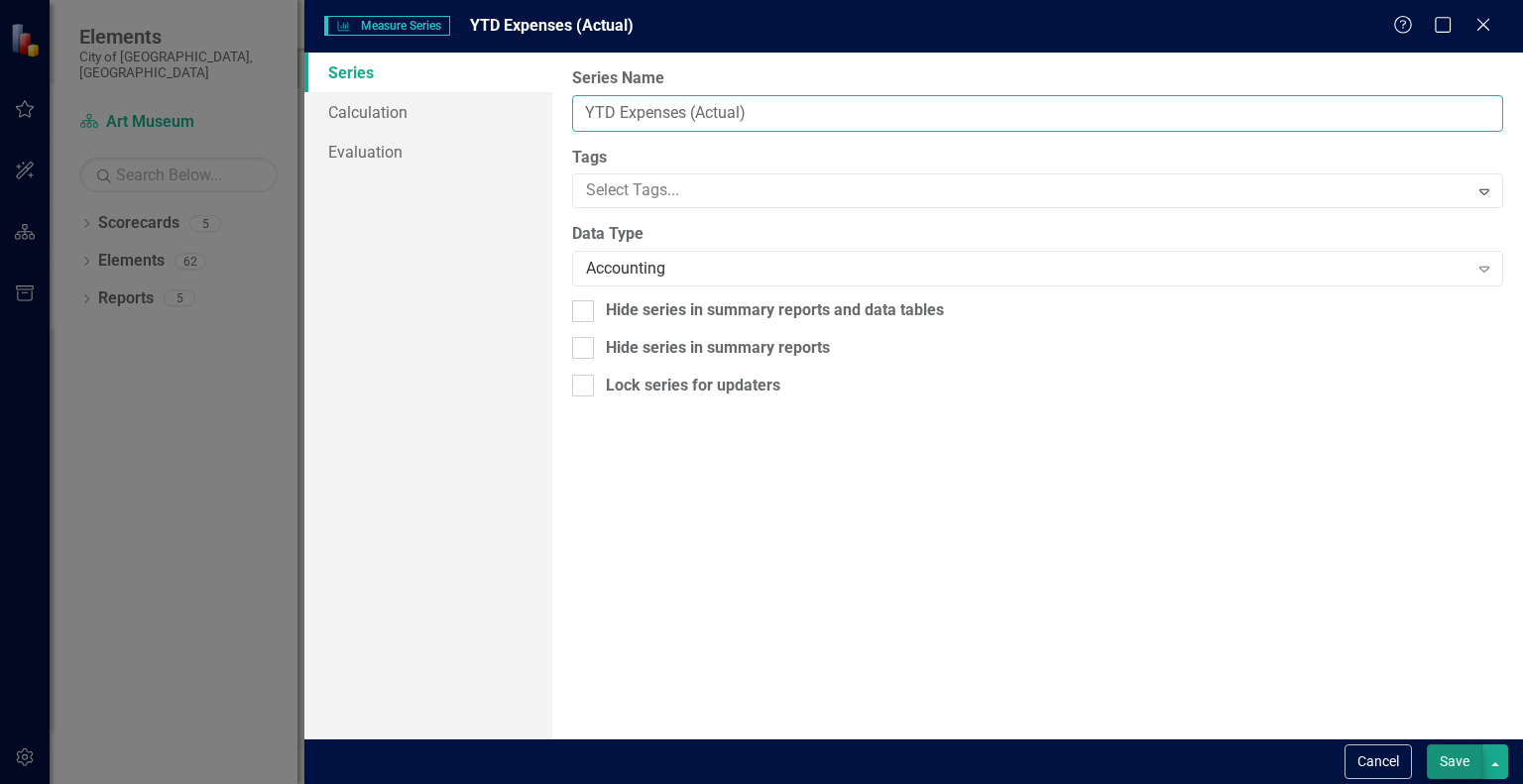 type on "YTD Expenses (Actual)" 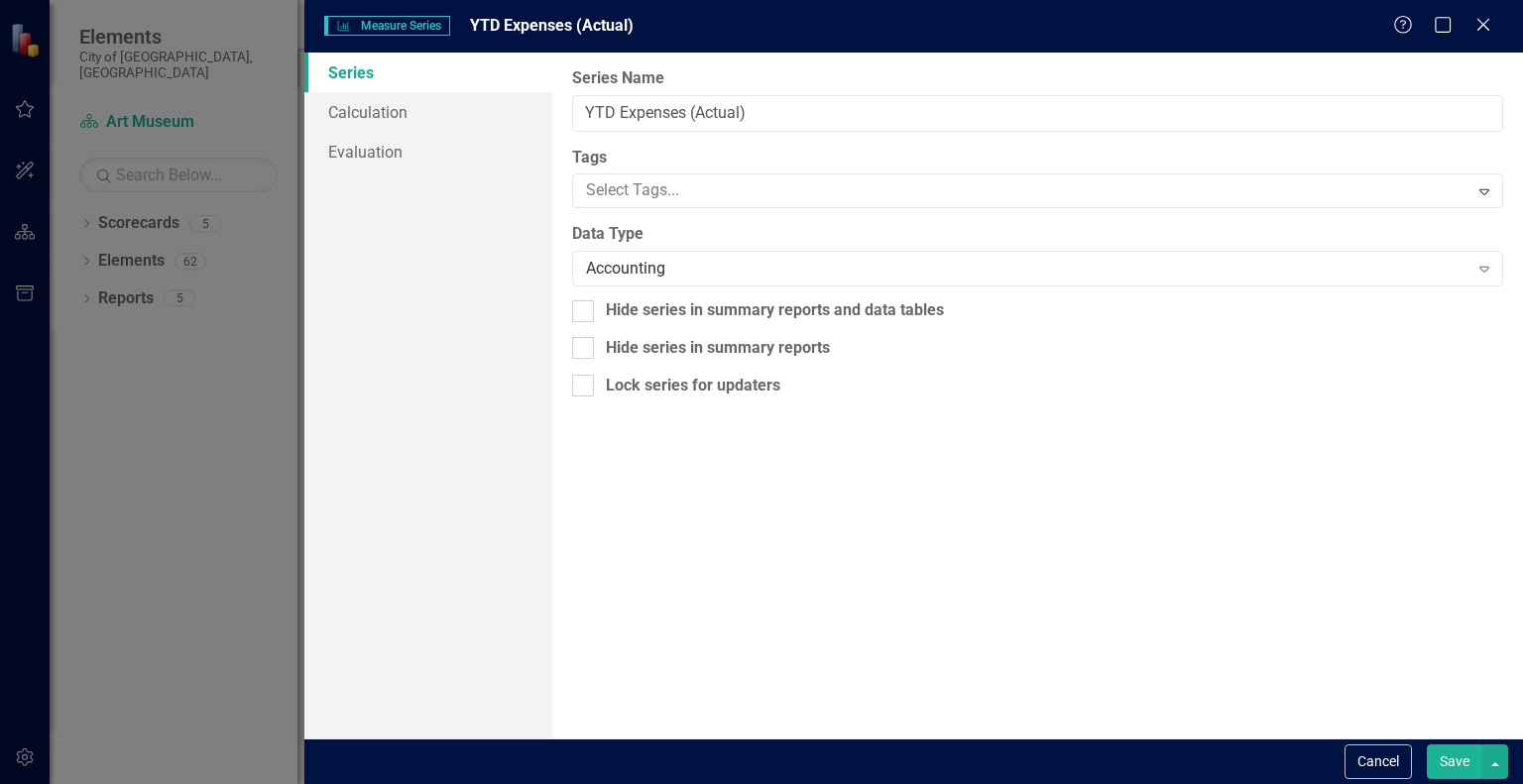 click on "Save" at bounding box center [1455, 761] 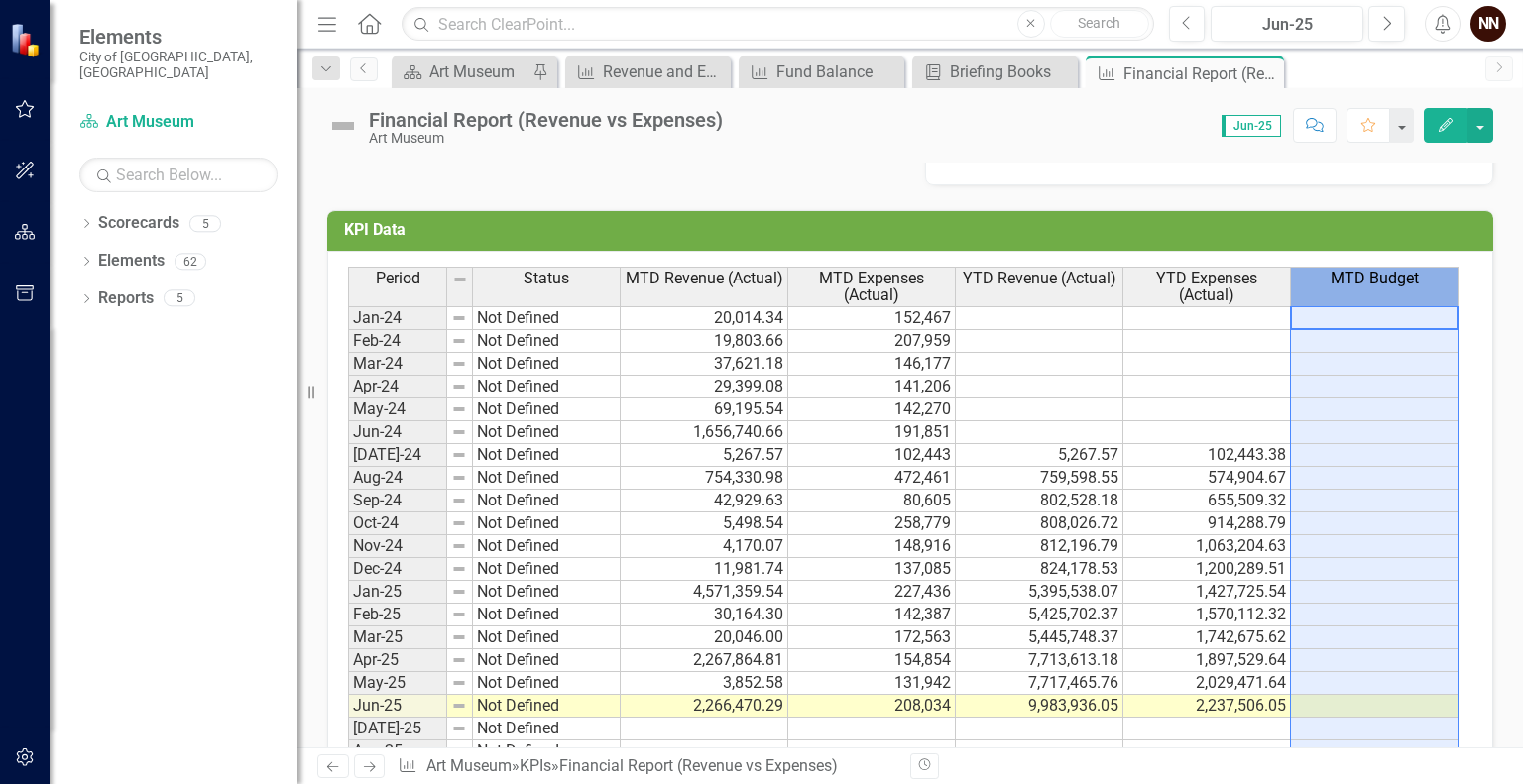 click on "MTD Budget" at bounding box center [1374, 279] 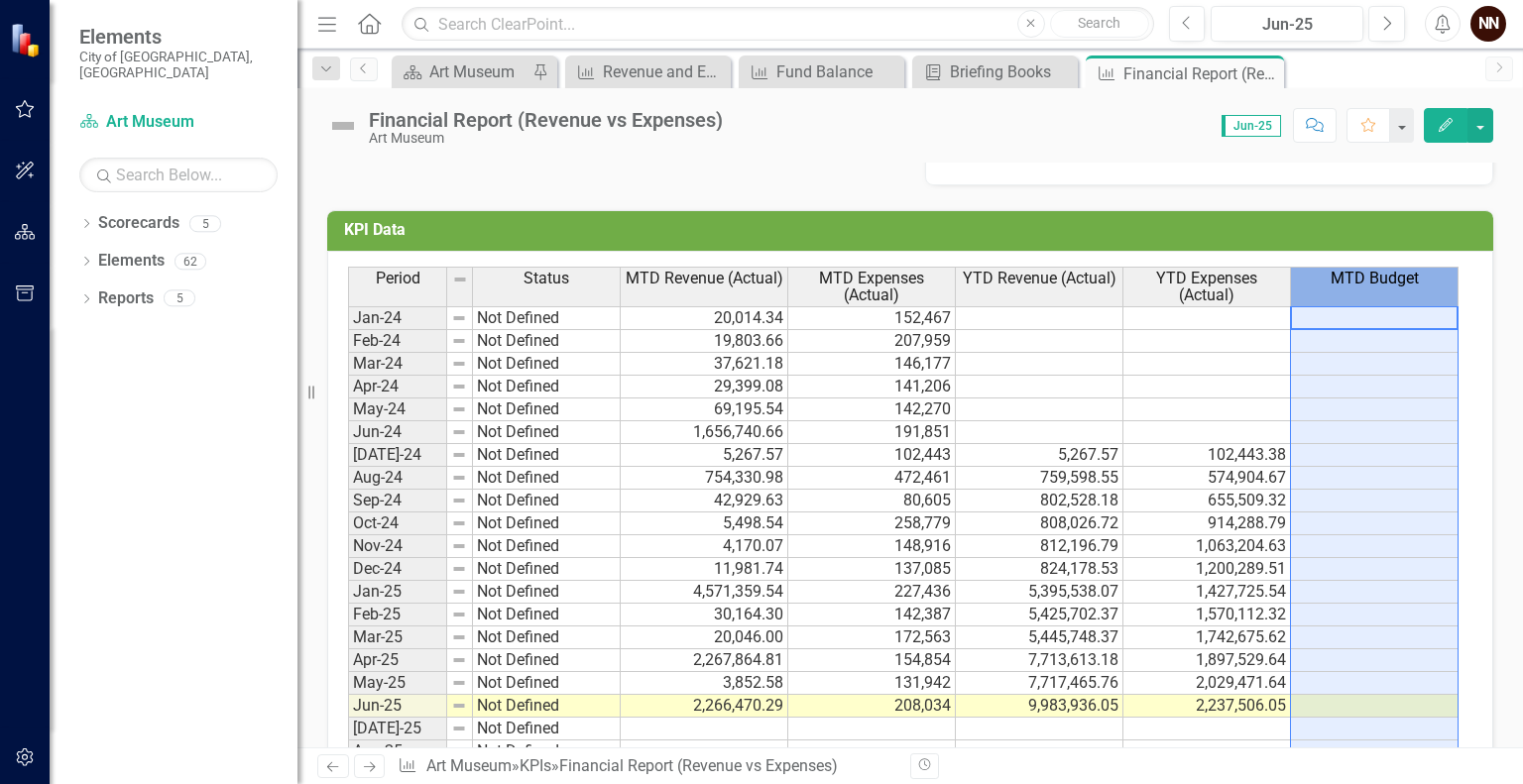 click on "MTD Budget" at bounding box center [1374, 279] 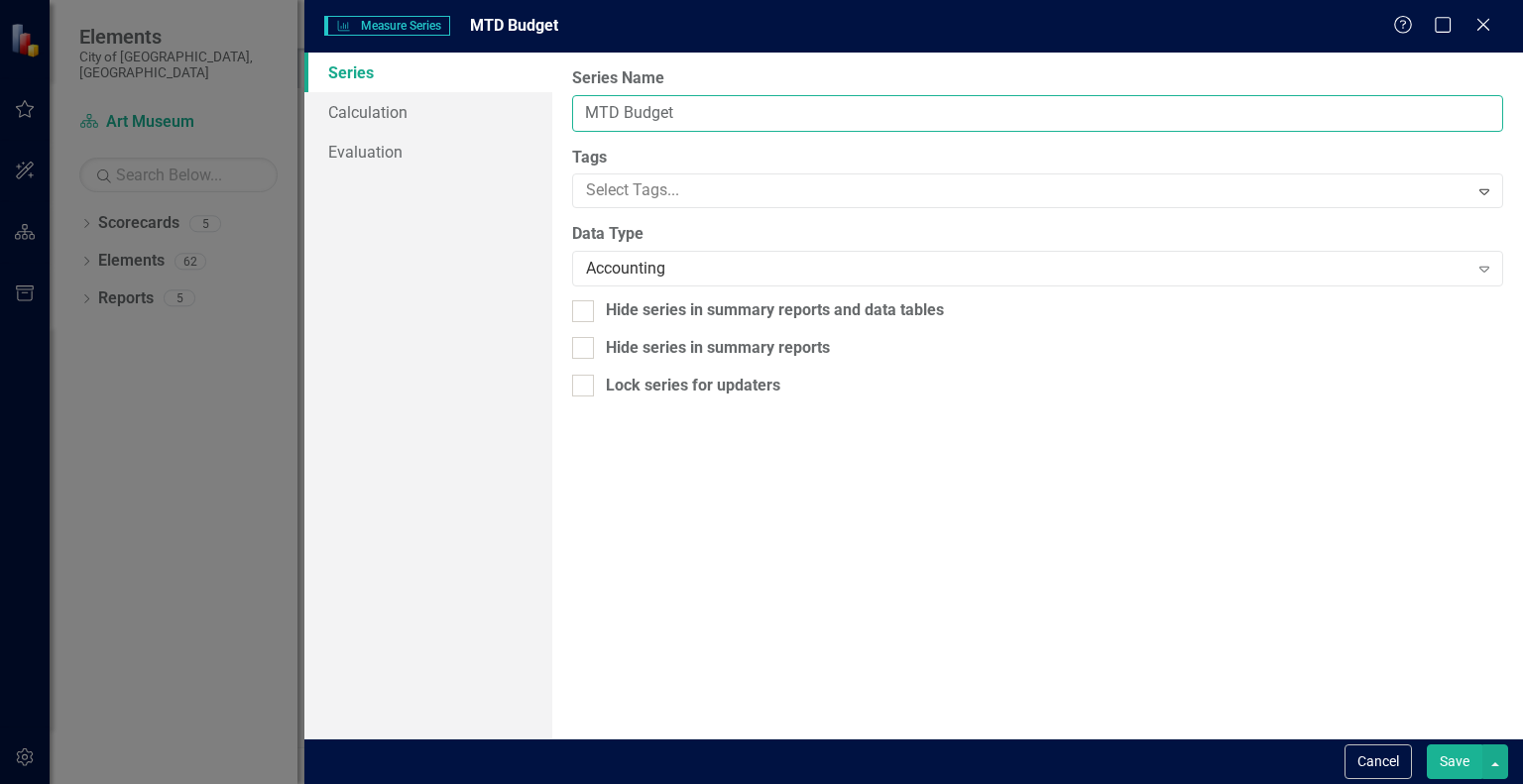 click on "MTD Budget" at bounding box center (1037, 113) 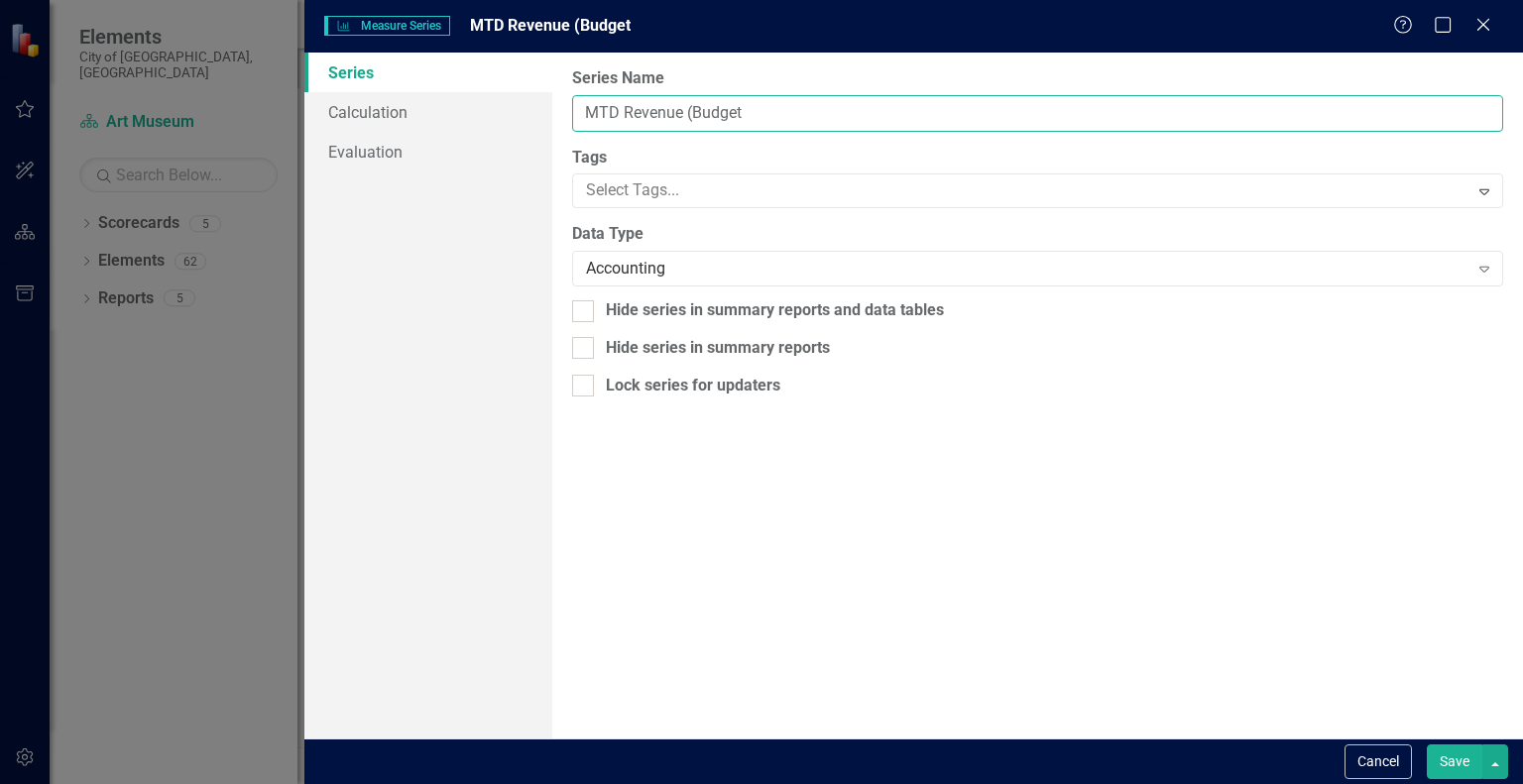 click on "MTD Revenue (Budget" at bounding box center [1037, 113] 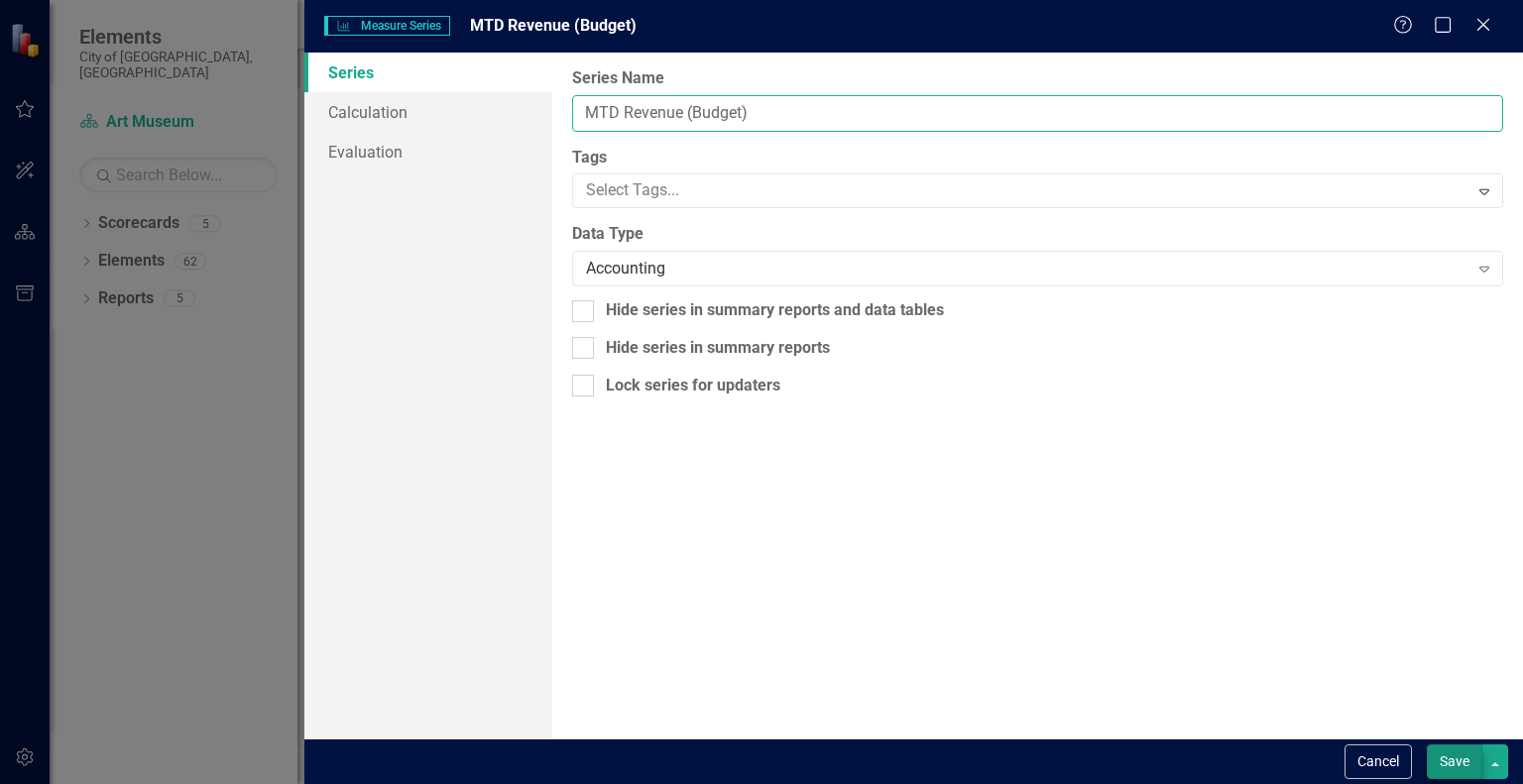 type on "MTD Revenue (Budget)" 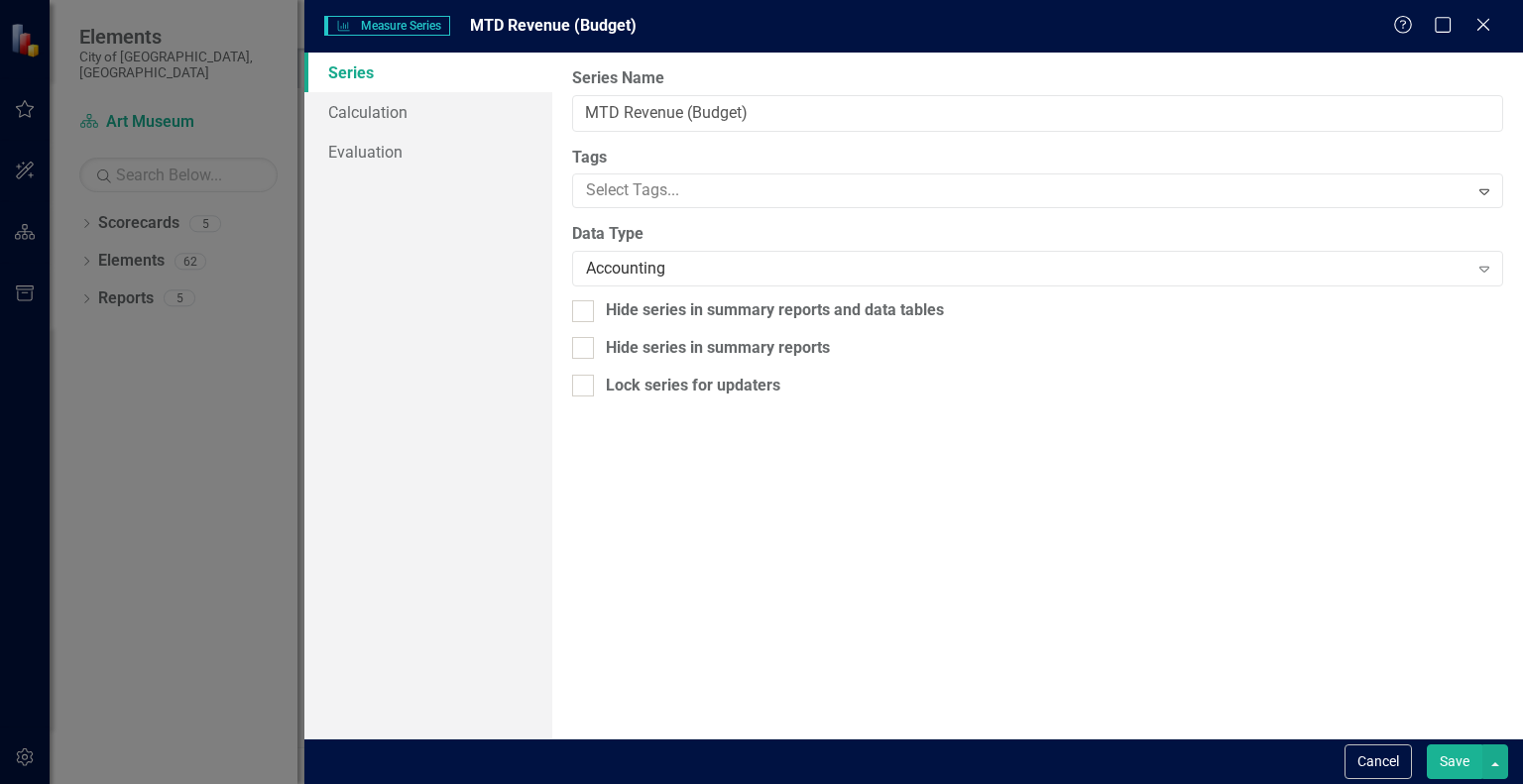 click on "Save" at bounding box center (1455, 761) 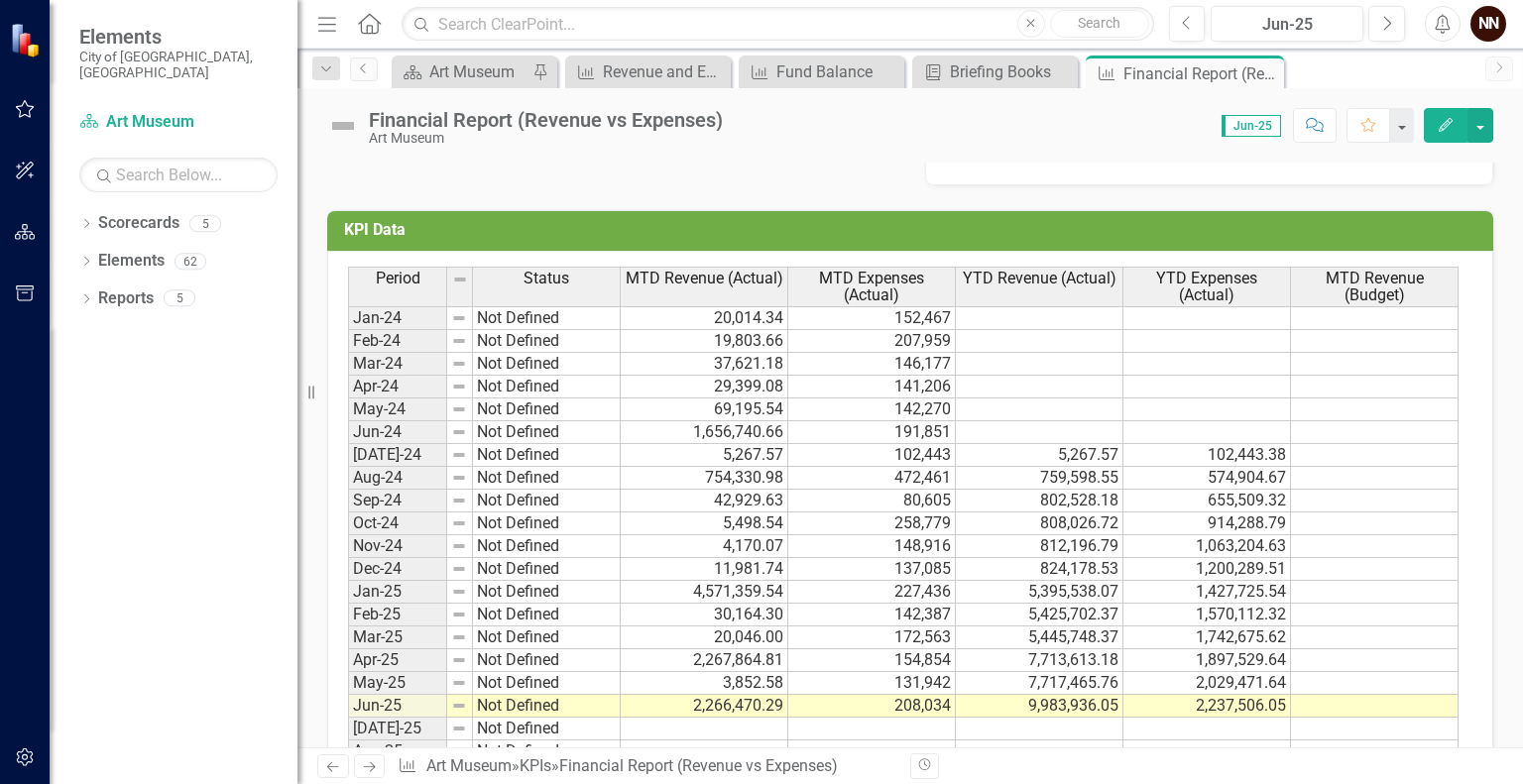 click on "KPI Data" at bounding box center [913, 230] 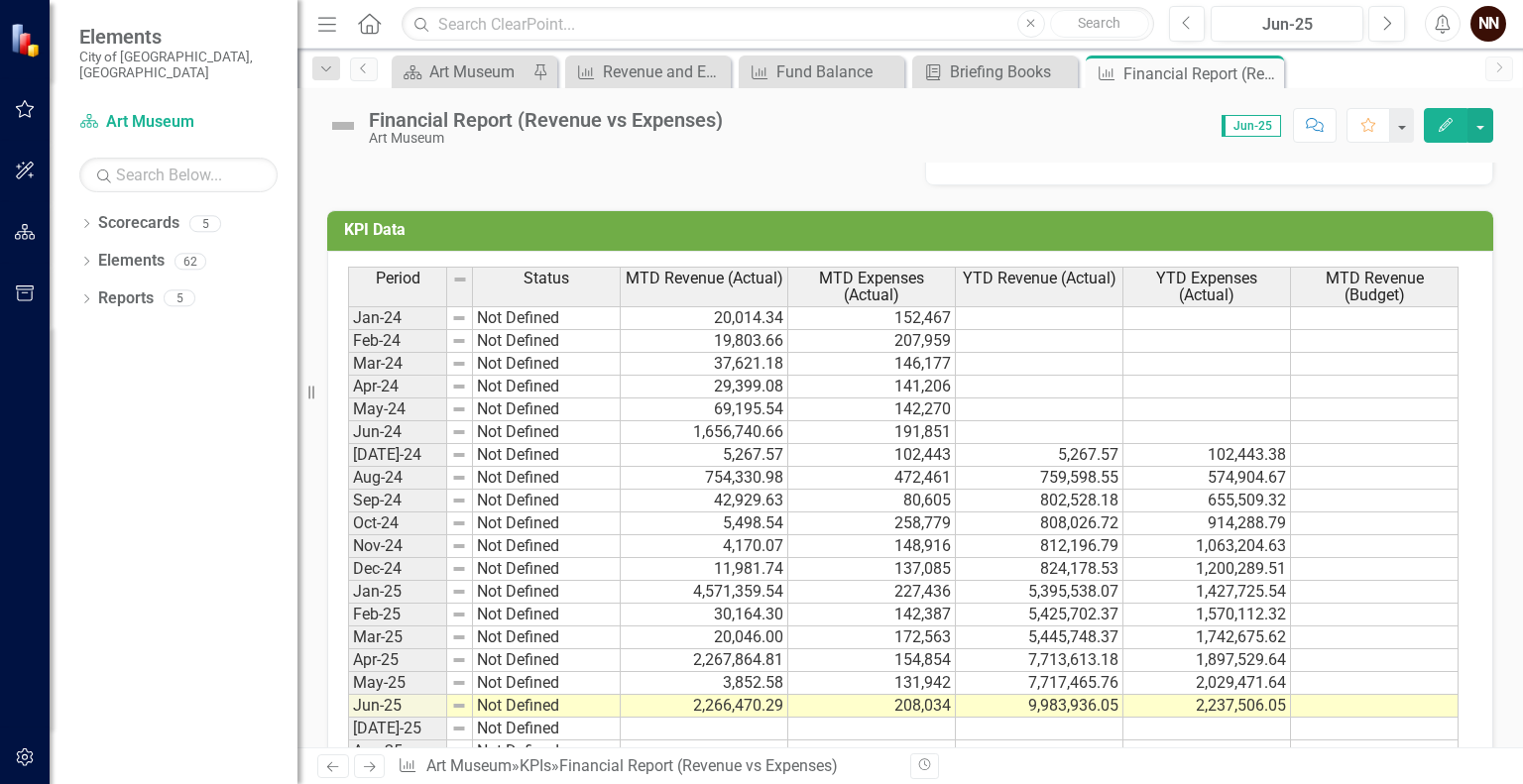 click on "KPI Data" at bounding box center (913, 230) 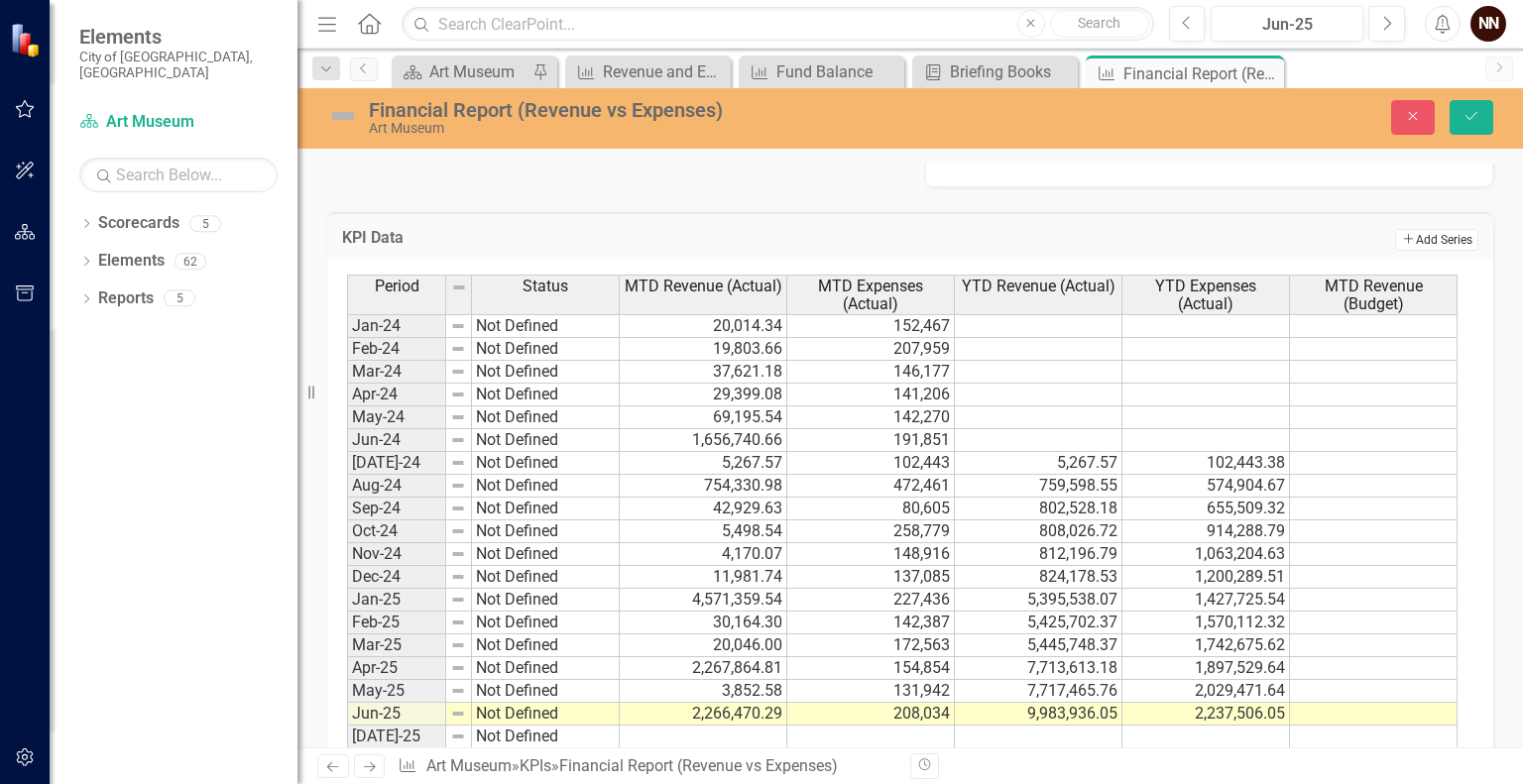 click on "Add  Add Series" at bounding box center [1437, 240] 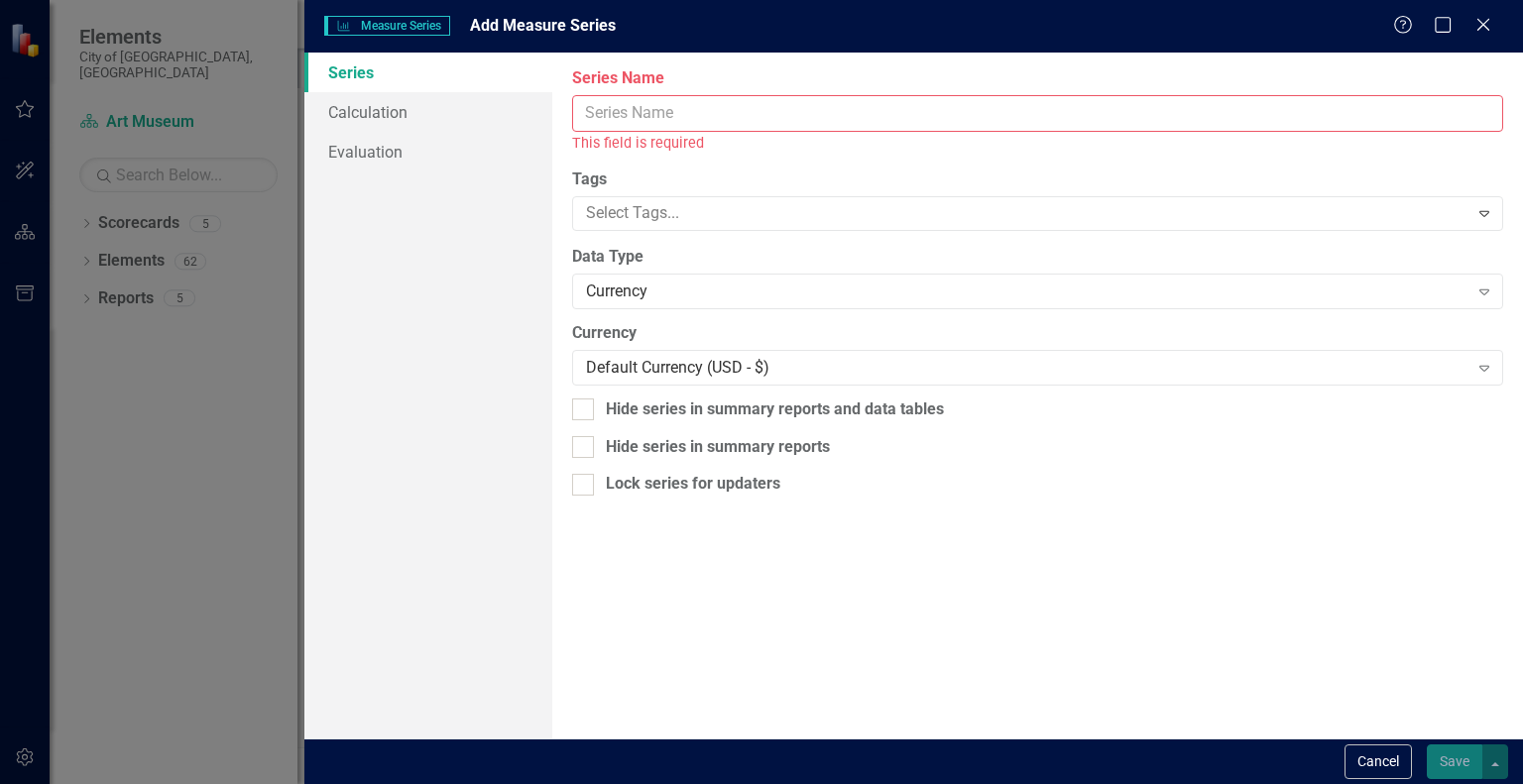 click on "Series Name" at bounding box center [1037, 113] 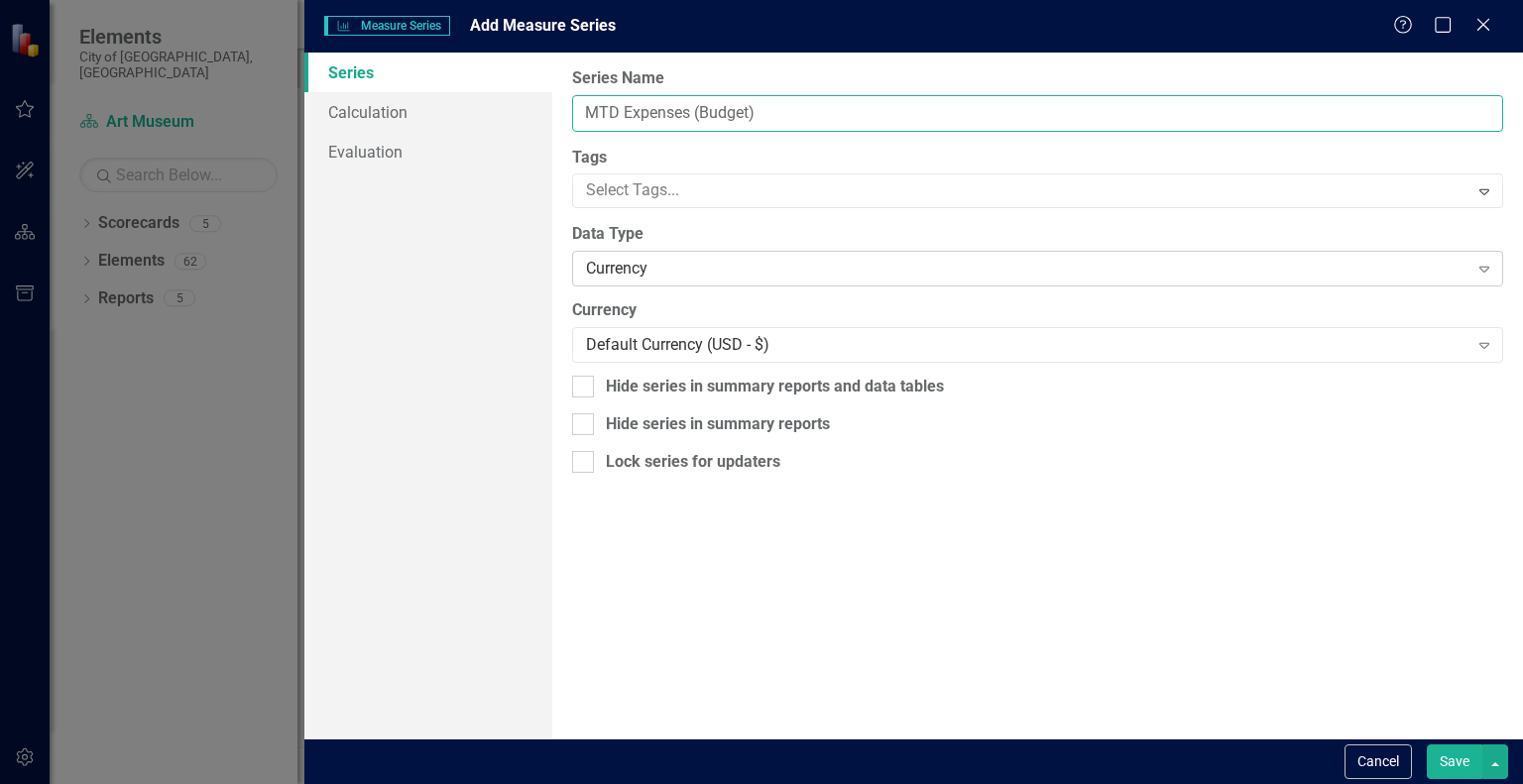 type on "MTD Expenses (Budget)" 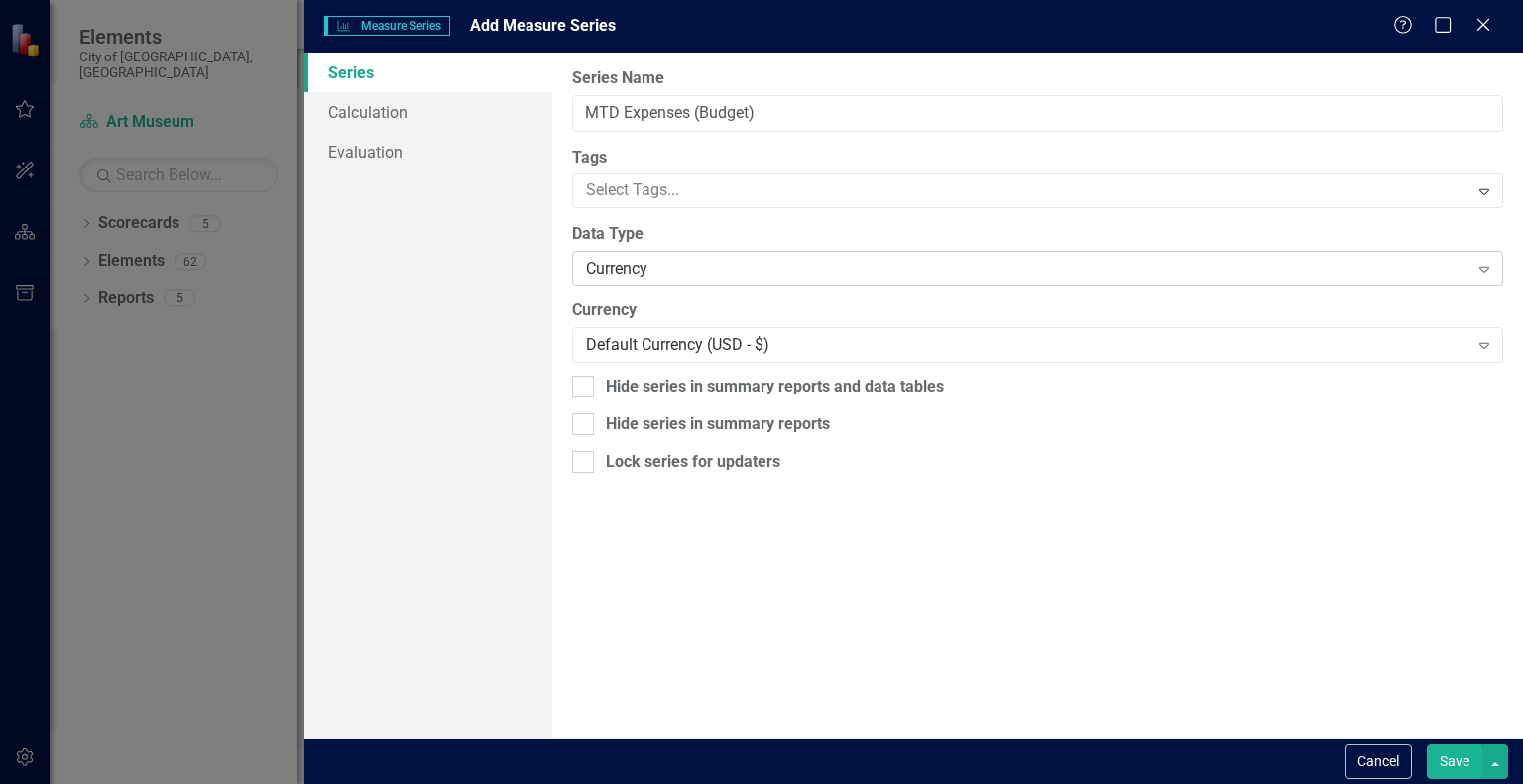 click on "Currency" at bounding box center (1026, 269) 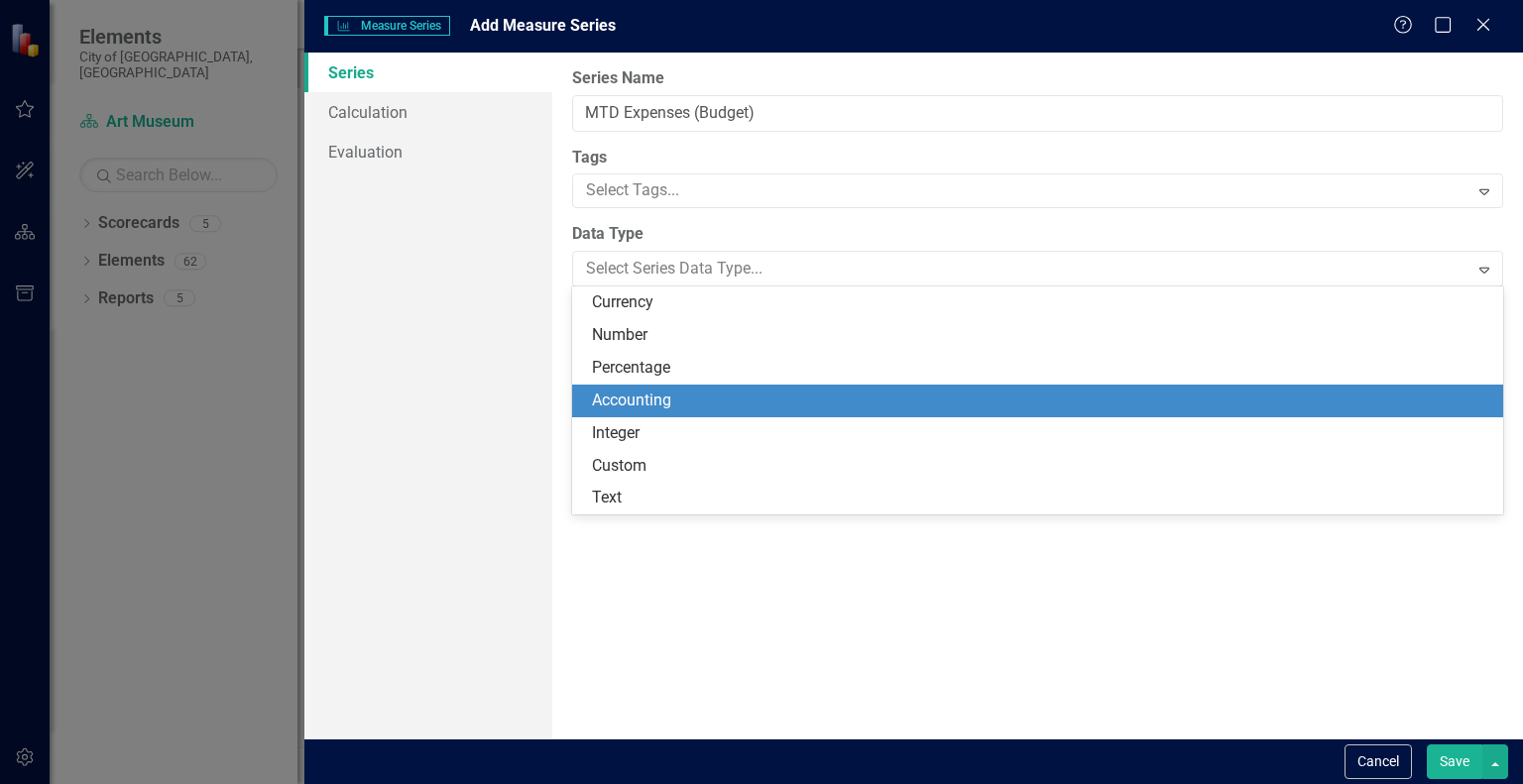 click on "Accounting" at bounding box center (1041, 400) 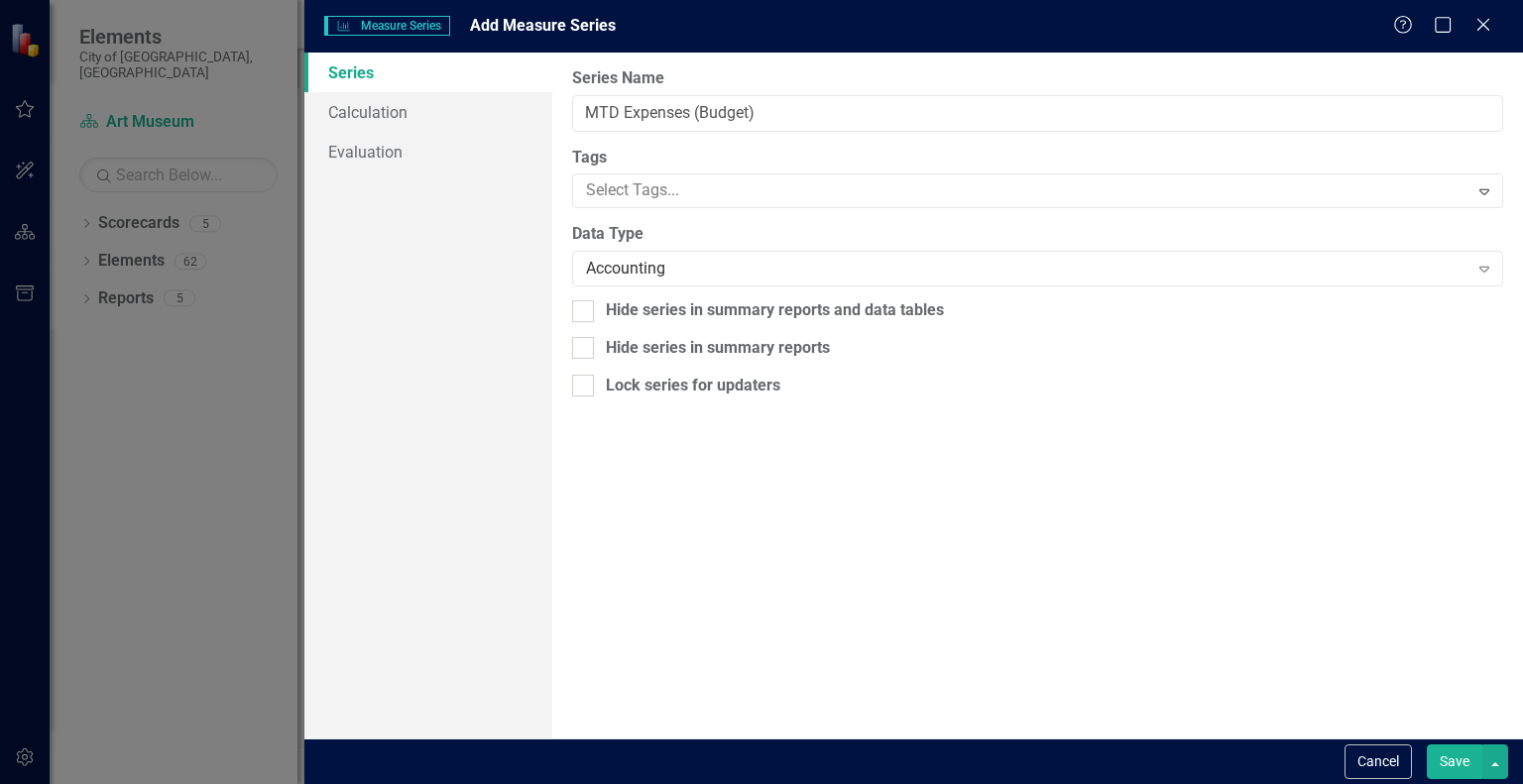 click on "Save" at bounding box center [1455, 761] 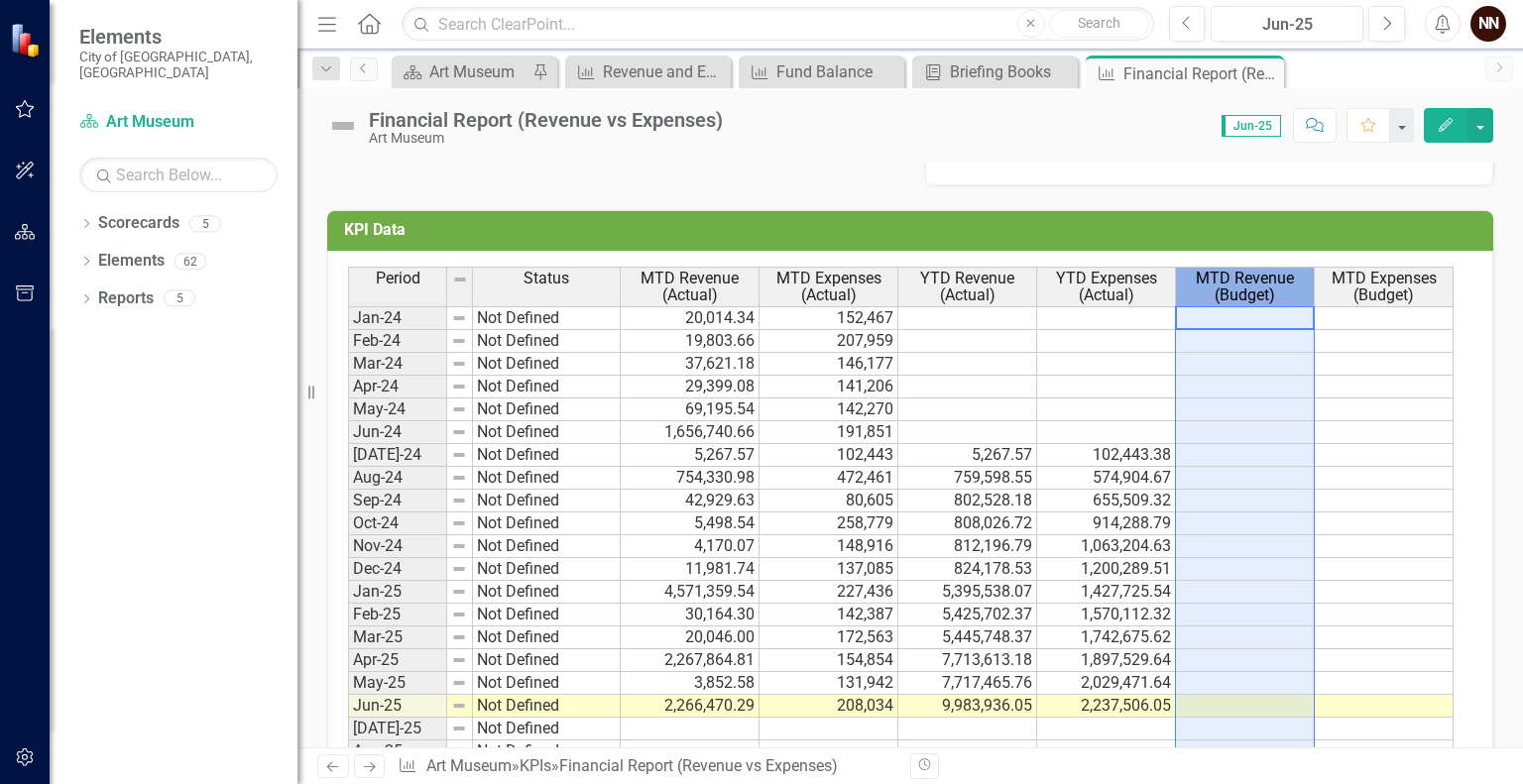 click on "MTD Revenue (Budget)" at bounding box center (1244, 286) 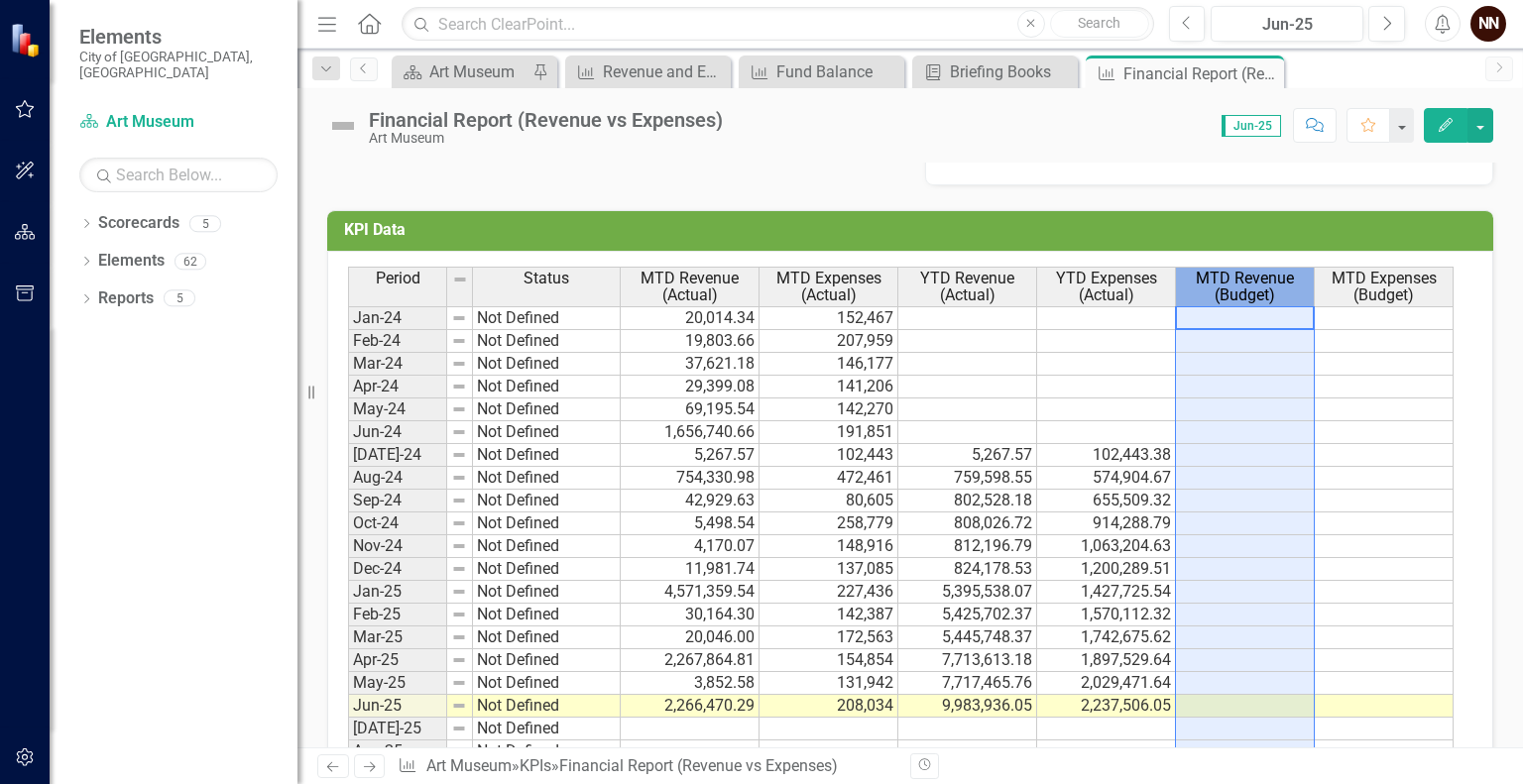 click on "MTD Revenue (Budget)" at bounding box center [1244, 286] 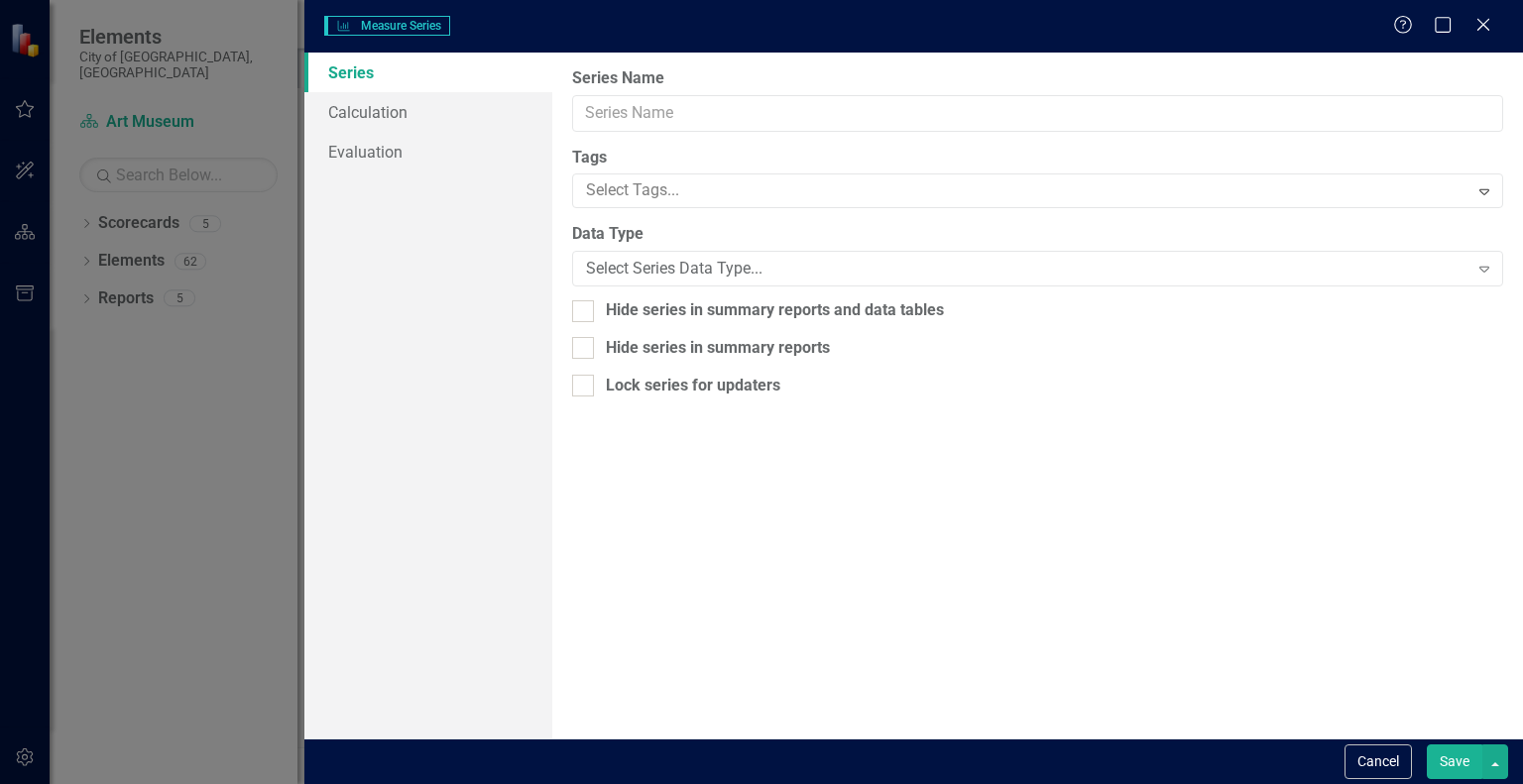 type on "MTD Revenue (Budget)" 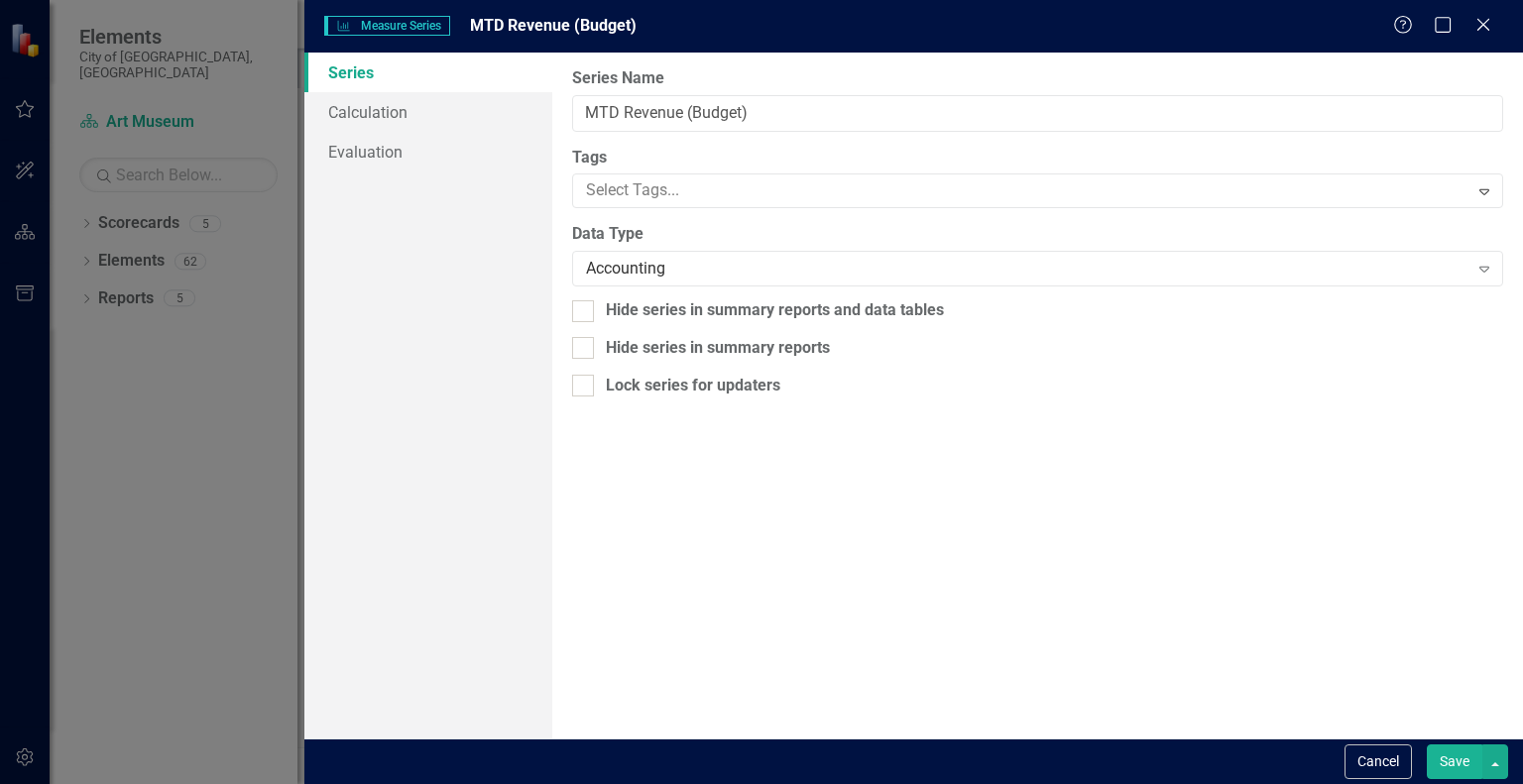 click on "Save" at bounding box center [1455, 761] 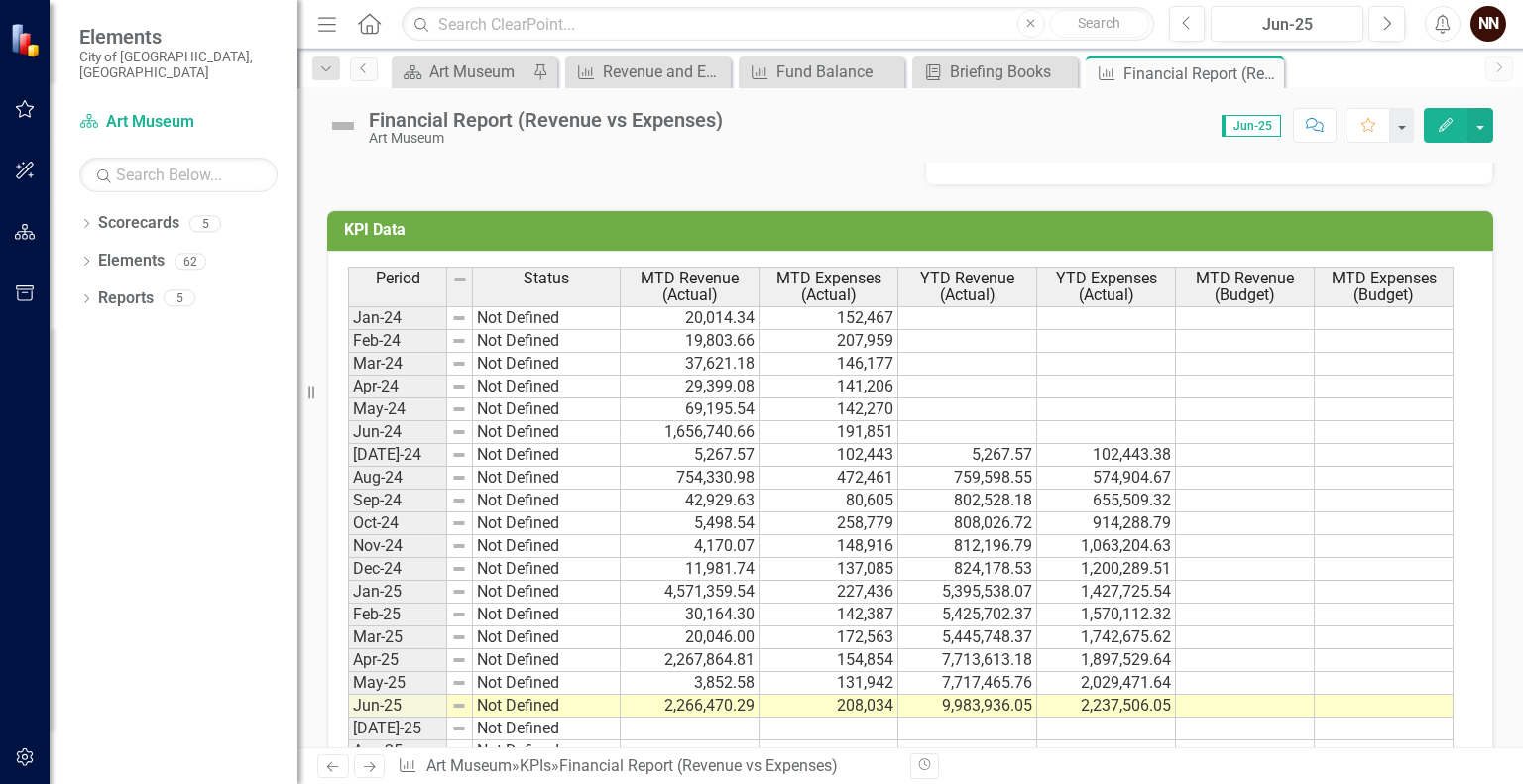 click on "KPI Data" at bounding box center (913, 230) 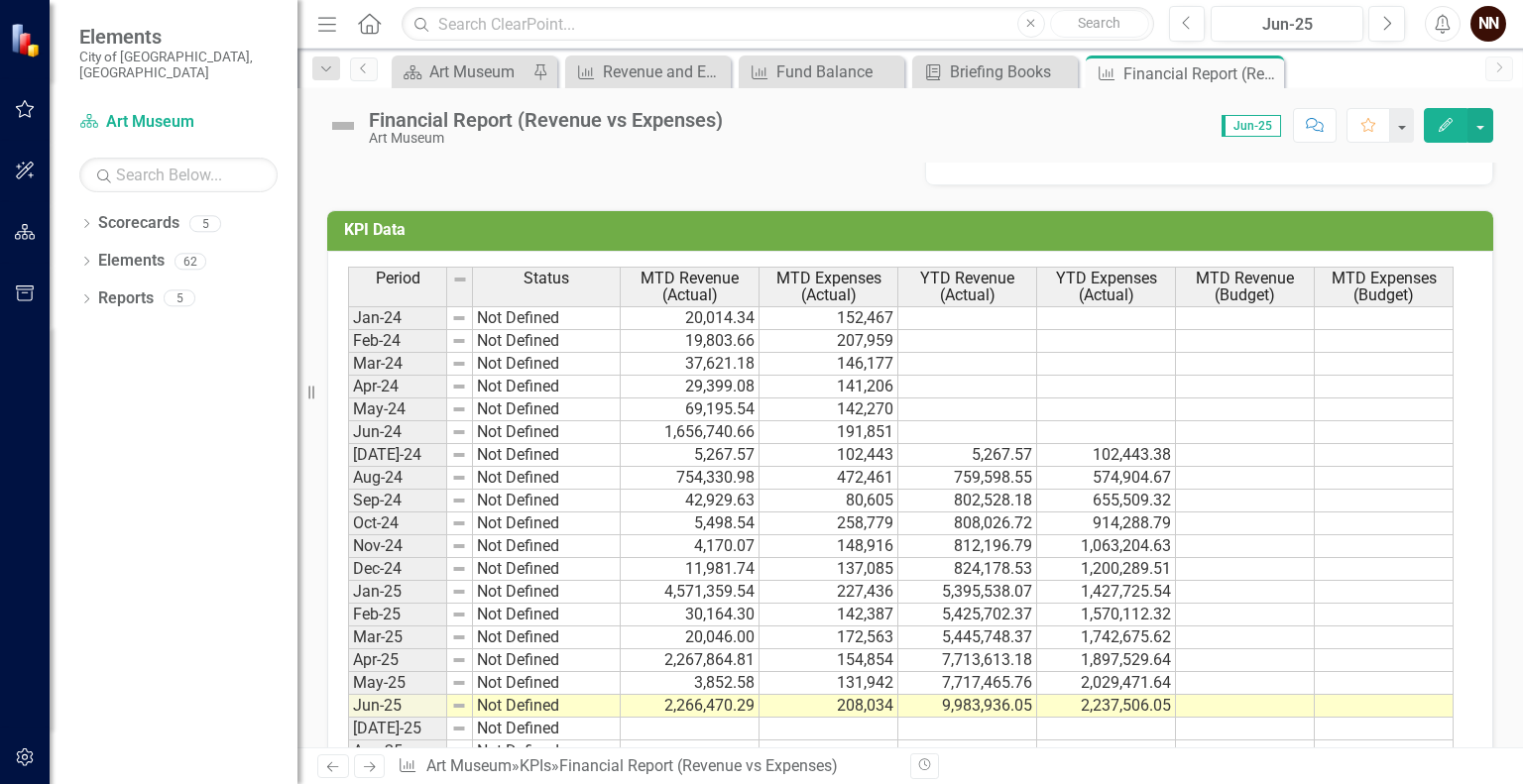 click on "KPI Data" at bounding box center (913, 230) 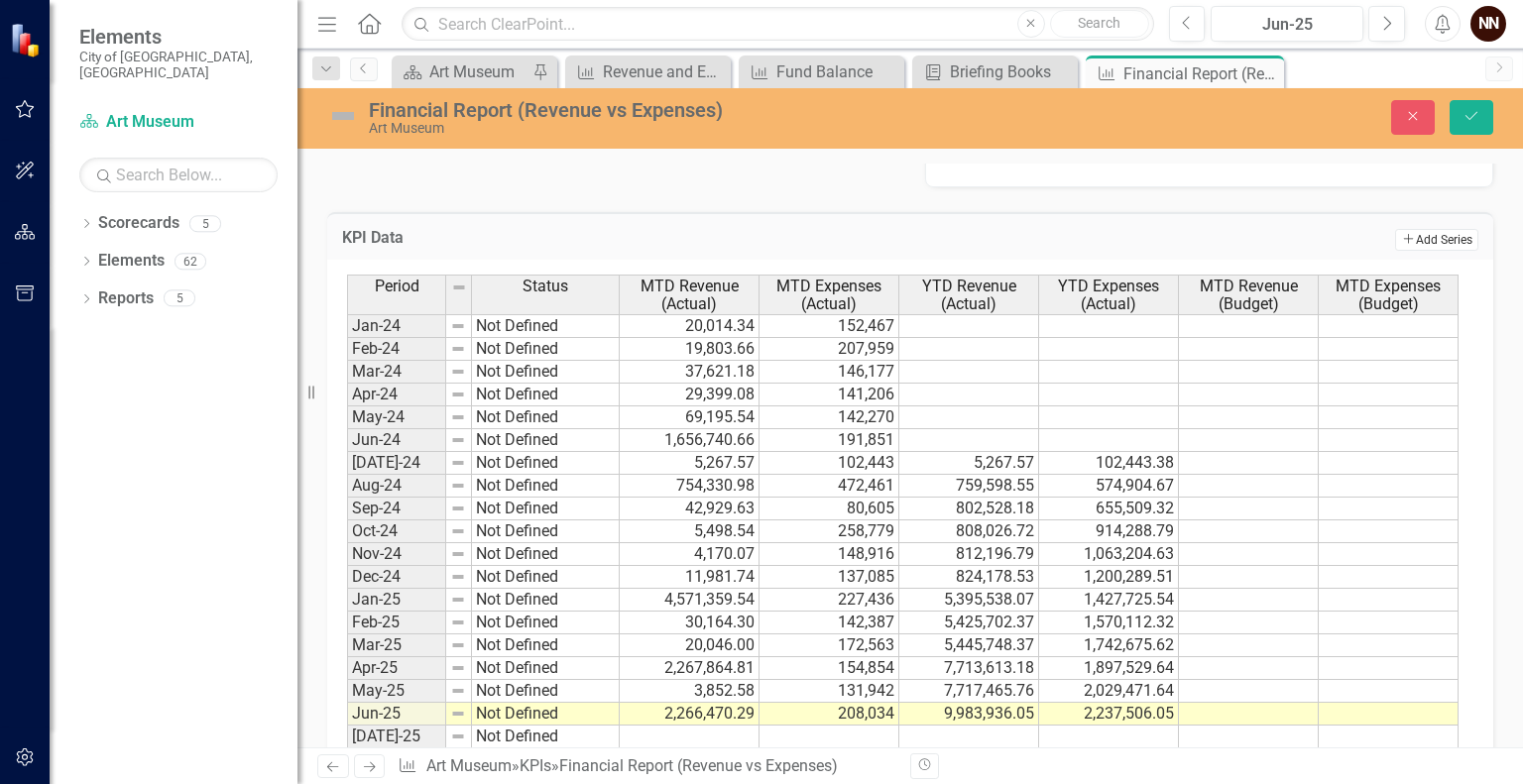 click on "Add  Add Series" at bounding box center (1437, 240) 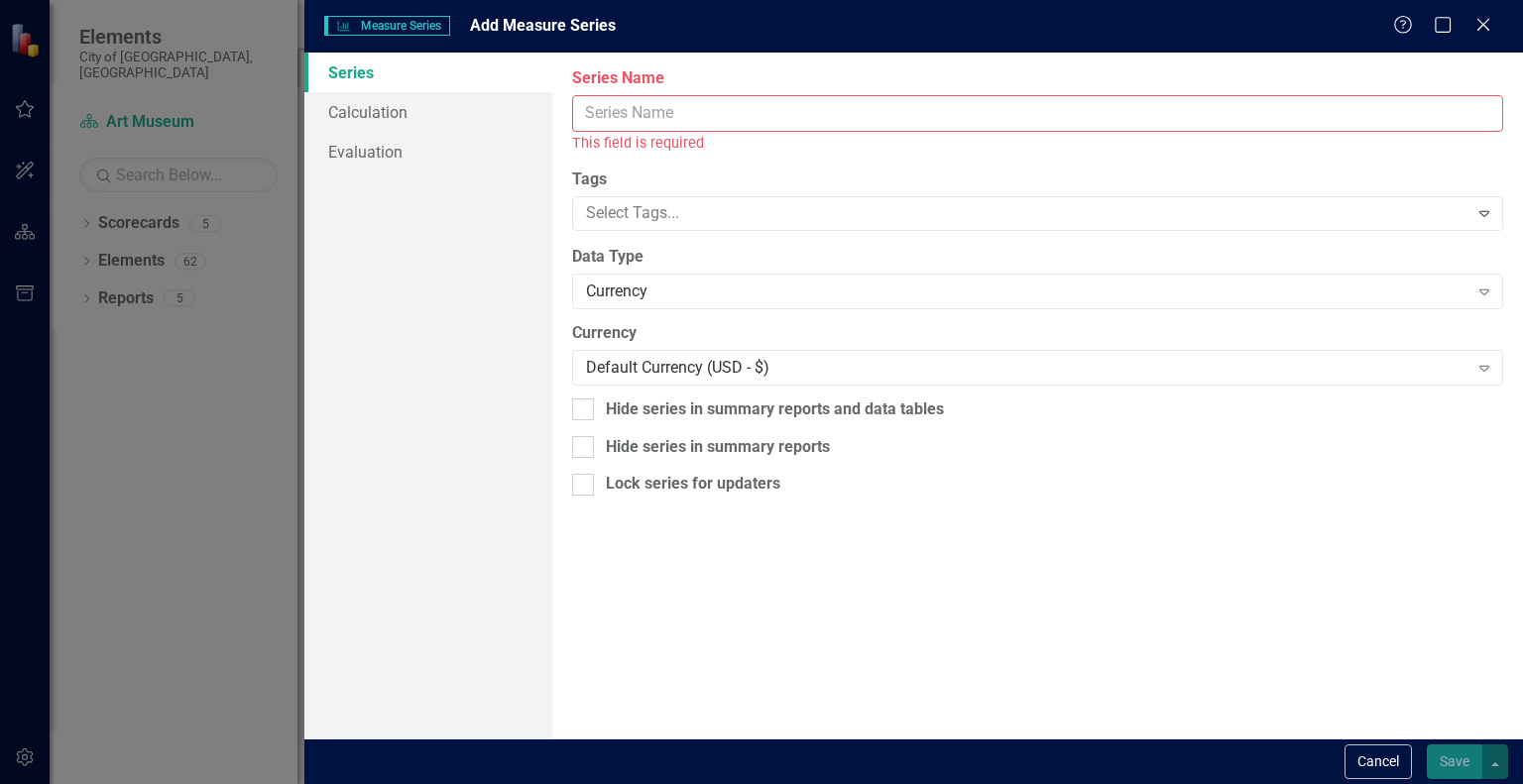 click on "Series Name" at bounding box center (1037, 113) 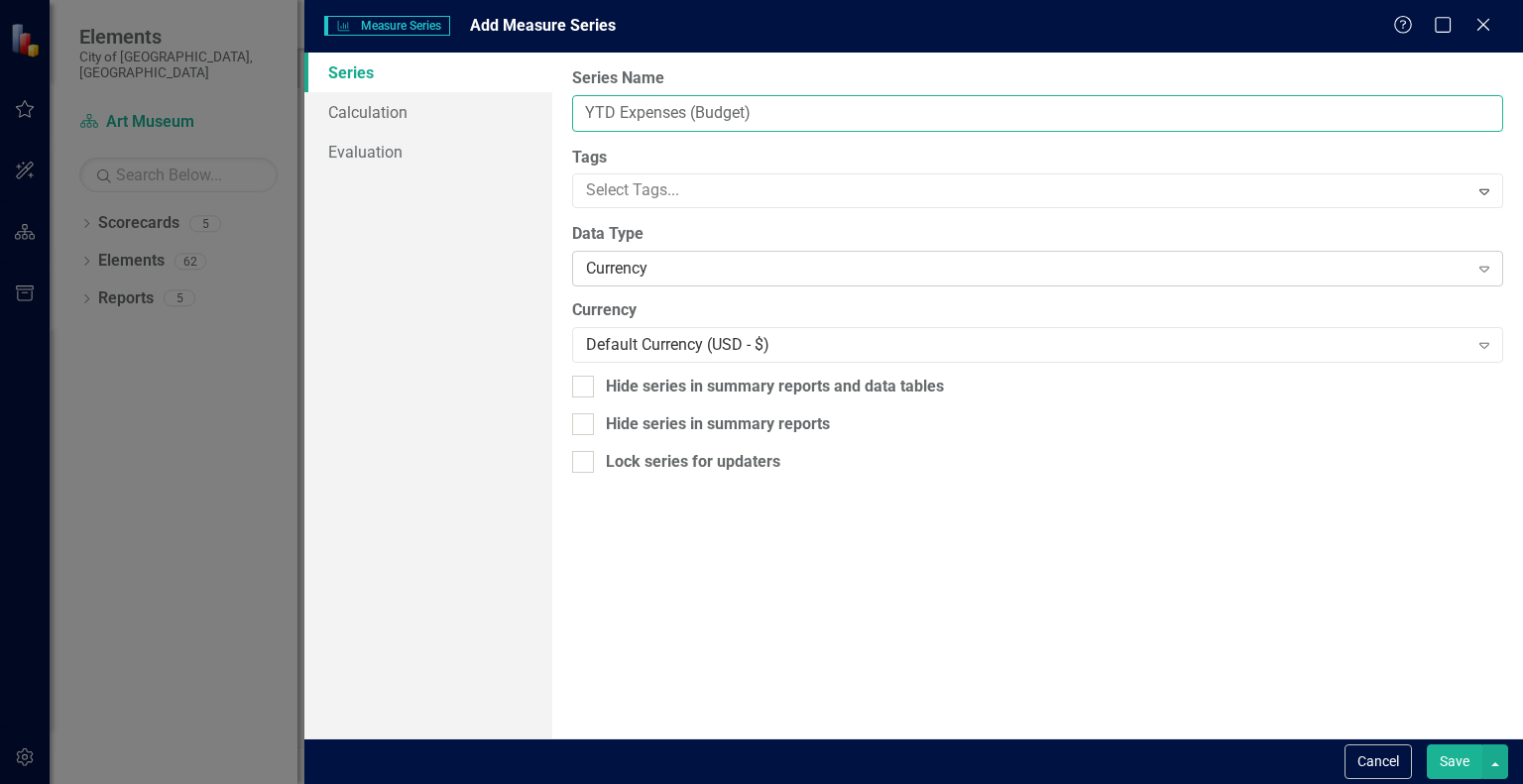type on "YTD Expenses (Budget)" 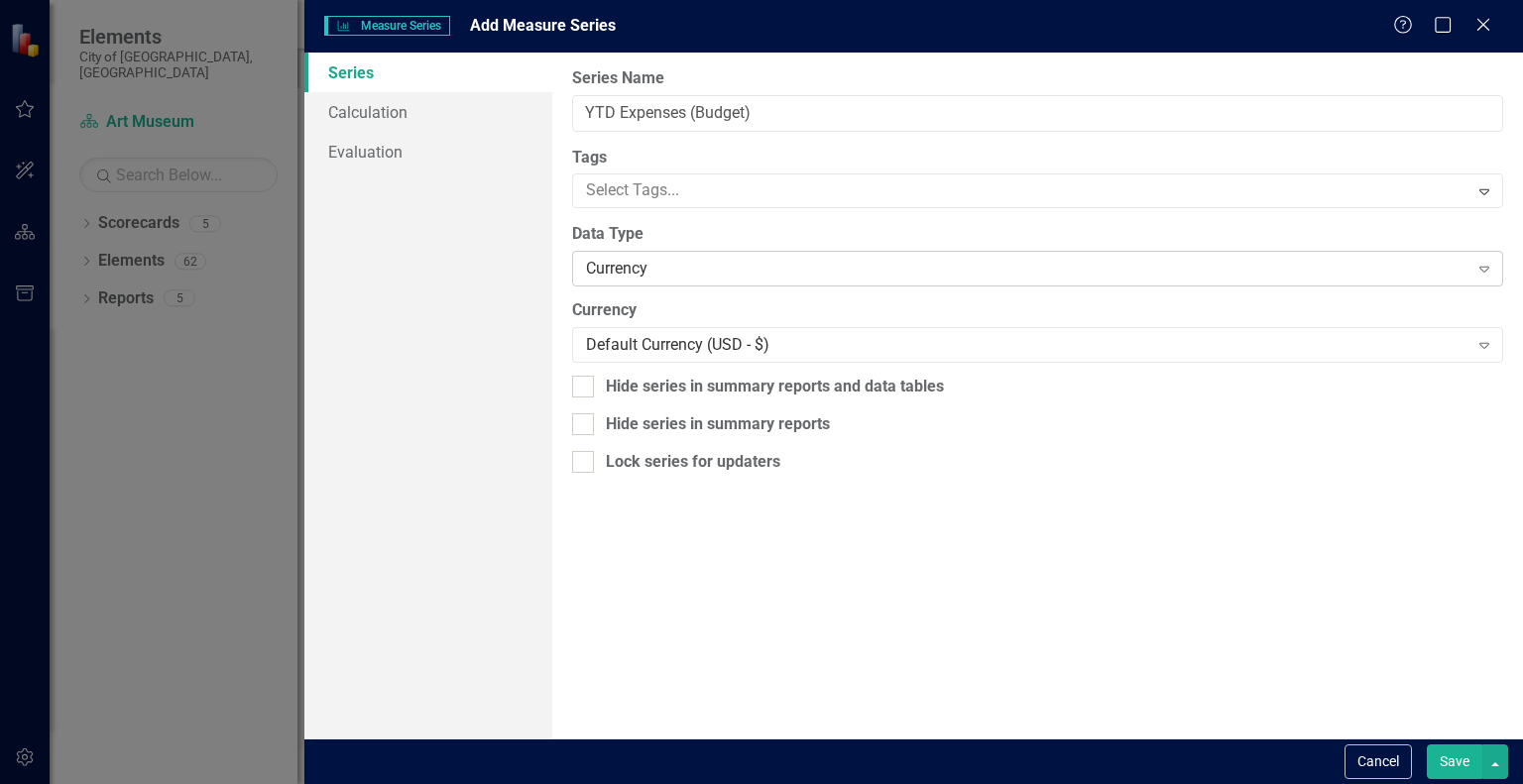 click on "Currency" at bounding box center (1026, 269) 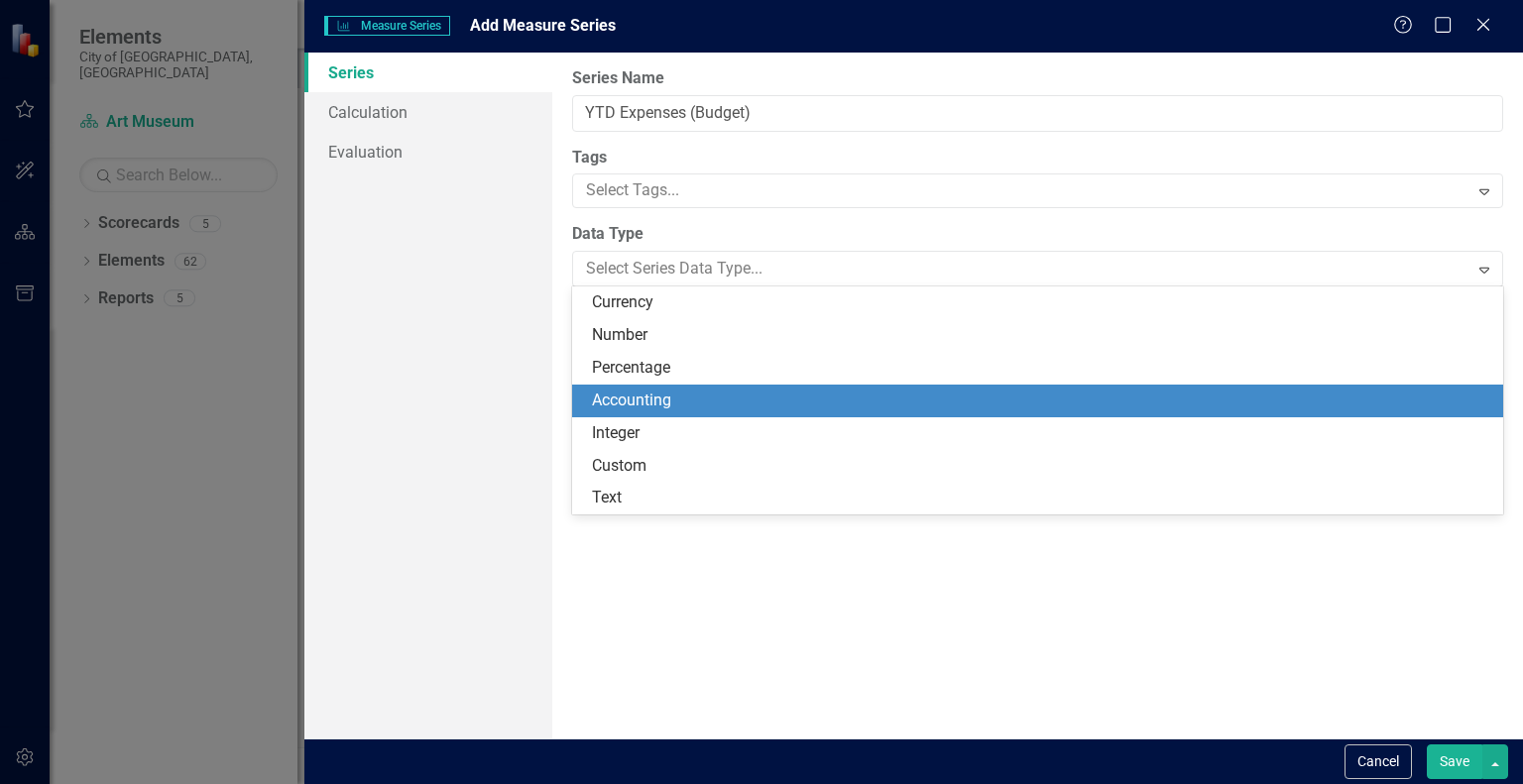 click on "Accounting" at bounding box center [1041, 400] 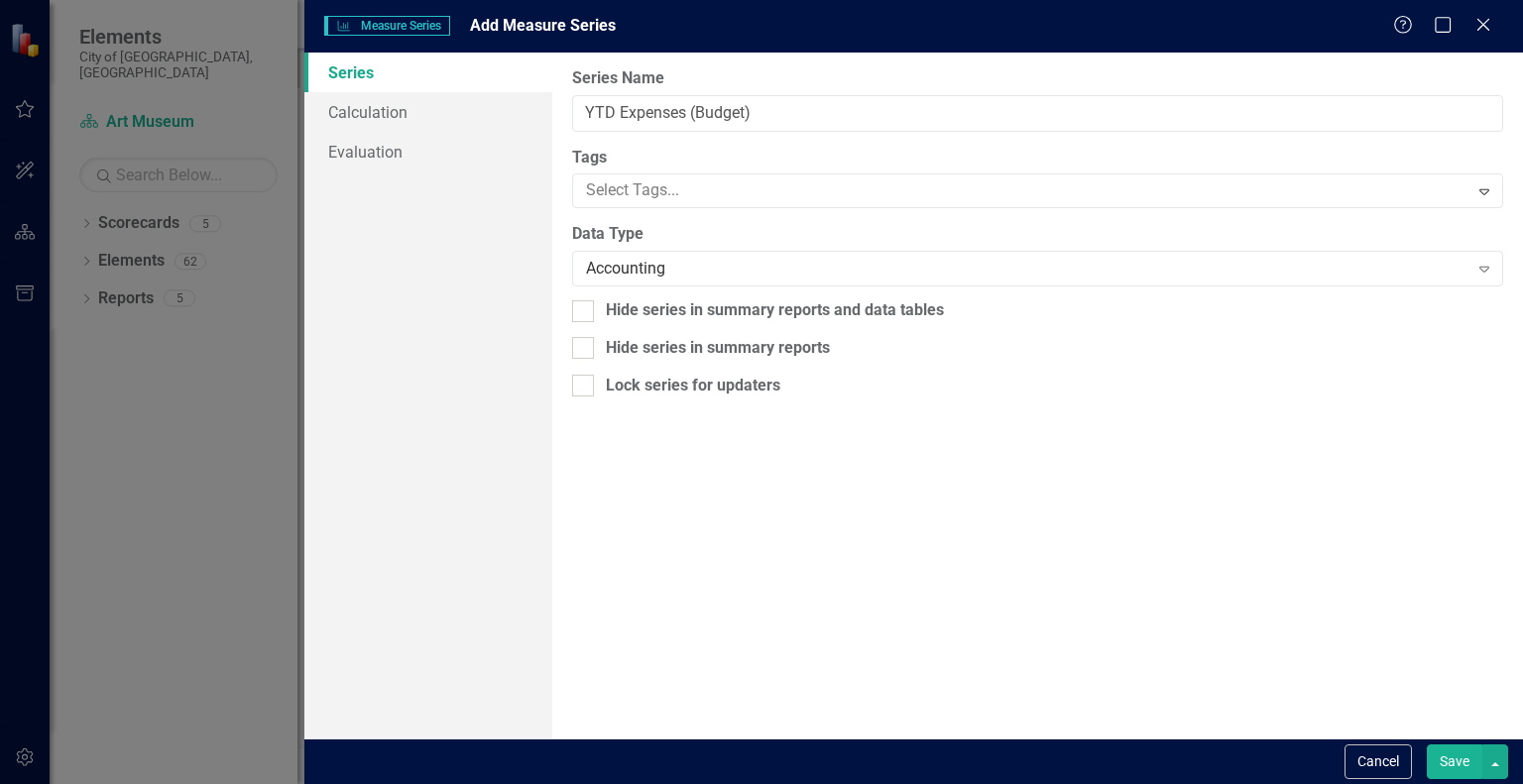 click on "Save" at bounding box center [1455, 761] 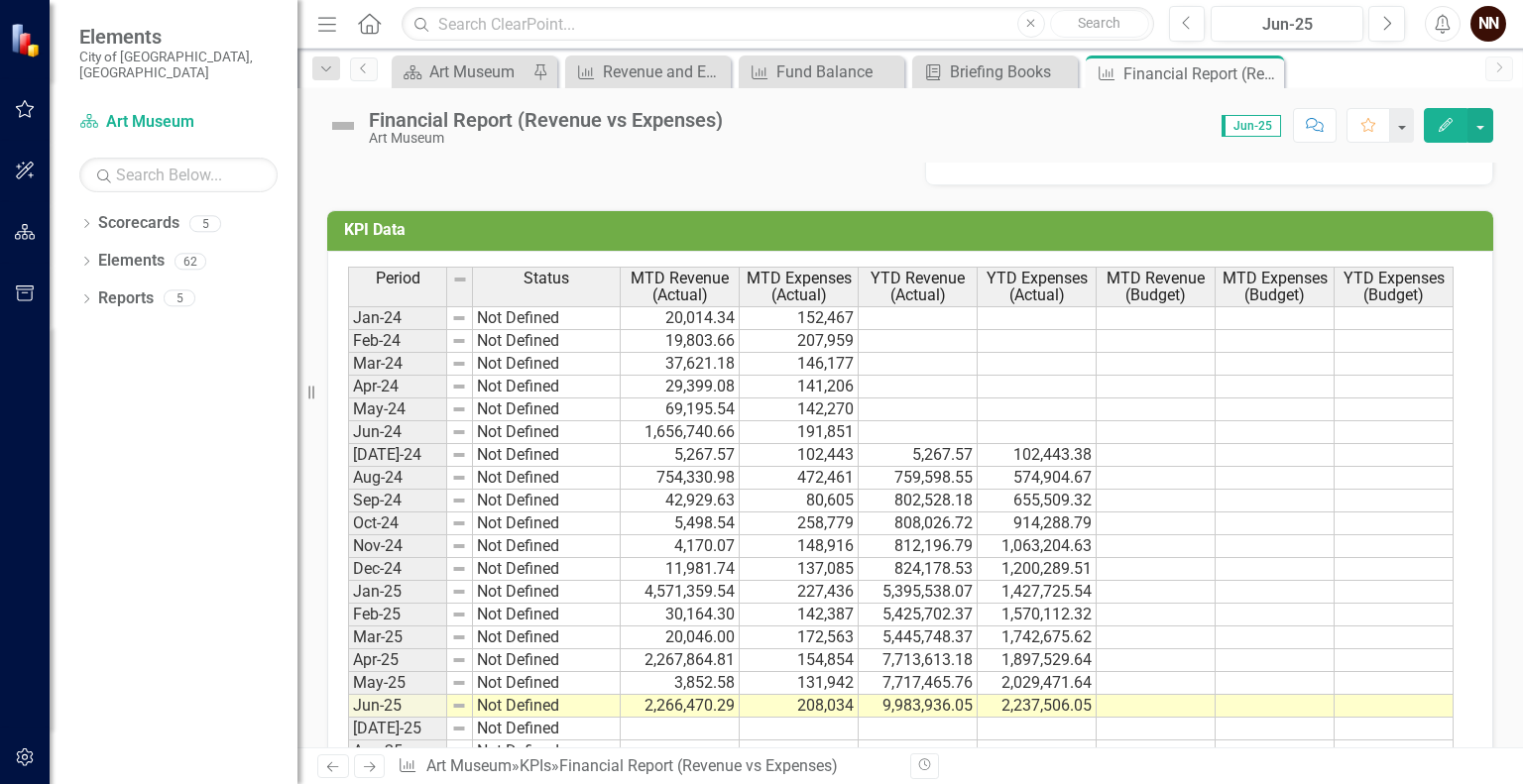 click on "KPI Data" at bounding box center (913, 230) 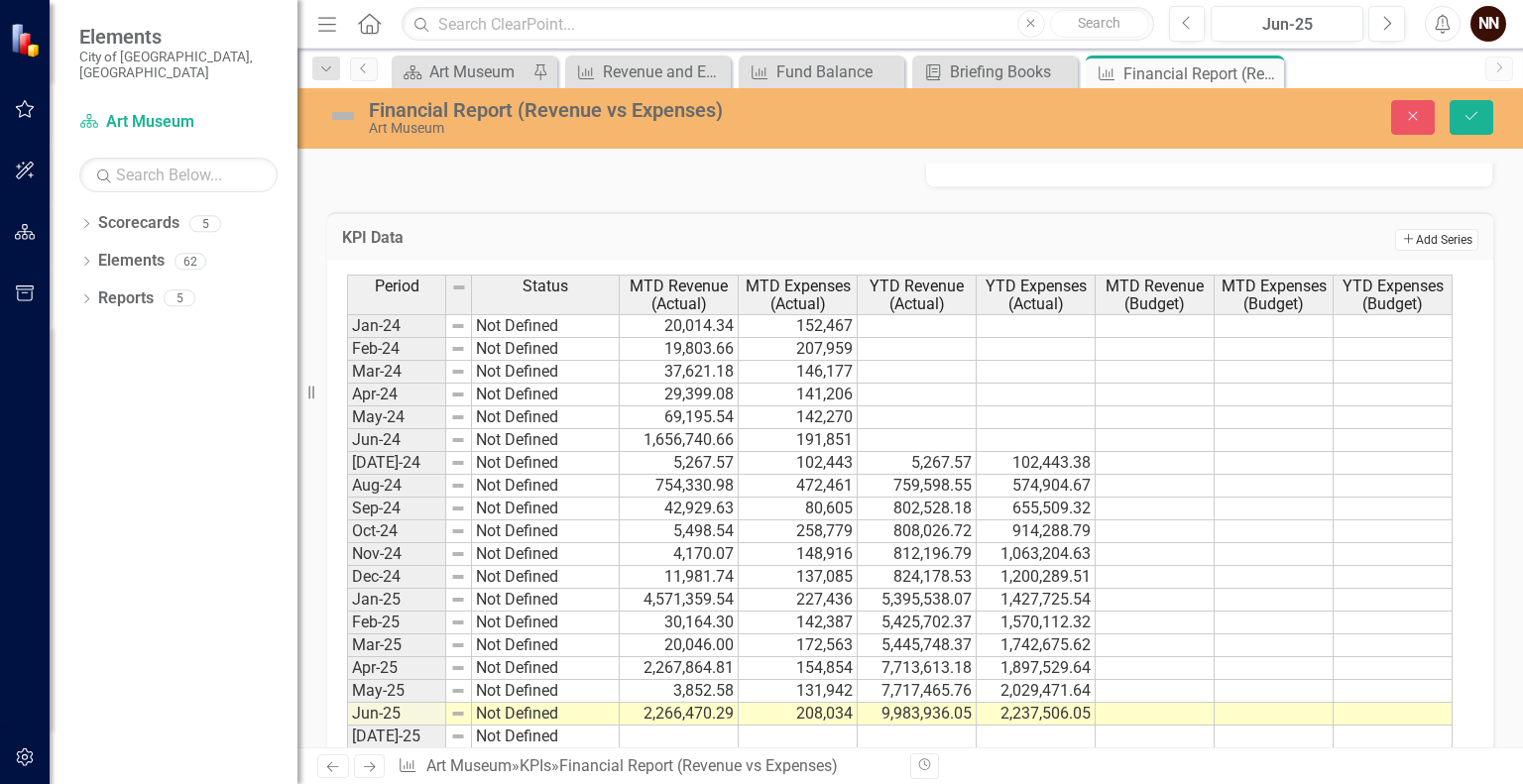 click on "Add  Add Series" at bounding box center (1437, 240) 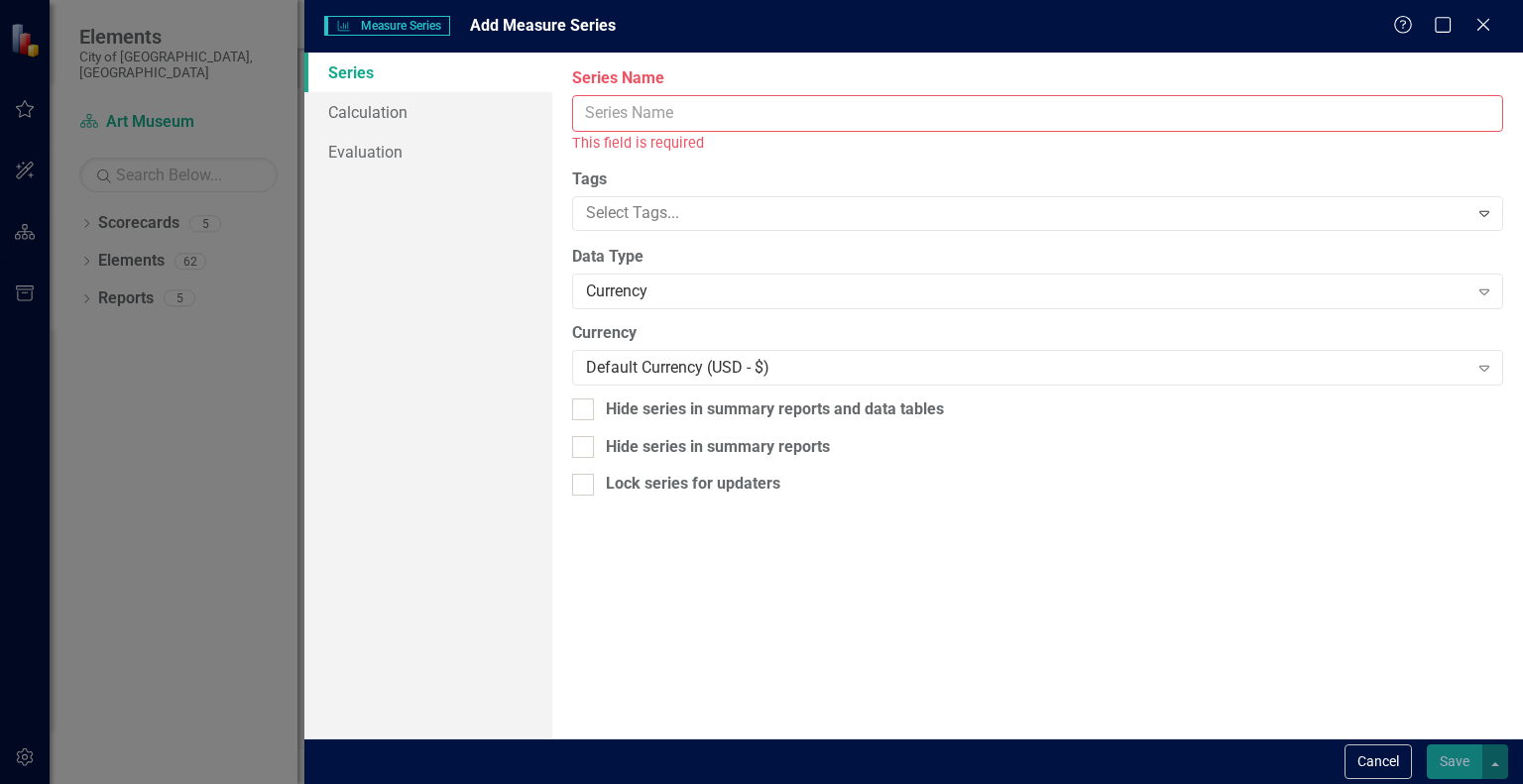 click on "Series Name" at bounding box center [1037, 113] 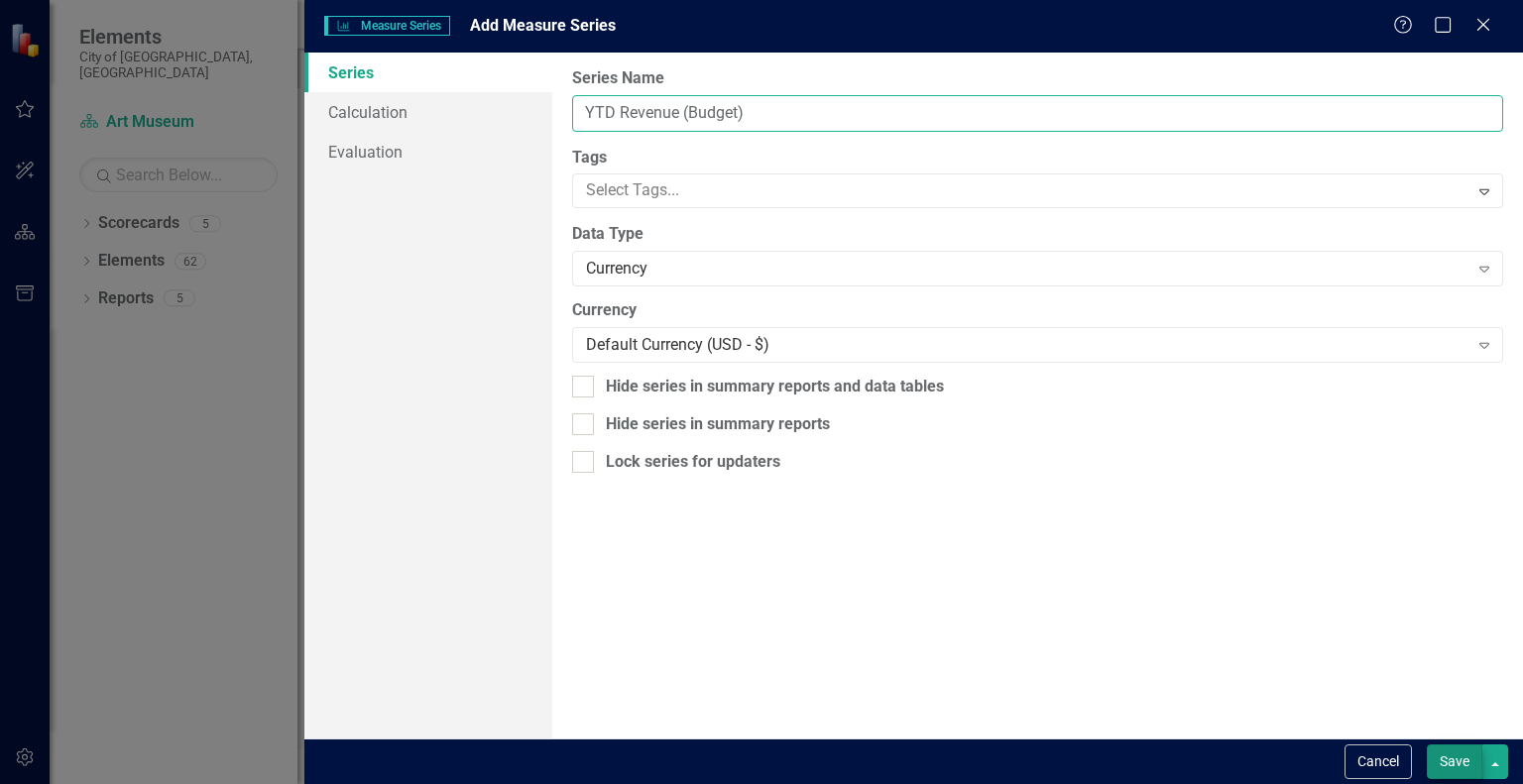 type on "YTD Revenue (Budget)" 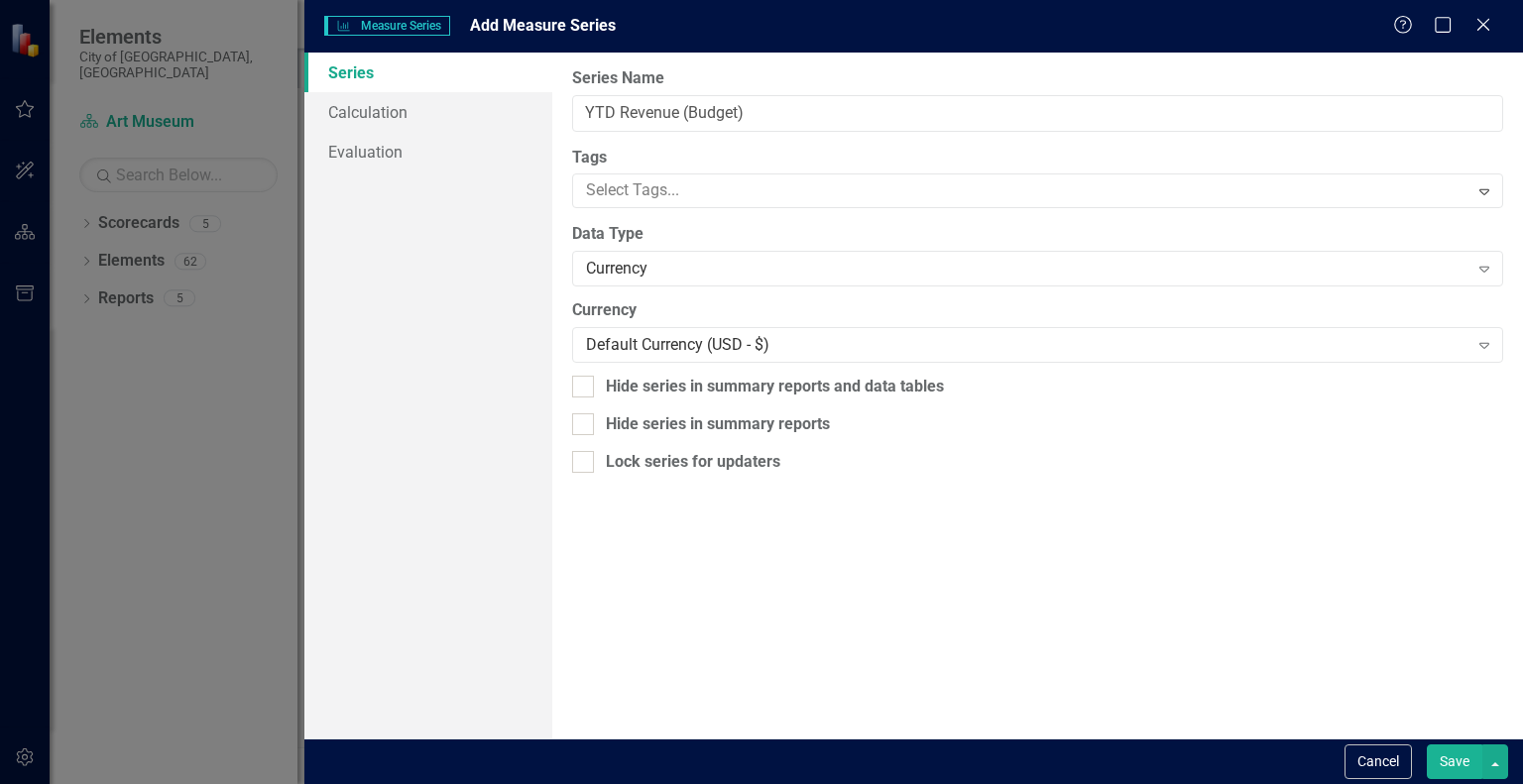 click on "Save" at bounding box center [1455, 761] 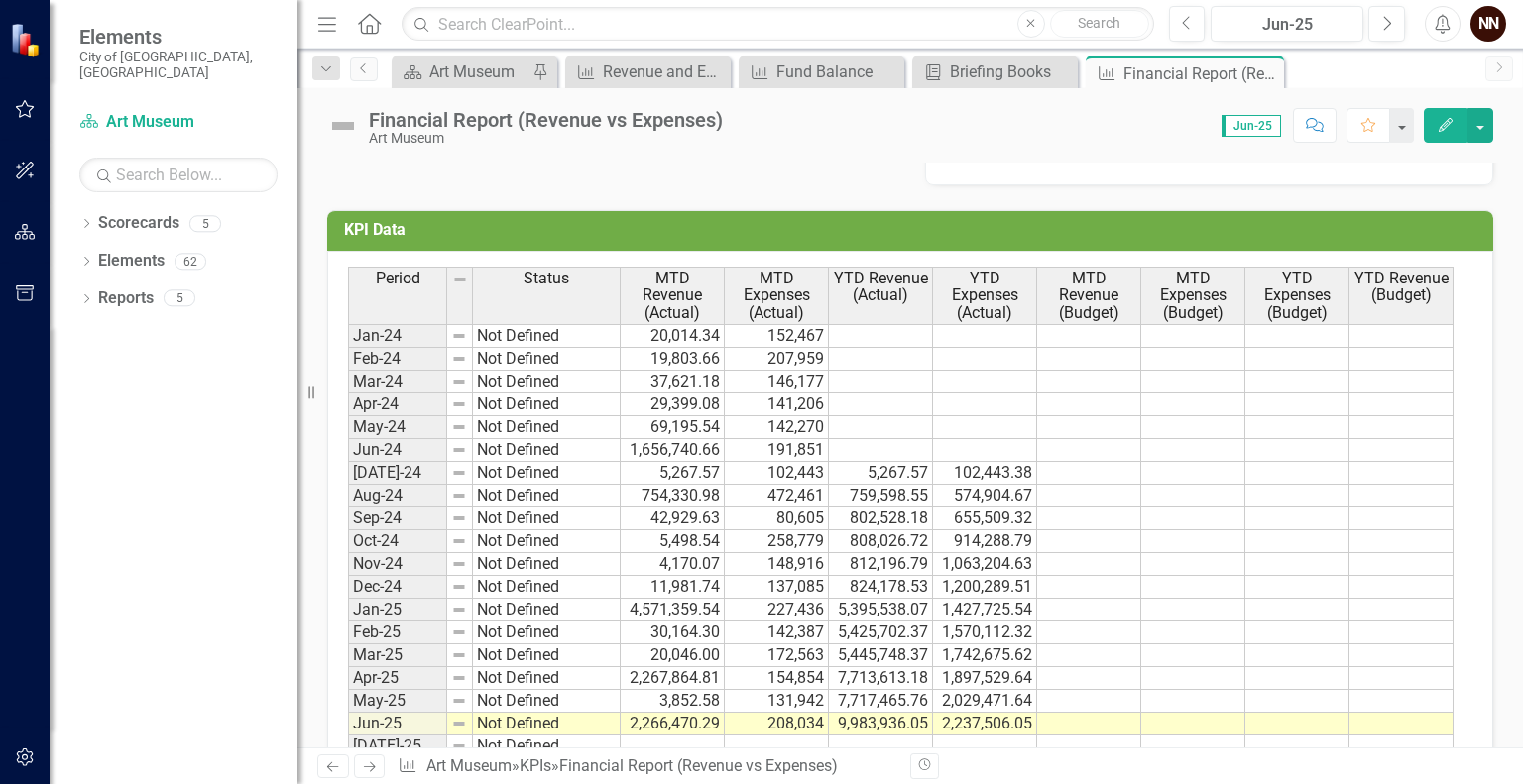 click on "Edit" at bounding box center (1446, 125) 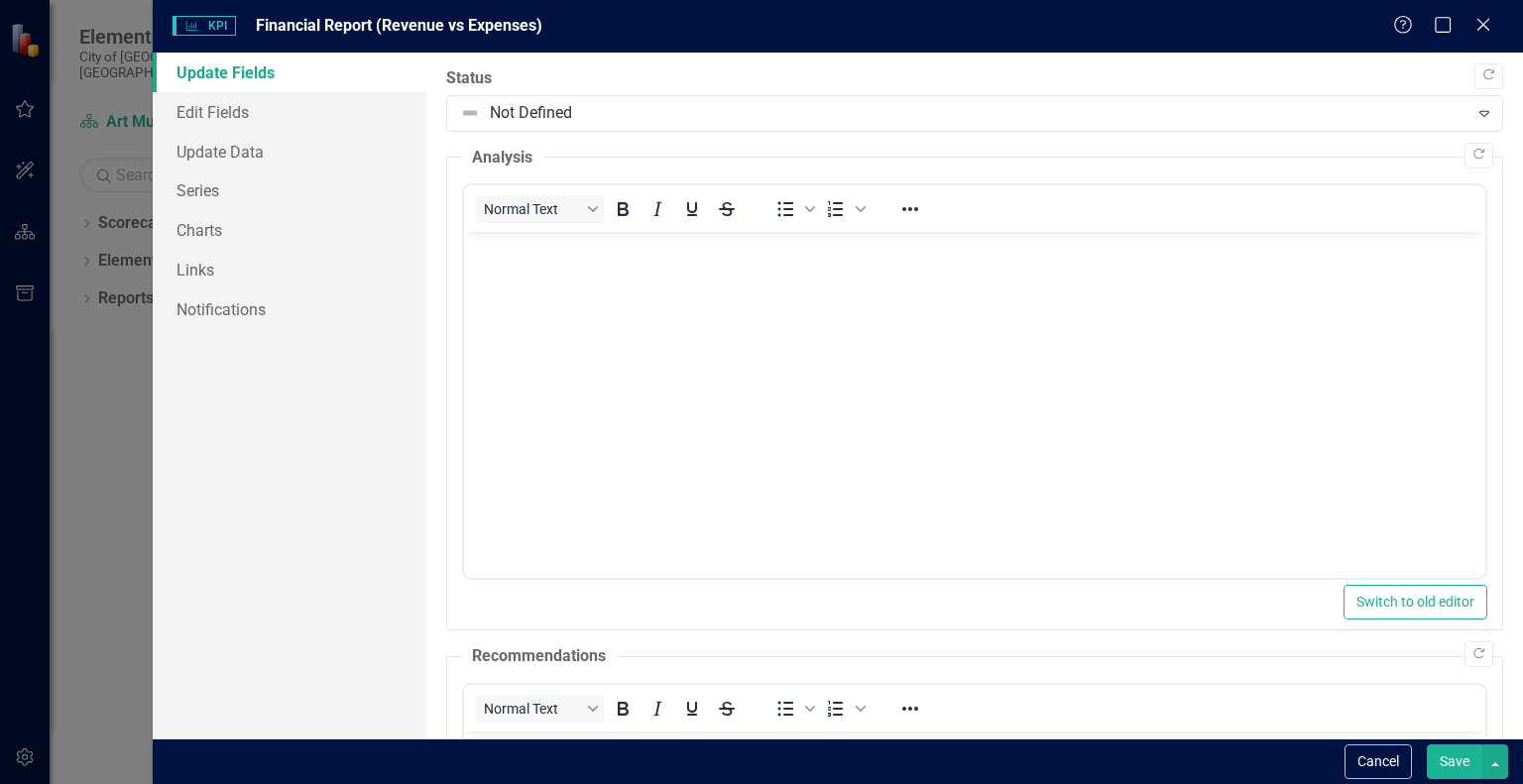 scroll, scrollTop: 0, scrollLeft: 0, axis: both 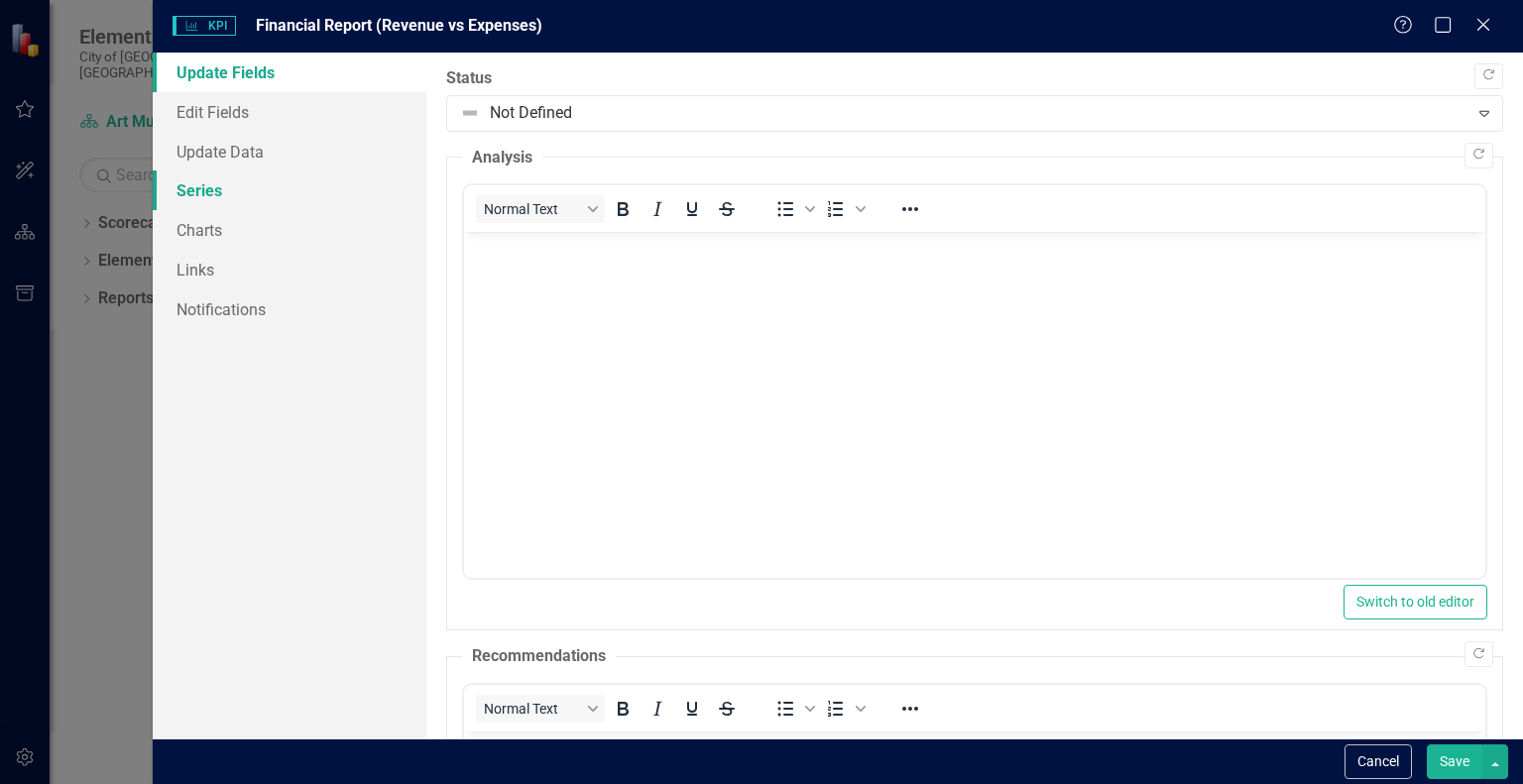 click on "Series" at bounding box center [290, 190] 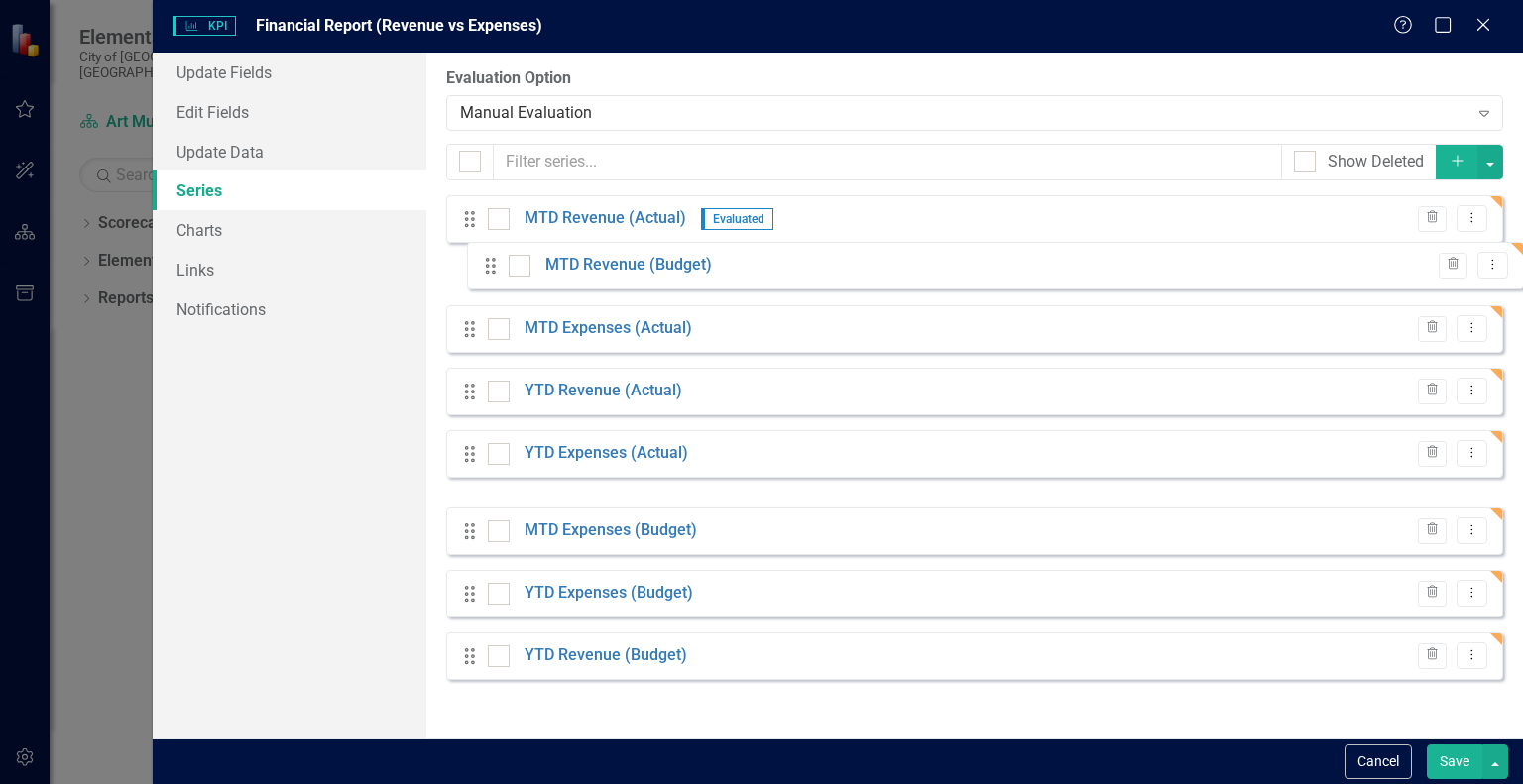 drag, startPoint x: 465, startPoint y: 476, endPoint x: 486, endPoint y: 276, distance: 201.09948 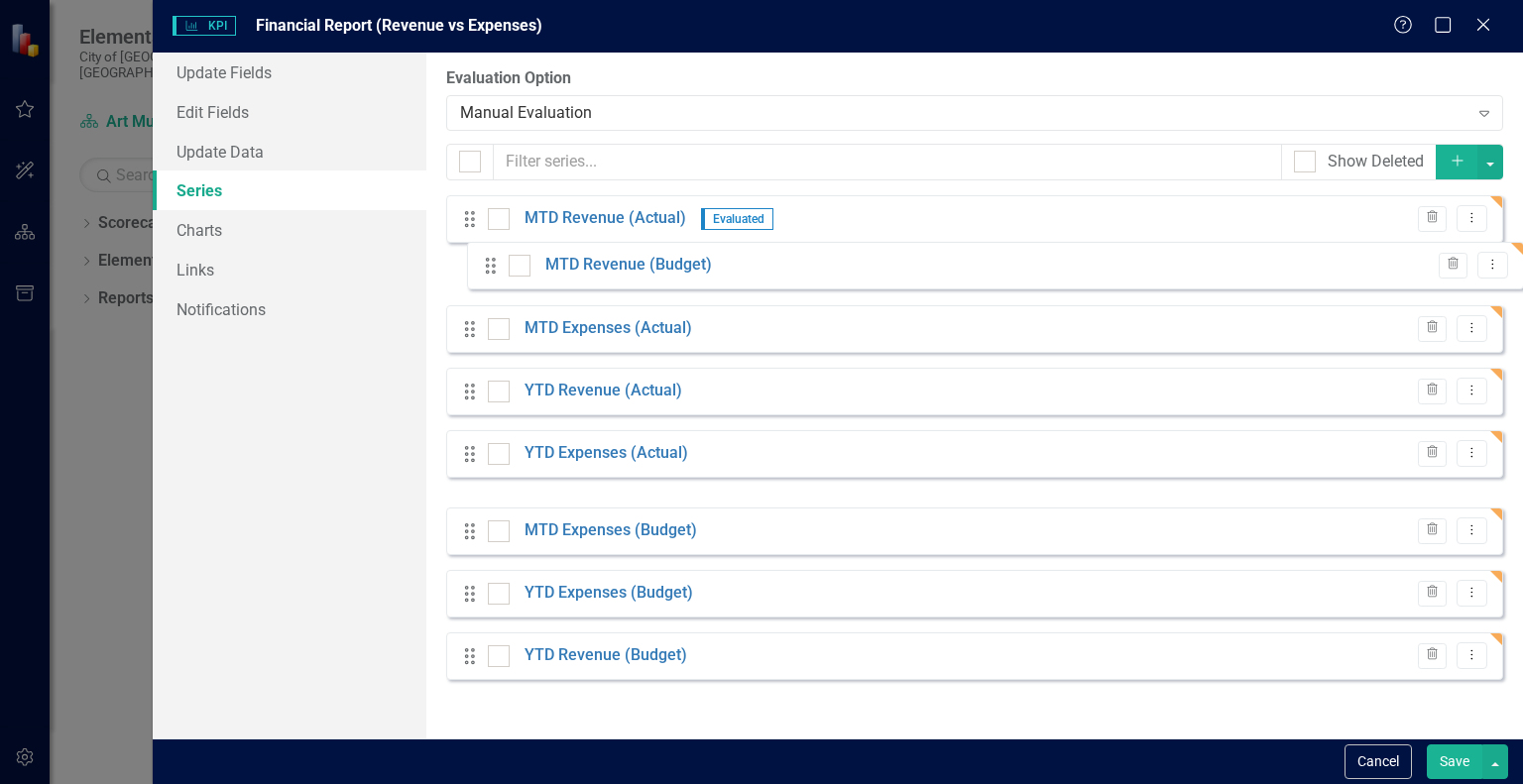click on "Drag MTD Revenue (Actual) Evaluated Trash Dropdown Menu Drag MTD Expenses (Actual) Trash Dropdown Menu Drag YTD Revenue (Actual) Trash Dropdown Menu Drag YTD Expenses (Actual) Trash Dropdown Menu Drag MTD Revenue (Budget) Trash Dropdown Menu Drag MTD Expenses (Budget) Trash Dropdown Menu Drag YTD Expenses (Budget) Trash Dropdown Menu Drag YTD Revenue (Budget) Trash Dropdown Menu" at bounding box center [975, 437] 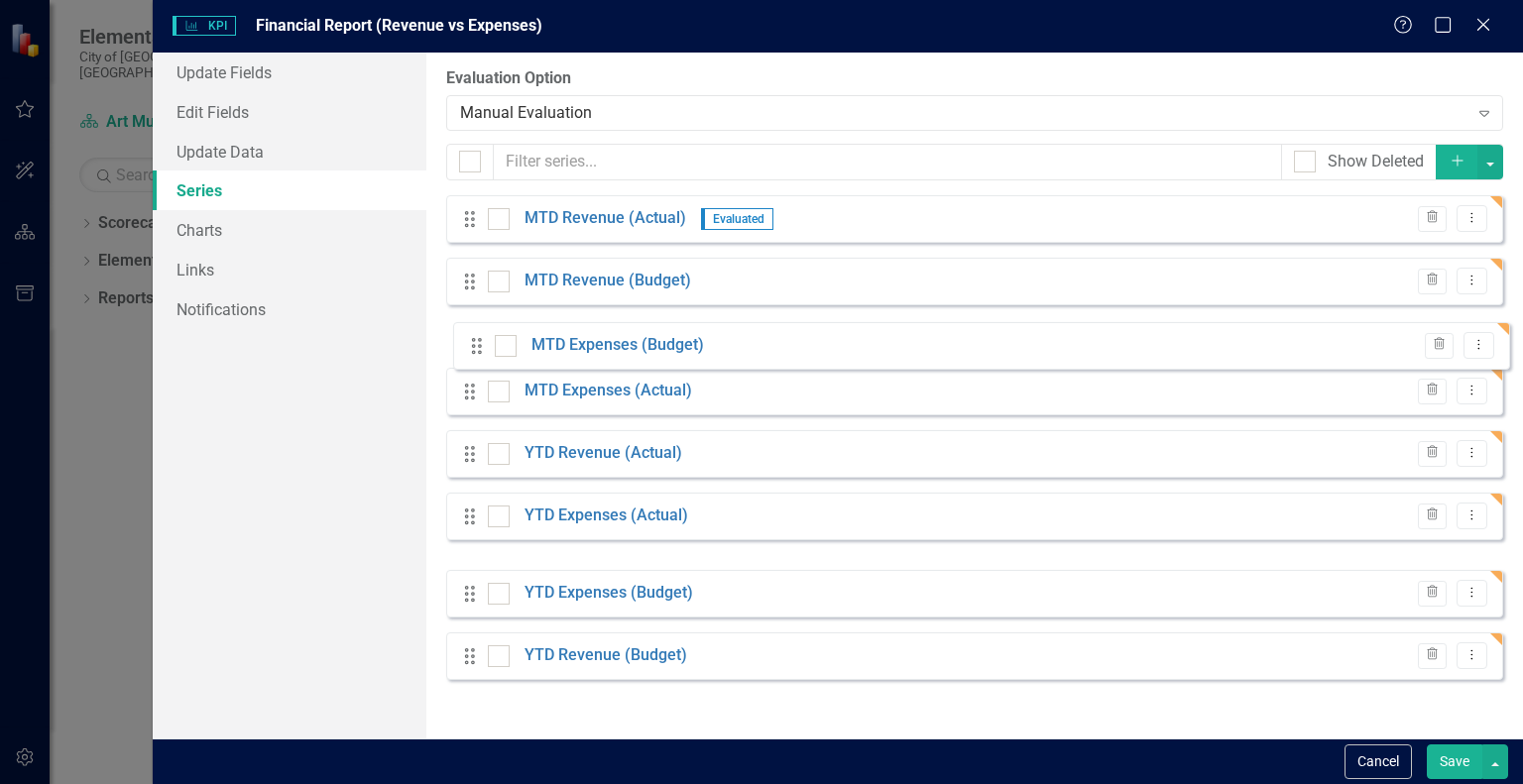 drag, startPoint x: 462, startPoint y: 532, endPoint x: 469, endPoint y: 345, distance: 187.13097 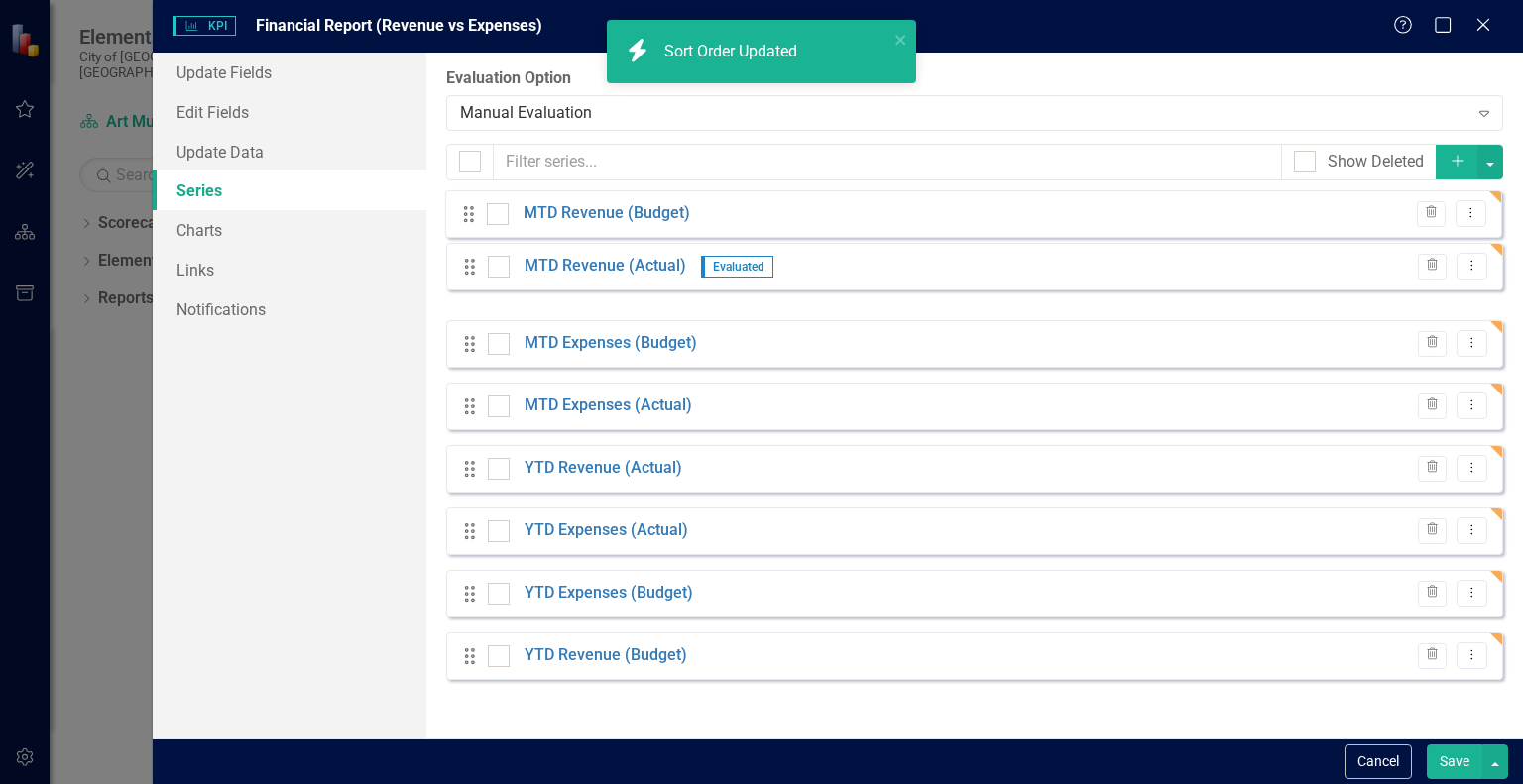 drag, startPoint x: 463, startPoint y: 277, endPoint x: 464, endPoint y: 209, distance: 68.007353 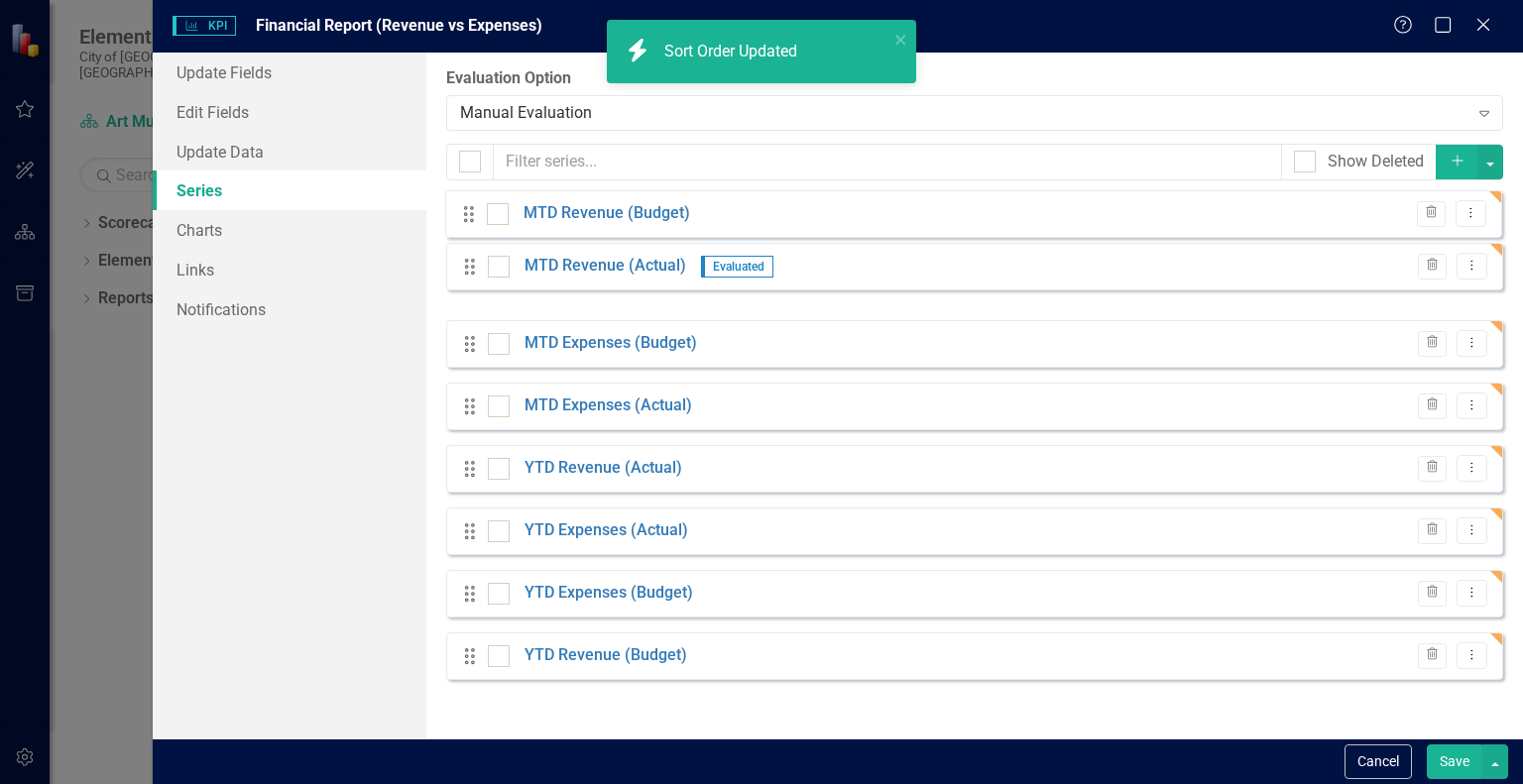 click on "Drag MTD Revenue (Actual) Evaluated Trash Dropdown Menu Drag MTD Revenue (Budget) Trash Dropdown Menu Drag MTD Expenses (Budget) Trash Dropdown Menu Drag MTD Expenses (Actual) Trash Dropdown Menu Drag YTD Revenue (Actual) Trash Dropdown Menu Drag YTD Expenses (Actual) Trash Dropdown Menu Drag YTD Expenses (Budget) Trash Dropdown Menu Drag YTD Revenue (Budget) Trash Dropdown Menu" at bounding box center (975, 437) 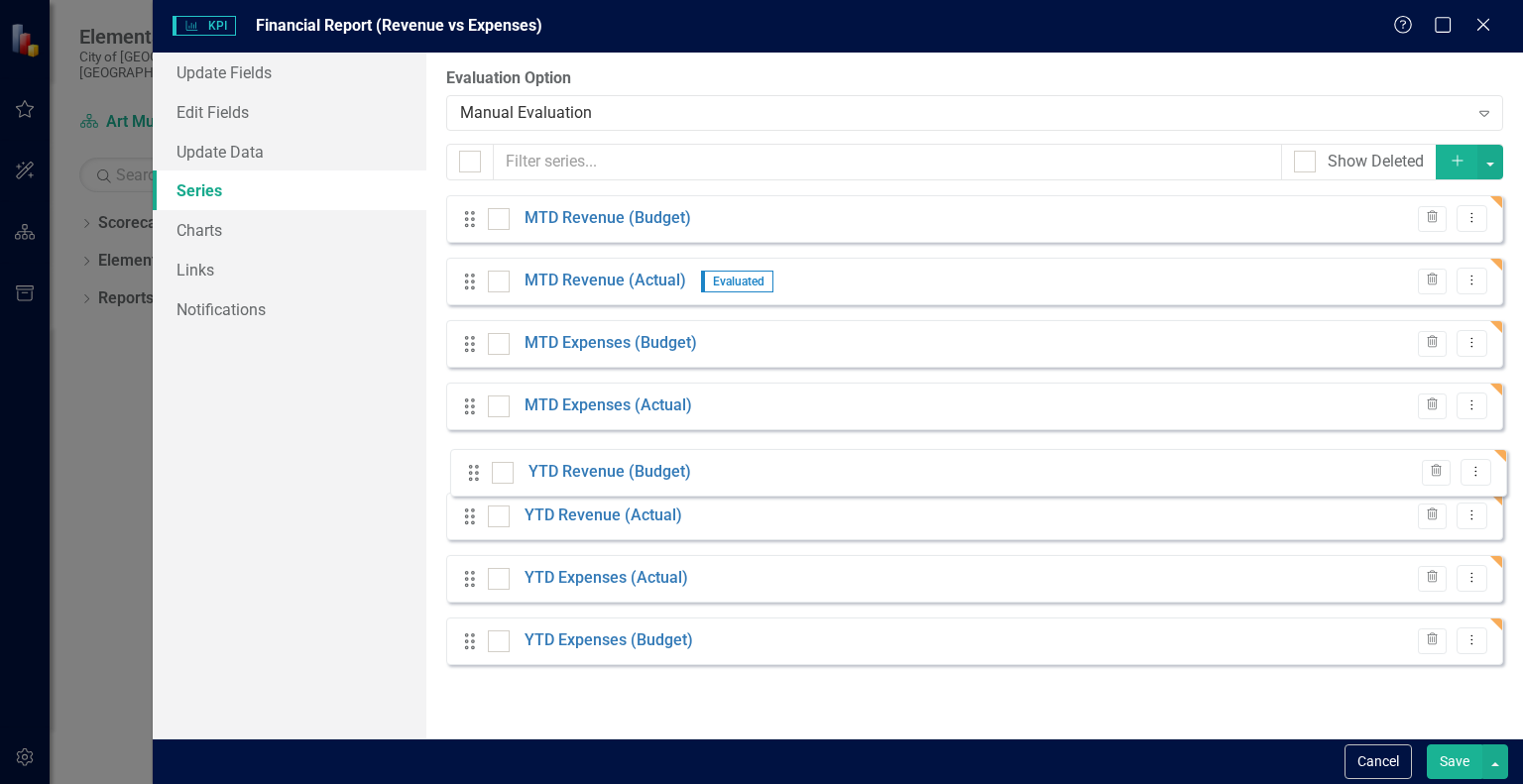 drag, startPoint x: 466, startPoint y: 664, endPoint x: 469, endPoint y: 479, distance: 185.02432 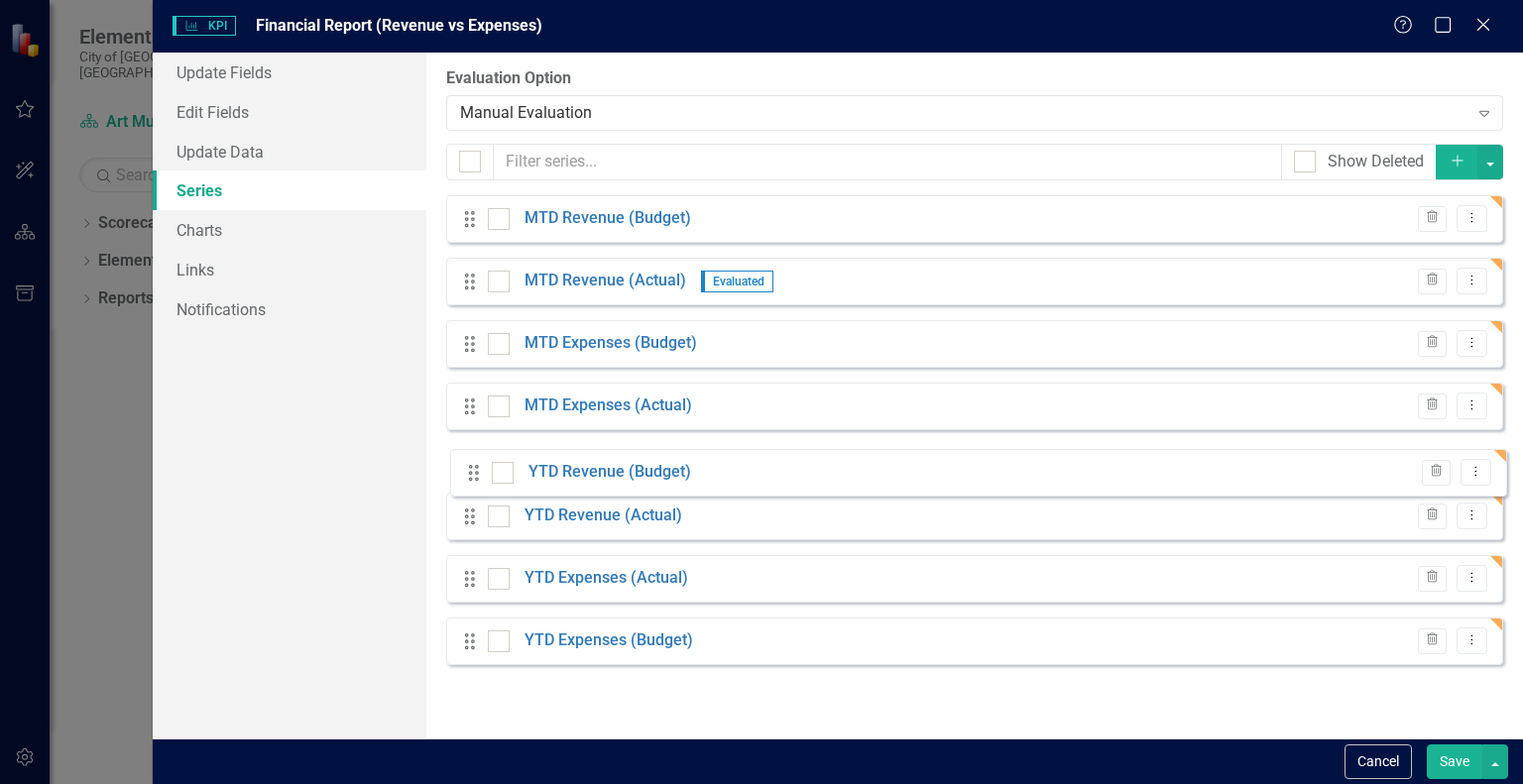 click on "Drag MTD Revenue (Budget) Trash Dropdown Menu Drag MTD Revenue (Actual) Evaluated Trash Dropdown Menu Drag MTD Expenses (Budget) Trash Dropdown Menu Drag MTD Expenses (Actual) Trash Dropdown Menu Drag YTD Revenue (Actual) Trash Dropdown Menu Drag YTD Expenses (Actual) Trash Dropdown Menu Drag YTD Expenses (Budget) Trash Dropdown Menu Drag YTD Revenue (Budget) Trash Dropdown Menu" at bounding box center [975, 437] 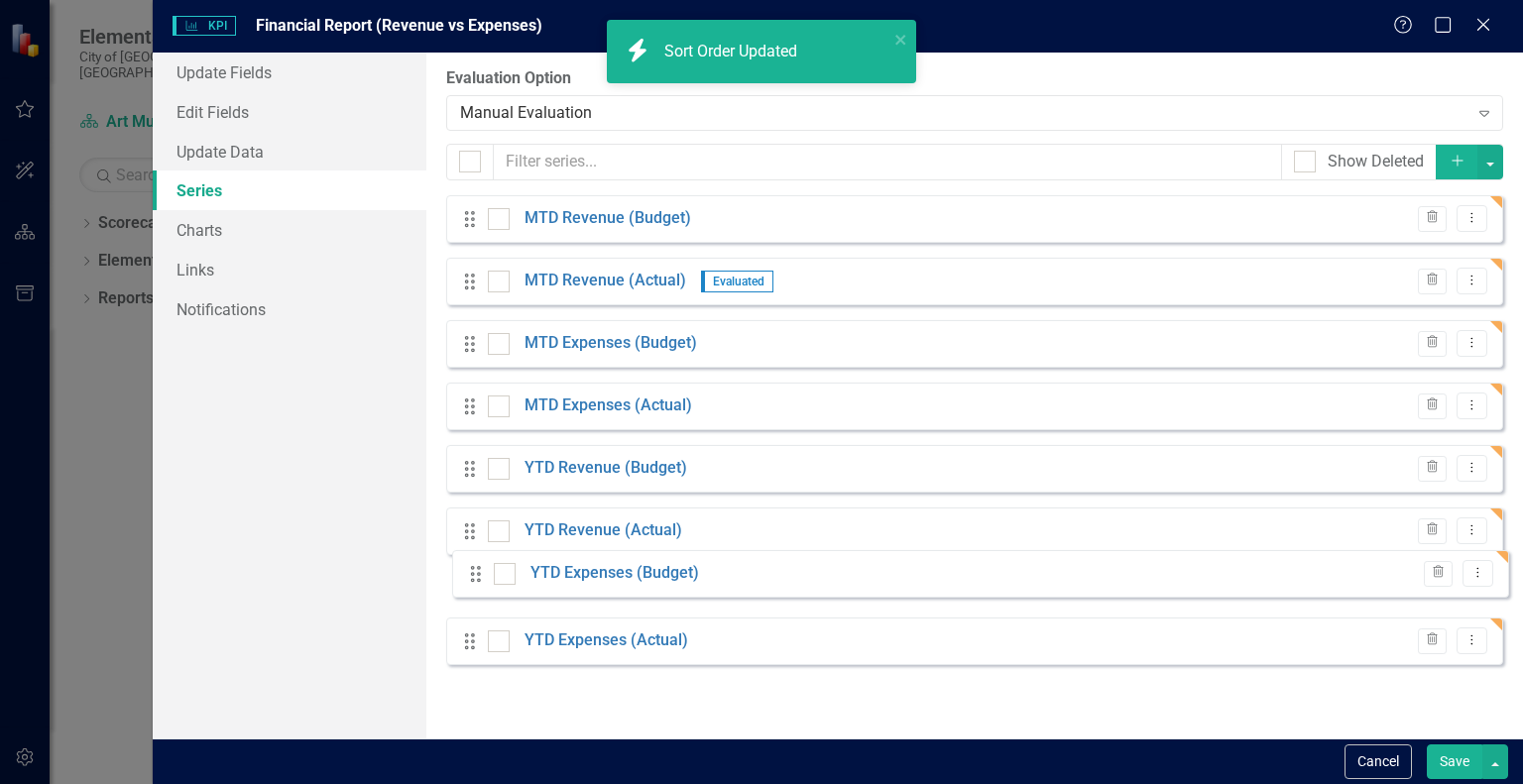 drag, startPoint x: 471, startPoint y: 665, endPoint x: 478, endPoint y: 582, distance: 83.29466 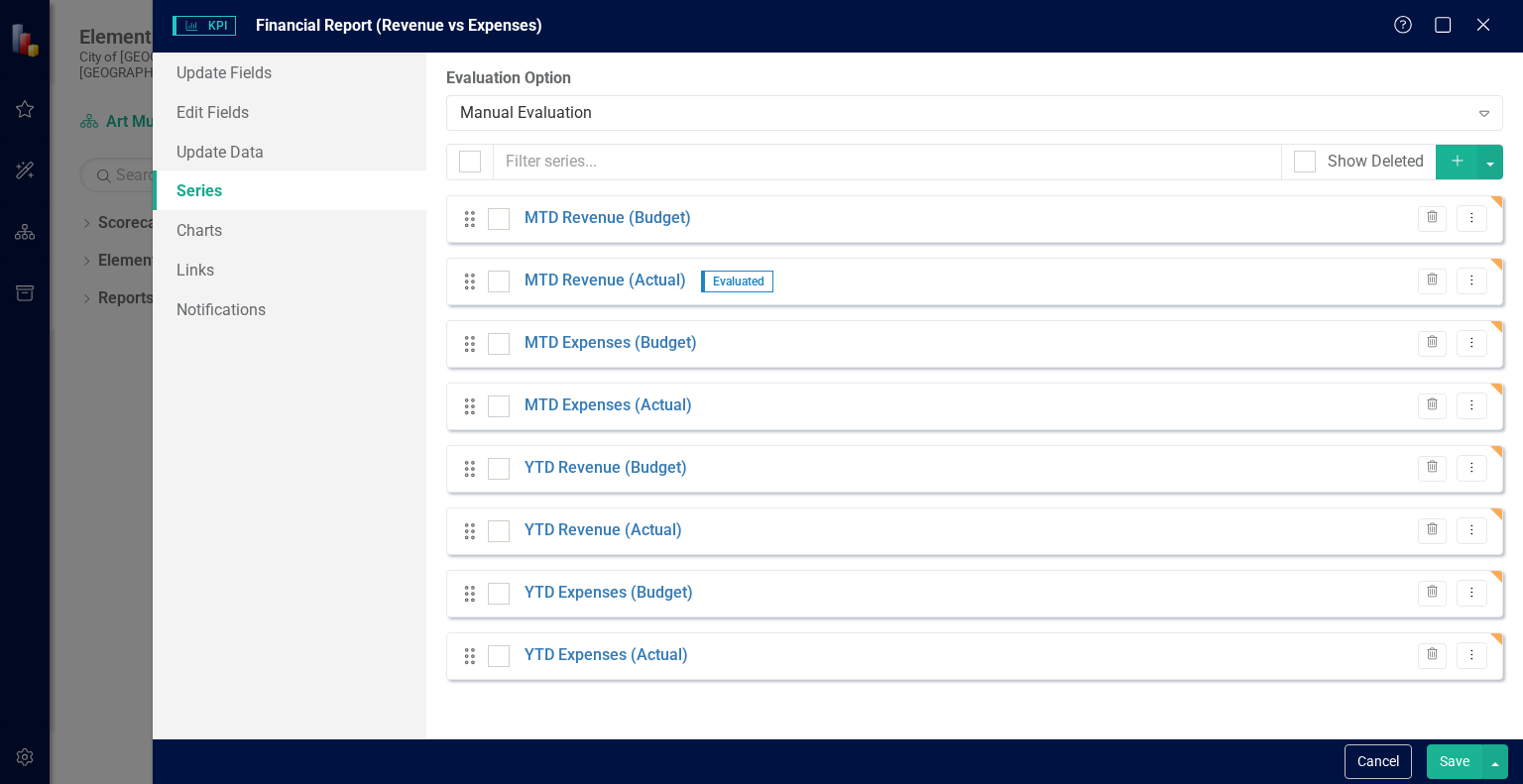 click on "Save" at bounding box center [1455, 761] 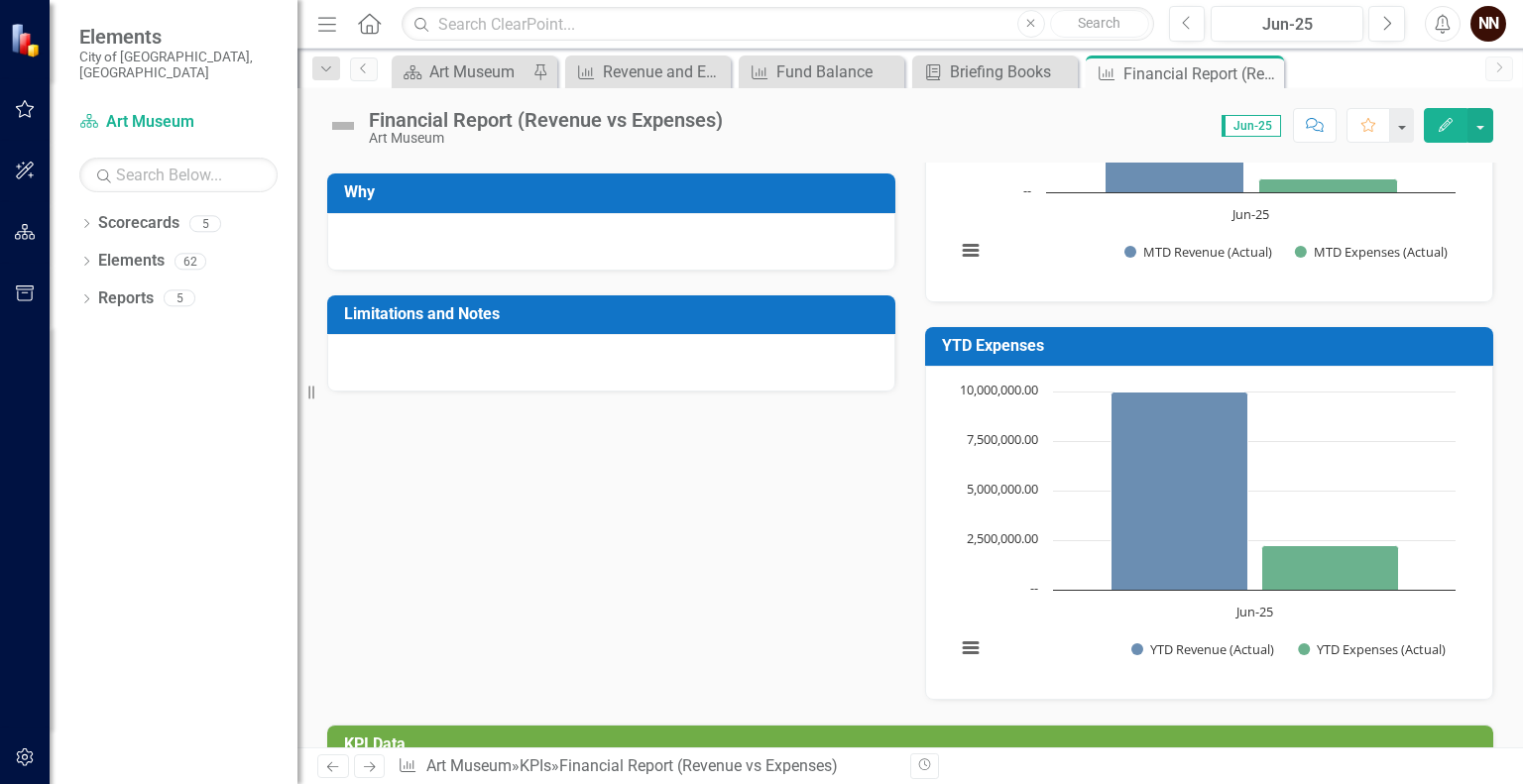 scroll, scrollTop: 0, scrollLeft: 0, axis: both 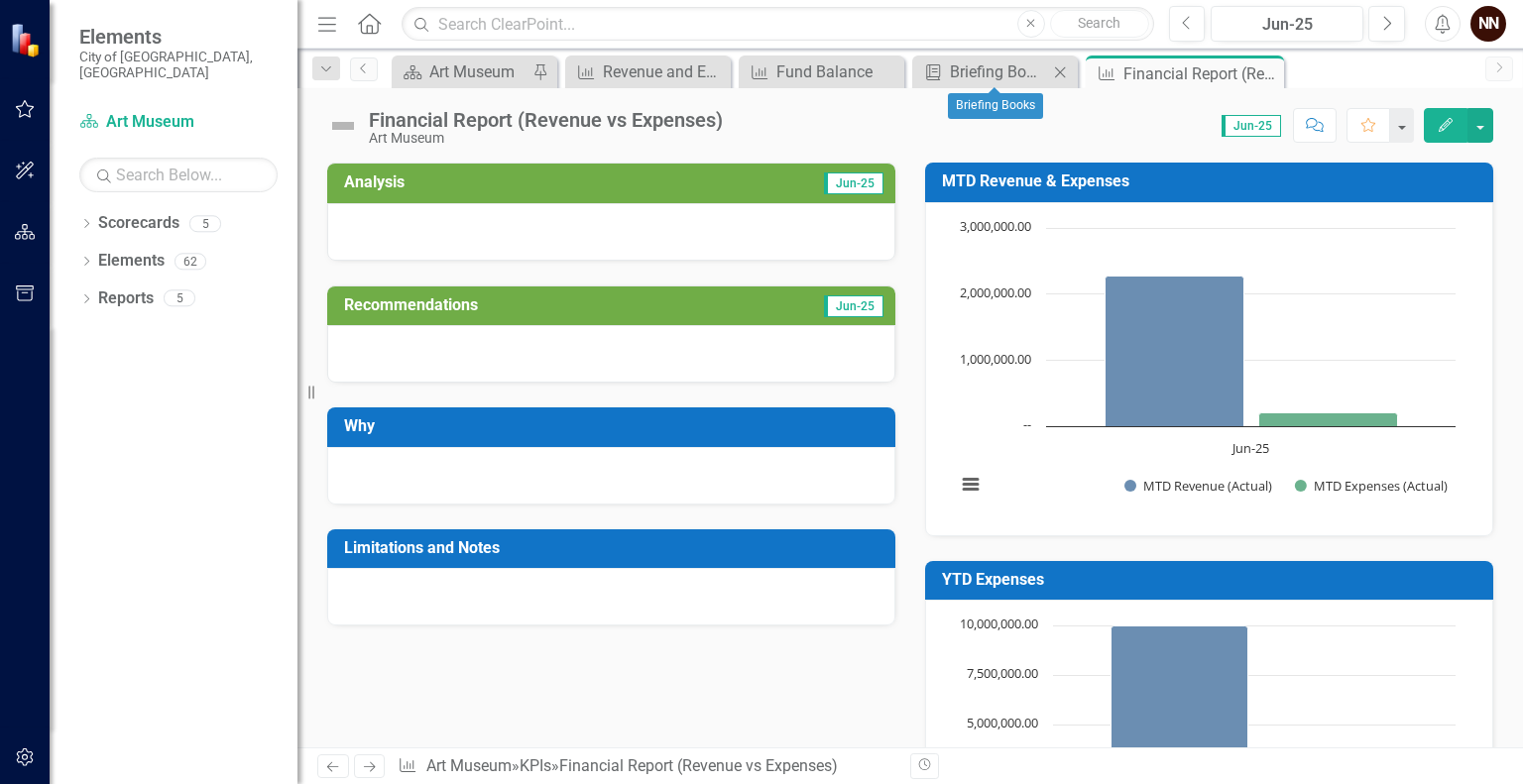 click on "Close" 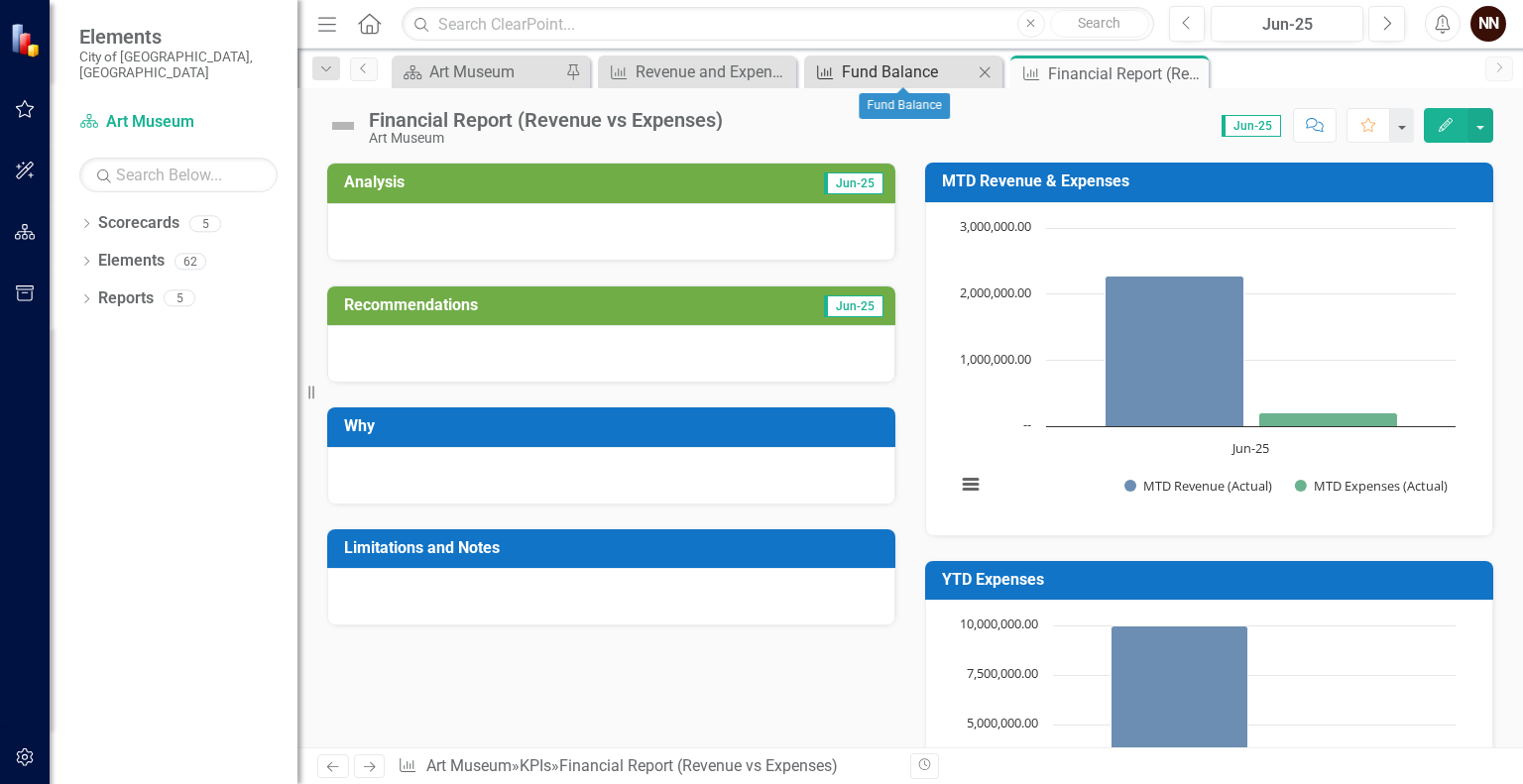 click on "Fund Balance" at bounding box center [907, 71] 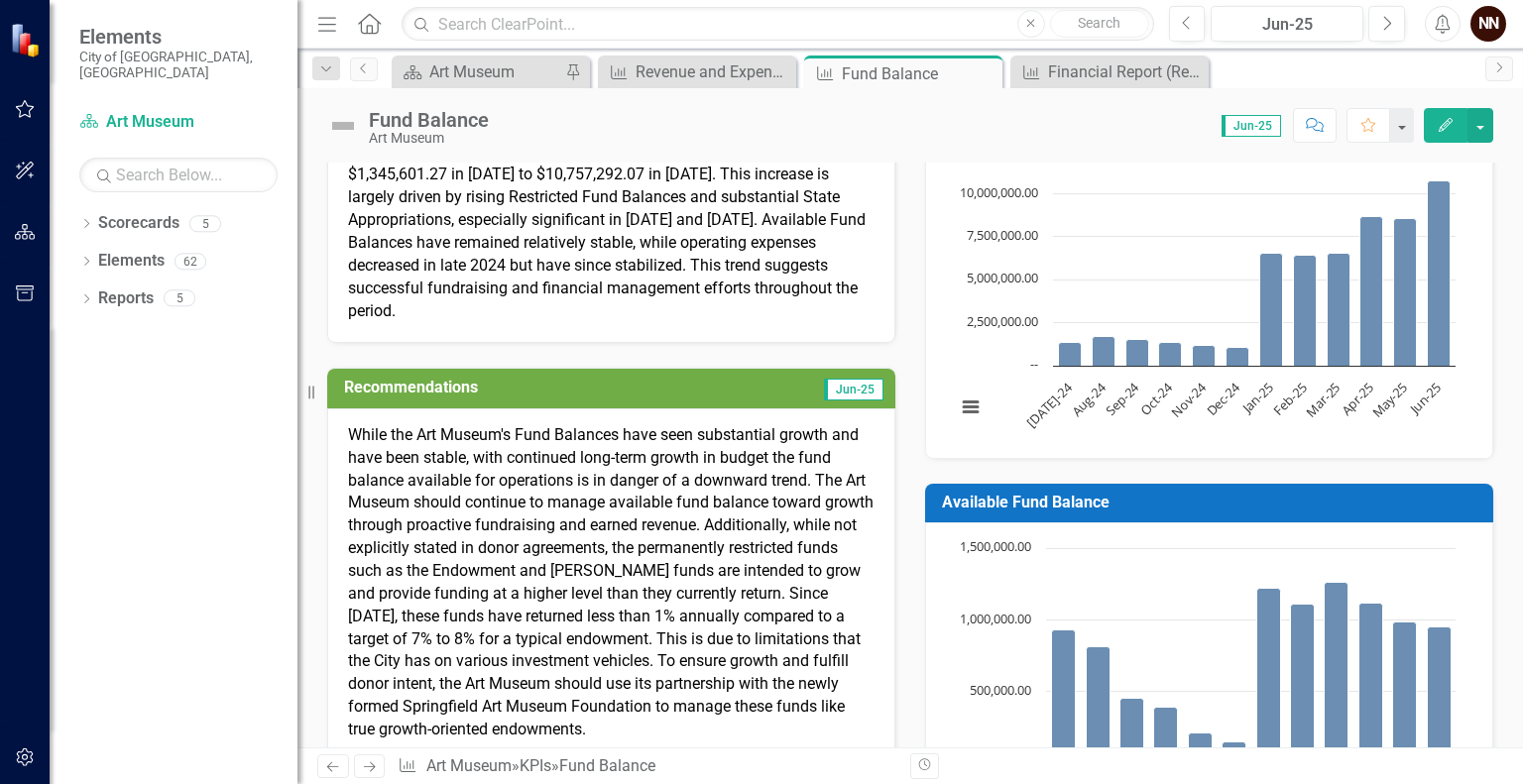 scroll, scrollTop: 0, scrollLeft: 0, axis: both 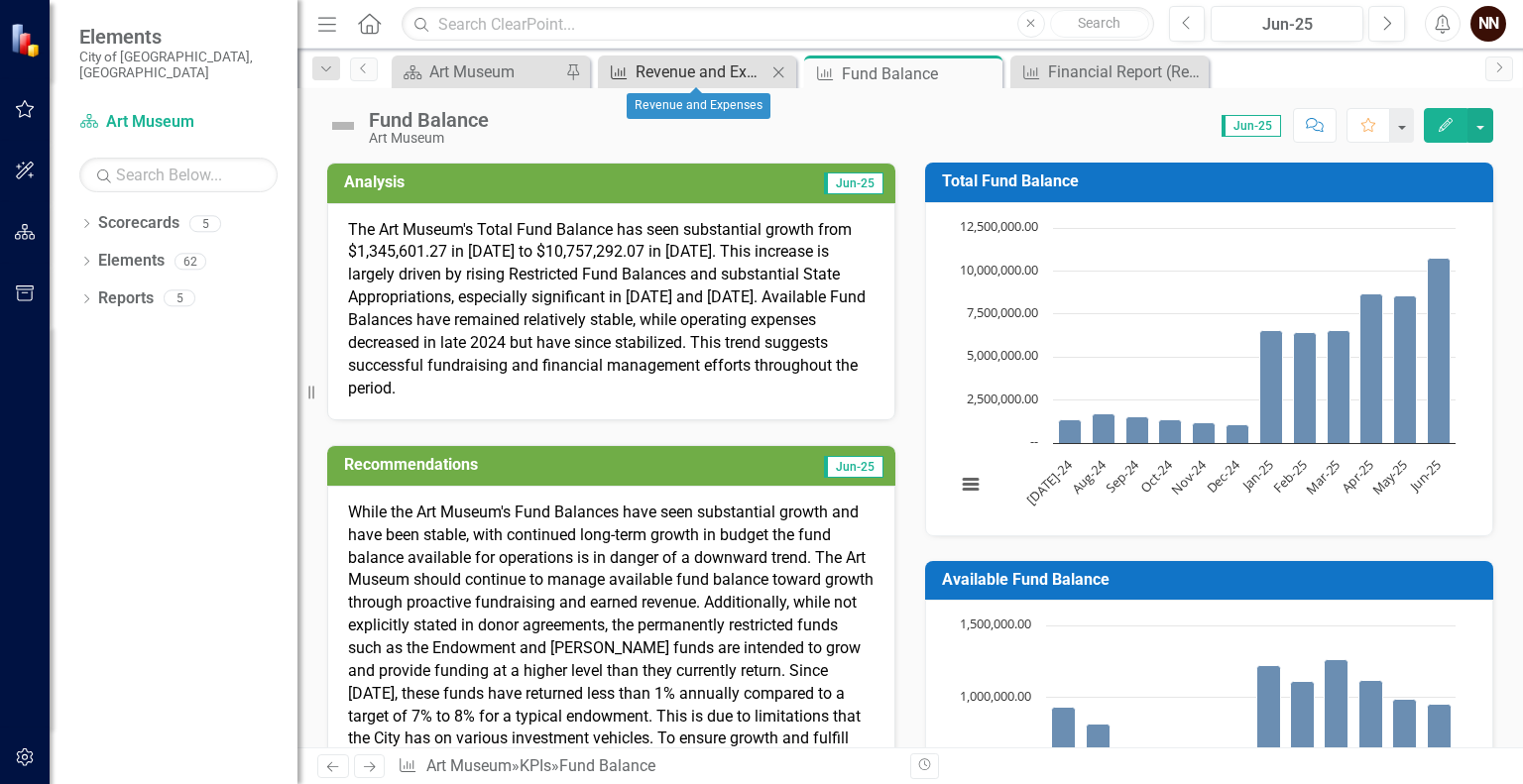click on "Revenue and Expenses" at bounding box center (701, 71) 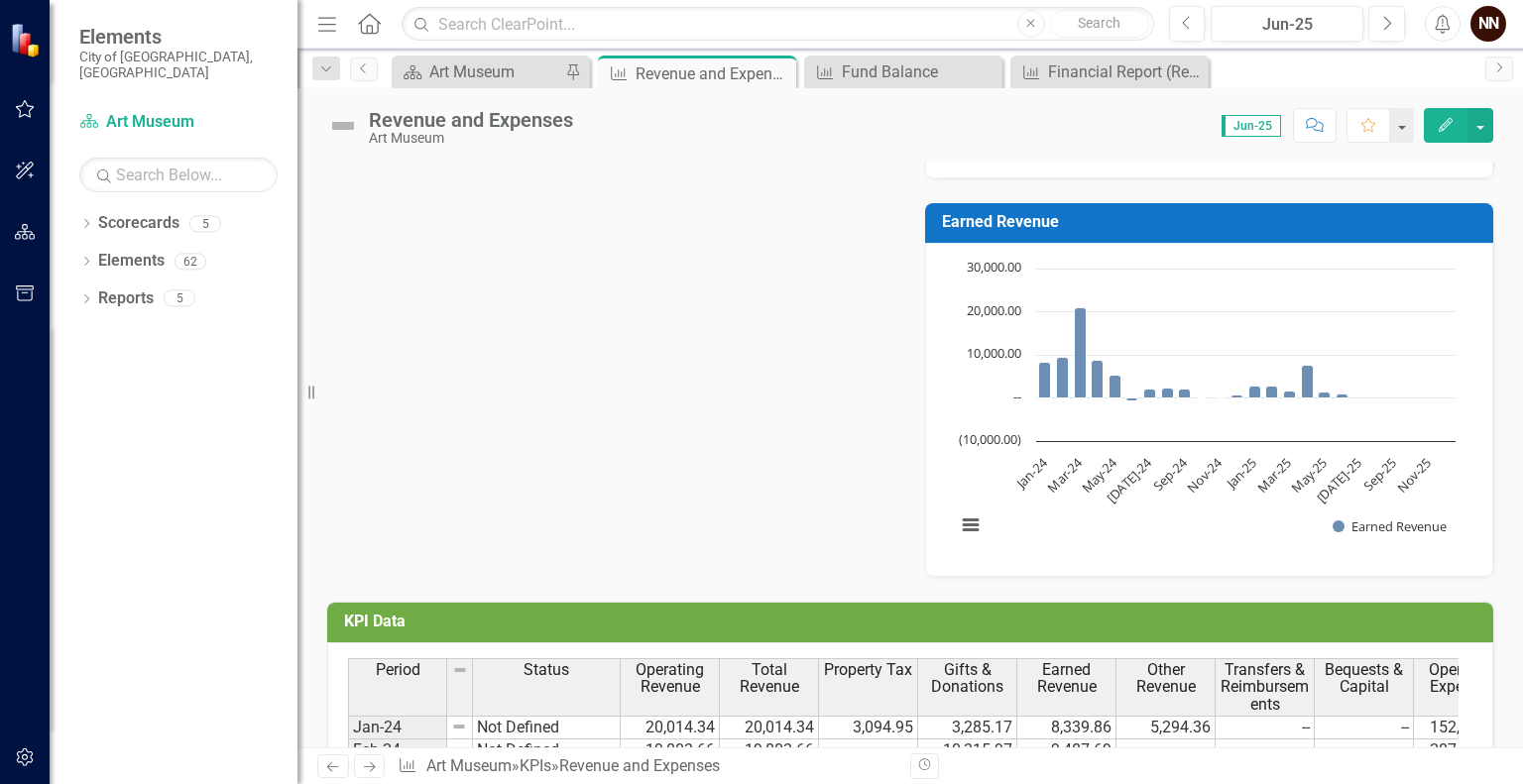 scroll, scrollTop: 1311, scrollLeft: 0, axis: vertical 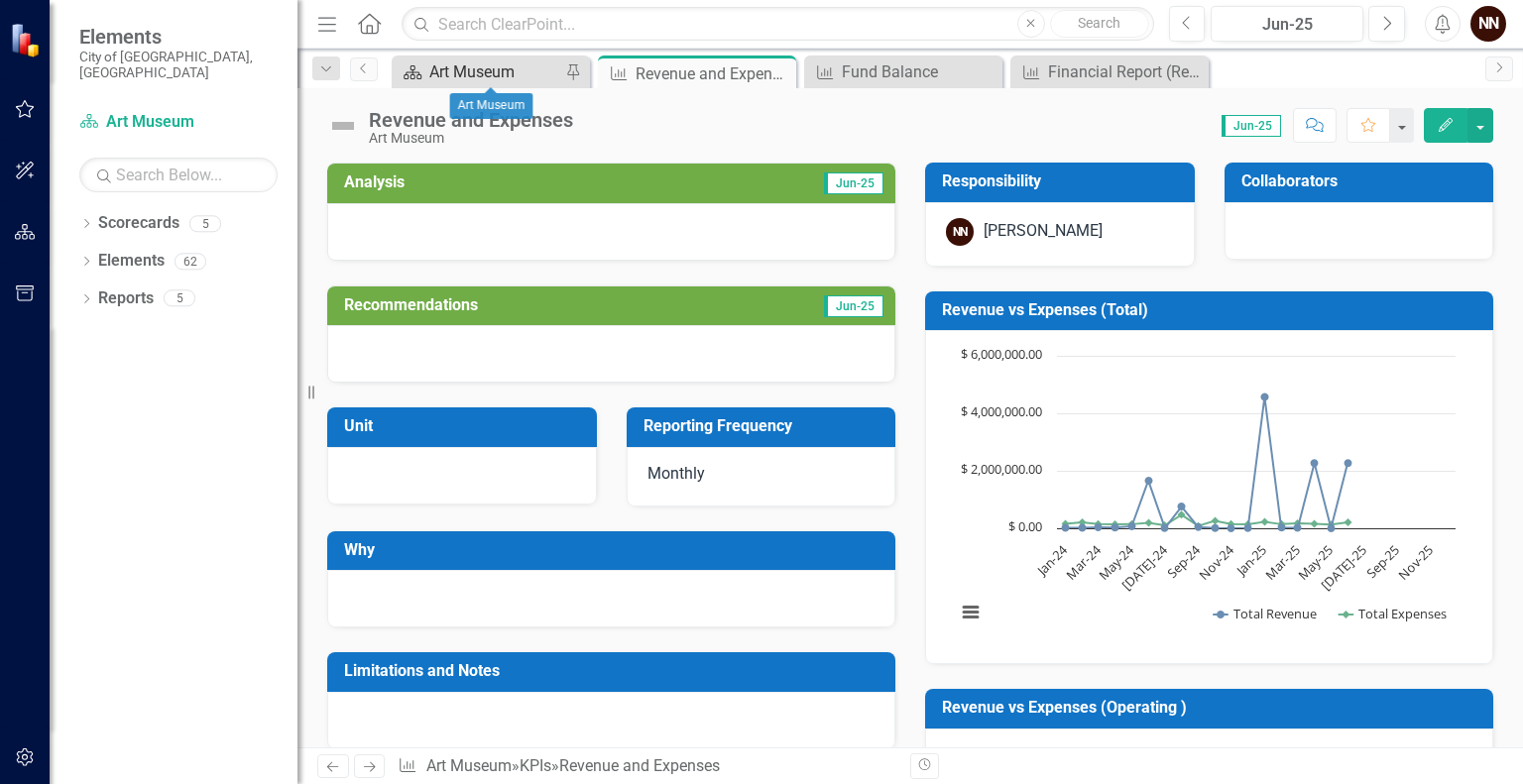 click on "Scorecard" 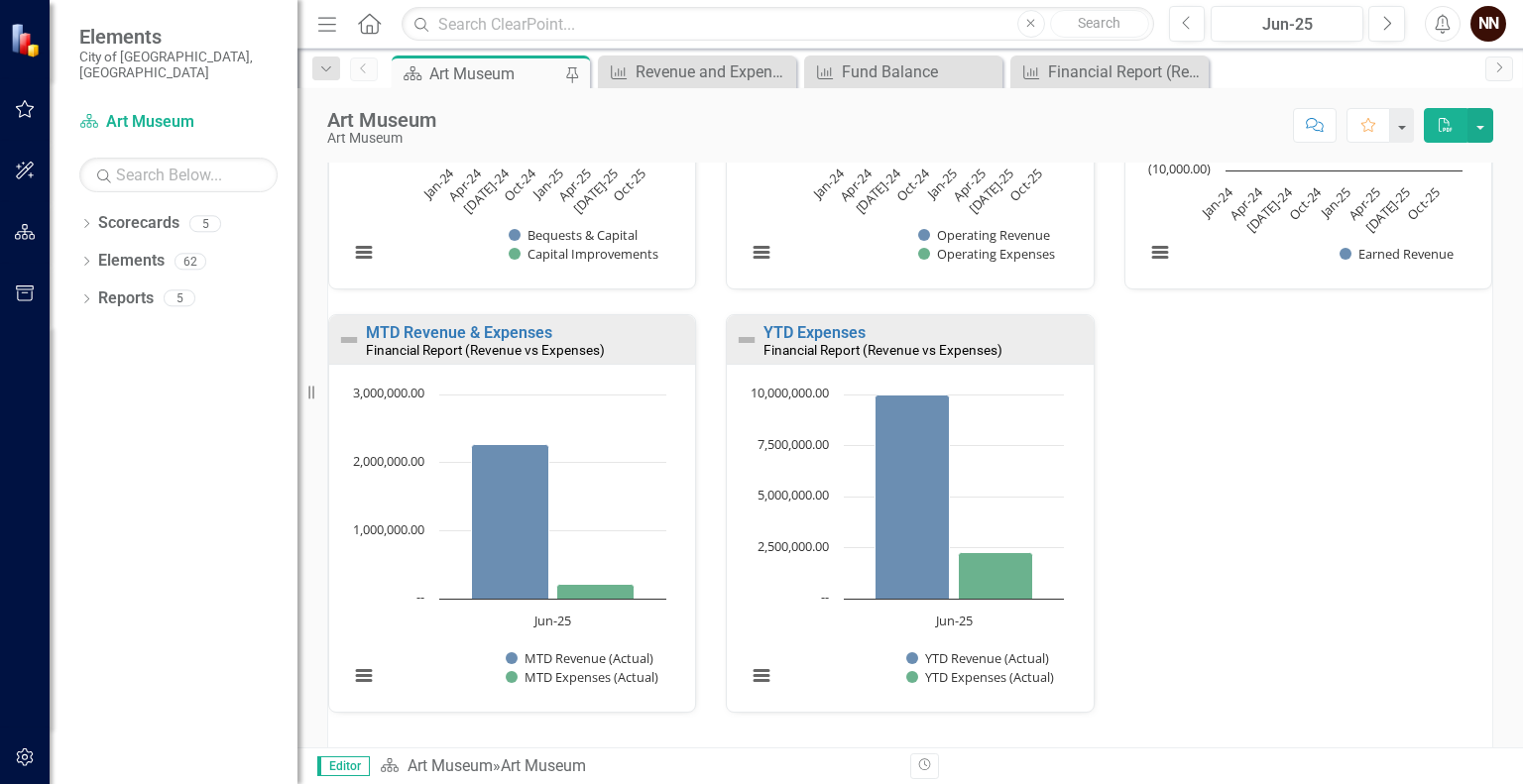 scroll, scrollTop: 2185, scrollLeft: 0, axis: vertical 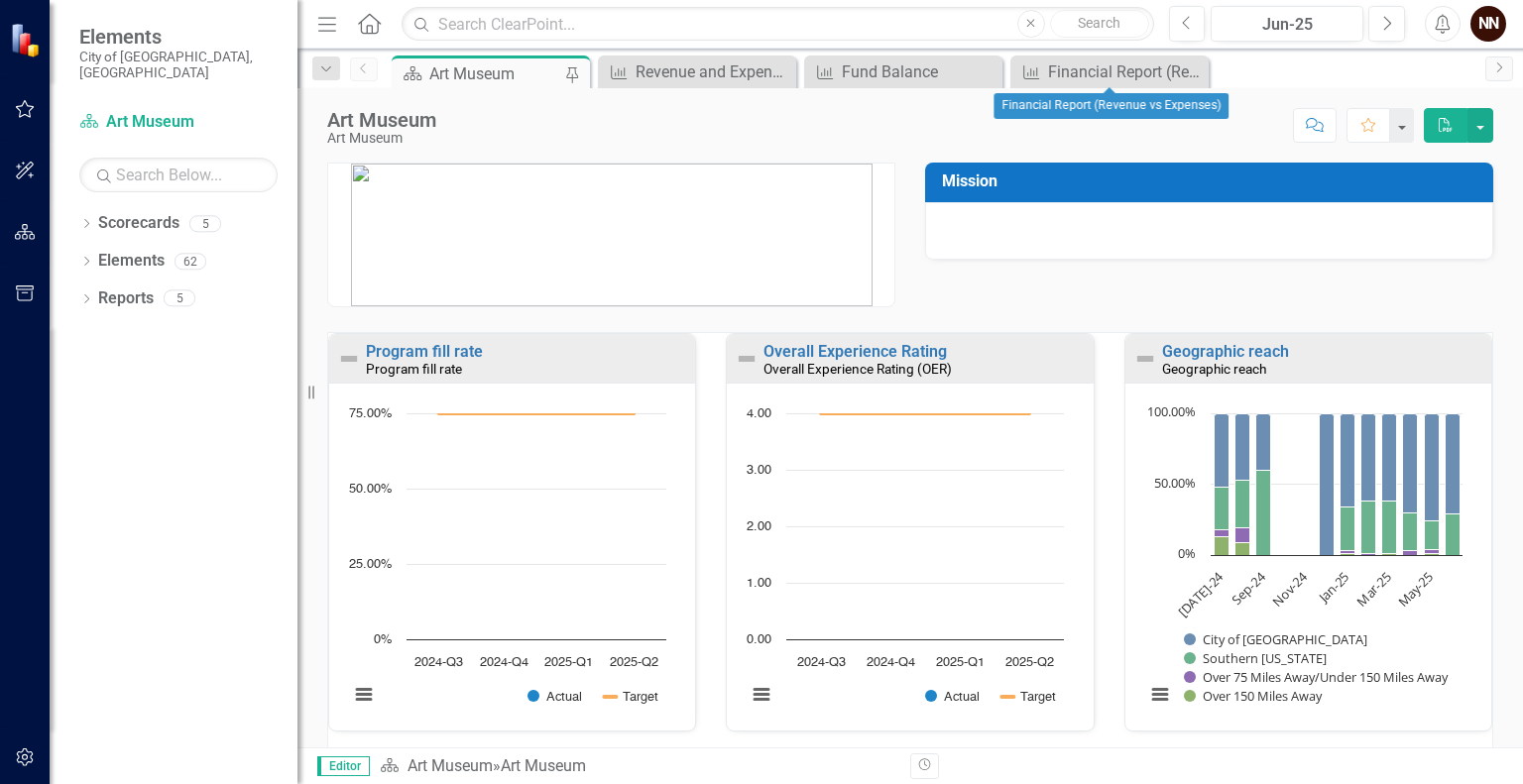 click on "Financial Report (Revenue vs Expenses)" at bounding box center (1111, 106) 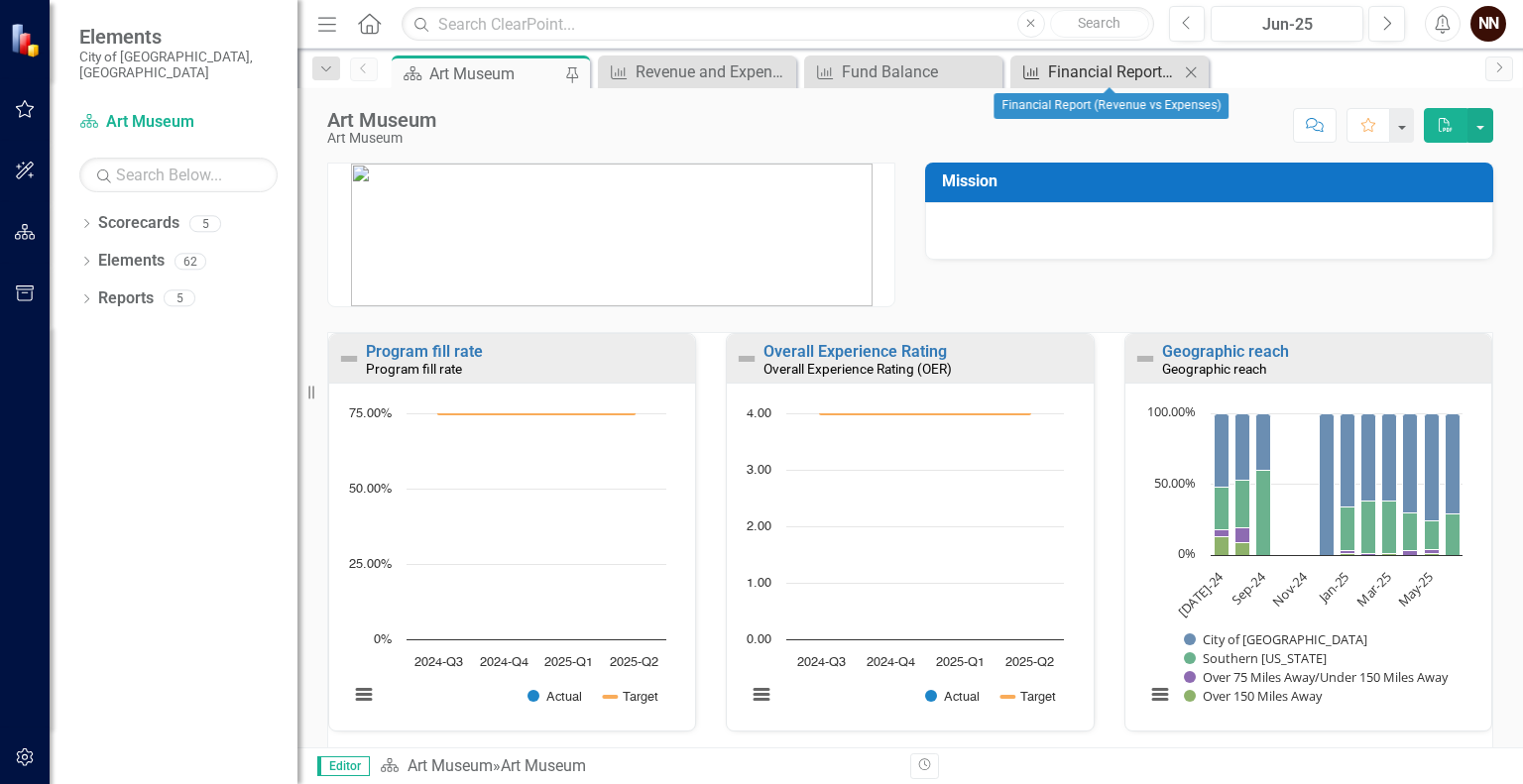 click on "Financial Report (Revenue vs Expenses)" at bounding box center [1113, 71] 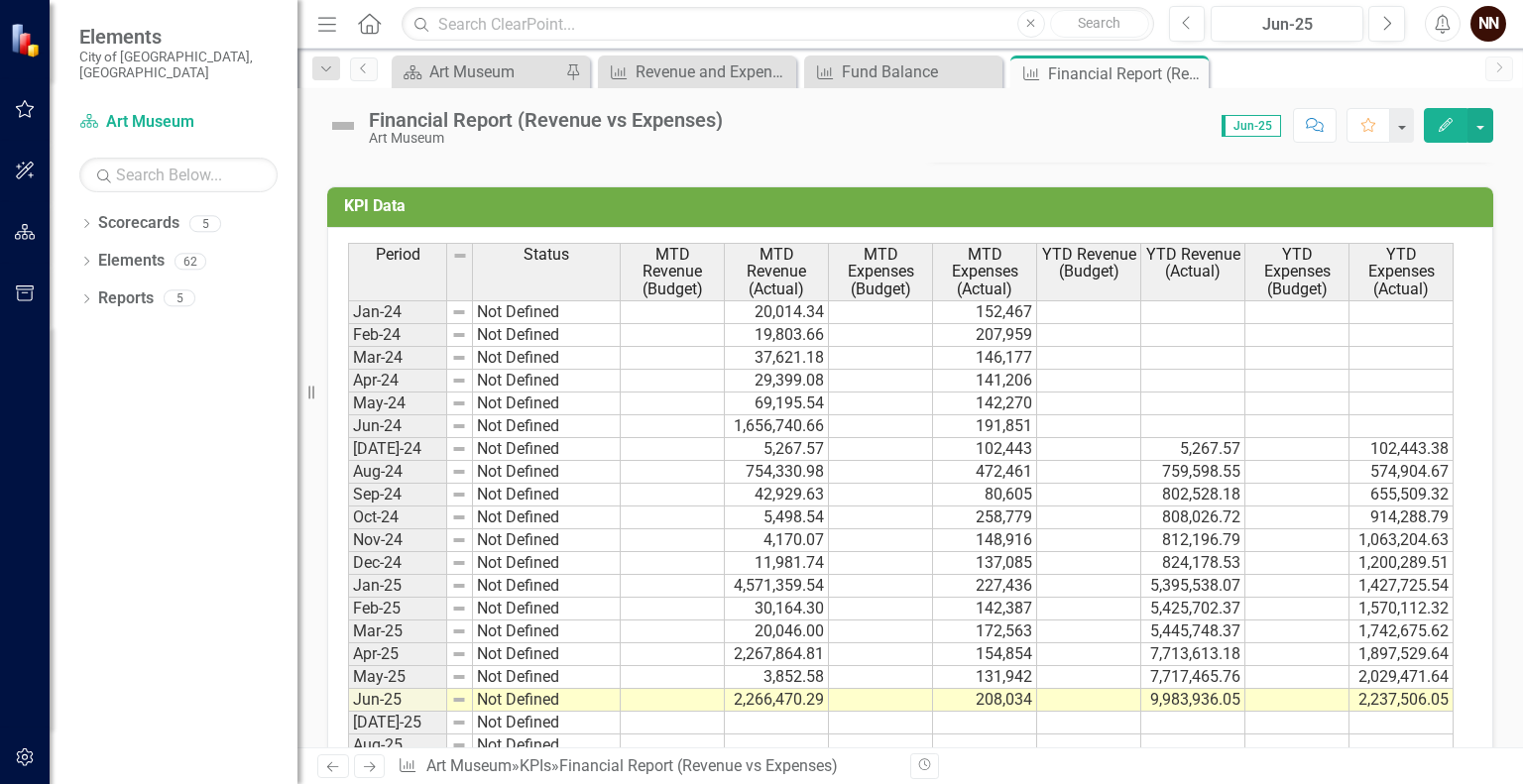 scroll, scrollTop: 768, scrollLeft: 0, axis: vertical 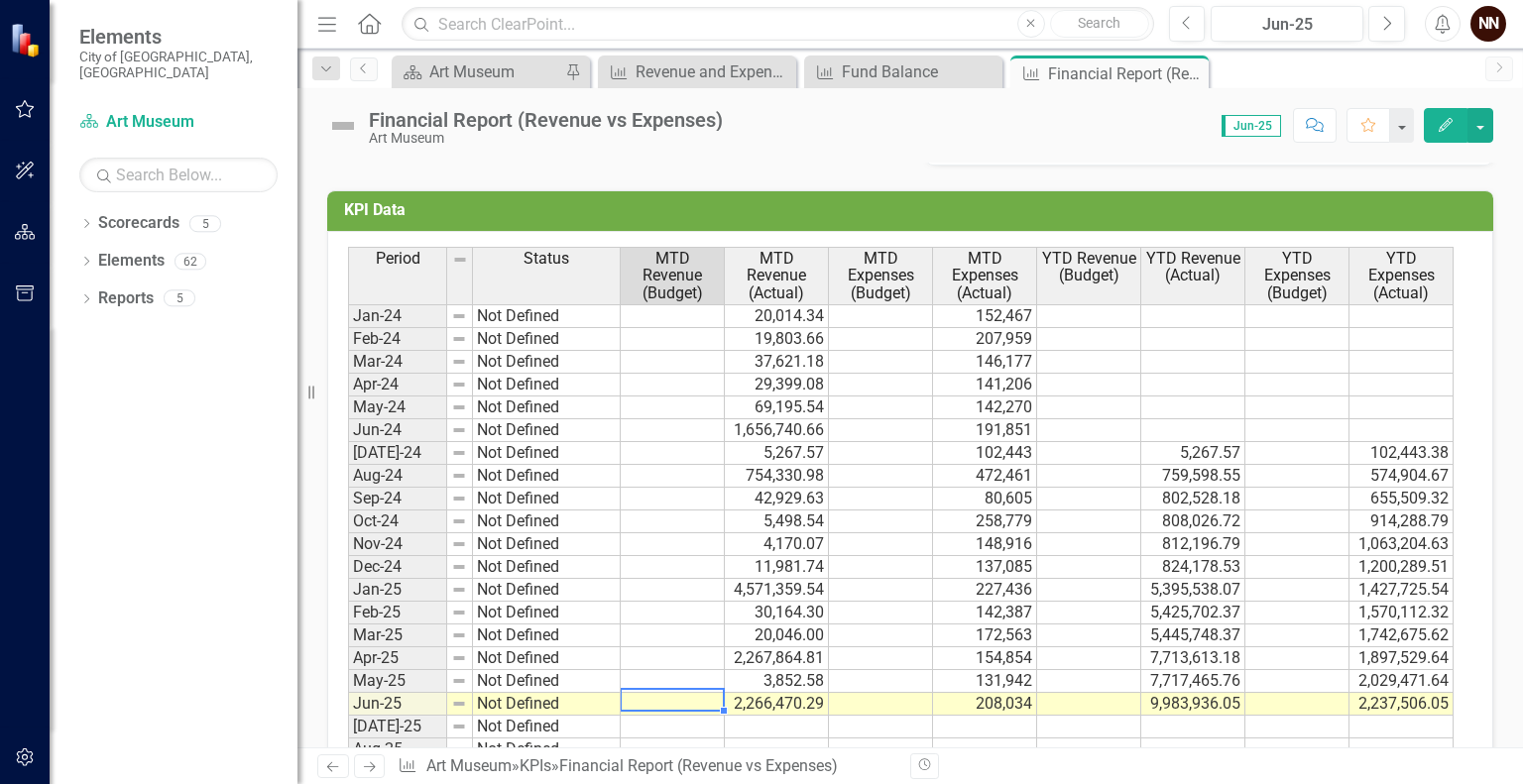 click at bounding box center (672, 704) 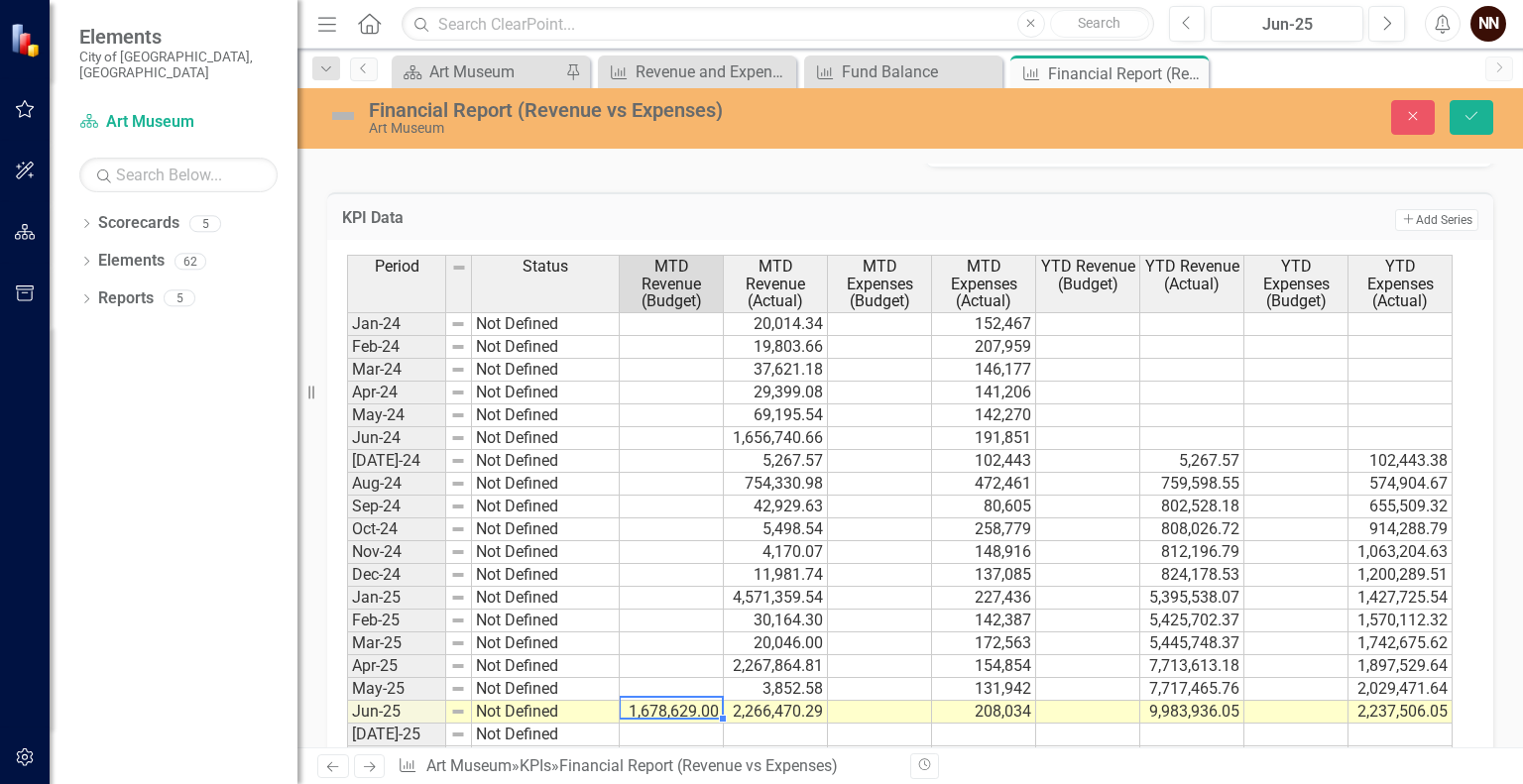 type on "1678629" 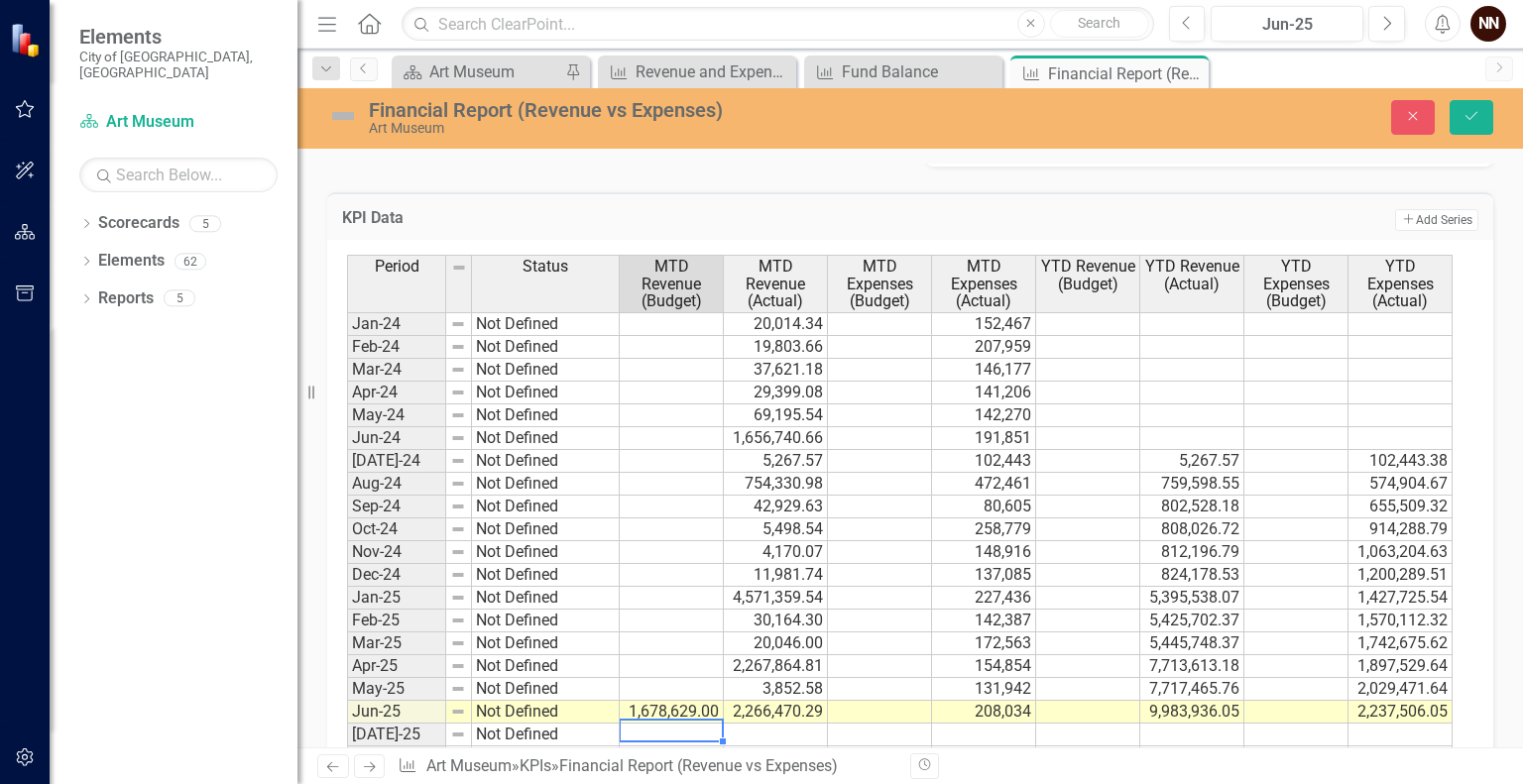 click at bounding box center (671, 689) 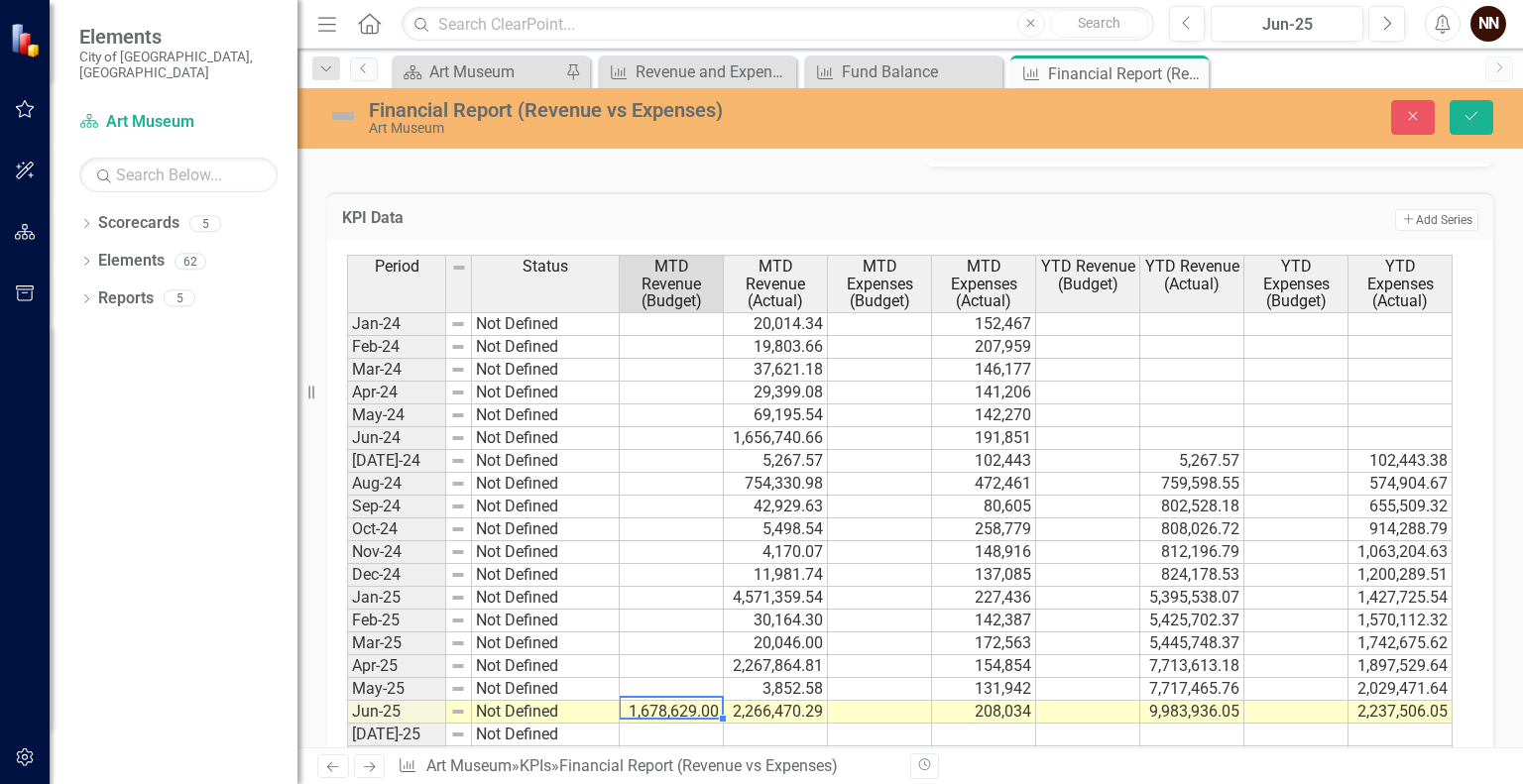 click on "1,678,629.00" at bounding box center (671, 712) 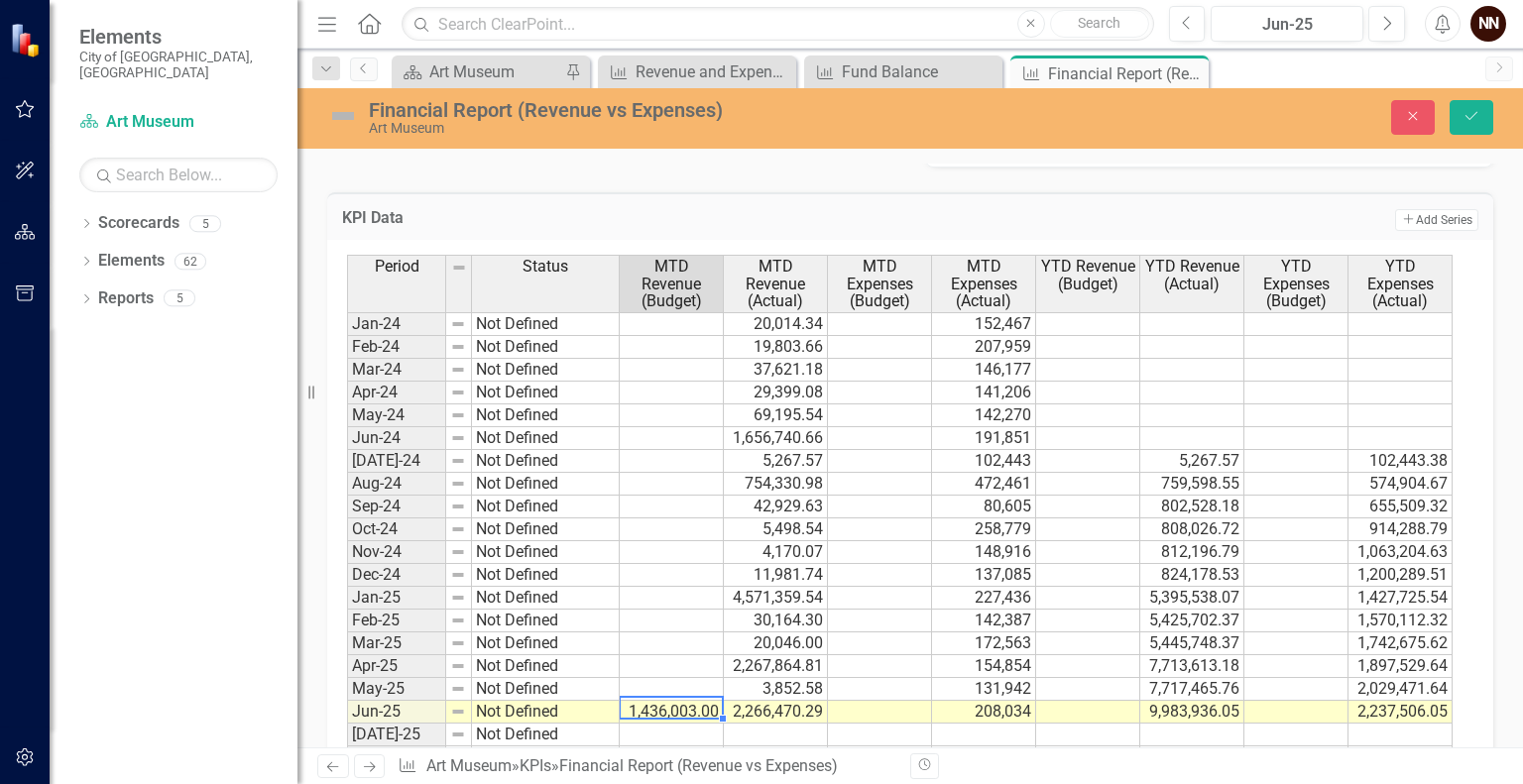 type on "1436003" 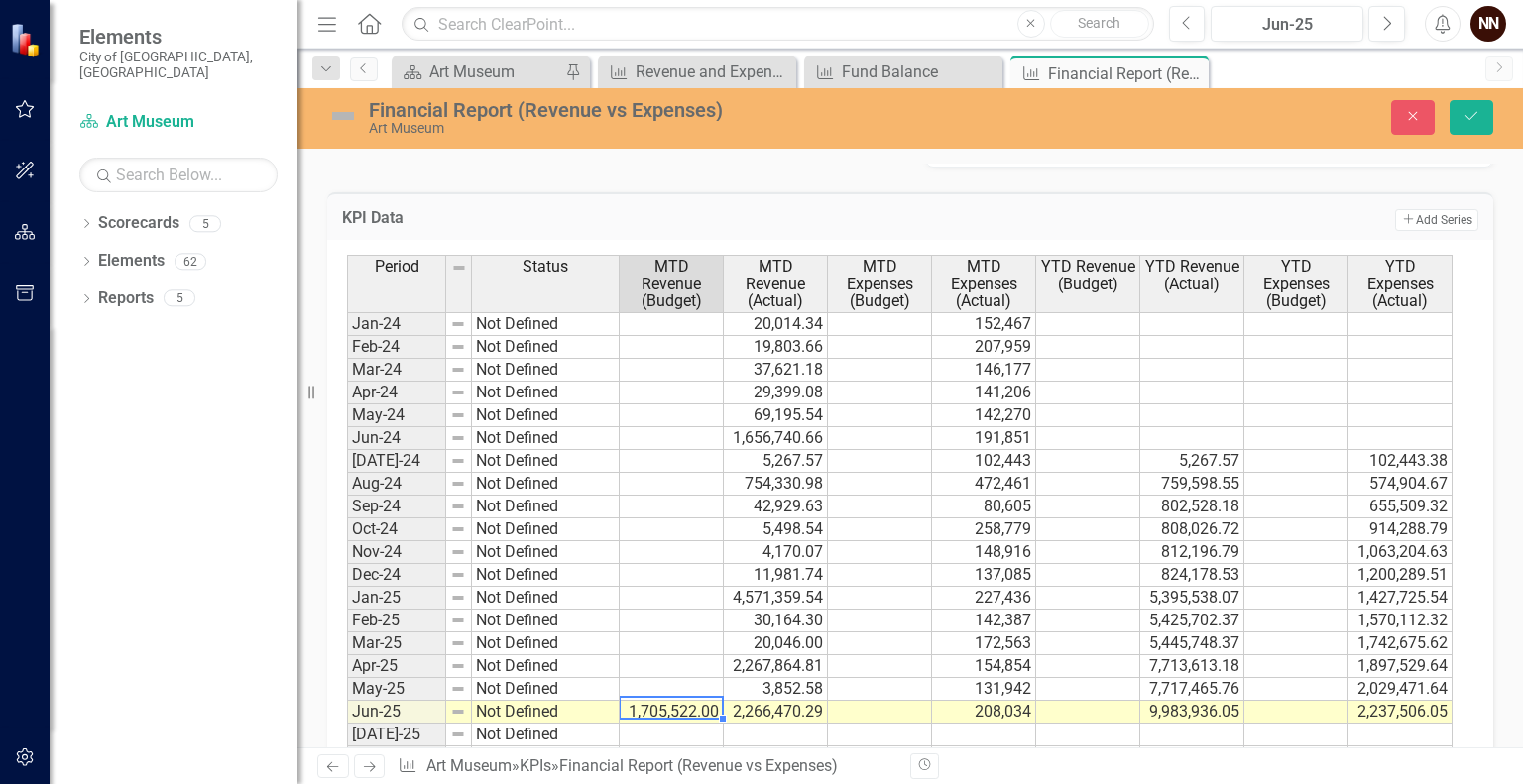 type on "1705522" 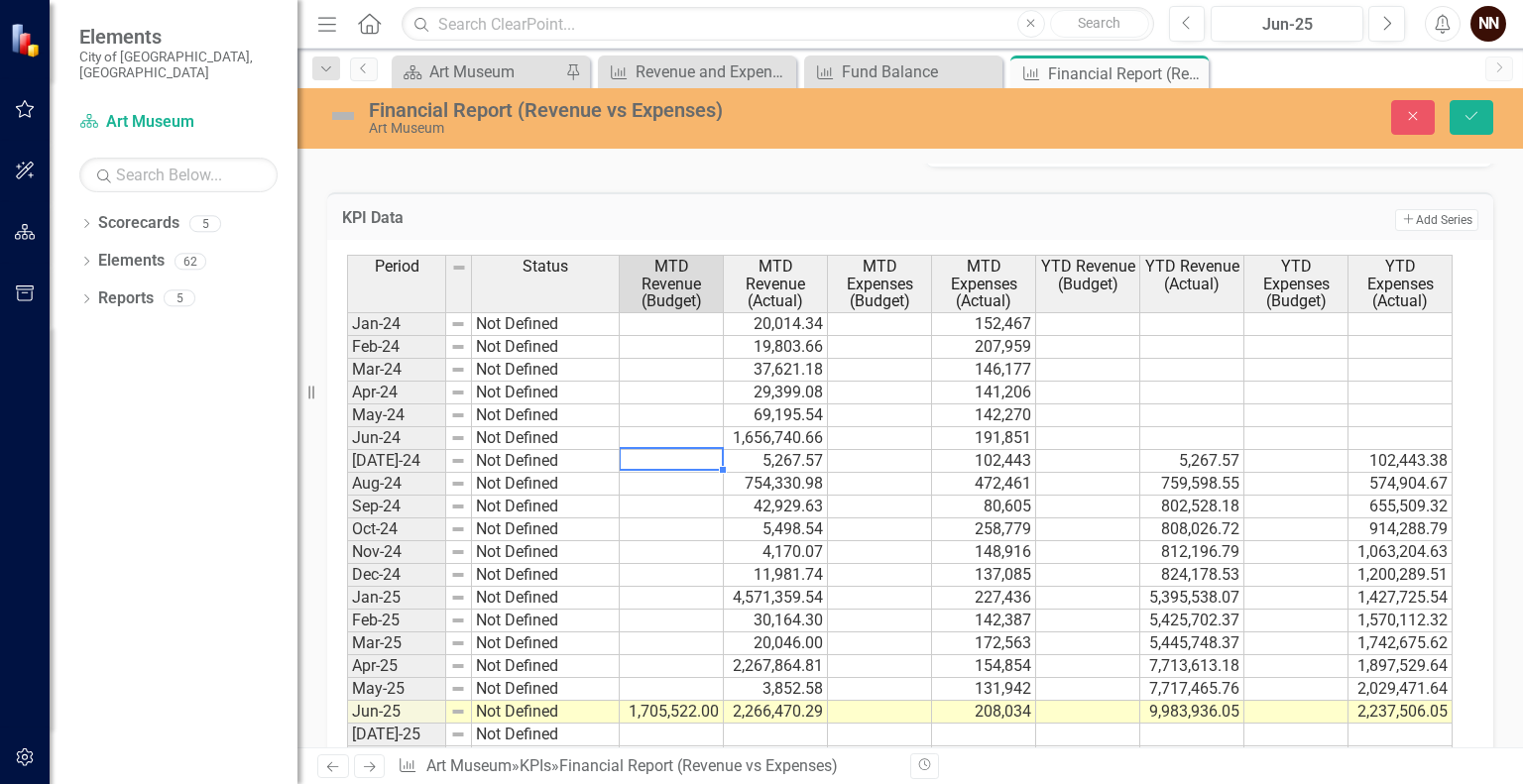 click at bounding box center [671, 461] 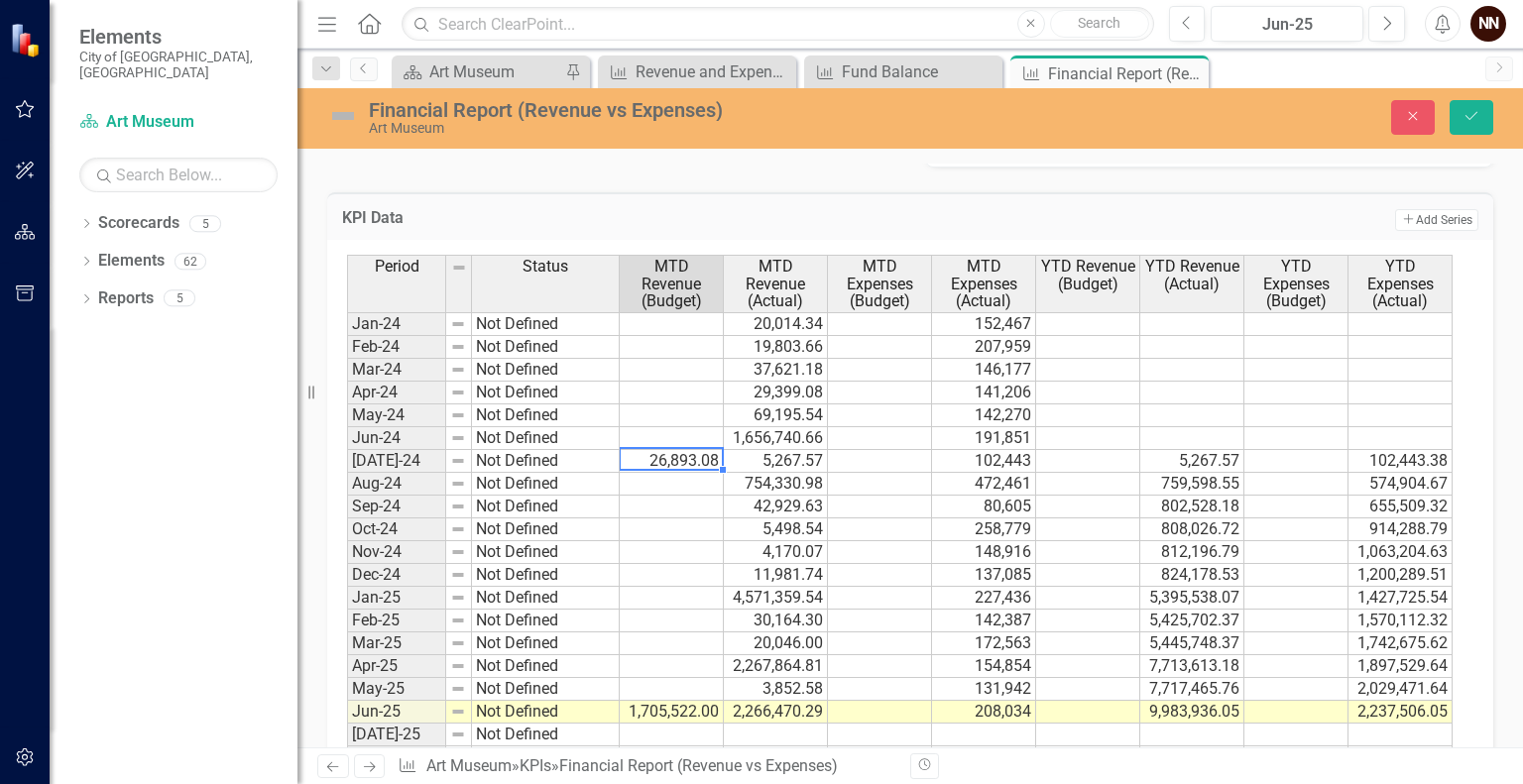 type on "26893.08" 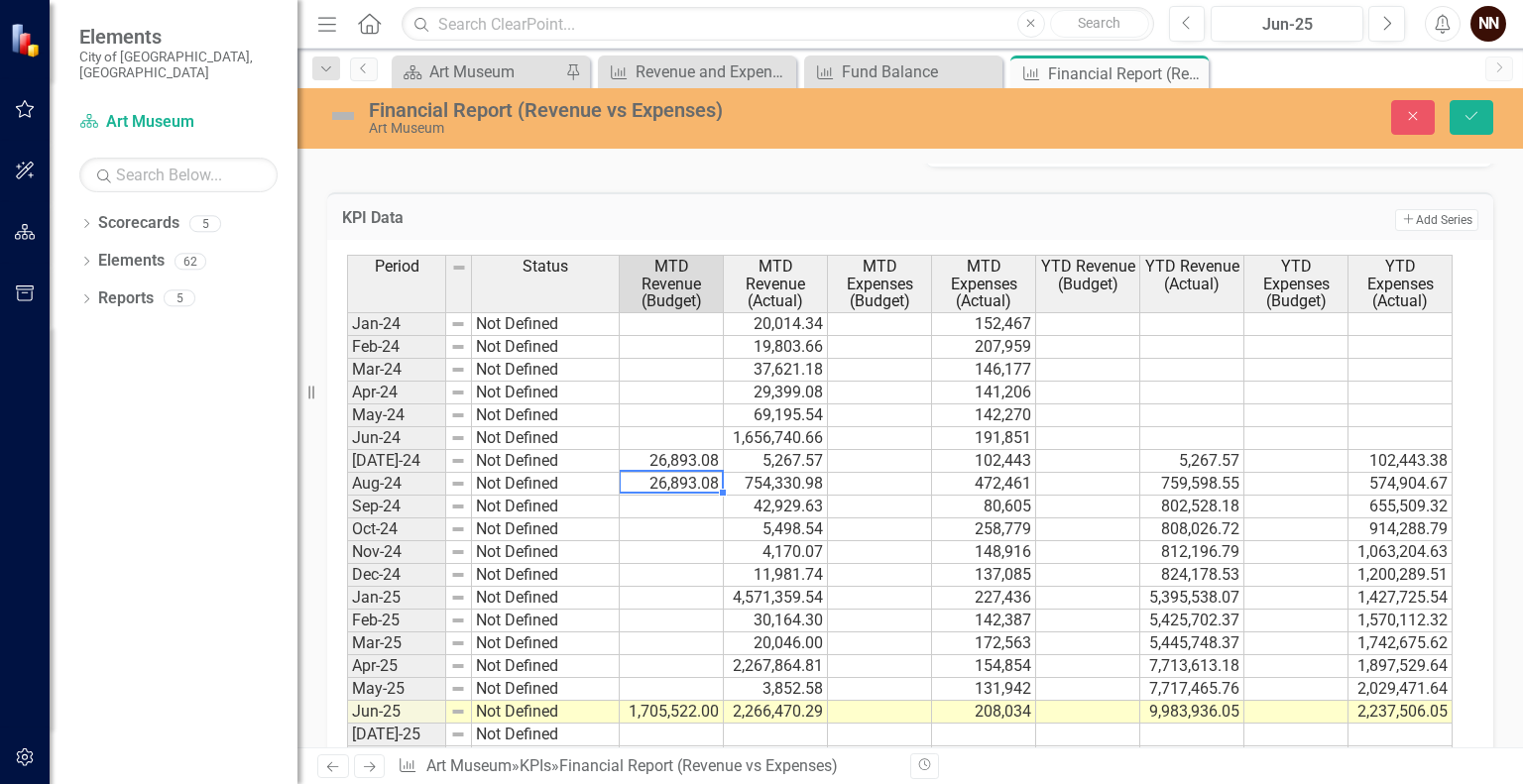 type on "26893.08" 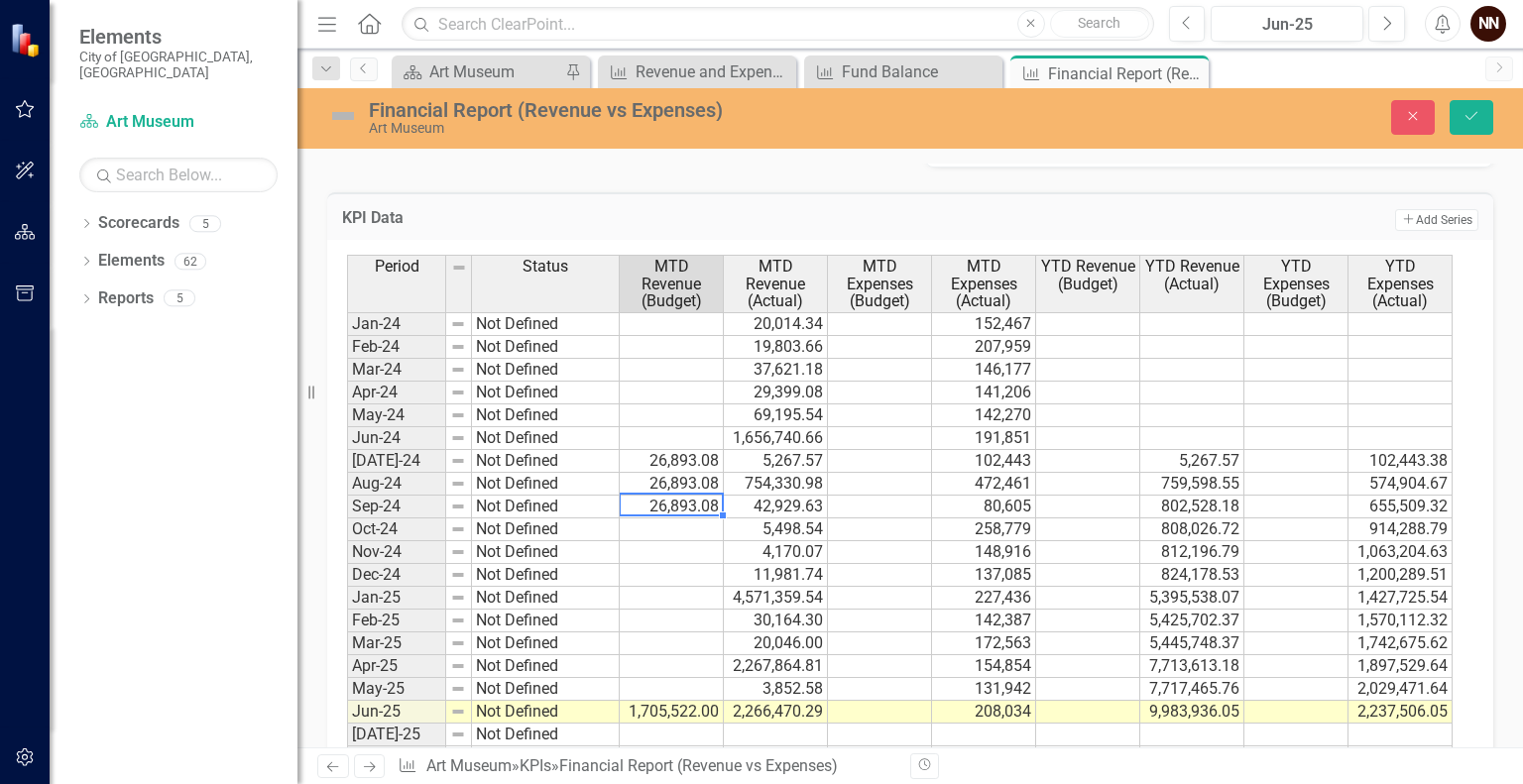 type on "26893.08" 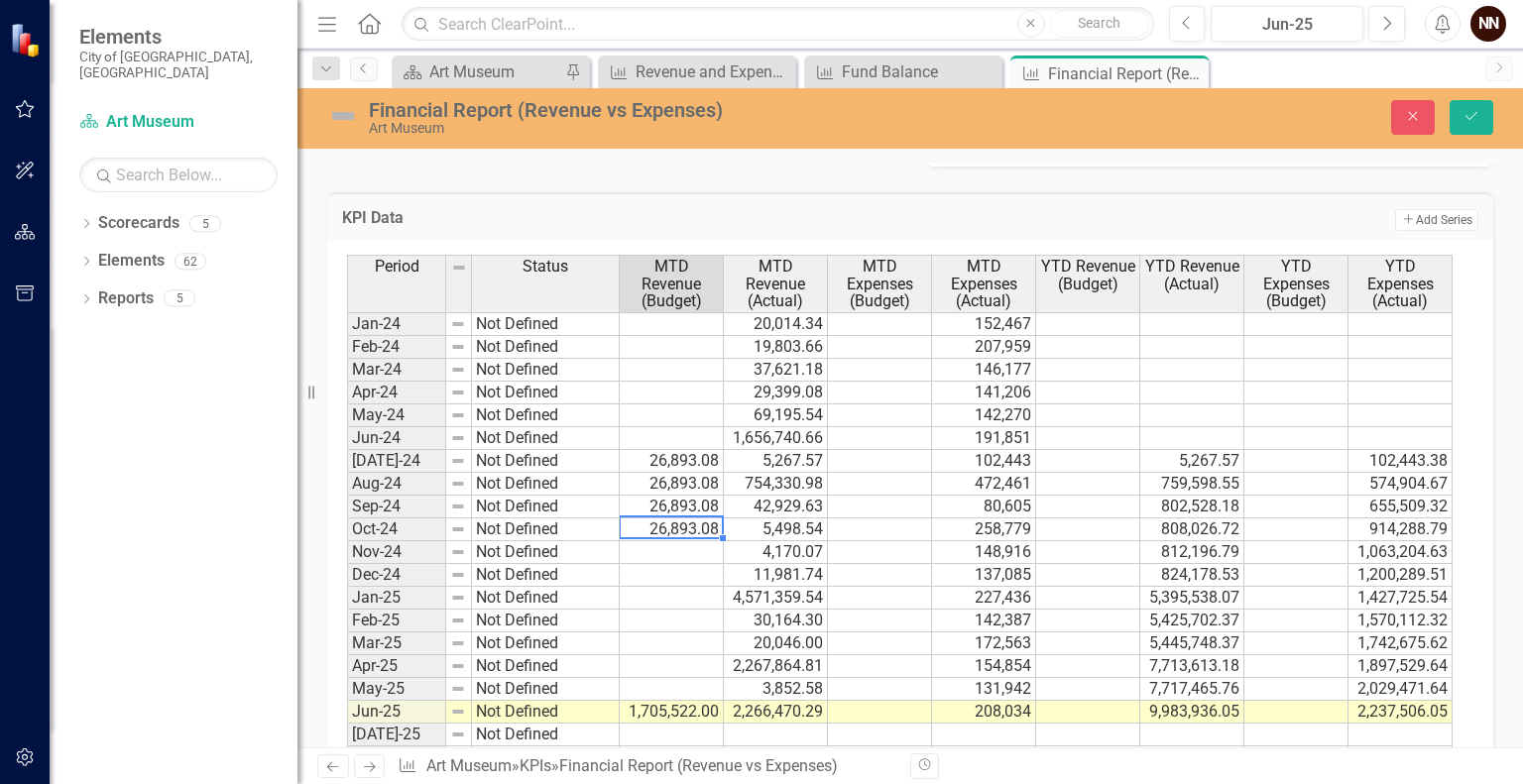 type on "26893.08" 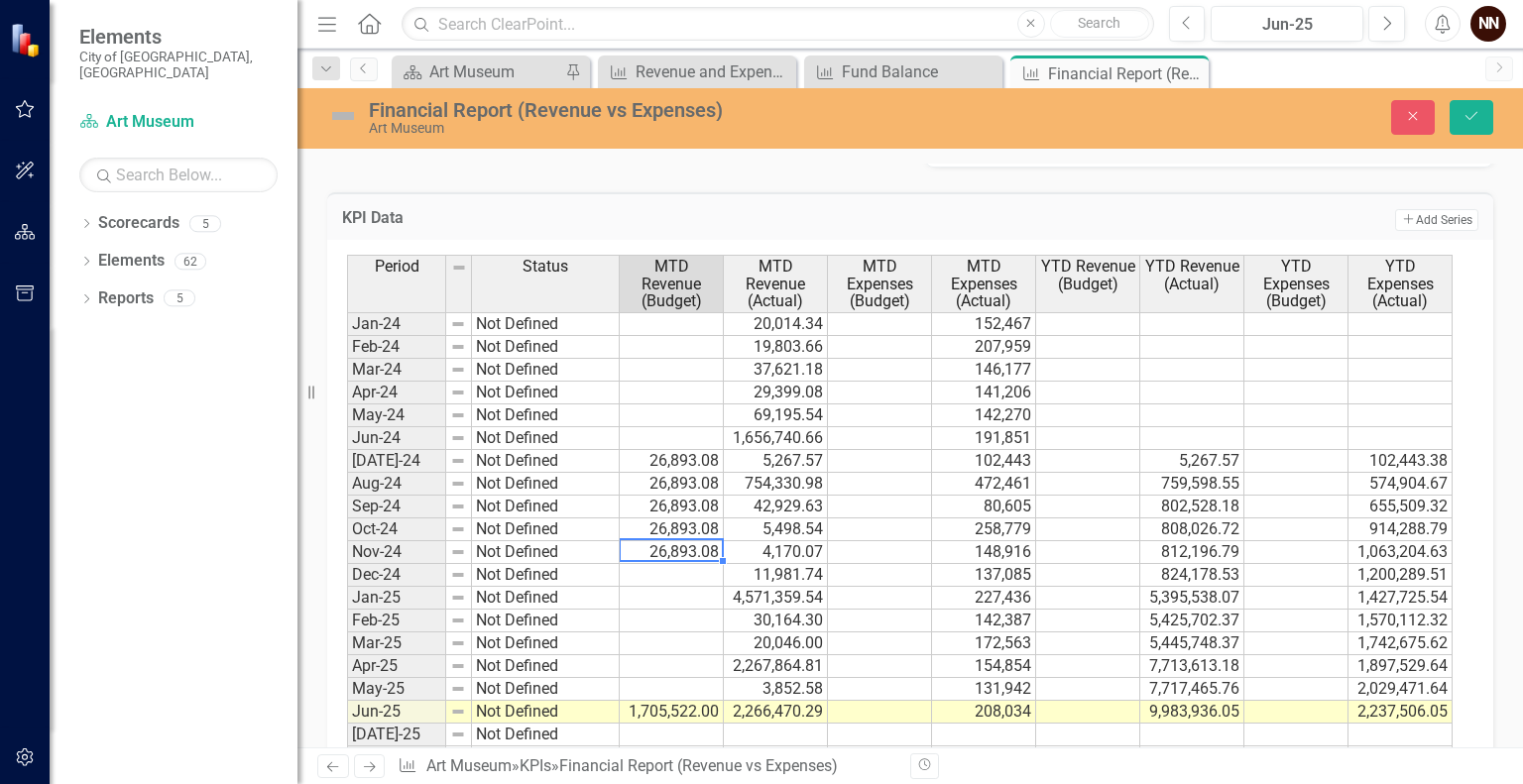 type on "26893.08" 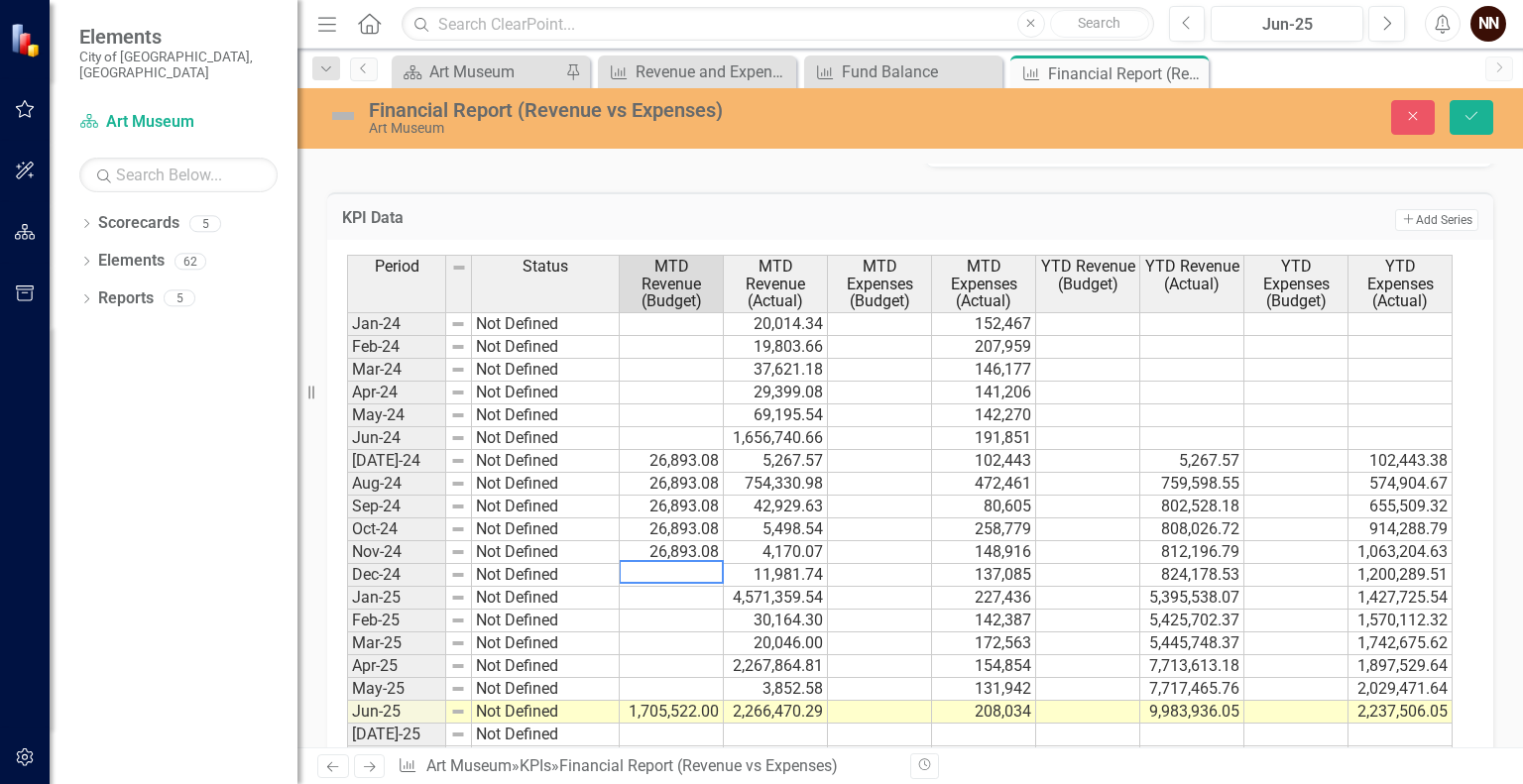 paste on "$26,893.08" 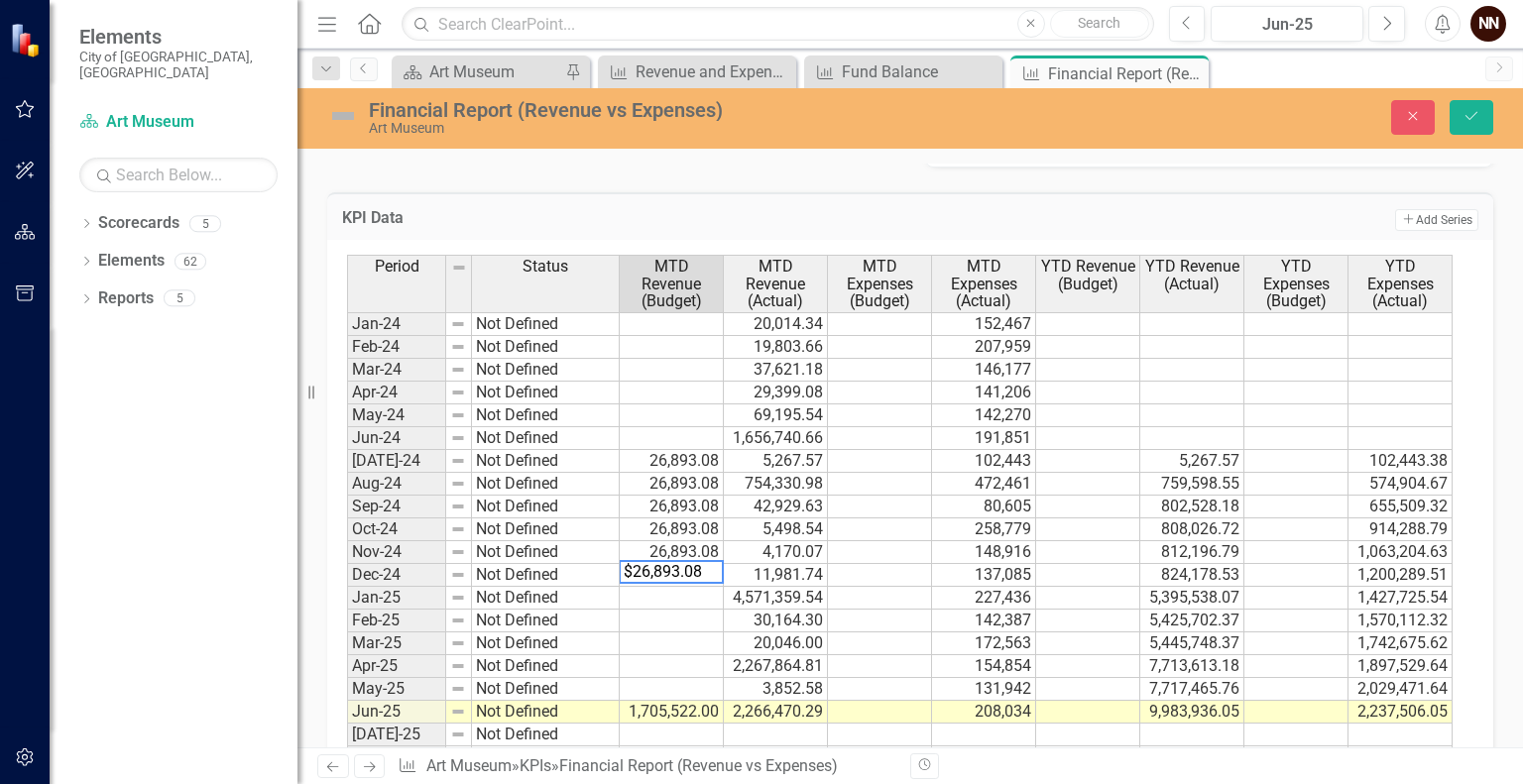click on "$26,893.08" at bounding box center [671, 572] 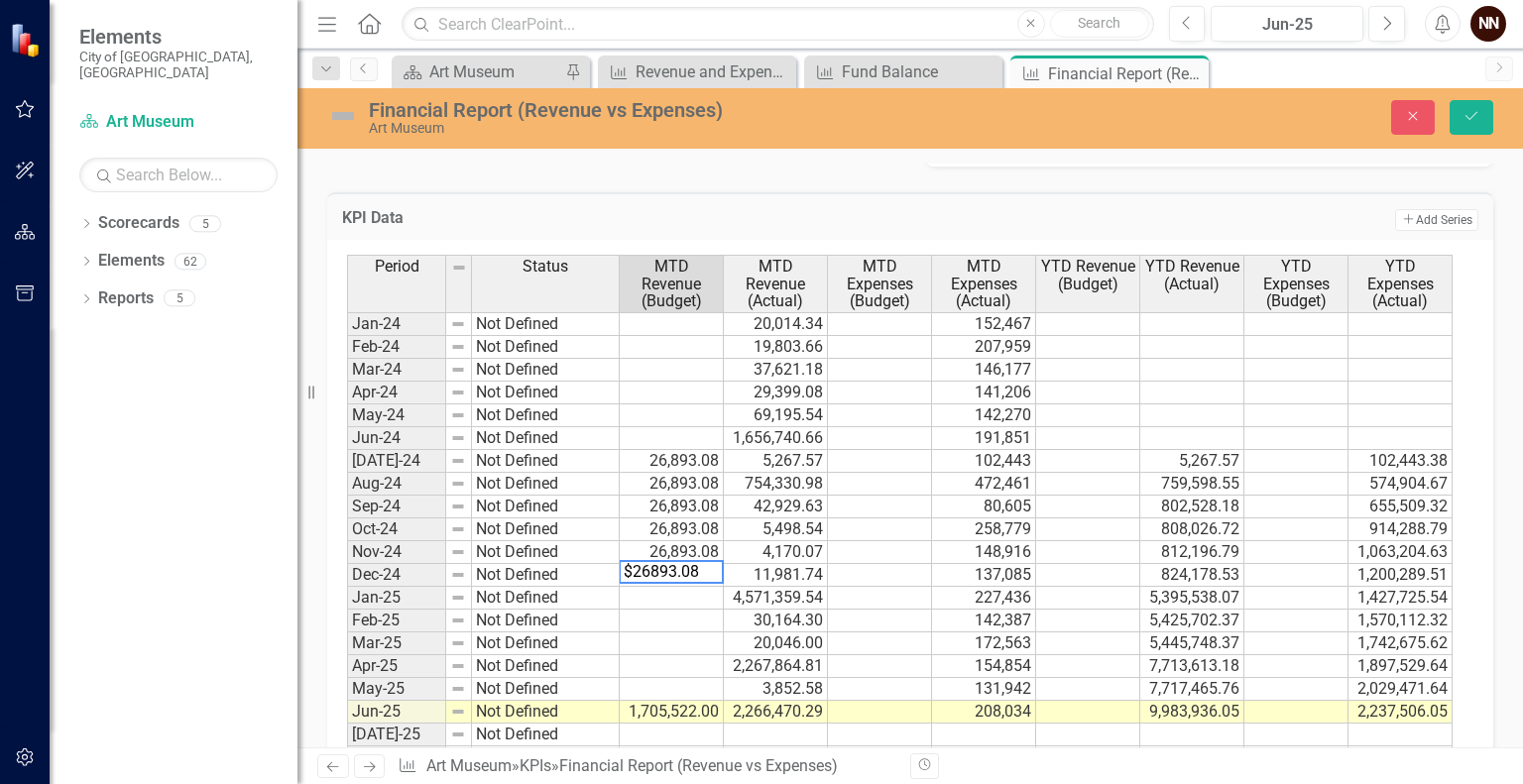 click on "$26893.08" at bounding box center (671, 572) 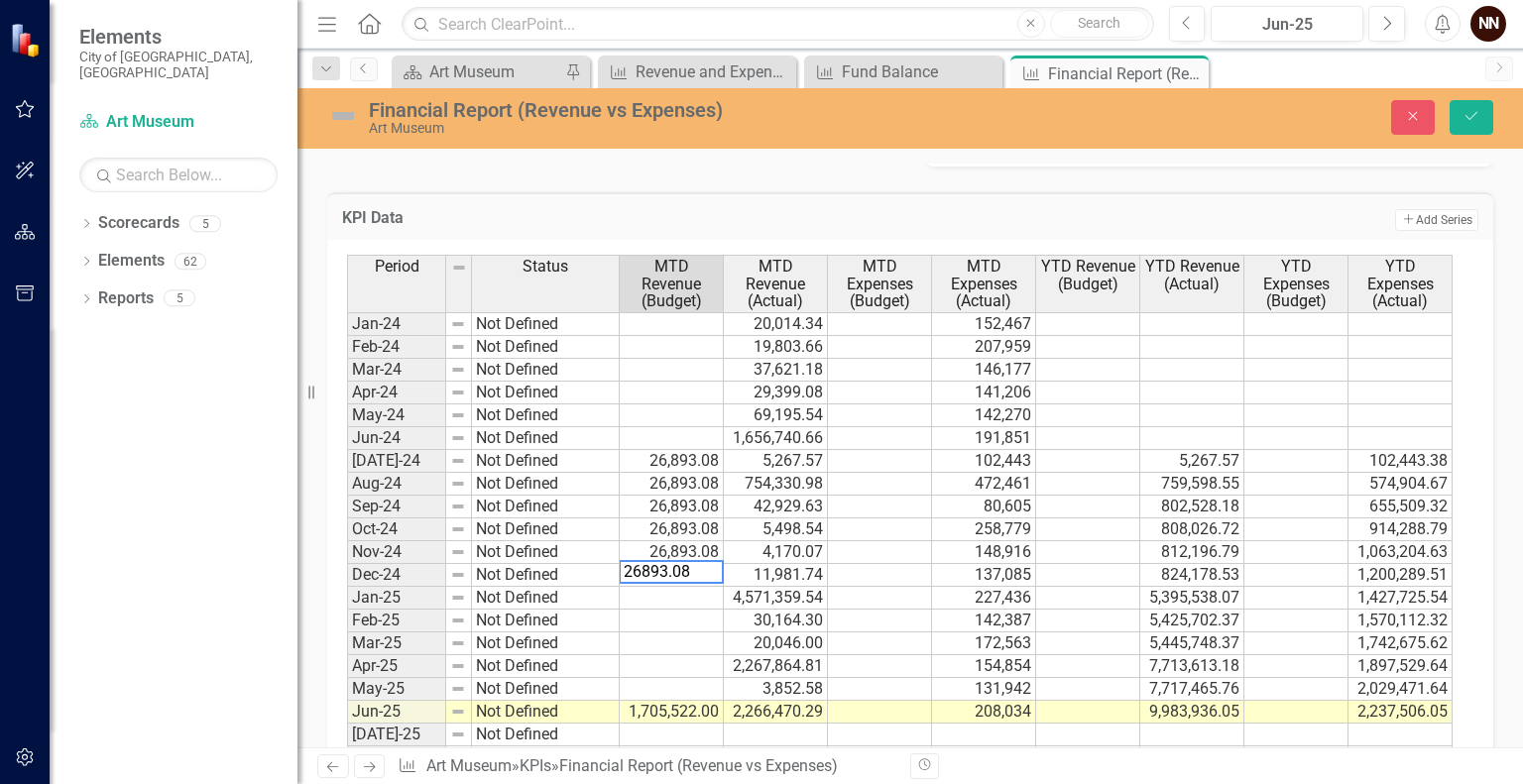 type on "26893.08" 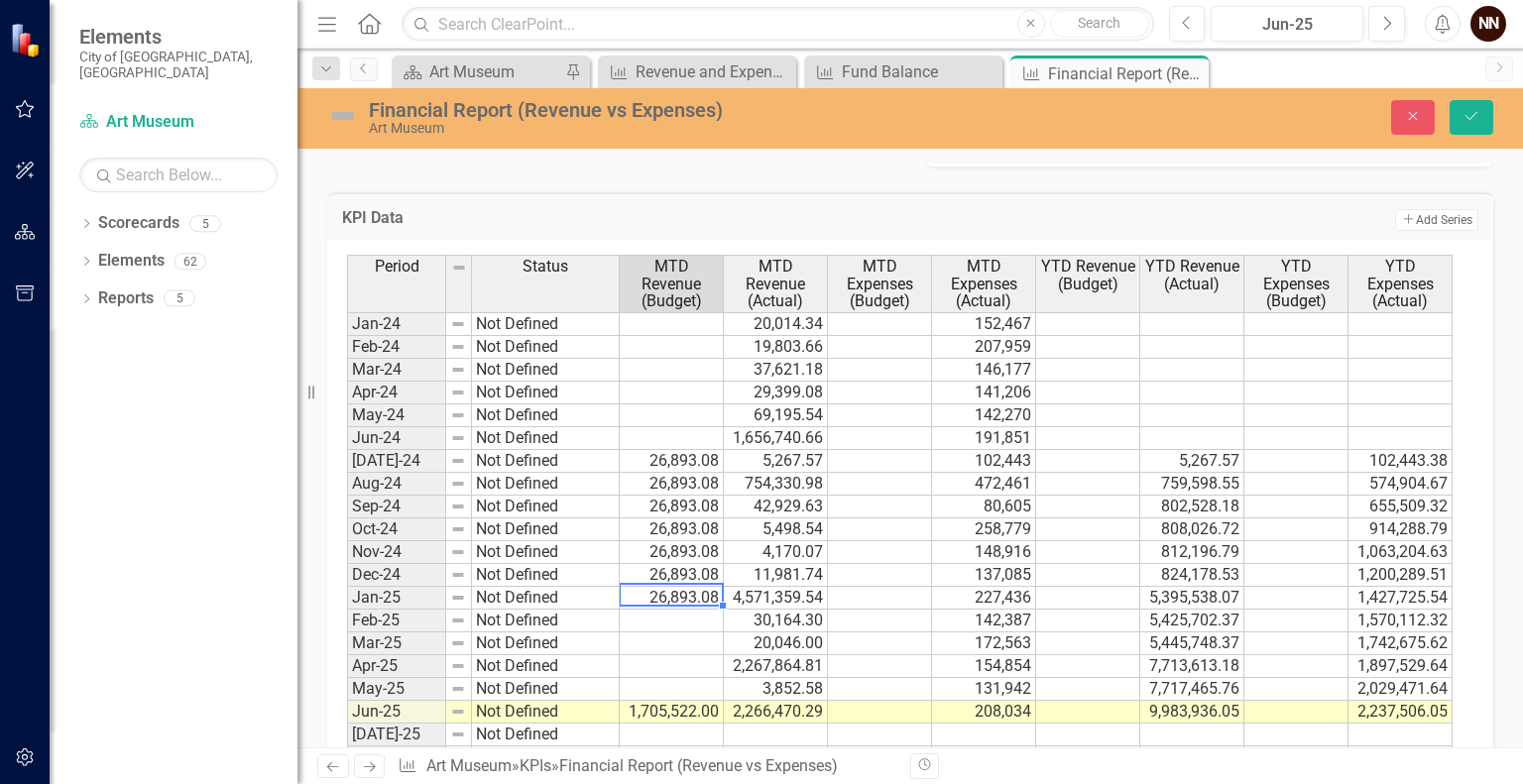 type on "26893.08" 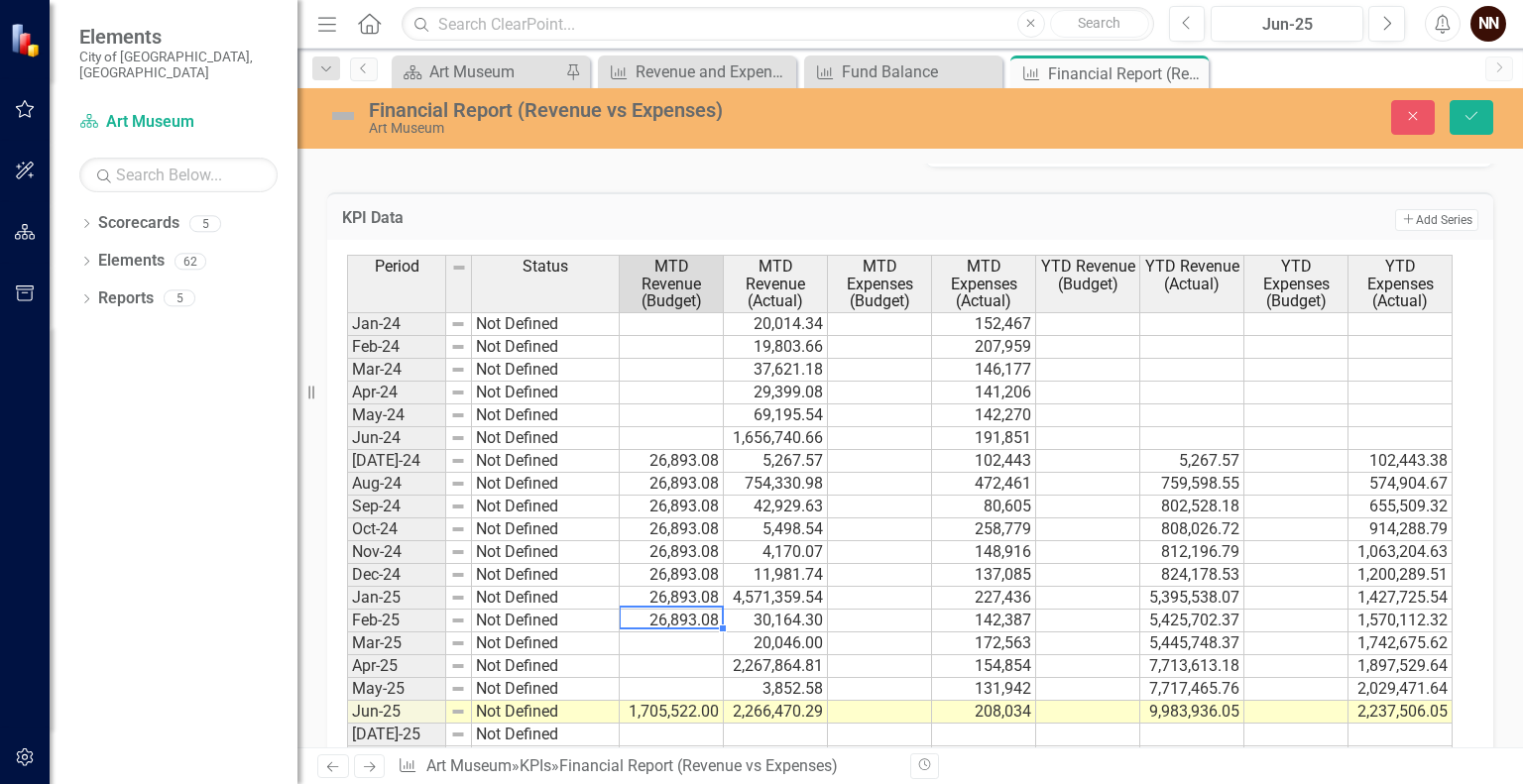 type on "26893.08" 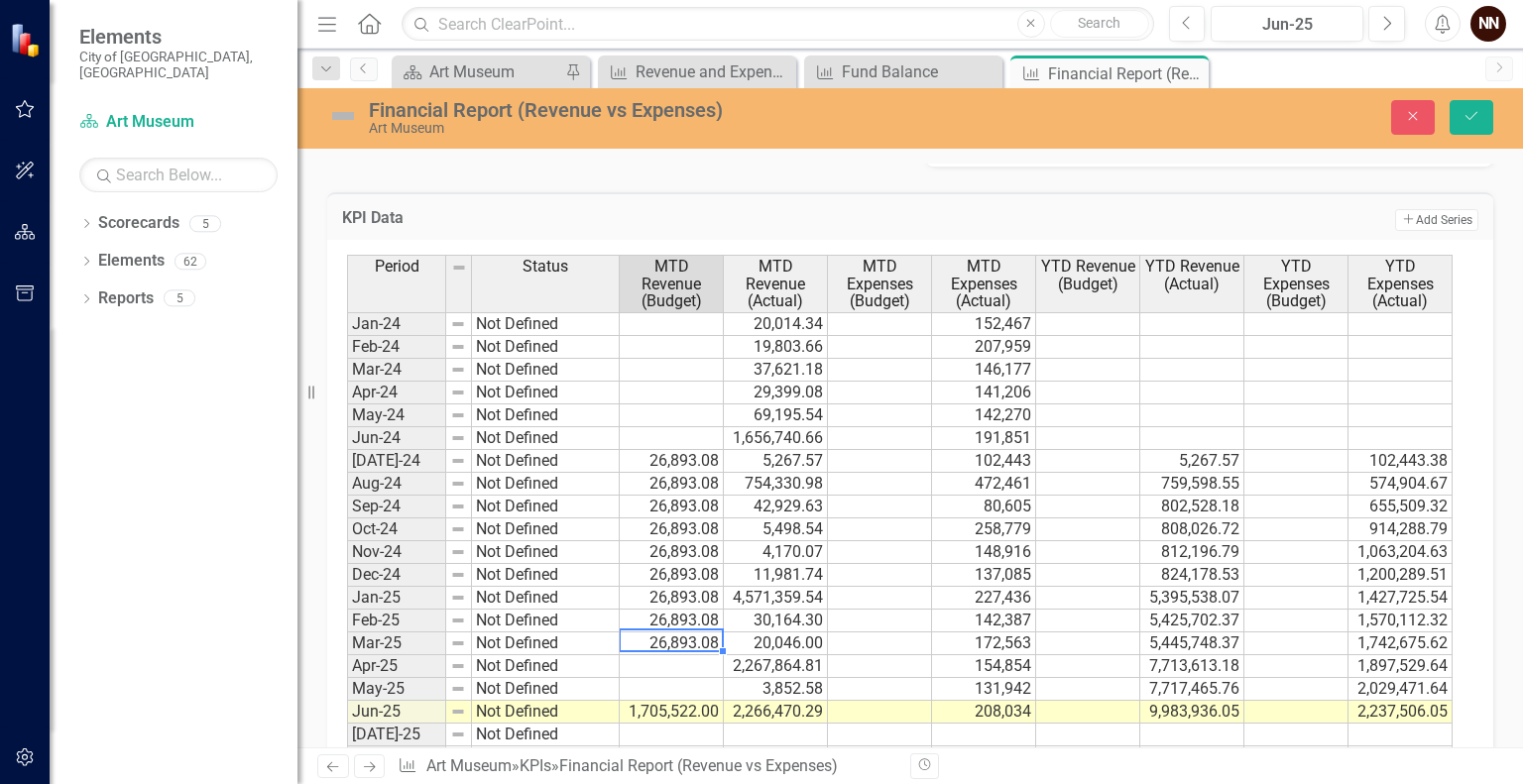 type on "26893.08" 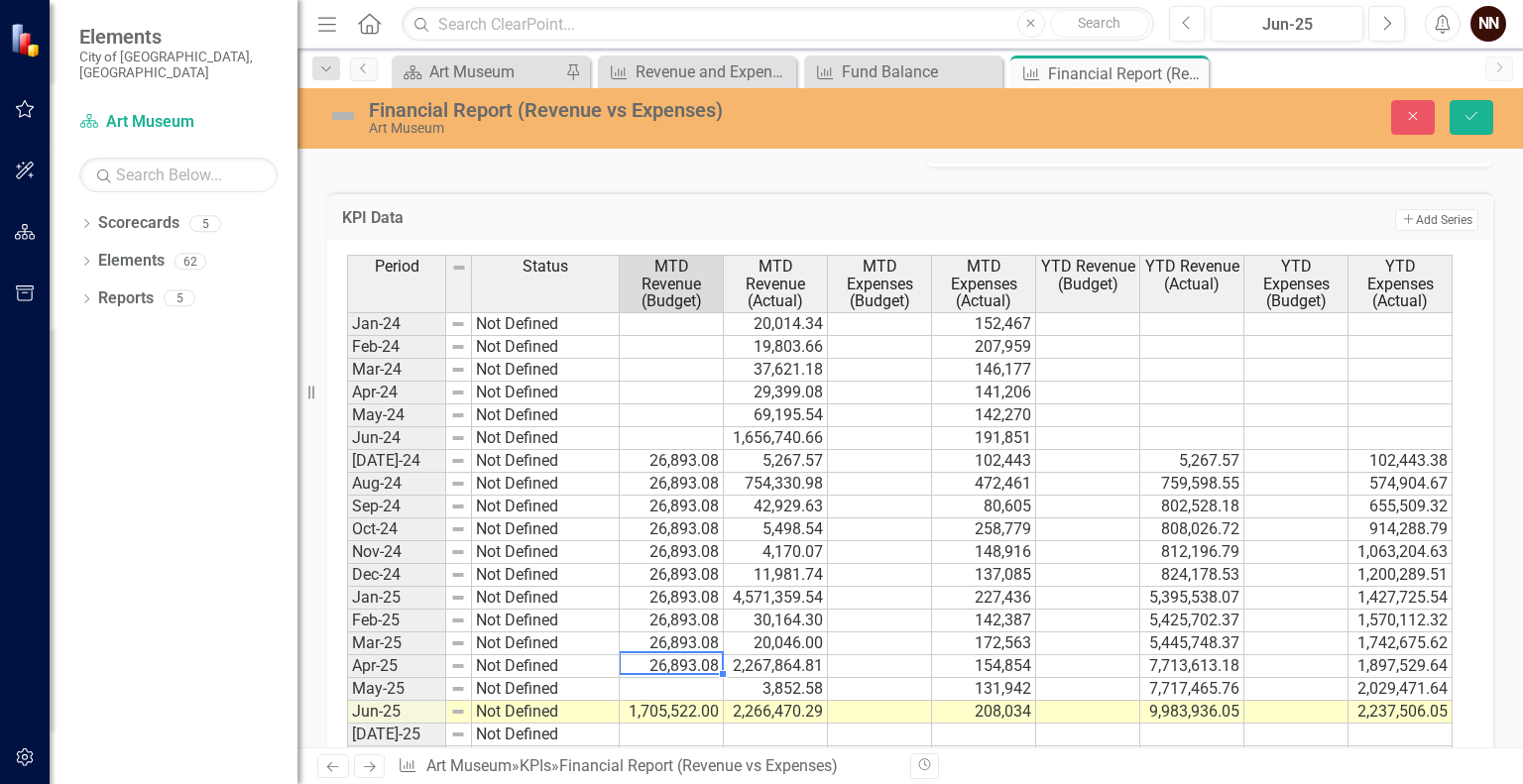 type on "26893.08" 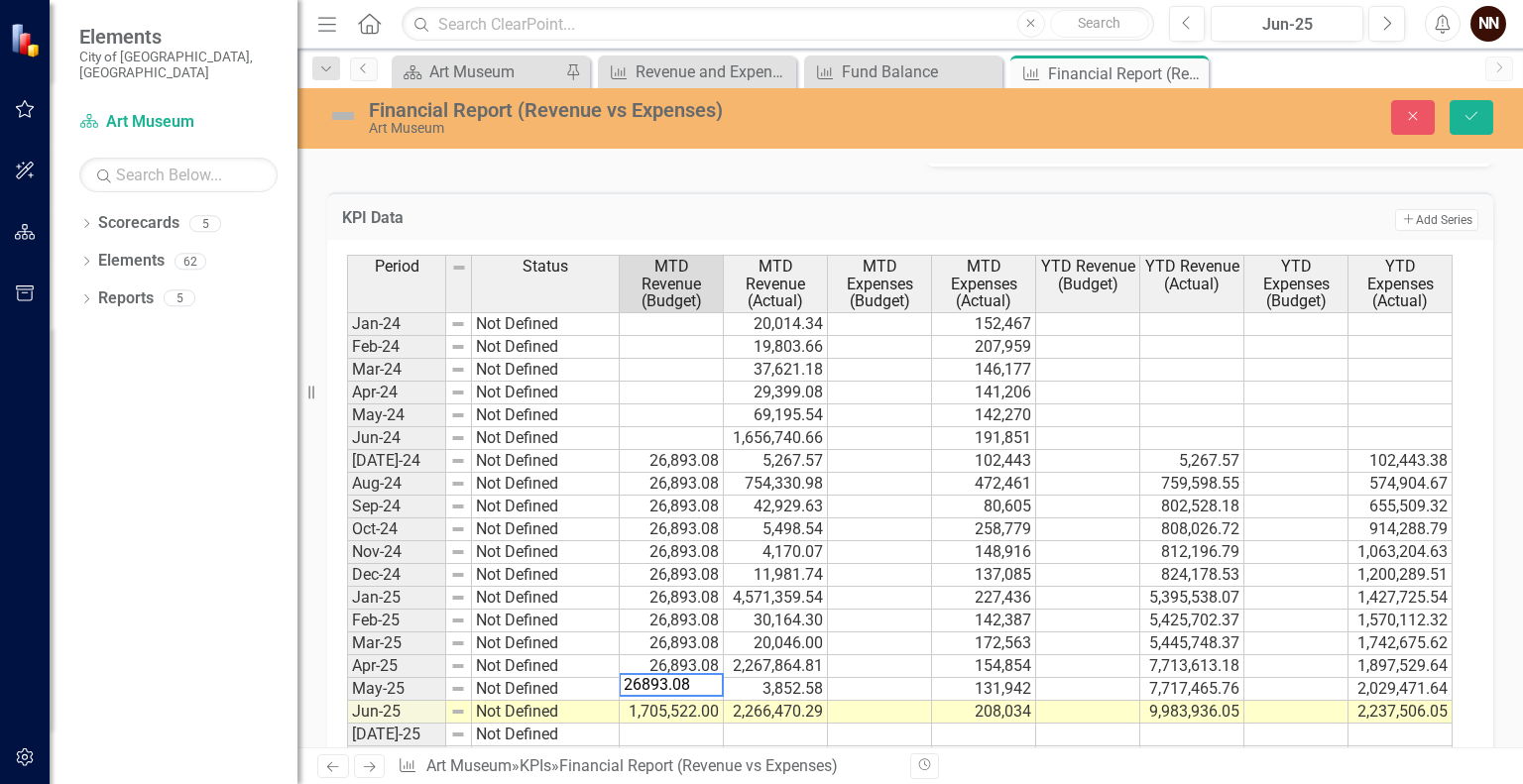 type on "1705522" 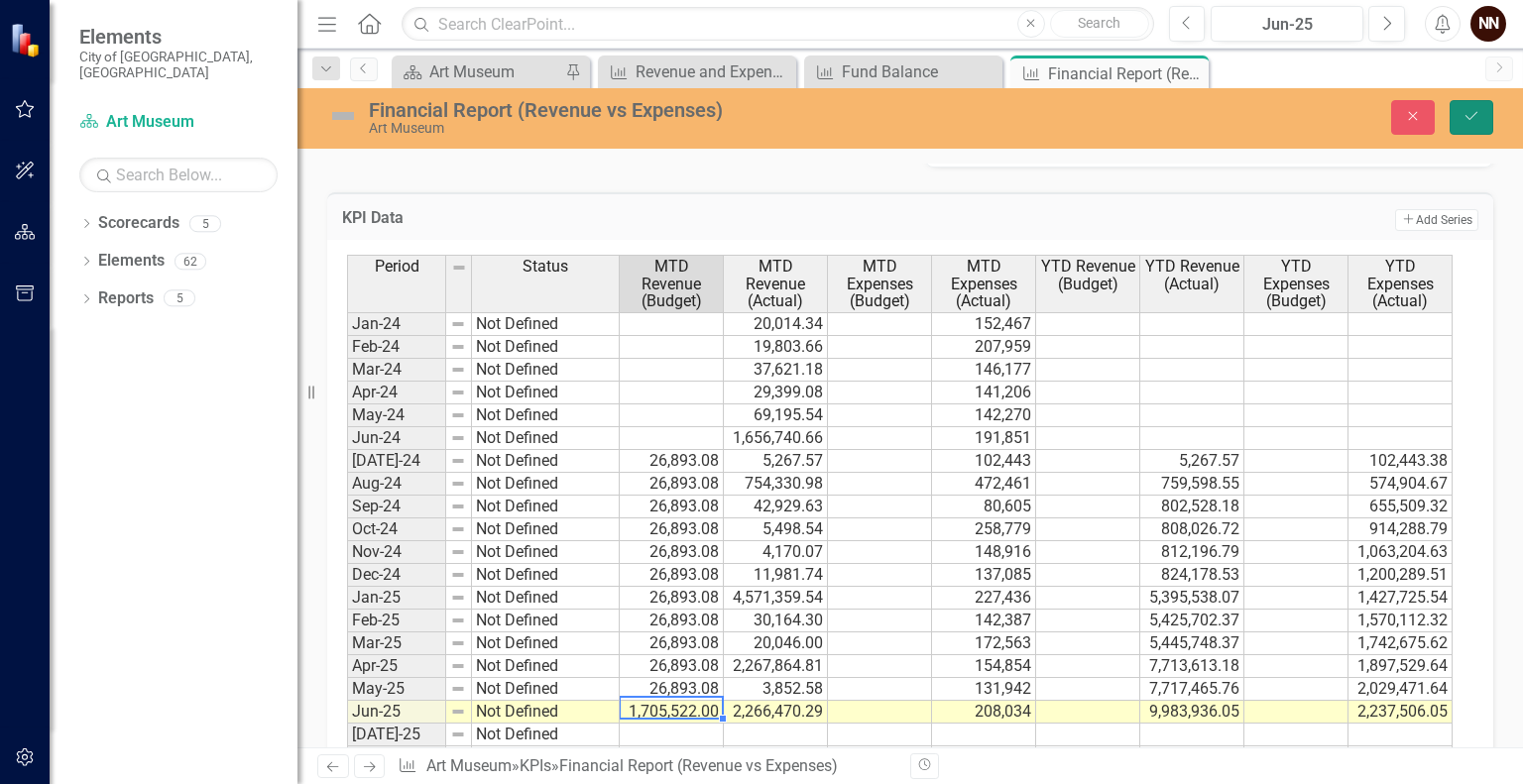 click on "Save" at bounding box center [1471, 117] 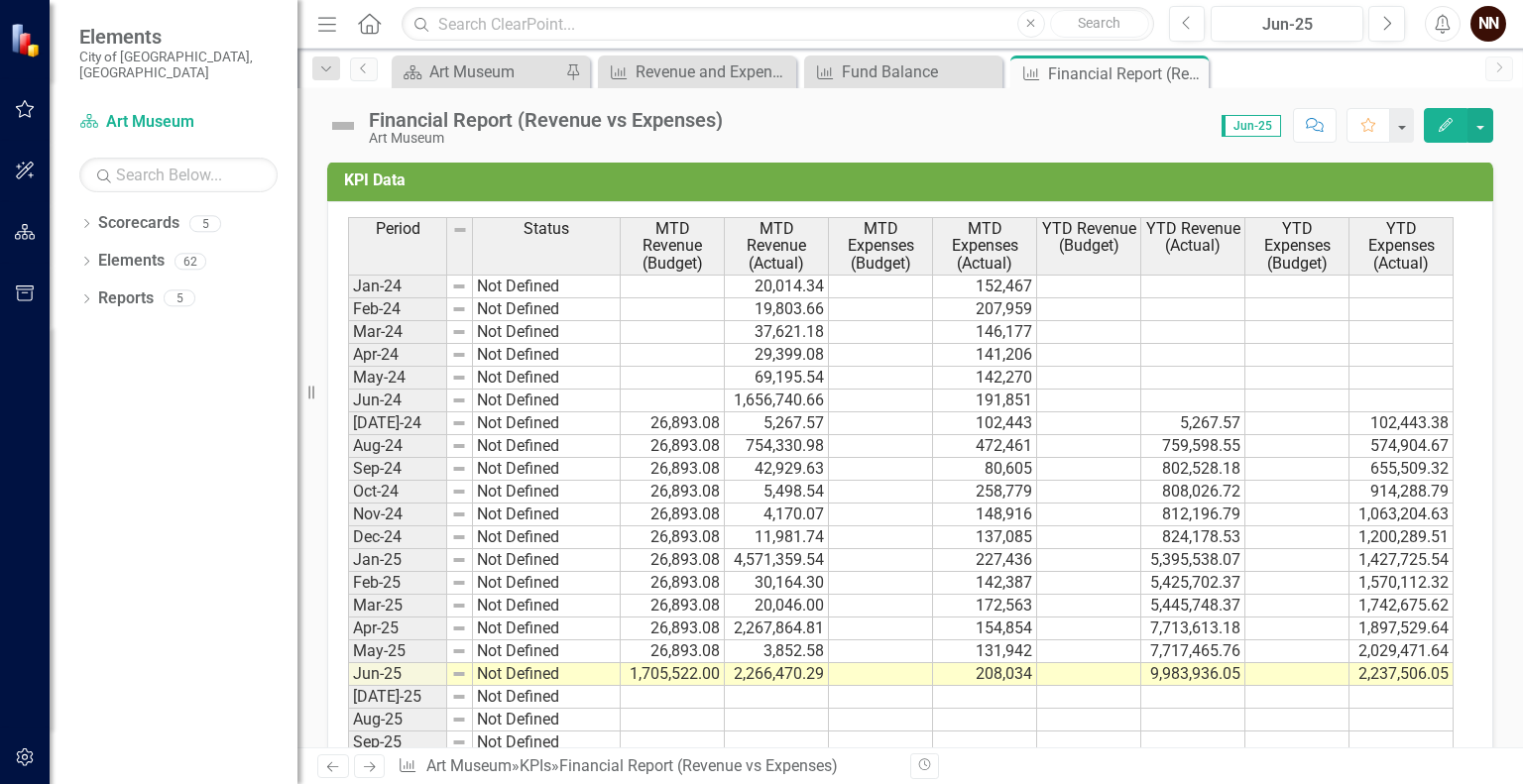 scroll, scrollTop: 803, scrollLeft: 0, axis: vertical 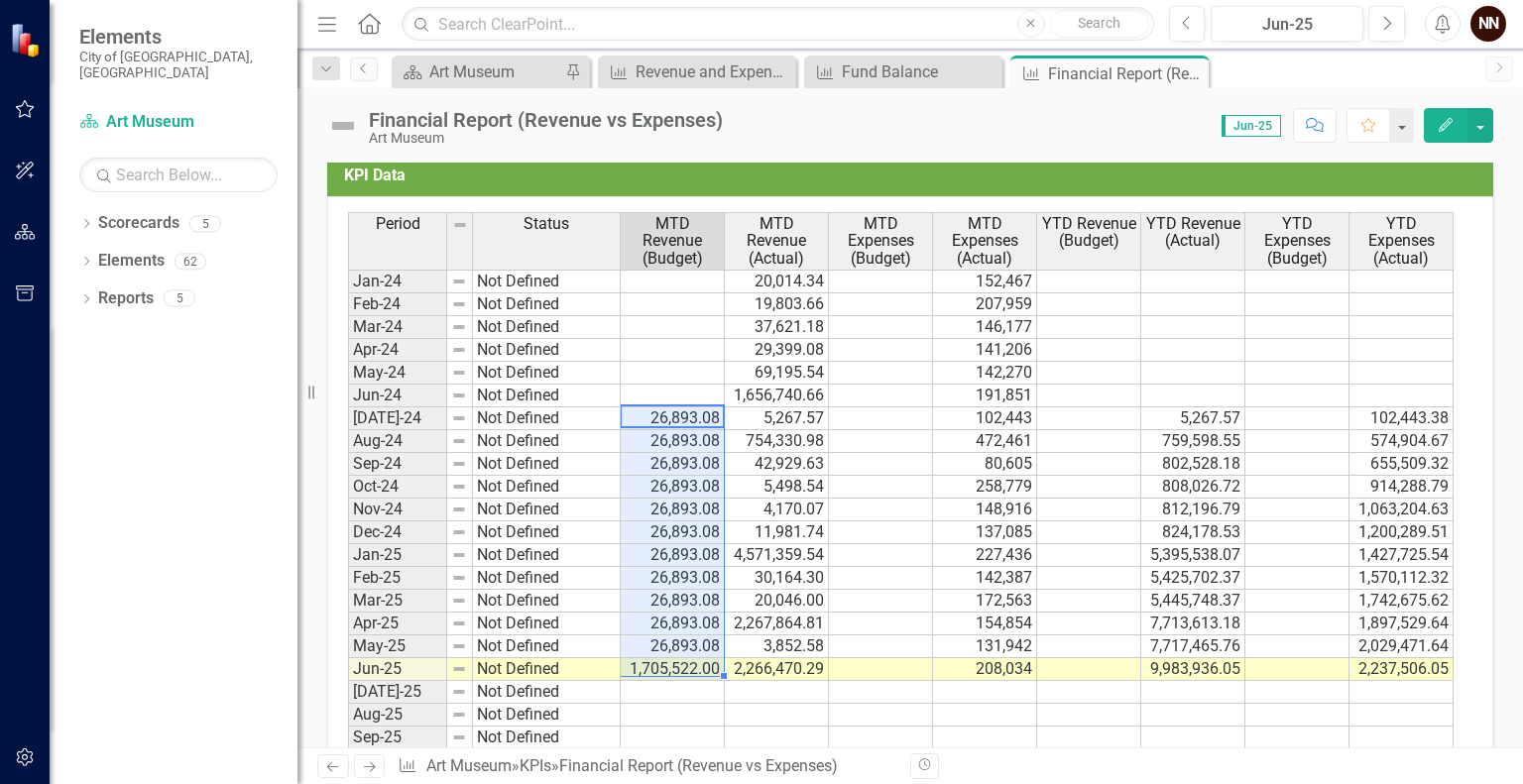 drag, startPoint x: 683, startPoint y: 411, endPoint x: 678, endPoint y: 658, distance: 247.0506 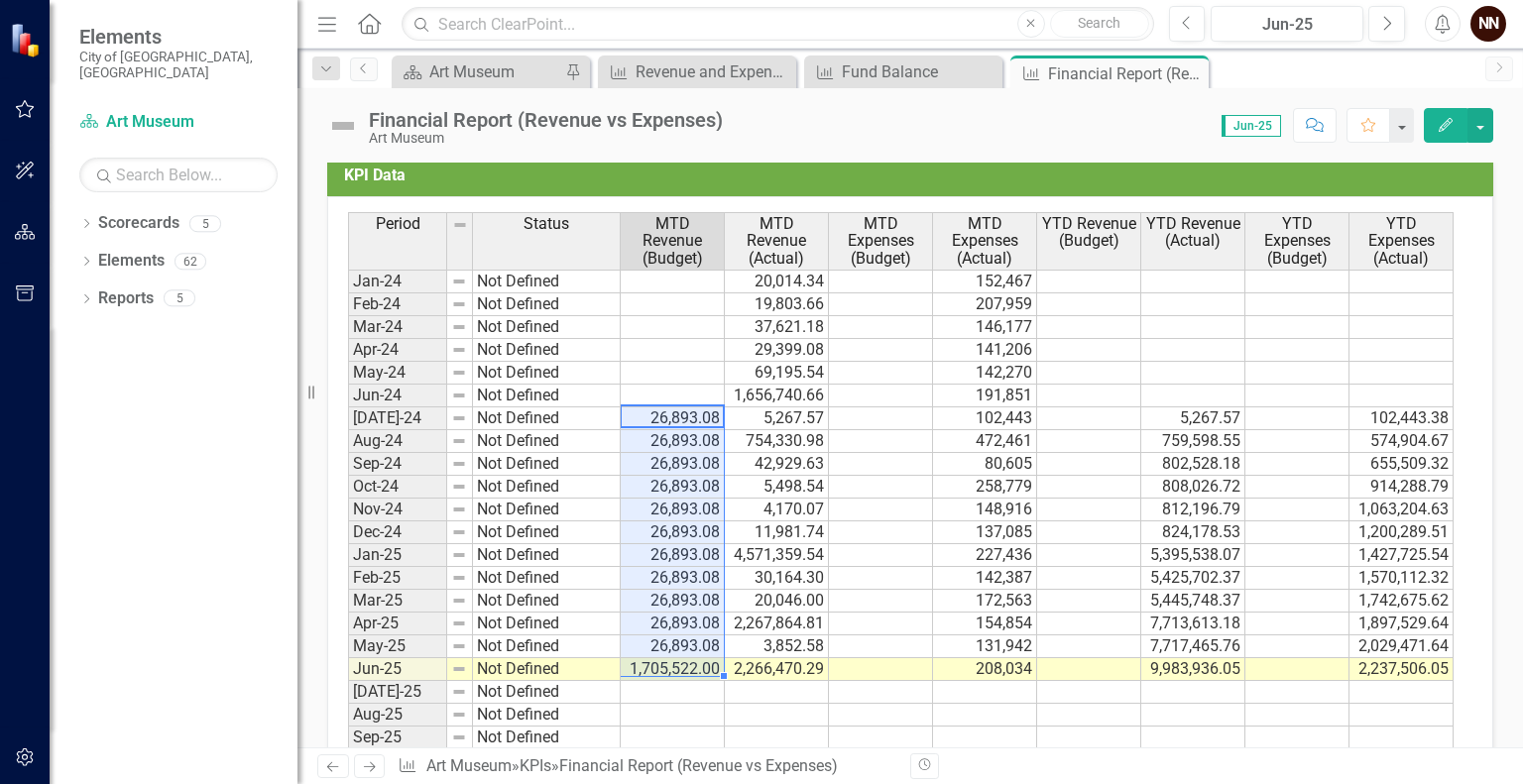 click on "Jan-24 Not Defined  20,014.34 152,467 Feb-24 Not Defined  19,803.66 207,959 Mar-24 Not Defined  37,621.18 146,177 Apr-24 Not Defined  29,399.08 141,206 May-24 Not Defined  69,195.54 142,270 Jun-24 Not Defined  1,656,740.66 191,851 Jul-24 Not Defined  26,893.08  5,267.57 102,443  5,267.57  102,443.38 Aug-24 Not Defined  26,893.08  754,330.98 472,461  759,598.55  574,904.67 Sep-24 Not Defined  26,893.08  42,929.63 80,605  802,528.18  655,509.32 Oct-24 Not Defined  26,893.08  5,498.54 258,779  808,026.72  914,288.79 Nov-24 Not Defined  26,893.08  4,170.07 148,916  812,196.79  1,063,204.63 Dec-24 Not Defined  26,893.08  11,981.74 137,085  824,178.53  1,200,289.51 Jan-25 Not Defined  26,893.08  4,571,359.54 227,436  5,395,538.07  1,427,725.54 Feb-25 Not Defined  26,893.08  30,164.30 142,387  5,425,702.37  1,570,112.32 Mar-25 Not Defined  26,893.08  20,046.00 172,563  5,445,748.37  1,742,675.62 Apr-25 Not Defined  26,893.08  2,267,864.81 154,854  7,713,613.18  1,897,529.64 May-25 Not Defined  26,893.08  3,852.58" at bounding box center (900, 543) 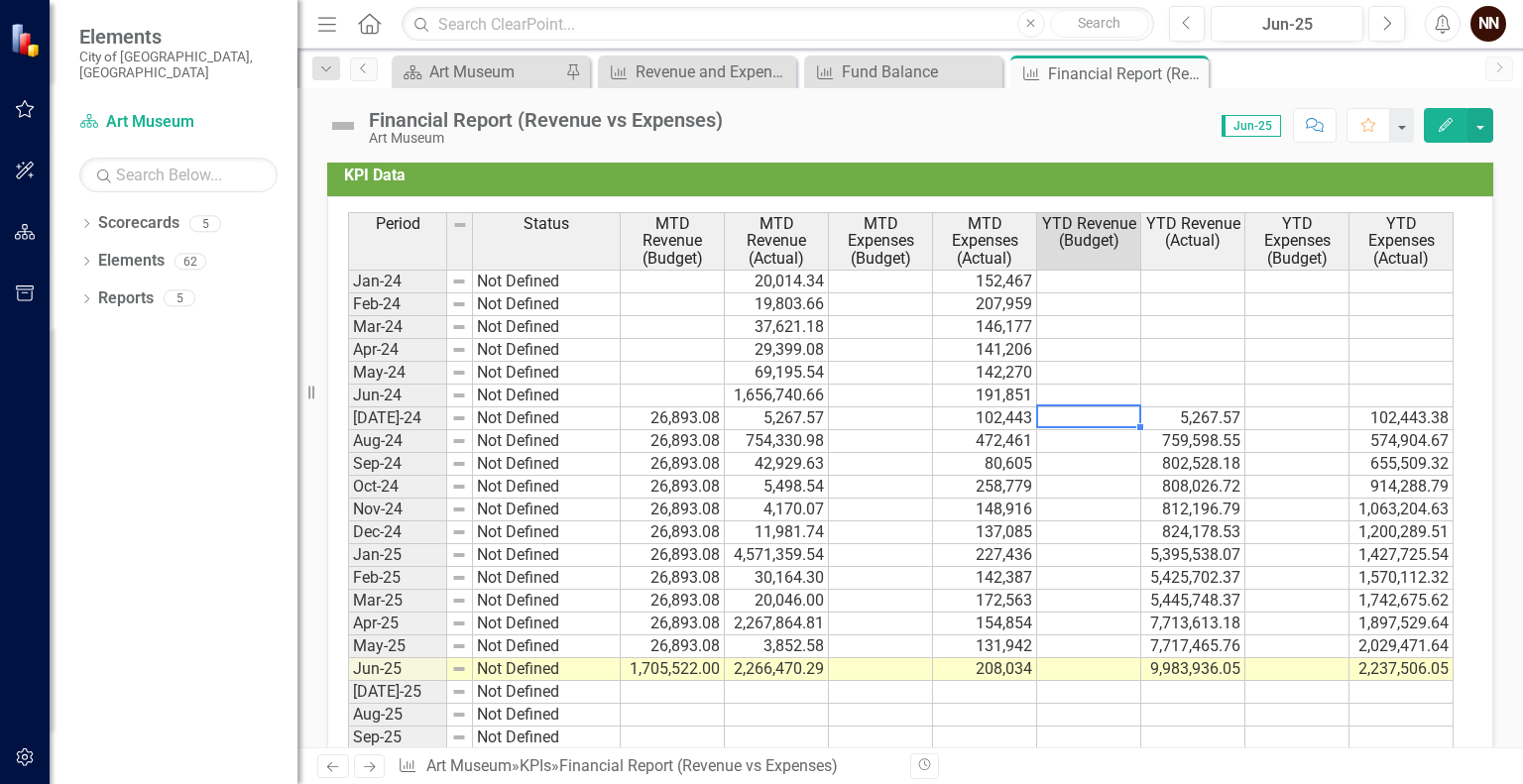 click at bounding box center [1089, 418] 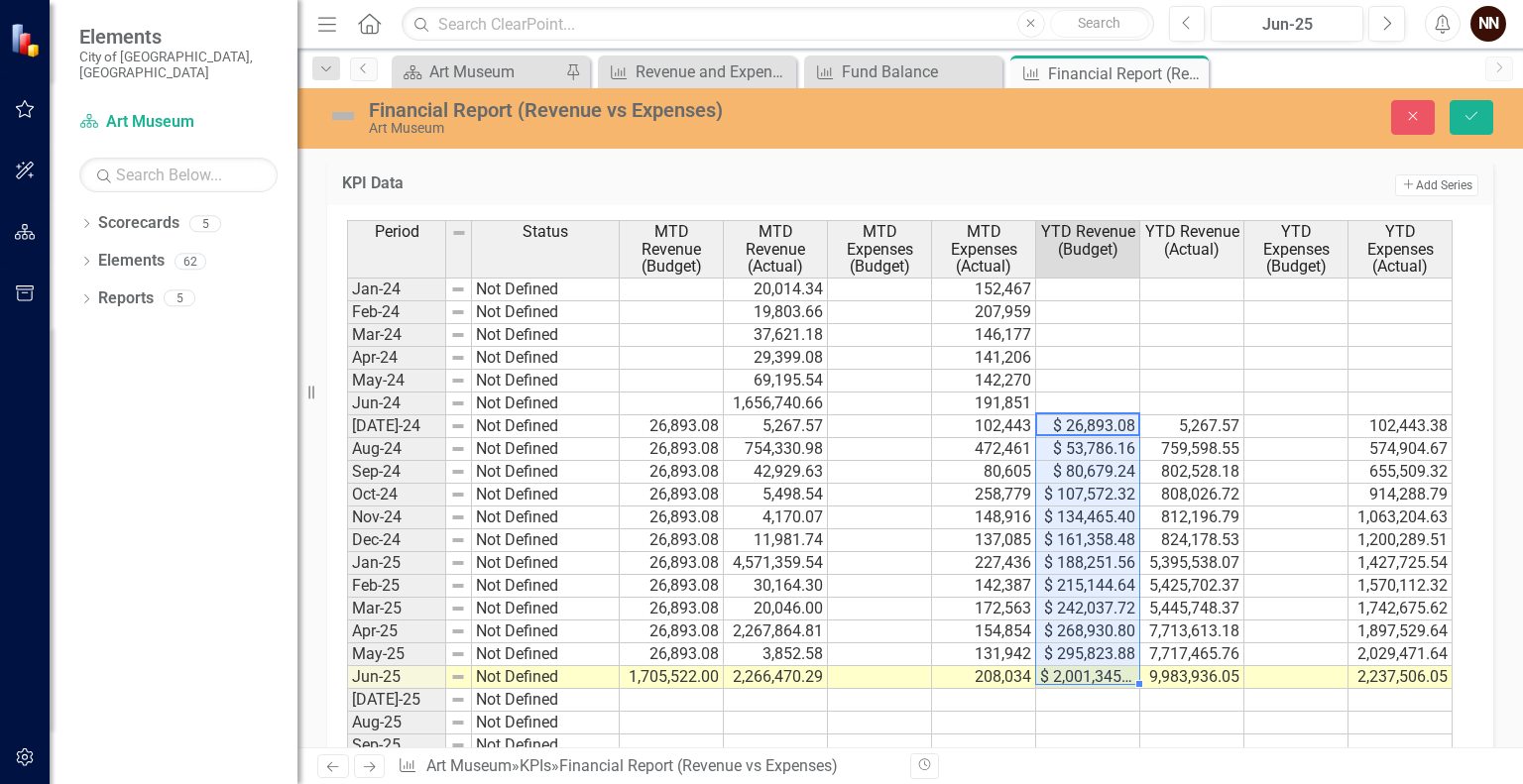 type on "26893.08" 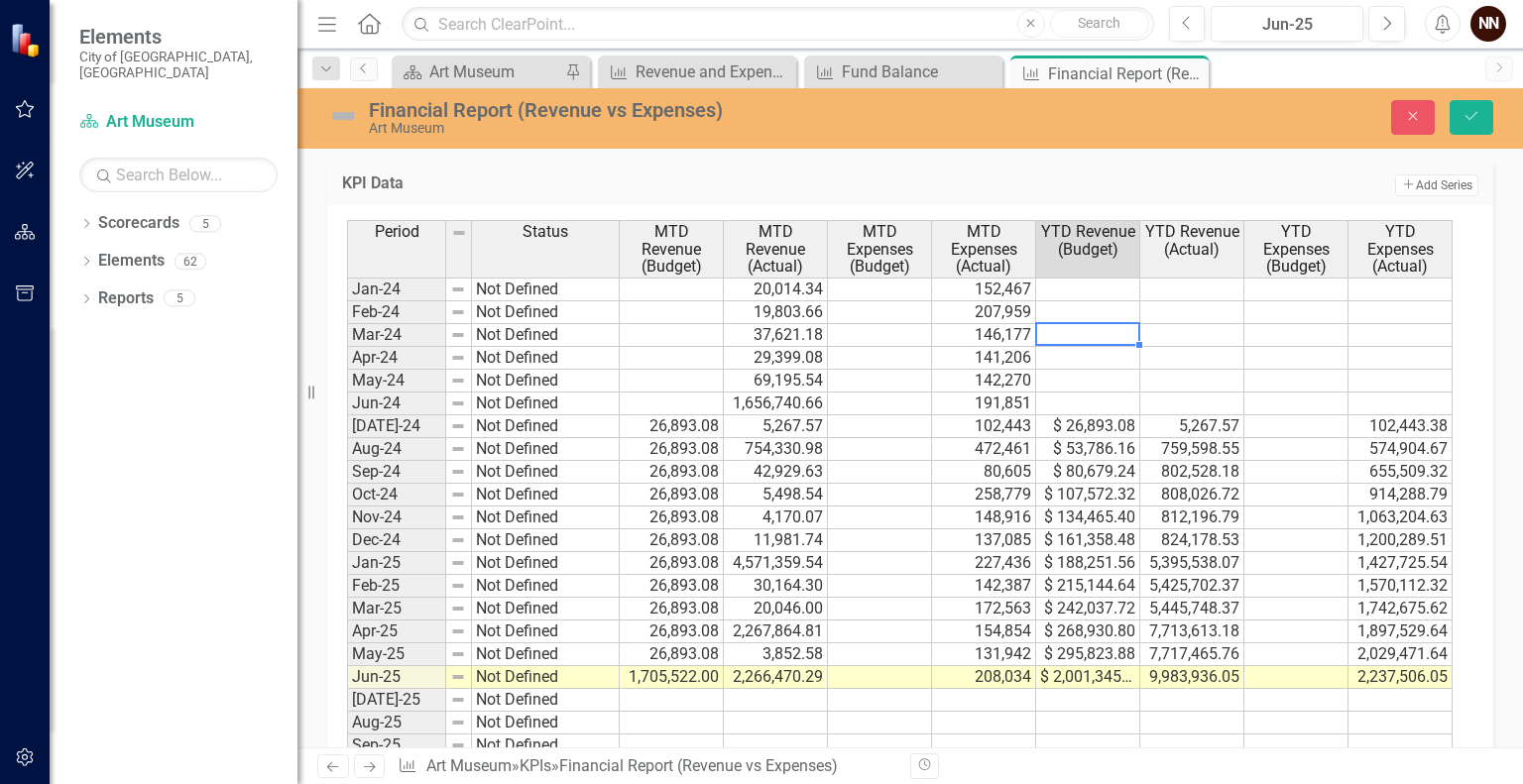 click at bounding box center (1088, 335) 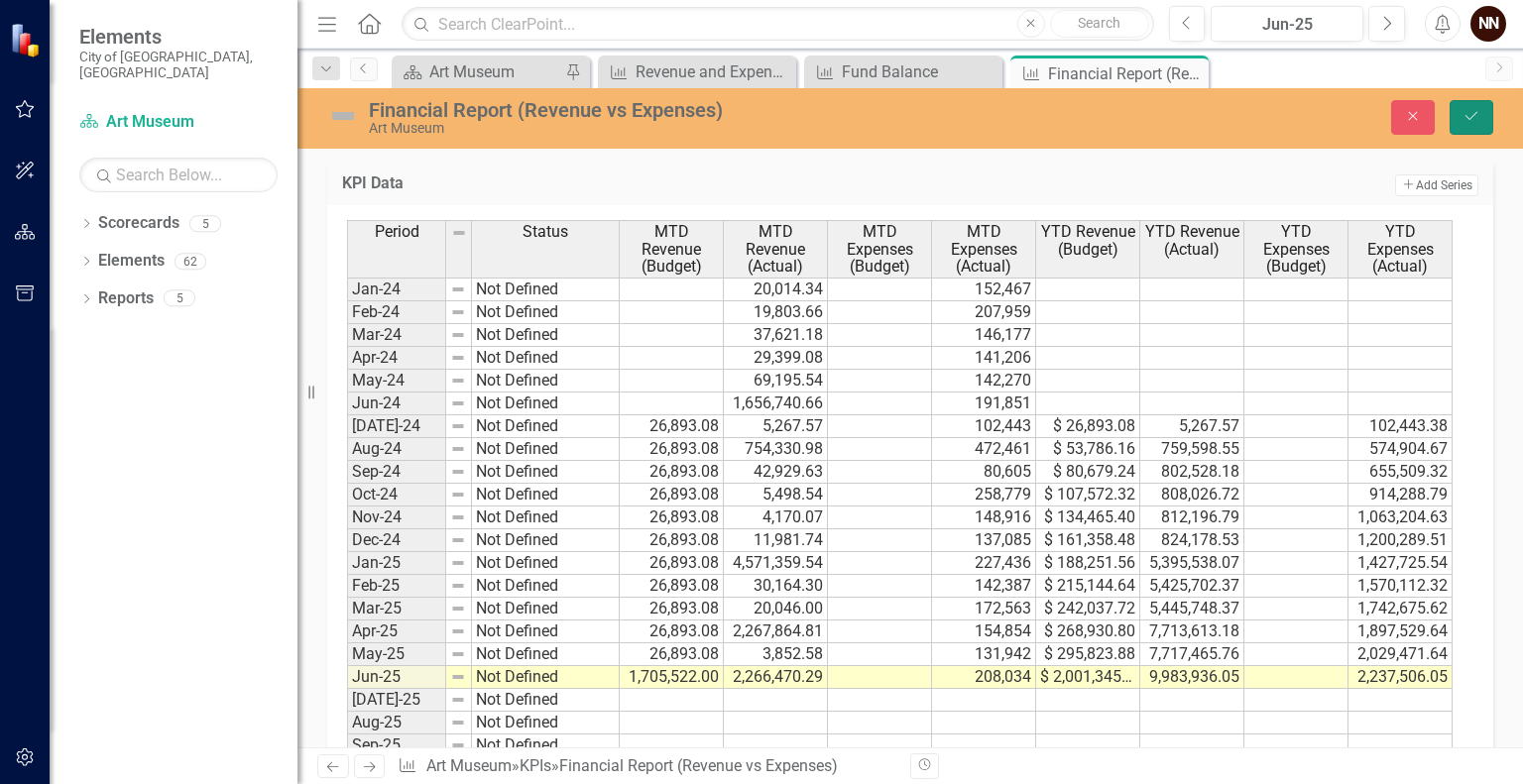click on "Save" at bounding box center [1471, 117] 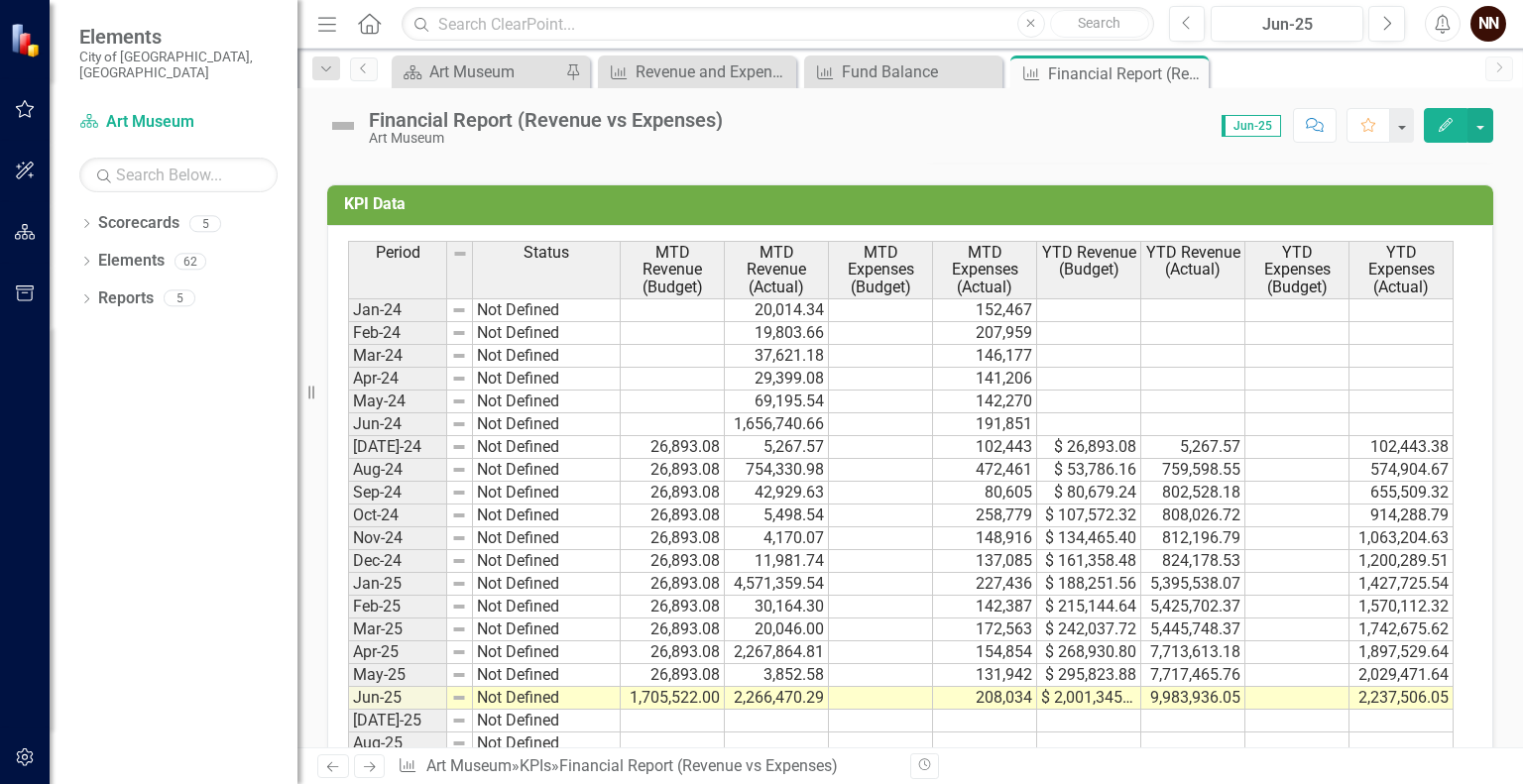 scroll, scrollTop: 767, scrollLeft: 0, axis: vertical 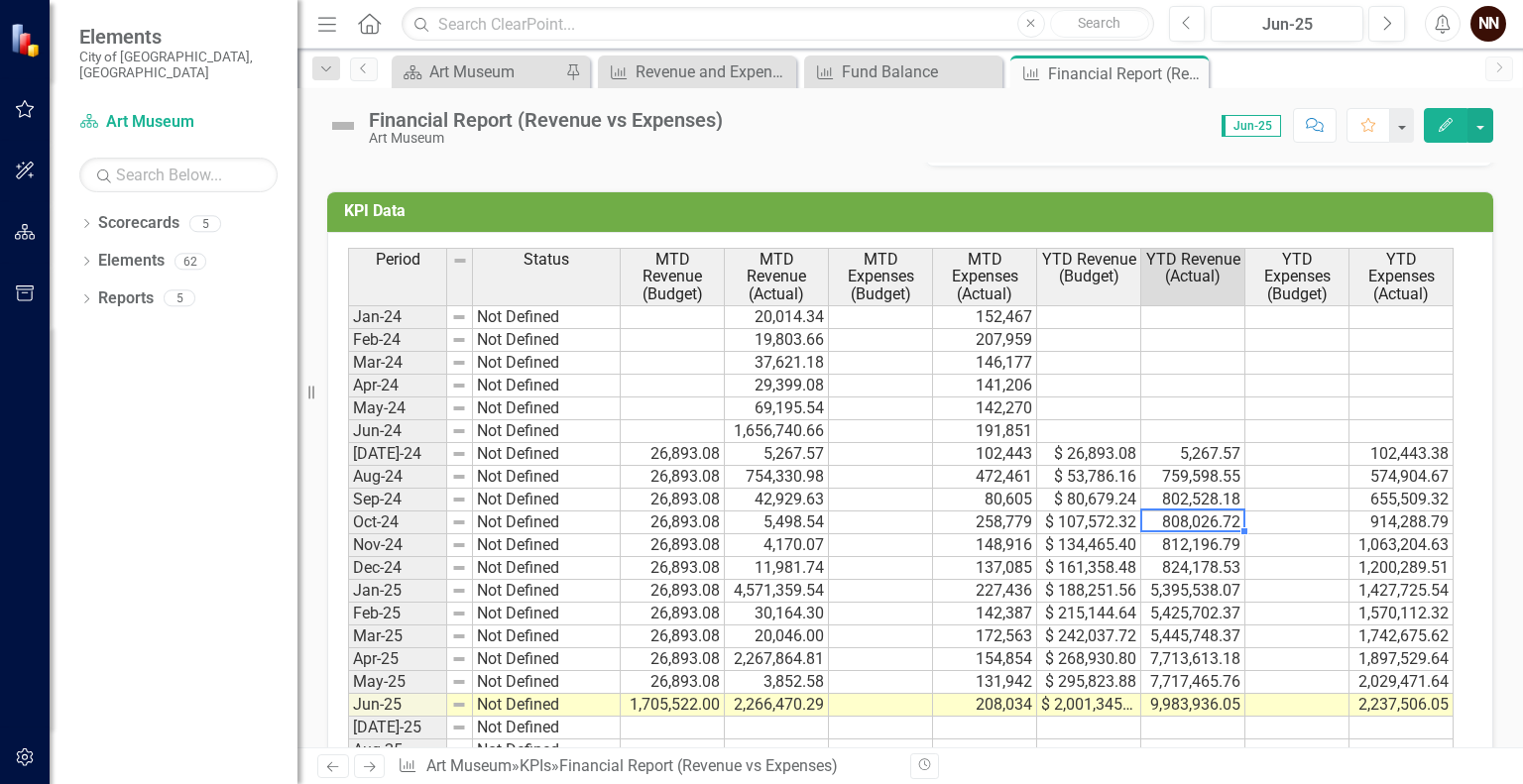 click on "808,026.72" at bounding box center [1193, 522] 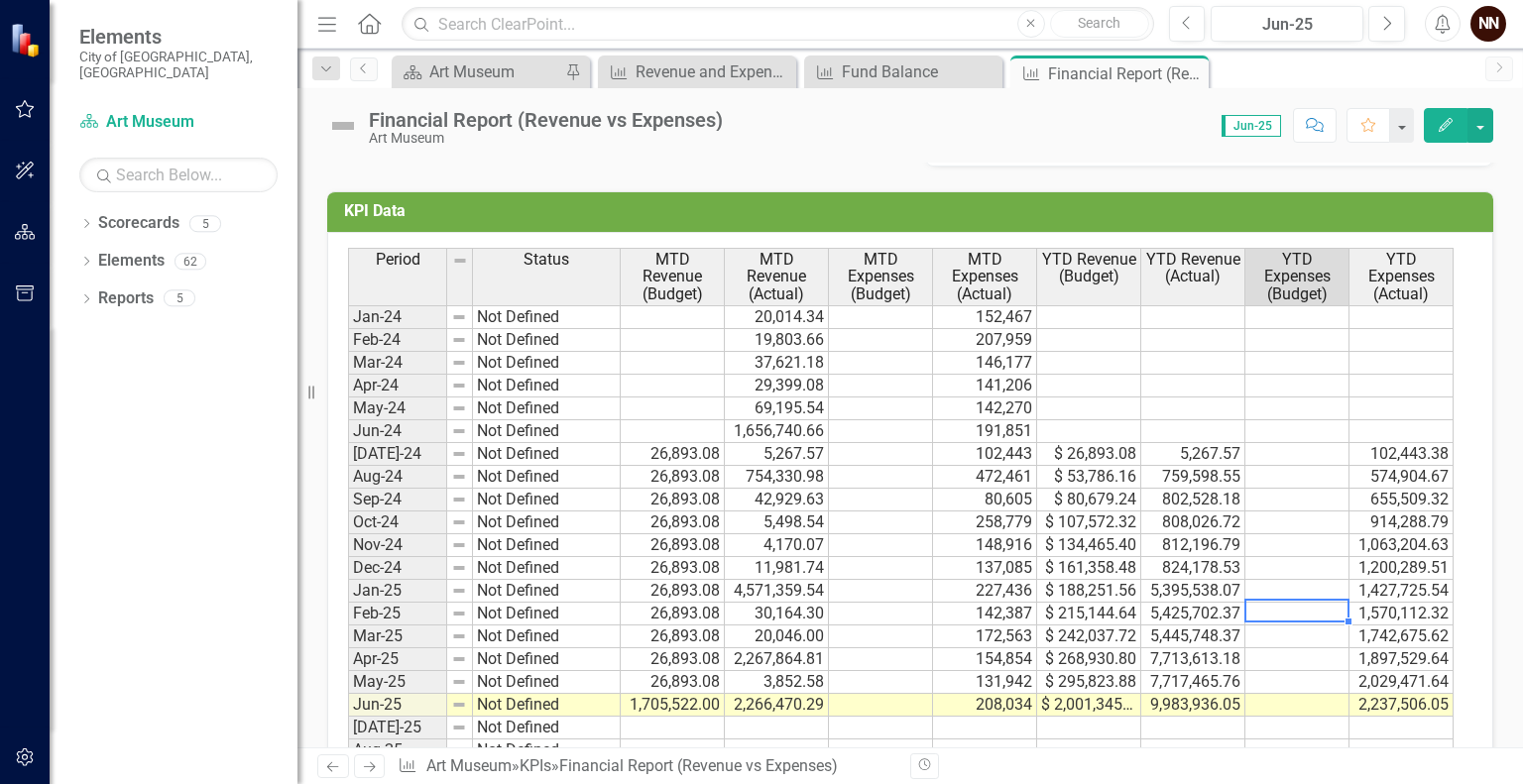 click at bounding box center [1297, 614] 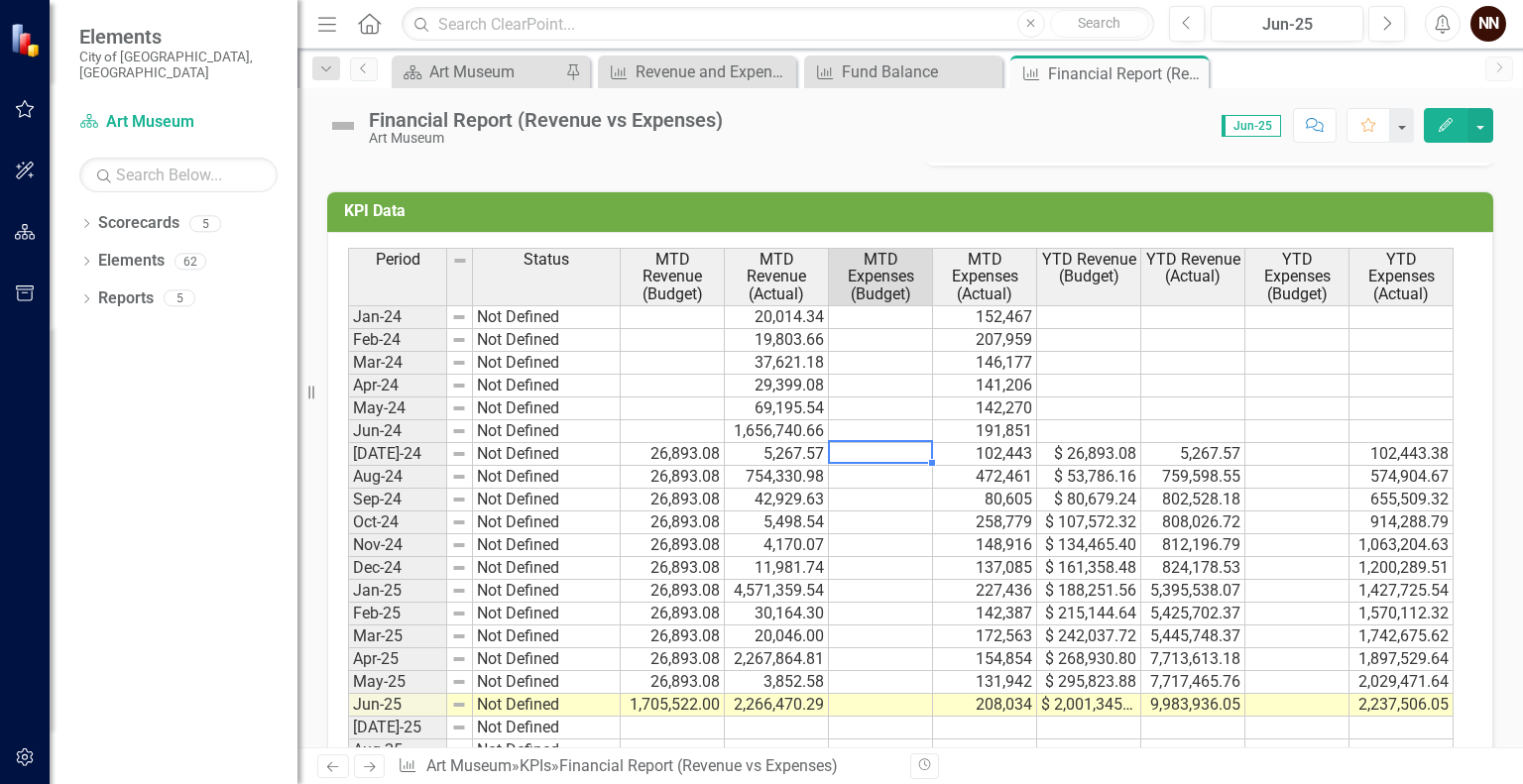 click at bounding box center [880, 454] 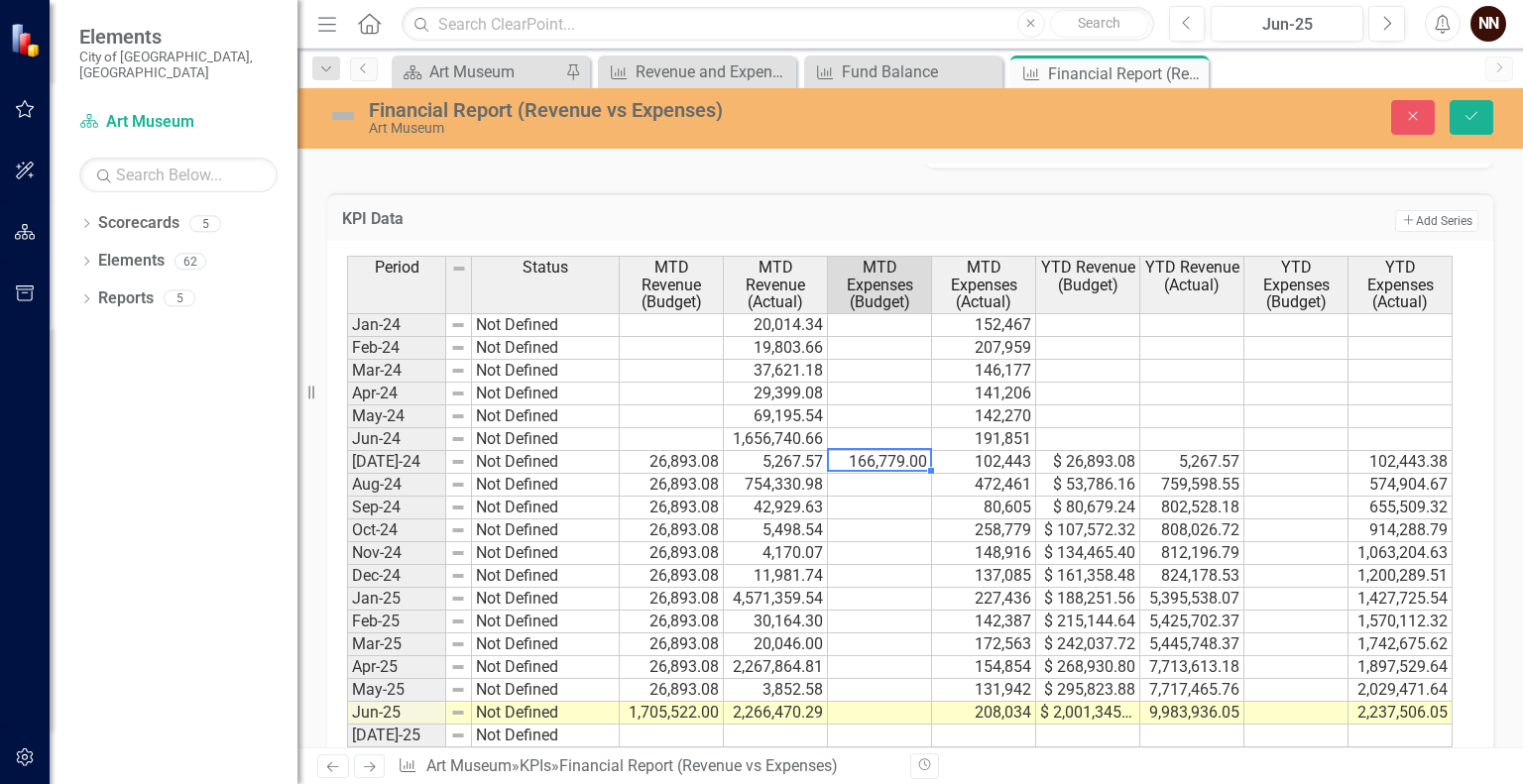 type on "166779" 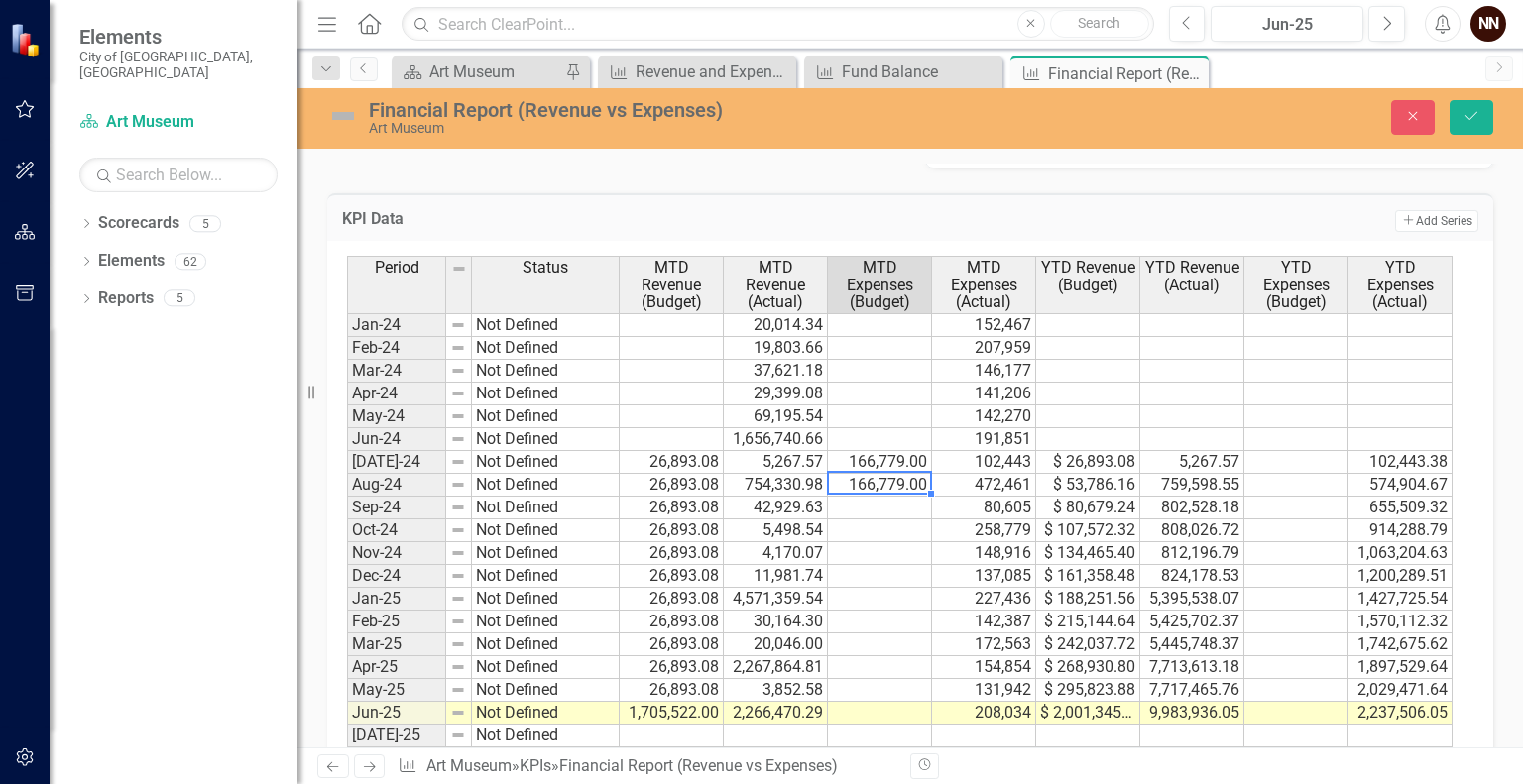 type on "166779" 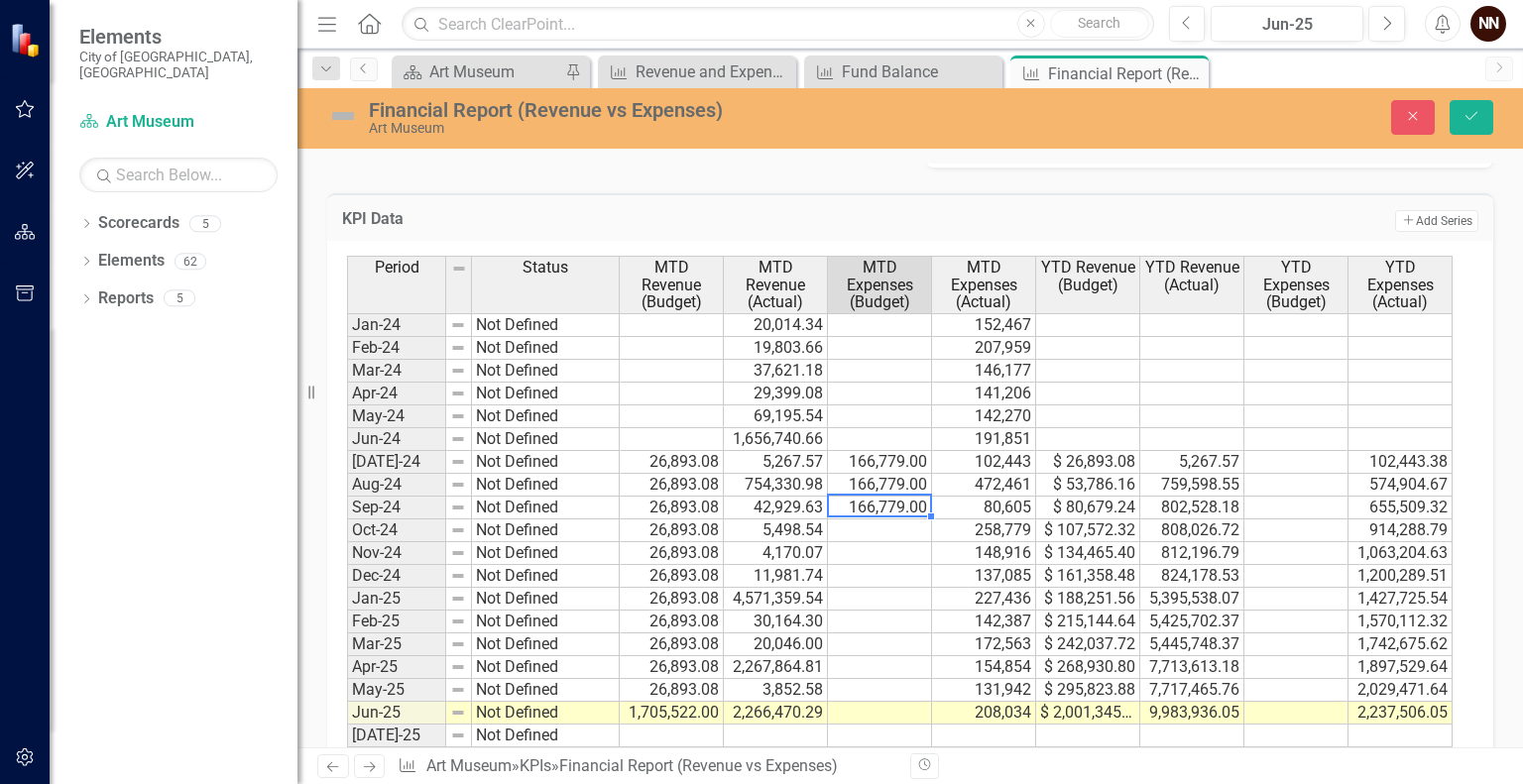 type on "166779" 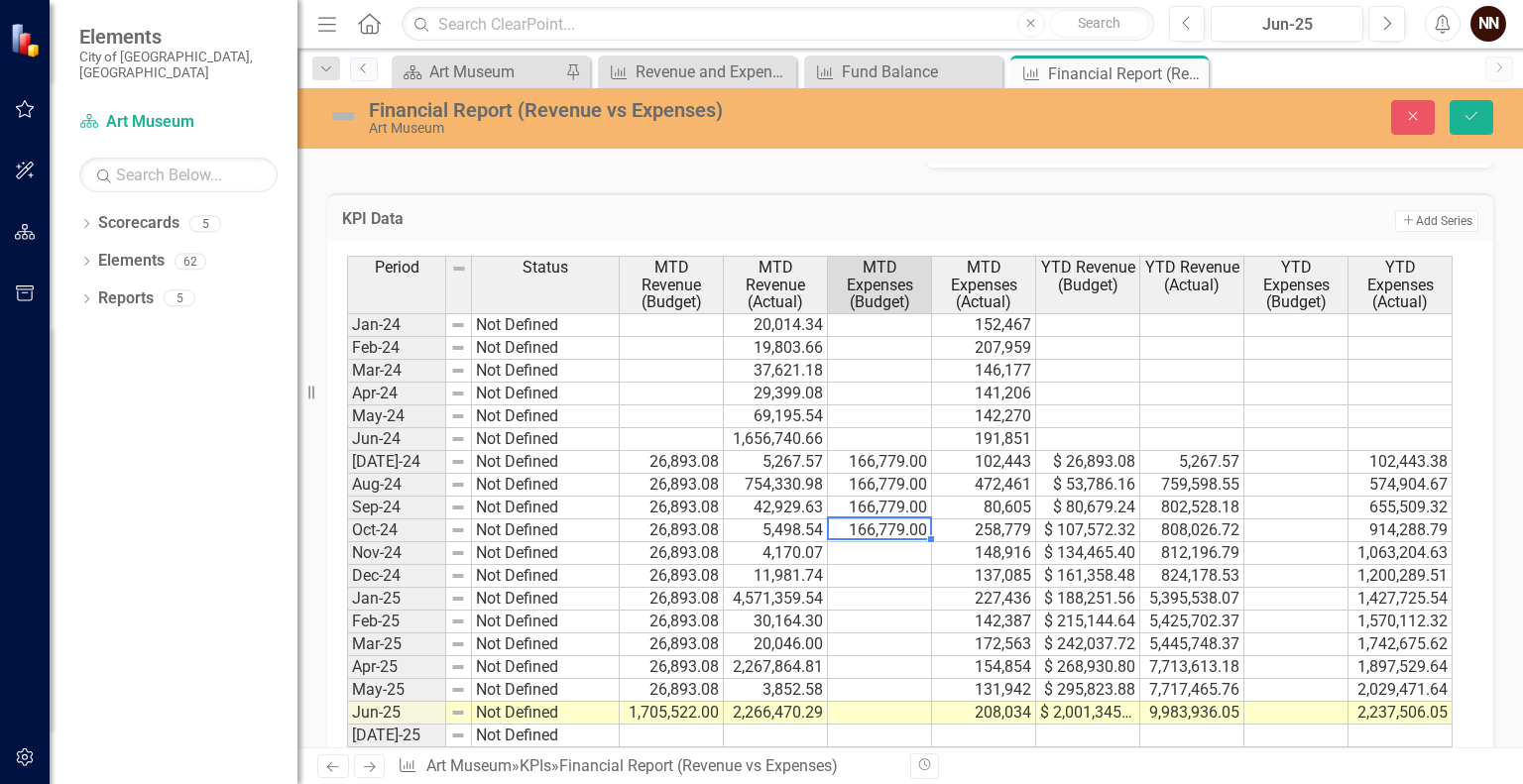 type on "166779" 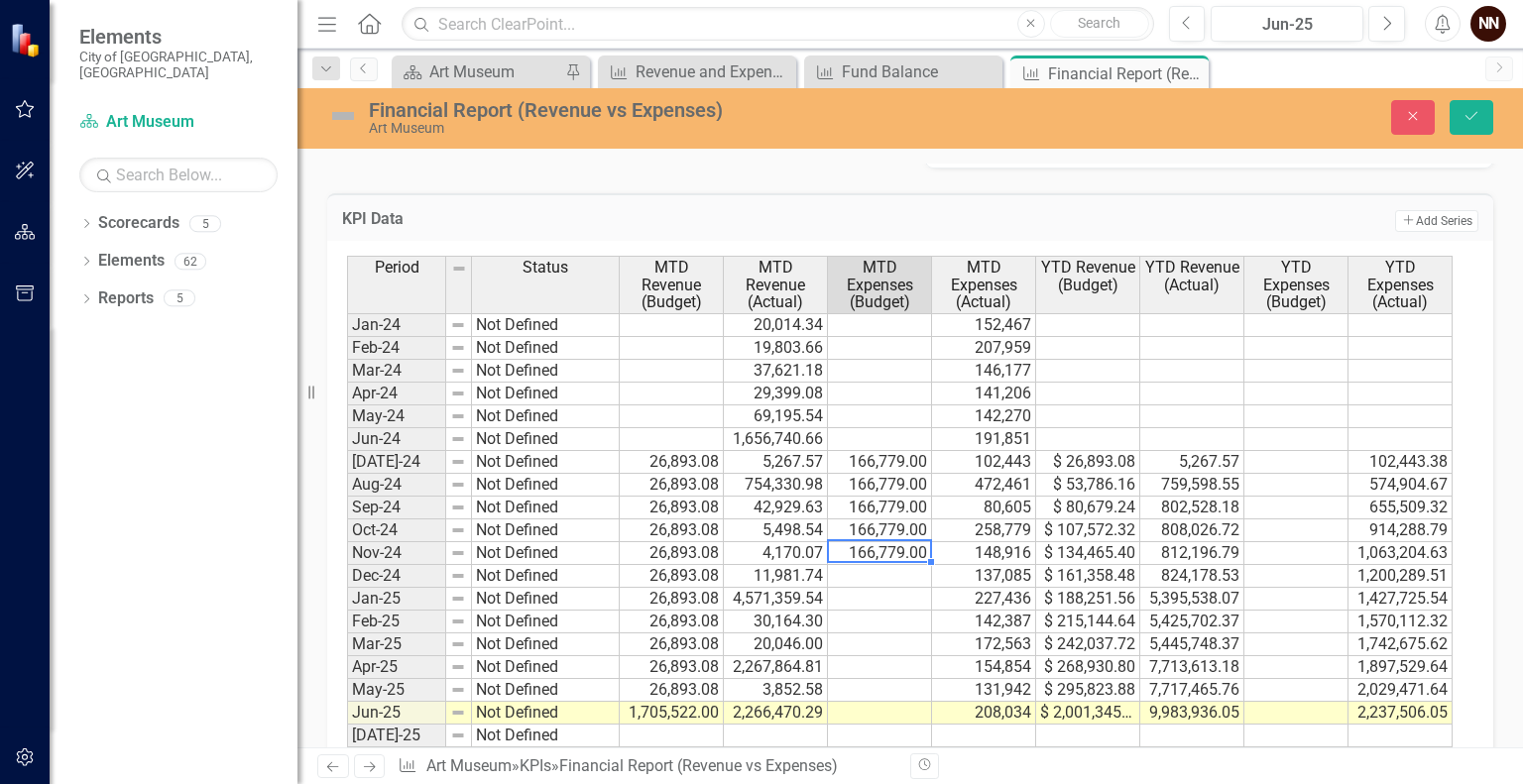 type on "166779" 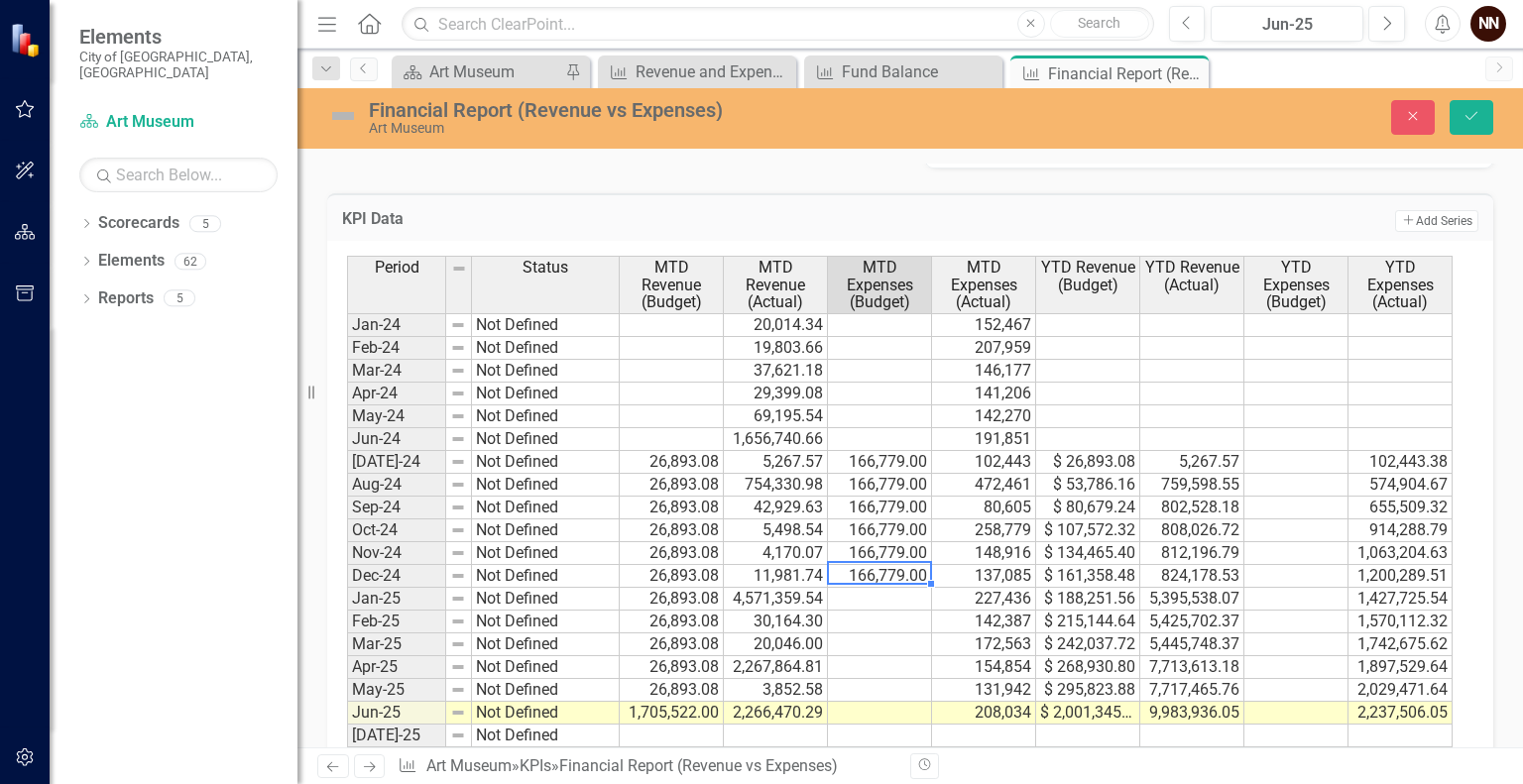 type on "166779" 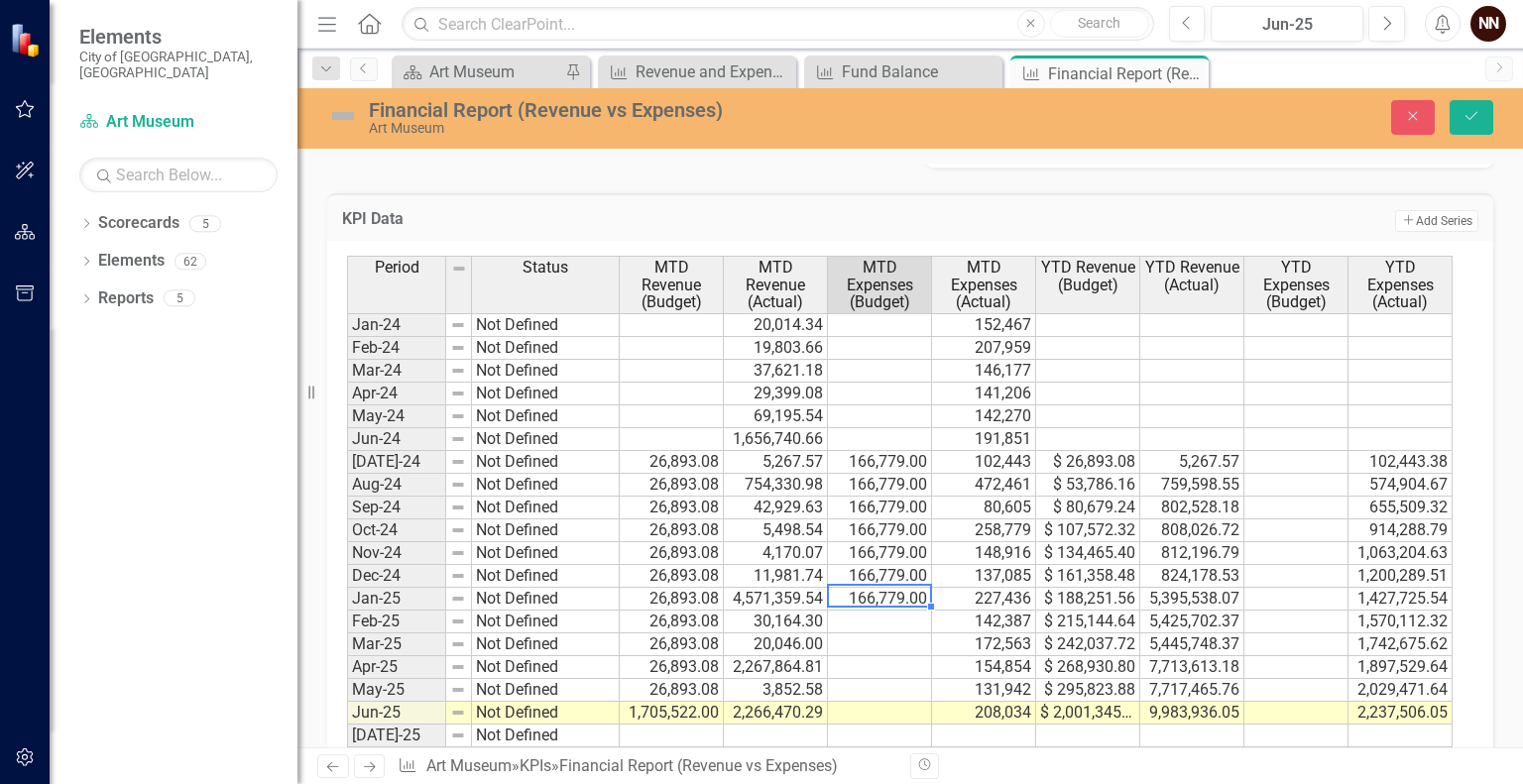type on "166779" 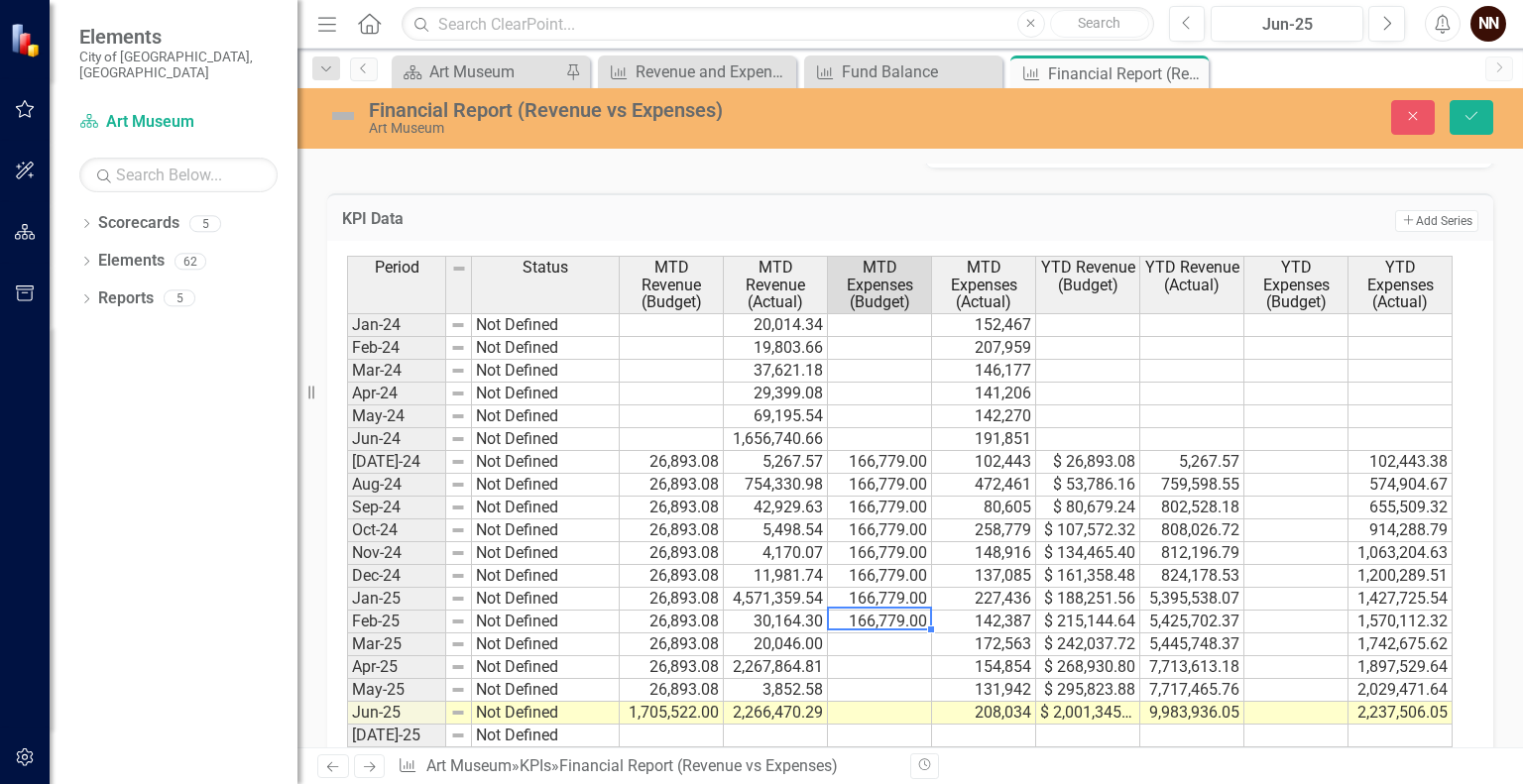 type on "166779" 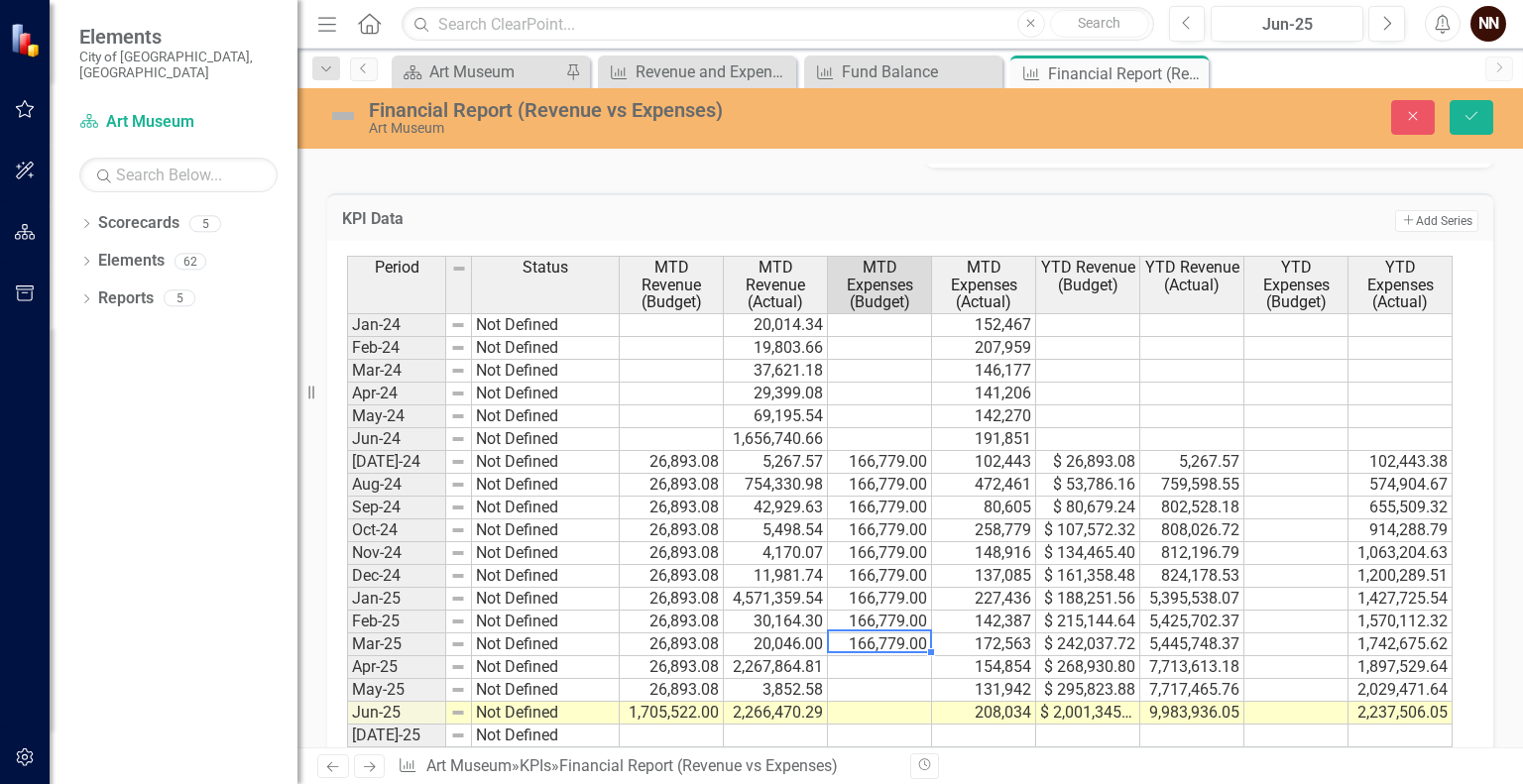 type on "166779" 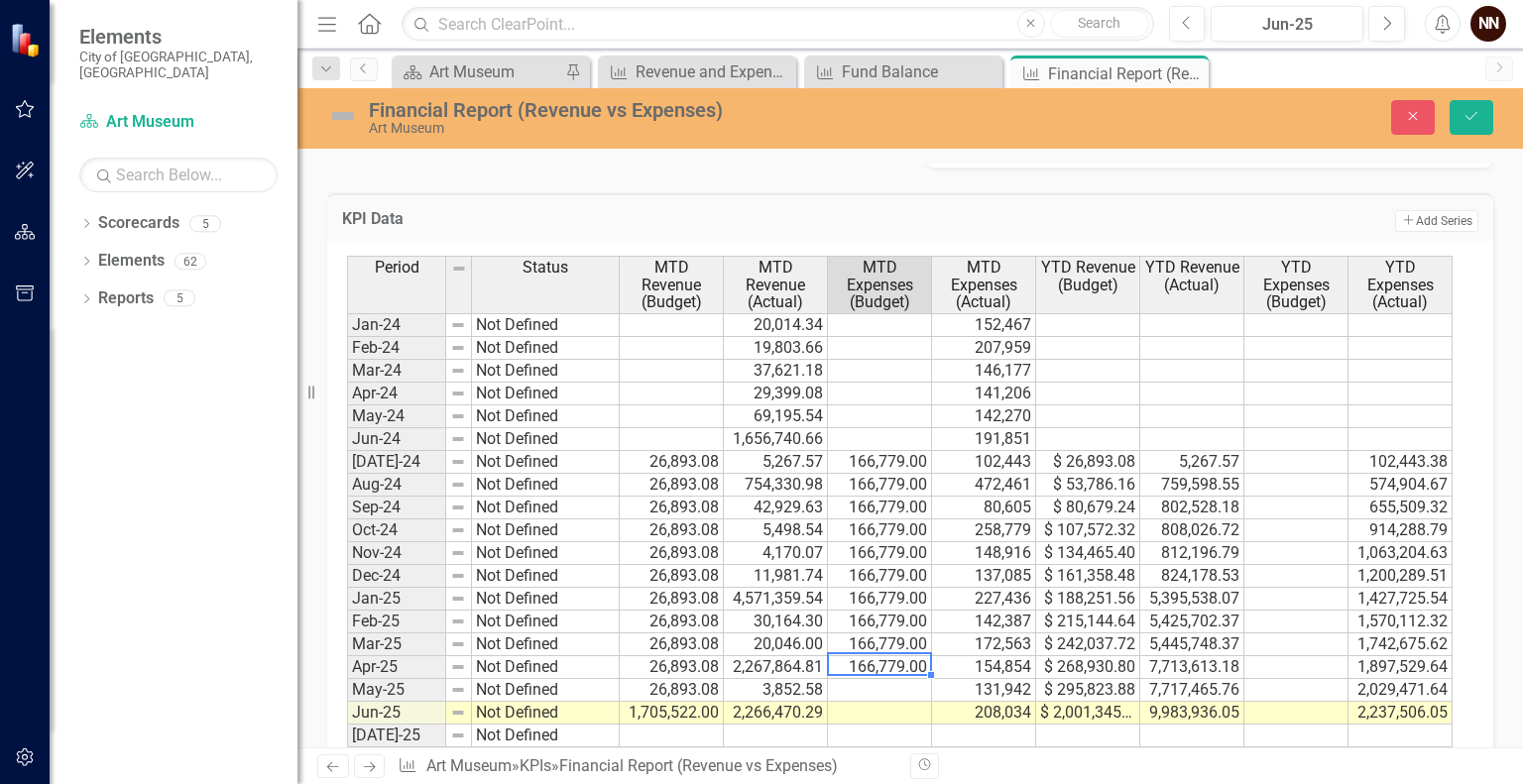 type on "166779" 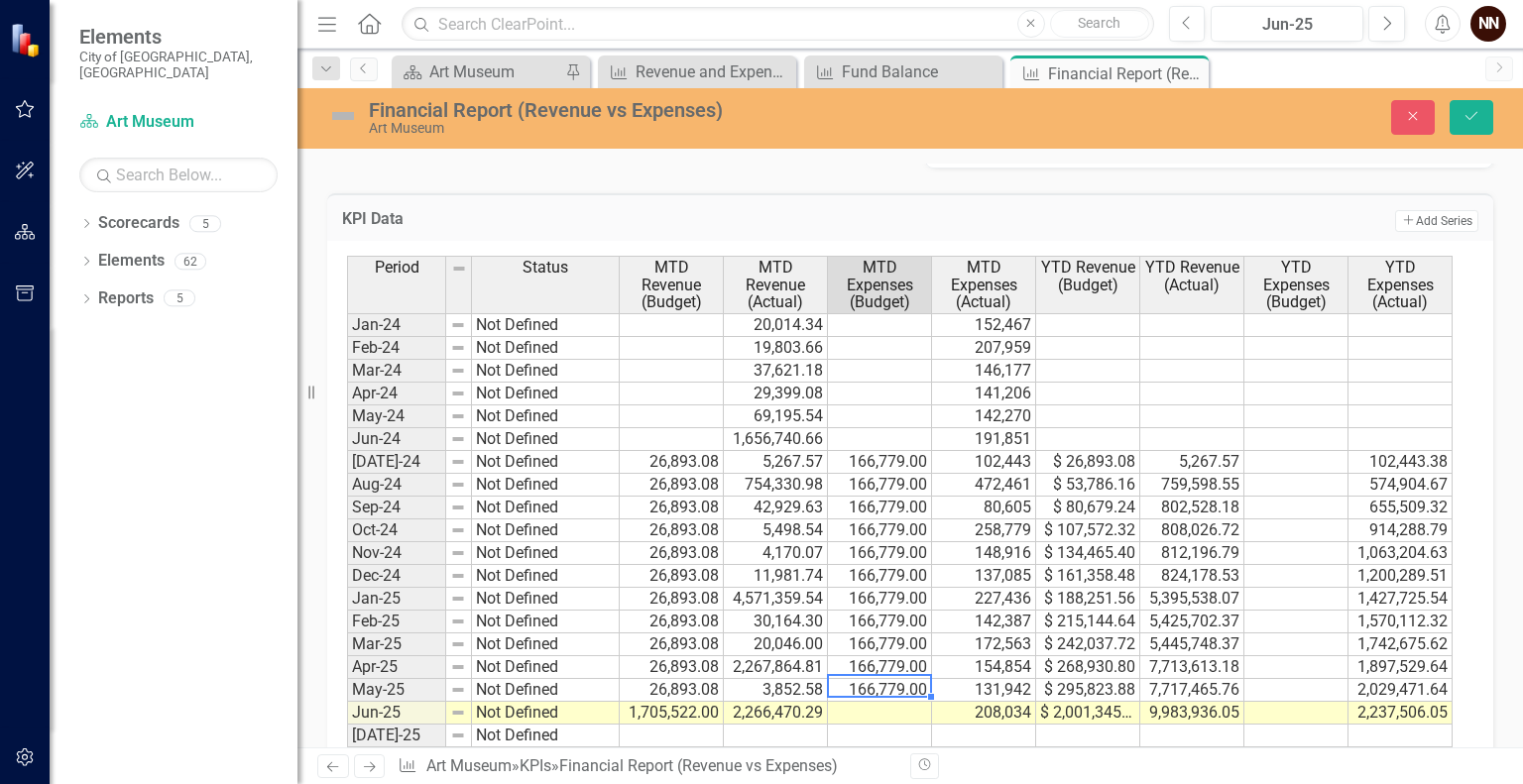type on "166779" 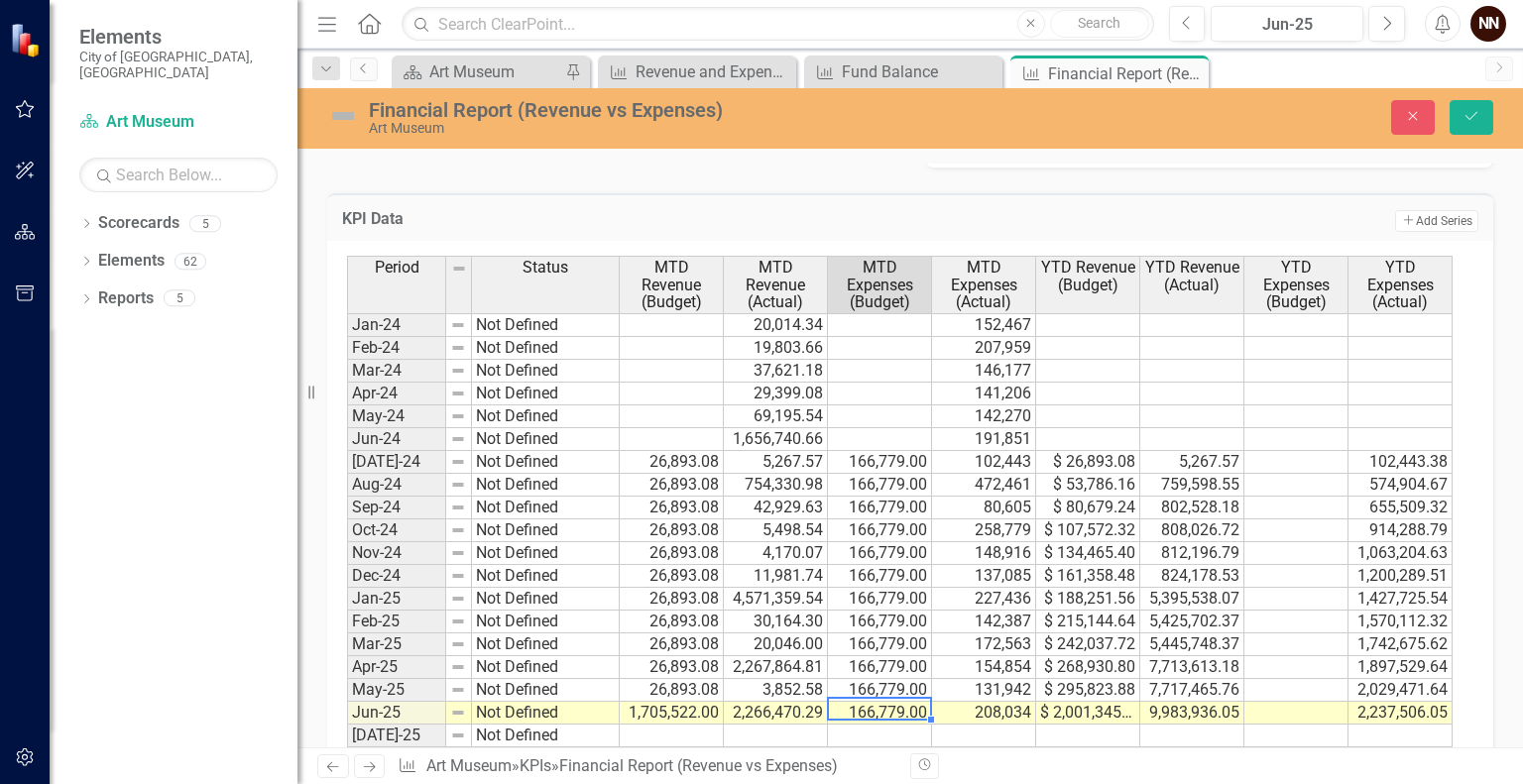 type on "166779" 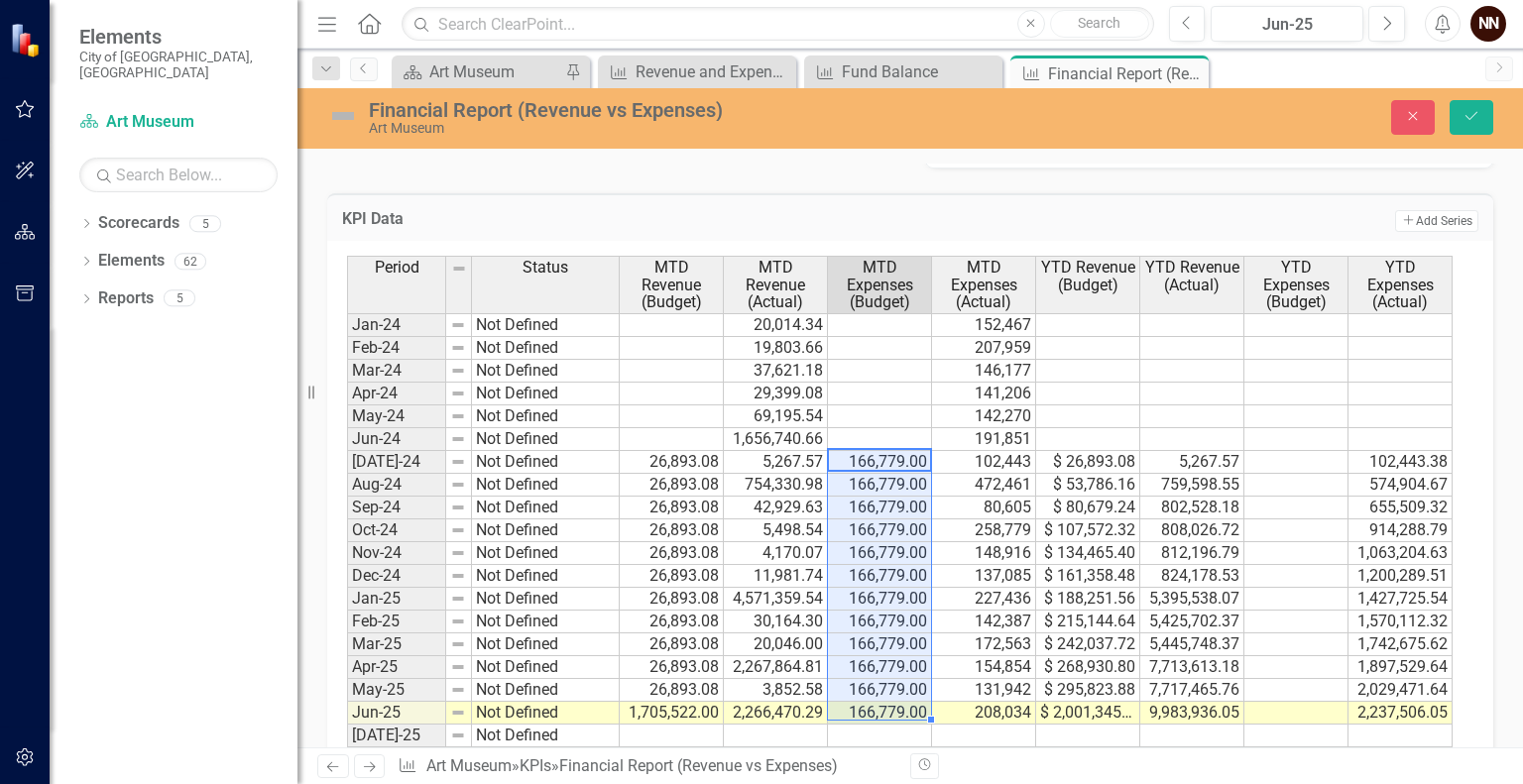 drag, startPoint x: 891, startPoint y: 457, endPoint x: 884, endPoint y: 702, distance: 245.09998 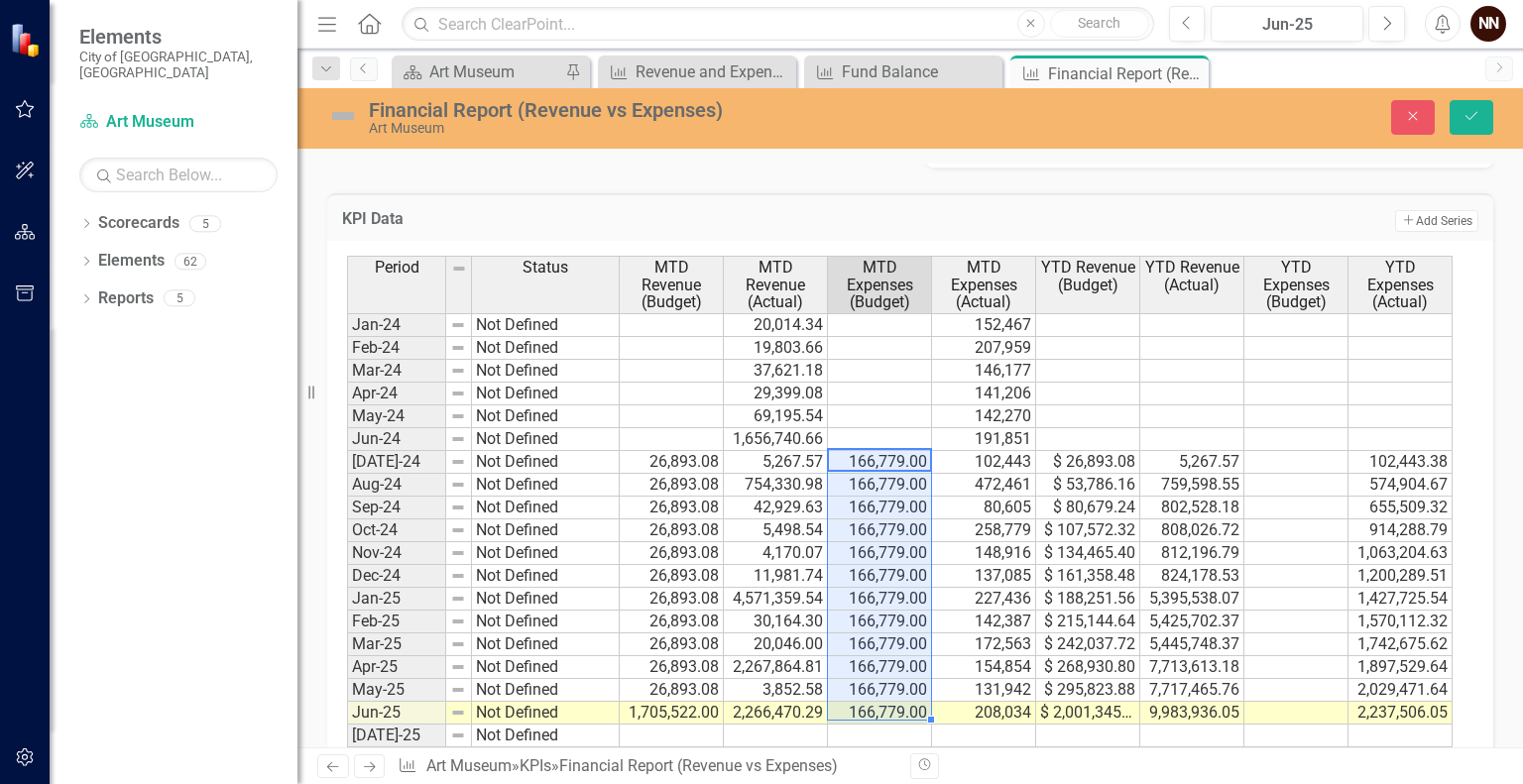 click on "Jan-24 Not Defined  20,014.34 152,467 Feb-24 Not Defined  19,803.66 207,959 Mar-24 Not Defined  37,621.18 146,177 Apr-24 Not Defined  29,399.08 141,206 May-24 Not Defined  69,195.54 142,270 Jun-24 Not Defined  1,656,740.66 191,851 Jul-24 Not Defined  26,893.08  5,267.57  166,779.00 102,443 $ 26,893.08  5,267.57  102,443.38 Aug-24 Not Defined  26,893.08  754,330.98  166,779.00 472,461 $ 53,786.16  759,598.55  574,904.67 Sep-24 Not Defined  26,893.08  42,929.63  166,779.00 80,605 $ 80,679.24  802,528.18  655,509.32 Oct-24 Not Defined  26,893.08  5,498.54  166,779.00 258,779 $ 107,572.32  808,026.72  914,288.79 Nov-24 Not Defined  26,893.08  4,170.07  166,779.00 148,916 $ 134,465.40  812,196.79  1,063,204.63 Dec-24 Not Defined  26,893.08  11,981.74  166,779.00 137,085 $ 161,358.48  824,178.53  1,200,289.51 Jan-25 Not Defined  26,893.08  4,571,359.54  166,779.00 227,436 $ 188,251.56  5,395,538.07  1,427,725.54 Feb-25 Not Defined  26,893.08  30,164.30  166,779.00 142,387 $ 215,144.64  5,425,702.37  1,570,112.32" at bounding box center (899, 587) 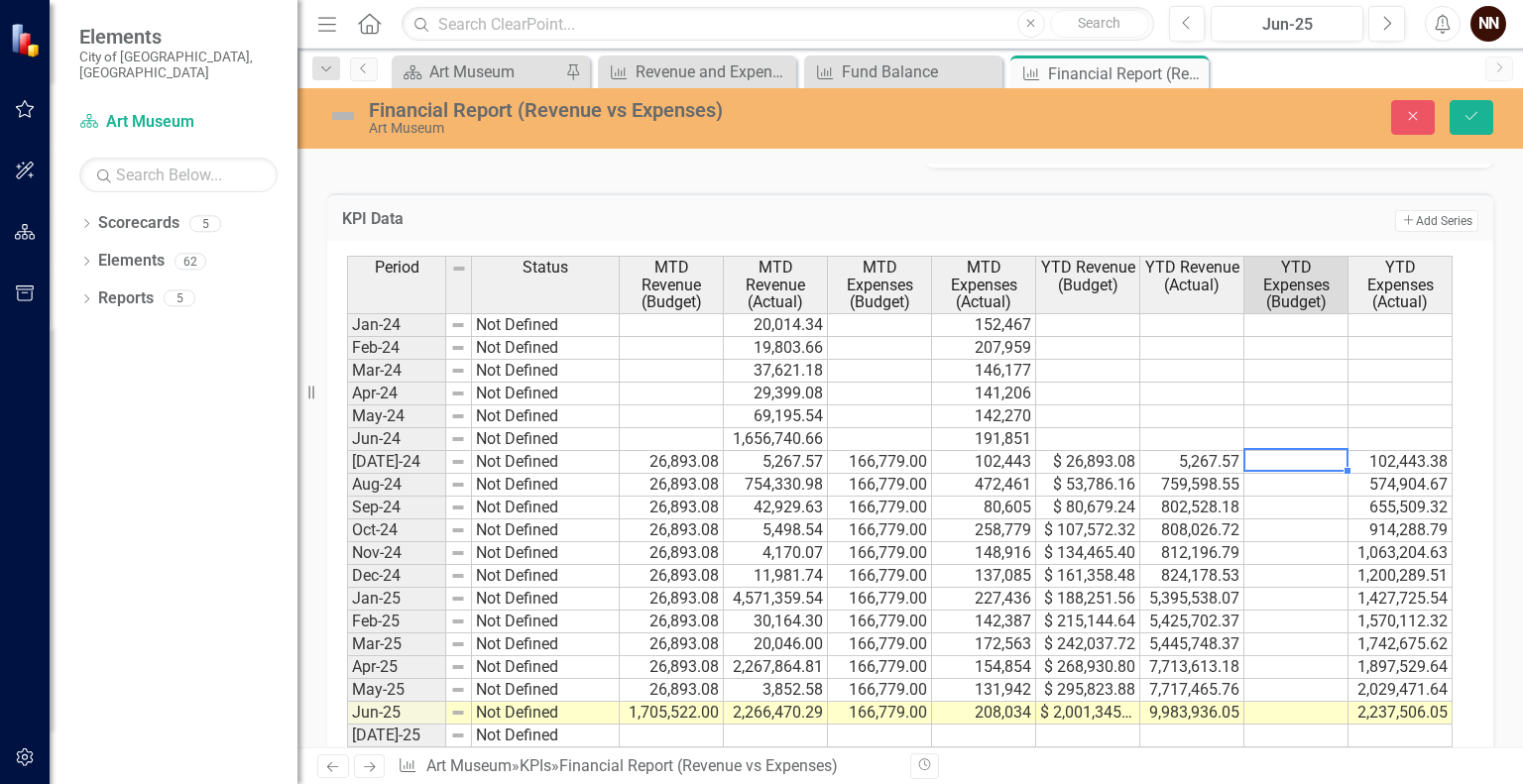 click at bounding box center (1296, 462) 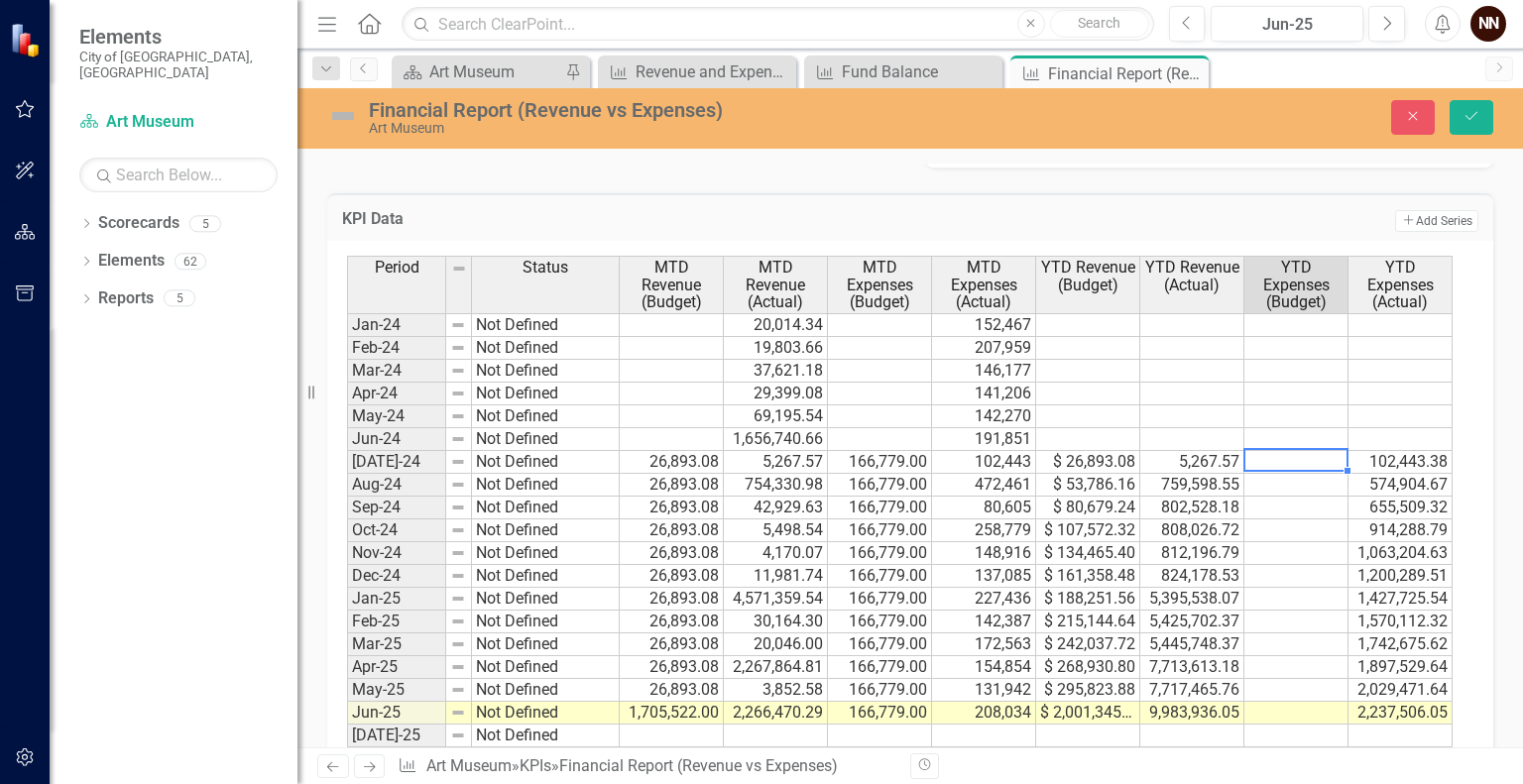 type on "166779.00" 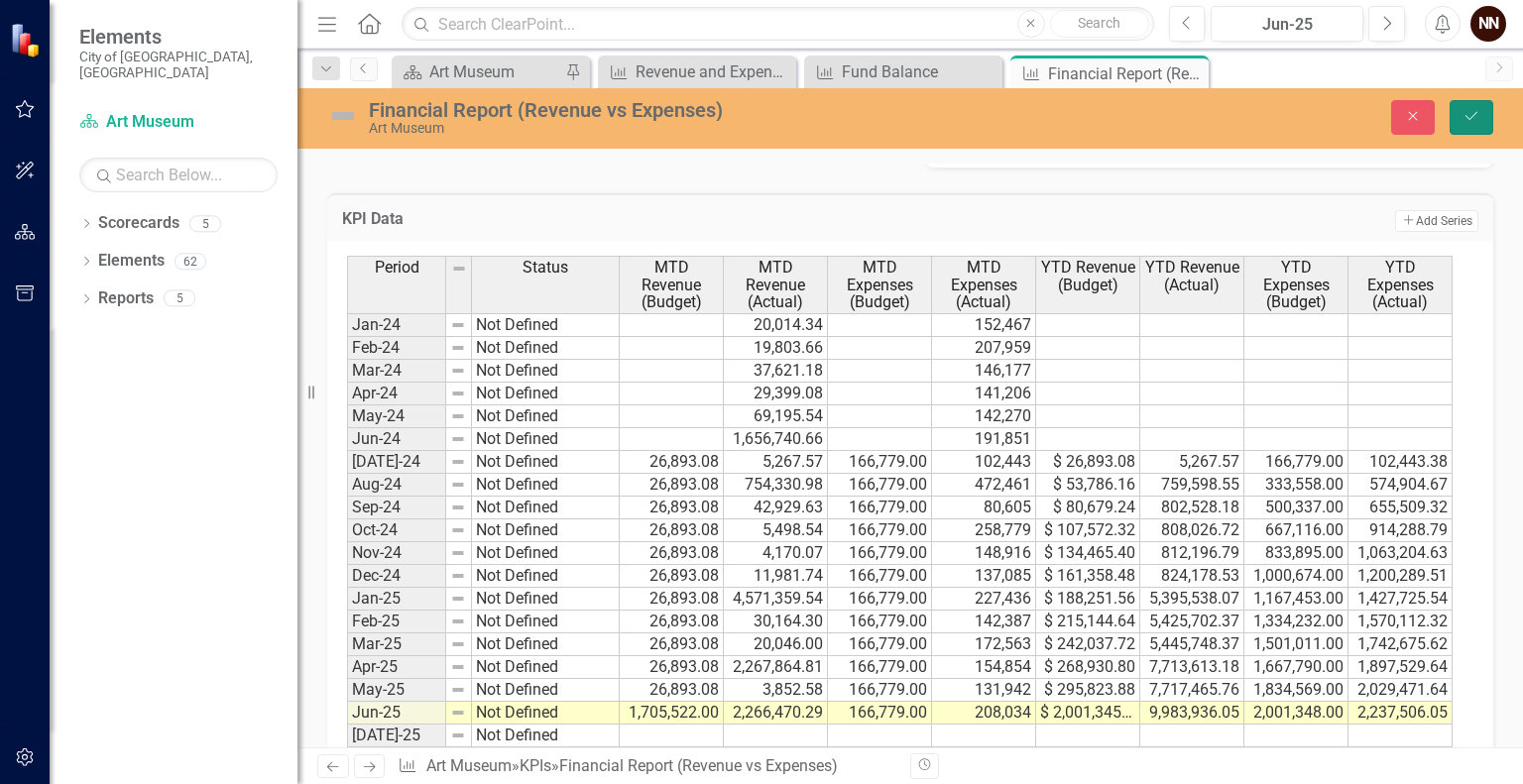 click on "Save" 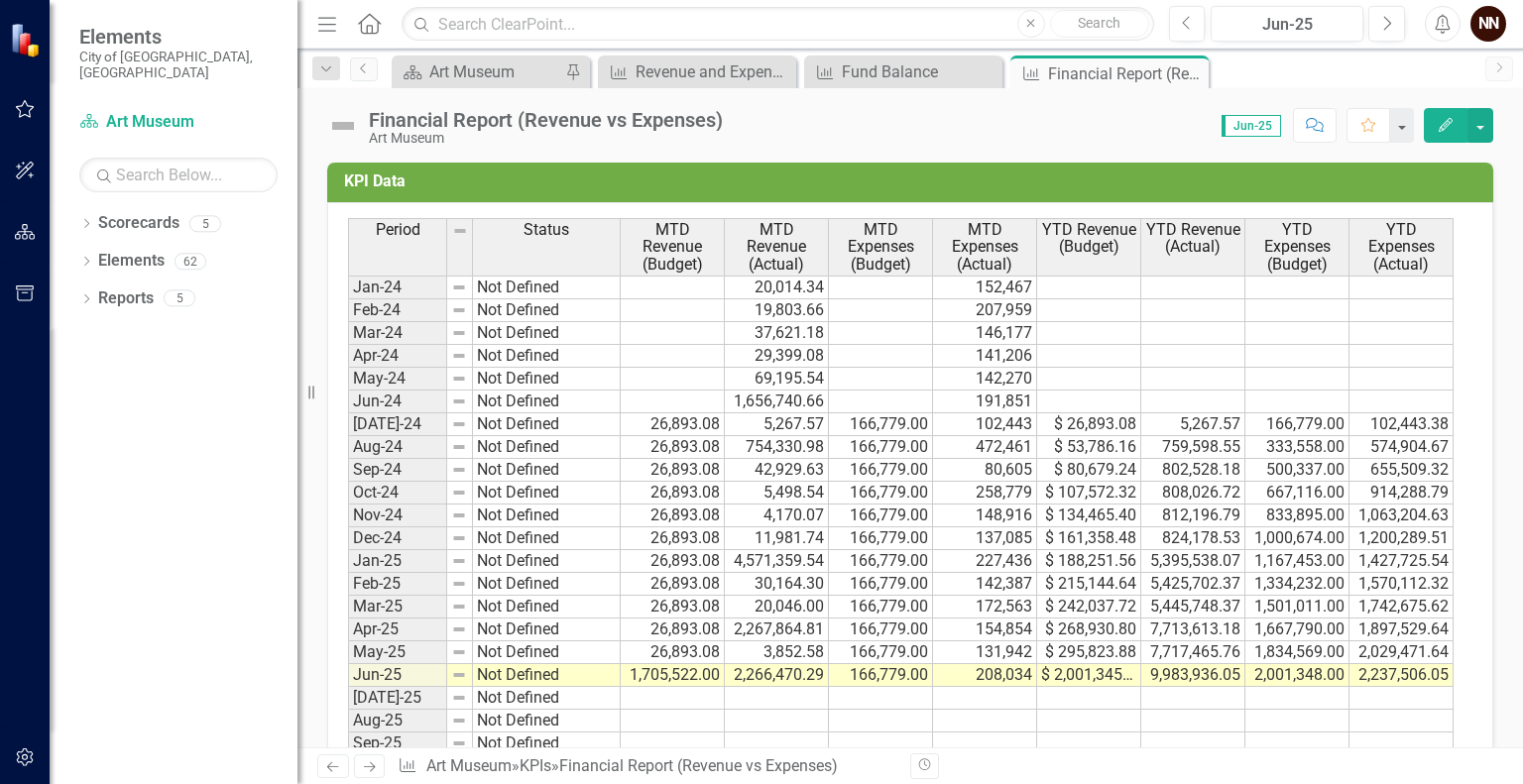 scroll, scrollTop: 801, scrollLeft: 0, axis: vertical 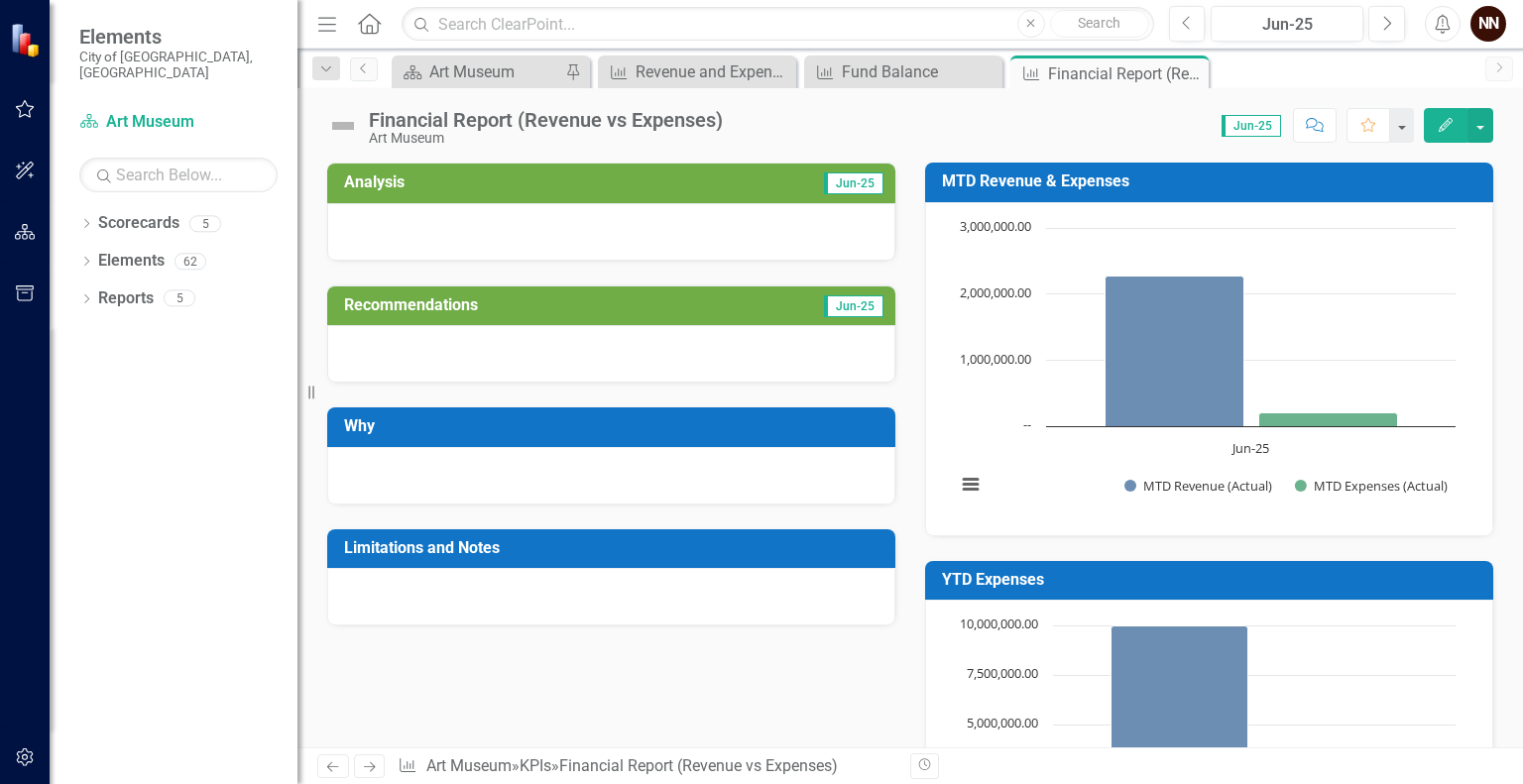 click on "Edit" at bounding box center [1446, 125] 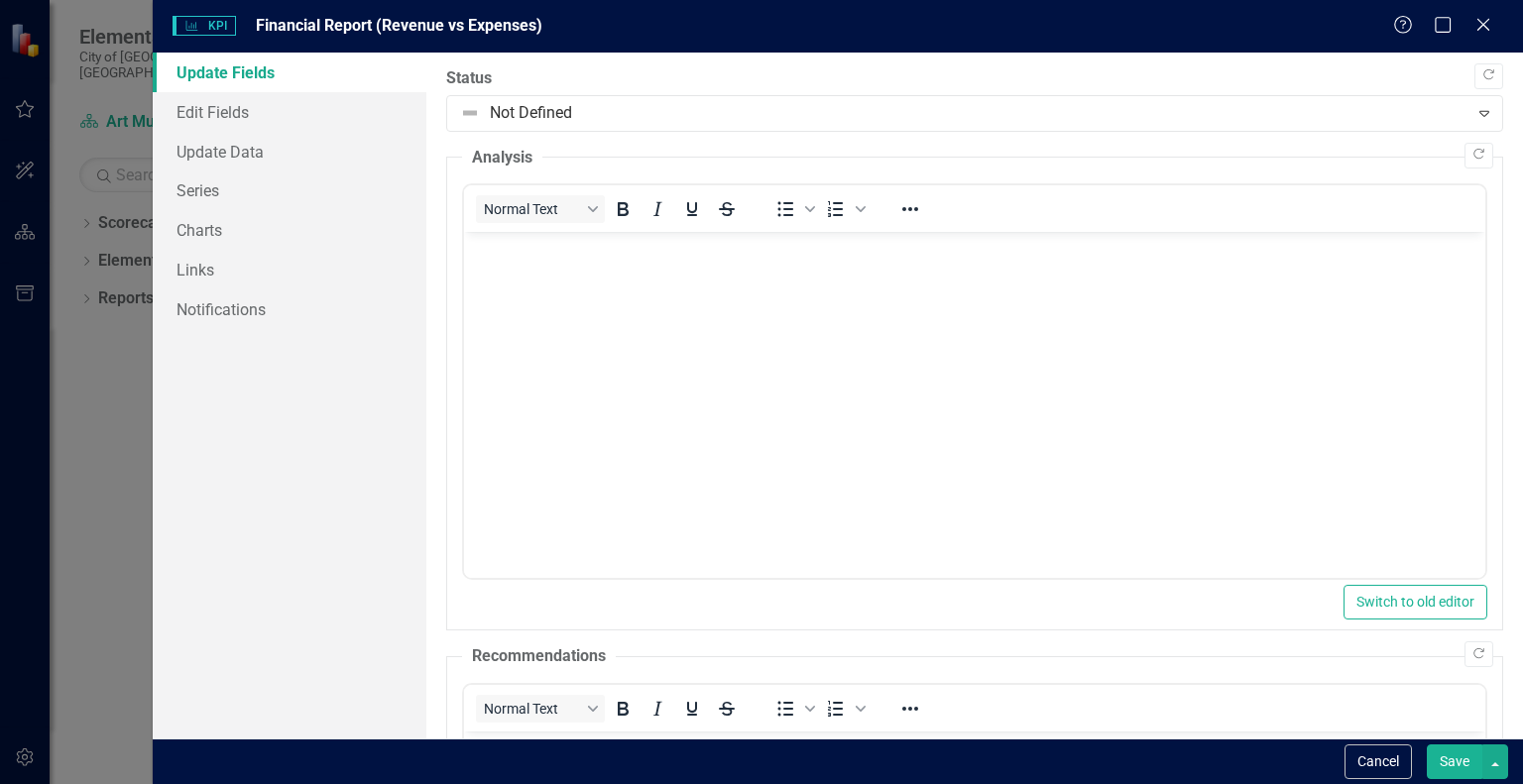 scroll, scrollTop: 0, scrollLeft: 0, axis: both 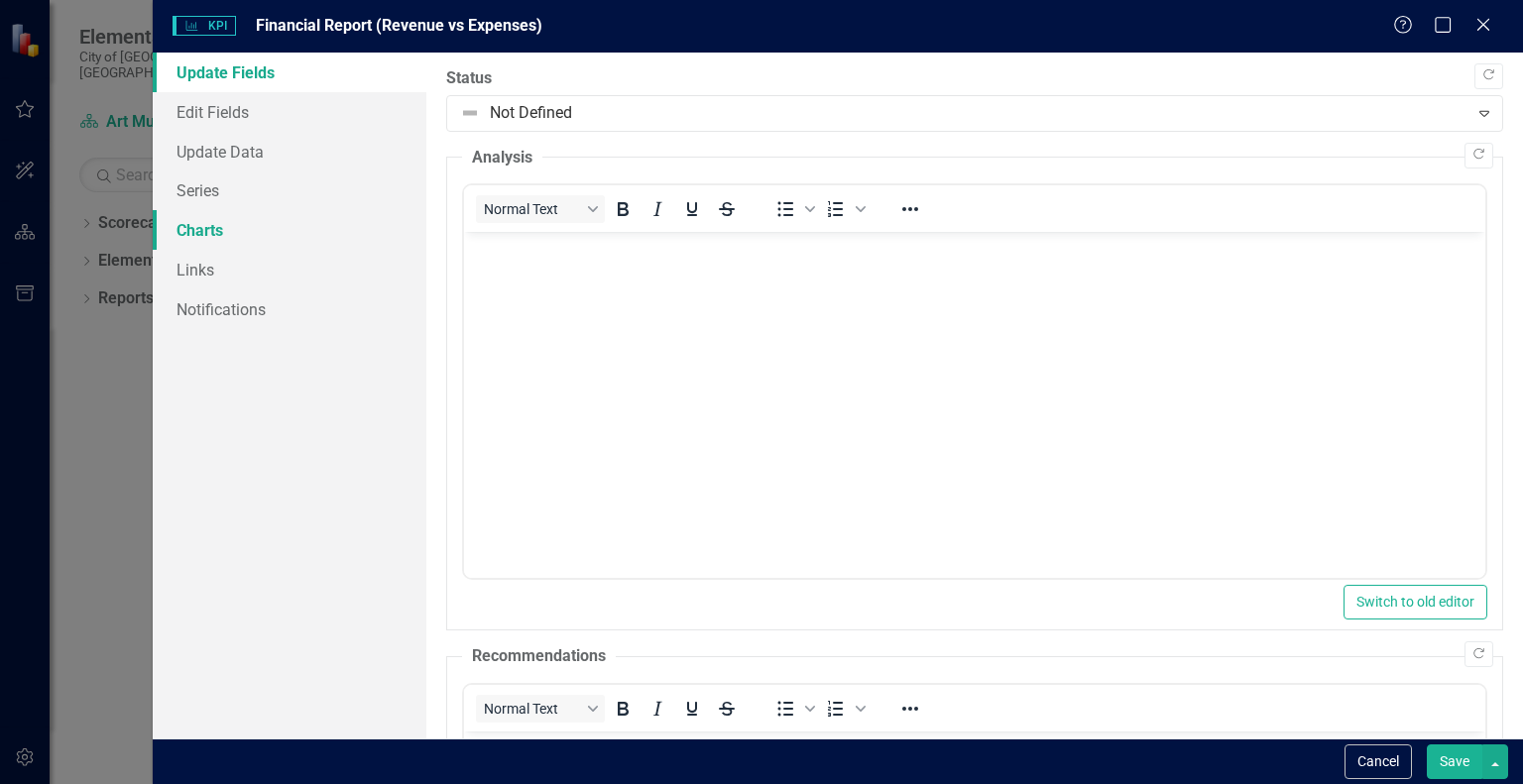 click on "Charts" at bounding box center (290, 230) 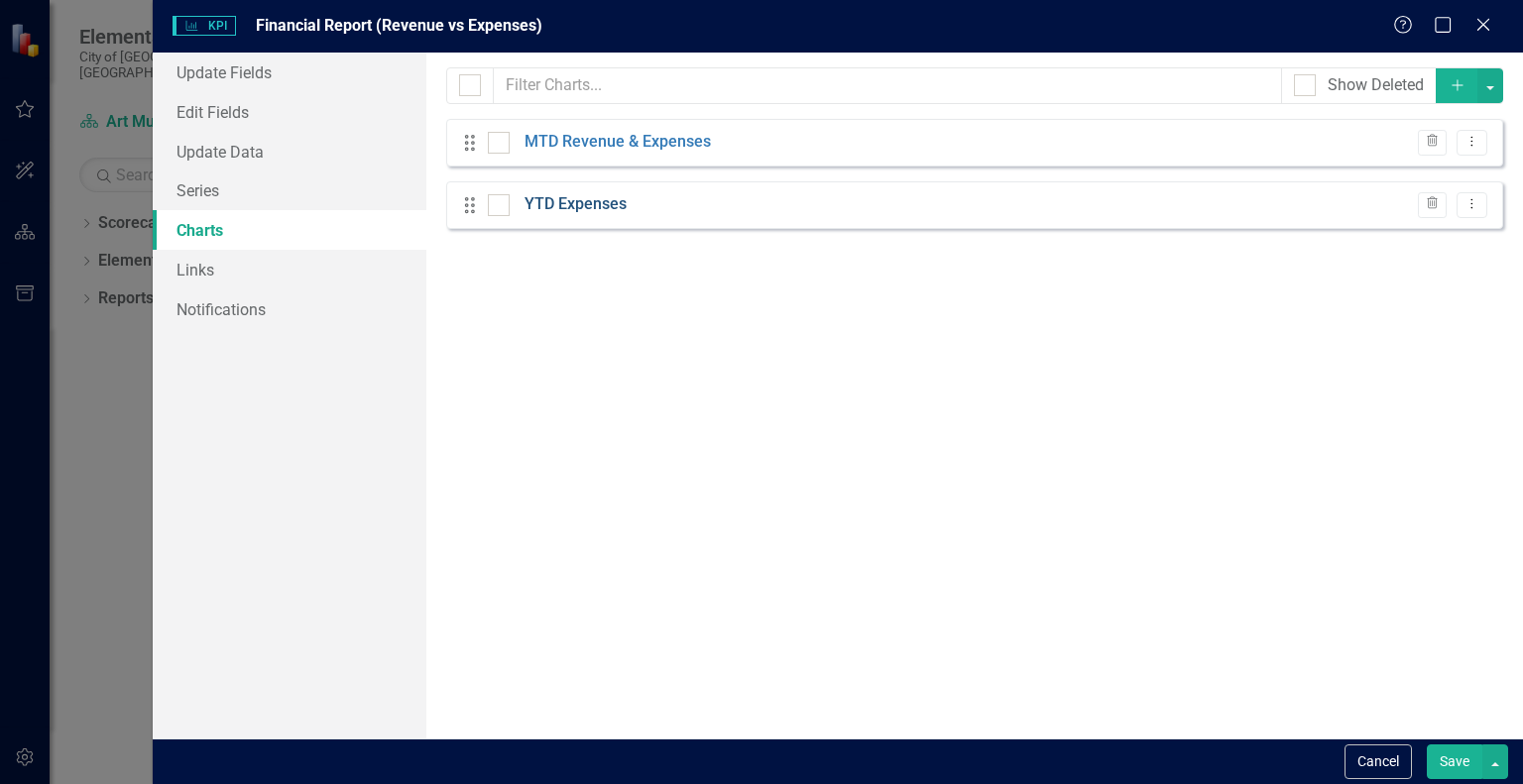click on "YTD Expenses" at bounding box center (575, 204) 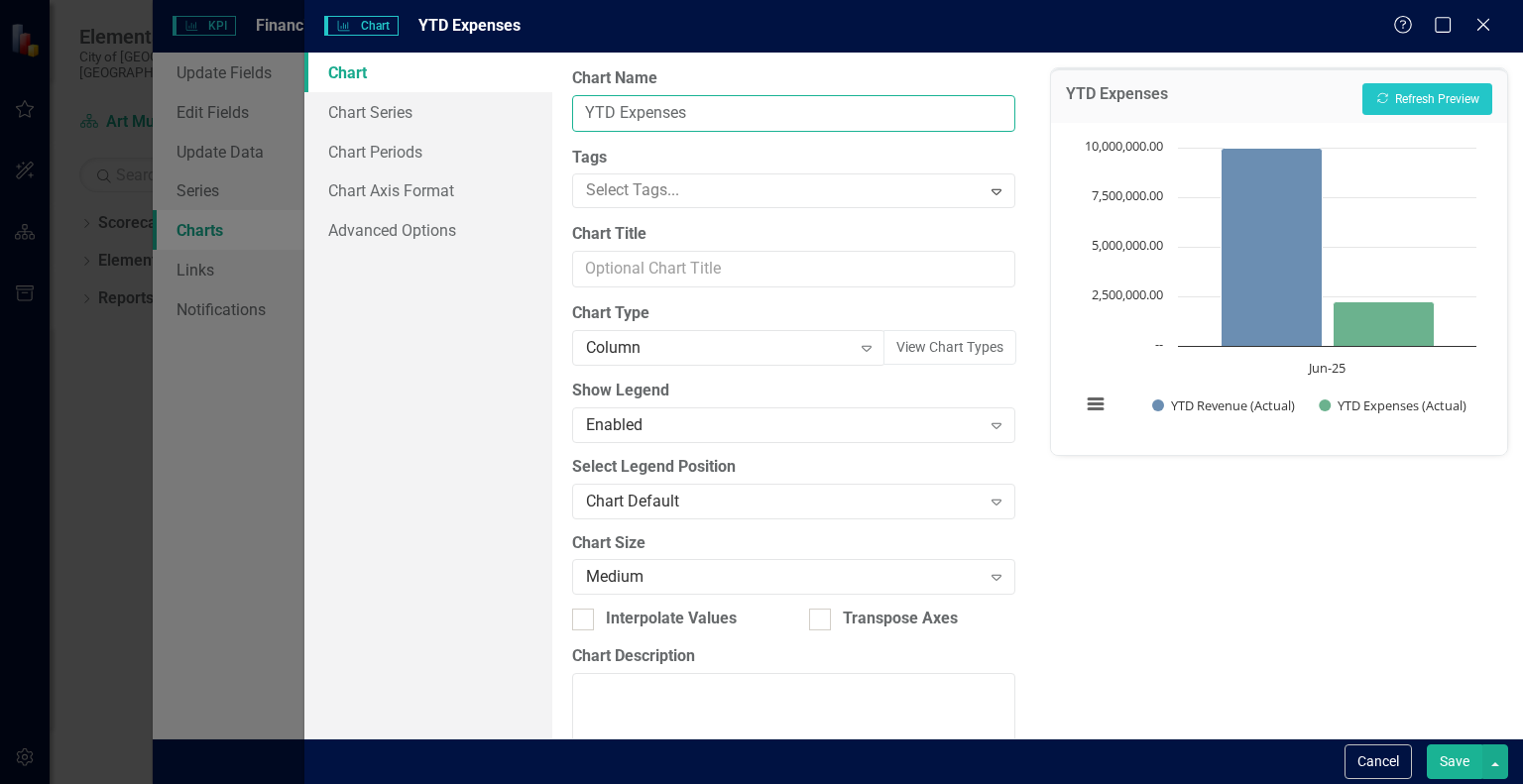 click on "YTD Expenses" at bounding box center (793, 113) 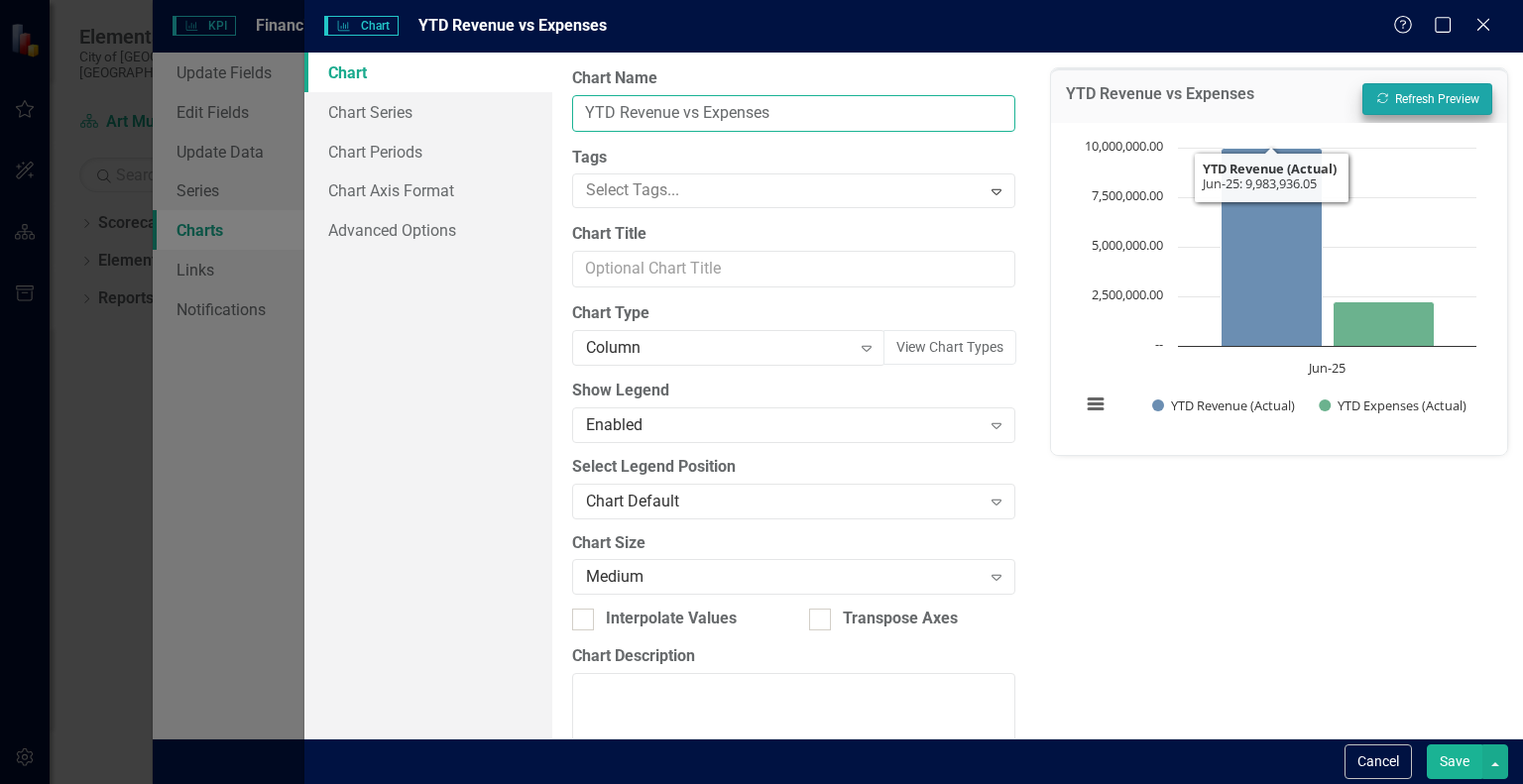 type on "YTD Revenue vs Expenses" 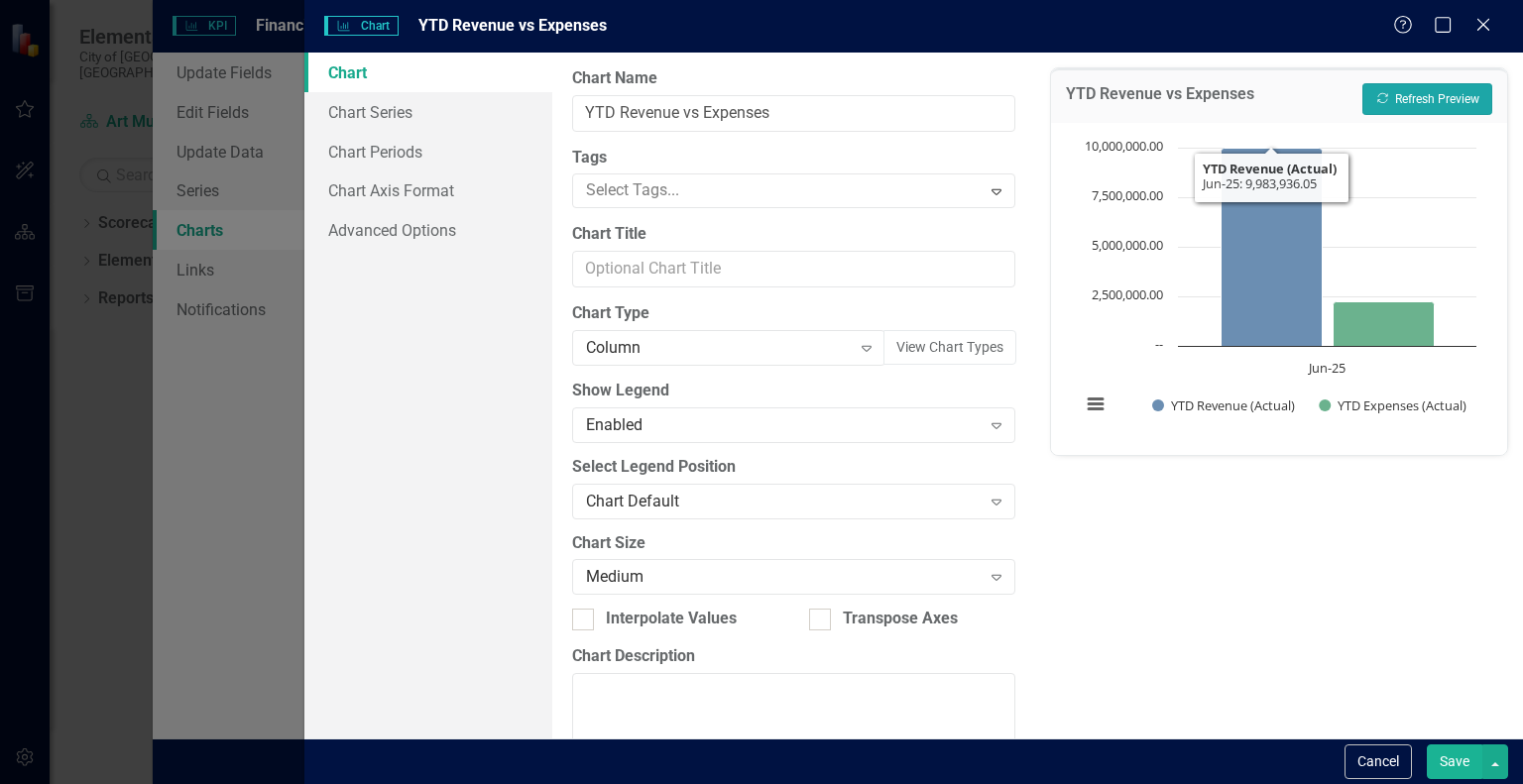 click on "Recalculate Refresh Preview" at bounding box center (1427, 99) 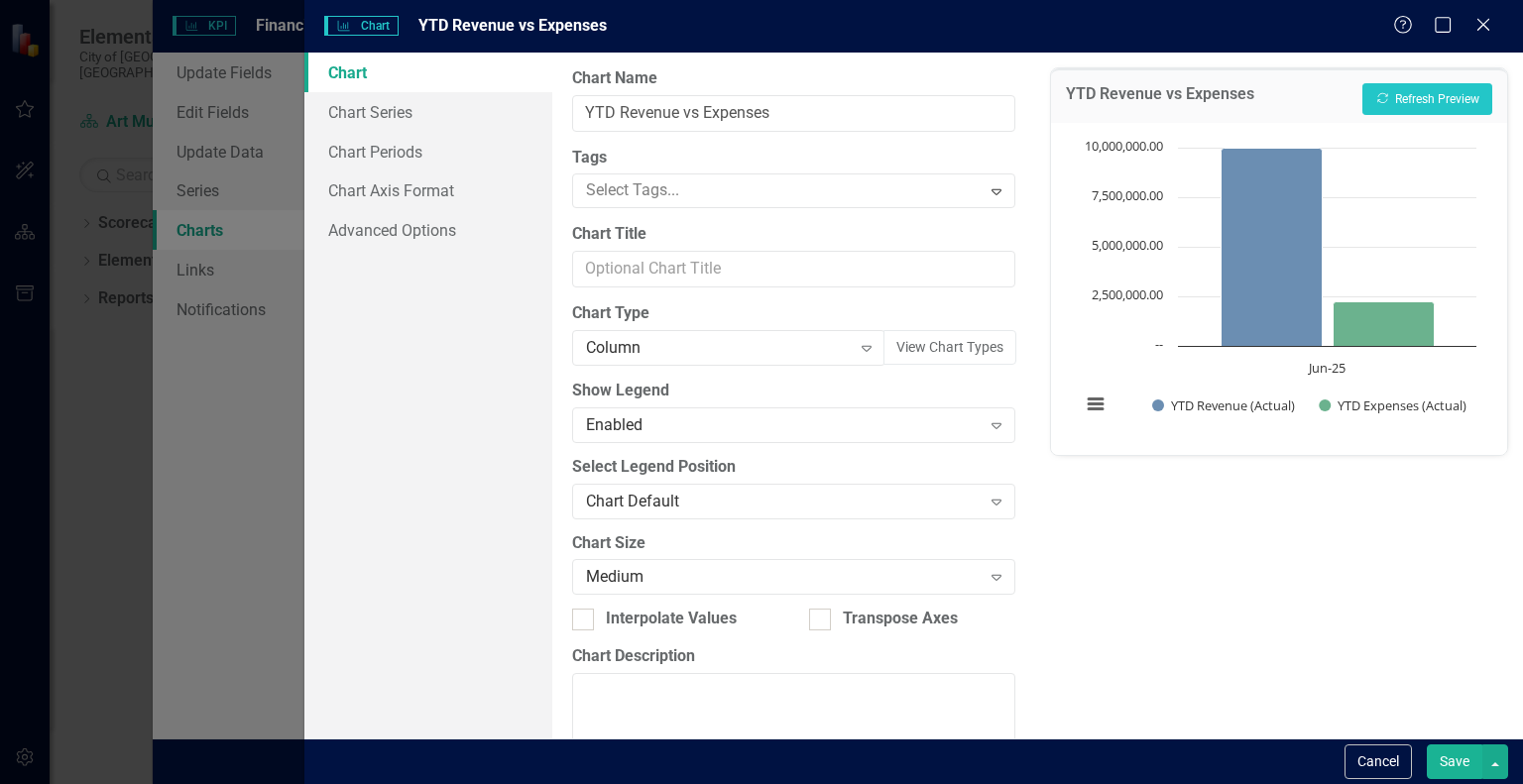 click on "Save" at bounding box center (1455, 761) 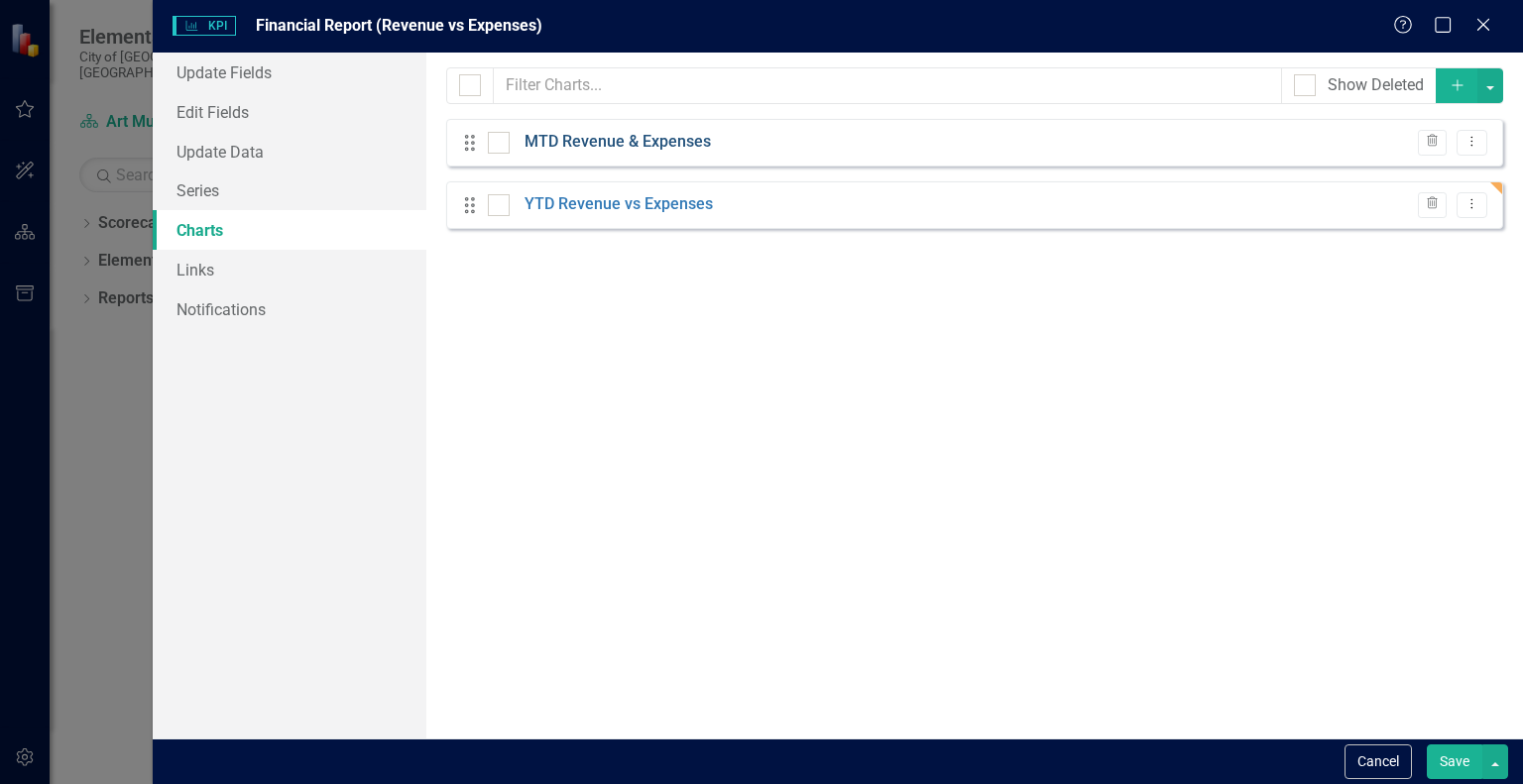 click on "MTD Revenue & Expenses" at bounding box center (618, 142) 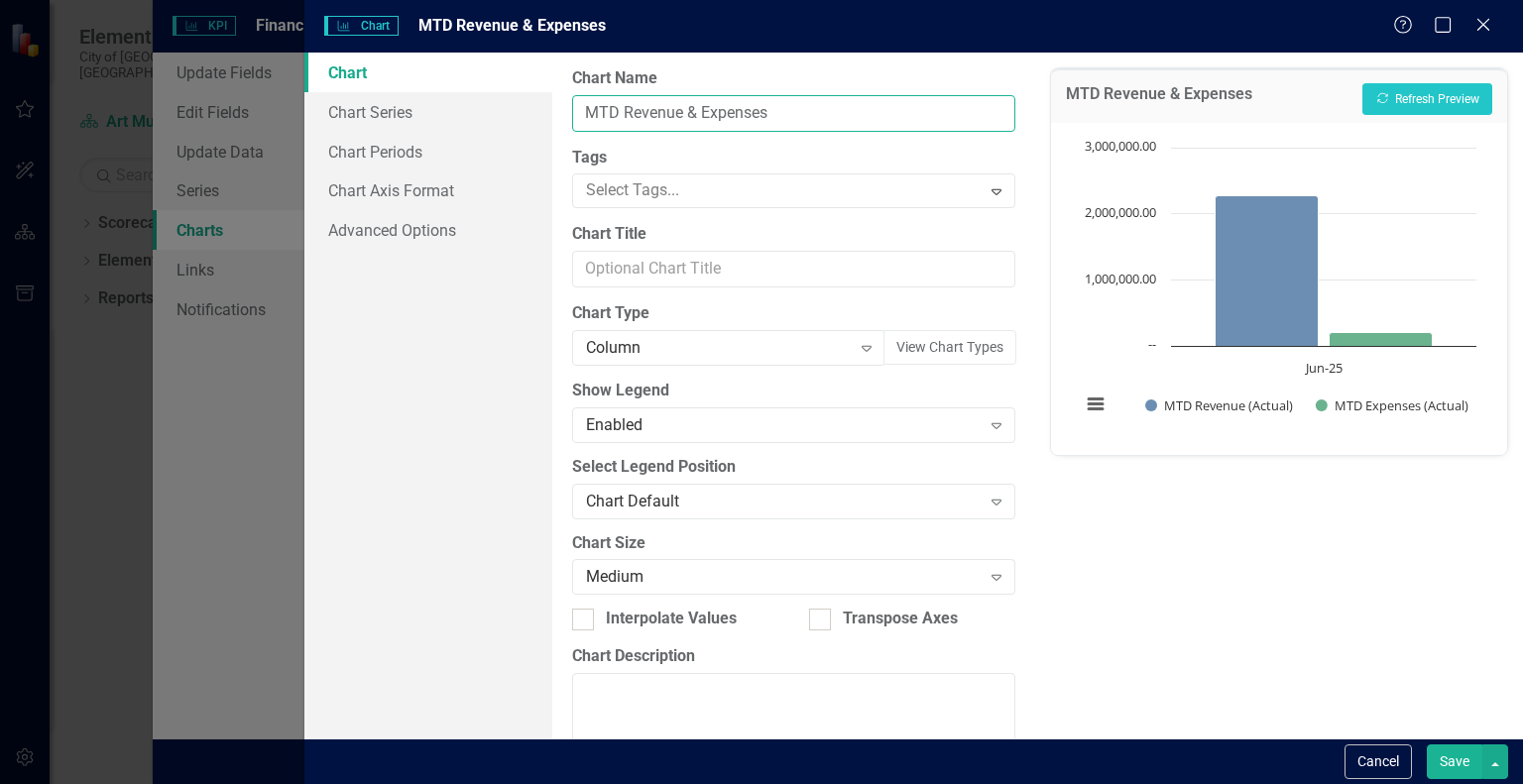 click on "MTD Revenue & Expenses" at bounding box center (793, 113) 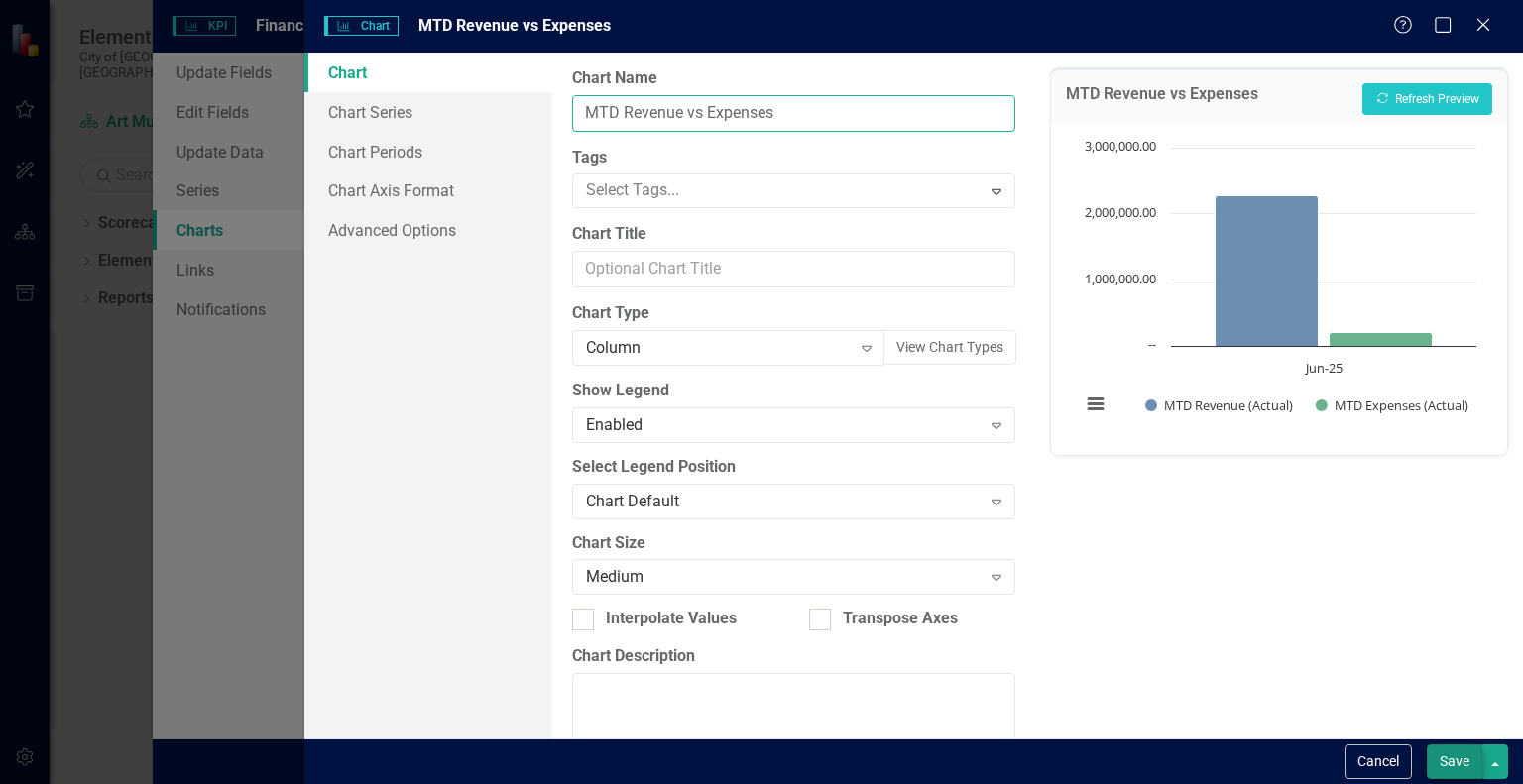 type on "MTD Revenue vs Expenses" 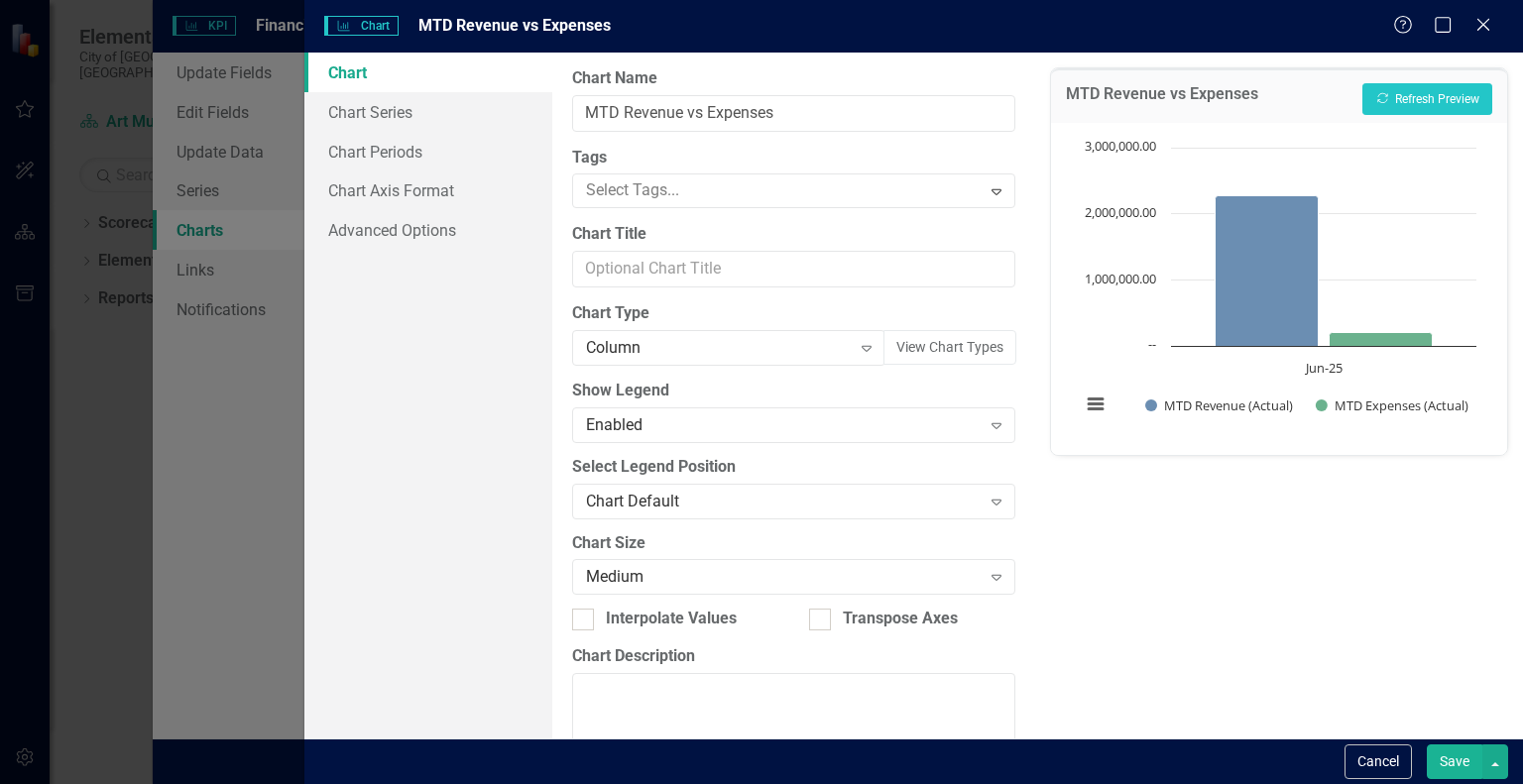 click on "Save" at bounding box center (1455, 761) 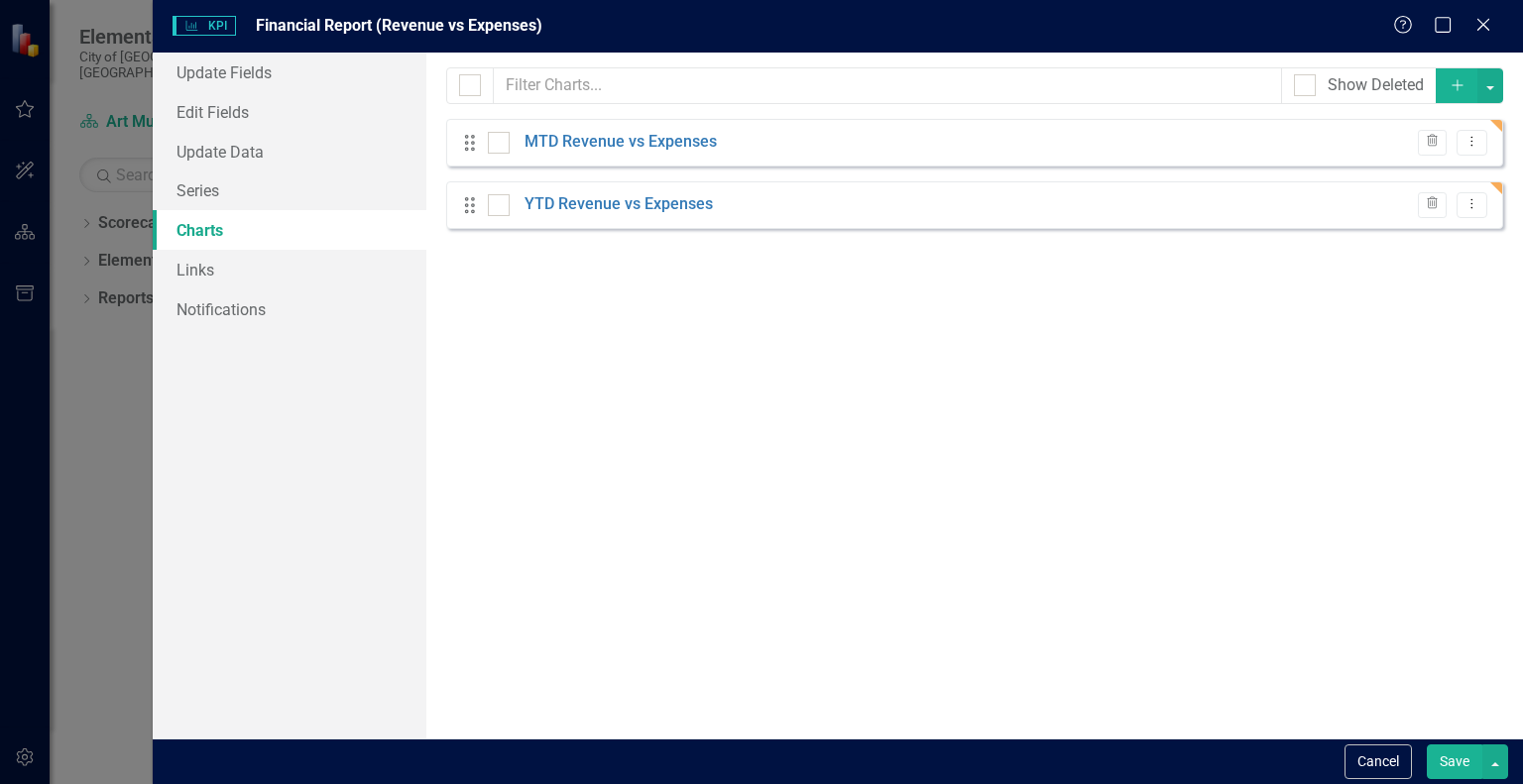 click on "Save" at bounding box center (1455, 761) 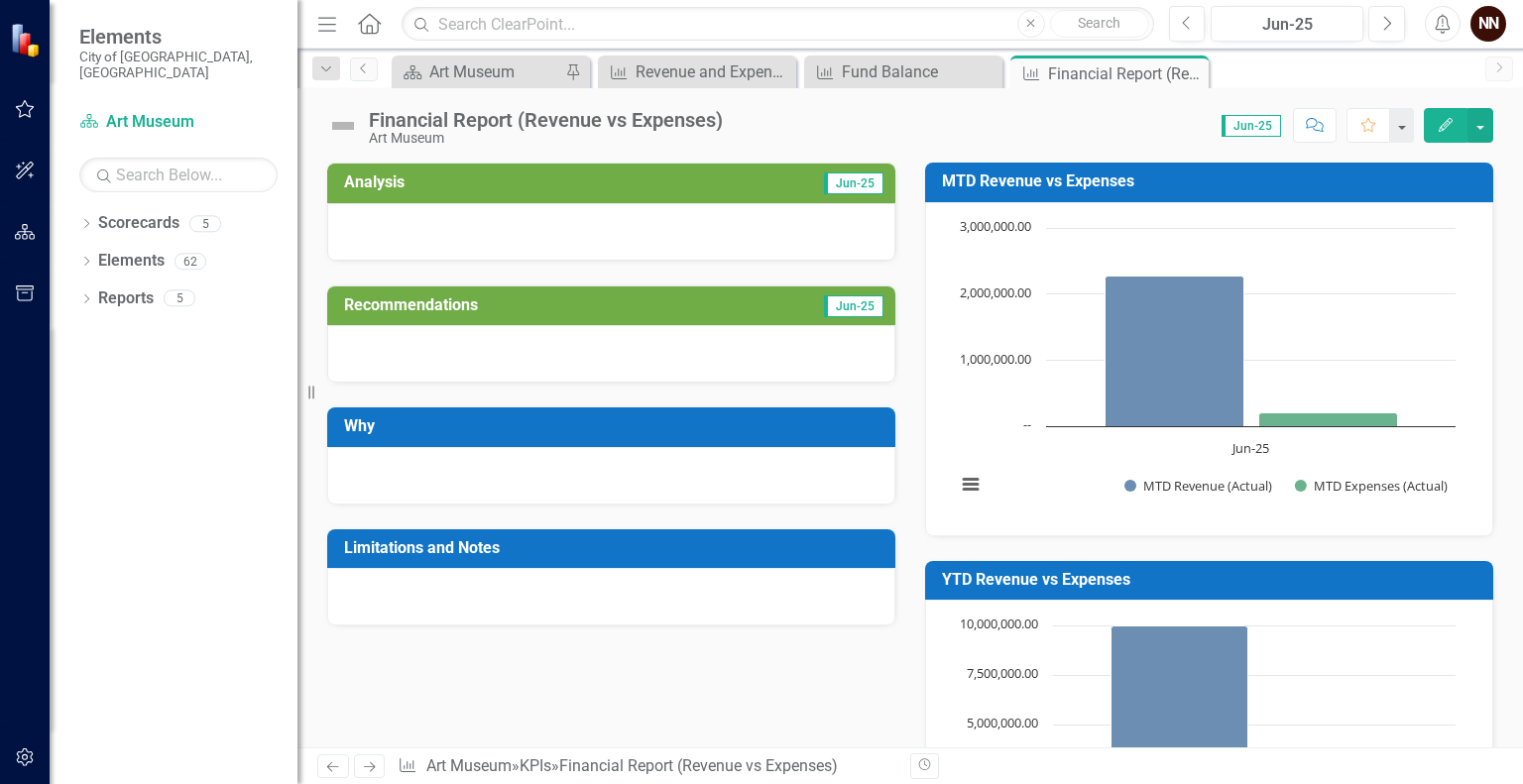click on "Edit" 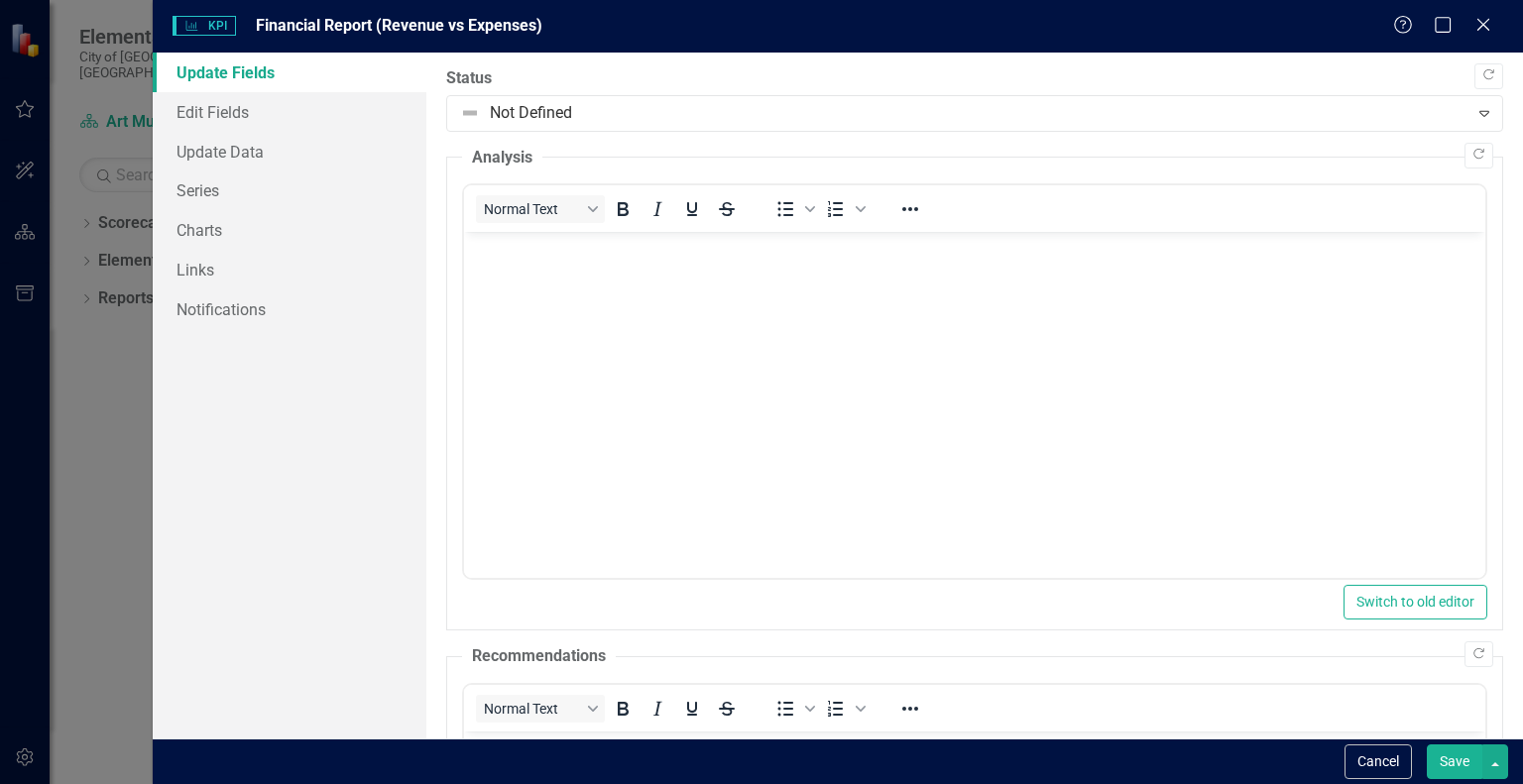 scroll, scrollTop: 0, scrollLeft: 0, axis: both 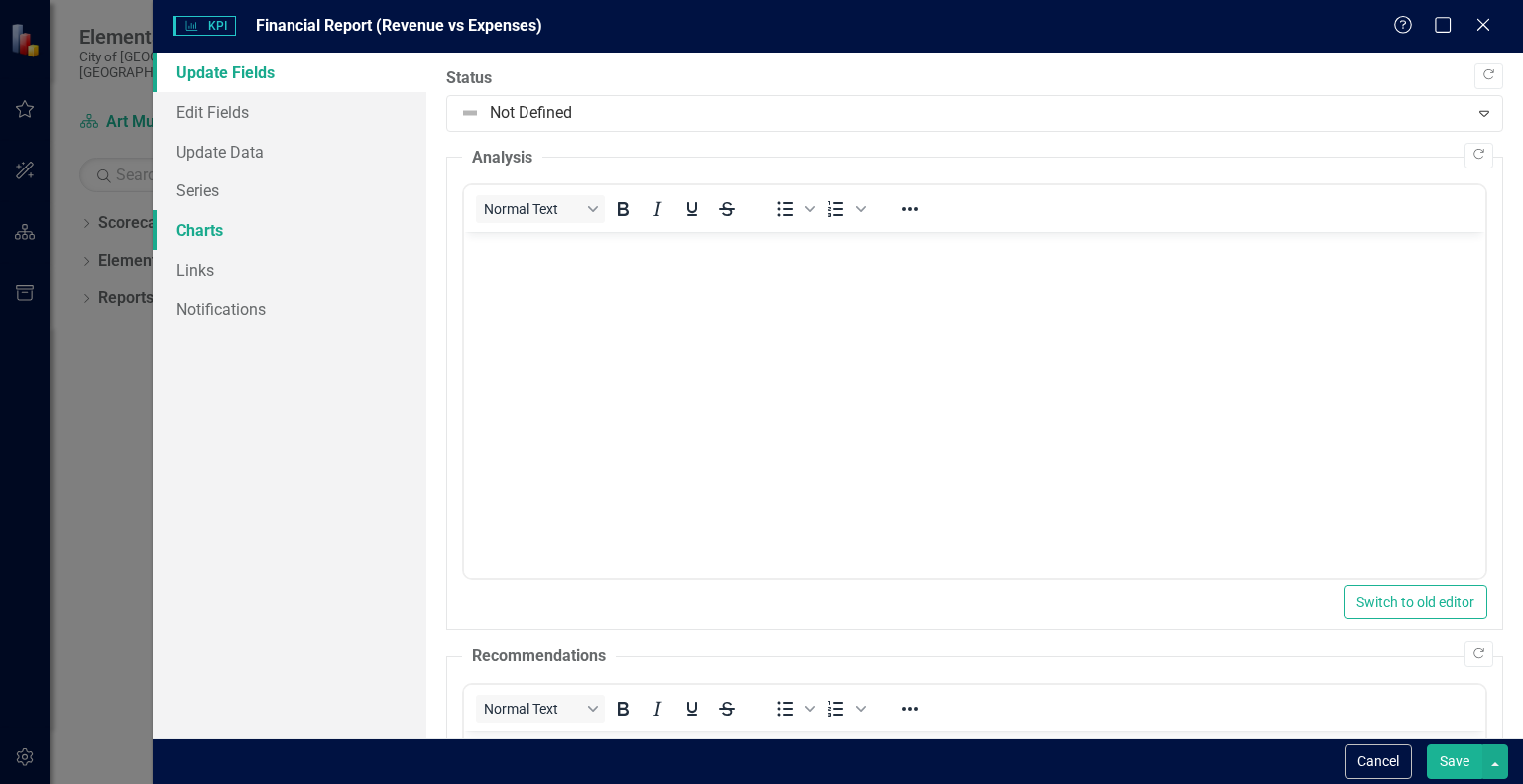 click on "Charts" at bounding box center (290, 230) 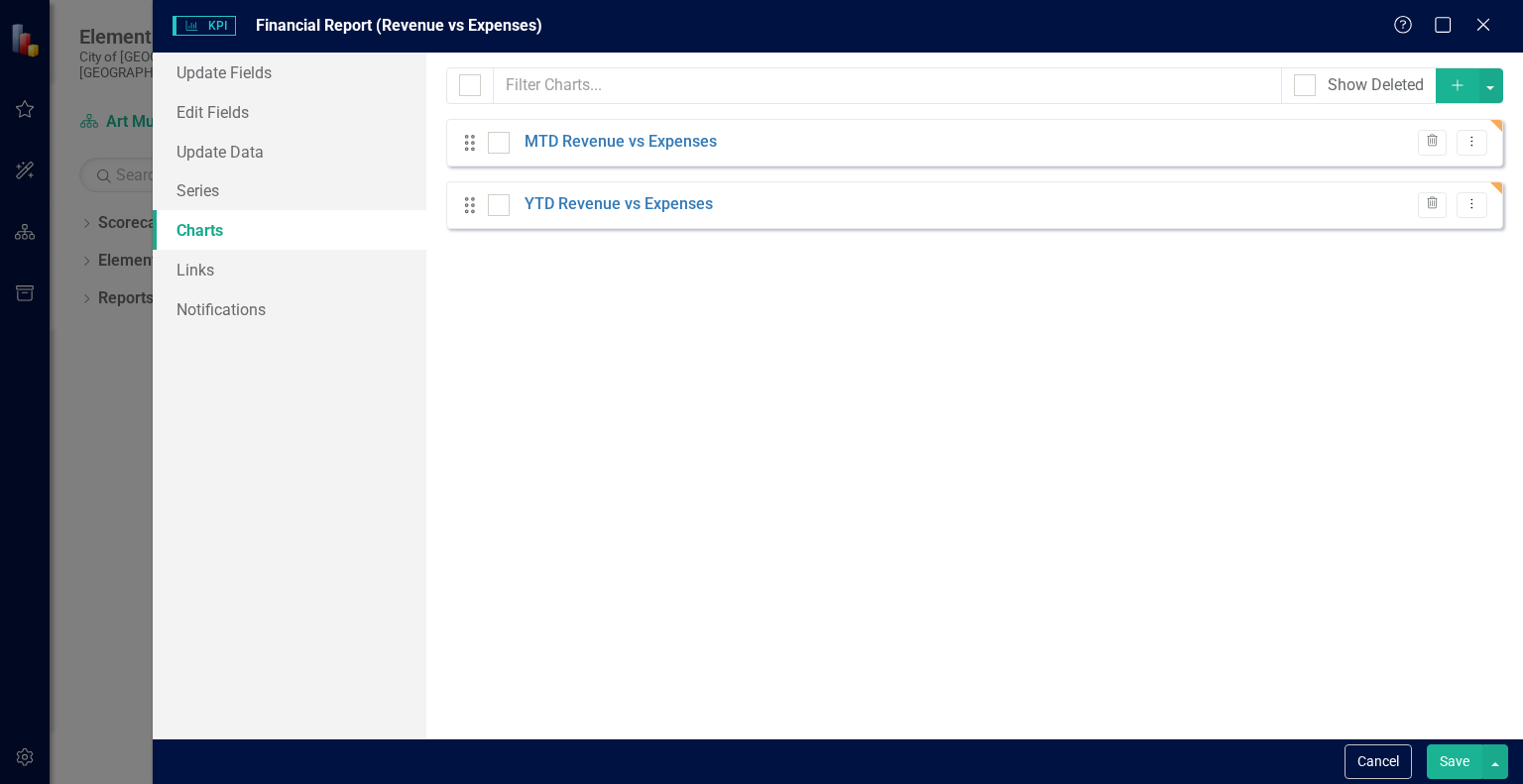 click on "Add" 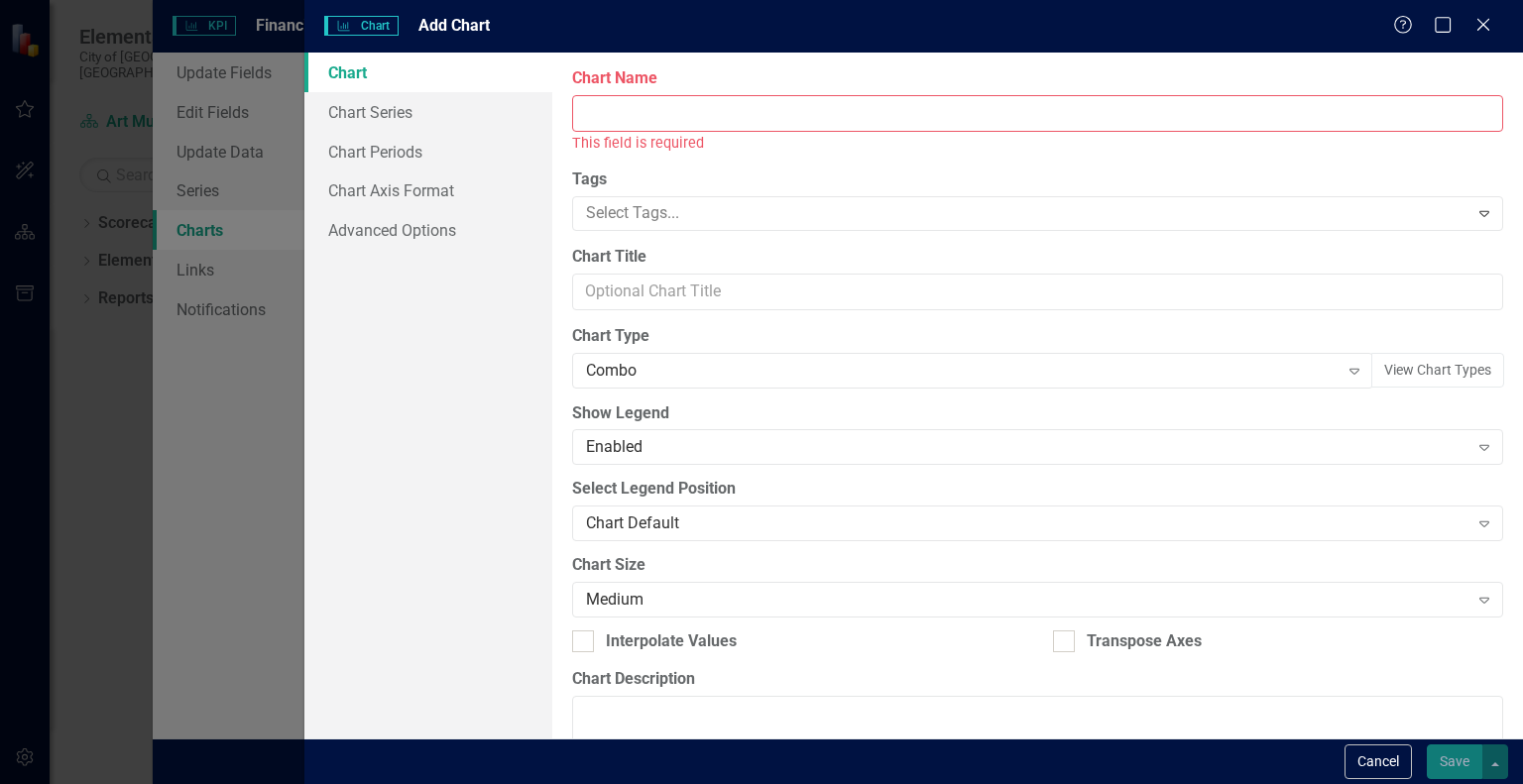 click on "Chart Name" at bounding box center [1037, 113] 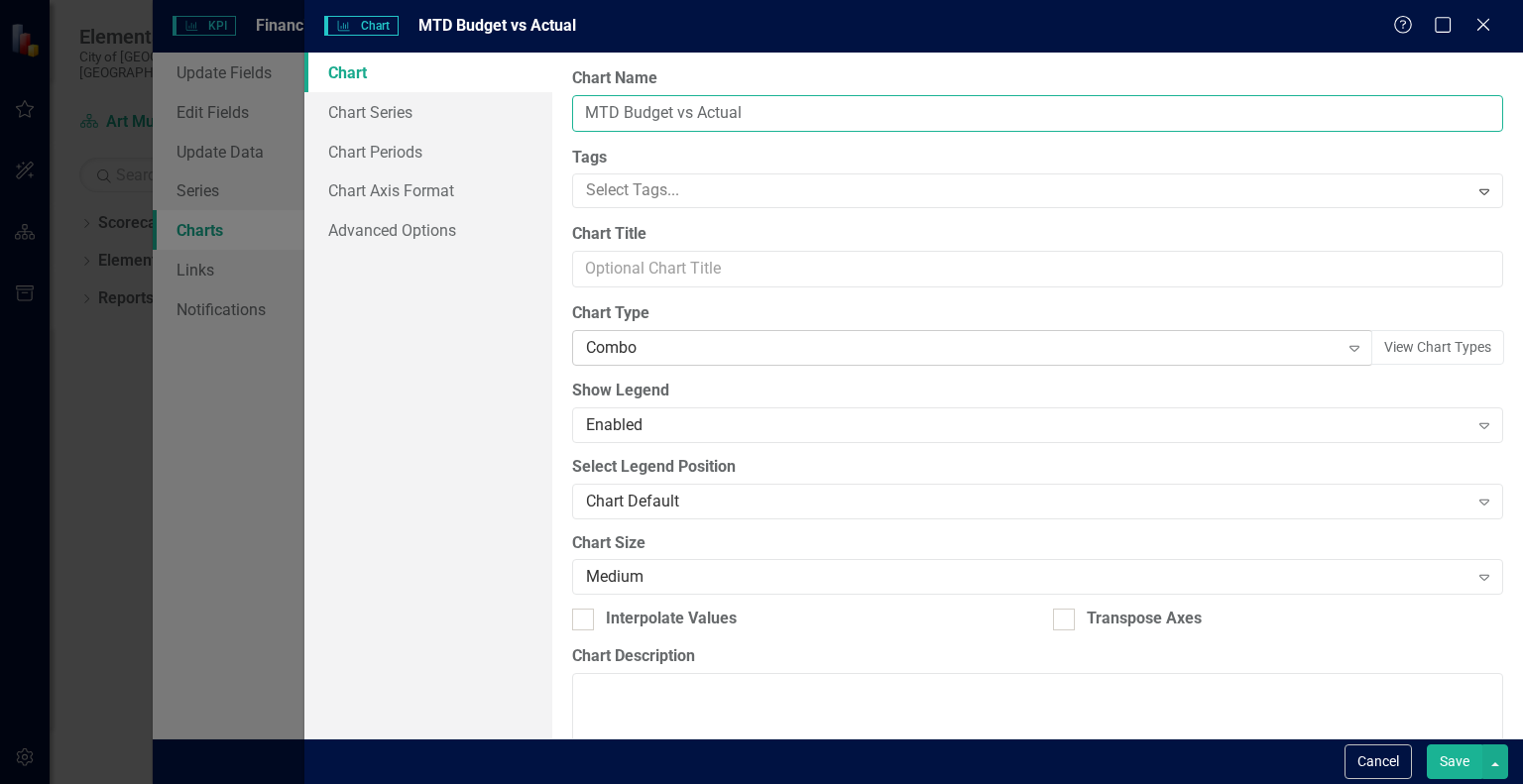 type on "MTD Budget vs Actual" 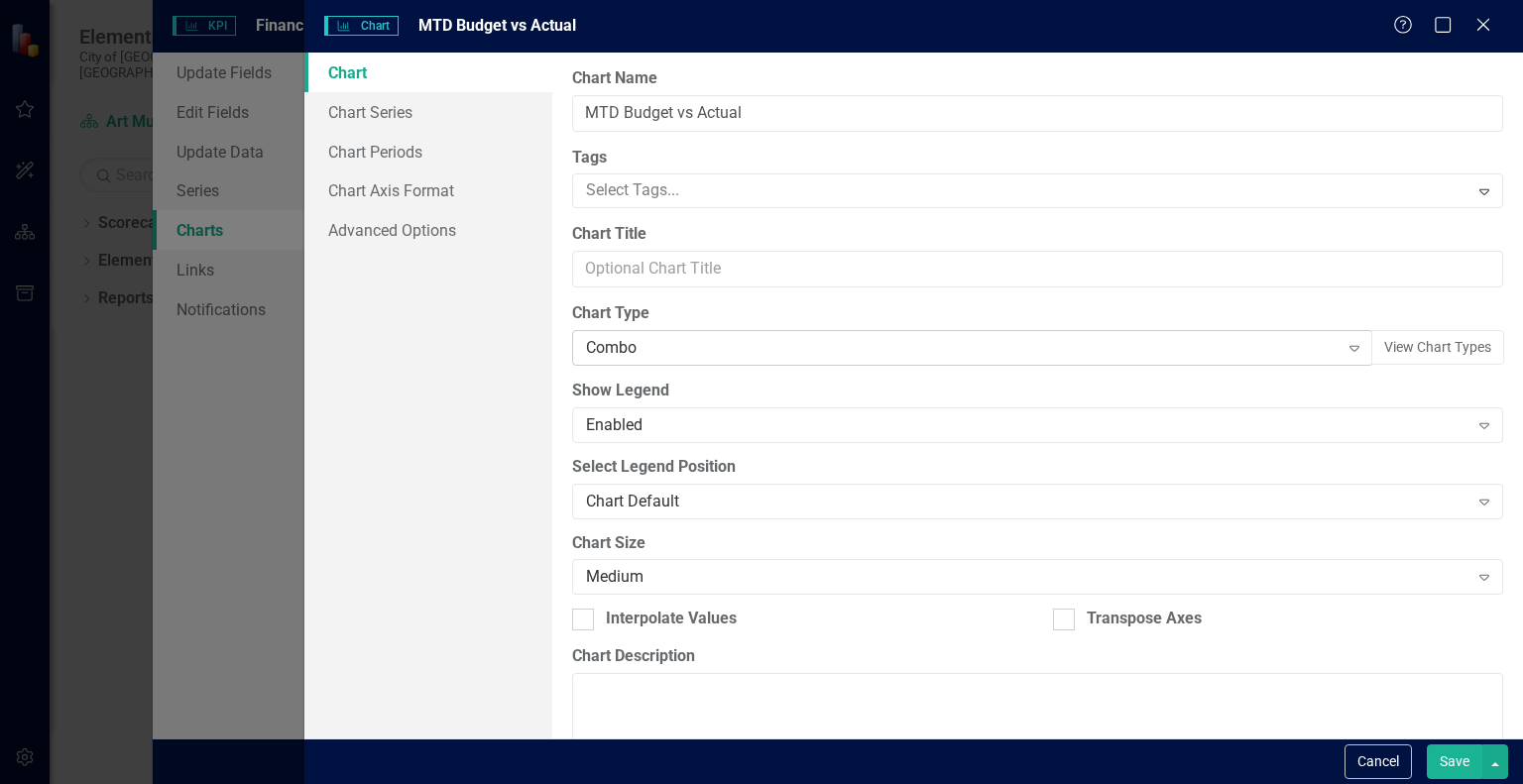 click on "Combo" at bounding box center (962, 348) 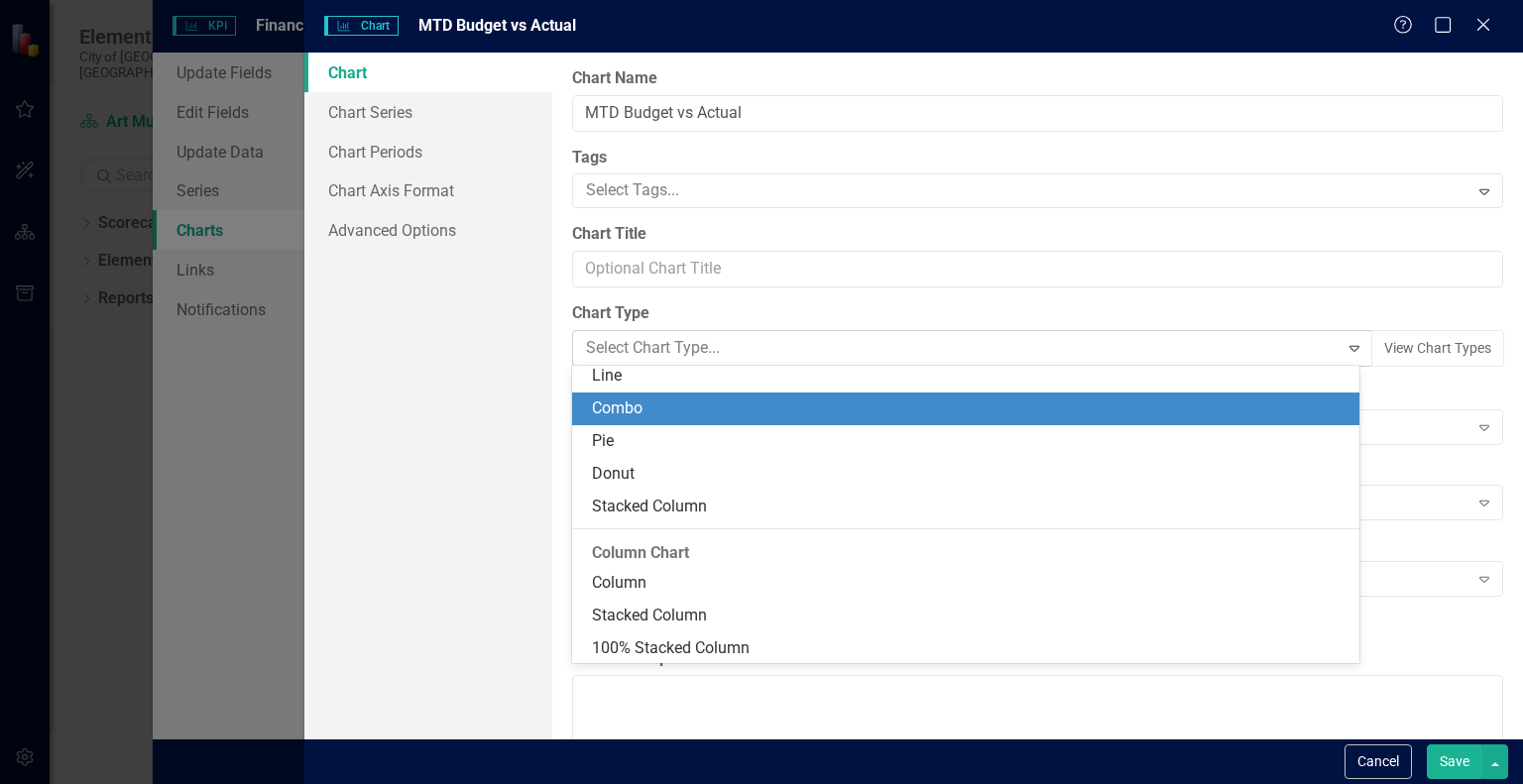 scroll, scrollTop: 262, scrollLeft: 0, axis: vertical 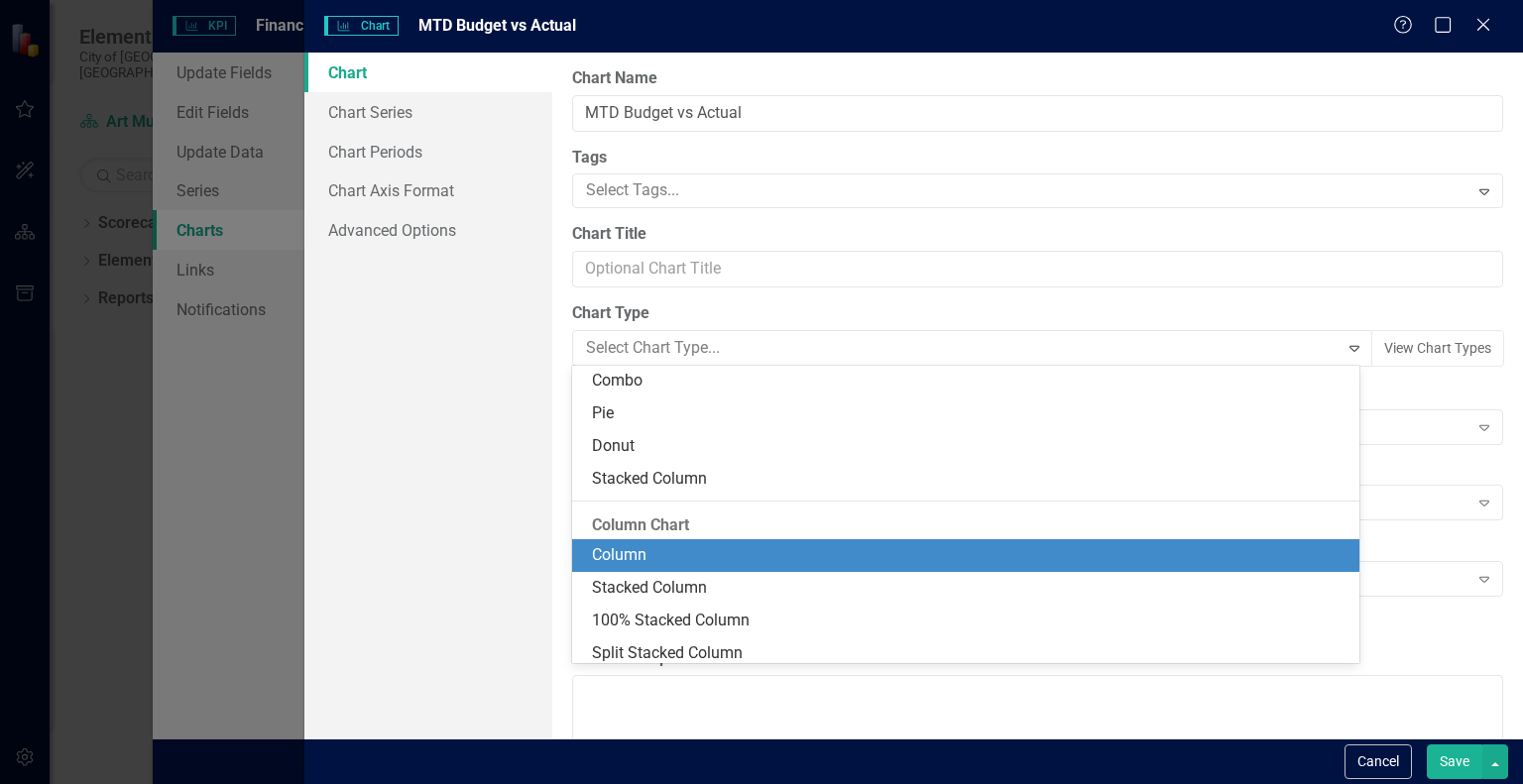 click on "Column" at bounding box center (970, 555) 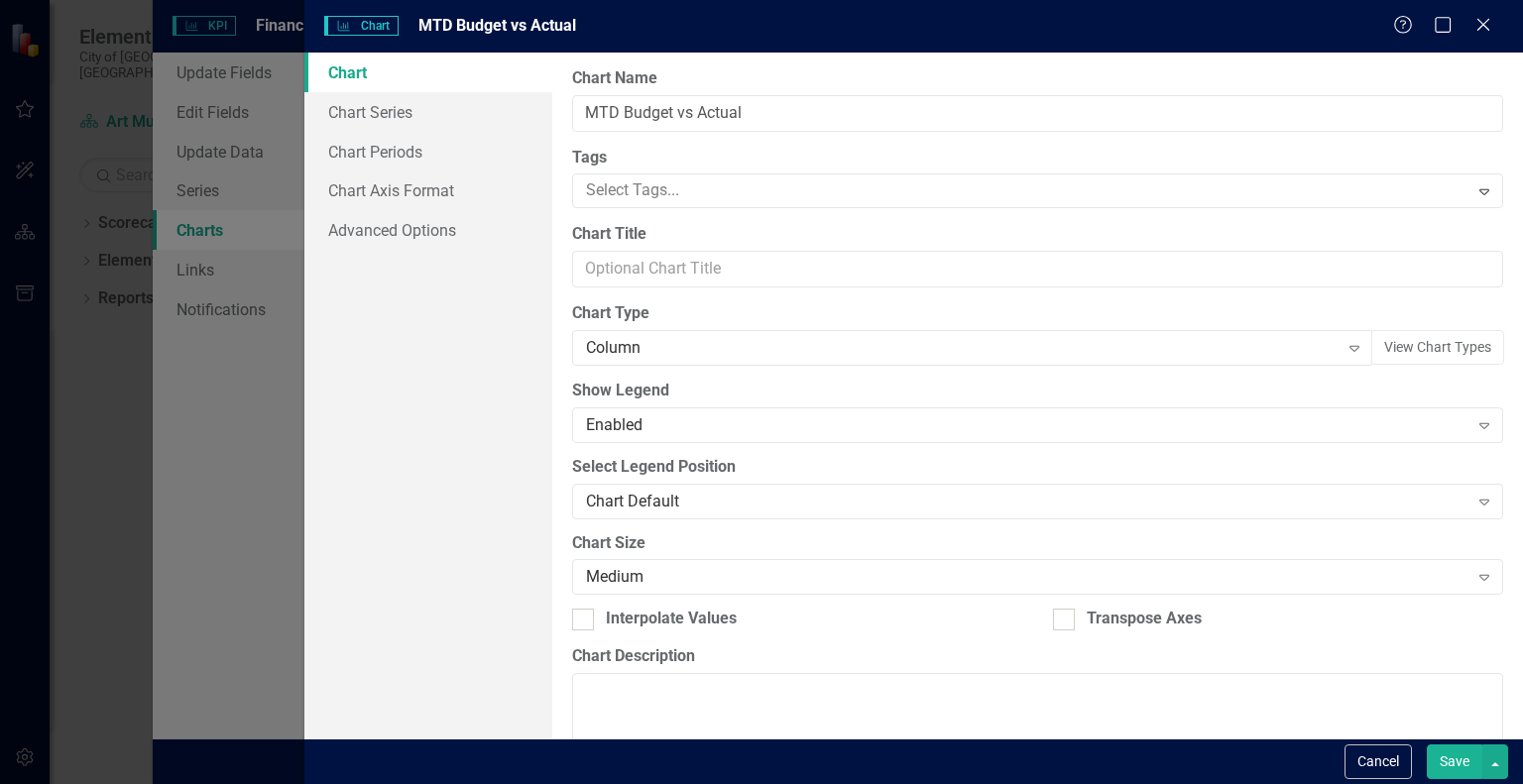 click on "Save" at bounding box center (1455, 761) 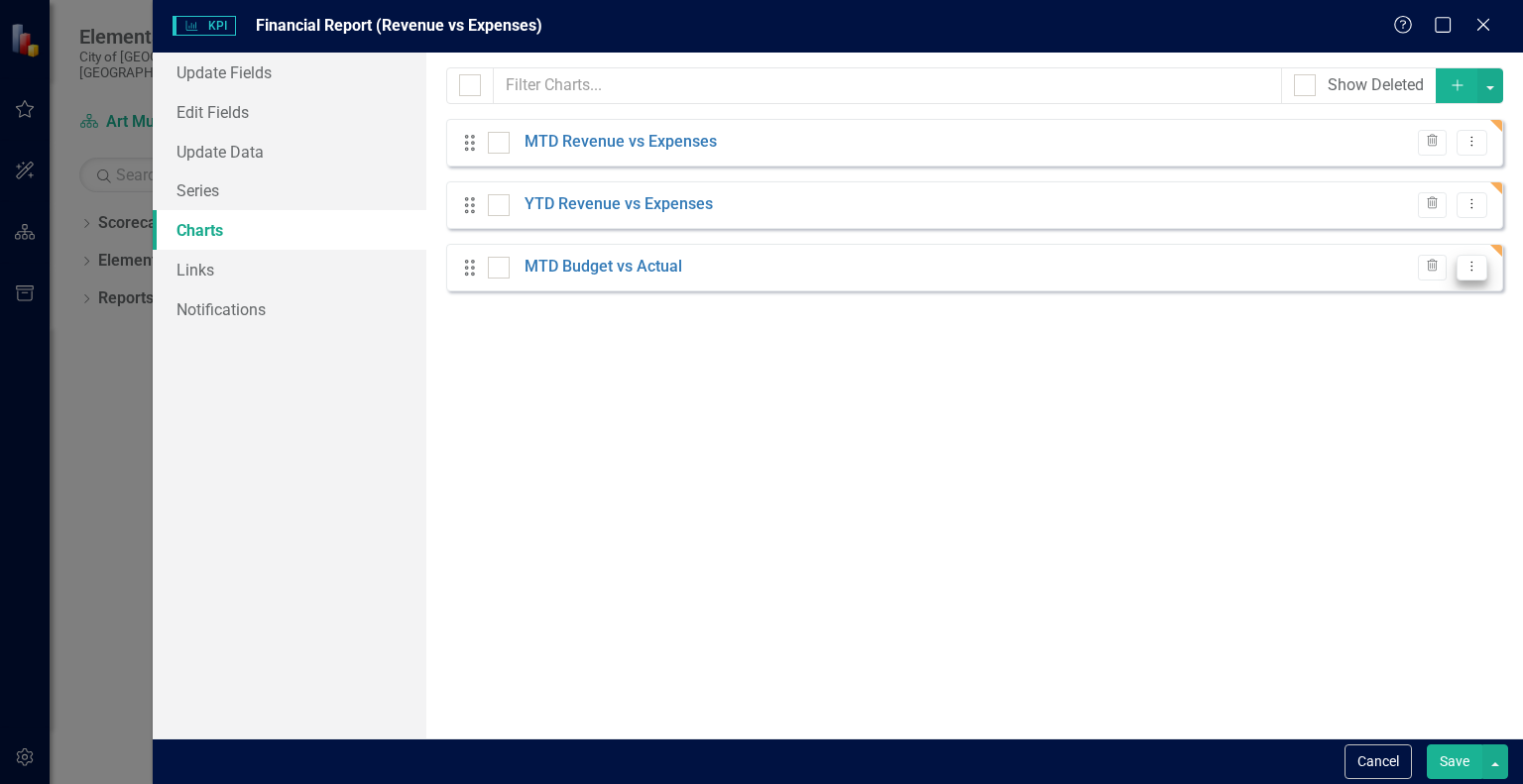 click on "Dropdown Menu" 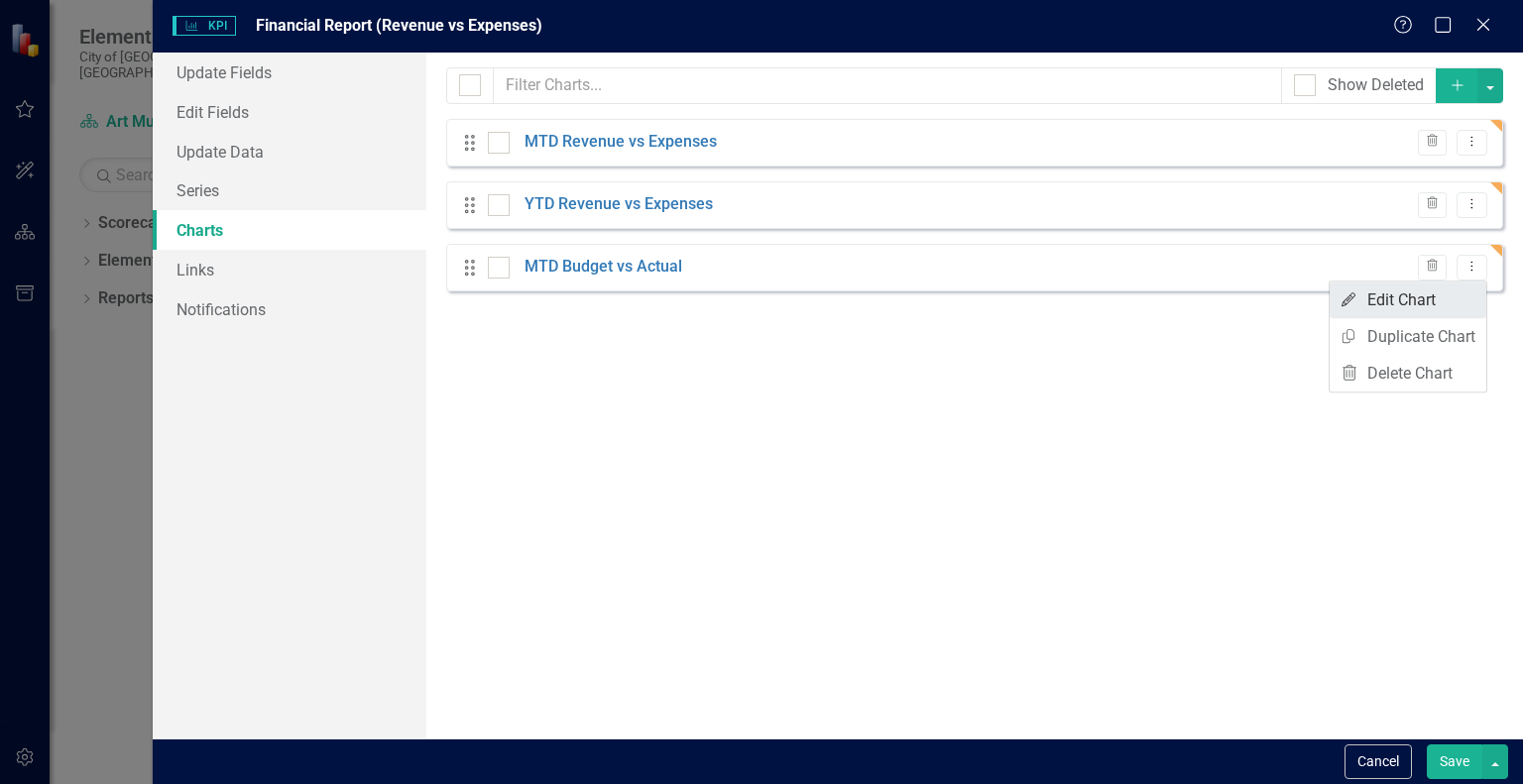 click on "Edit Edit Chart" at bounding box center [1408, 299] 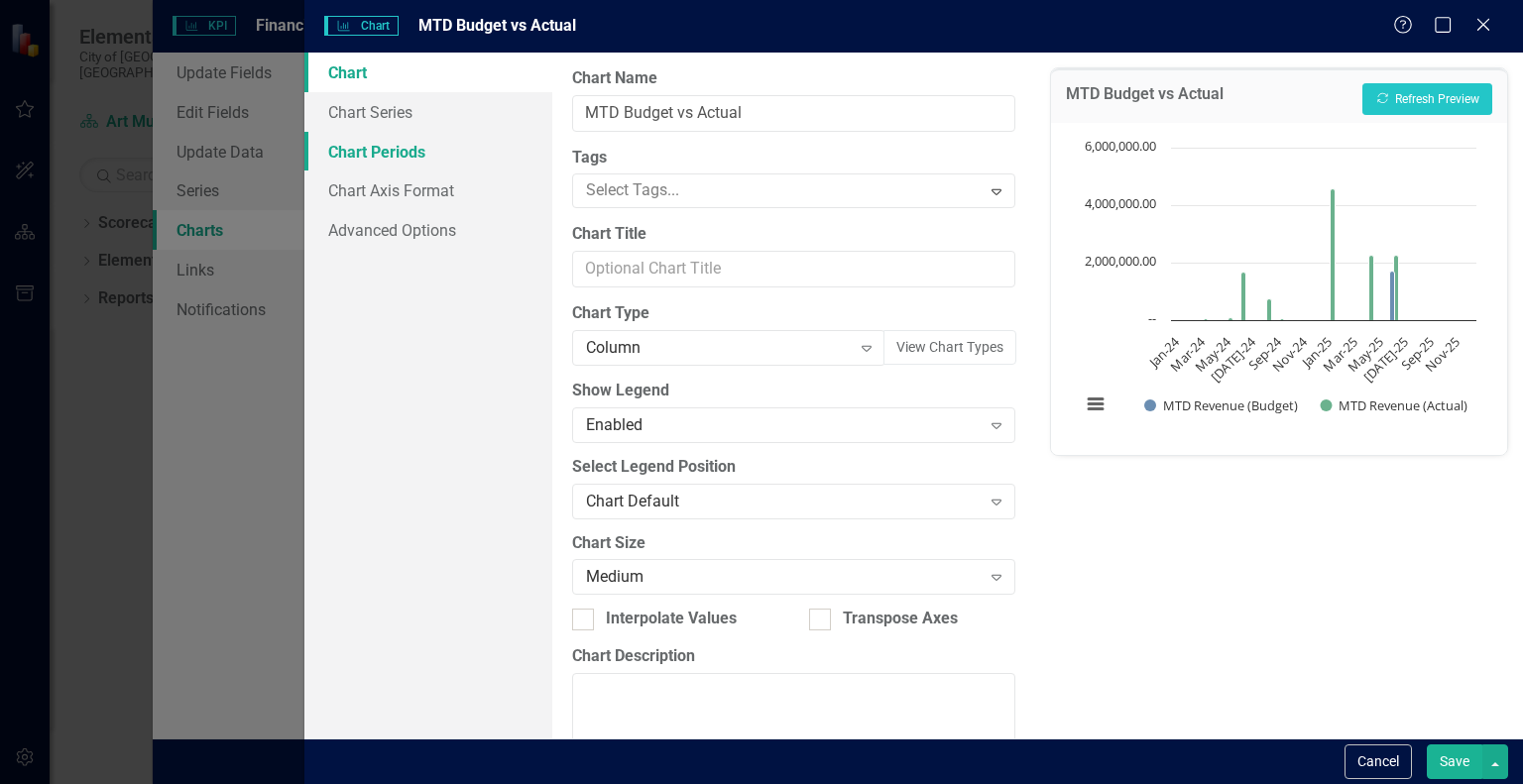 click on "Chart Periods" at bounding box center [428, 152] 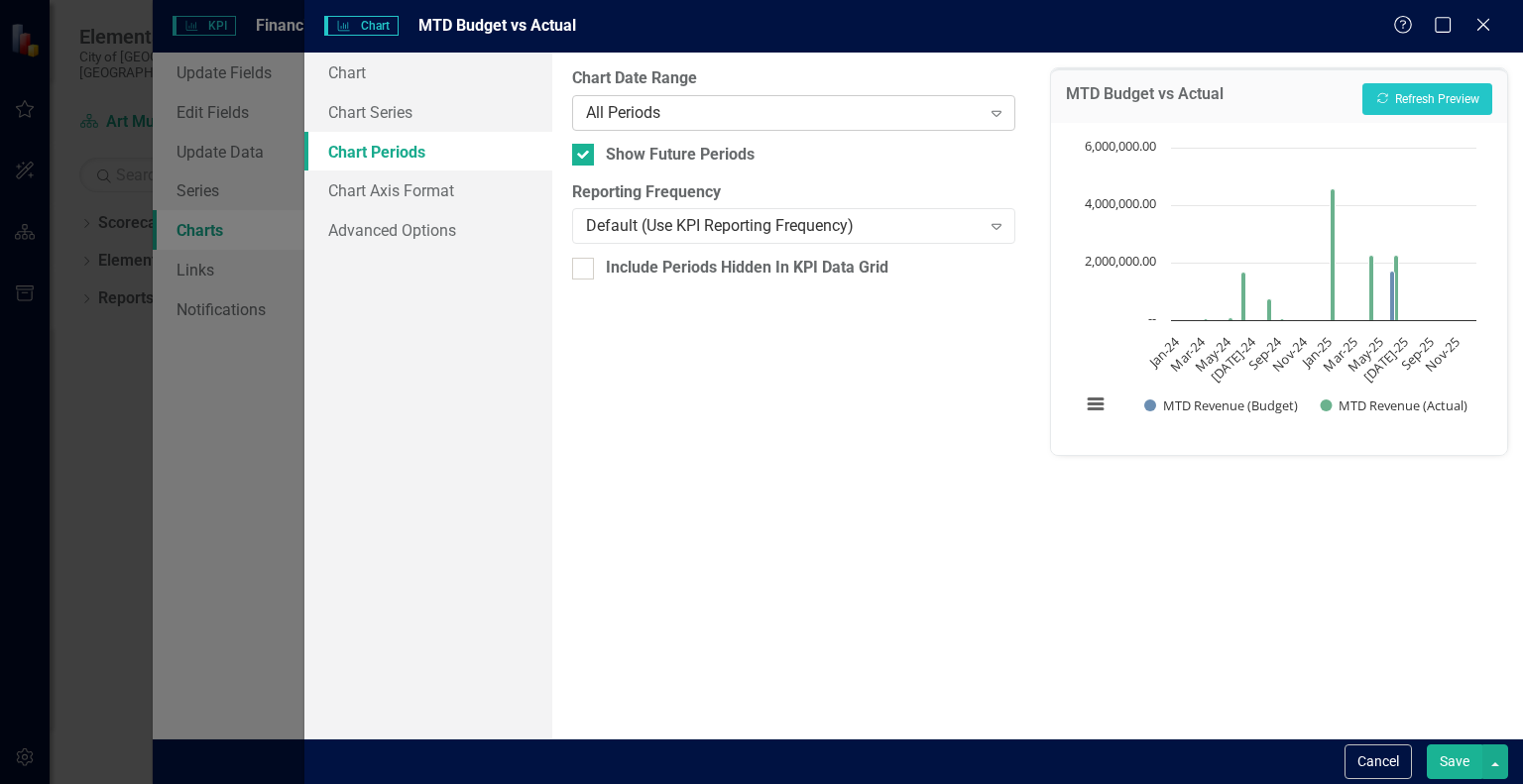 click on "All Periods" at bounding box center (783, 112) 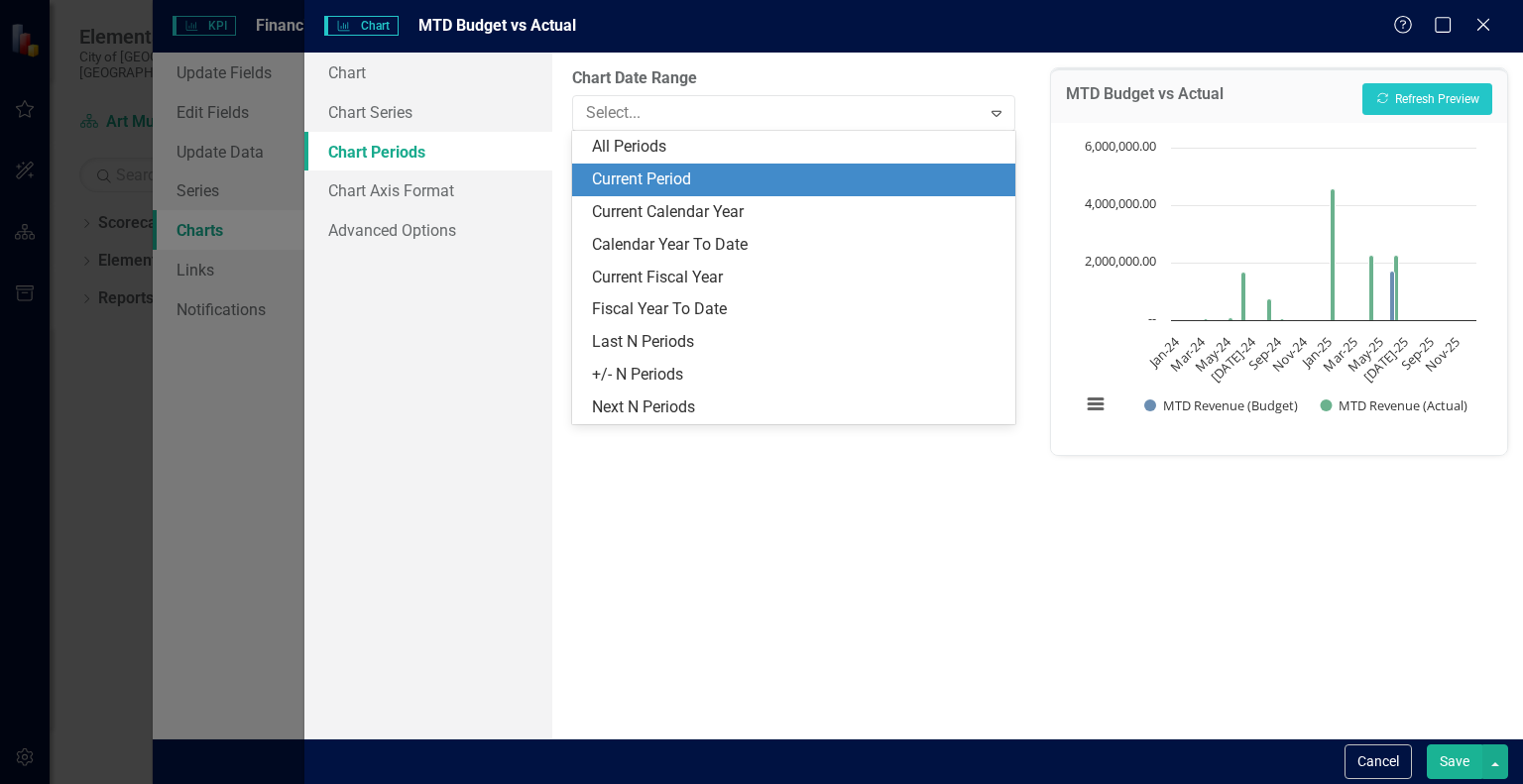 click on "Current Period" at bounding box center [797, 179] 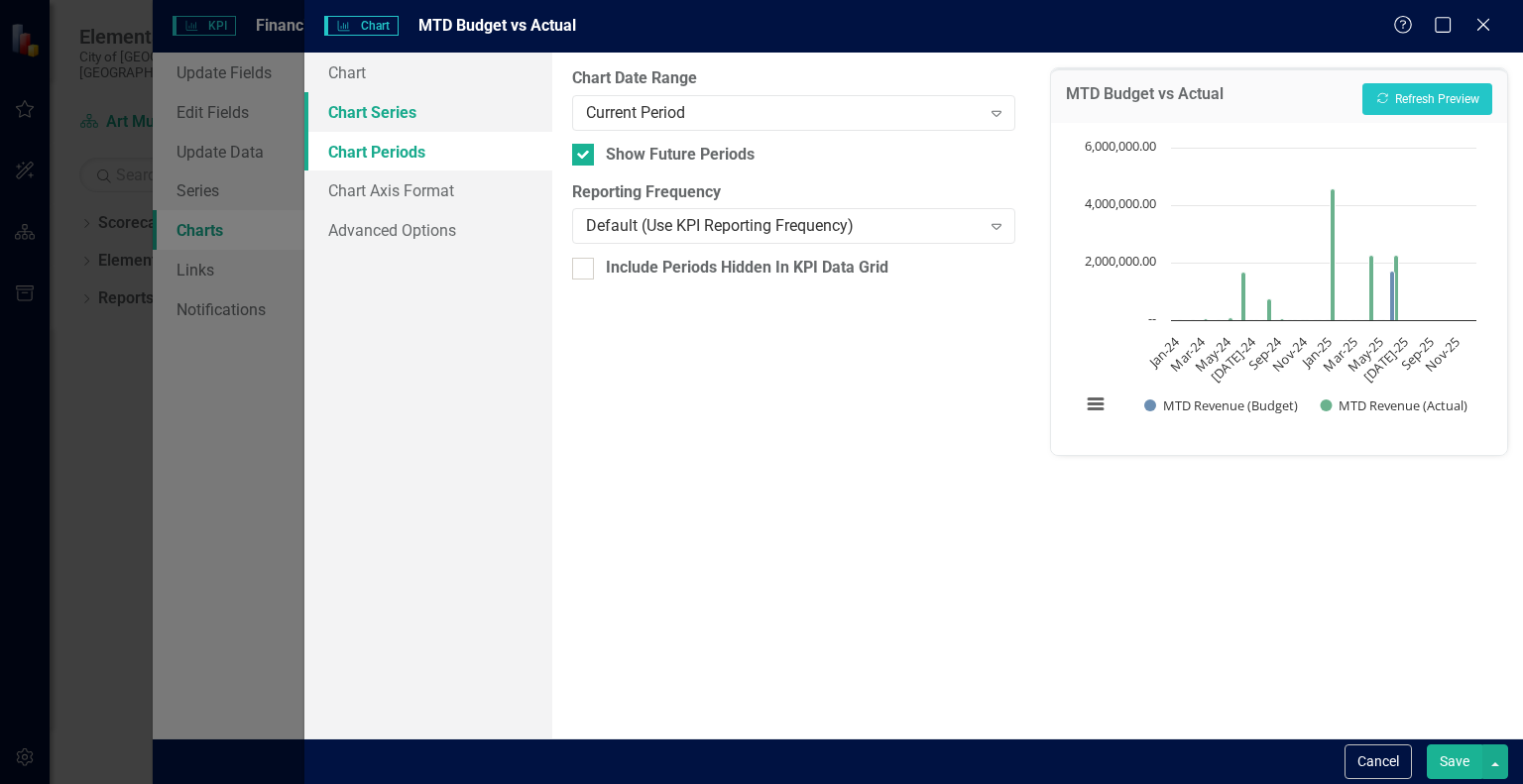 scroll, scrollTop: 0, scrollLeft: 0, axis: both 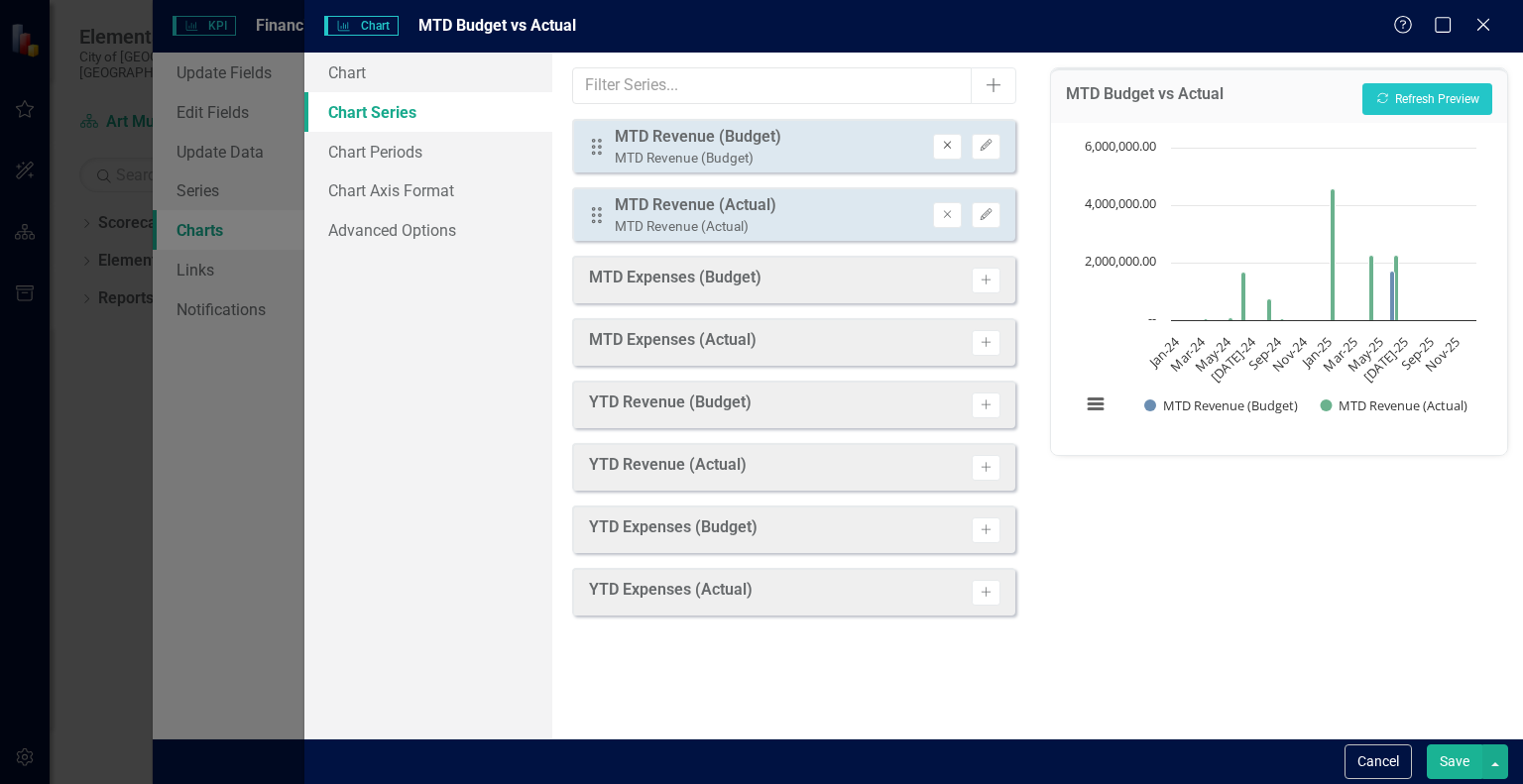 click on "Remove" 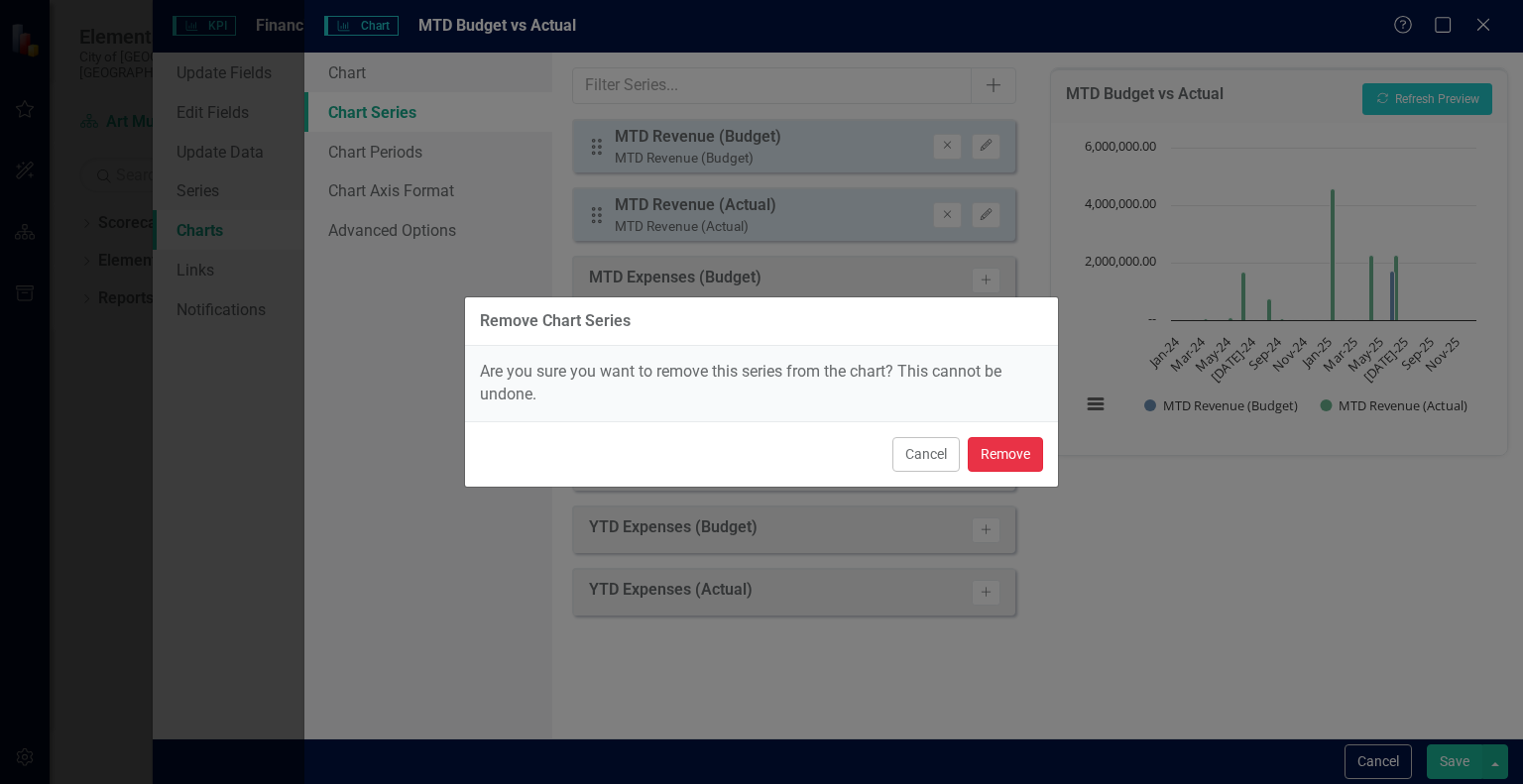 click on "Remove" at bounding box center (1005, 454) 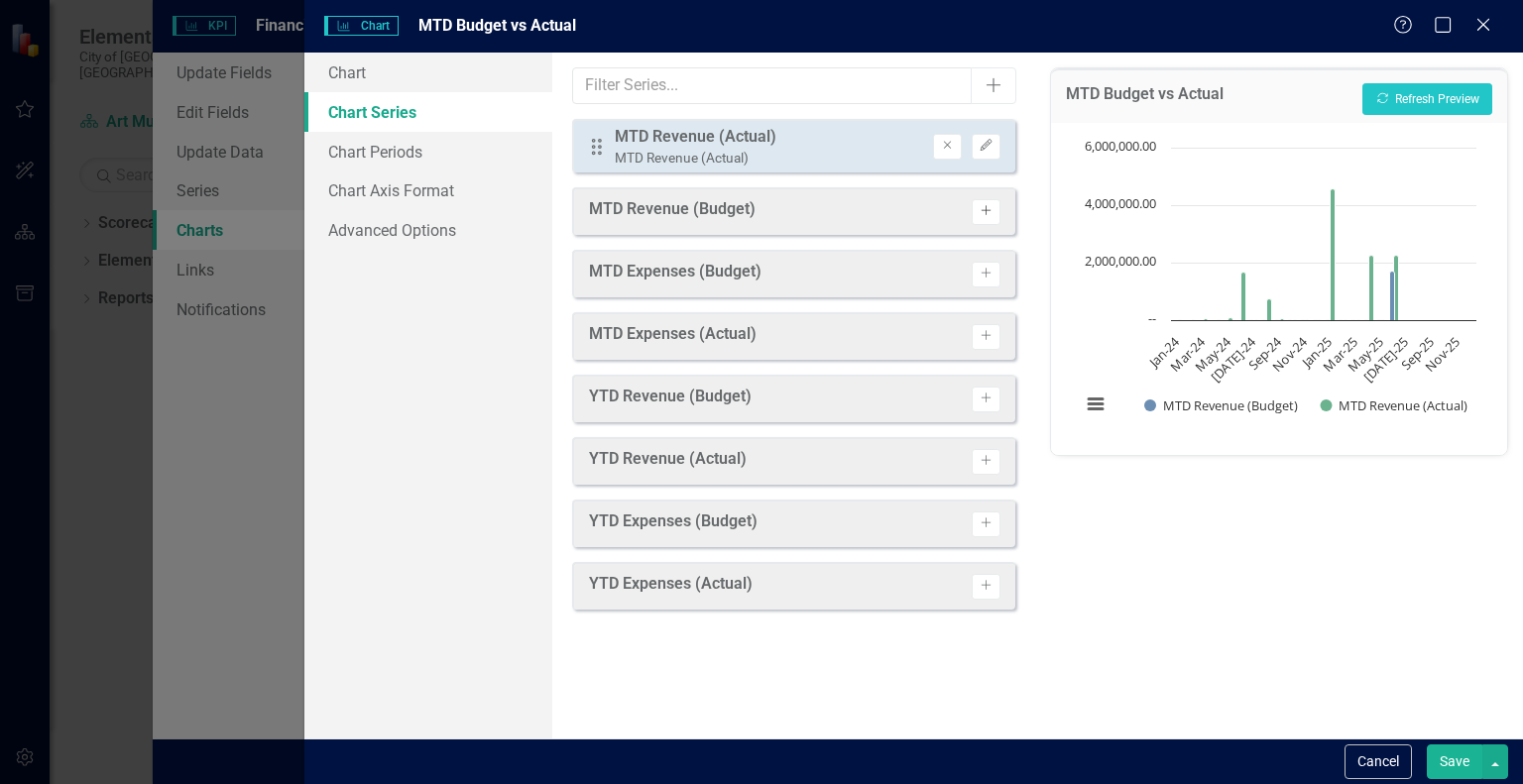 click on "Activate" 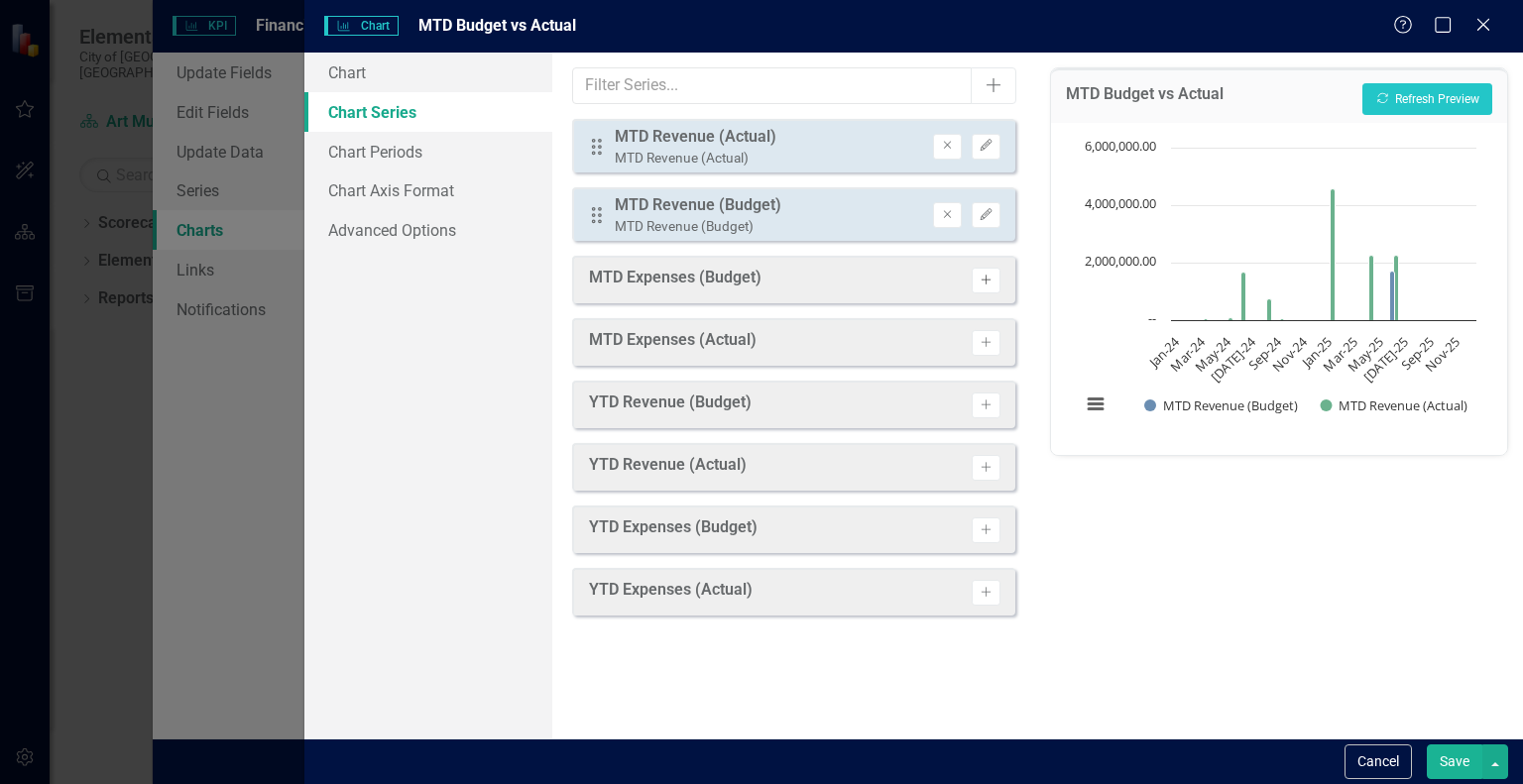 click on "Activate" at bounding box center (986, 280) 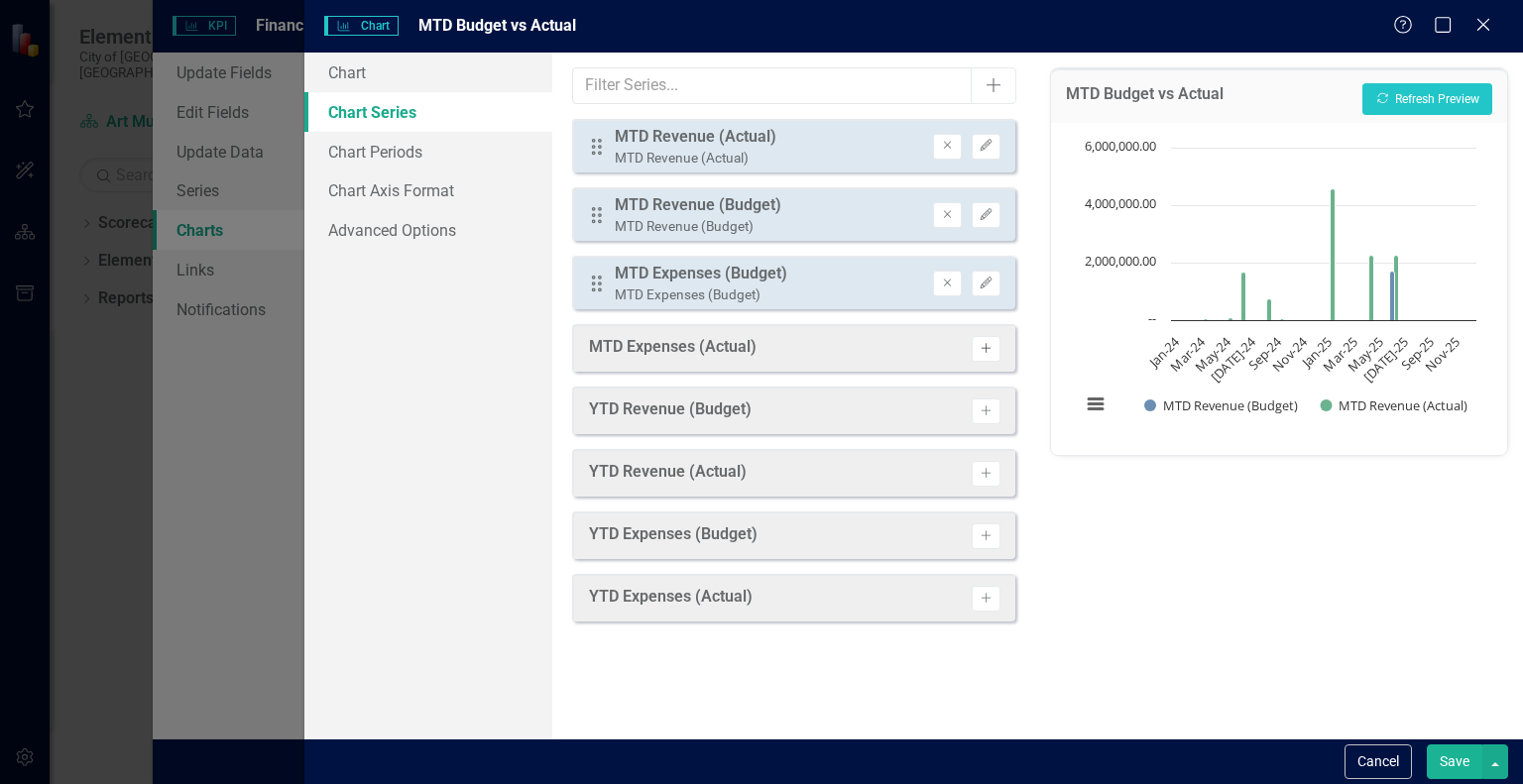 click on "Activate" 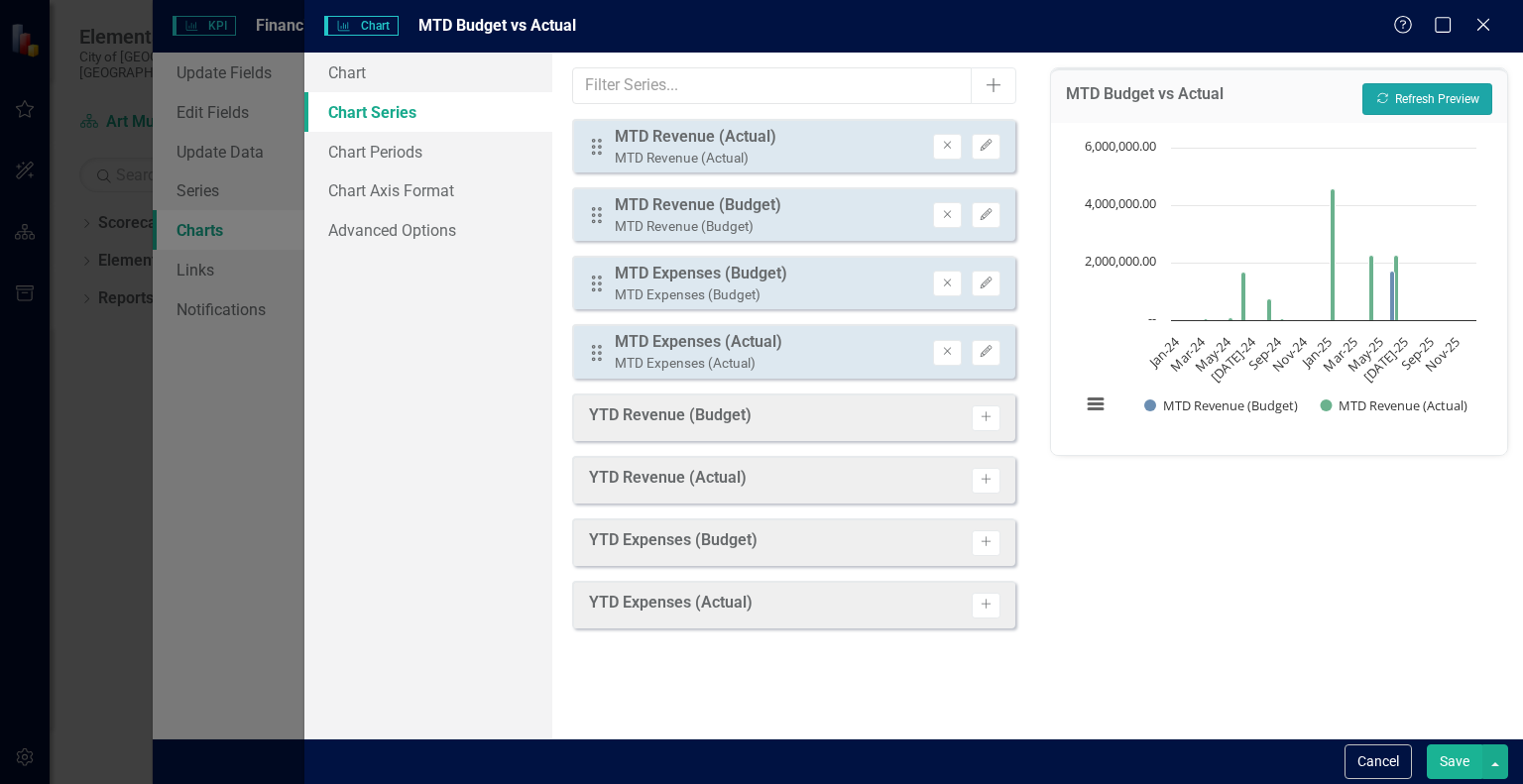 click on "Recalculate Refresh Preview" at bounding box center (1427, 99) 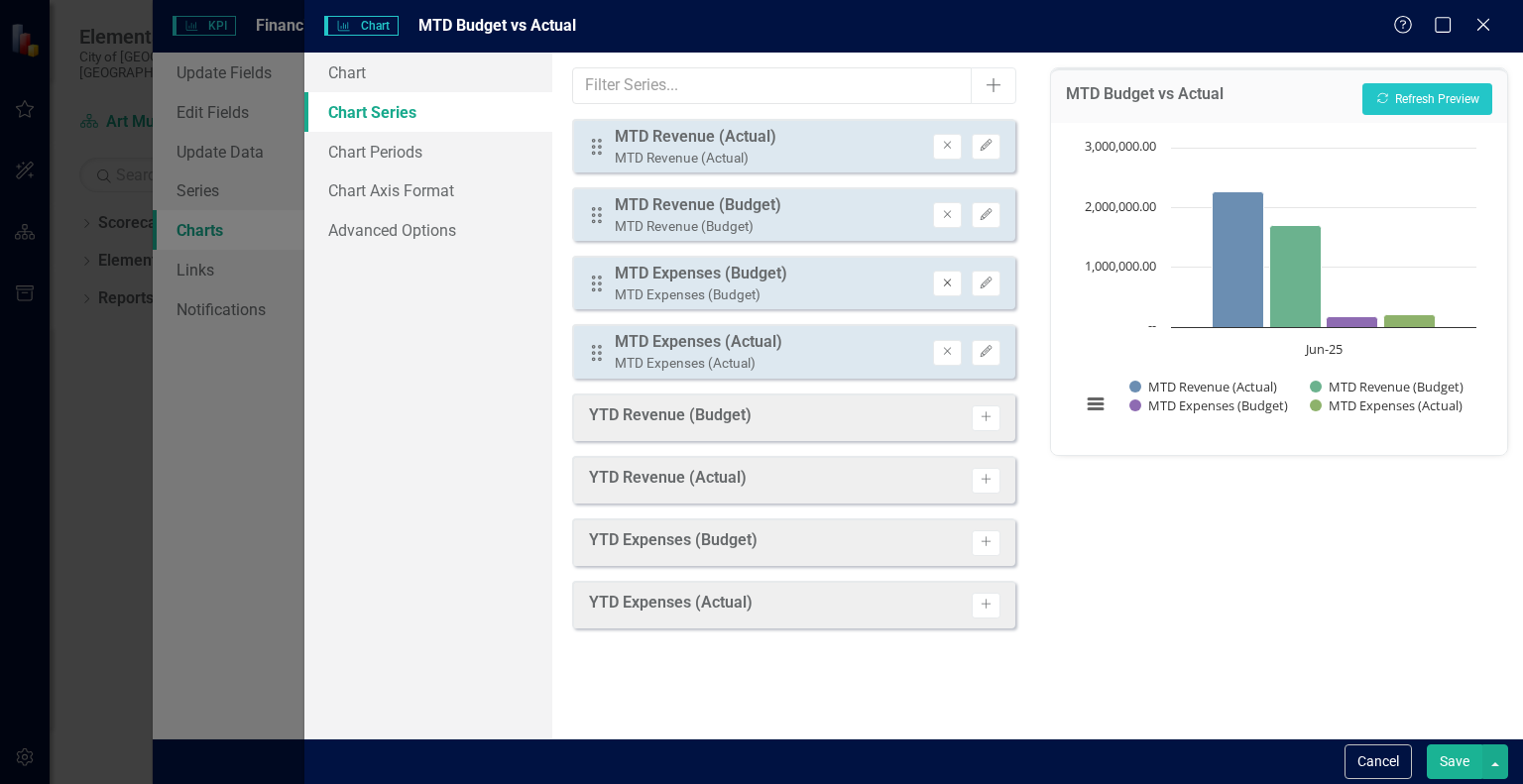 click 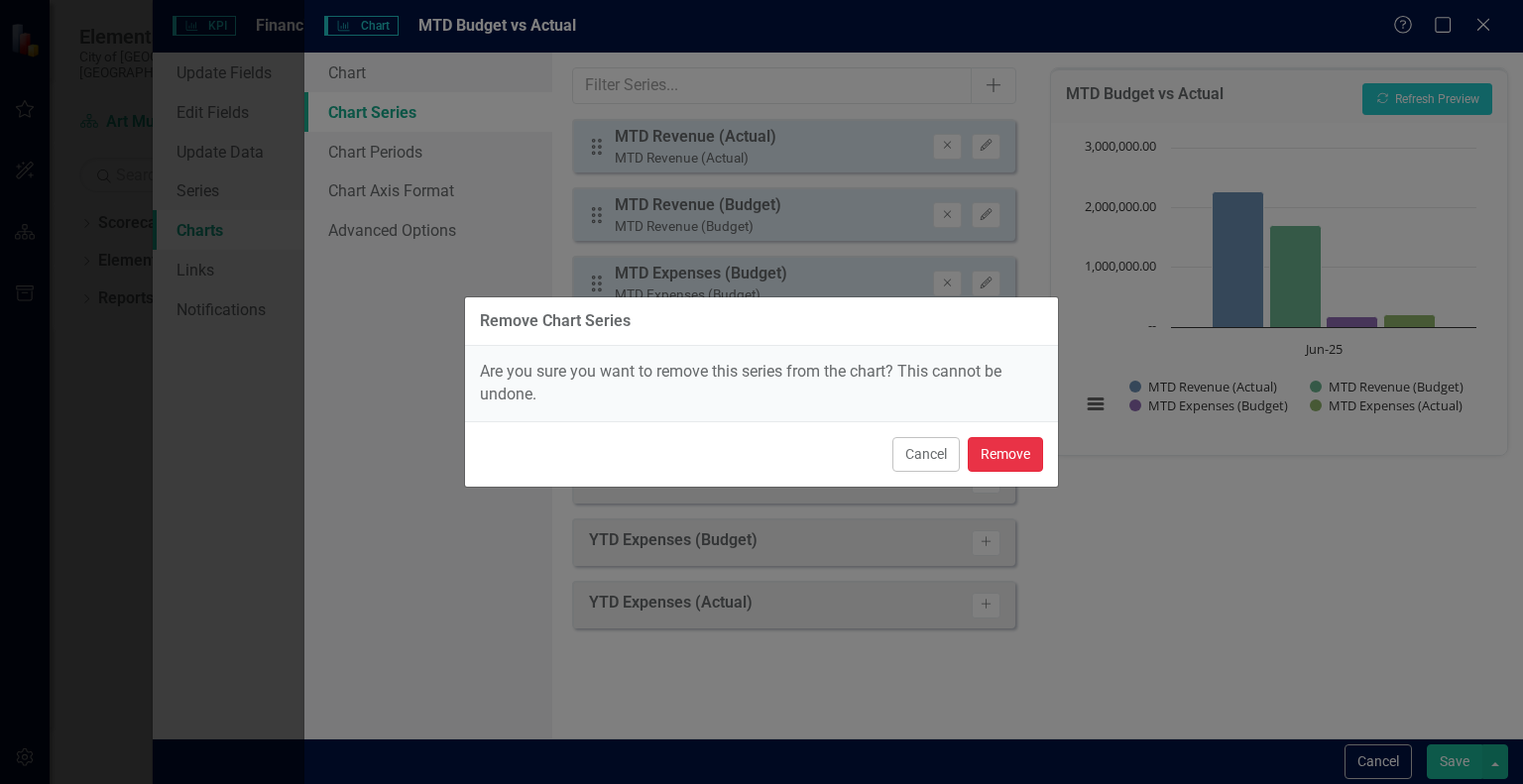 click on "Remove" at bounding box center [1005, 454] 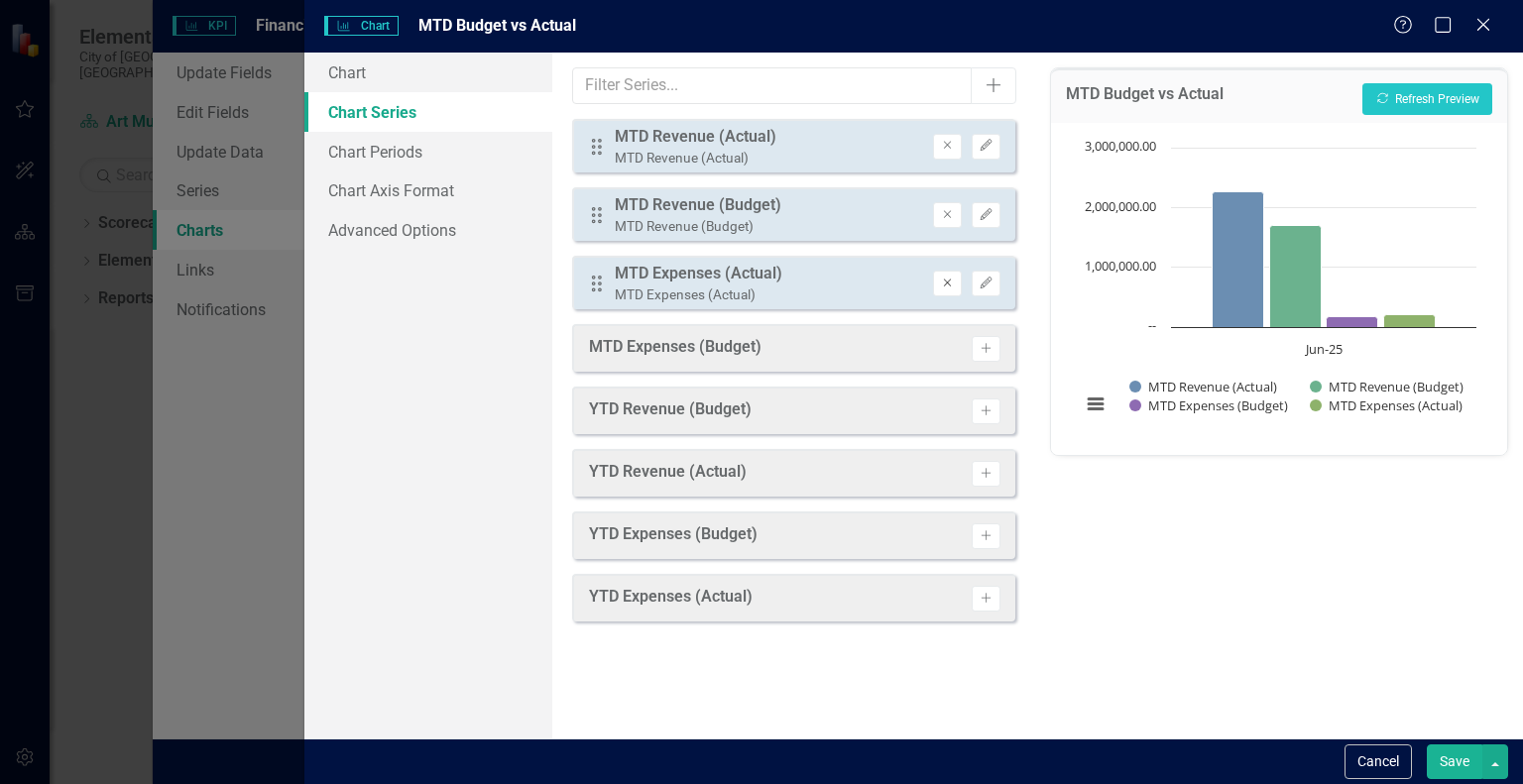 click on "Remove" 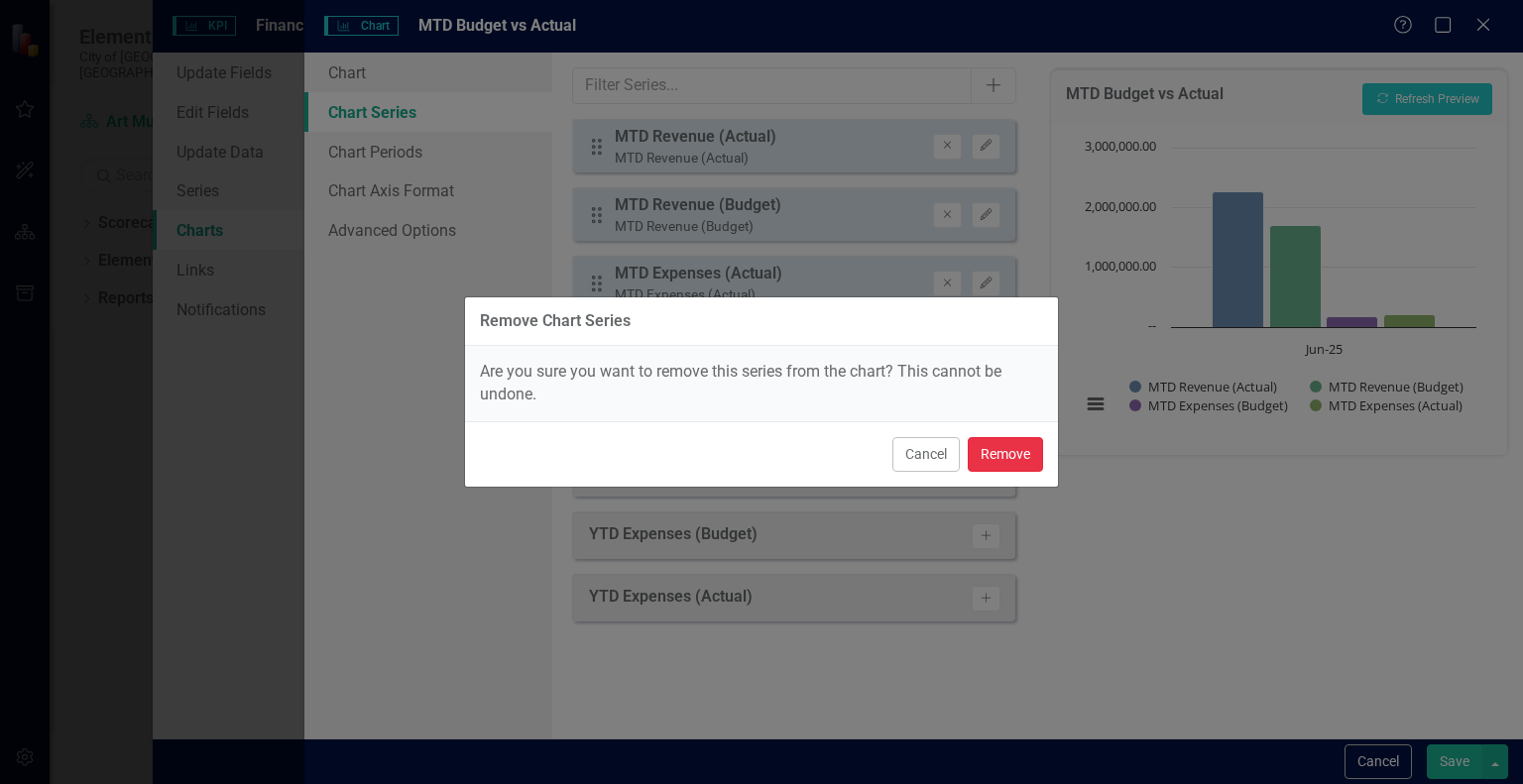 click on "Remove" at bounding box center [1005, 454] 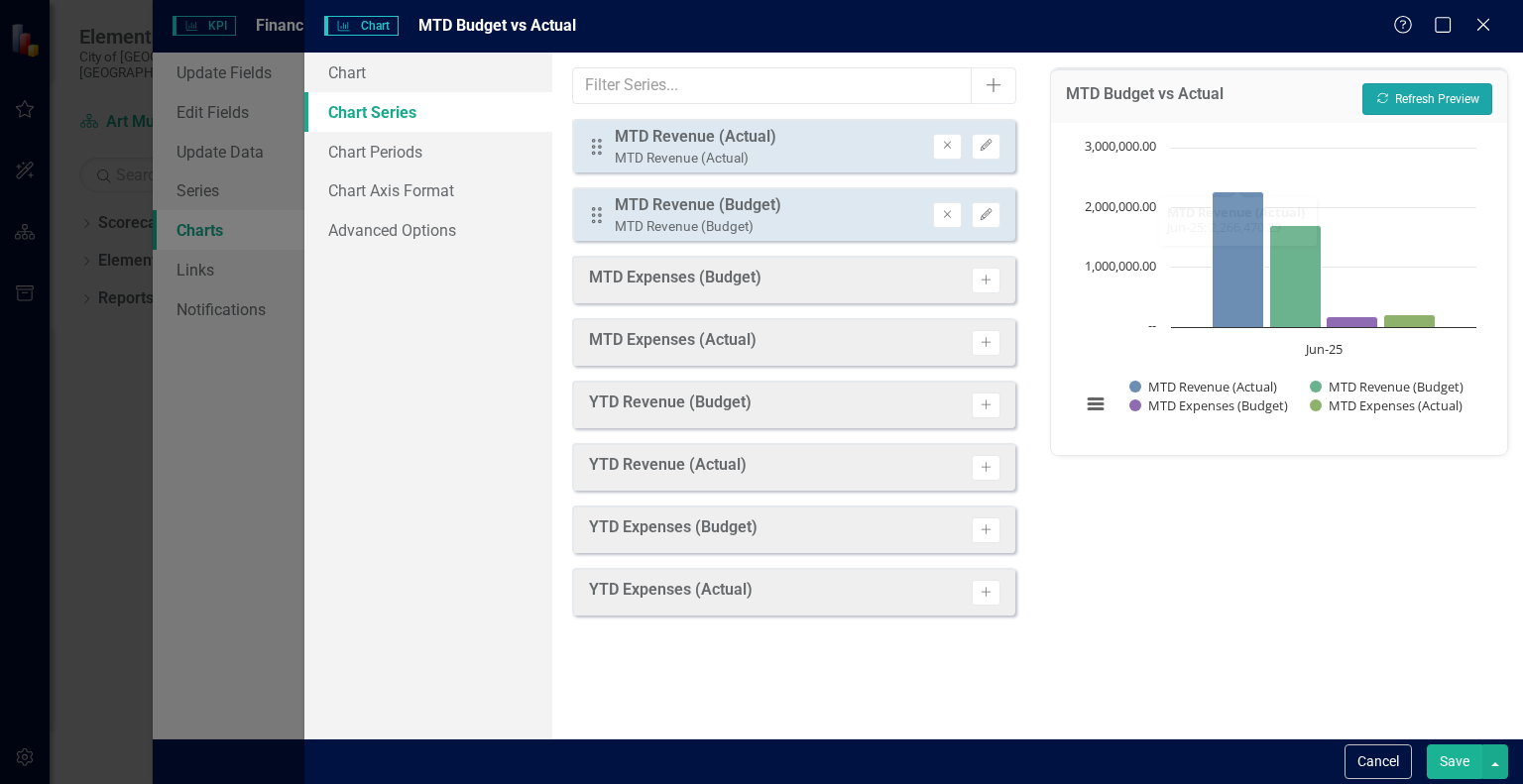 click on "Recalculate Refresh Preview" at bounding box center [1427, 99] 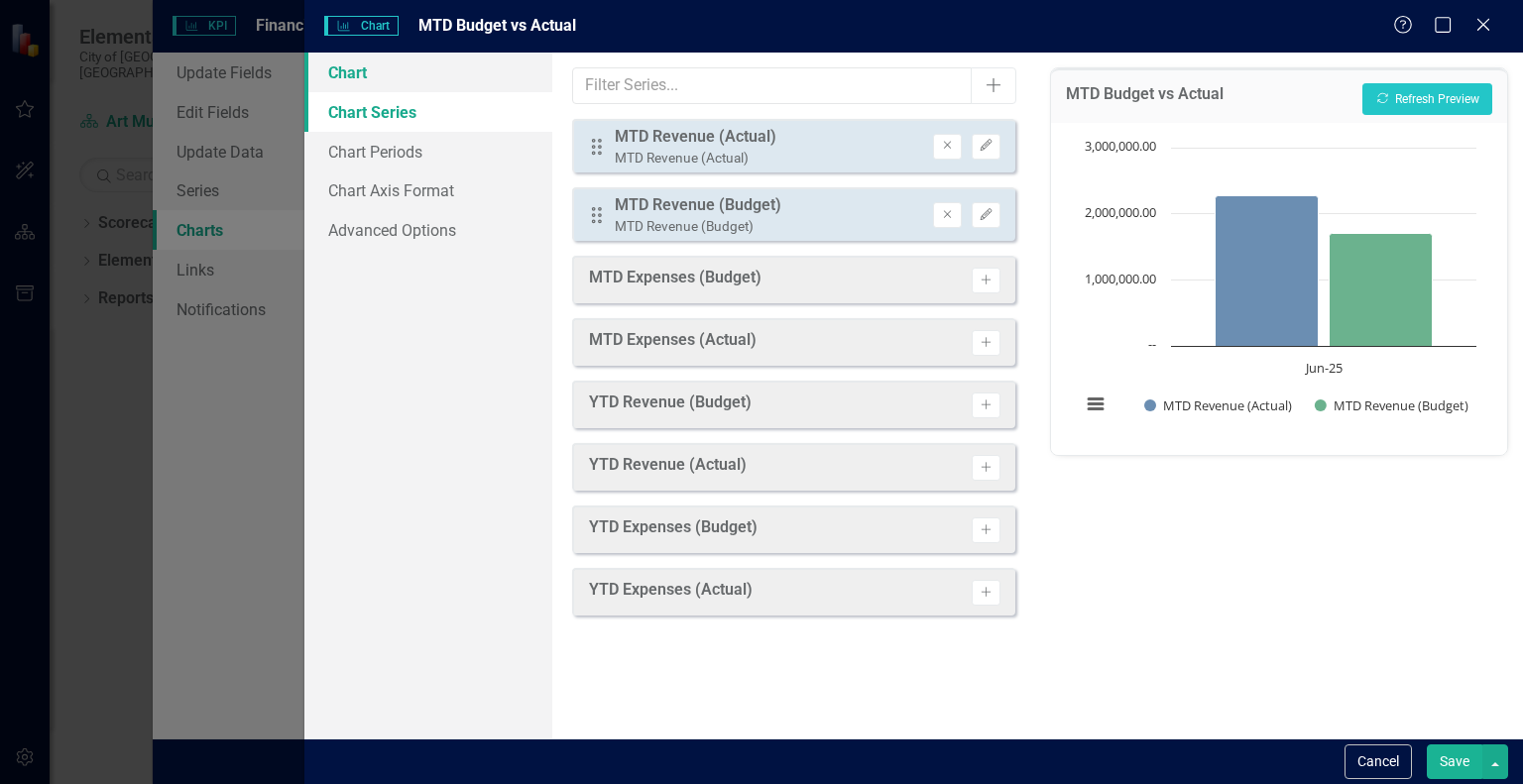 click on "Chart" at bounding box center (428, 72) 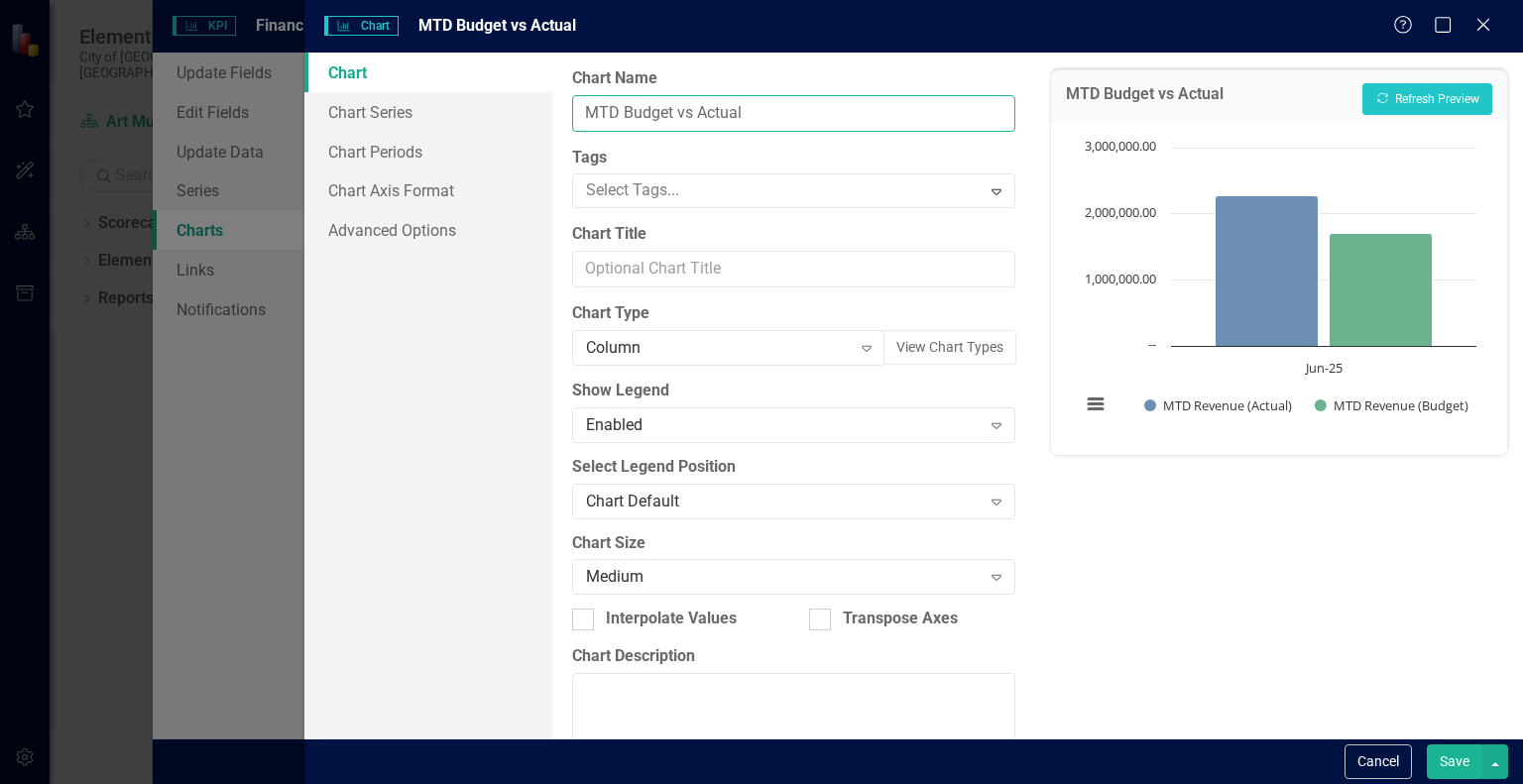 click on "MTD Budget vs Actual" at bounding box center [793, 113] 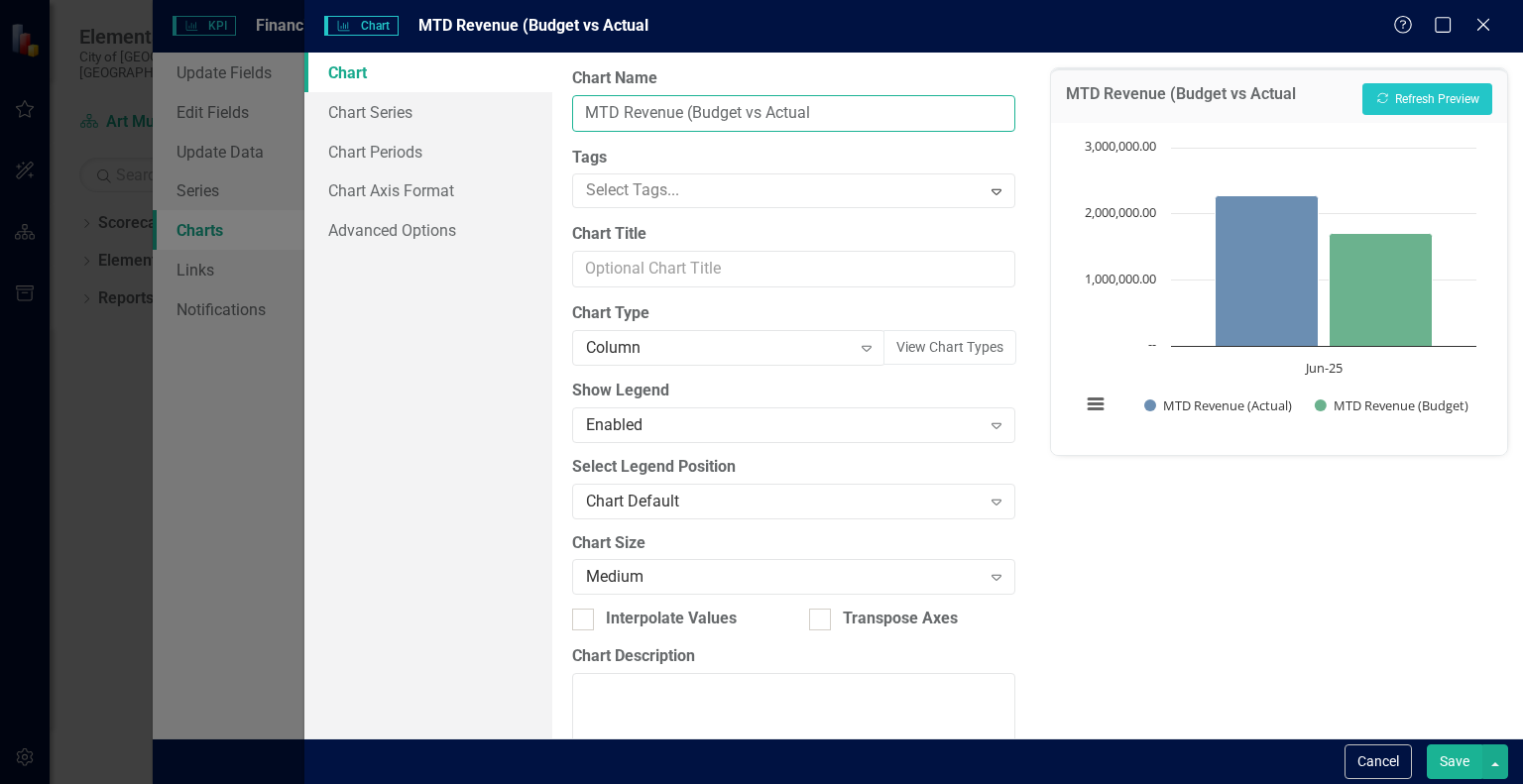 click on "MTD Revenue (Budget vs Actual" at bounding box center [793, 113] 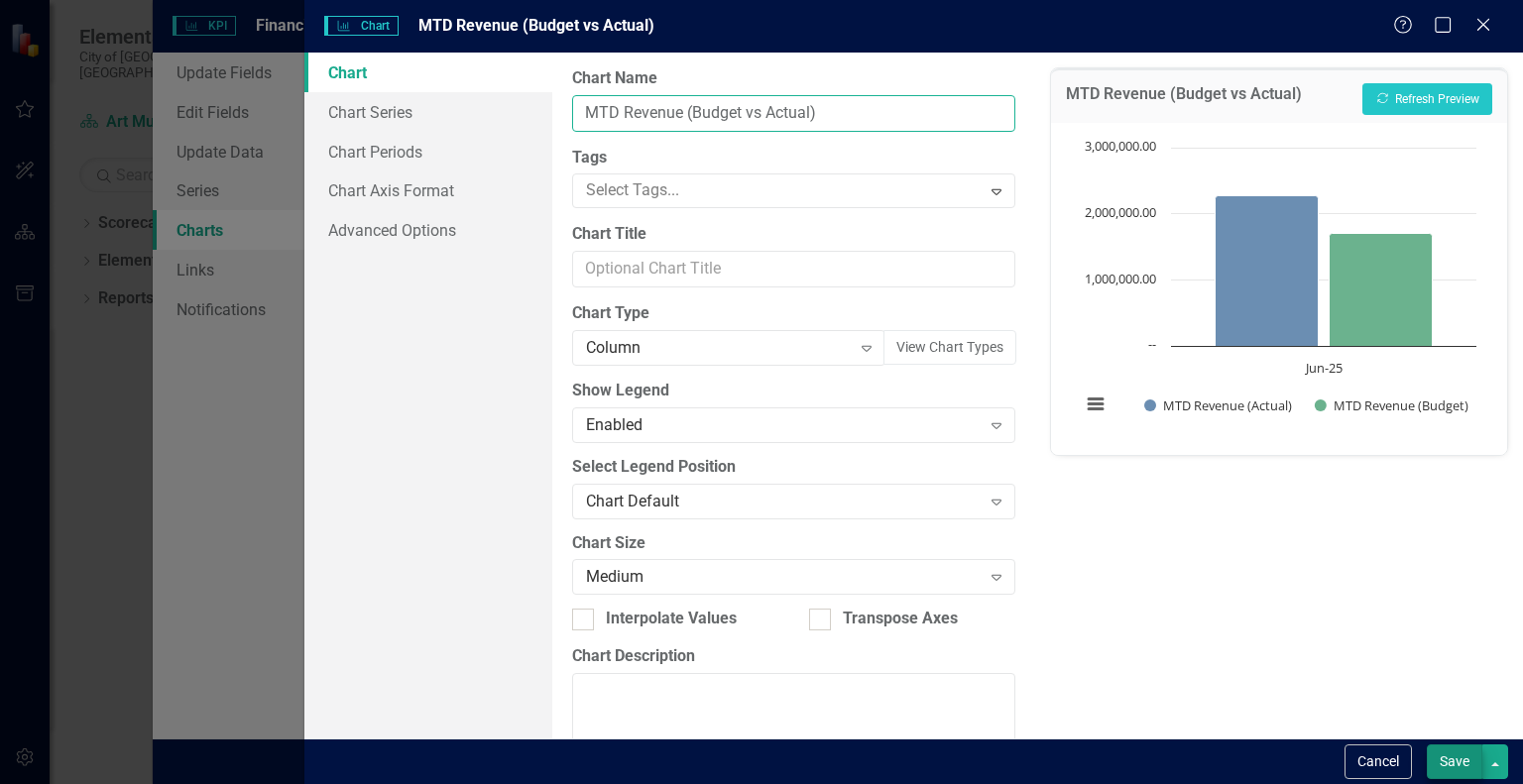 type on "MTD Revenue (Budget vs Actual)" 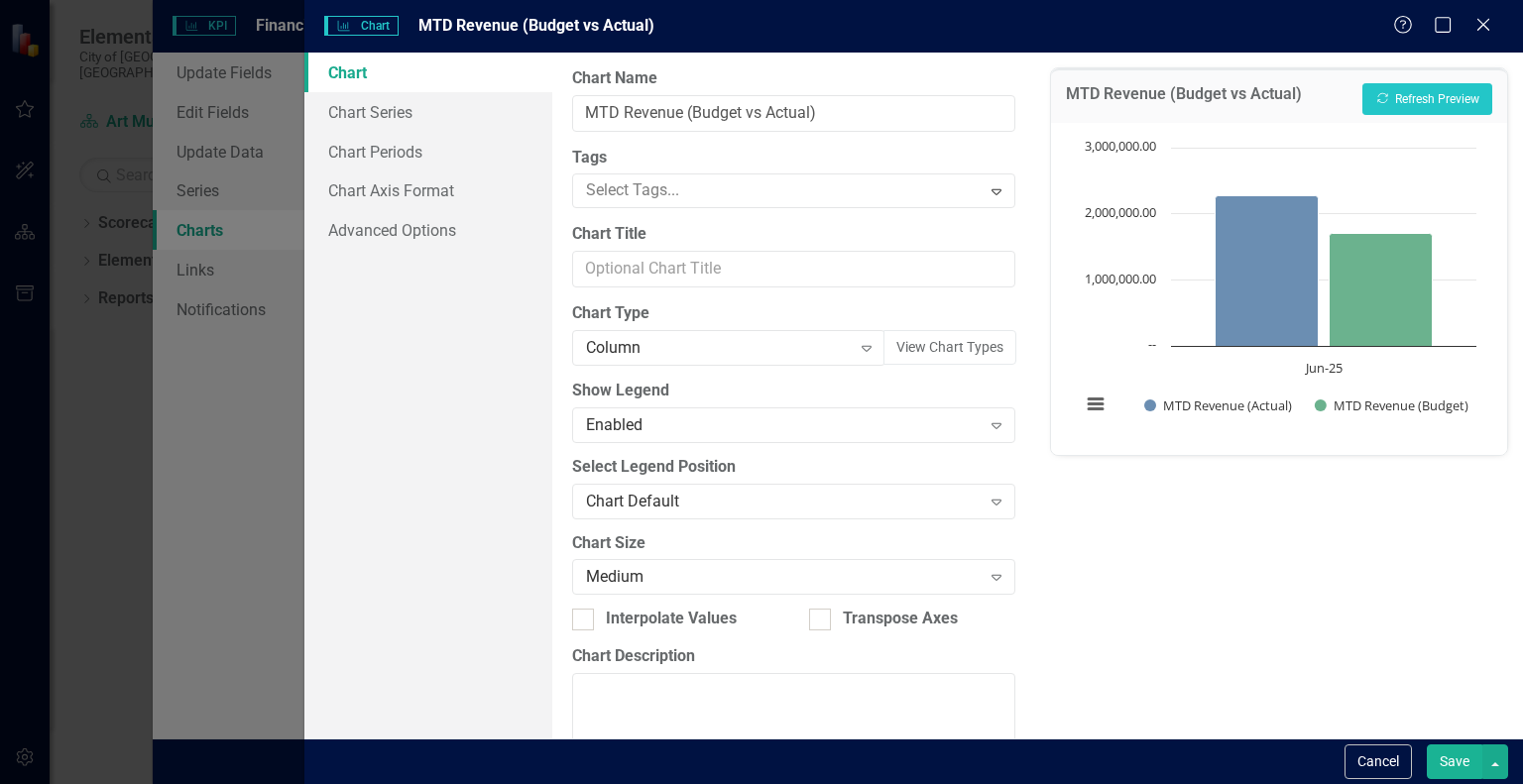 click on "Save" at bounding box center [1455, 761] 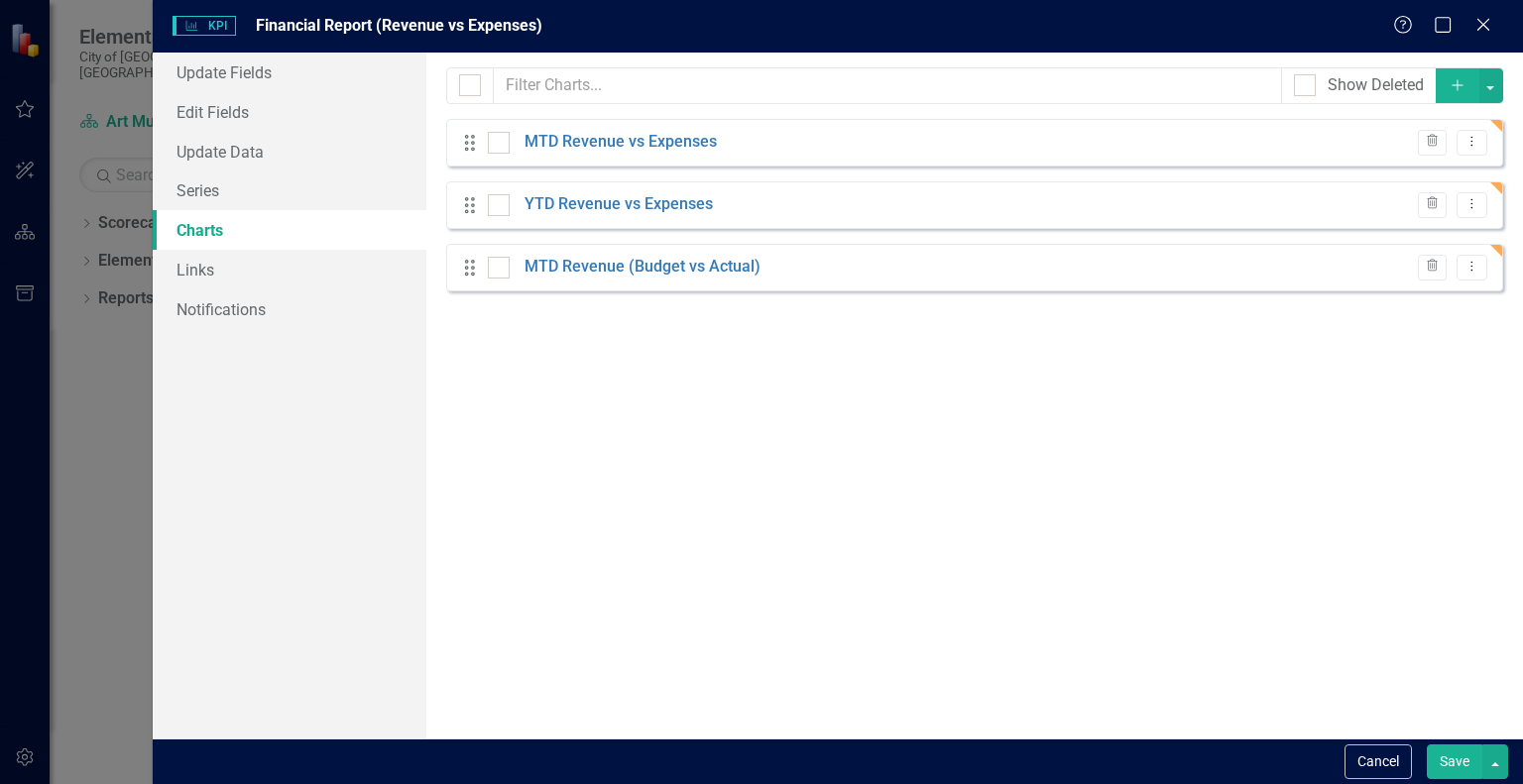 click on "Add" 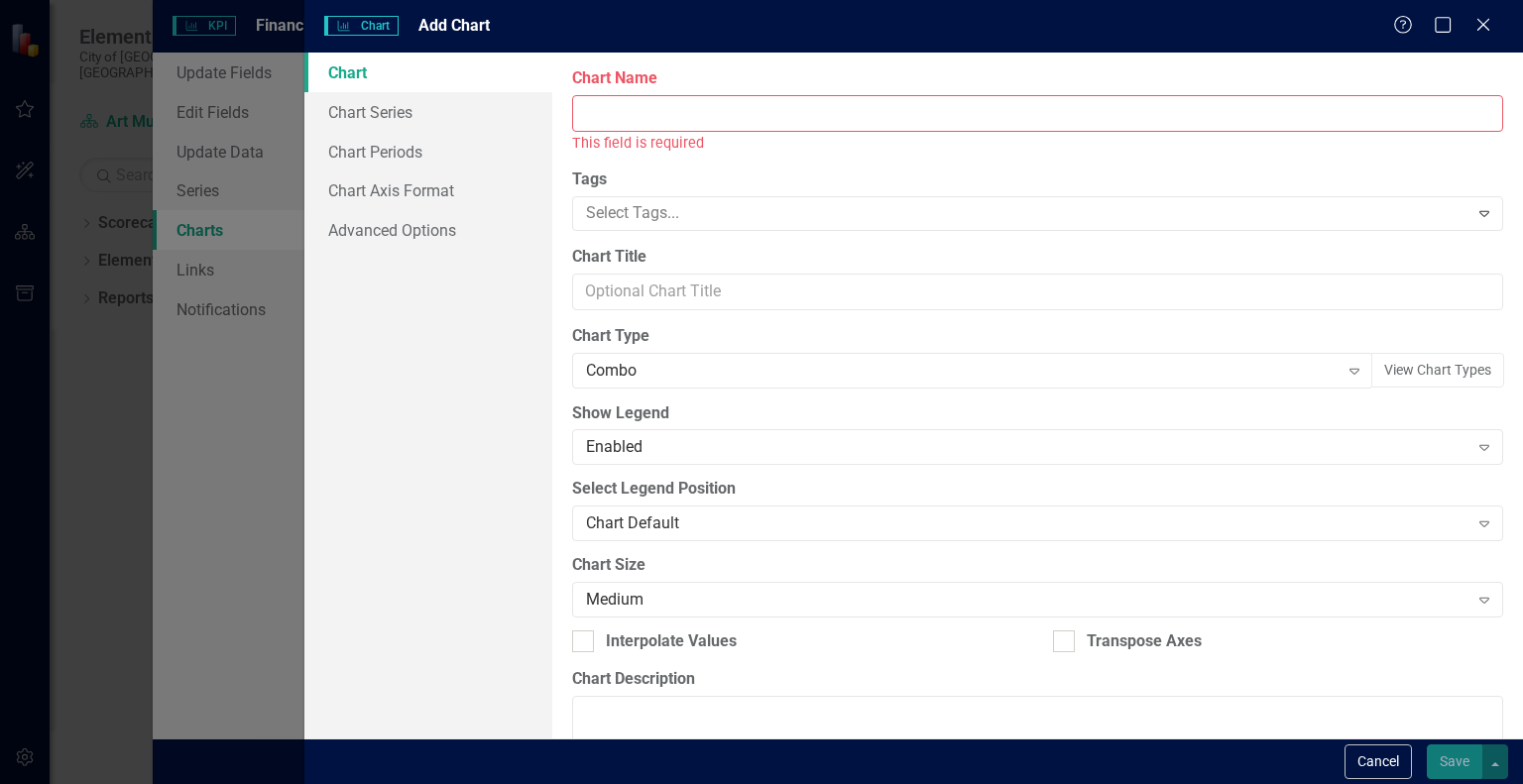 click on "Chart Name" at bounding box center (1037, 113) 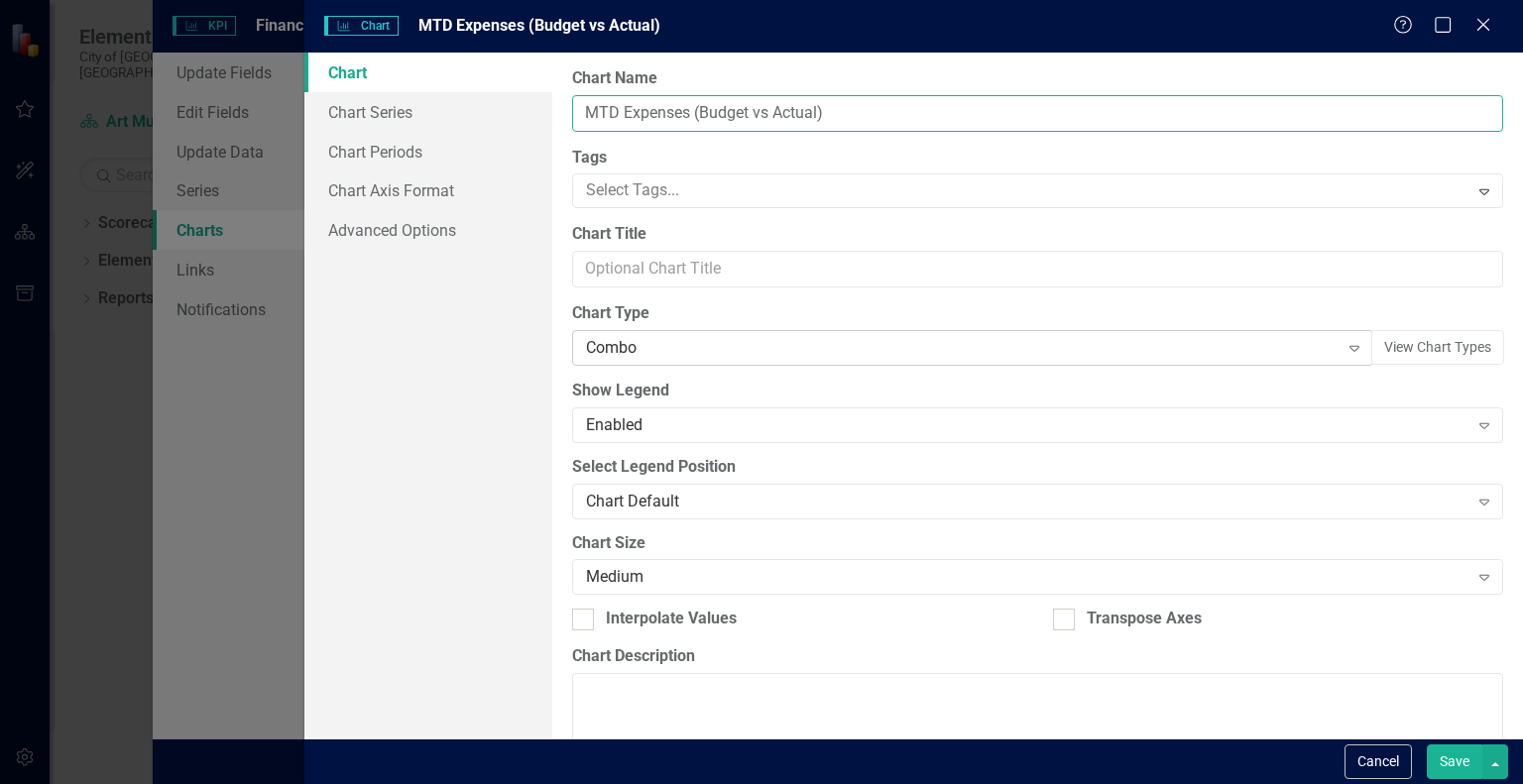 type on "MTD Expenses (Budget vs Actual)" 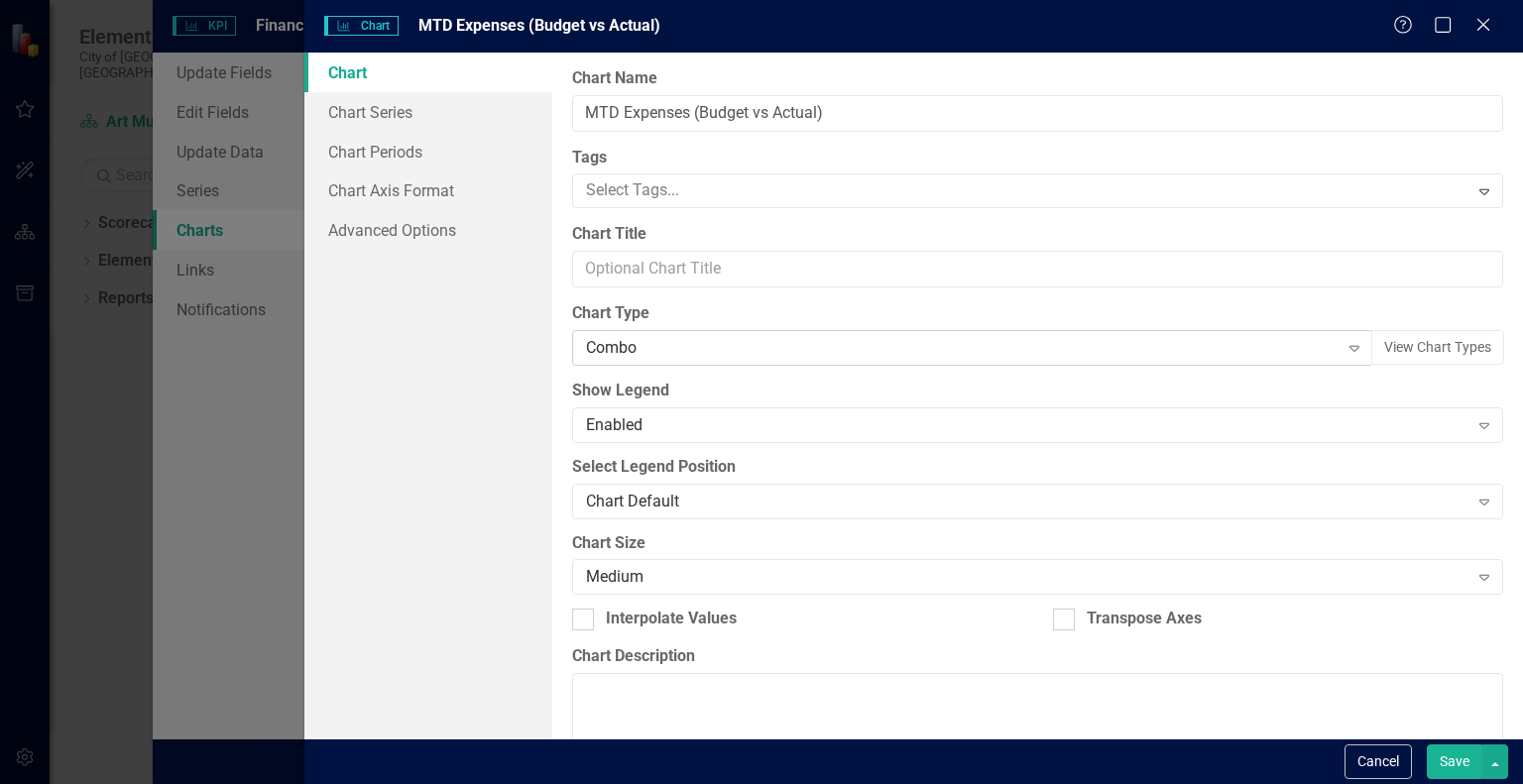 click on "Combo" at bounding box center (962, 348) 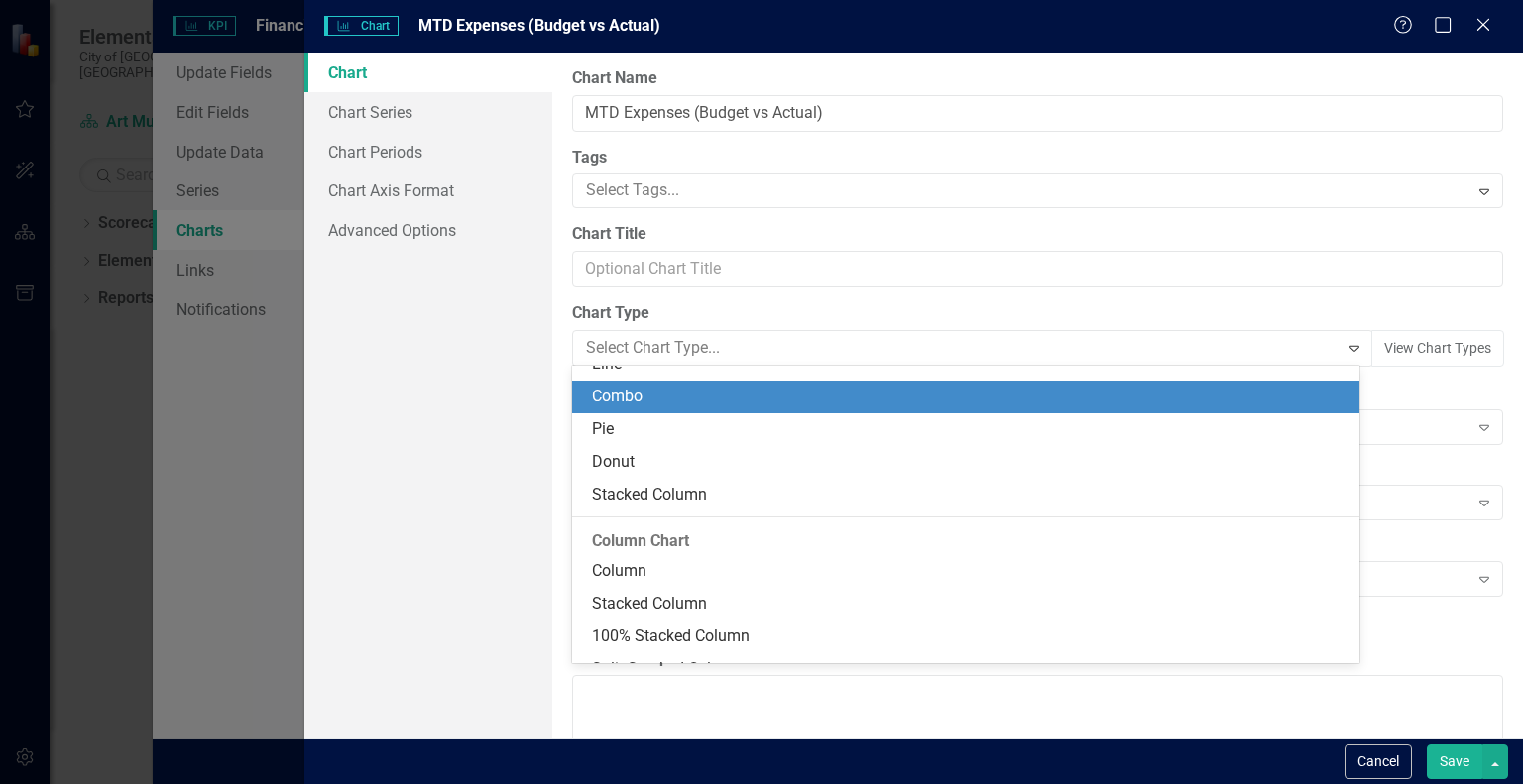 scroll, scrollTop: 262, scrollLeft: 0, axis: vertical 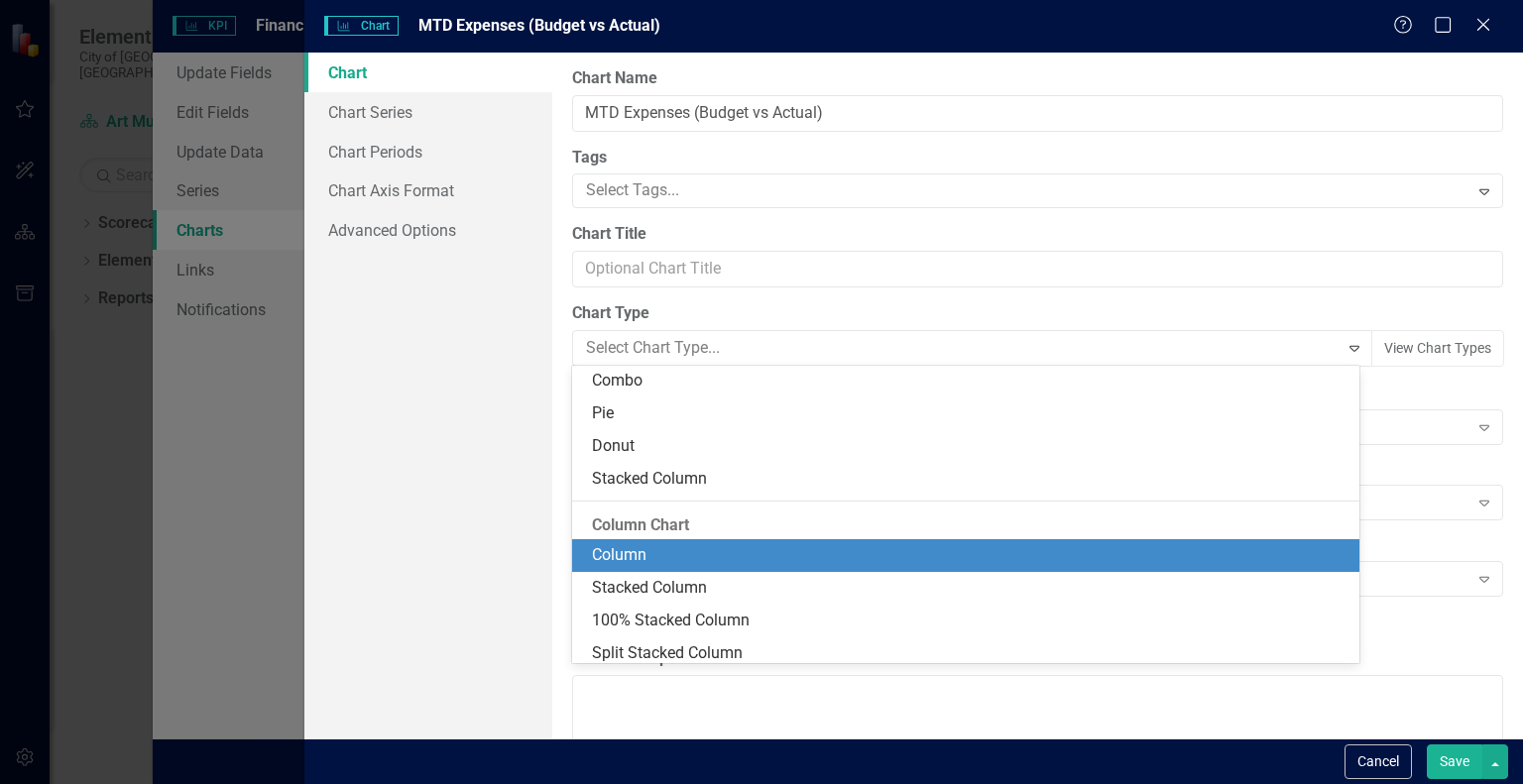 click on "Column" at bounding box center (970, 555) 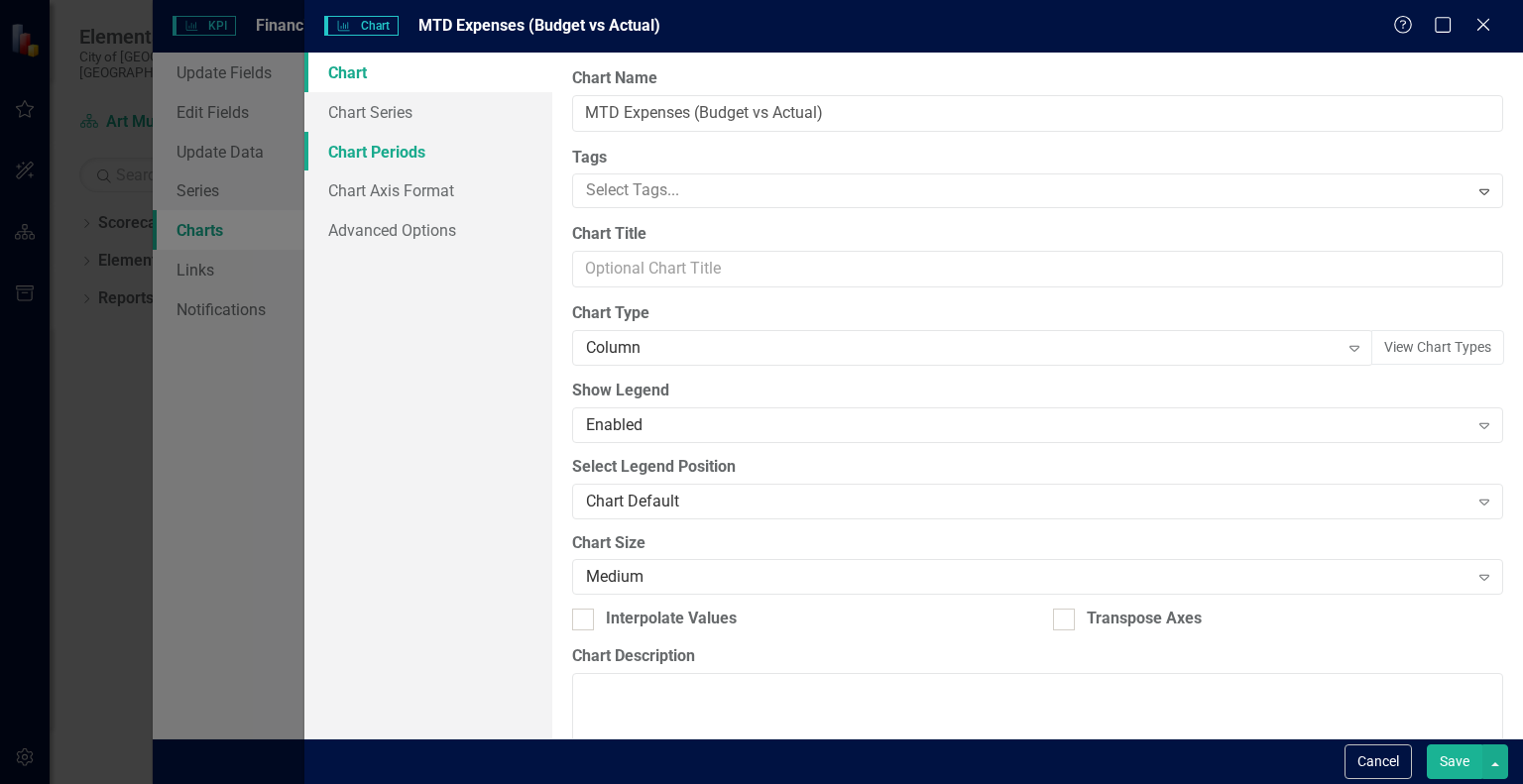 click on "Chart Periods" at bounding box center (428, 152) 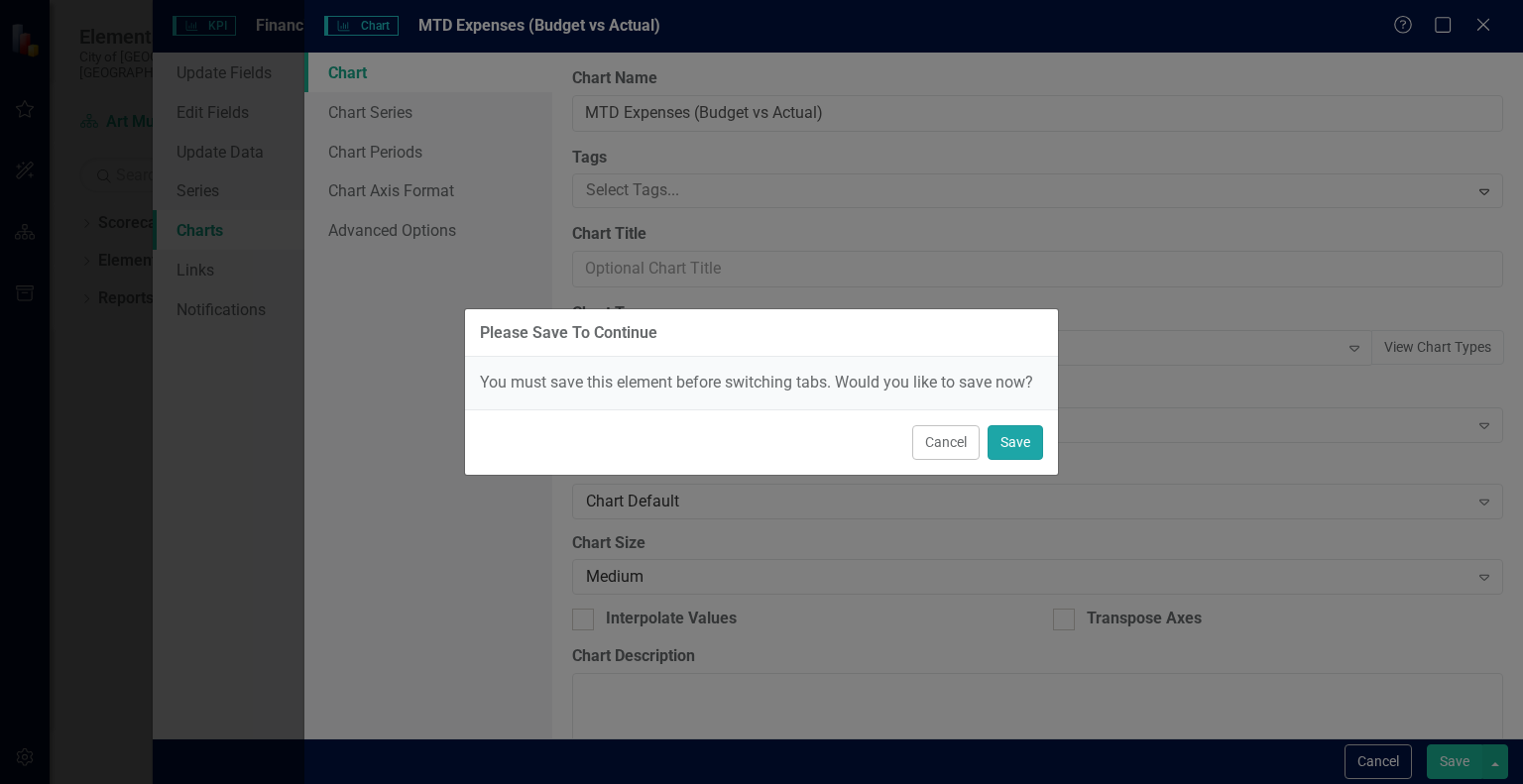 click on "Save" at bounding box center [1015, 442] 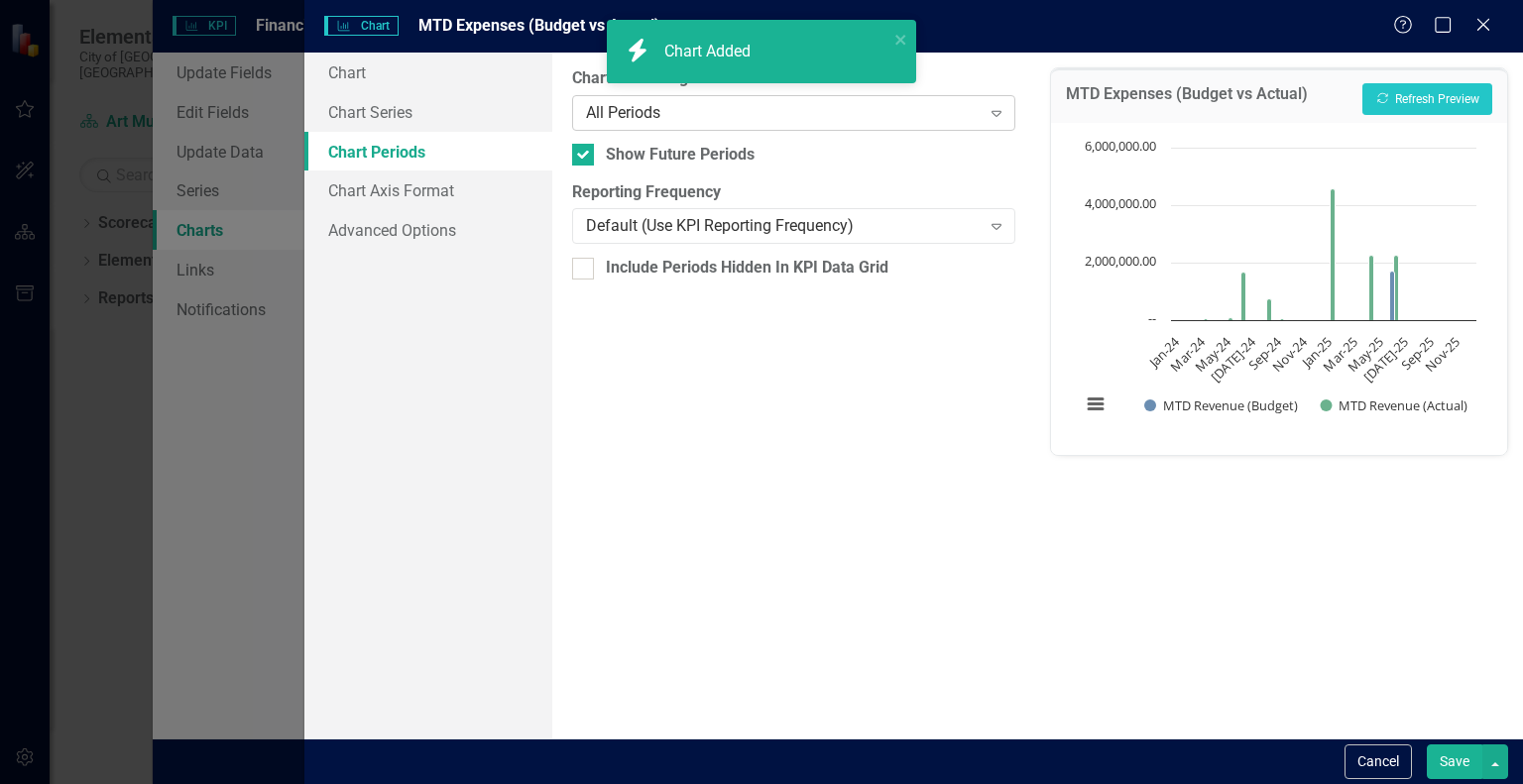 click on "All Periods" at bounding box center [783, 112] 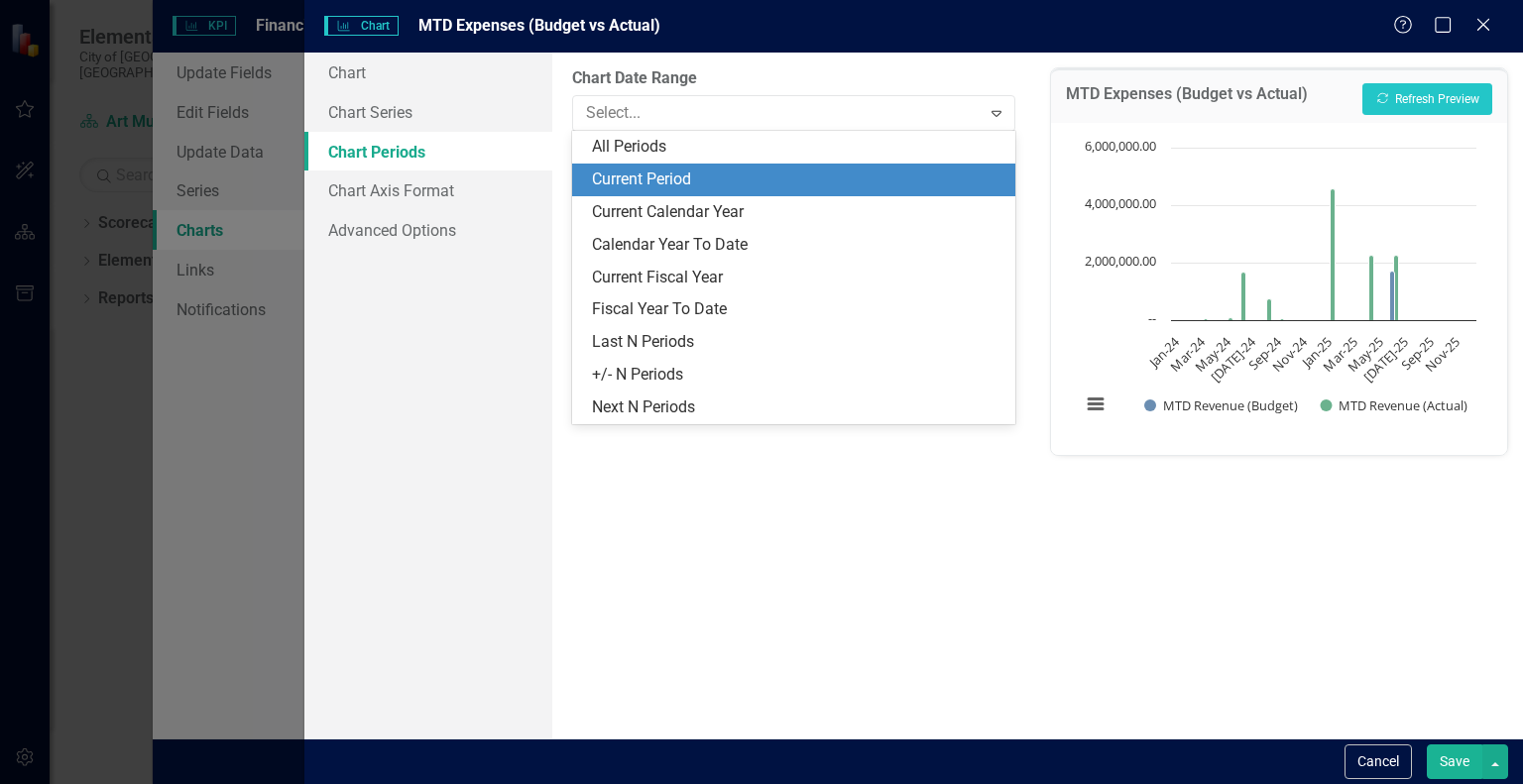 click on "Current Period" at bounding box center [797, 179] 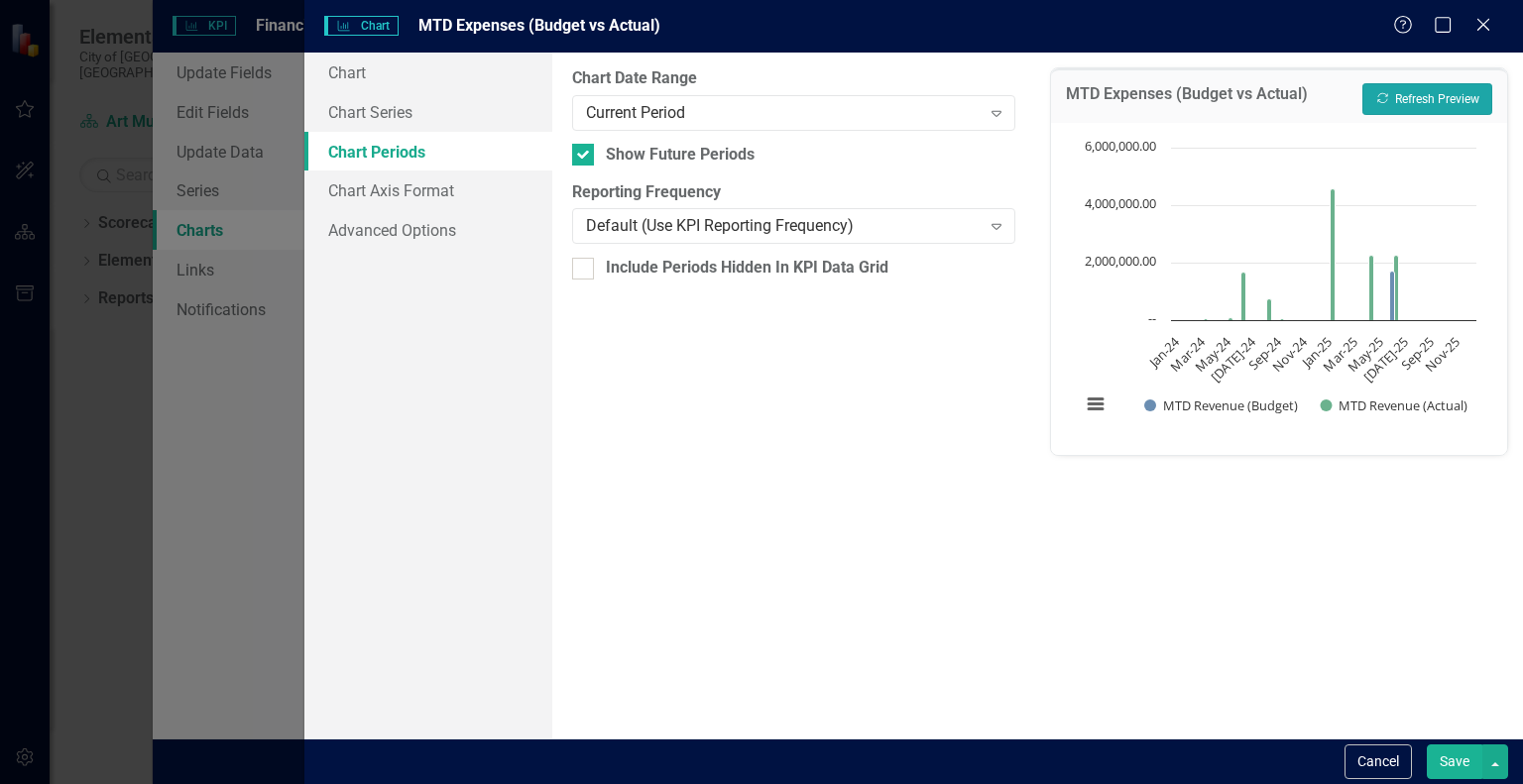 click on "Recalculate Refresh Preview" at bounding box center (1427, 99) 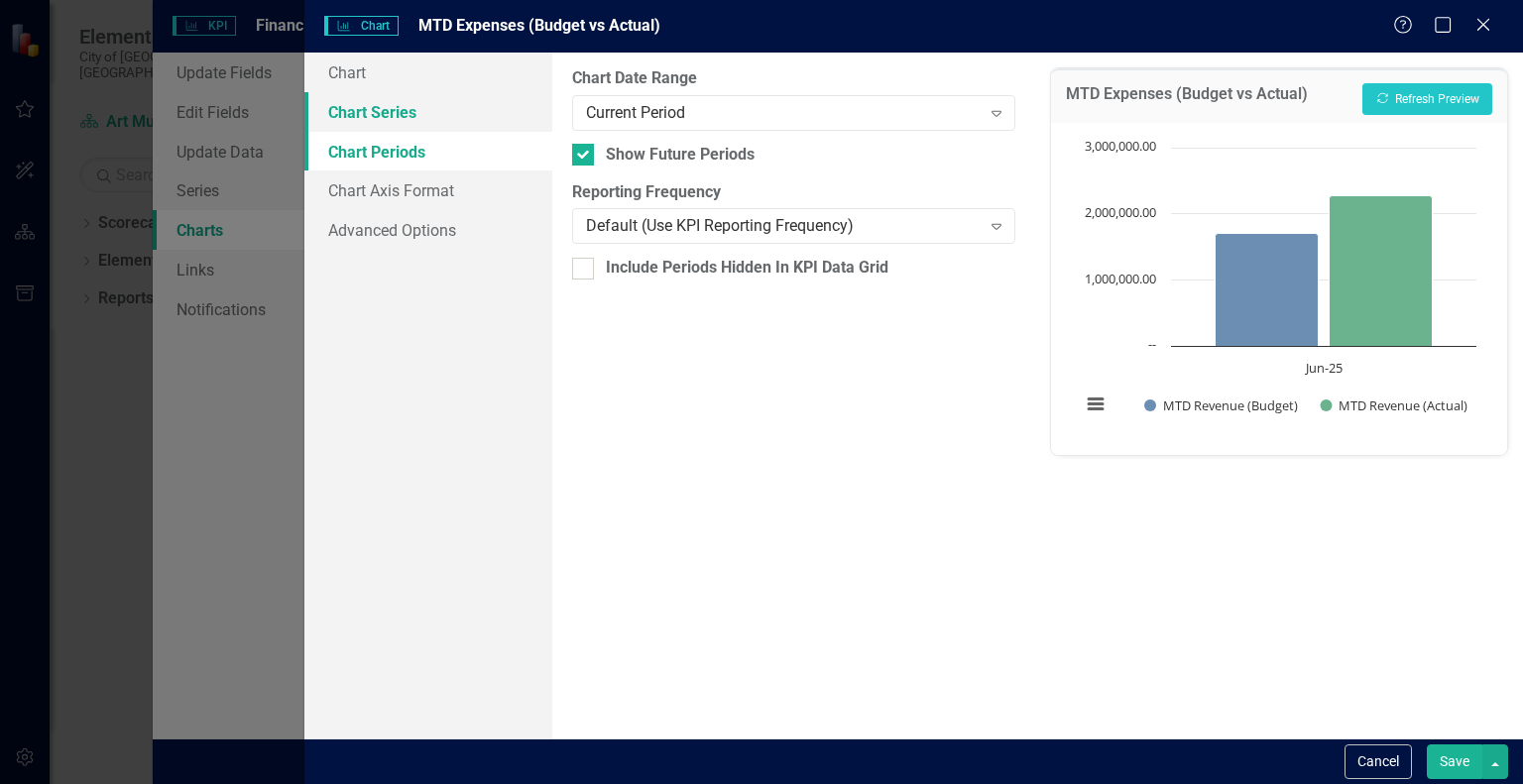 click on "Chart Series" at bounding box center [428, 112] 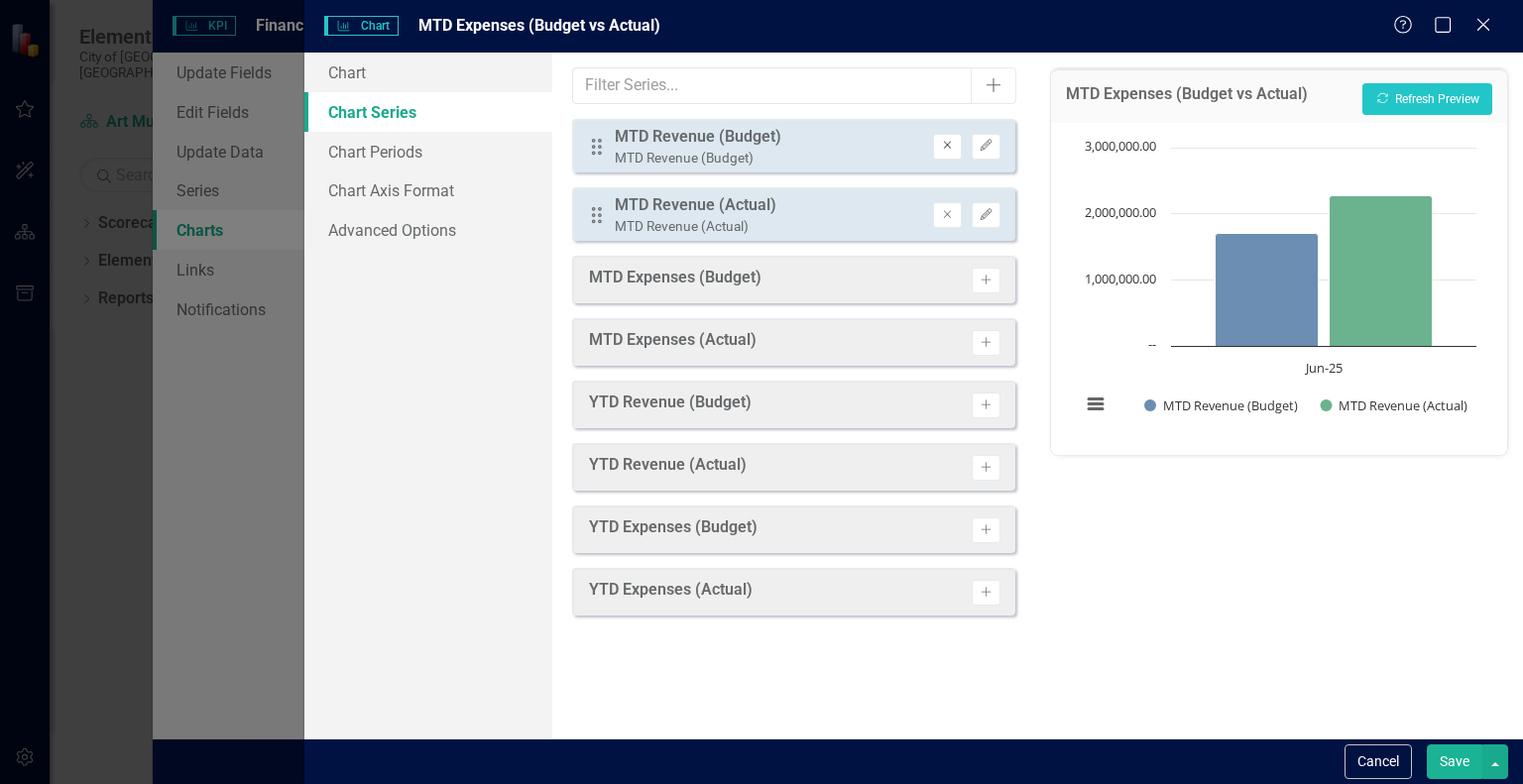 click on "Remove" 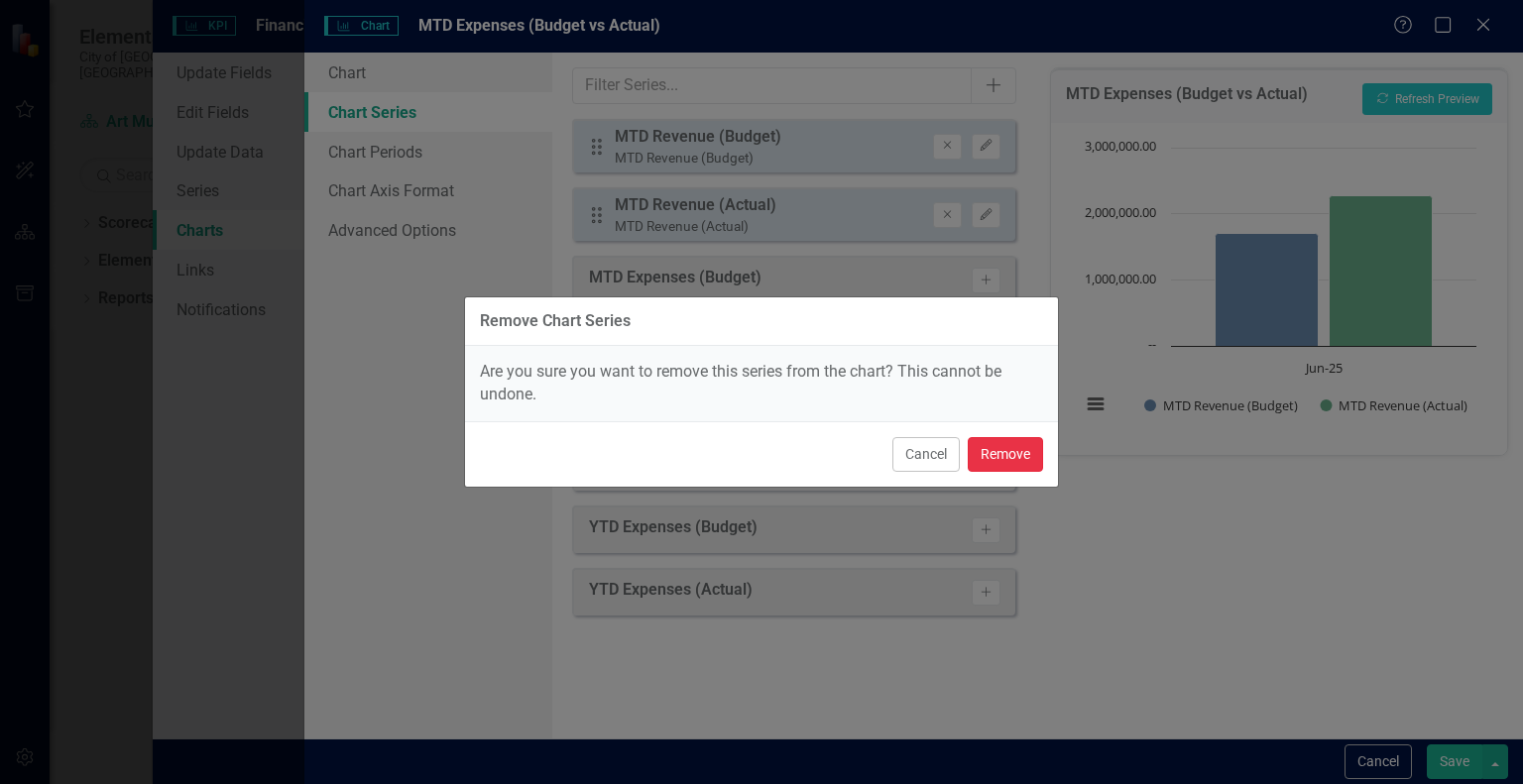 click on "Remove" at bounding box center (1005, 454) 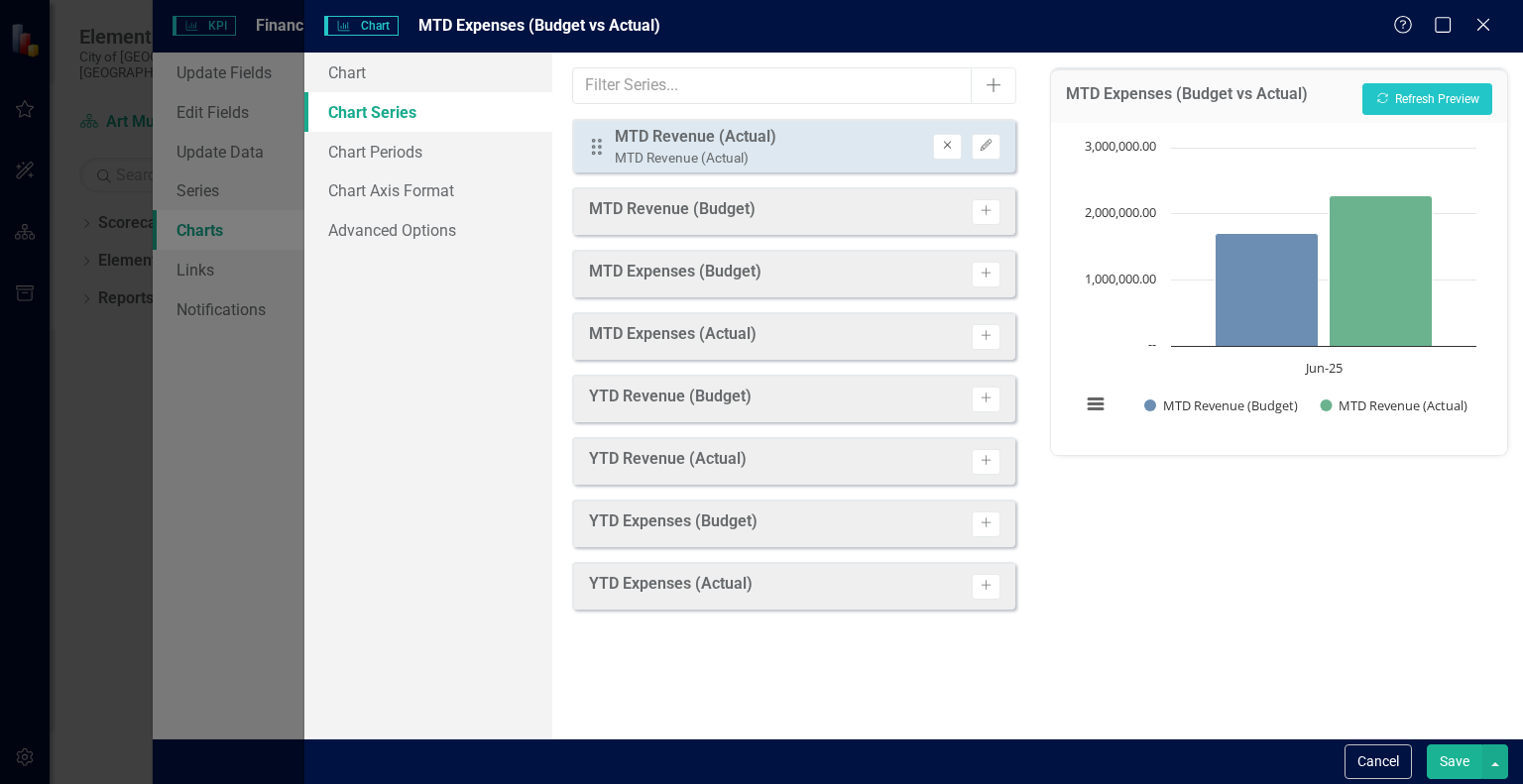 click 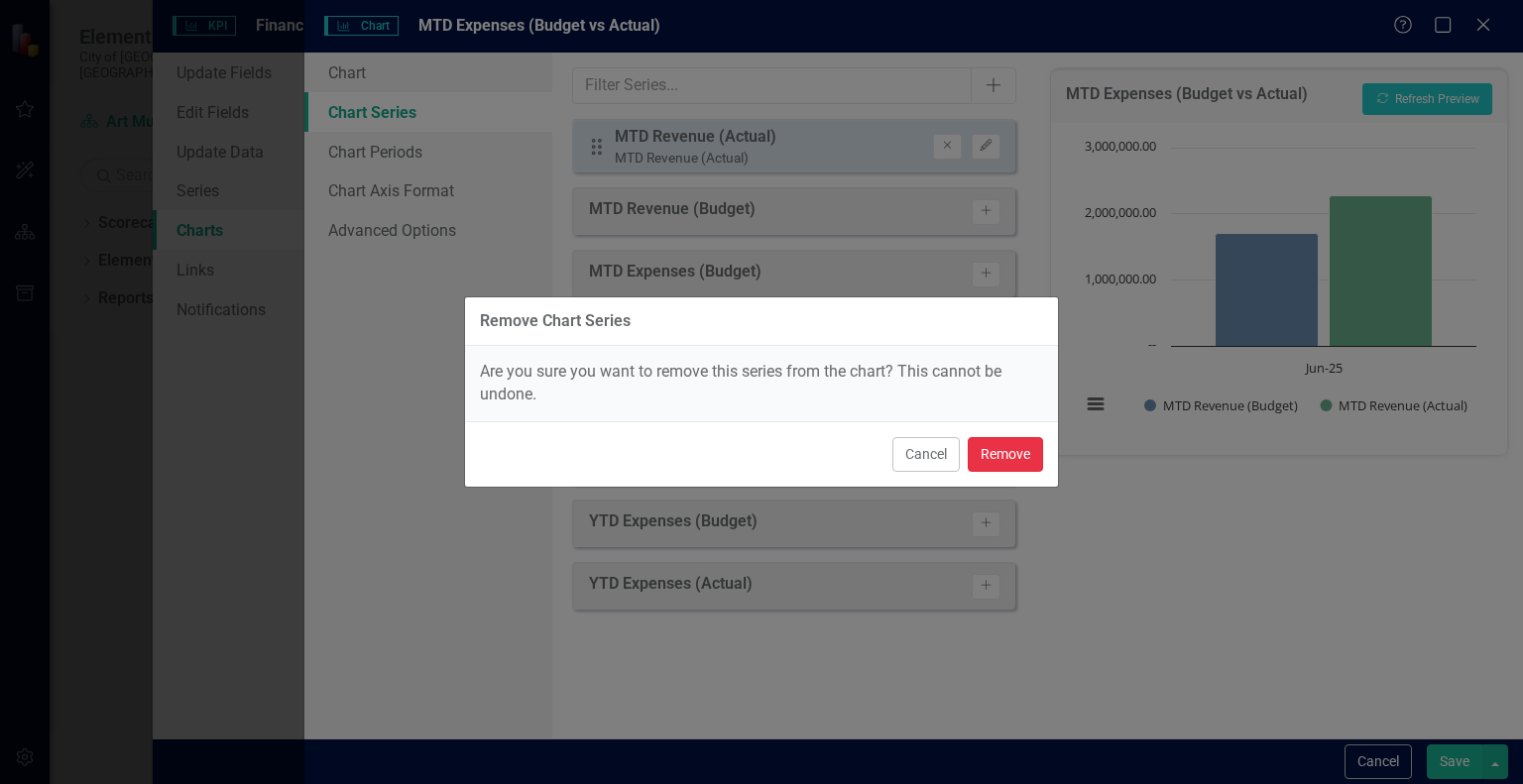 click on "Remove" at bounding box center (1005, 454) 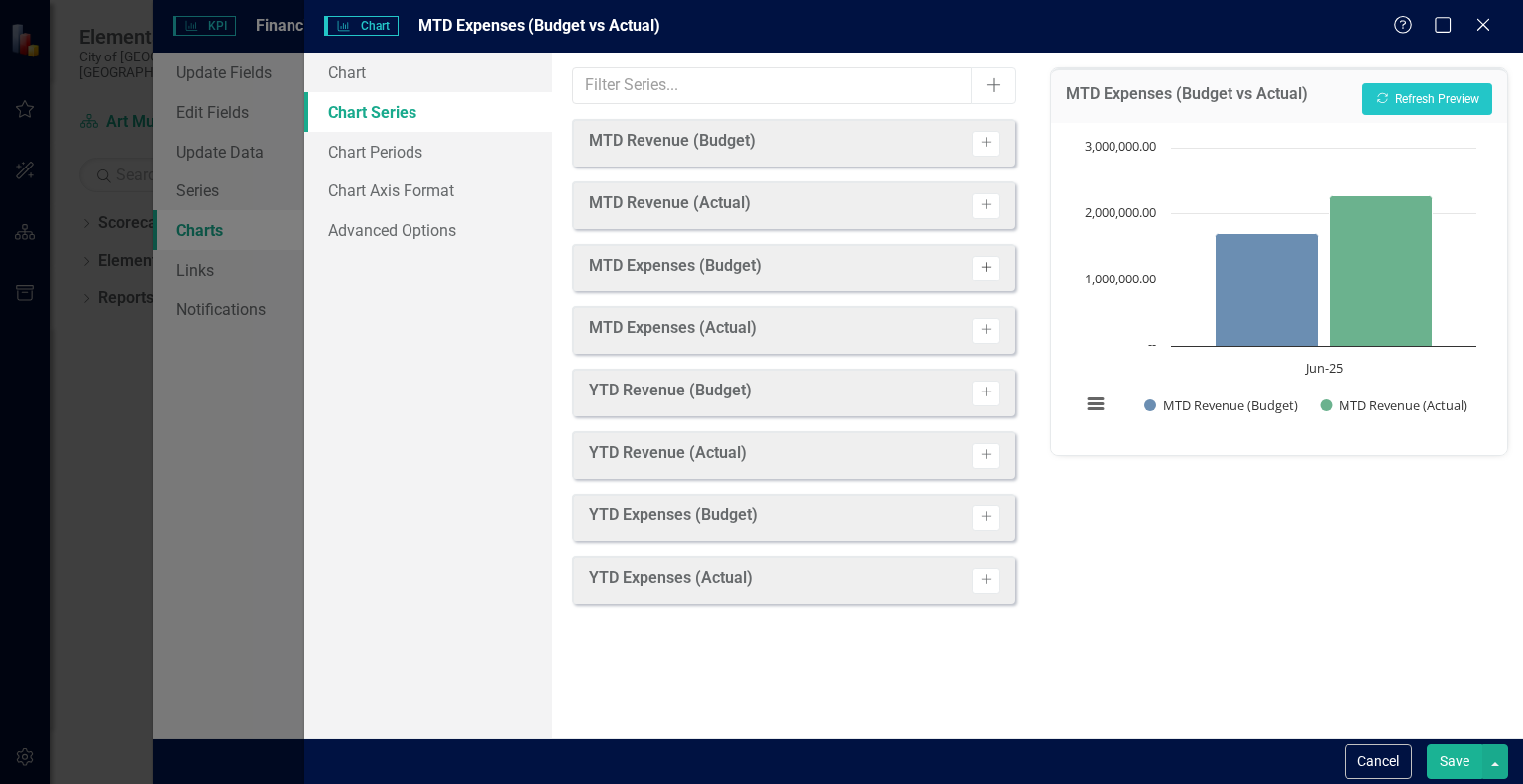 click 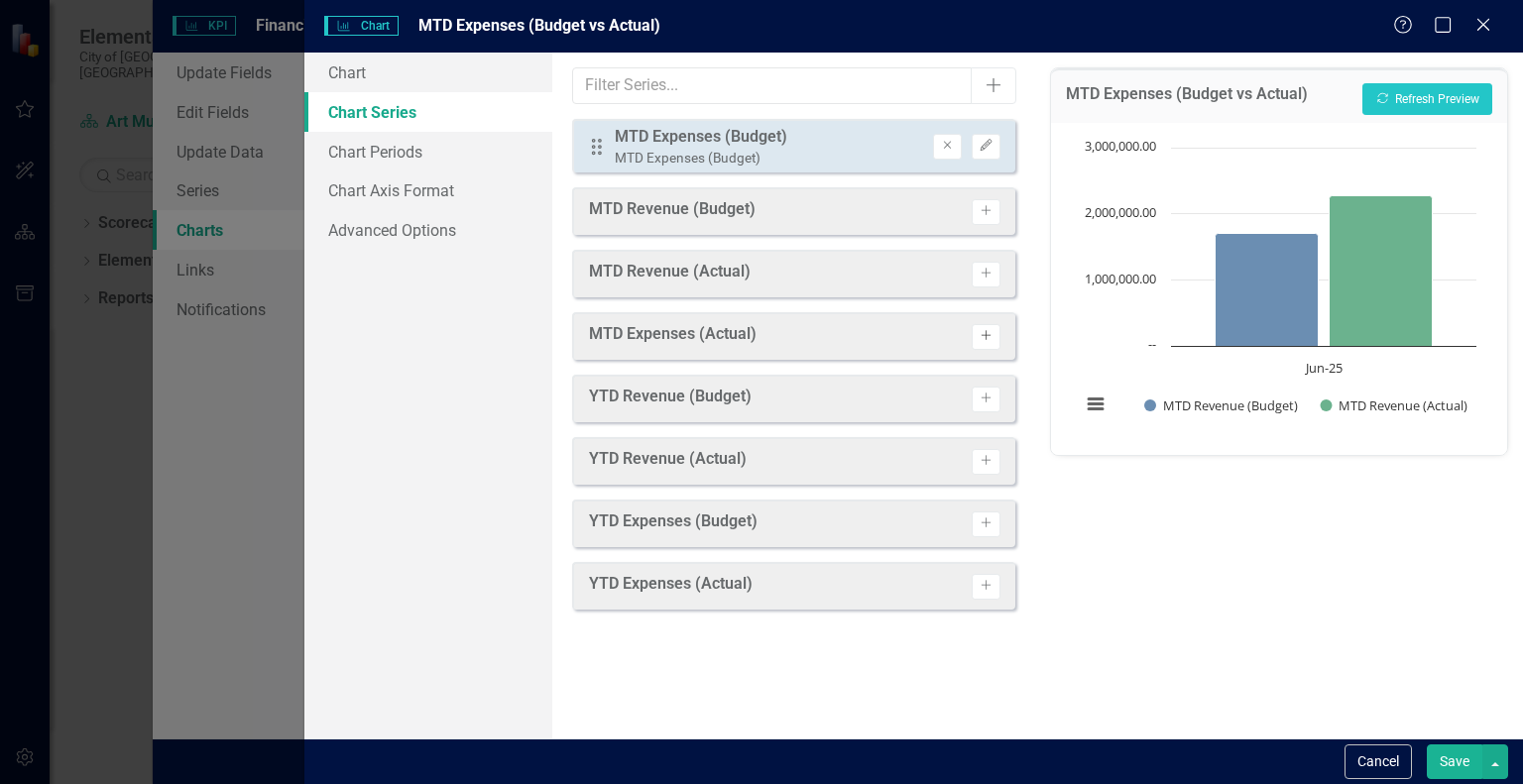 click on "Activate" at bounding box center [986, 337] 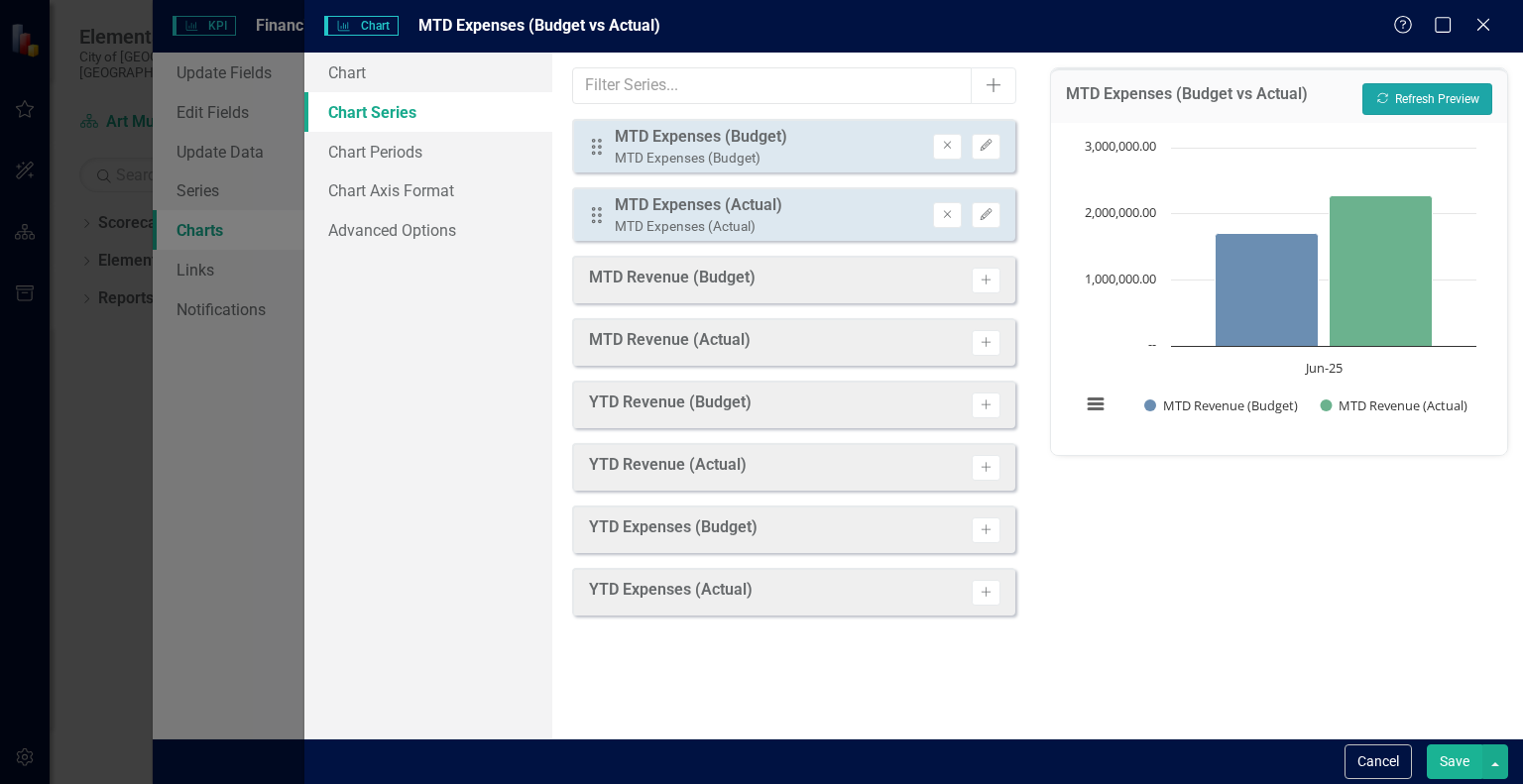 click on "Recalculate Refresh Preview" at bounding box center (1427, 99) 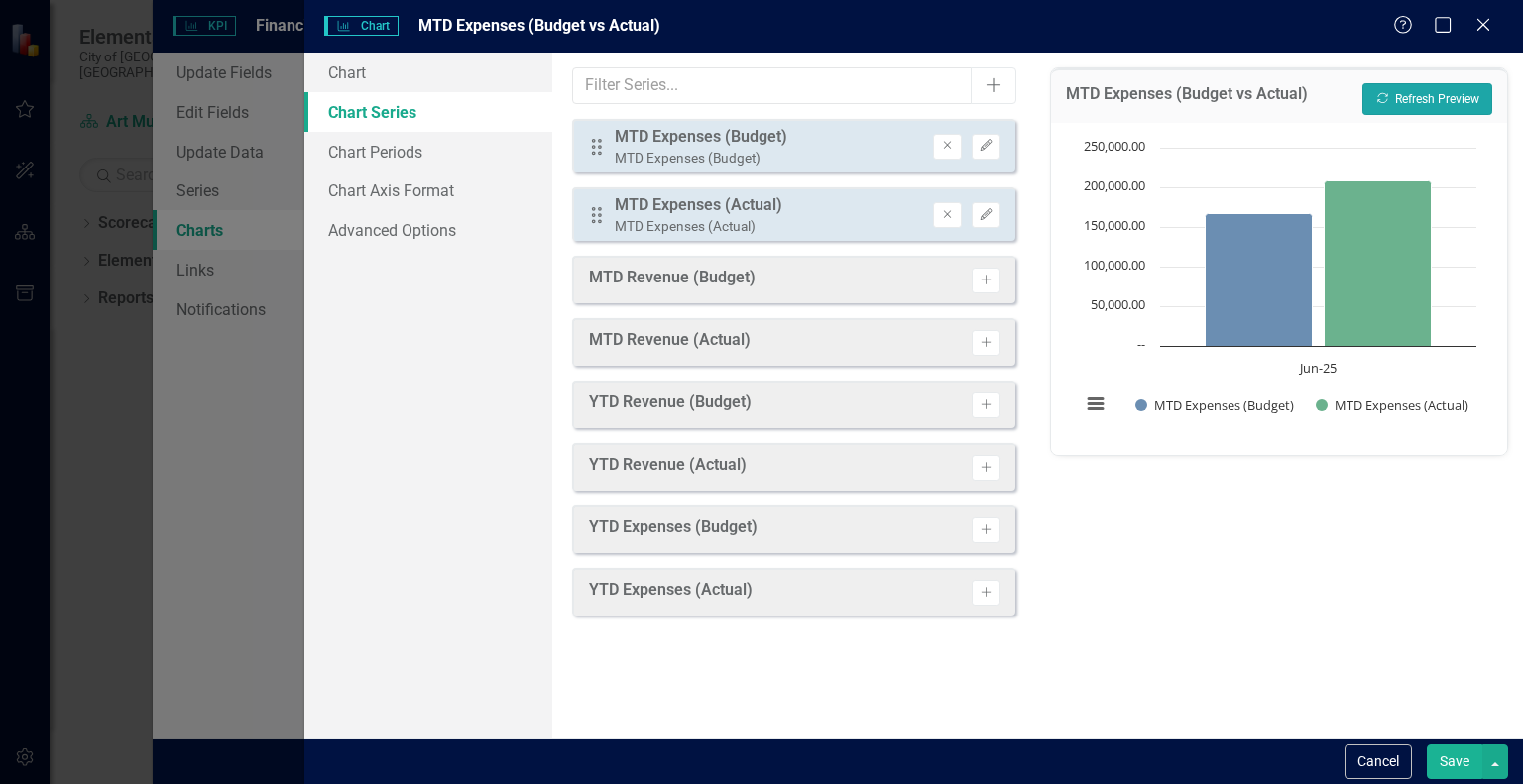 click on "Recalculate Refresh Preview" at bounding box center (1427, 99) 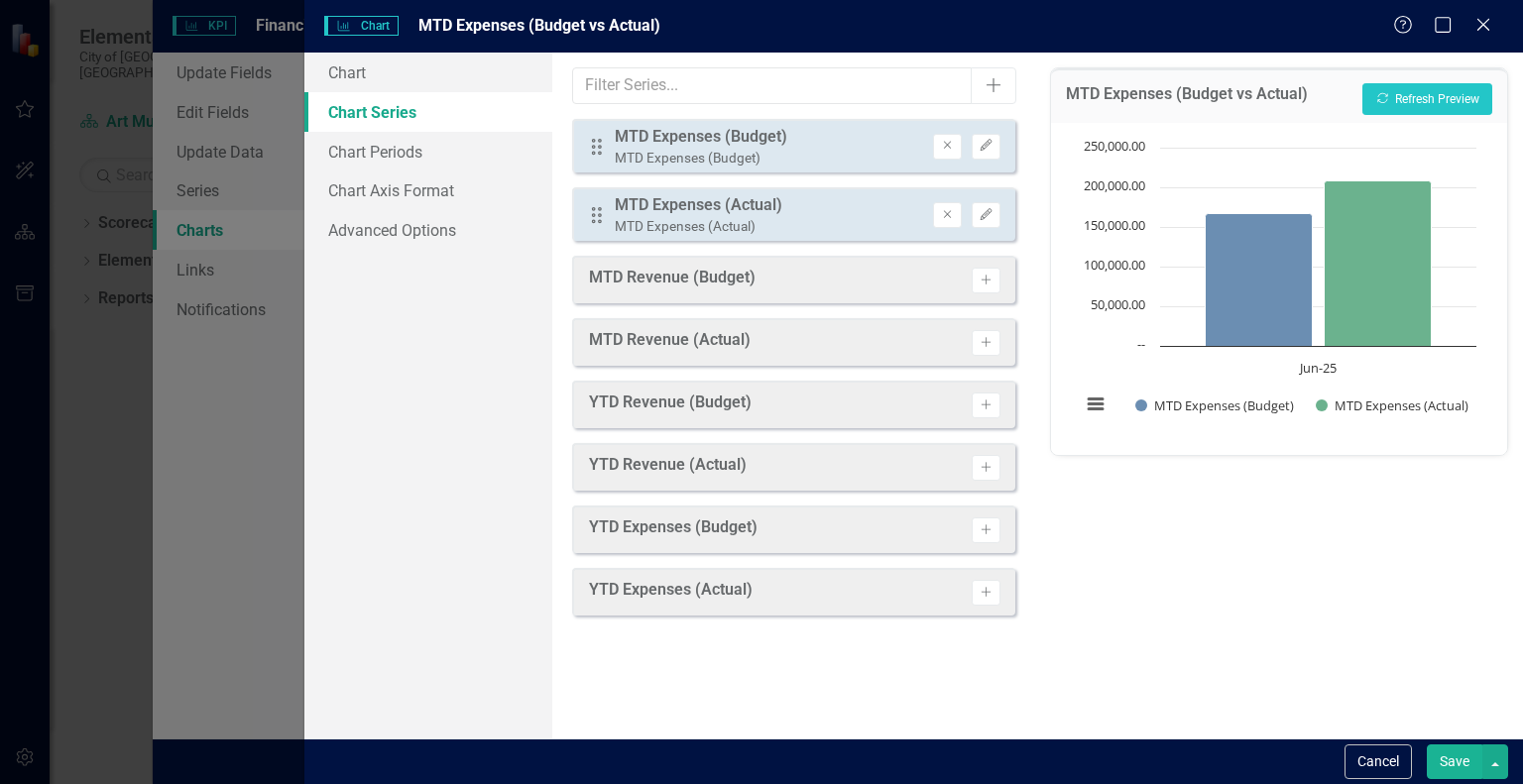 click on "Save" at bounding box center (1455, 761) 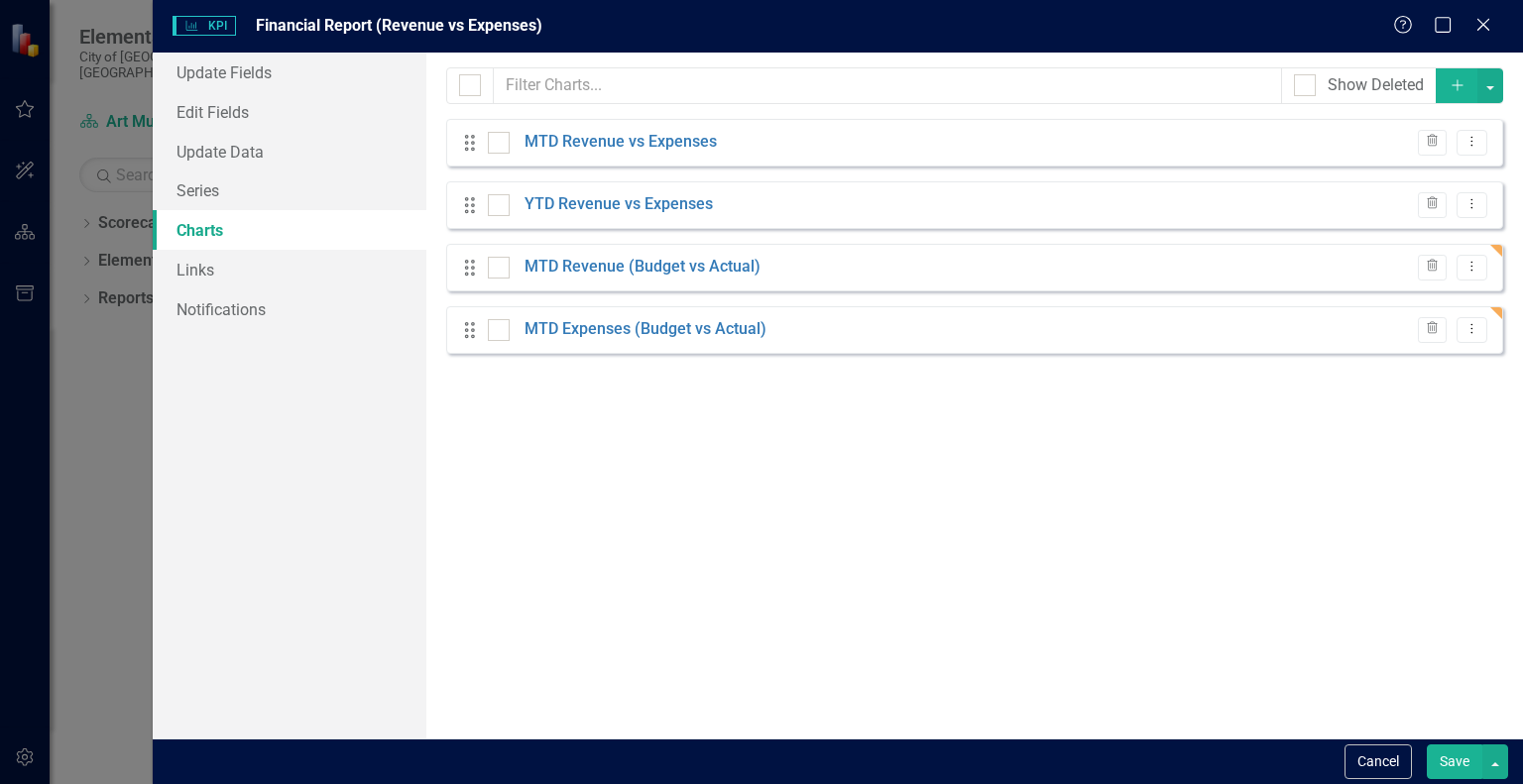 click on "Save" at bounding box center [1455, 761] 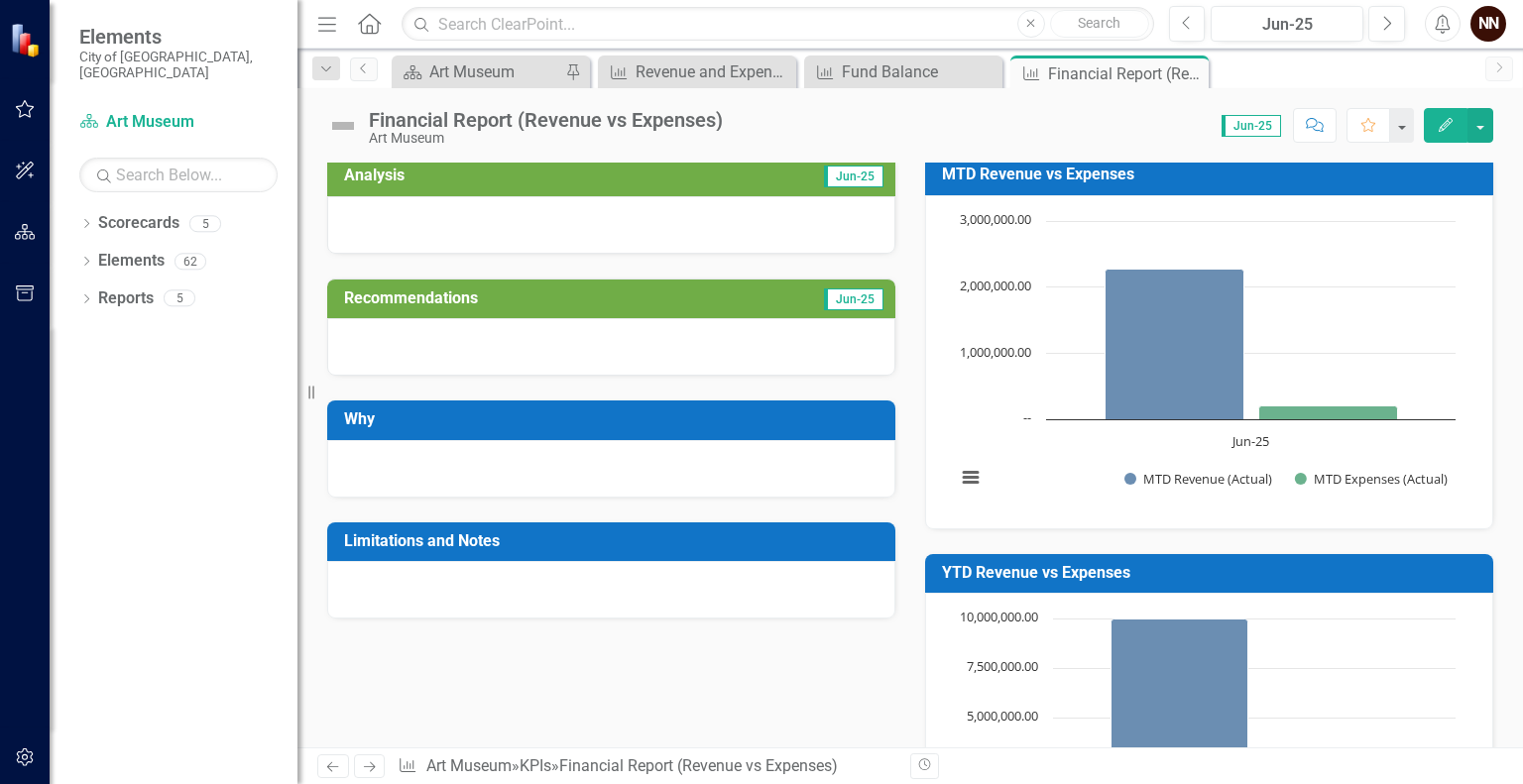 scroll, scrollTop: 0, scrollLeft: 0, axis: both 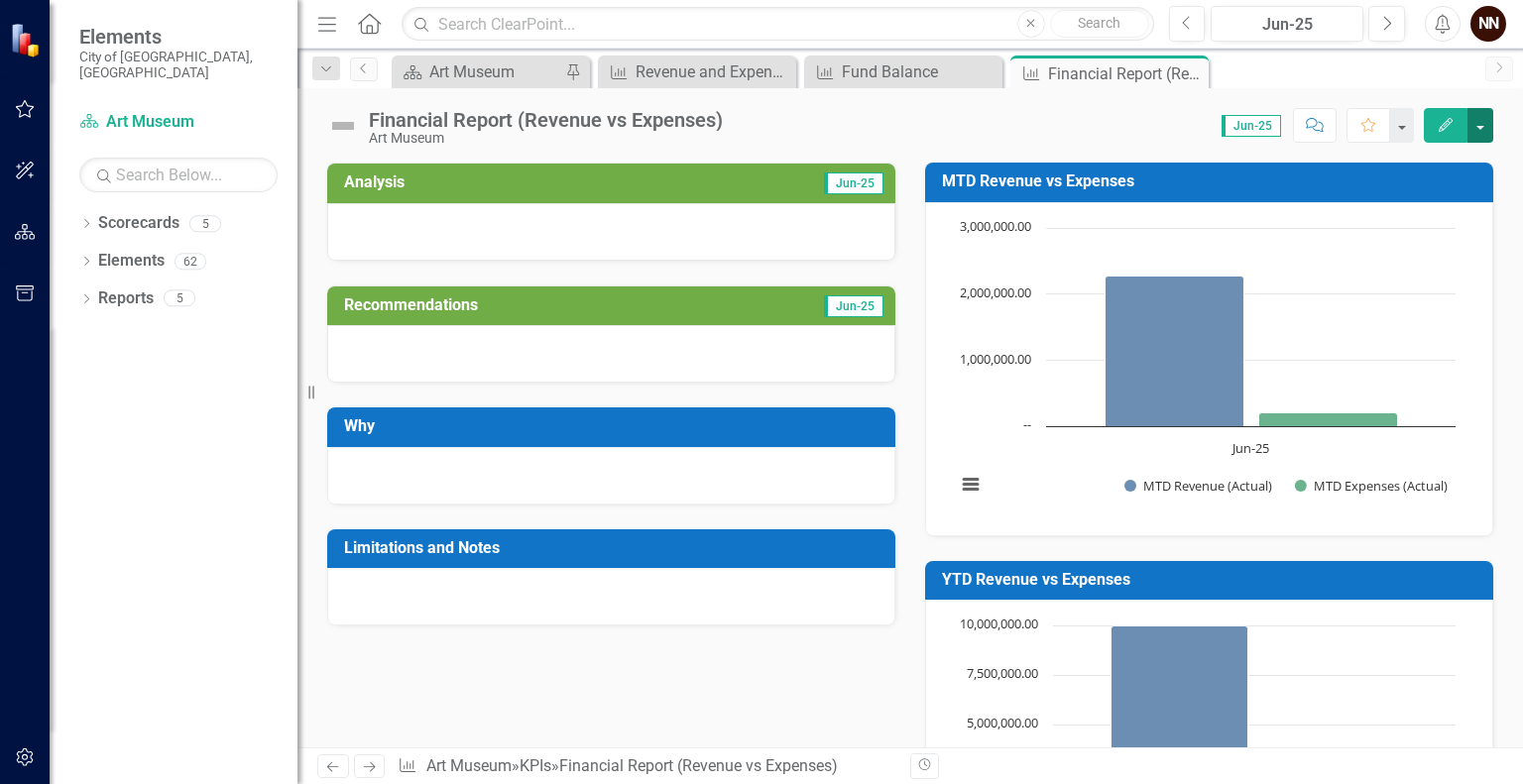 click at bounding box center (1480, 125) 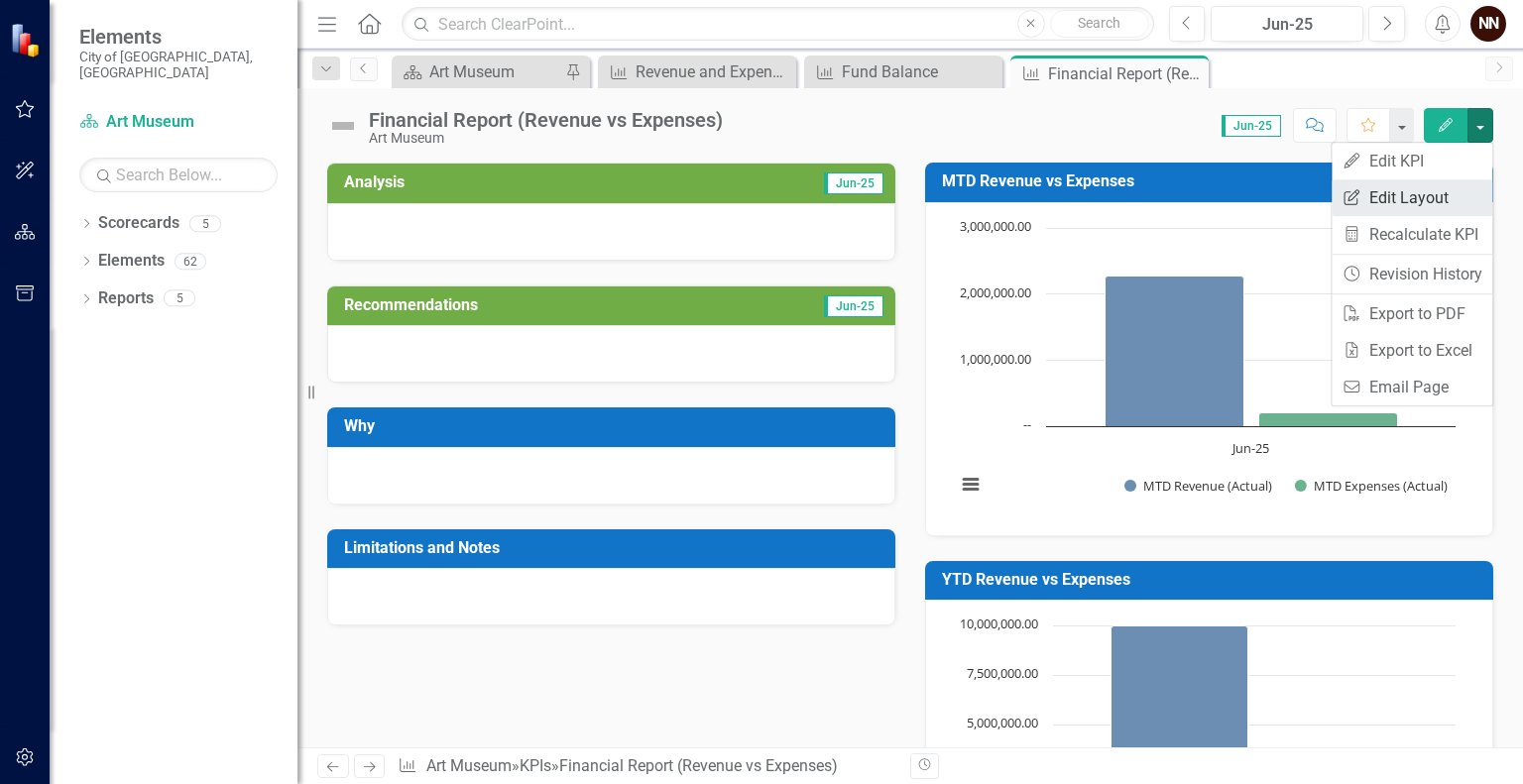click on "Edit Report Edit Layout" at bounding box center [1412, 197] 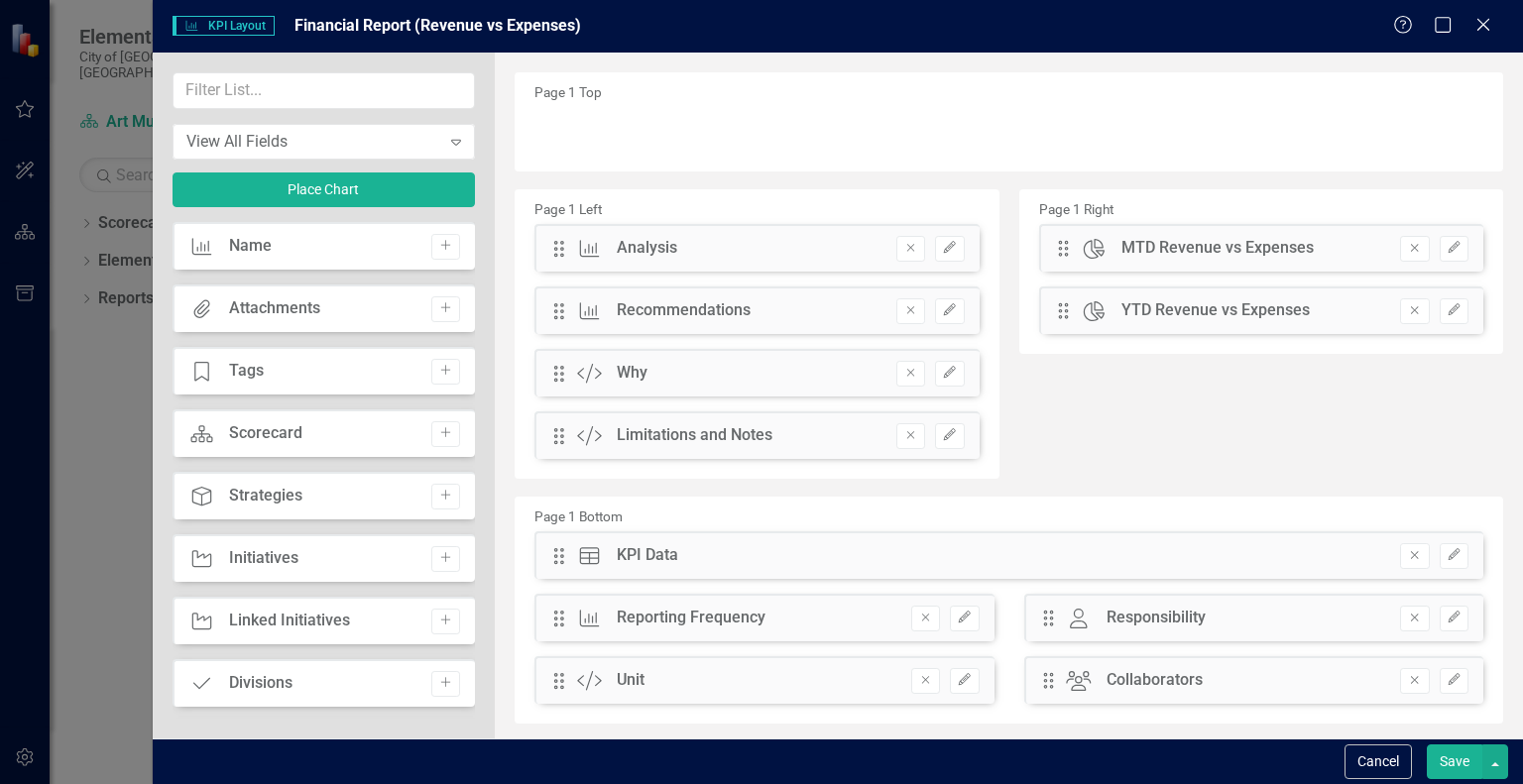 drag, startPoint x: 475, startPoint y: 229, endPoint x: 470, endPoint y: 286, distance: 57.21888 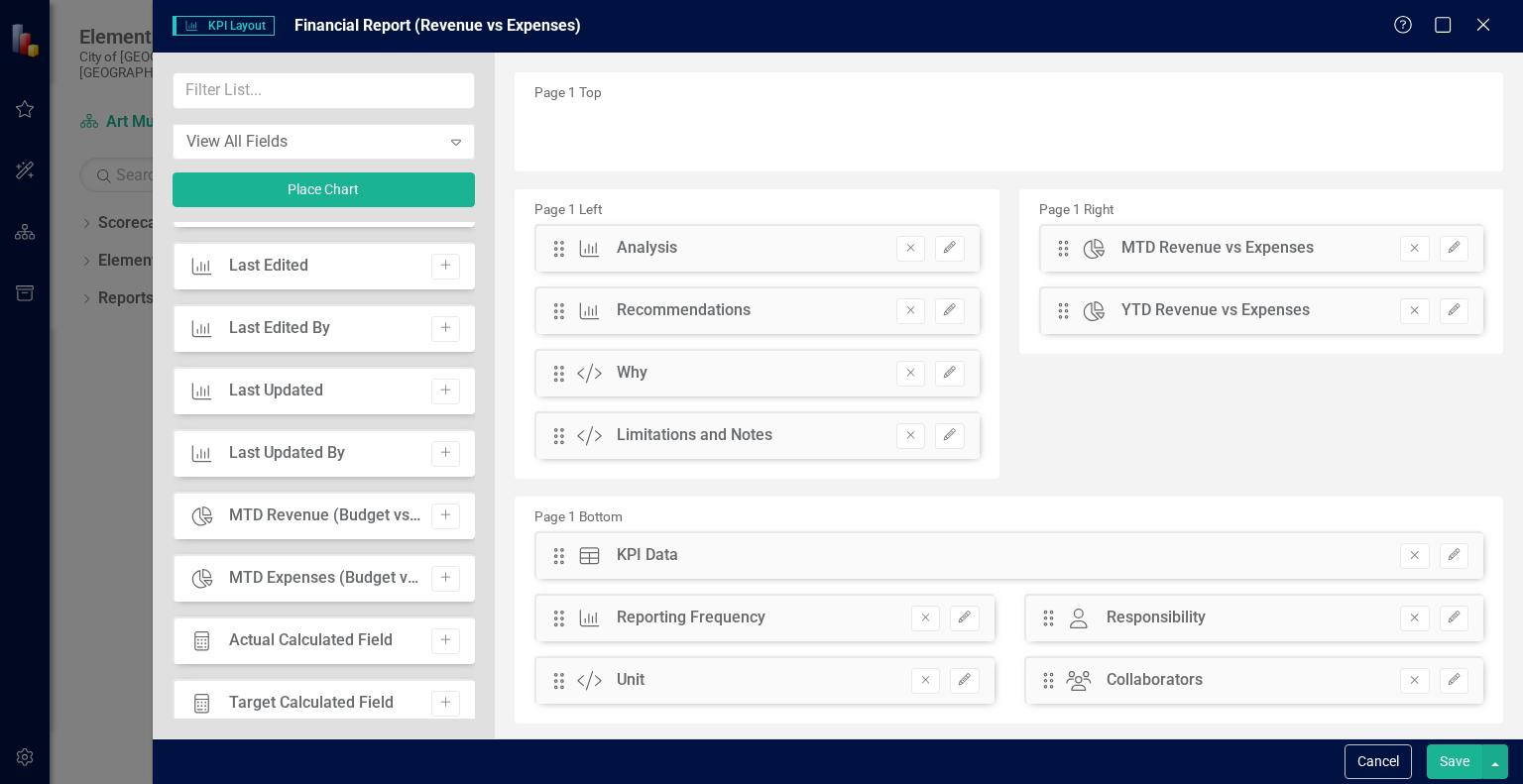 scroll, scrollTop: 938, scrollLeft: 0, axis: vertical 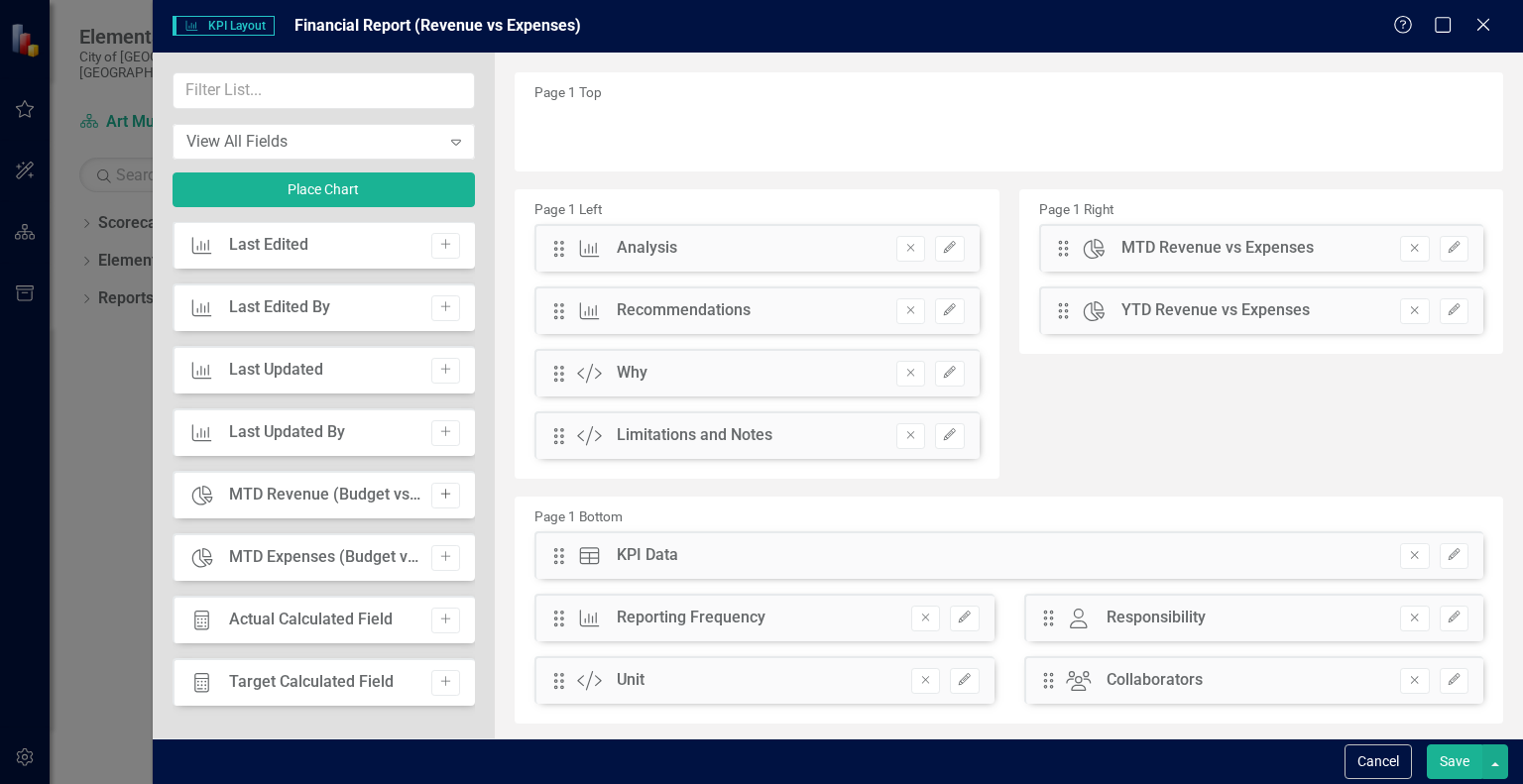 click on "Add" 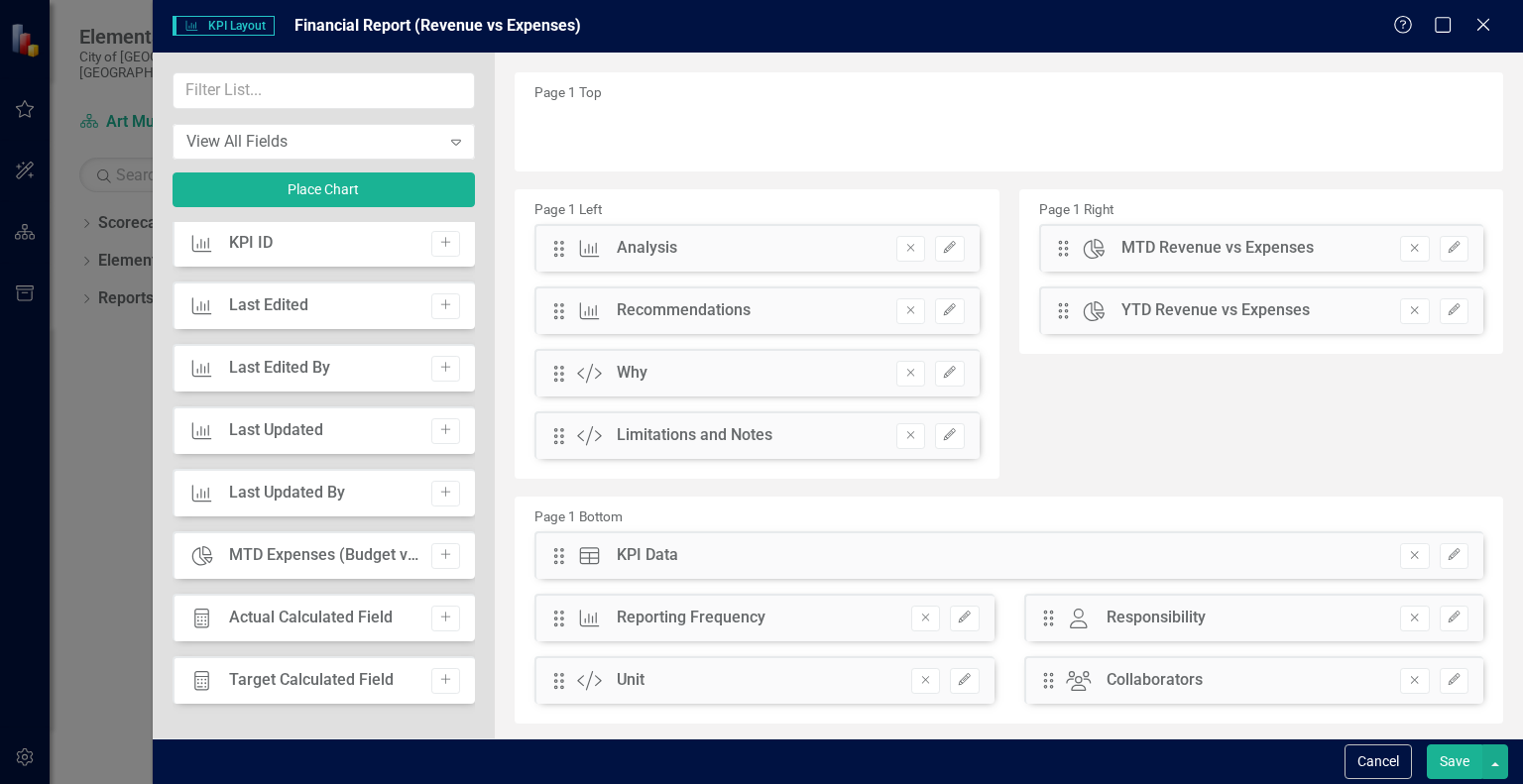 scroll, scrollTop: 876, scrollLeft: 0, axis: vertical 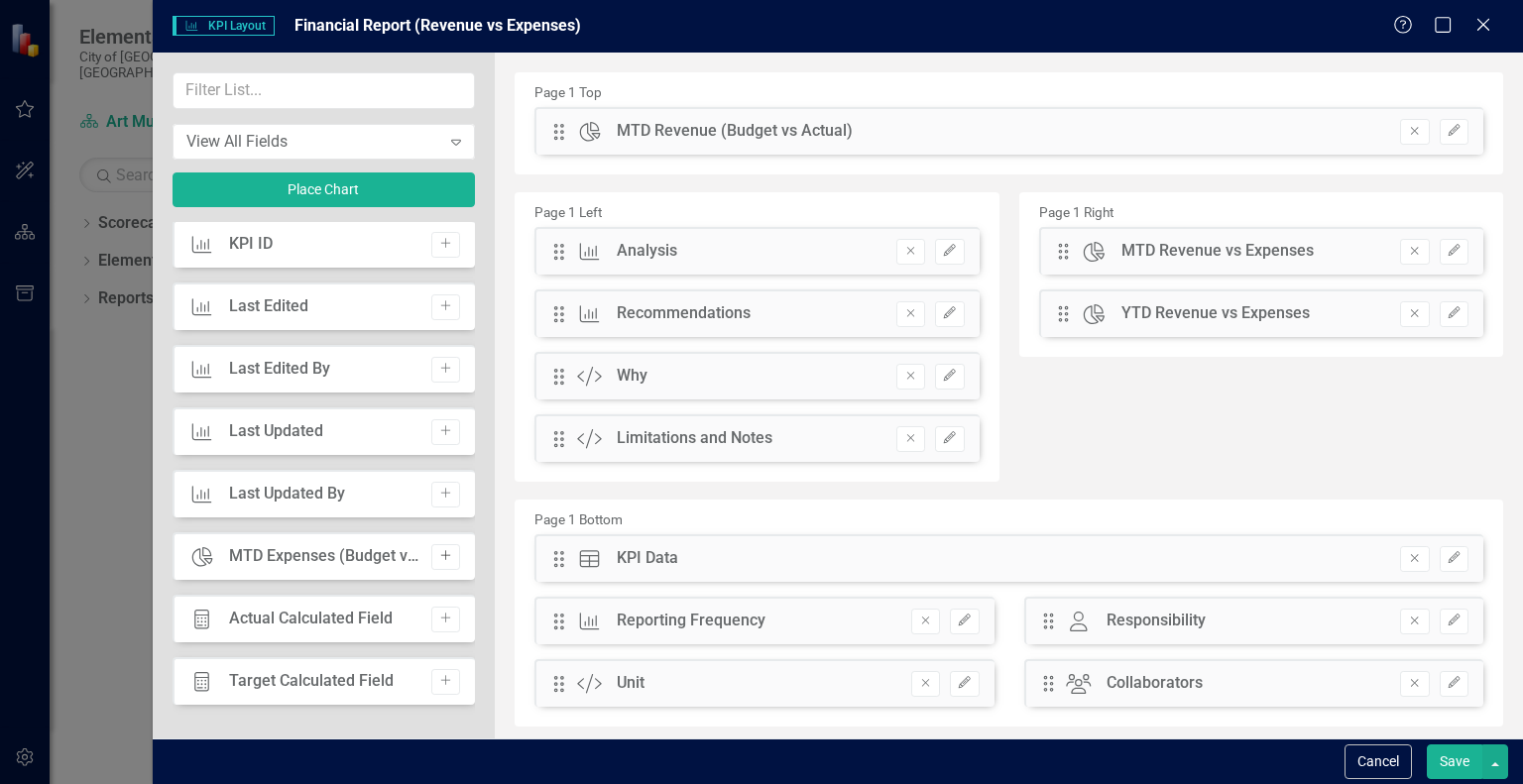 click on "Add" 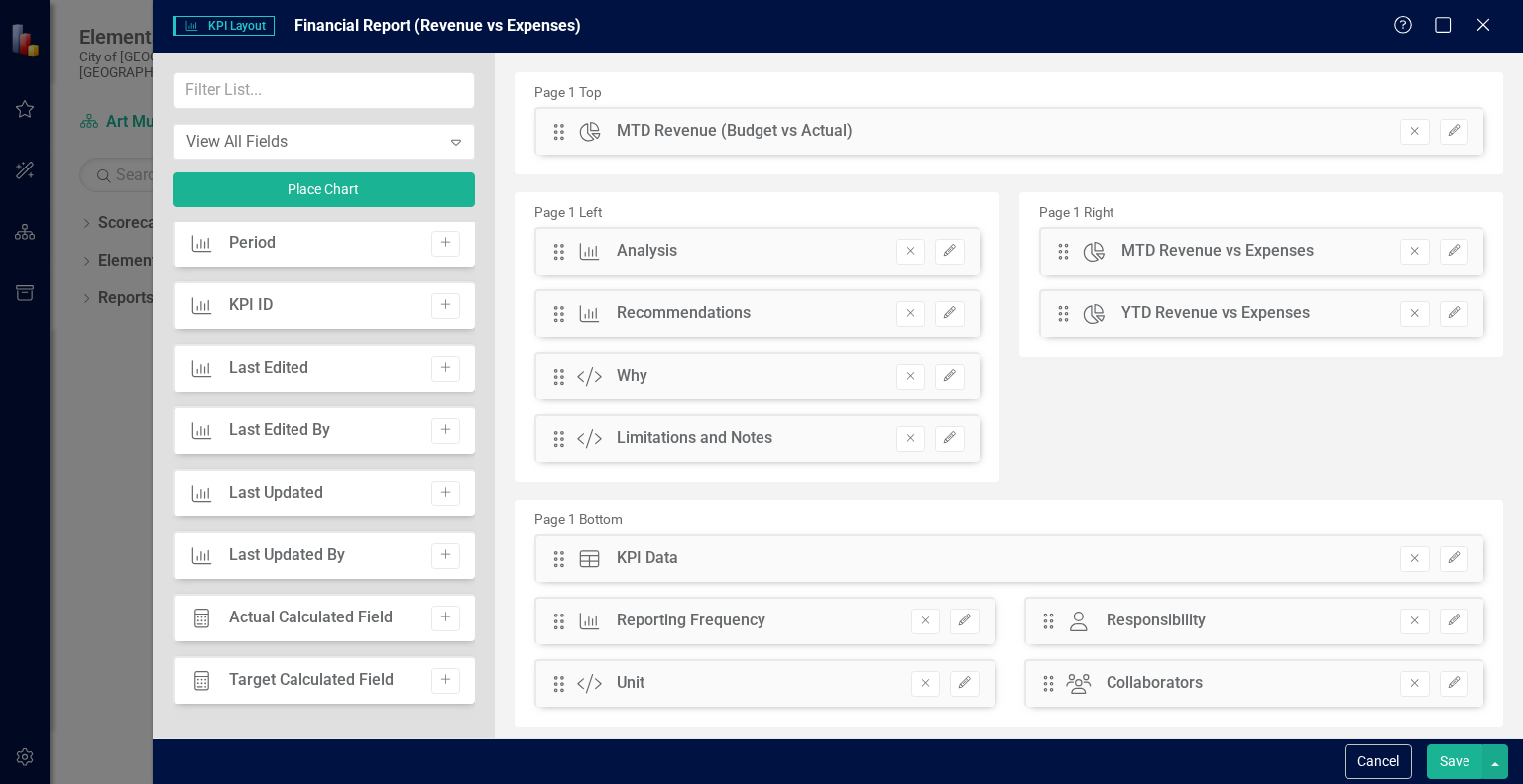 scroll, scrollTop: 813, scrollLeft: 0, axis: vertical 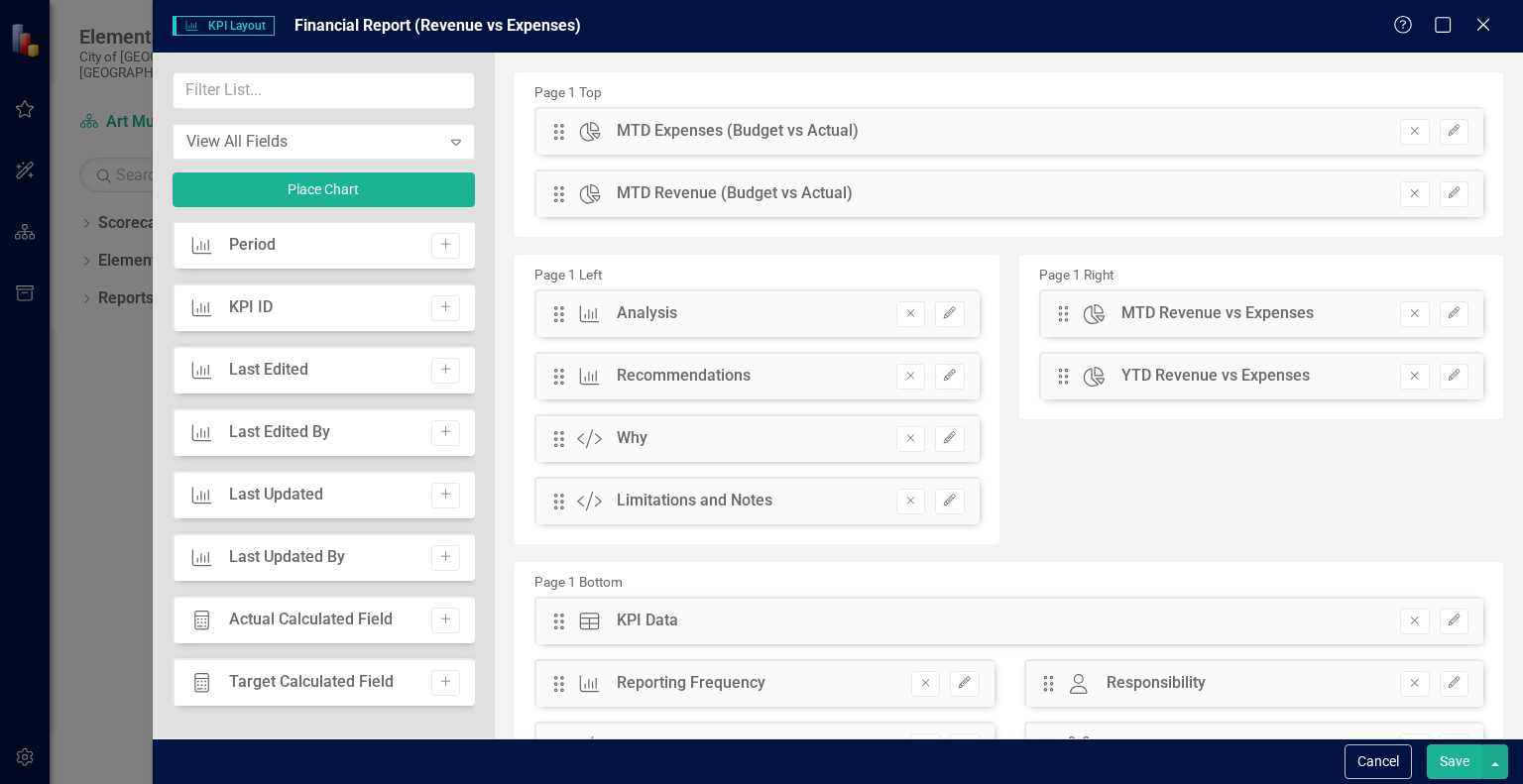 click on "Save" at bounding box center (1455, 761) 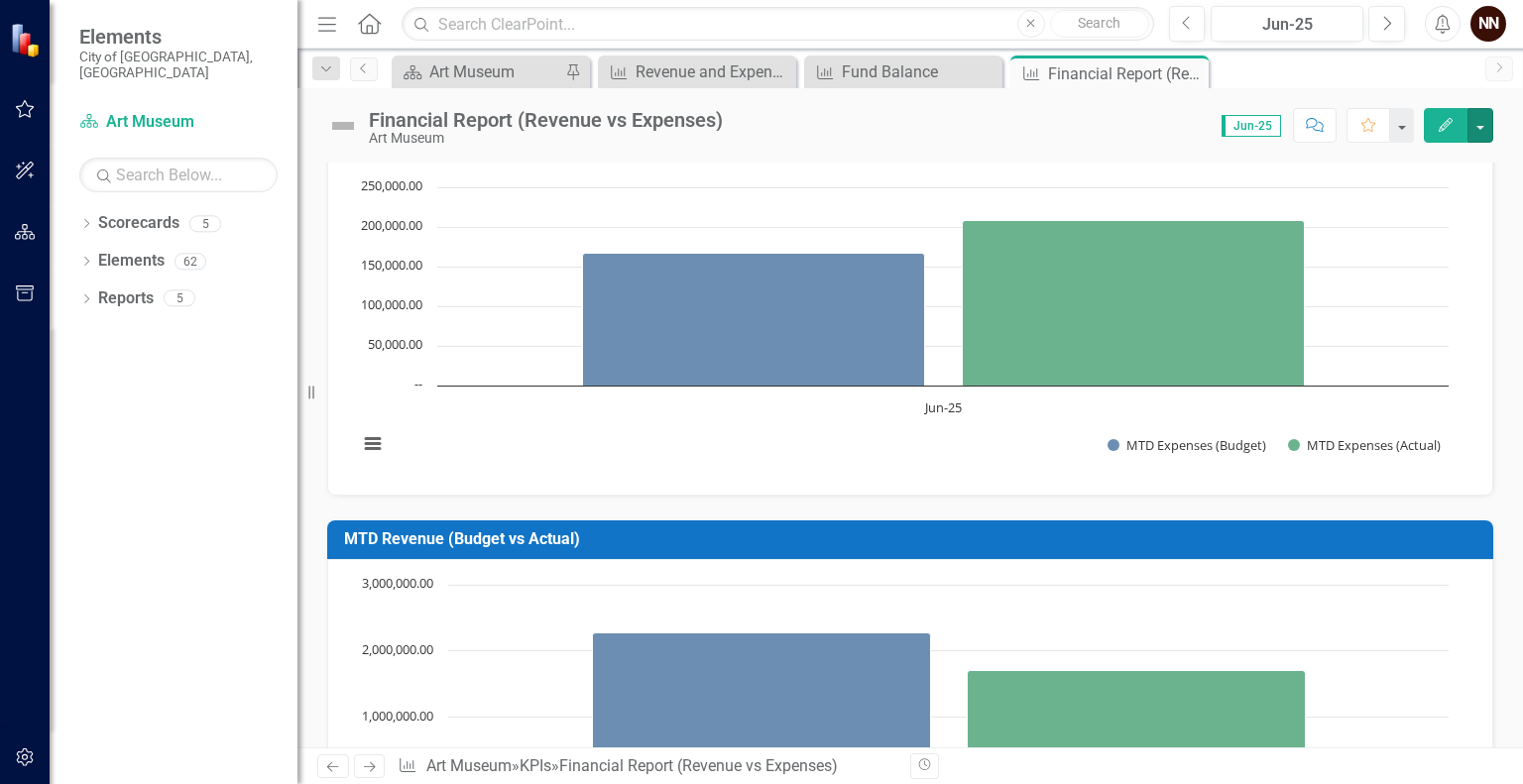scroll, scrollTop: 0, scrollLeft: 0, axis: both 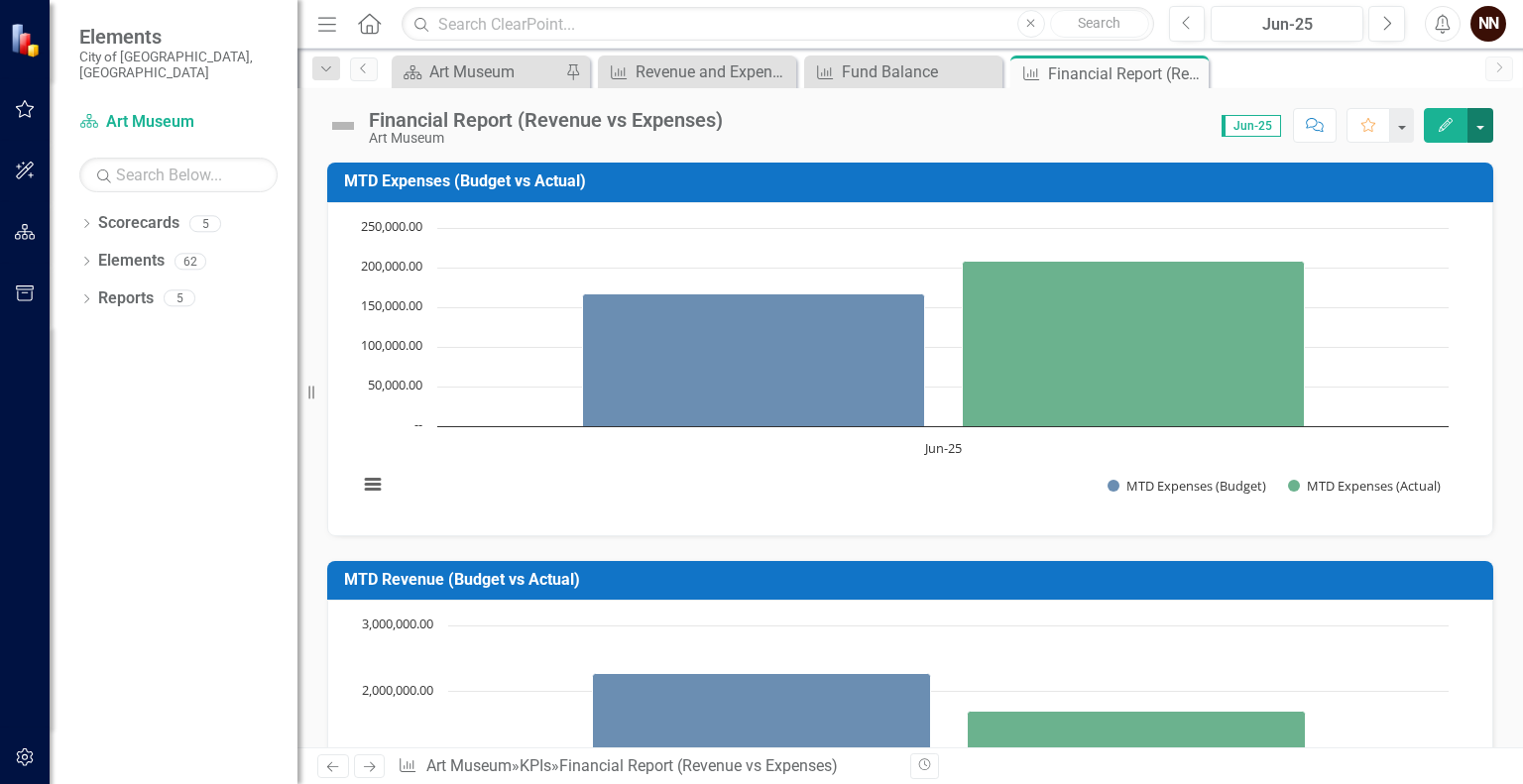 click at bounding box center (1480, 125) 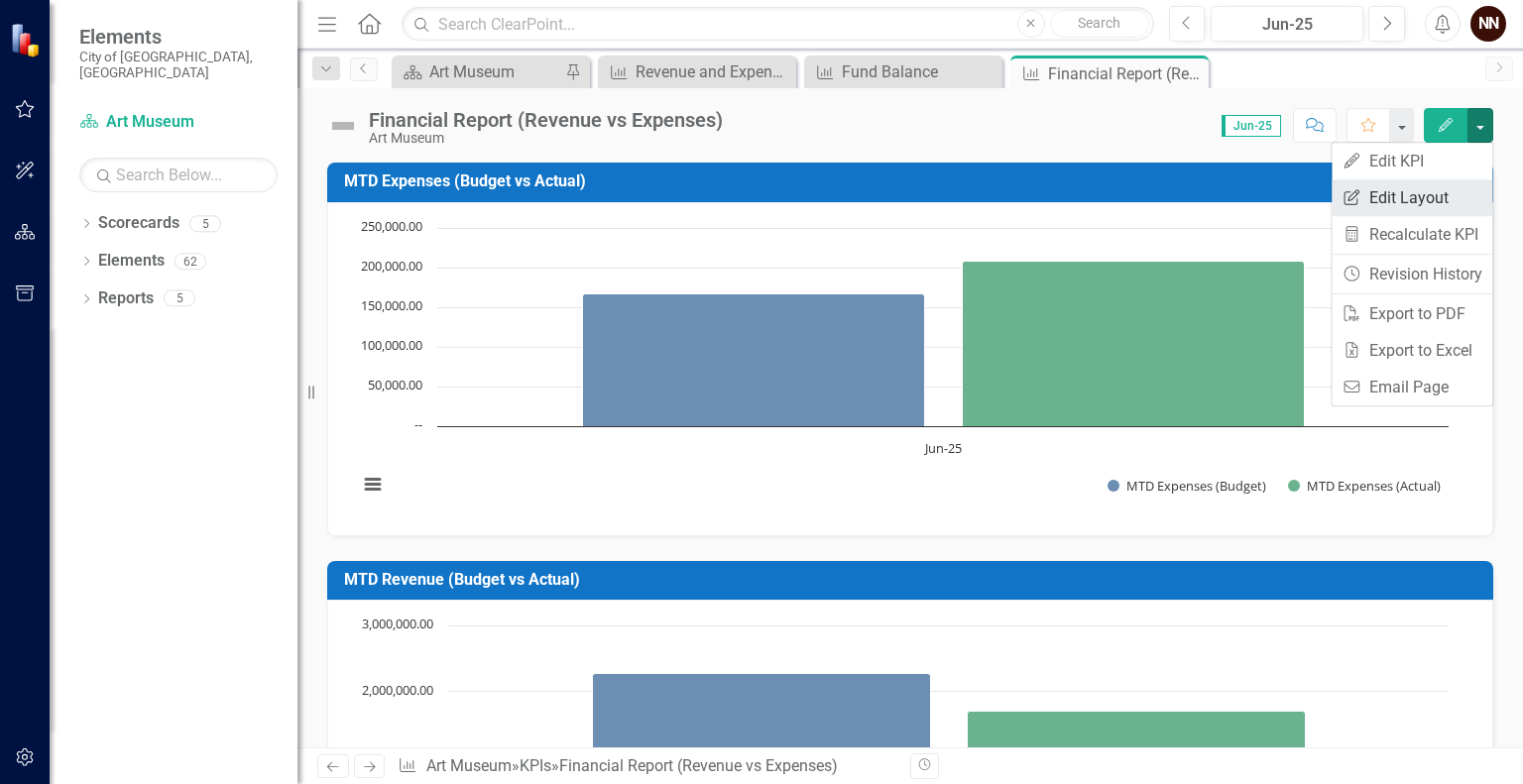 click on "Edit Report Edit Layout" at bounding box center [1412, 197] 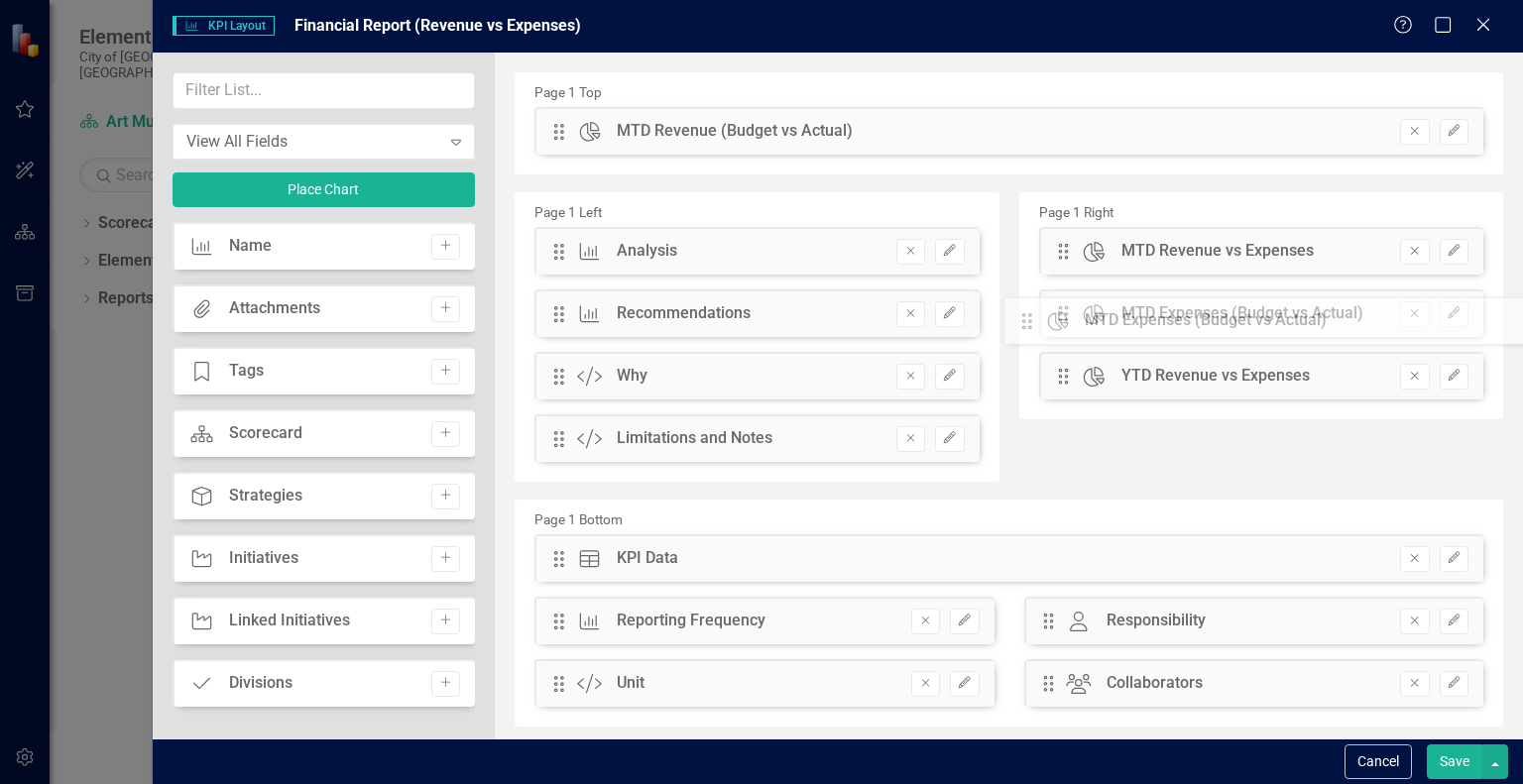 drag, startPoint x: 556, startPoint y: 128, endPoint x: 1039, endPoint y: 317, distance: 518.66174 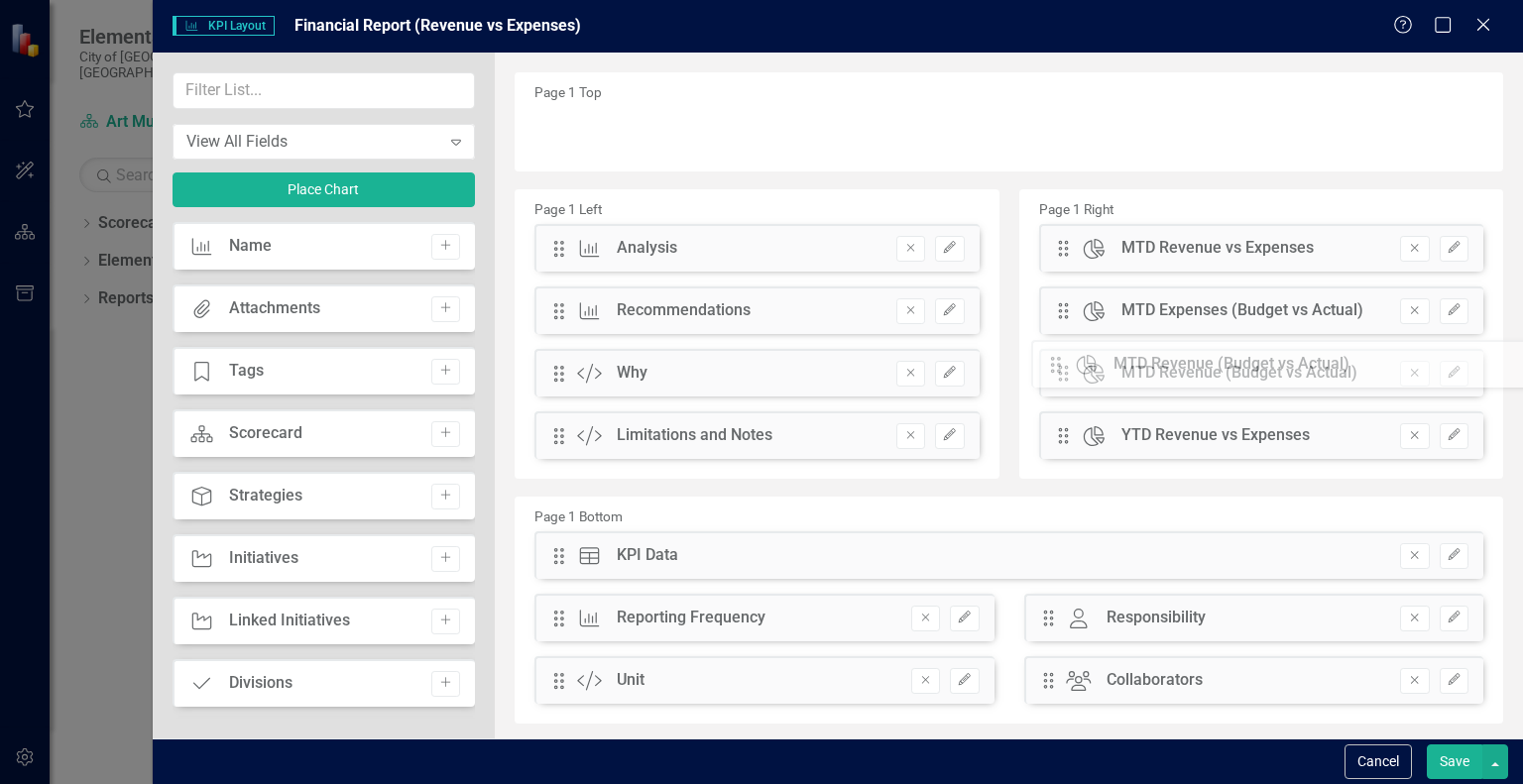 drag, startPoint x: 563, startPoint y: 128, endPoint x: 1075, endPoint y: 361, distance: 562.5238 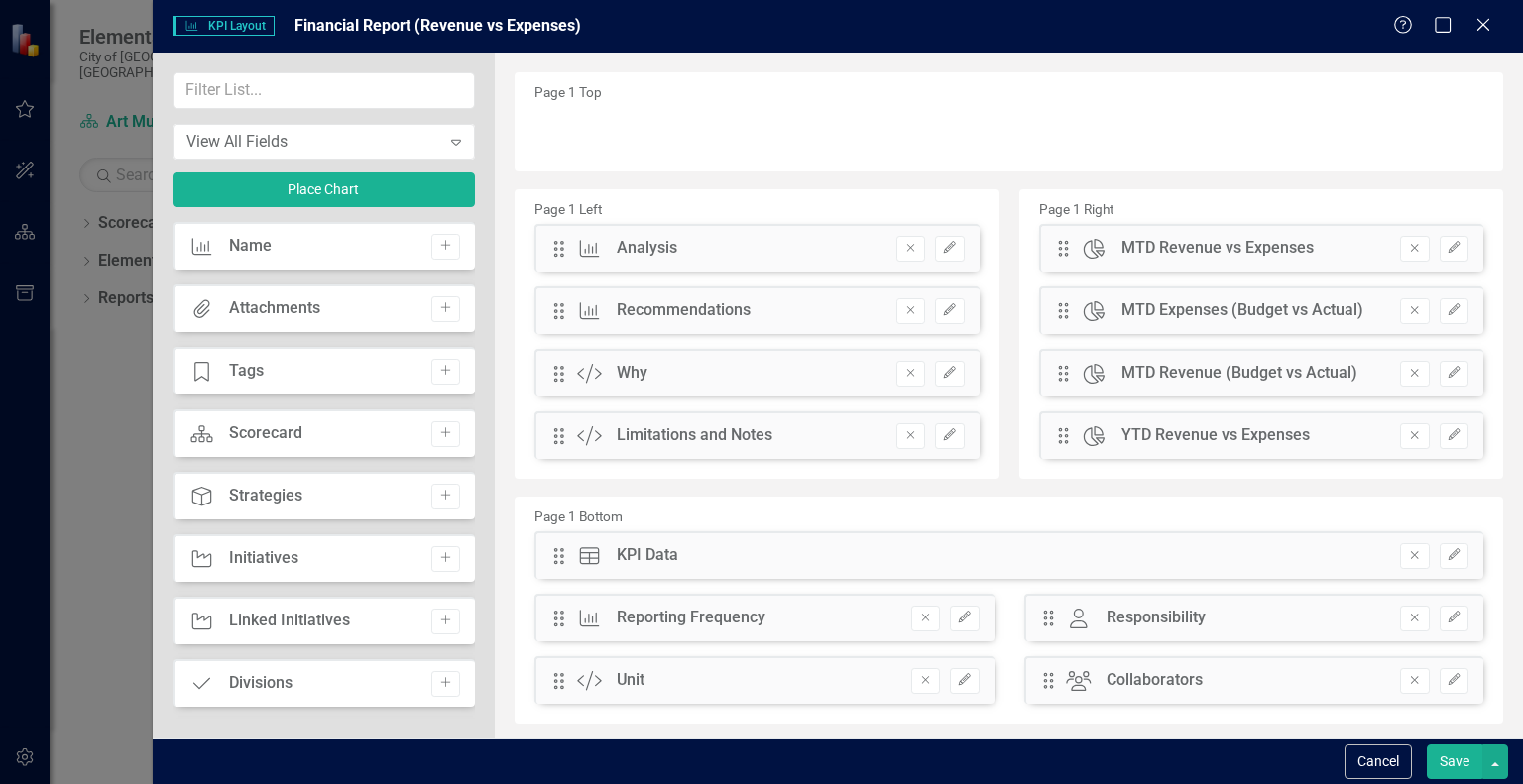 click on "Save" at bounding box center [1455, 761] 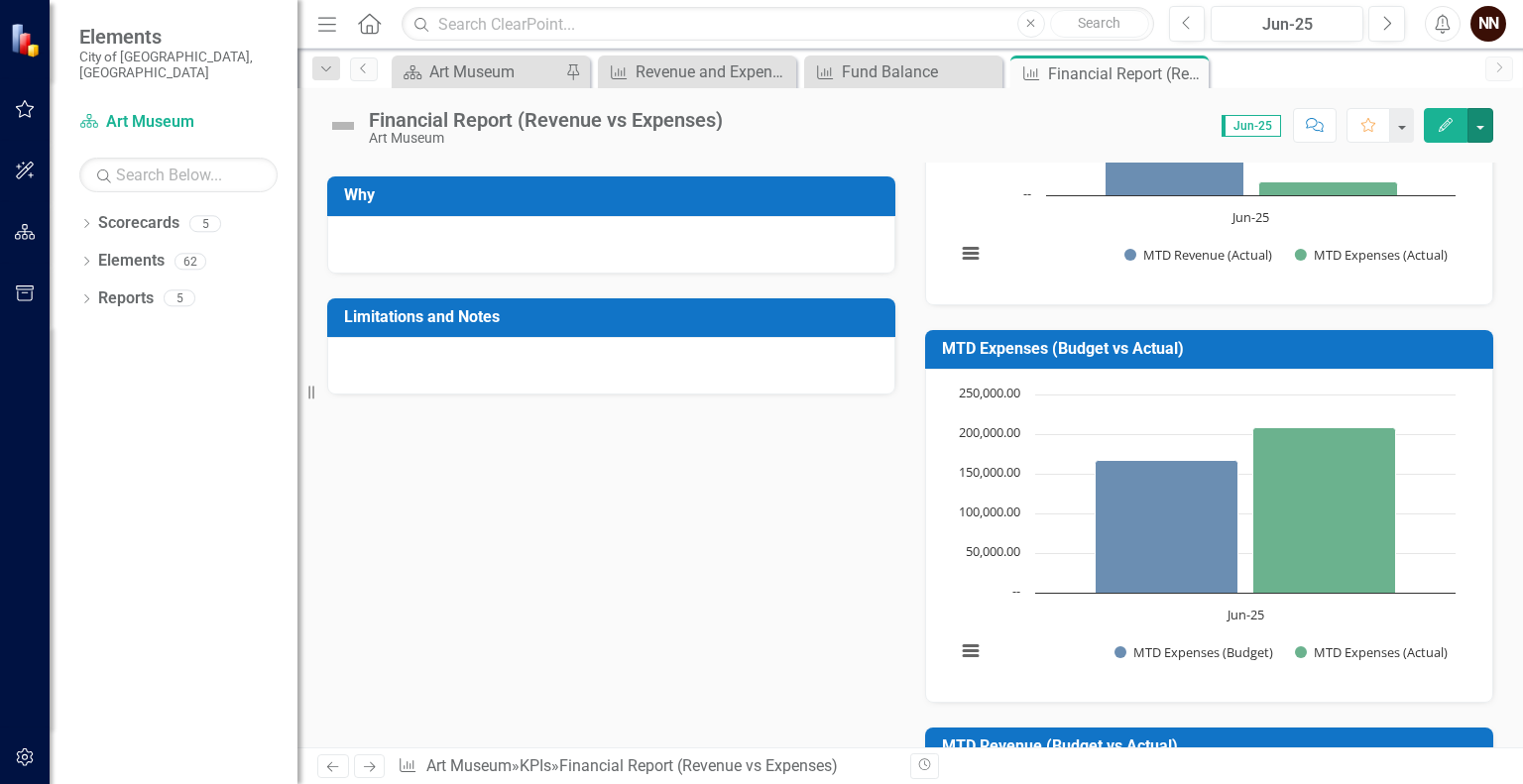 scroll, scrollTop: 381, scrollLeft: 0, axis: vertical 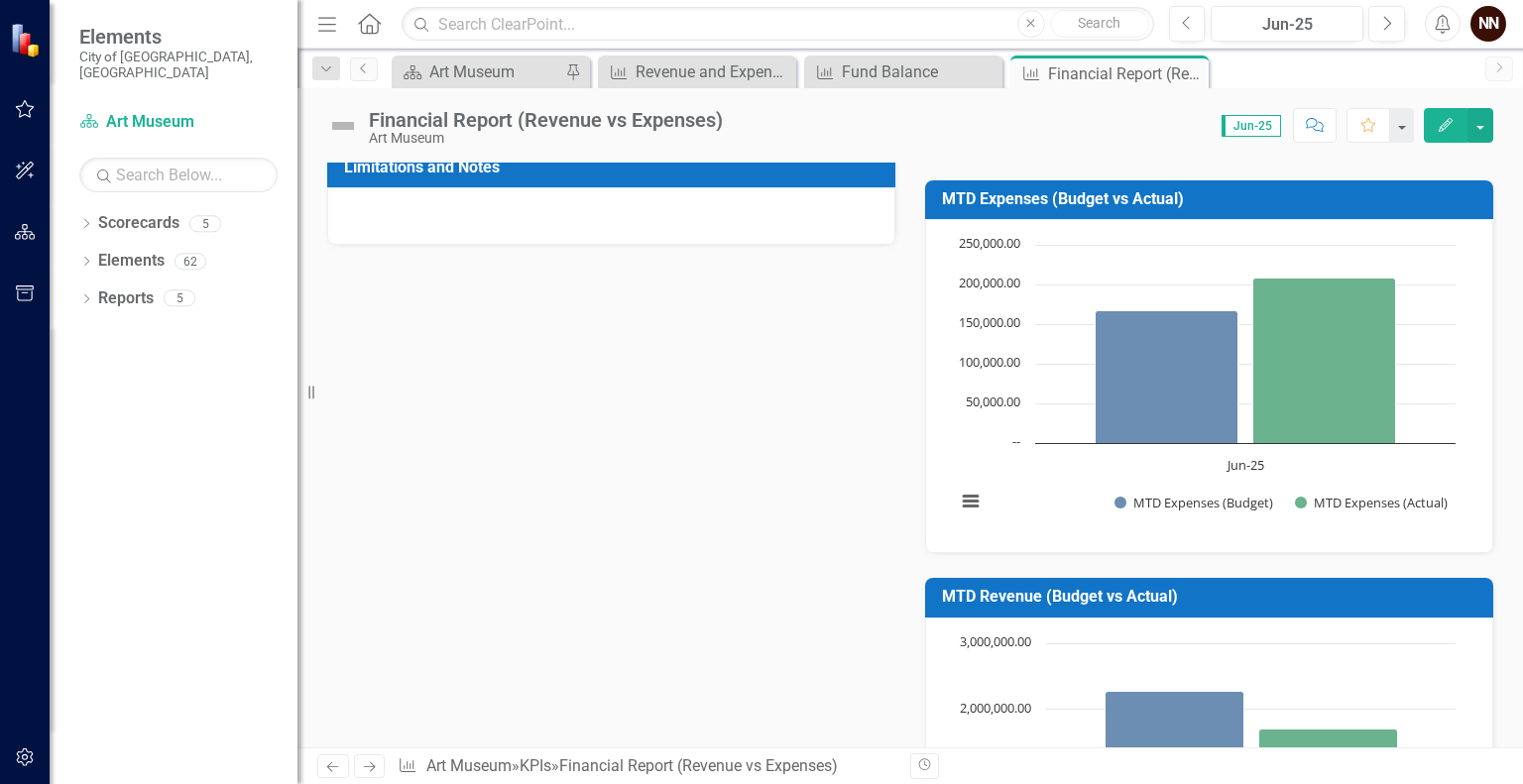 click on "MTD Expenses (Budget vs Actual)" at bounding box center (1213, 201) 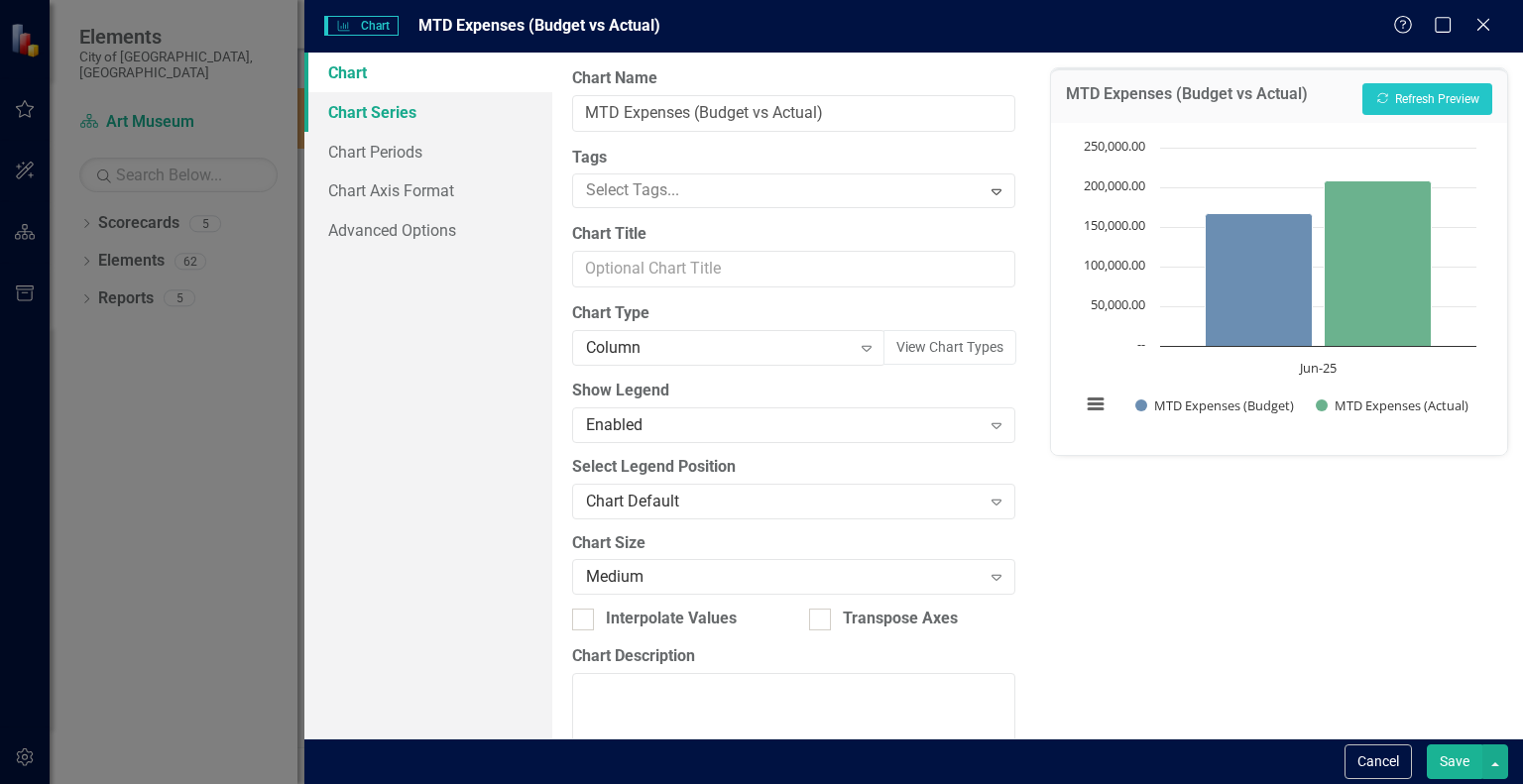 click on "Chart Series" at bounding box center [428, 112] 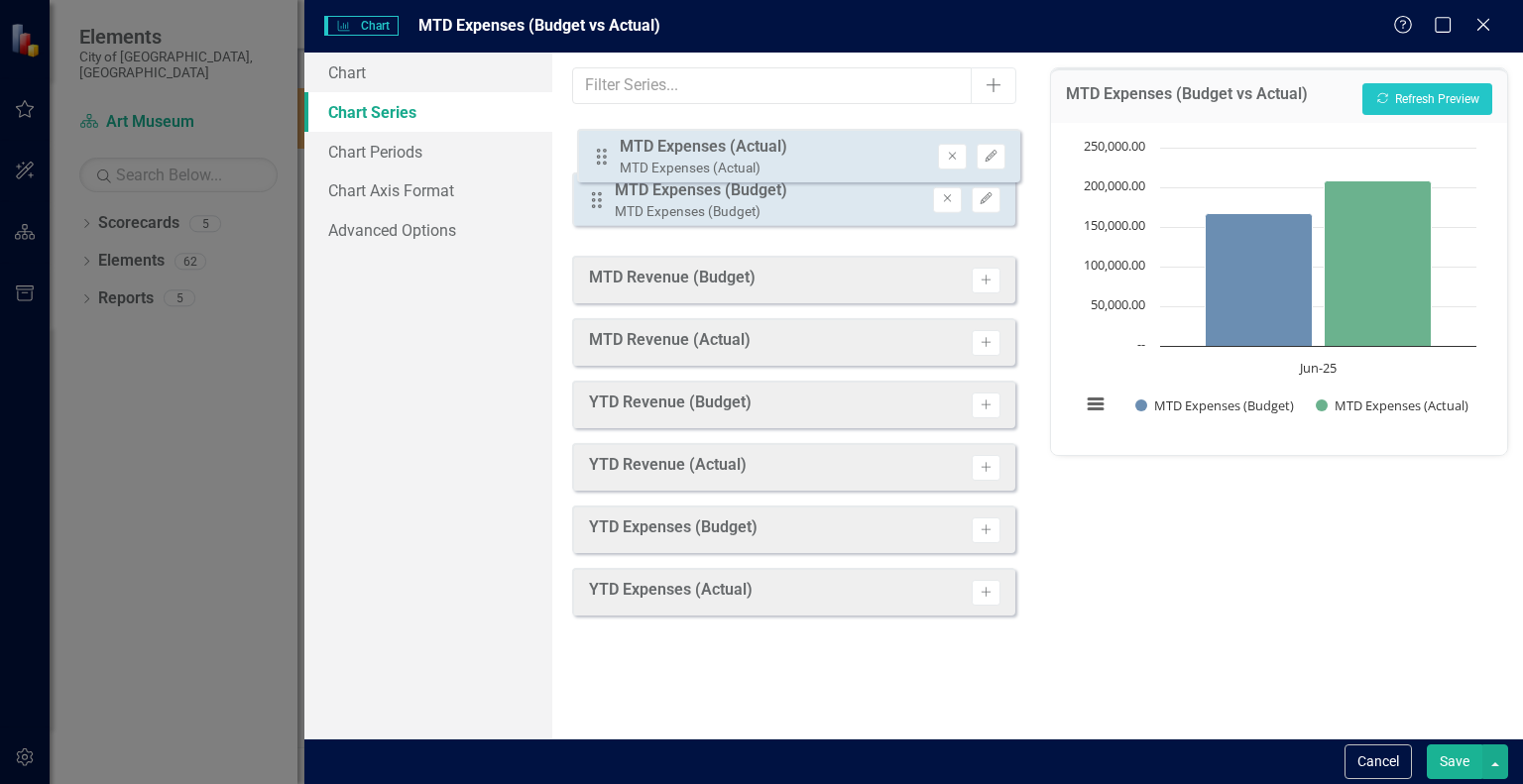 drag, startPoint x: 594, startPoint y: 213, endPoint x: 599, endPoint y: 157, distance: 56.22277 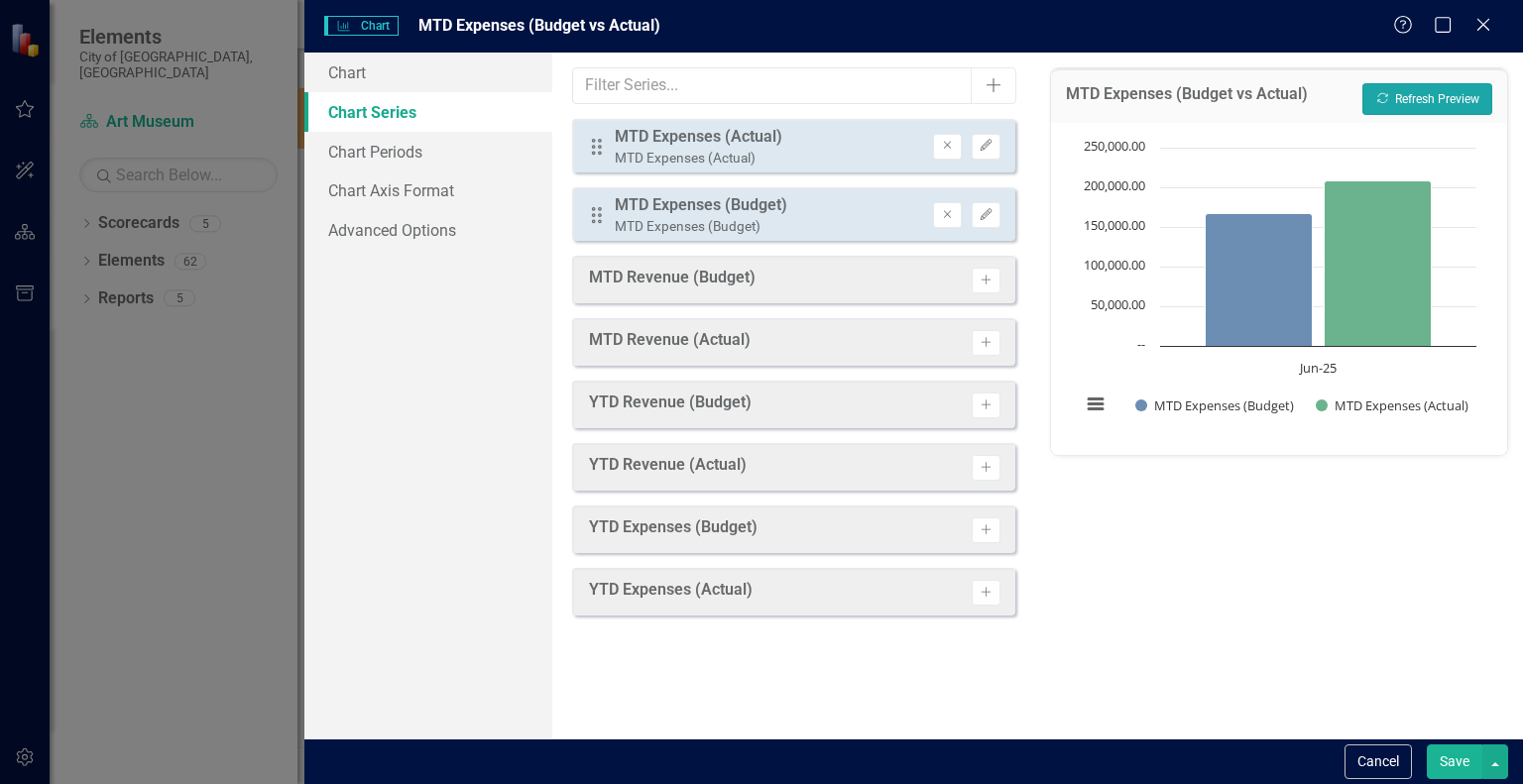 click on "Recalculate Refresh Preview" at bounding box center [1427, 99] 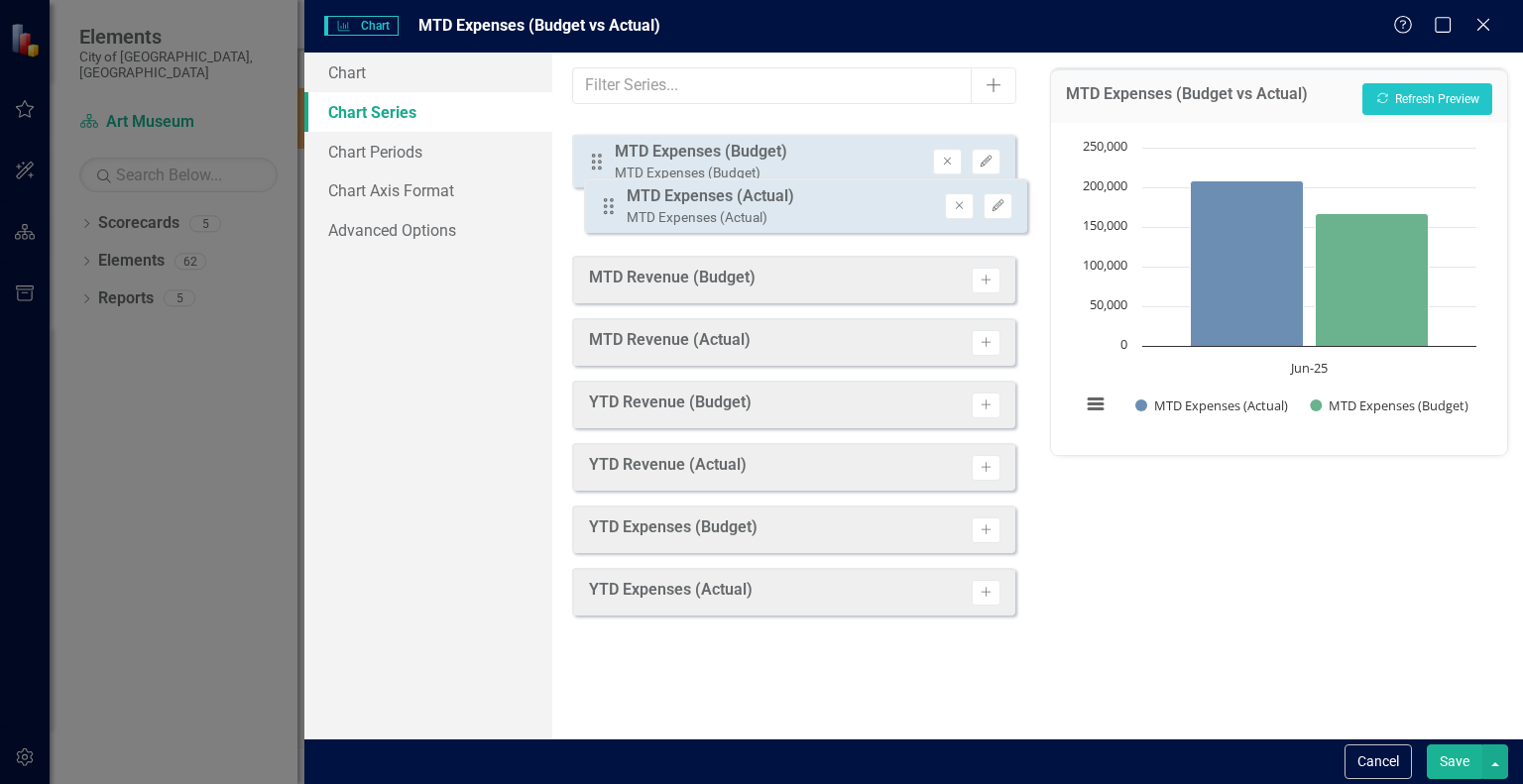 drag, startPoint x: 593, startPoint y: 146, endPoint x: 603, endPoint y: 207, distance: 61.814238 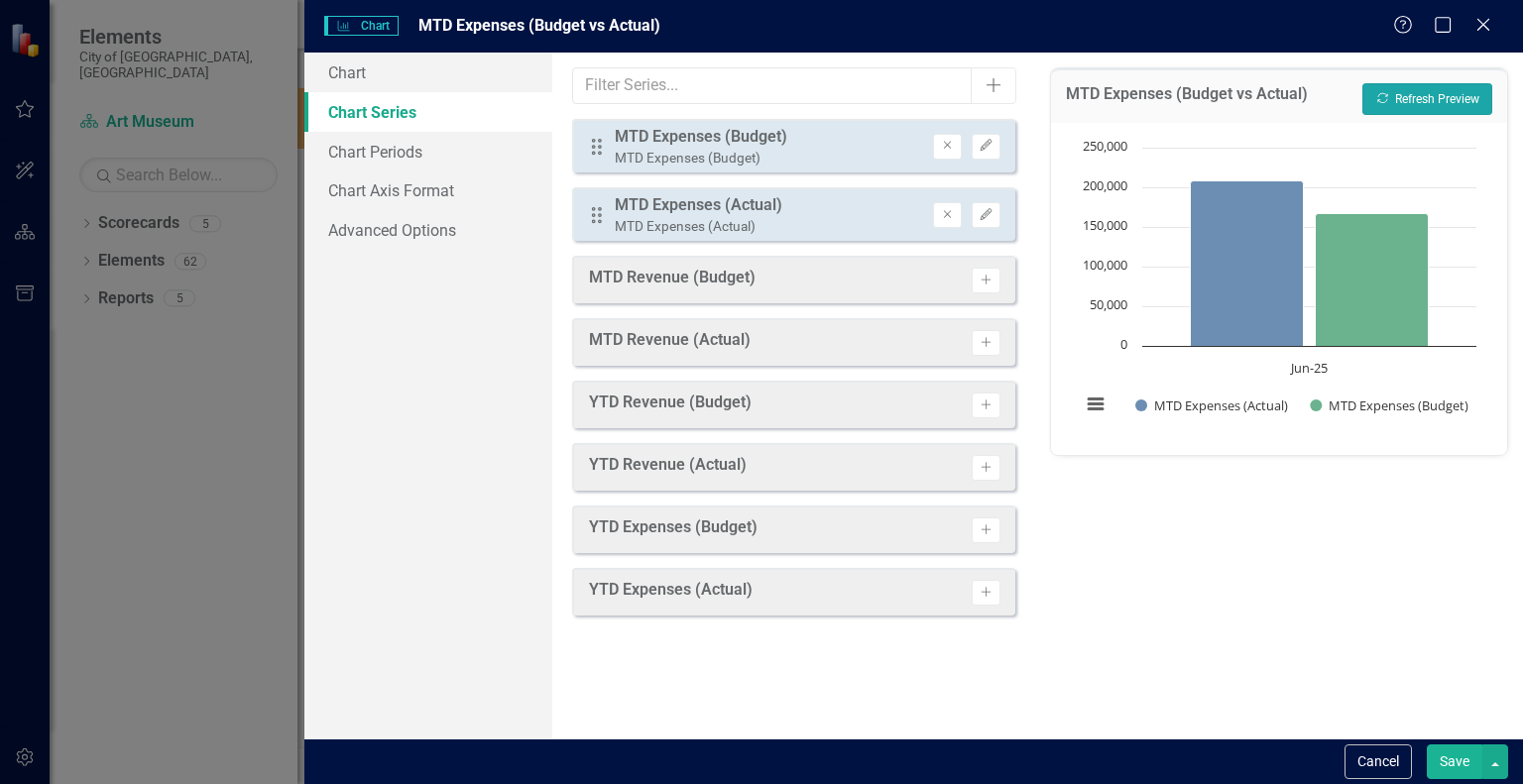 click on "Recalculate Refresh Preview" at bounding box center (1427, 99) 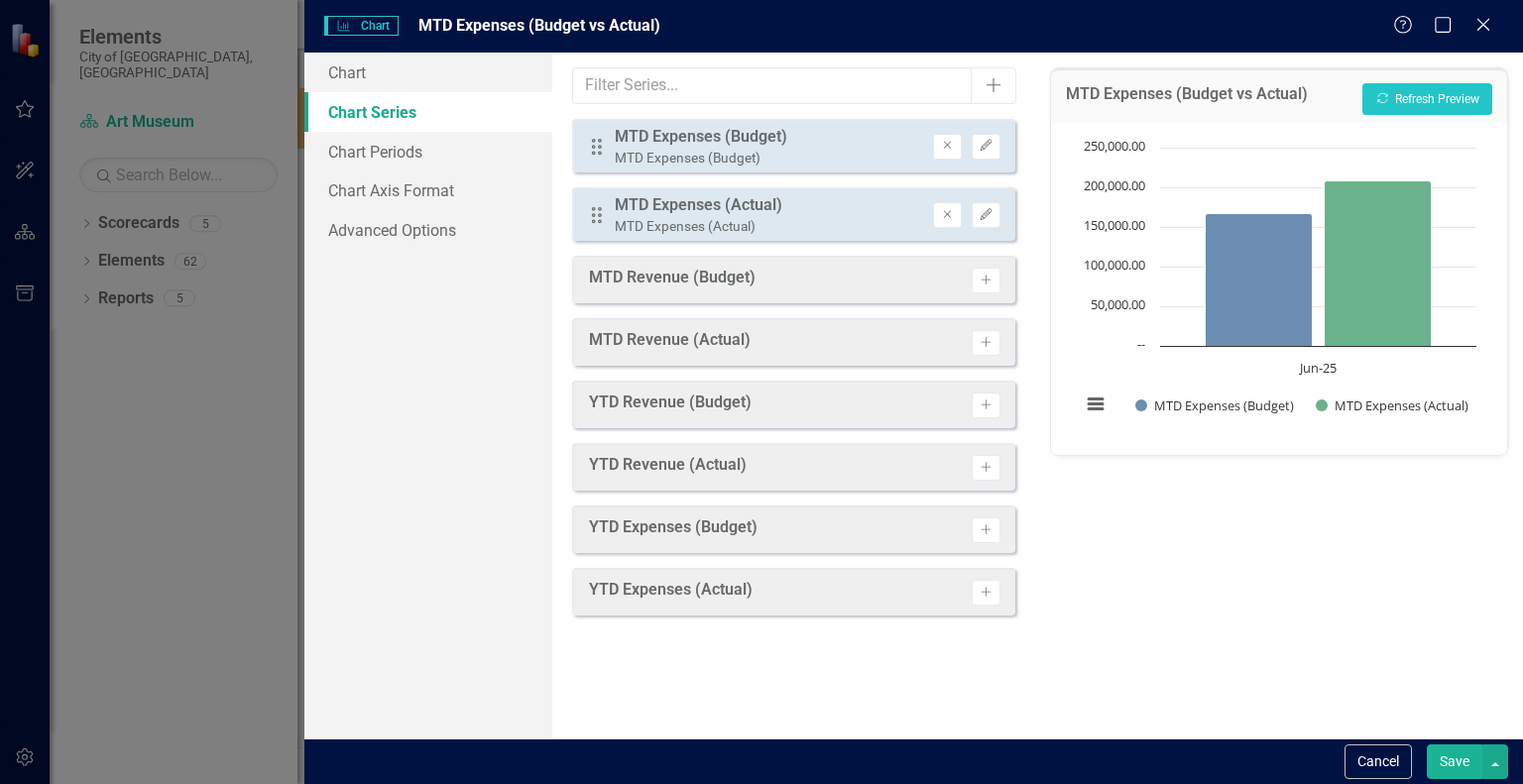 click on "Save" at bounding box center (1455, 761) 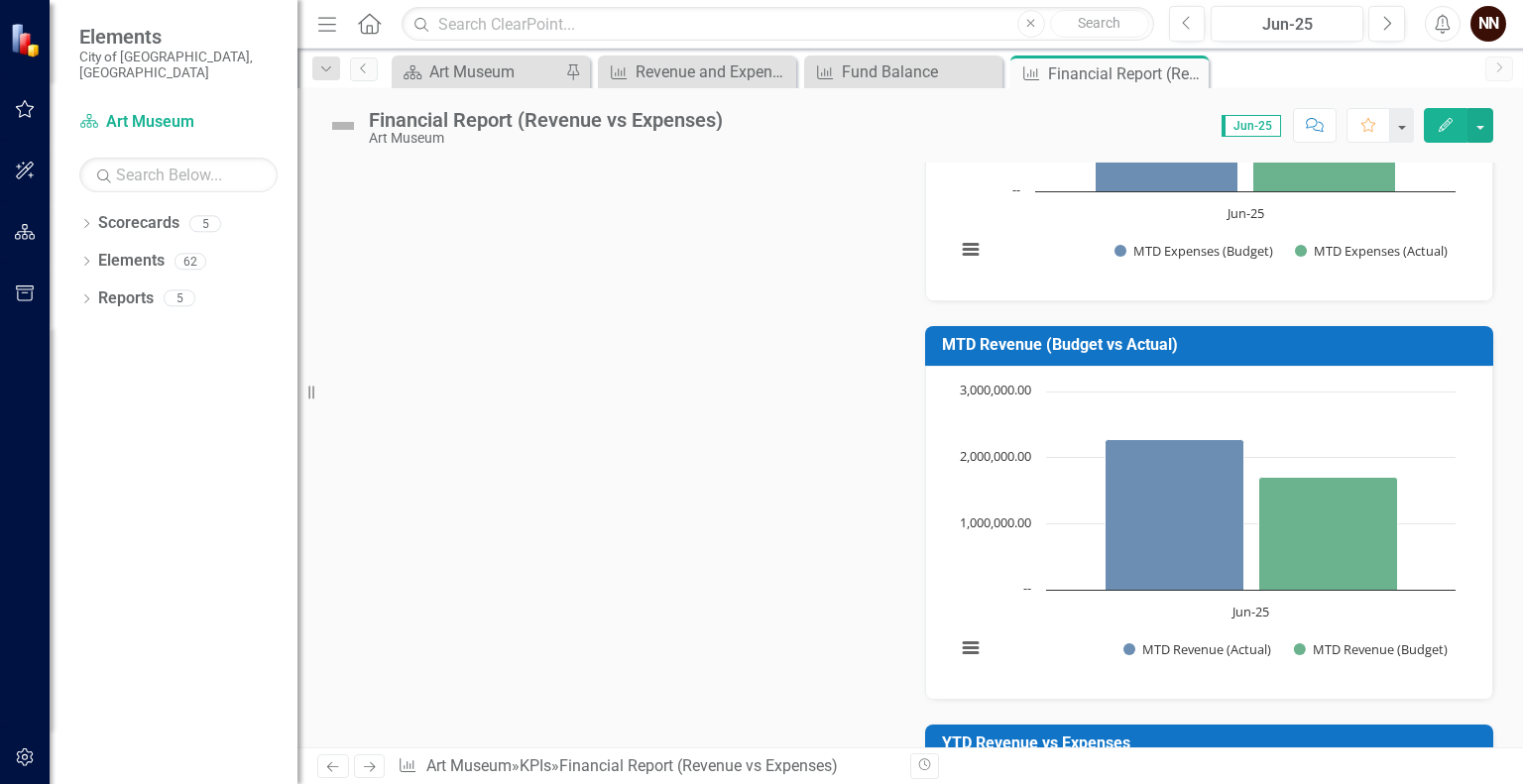 scroll, scrollTop: 643, scrollLeft: 0, axis: vertical 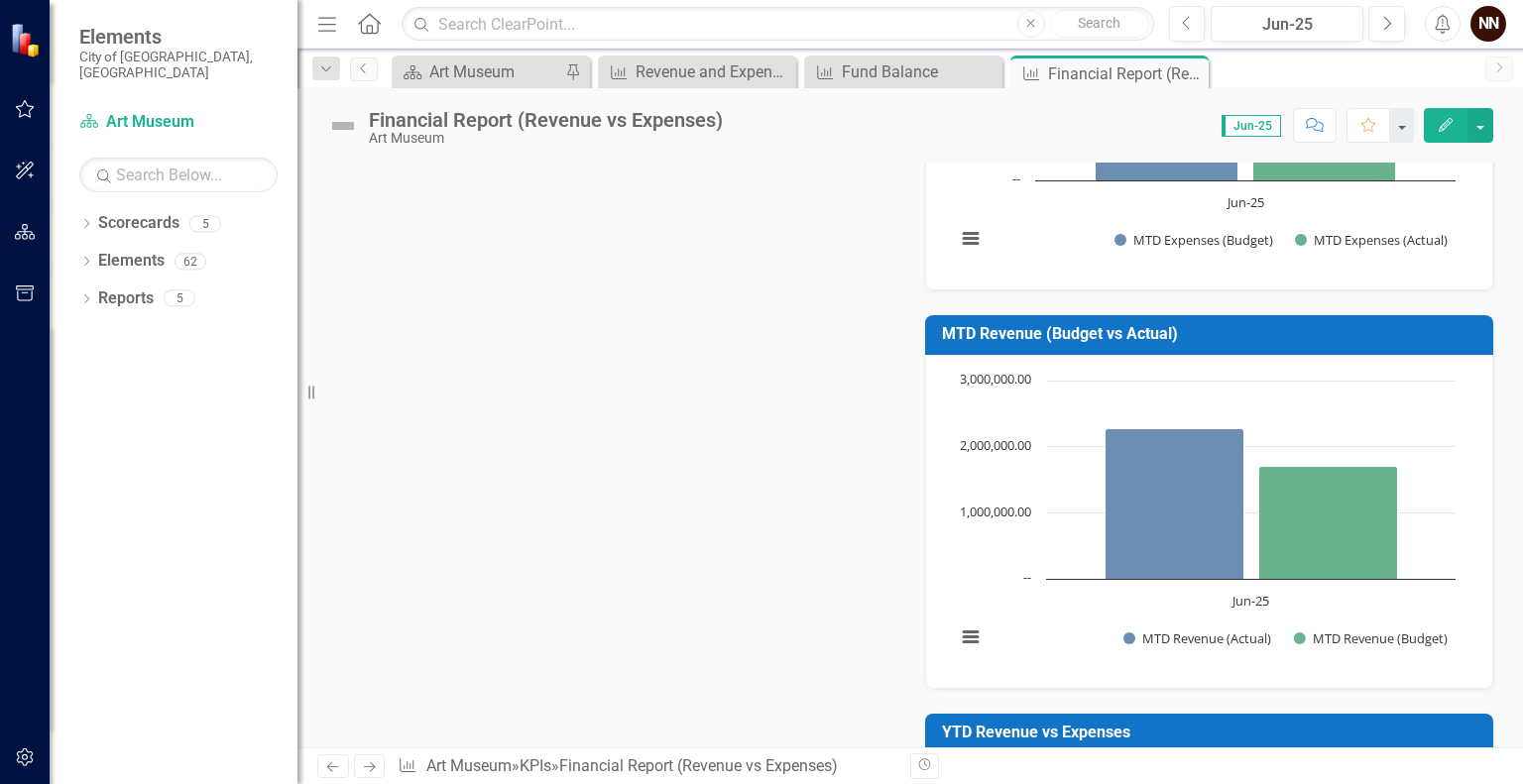 click on "MTD Revenue (Budget vs Actual)" at bounding box center (1213, 336) 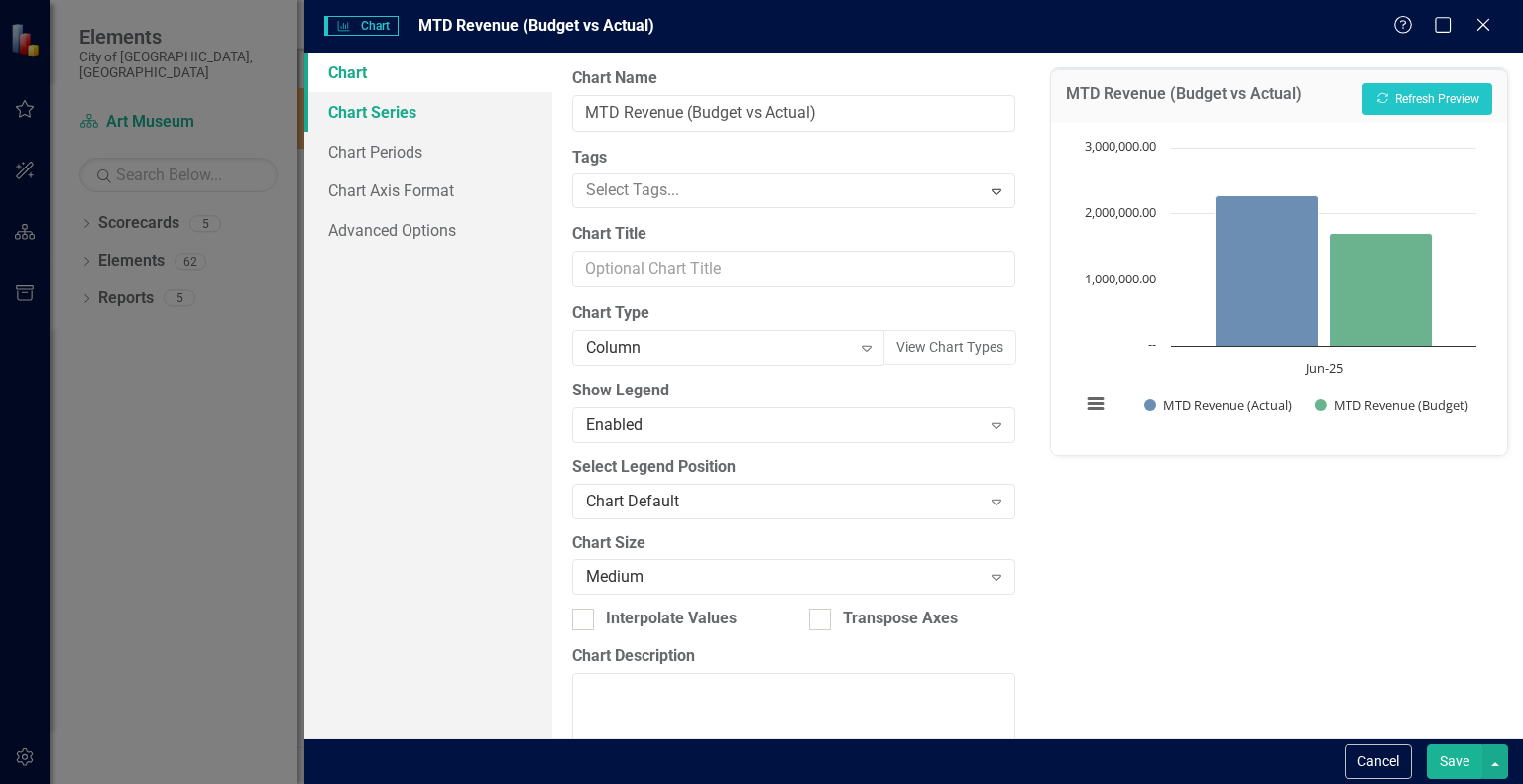 click on "Chart Series" at bounding box center (428, 112) 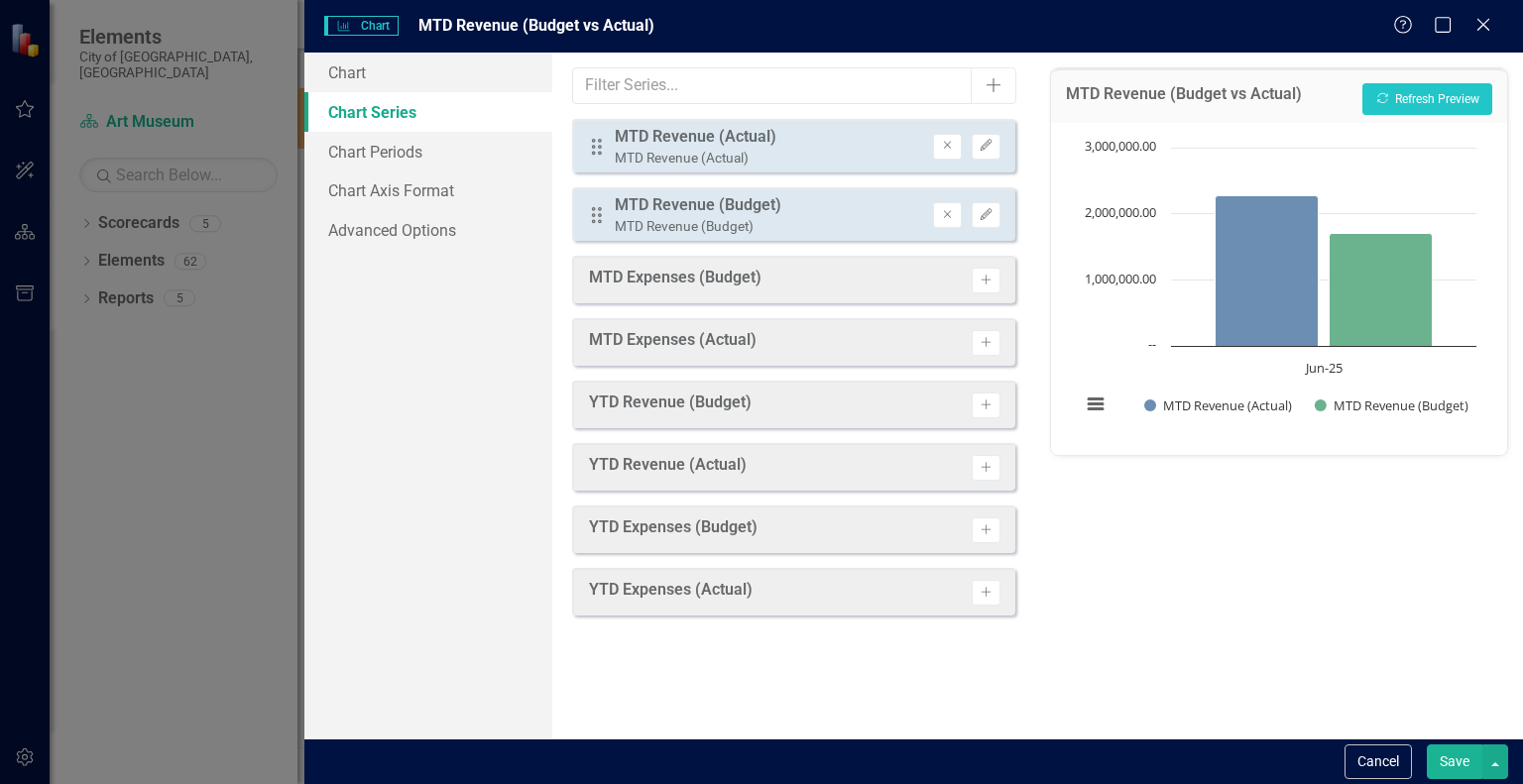 drag, startPoint x: 587, startPoint y: 205, endPoint x: 594, endPoint y: 140, distance: 65.37584 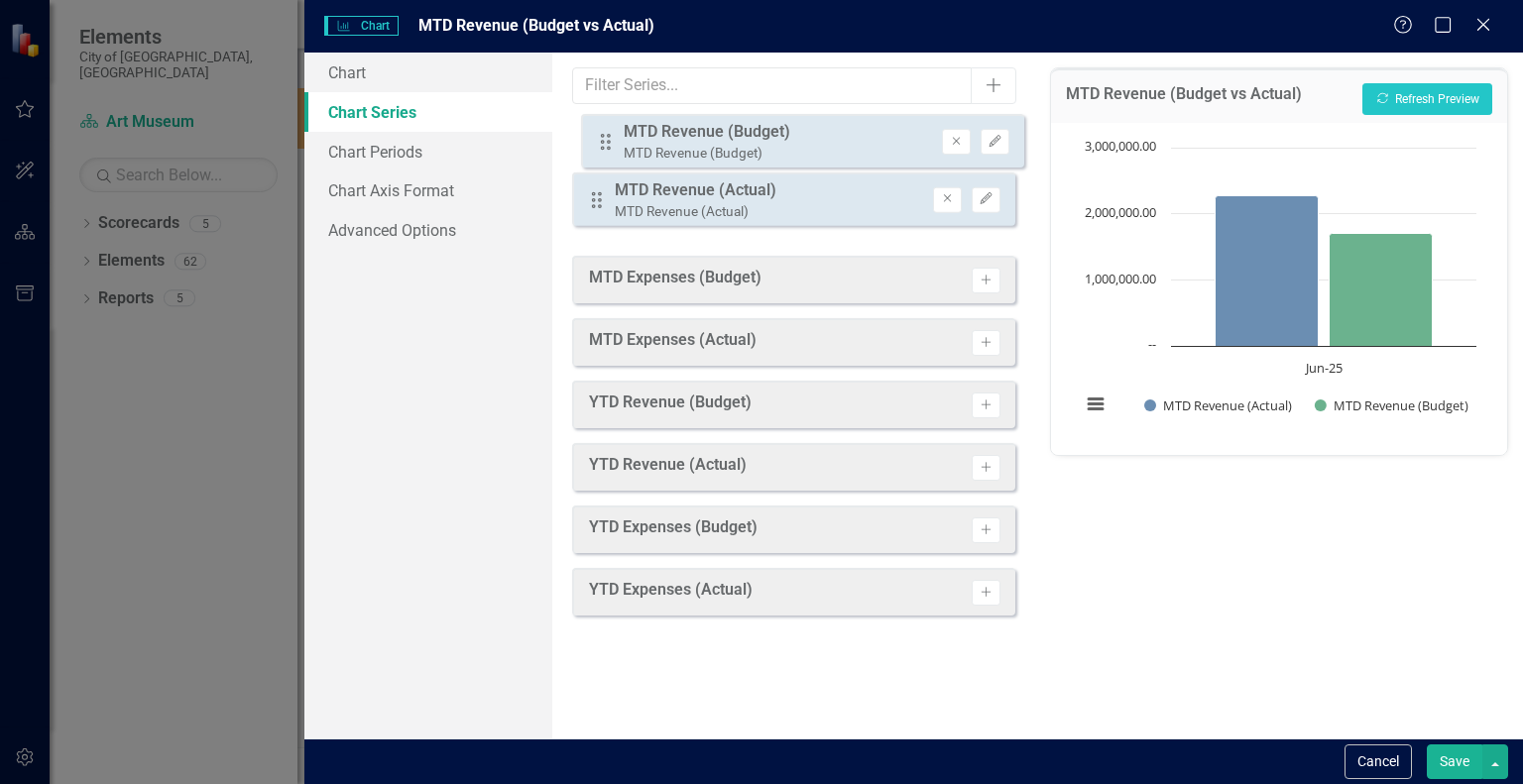 drag, startPoint x: 599, startPoint y: 210, endPoint x: 608, endPoint y: 138, distance: 72.56032 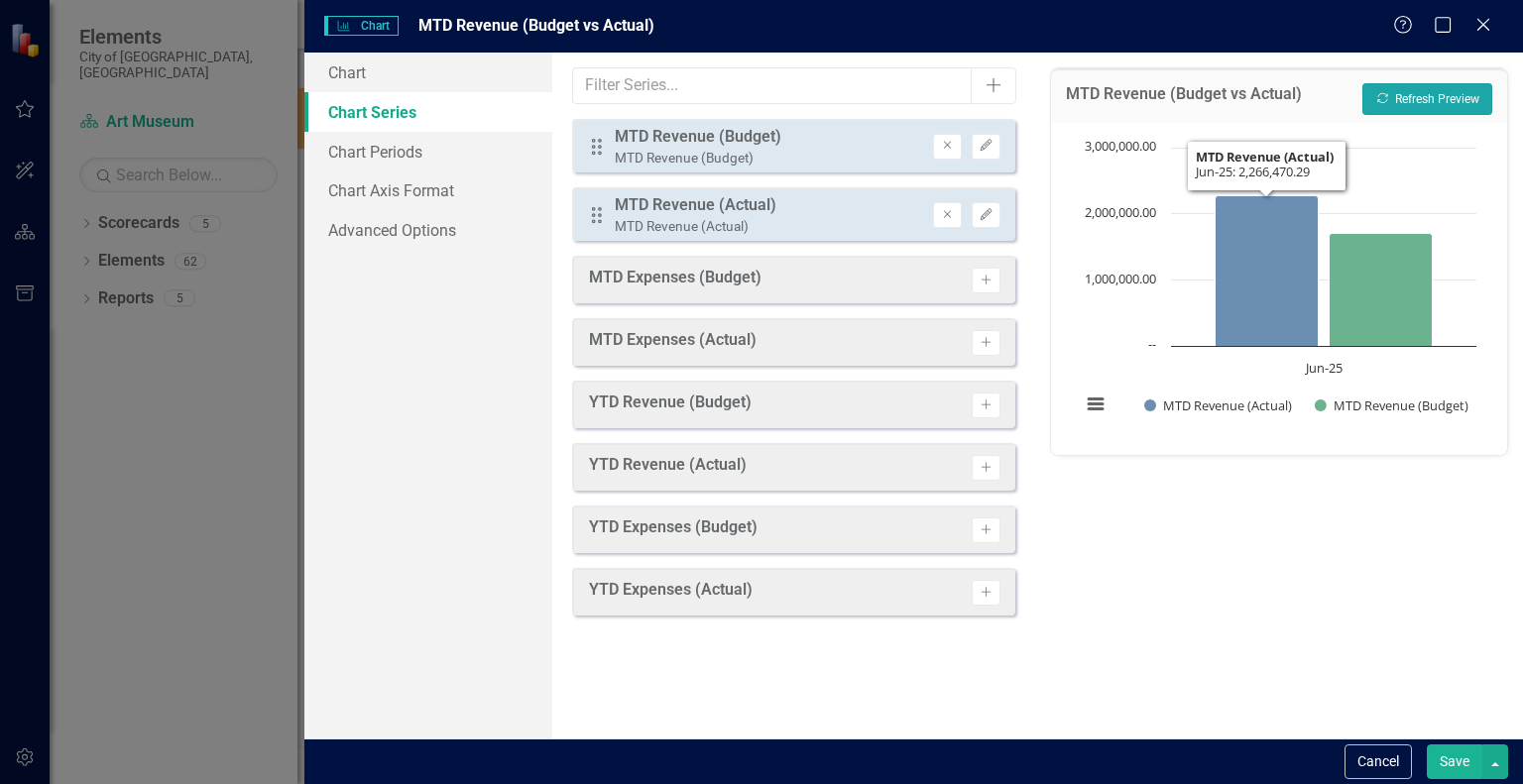 click on "Recalculate Refresh Preview" at bounding box center (1427, 99) 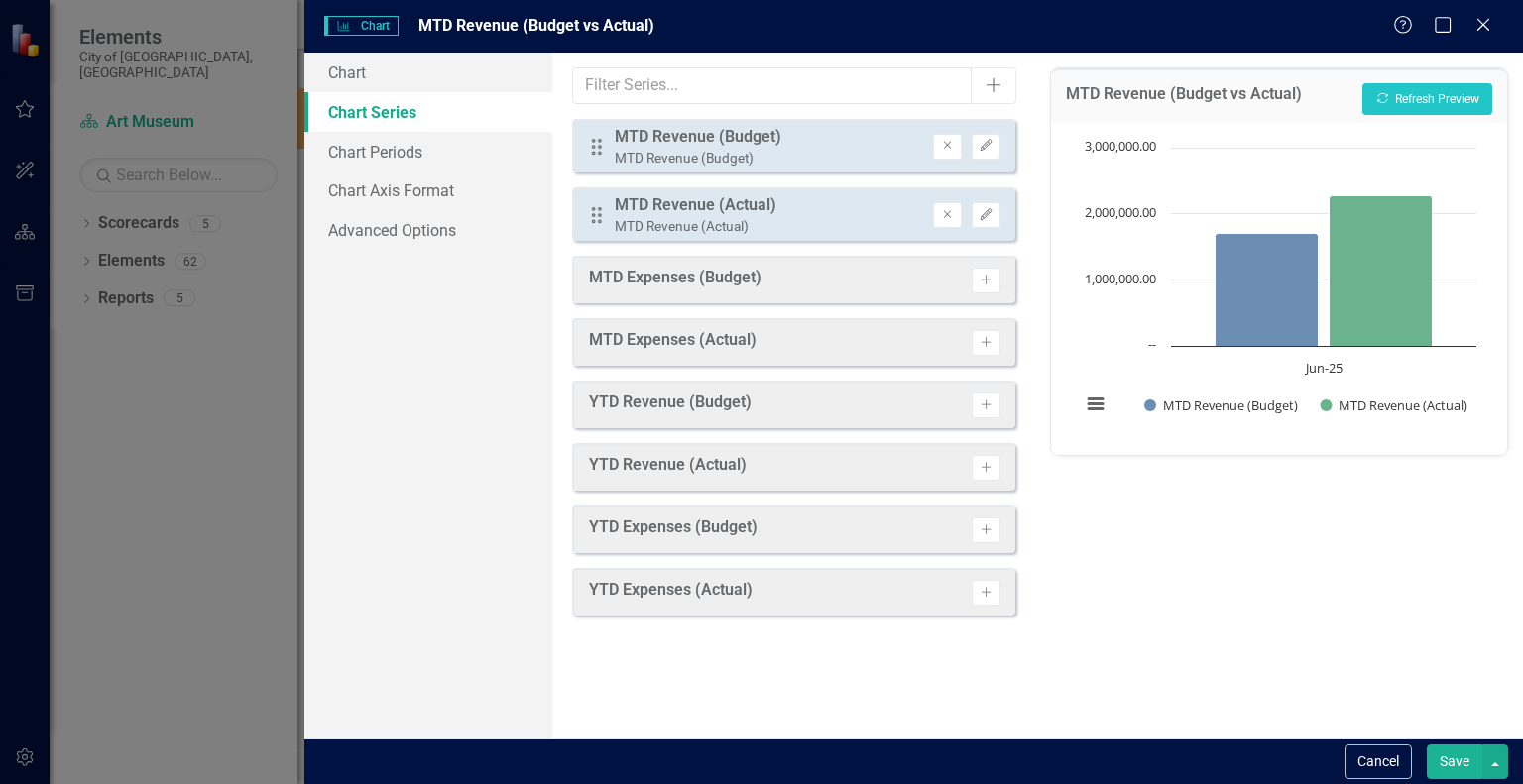 click on "Save" at bounding box center (1455, 761) 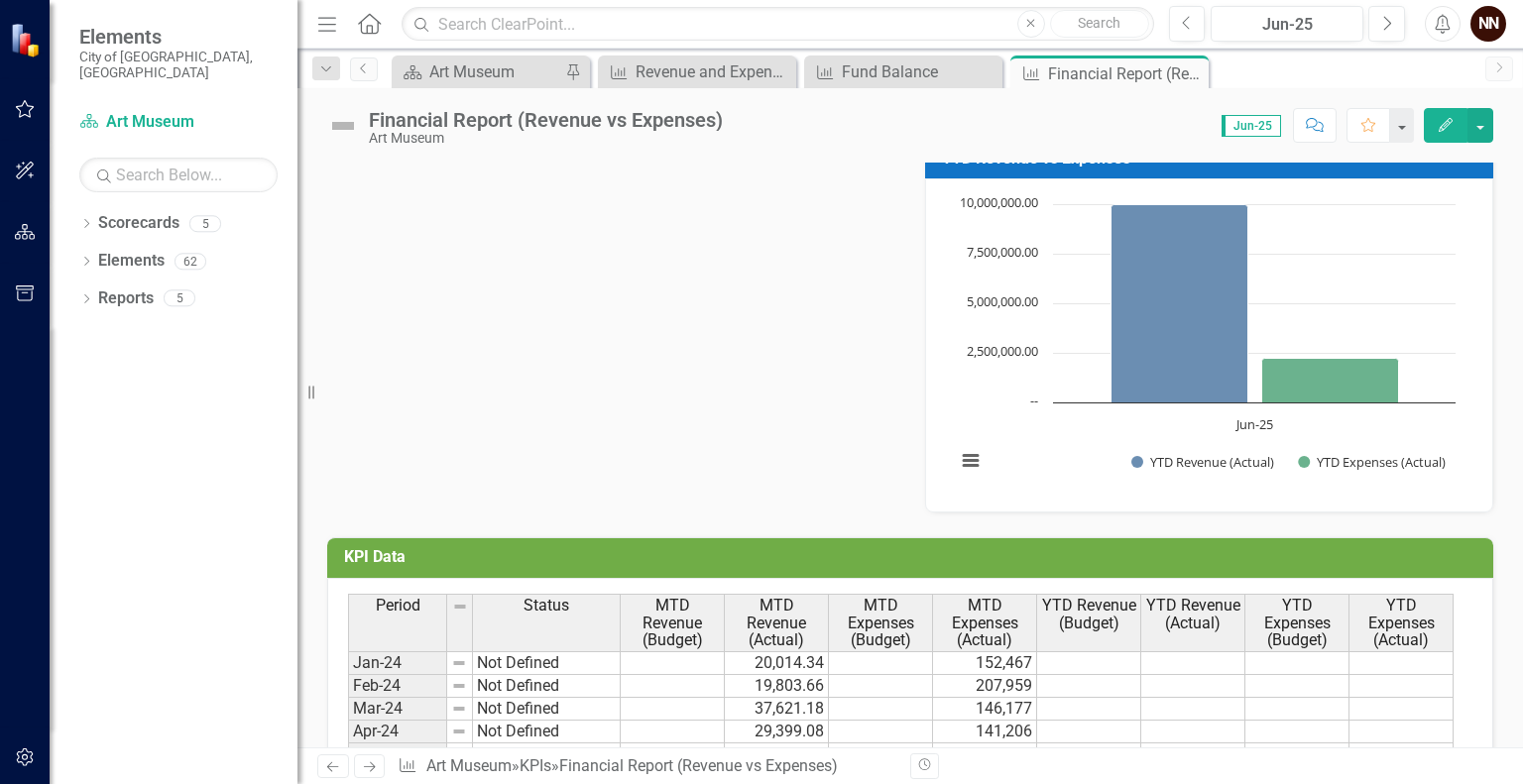 scroll, scrollTop: 1228, scrollLeft: 0, axis: vertical 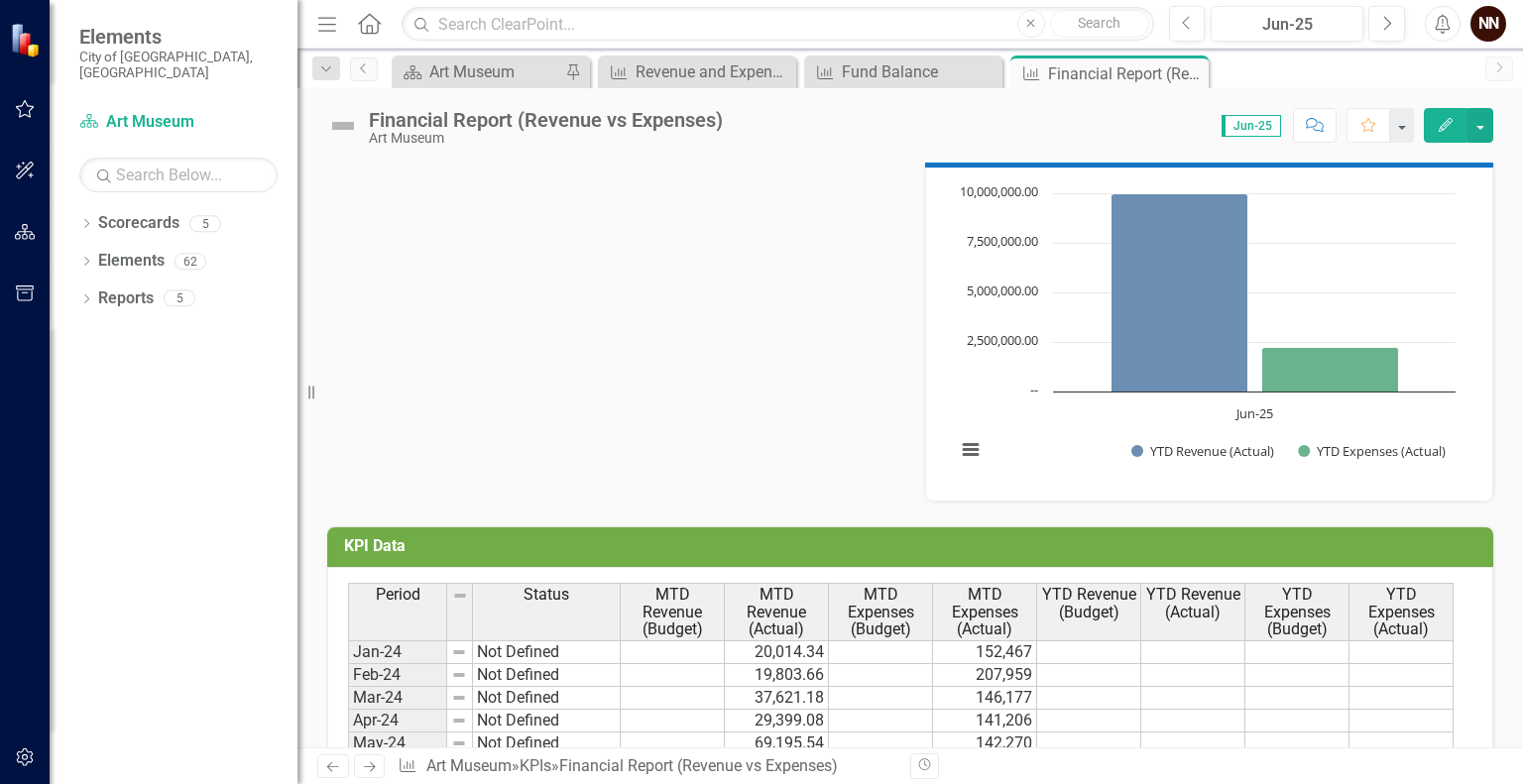 click on "Edit" 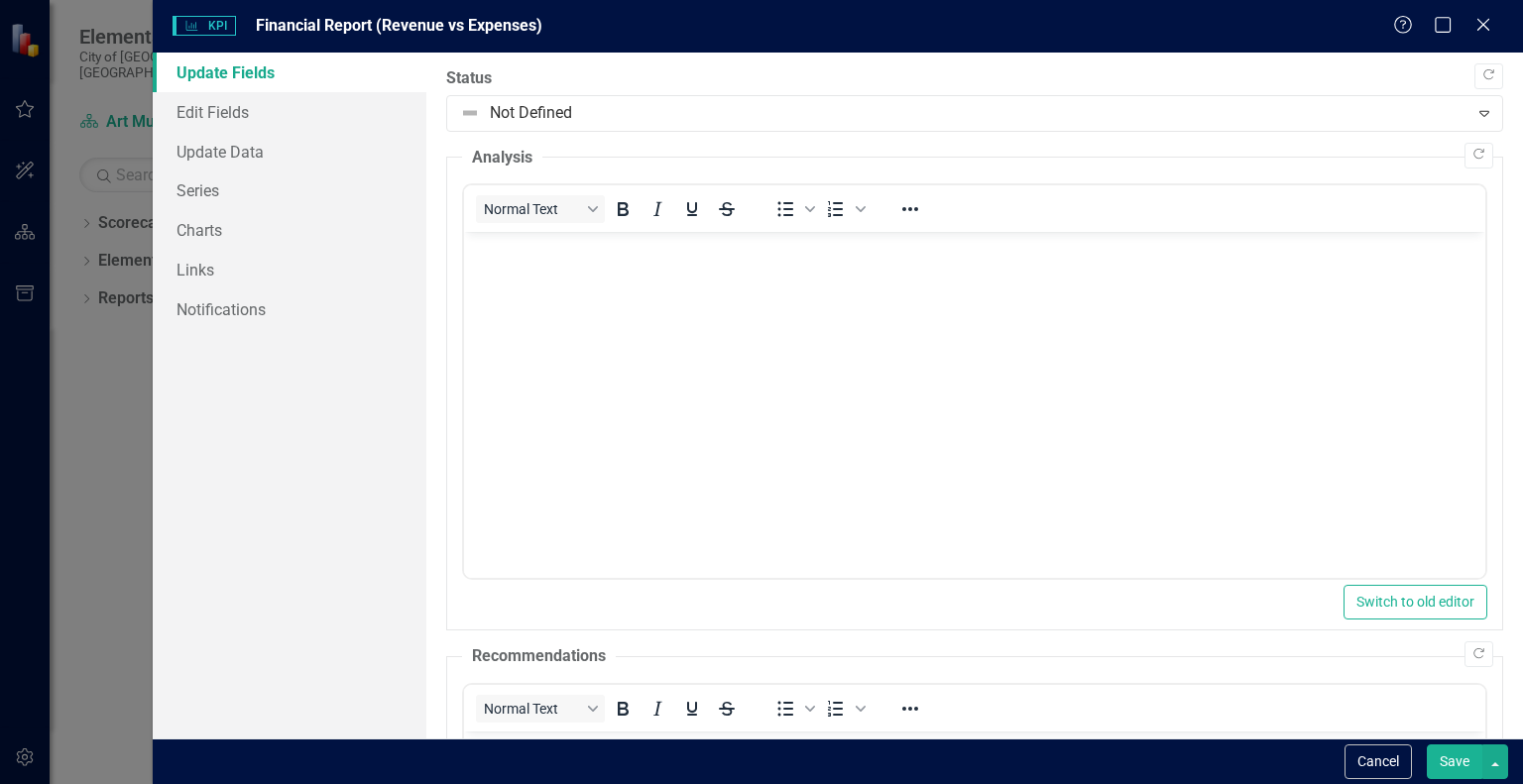 scroll, scrollTop: 0, scrollLeft: 0, axis: both 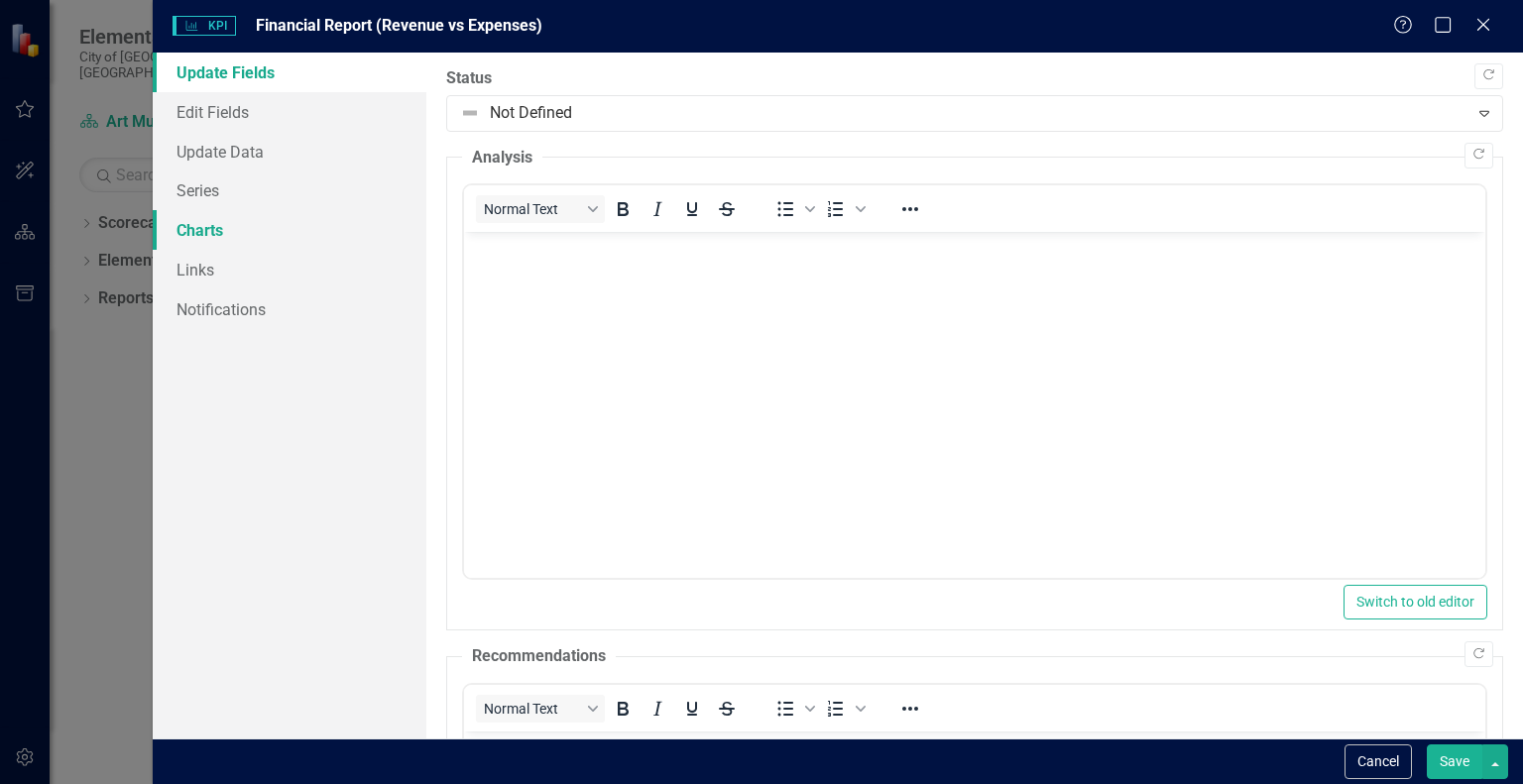 click on "Charts" at bounding box center (290, 230) 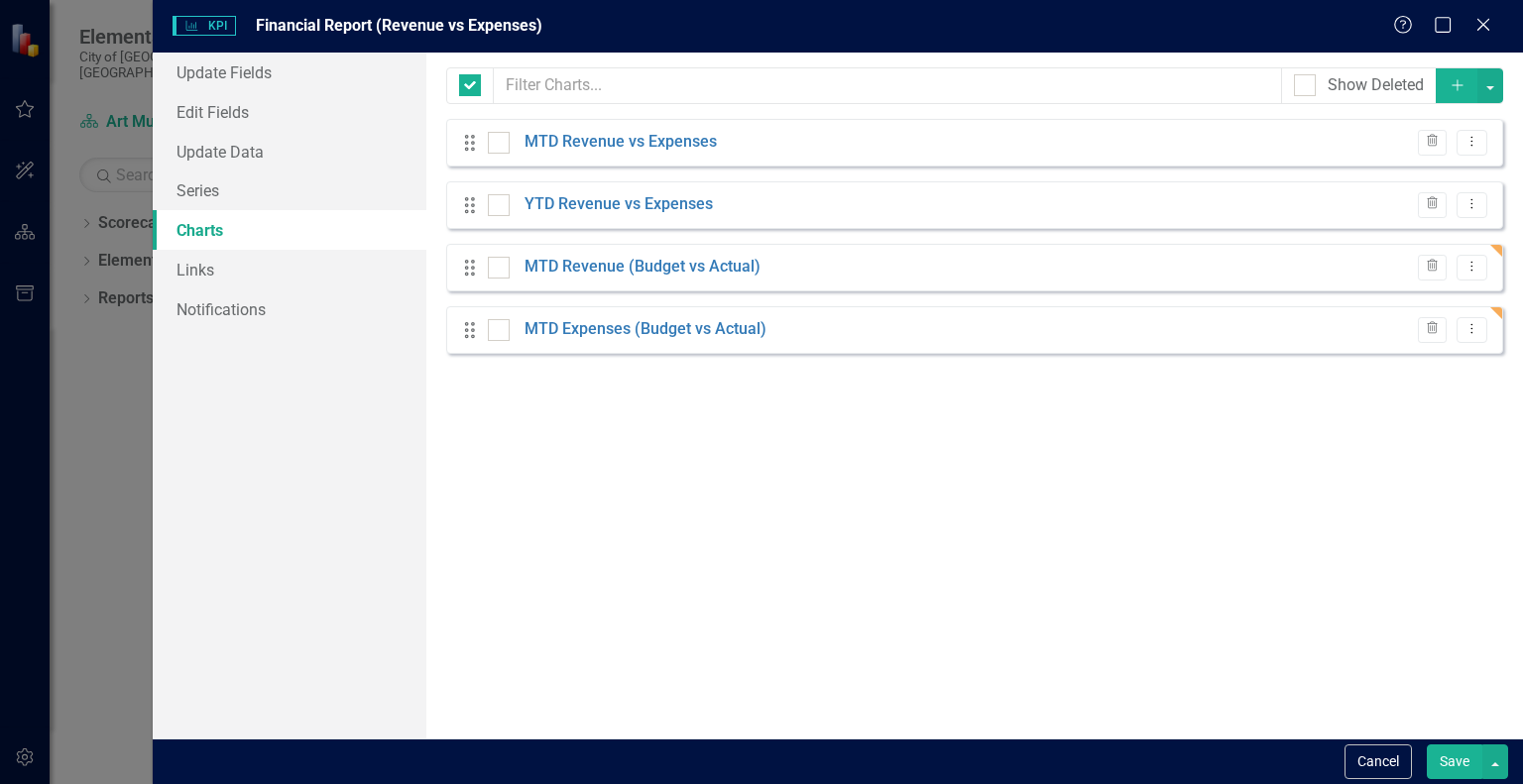 checkbox on "false" 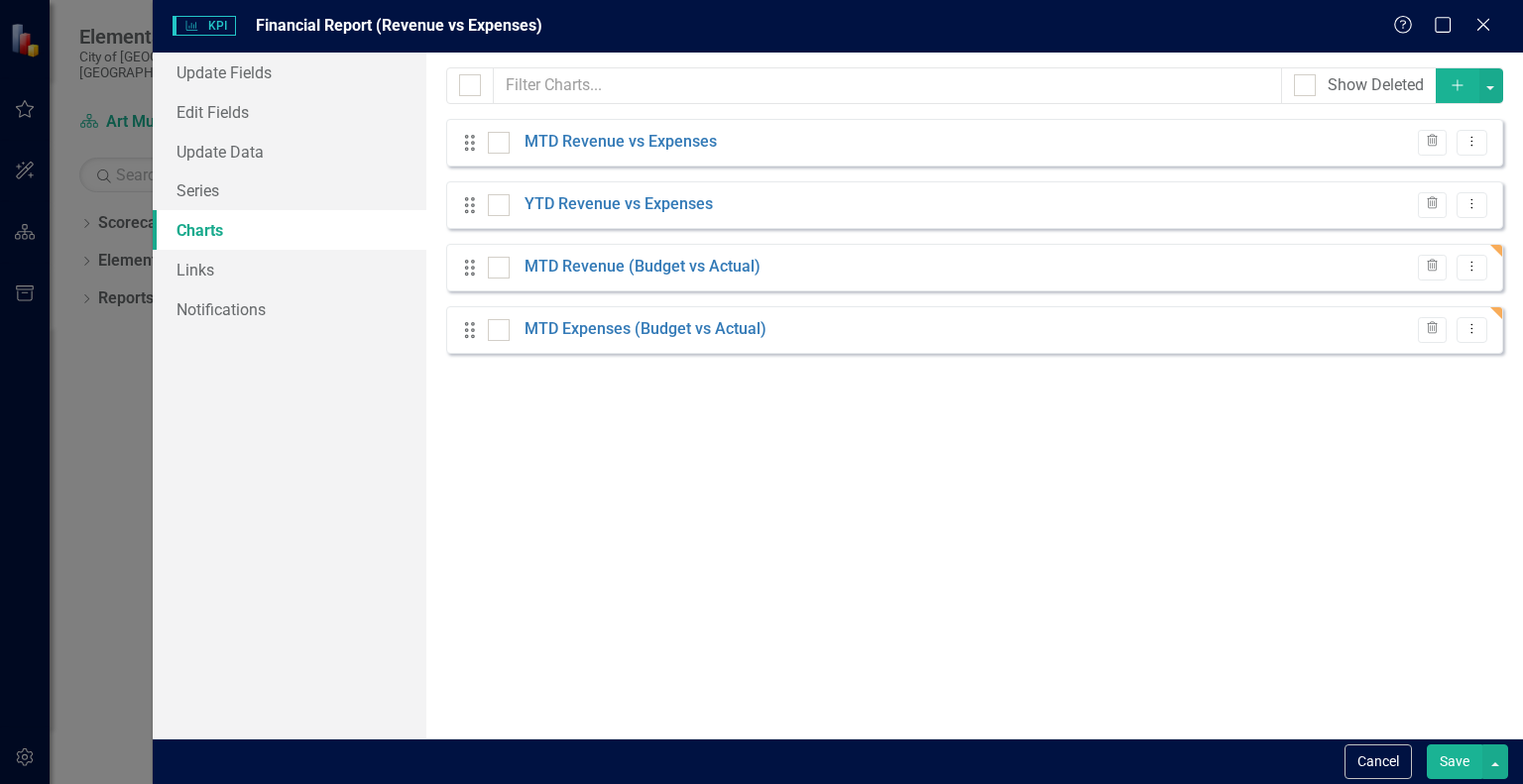 click on "Add" 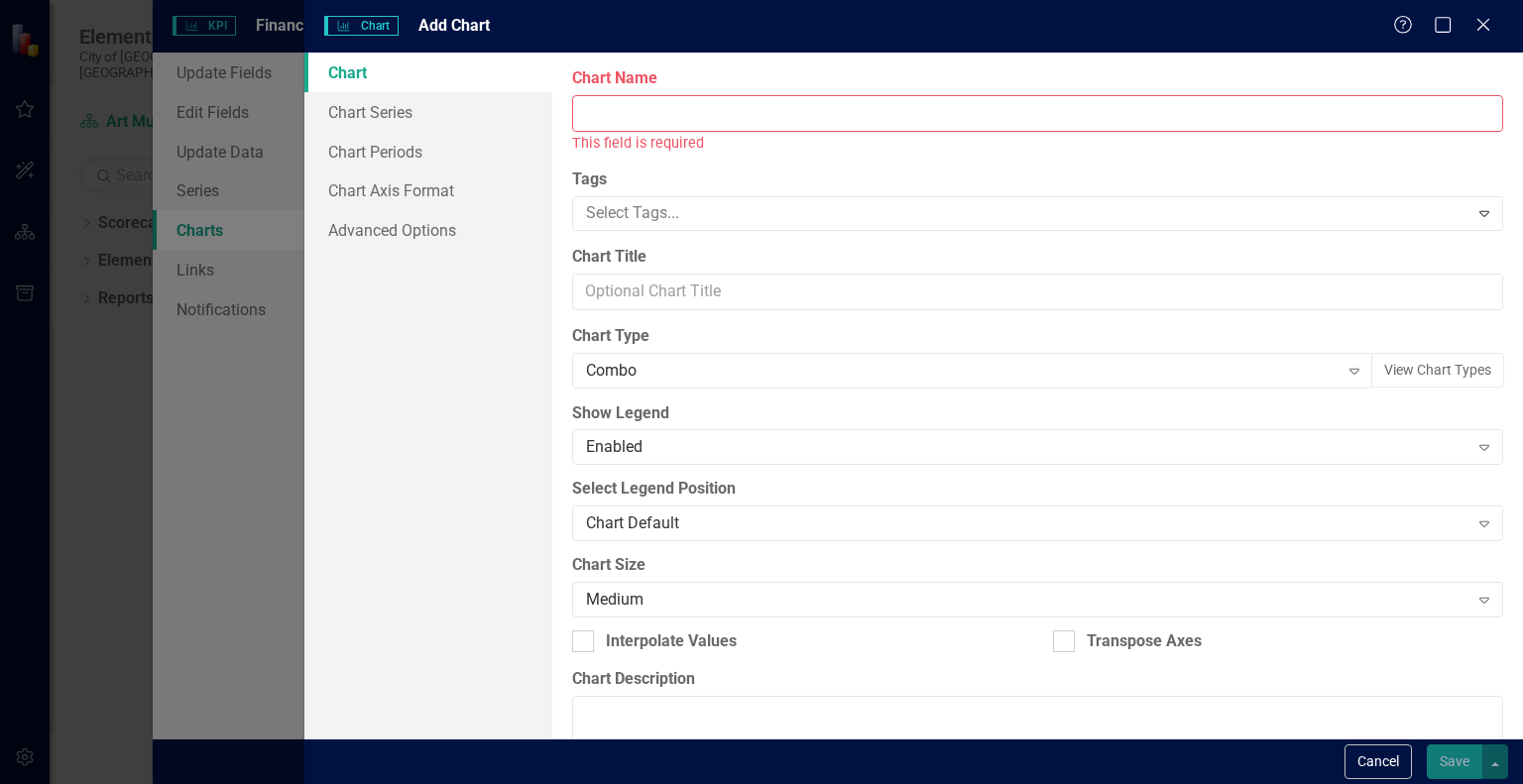 click on "Chart Name" at bounding box center [1037, 113] 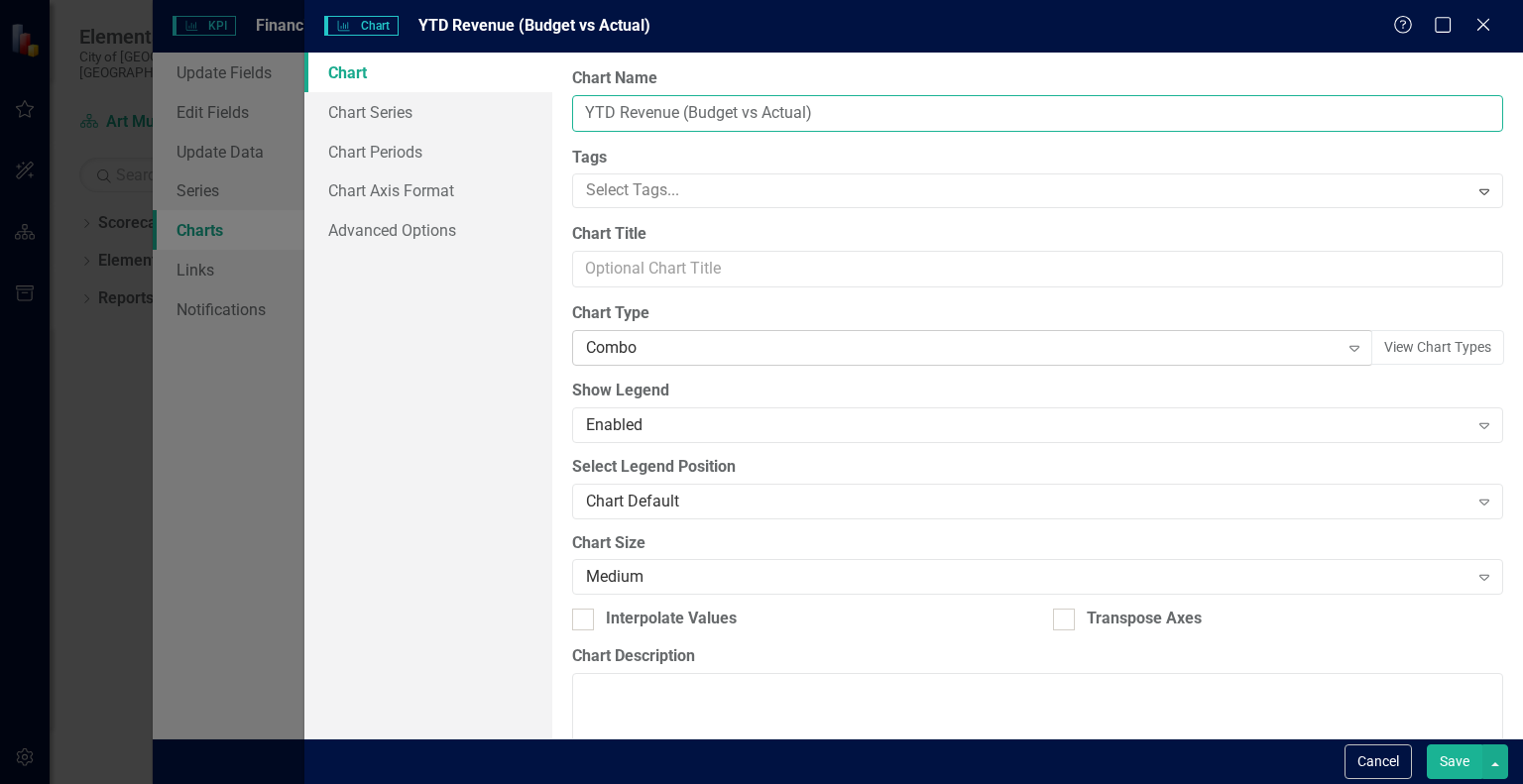 type on "YTD Revenue (Budget vs Actual)" 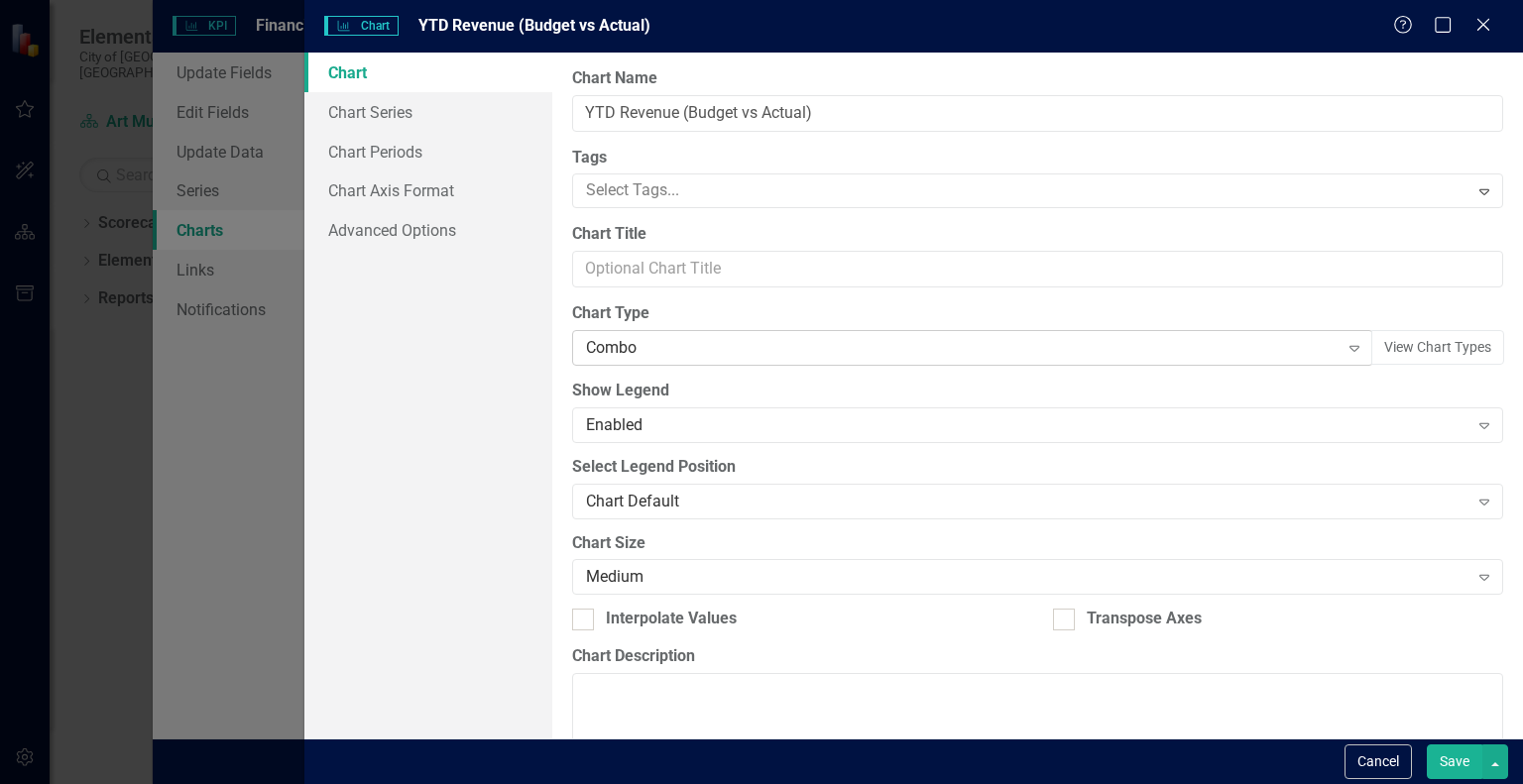 click on "Combo" at bounding box center (962, 348) 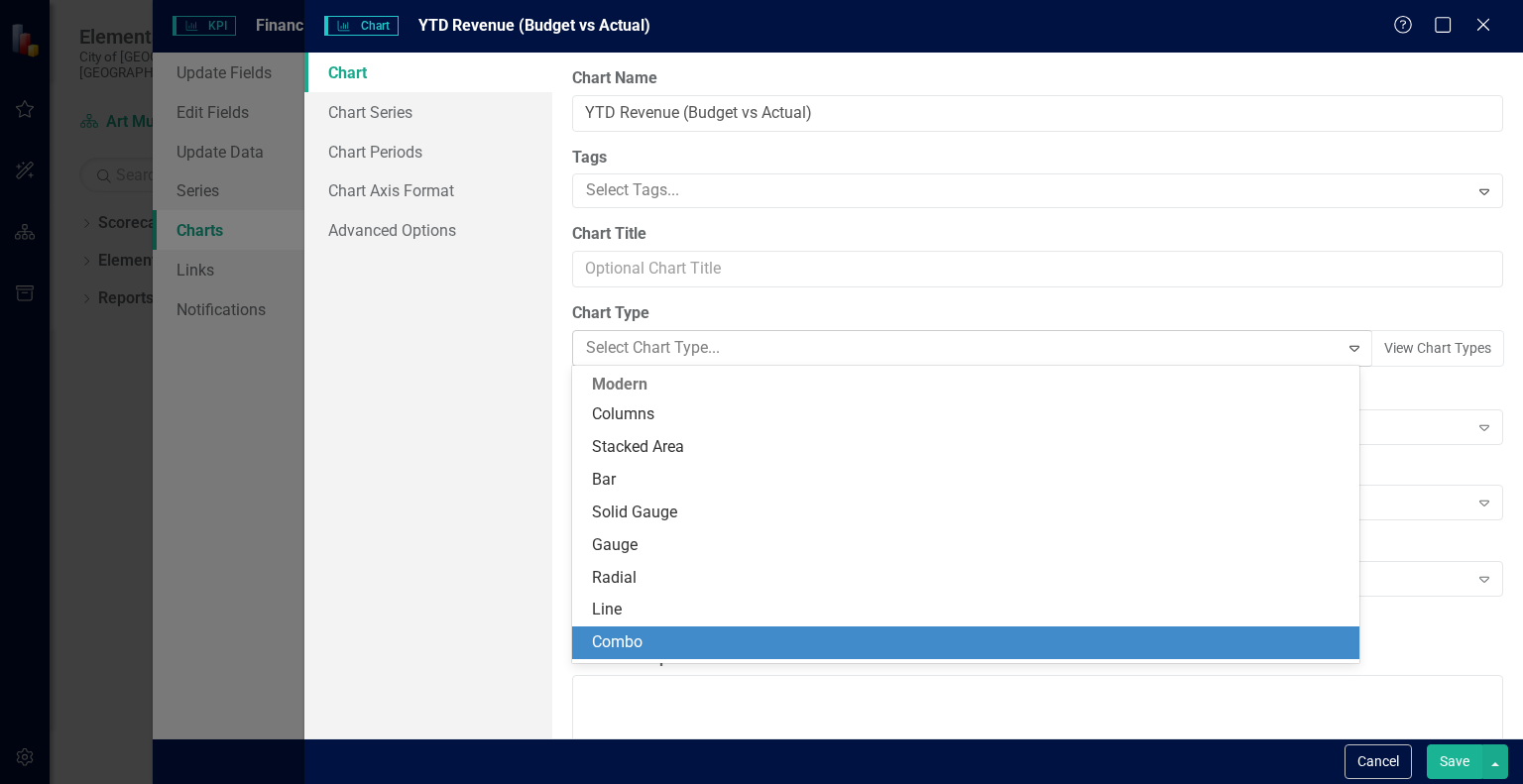 scroll, scrollTop: 262, scrollLeft: 0, axis: vertical 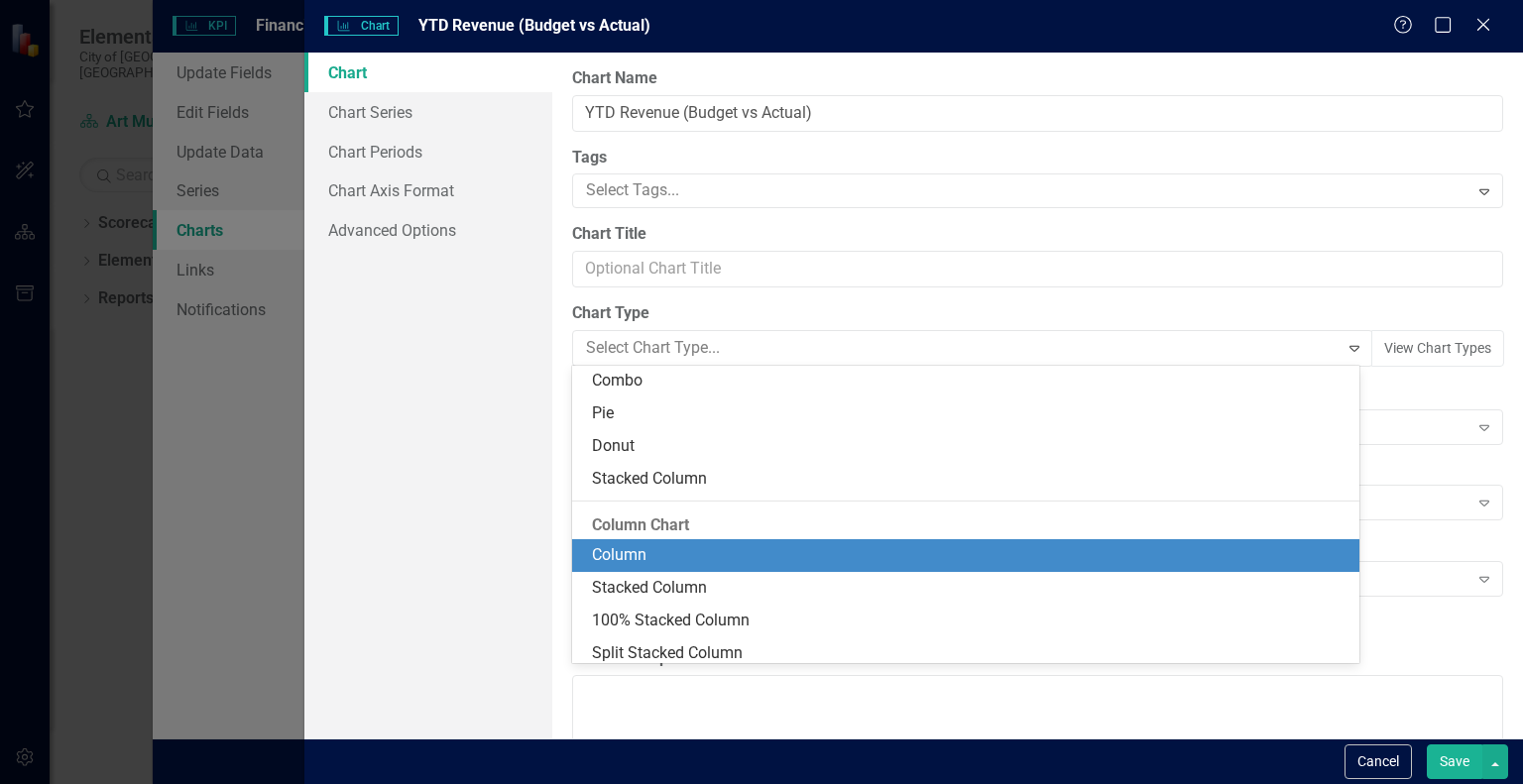 click on "Column" at bounding box center (970, 555) 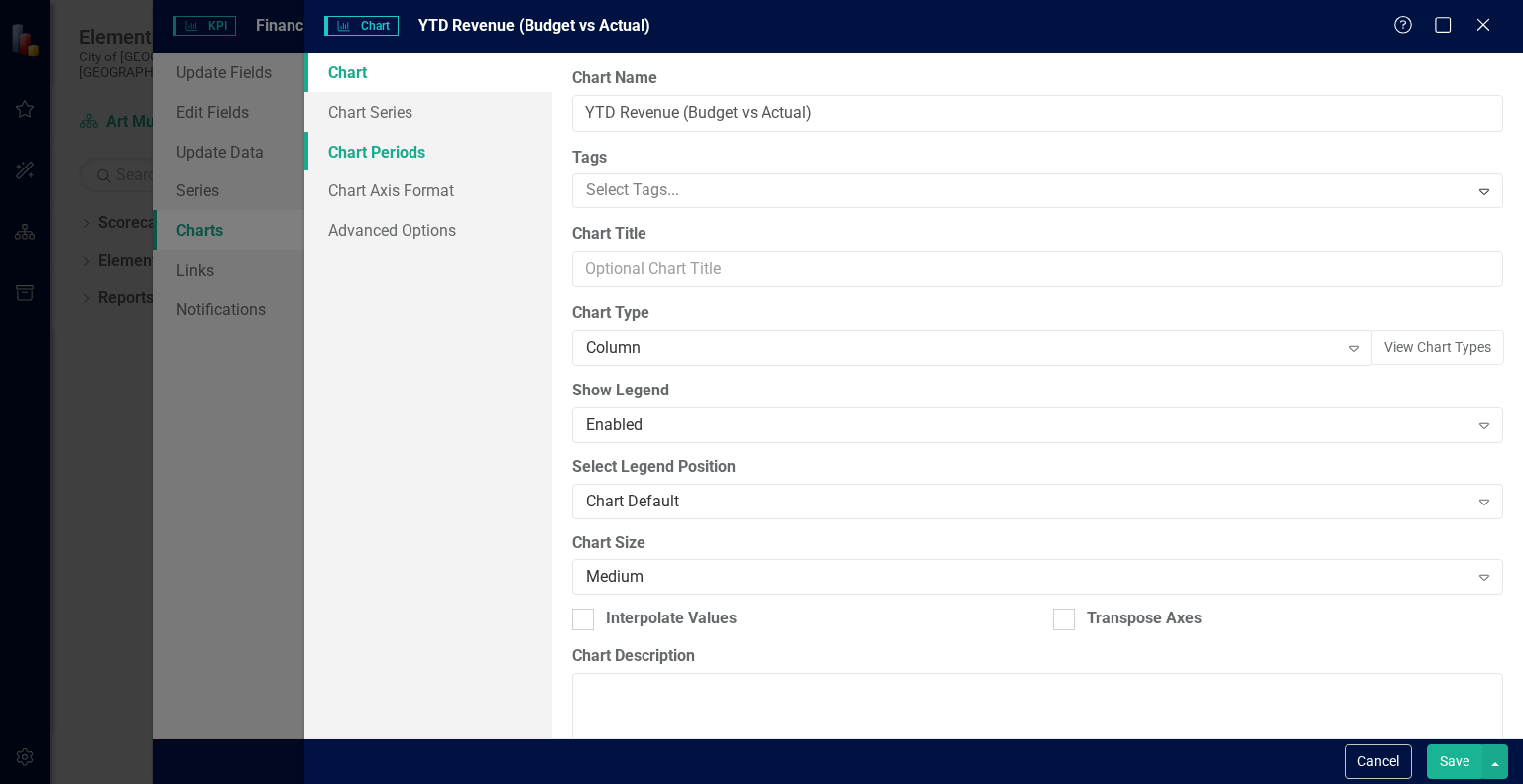 click on "Chart Periods" at bounding box center [428, 152] 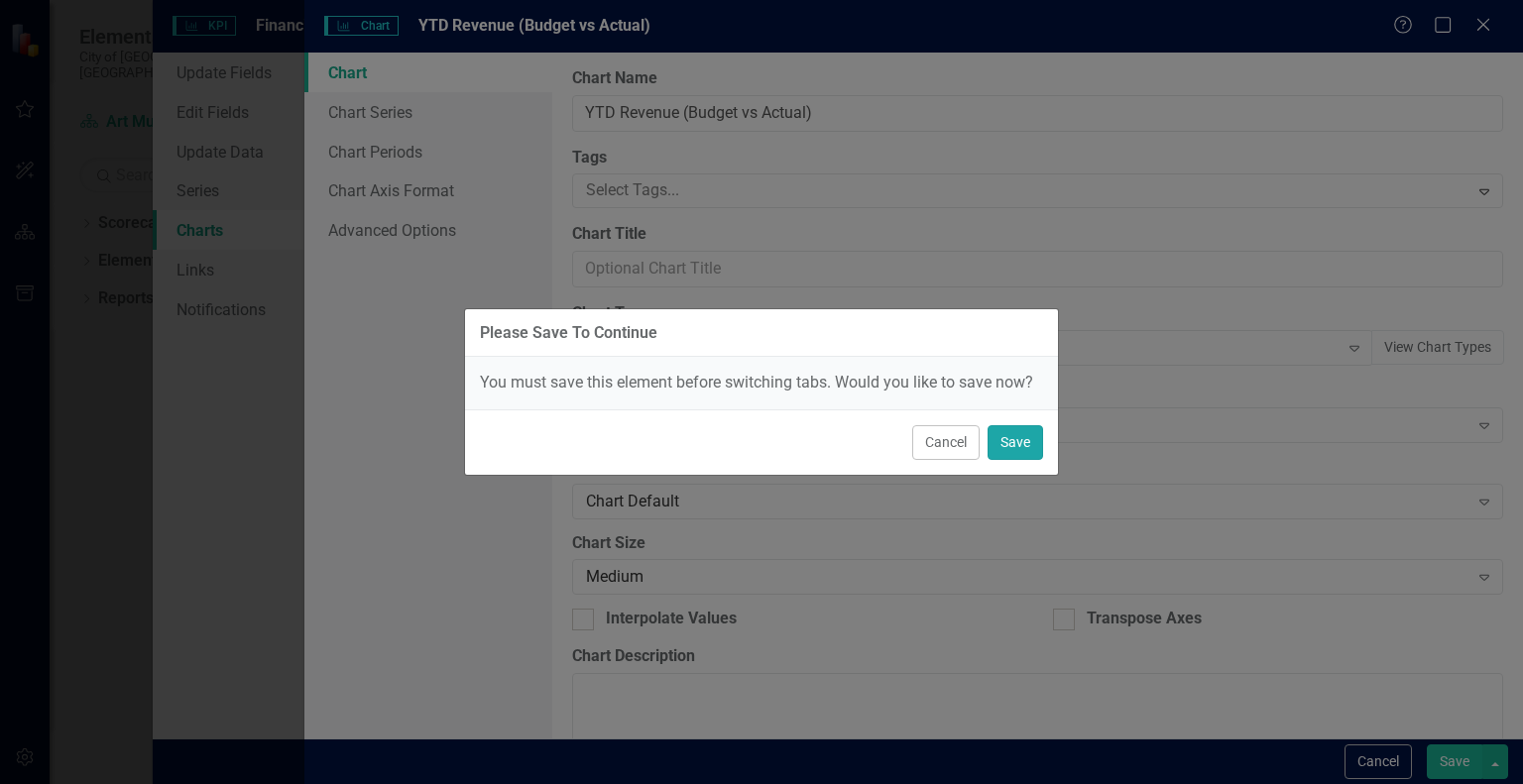 click on "Save" at bounding box center [1015, 442] 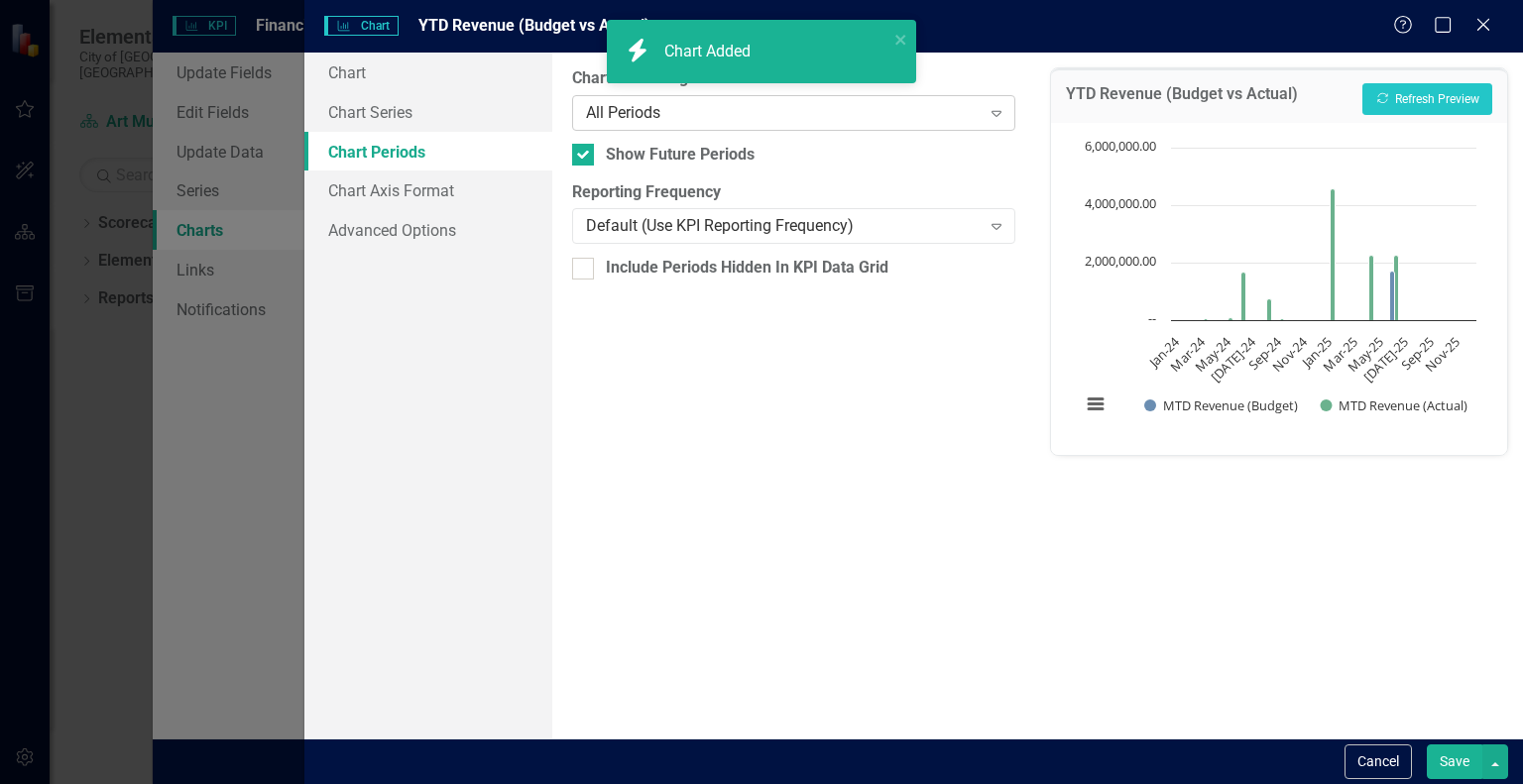 click on "All Periods" at bounding box center [783, 112] 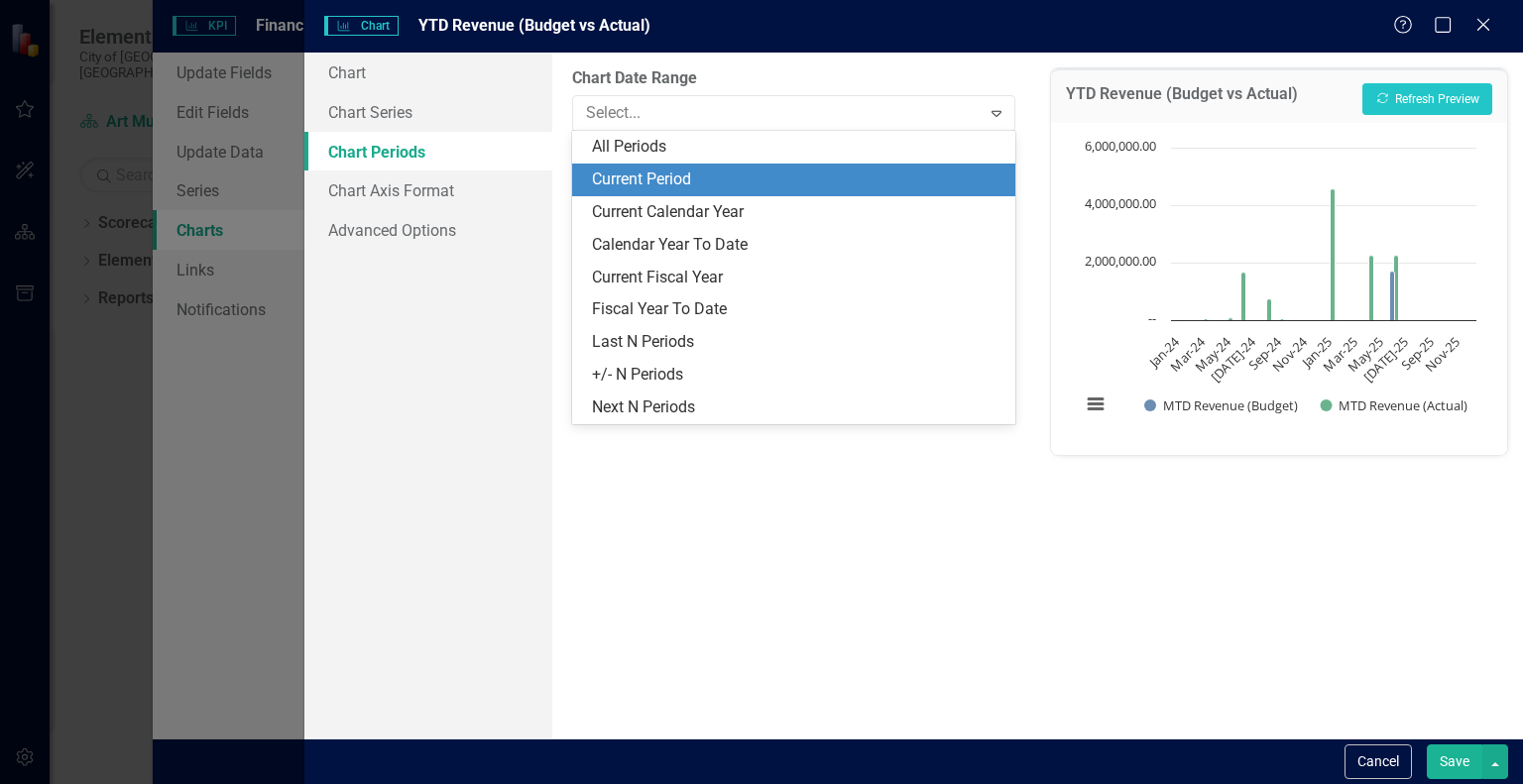 click on "Current Period" at bounding box center (793, 179) 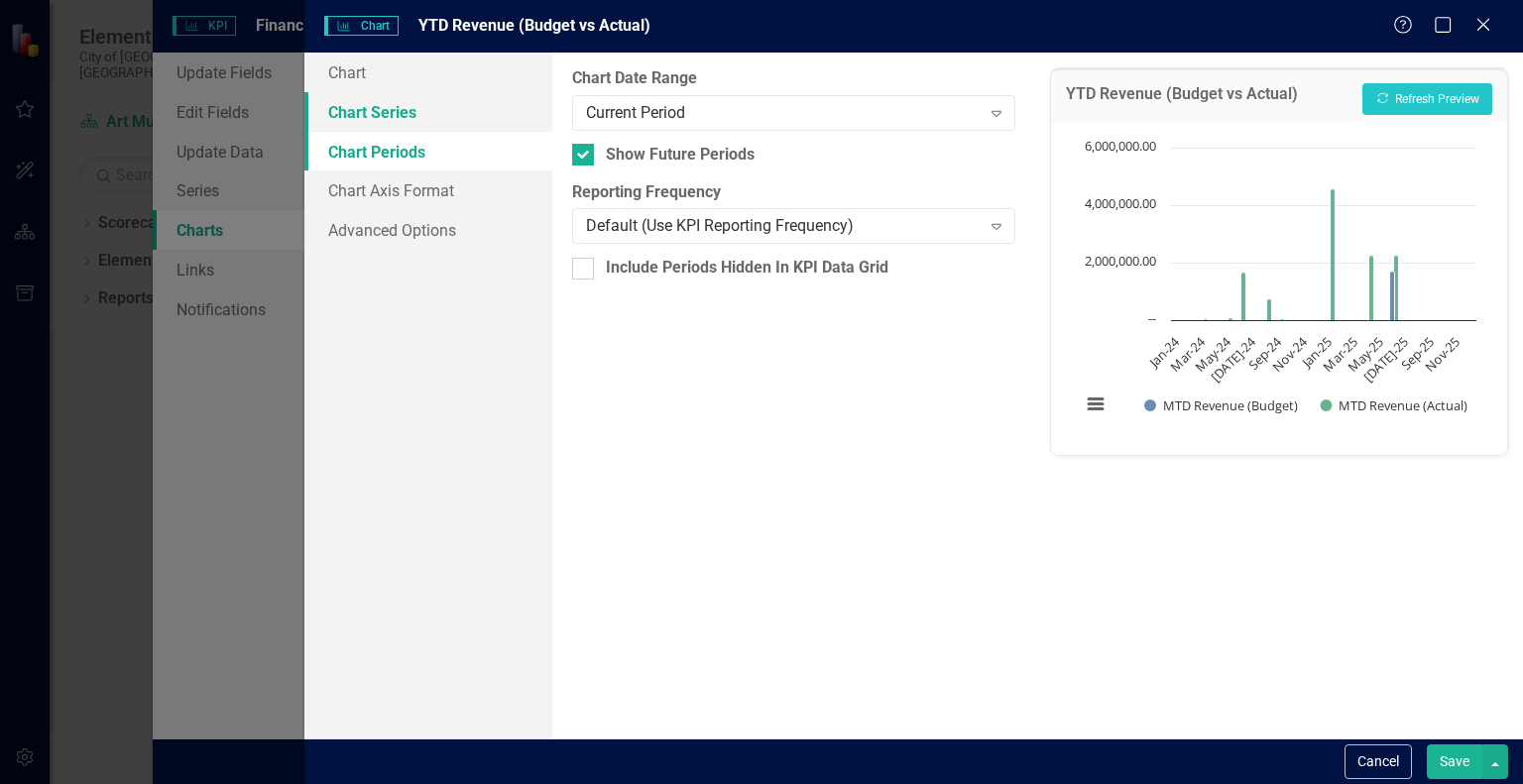 click on "Chart Series" at bounding box center [428, 112] 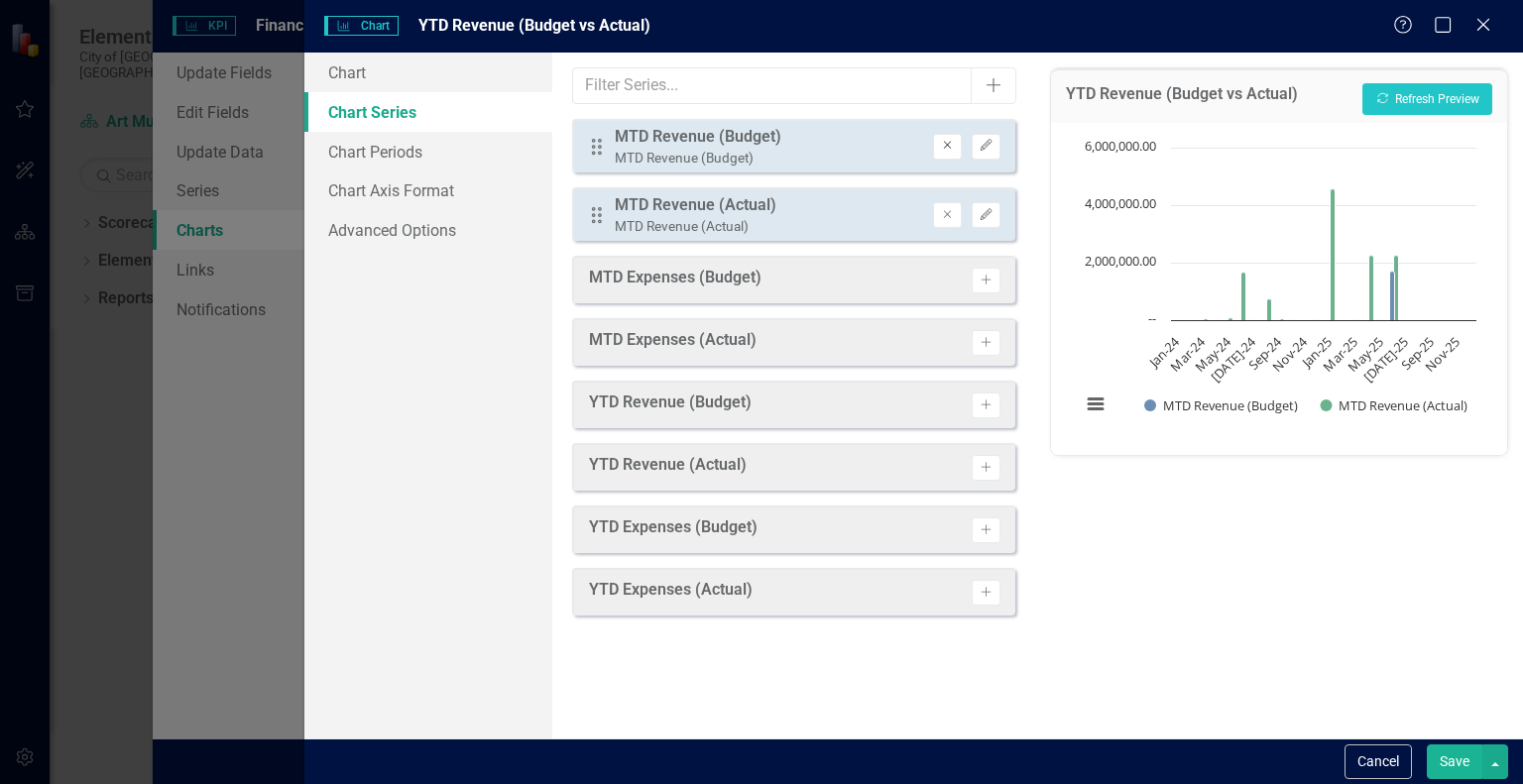 click on "Remove" 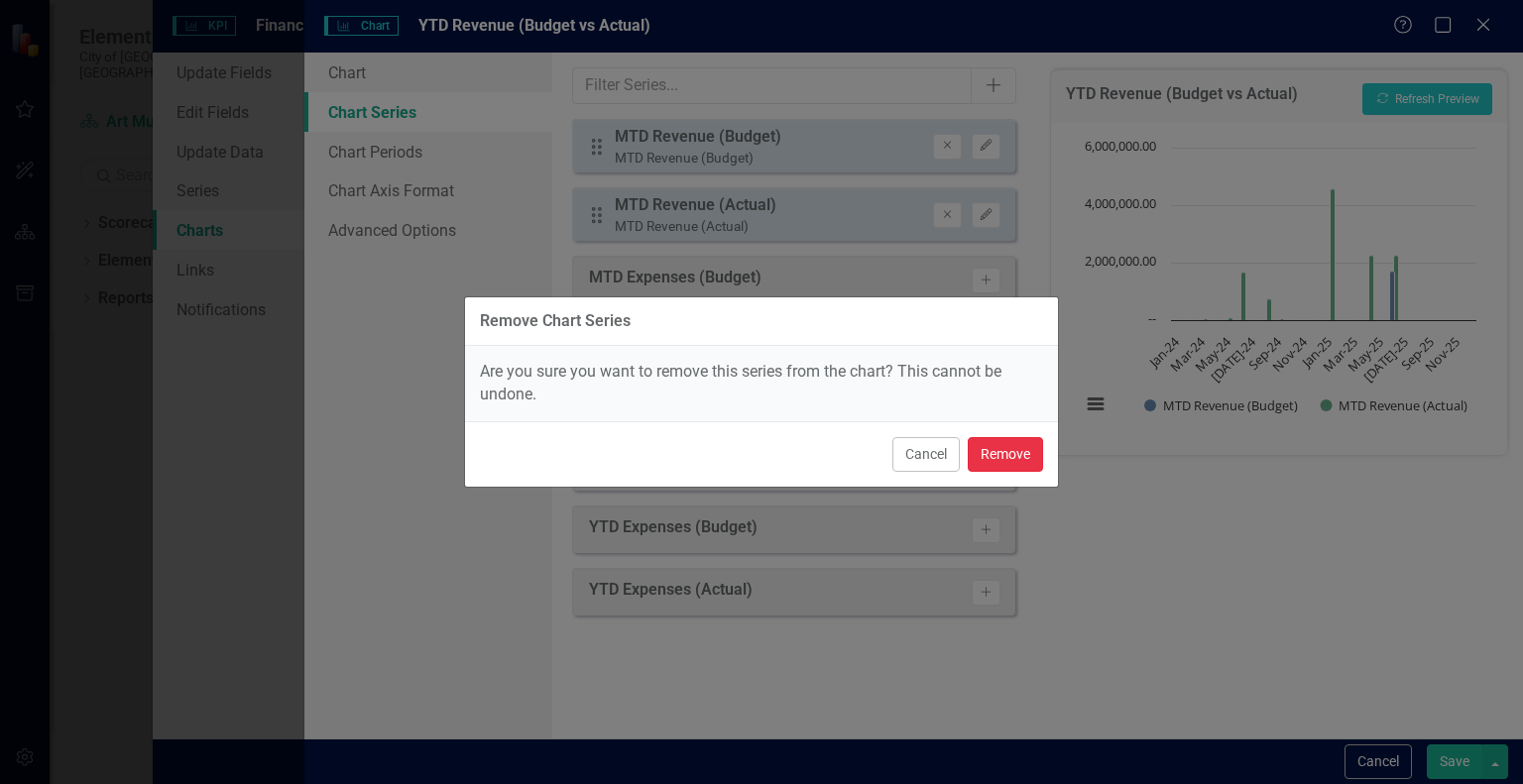 click on "Remove" at bounding box center (1005, 454) 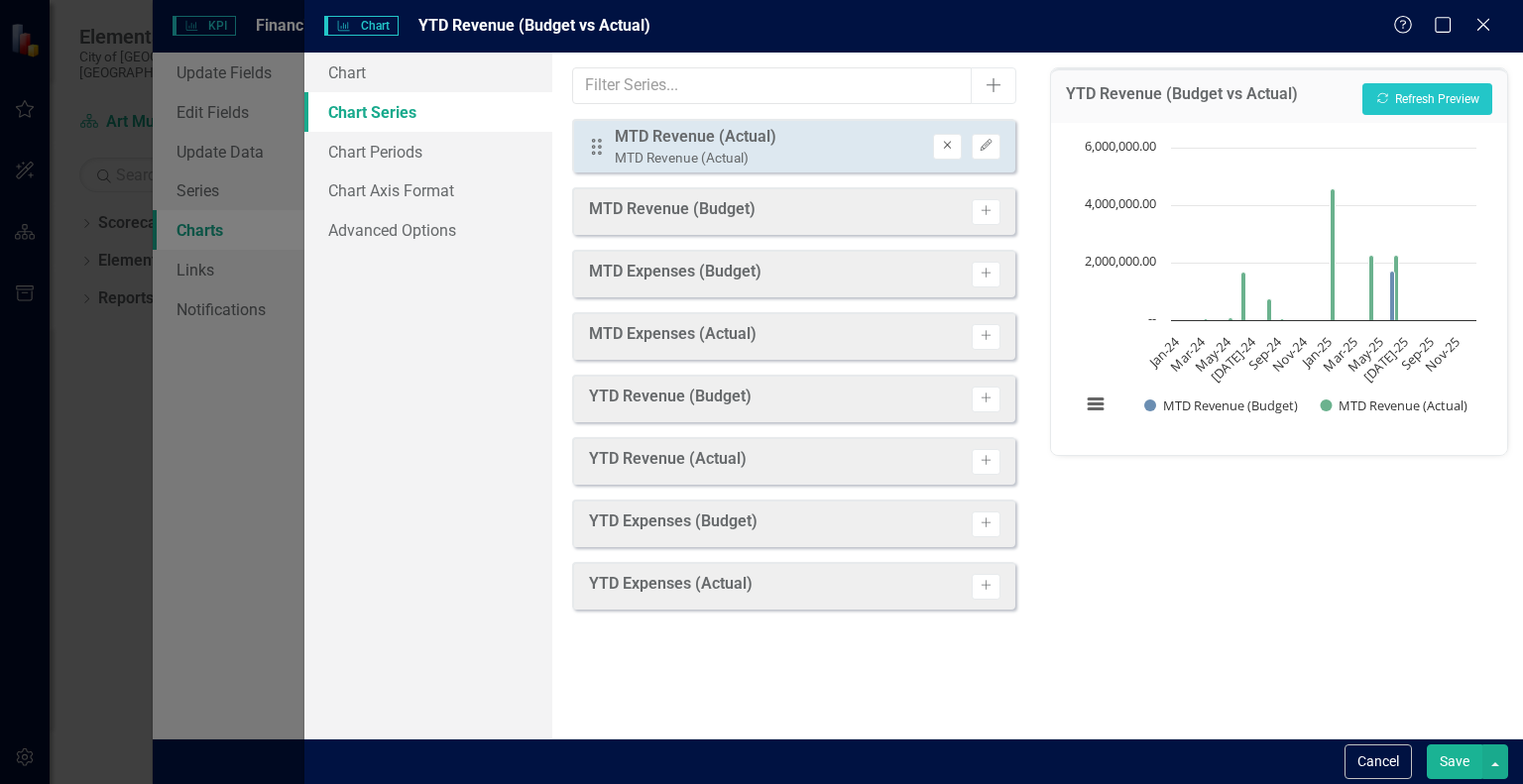 click on "Remove" 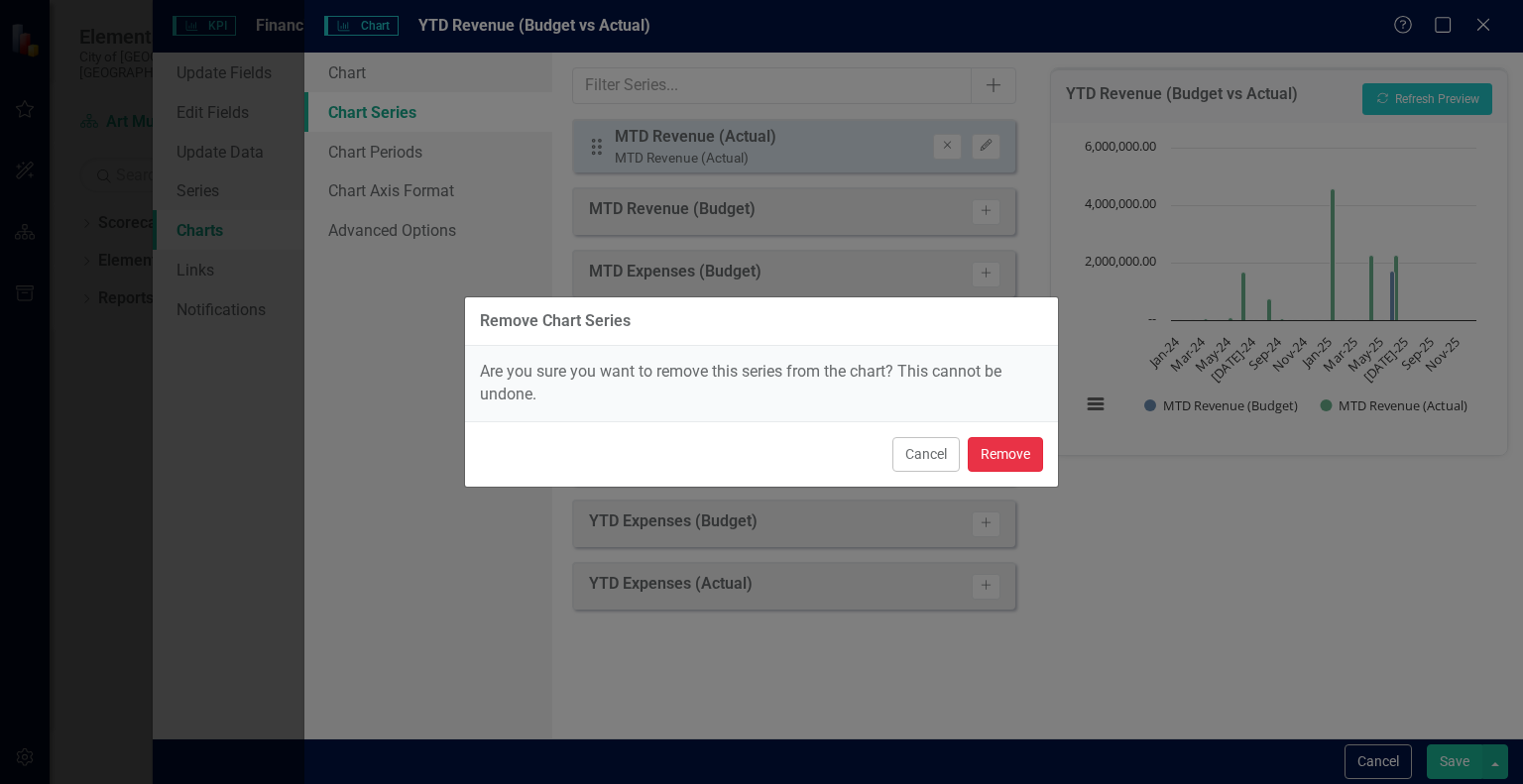 click on "Remove" at bounding box center (1005, 454) 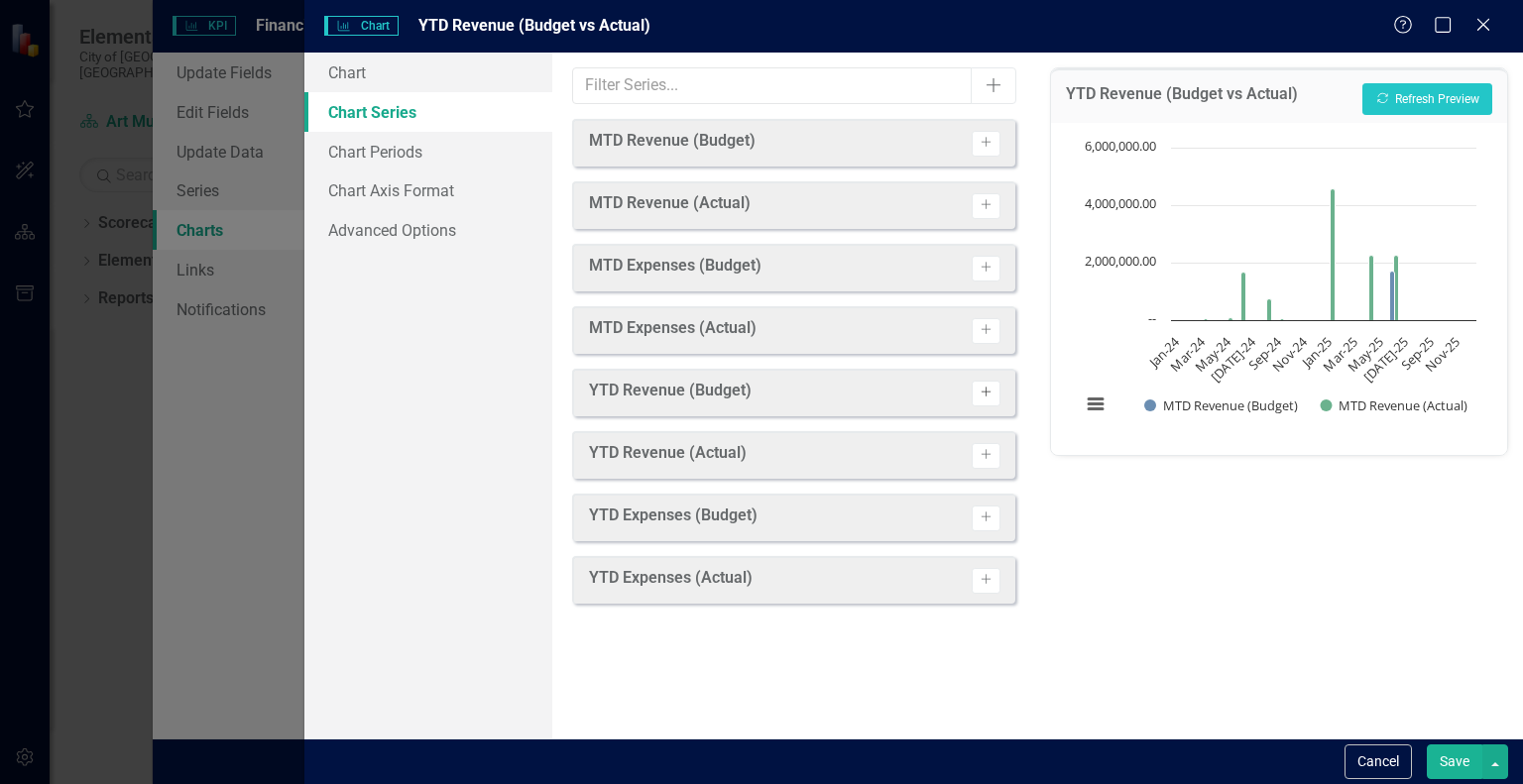 click on "Activate" 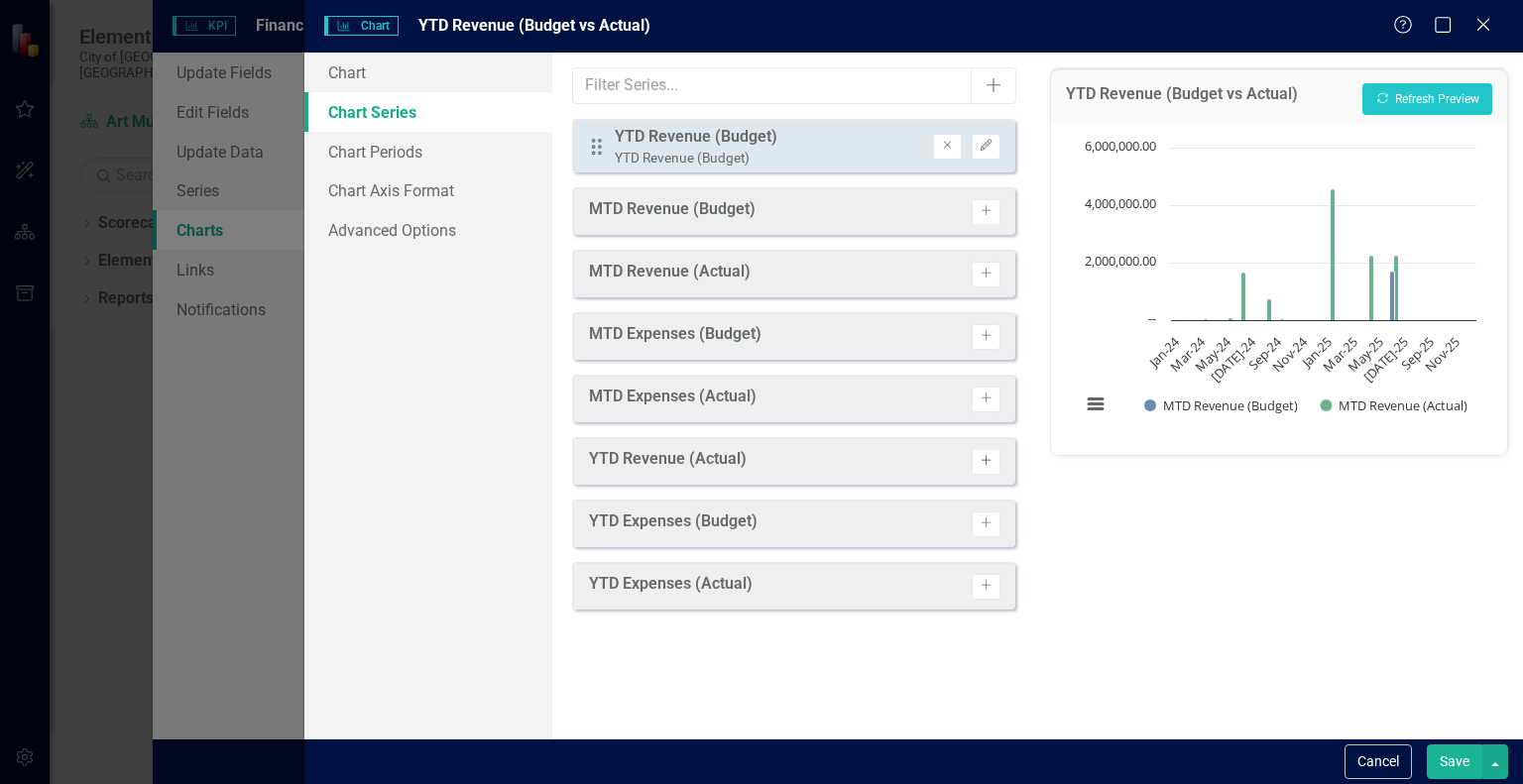 click on "Activate" at bounding box center (986, 462) 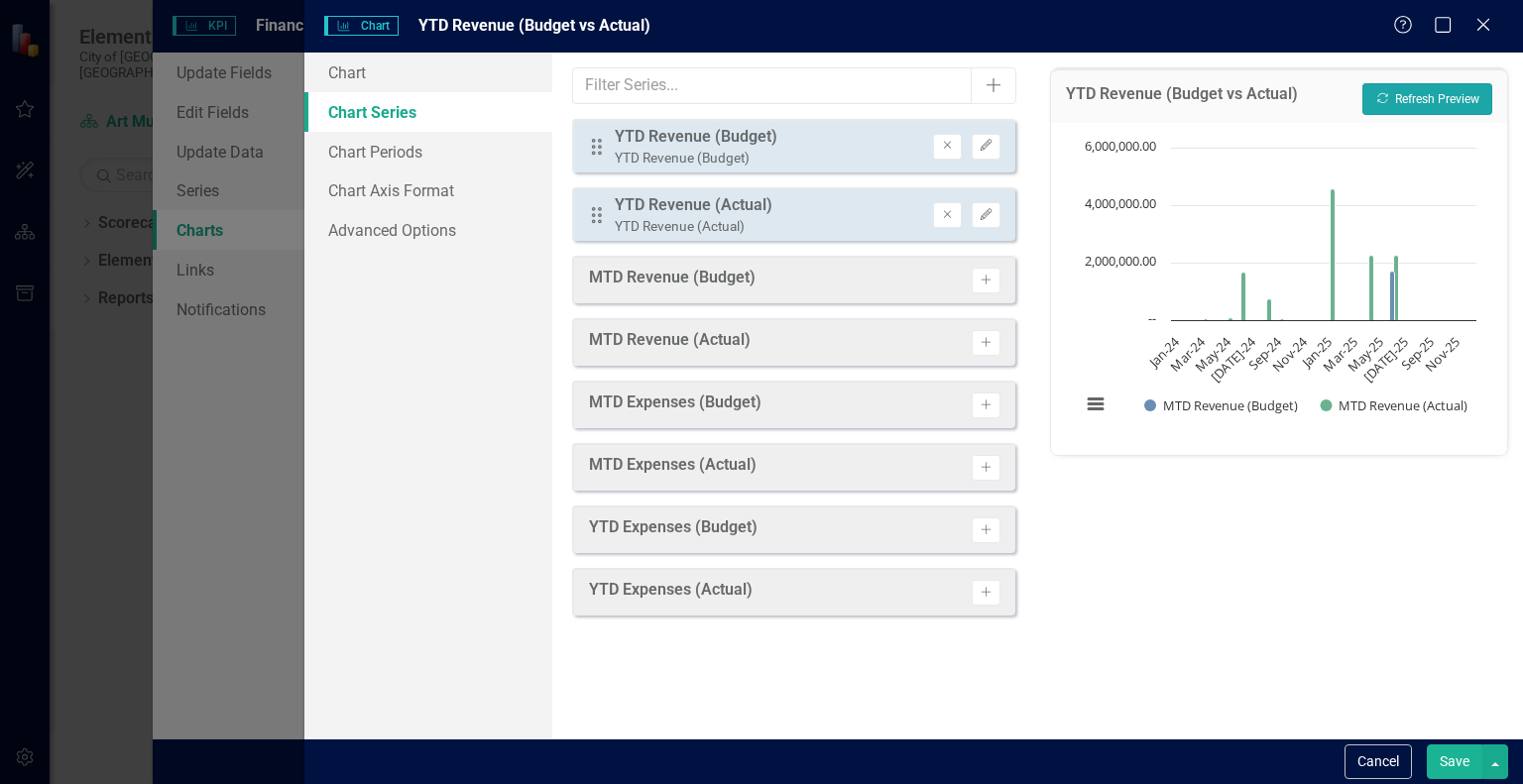 click on "Recalculate Refresh Preview" at bounding box center (1427, 99) 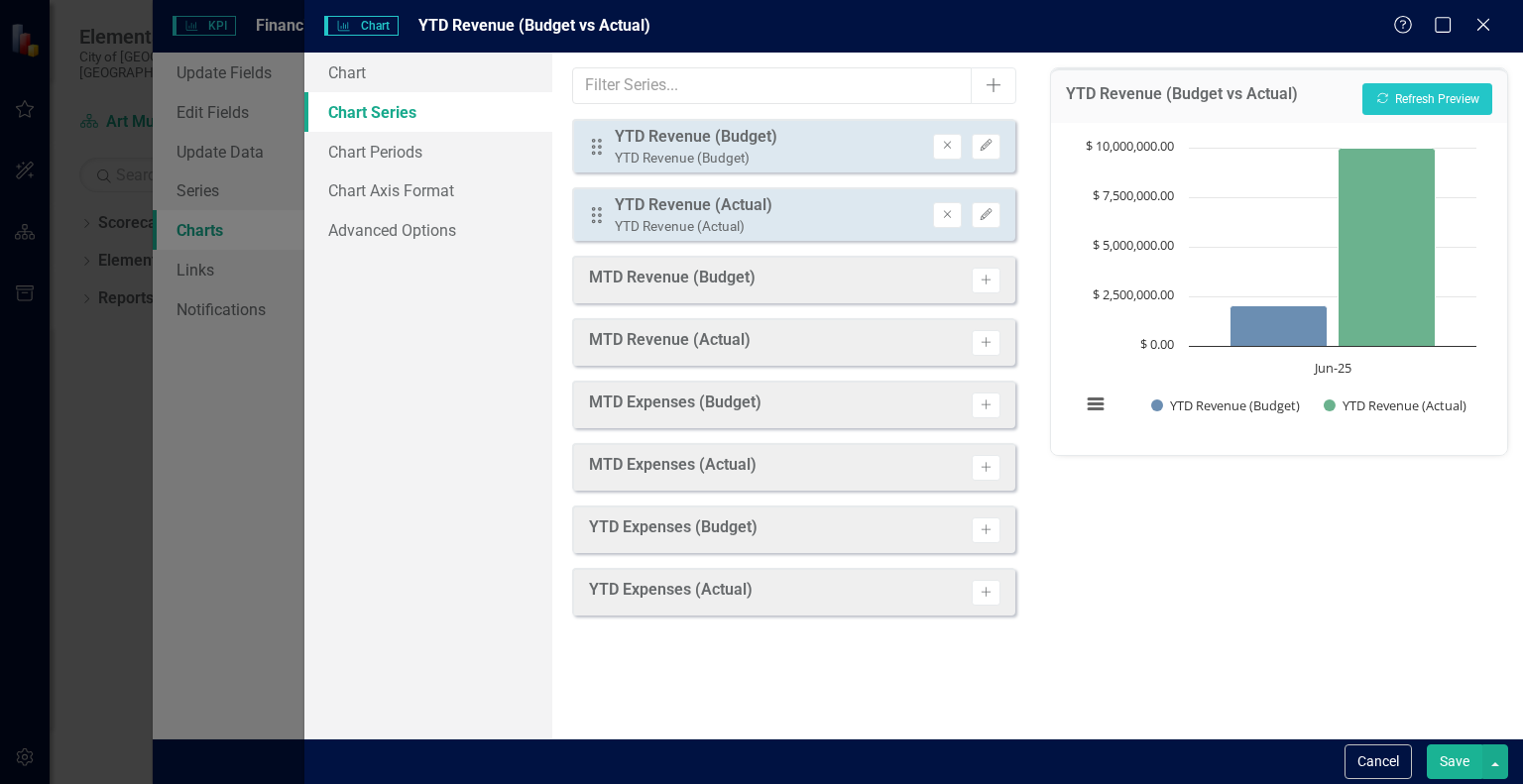 click on "Save" at bounding box center (1455, 761) 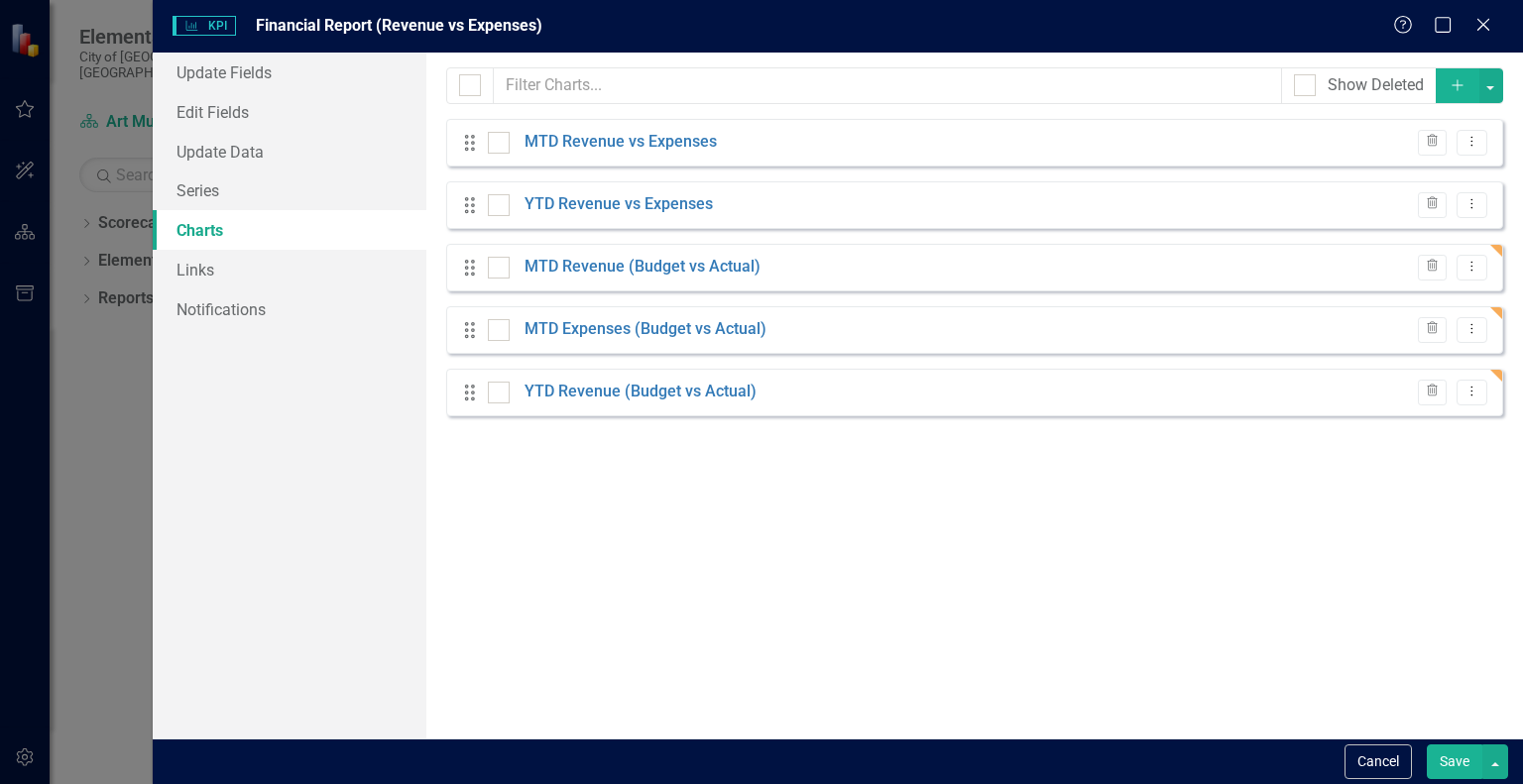 click on "Add" 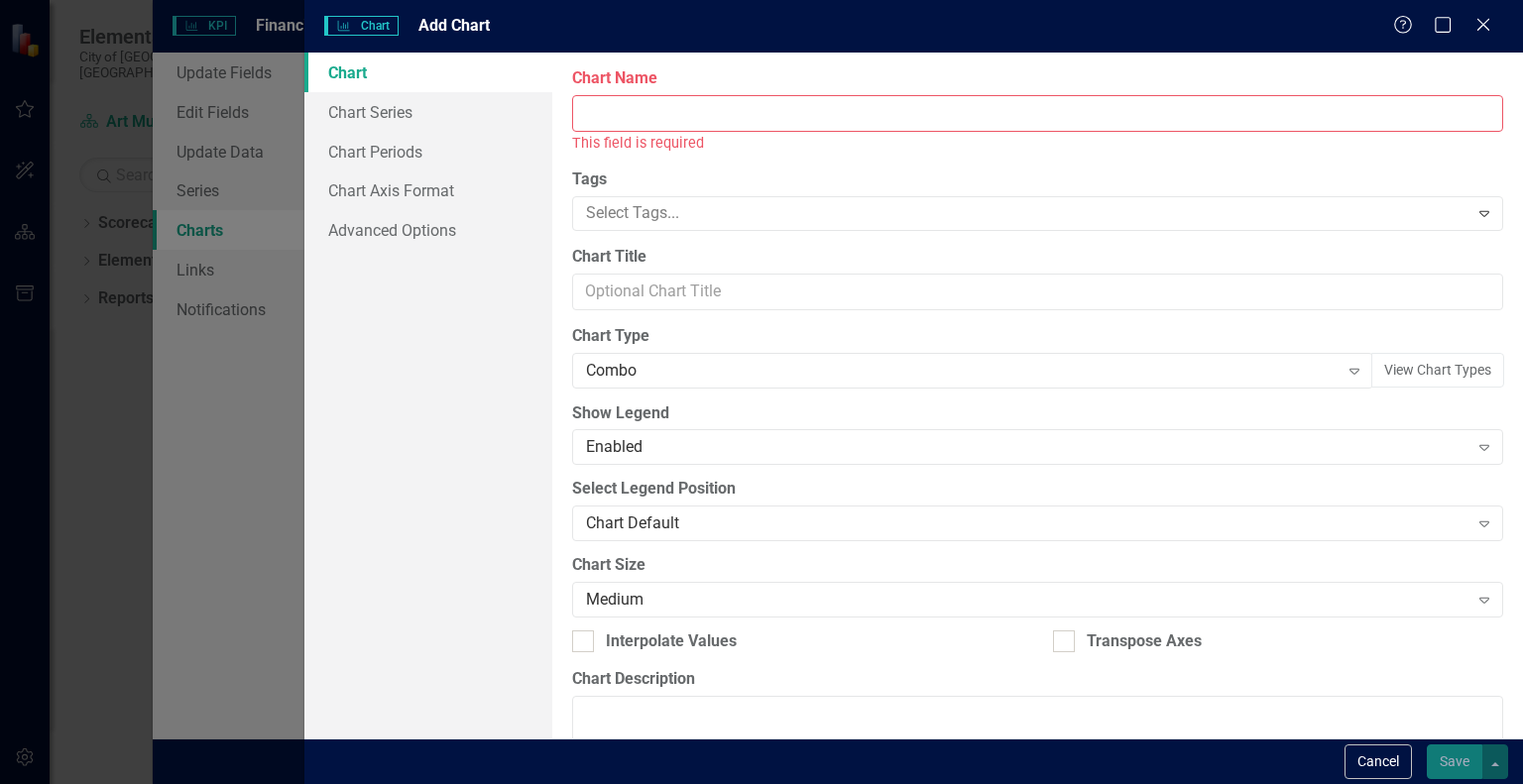 click on "Chart Name" at bounding box center [1037, 113] 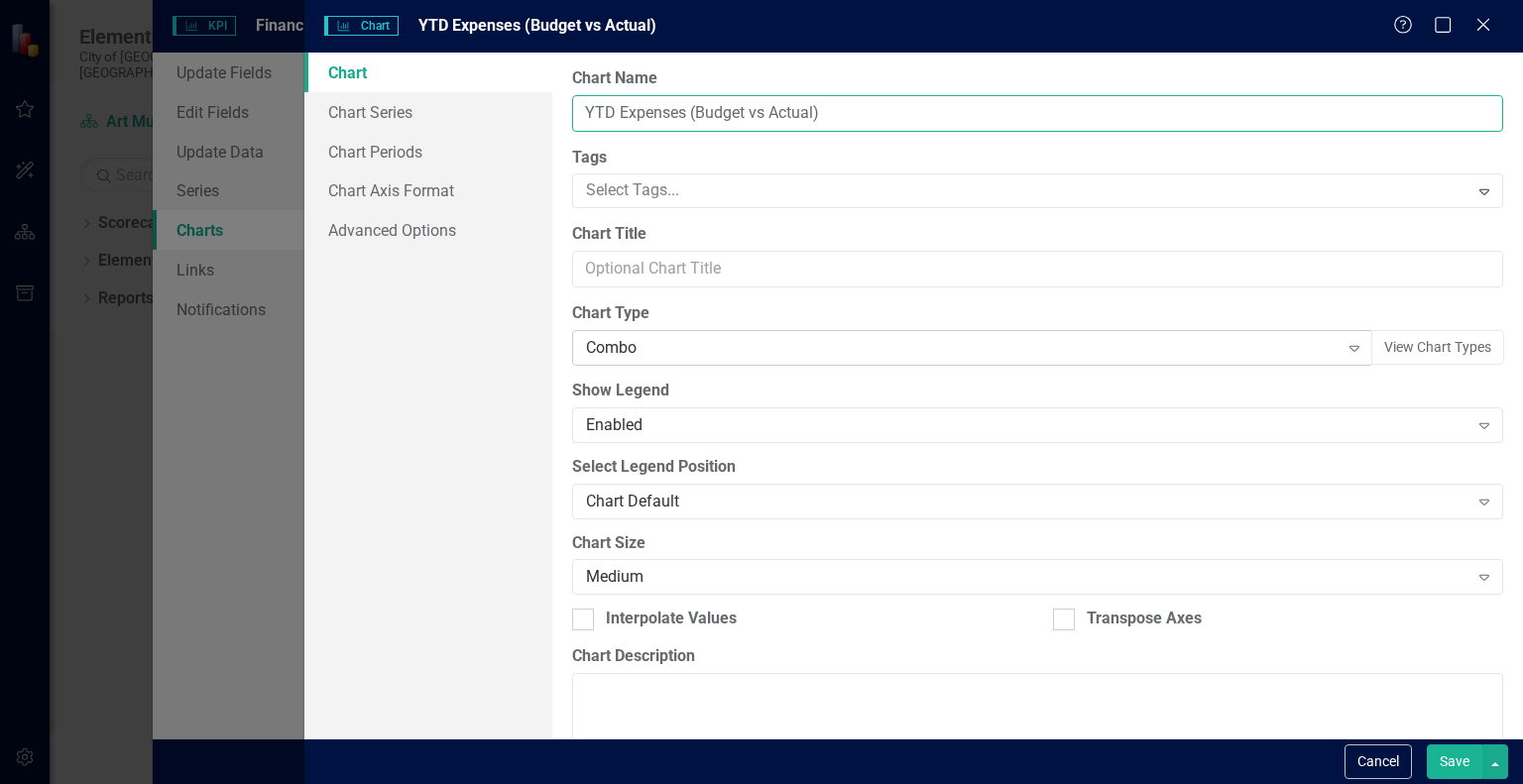 type on "YTD Expenses (Budget vs Actual)" 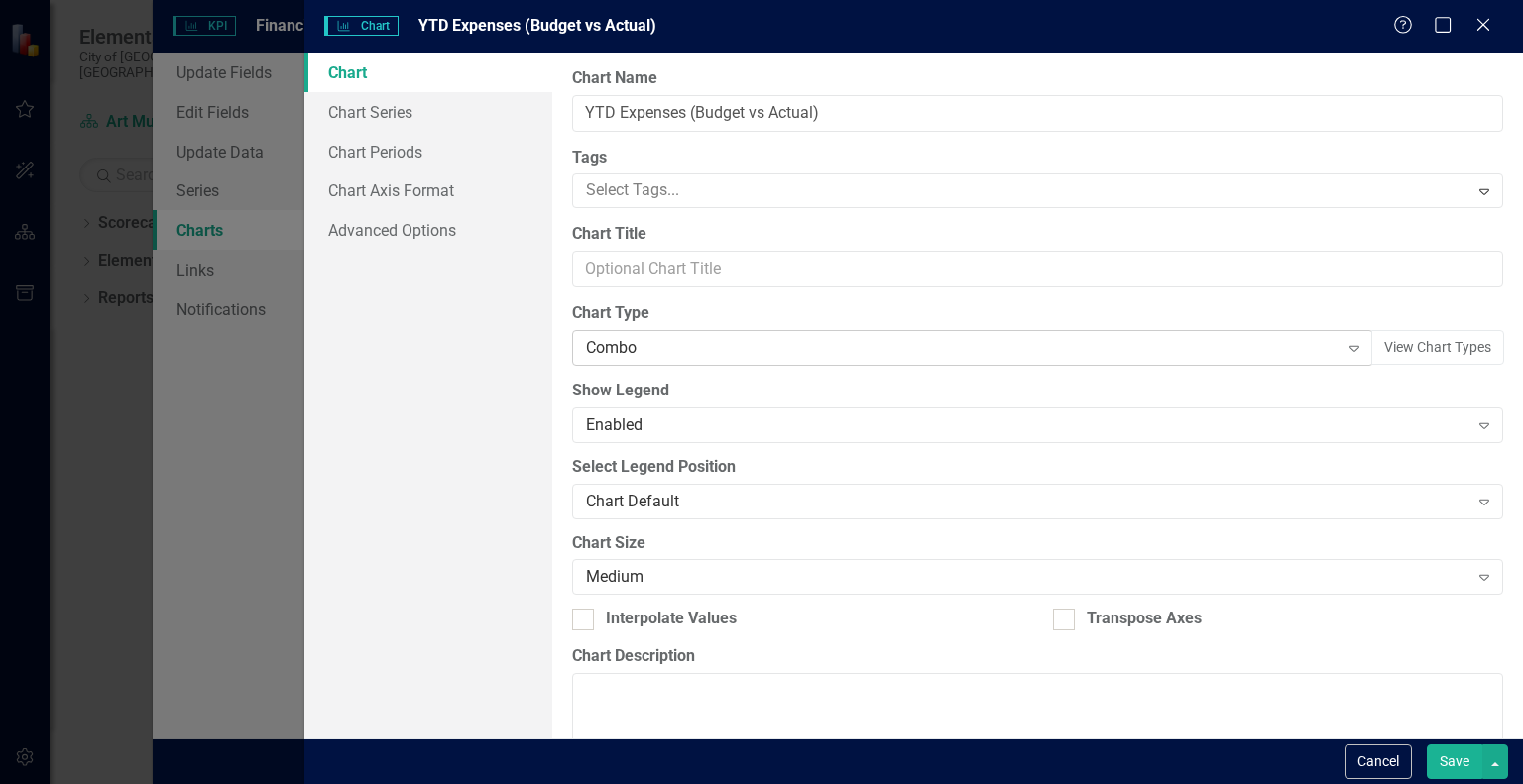 click on "Combo" at bounding box center (962, 348) 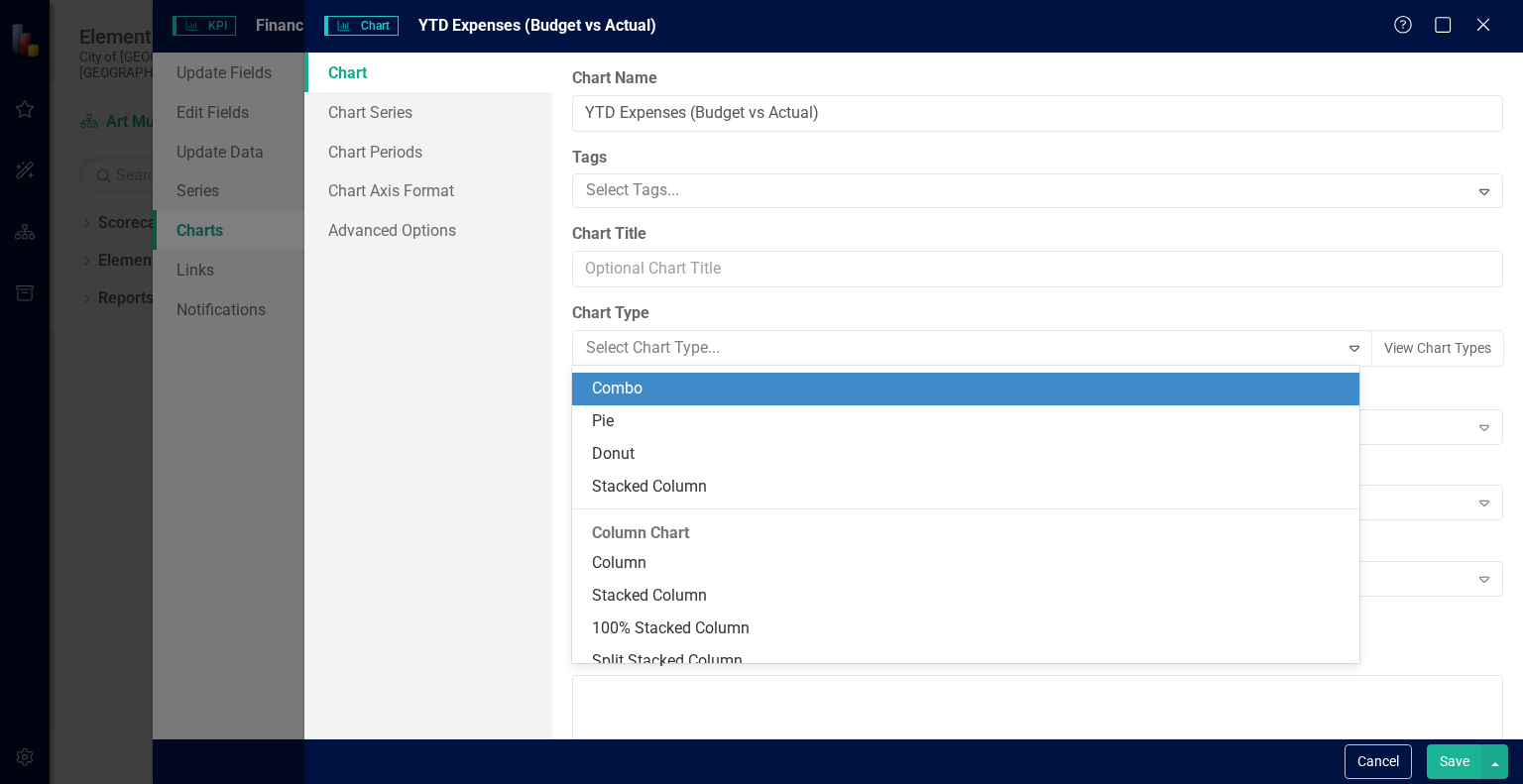 scroll, scrollTop: 262, scrollLeft: 0, axis: vertical 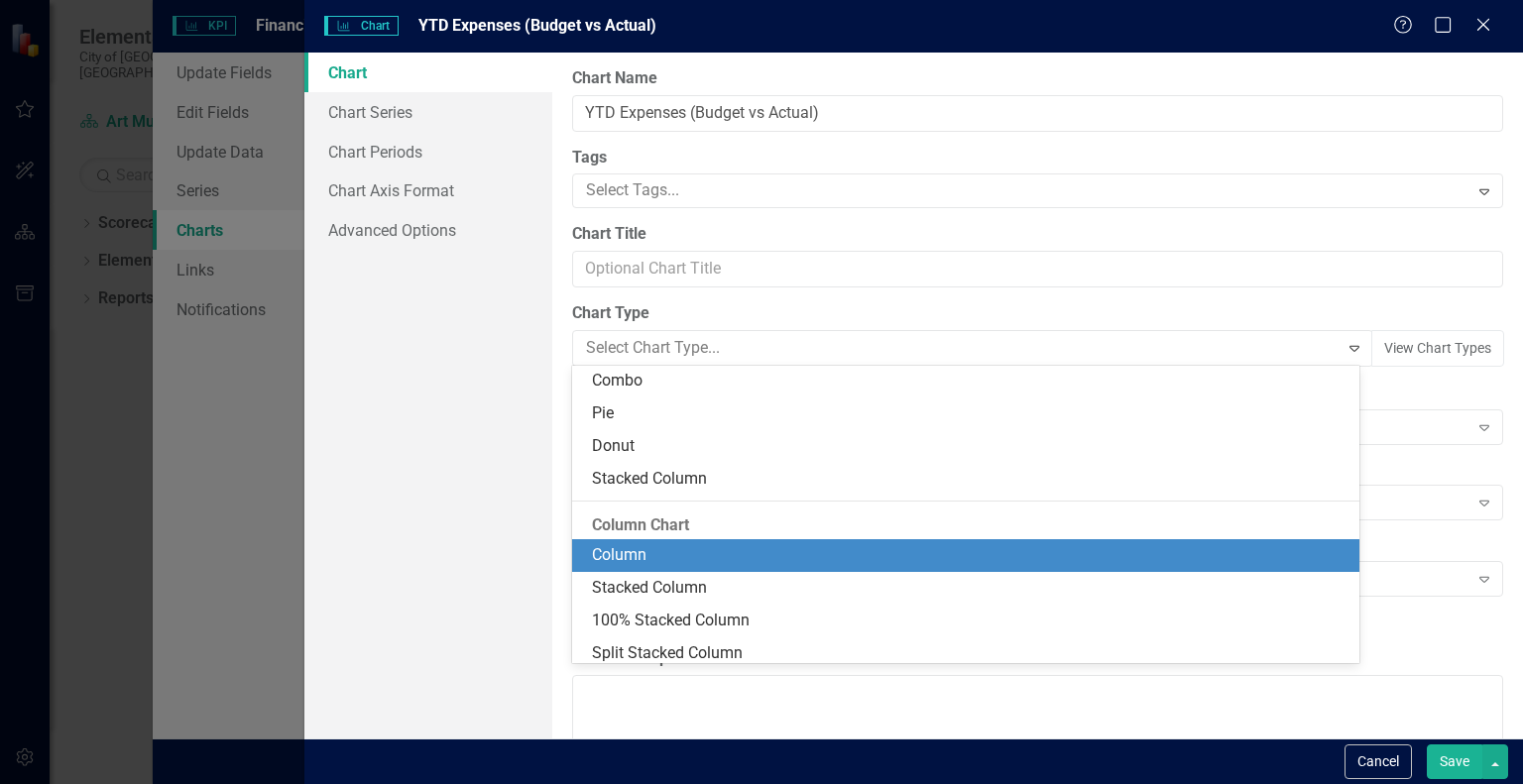 click on "Column" at bounding box center [970, 555] 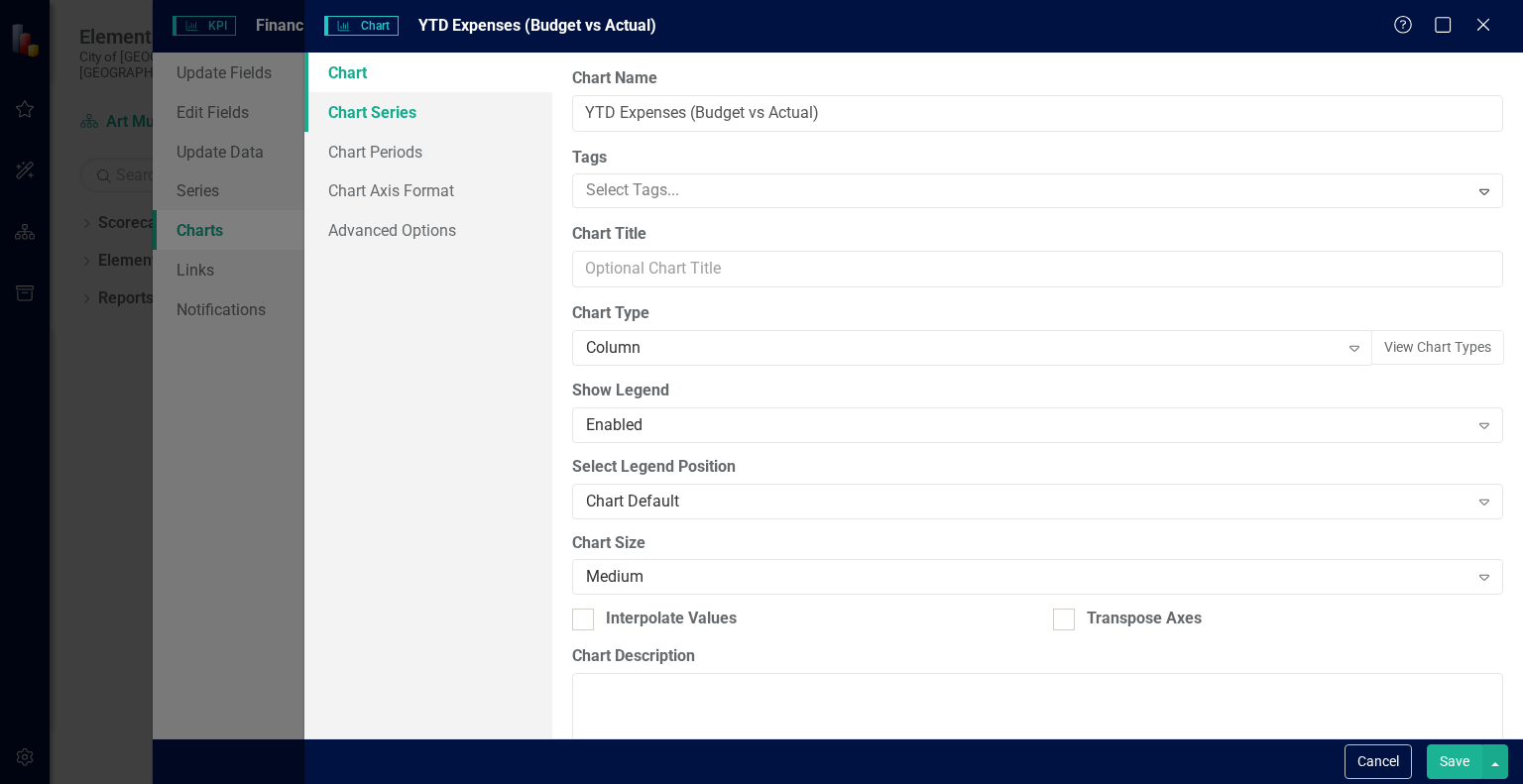 click on "Chart Series" at bounding box center (428, 112) 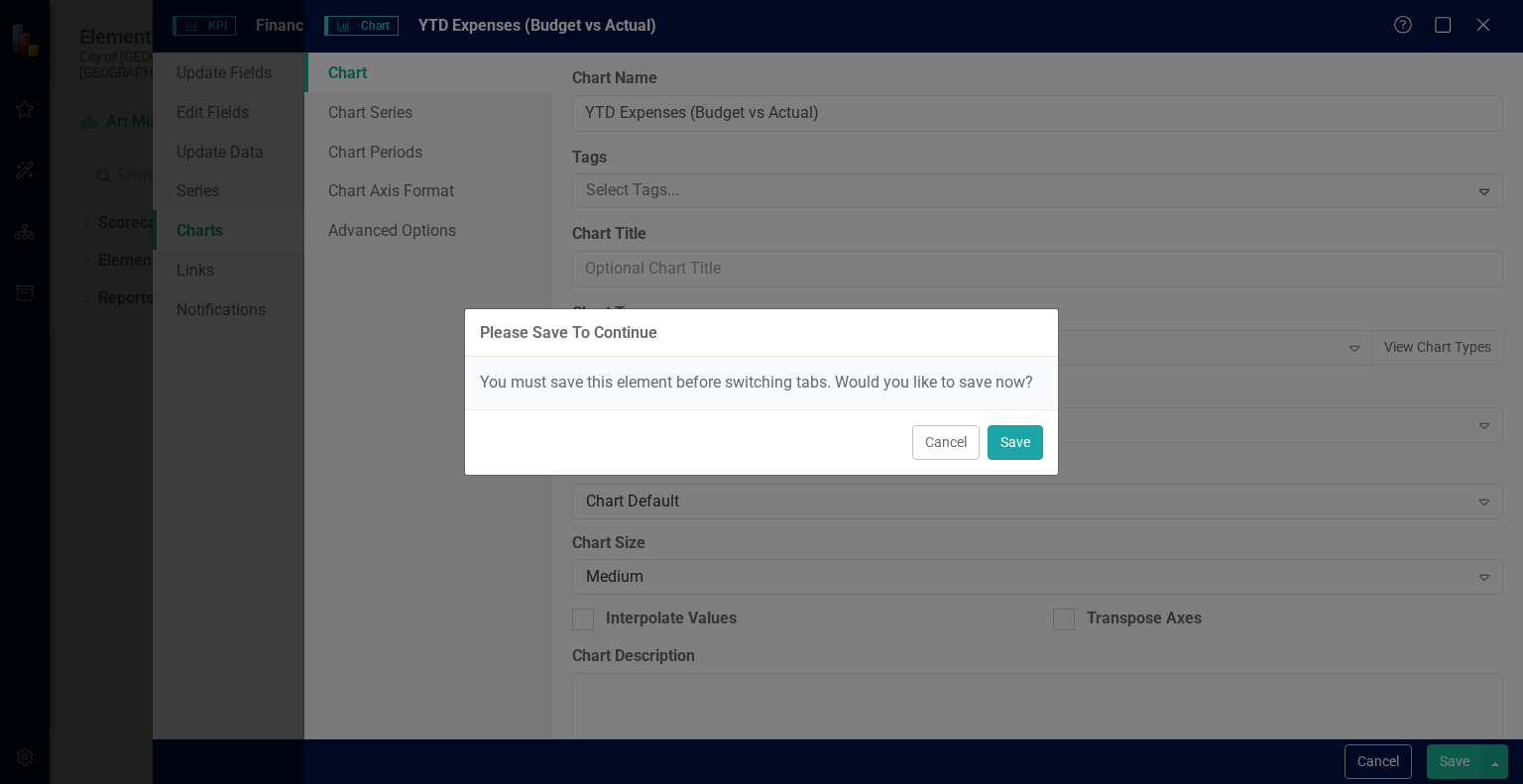 click on "Save" at bounding box center [1015, 442] 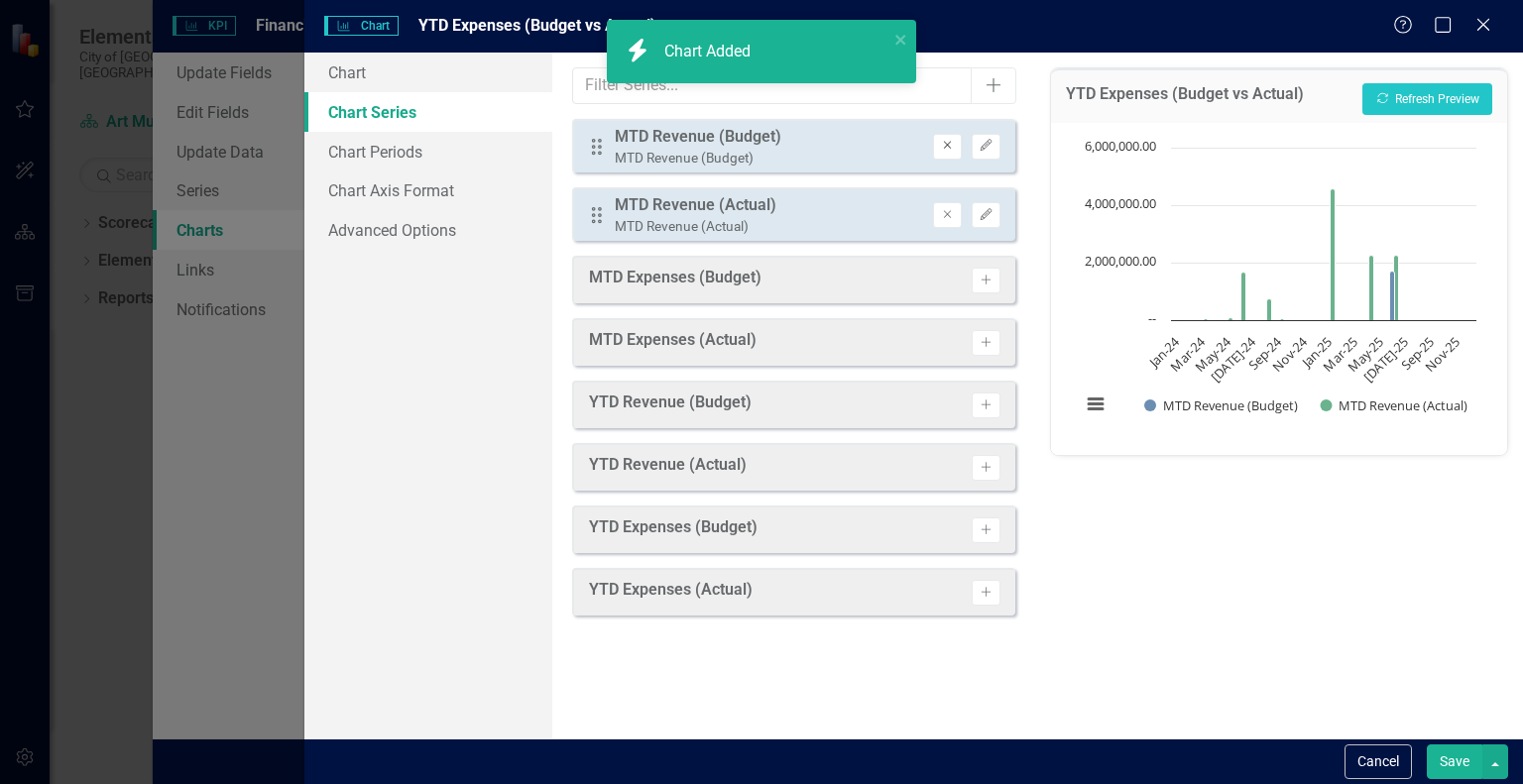 click 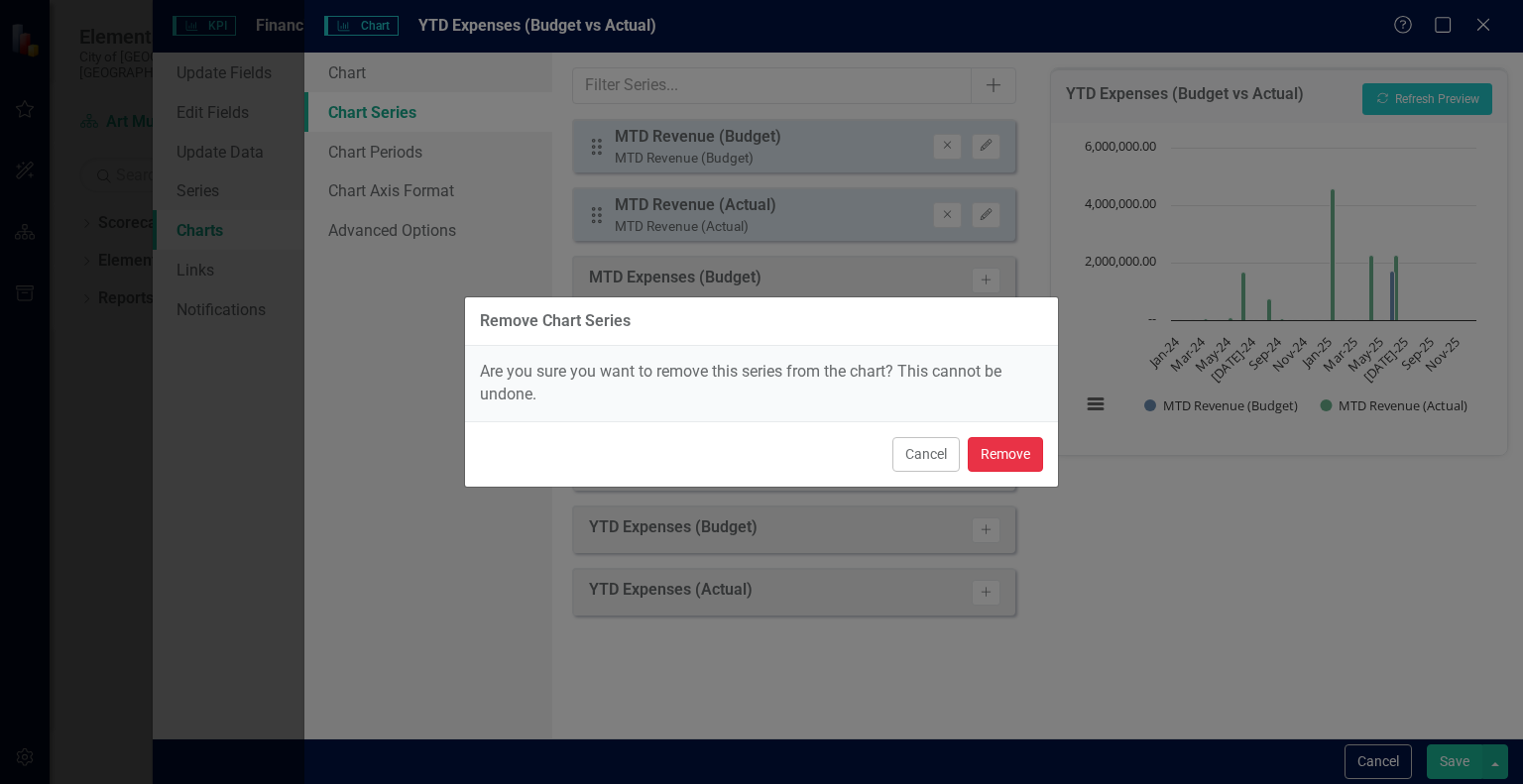 click on "Remove" at bounding box center [1005, 454] 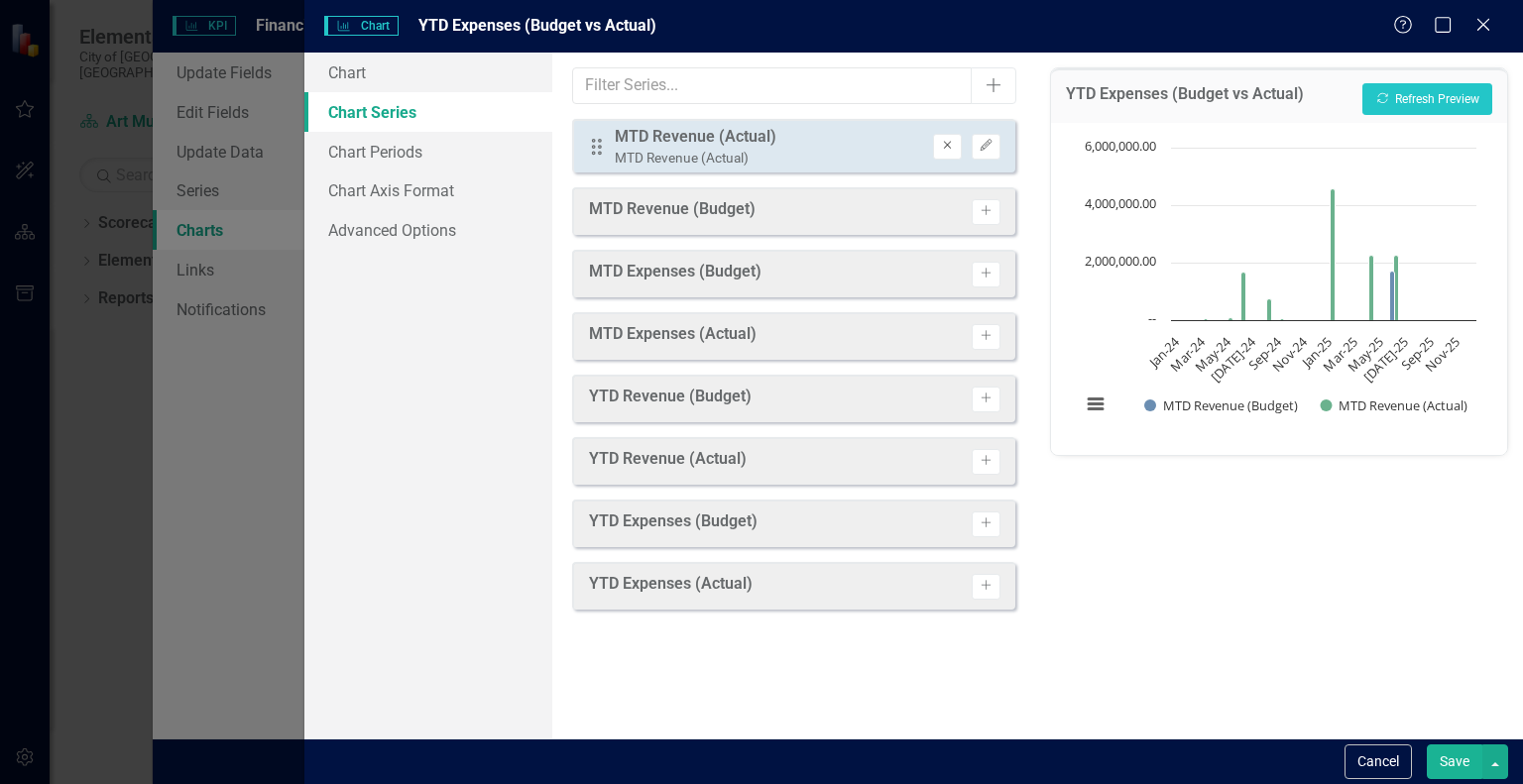 click on "Remove" 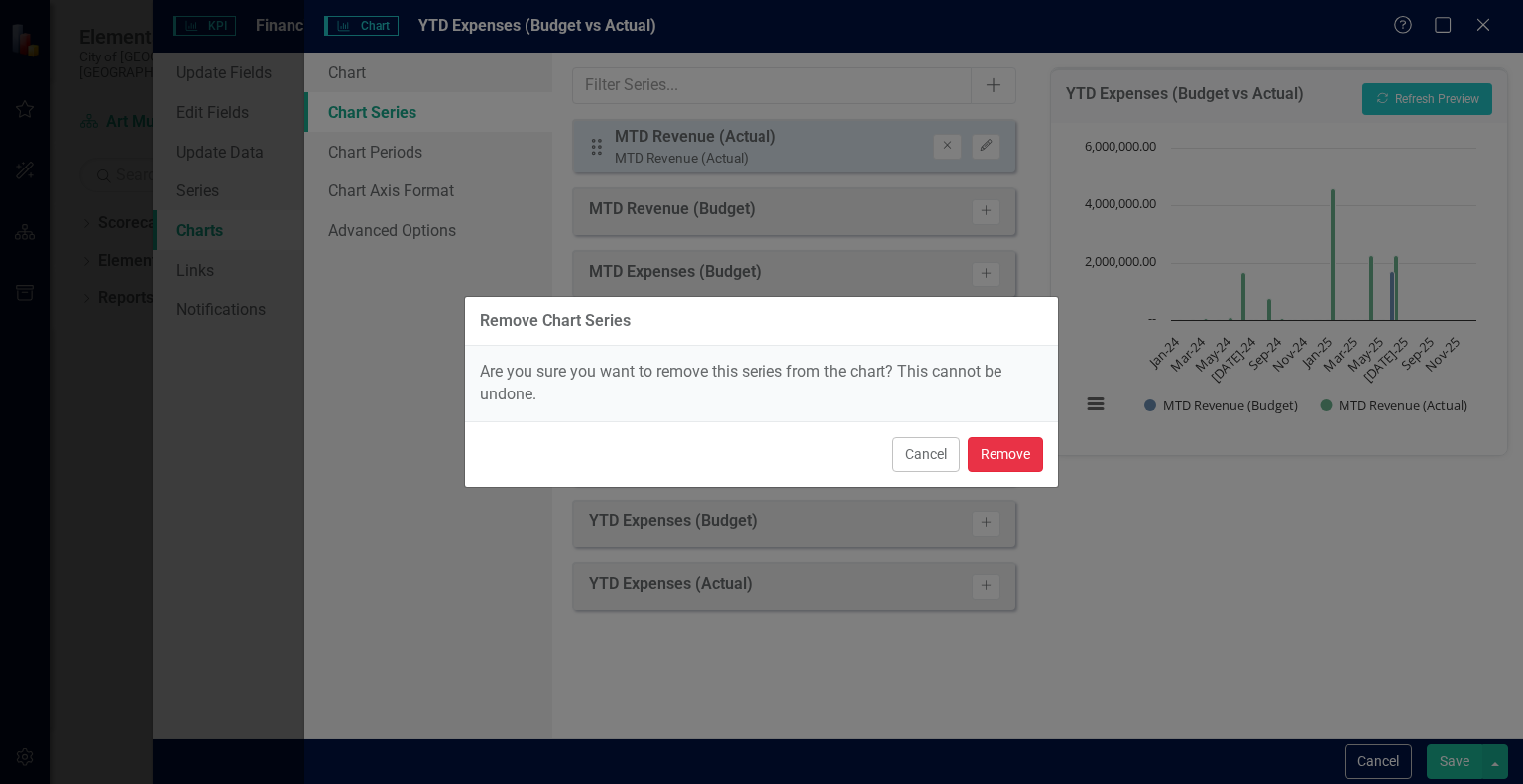 click on "Remove" at bounding box center [1005, 454] 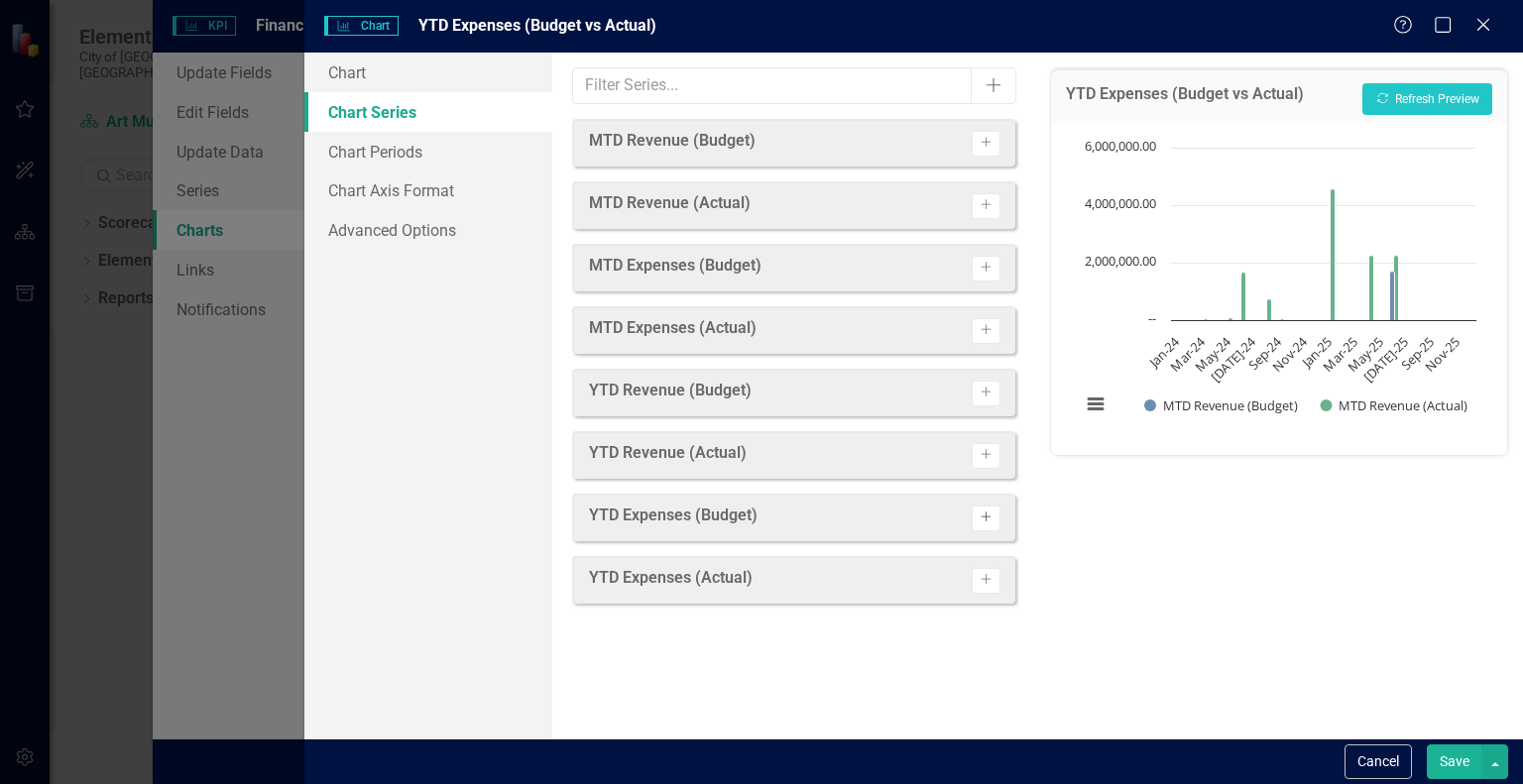 click on "Activate" at bounding box center [986, 518] 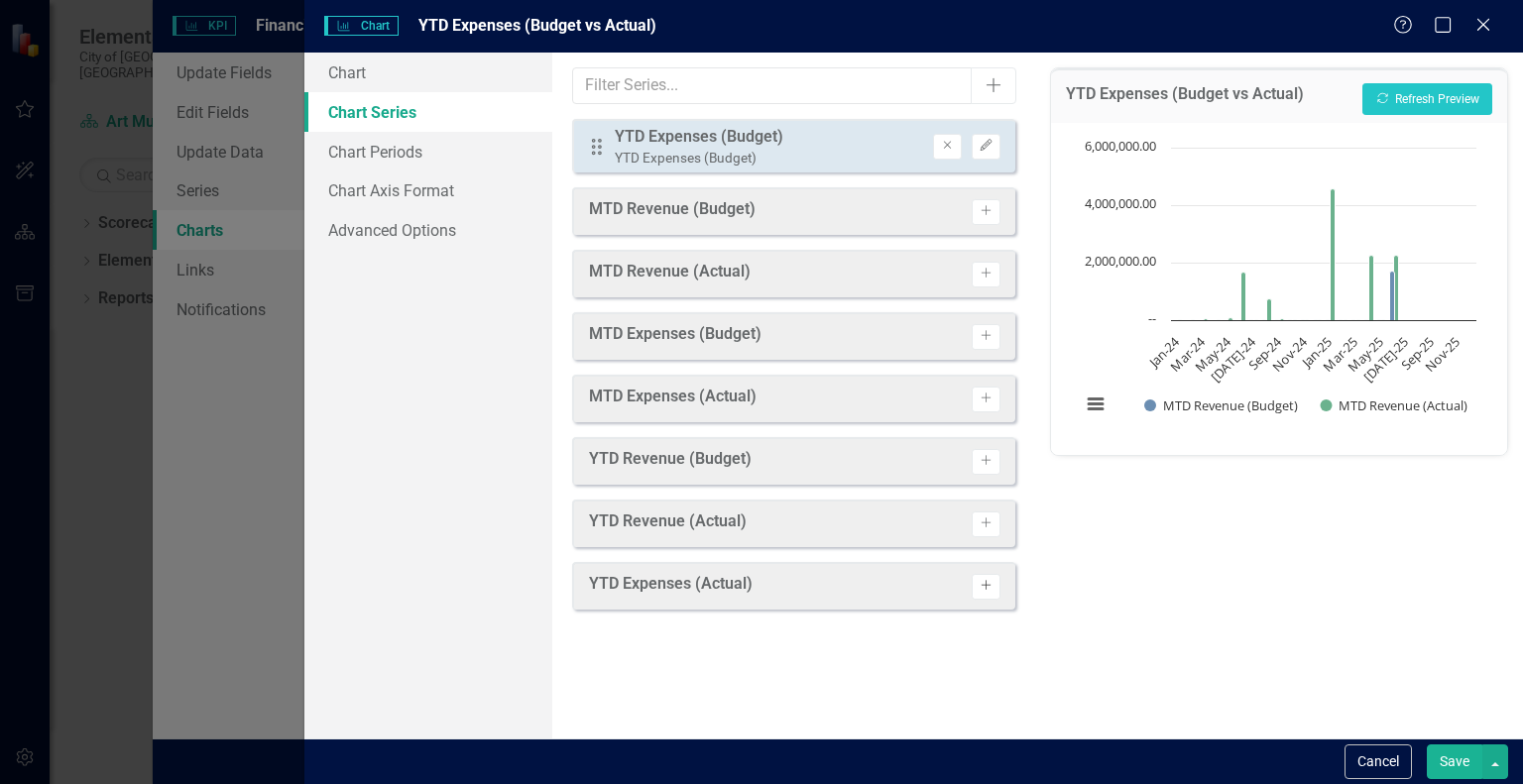 click on "Activate" 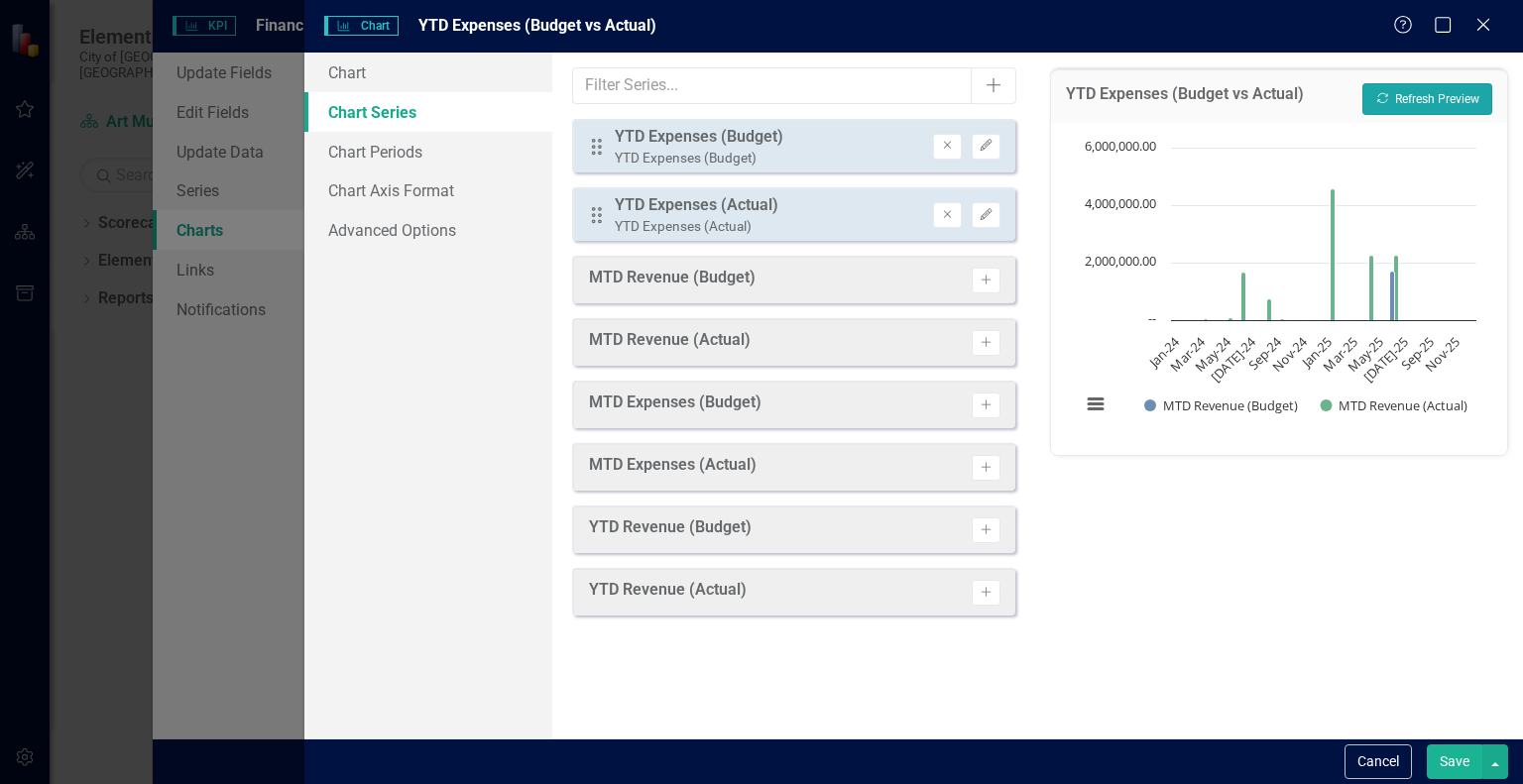 click on "Recalculate Refresh Preview" at bounding box center (1427, 99) 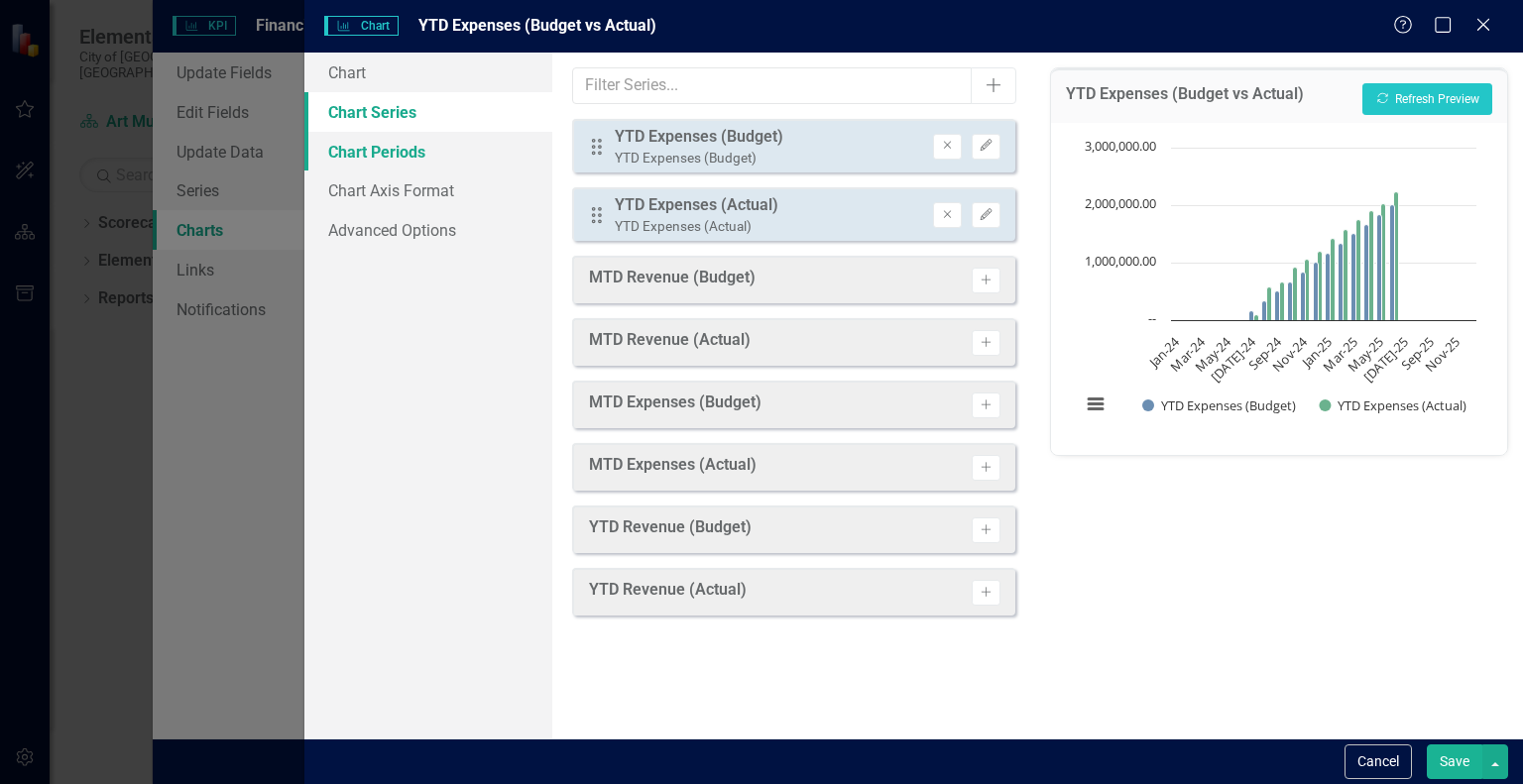 click on "Chart Periods" at bounding box center (428, 152) 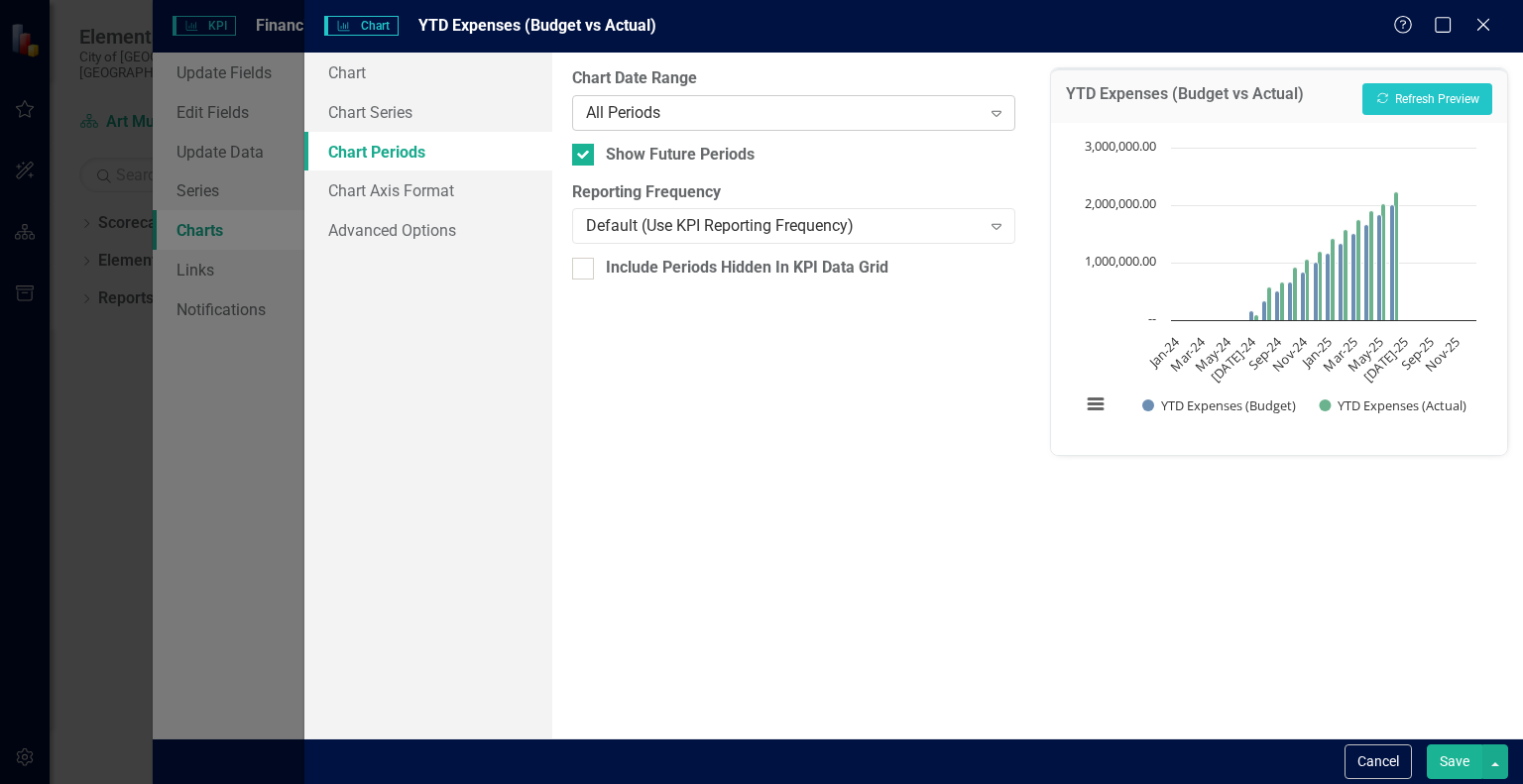 click on "All Periods" at bounding box center [783, 112] 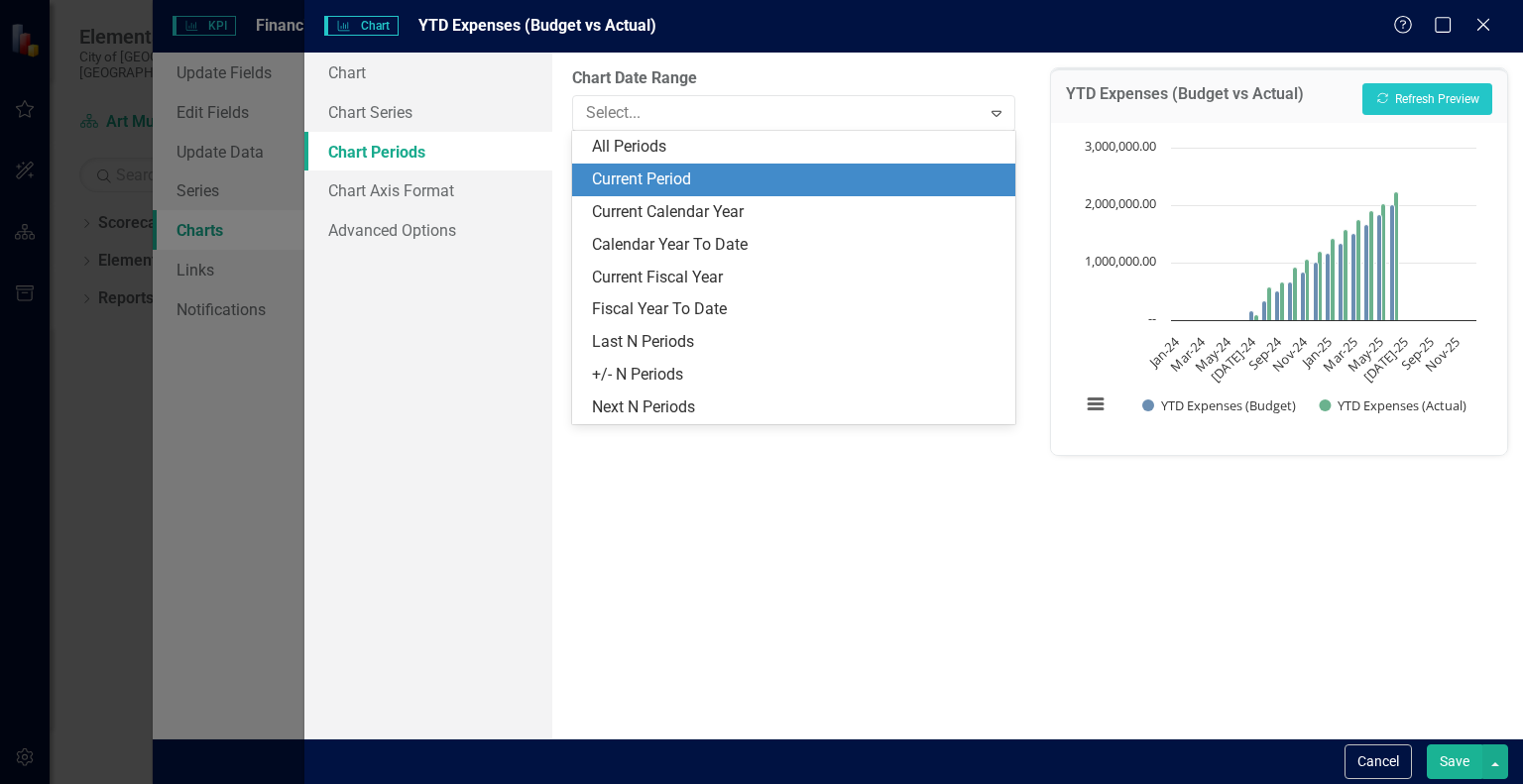 click on "Current Period" at bounding box center (797, 179) 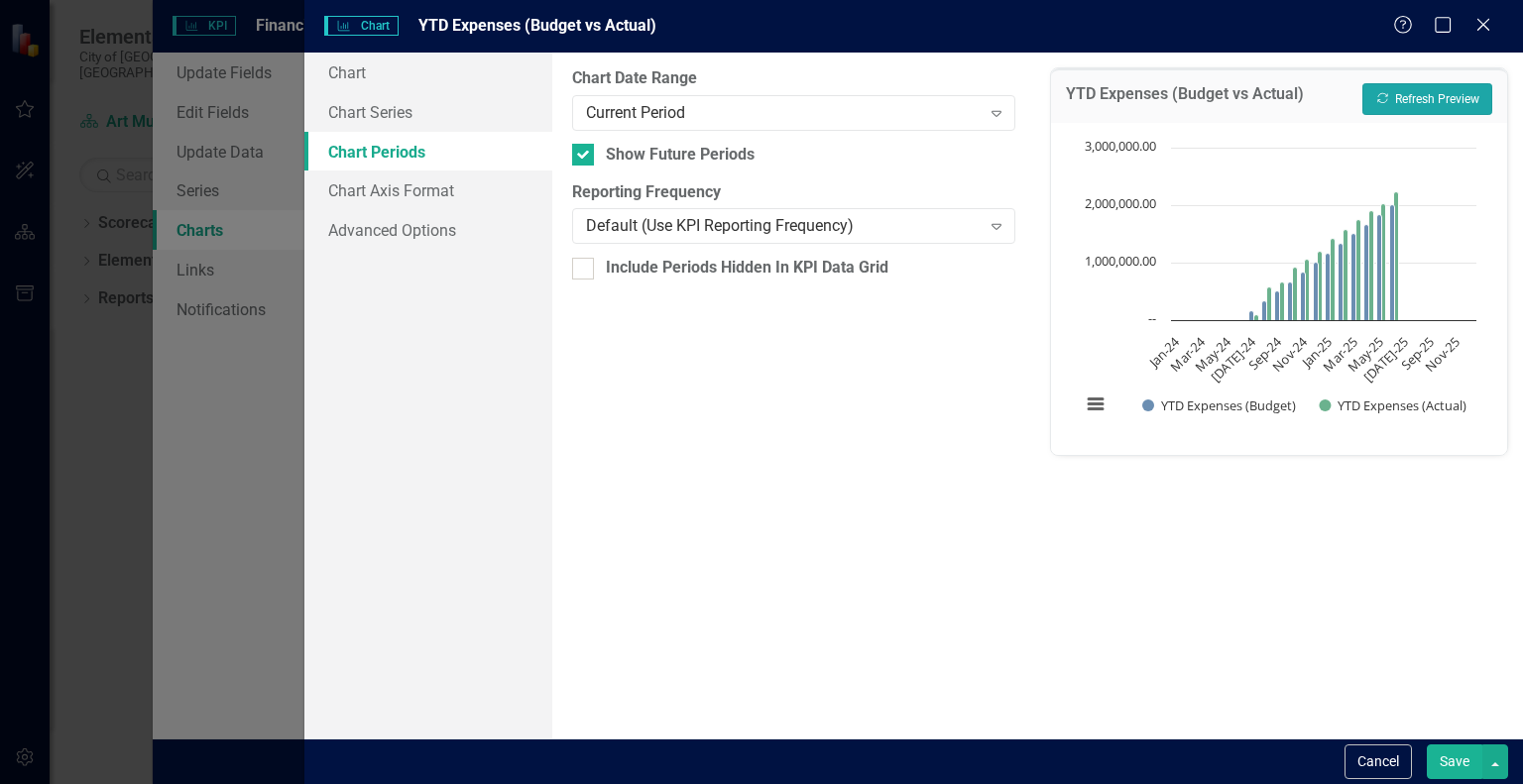 click on "Recalculate Refresh Preview" at bounding box center [1427, 99] 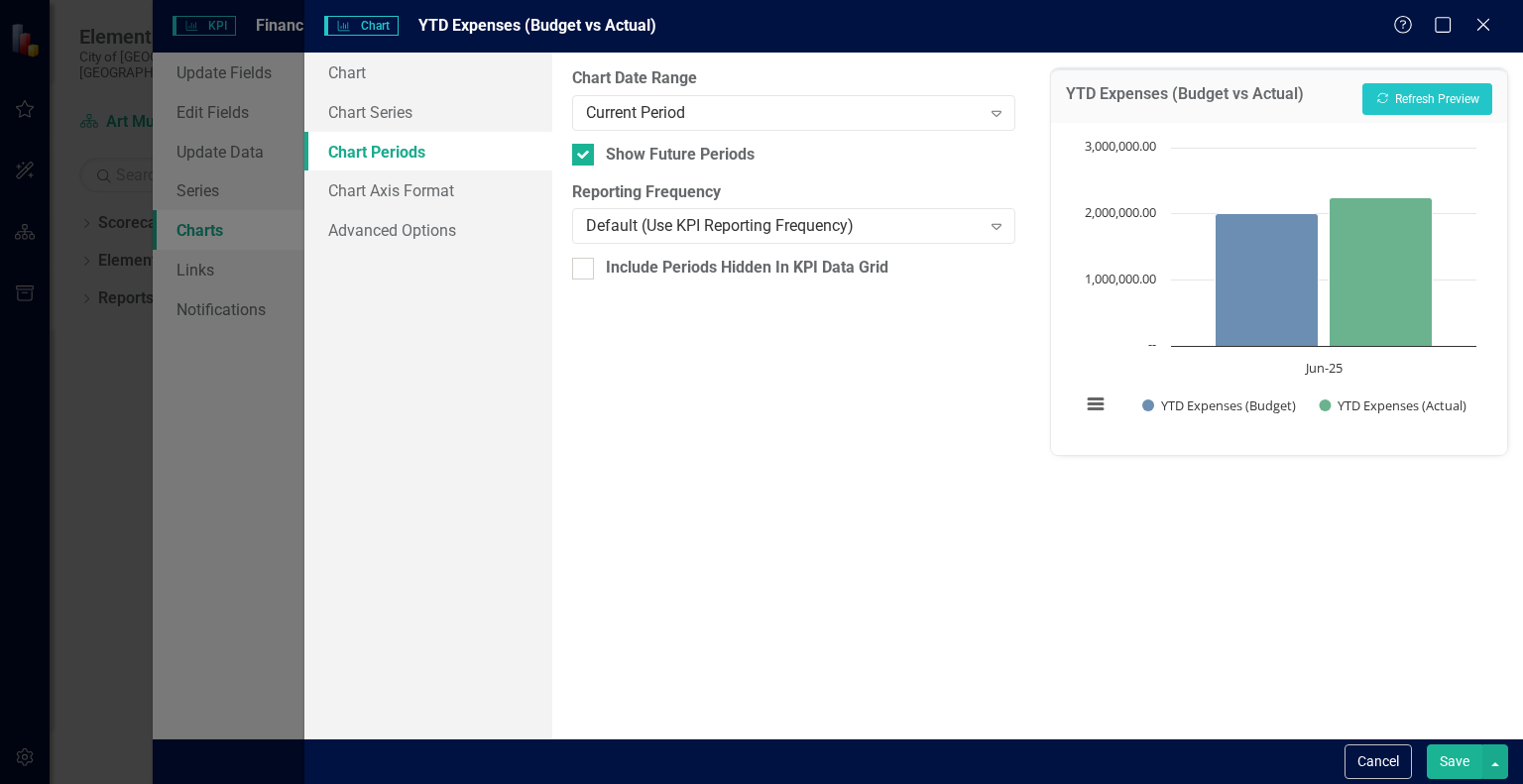 click on "Save" at bounding box center (1455, 761) 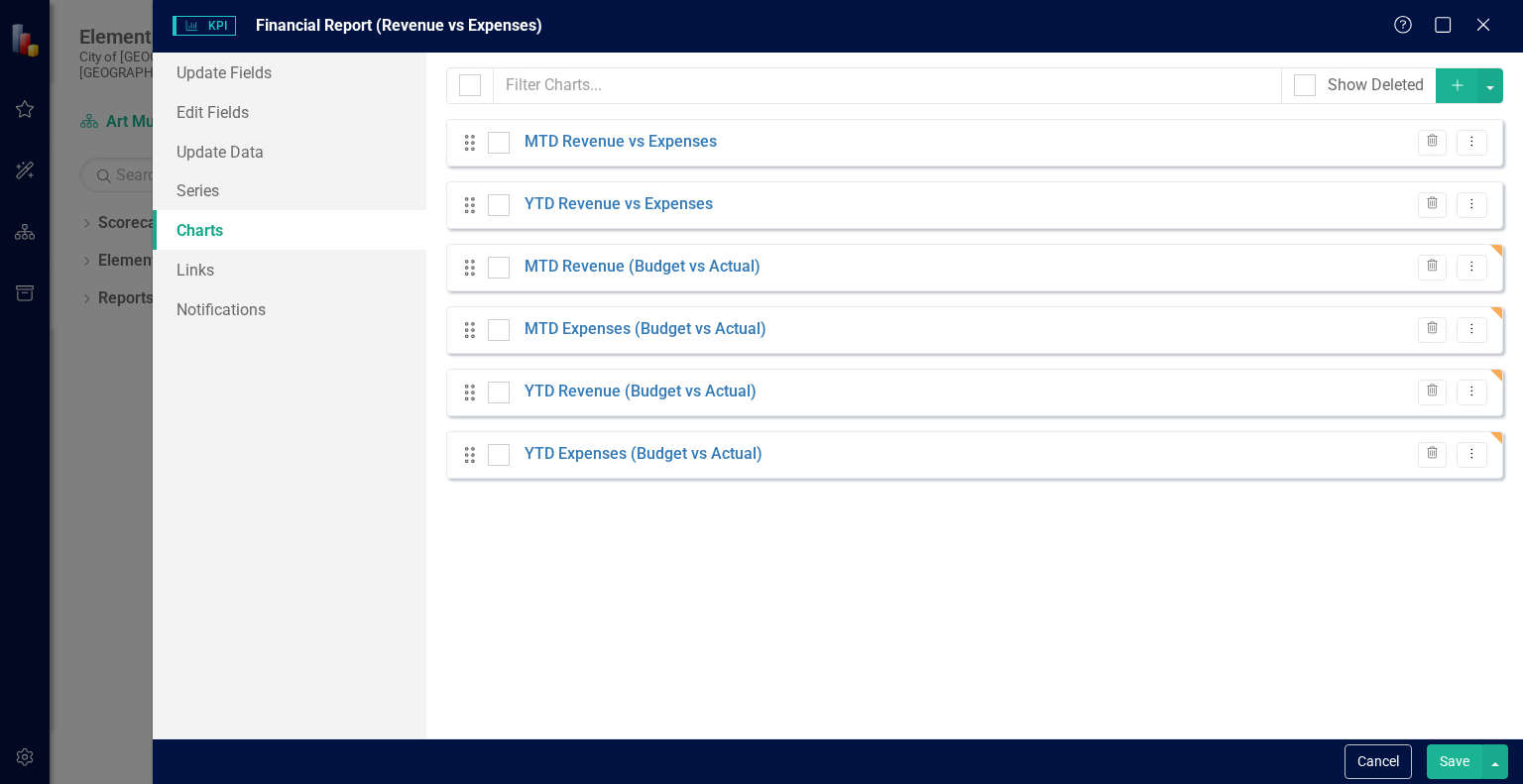 click on "Save" at bounding box center (1455, 761) 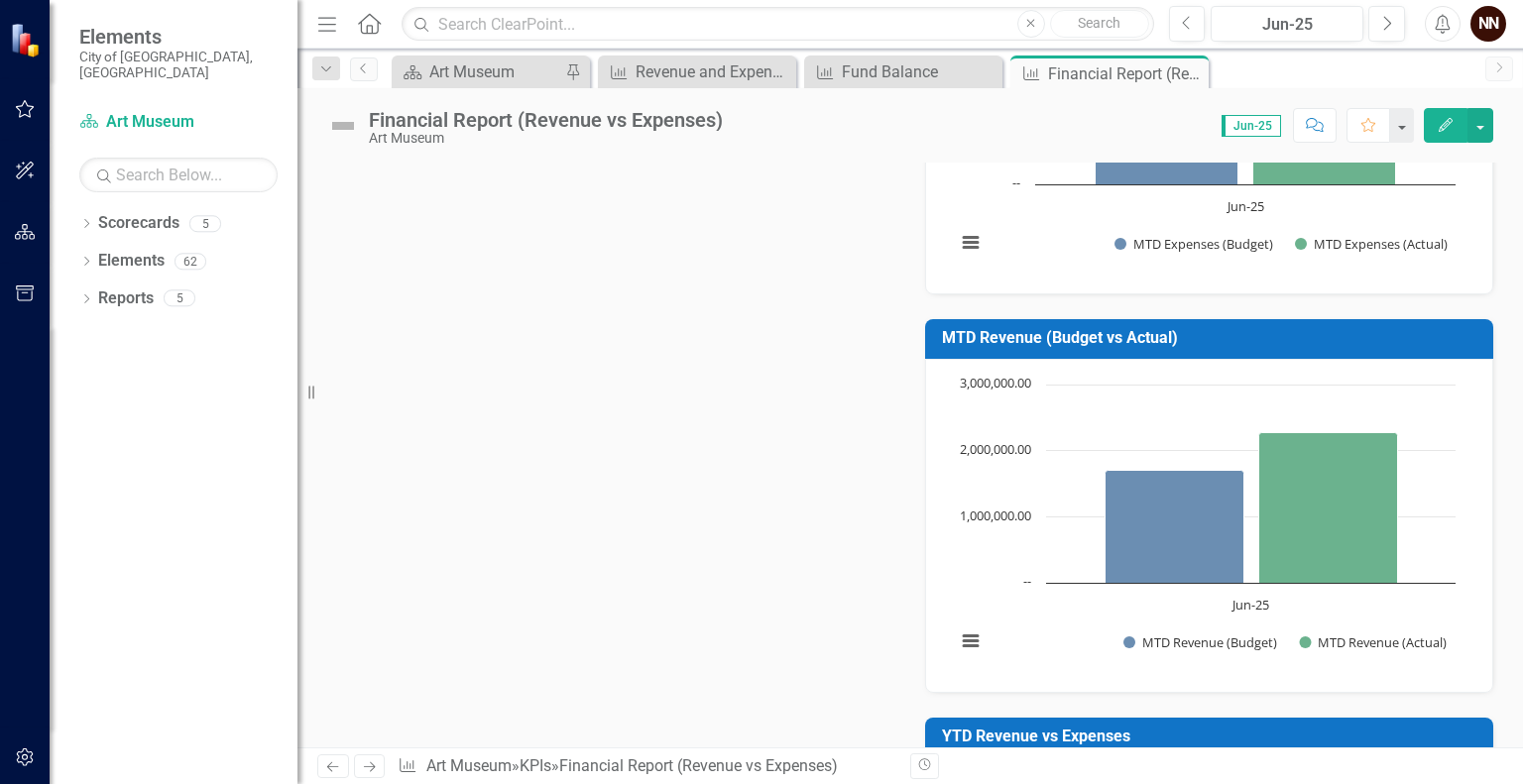 scroll, scrollTop: 660, scrollLeft: 0, axis: vertical 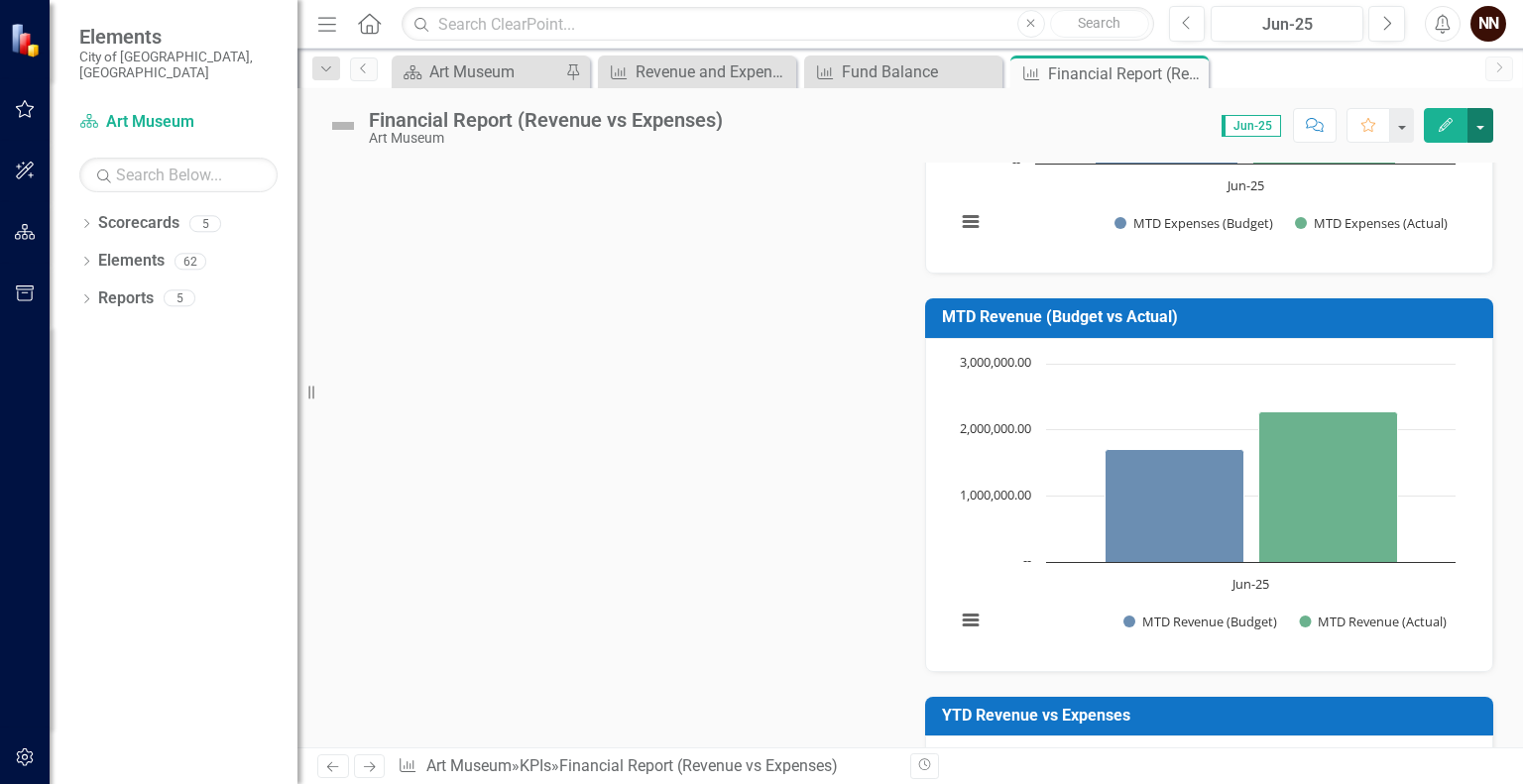 click at bounding box center [1480, 125] 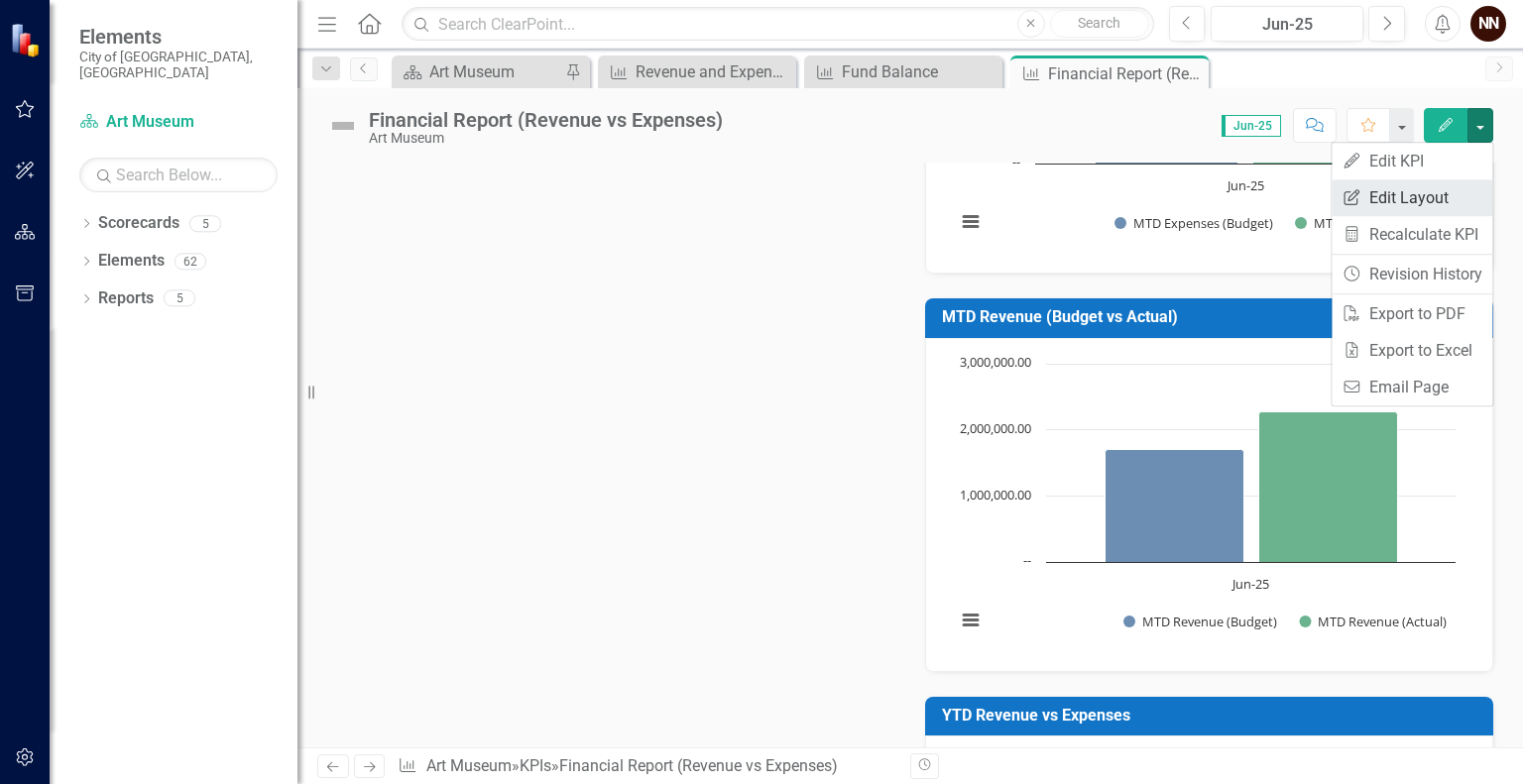 click on "Edit Report Edit Layout" at bounding box center (1412, 197) 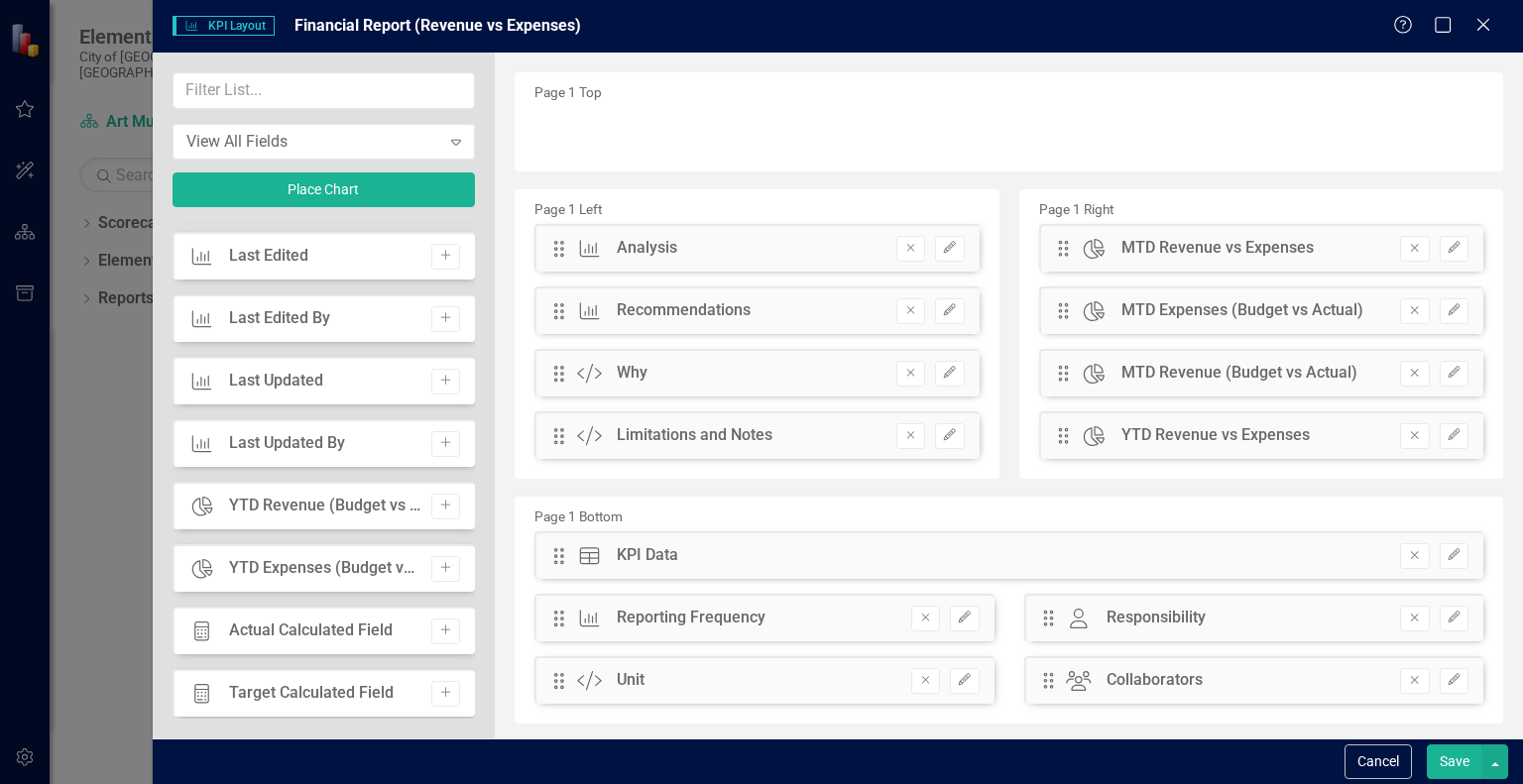 scroll, scrollTop: 938, scrollLeft: 0, axis: vertical 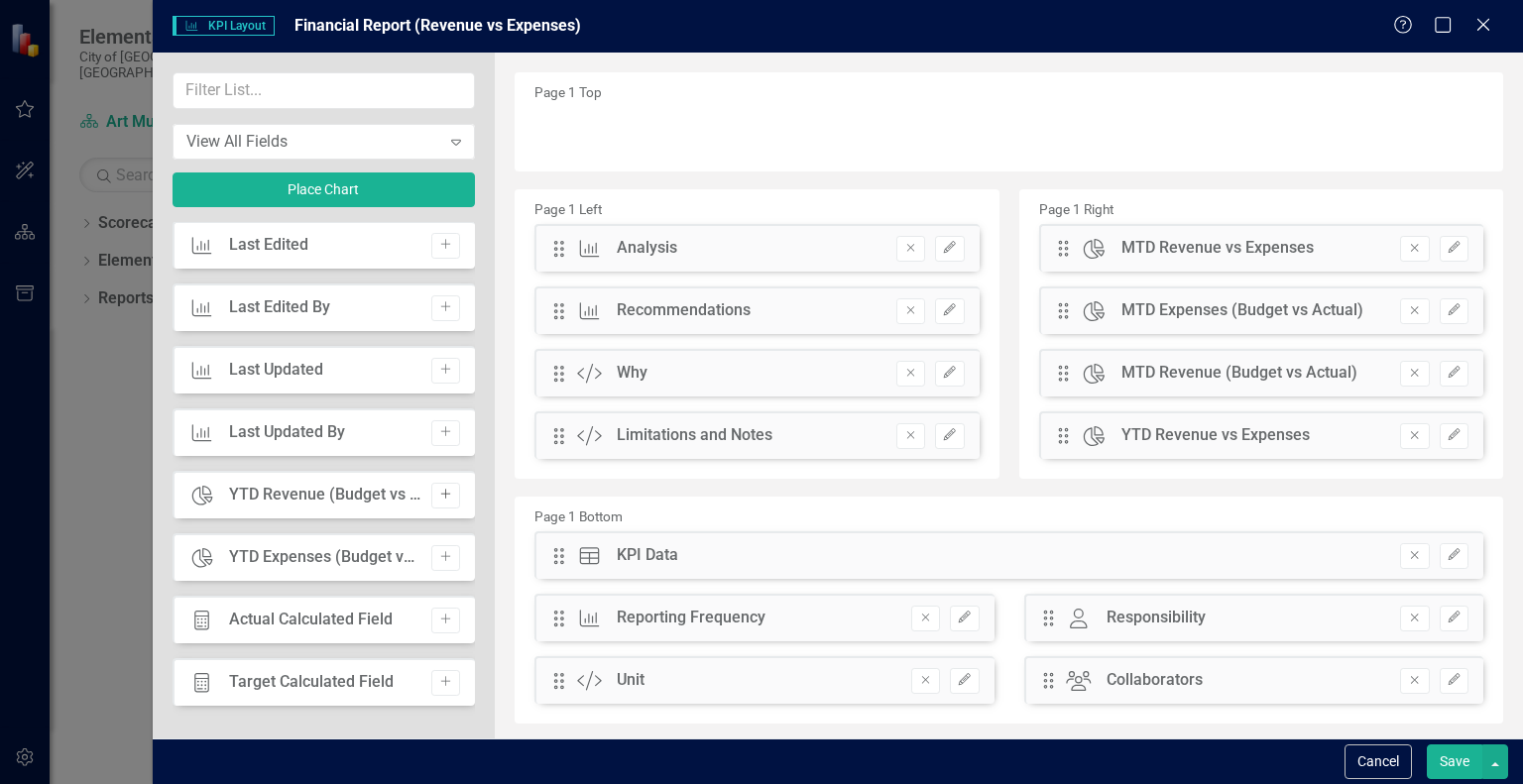click 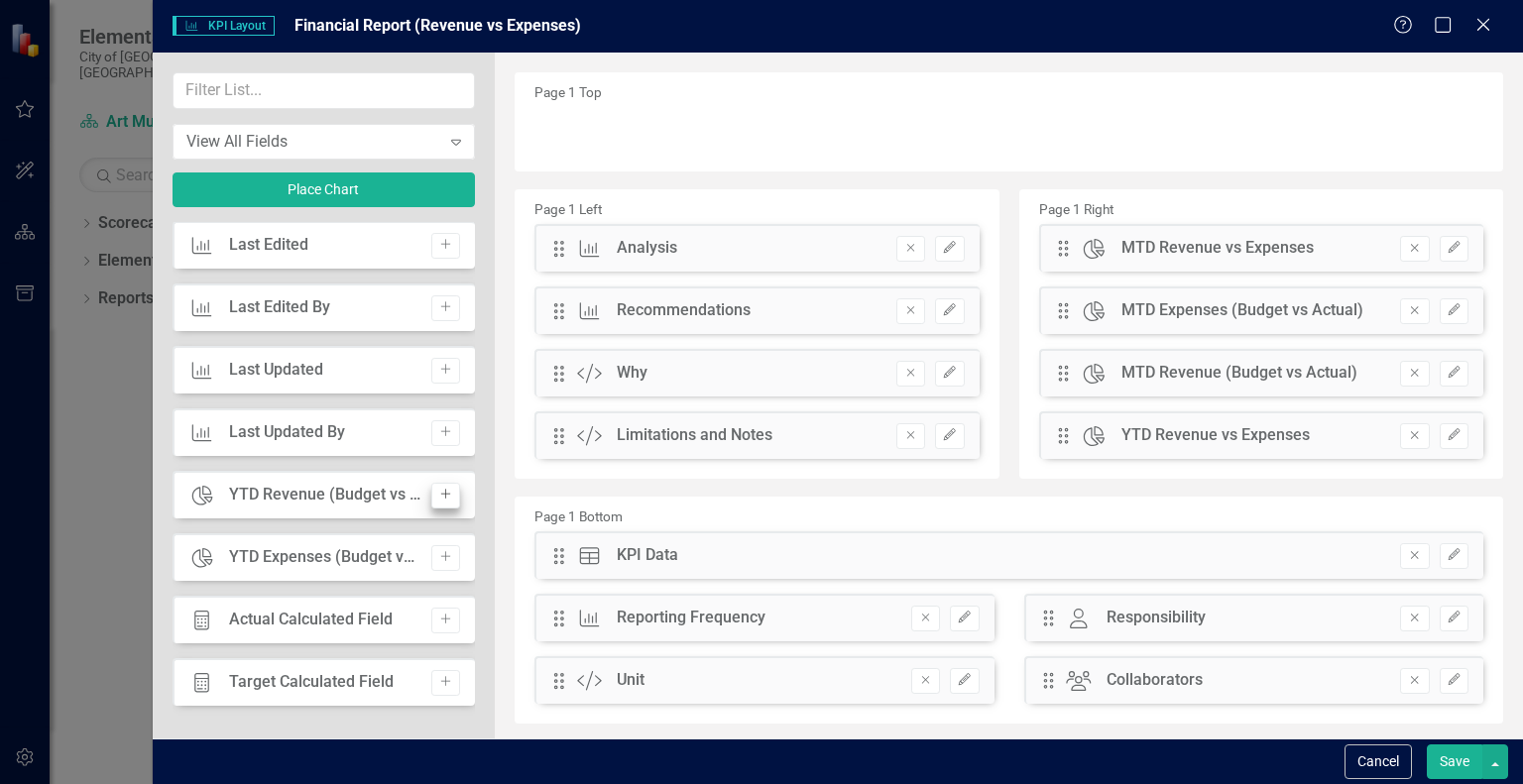 scroll, scrollTop: 876, scrollLeft: 0, axis: vertical 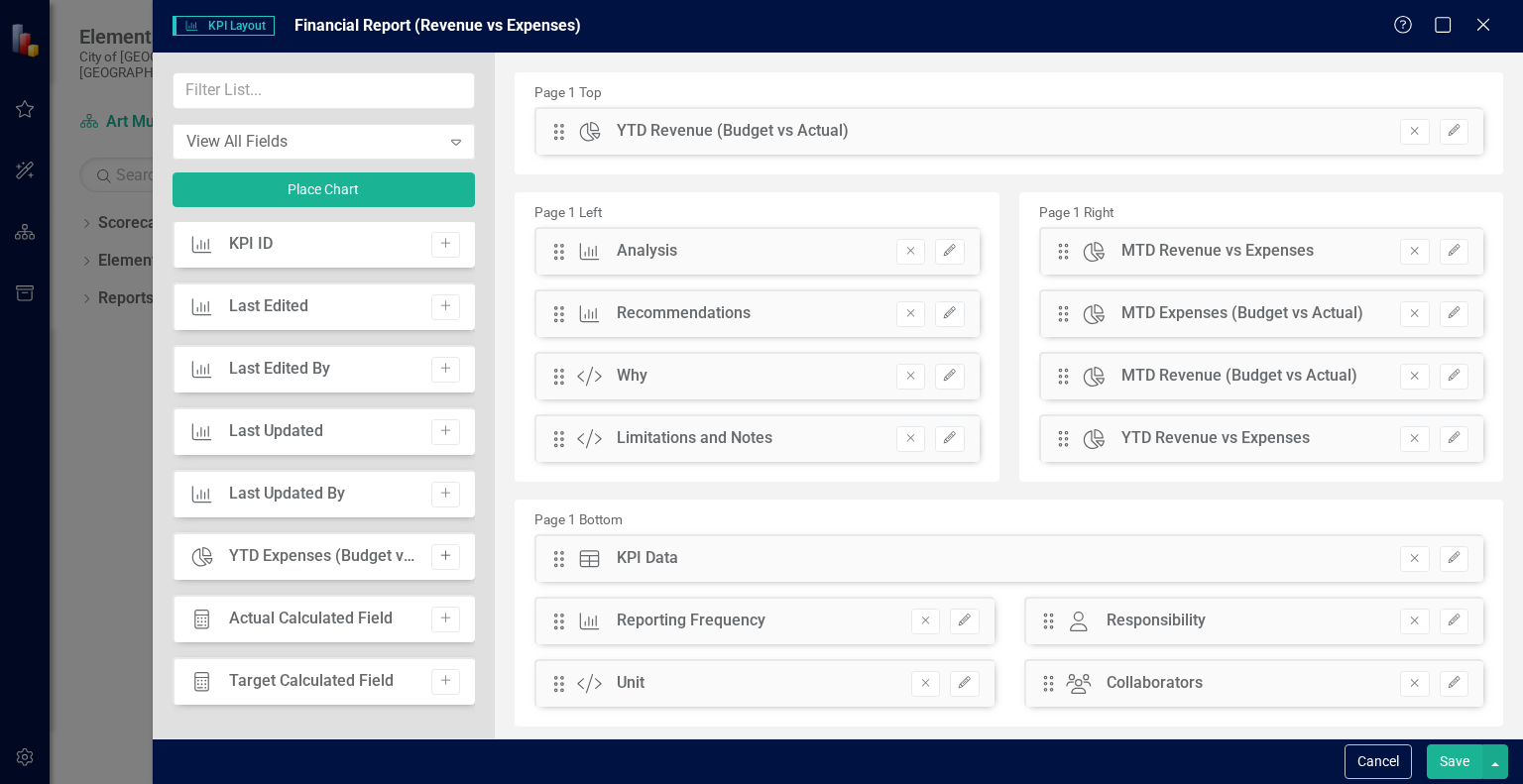 click on "Add" 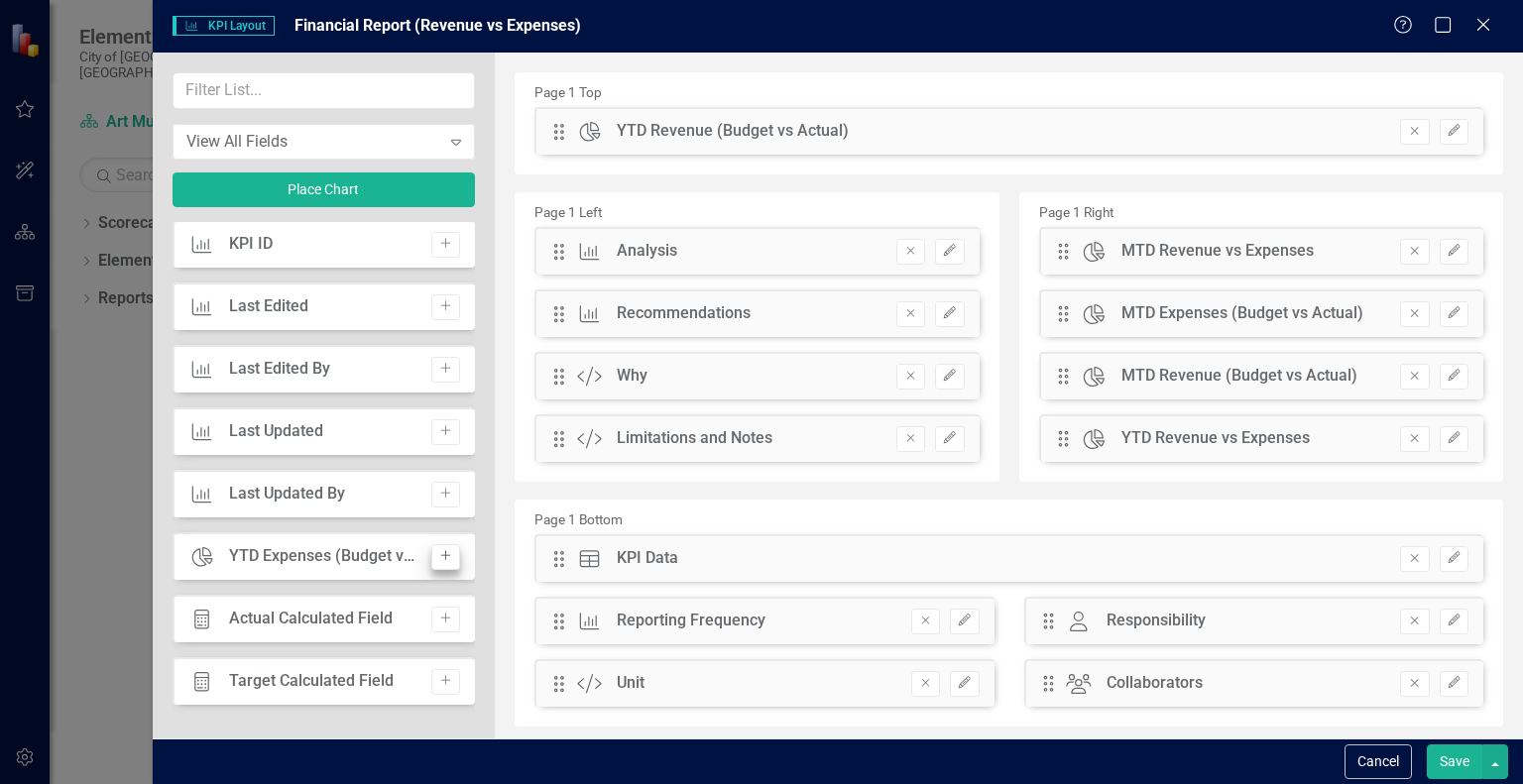 scroll, scrollTop: 813, scrollLeft: 0, axis: vertical 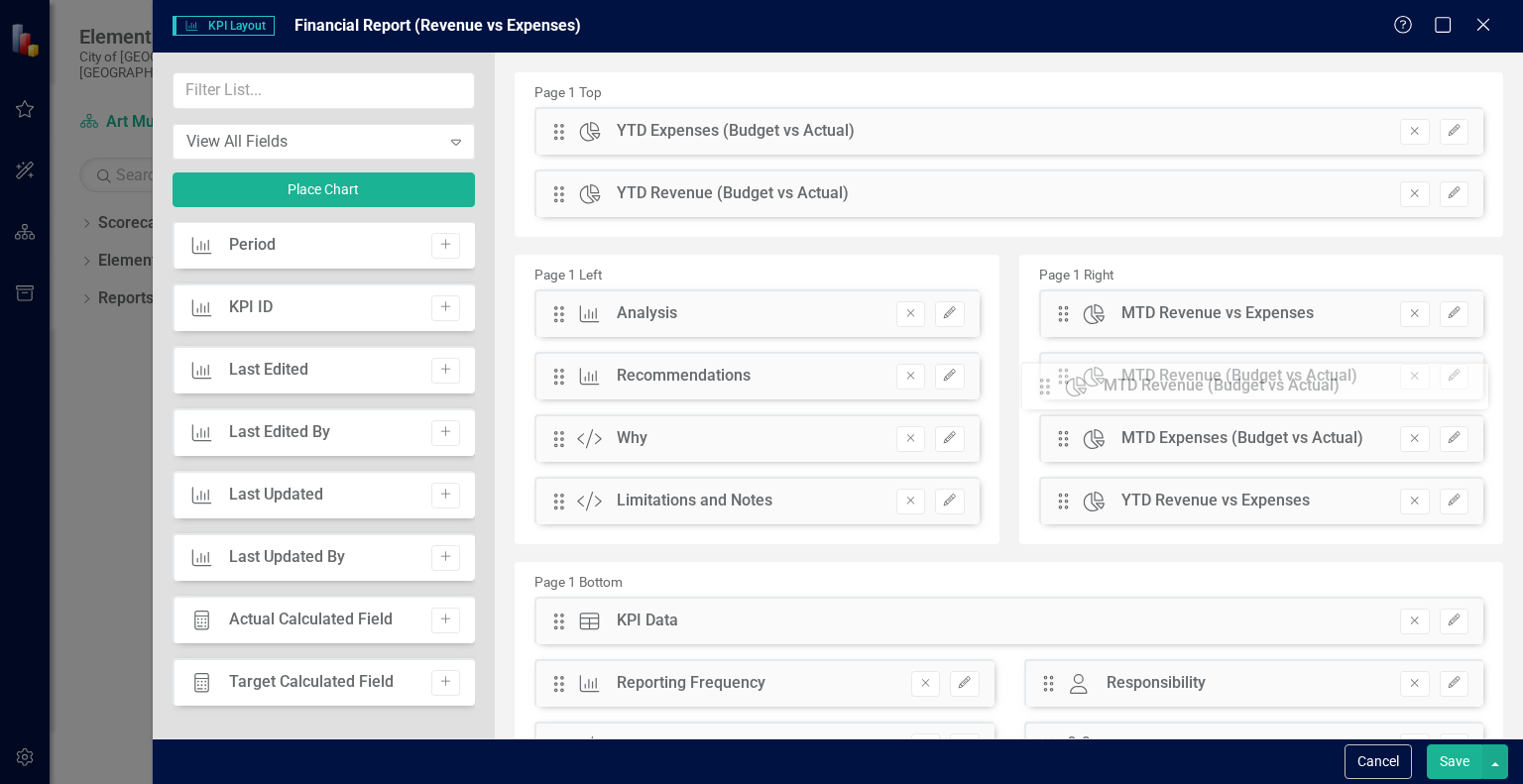 drag, startPoint x: 1055, startPoint y: 438, endPoint x: 1061, endPoint y: 386, distance: 52.345009 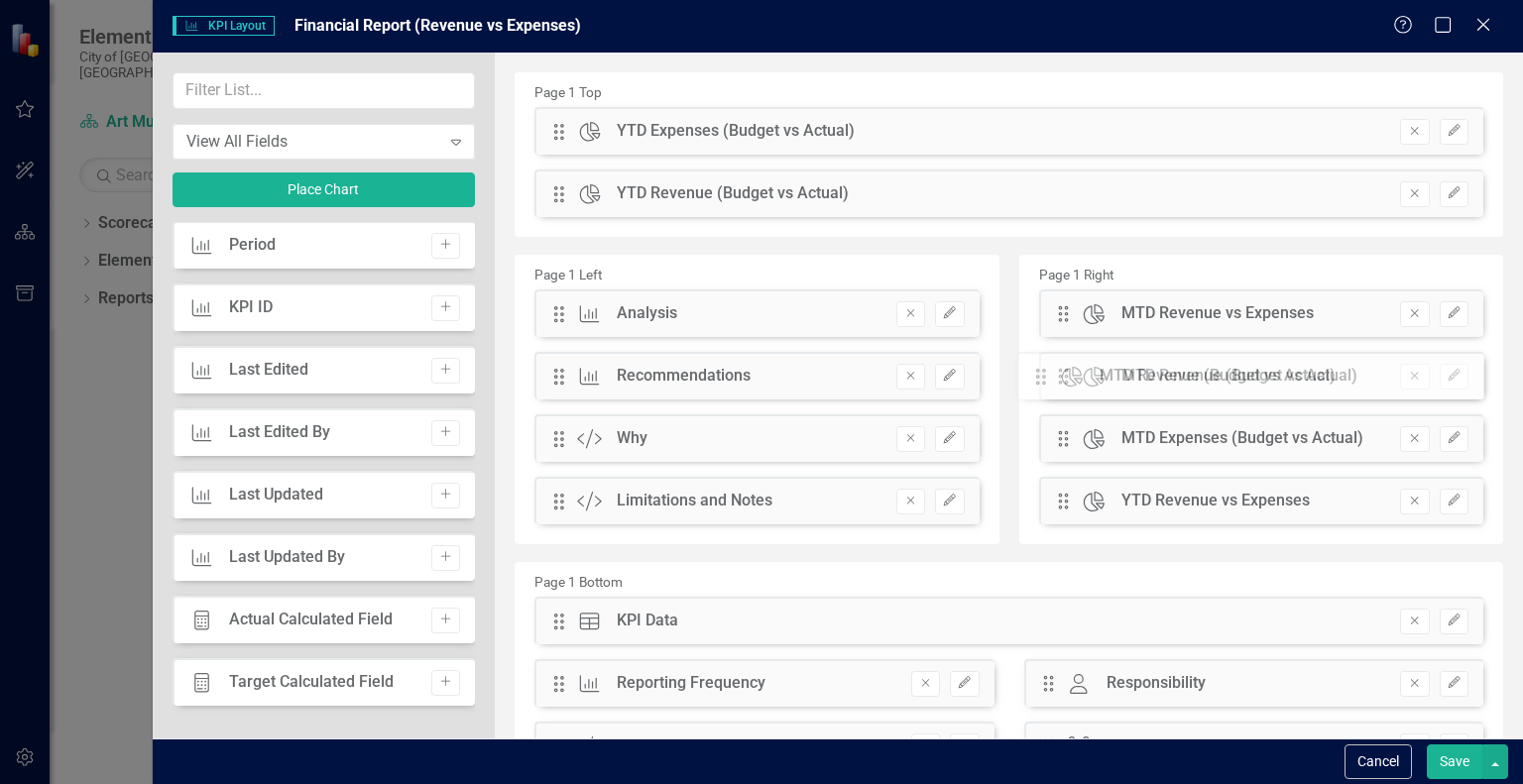 click on "The fields (or pods) that are available for you to include on the detail page are listed to the left. You can simply drag and drop to add or arrange the page to meet your needs.   Learn more in the ClearPoint Support Center. Close Help Page 1 Top Drag Chart YTD Expenses (Budget vs Actual) Hidden Pod  Online   Hidden Pod  Printed Hidden Pod  Published Remove Edit Drag Chart YTD Revenue (Budget vs Actual) Hidden Pod  Online   Hidden Pod  Printed Hidden Pod  Published Remove Edit Page 1 Left Drag KPI Analysis Hidden Pod  Online   Hidden Pod  Printed Hidden Pod  Published Remove Edit Drag KPI Recommendations Hidden Pod  Online   Hidden Pod  Printed Hidden Pod  Published Remove Edit Drag Custom Why Hidden Pod  Online   Hidden Pod  Printed Hidden Pod  Published Remove Edit Drag Custom Limitations and Notes Hidden Pod  Online   Hidden Pod  Printed Hidden Pod  Published Remove Edit Page 1 Right Drag Chart MTD Revenue vs Expenses Hidden Pod  Online   Hidden Pod  Printed Hidden Pod  Published Remove Edit Drag Chart" at bounding box center (1008, 449) 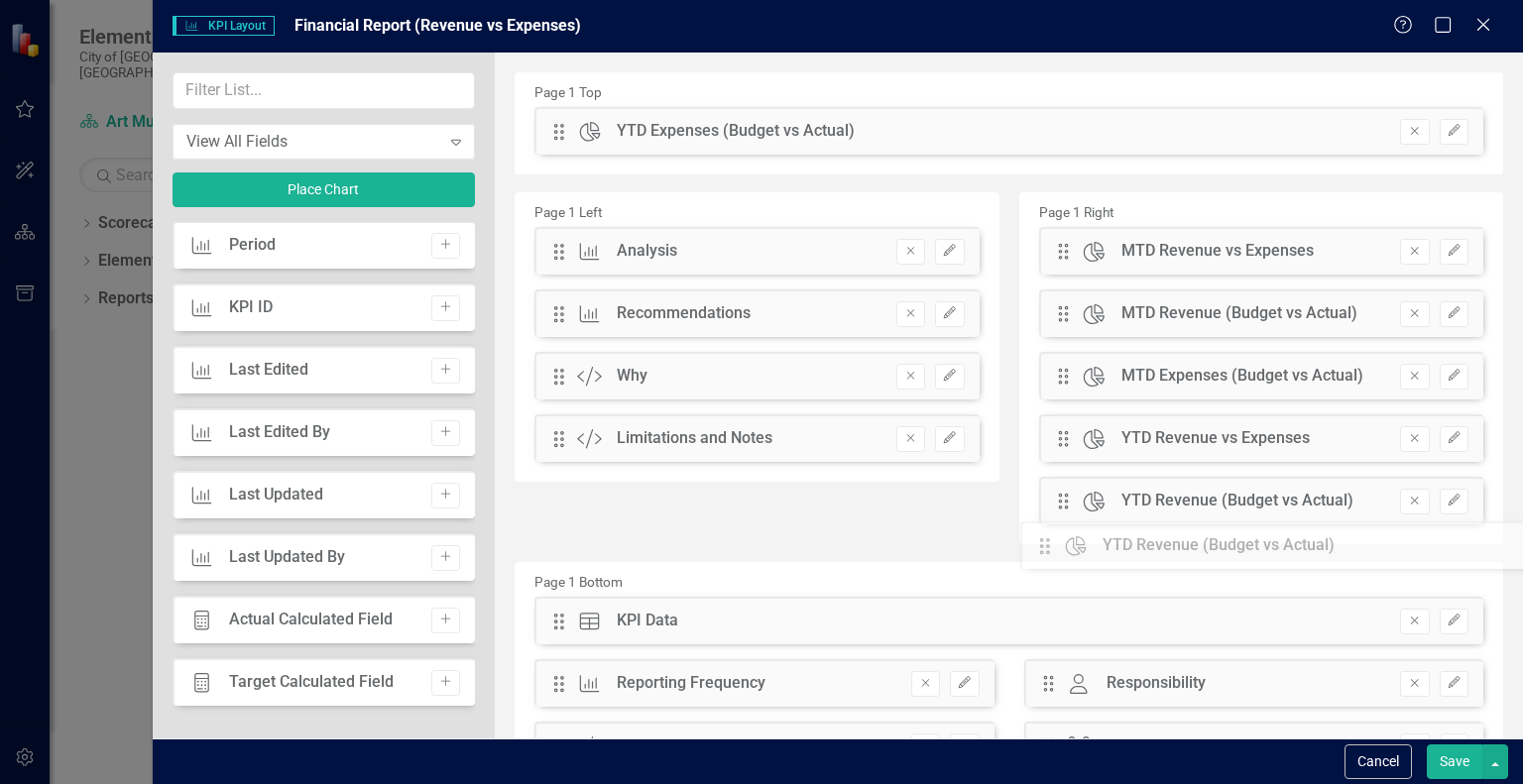 drag, startPoint x: 559, startPoint y: 194, endPoint x: 1060, endPoint y: 546, distance: 612.2949 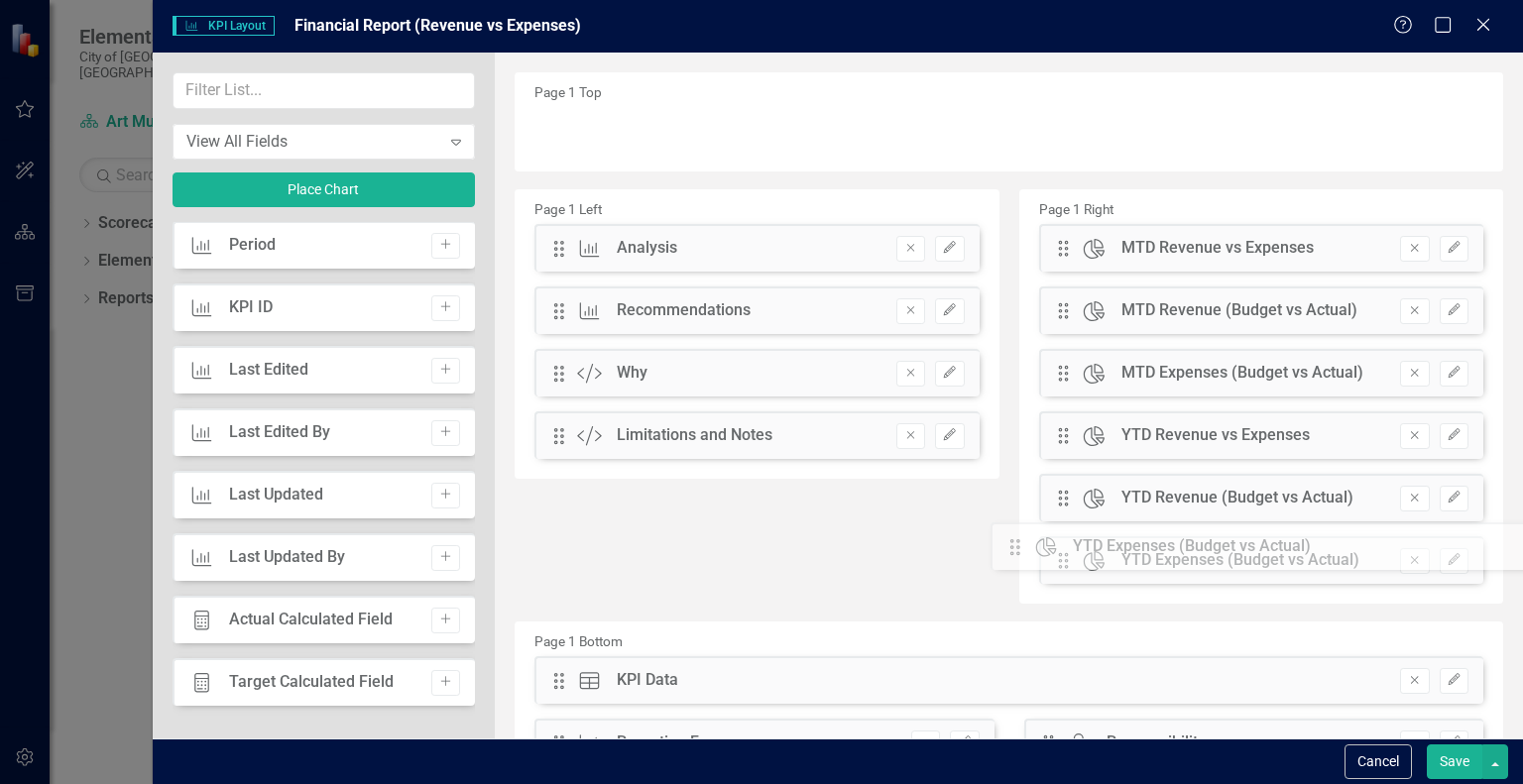 drag, startPoint x: 558, startPoint y: 135, endPoint x: 1029, endPoint y: 550, distance: 627.74676 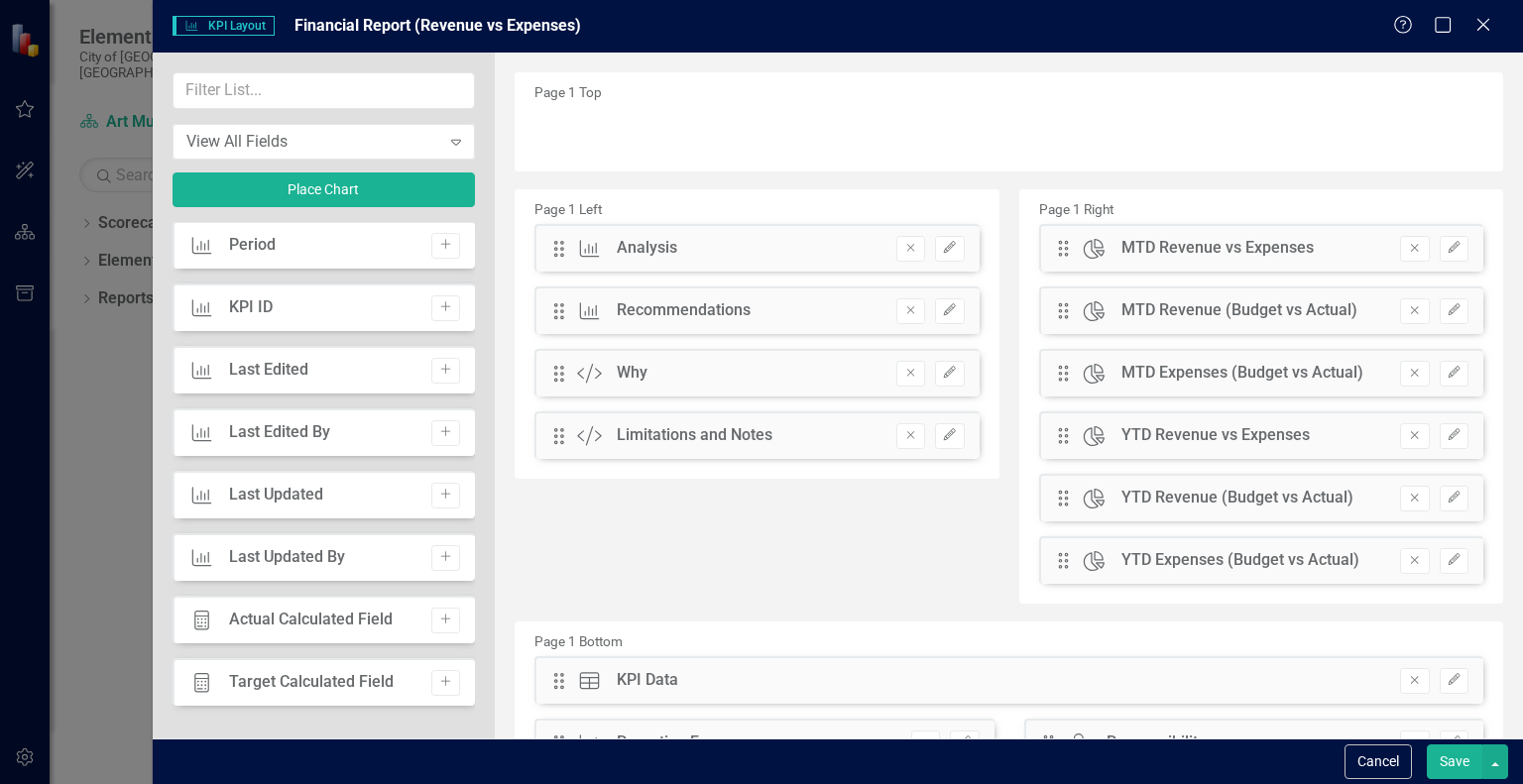 click on "Save" at bounding box center (1455, 761) 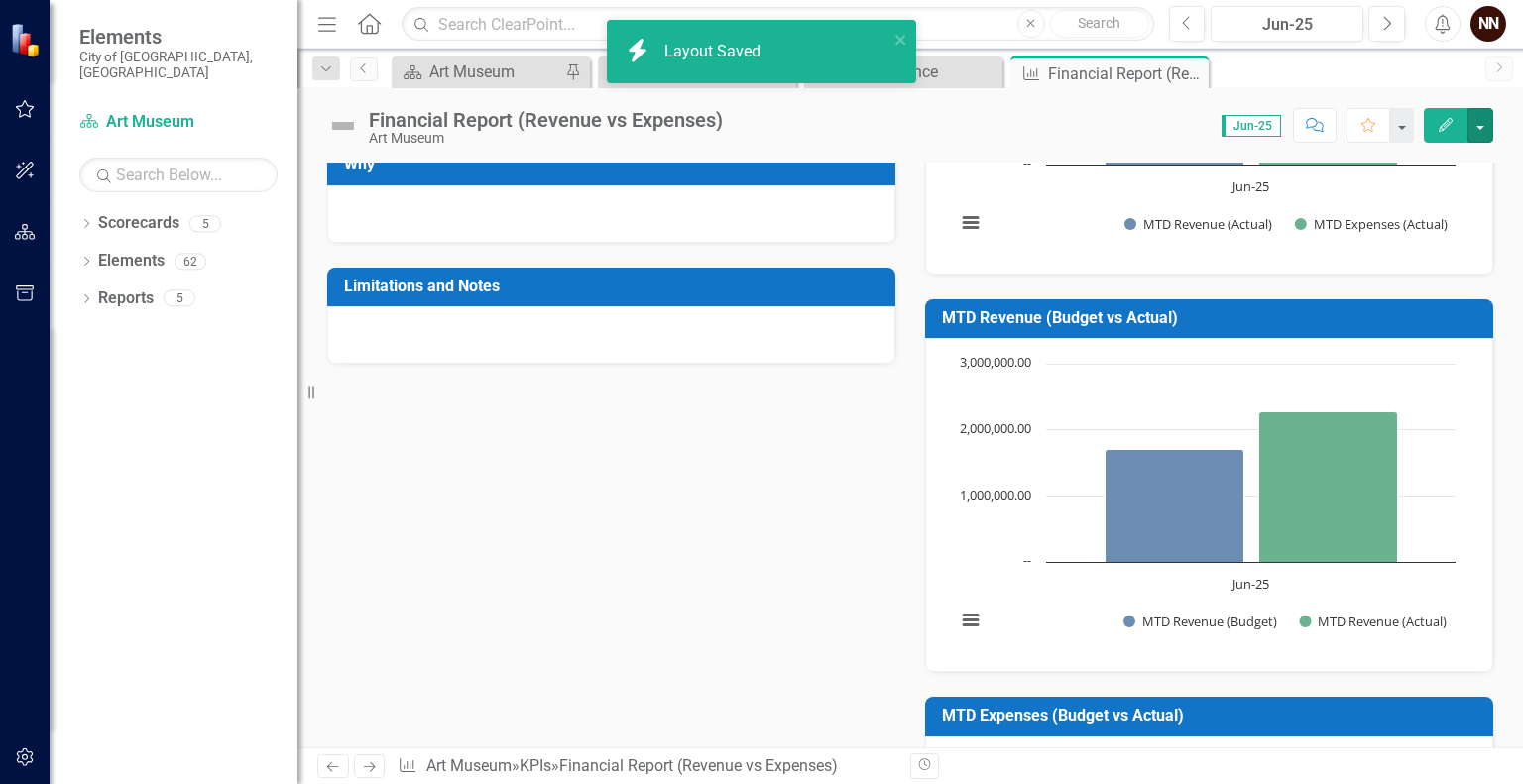 scroll, scrollTop: 0, scrollLeft: 0, axis: both 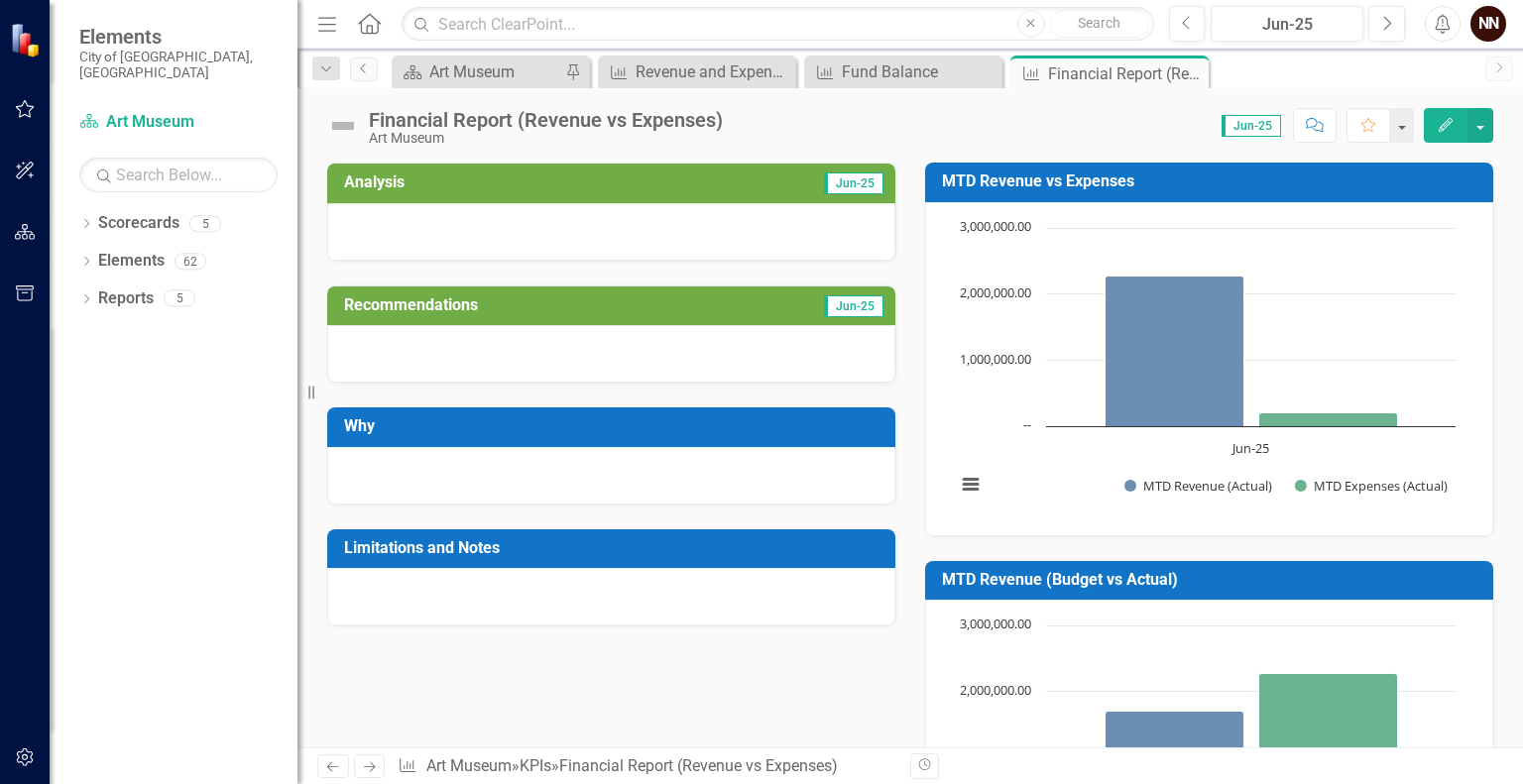 click on "Jun-25" at bounding box center (749, 184) 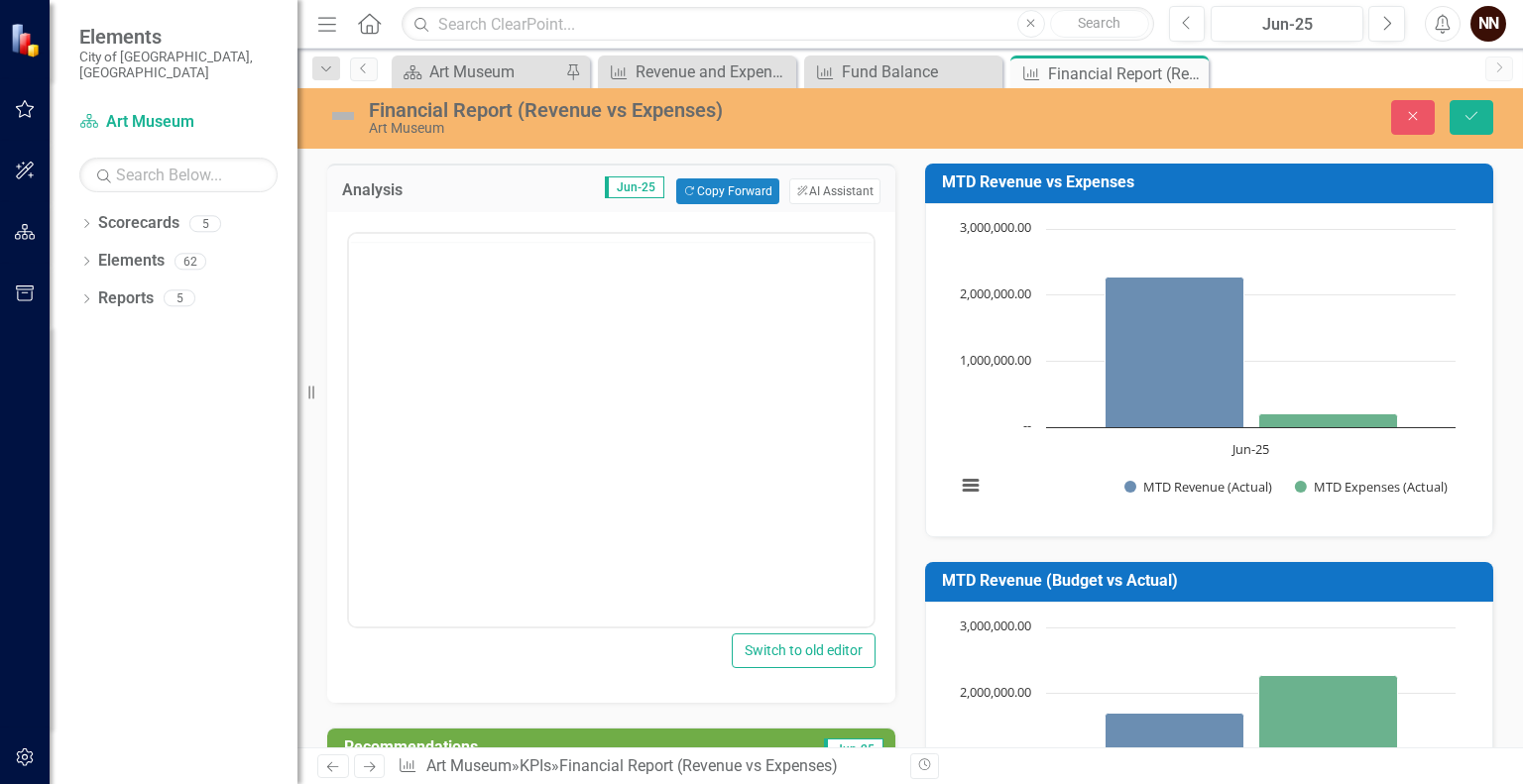 scroll, scrollTop: 0, scrollLeft: 0, axis: both 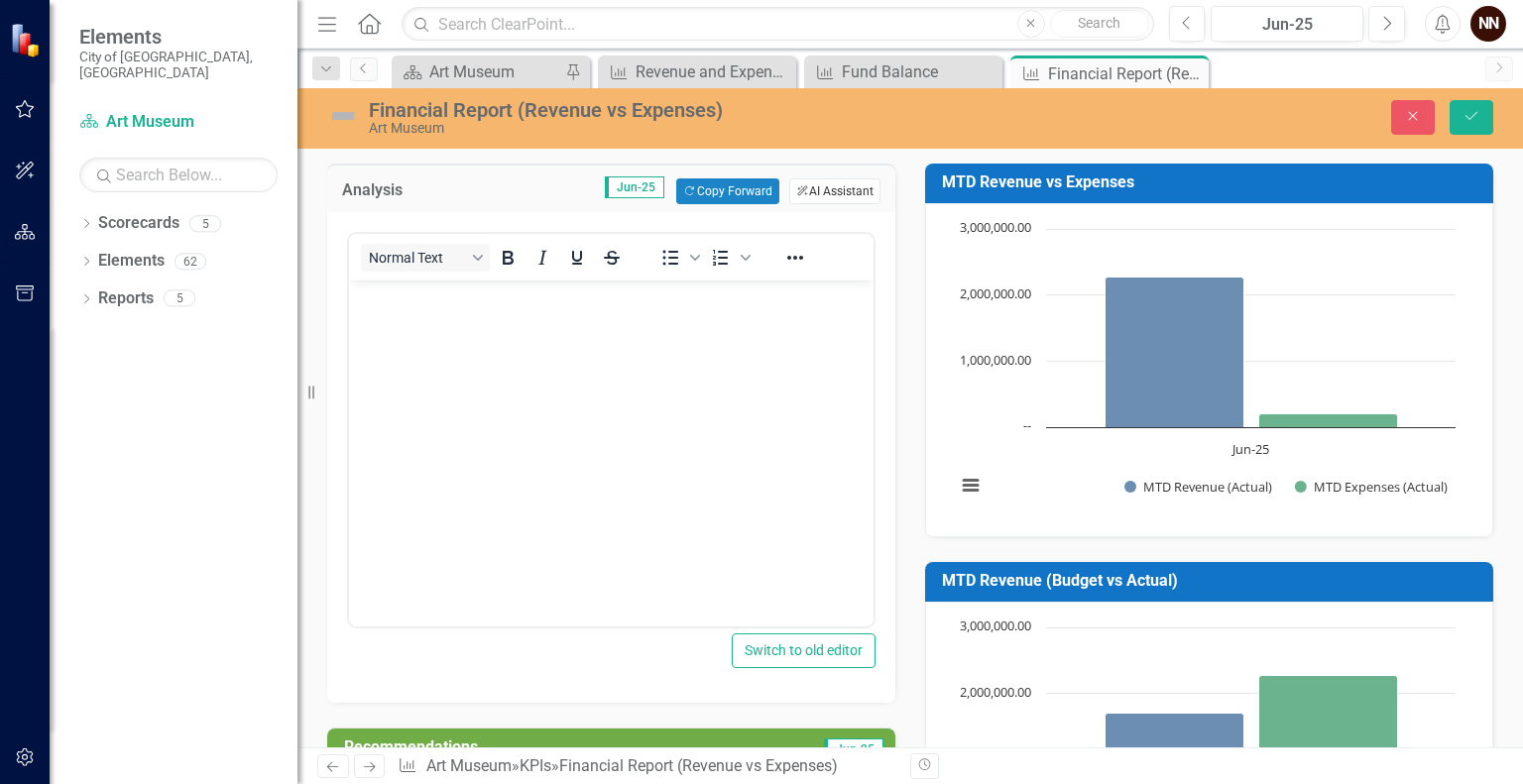 click on "ClearPoint AI  AI Assistant" at bounding box center [835, 191] 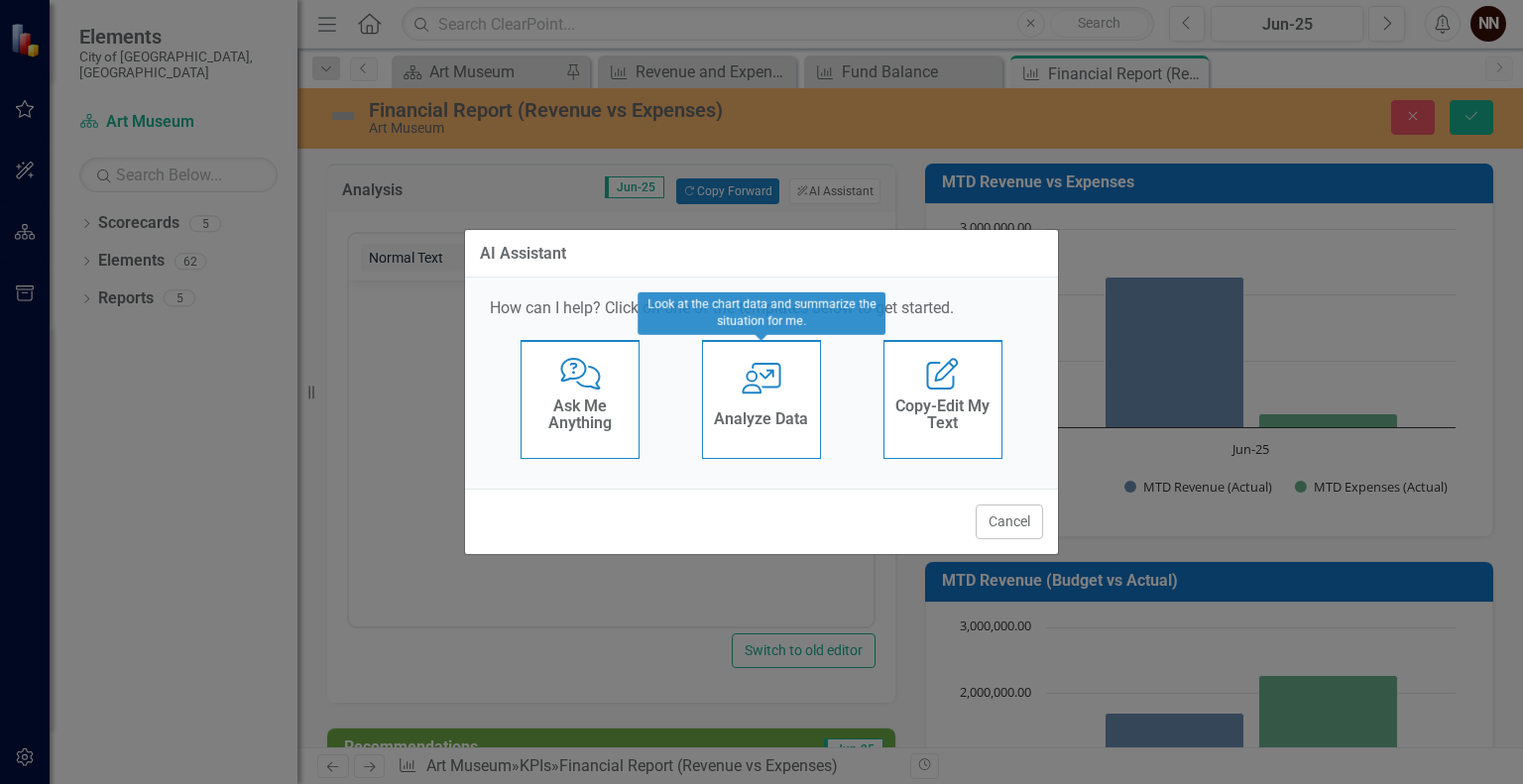 click on "Analyze Data" at bounding box center [761, 419] 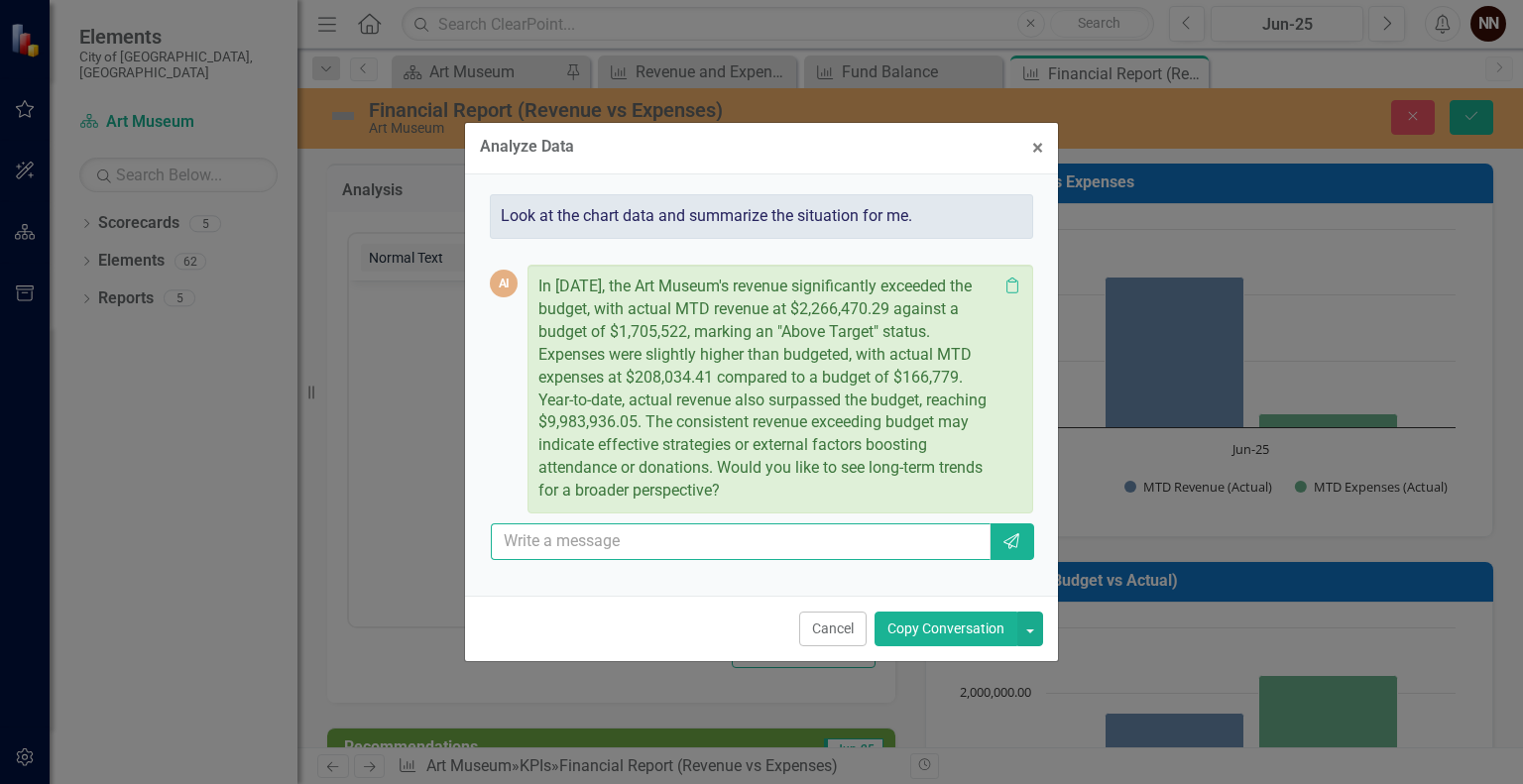 click at bounding box center [741, 541] 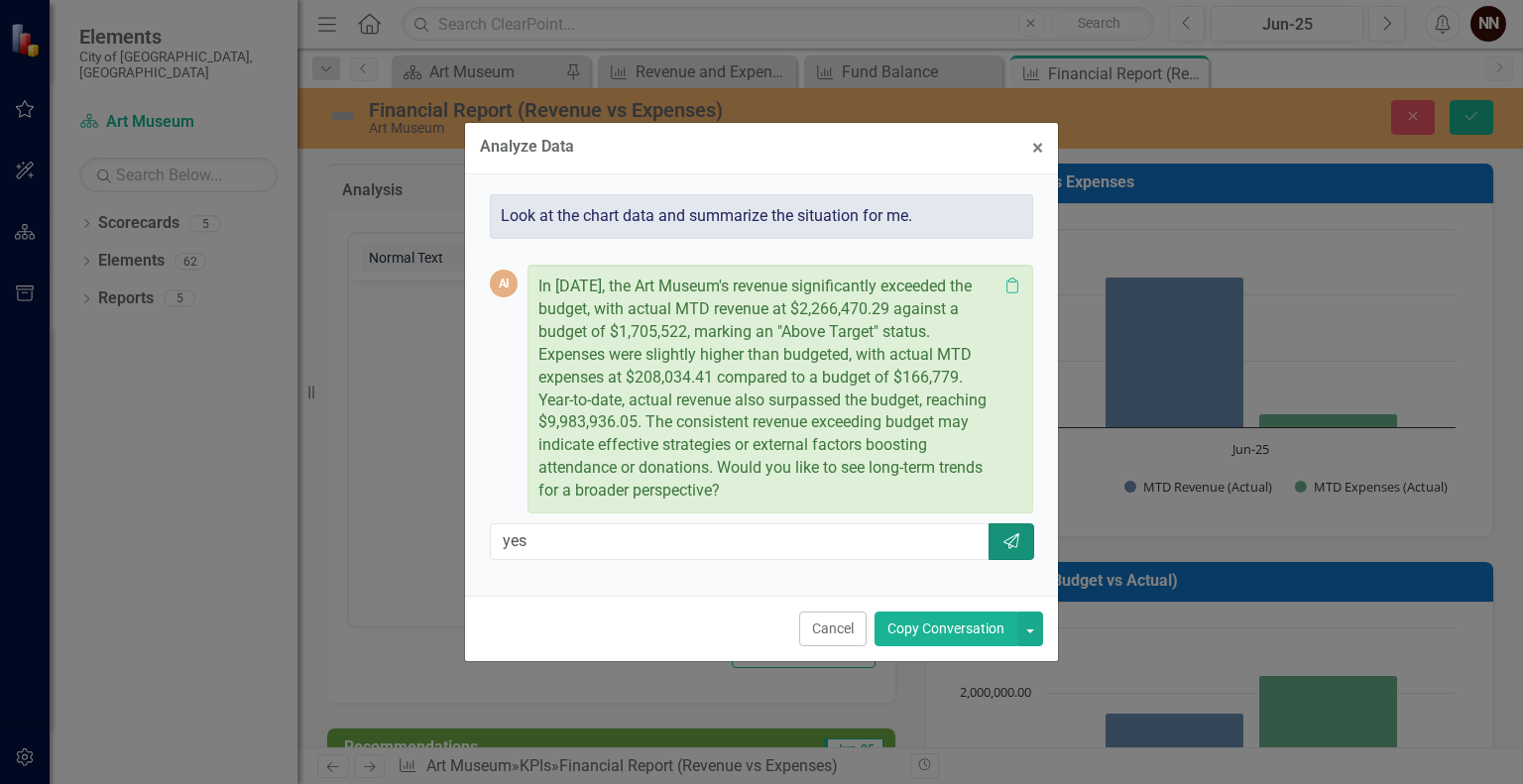 click on "Send" at bounding box center (1011, 541) 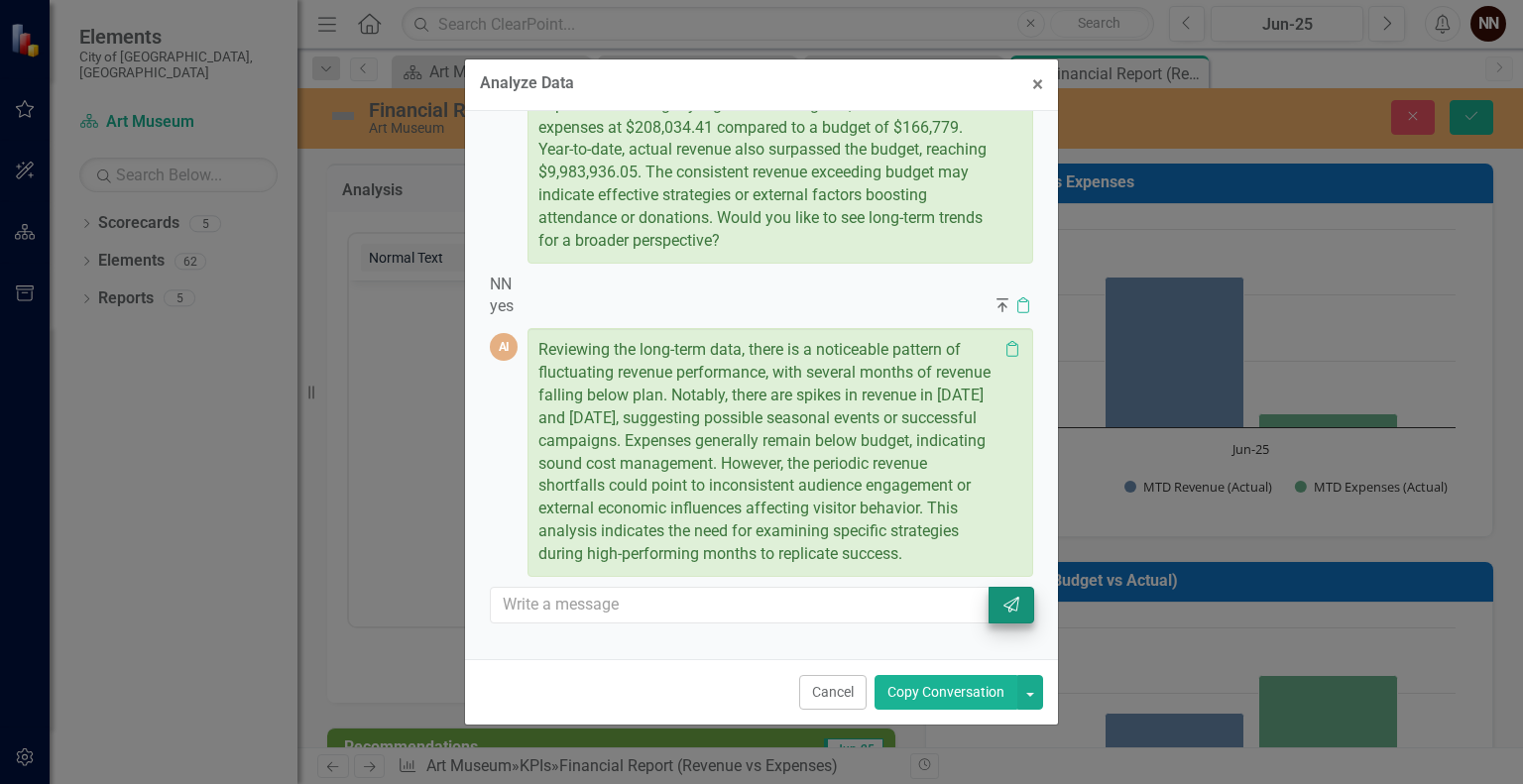 scroll, scrollTop: 190, scrollLeft: 0, axis: vertical 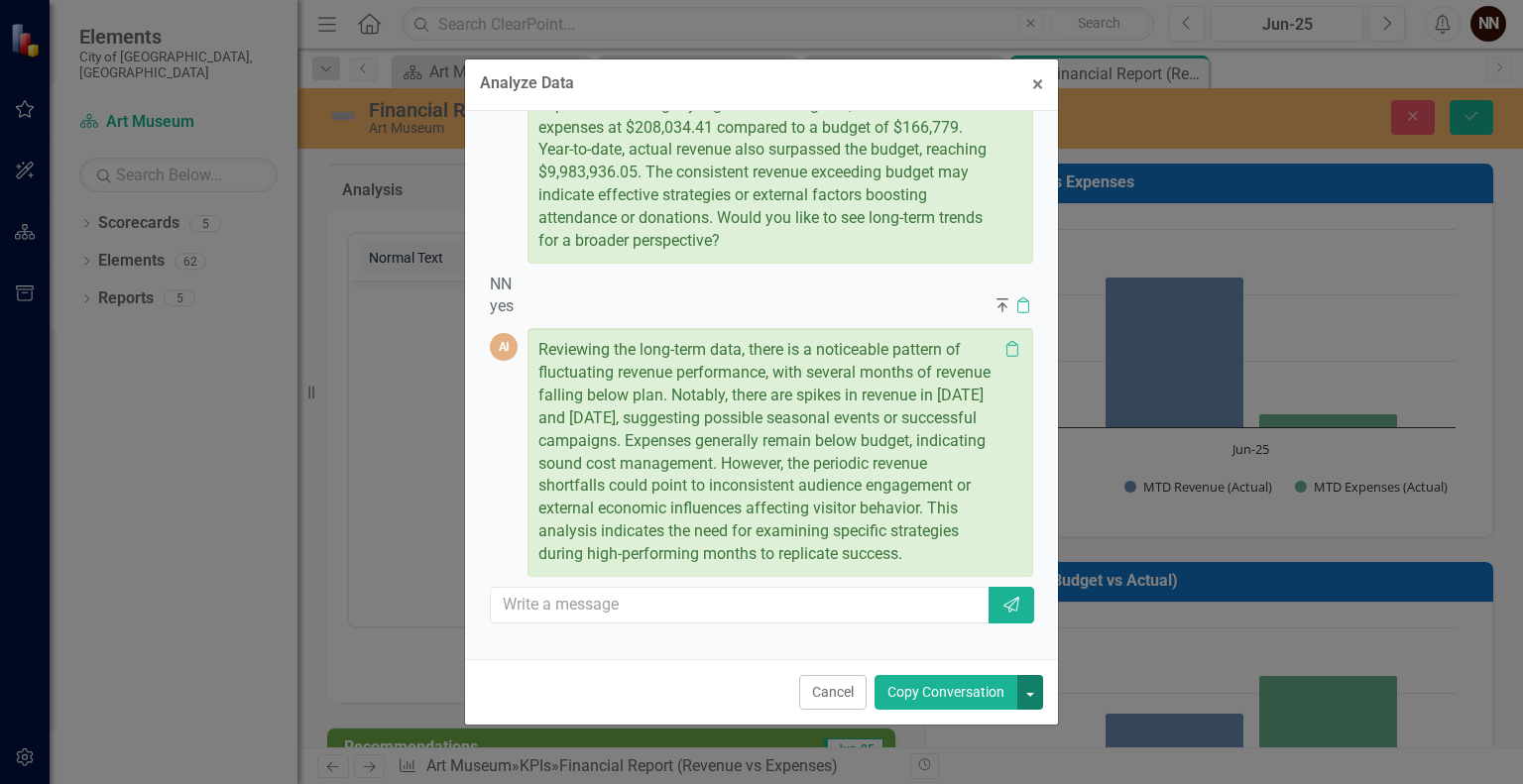 click at bounding box center [1030, 692] 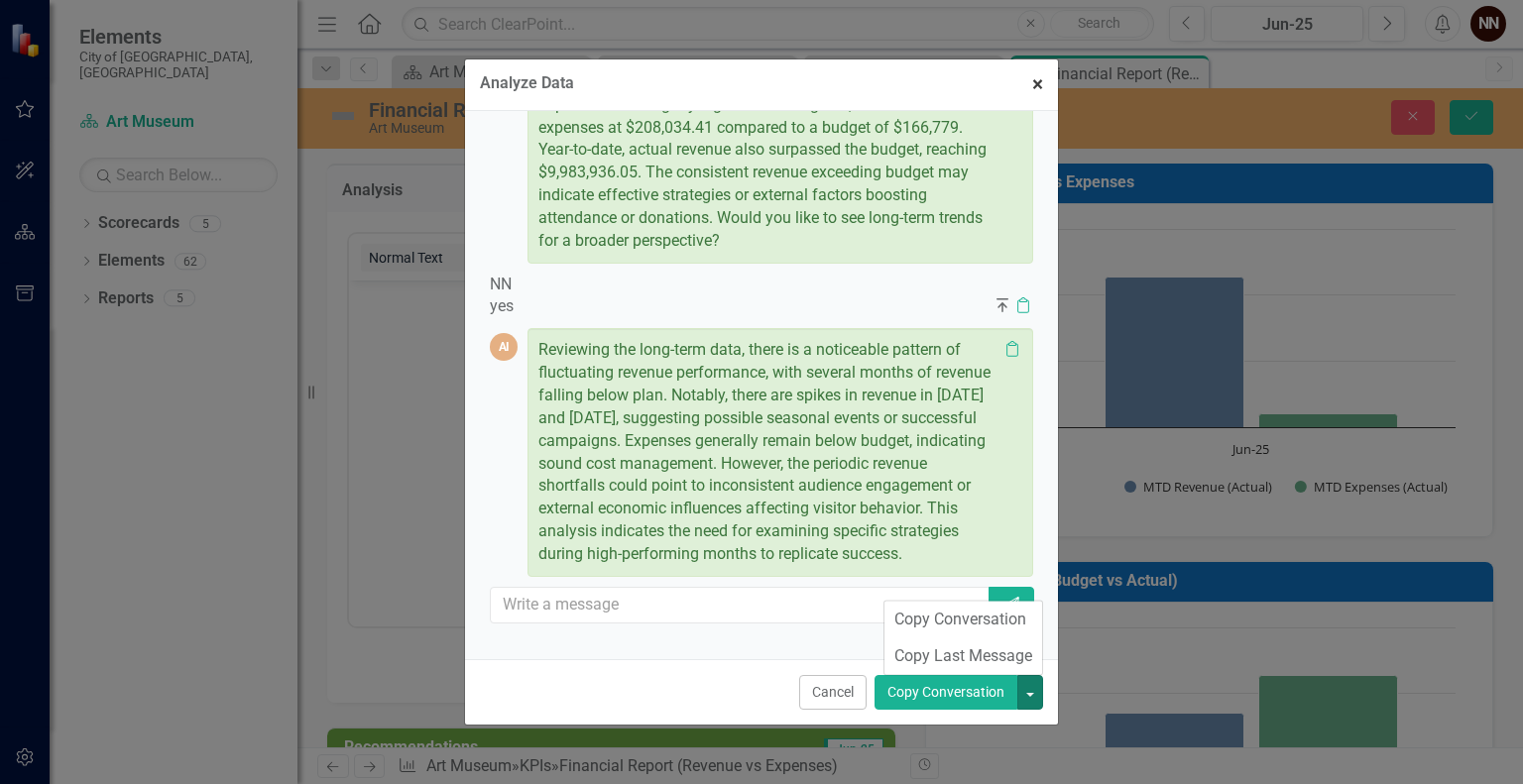 click on "×" at bounding box center (1037, 84) 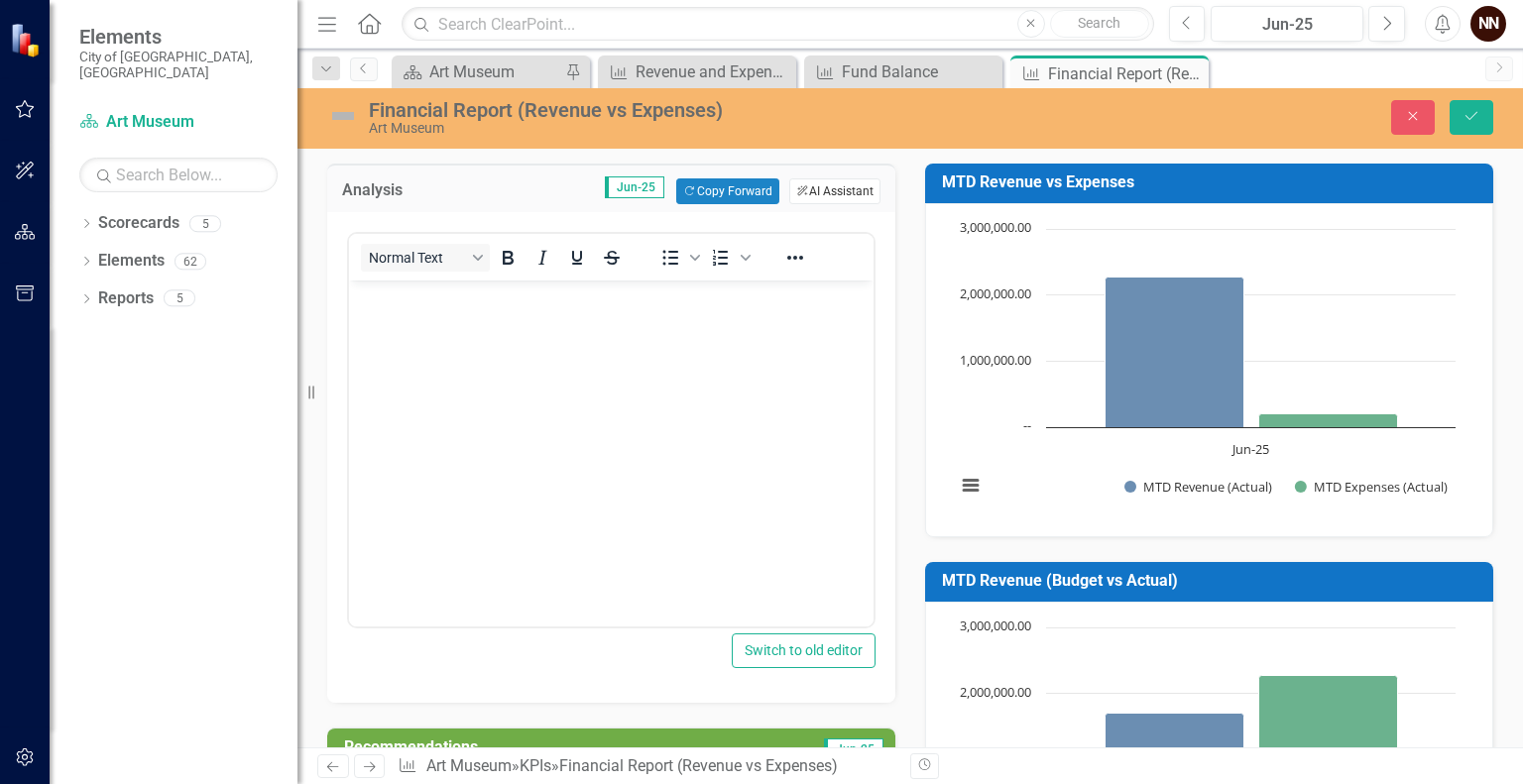 click on "ClearPoint AI  AI Assistant" at bounding box center [835, 191] 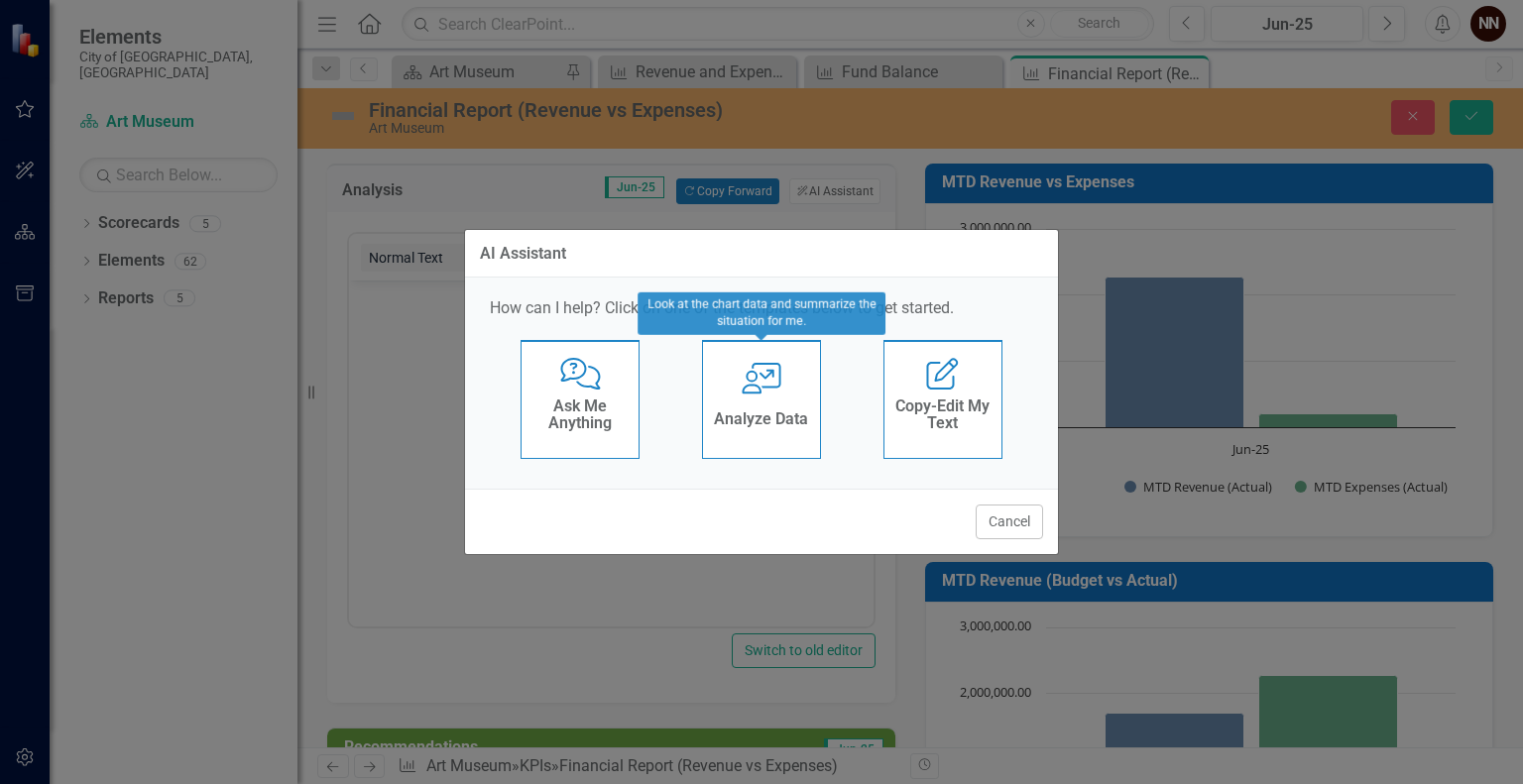 click on "Analyze Data" at bounding box center [761, 421] 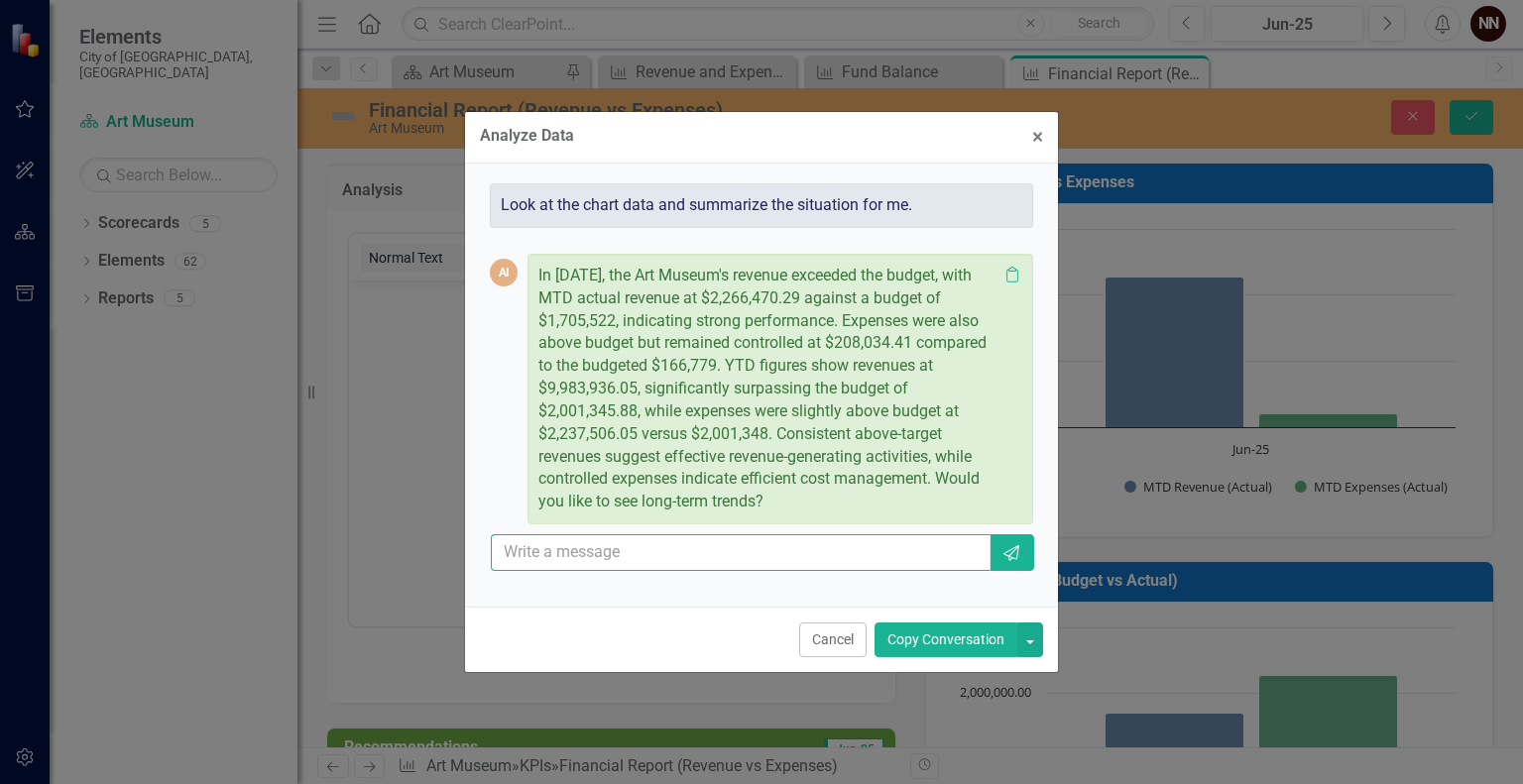 click at bounding box center (741, 552) 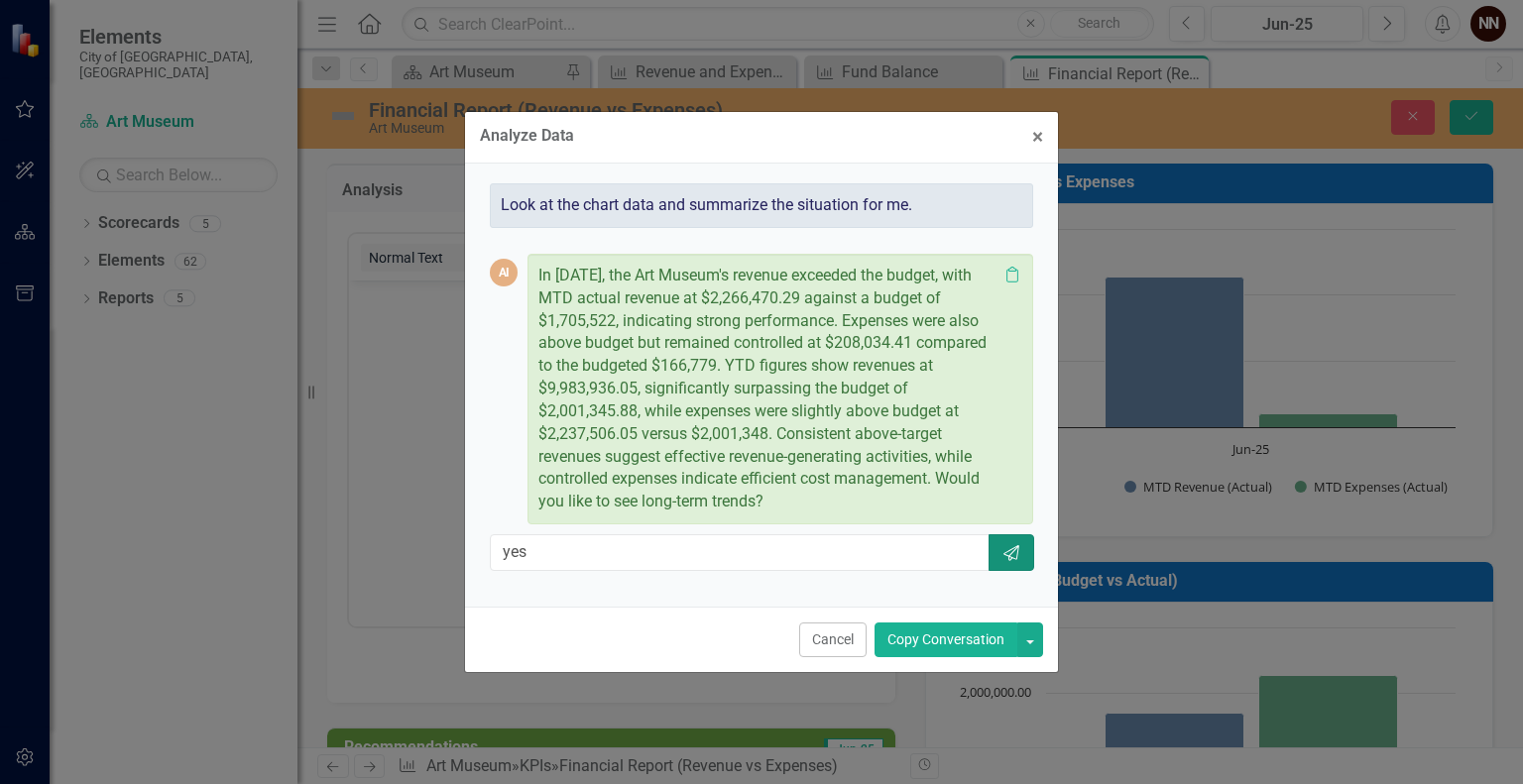 click on "Send" at bounding box center (1011, 552) 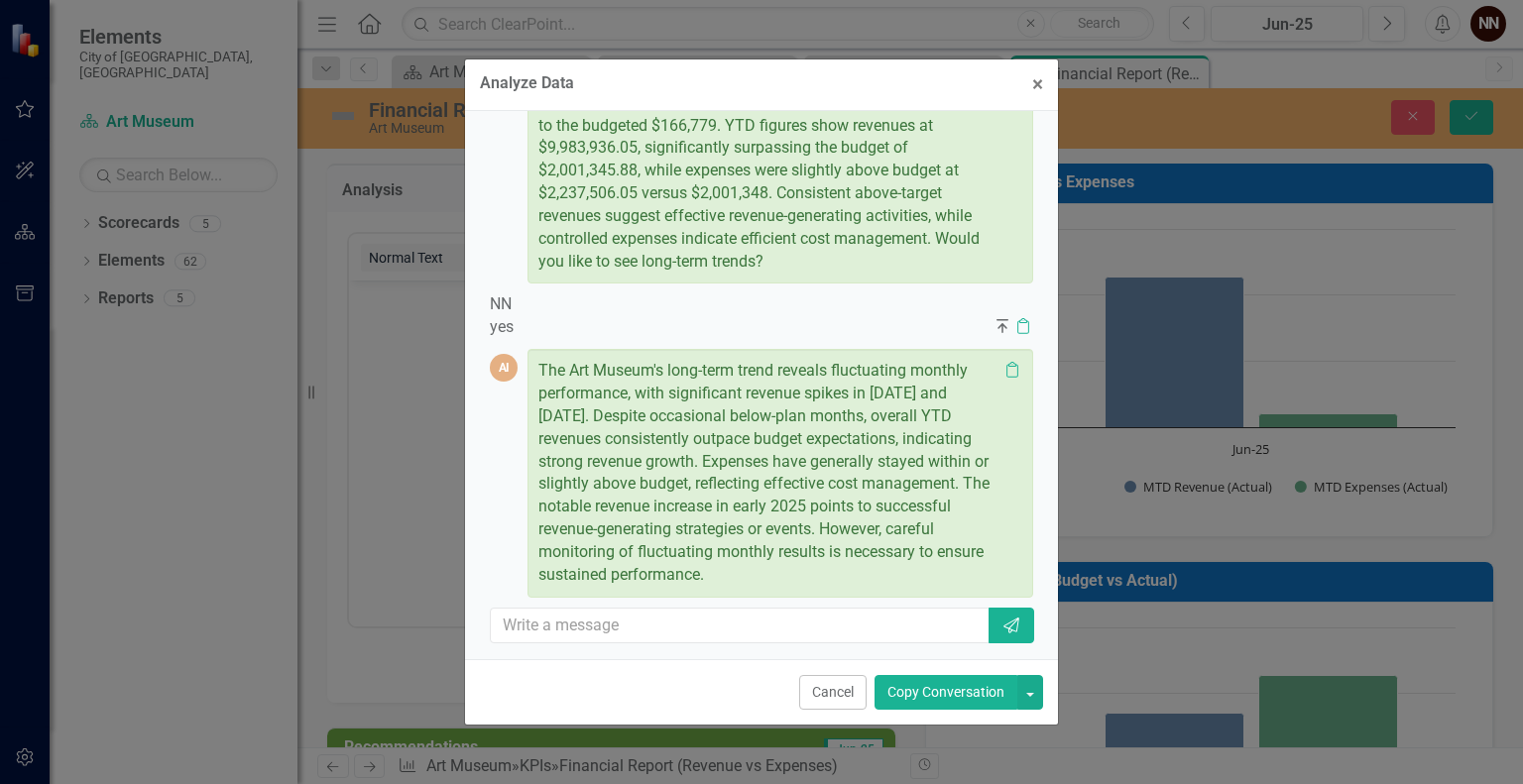 scroll, scrollTop: 190, scrollLeft: 0, axis: vertical 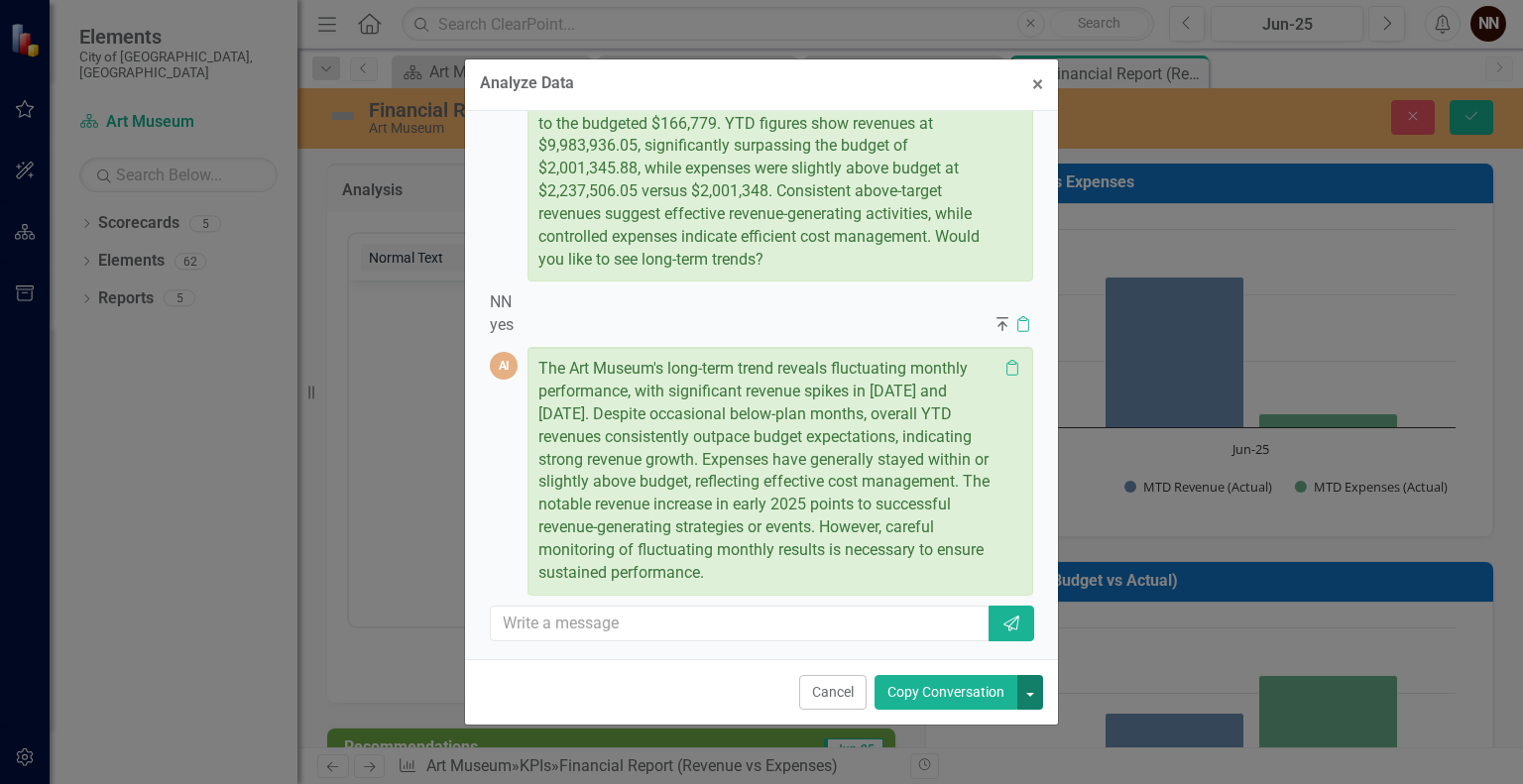 click at bounding box center [1030, 692] 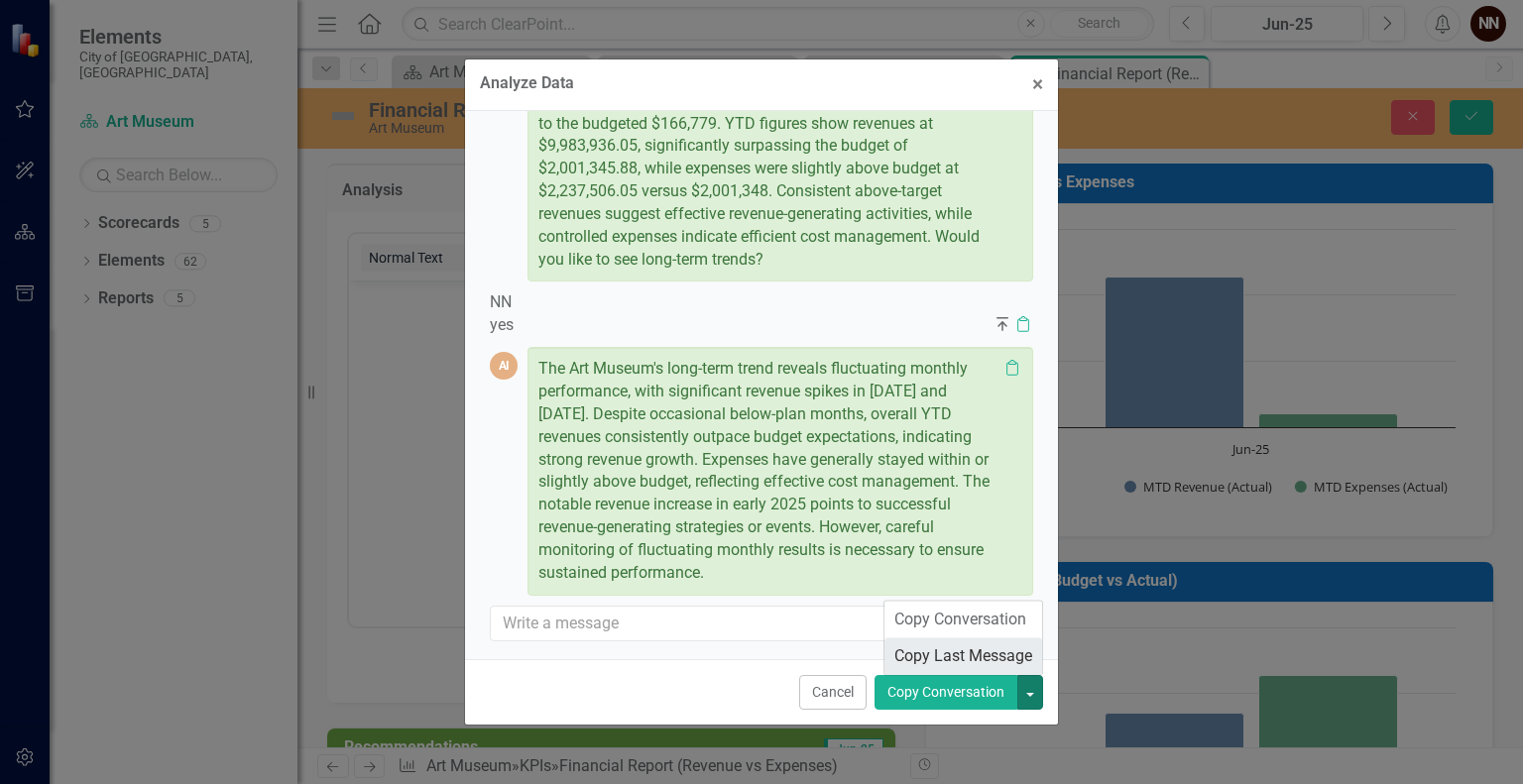 click on "Copy Last Message" at bounding box center [963, 655] 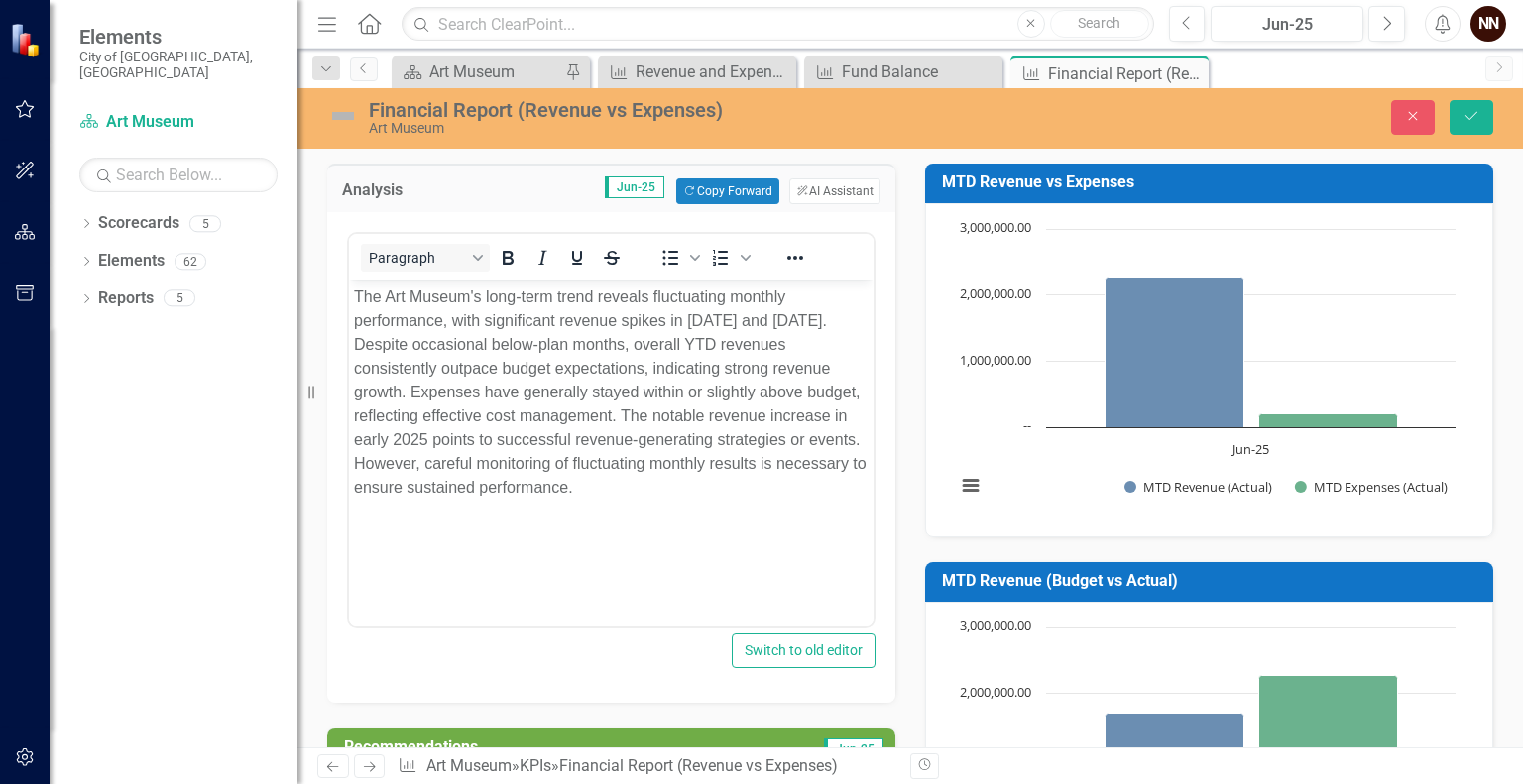 scroll, scrollTop: 0, scrollLeft: 0, axis: both 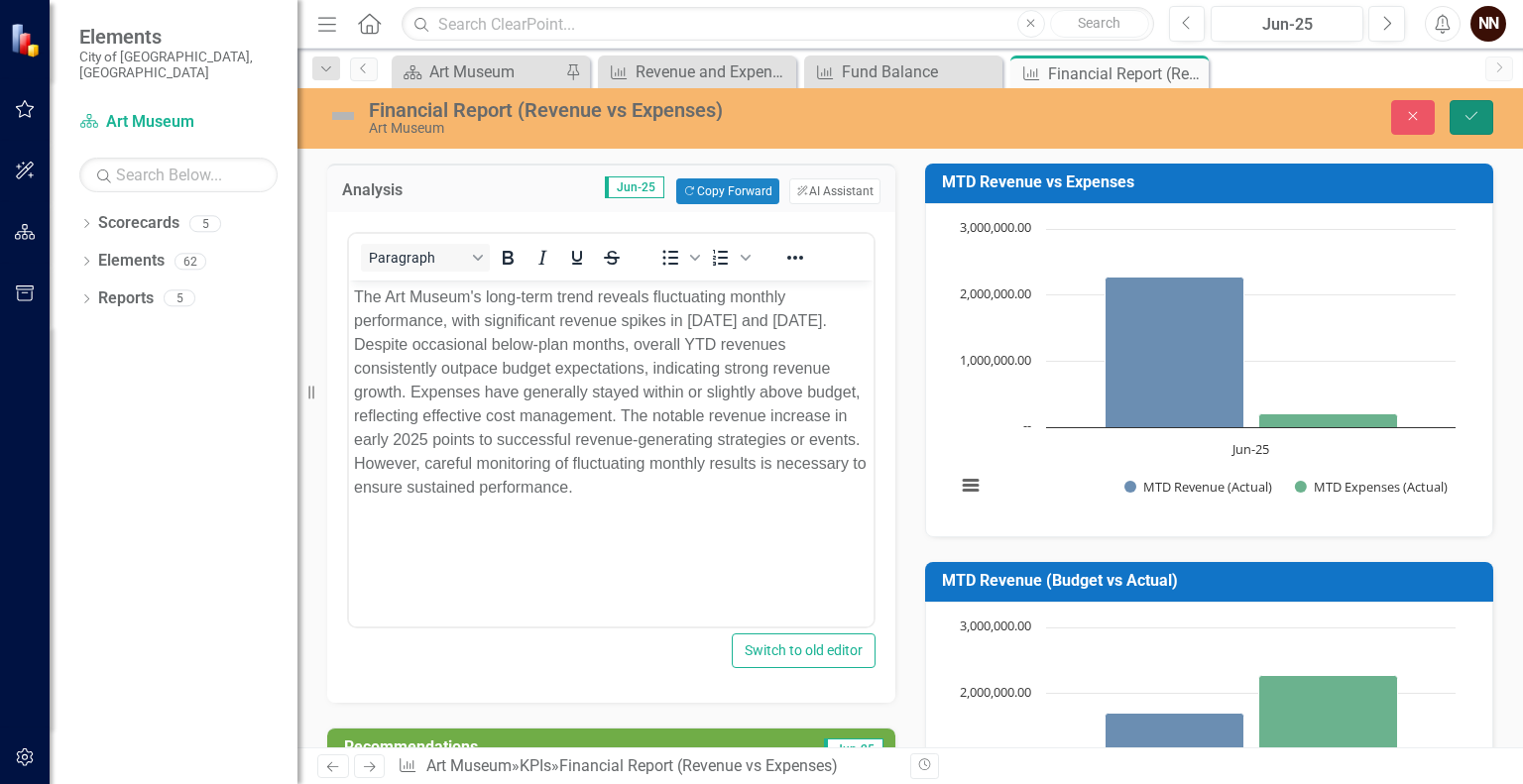 click on "Save" at bounding box center (1471, 117) 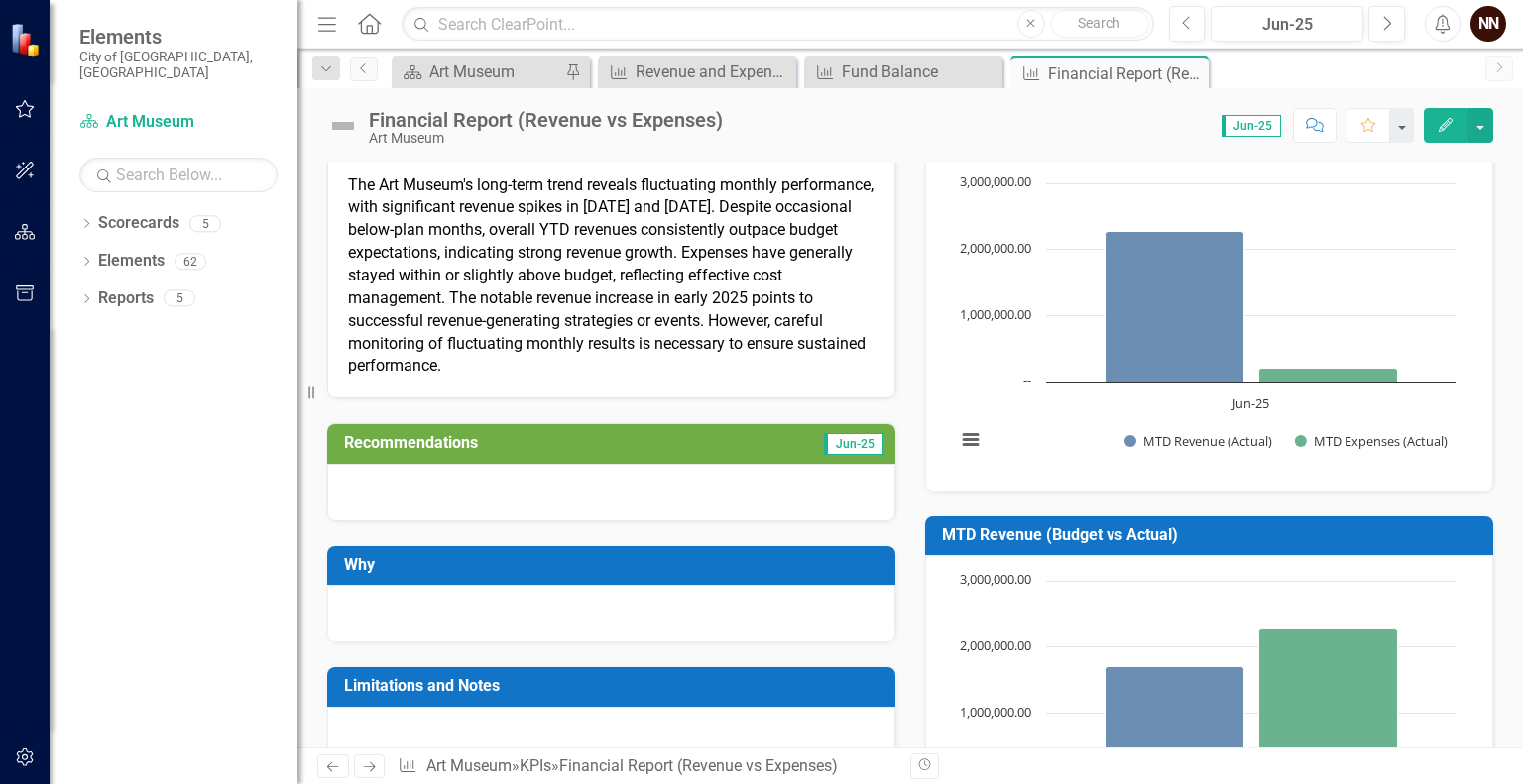 scroll, scrollTop: 0, scrollLeft: 0, axis: both 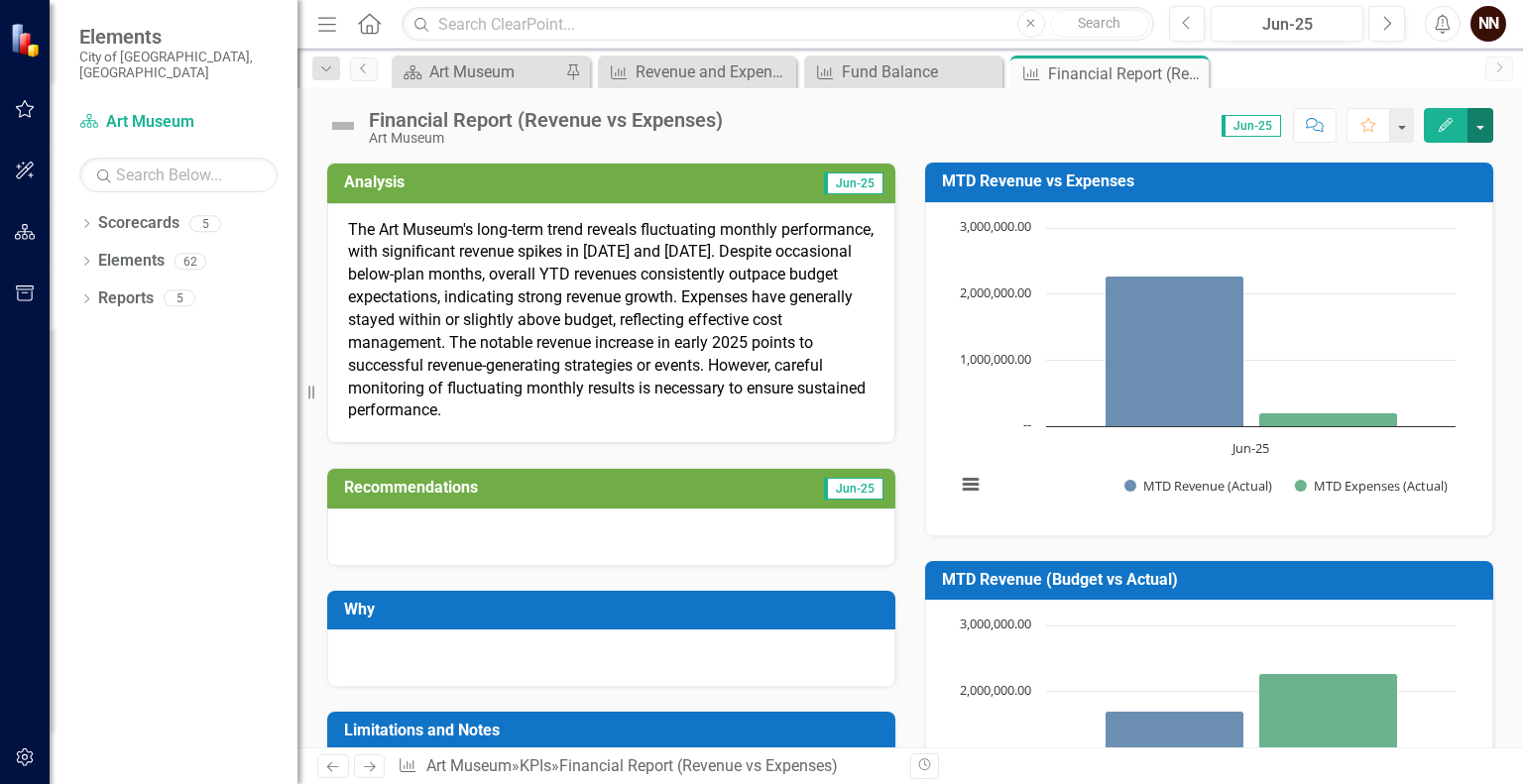 click at bounding box center (1480, 125) 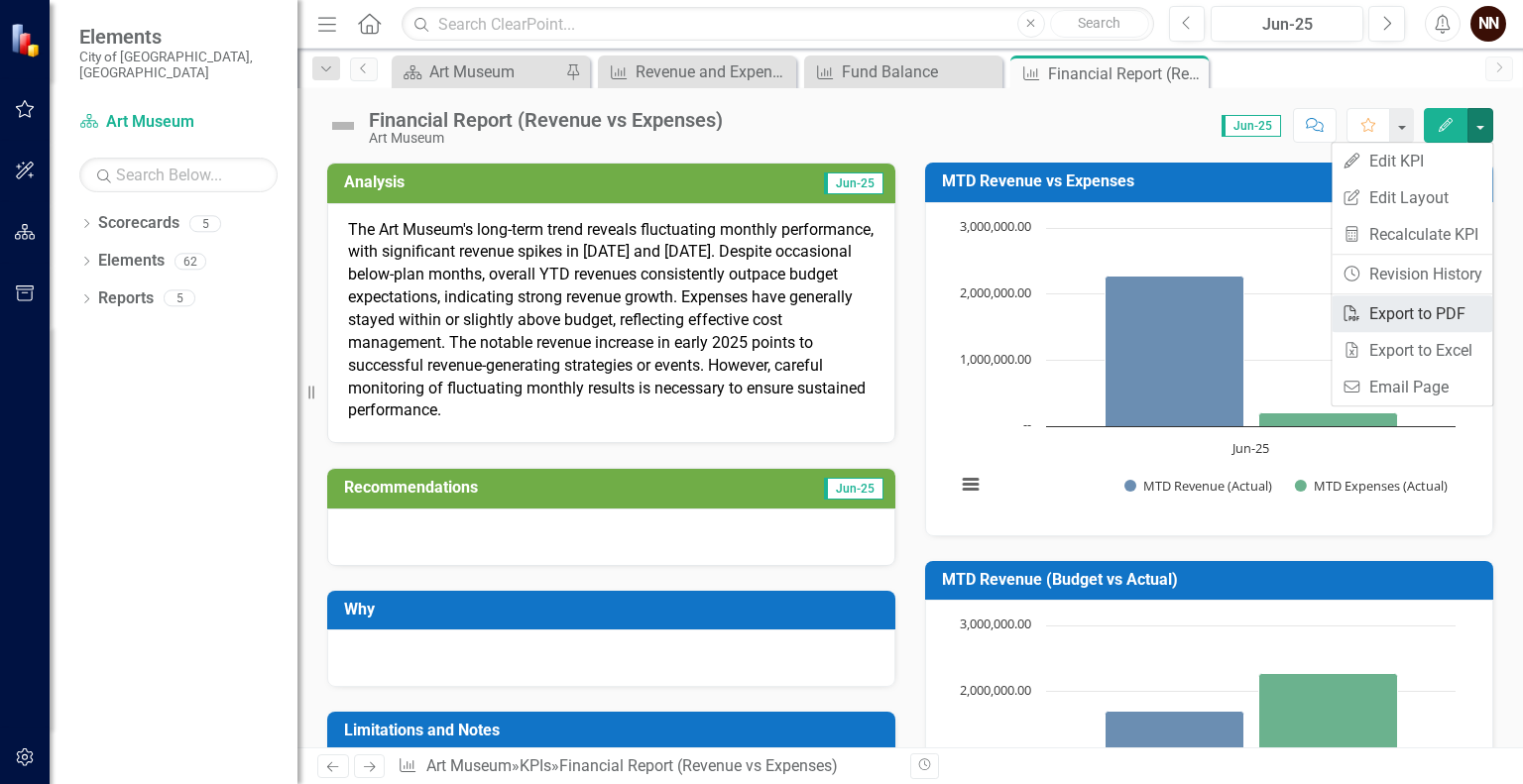 click on "PDF Export to PDF" at bounding box center [1412, 313] 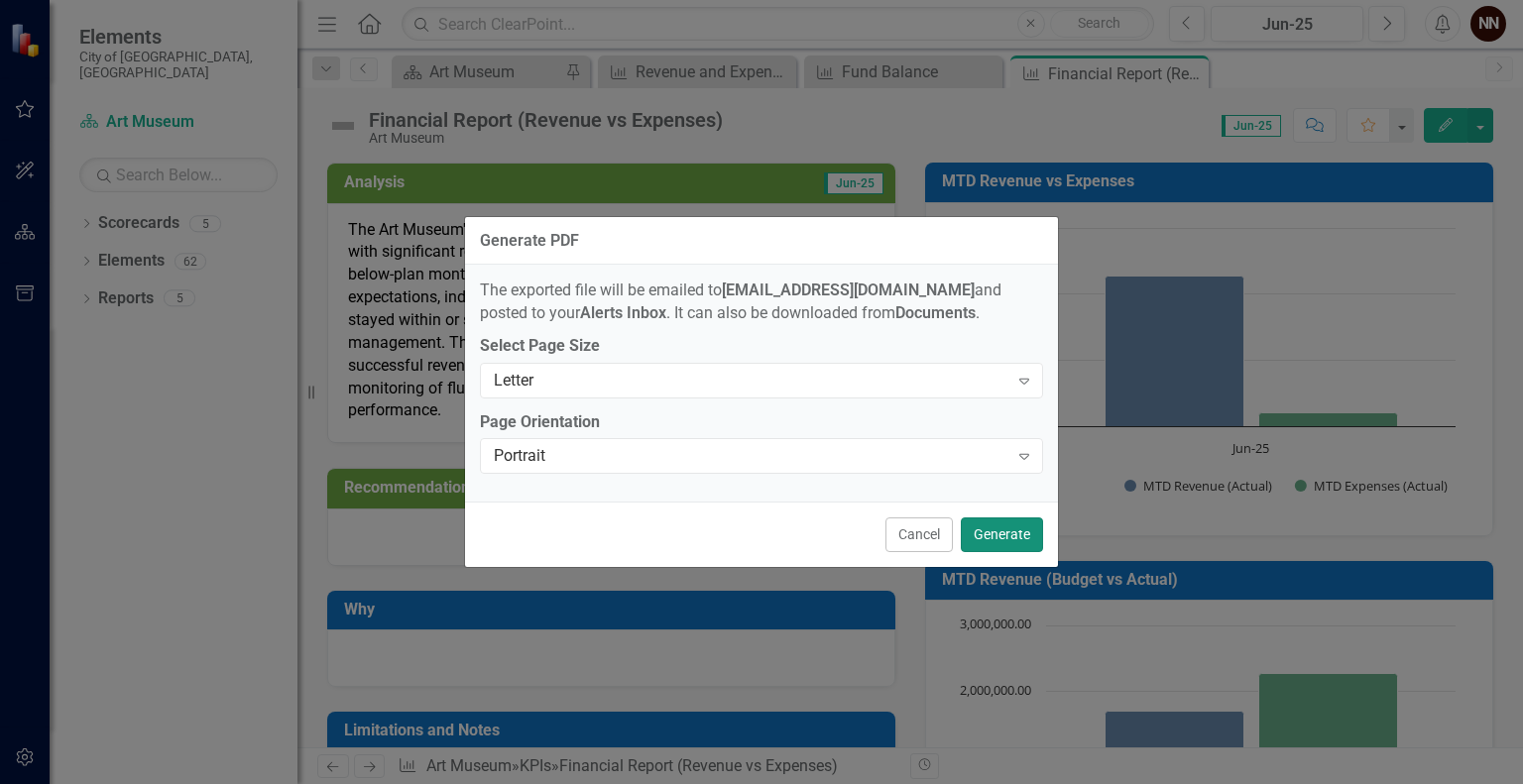 click on "Generate" at bounding box center [1001, 534] 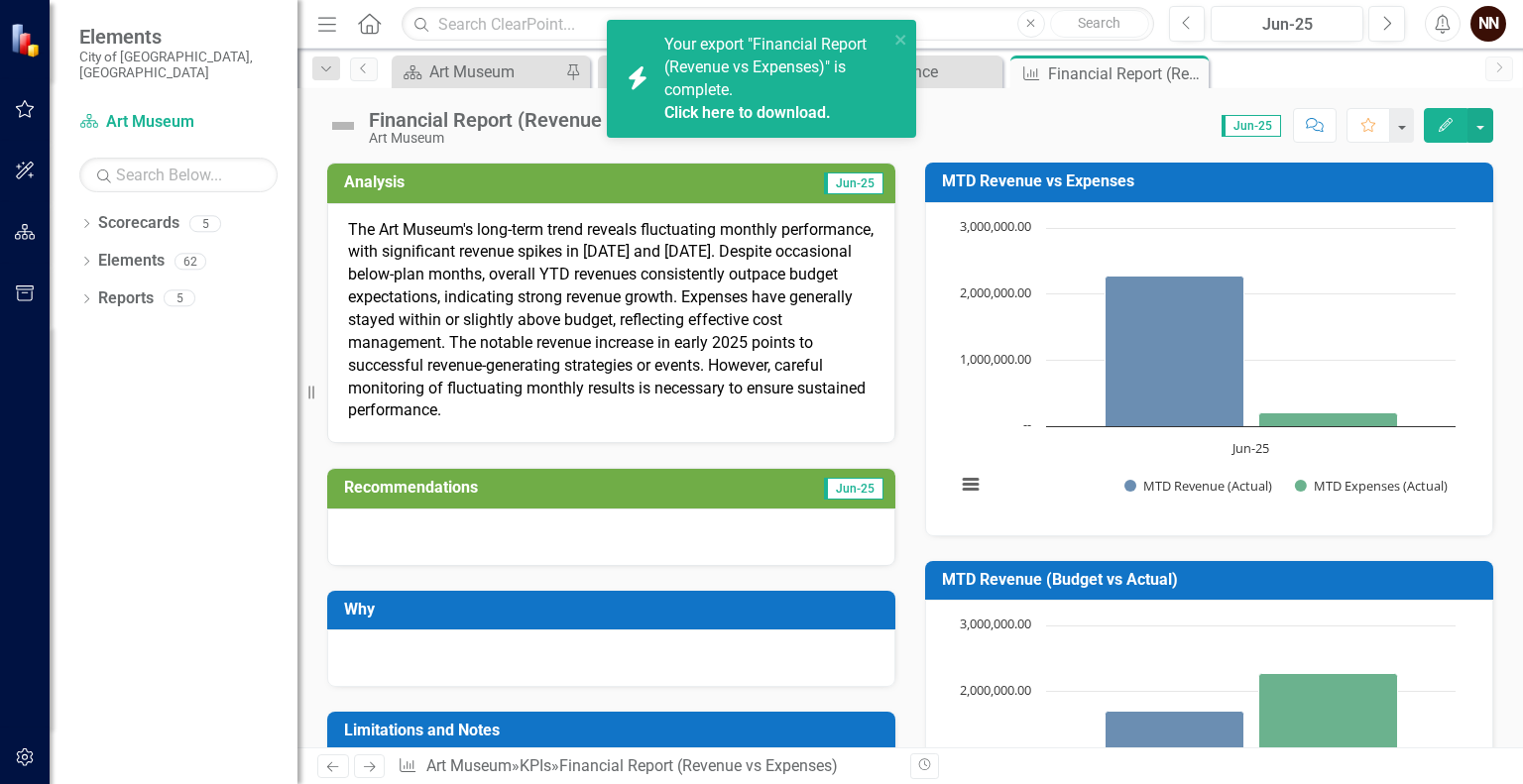 click on "Click here to download." at bounding box center [748, 112] 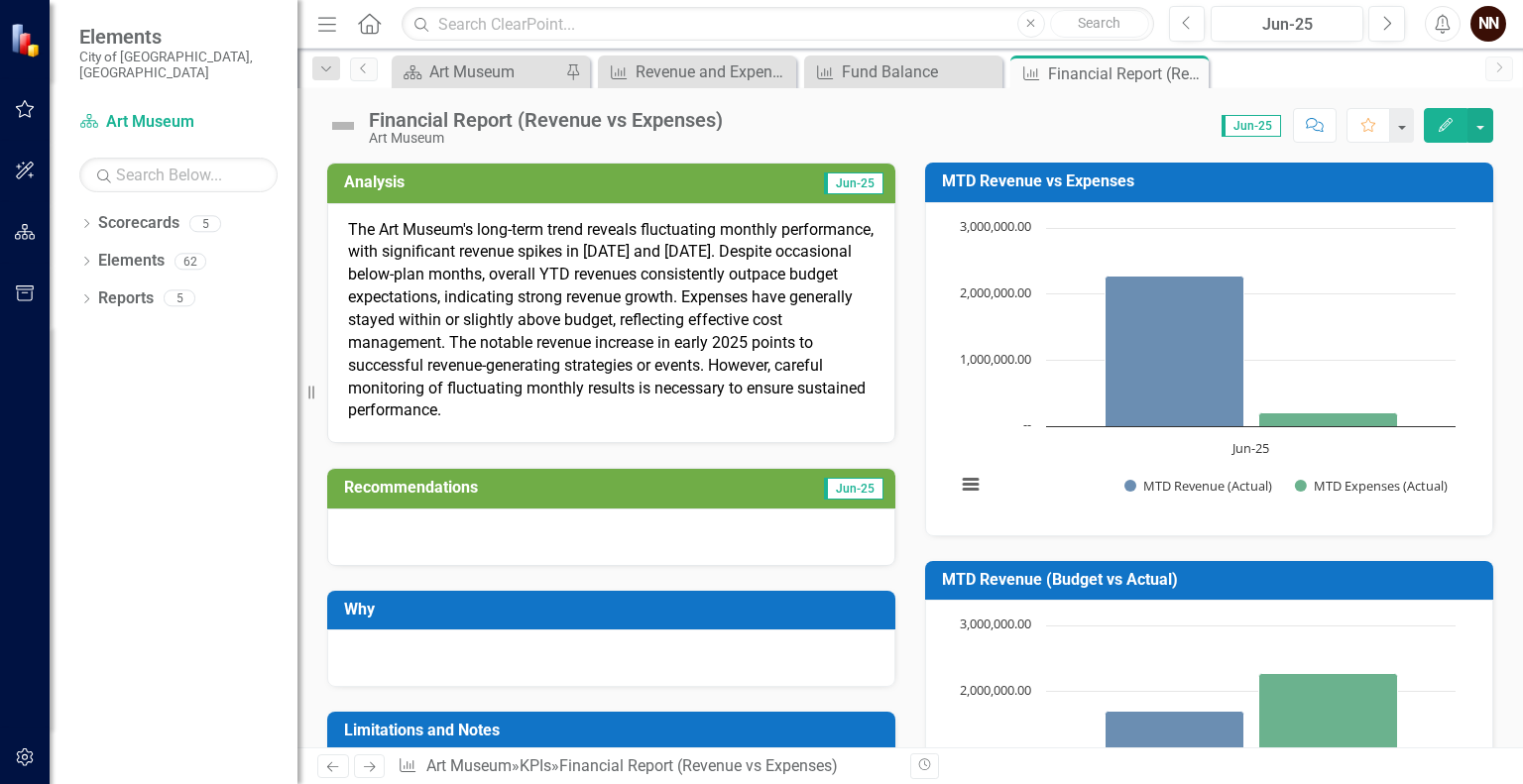 click on "MTD Revenue (Budget vs Actual)" at bounding box center (1213, 580) 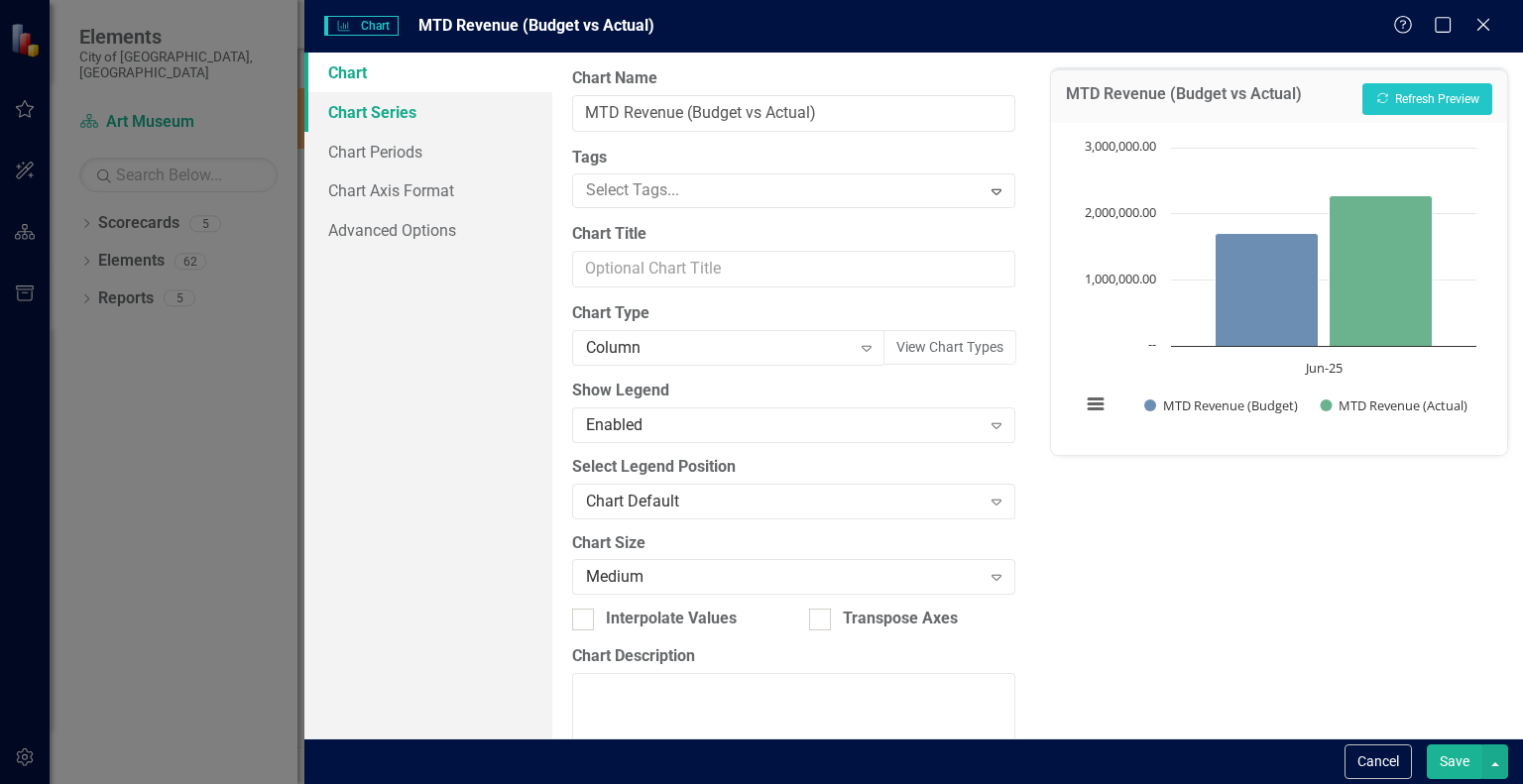 click on "Chart Series" at bounding box center [428, 112] 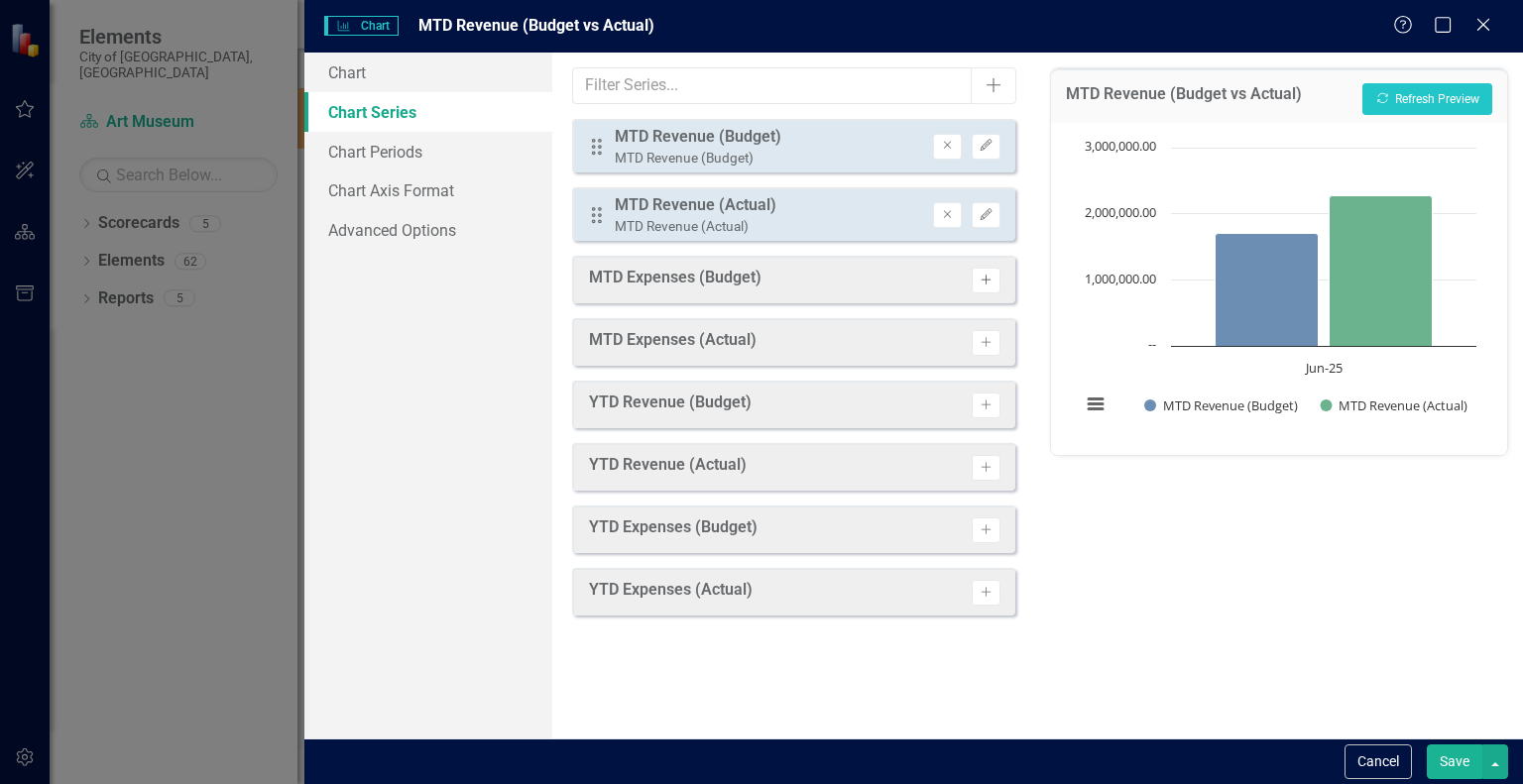 click on "Activate" 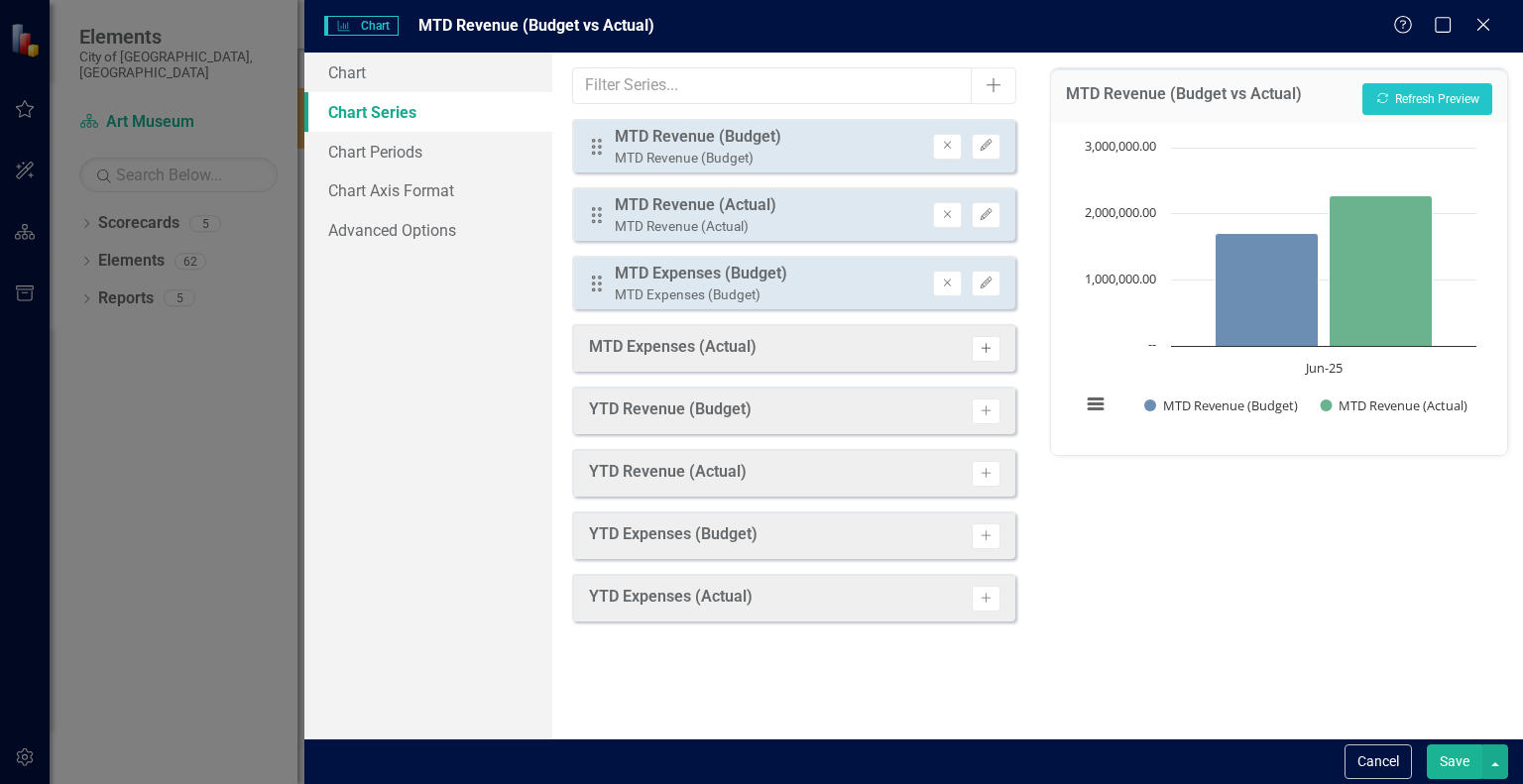 click 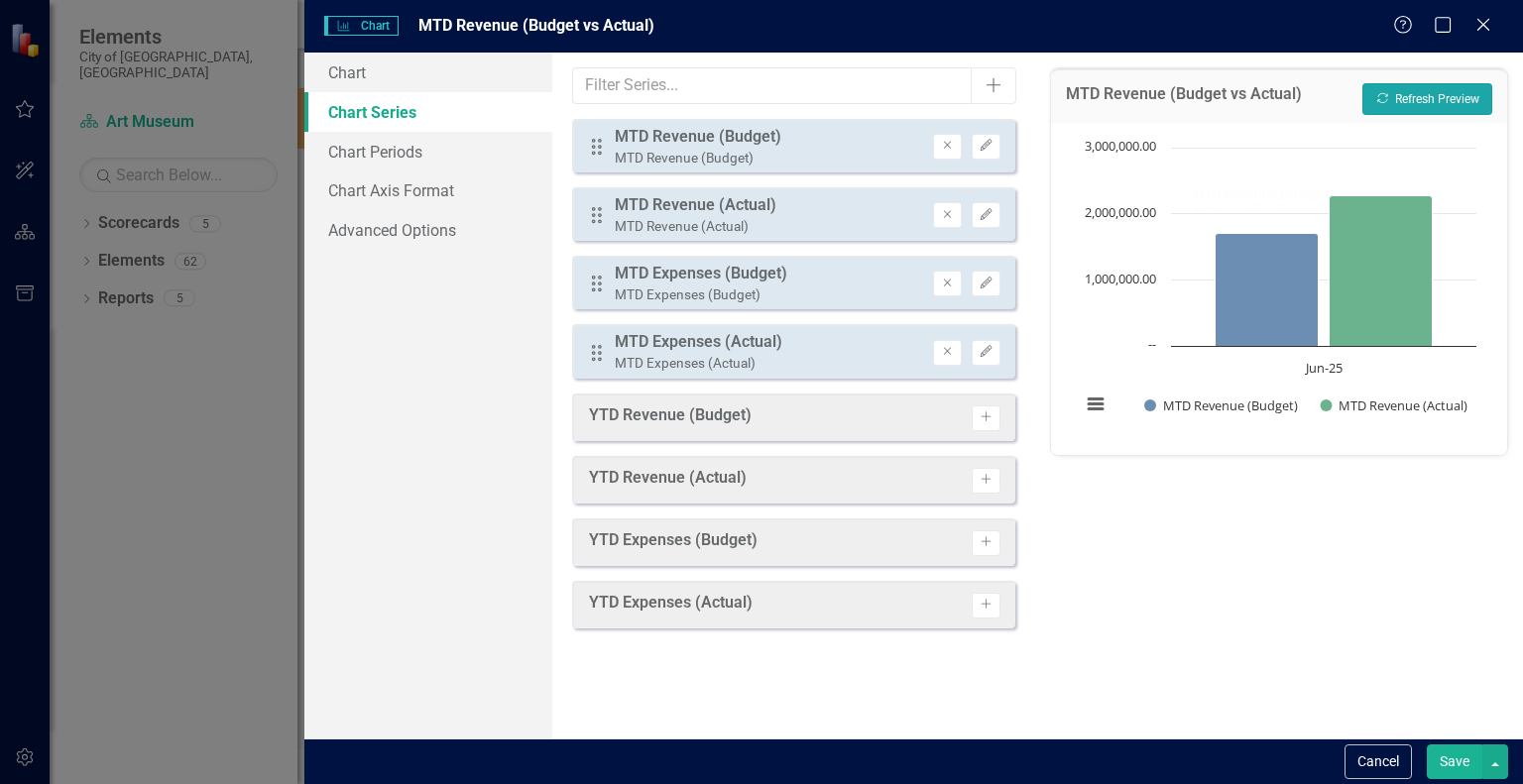 click on "Recalculate Refresh Preview" at bounding box center [1427, 99] 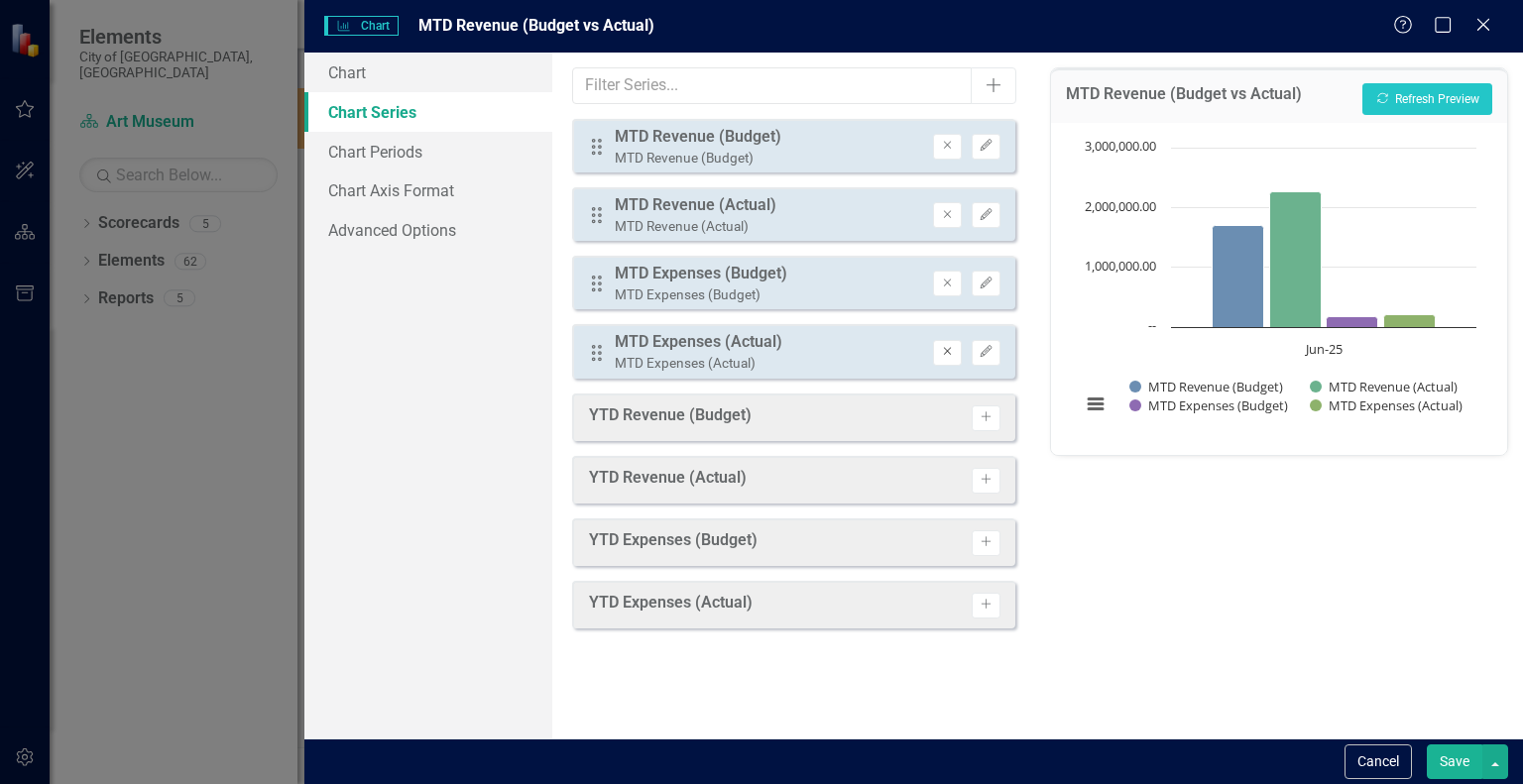 drag, startPoint x: 957, startPoint y: 345, endPoint x: 944, endPoint y: 347, distance: 13.152946 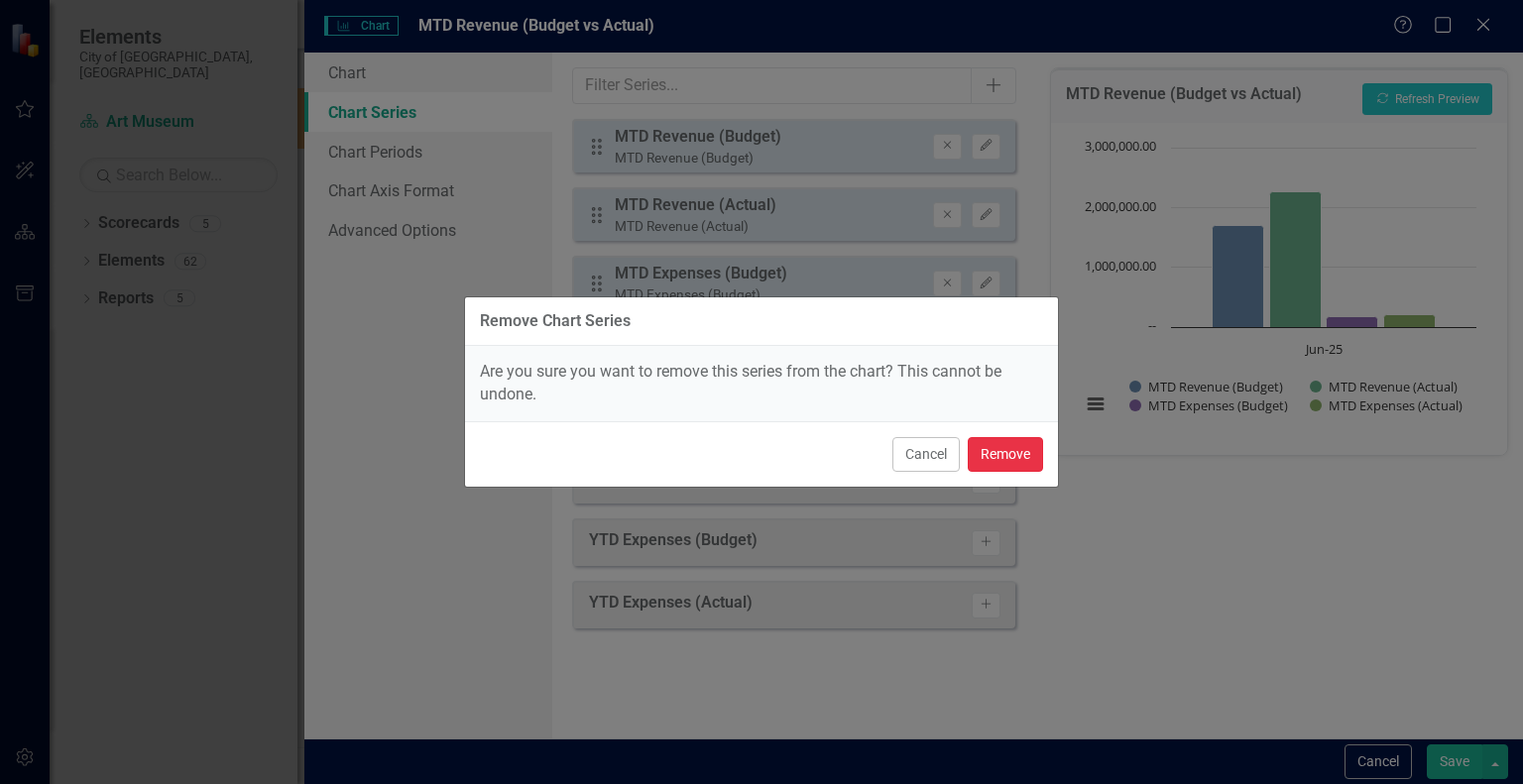 click on "Remove" at bounding box center (1005, 454) 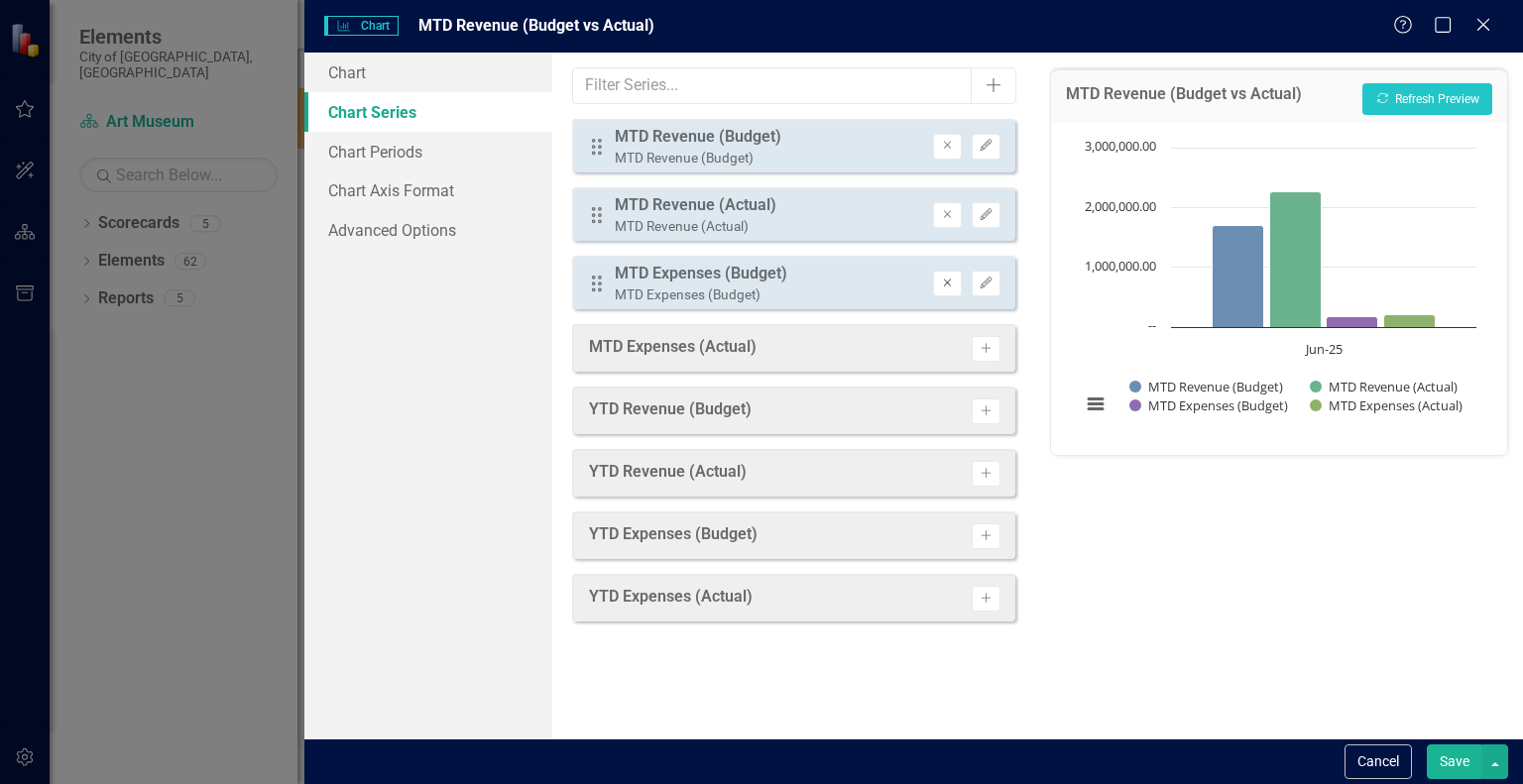 click 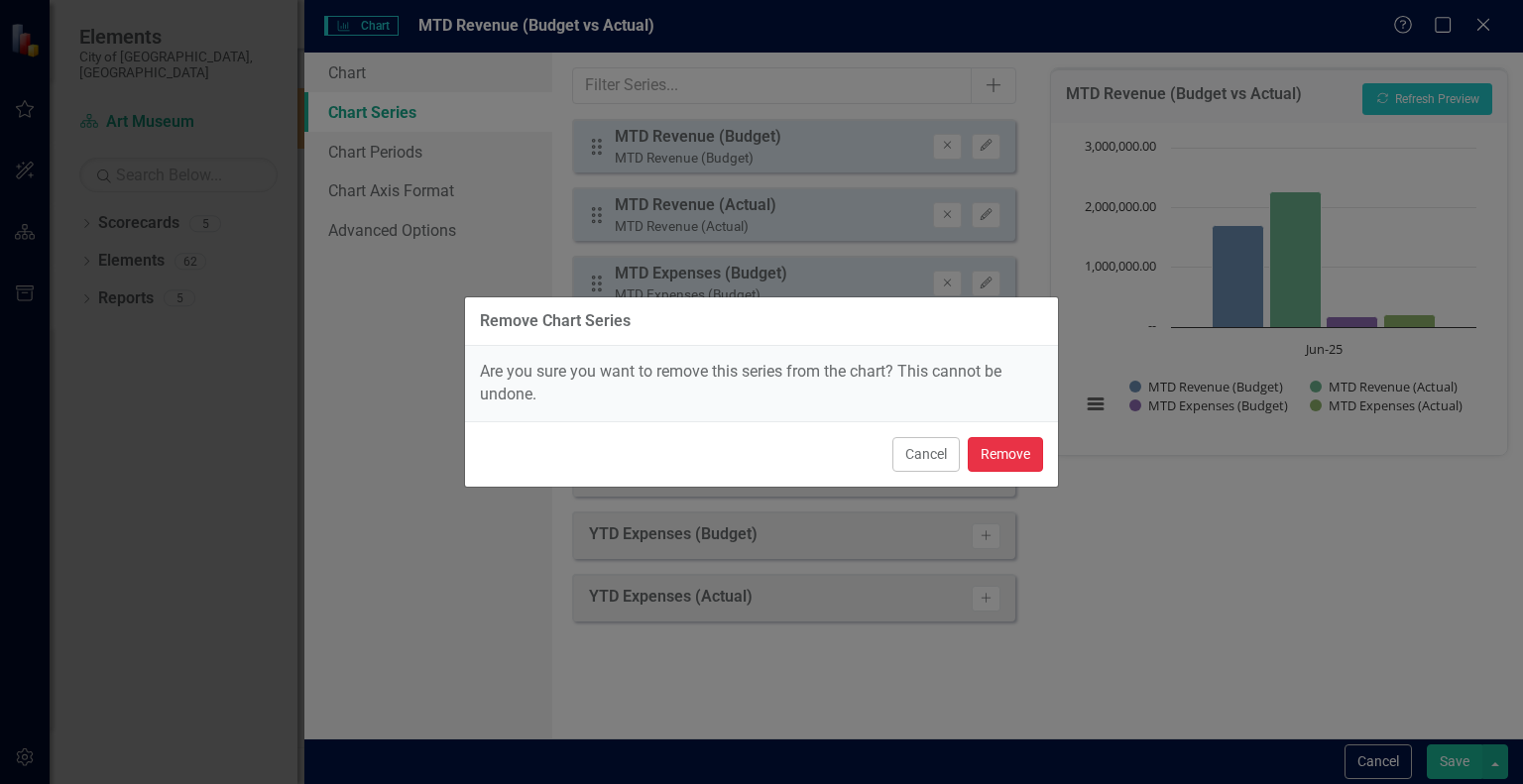 click on "Remove" at bounding box center [1005, 454] 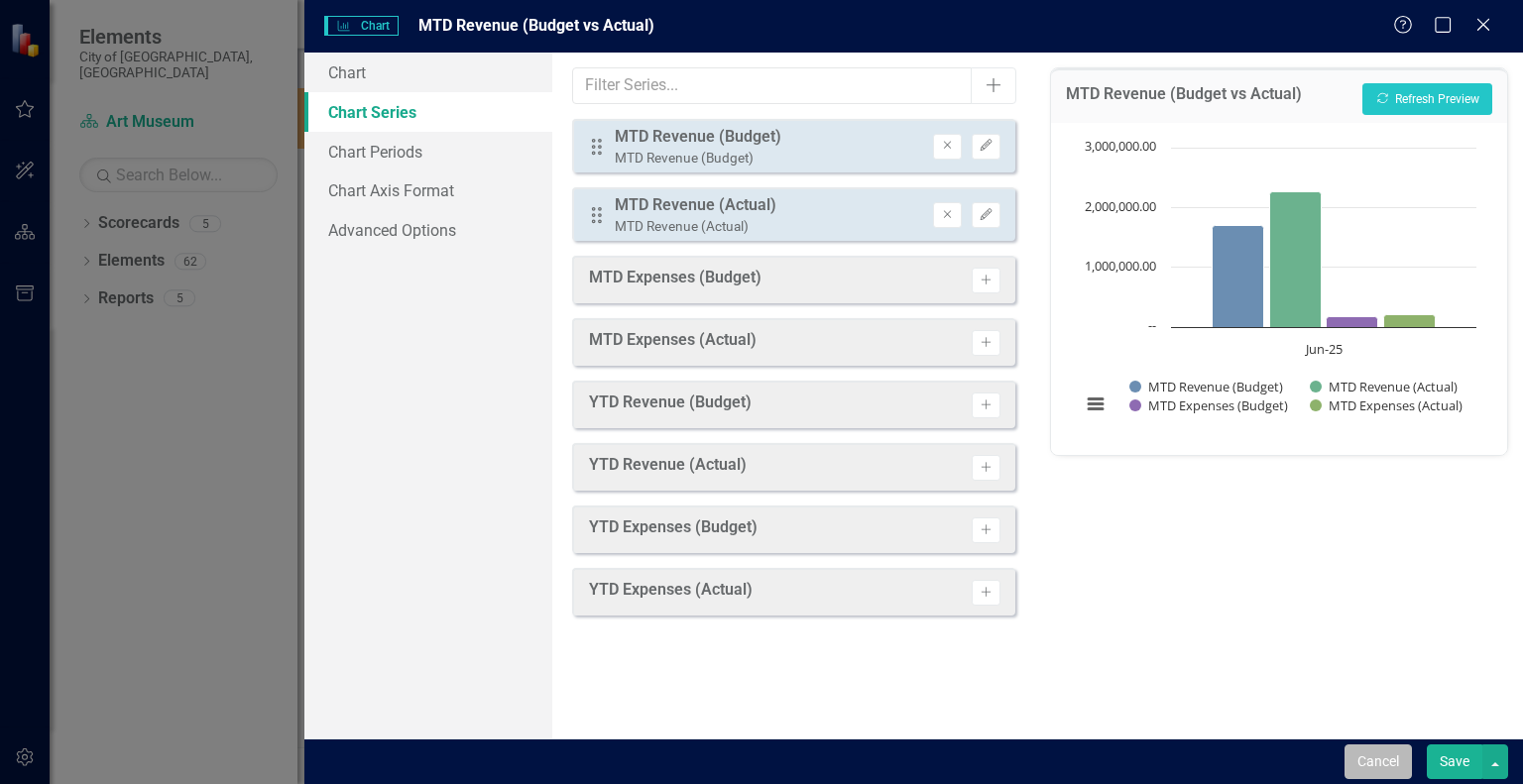 click on "Cancel" at bounding box center (1378, 761) 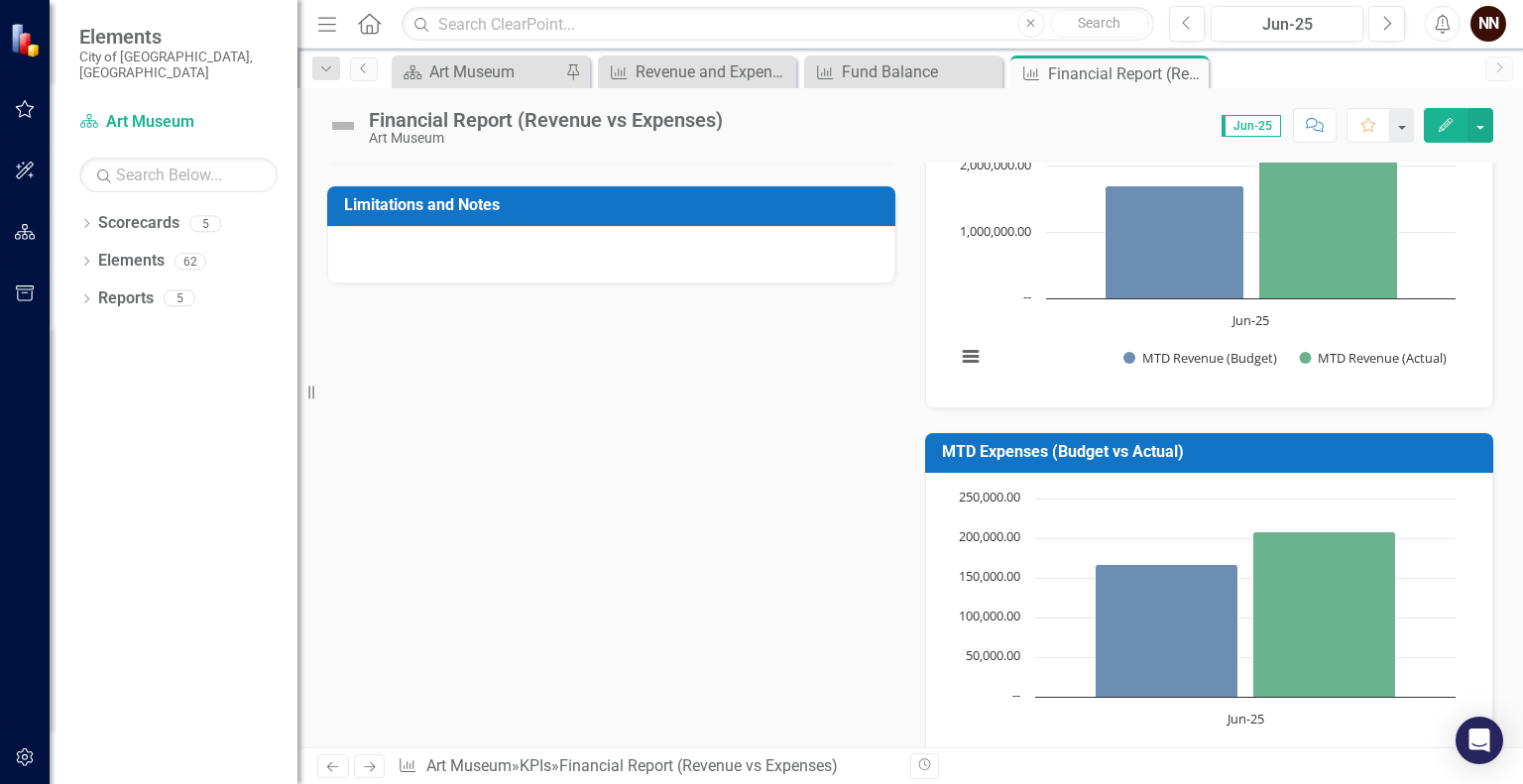 scroll, scrollTop: 335, scrollLeft: 0, axis: vertical 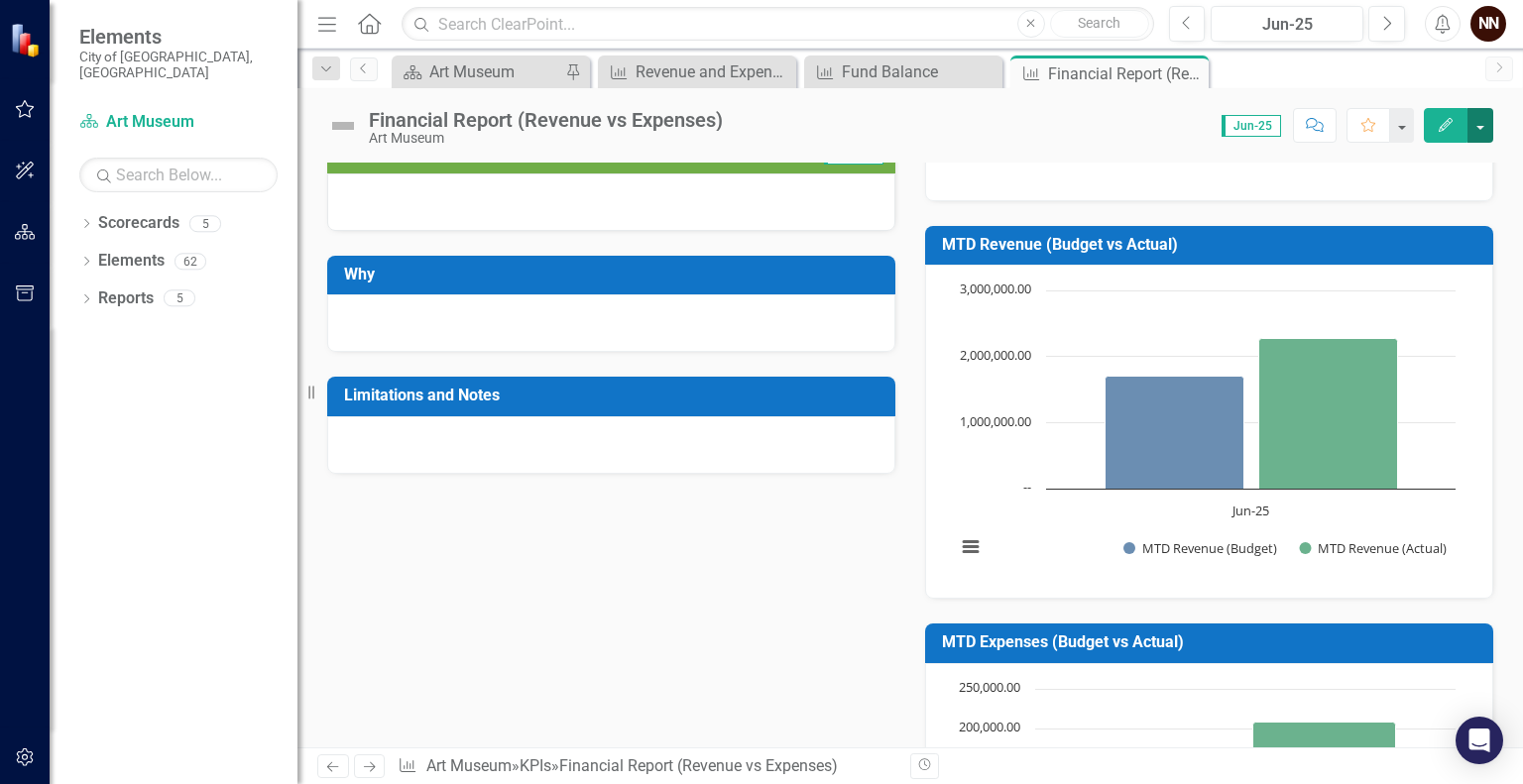 click at bounding box center (1480, 125) 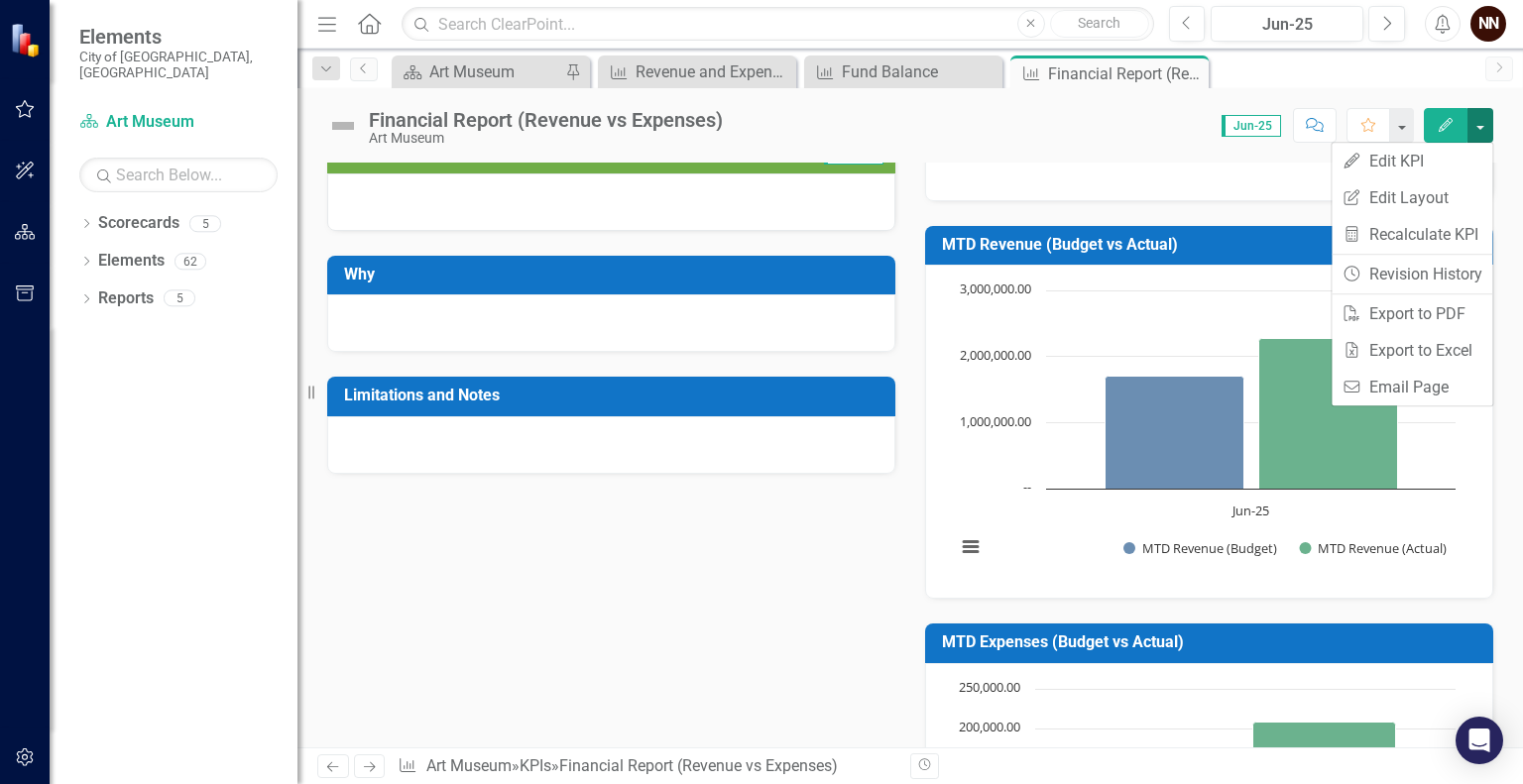 drag, startPoint x: 1444, startPoint y: 196, endPoint x: 1481, endPoint y: 127, distance: 78.29432 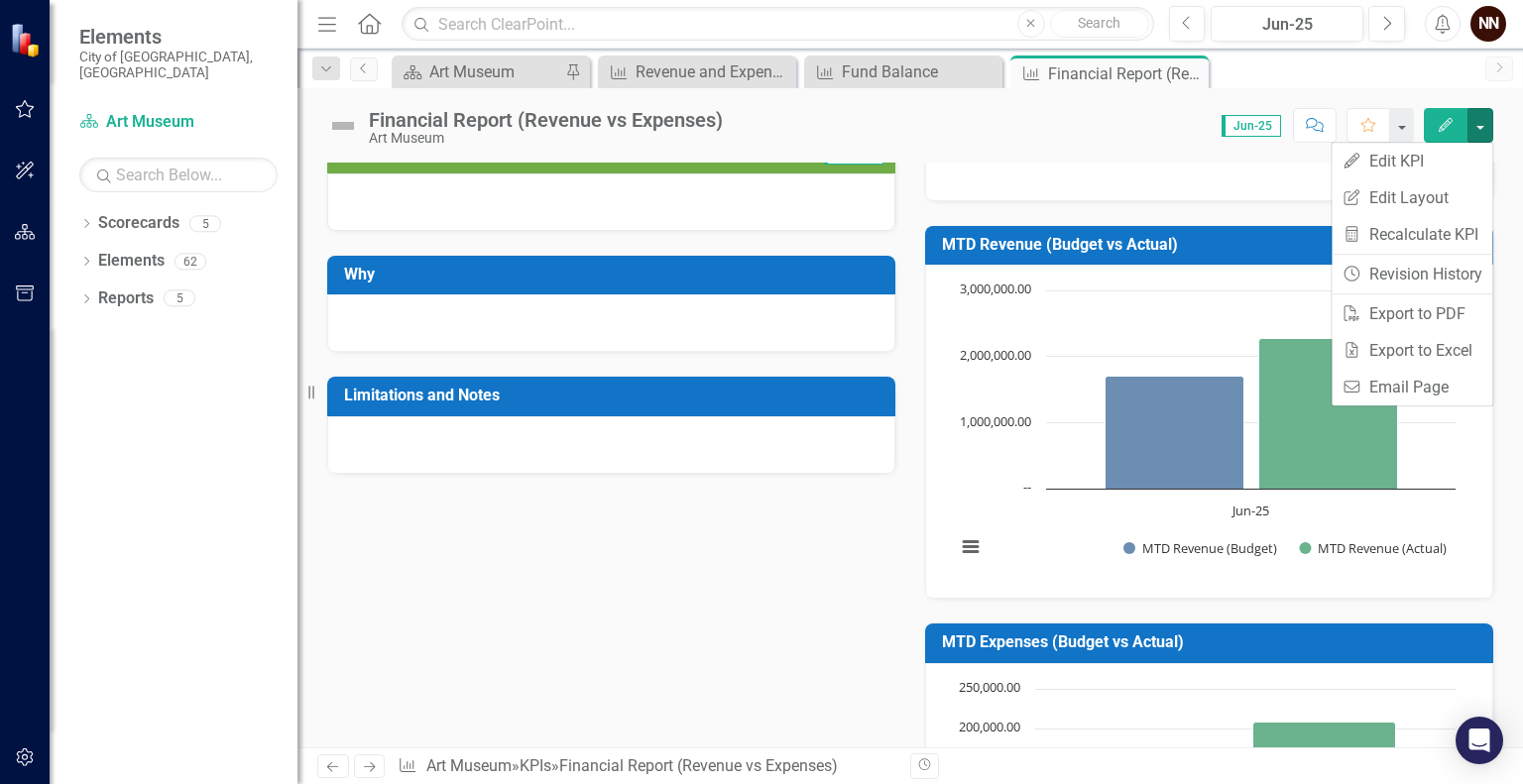drag, startPoint x: 1481, startPoint y: 127, endPoint x: 747, endPoint y: 301, distance: 754.3421 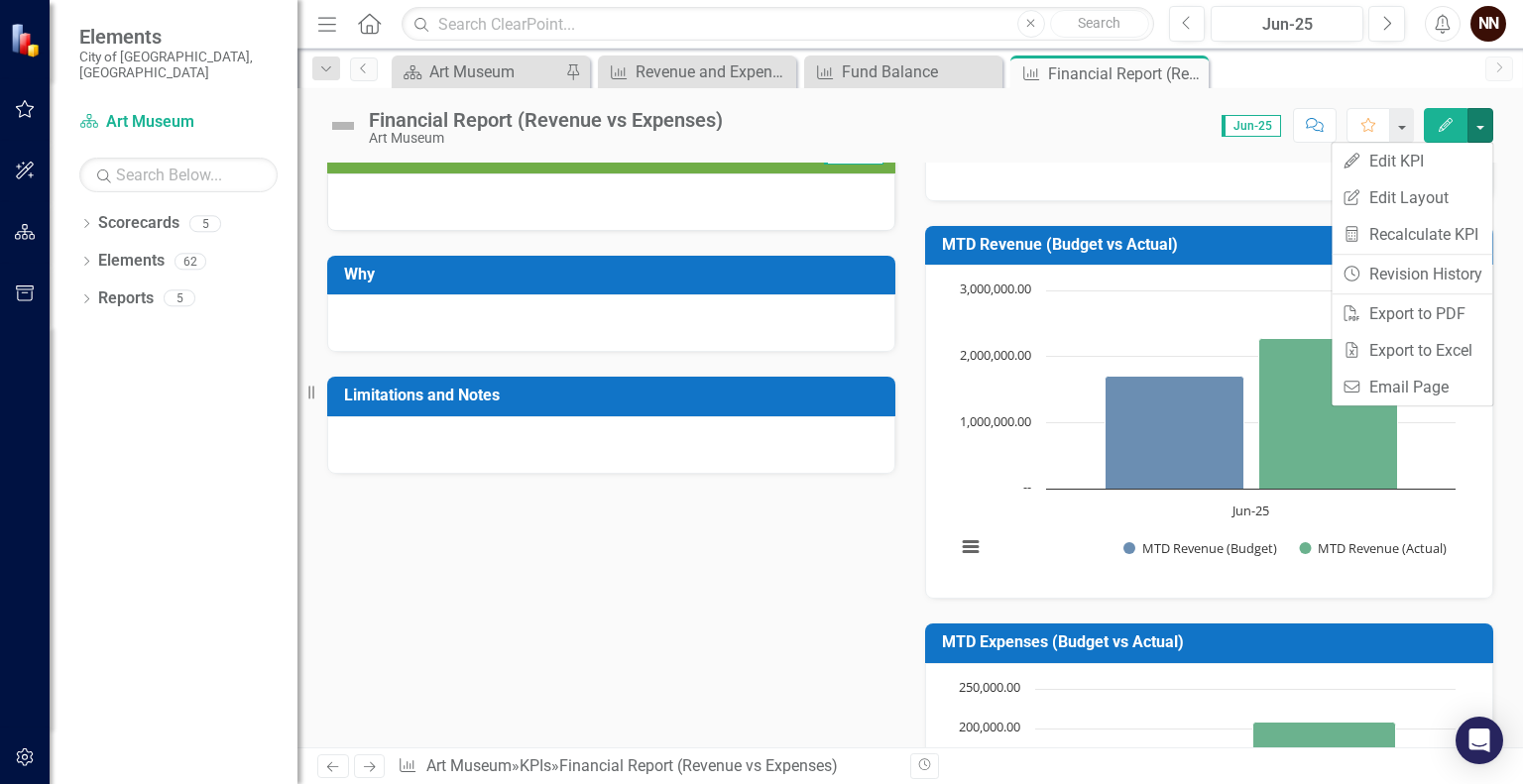 click at bounding box center (611, 323) 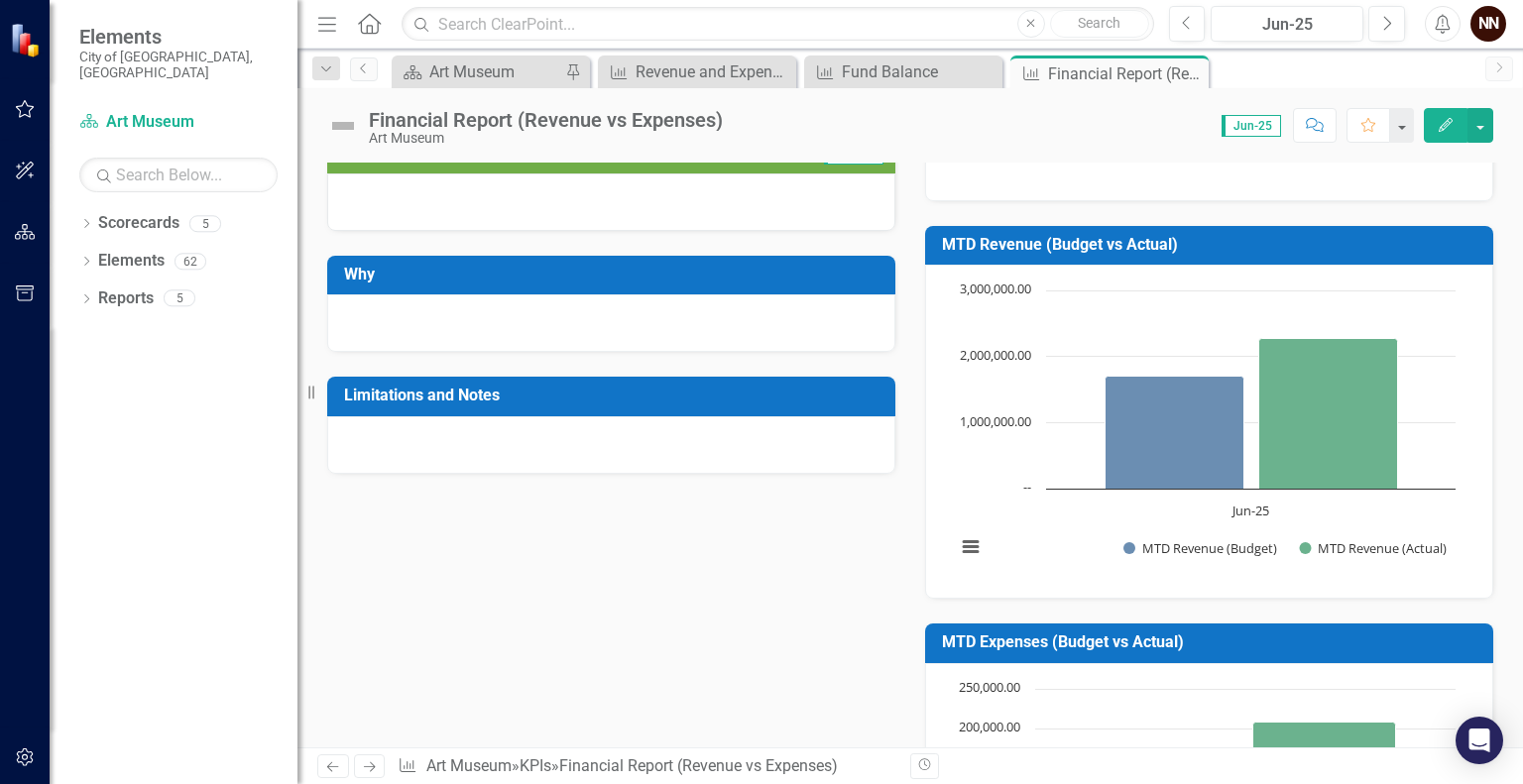 click at bounding box center [611, 323] 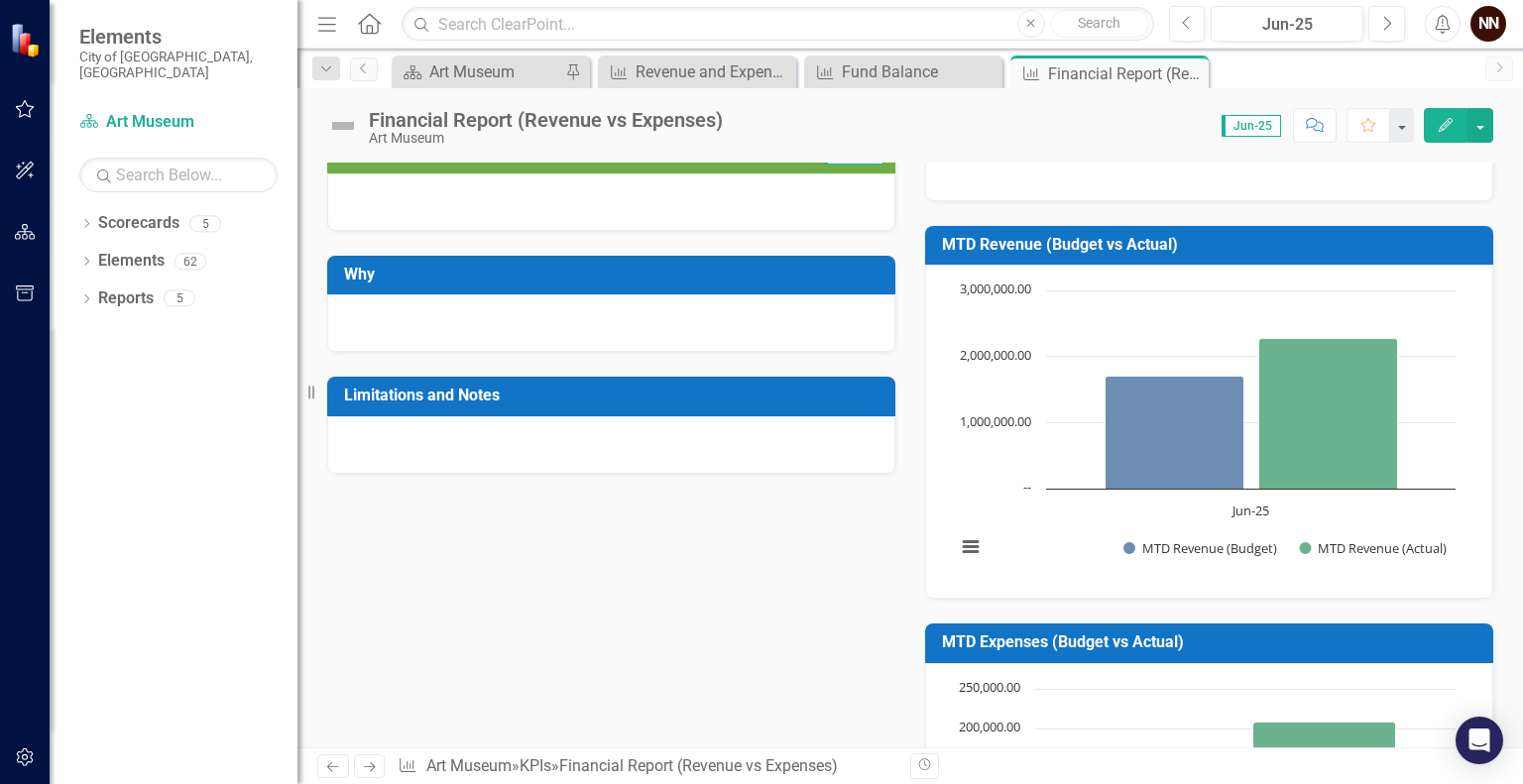 click at bounding box center (611, 323) 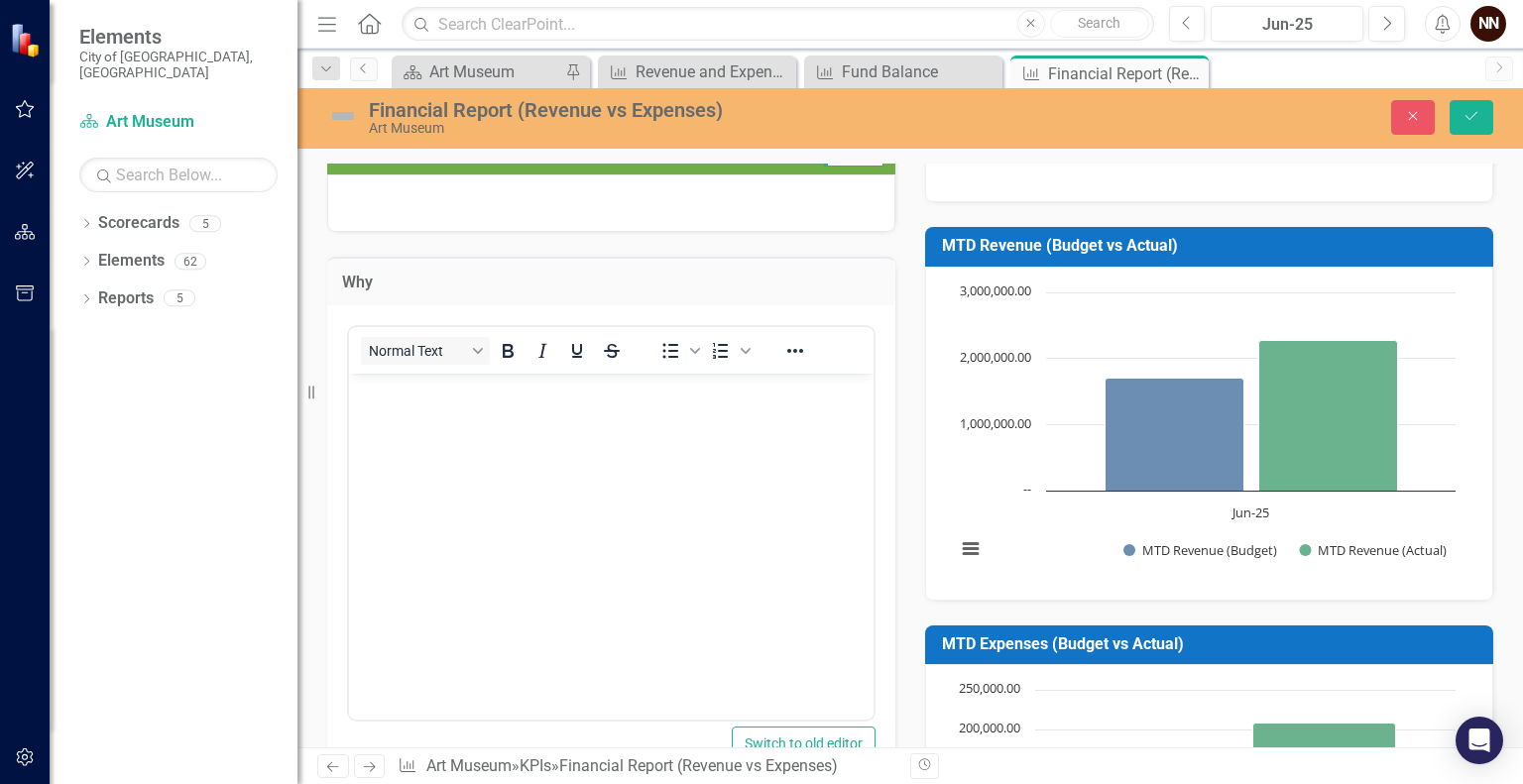 scroll, scrollTop: 0, scrollLeft: 0, axis: both 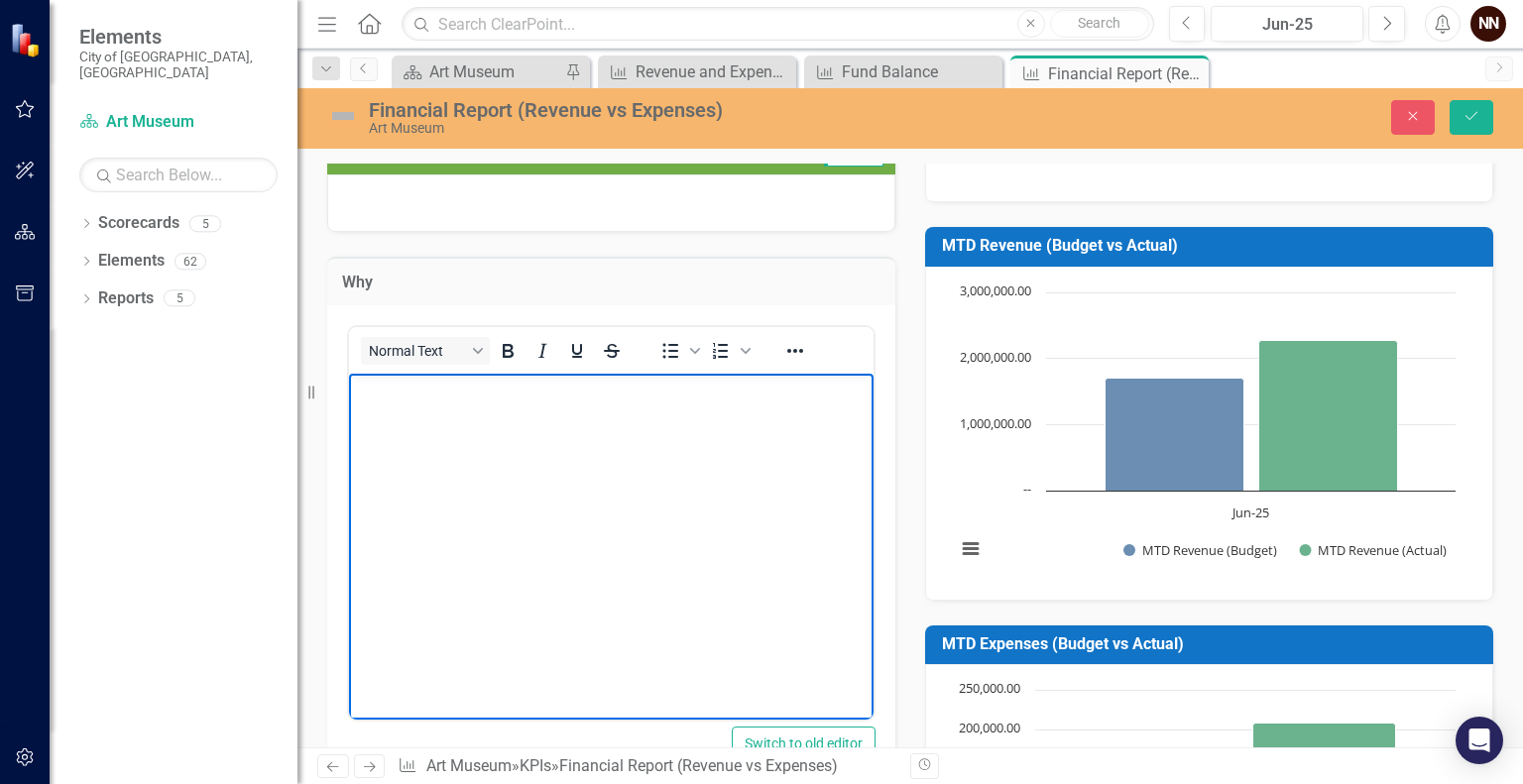 drag, startPoint x: 640, startPoint y: 392, endPoint x: 581, endPoint y: 414, distance: 62.968246 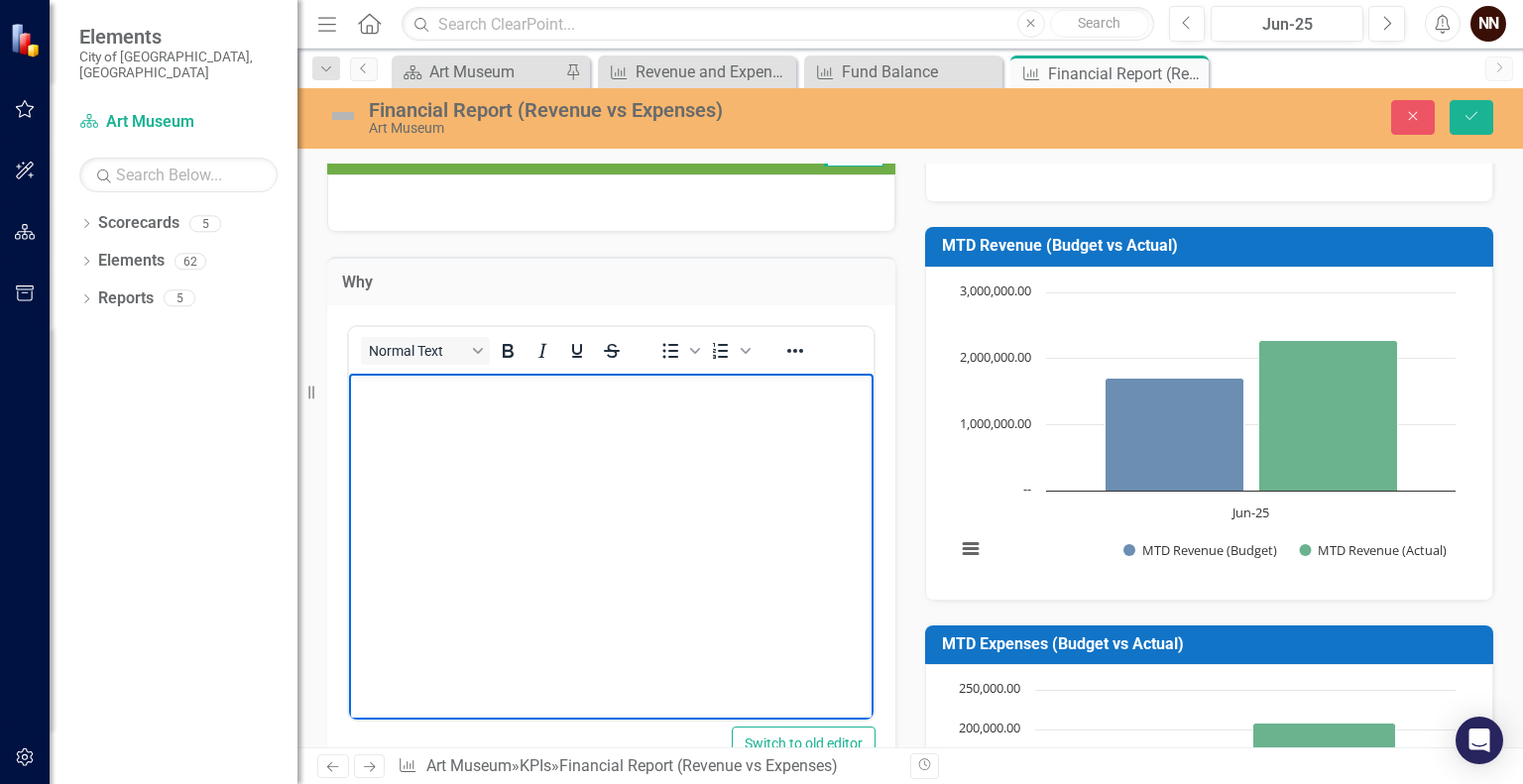 click at bounding box center [611, 521] 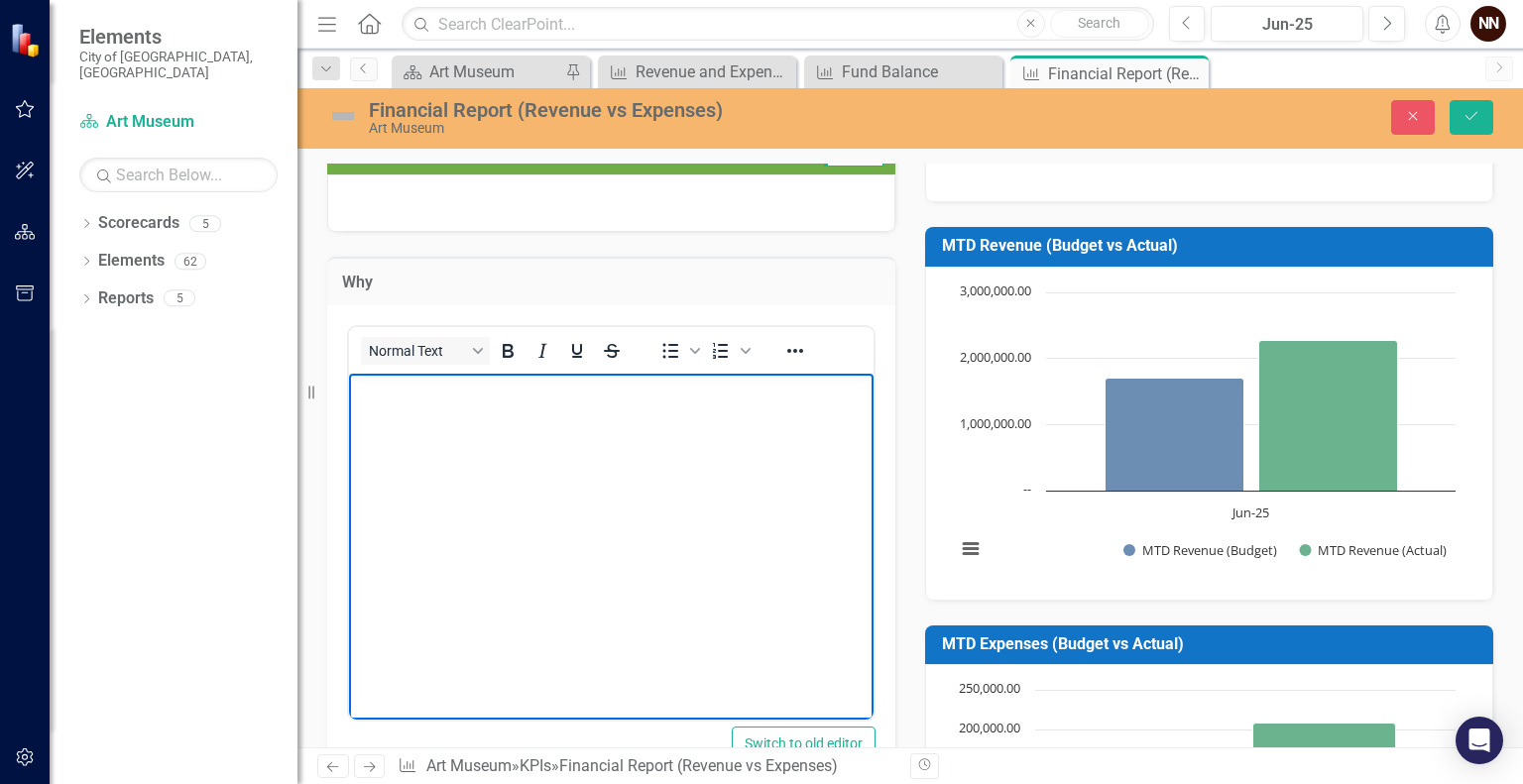 type 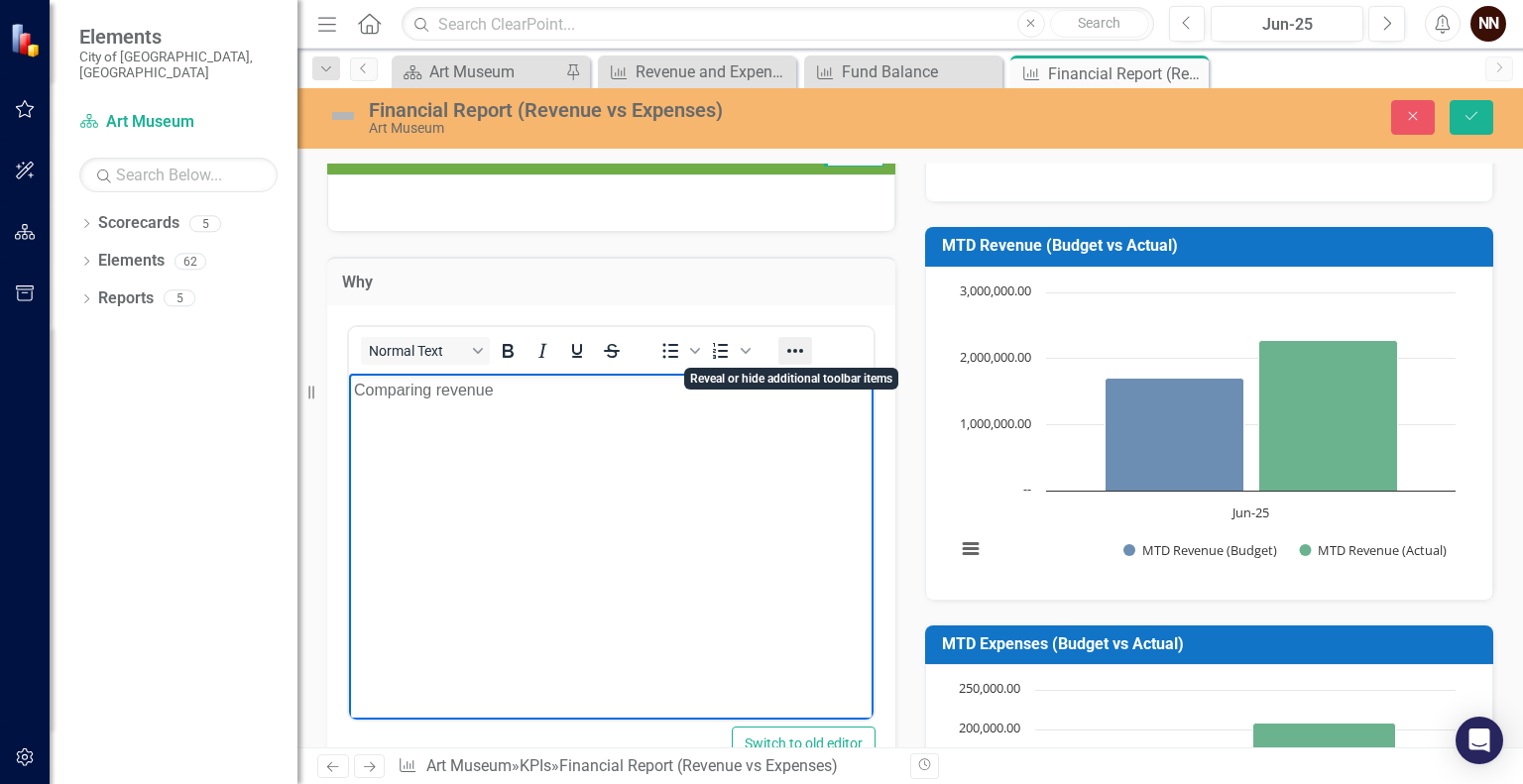 click 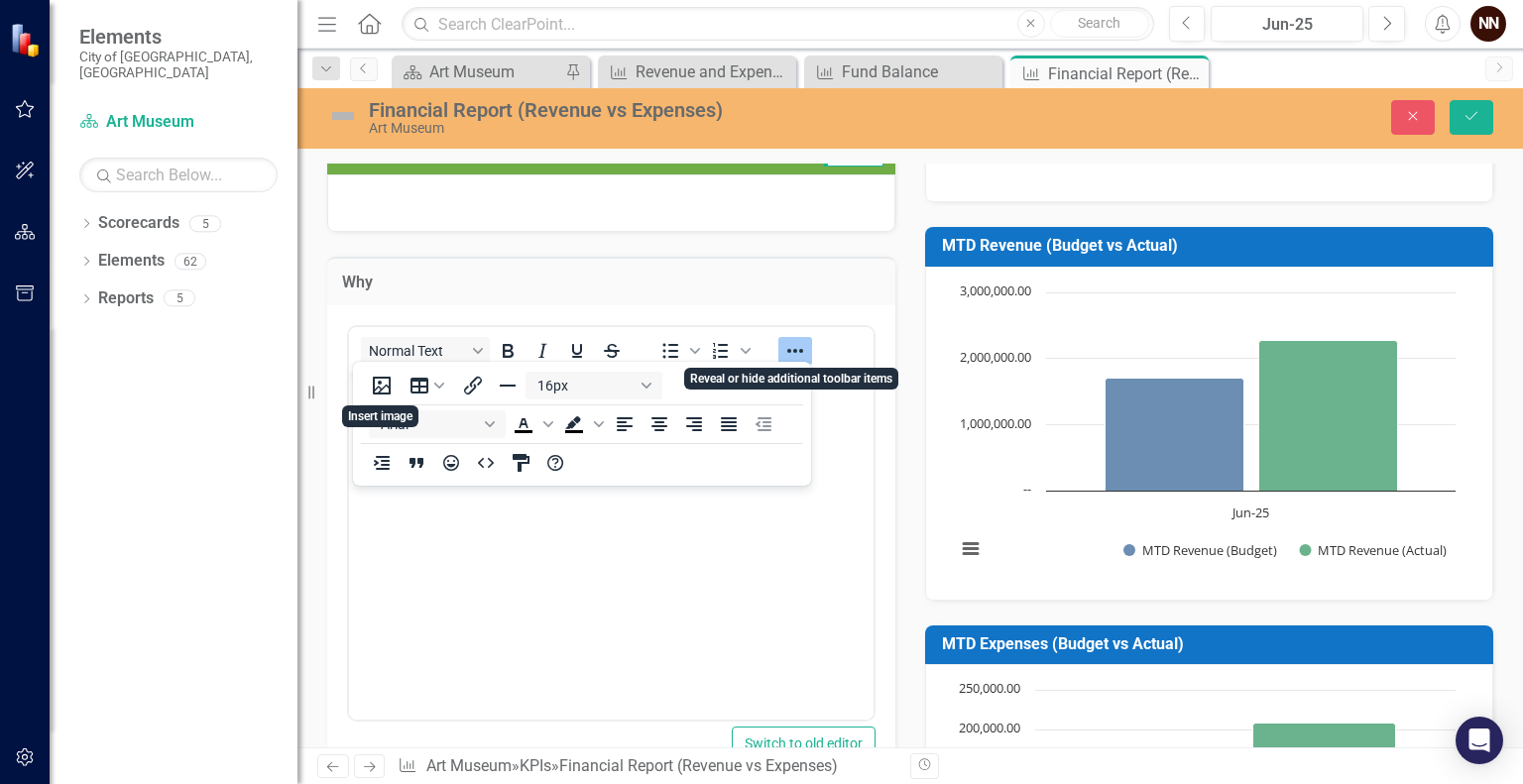 click 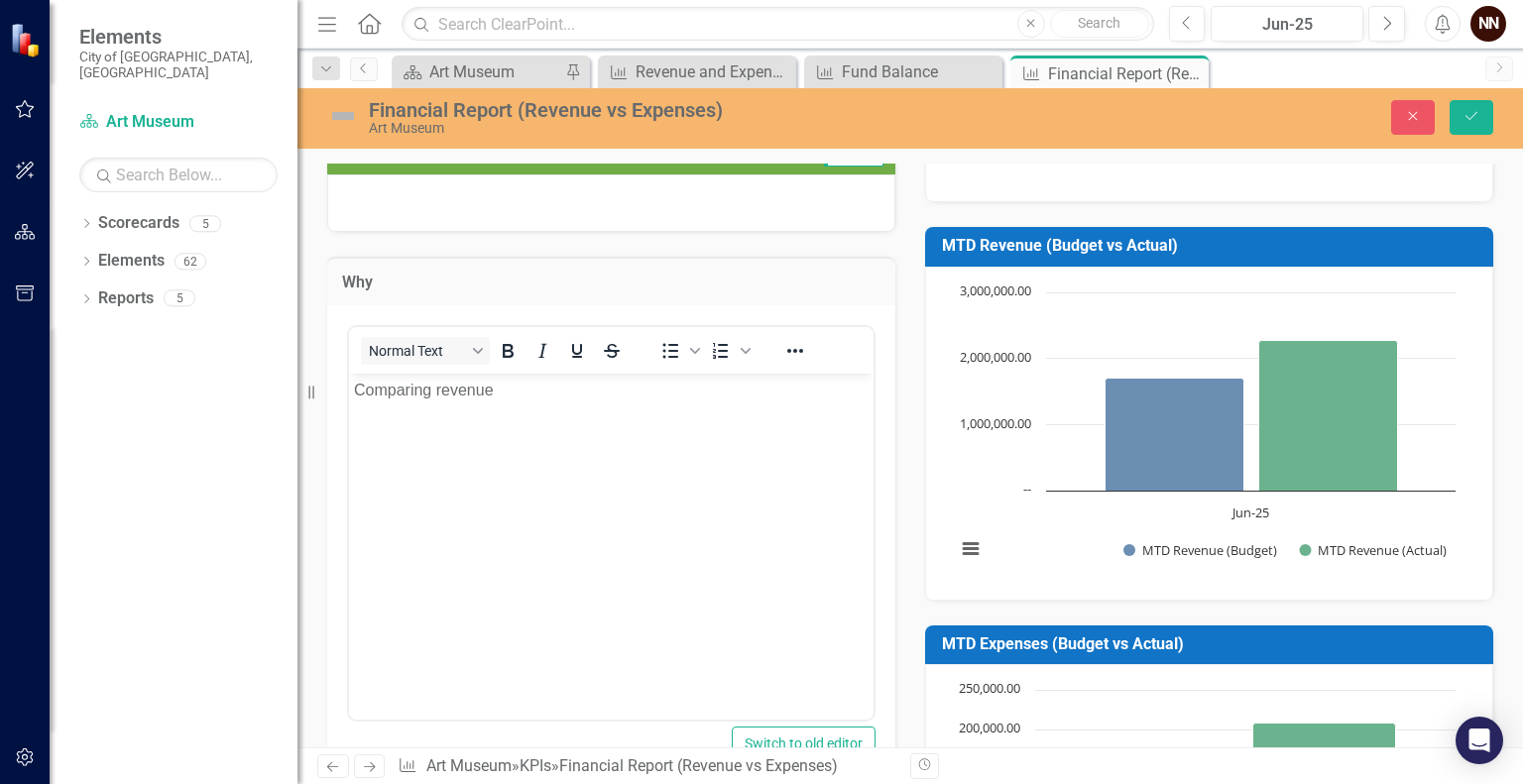 click on "Comparing revenue" at bounding box center [611, 521] 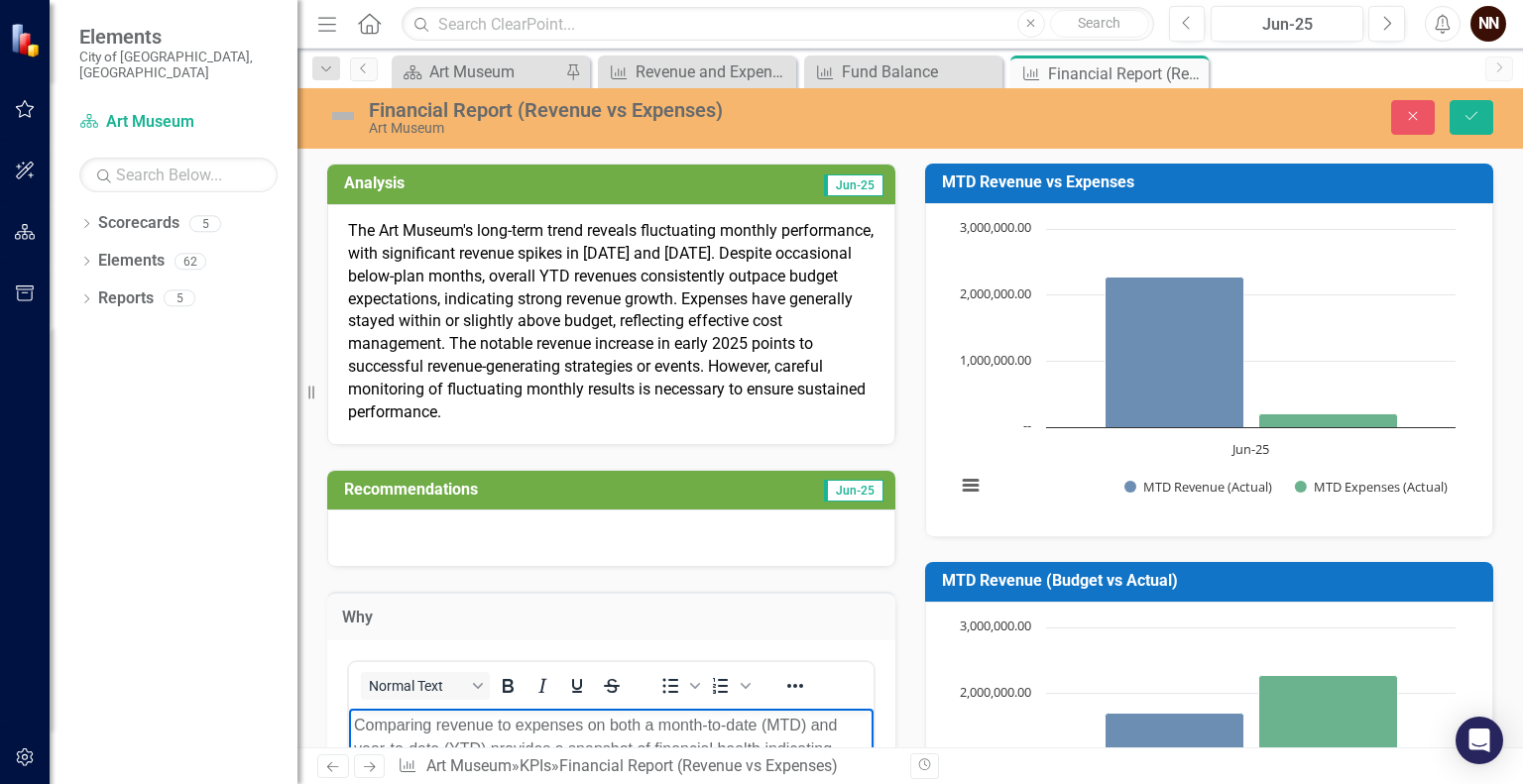 scroll, scrollTop: 0, scrollLeft: 0, axis: both 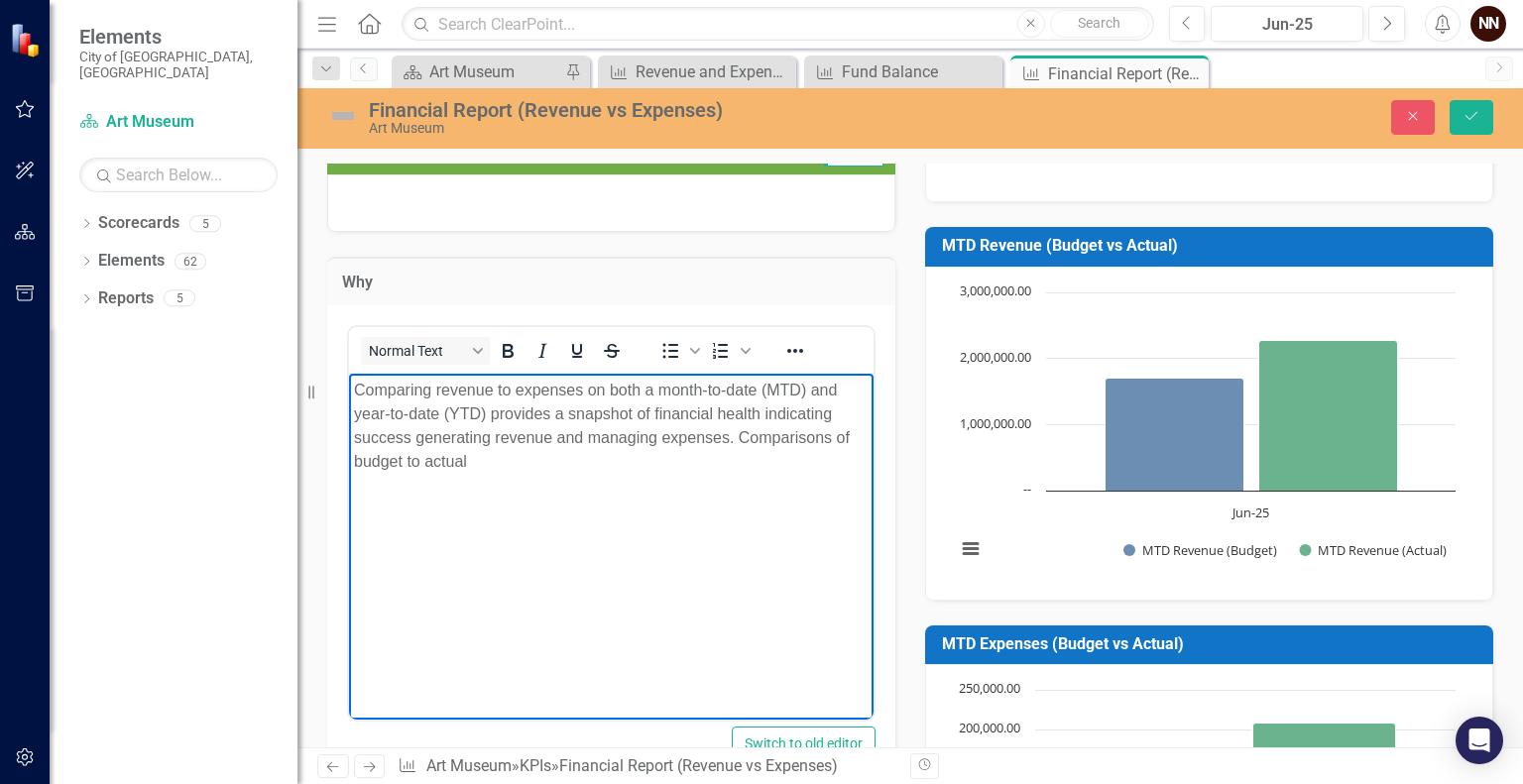 type 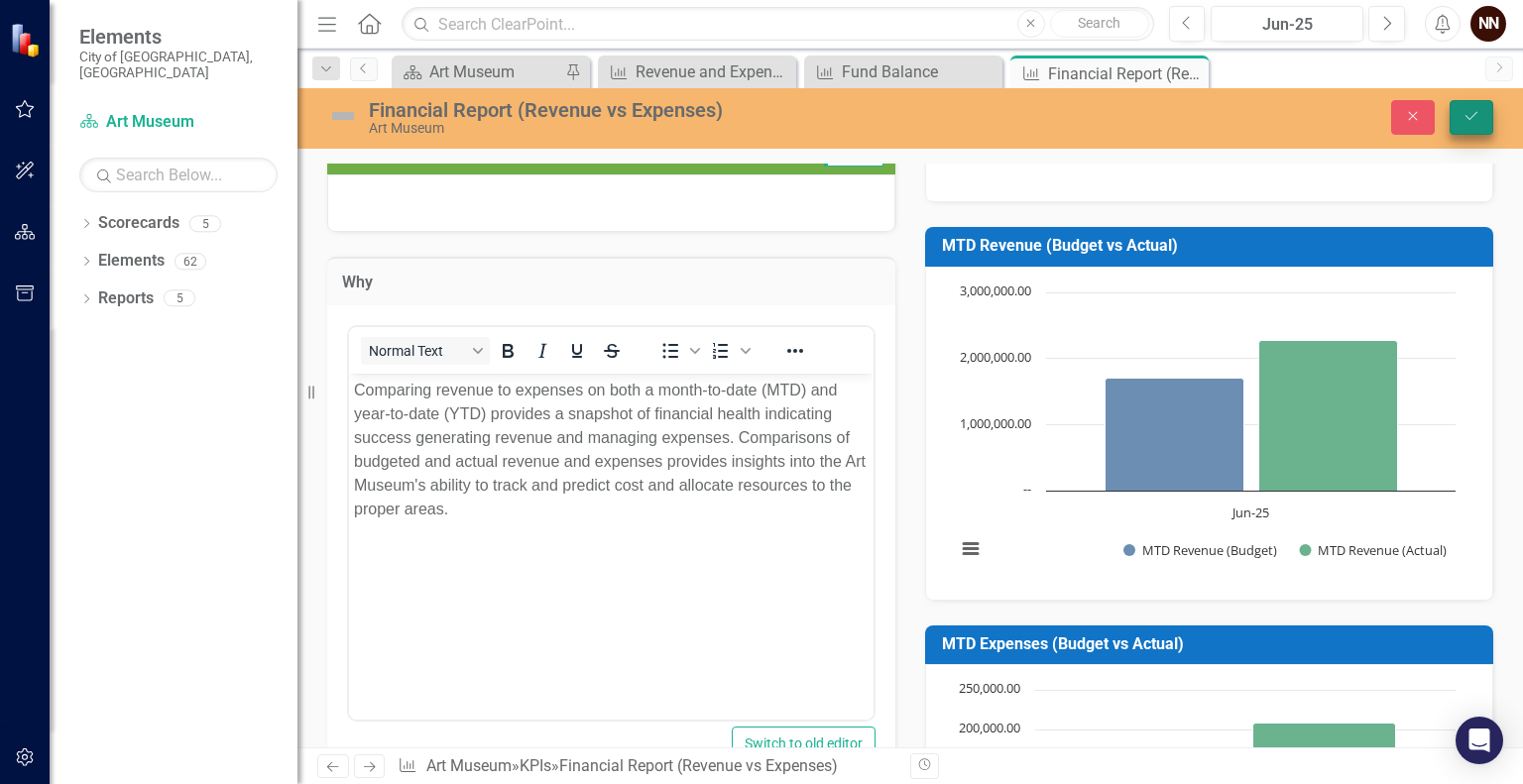 click on "Save" at bounding box center [1471, 117] 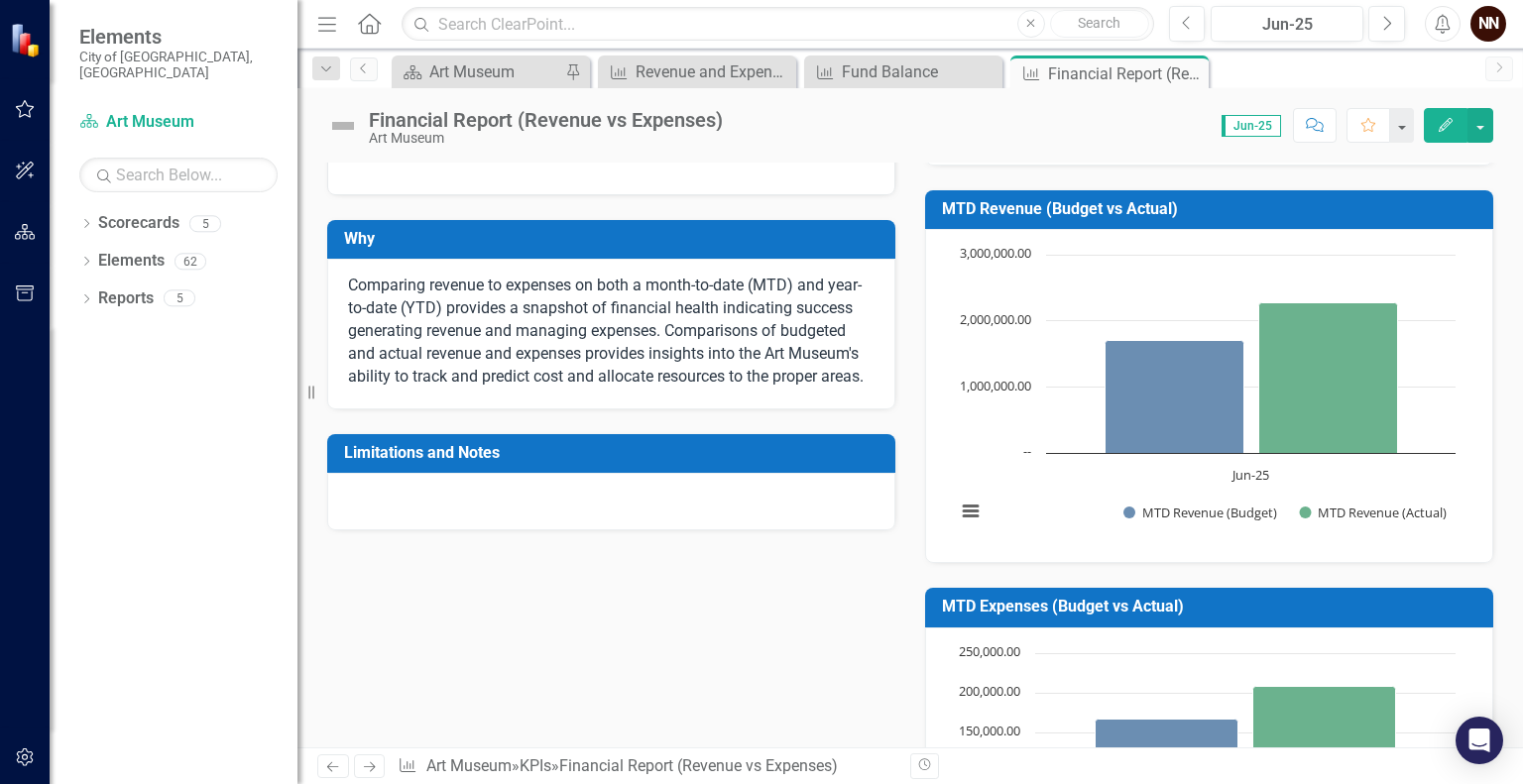 scroll, scrollTop: 357, scrollLeft: 0, axis: vertical 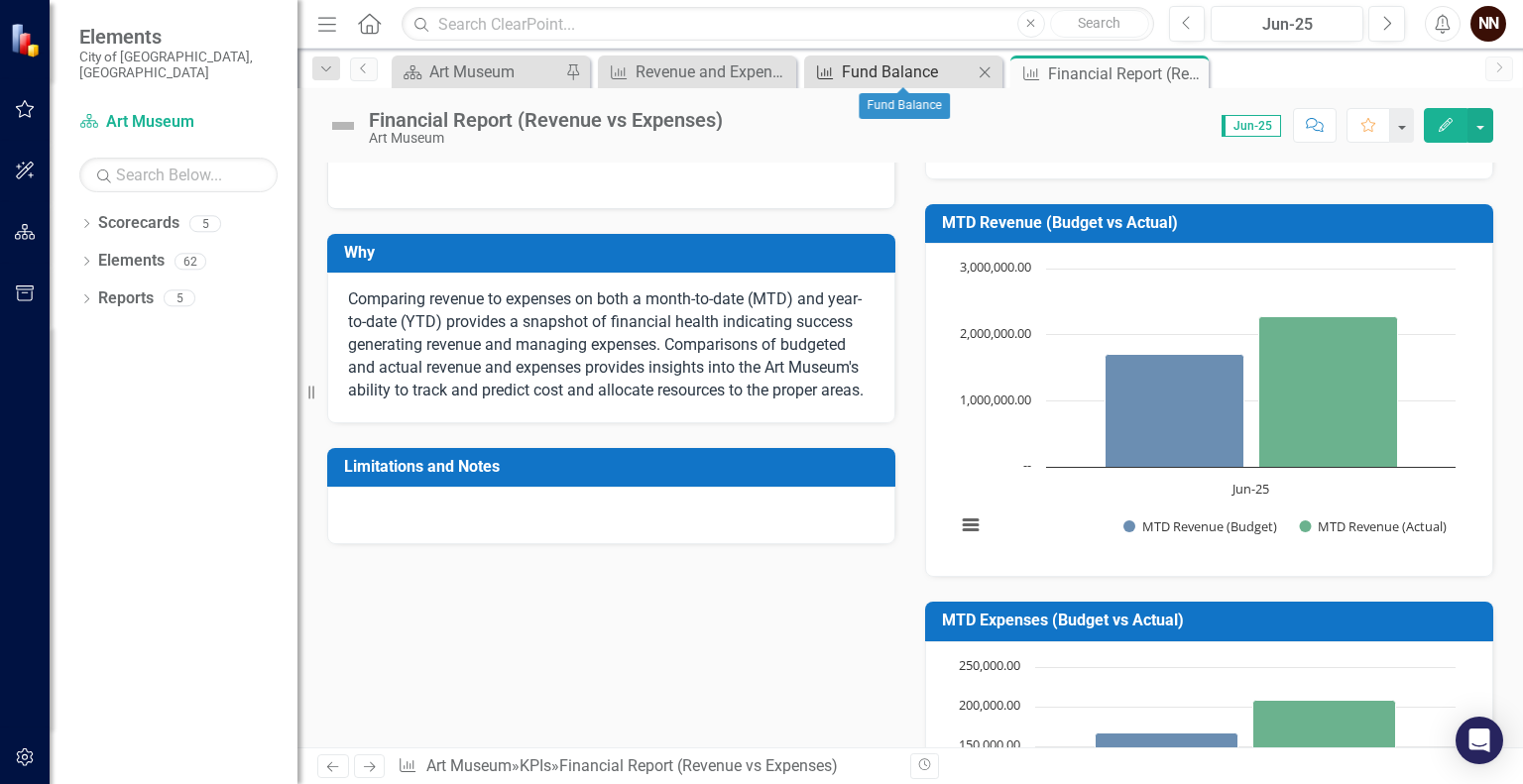 click on "Fund Balance" at bounding box center [907, 71] 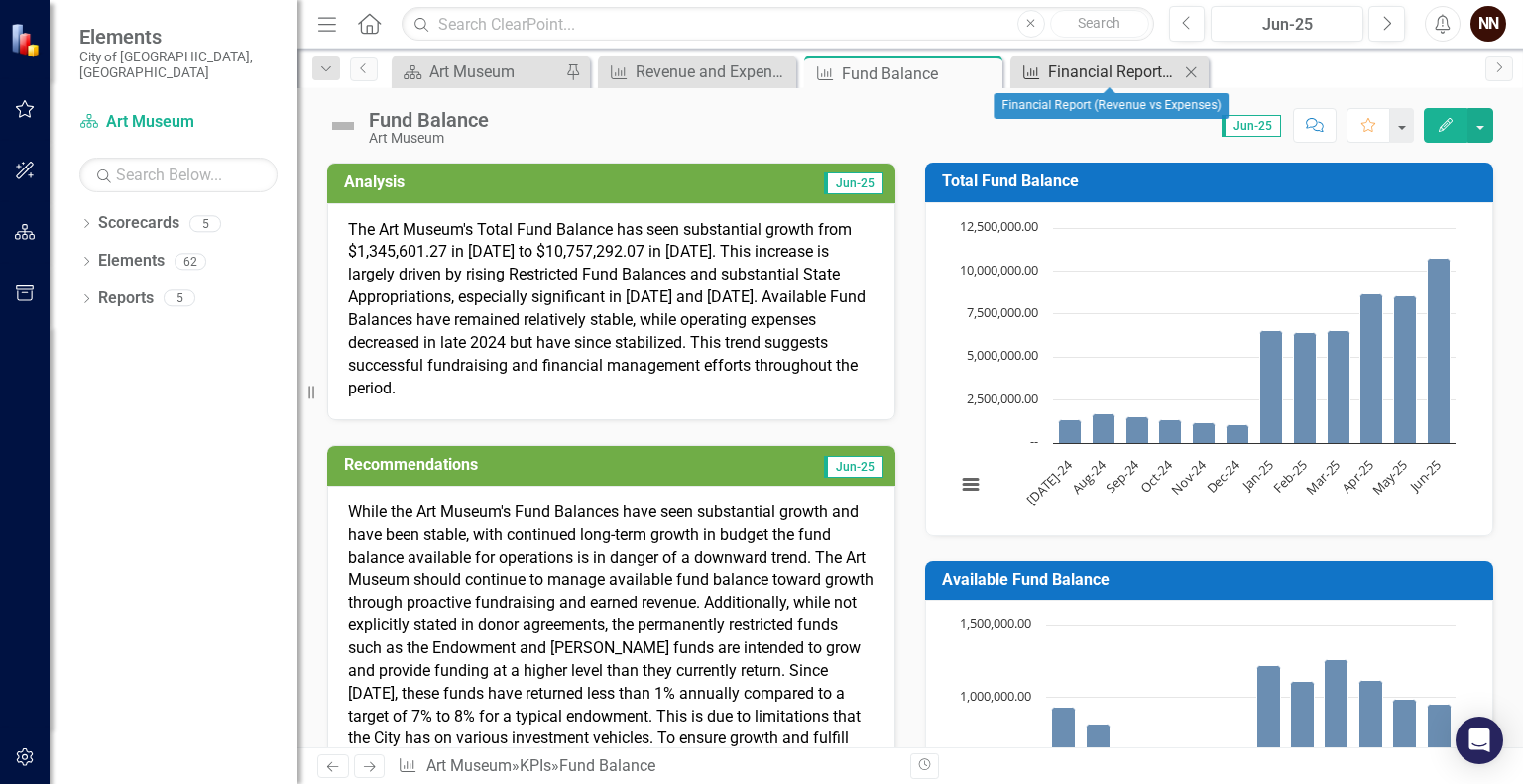 click on "Financial Report (Revenue vs Expenses)" at bounding box center [1113, 71] 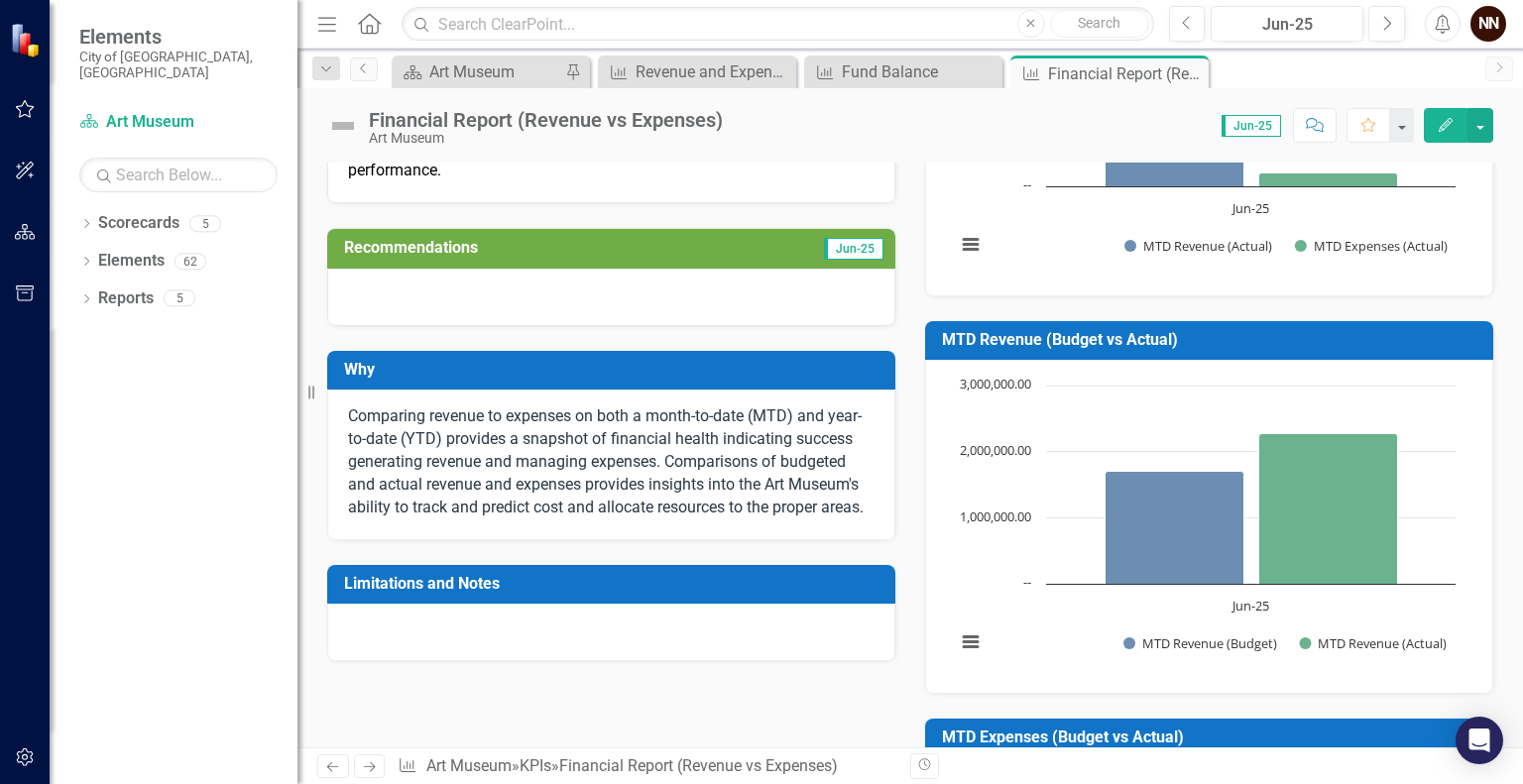 scroll, scrollTop: 0, scrollLeft: 0, axis: both 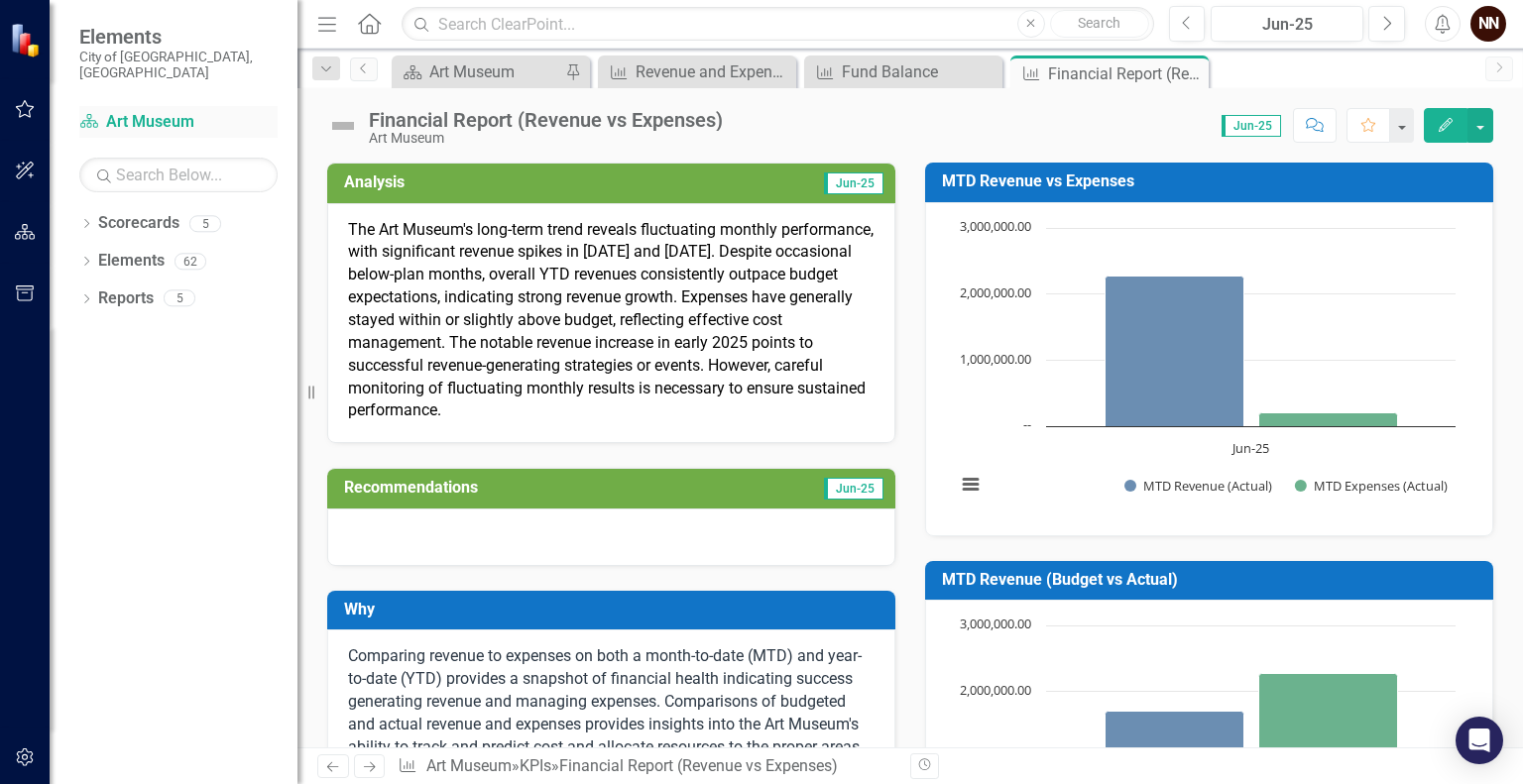 click on "[GEOGRAPHIC_DATA]" at bounding box center [178, 122] 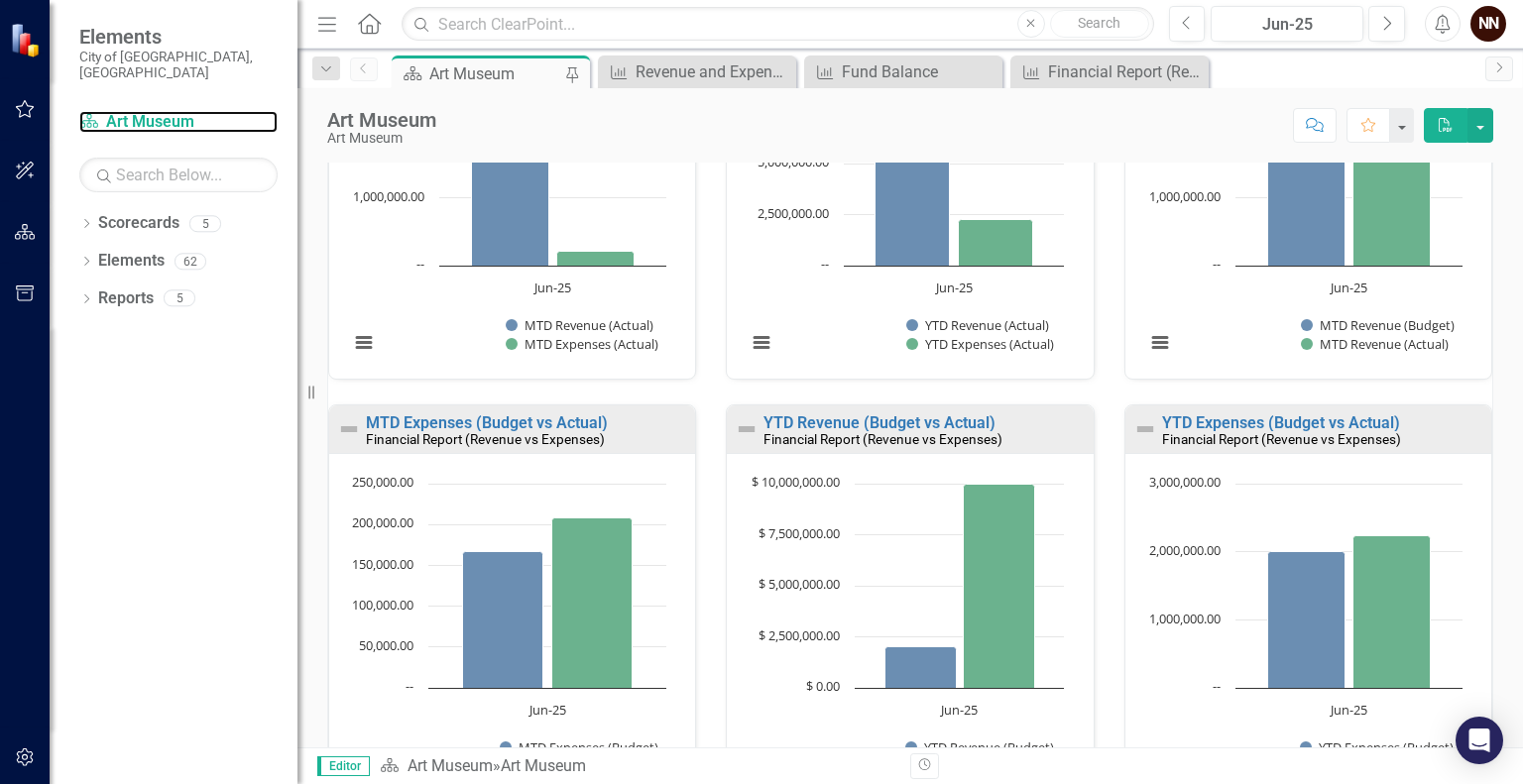scroll, scrollTop: 2609, scrollLeft: 0, axis: vertical 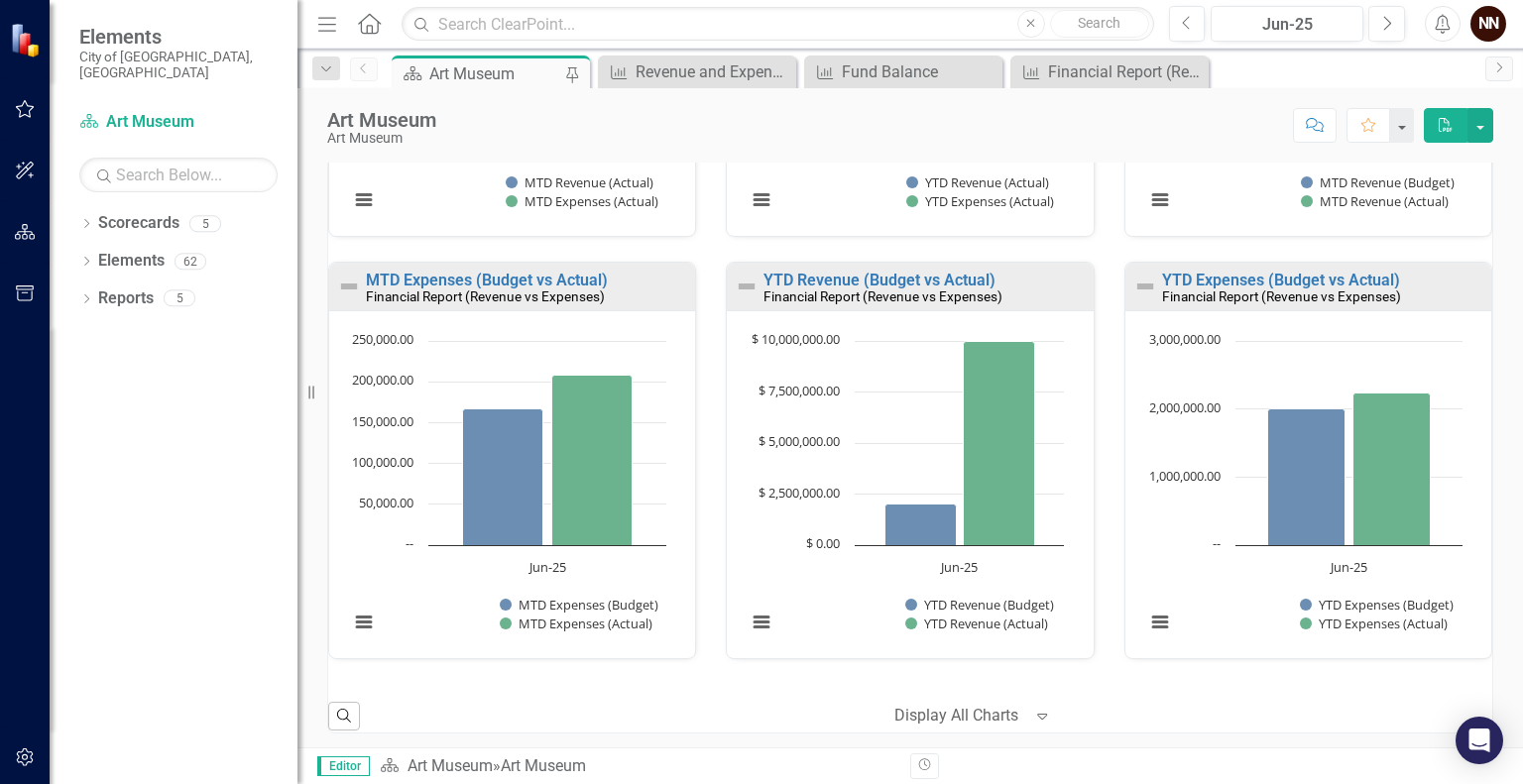 click on "Display All Charts" at bounding box center (959, 716) 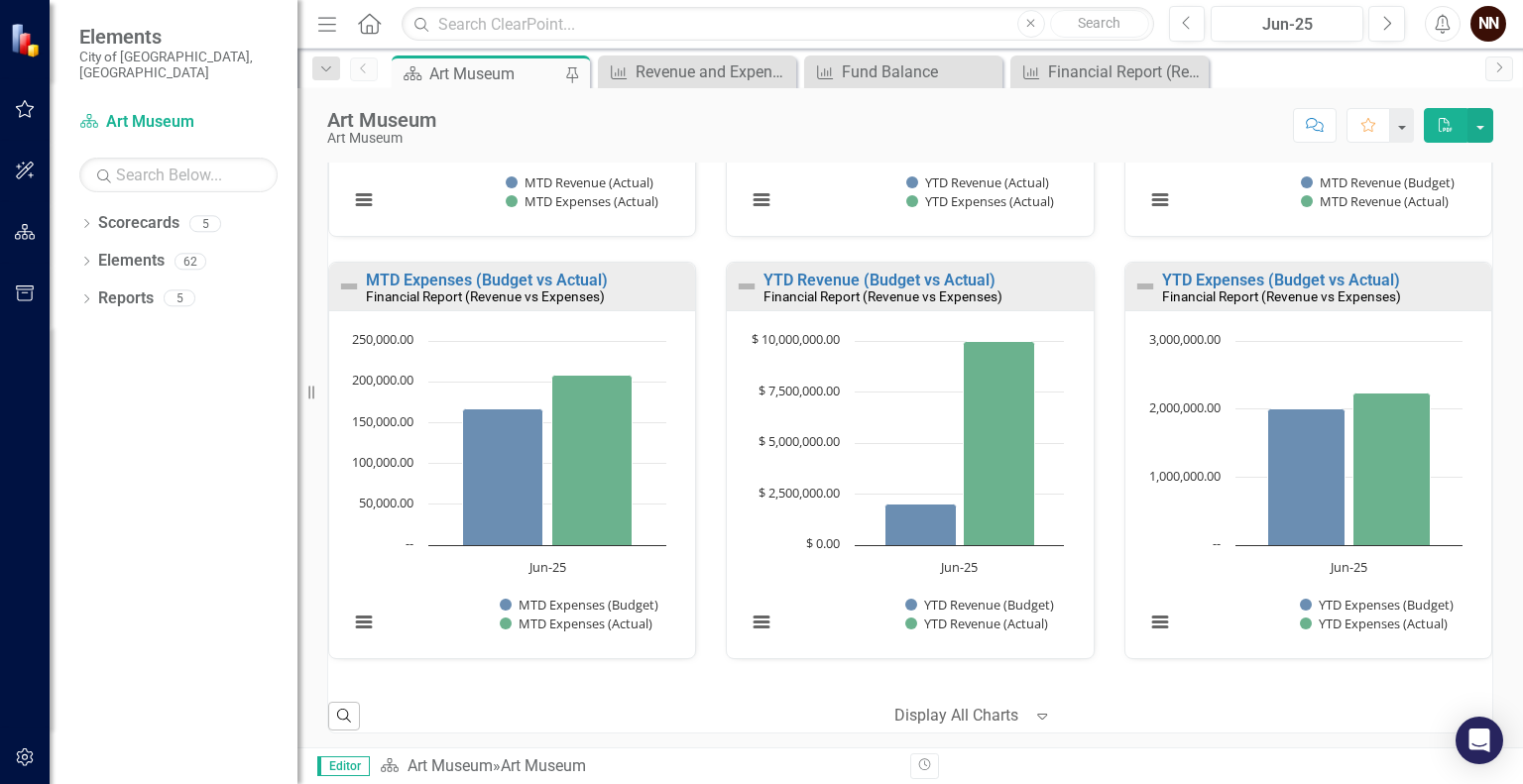 click on "Display All Charts" at bounding box center [959, 716] 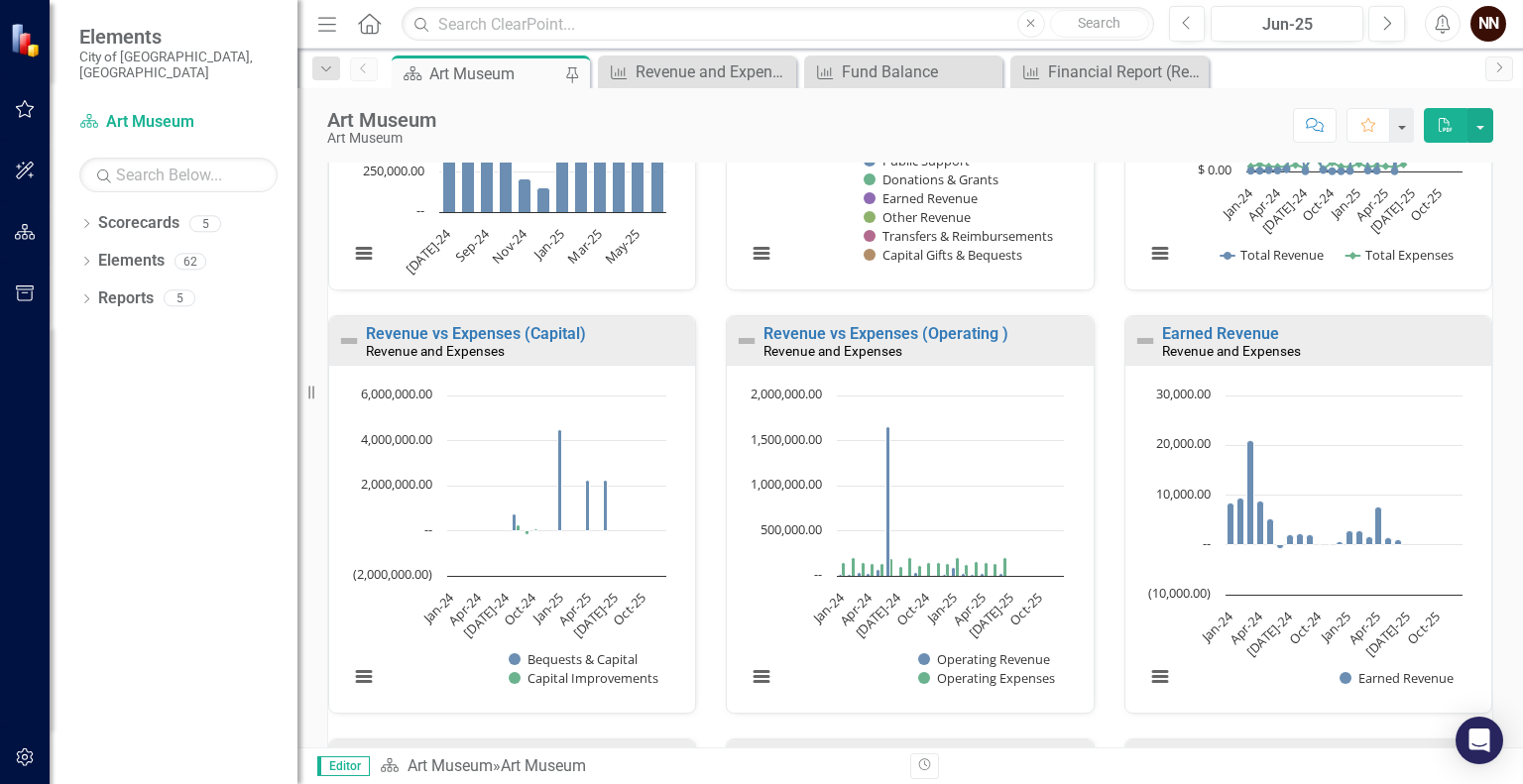 scroll, scrollTop: 1674, scrollLeft: 0, axis: vertical 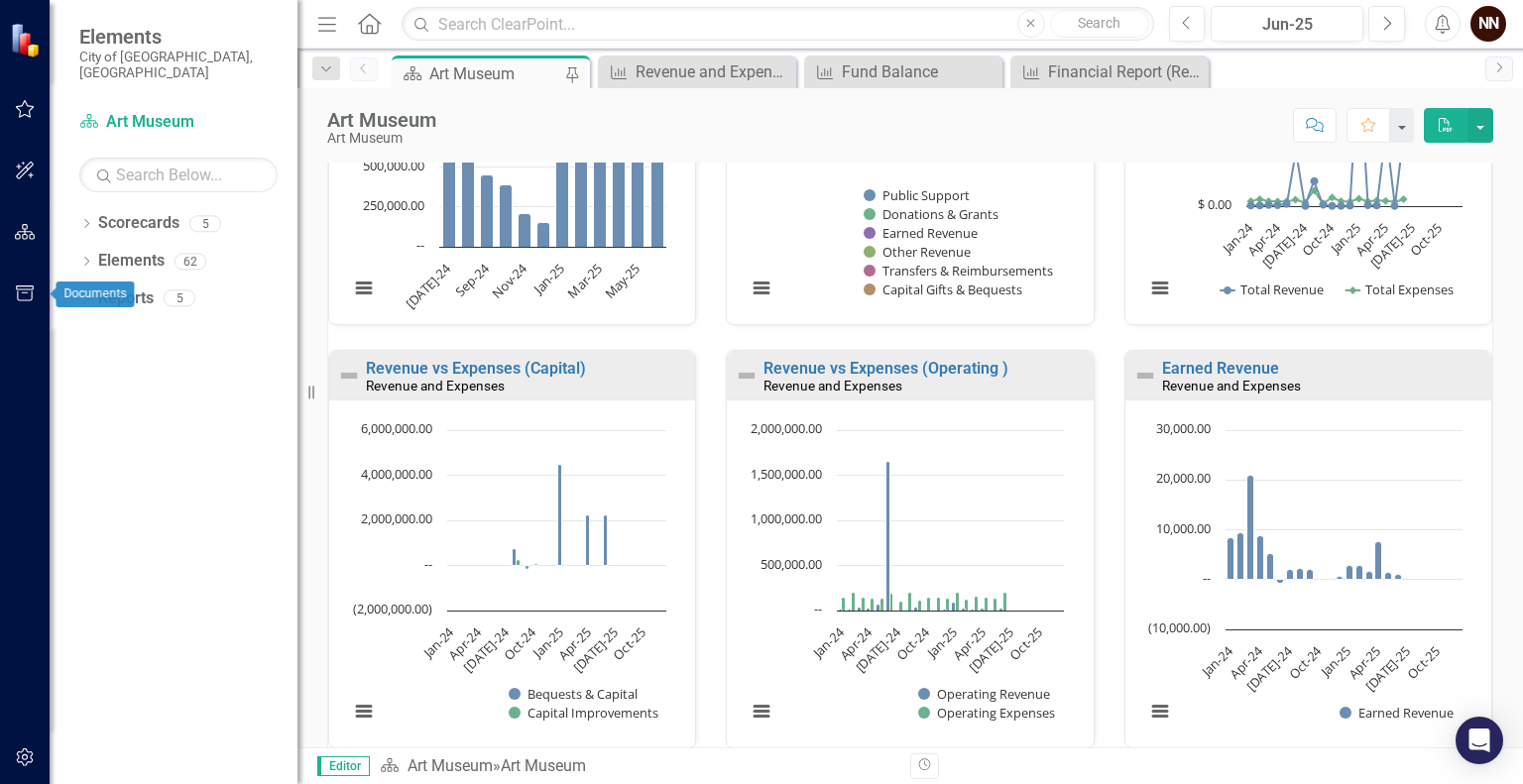click 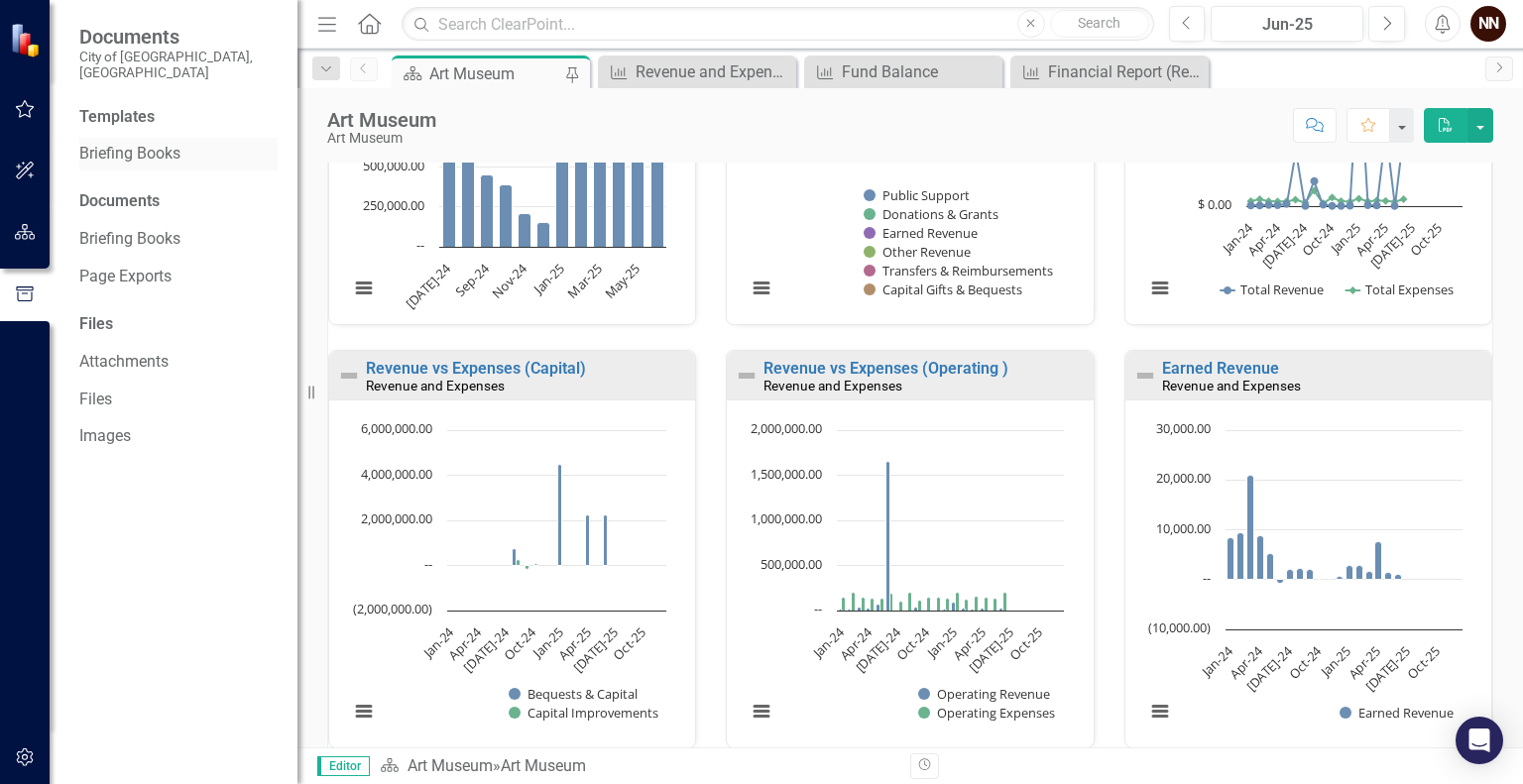 click on "Briefing Books" at bounding box center (178, 154) 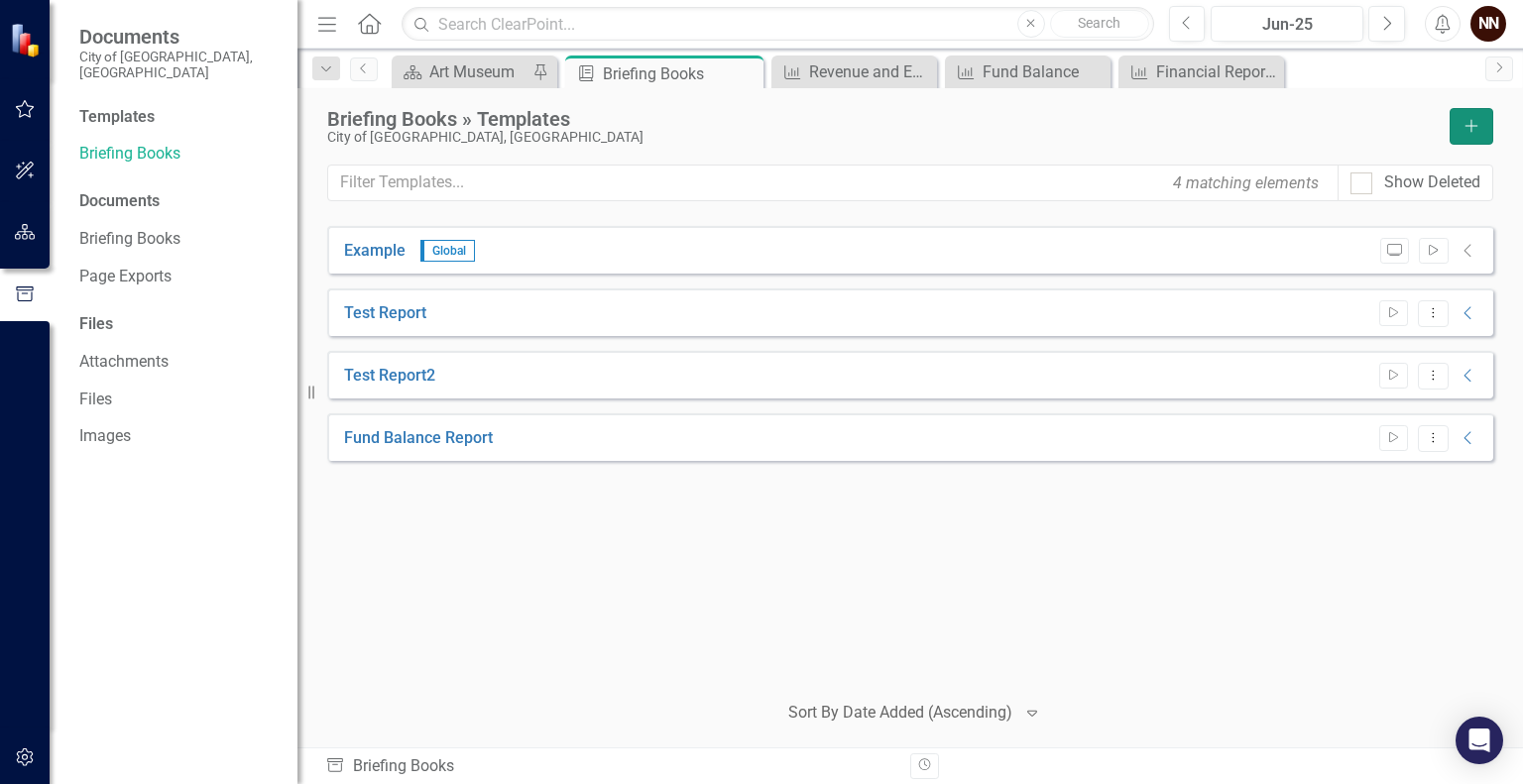click on "Add" at bounding box center [1471, 126] 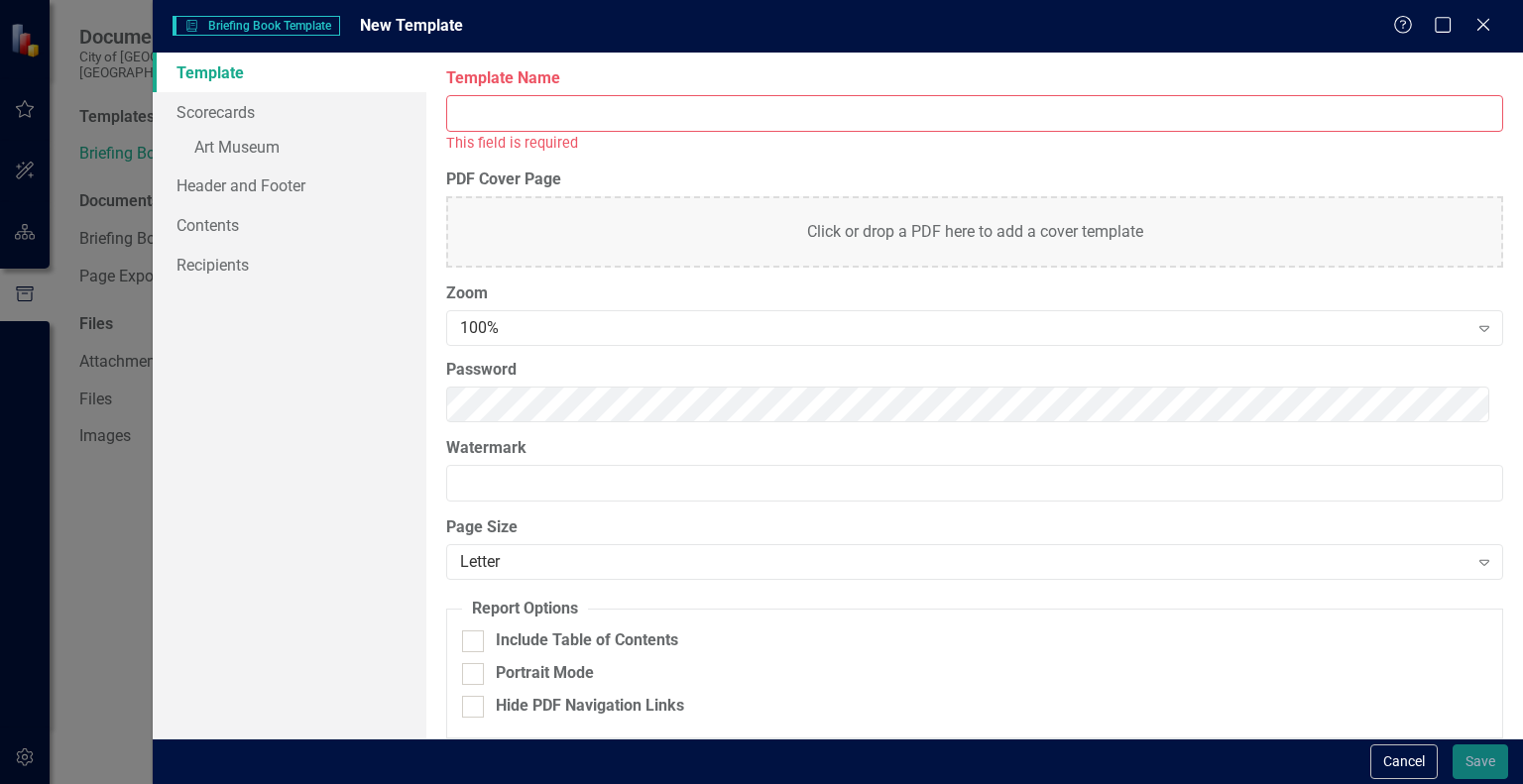 click on "Template Name" at bounding box center [975, 113] 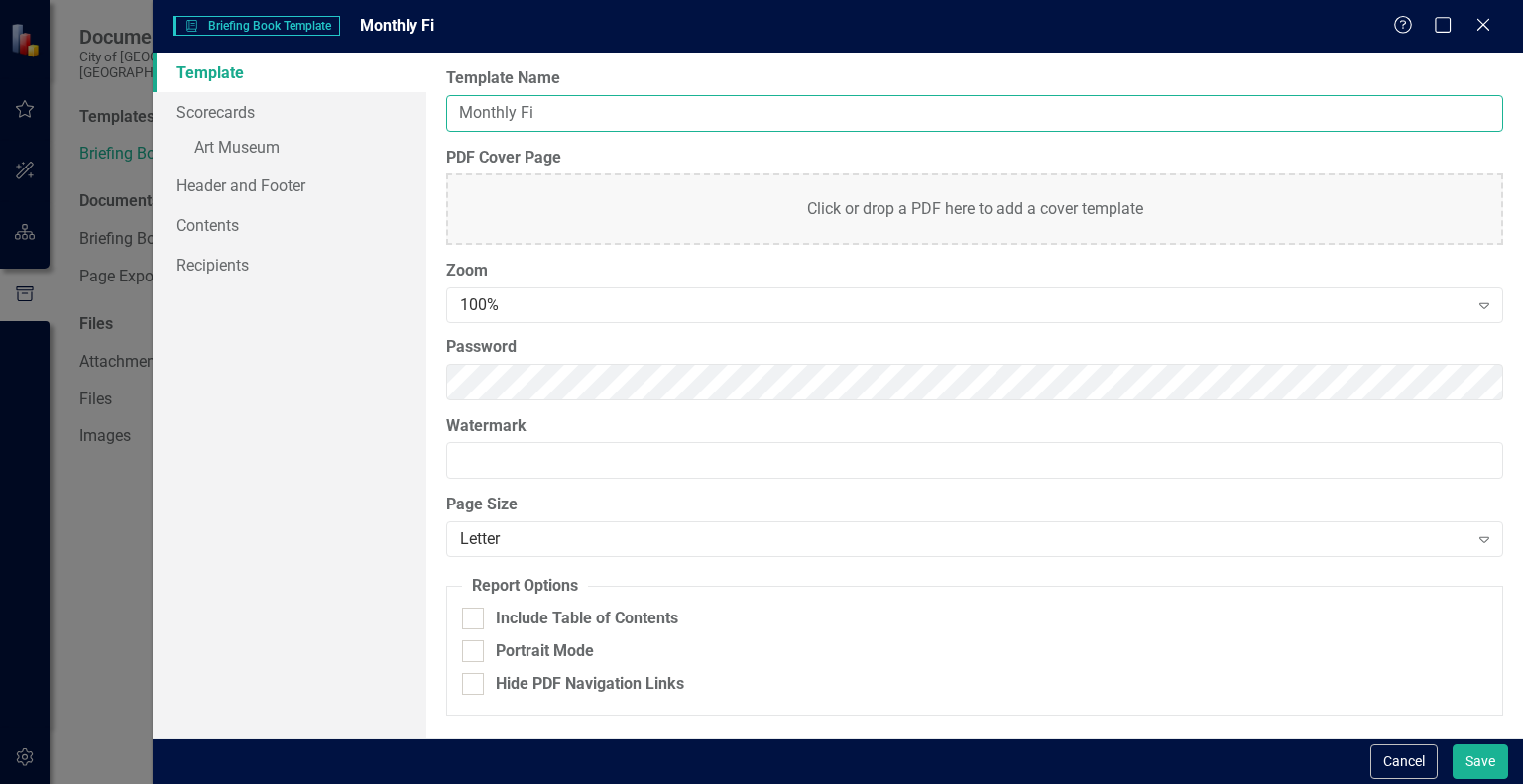 type on "Monthly FInancial Report" 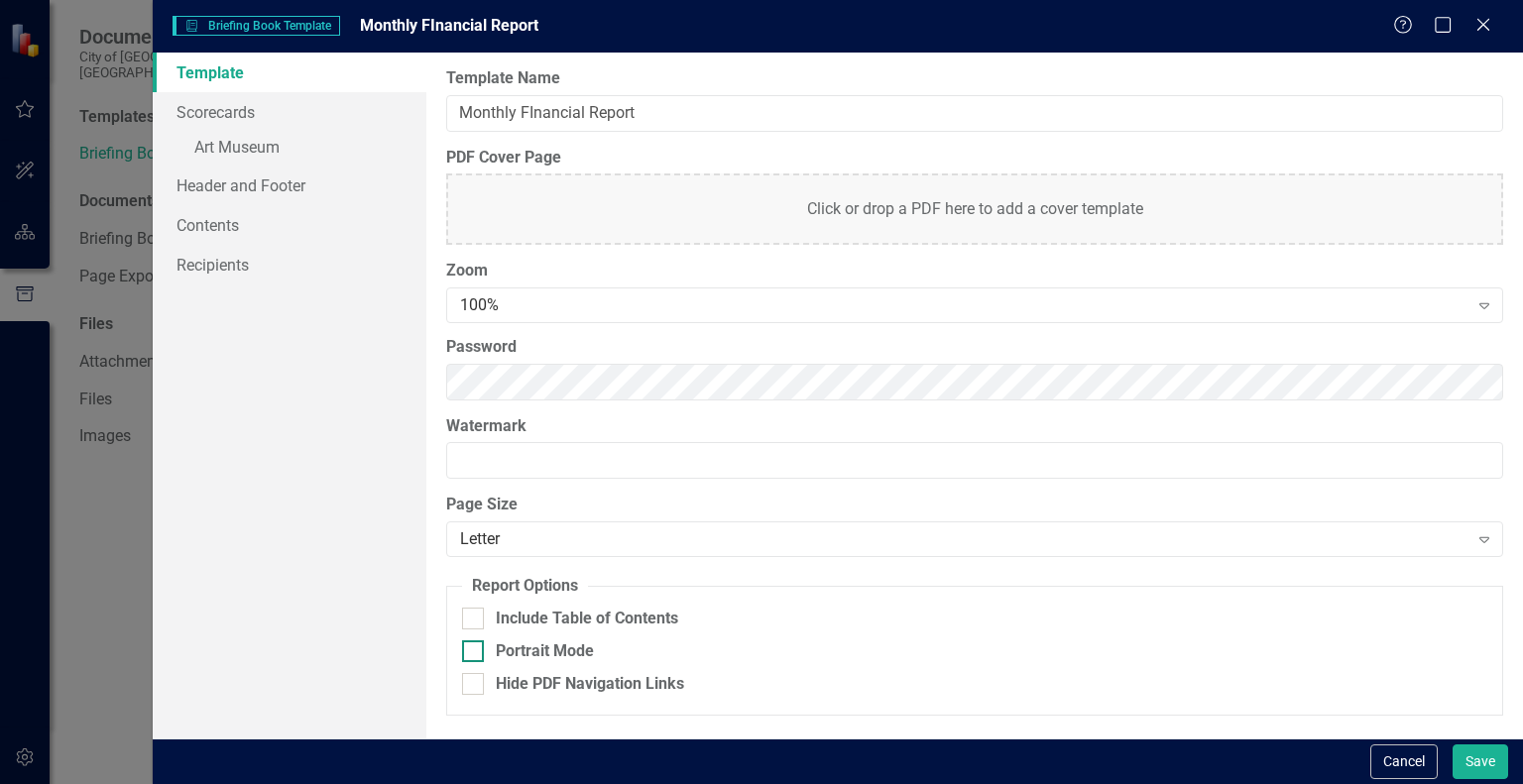 click at bounding box center (473, 651) 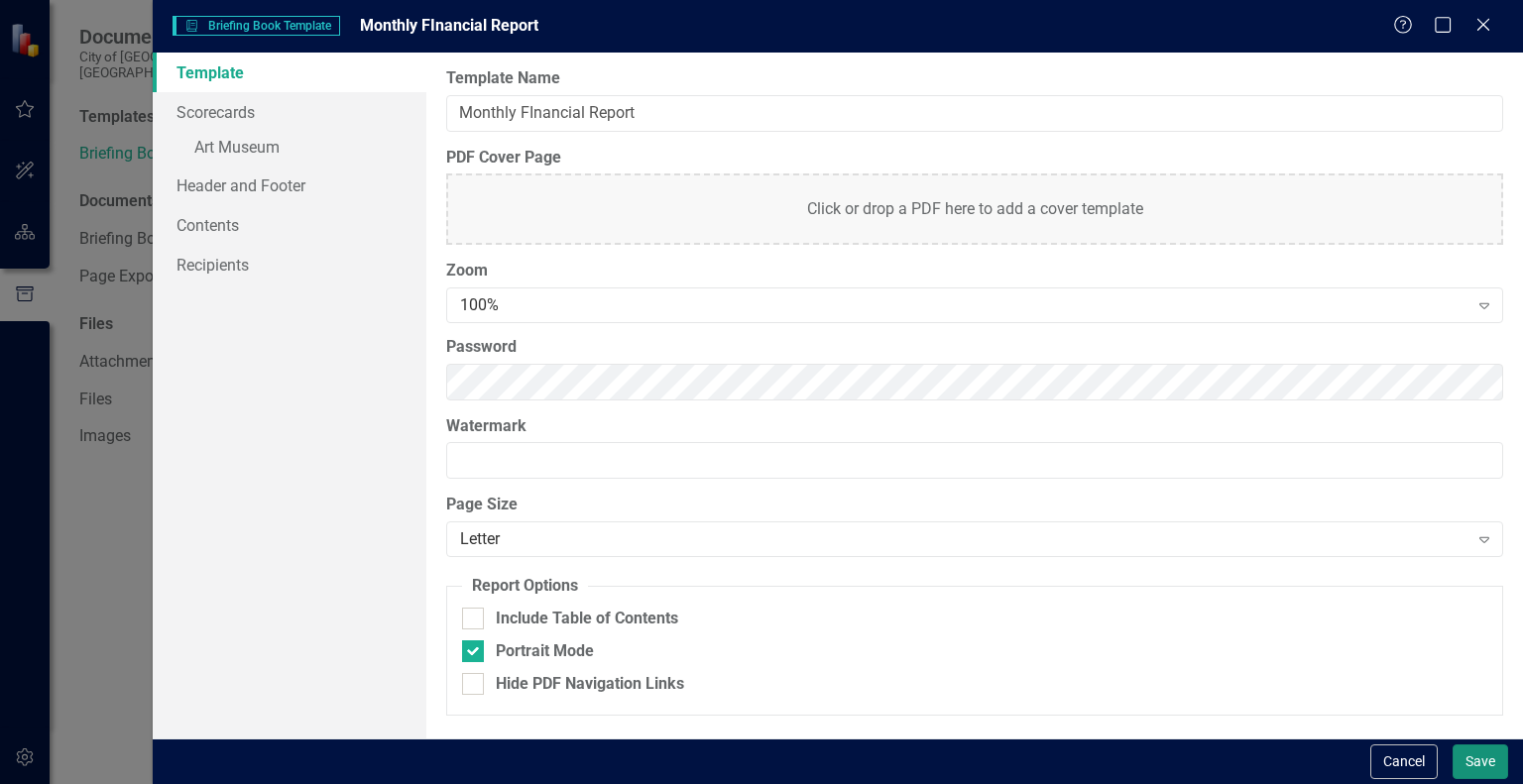 click on "Save" at bounding box center (1480, 761) 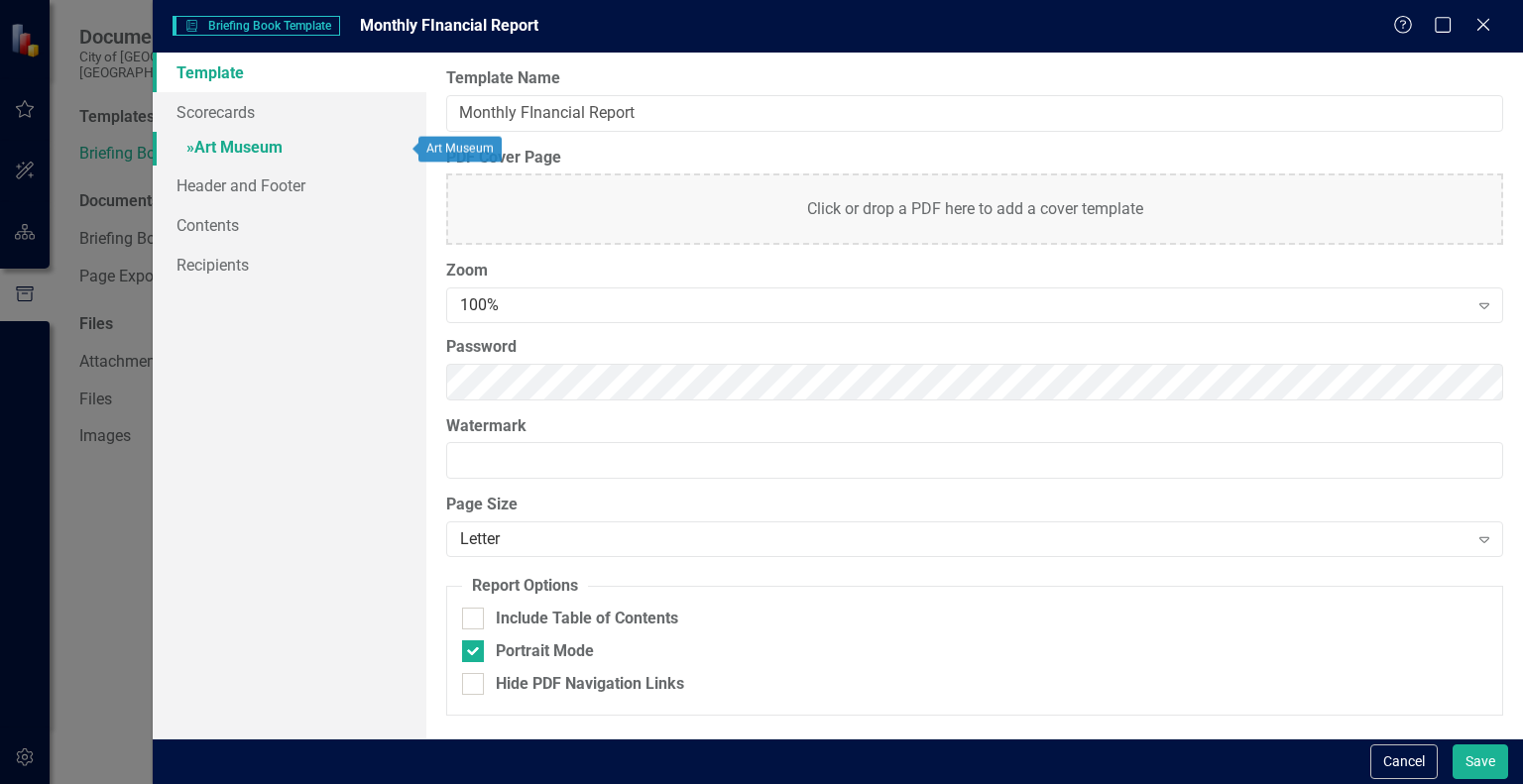 click on "»  [GEOGRAPHIC_DATA]" at bounding box center [290, 149] 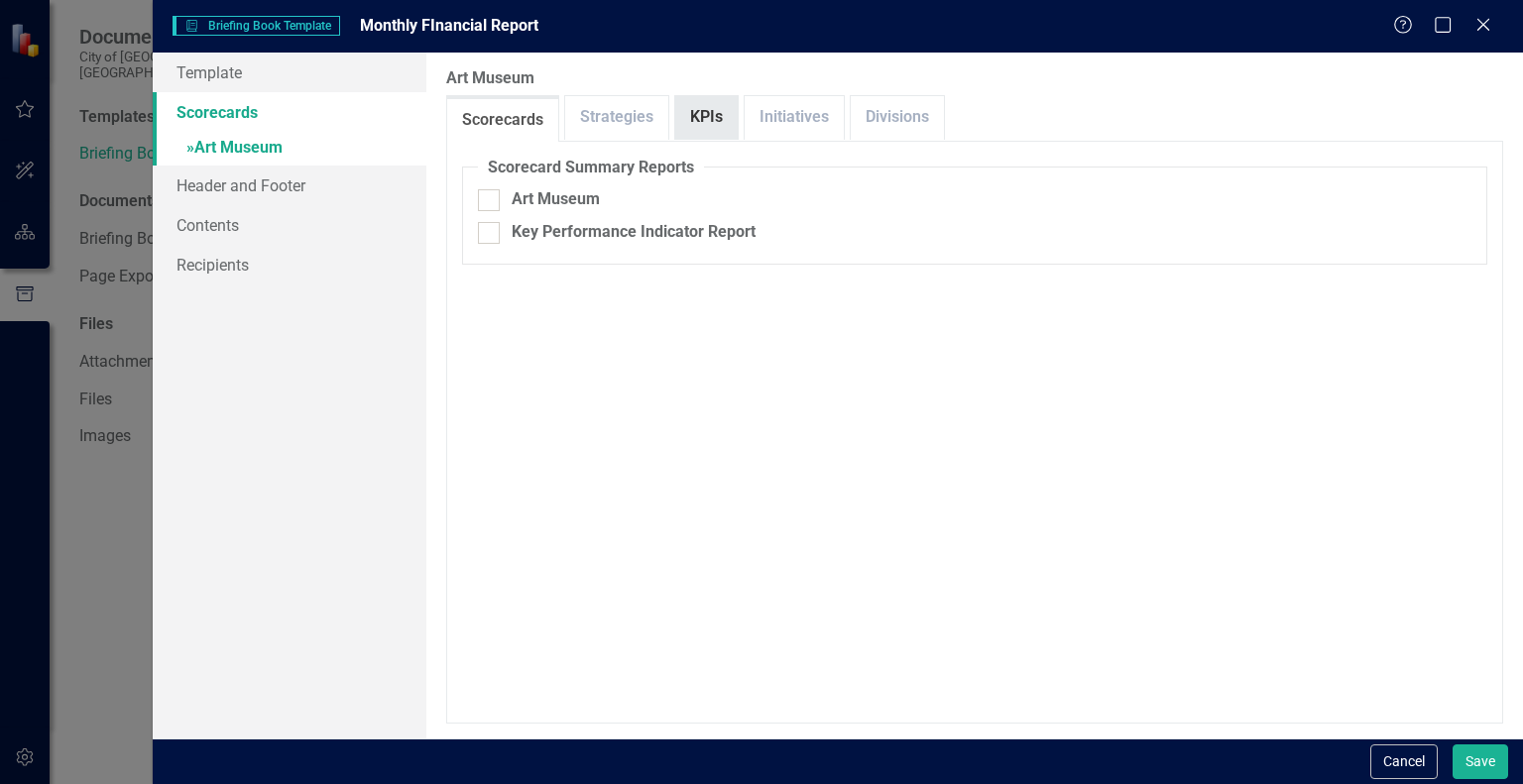 click on "KPIs" at bounding box center [706, 117] 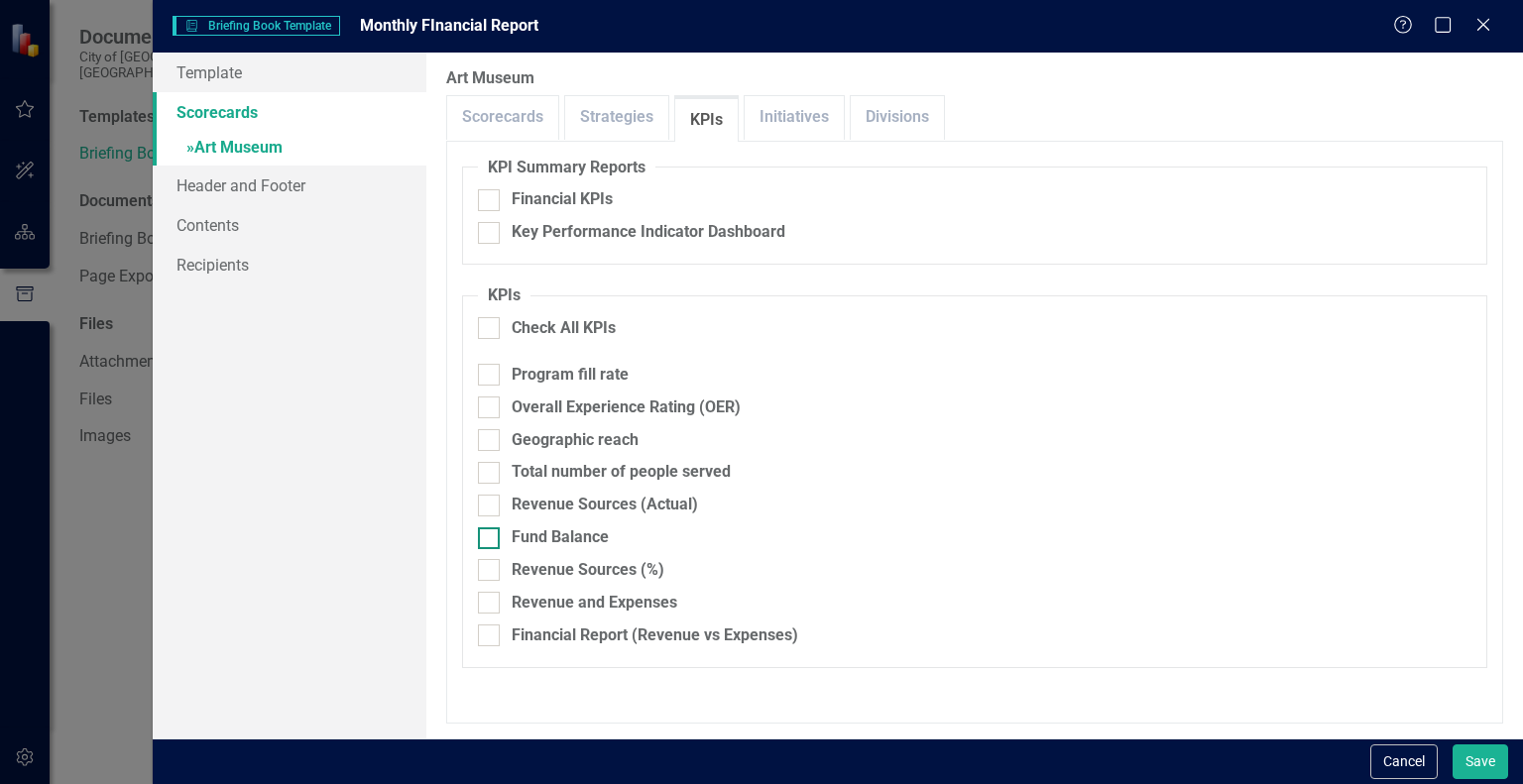 click on "Fund Balance" at bounding box center [484, 533] 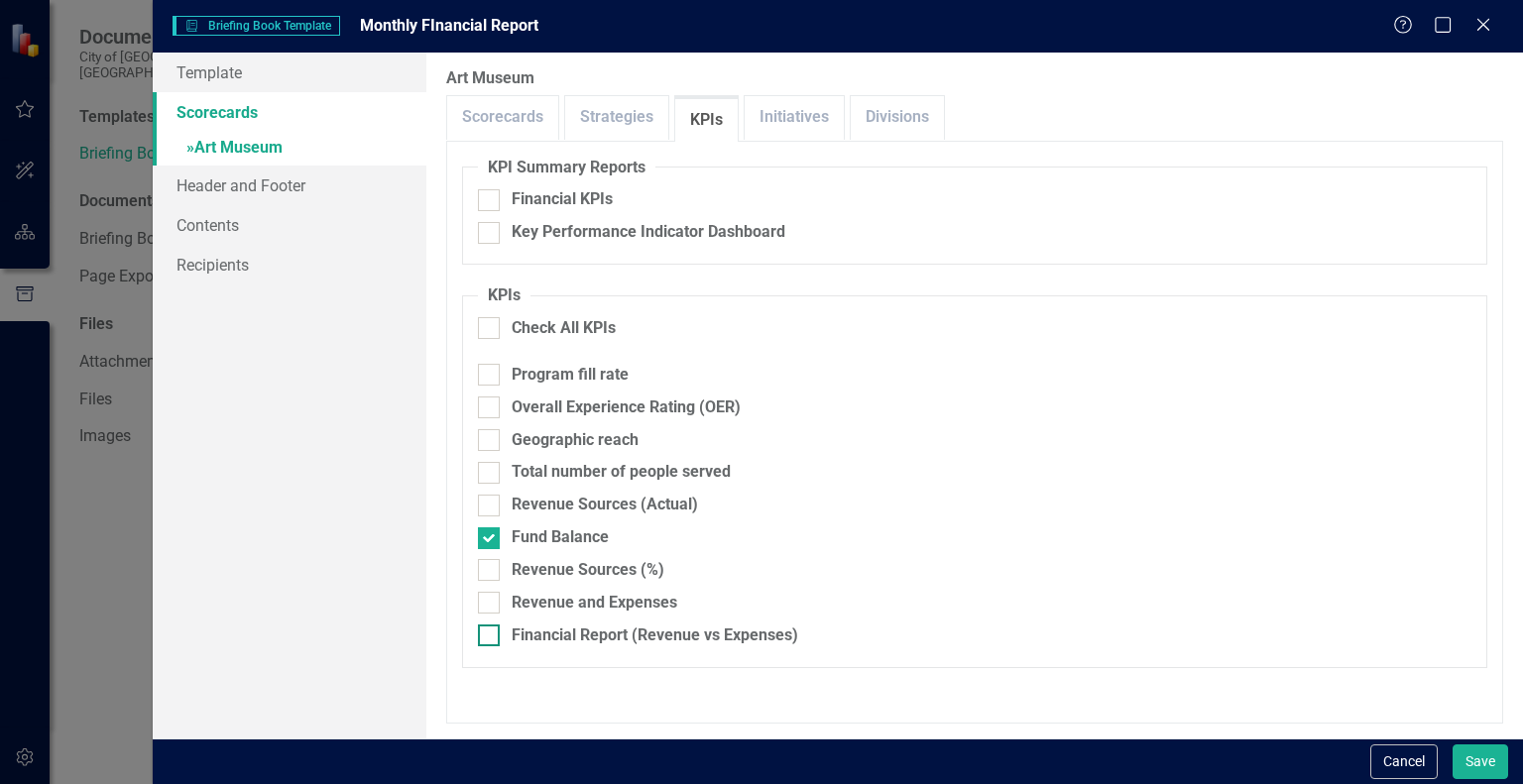 click at bounding box center [489, 635] 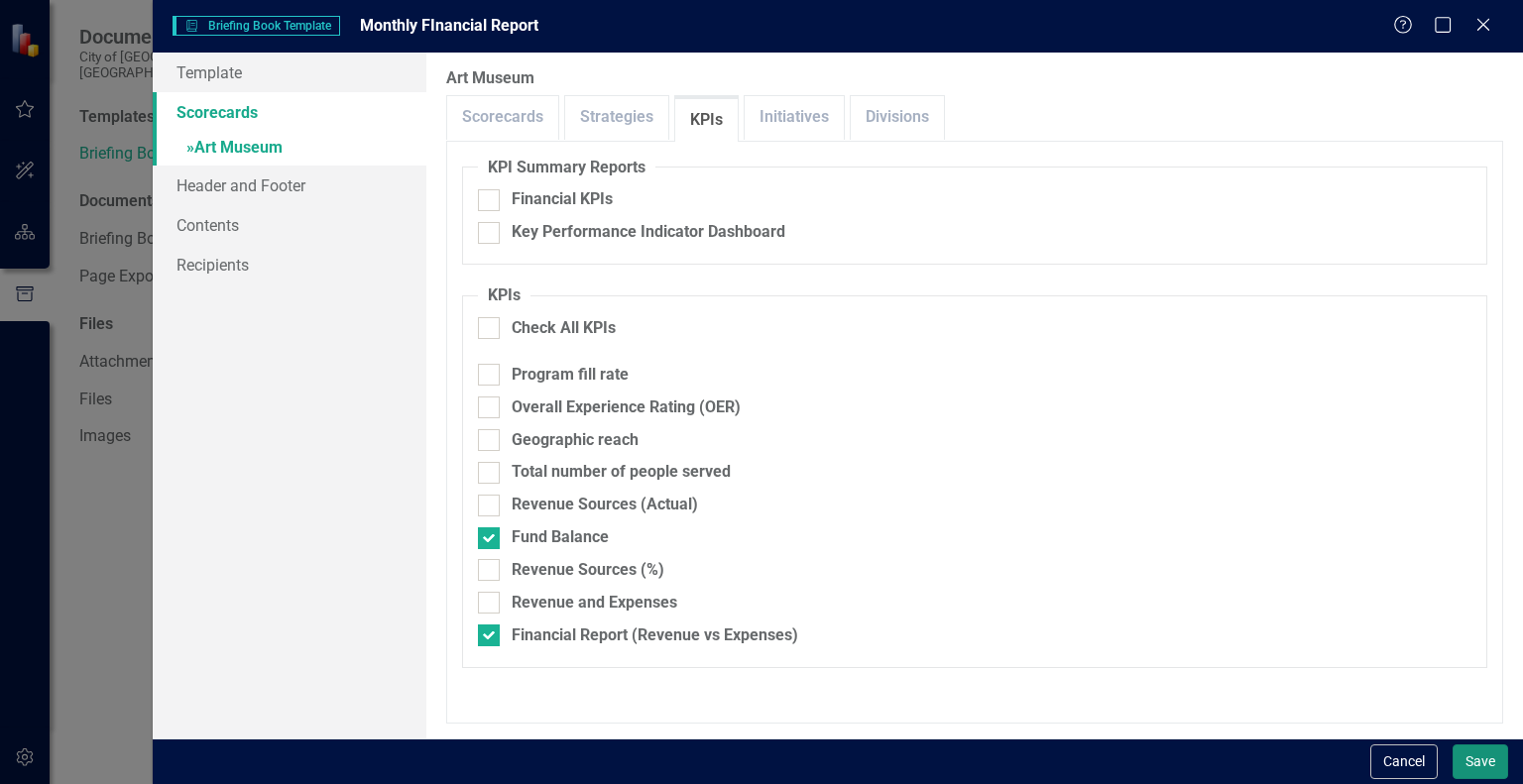 click on "Save" at bounding box center [1480, 761] 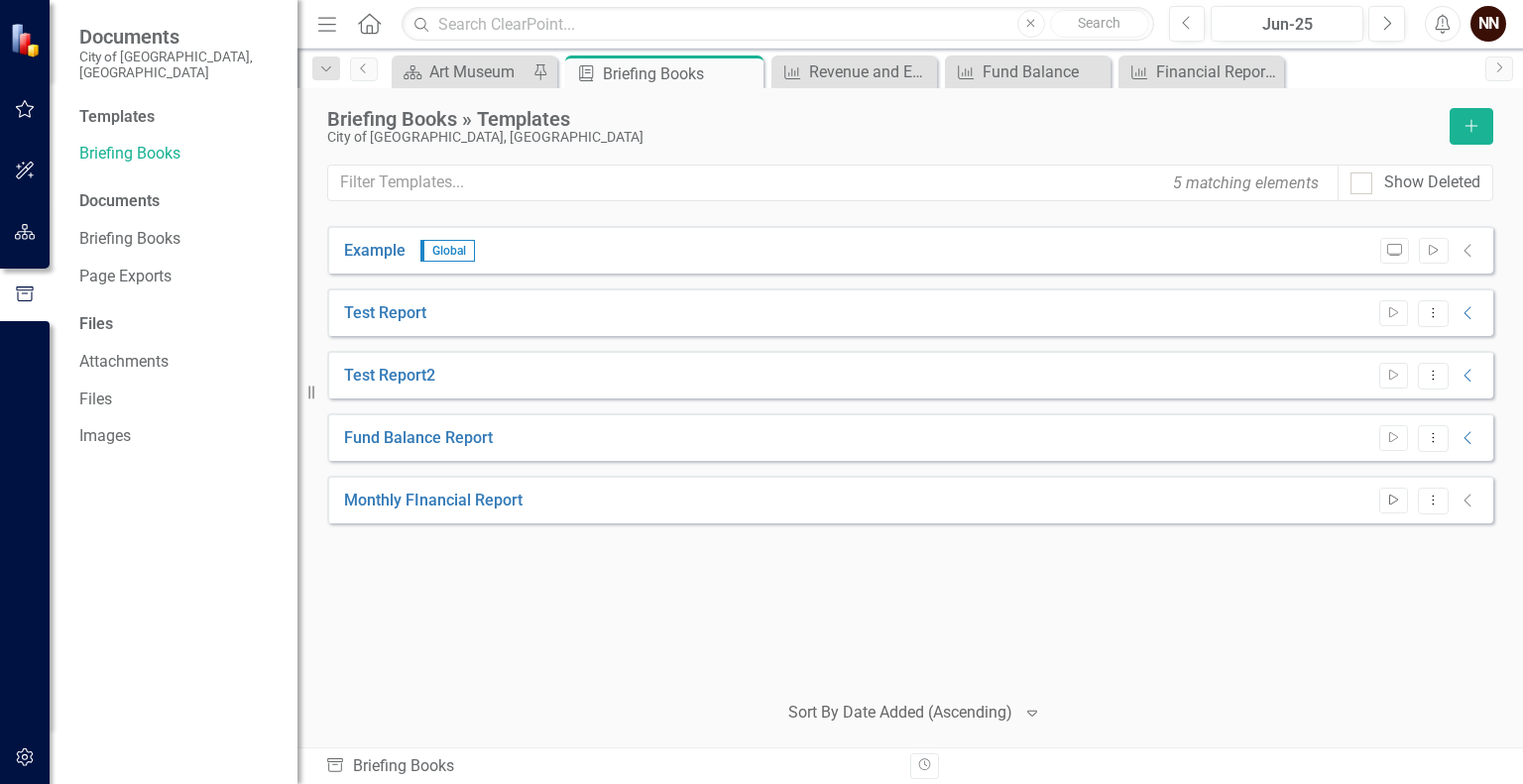 click on "Start" 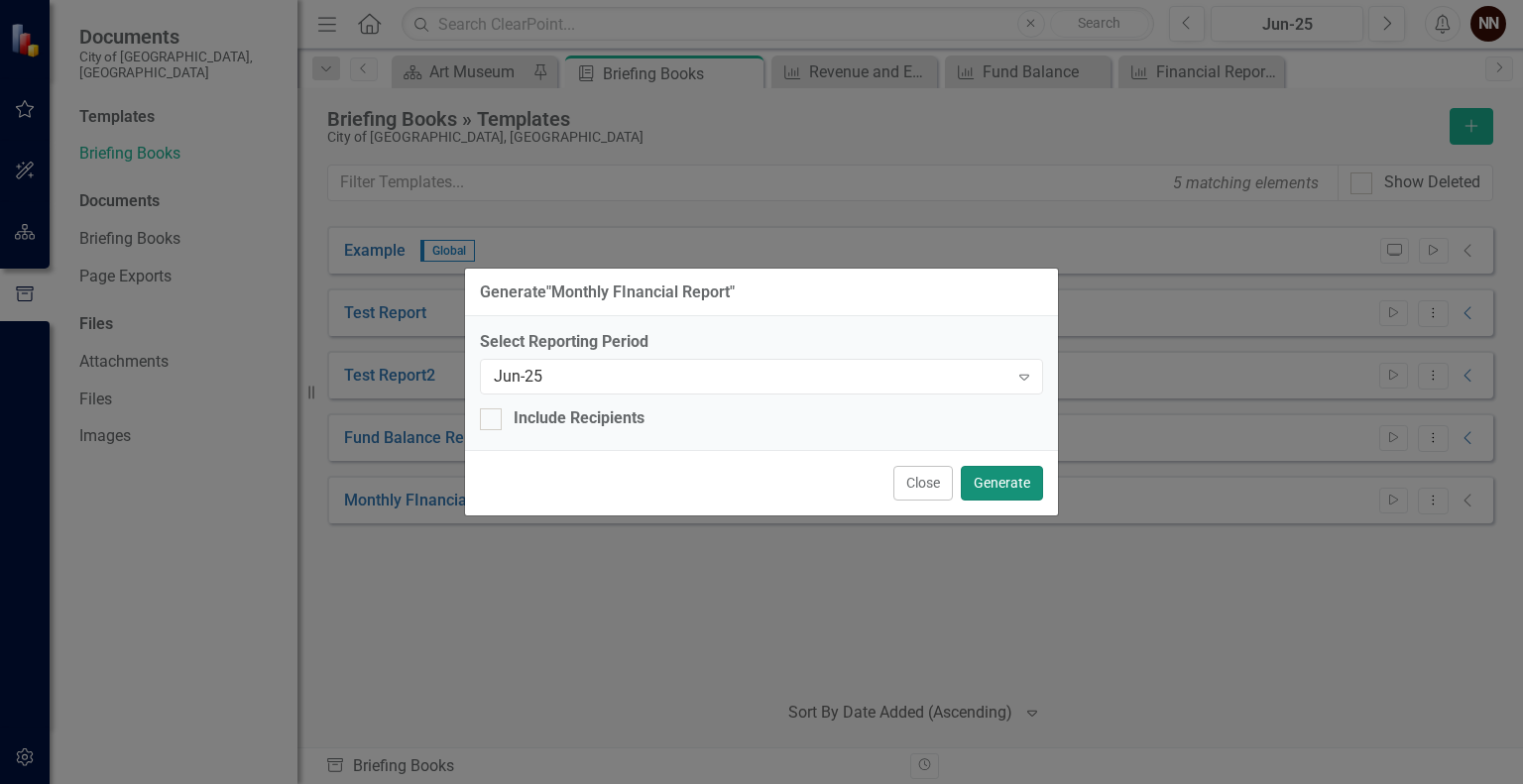click on "Generate" at bounding box center [1001, 483] 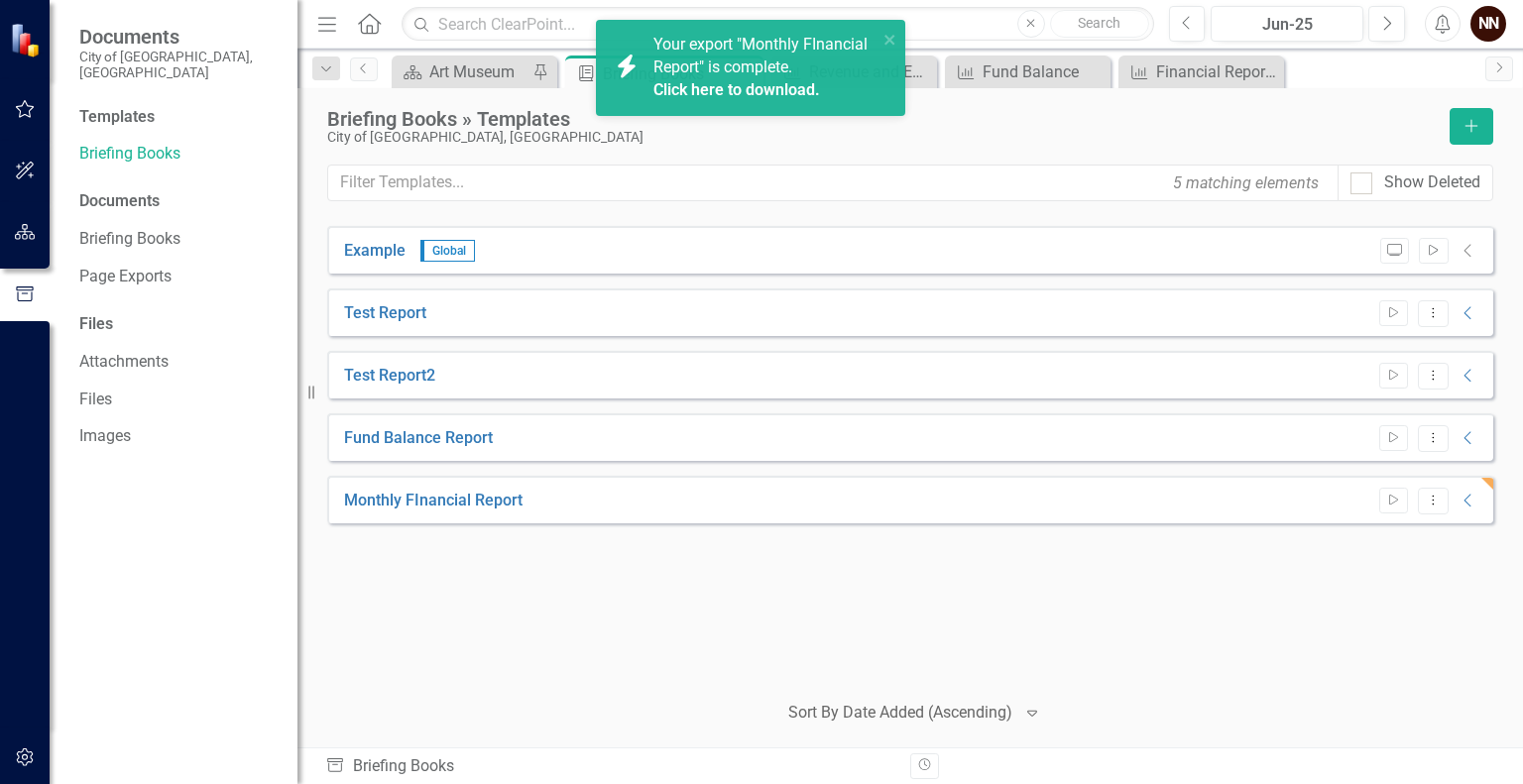 click on "Click here to download." at bounding box center (737, 89) 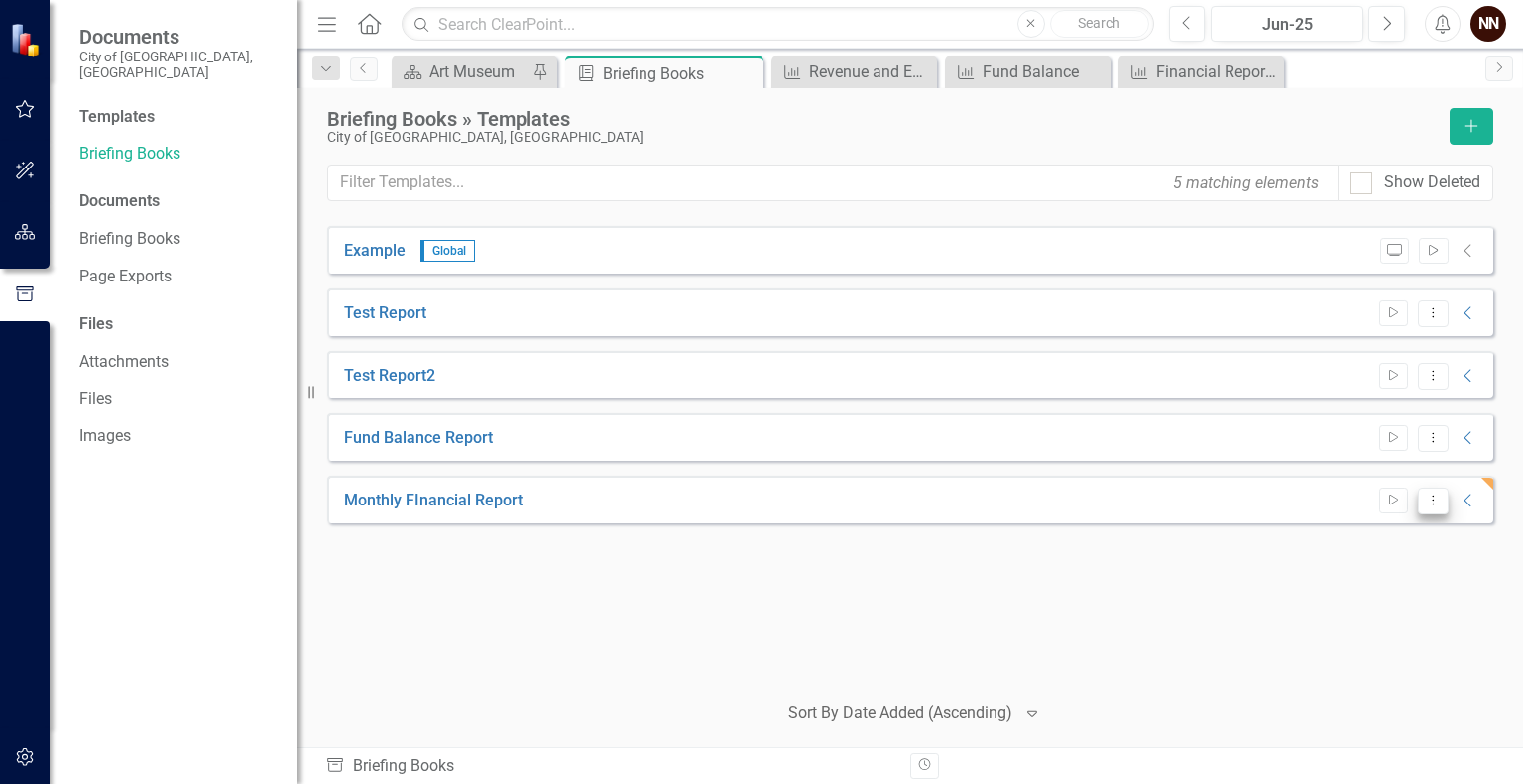 click on "Dropdown Menu" 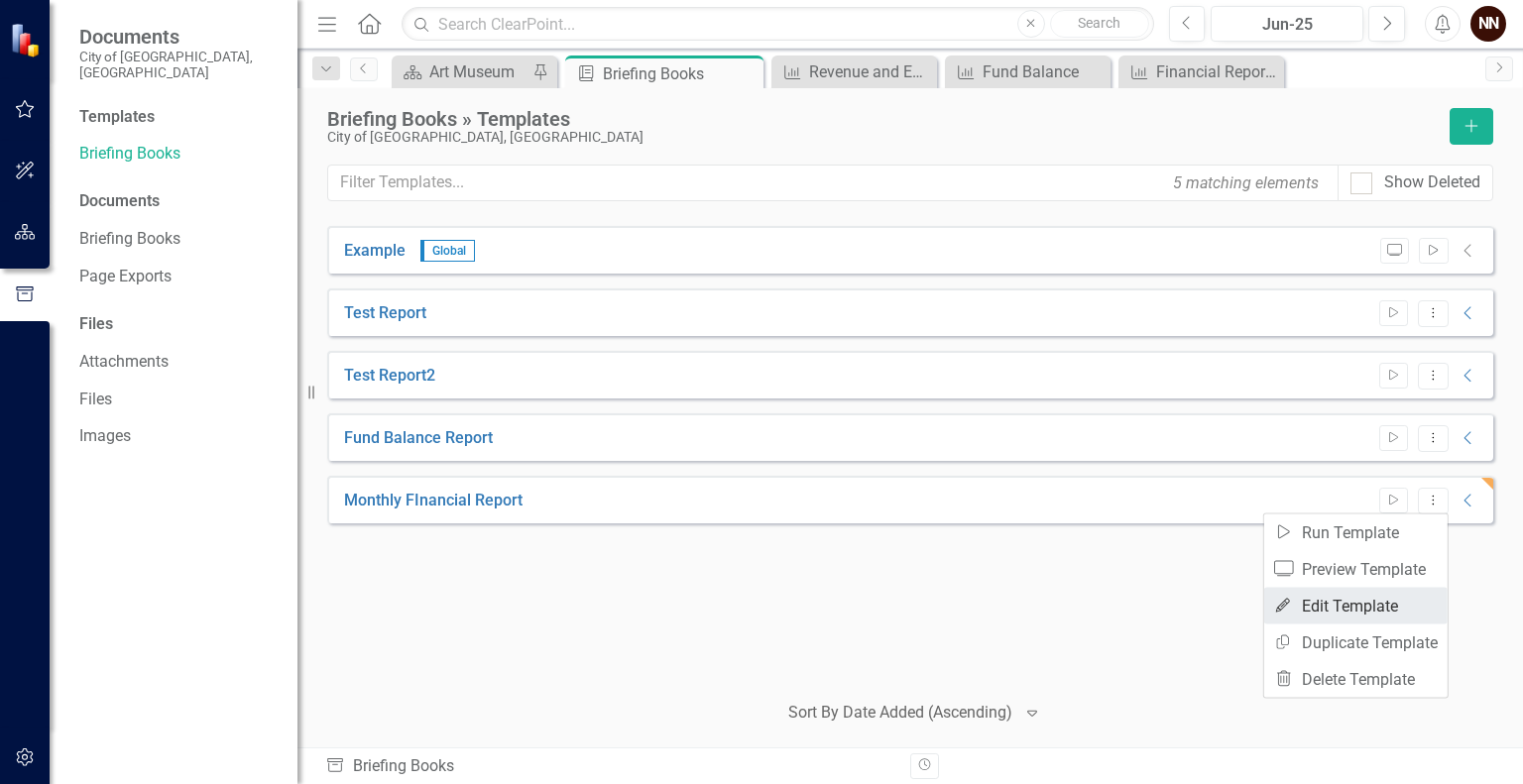 click on "Edit Edit Template" at bounding box center [1355, 606] 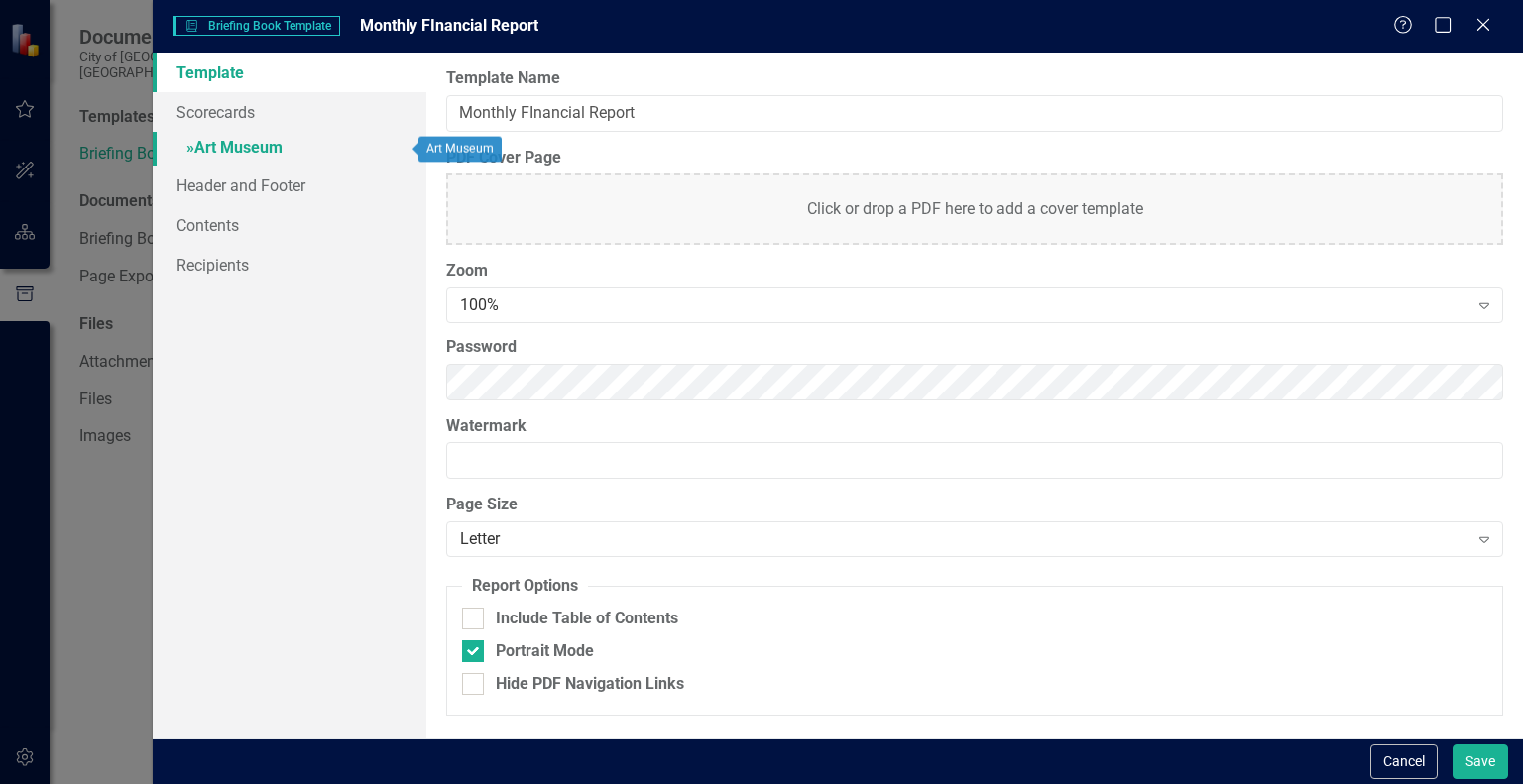 click on "»  [GEOGRAPHIC_DATA]" at bounding box center [290, 149] 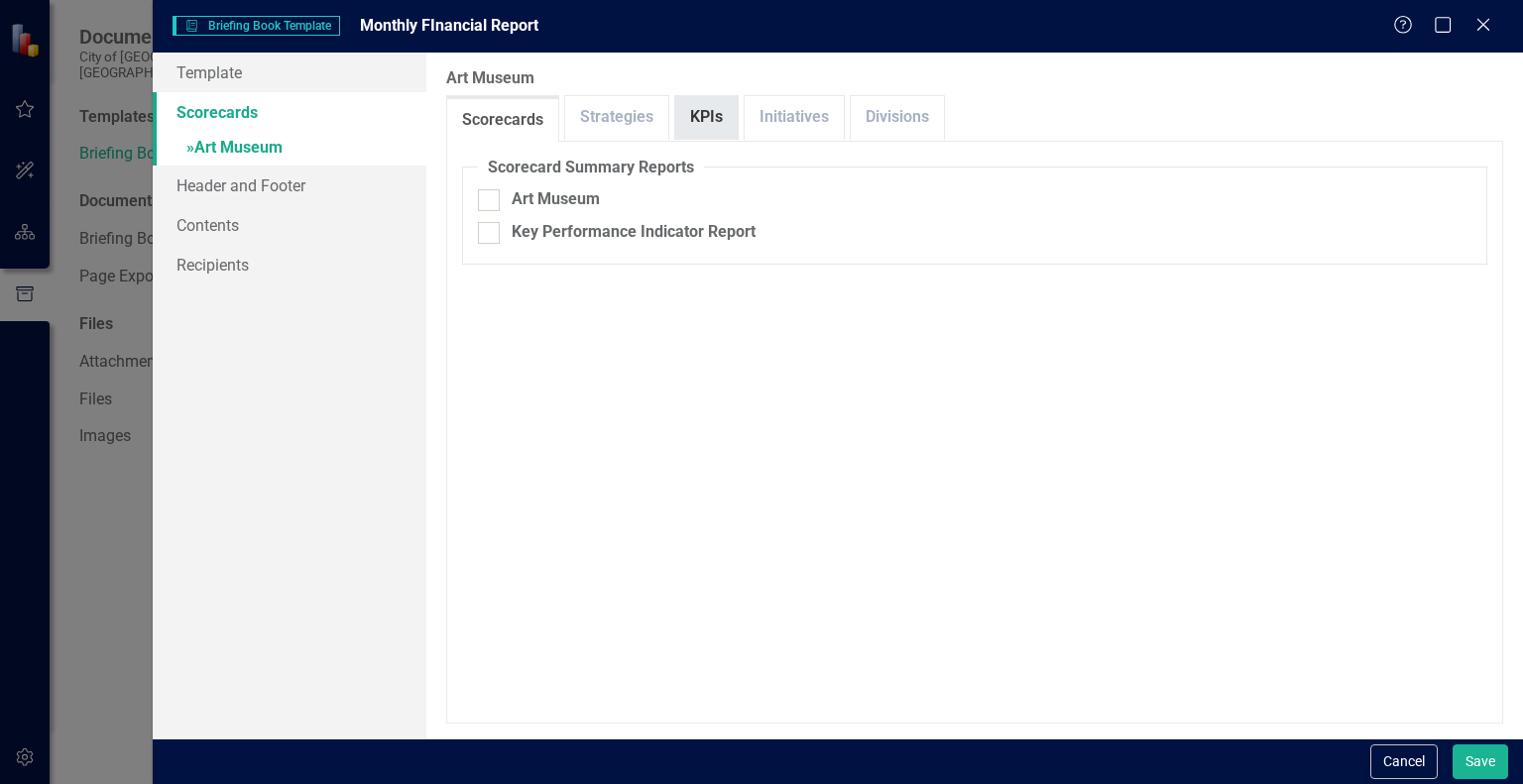 click on "KPIs" at bounding box center (706, 117) 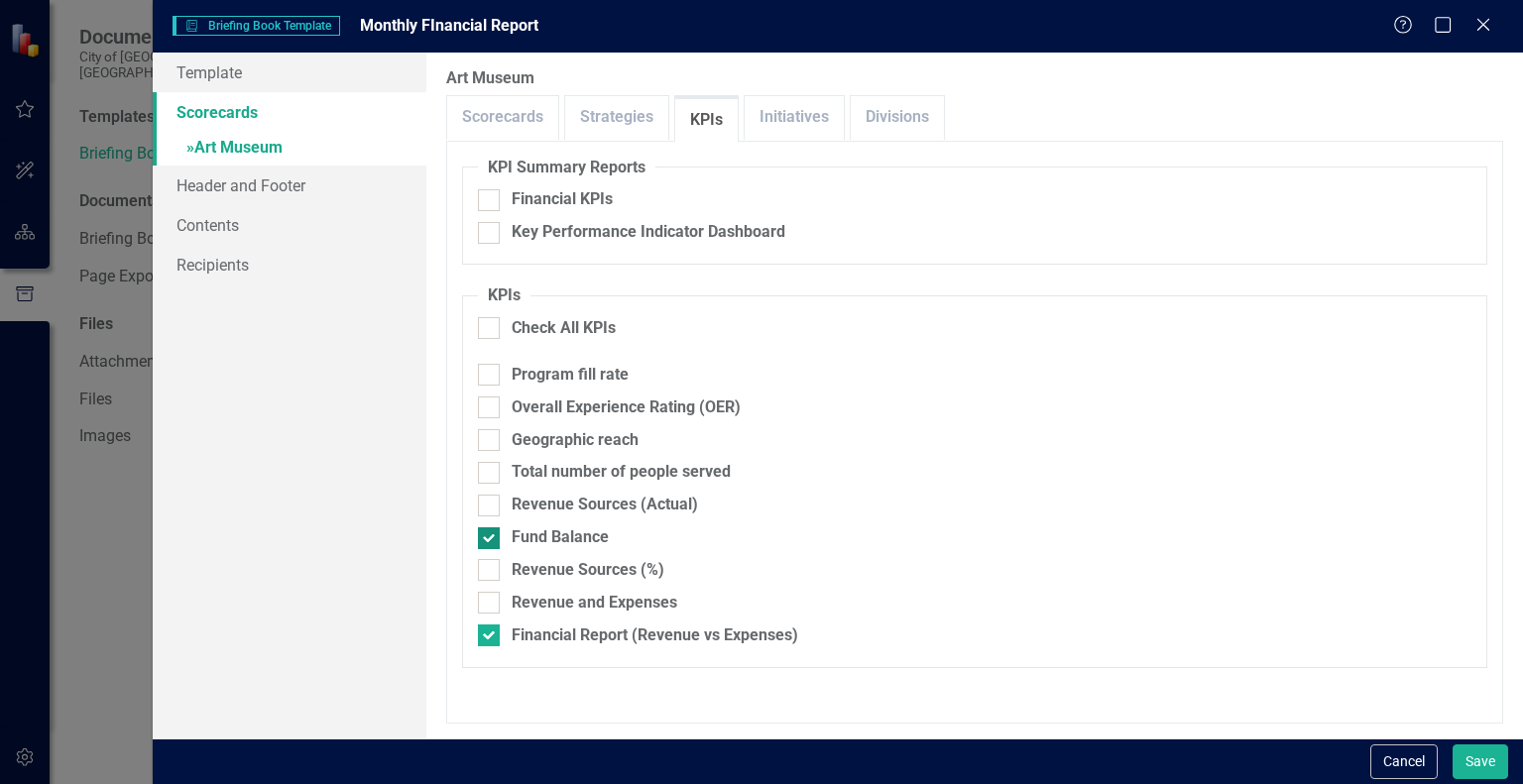 click on "Fund Balance" at bounding box center [484, 533] 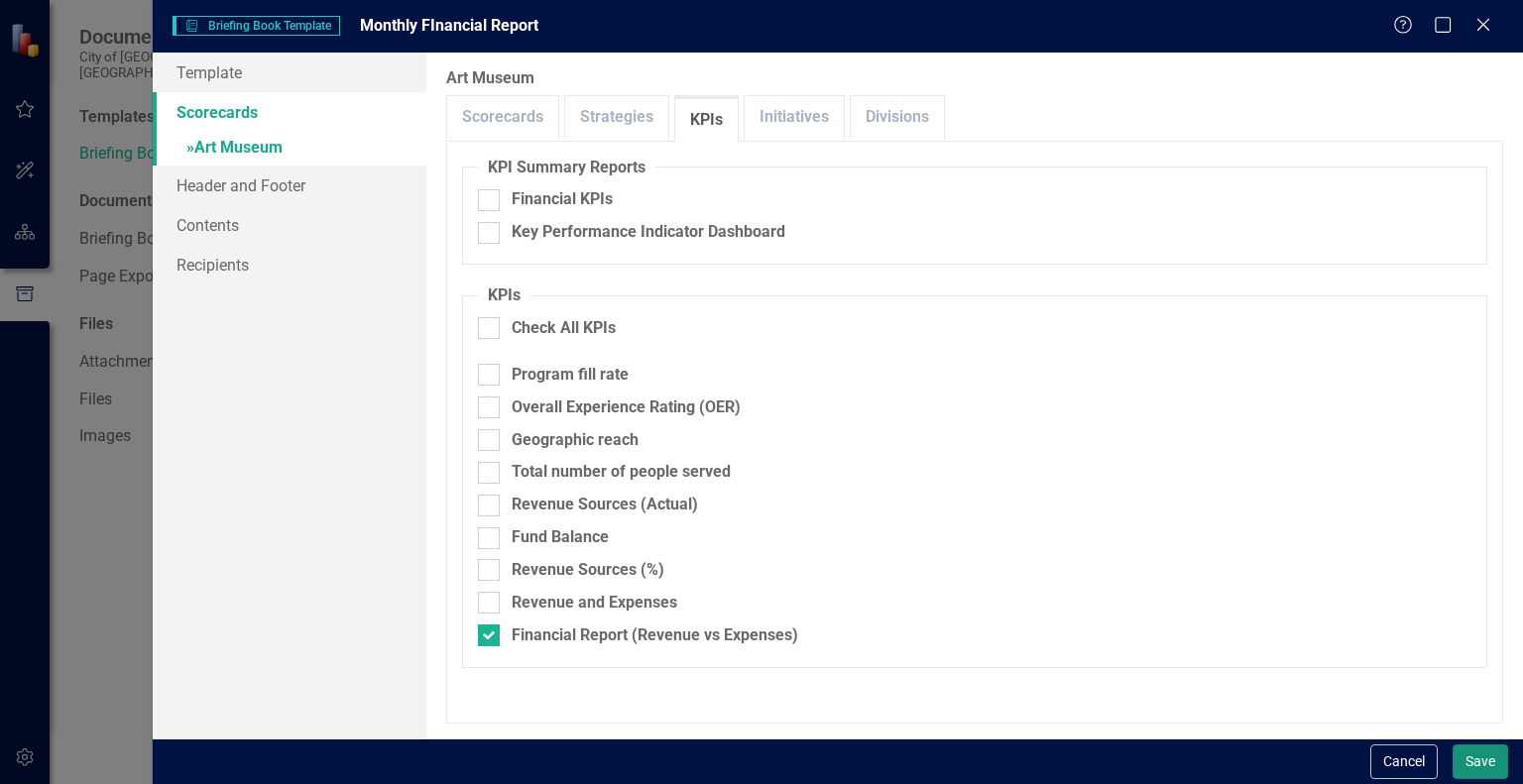 click on "Save" at bounding box center [1480, 761] 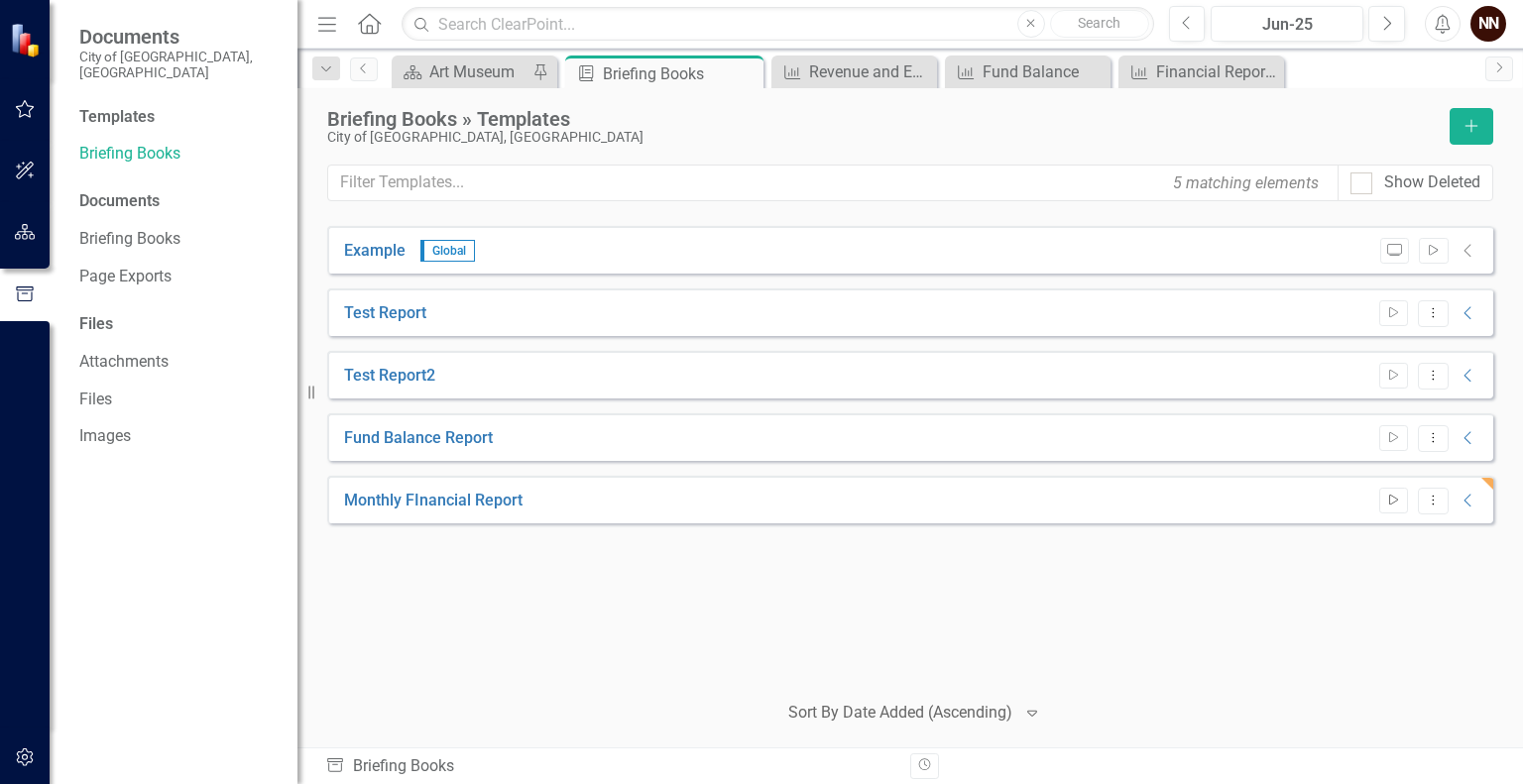 click on "Start" 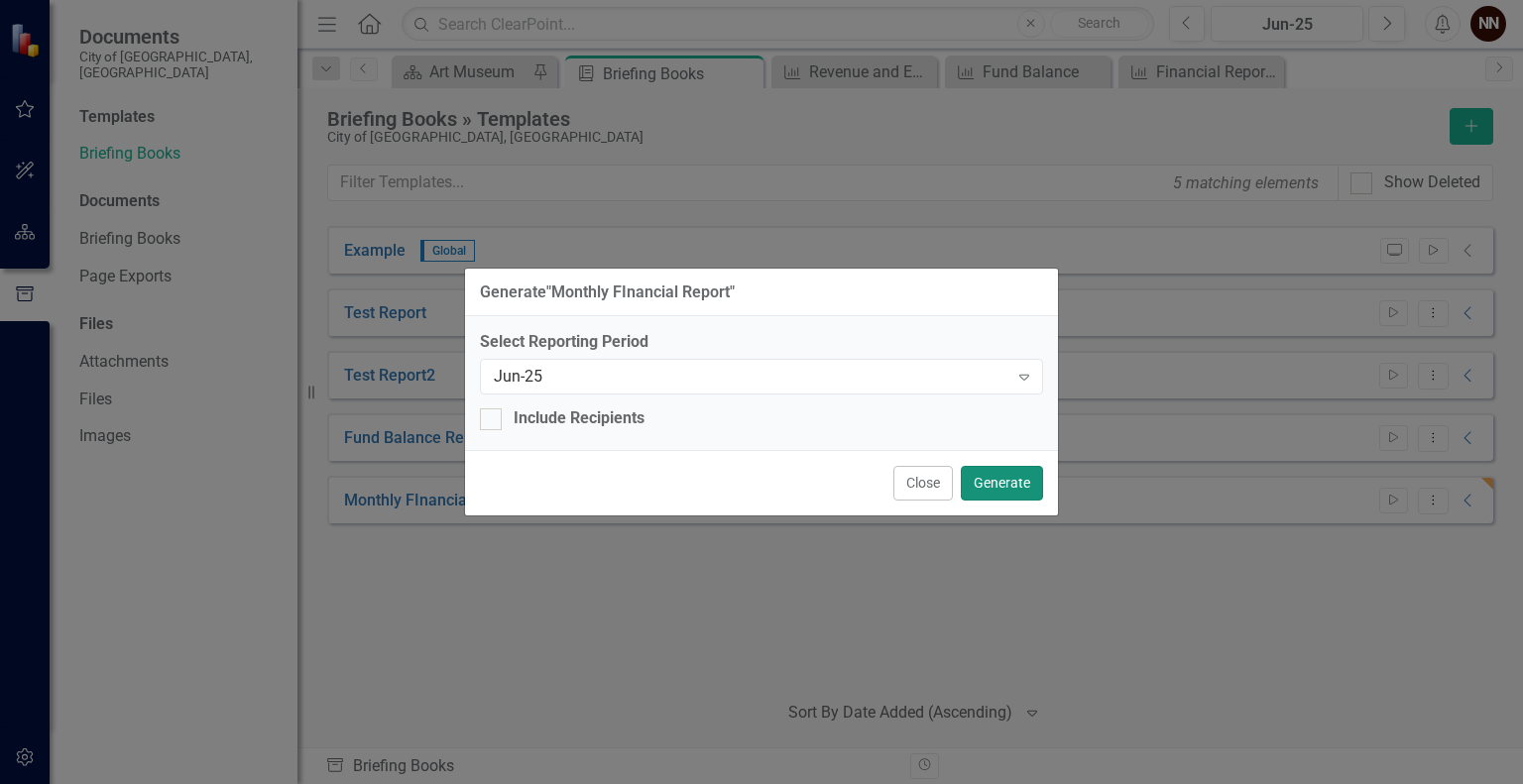 click on "Generate" at bounding box center [1001, 483] 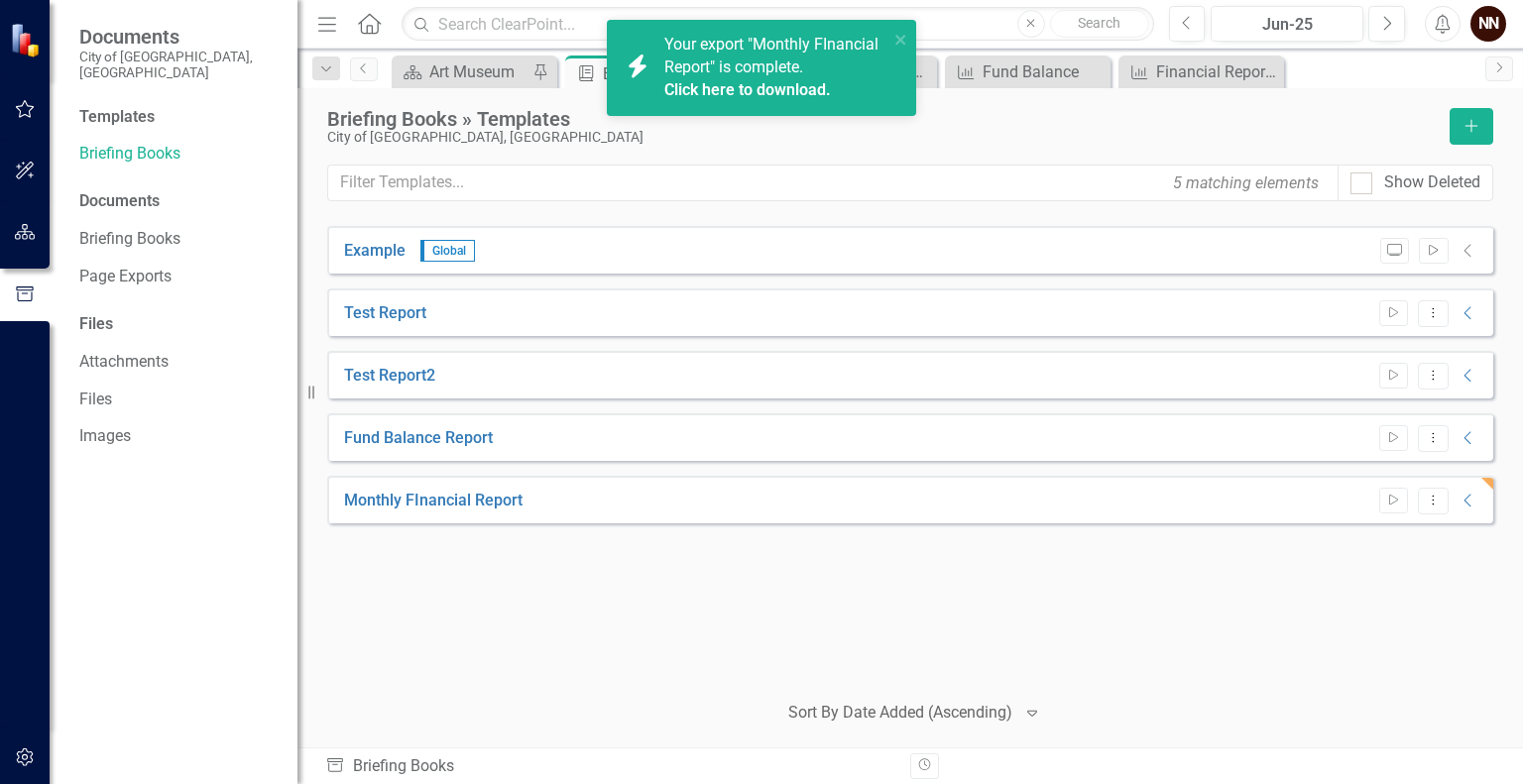 click on "Click here to download." at bounding box center (748, 89) 